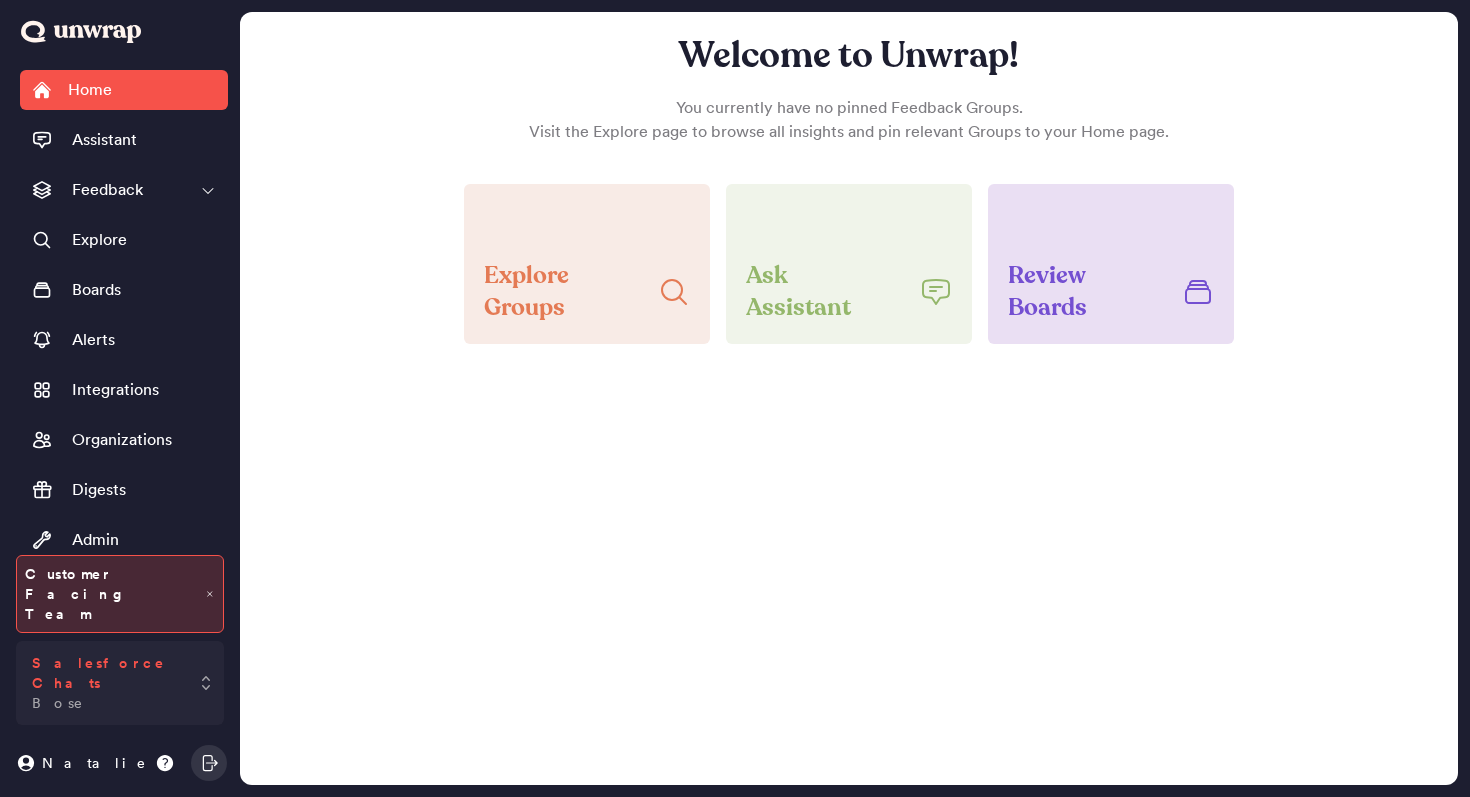 scroll, scrollTop: 0, scrollLeft: 0, axis: both 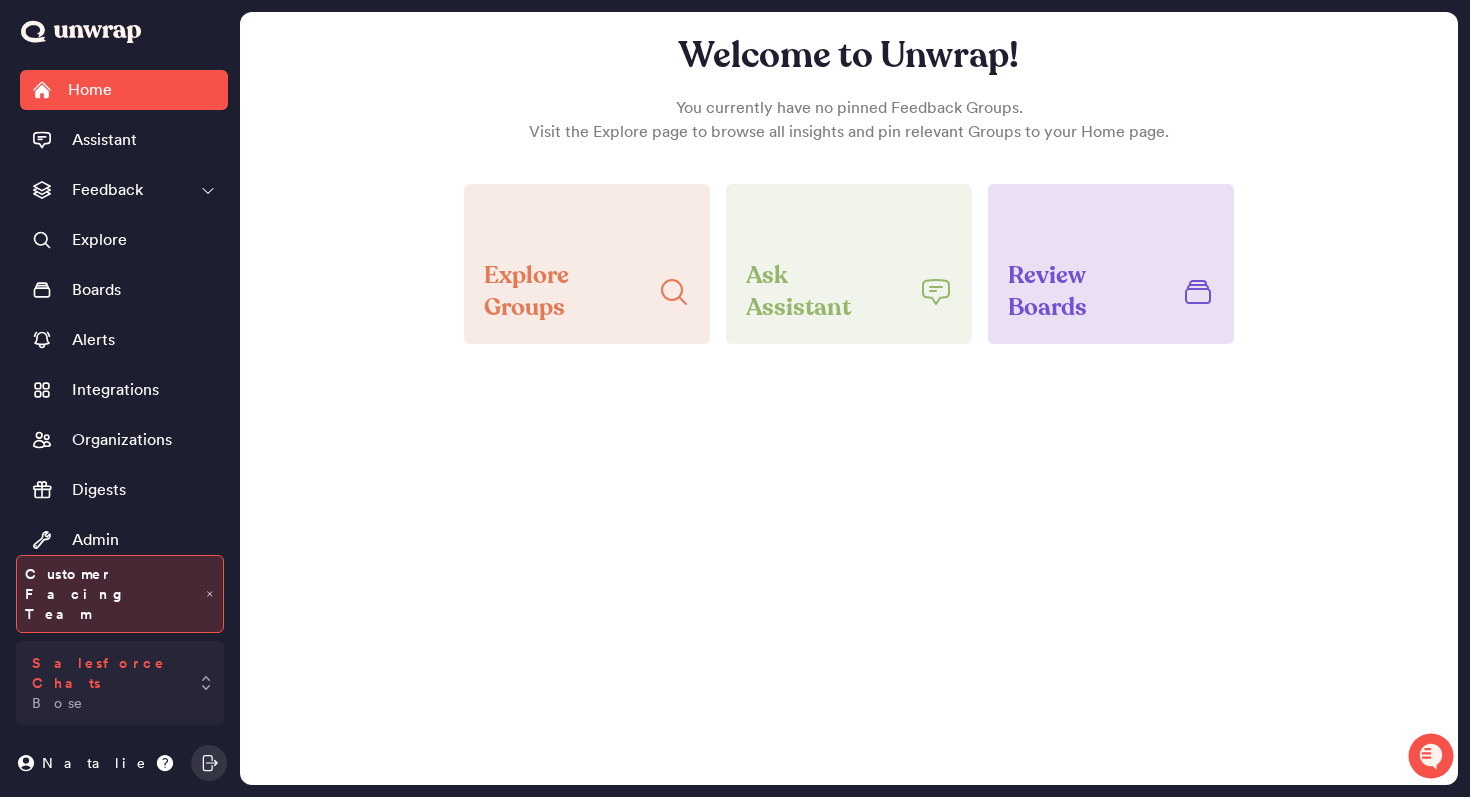 click on "Salesforce Chats" at bounding box center (106, 673) 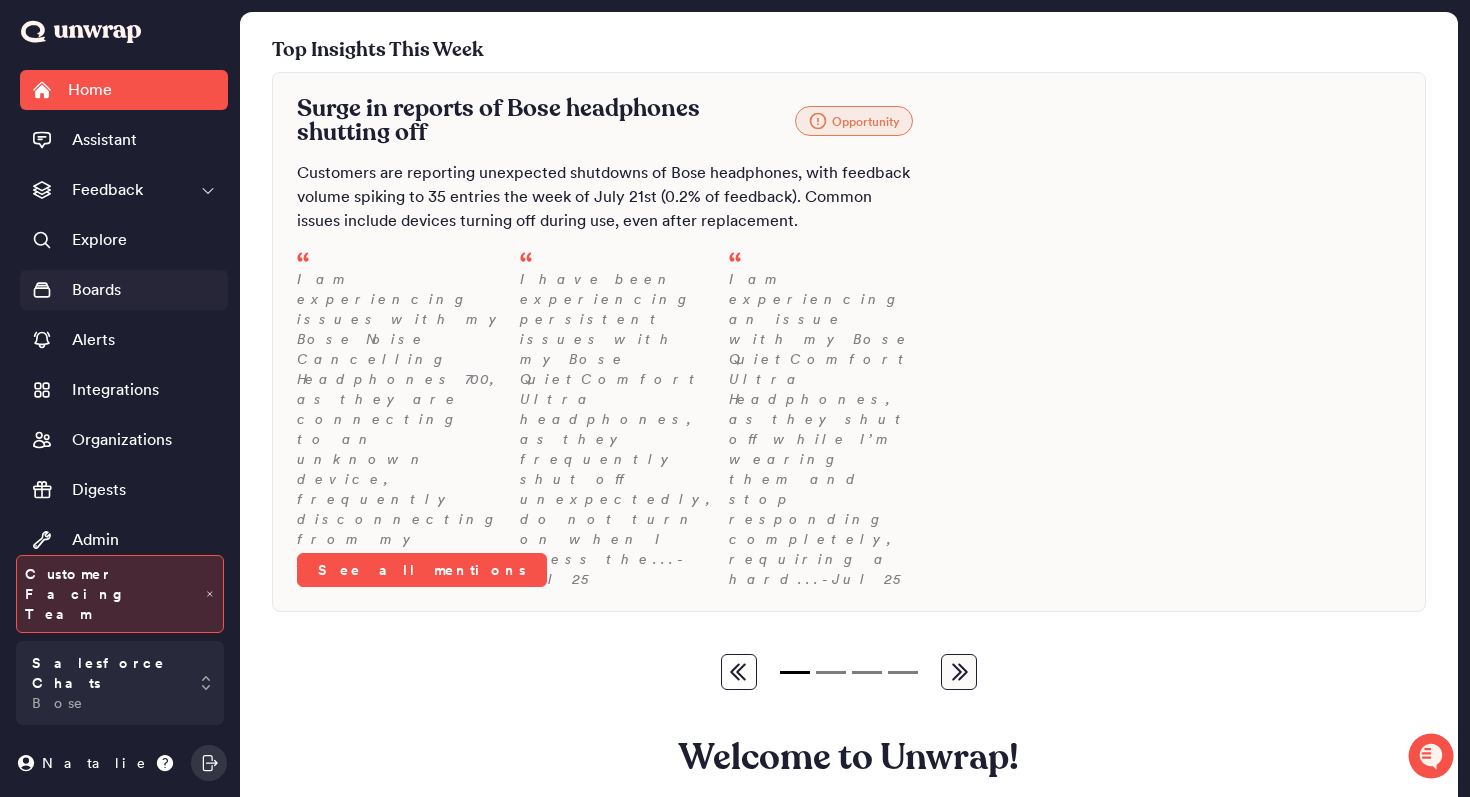 click on "Boards" at bounding box center [124, 290] 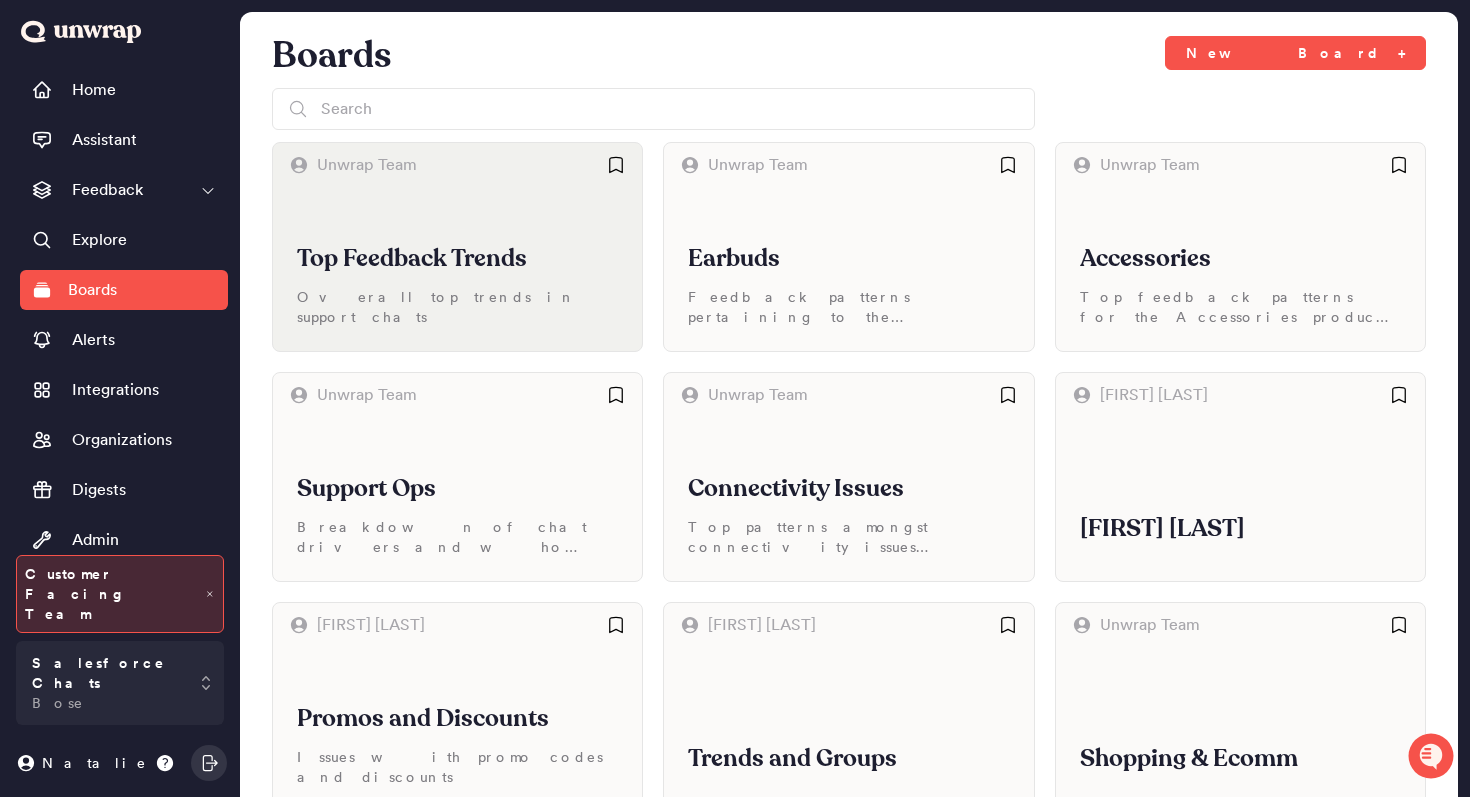 click on "Top Feedback Trends Overall top trends in support chats" at bounding box center [457, 269] 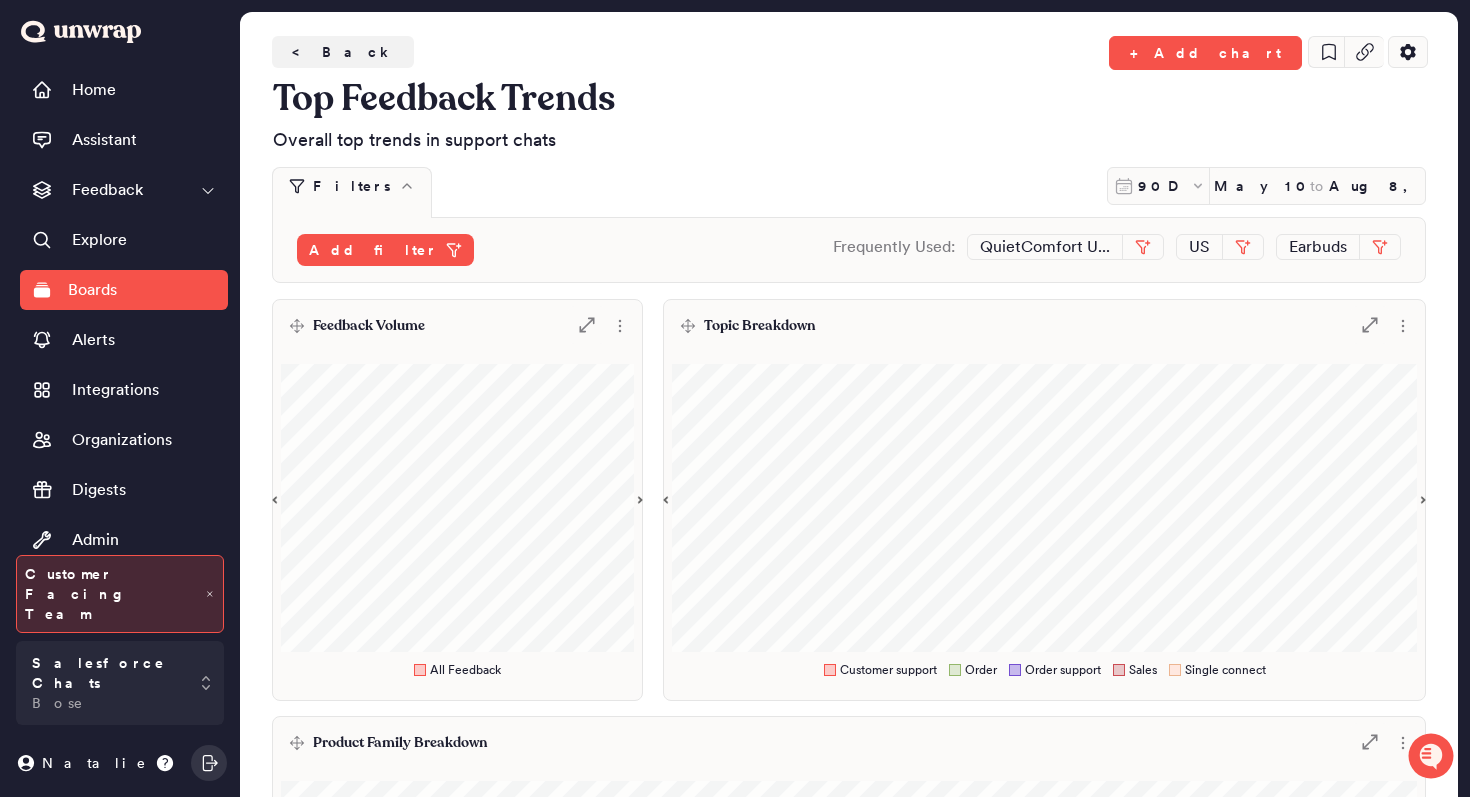 click on "Feedback Volume
.st0 {
fill: #7e7d82;
}" at bounding box center (457, 326) 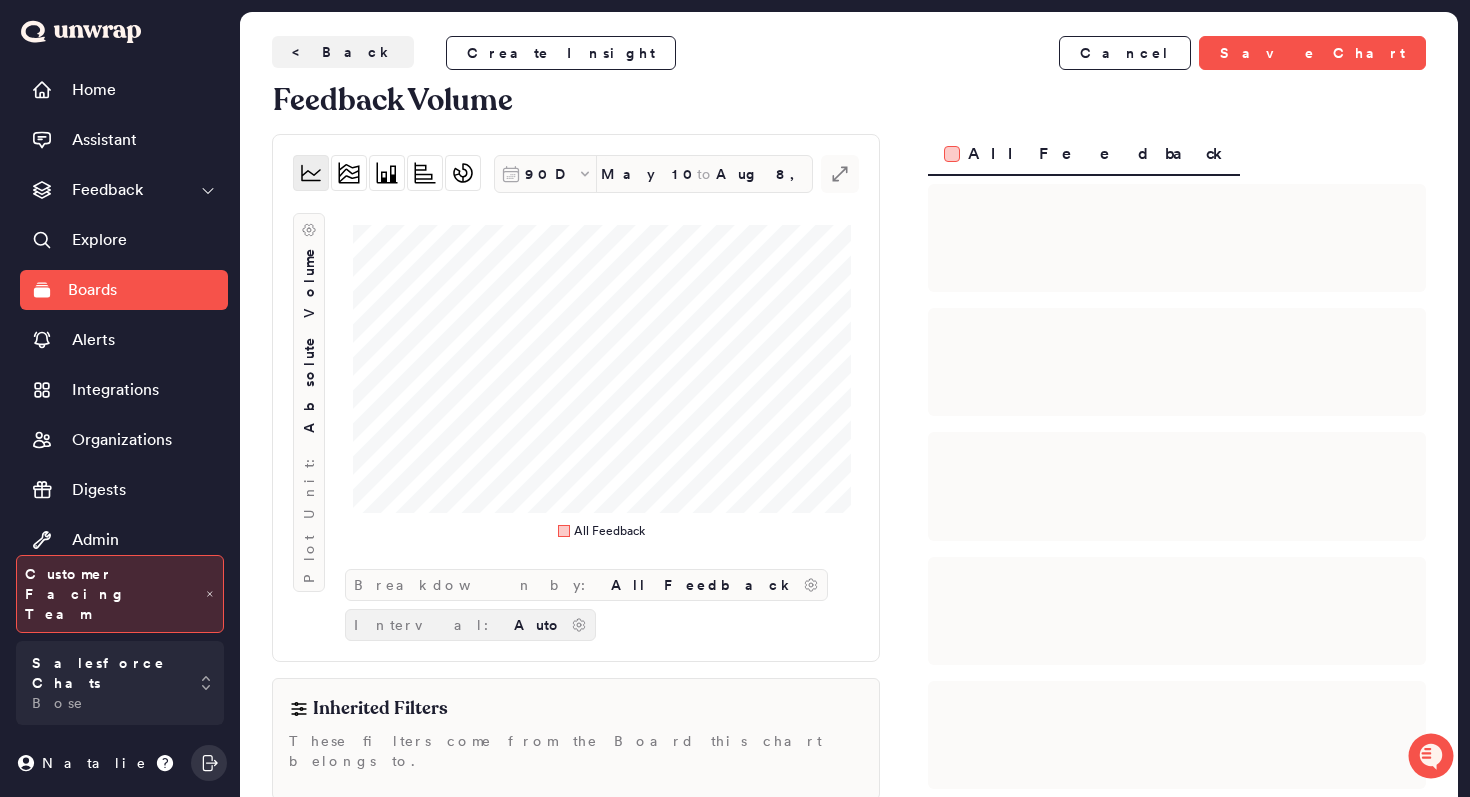 drag, startPoint x: 780, startPoint y: 584, endPoint x: 767, endPoint y: 577, distance: 14.764823 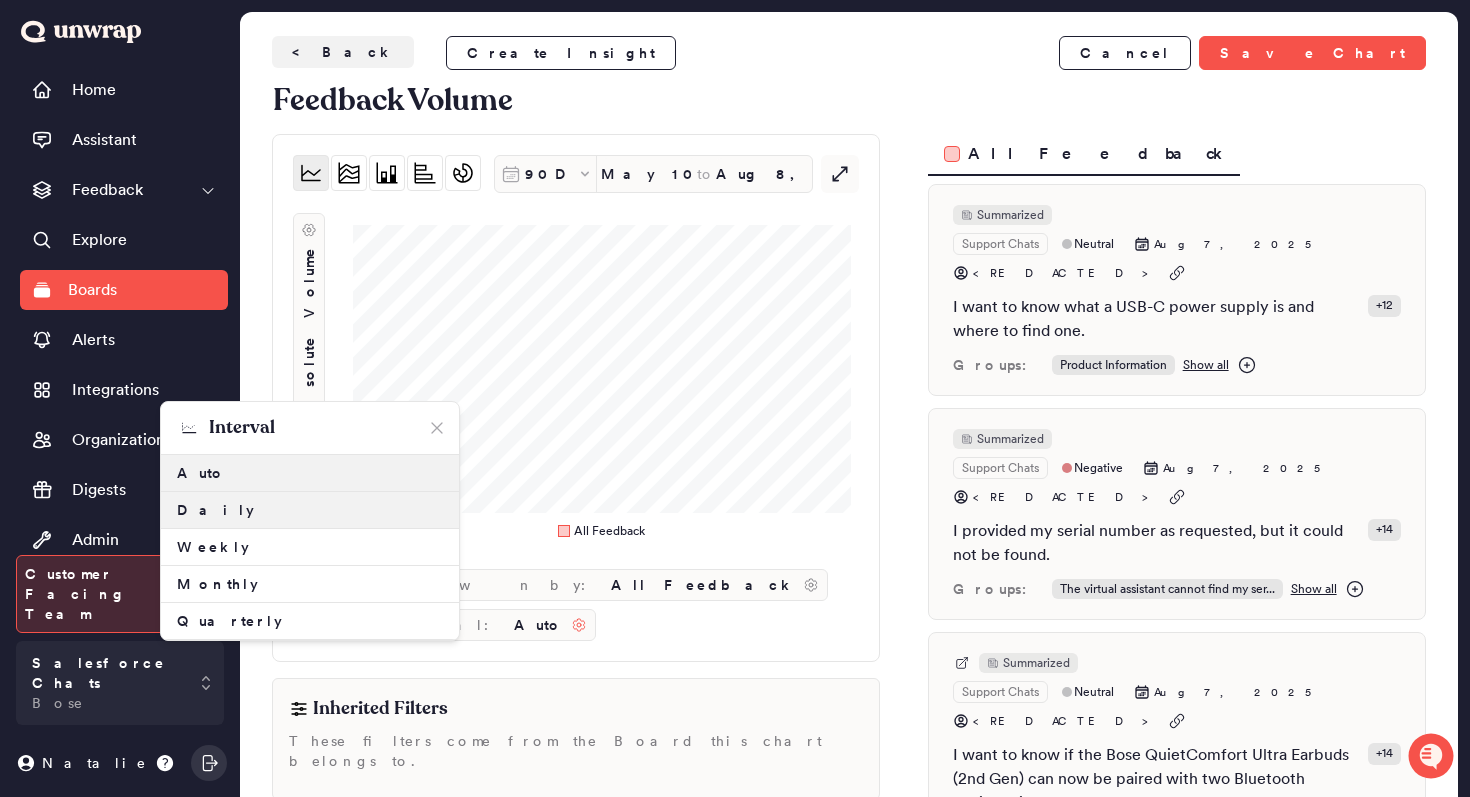 click on "Daily" at bounding box center (310, 510) 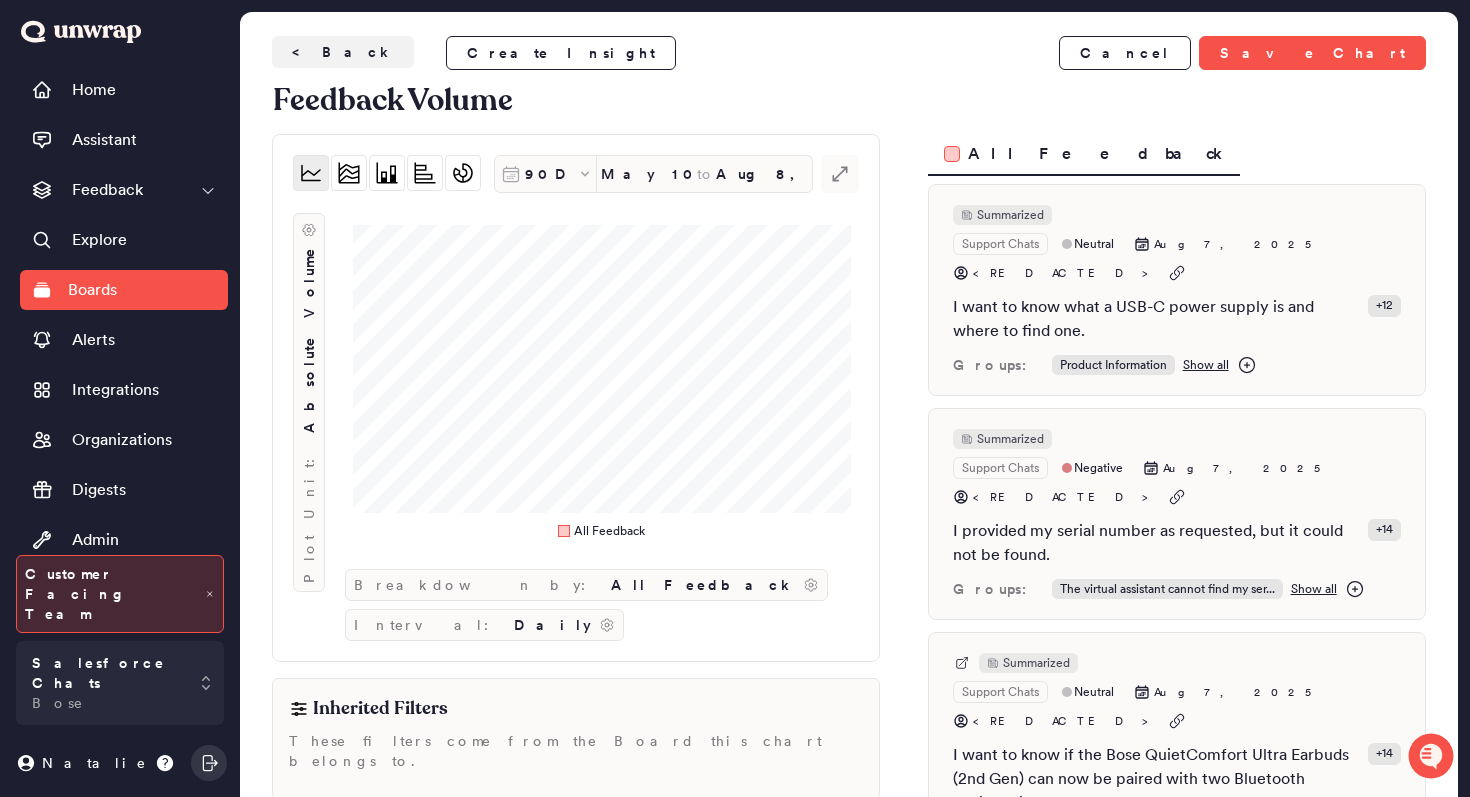 click on "Plot Unit: Absolute Volume" at bounding box center [309, 381] 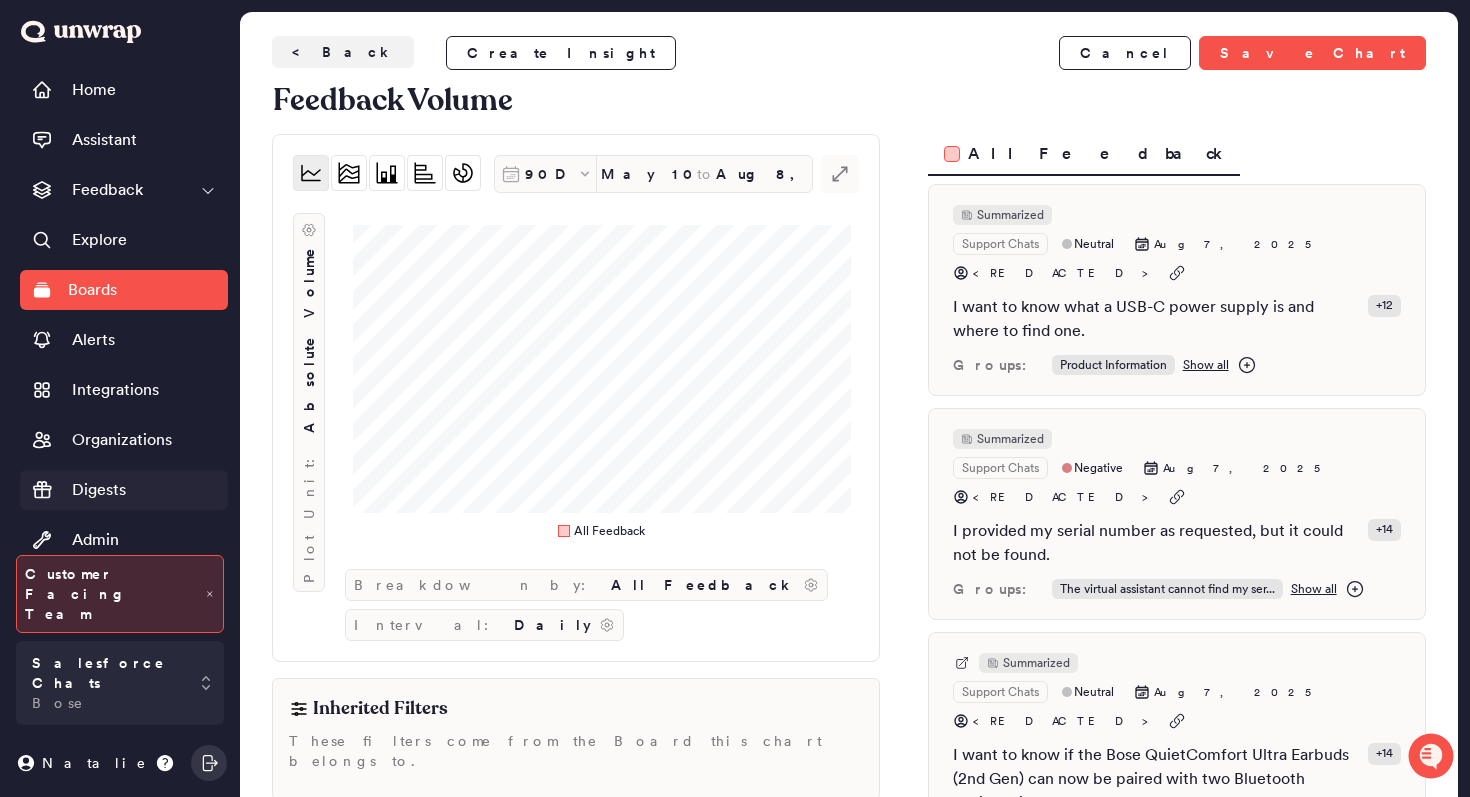 click on "Digests" at bounding box center [99, 490] 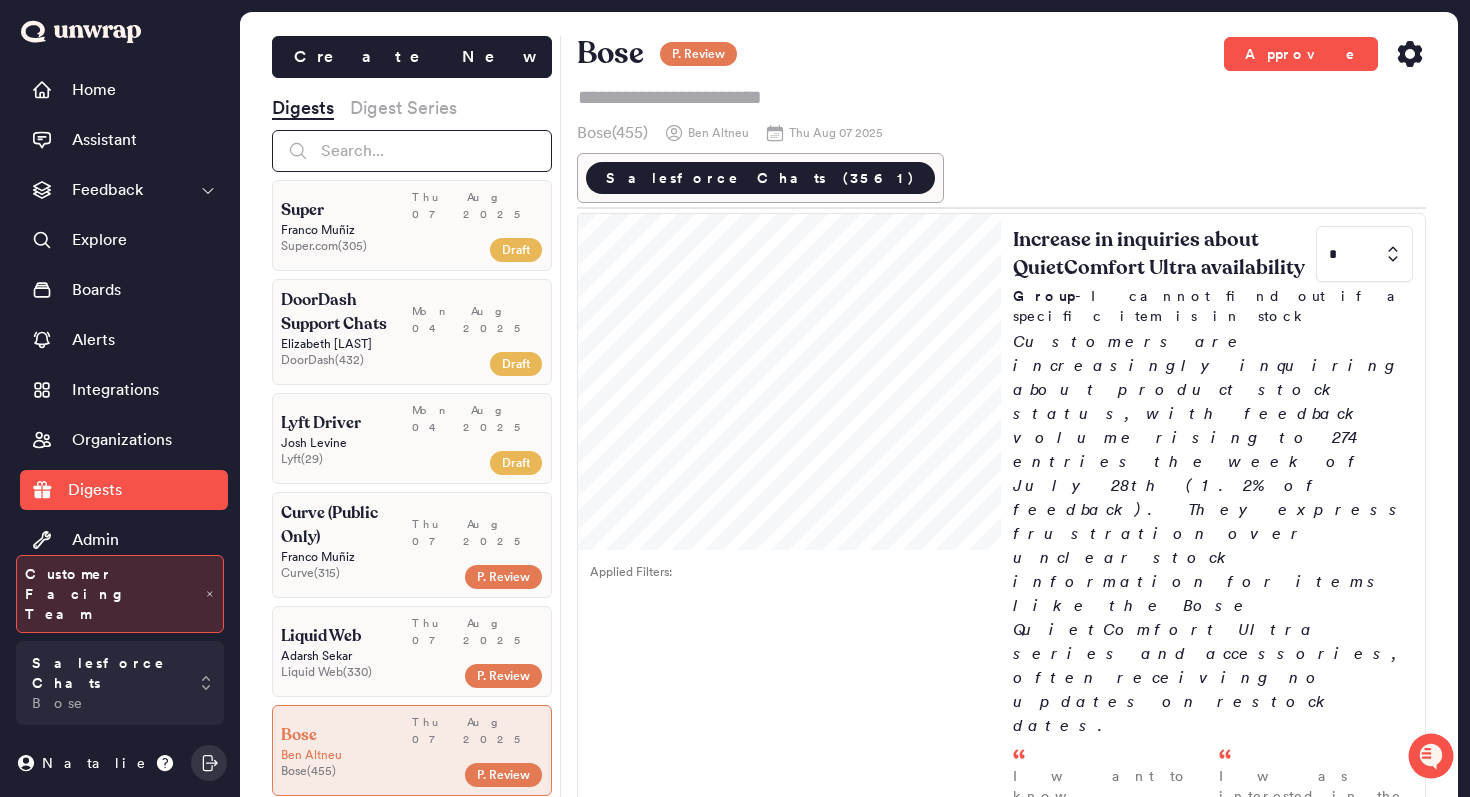 click at bounding box center [412, 151] 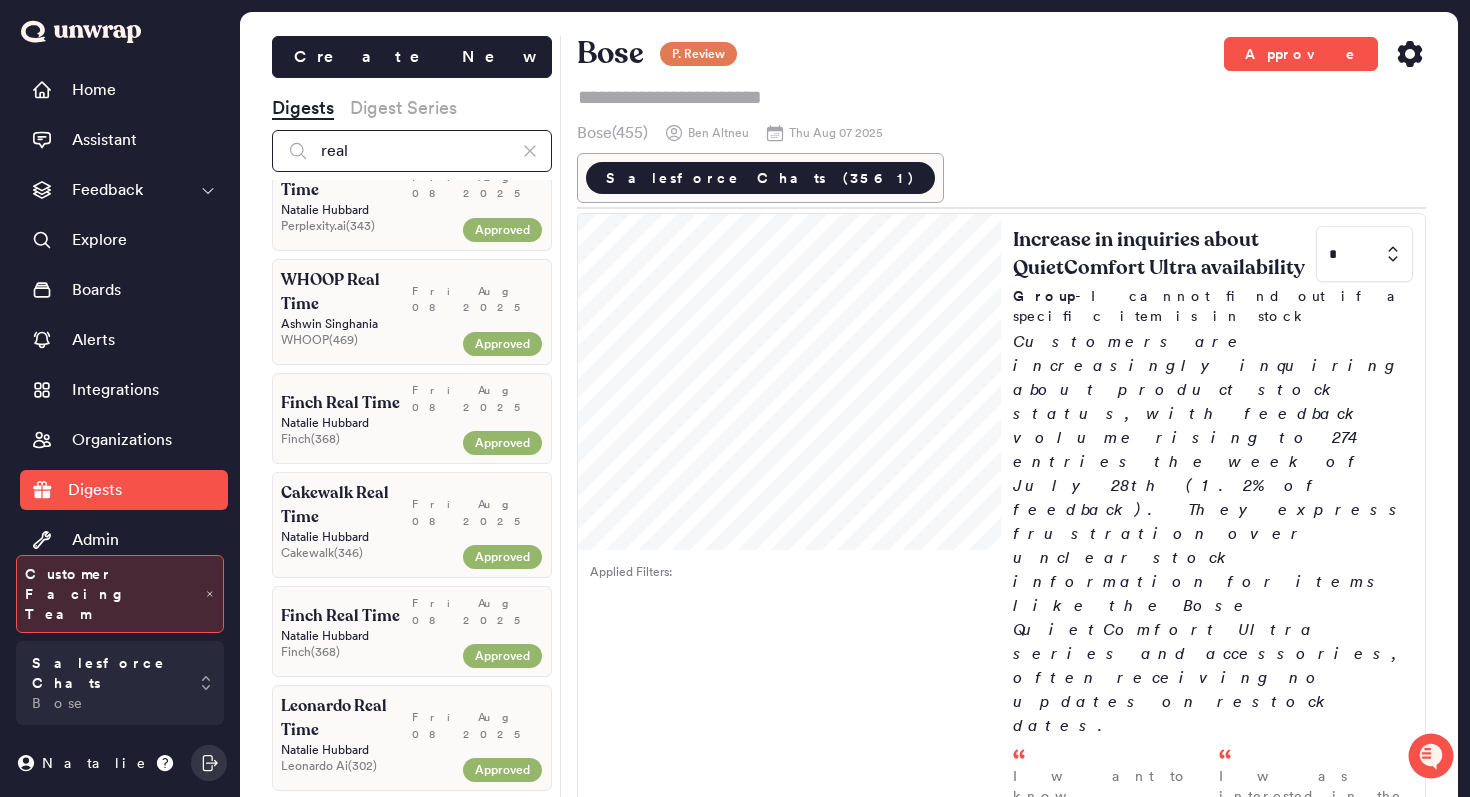 scroll, scrollTop: 0, scrollLeft: 0, axis: both 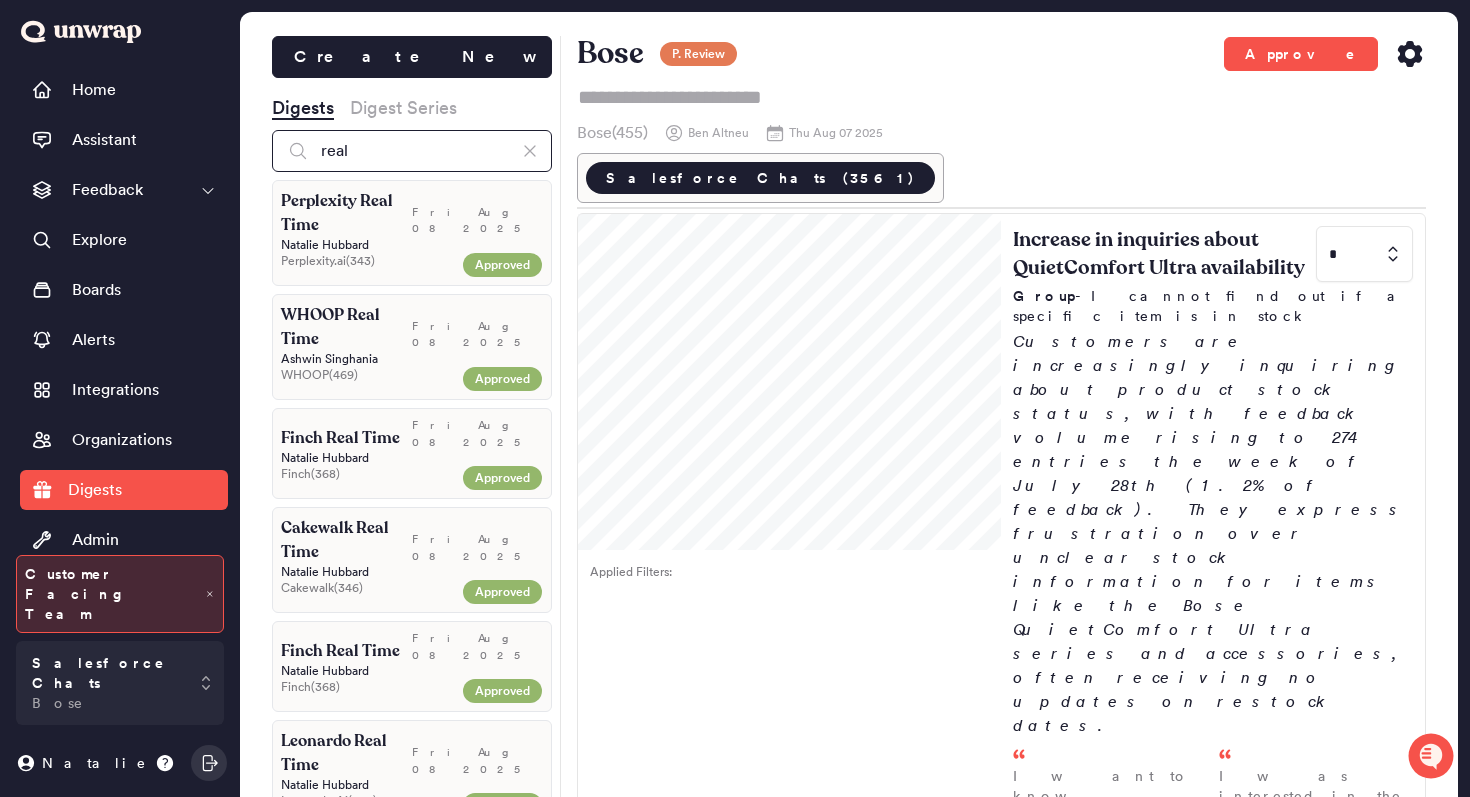 type on "real" 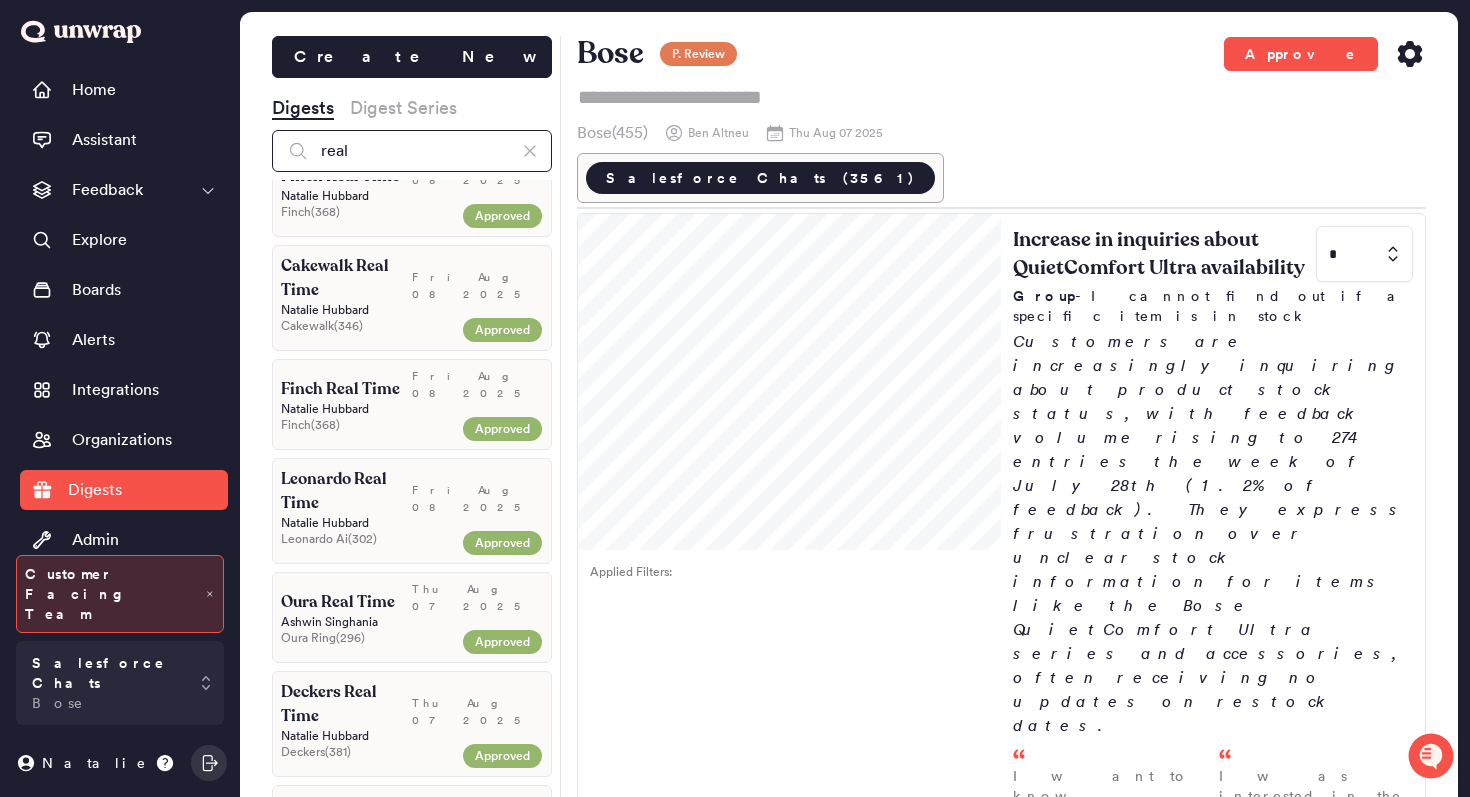 scroll, scrollTop: 300, scrollLeft: 0, axis: vertical 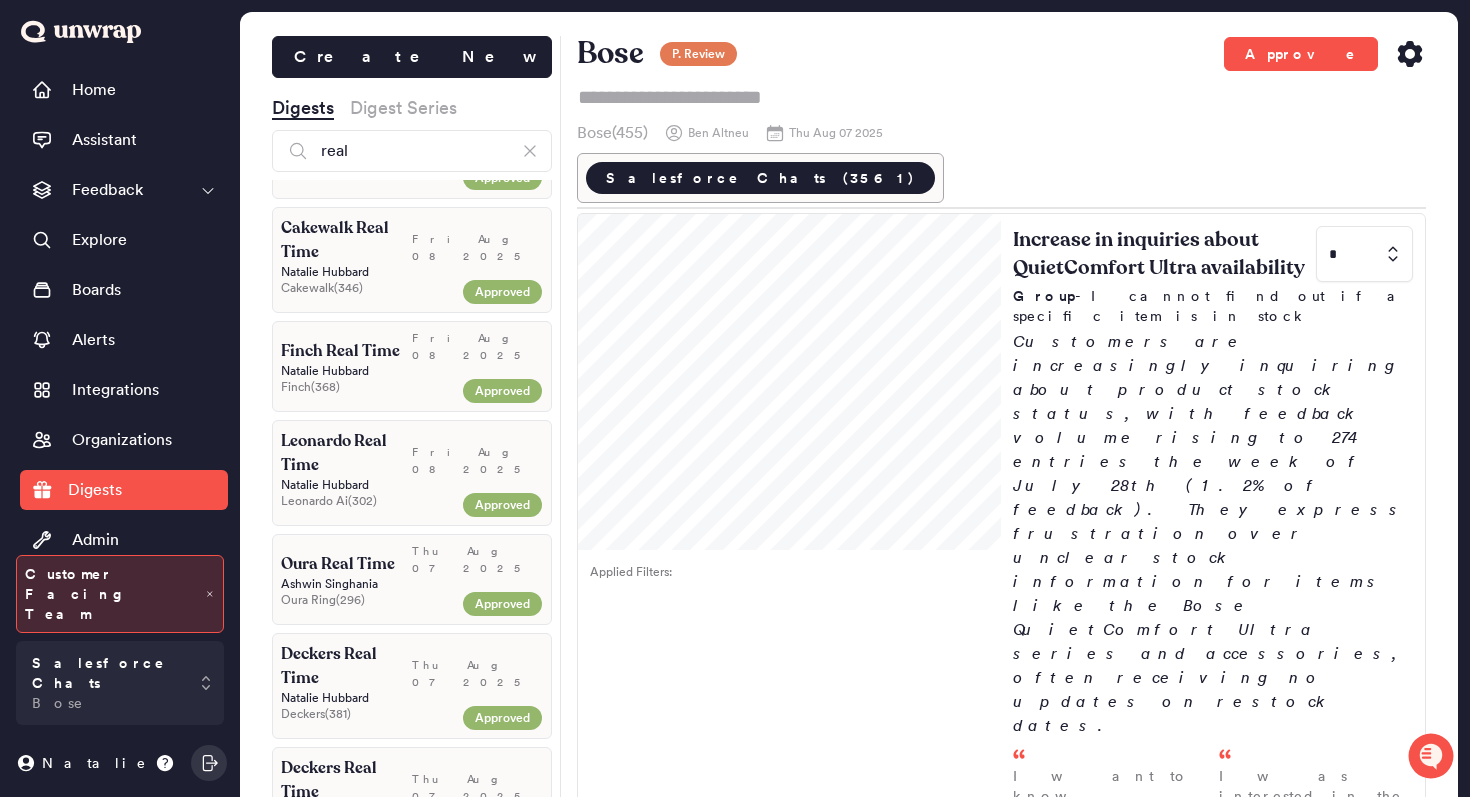 click on "Oura Real Time" at bounding box center [346, 564] 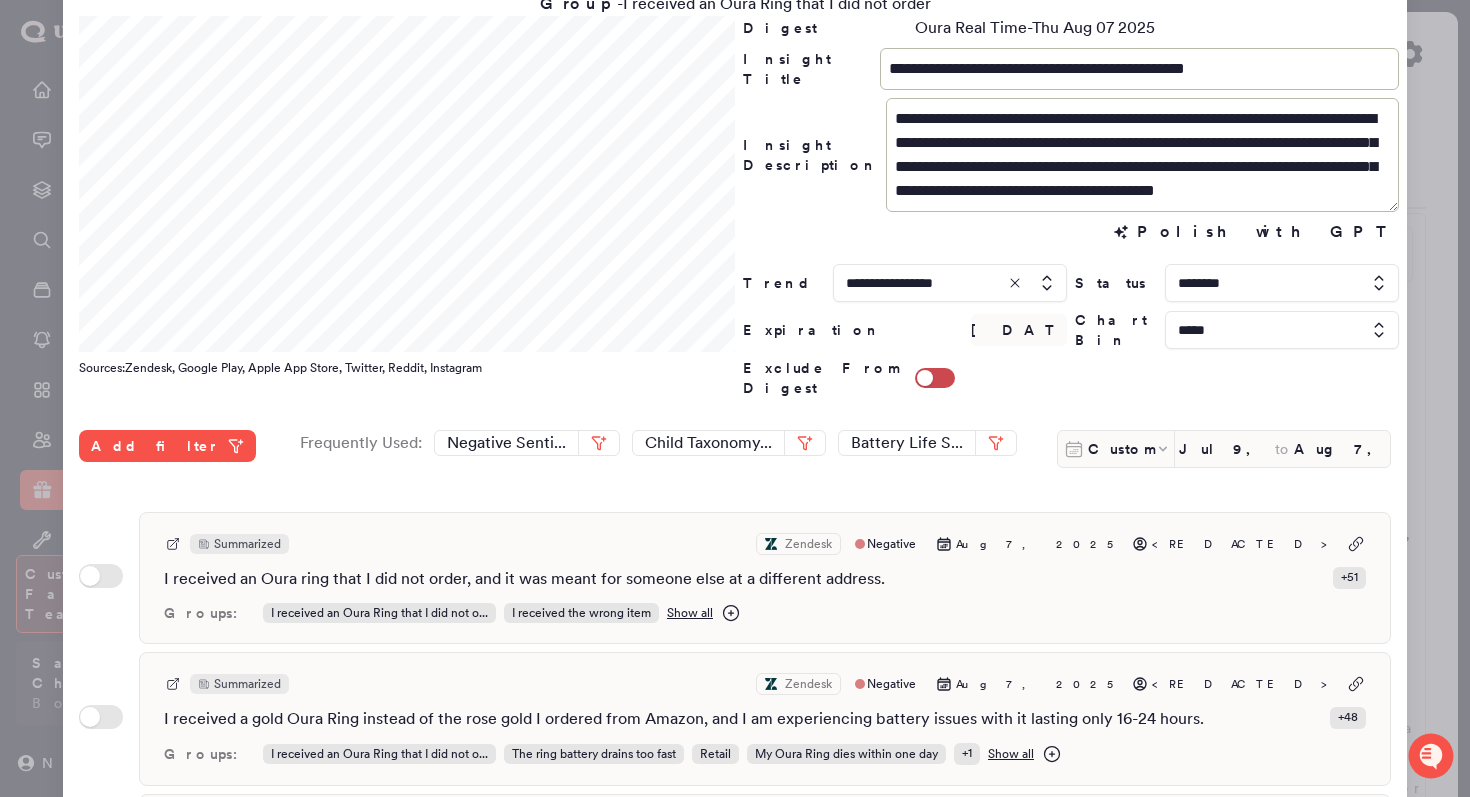 scroll, scrollTop: 72, scrollLeft: 0, axis: vertical 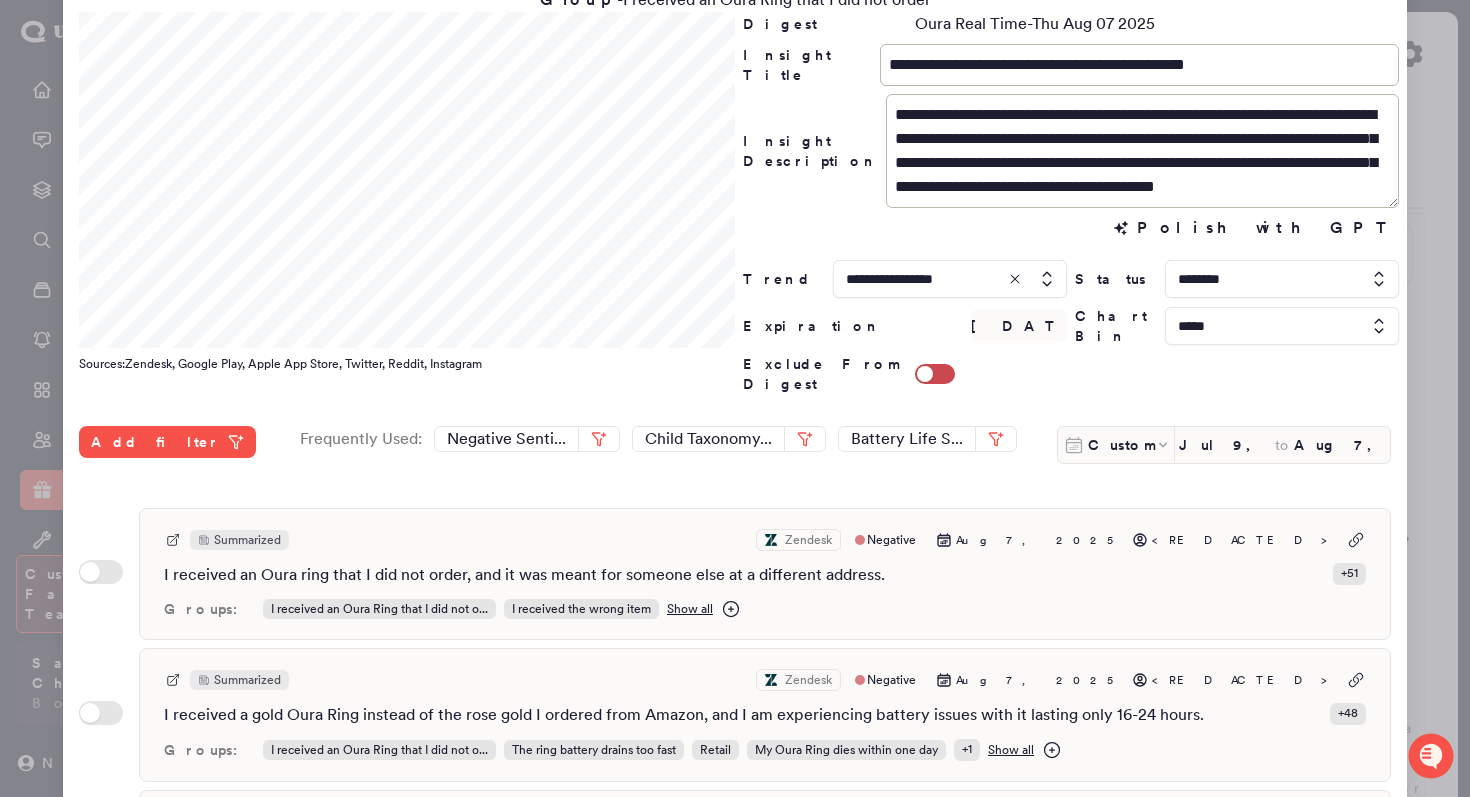 click on "Custom Jul 9, 2025 to Aug 7, 2025" at bounding box center (1224, 445) 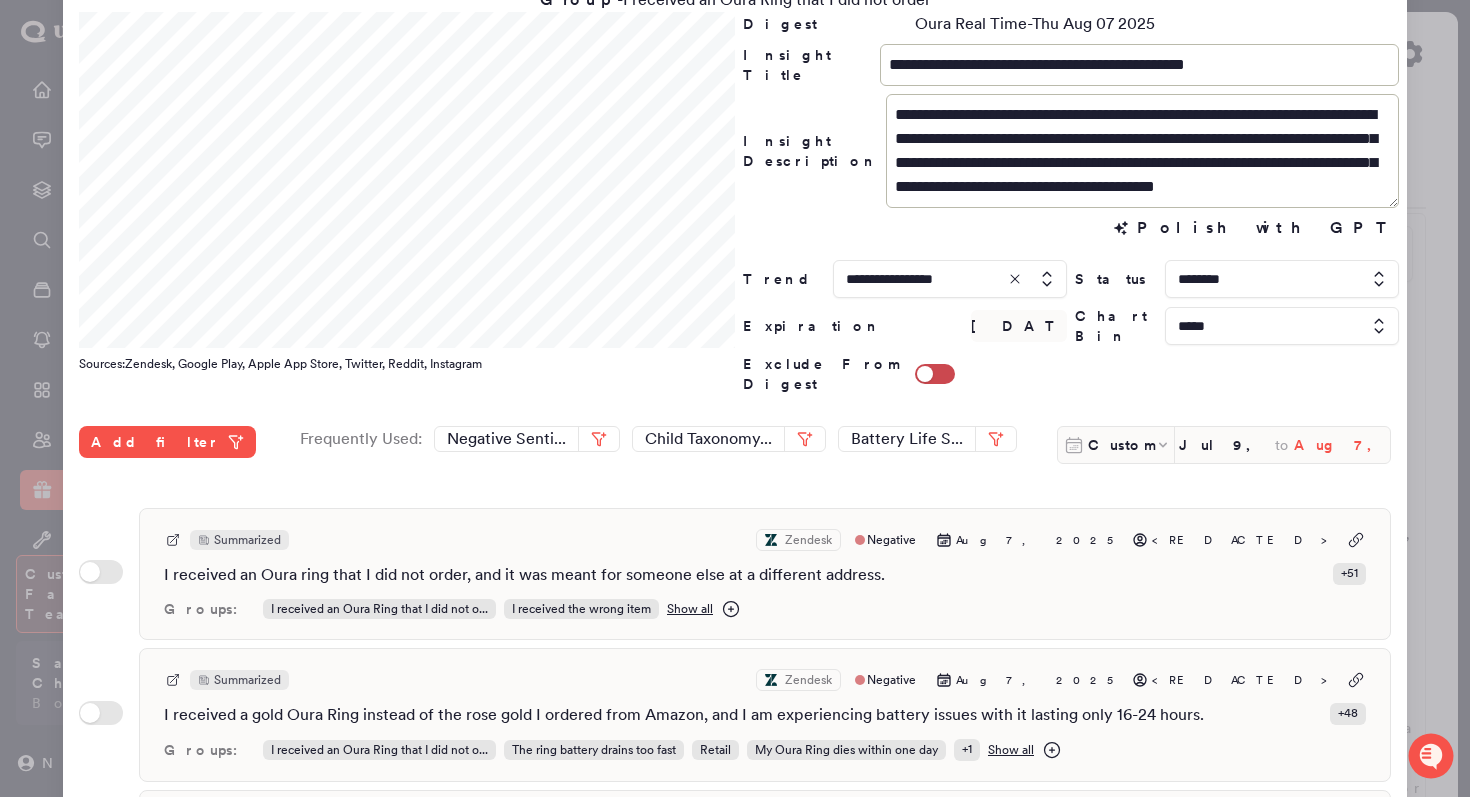 click on "Aug 7, 2025" at bounding box center (1342, 445) 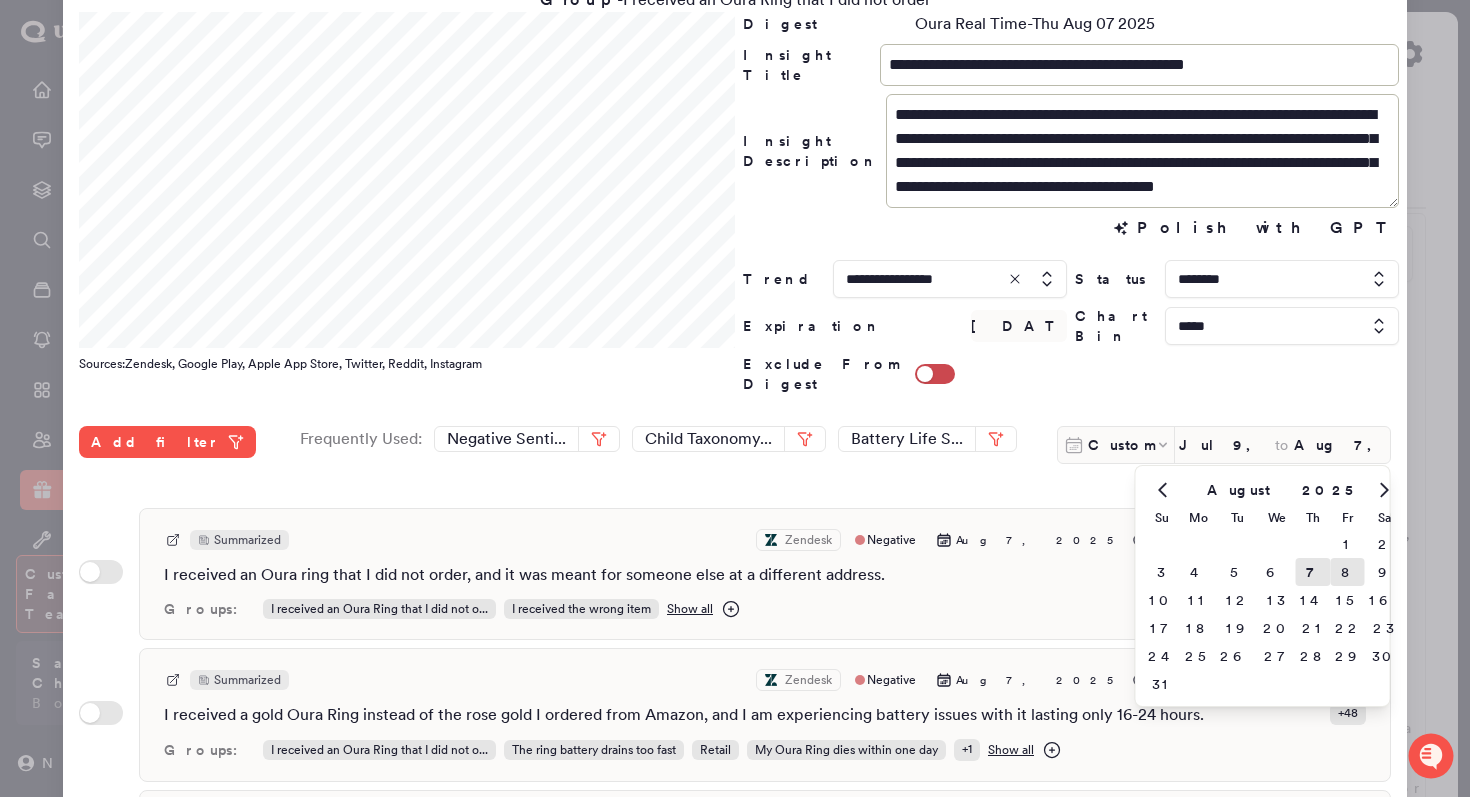 click on "8" at bounding box center [1348, 572] 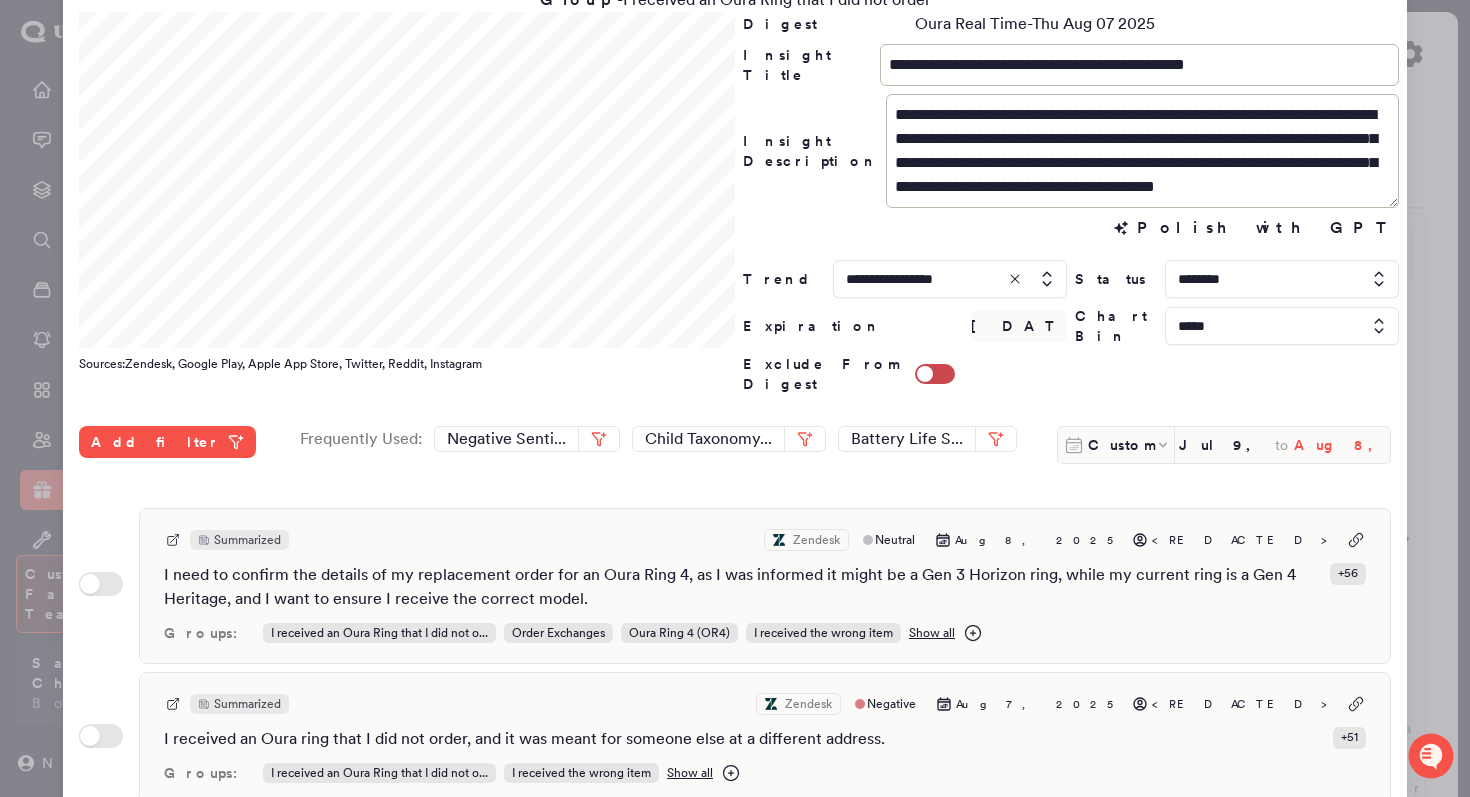 click on "Aug 8, 2025" at bounding box center (1342, 445) 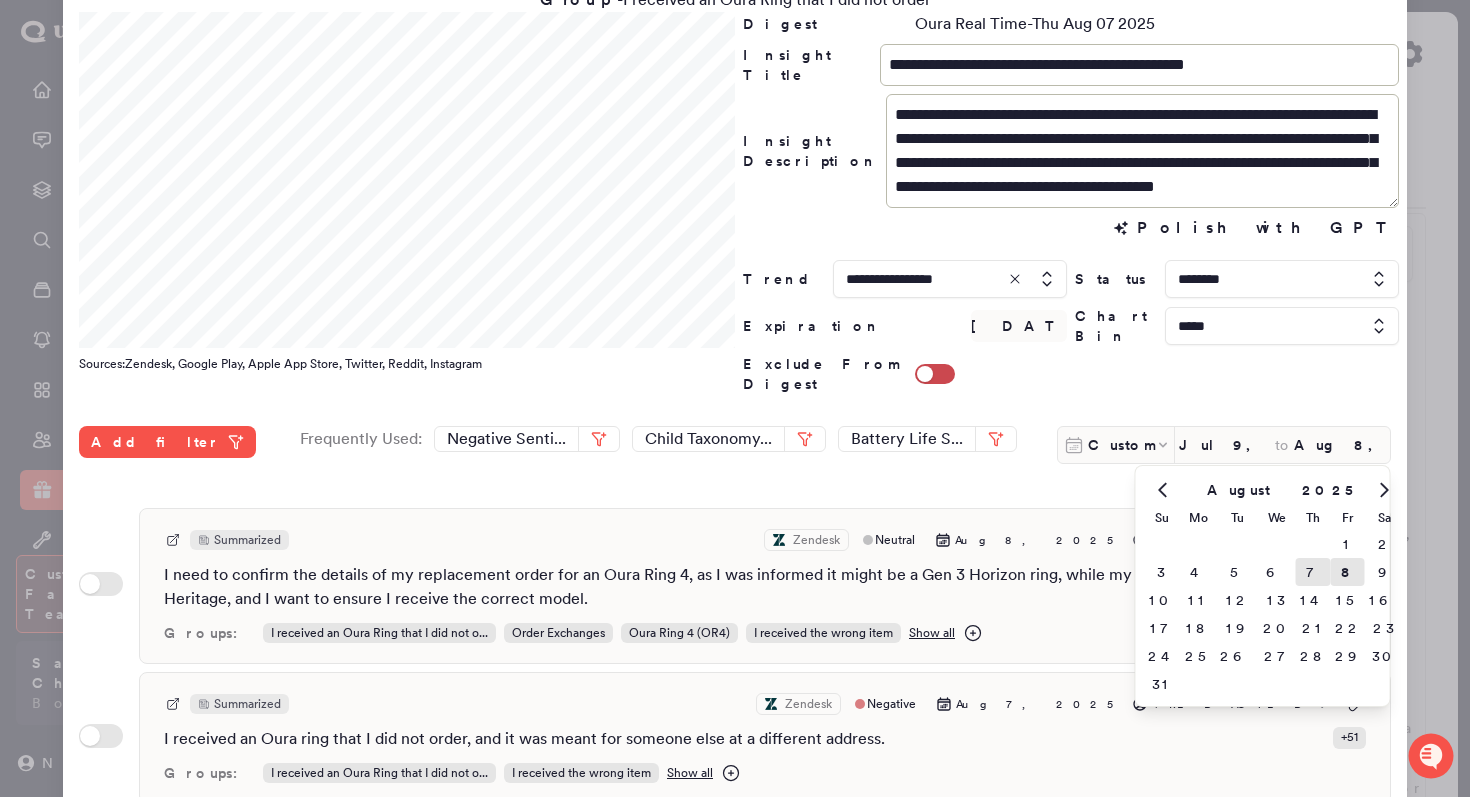 click on "7" at bounding box center [1313, 572] 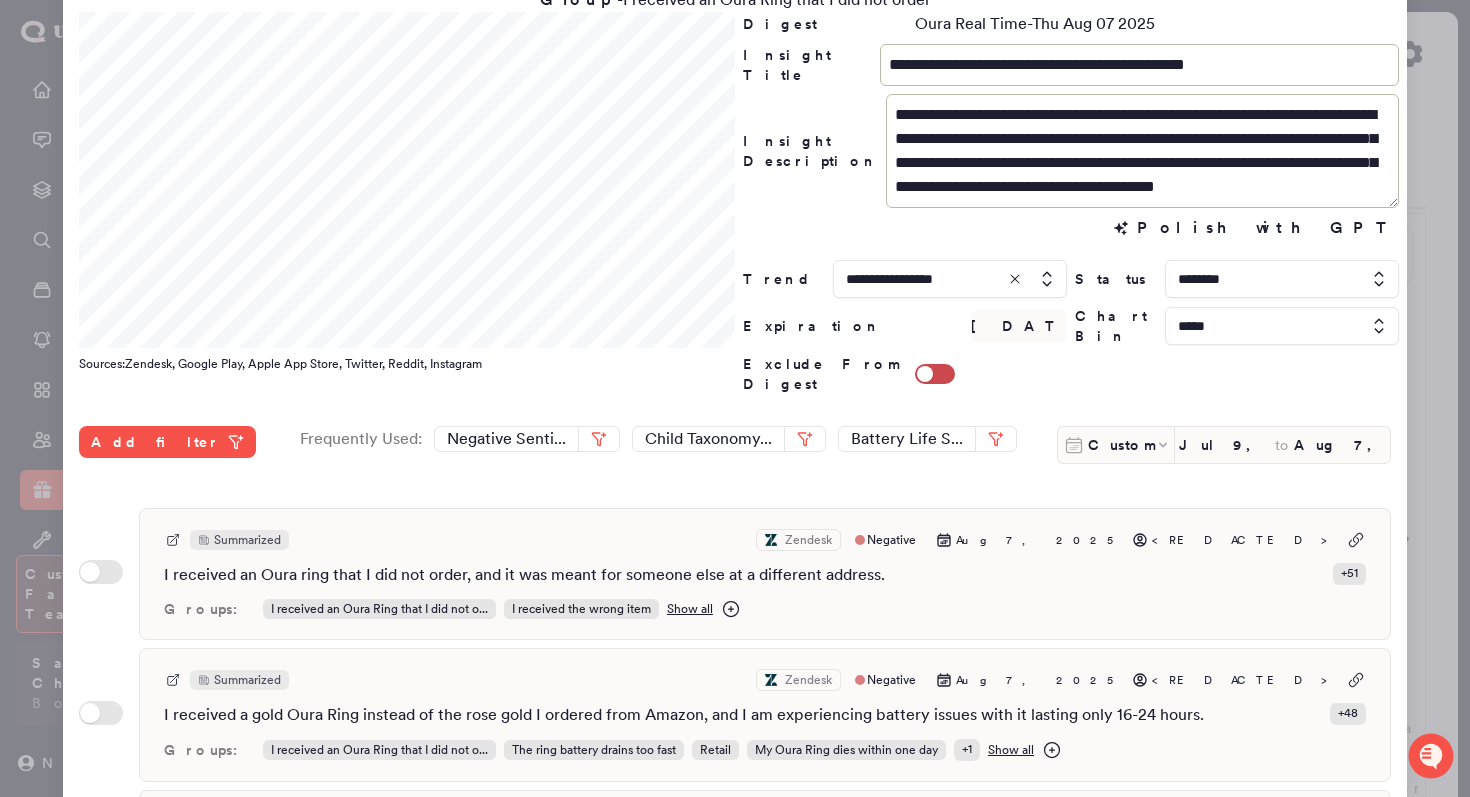 scroll, scrollTop: 0, scrollLeft: 0, axis: both 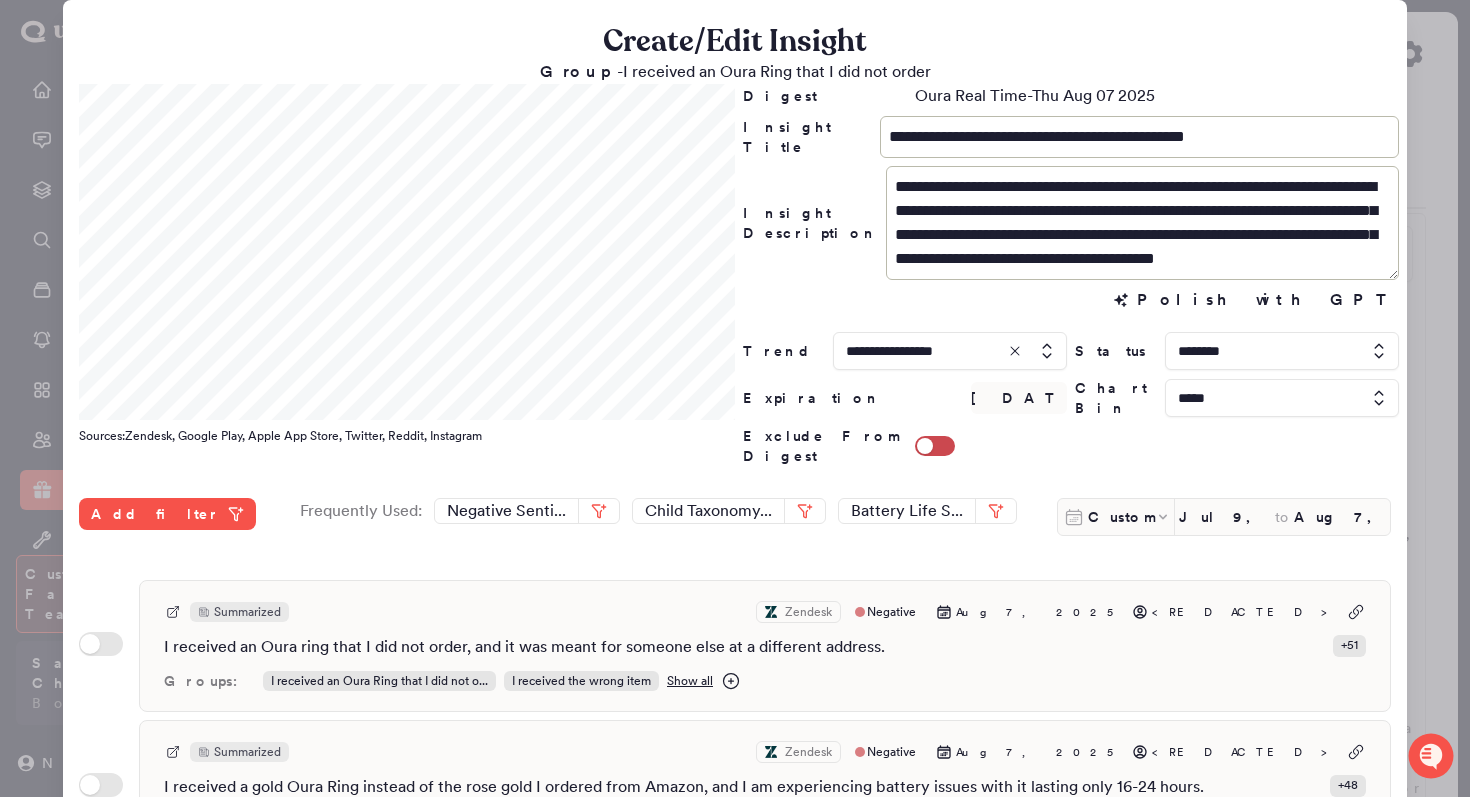 click at bounding box center (735, 398) 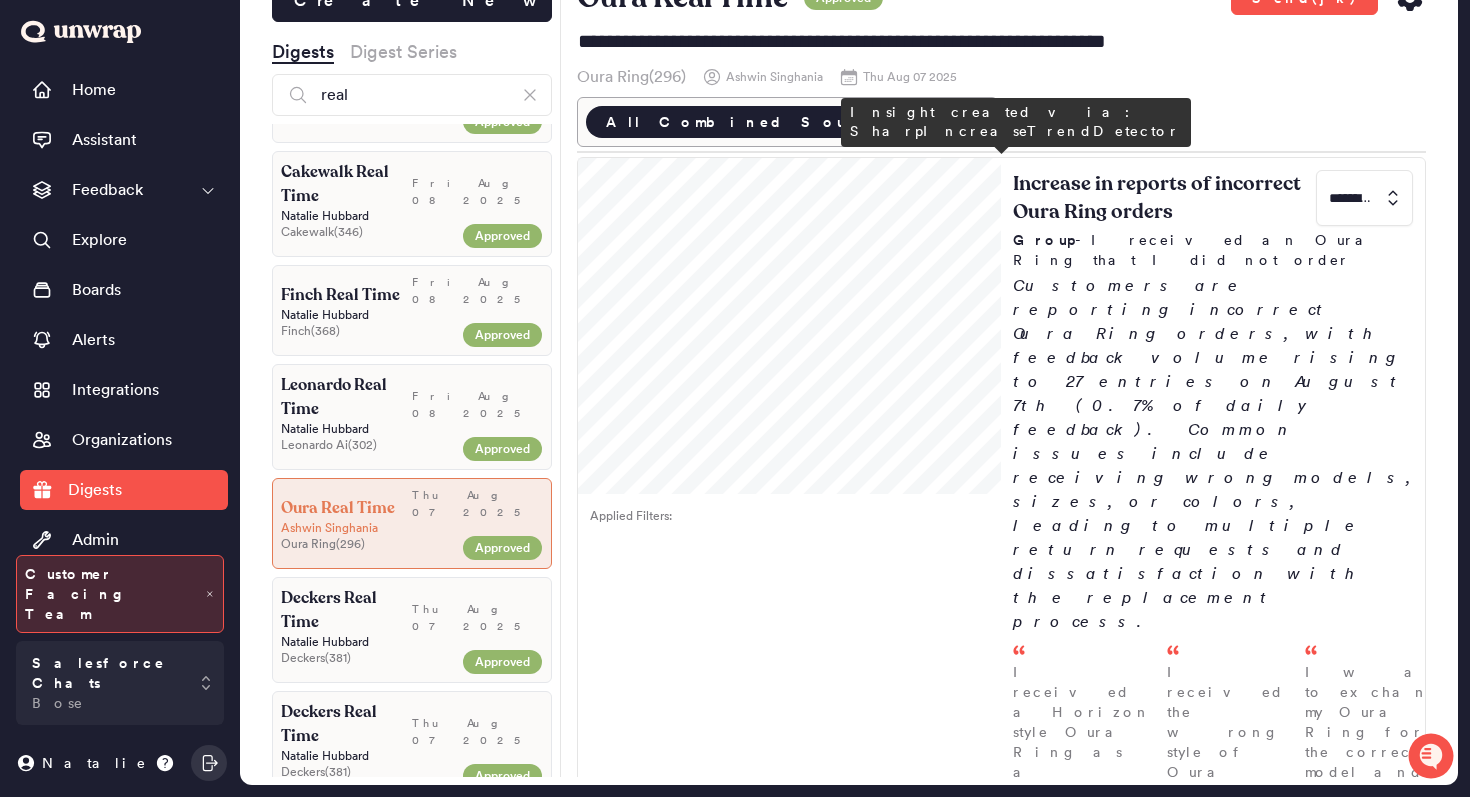 scroll, scrollTop: 0, scrollLeft: 0, axis: both 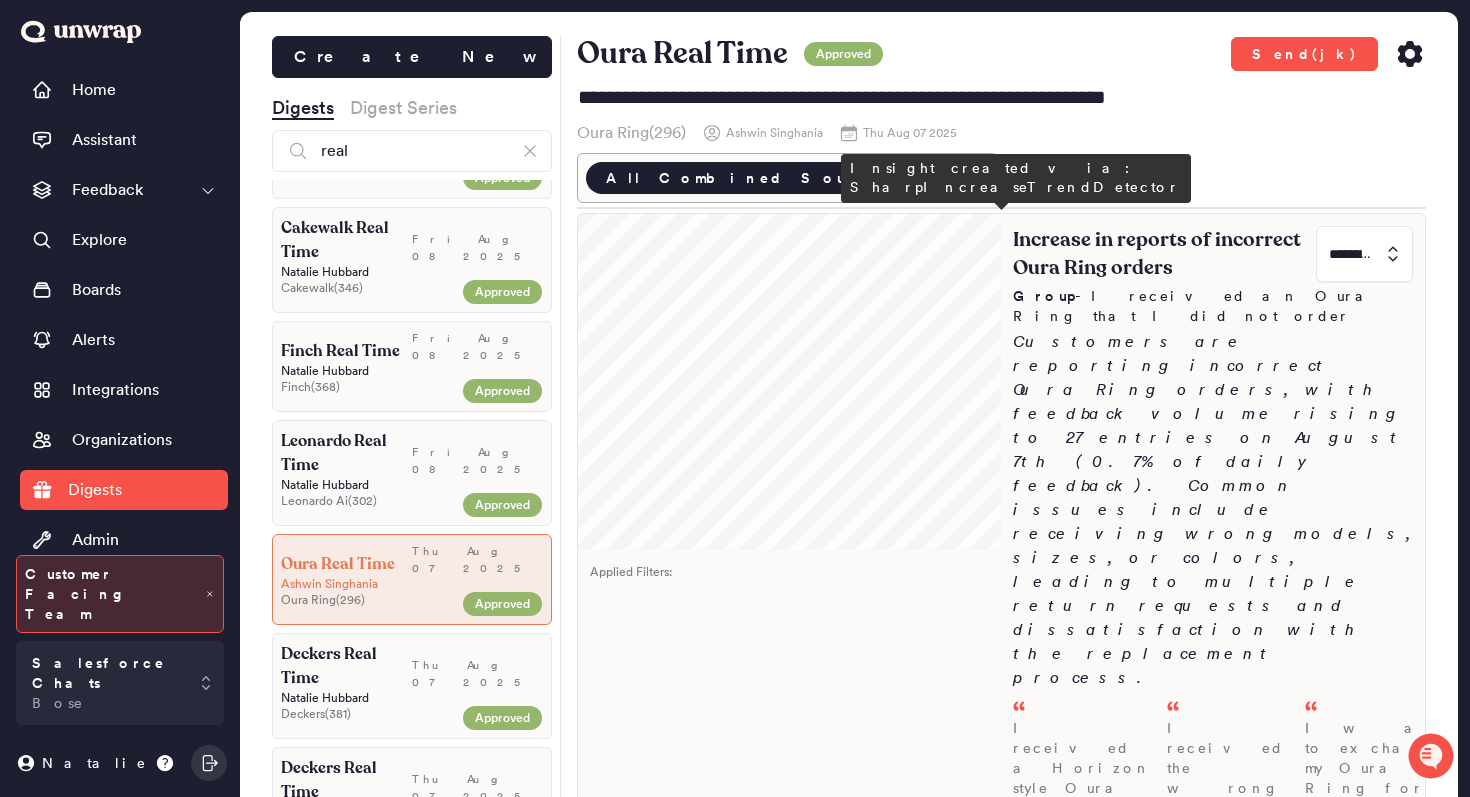 click on "Increase in reports of incorrect Oura Ring orders ********* Group  -  I received an Oura Ring that I did not order Customers are reporting incorrect Oura Ring orders, with feedback volume rising to 27 entries on August 7th (0.7% of daily feedback). Common issues include receiving wrong models, sizes, or colors, leading to multiple return requests and dissatisfaction with the replacement process. I received a Horizon style Oura Ring as a replacement instead of my original Heritage size 9 black ring, and I would like to understand why a different style wa...  -  Aug 07 I received the wrong style of Oura Ring after requesting a size exchange from a 9 to an 11, and I need the correct horizontal style that I originally ordered.  -  Aug 07 I want to exchange my Oura Ring for the correct model and color after receiving multiple incorrect replacements, and I appreciate the offer of 3 months of free...  -  Aug 07" at bounding box center (1213, 702) 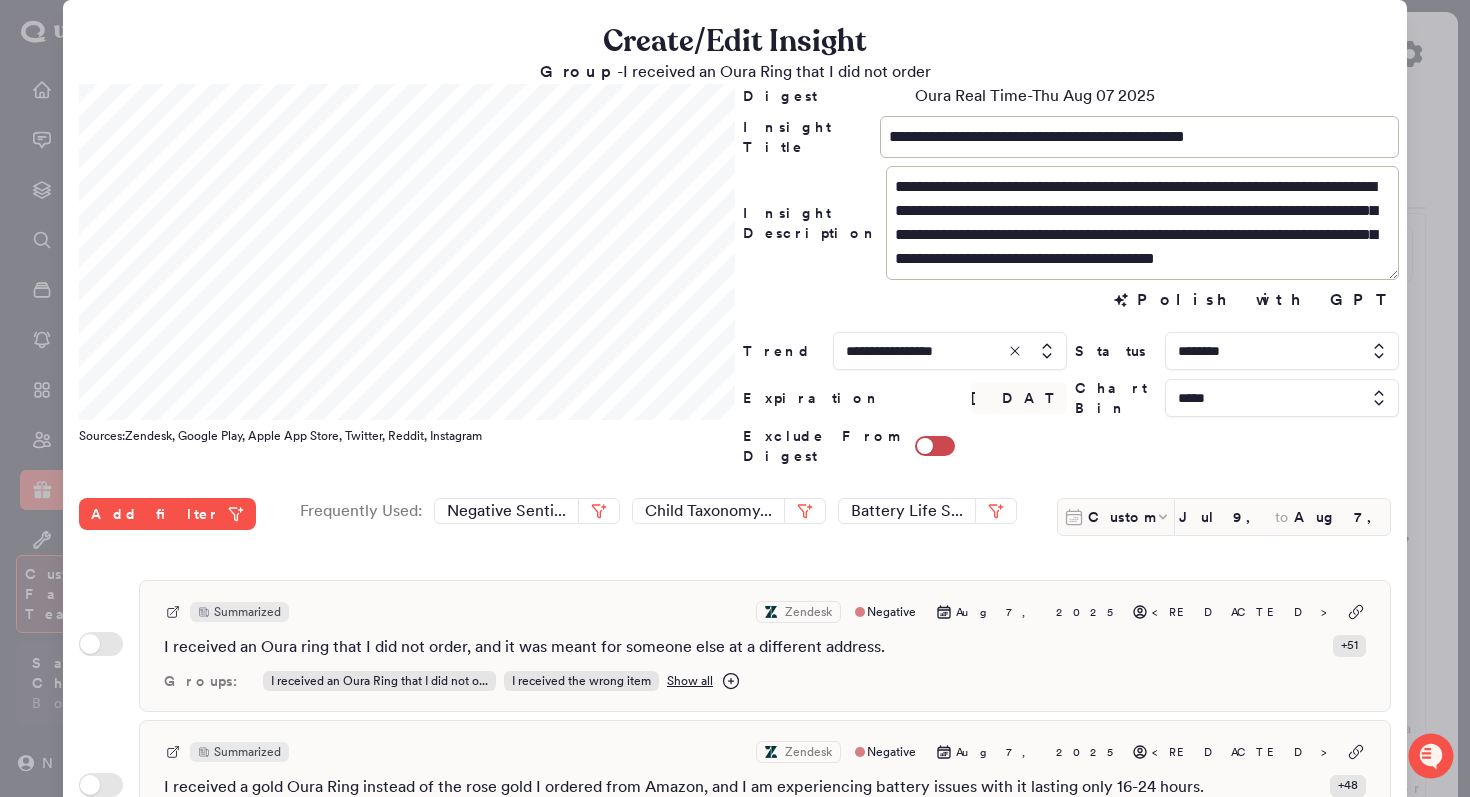 click at bounding box center [735, 398] 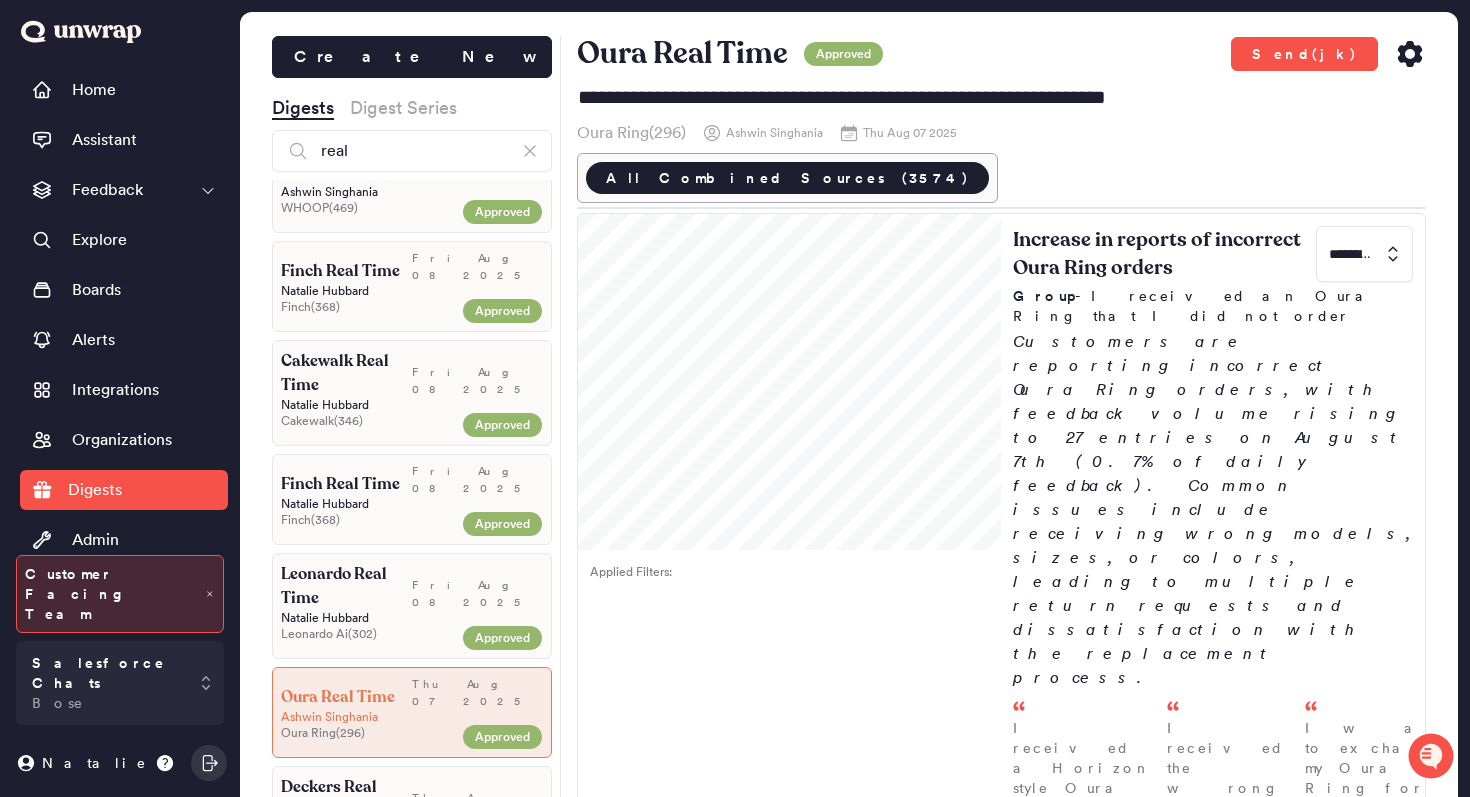 scroll, scrollTop: 185, scrollLeft: 0, axis: vertical 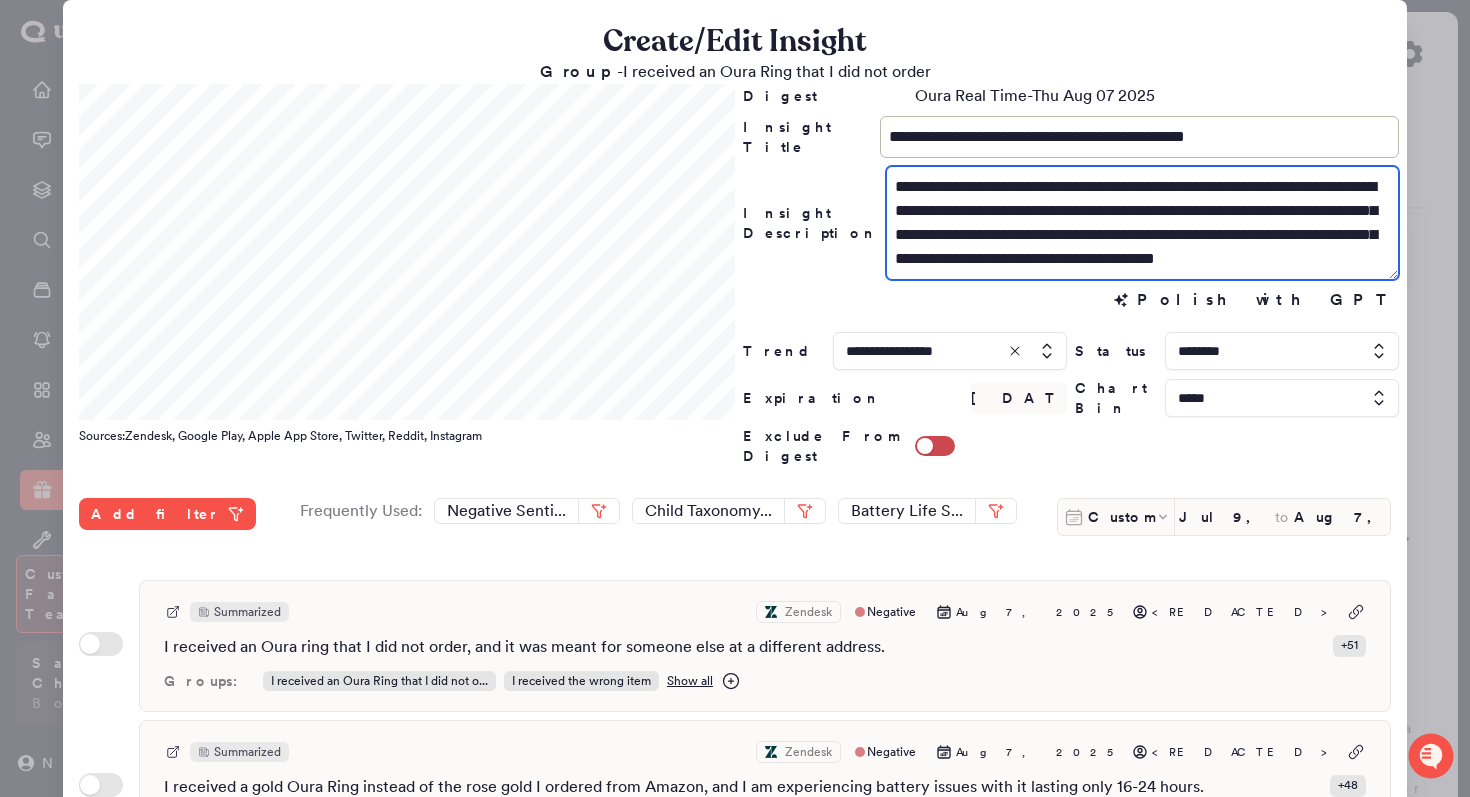 click on "**********" at bounding box center [1142, 223] 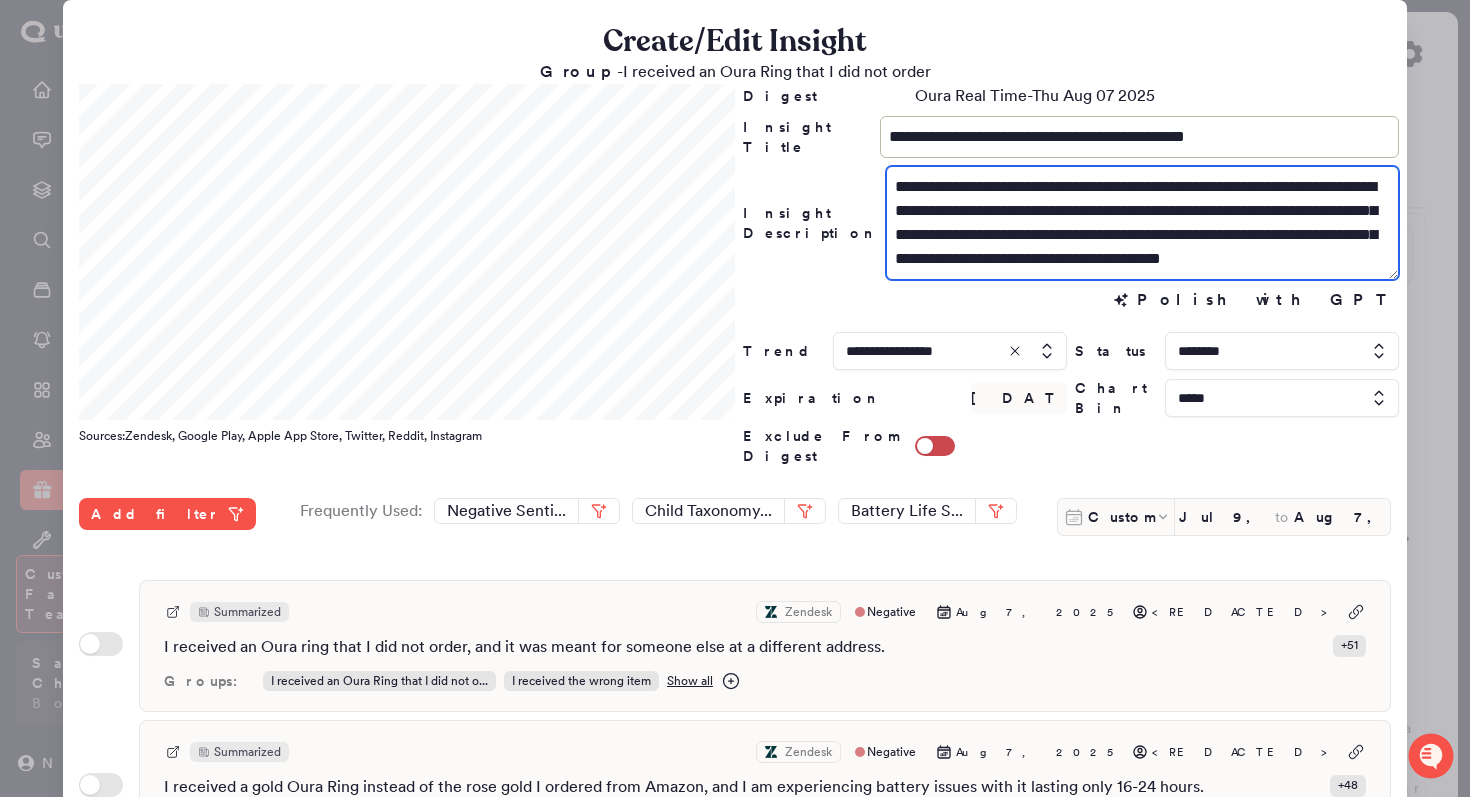 type on "**********" 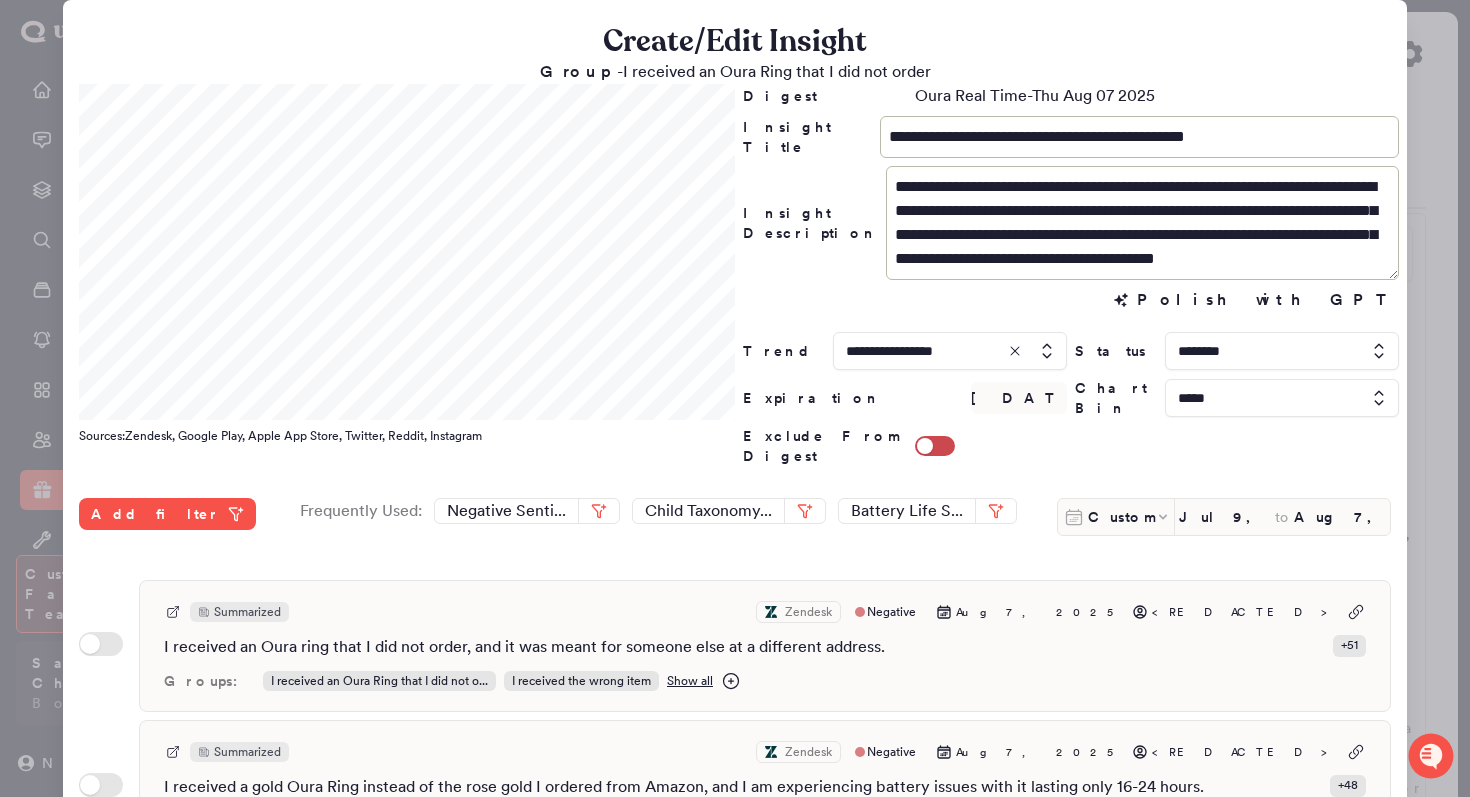click on "**********" 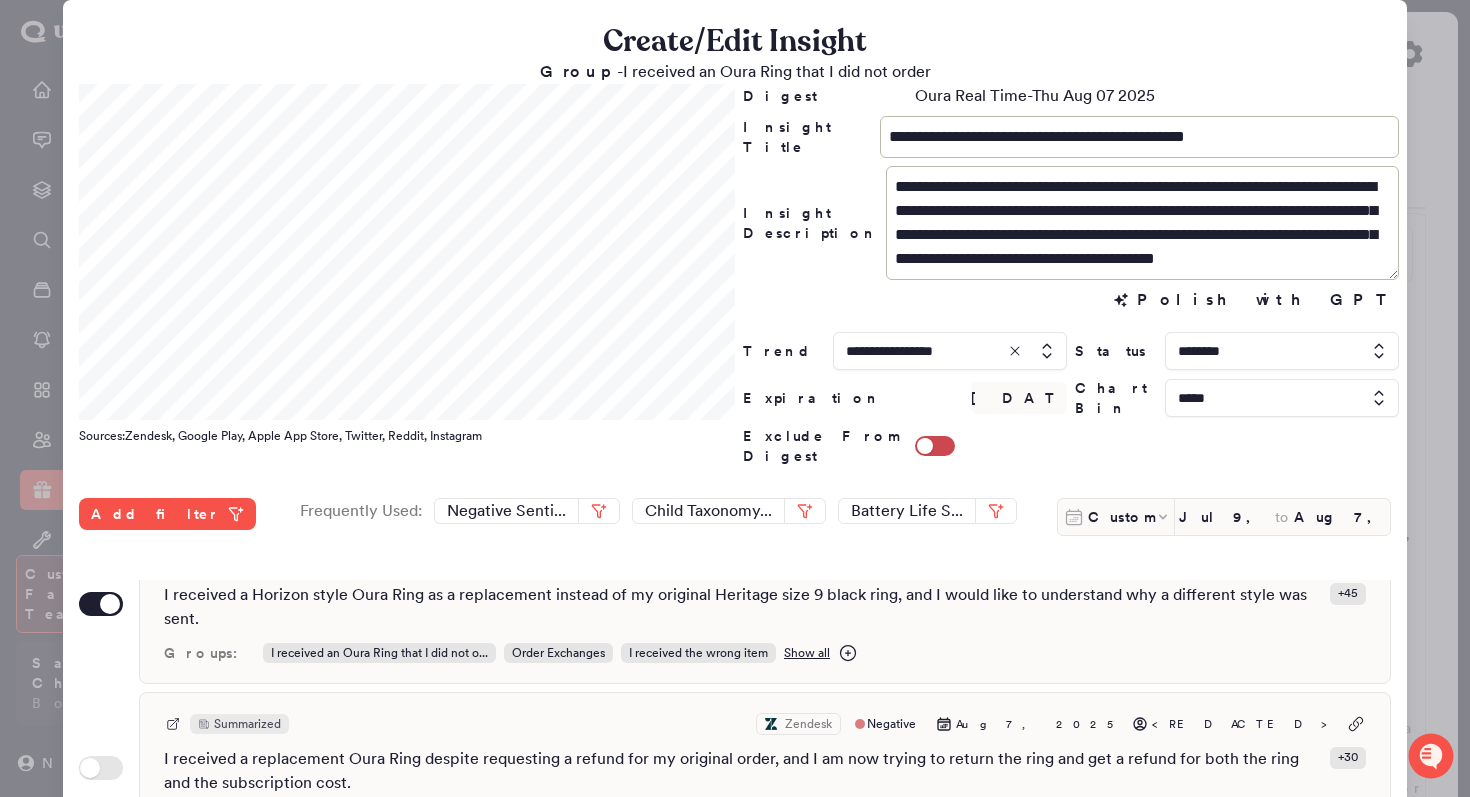 scroll, scrollTop: 514, scrollLeft: 0, axis: vertical 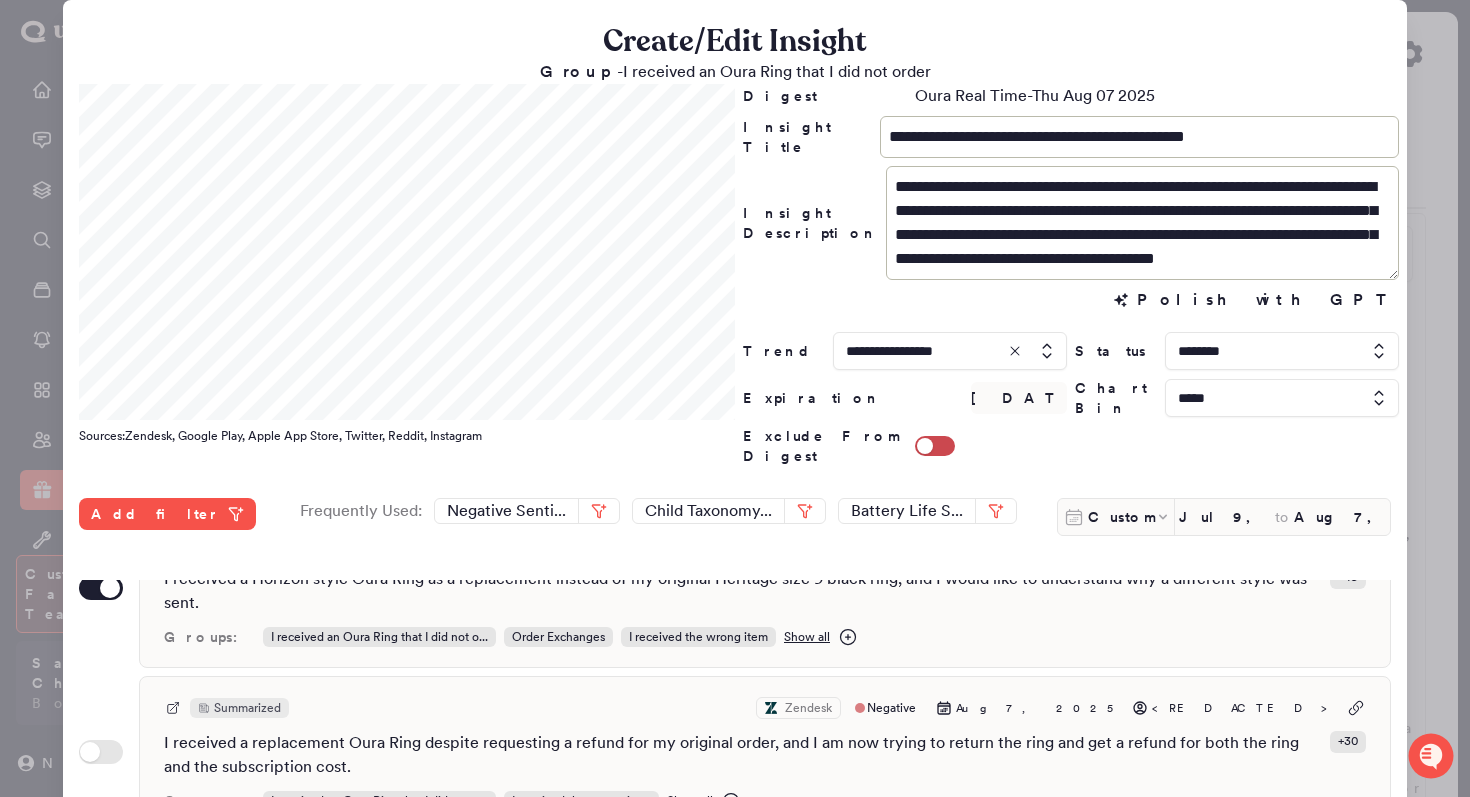 click at bounding box center [735, 398] 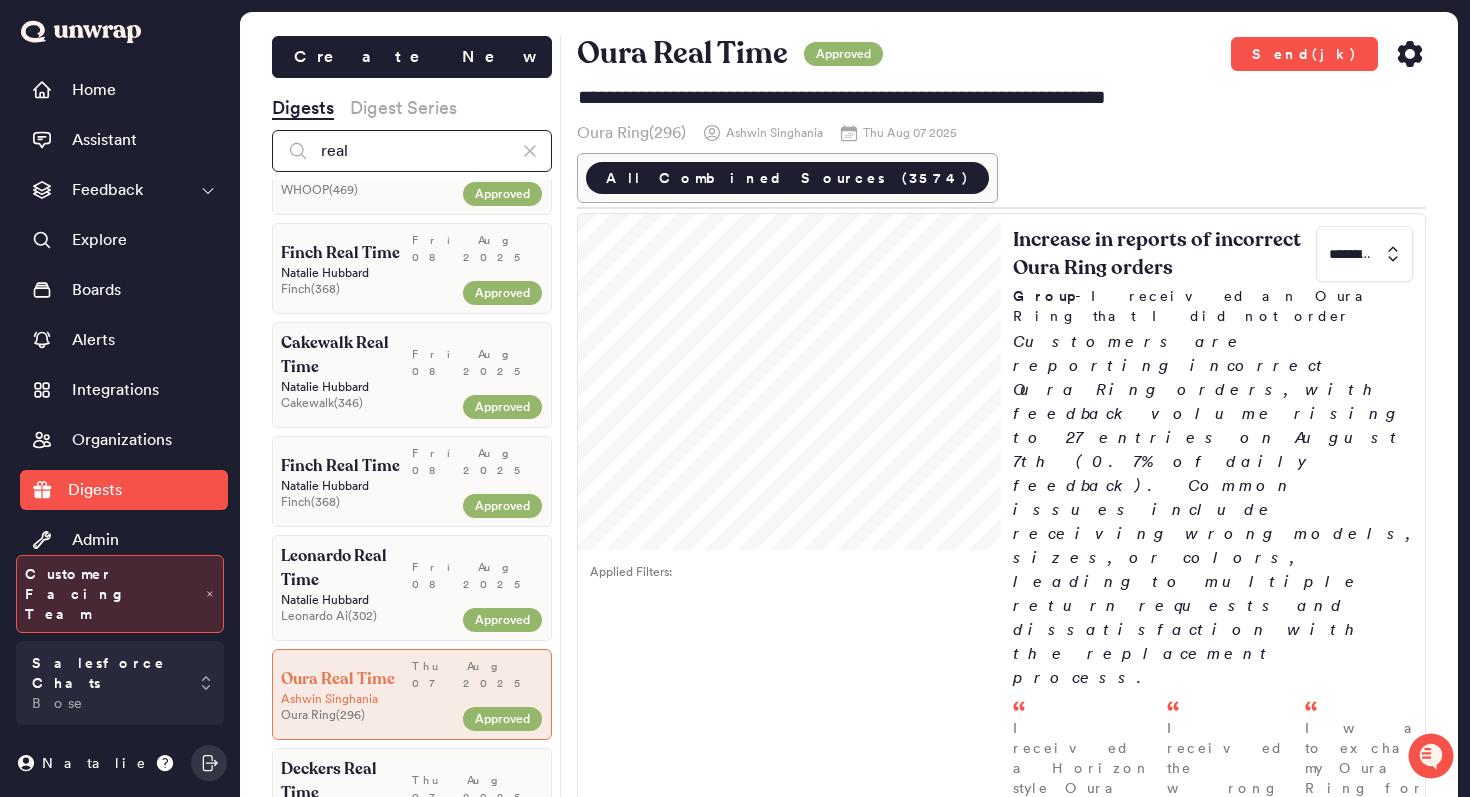 click on "real" at bounding box center (412, 151) 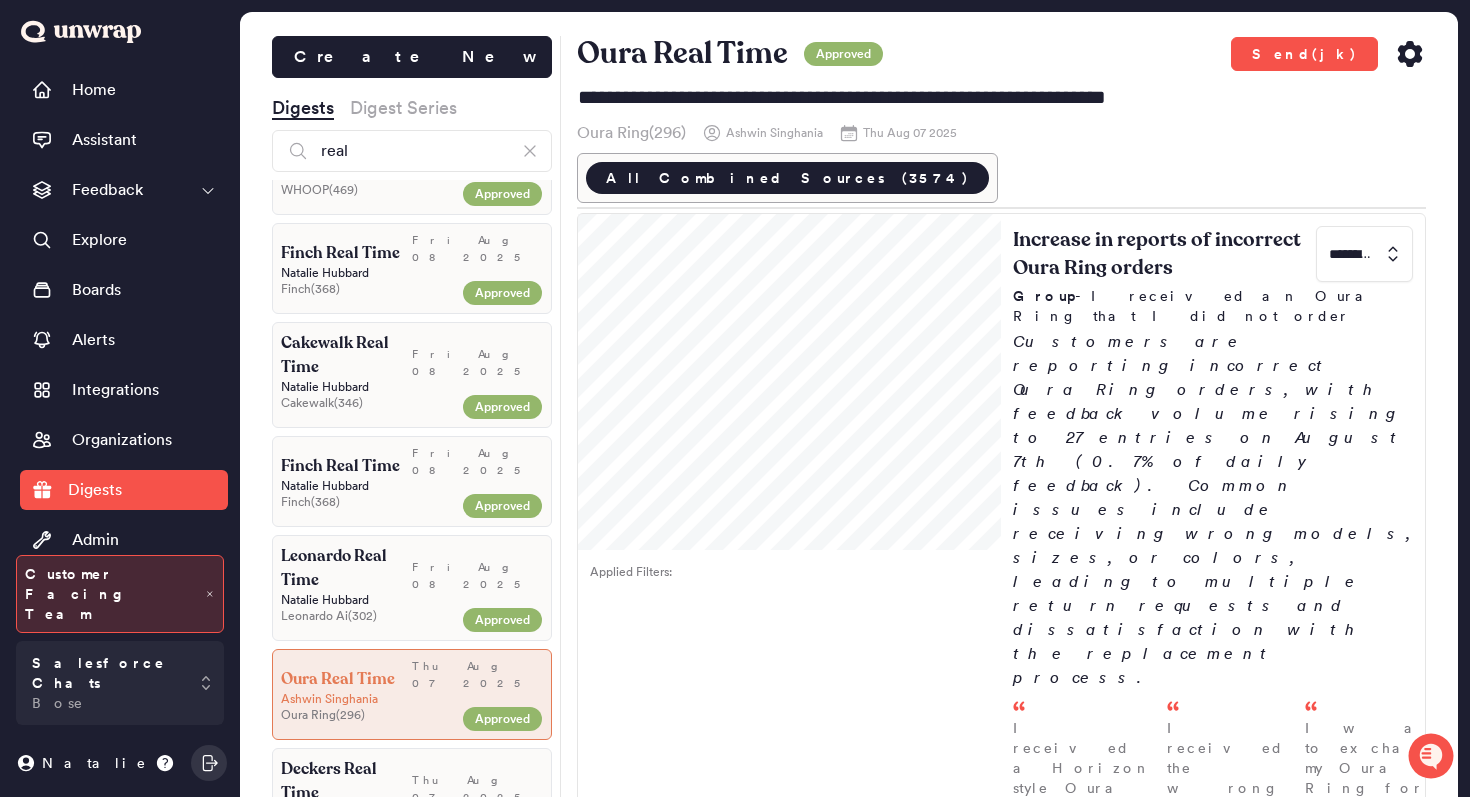 click on "Leonardo Real Time" at bounding box center (346, 568) 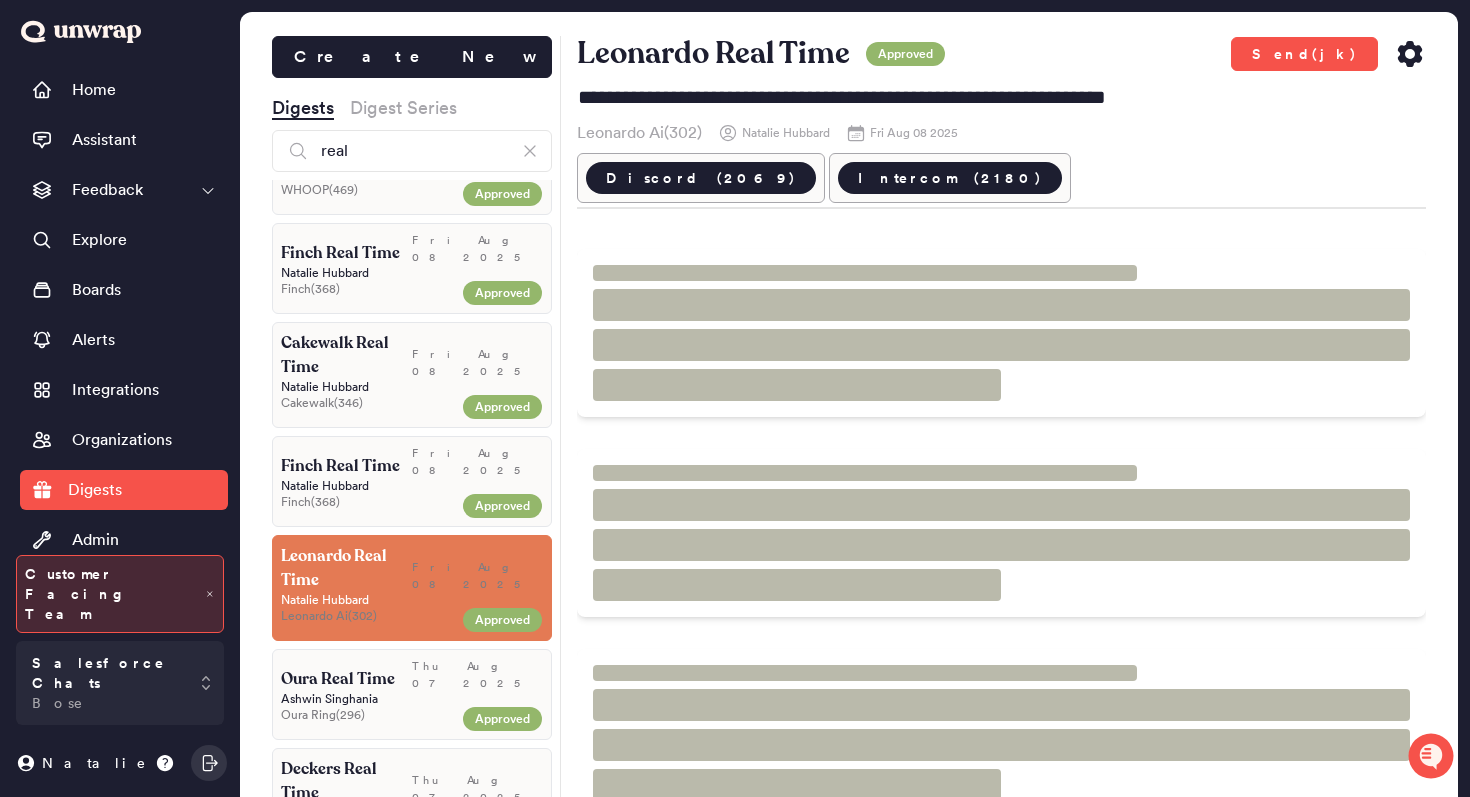 type on "**********" 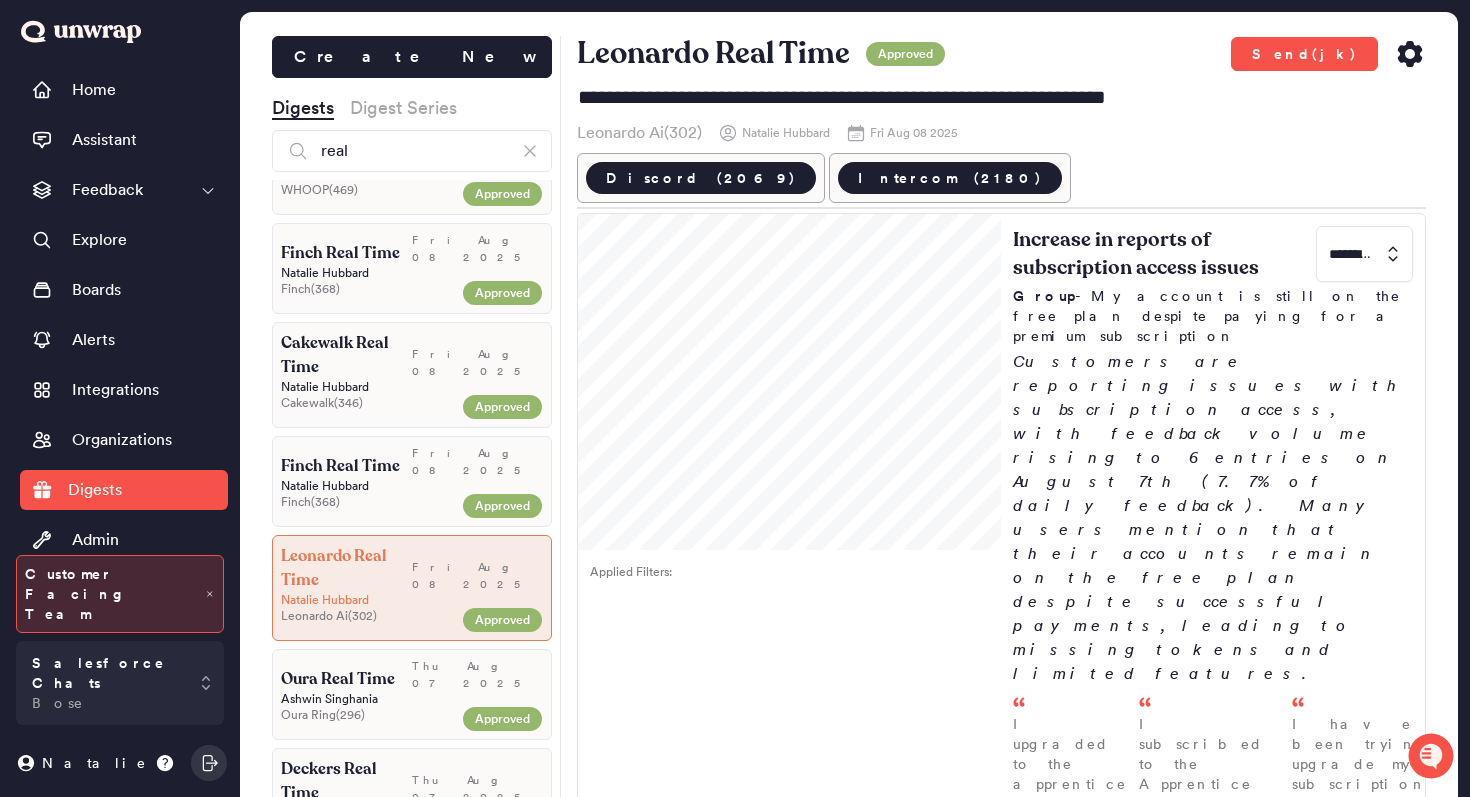 scroll, scrollTop: 0, scrollLeft: 0, axis: both 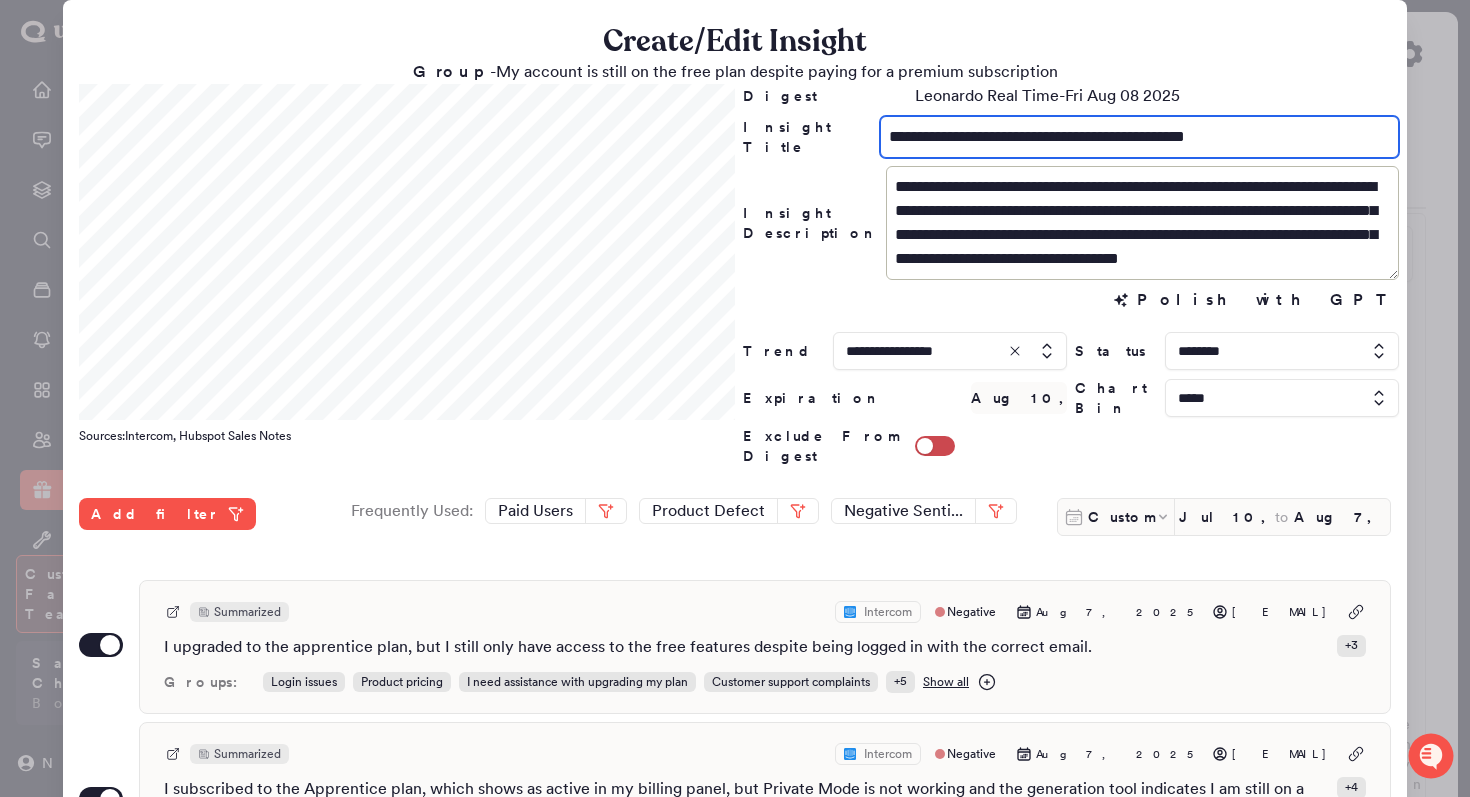 drag, startPoint x: 1259, startPoint y: 138, endPoint x: 1046, endPoint y: 138, distance: 213 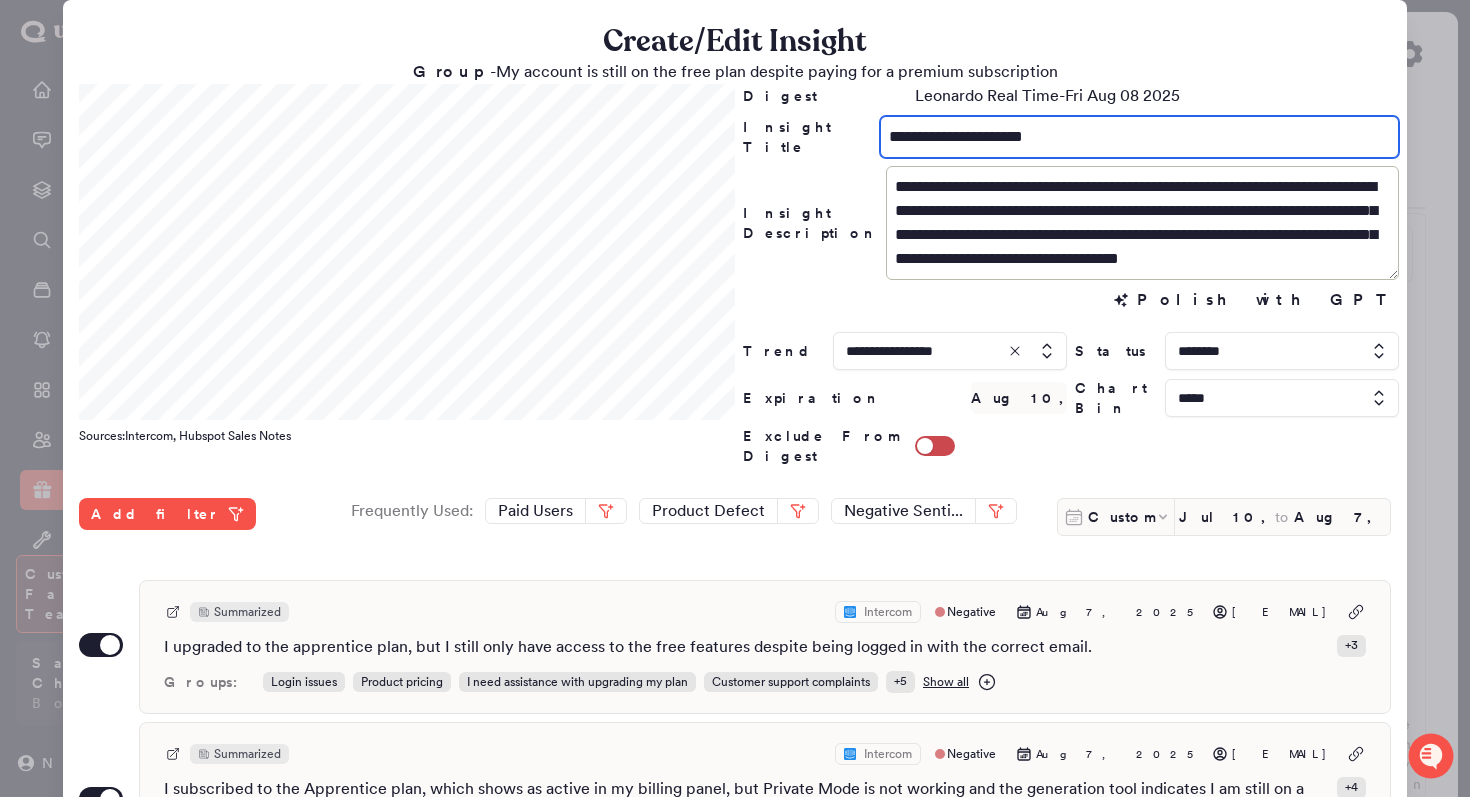type on "**********" 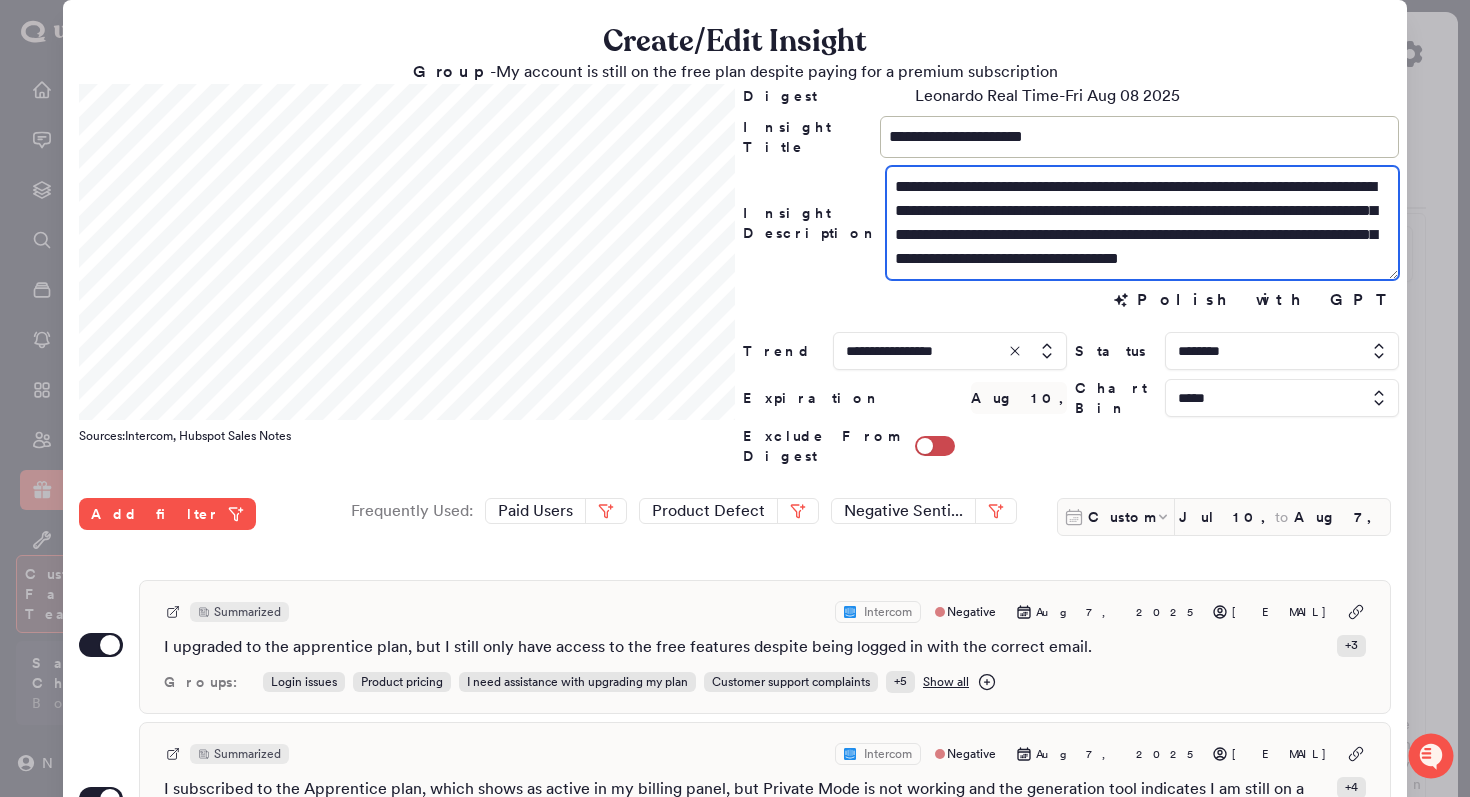 drag, startPoint x: 1292, startPoint y: 185, endPoint x: 1066, endPoint y: 188, distance: 226.01991 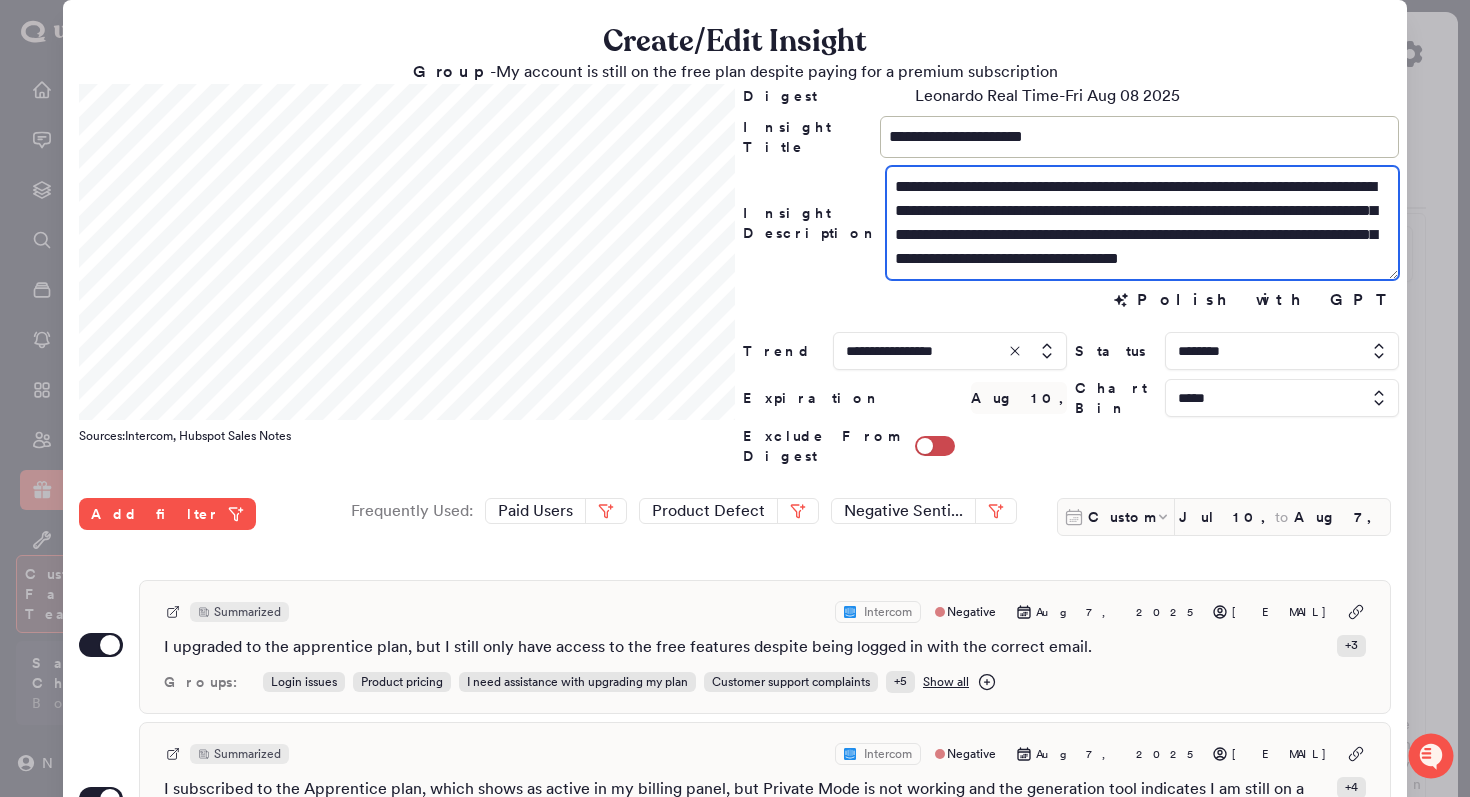 click on "**********" at bounding box center [1142, 223] 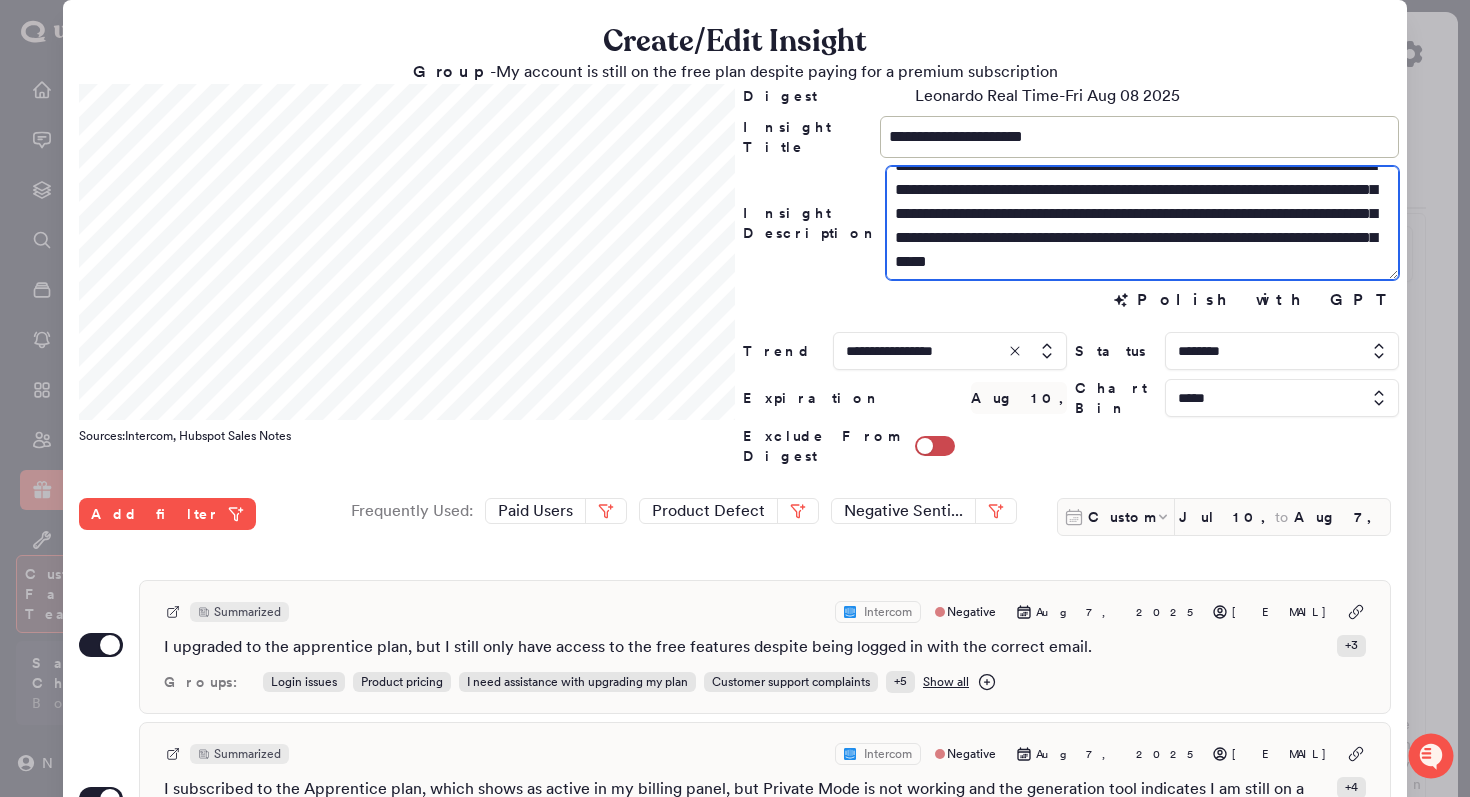 scroll, scrollTop: 24, scrollLeft: 0, axis: vertical 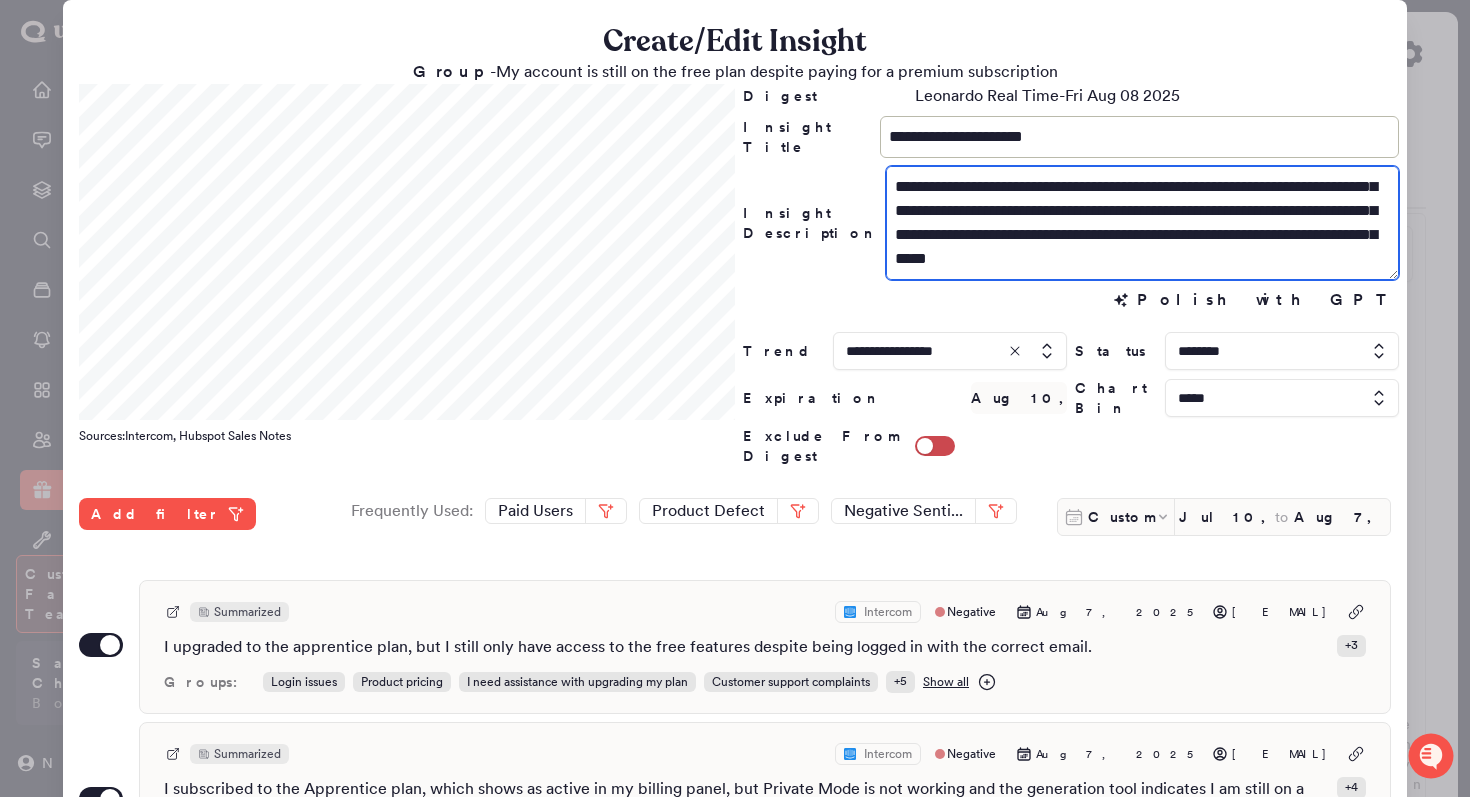 click on "**********" at bounding box center (1142, 223) 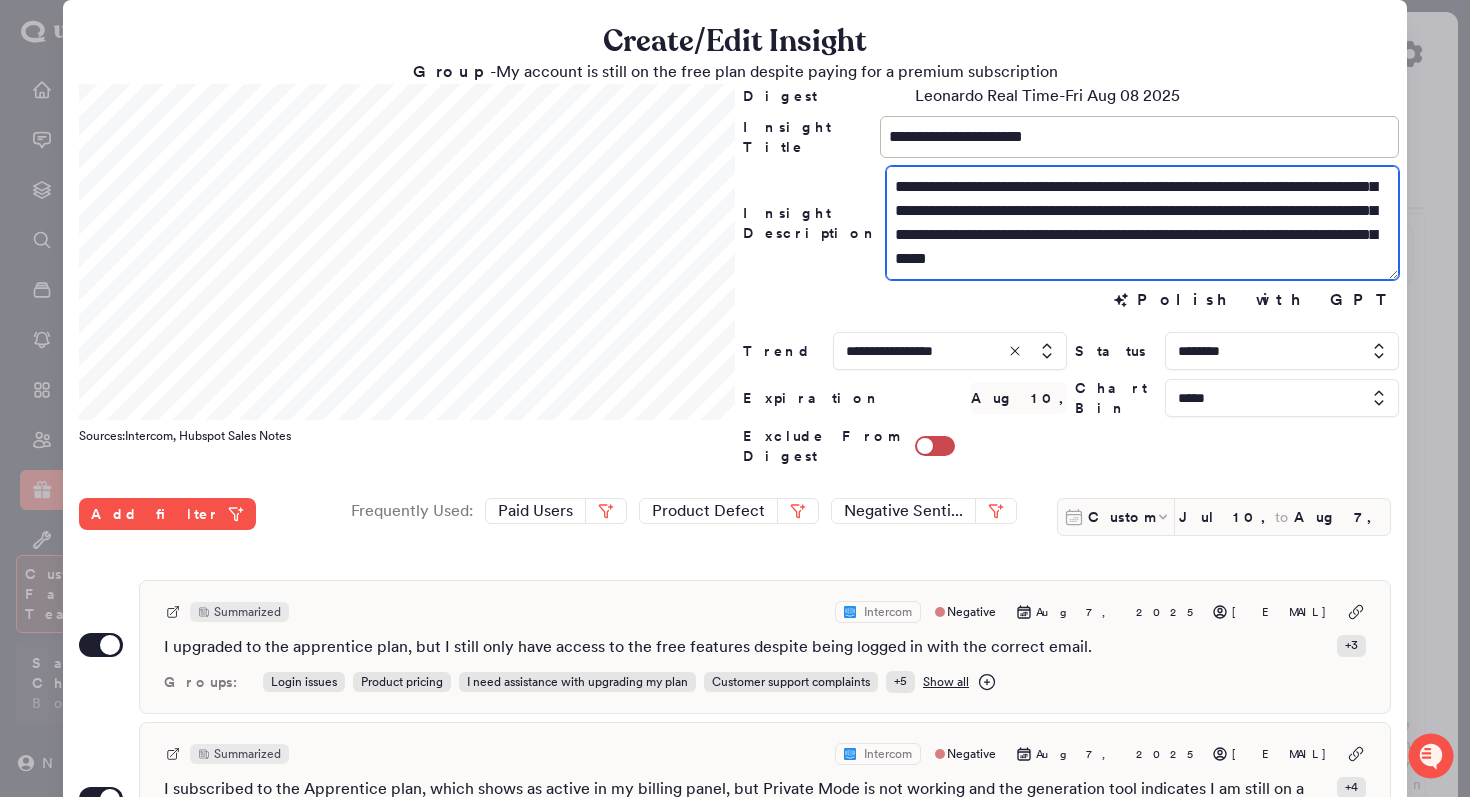 drag, startPoint x: 1191, startPoint y: 235, endPoint x: 924, endPoint y: 228, distance: 267.09174 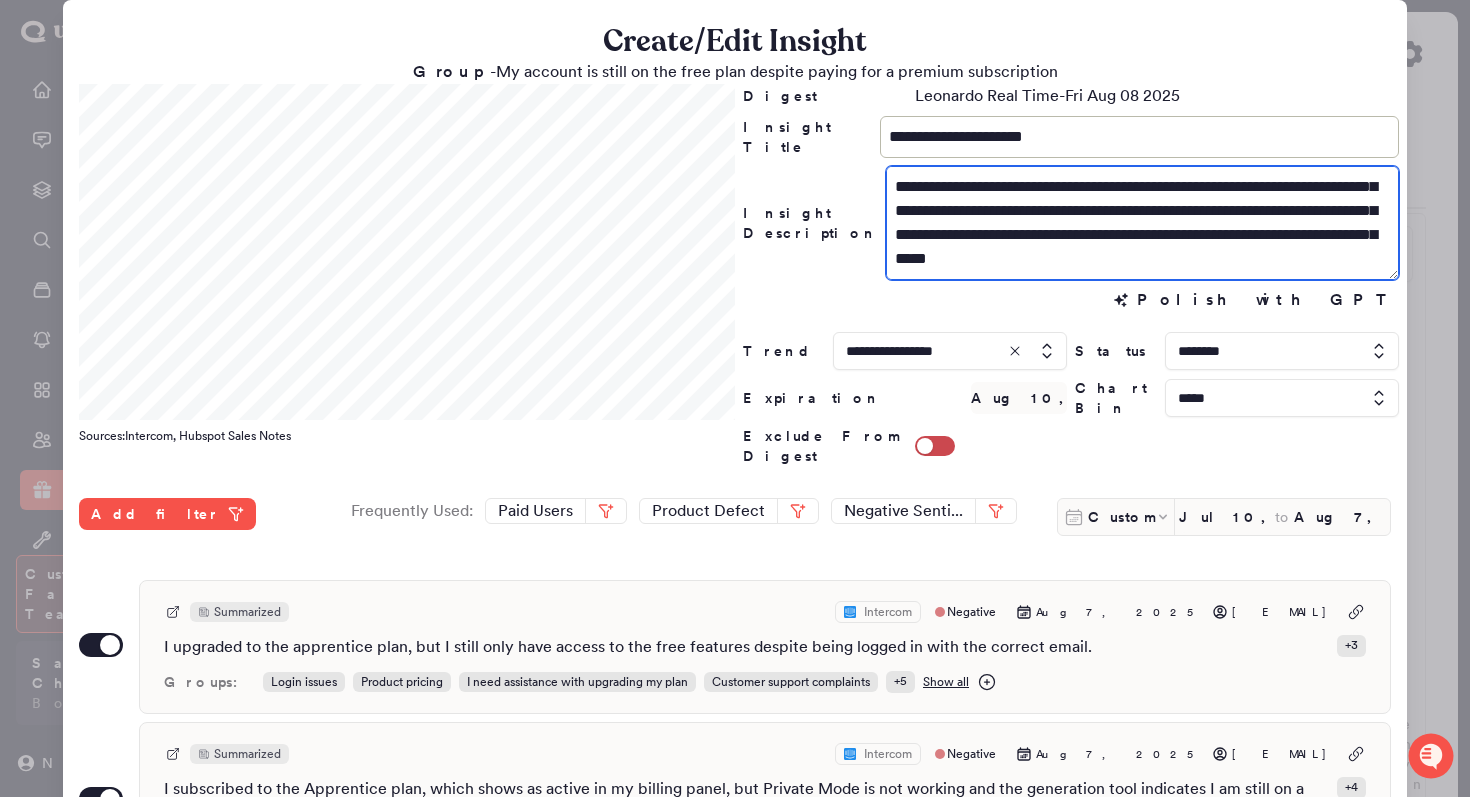 click on "**********" at bounding box center [1142, 223] 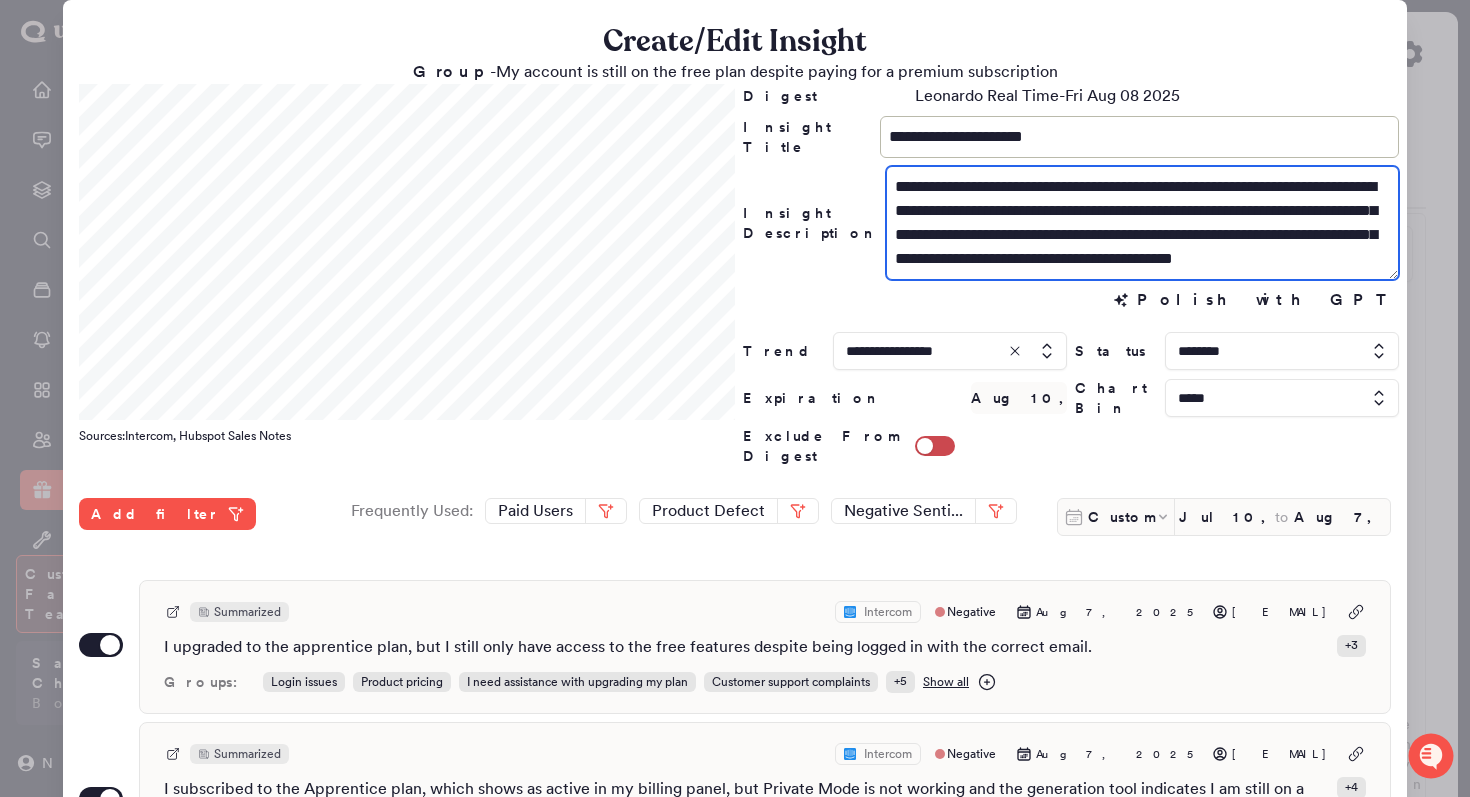 click on "**********" at bounding box center (1142, 223) 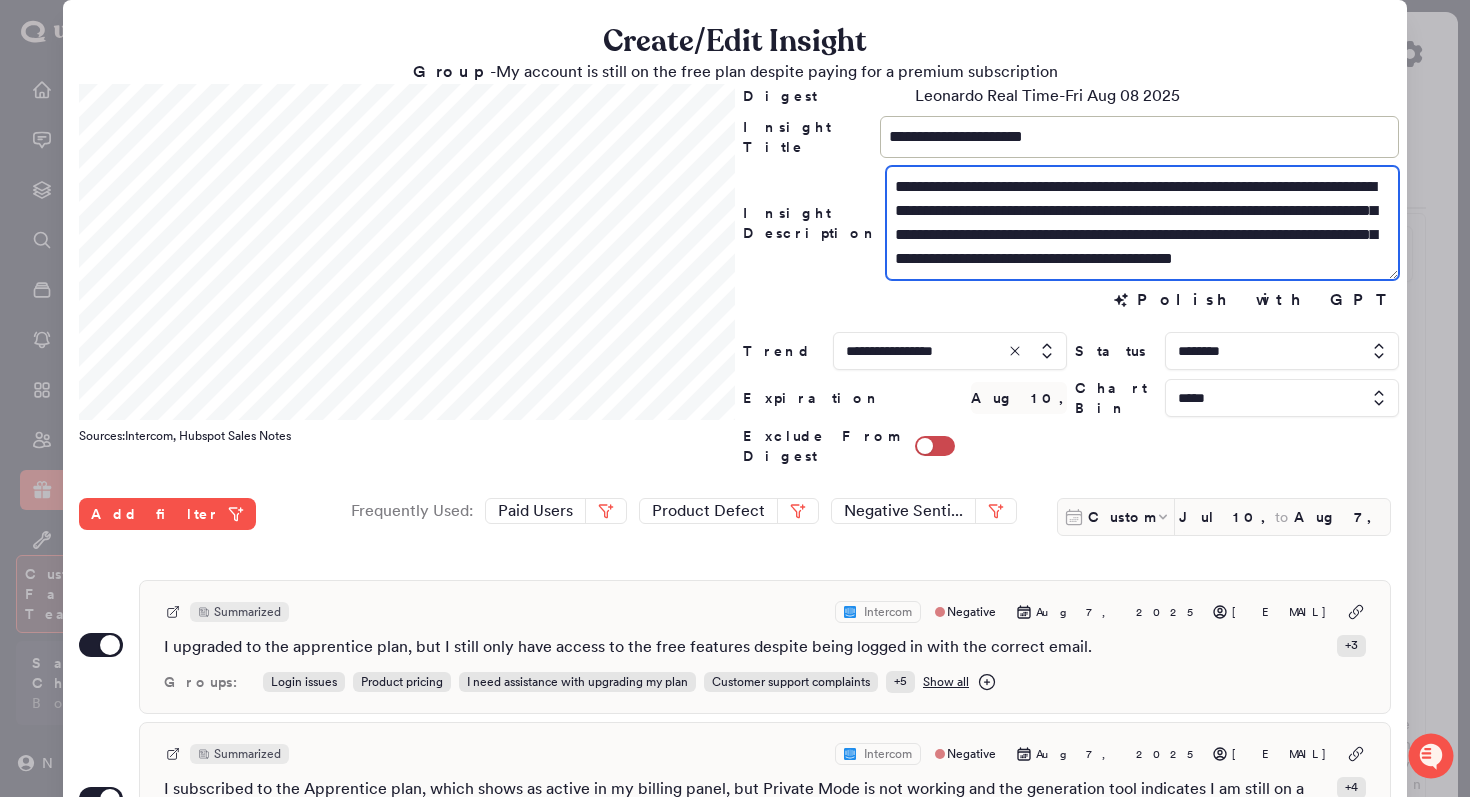 click on "**********" at bounding box center (1142, 223) 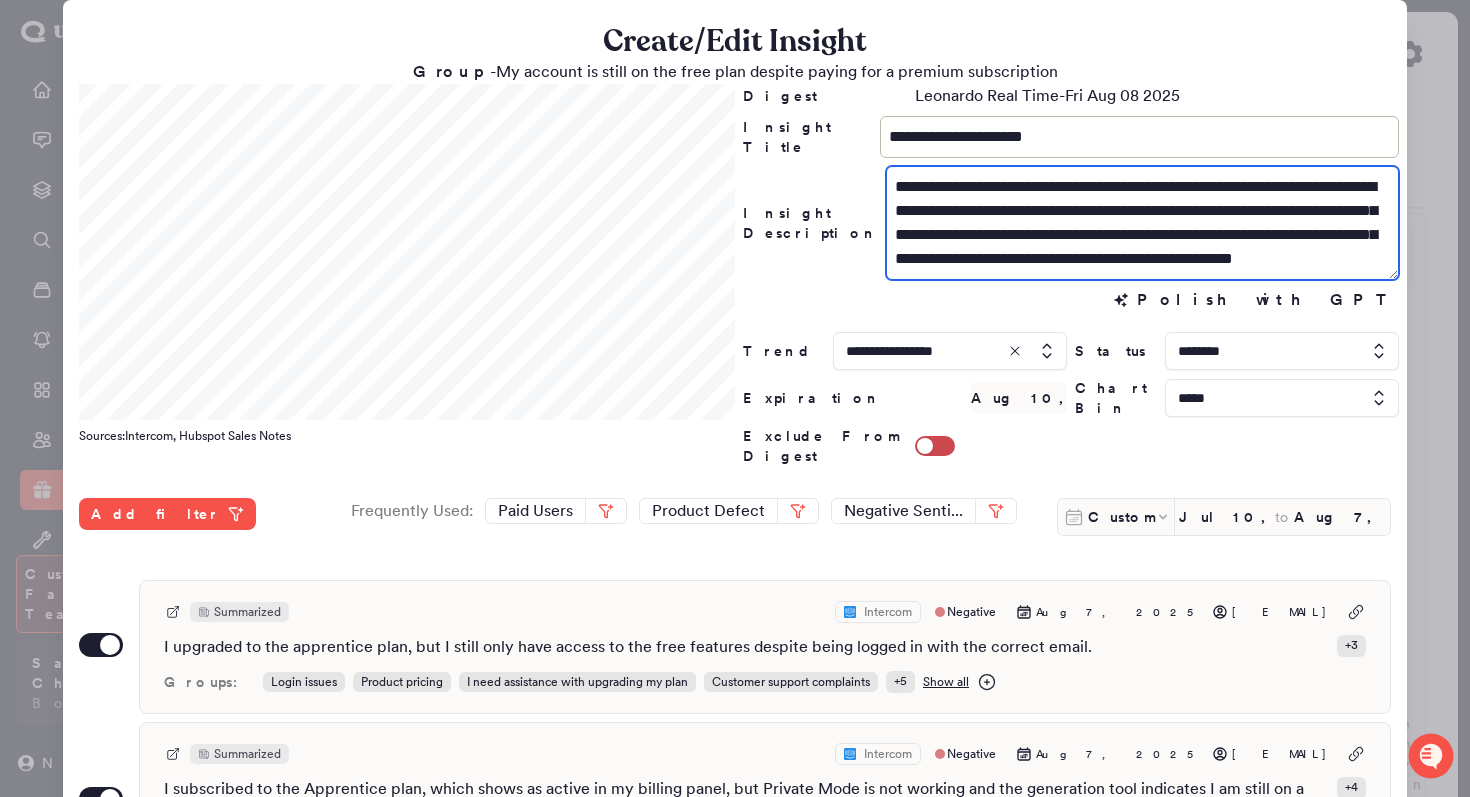 drag, startPoint x: 1268, startPoint y: 237, endPoint x: 1199, endPoint y: 239, distance: 69.02898 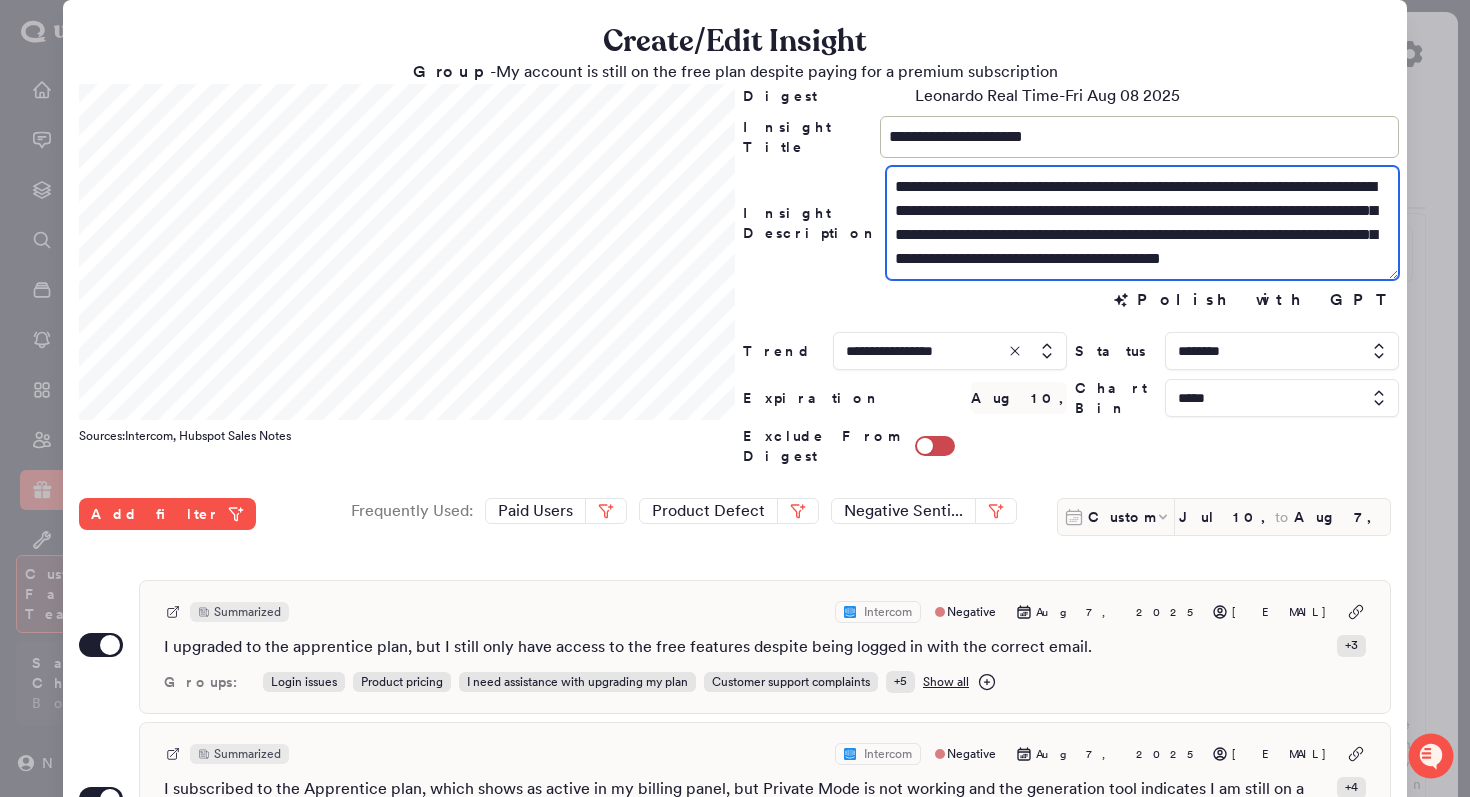 click on "**********" at bounding box center [1142, 223] 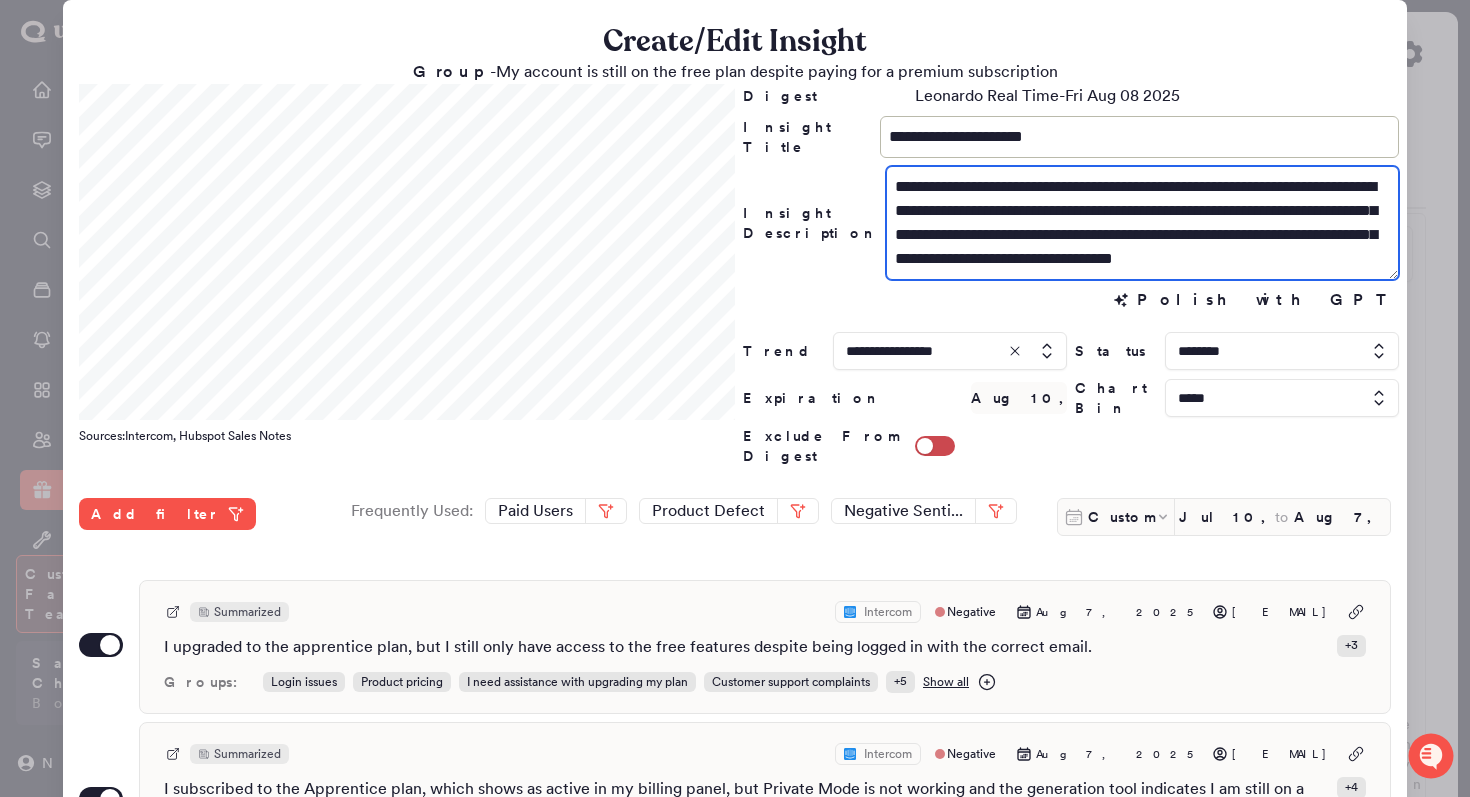click on "**********" at bounding box center [1142, 223] 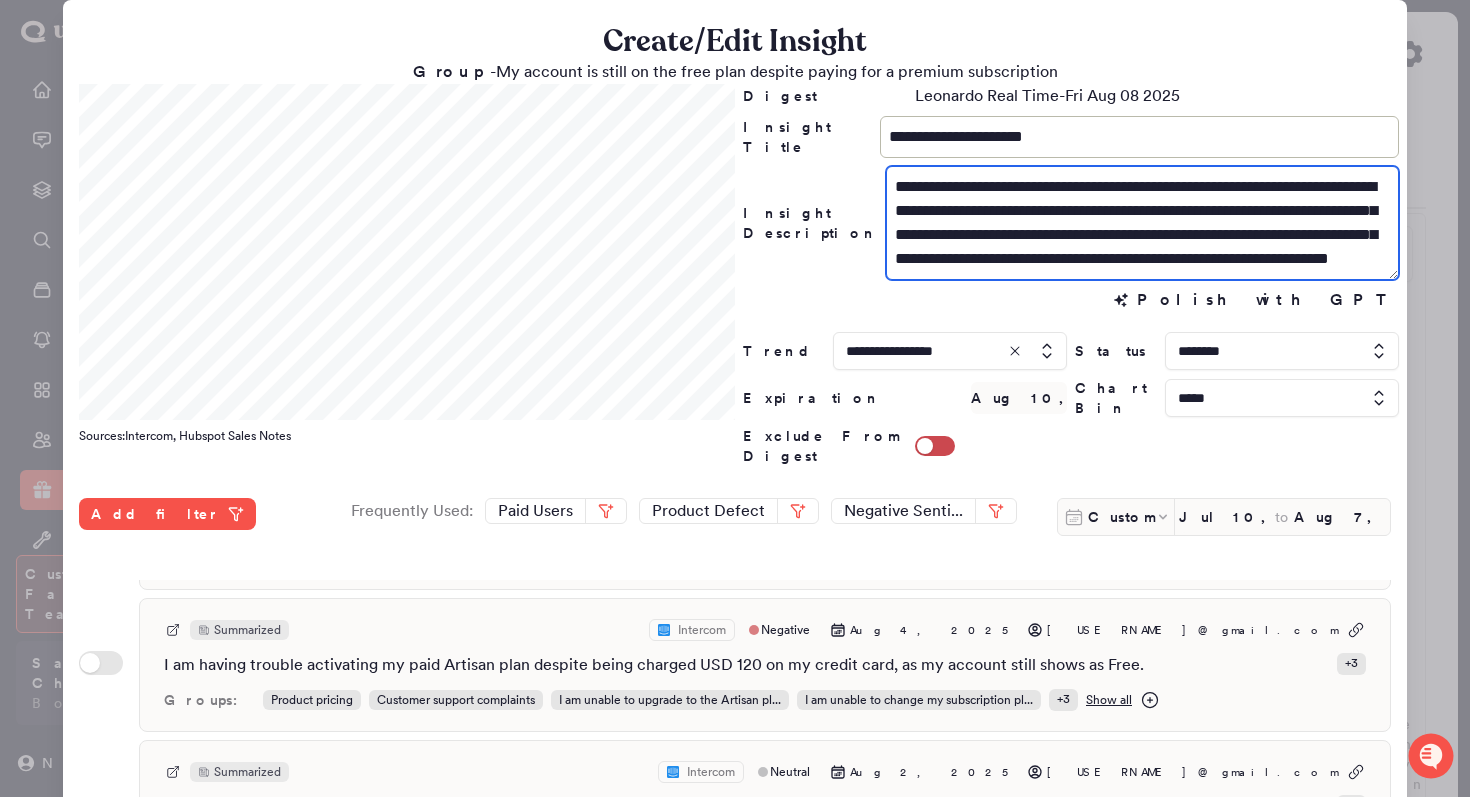scroll, scrollTop: 1186, scrollLeft: 0, axis: vertical 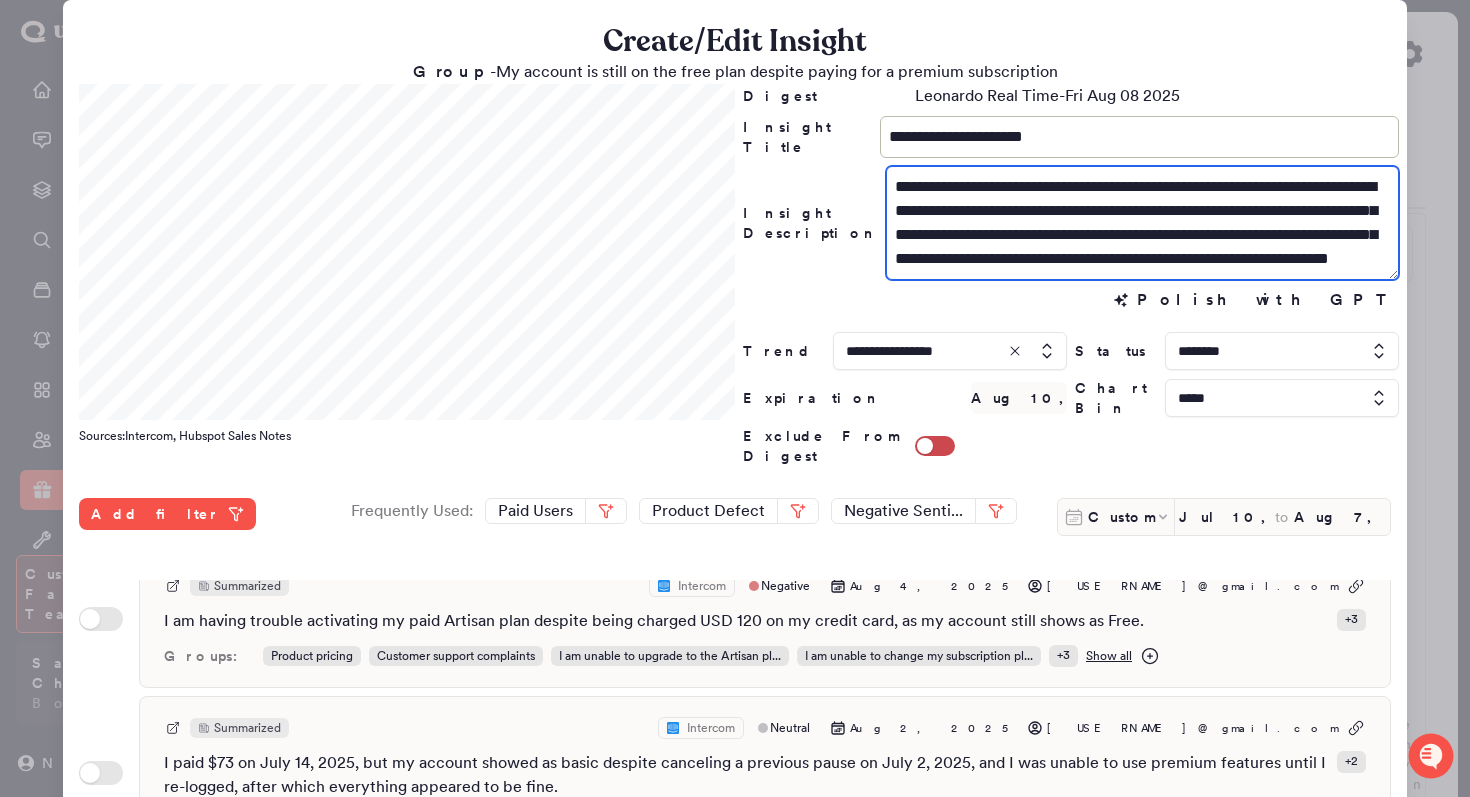 drag, startPoint x: 1307, startPoint y: 266, endPoint x: 1092, endPoint y: 263, distance: 215.02094 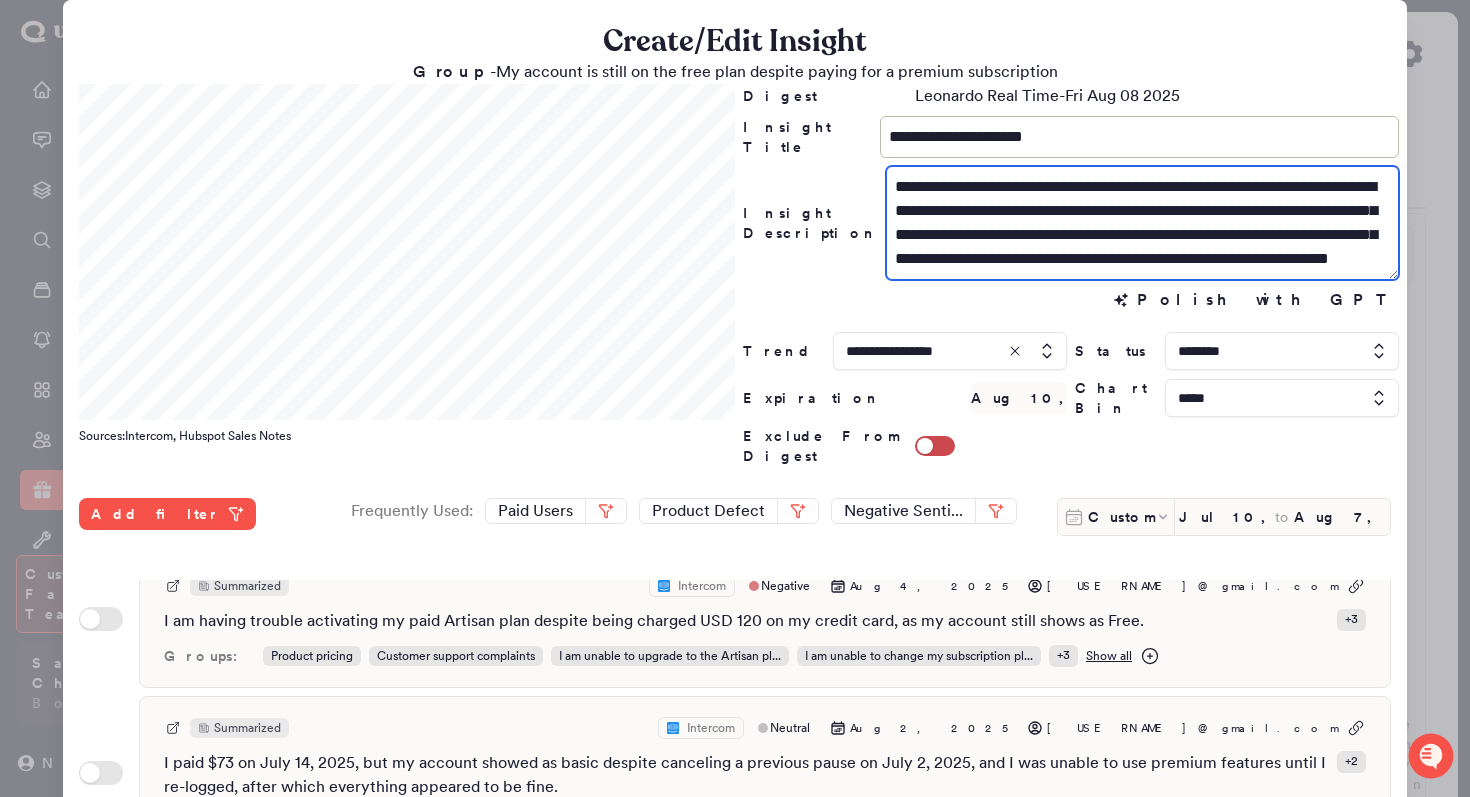 click on "**********" at bounding box center (1142, 223) 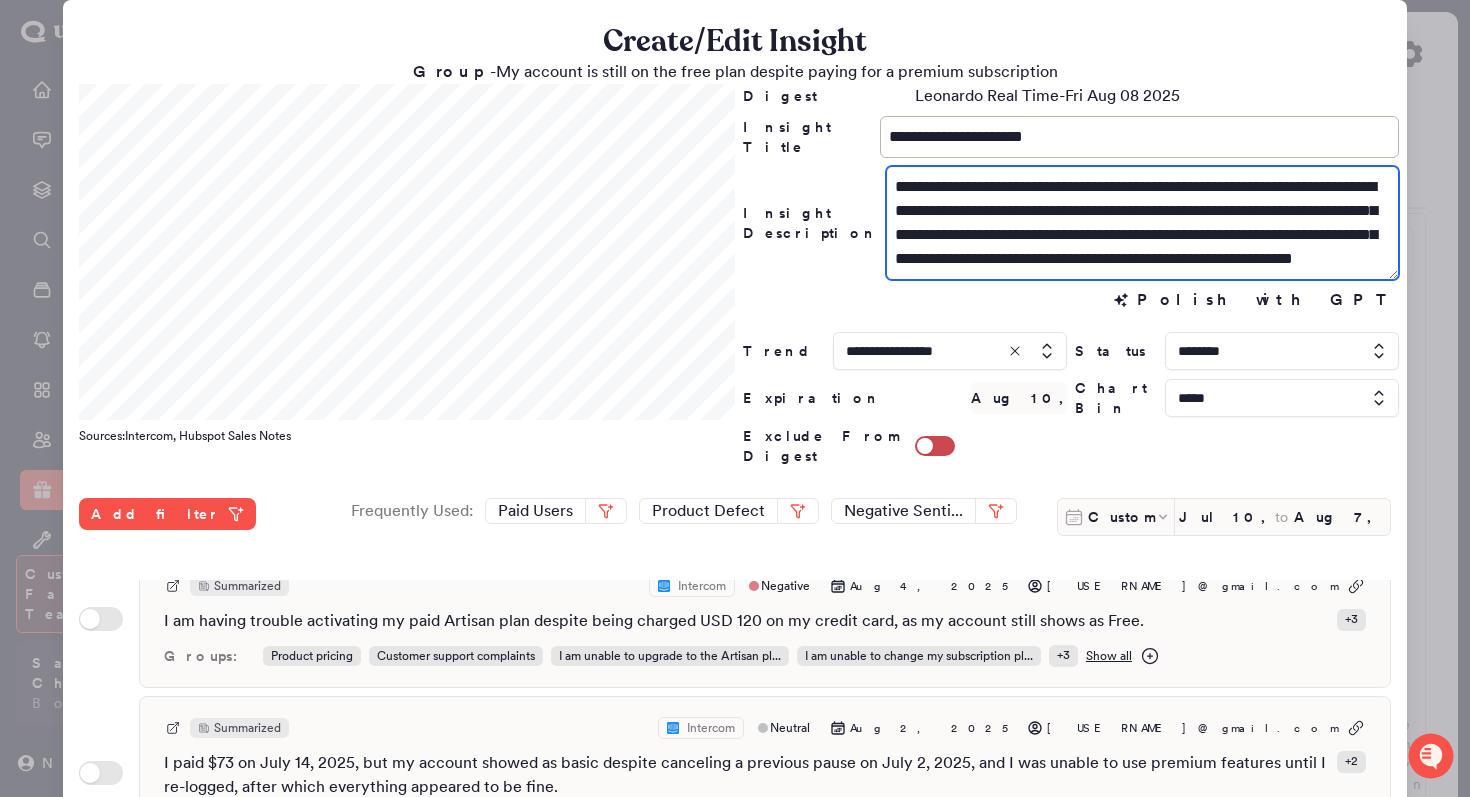 scroll, scrollTop: 0, scrollLeft: 0, axis: both 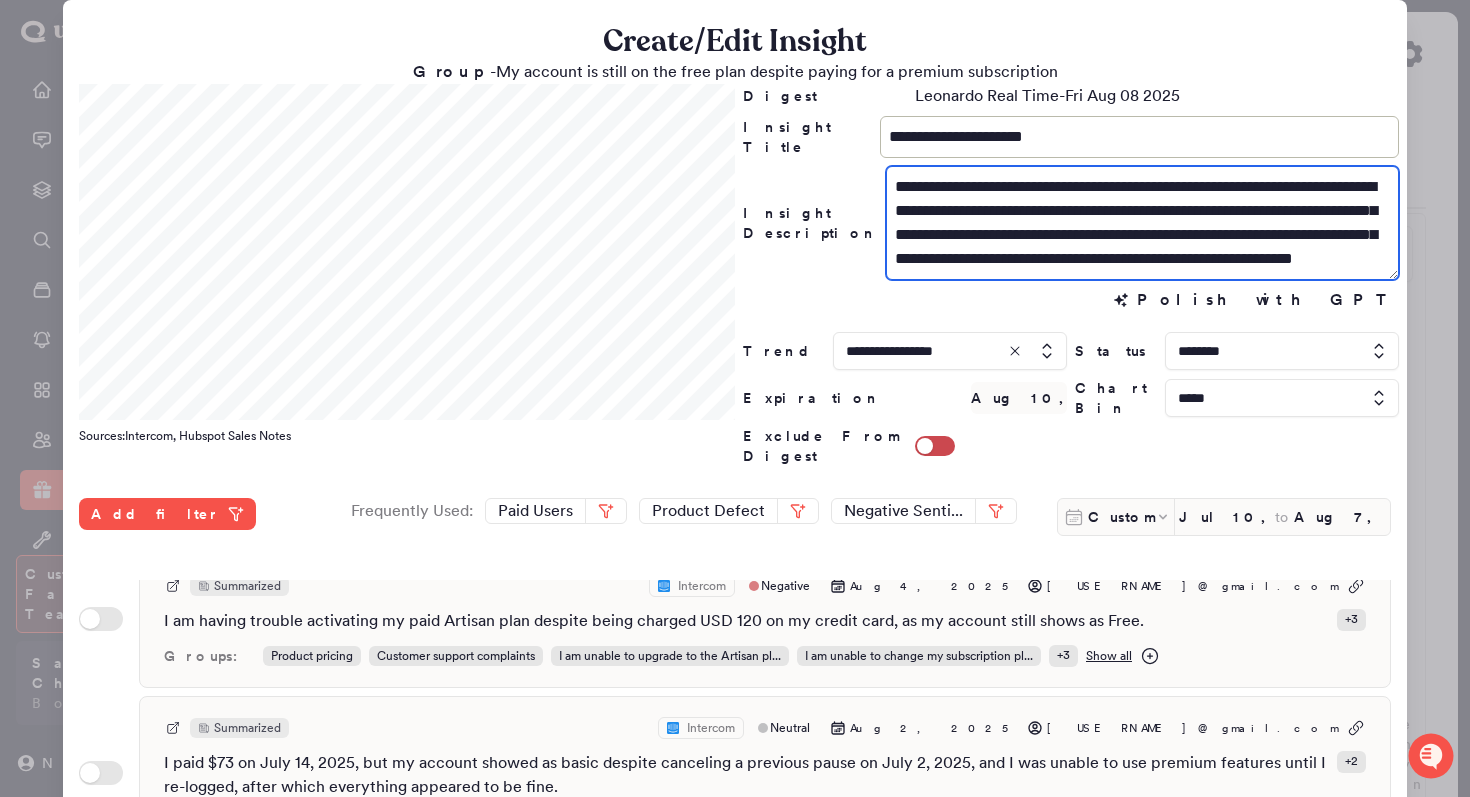 type on "**********" 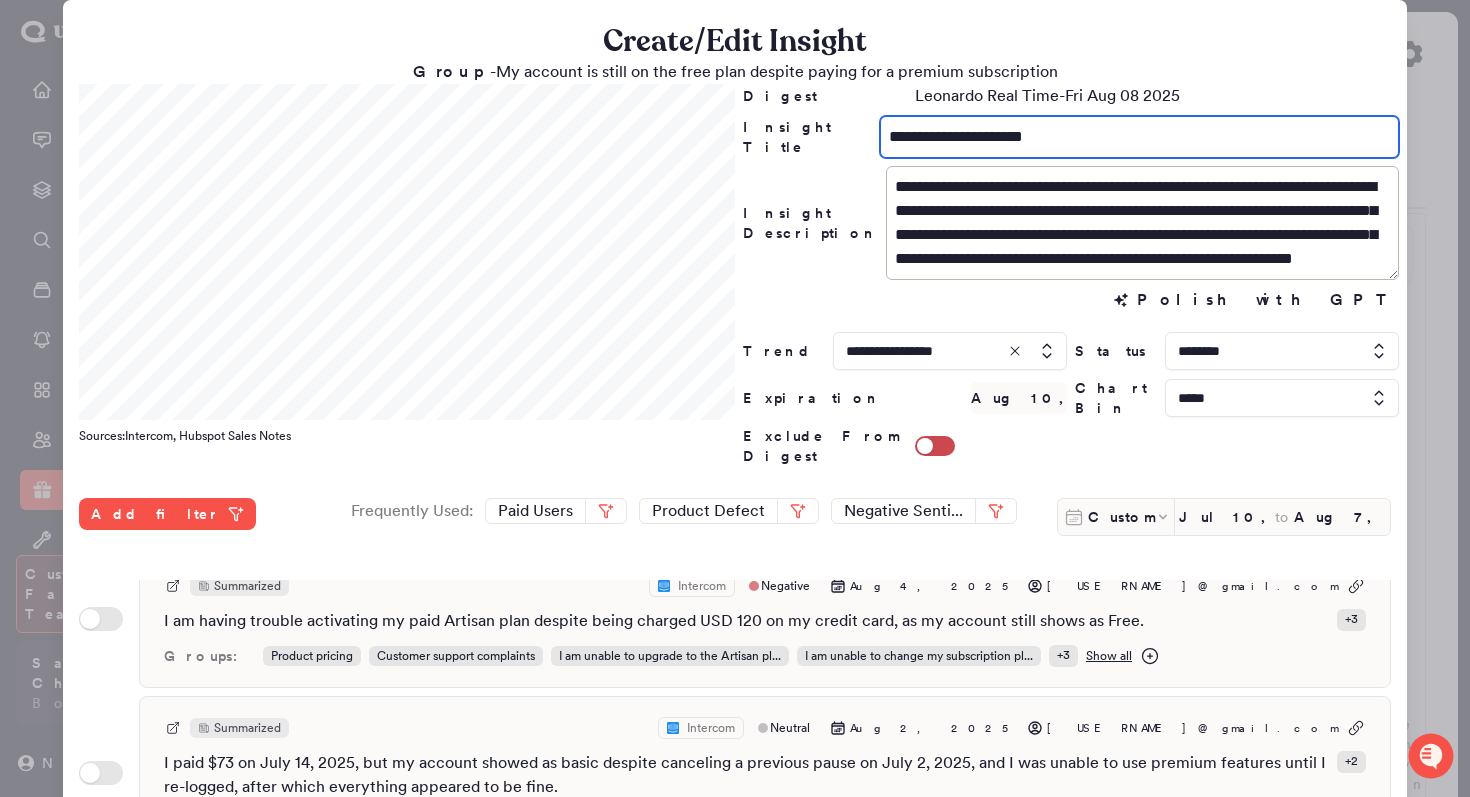click on "**********" at bounding box center (1139, 137) 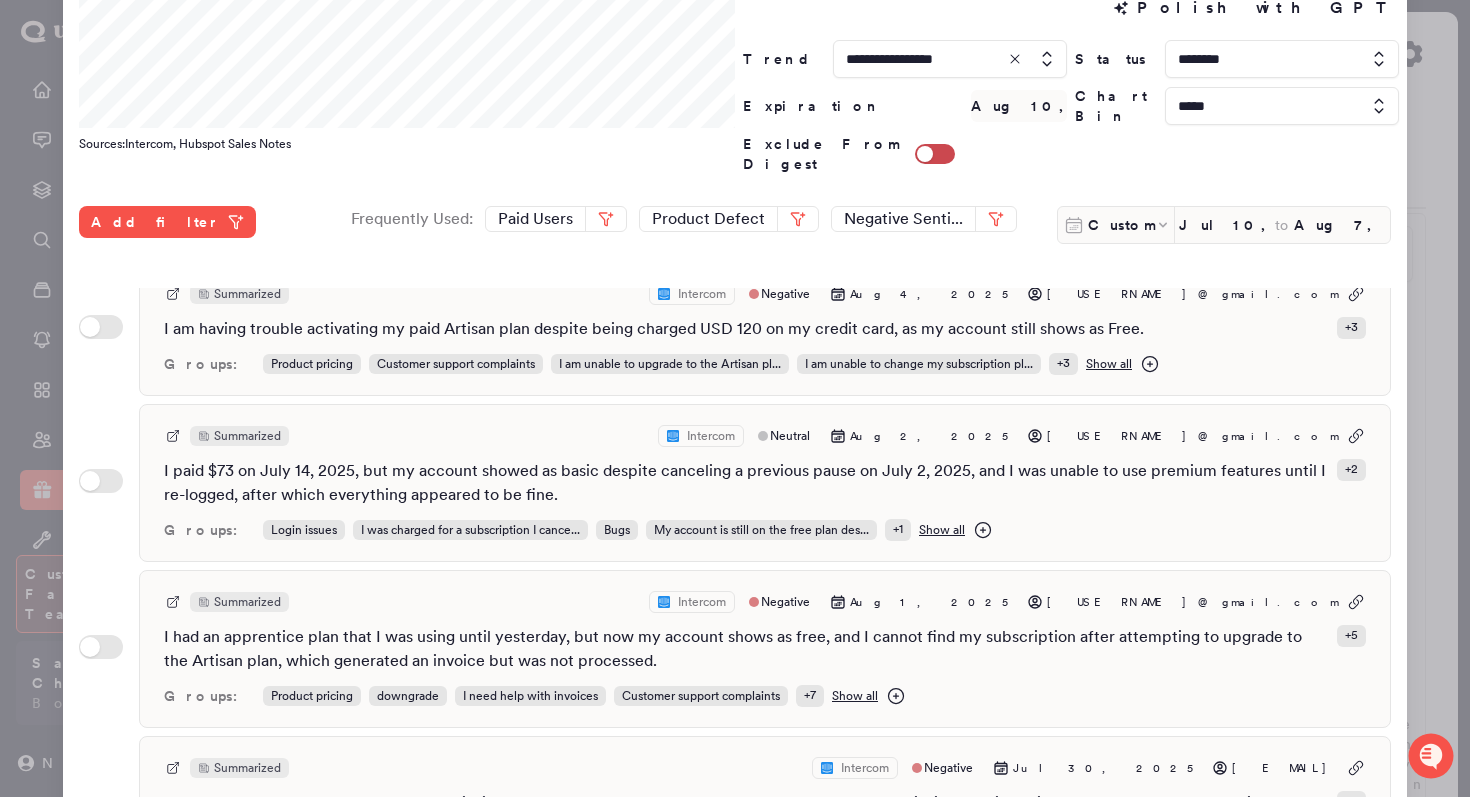 scroll, scrollTop: 531, scrollLeft: 0, axis: vertical 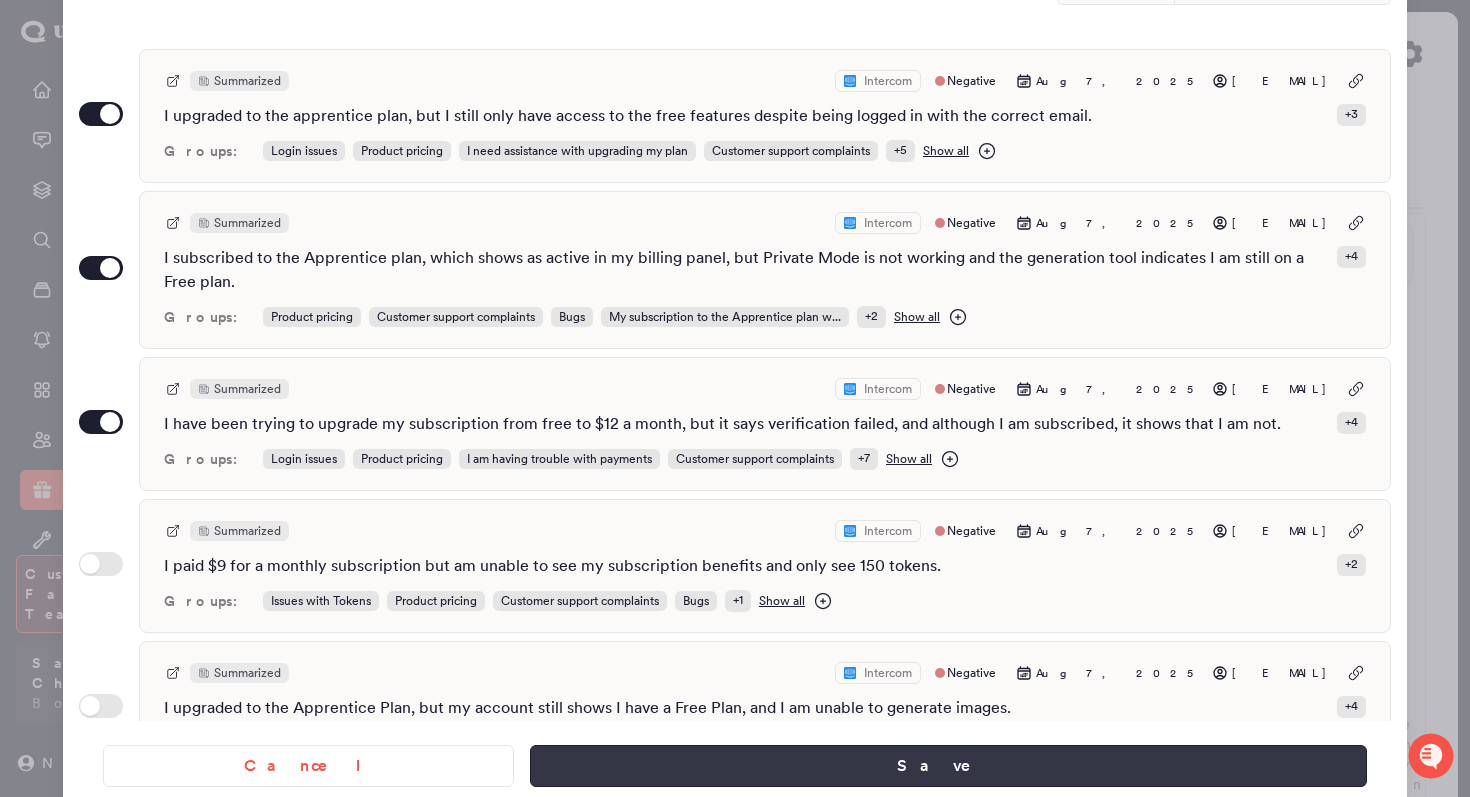 type on "**********" 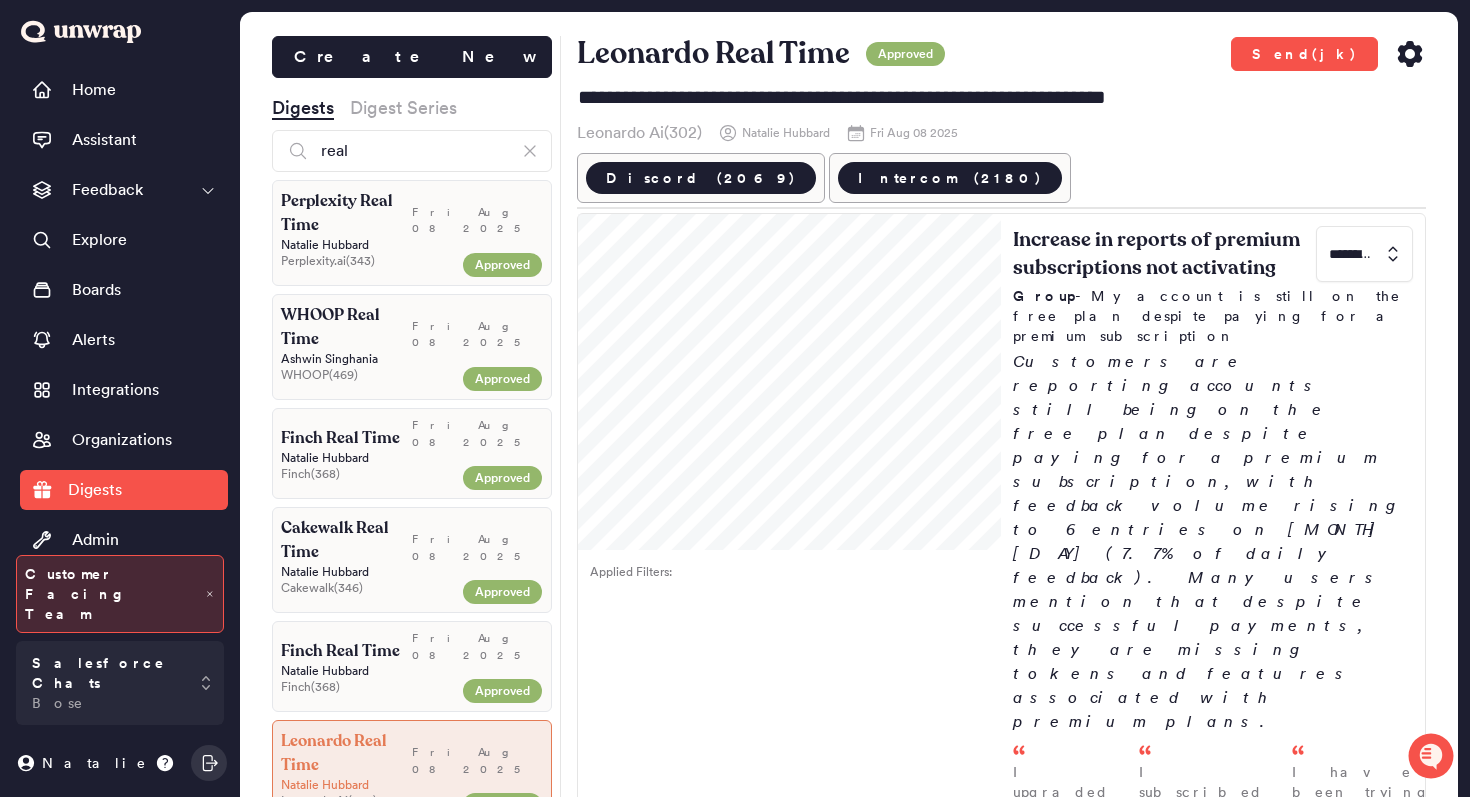 click 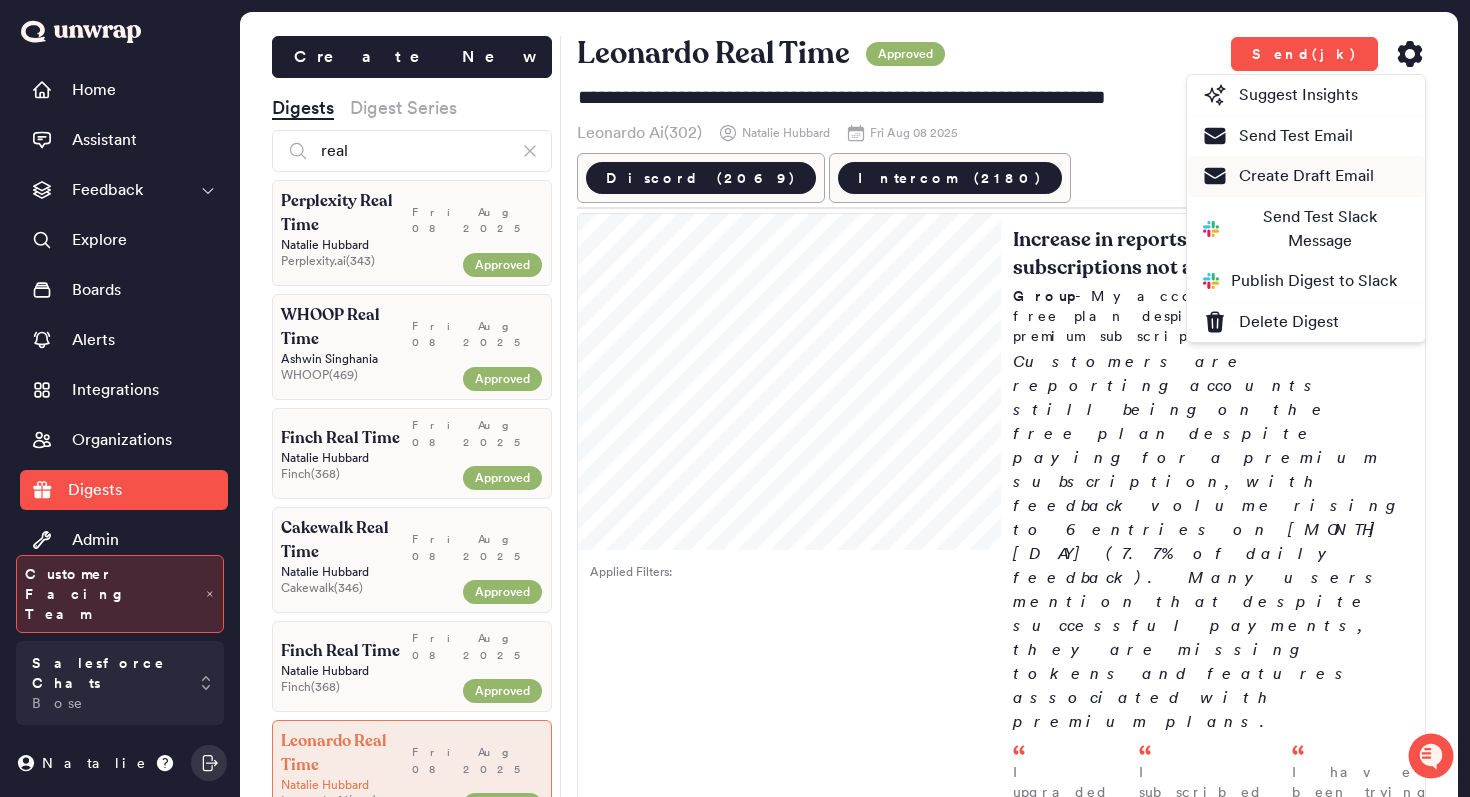 click on "Create Draft Email" at bounding box center (1288, 176) 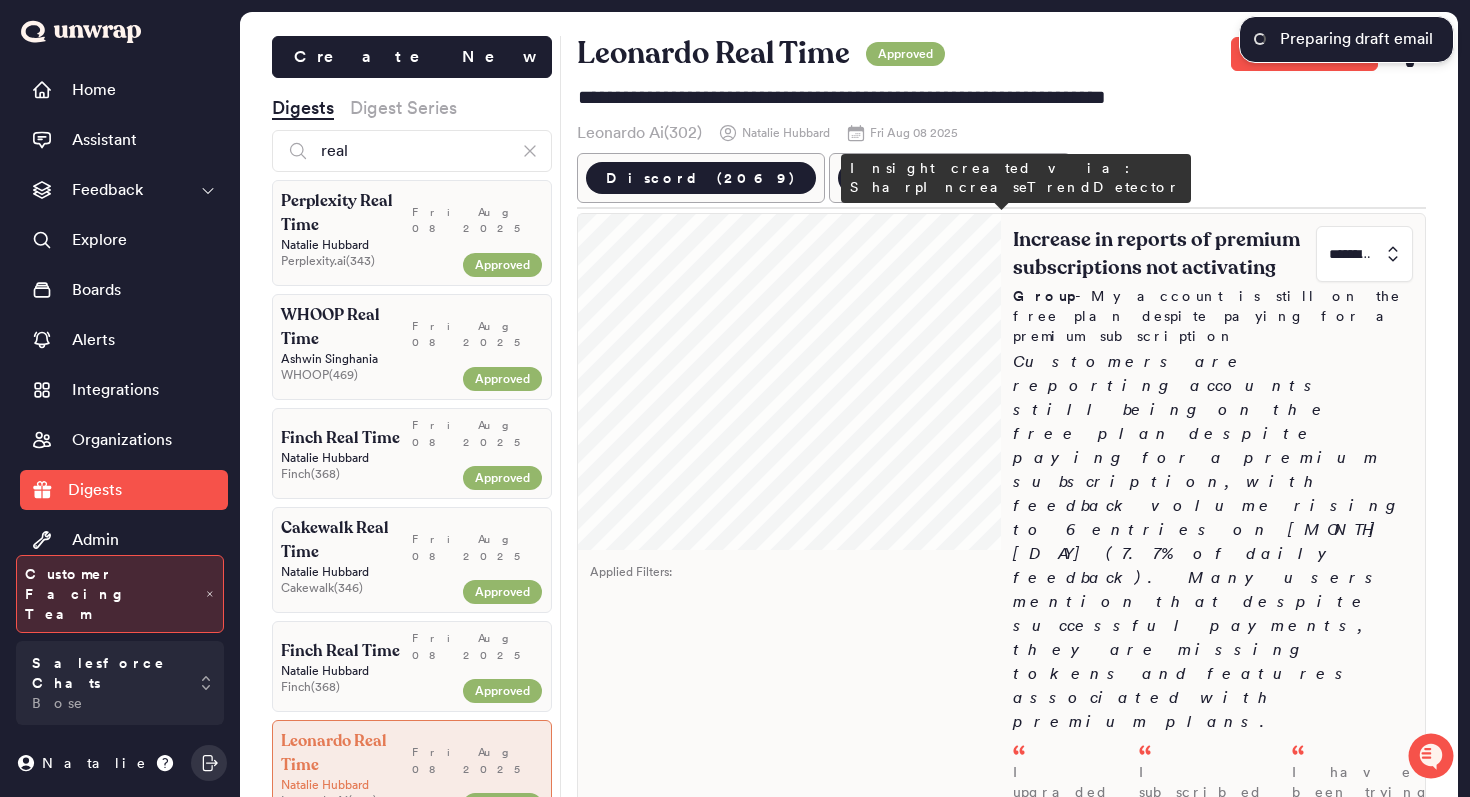 click on "Increase in reports of premium subscriptions not activating" at bounding box center [1162, 254] 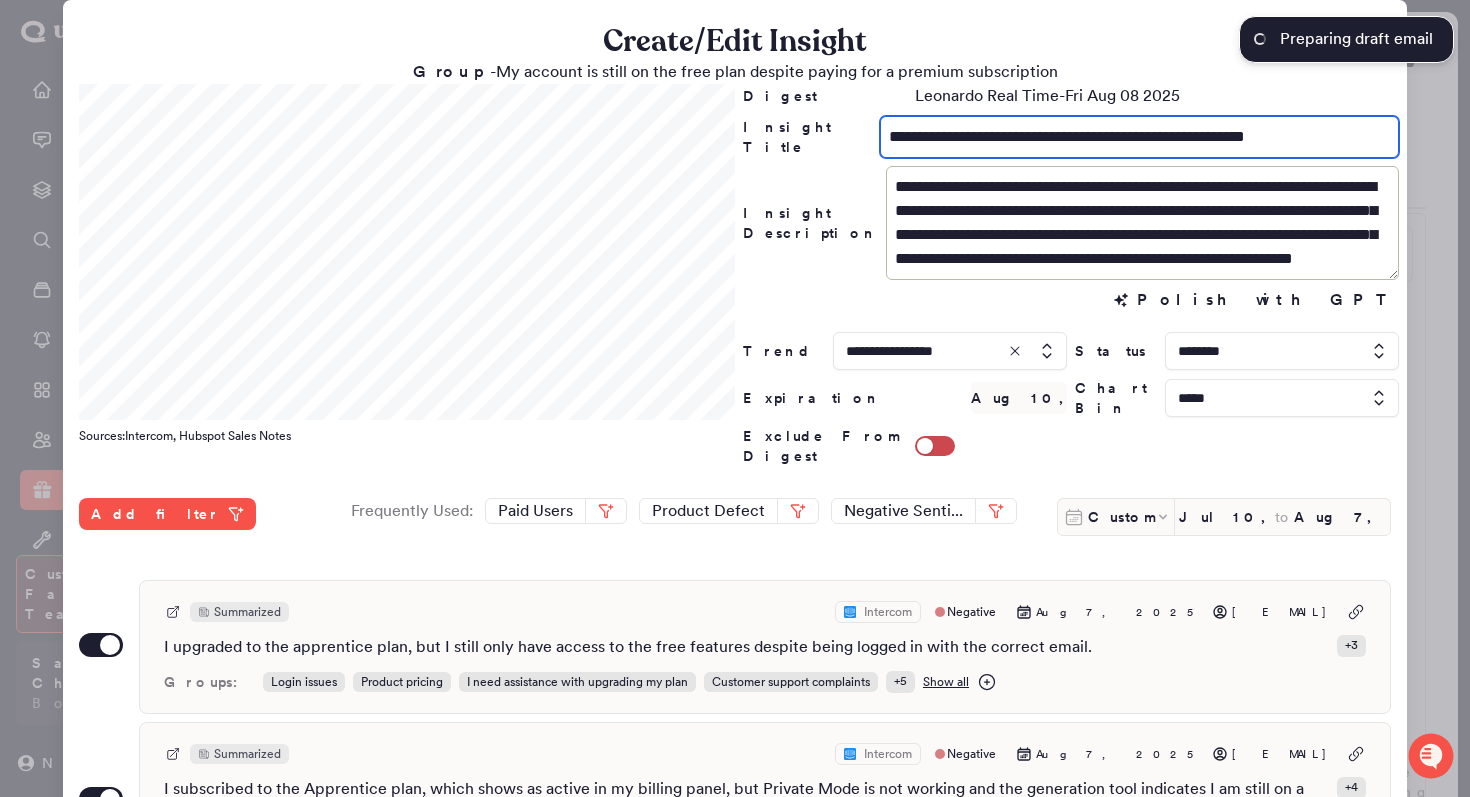 click on "**********" at bounding box center (1139, 137) 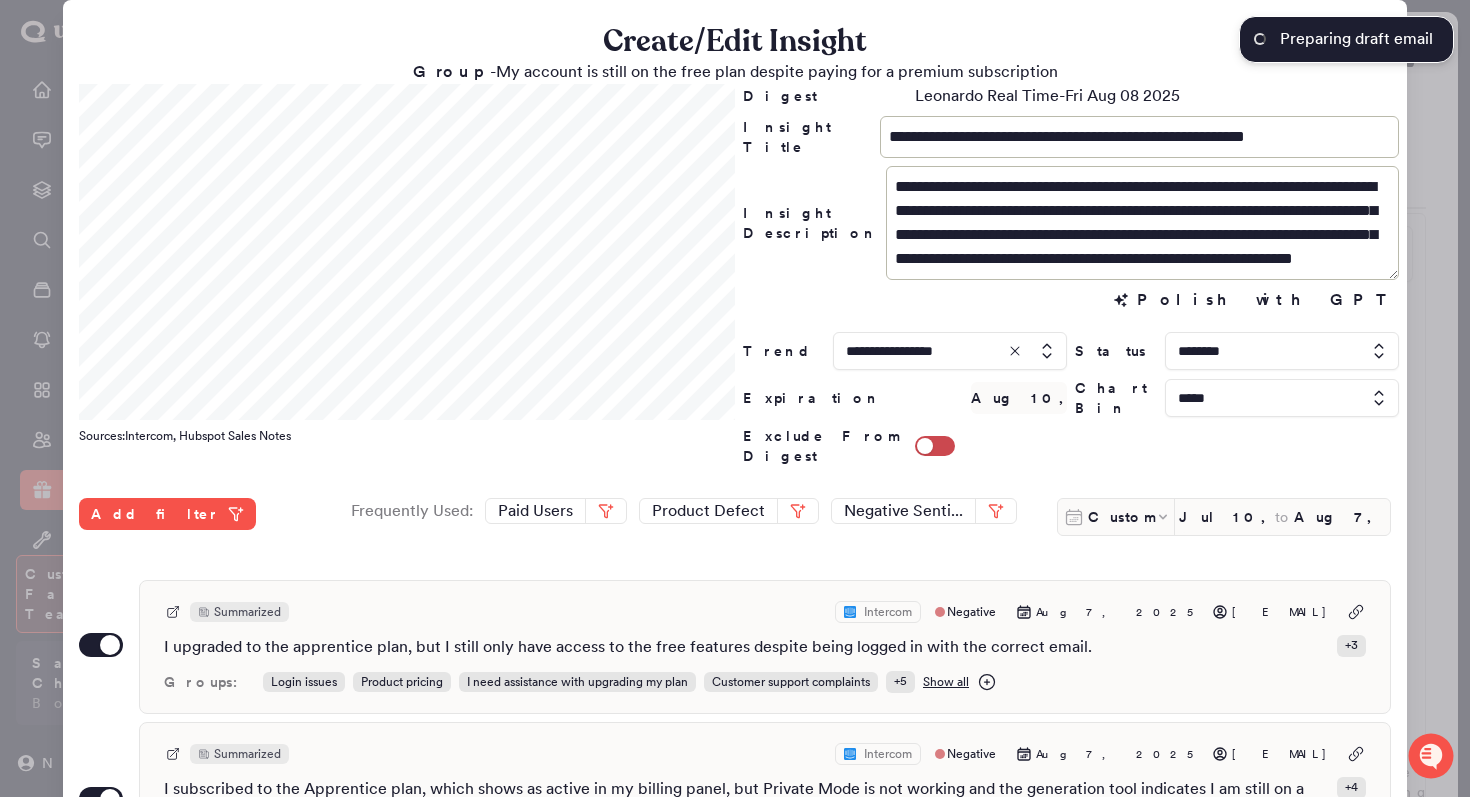 click at bounding box center [735, 398] 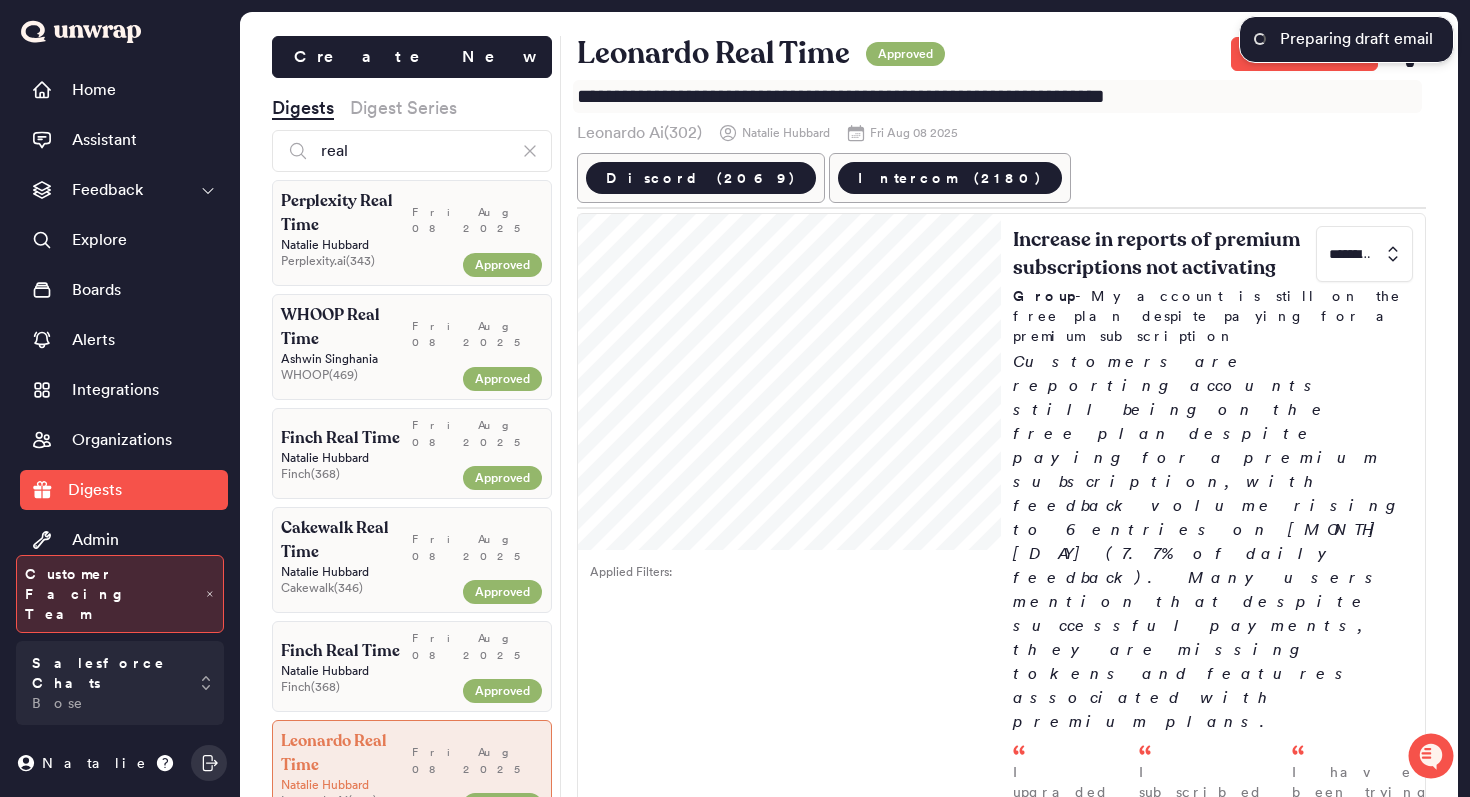 click on "**********" at bounding box center (998, 96) 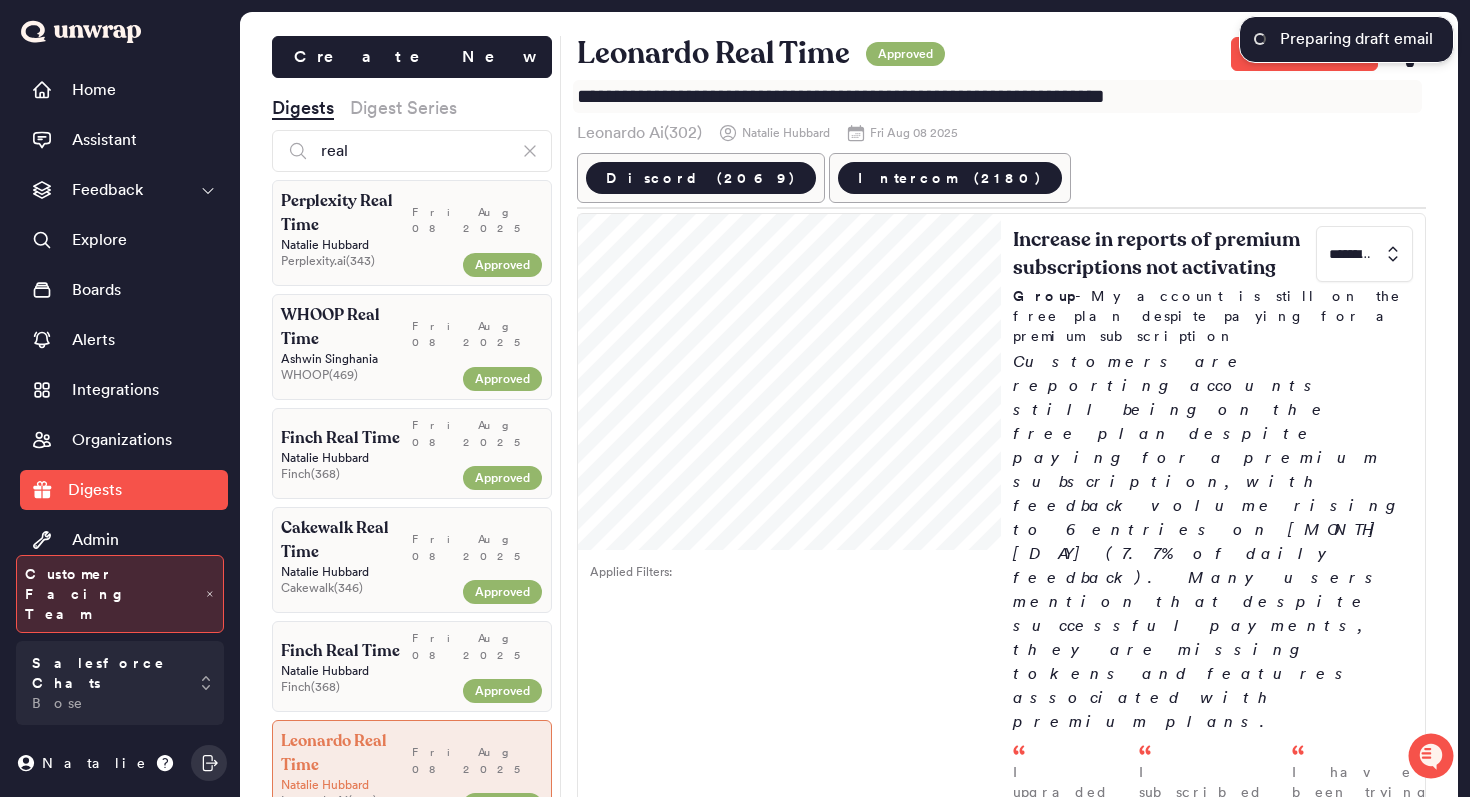drag, startPoint x: 1182, startPoint y: 92, endPoint x: 724, endPoint y: 97, distance: 458.02728 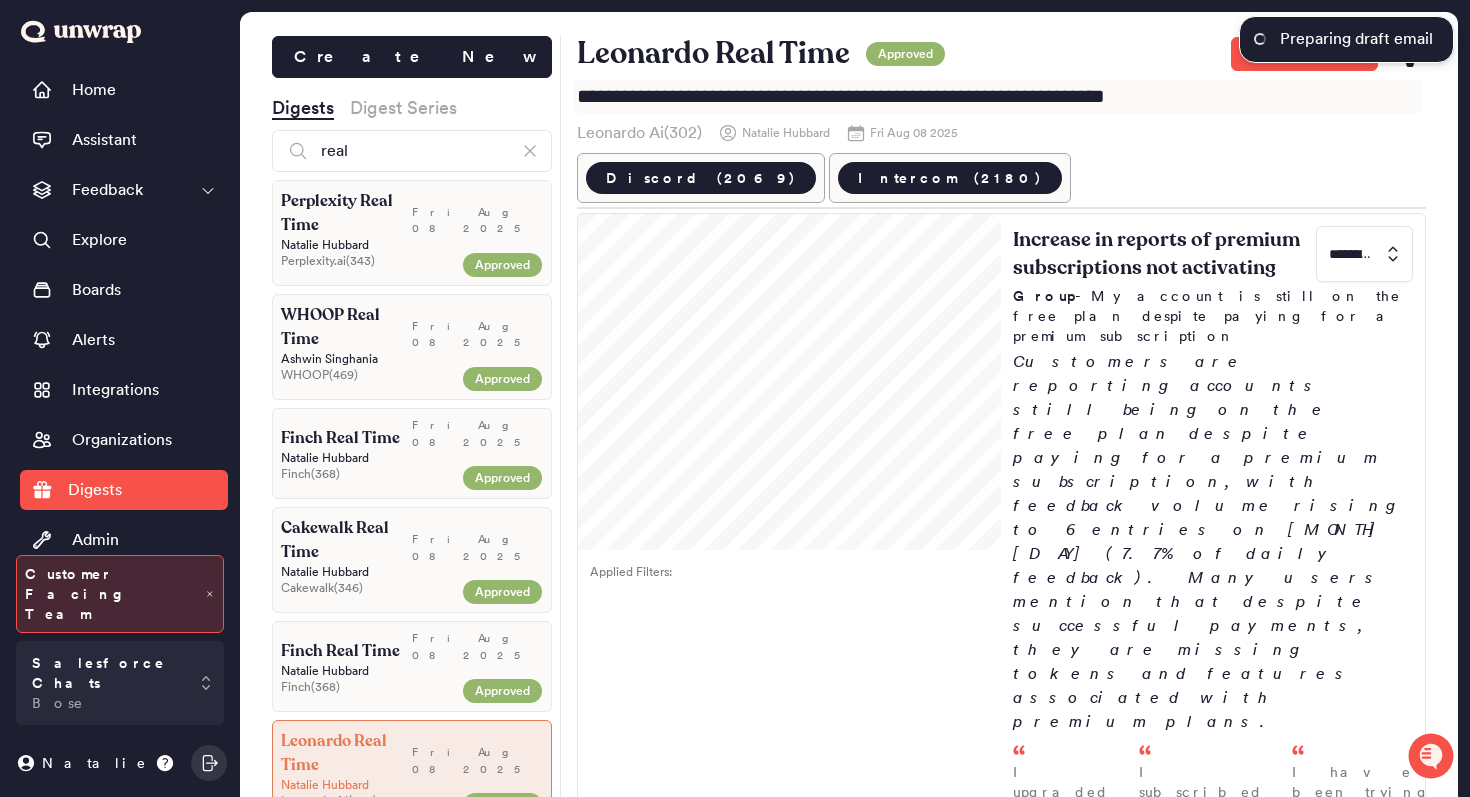 click on "**********" at bounding box center [998, 96] 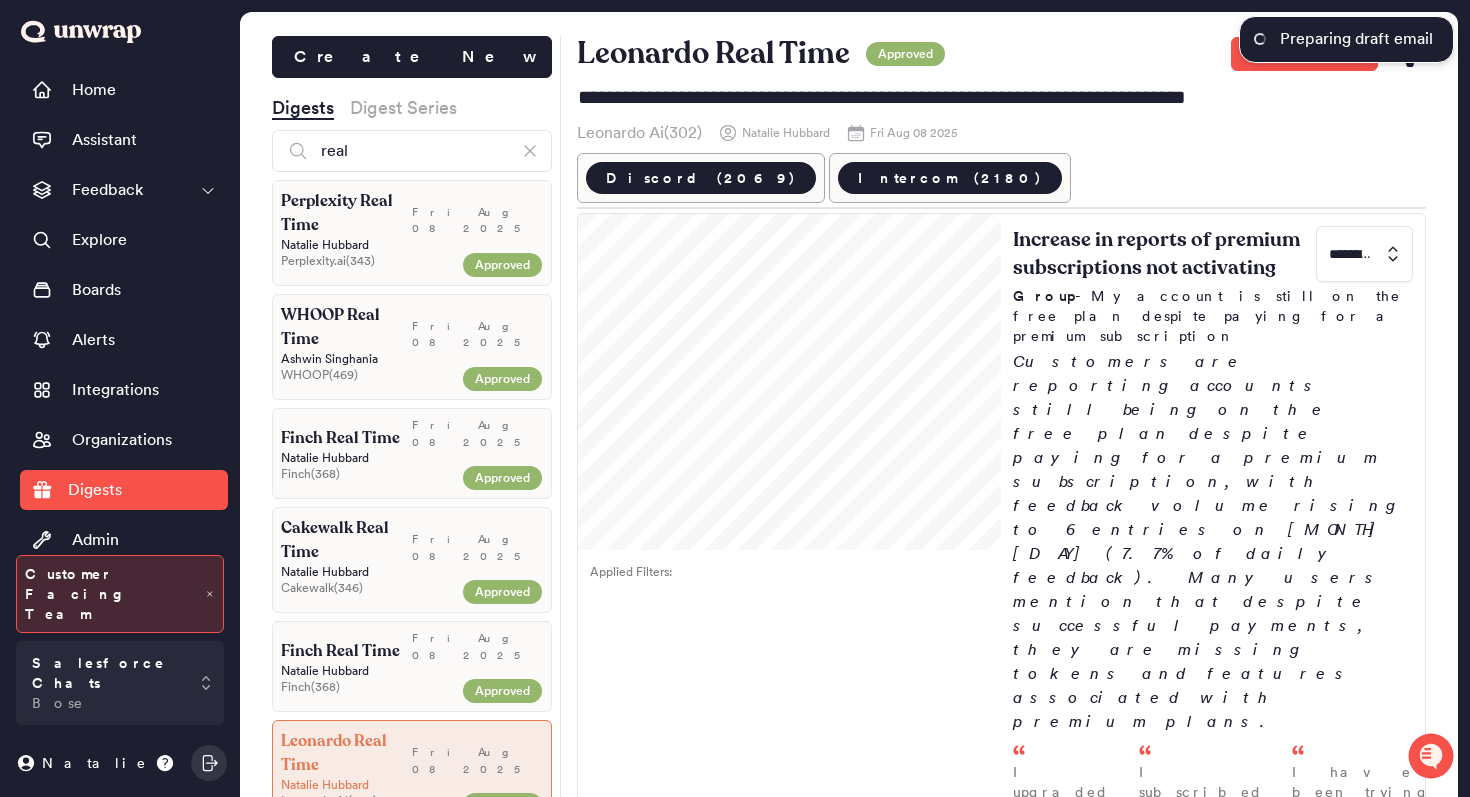click on "Leonardo Real Time Approved Send(jk)" at bounding box center [1002, 54] 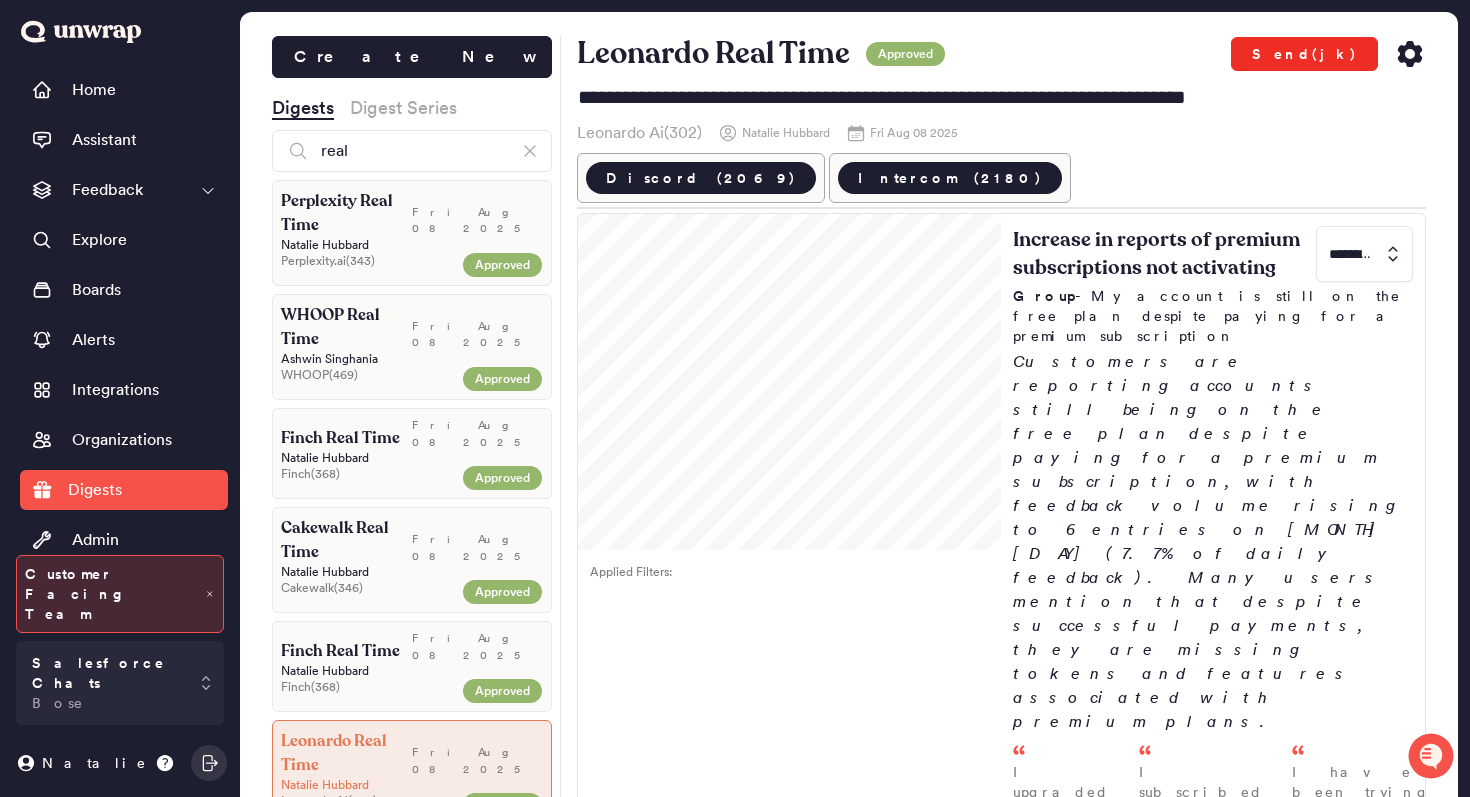 click on "Send(jk)" at bounding box center (1304, 54) 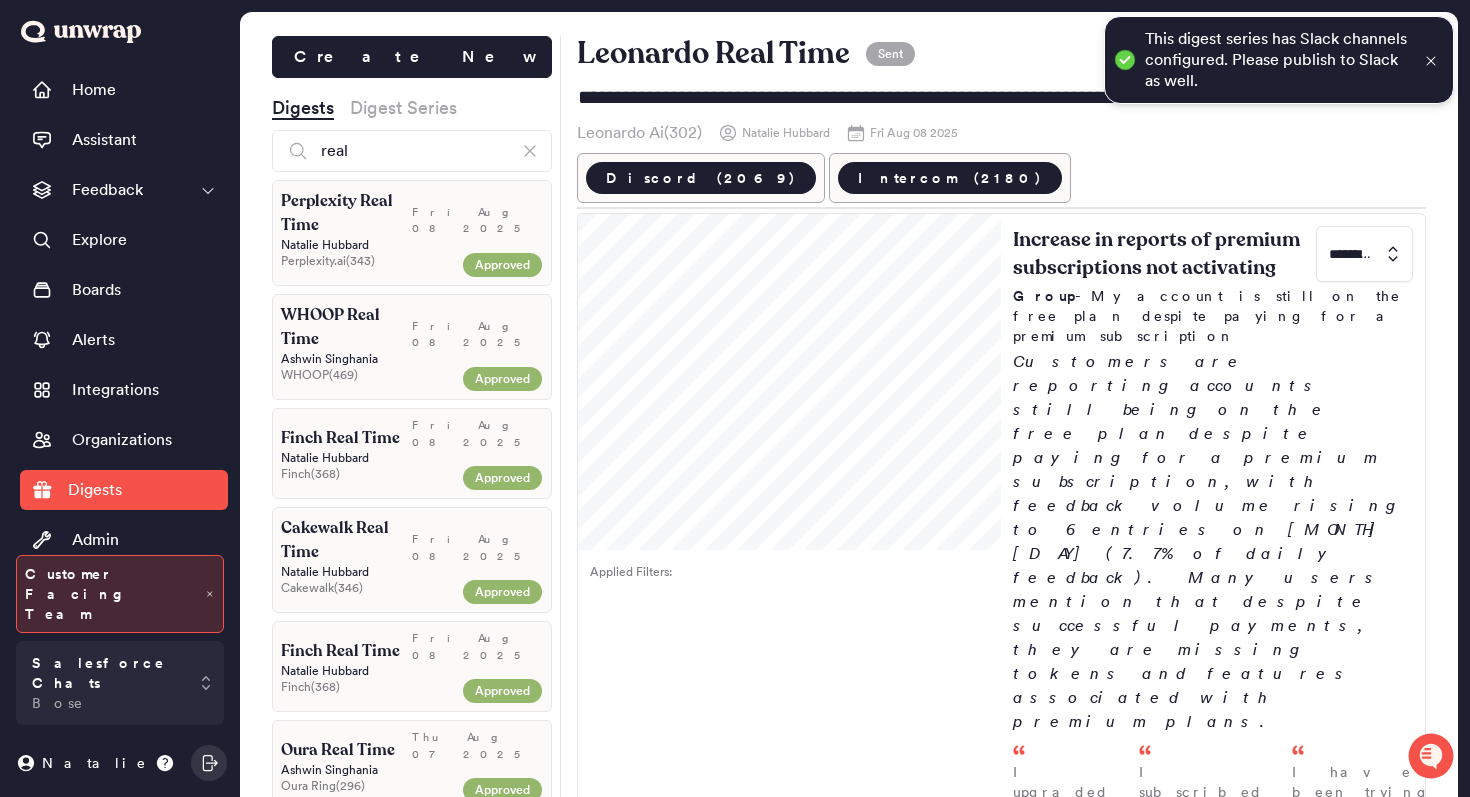 click at bounding box center (1431, 60) 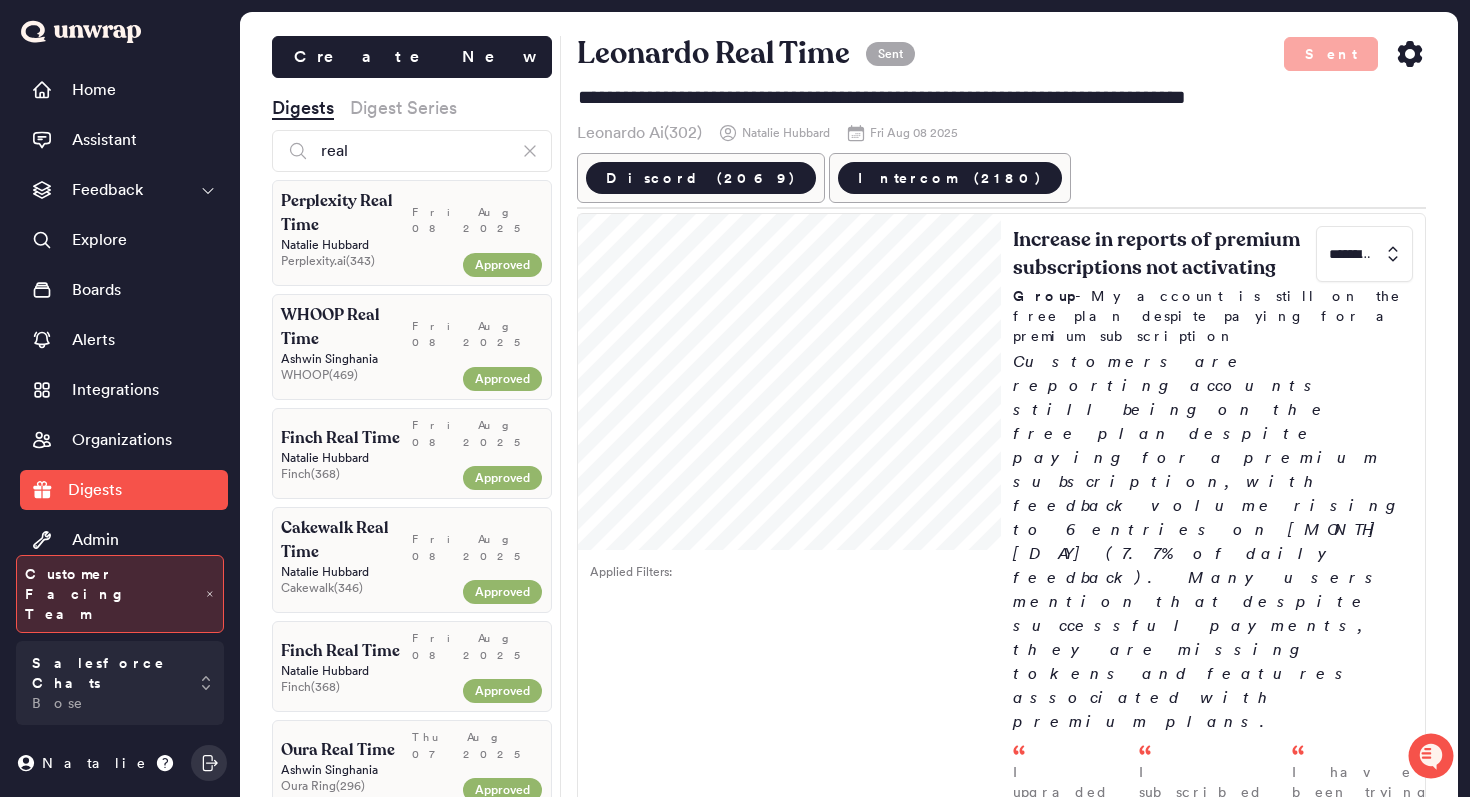 click on "Create New Digests Digest Series real Perplexity Real Time Fri Aug 08 2025 Natalie   Hubbard Perplexity.ai  ( 343 ) Approved WHOOP Real Time Fri Aug 08 2025 Ashwin   Singhania WHOOP  ( 469 ) Approved Finch Real Time Fri Aug 08 2025 Natalie   Hubbard Finch  ( 368 ) Approved Cakewalk Real Time Fri Aug 08 2025 Natalie   Hubbard Cakewalk  ( 346 ) Approved Finch Real Time Fri Aug 08 2025 Natalie   Hubbard Finch  ( 368 ) Approved Oura Real Time Thu Aug 07 2025 Ashwin   Singhania Oura Ring  ( 296 ) Approved Deckers Real Time Thu Aug 07 2025 Natalie   Hubbard Deckers  ( 381 ) Approved Deckers Real Time Thu Aug 07 2025 Natalie   Hubbard Deckers  ( 381 ) Approved BCLC Real Time Thu Aug 07 2025 Natalie   Hubbard BCLC  ( 416 ) Approved HoneyBook Real Time Thu Aug 07 2025 Natalie   Hubbard HoneyBook  ( 295 ) Approved GitHub Real Time Wed Aug 06 2025 Ashwin   Singhania GitHub  ( 24 ) Approved Deckers Real Time Wed Aug 06 2025 Natalie   Hubbard Deckers  ( 381 ) Approved BCLC Real Time Wed Aug 06 2025 Natalie   Hubbard BCLC" at bounding box center (849, 430) 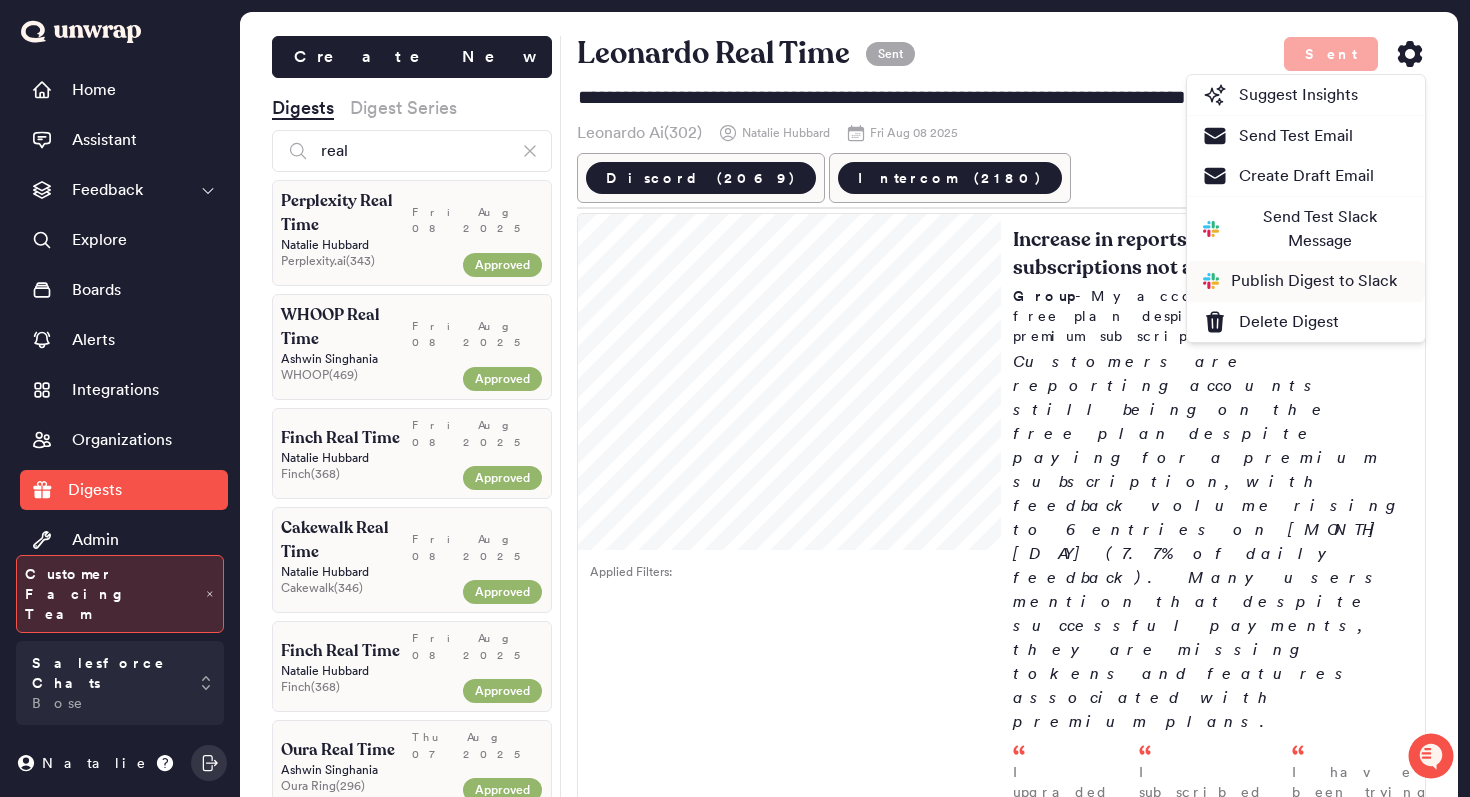 click on "Publish Digest to Slack" at bounding box center (1300, 281) 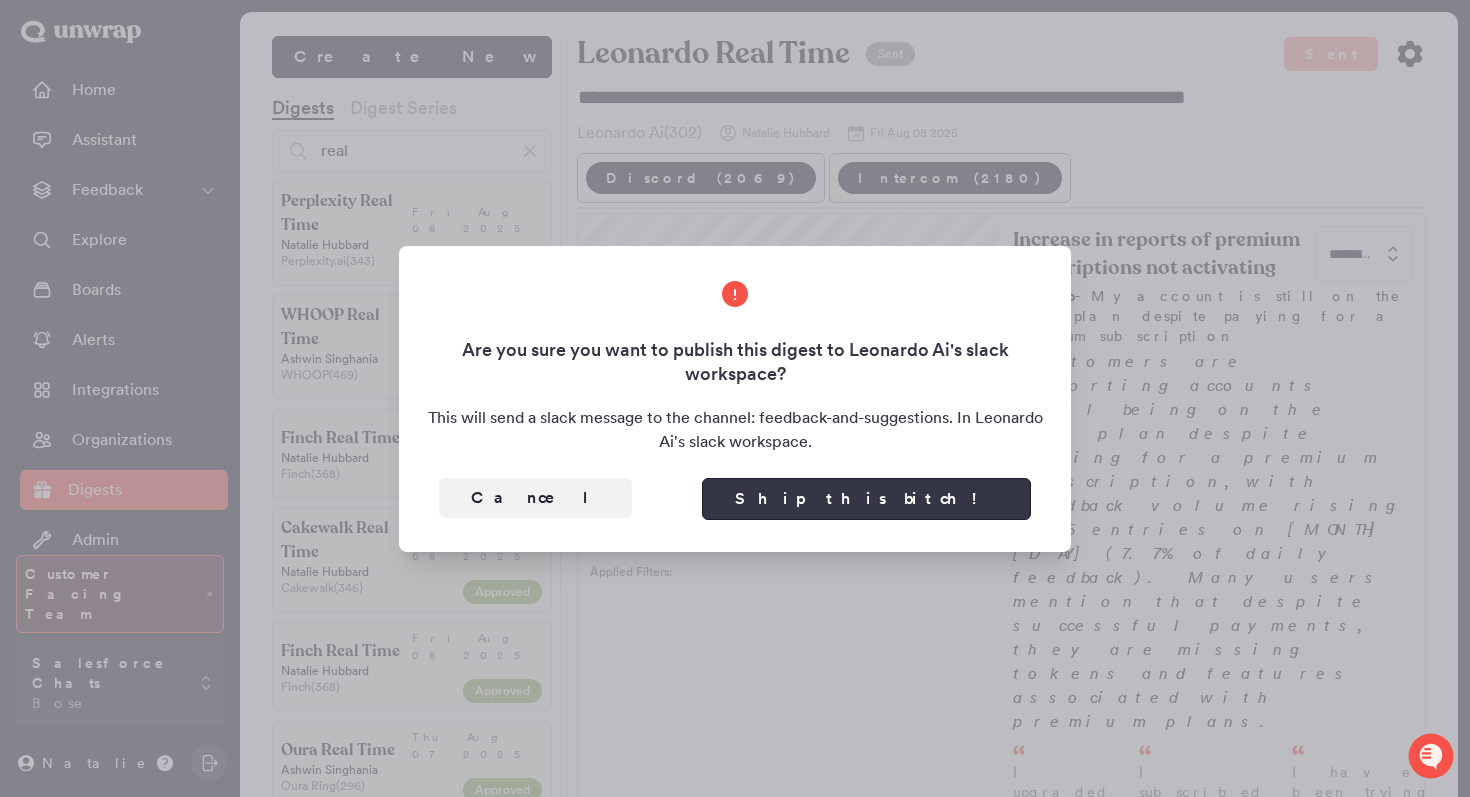click on "Ship this bitch!" at bounding box center [866, 499] 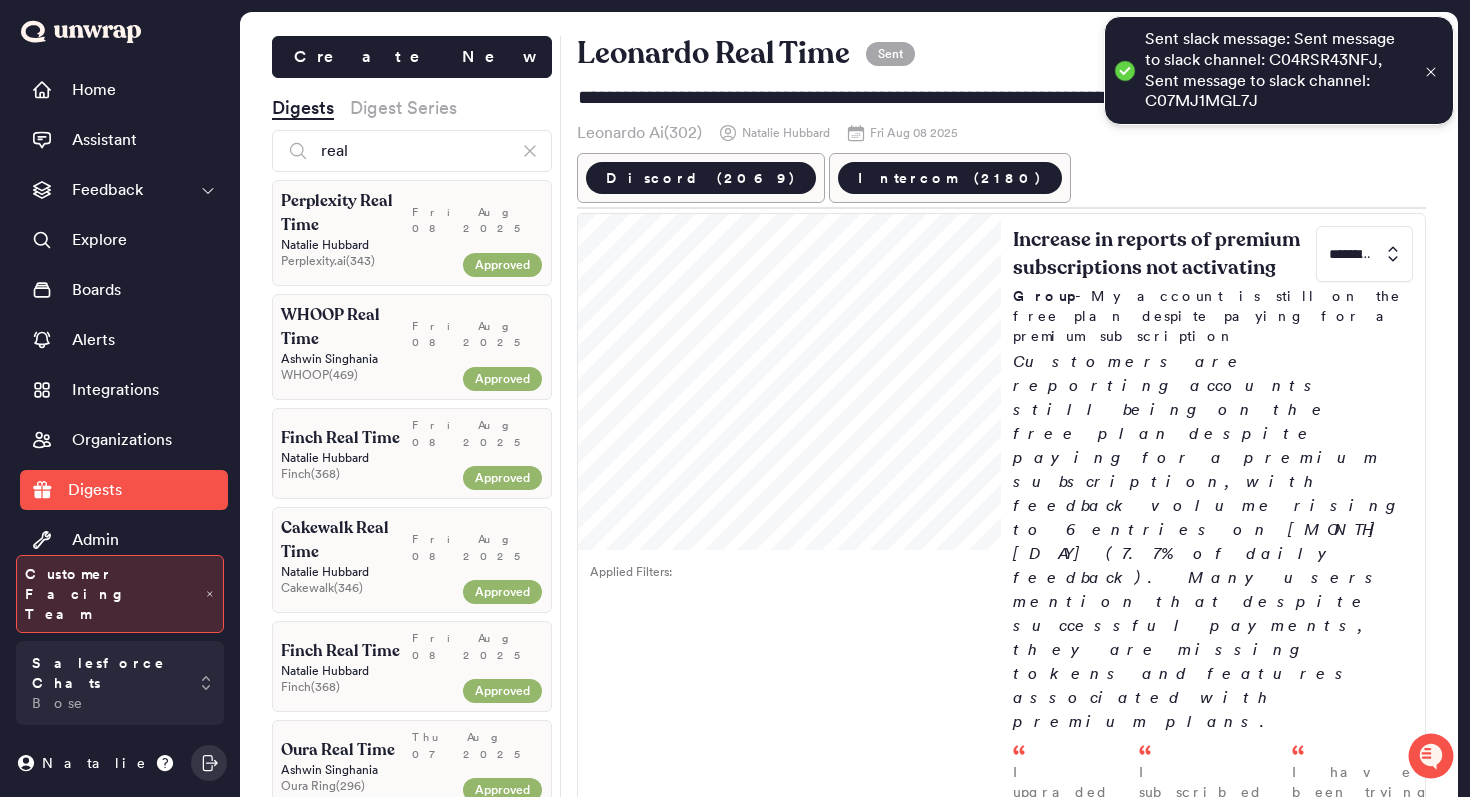 click on "Natalie   Hubbard" at bounding box center [412, 245] 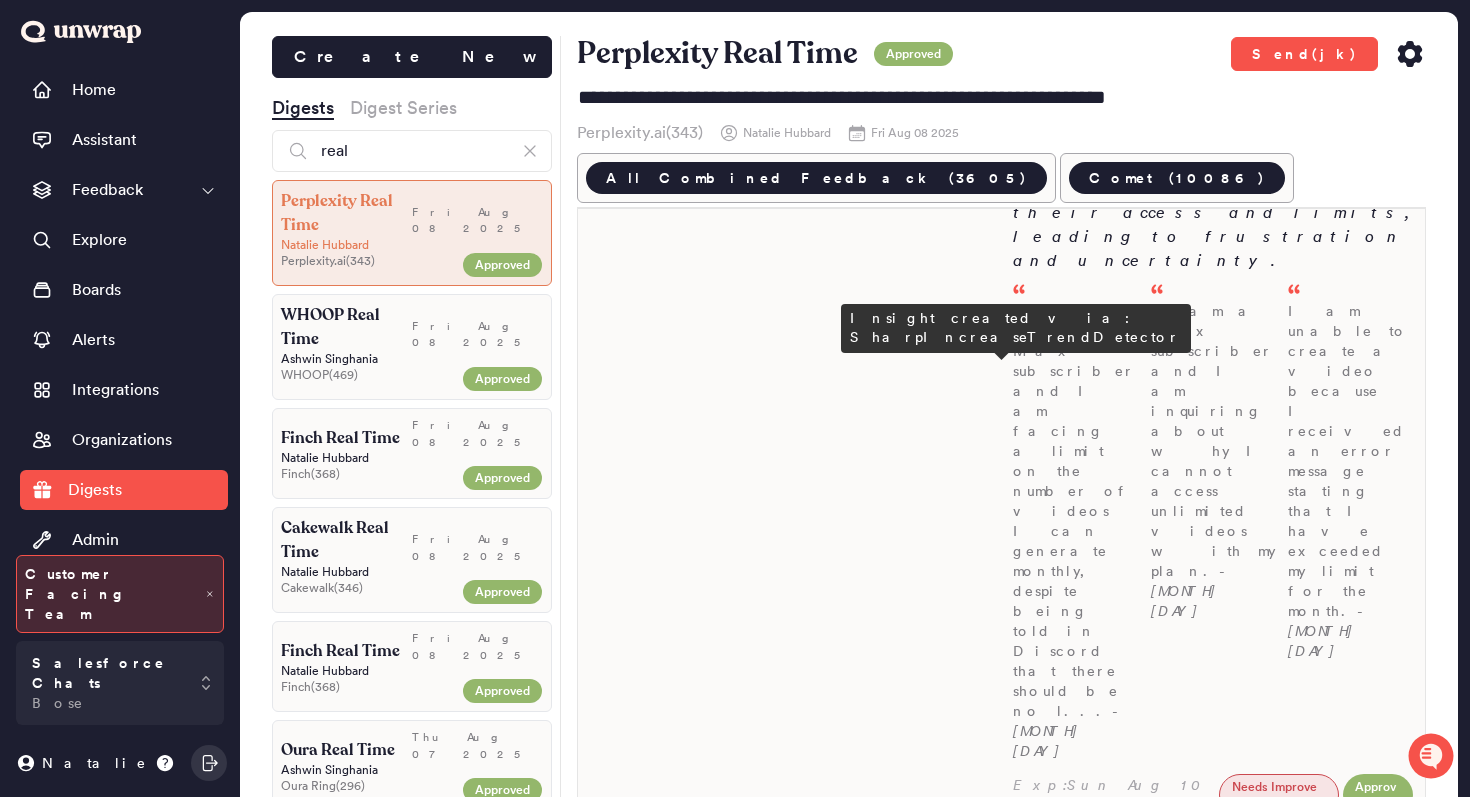 scroll, scrollTop: 408, scrollLeft: 0, axis: vertical 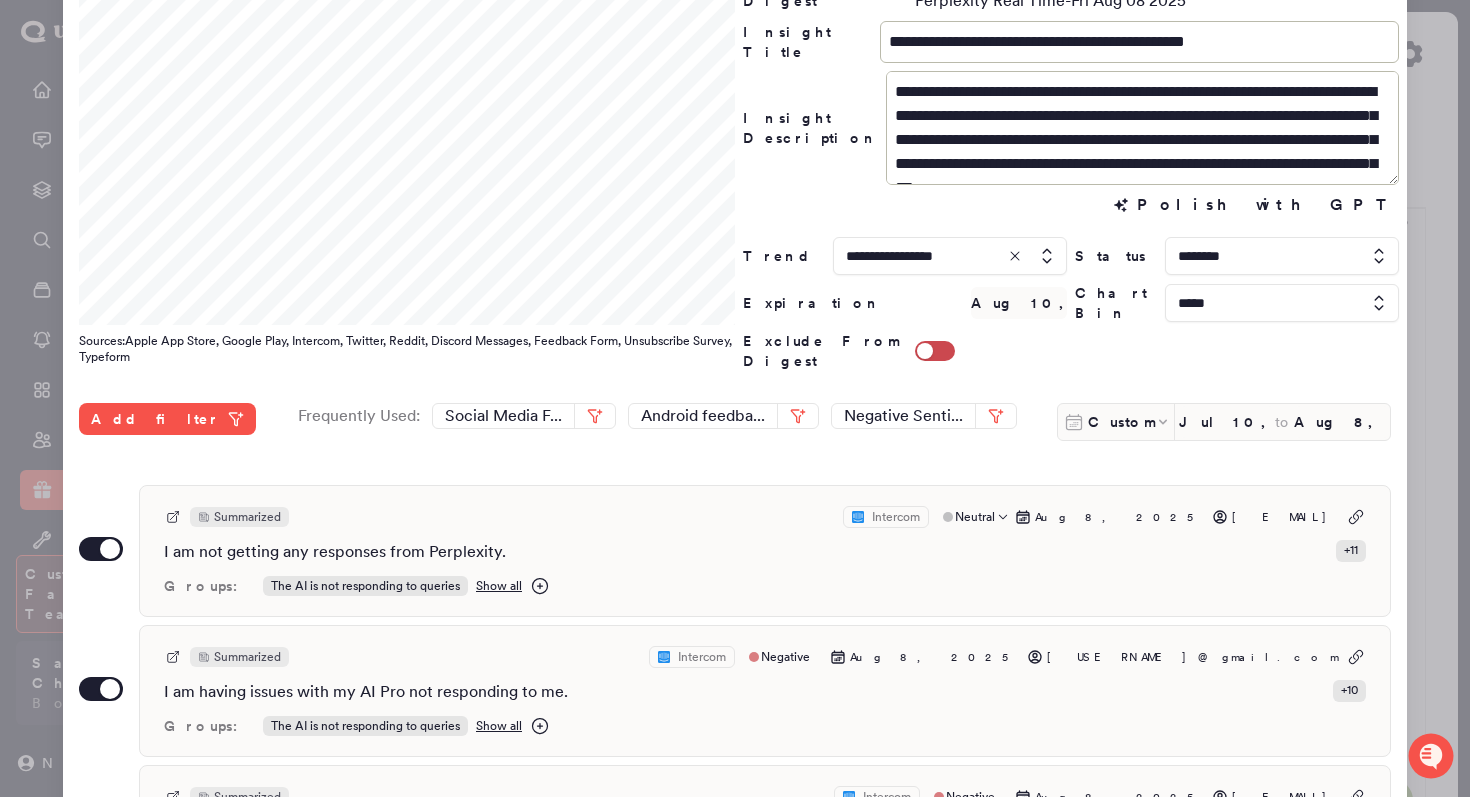 click on "Summarized Intercom Neutral Aug 8, 2025 stefan.koehle94@gmail.com I am not getting any responses from Perplexity.    + 11 Groups: The AI is not responding to queries Show all" at bounding box center [765, 551] 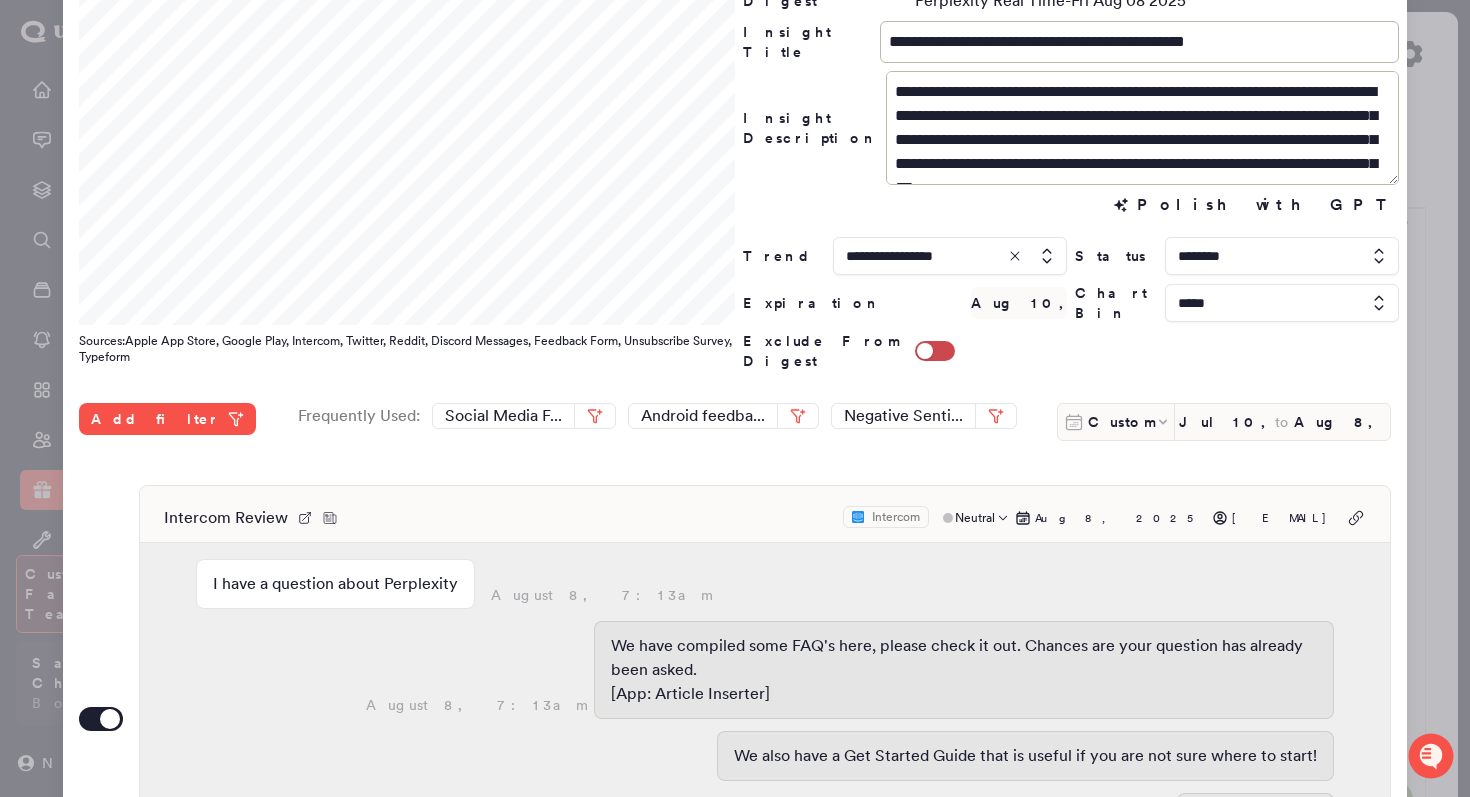click on "Intercom Review Intercom Neutral Aug 8, 2025 stefan.koehle94@gmail.com I have a question about Perplexity August 8, 7:13am August 8, 7:13am We have compiled some FAQ's here, please check it out. Chances are your question has already been asked.
[App: Article Inserter] We also have a Get Started Guide that is useful if you are not sure where to start! August 8, 7:13am Was this helpful? No, I need more help. August 8, 7:13am August 8, 7:13am Send us your question!
Please send us your question, include as many details as possible. We'll be back online in 2 hoursYou'll get replies here and to <stefan.koehle...>94@gmail.com. August 8, 7:13am 💬 Sam is working... I am not getting any responses from perplexity  August 8, 7:13am August 8, 7:13am 💬 Sam is working... August 8, 7:15am 🏷️ Sam applied tag: Access/connectivity Groups: The AI is not responding to queries Show all Agent Email :  perplexity@hiresam.ai Country :  Austria  + 9" at bounding box center [765, 721] 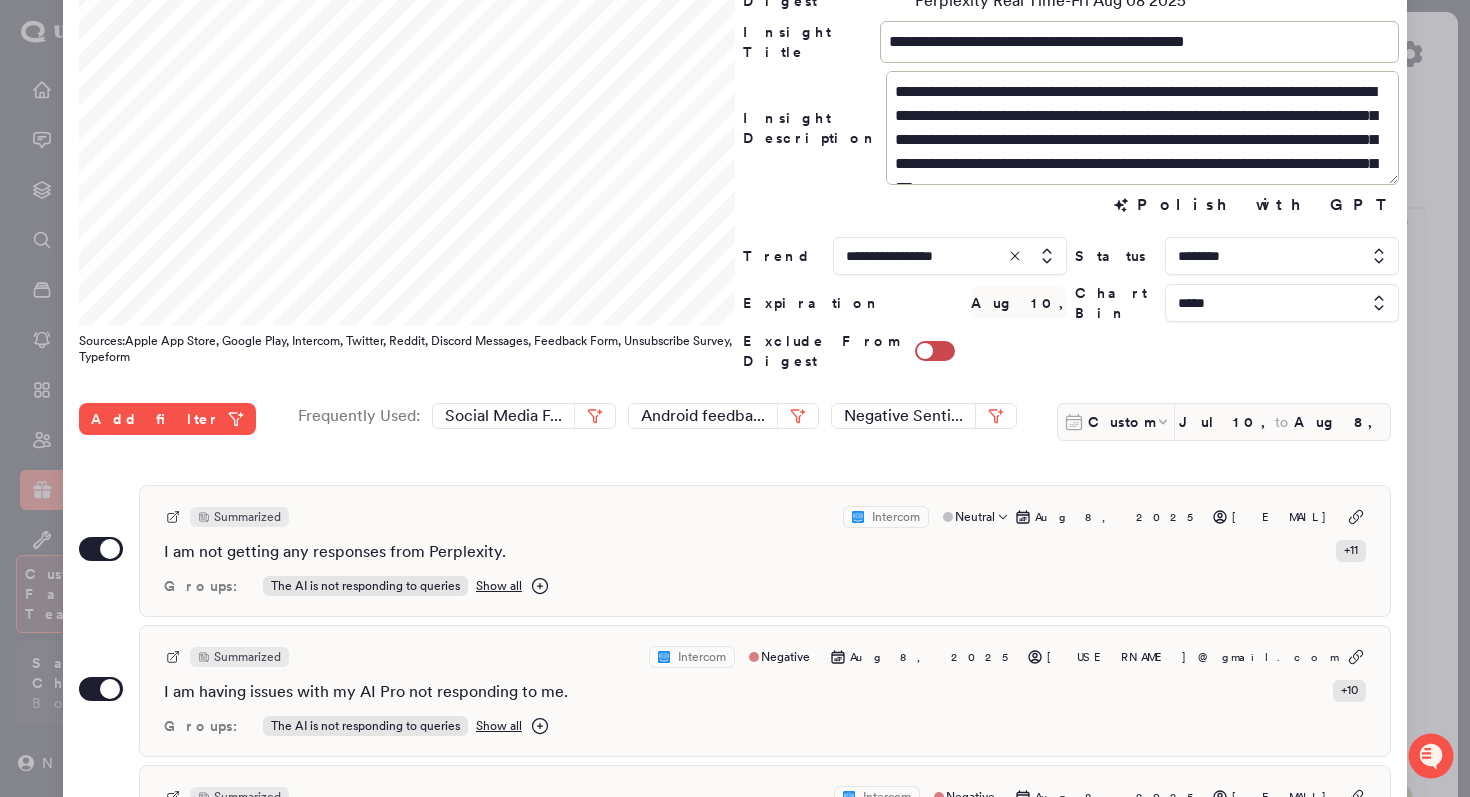 click on "Summarized Intercom Neutral Aug 8, 2025 stefan.koehle94@gmail.com I am not getting any responses from Perplexity.    + 11 Groups: The AI is not responding to queries Show all" at bounding box center (765, 551) 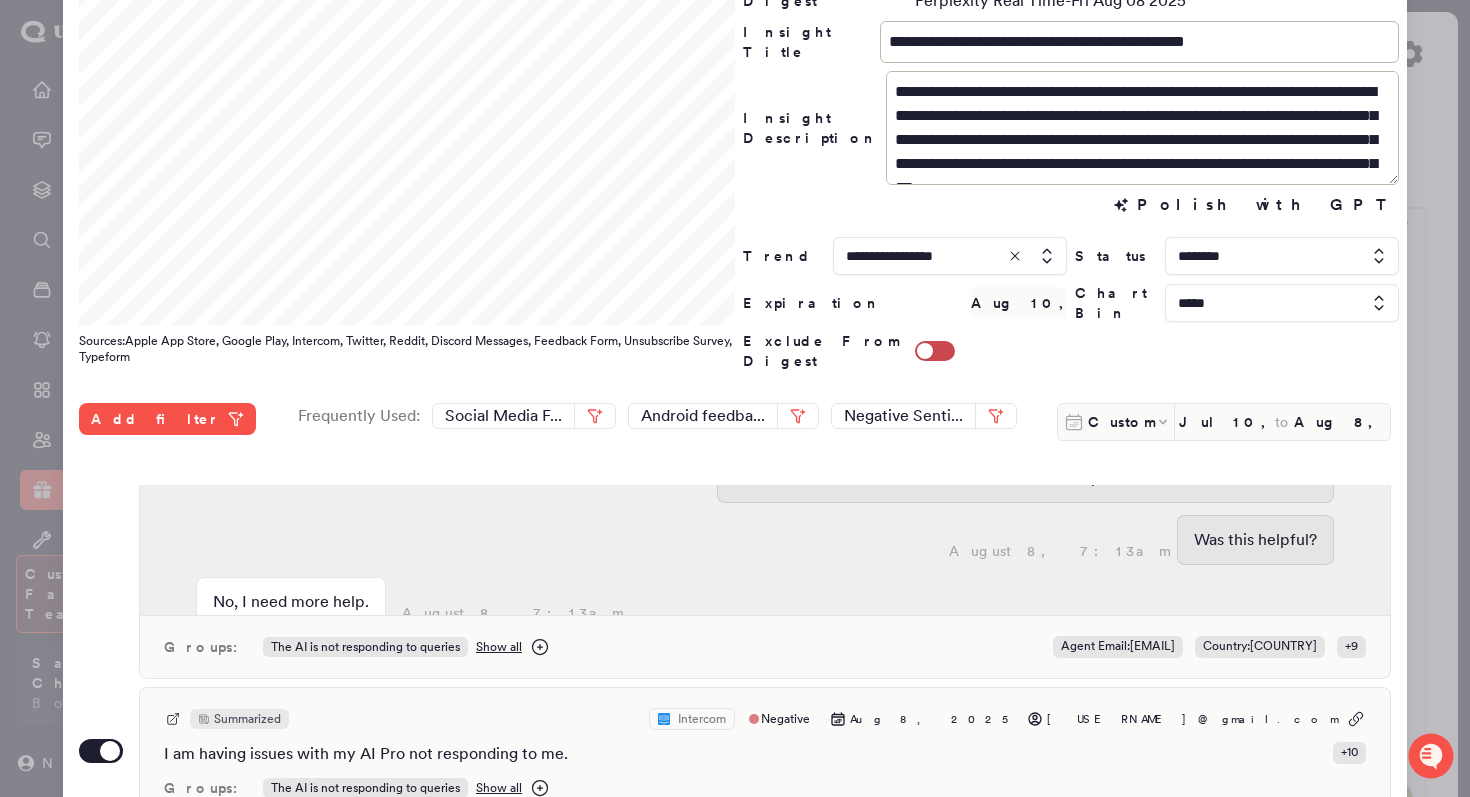 scroll, scrollTop: 357, scrollLeft: 0, axis: vertical 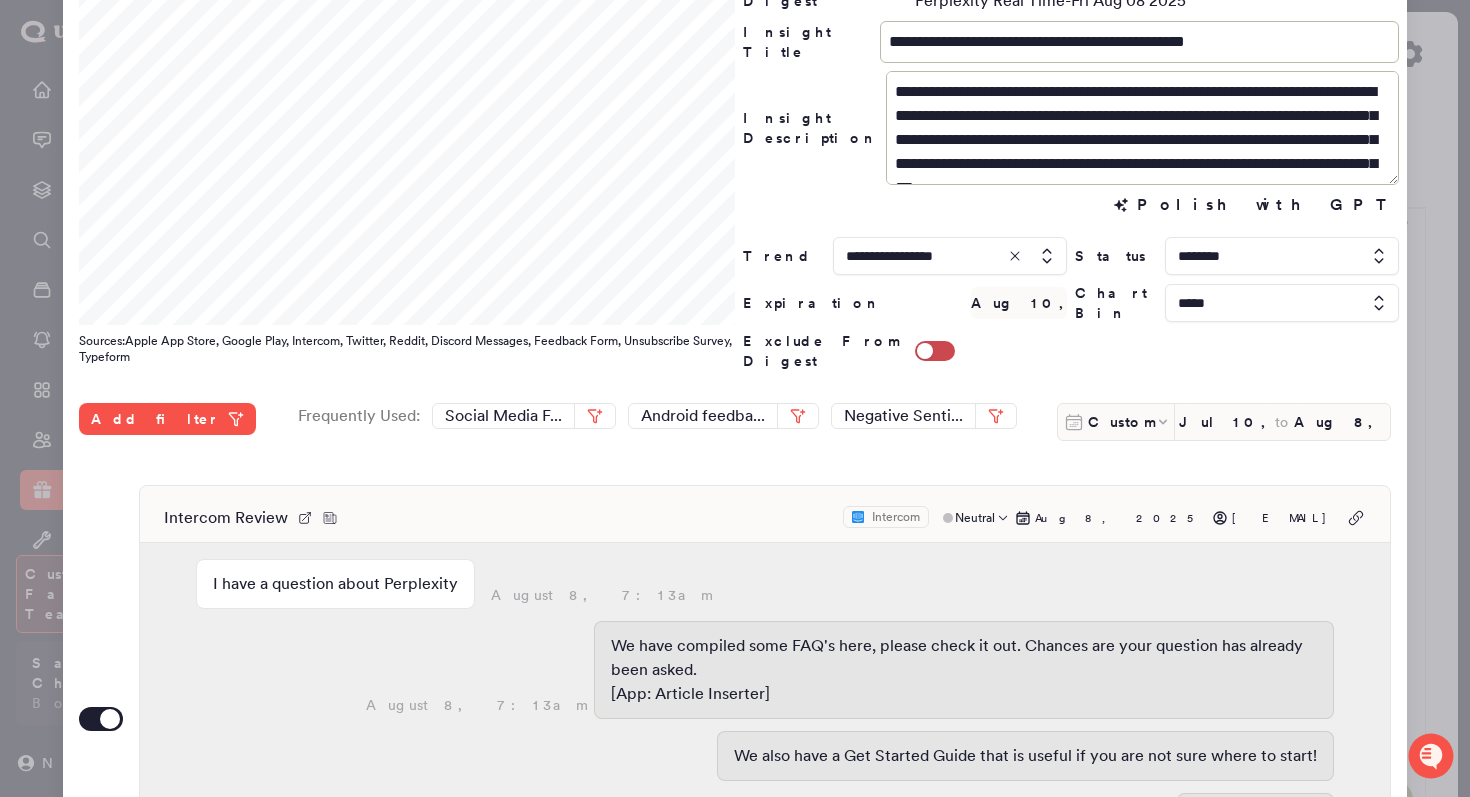 click on "Intercom Review Intercom Neutral Aug 8, 2025 stefan.koehle94@gmail.com" at bounding box center [765, 518] 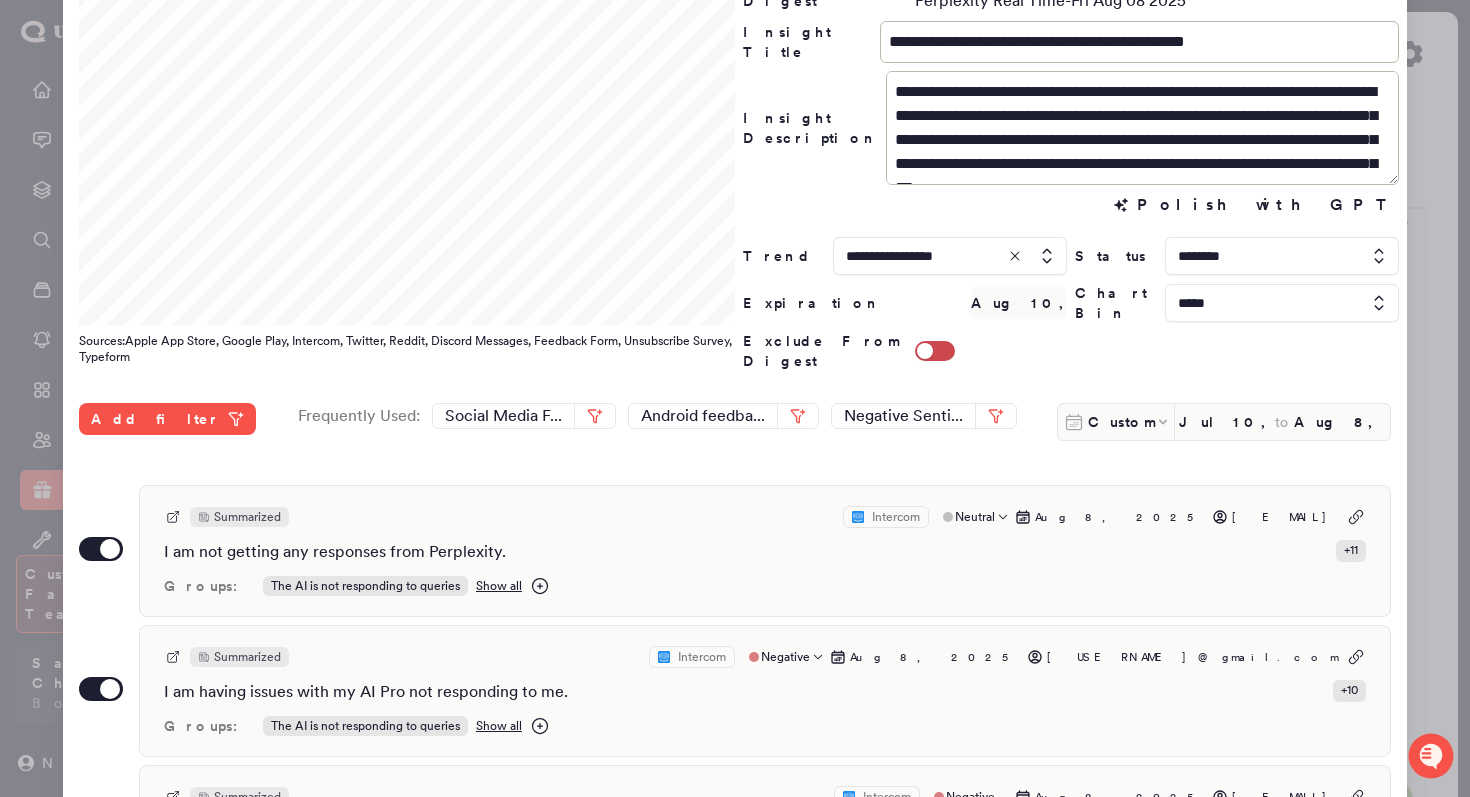 click on "Summarized Intercom Negative Aug 8, 2025 vpalashenko2018@gmail.com" at bounding box center [765, 657] 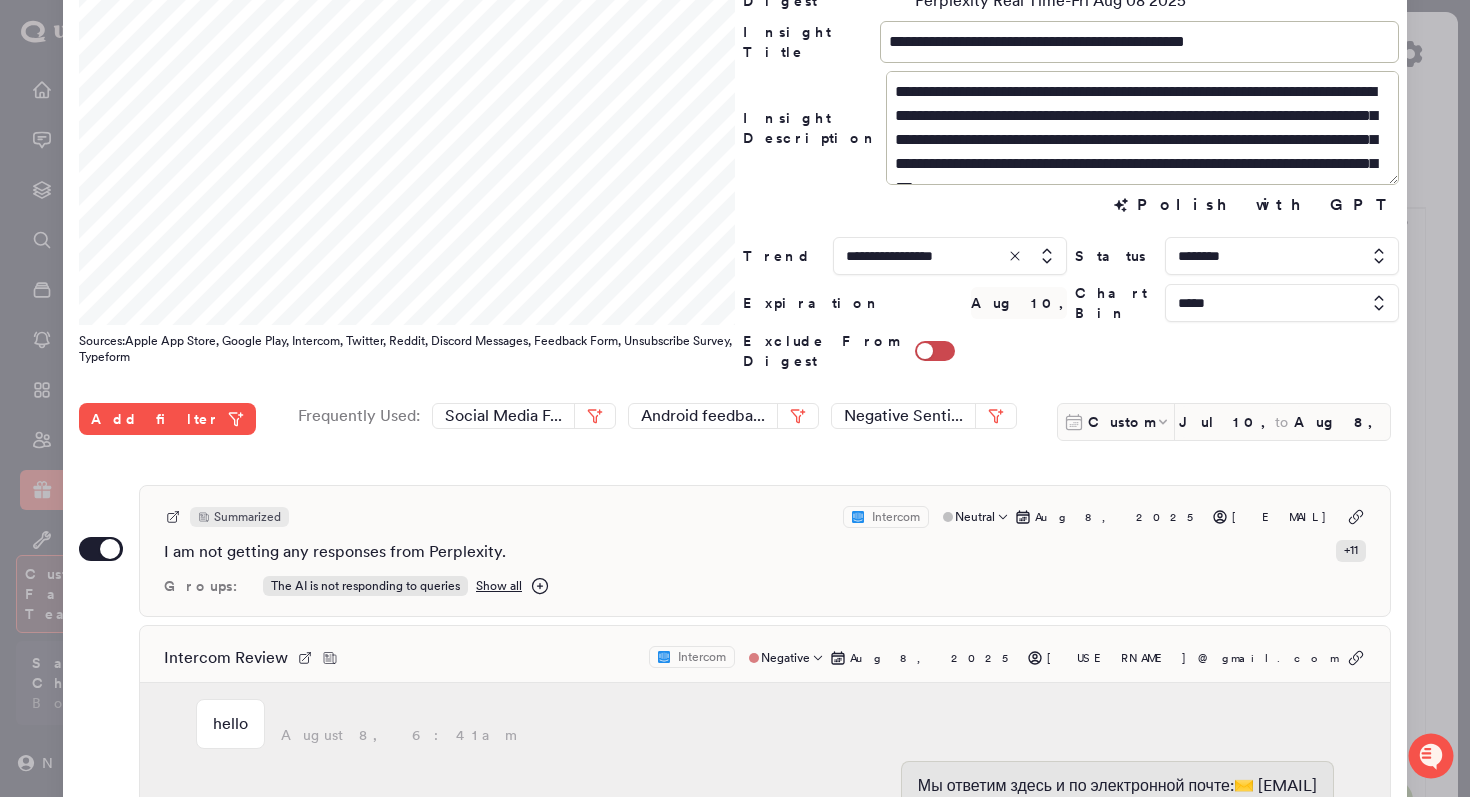 scroll, scrollTop: 151, scrollLeft: 0, axis: vertical 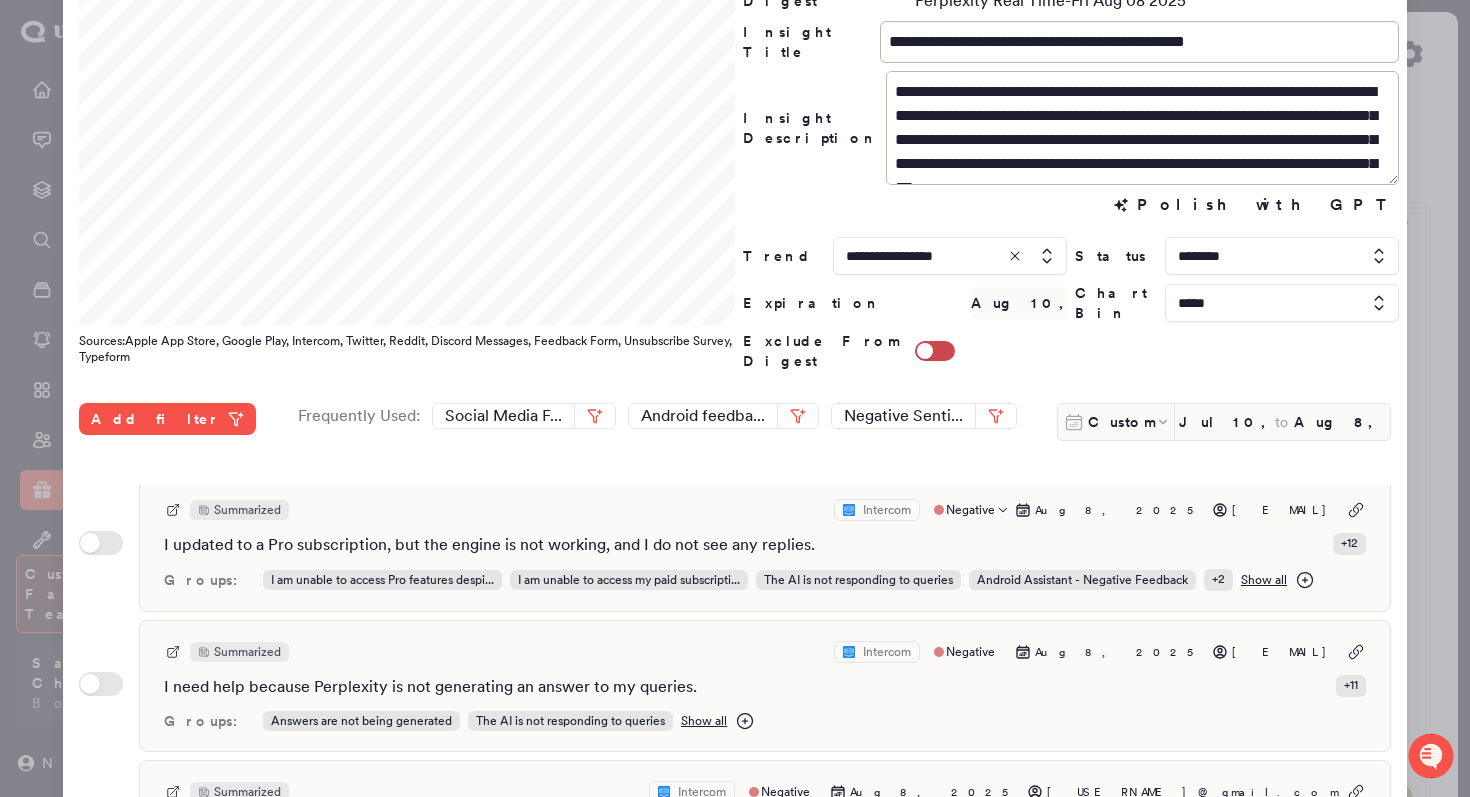 click on "Summarized Intercom Negative Aug 8, 2025 karolina.krysiakk@gmail.com I updated to a Pro subscription, but the engine is not working, and I do not see any replies.    + 12 Groups: I am unable to access Pro features despi... I am unable to access my paid subscripti... The AI is not responding to queries Android Assistant - Negative Feedback + 2 Show all" at bounding box center [765, 545] 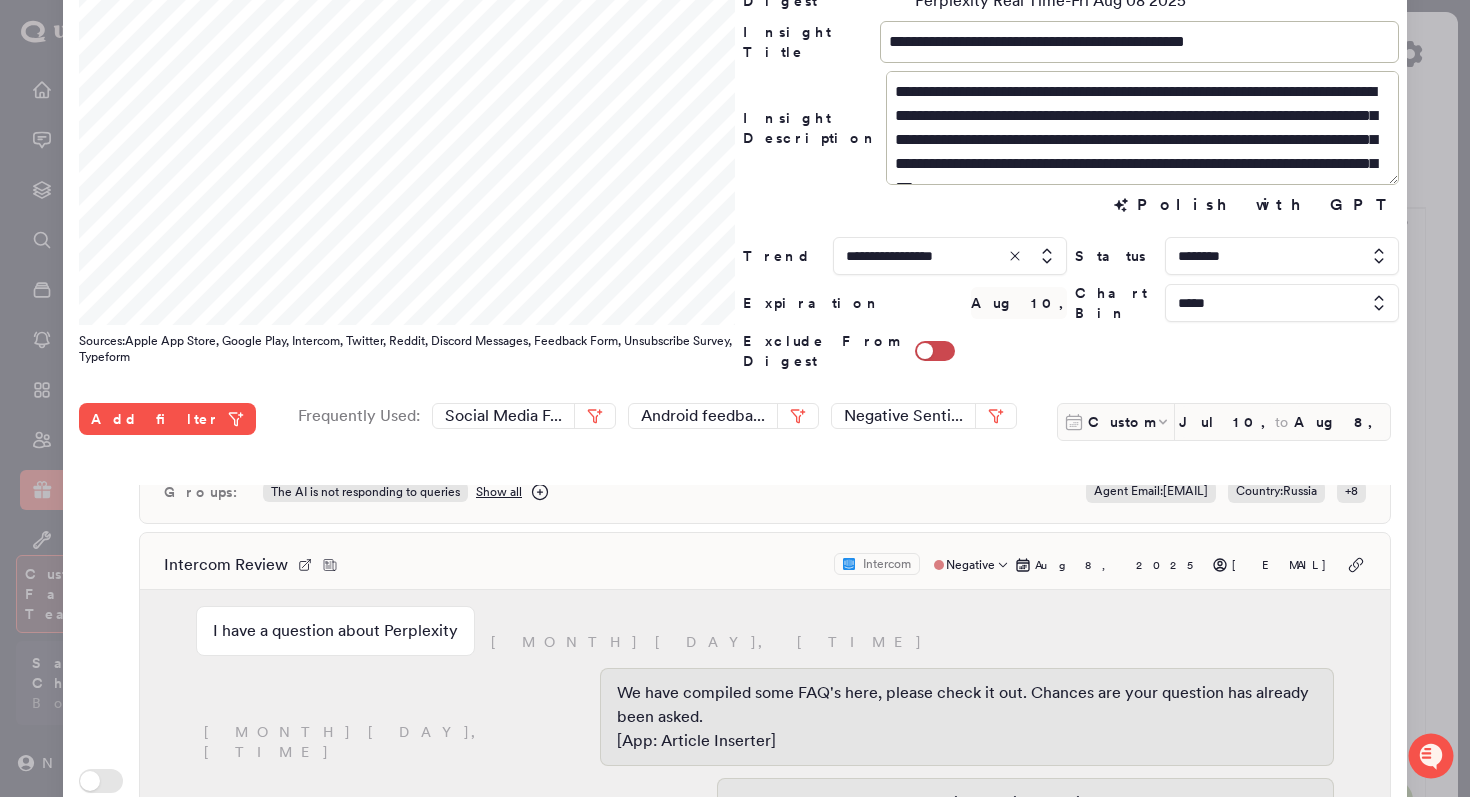 scroll, scrollTop: 568, scrollLeft: 0, axis: vertical 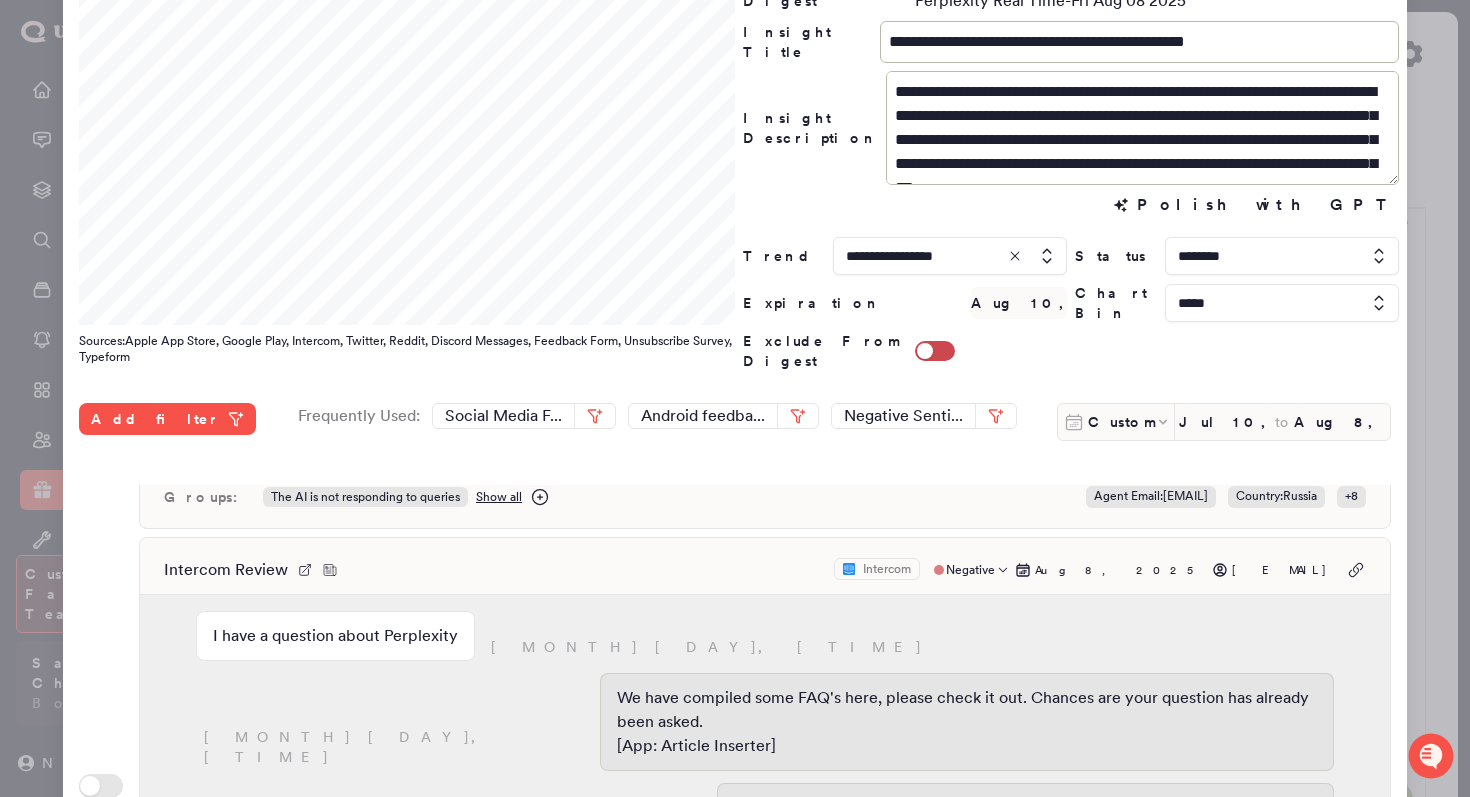 click on "Intercom Review Intercom Negative Aug 8, 2025 karolina.krysiakk@gmail.com I have a question about Perplexity August 8, 6:24am August 8, 6:24am We have compiled some FAQ's here, please check it out. Chances are your question has already been asked.
[App: Article Inserter] August 8, 6:24am We also have a Get Started Guide that is useful if you are not sure where to start! Was this helpful? No, I need more help. August 8, 6:24am August 8, 6:24am Send us your question!
Please send us your question, include as many details as possible. August 8, 6:24am We'll be back online in 3 hoursYou'll get replies here and to <karolina.krysia...>kk@gmail.com. August 8, 6:24am 💬 Sam is working... Engine is not working for me. I just updated to pro and it's not working - I don't see replies  August 8, 6:24am August 8, 6:25am 💬 Sam is working... August 8, 6:29am 🏷️ Sam applied tag: Web Bug August 8, 6:29am Groups: I am unable to access Pro features despi... I am unable to access my paid subscripti... + 2 Show all :" at bounding box center [765, 788] 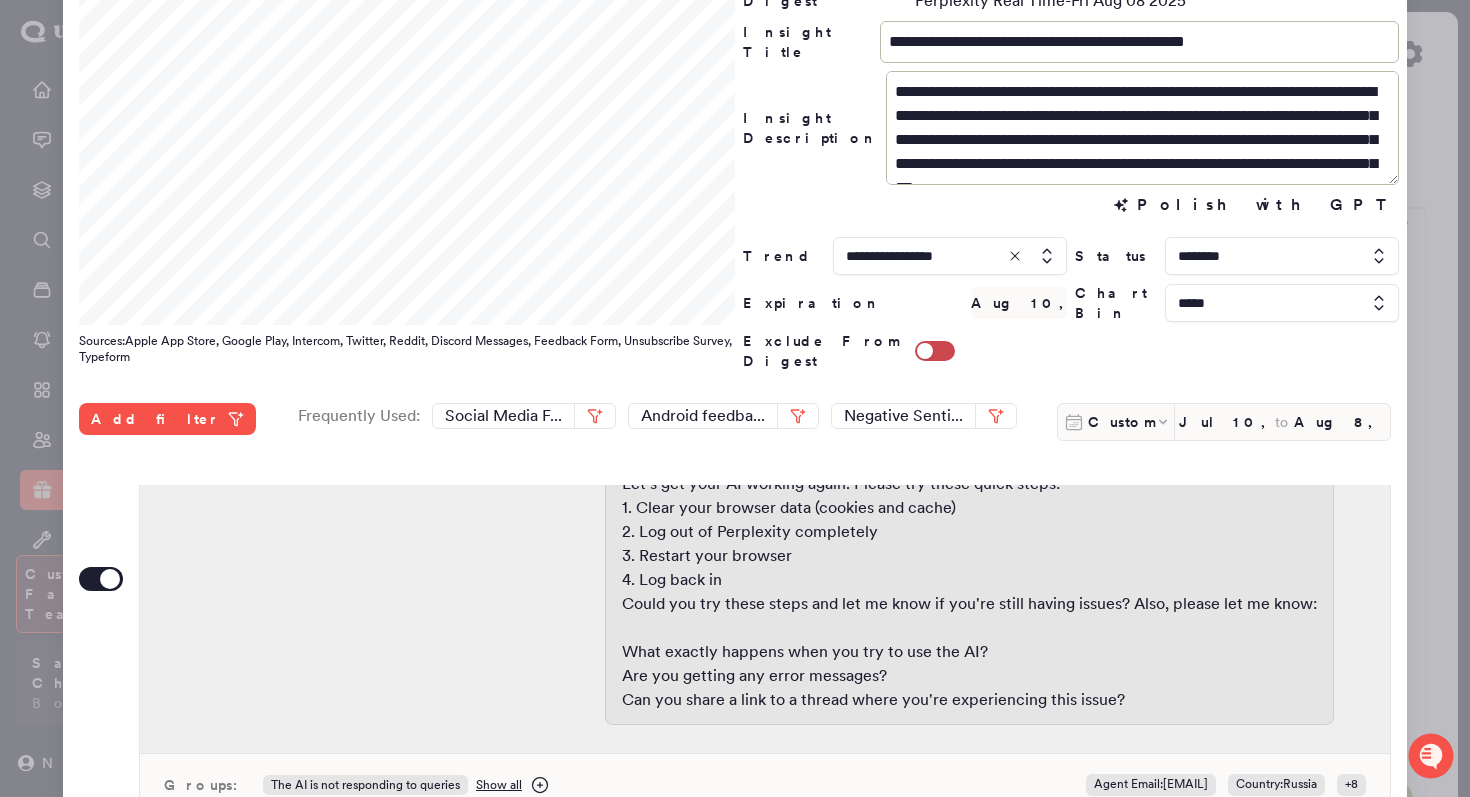 scroll, scrollTop: 0, scrollLeft: 0, axis: both 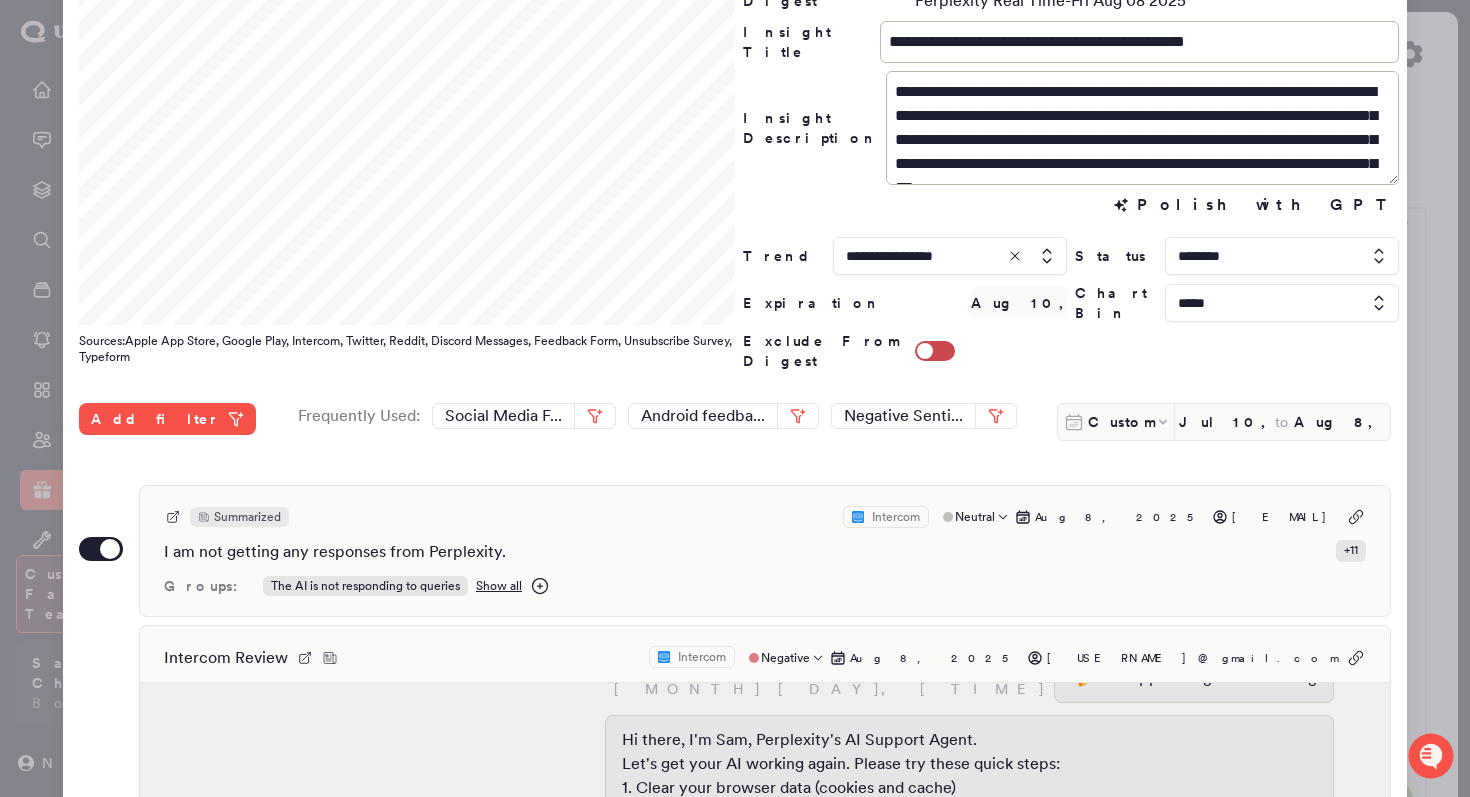 click on "Intercom Review Intercom Negative Aug 8, 2025 vpalashenko2018@gmail.com" at bounding box center (765, 658) 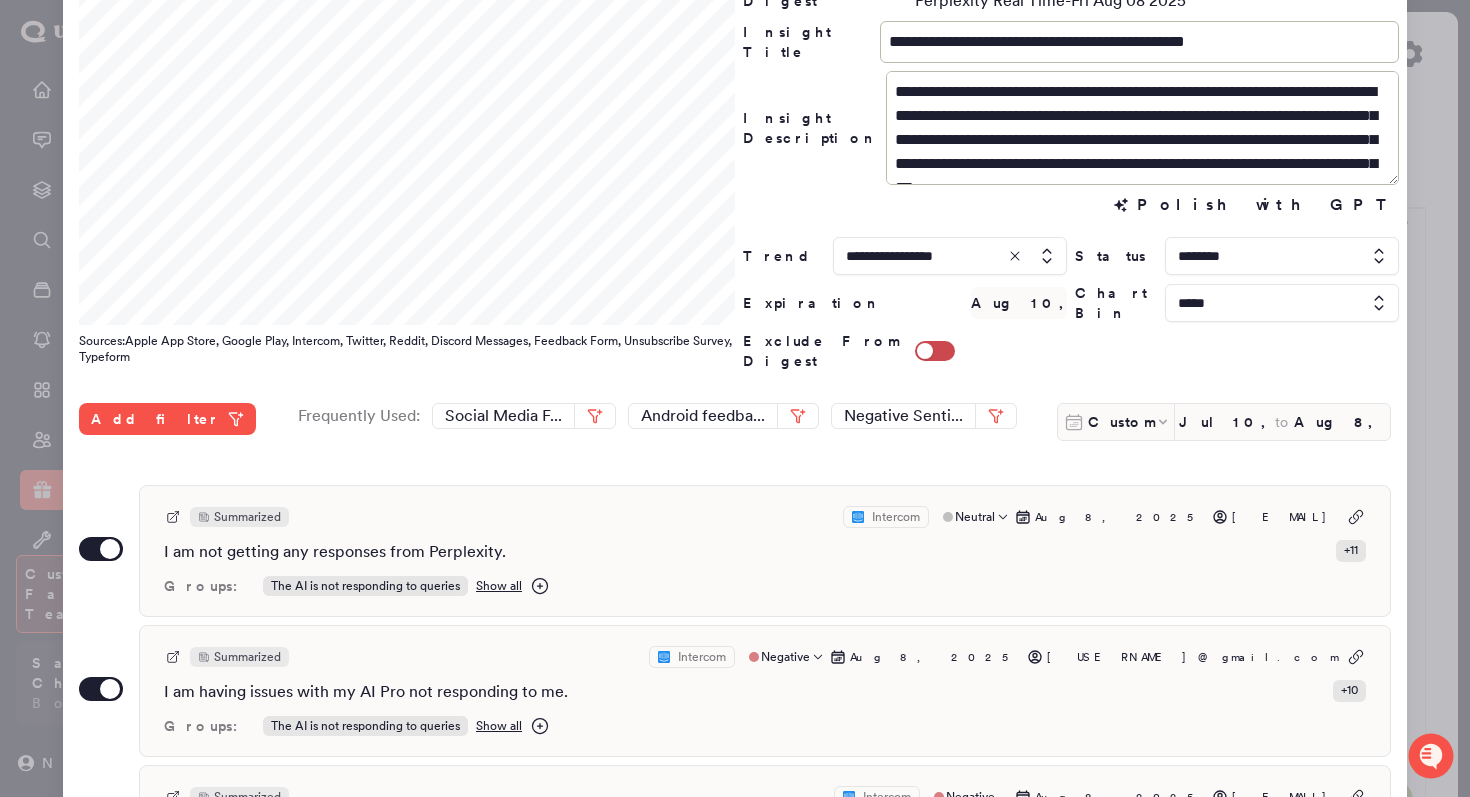 scroll, scrollTop: 67, scrollLeft: 0, axis: vertical 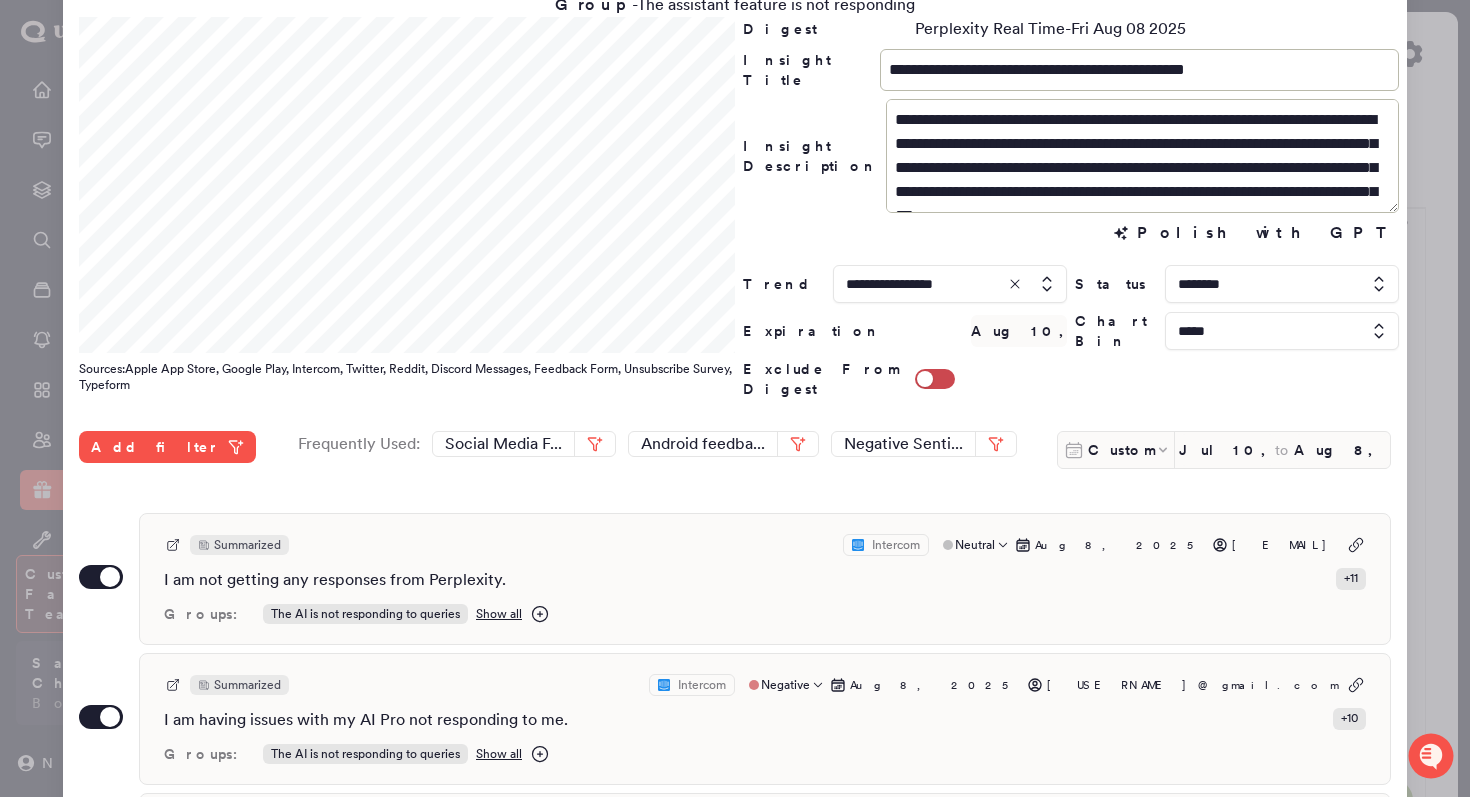 click at bounding box center (735, 398) 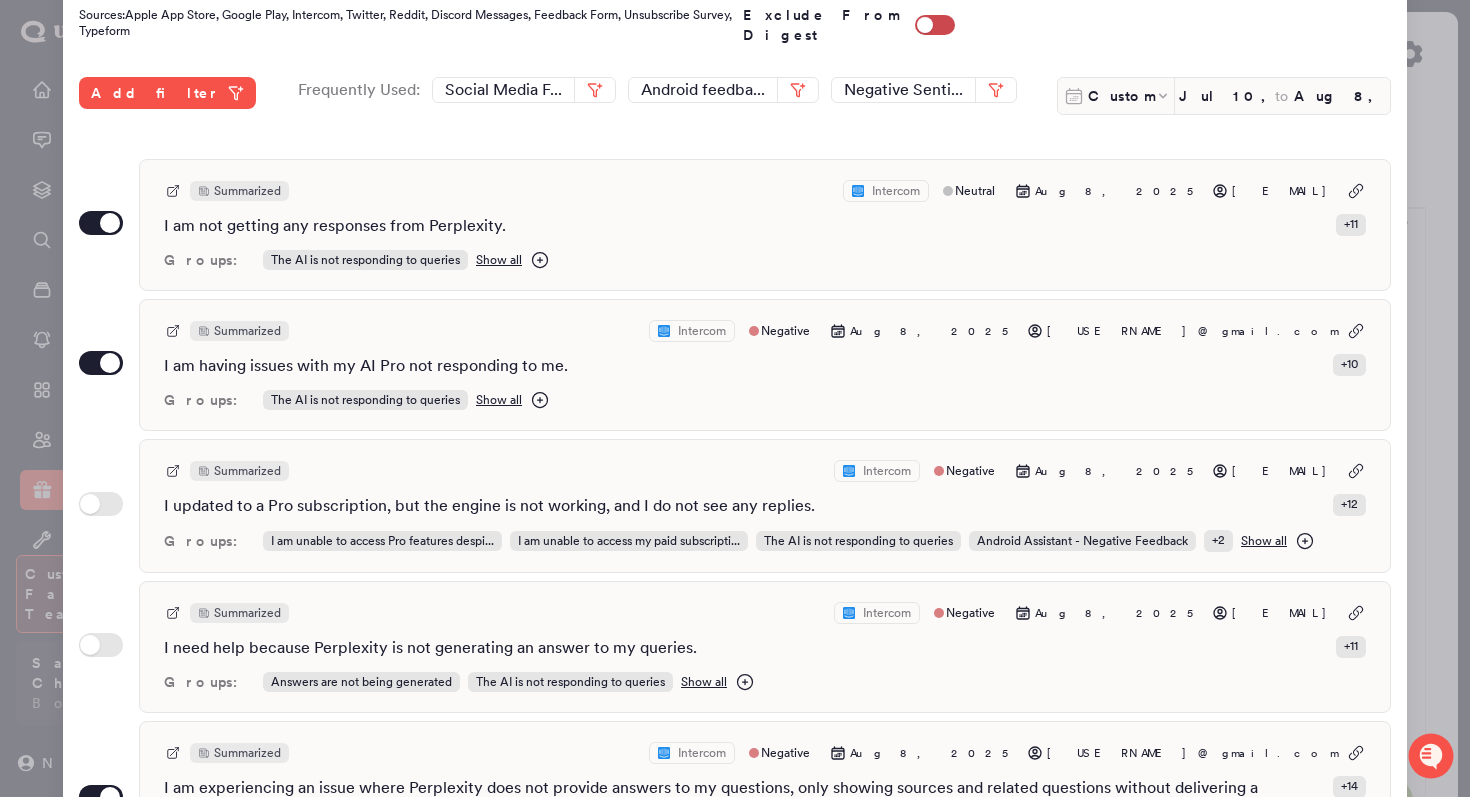 scroll, scrollTop: 547, scrollLeft: 0, axis: vertical 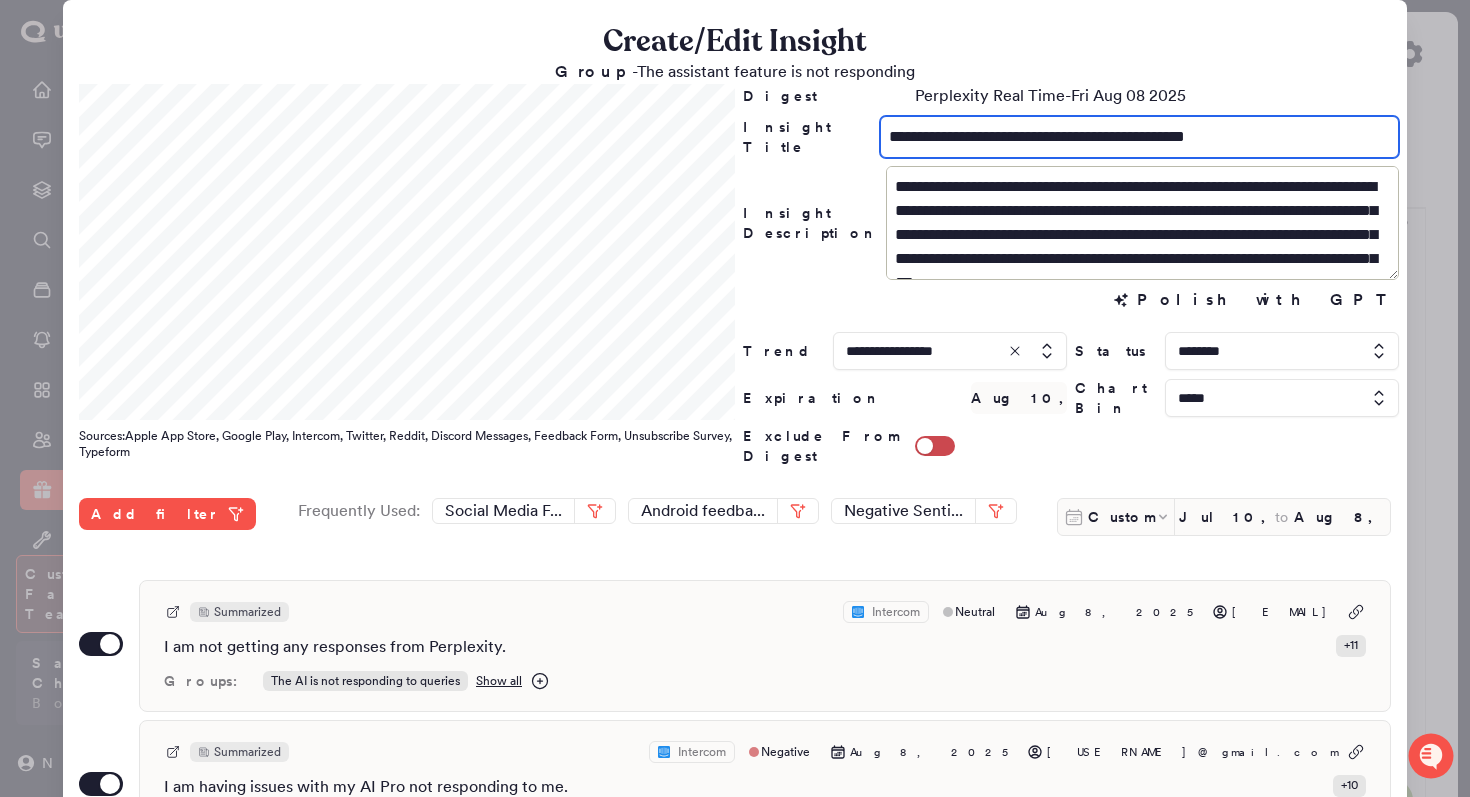 drag, startPoint x: 1238, startPoint y: 140, endPoint x: 1042, endPoint y: 139, distance: 196.00255 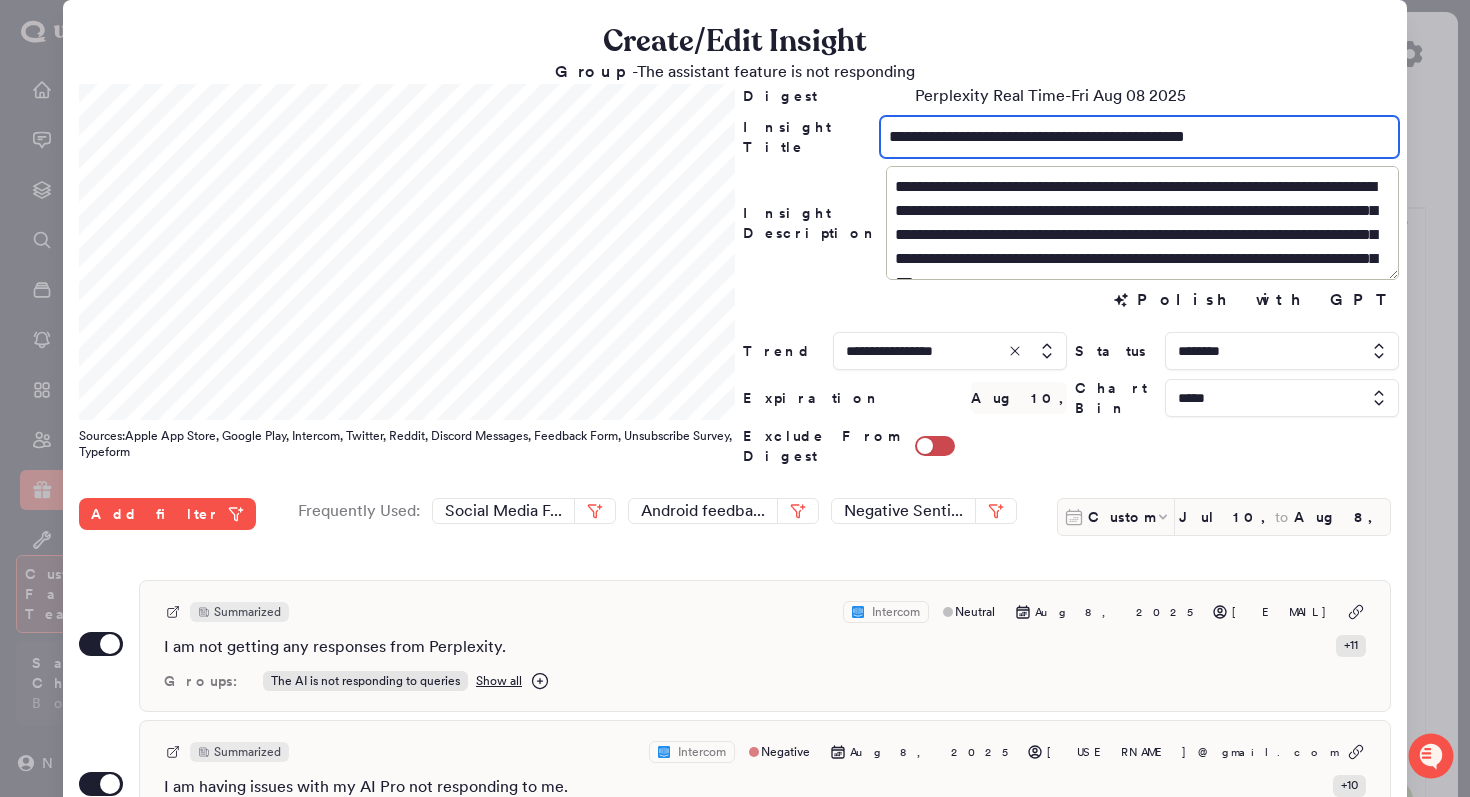 click on "**********" at bounding box center (1139, 137) 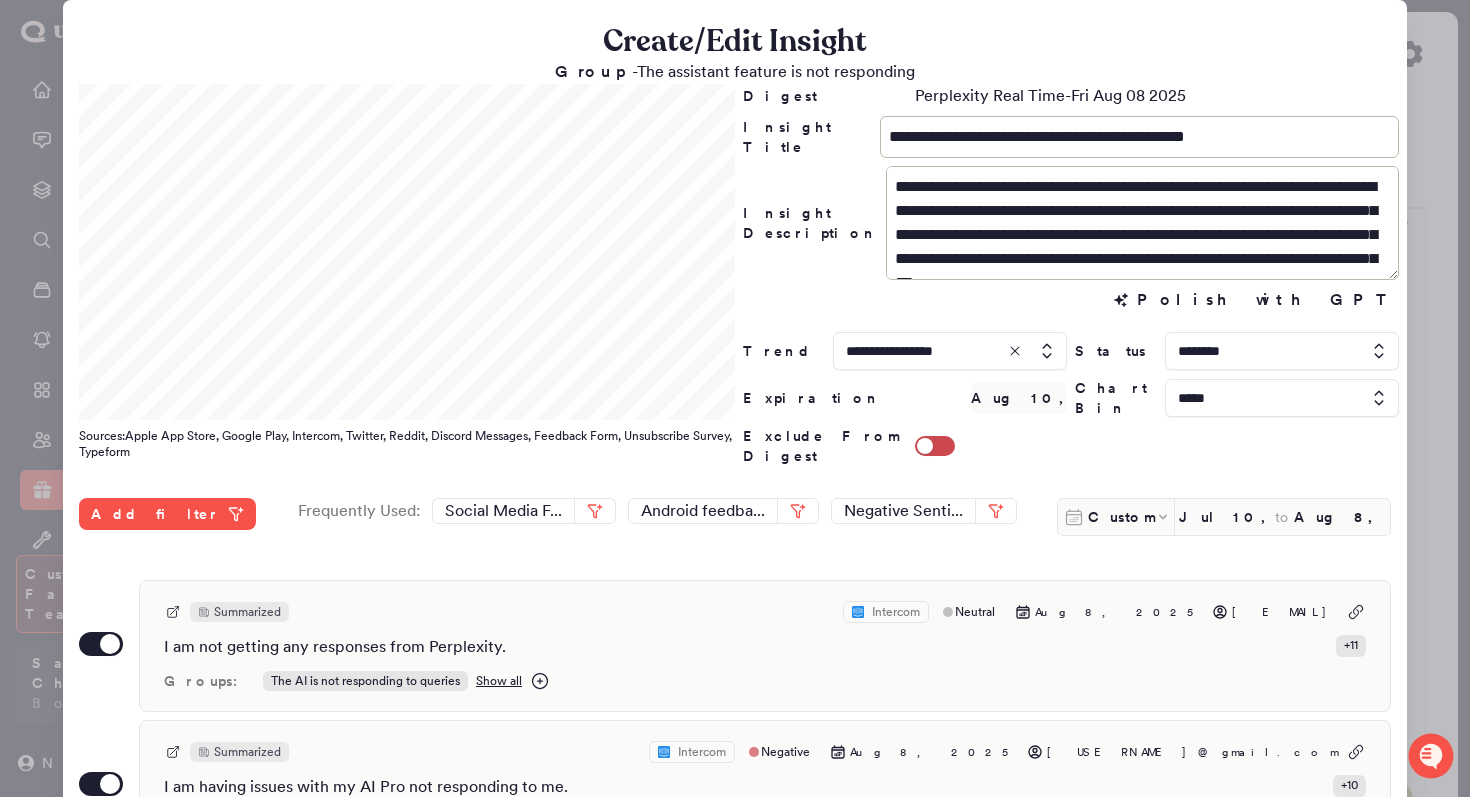 click at bounding box center [735, 398] 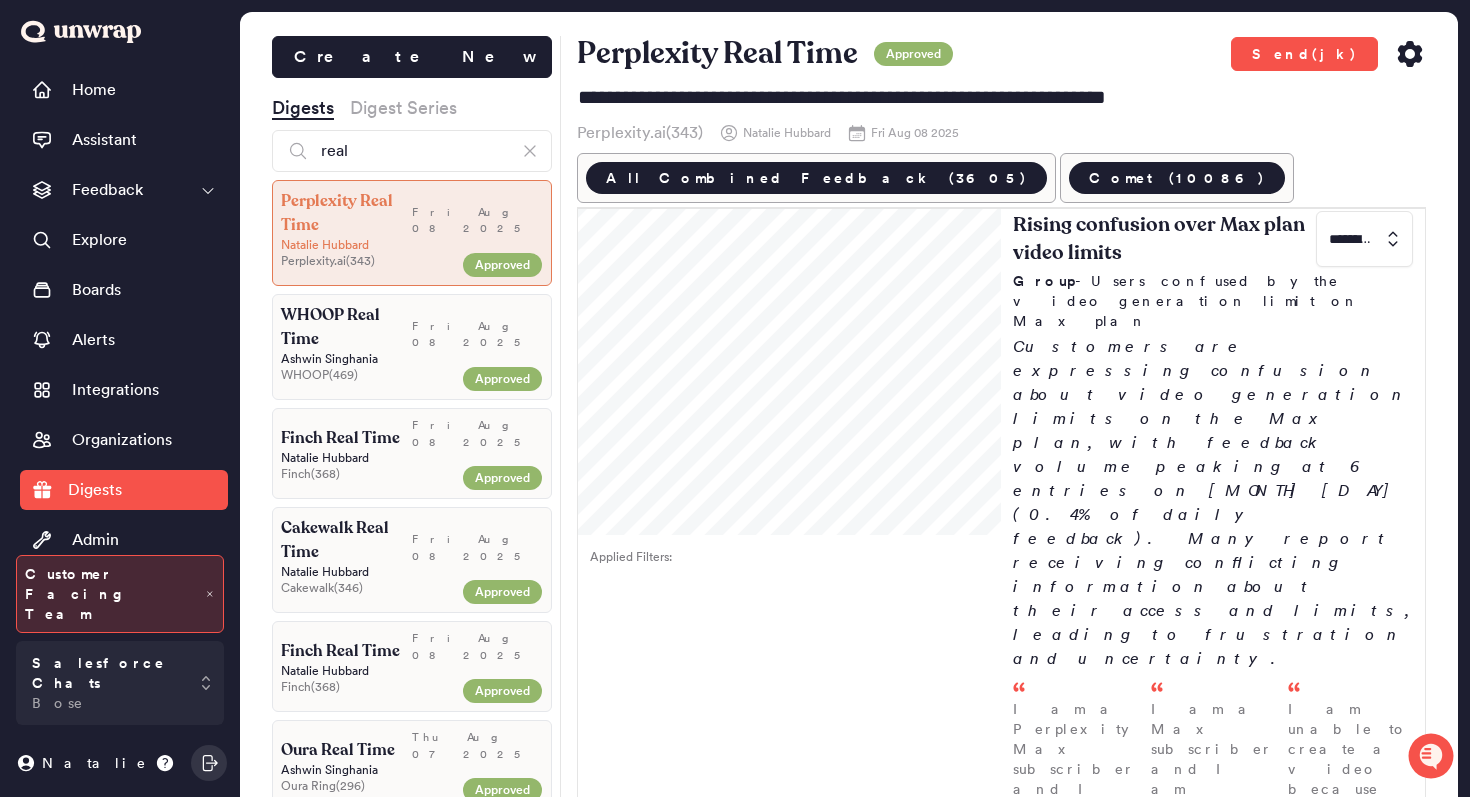 scroll, scrollTop: 0, scrollLeft: 0, axis: both 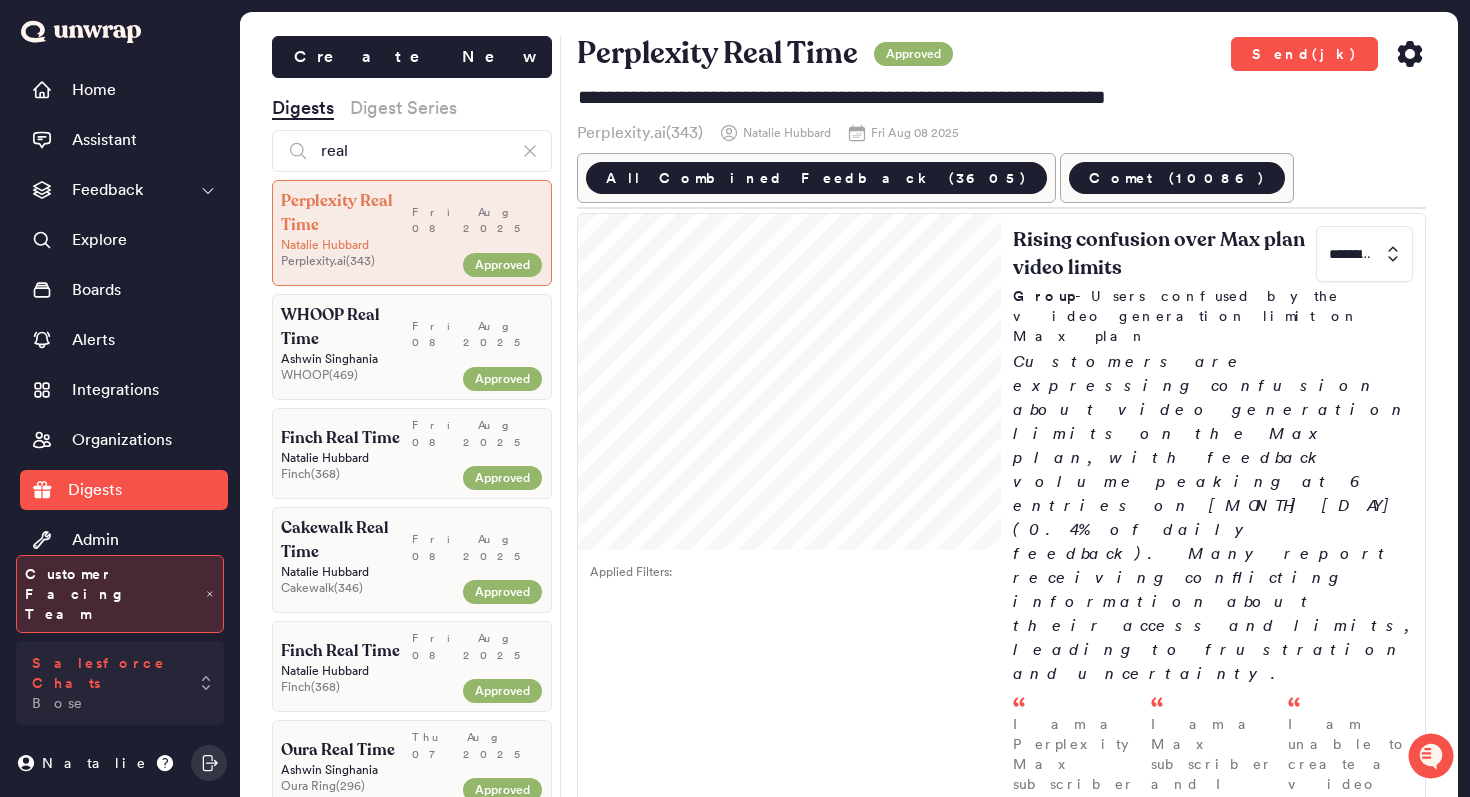 click on "Salesforce Chats" at bounding box center [106, 673] 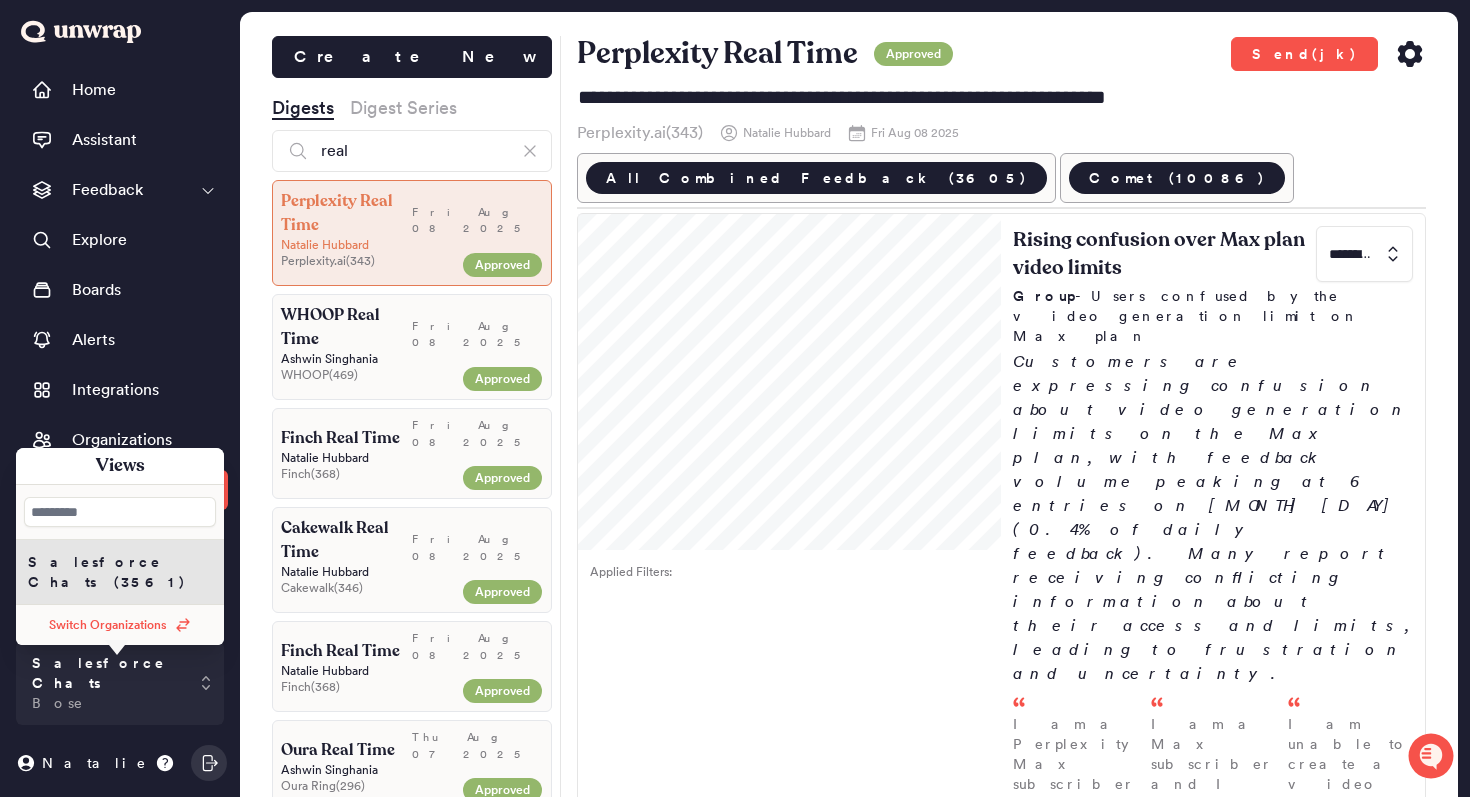 click on "Switch Organizations" at bounding box center [120, 625] 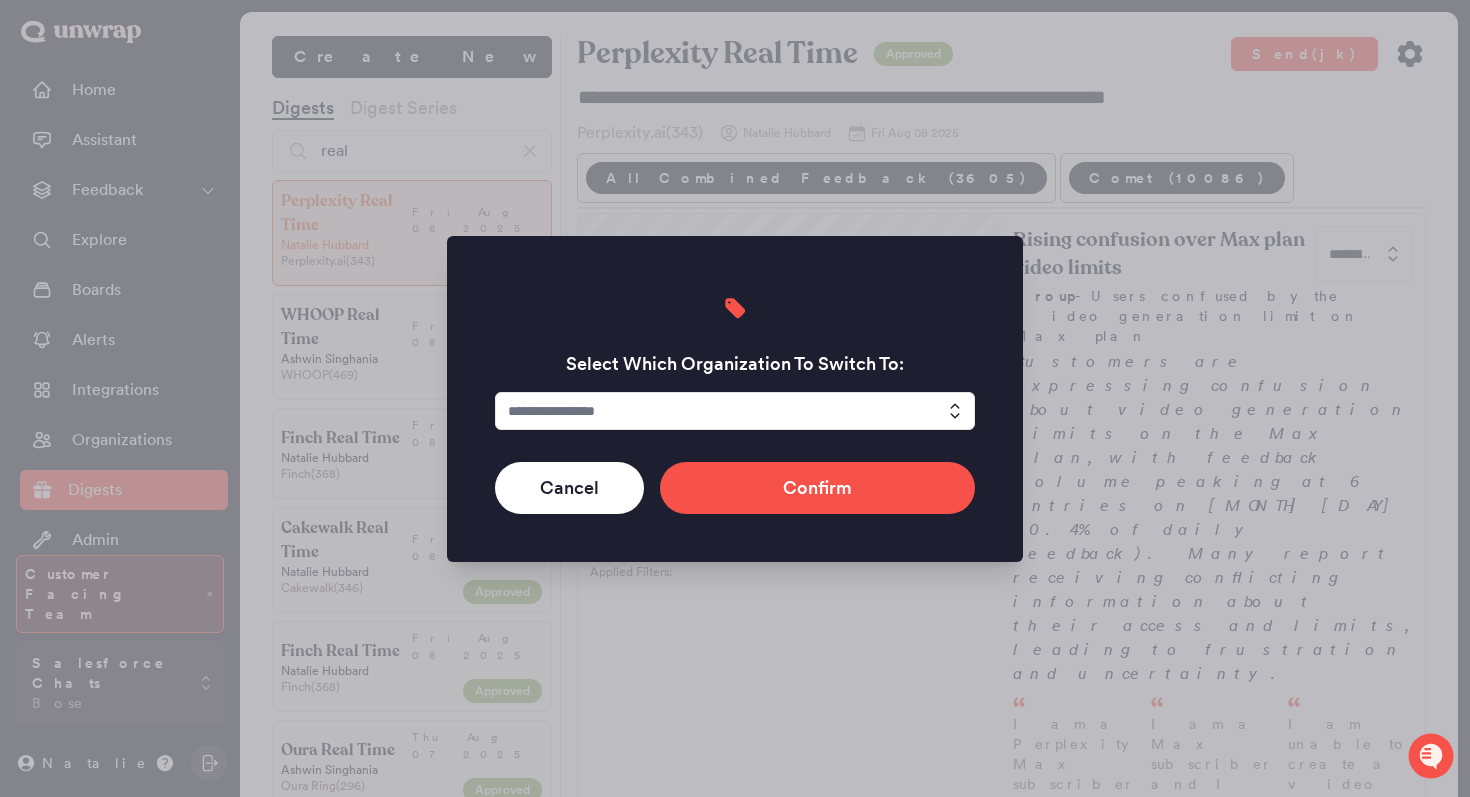 click at bounding box center [735, 411] 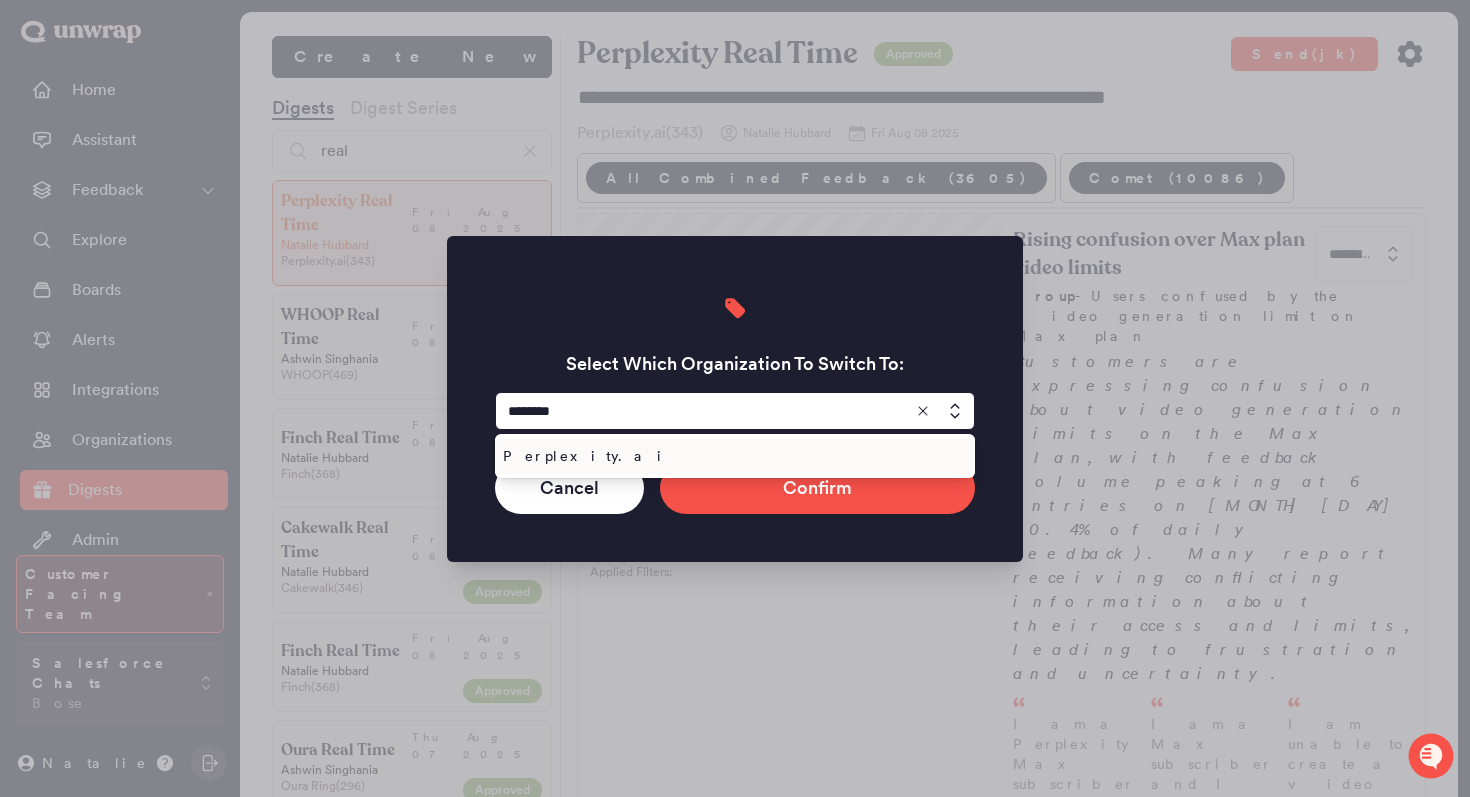 type on "********" 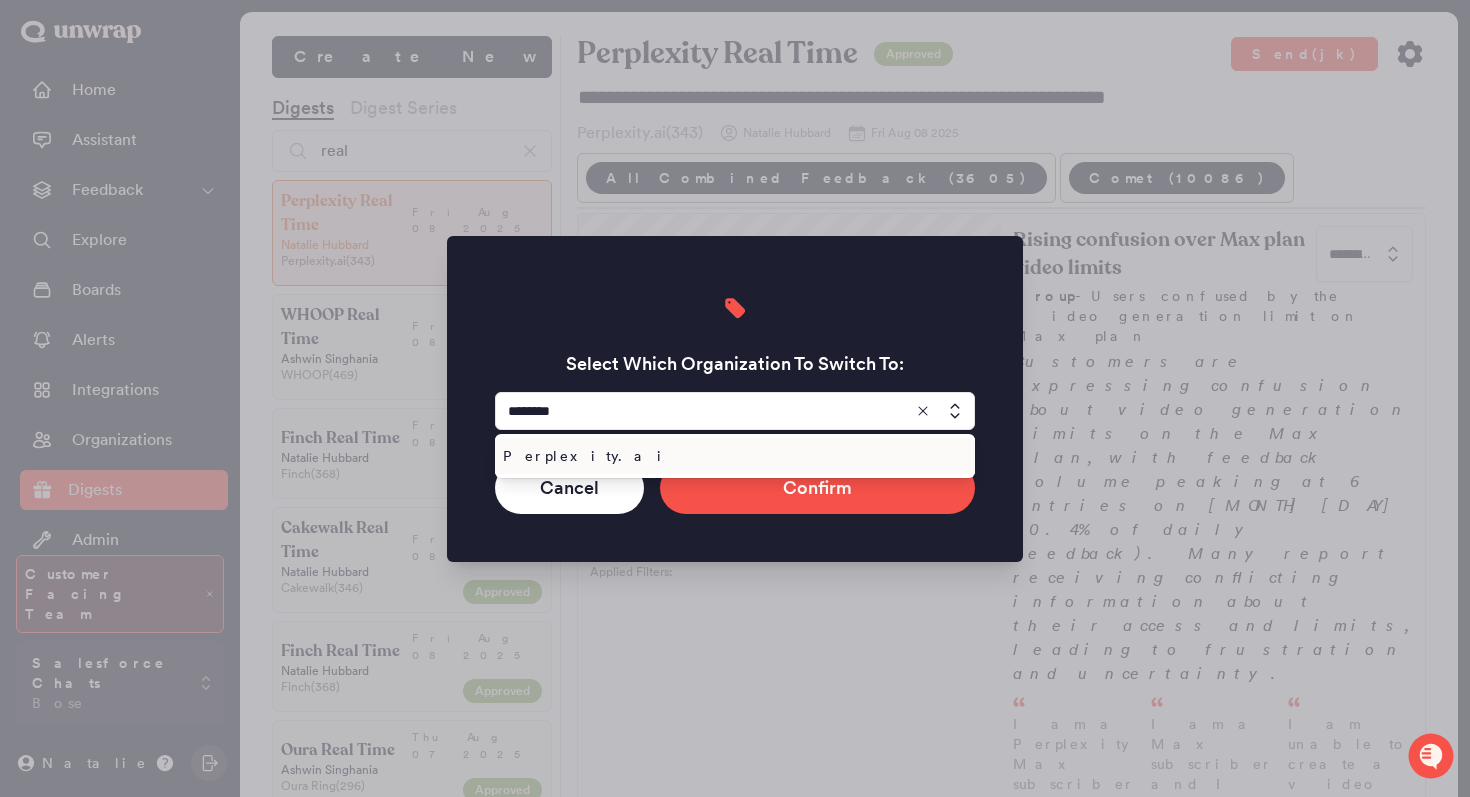 click on "Perplexity.ai" at bounding box center (731, 456) 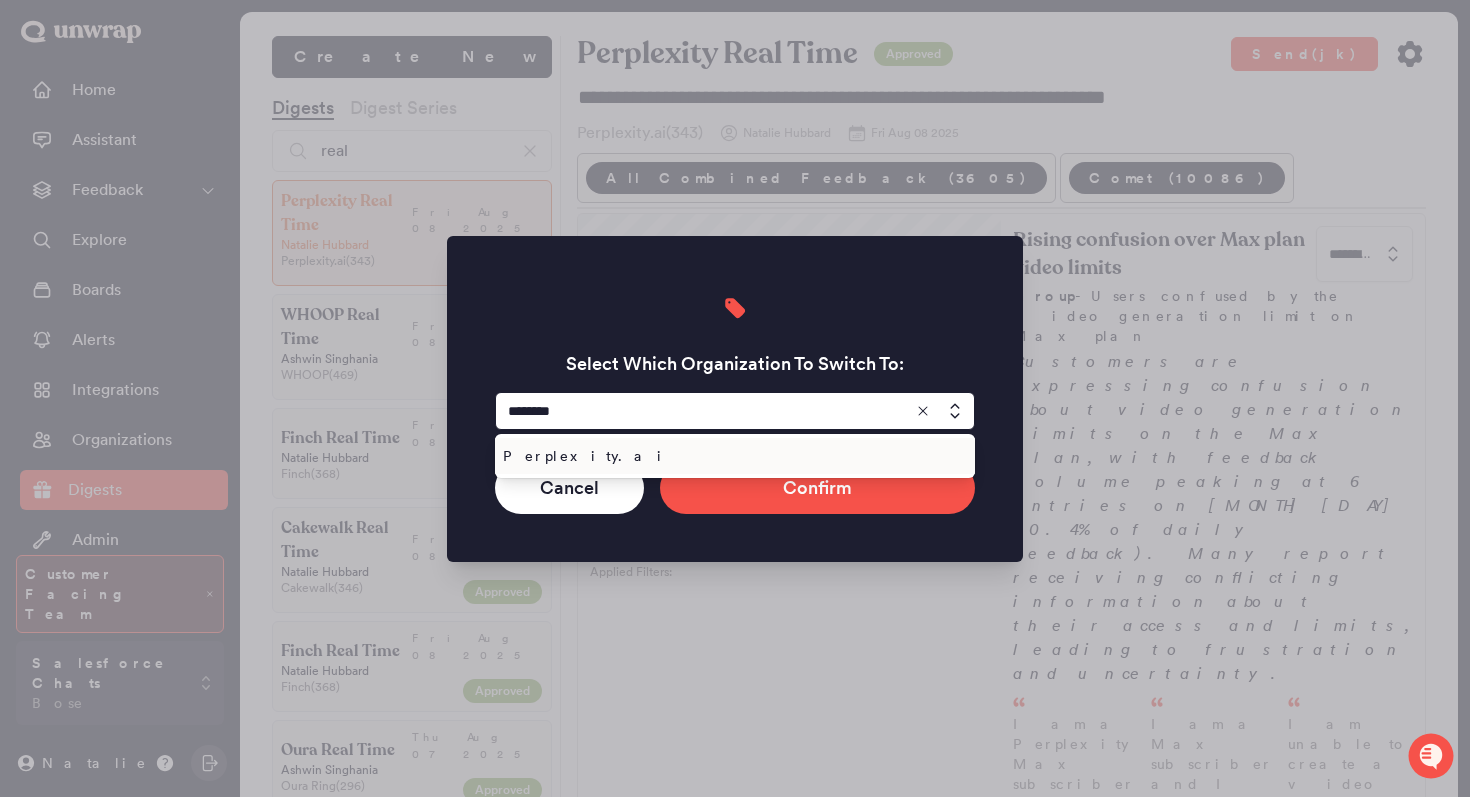 type on "**********" 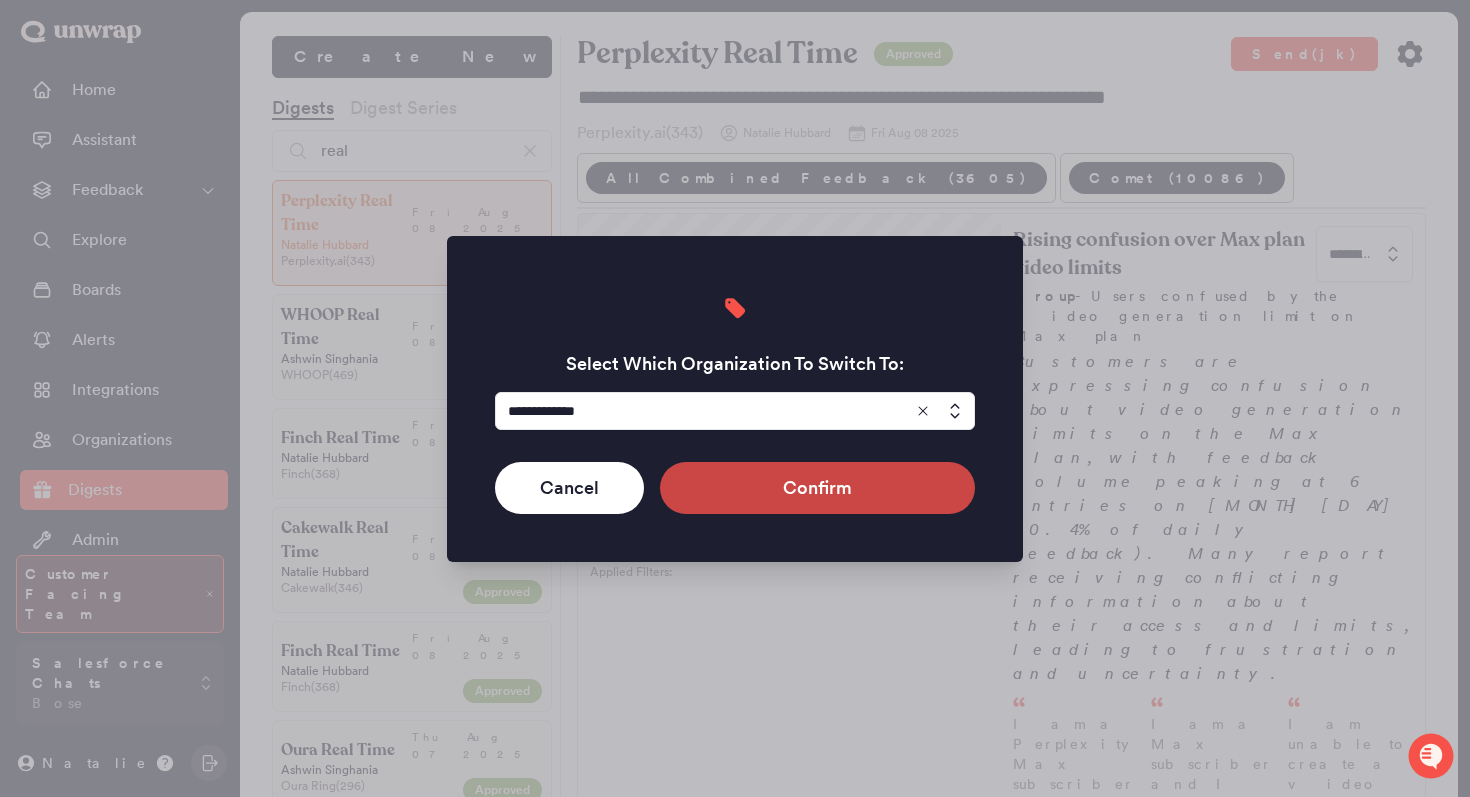 click on "Confirm" at bounding box center (817, 488) 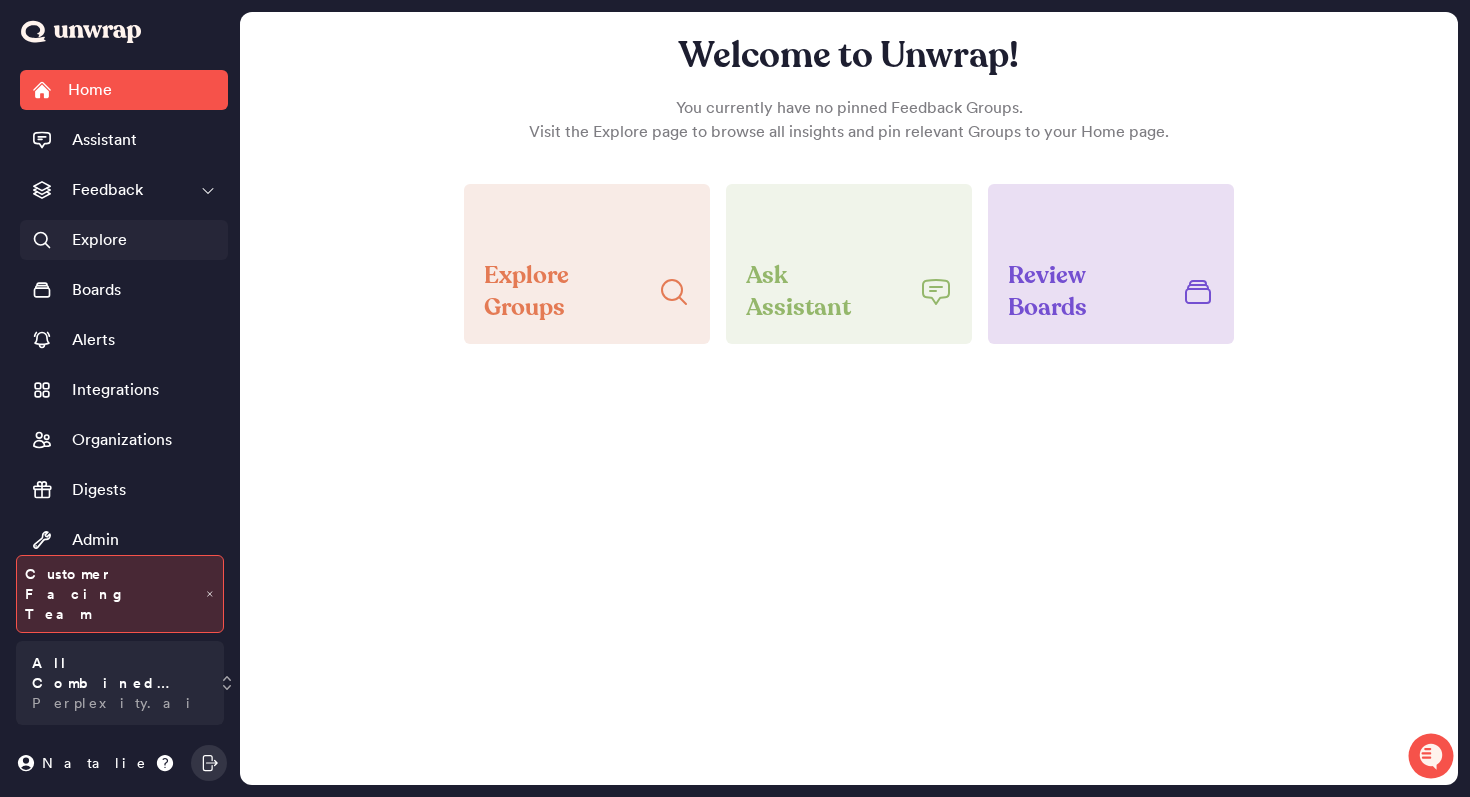 click on "Explore" at bounding box center [99, 240] 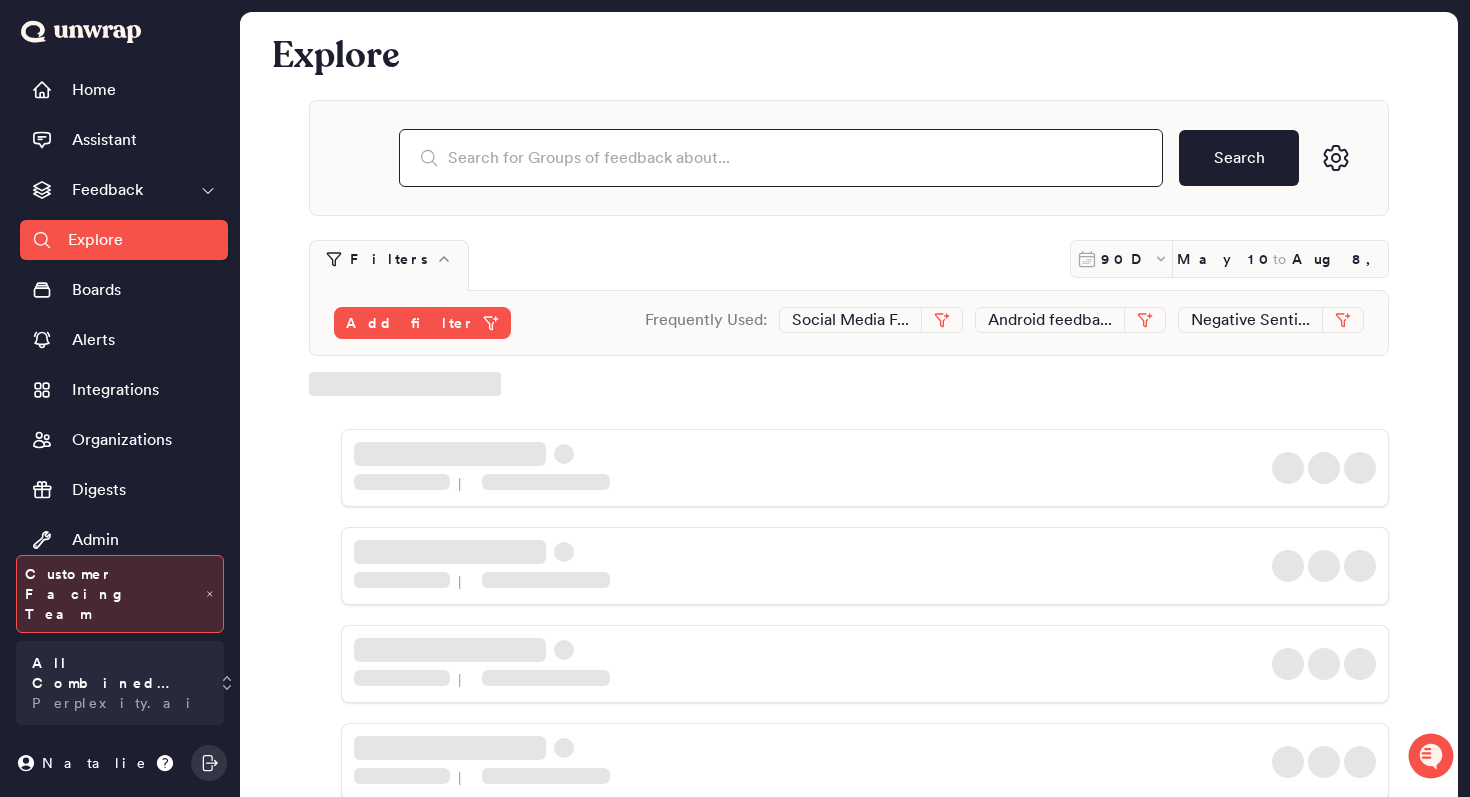 click at bounding box center [781, 158] 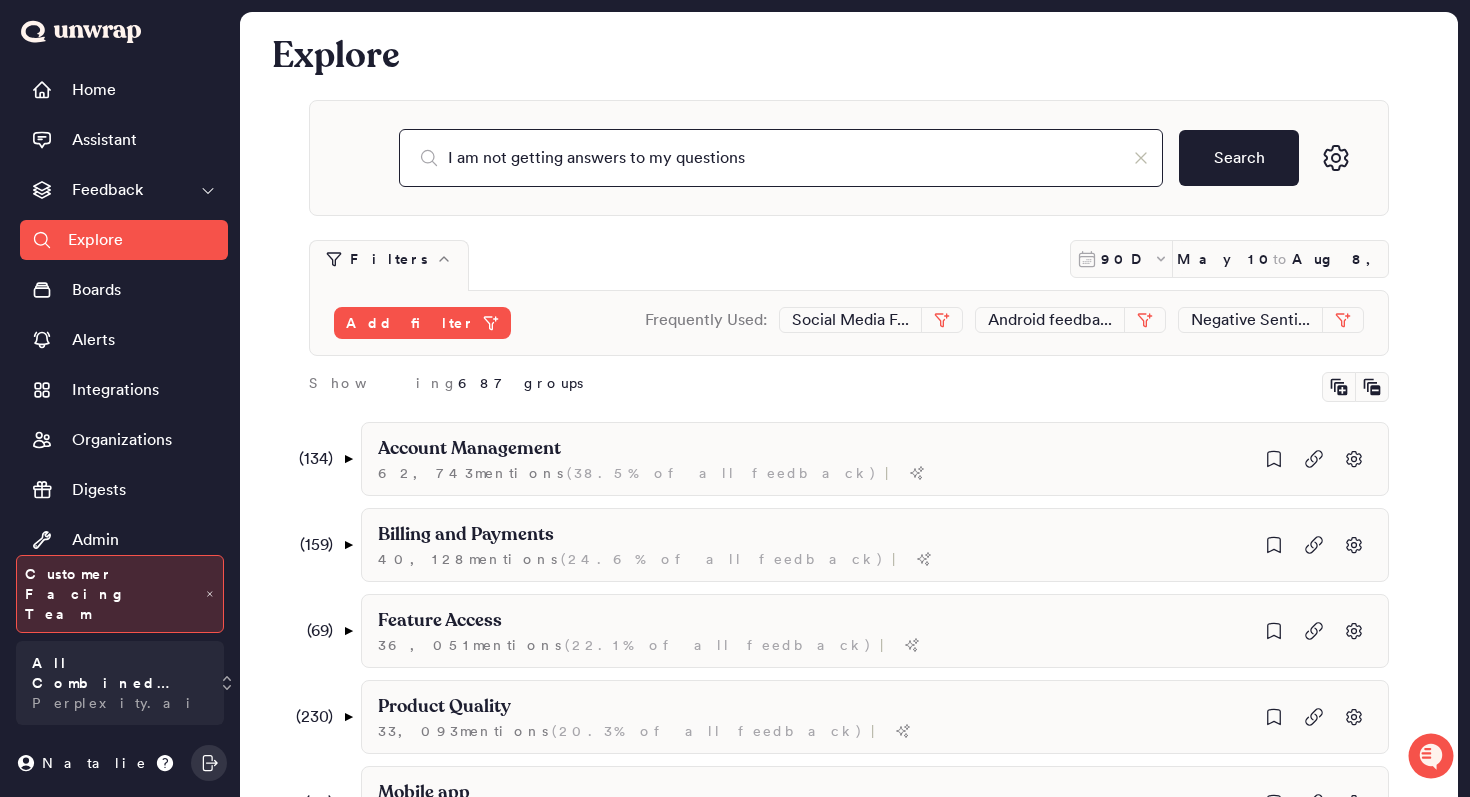 type on "I am not getting answers to my questions" 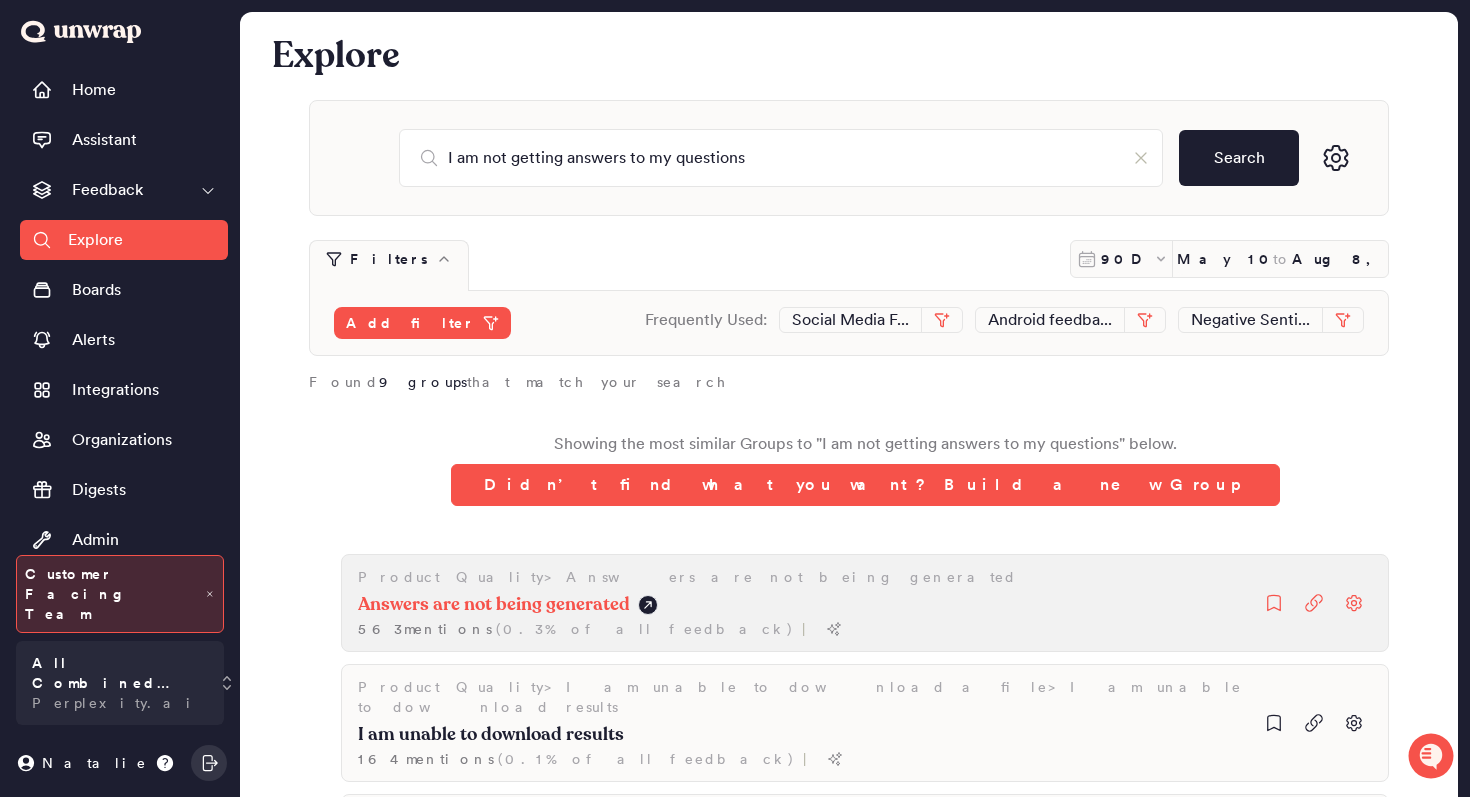 click on "Product Quality  >  Answers are not being generated Answers are not being generated 563  mention s   ( 0.3% of all feedback ) |" at bounding box center (865, 603) 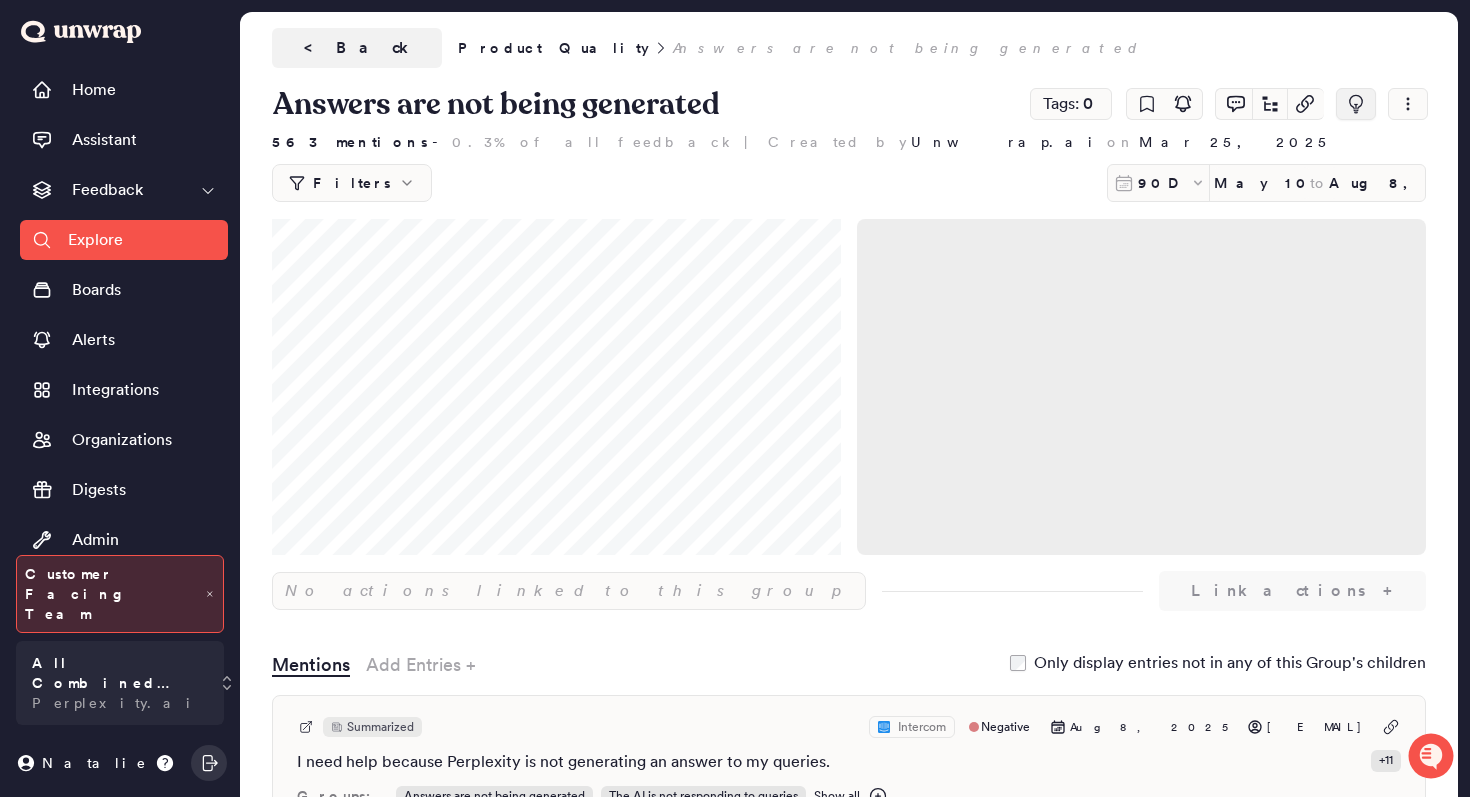 click 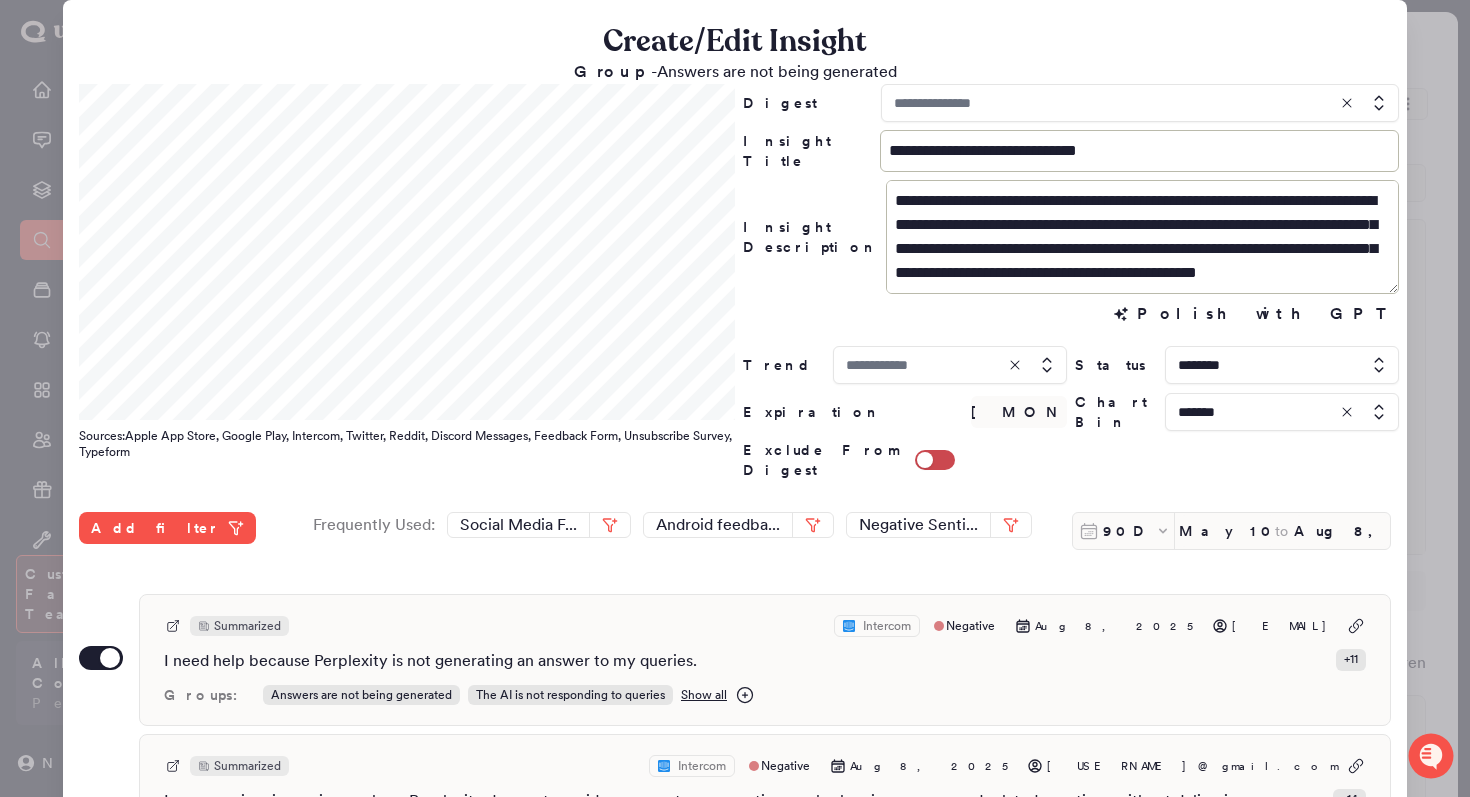 click at bounding box center [1282, 412] 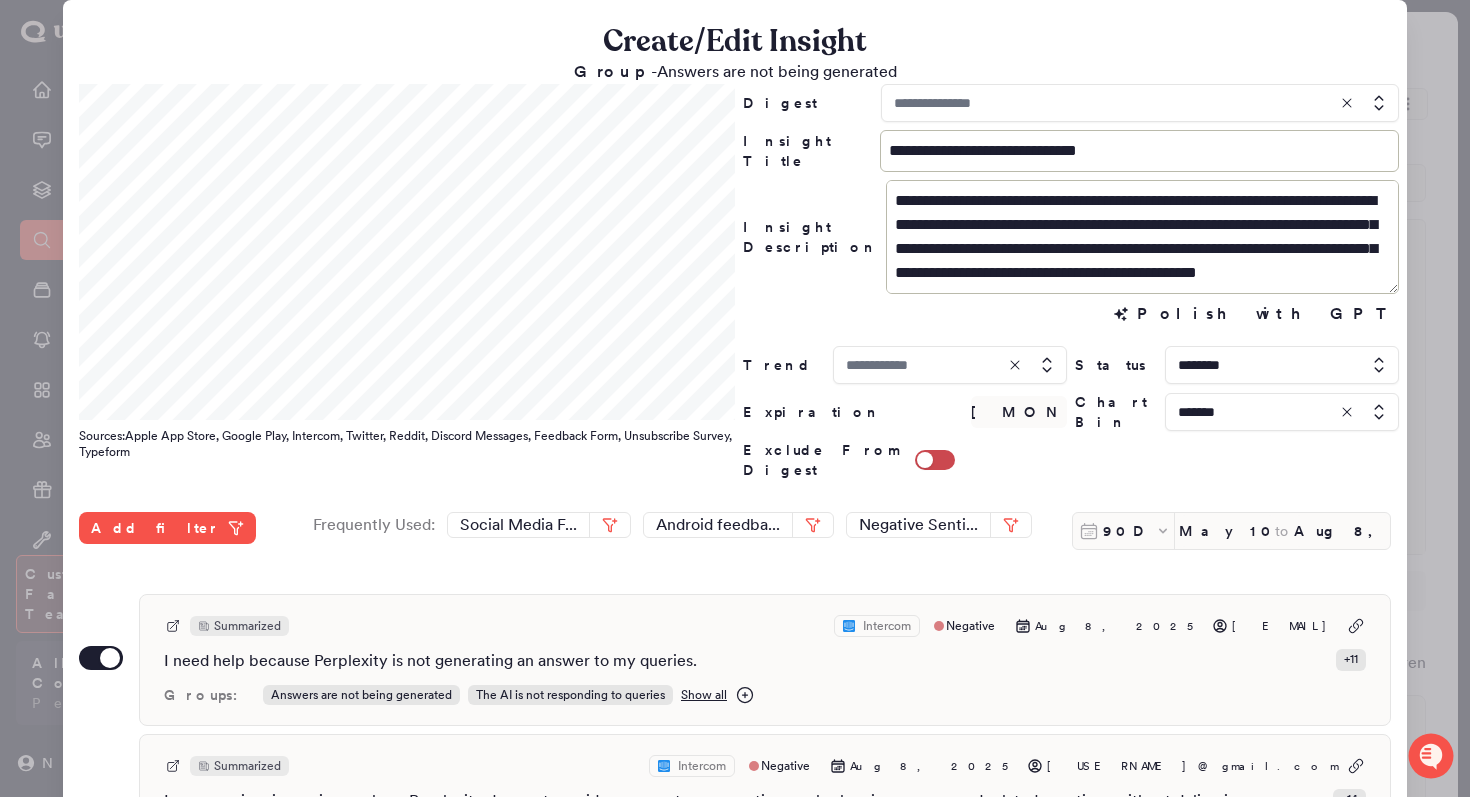 type on "*******" 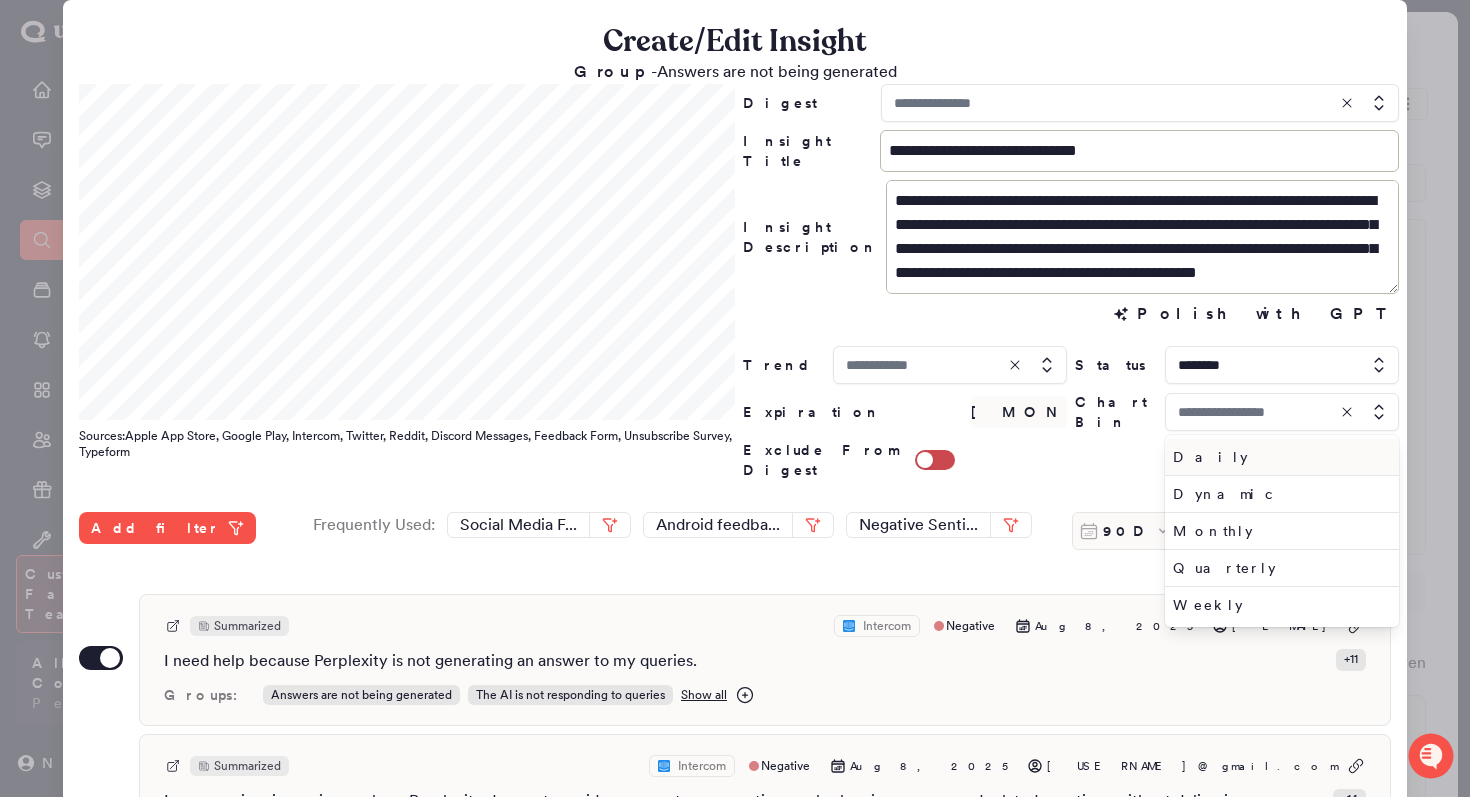 type on "*******" 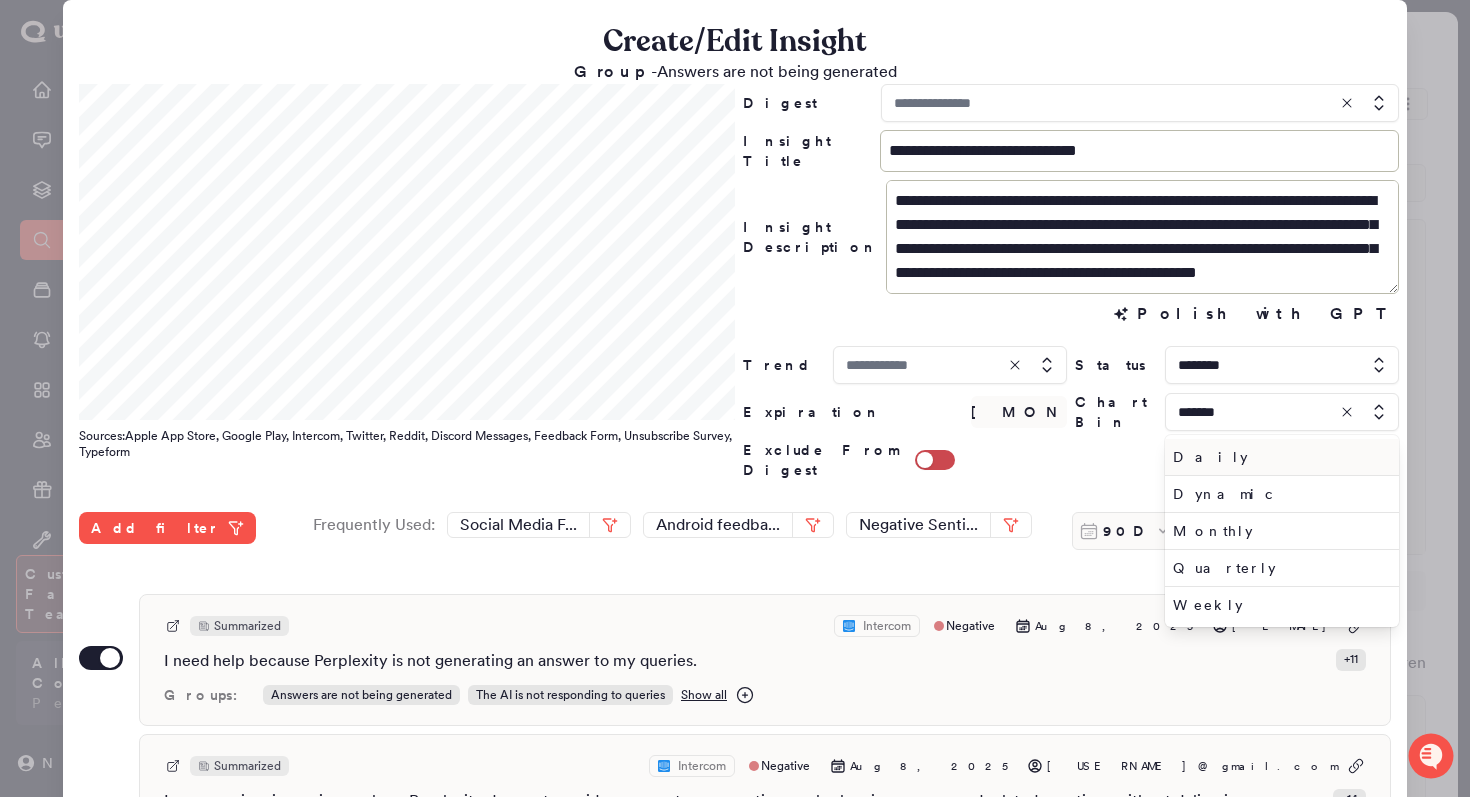 click on "Daily" at bounding box center [1282, 457] 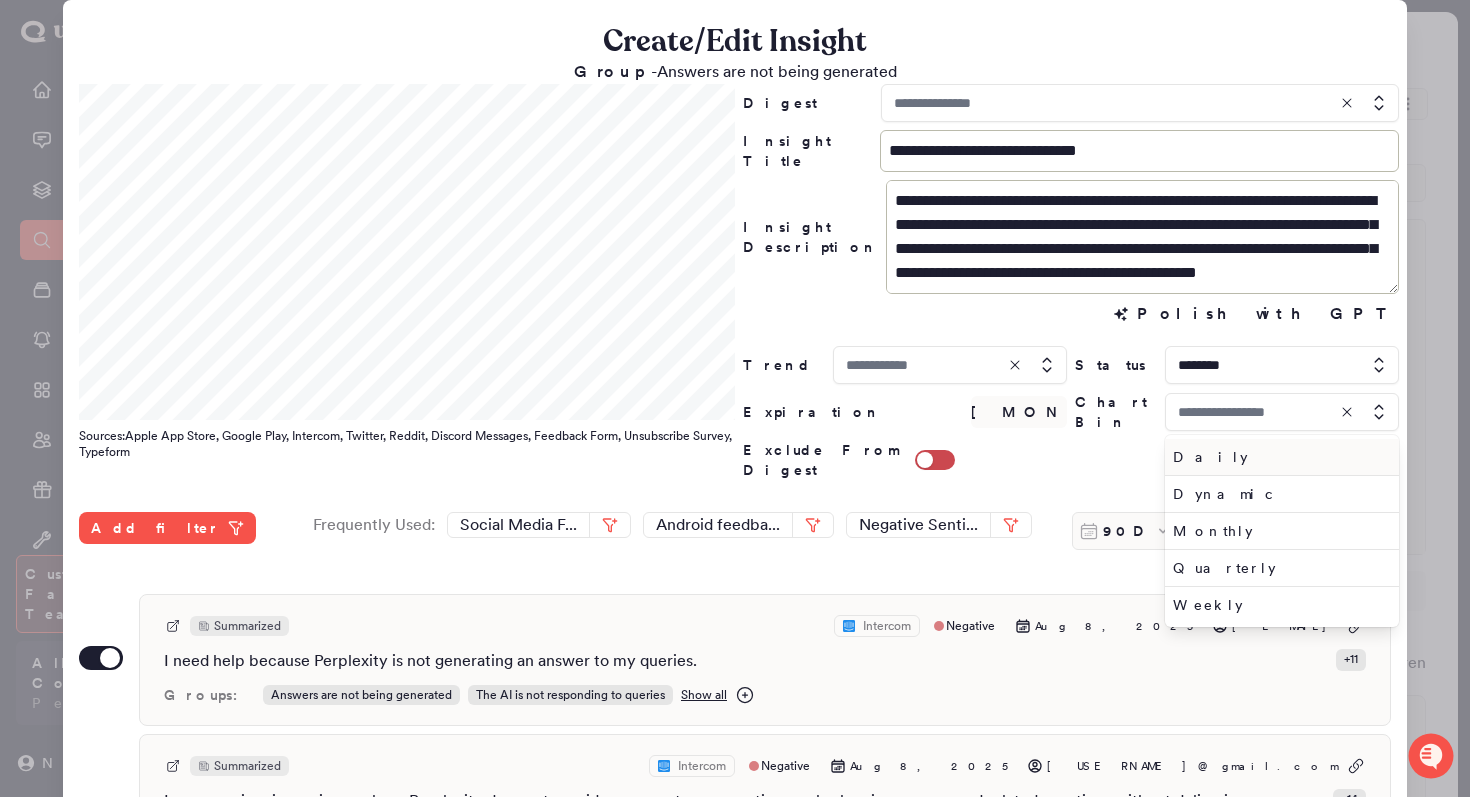 type on "*****" 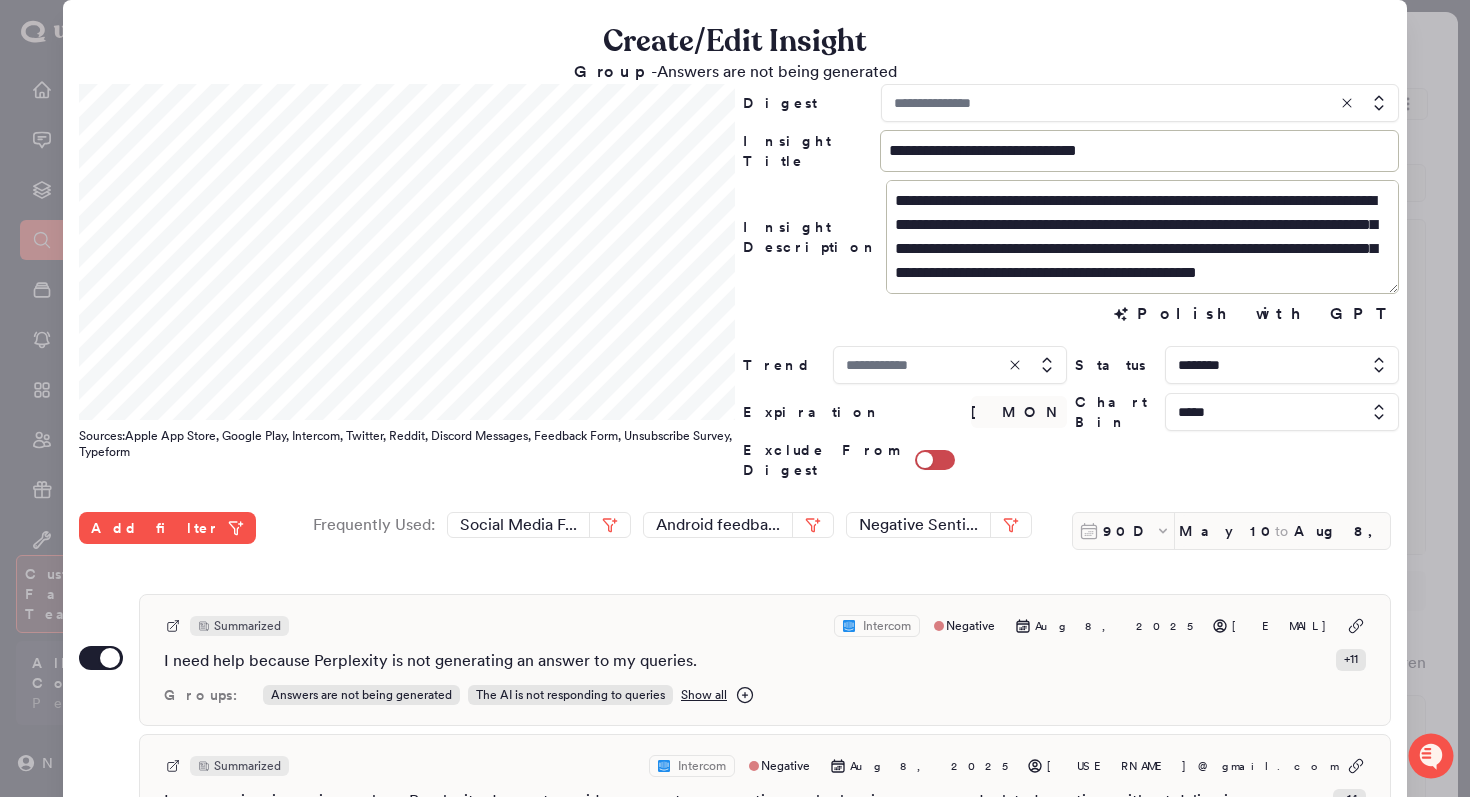 click at bounding box center [1140, 103] 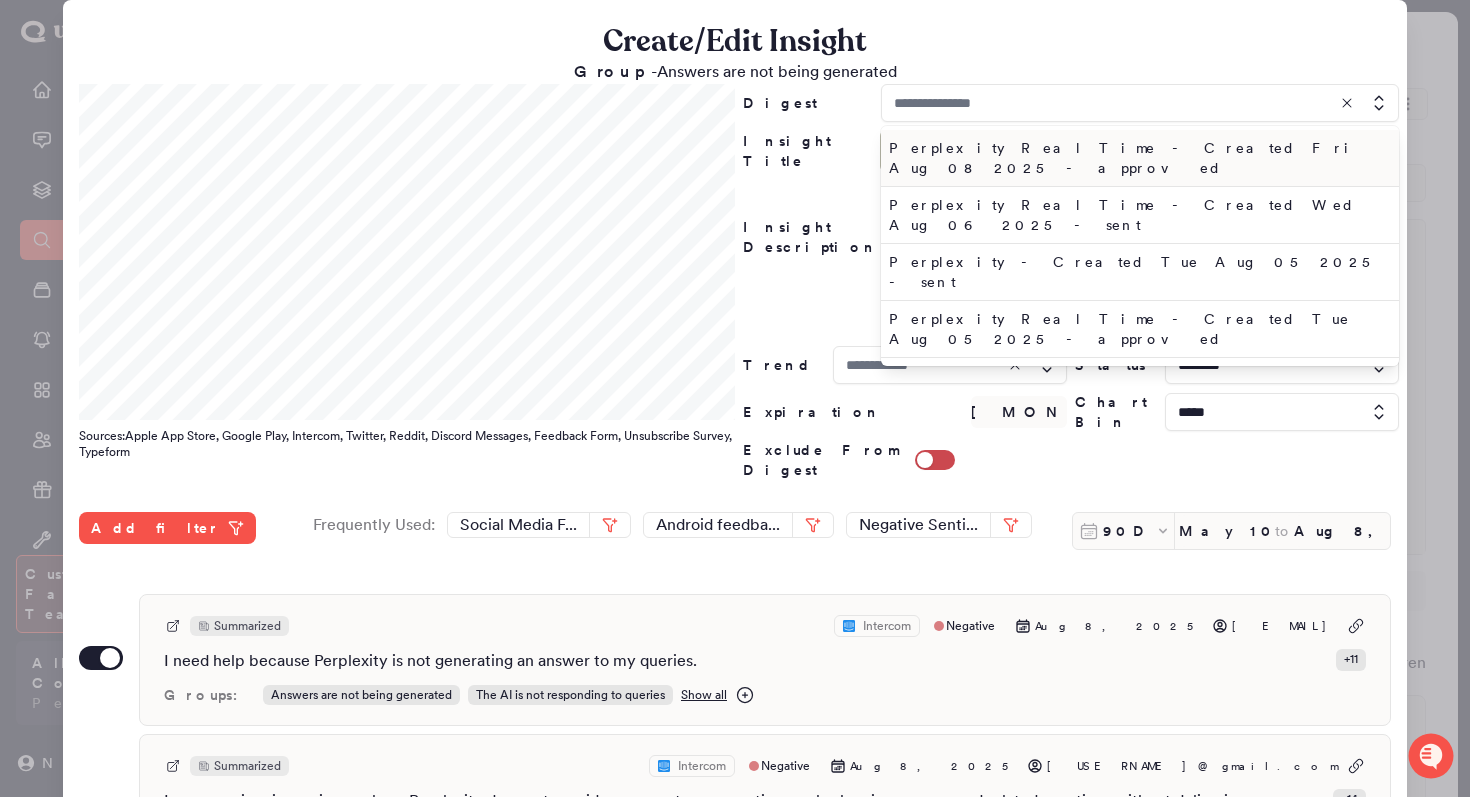 click on "Perplexity Real Time - Created Fri Aug 08 2025 - approved" at bounding box center (1136, 158) 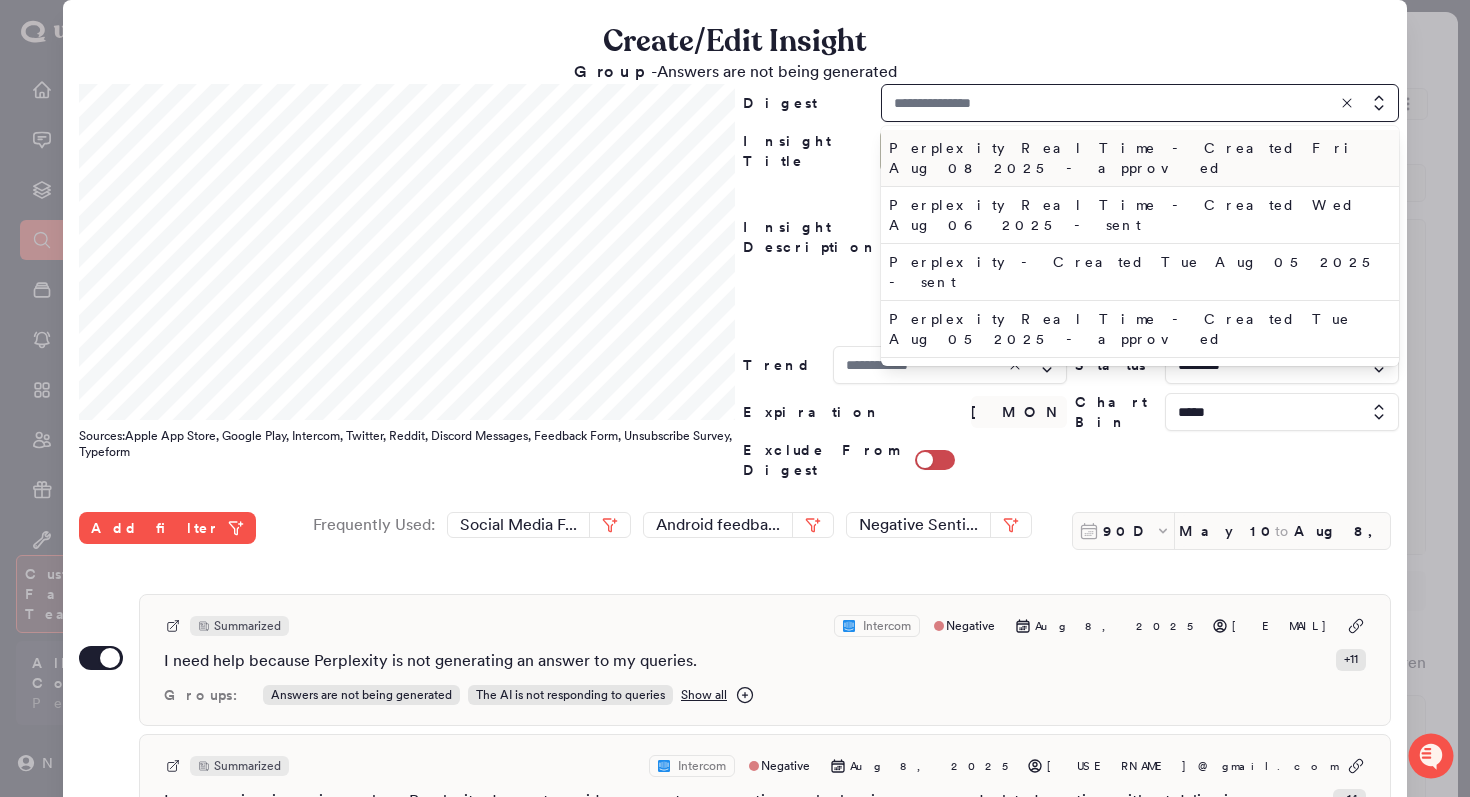 type 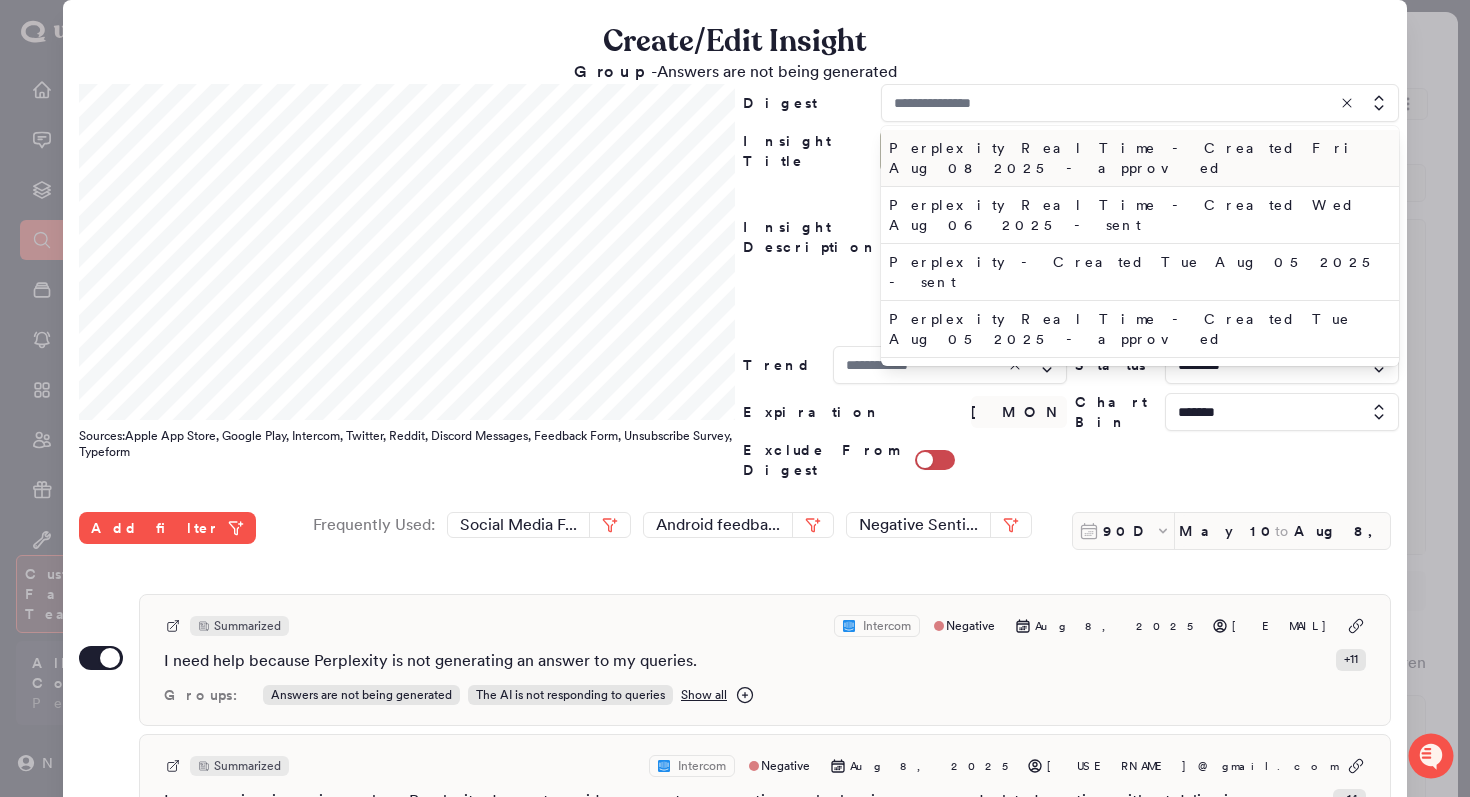 type on "**********" 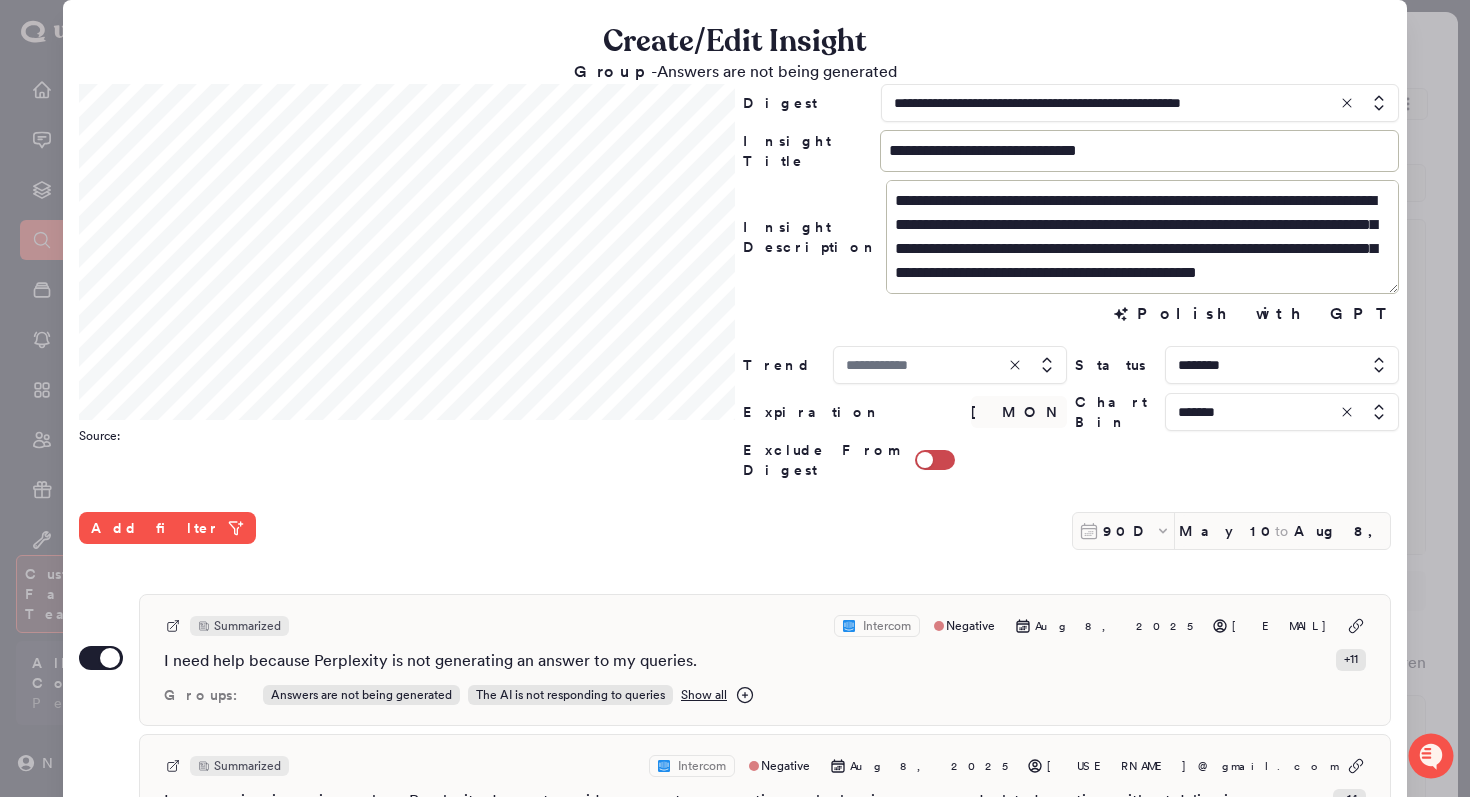 click at bounding box center [950, 365] 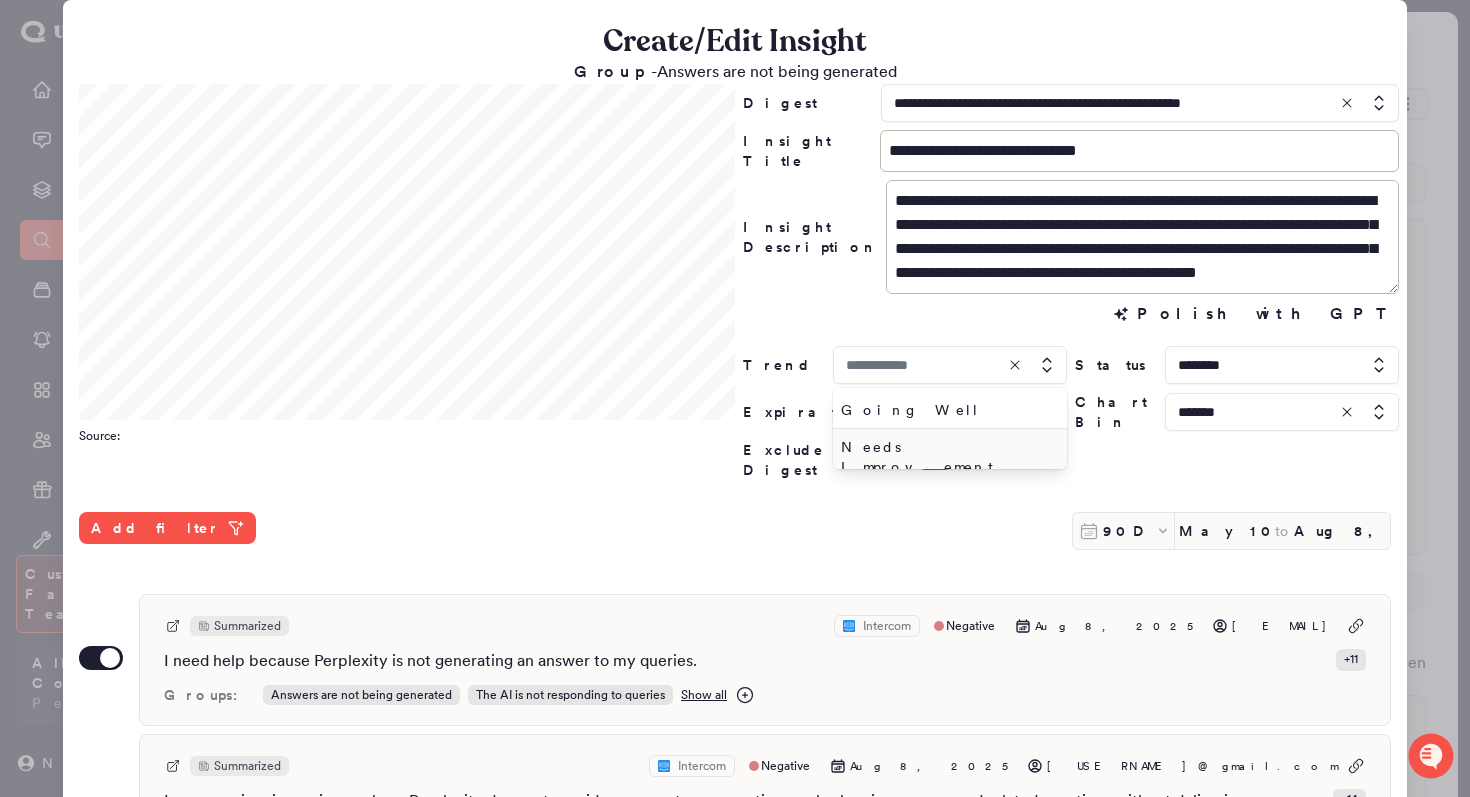 click on "Needs Improvement" at bounding box center (946, 457) 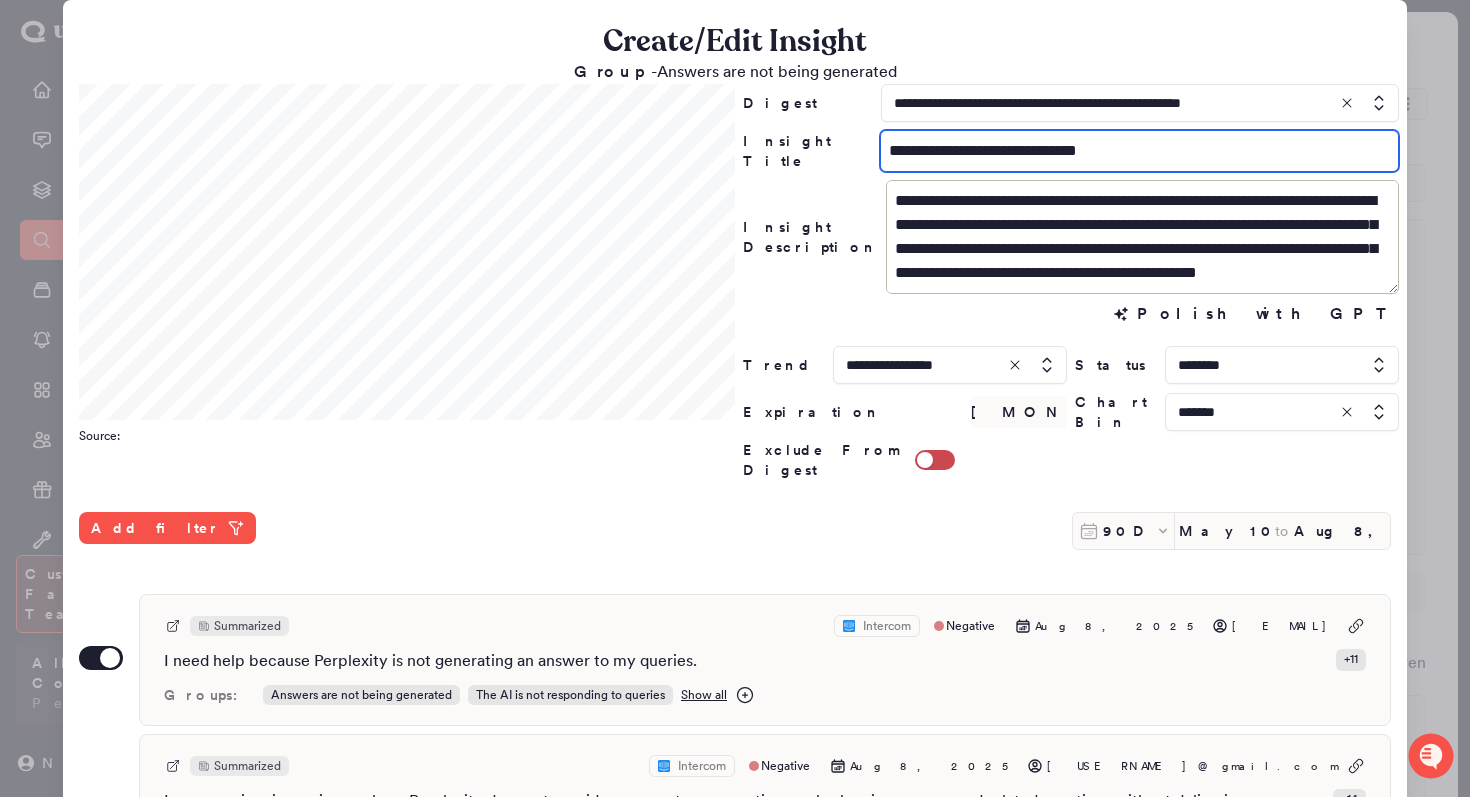 drag, startPoint x: 945, startPoint y: 151, endPoint x: 846, endPoint y: 151, distance: 99 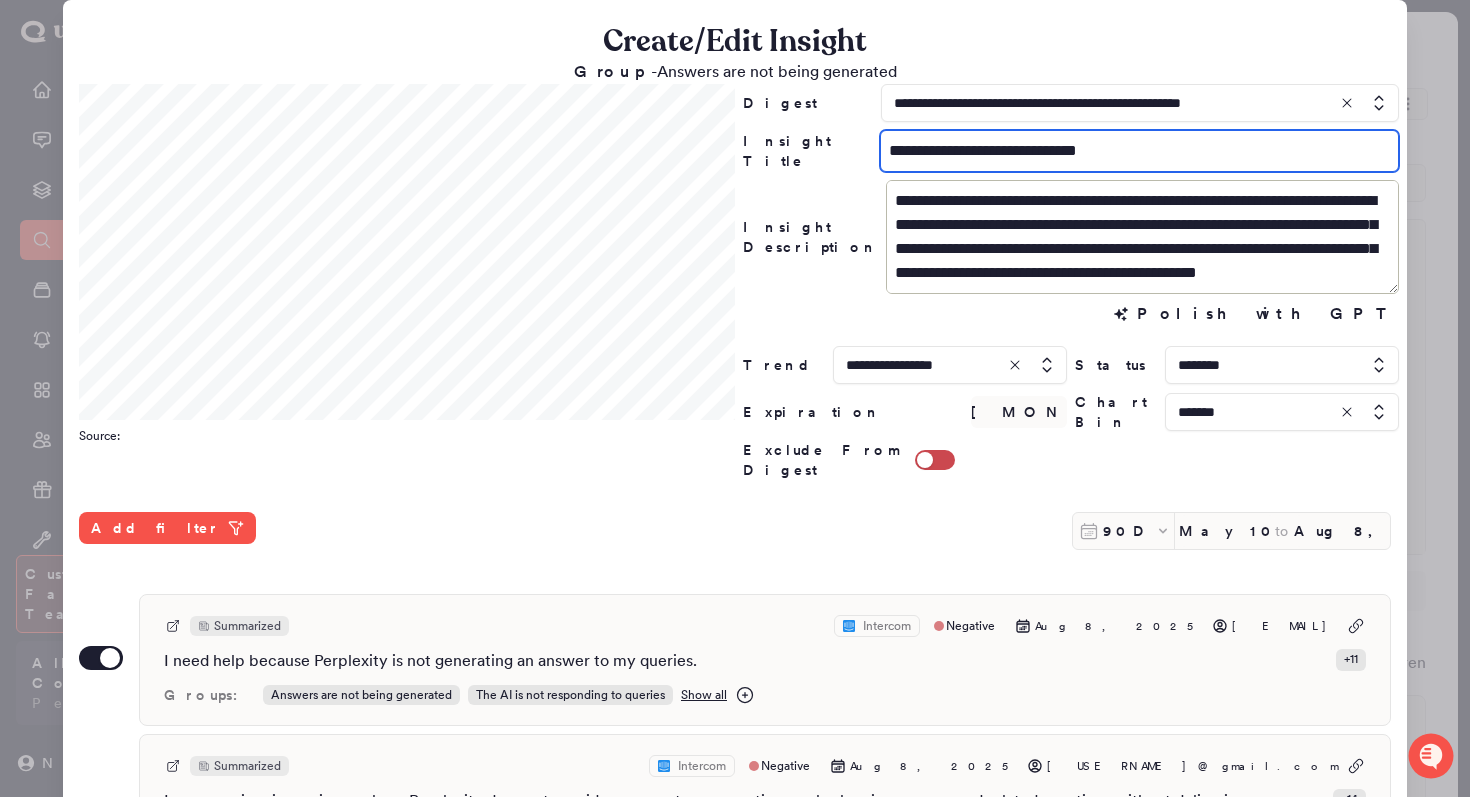 click on "**********" at bounding box center [1071, 151] 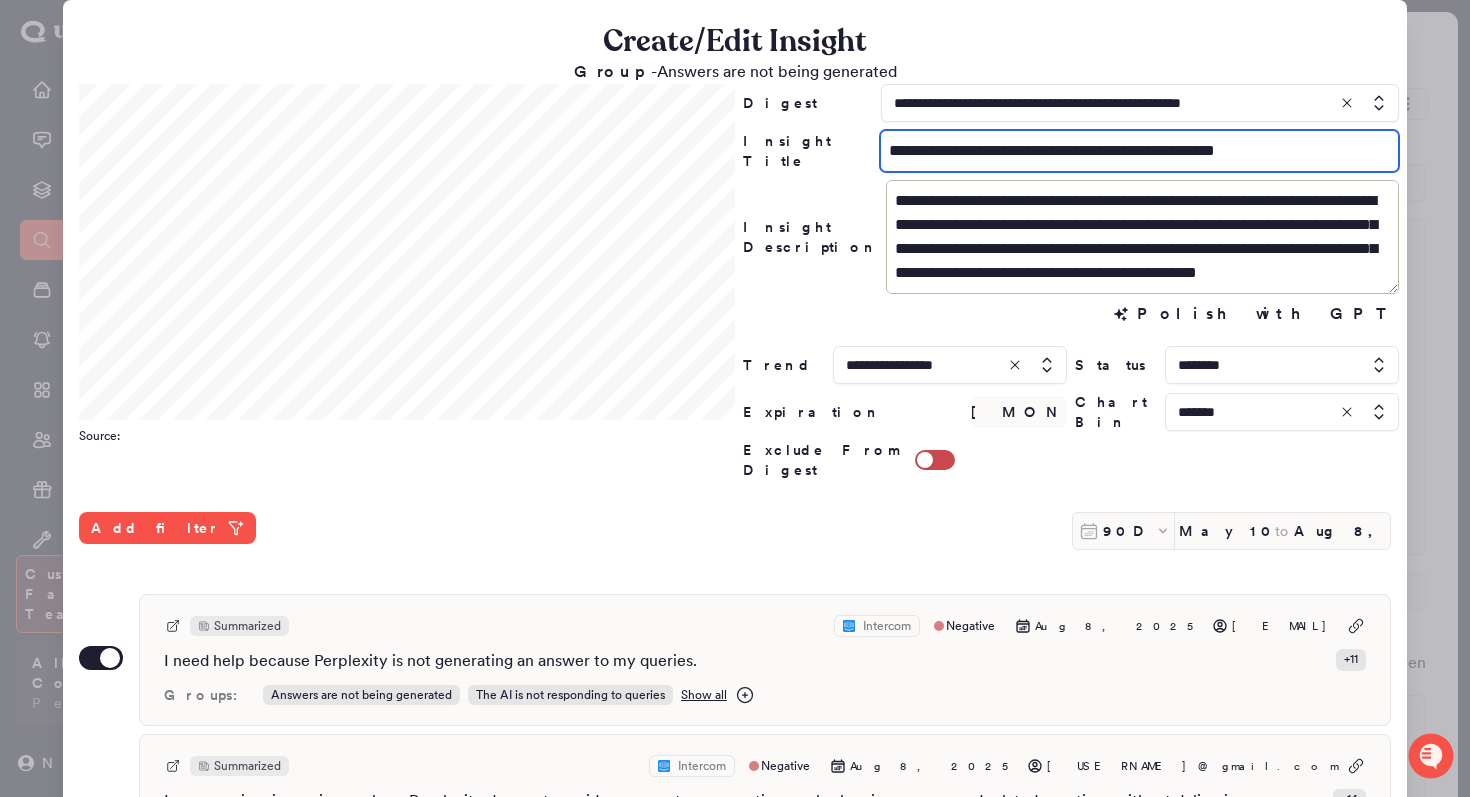 click on "**********" at bounding box center [1139, 151] 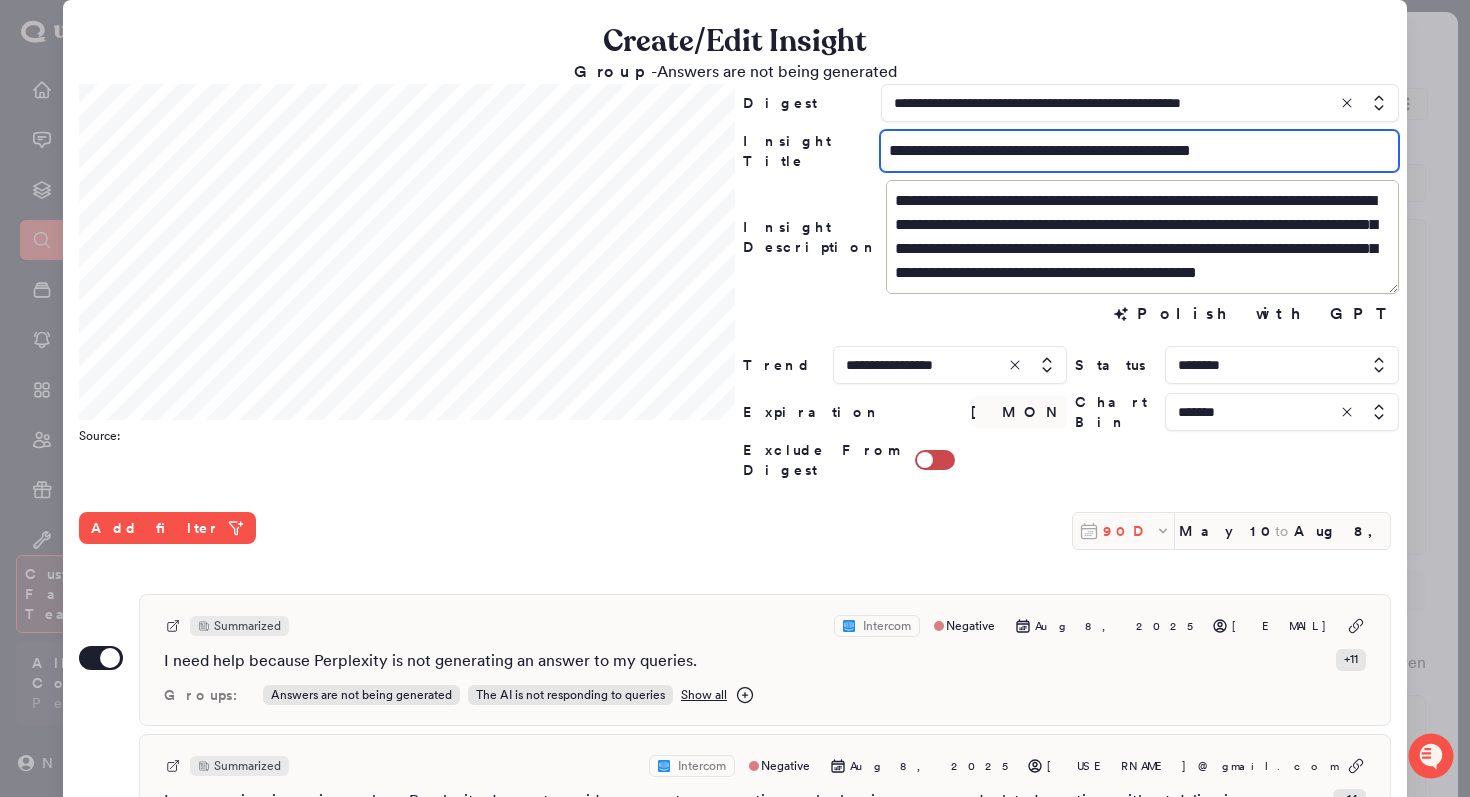 click 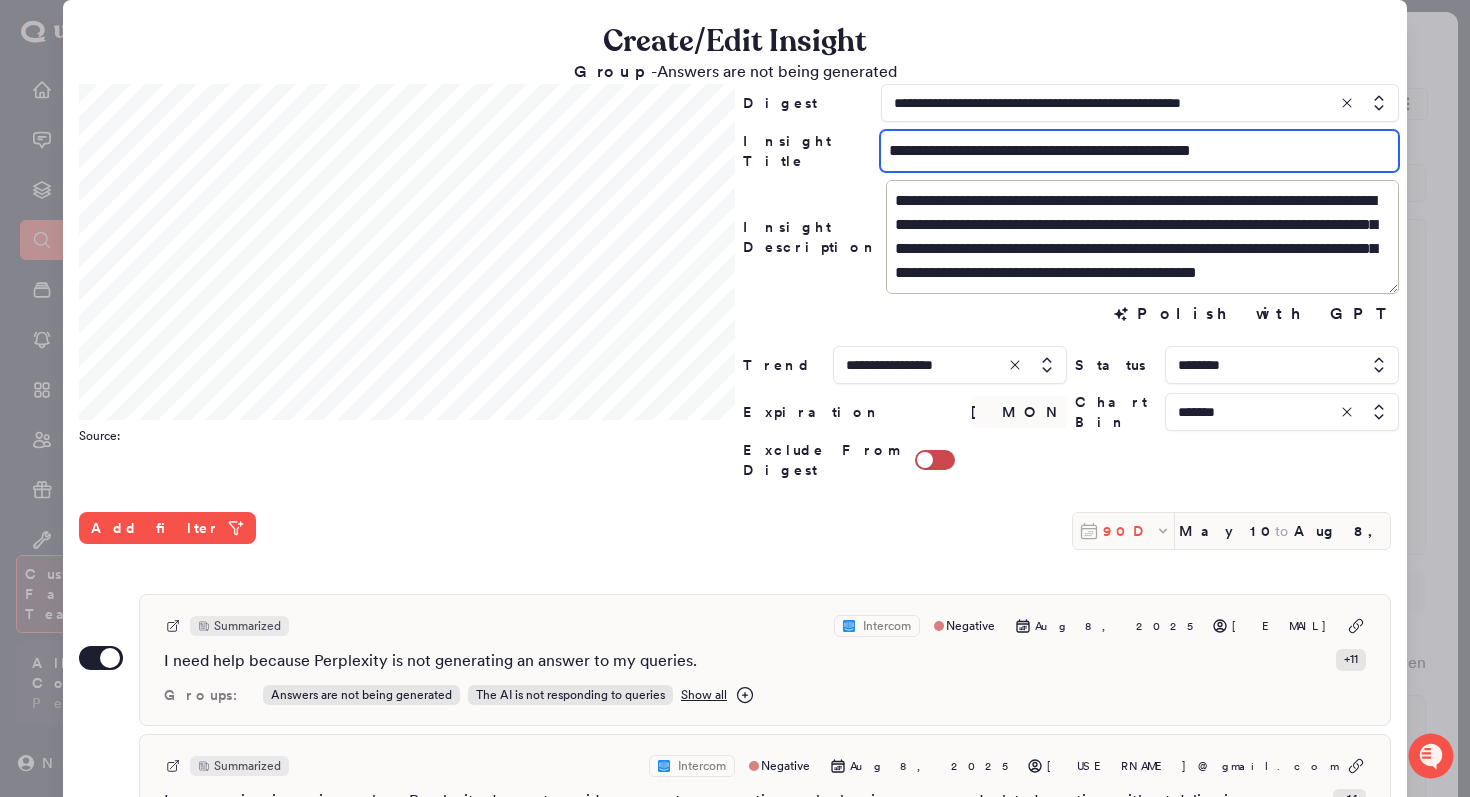 type on "**********" 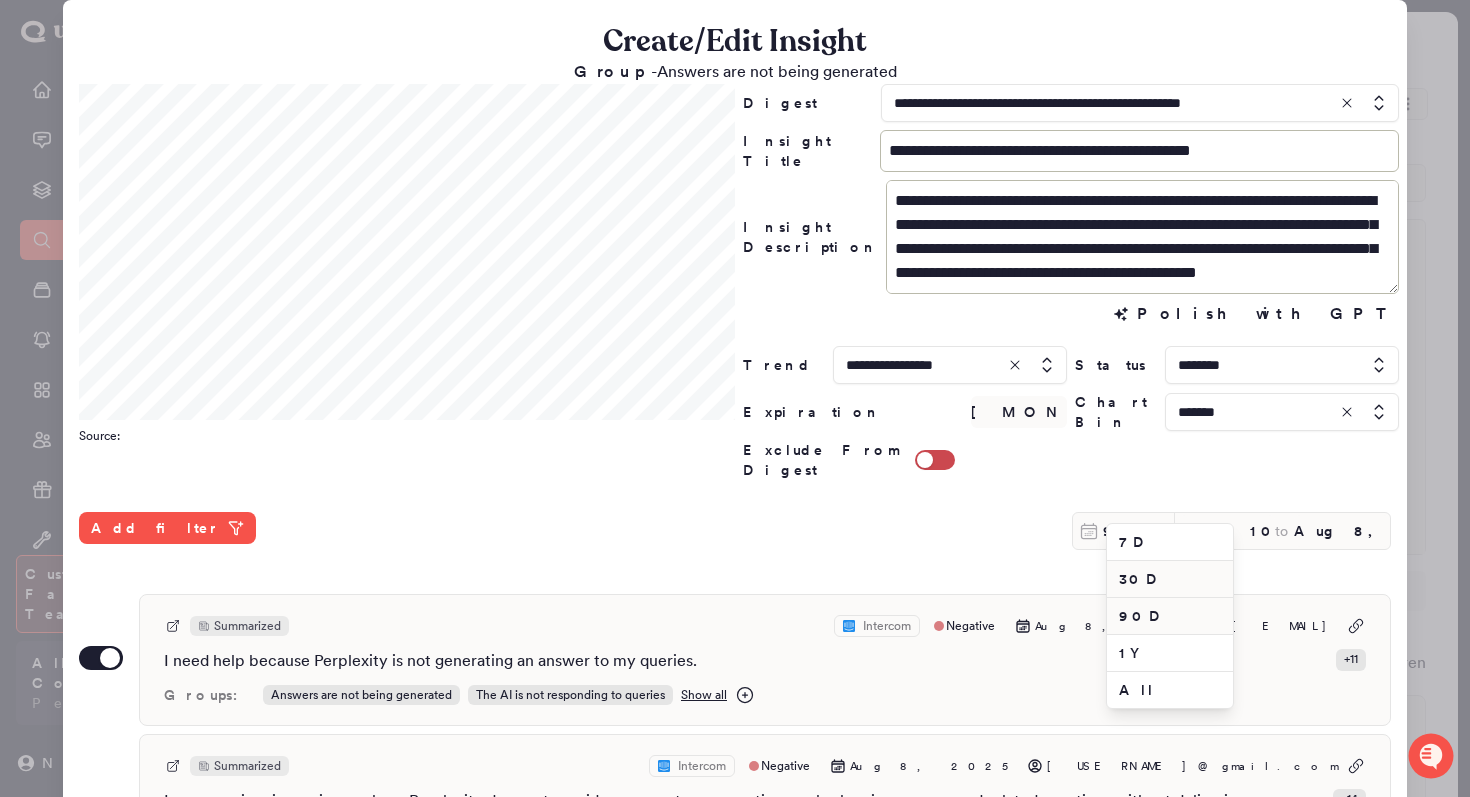 click on "30D" at bounding box center (1170, 579) 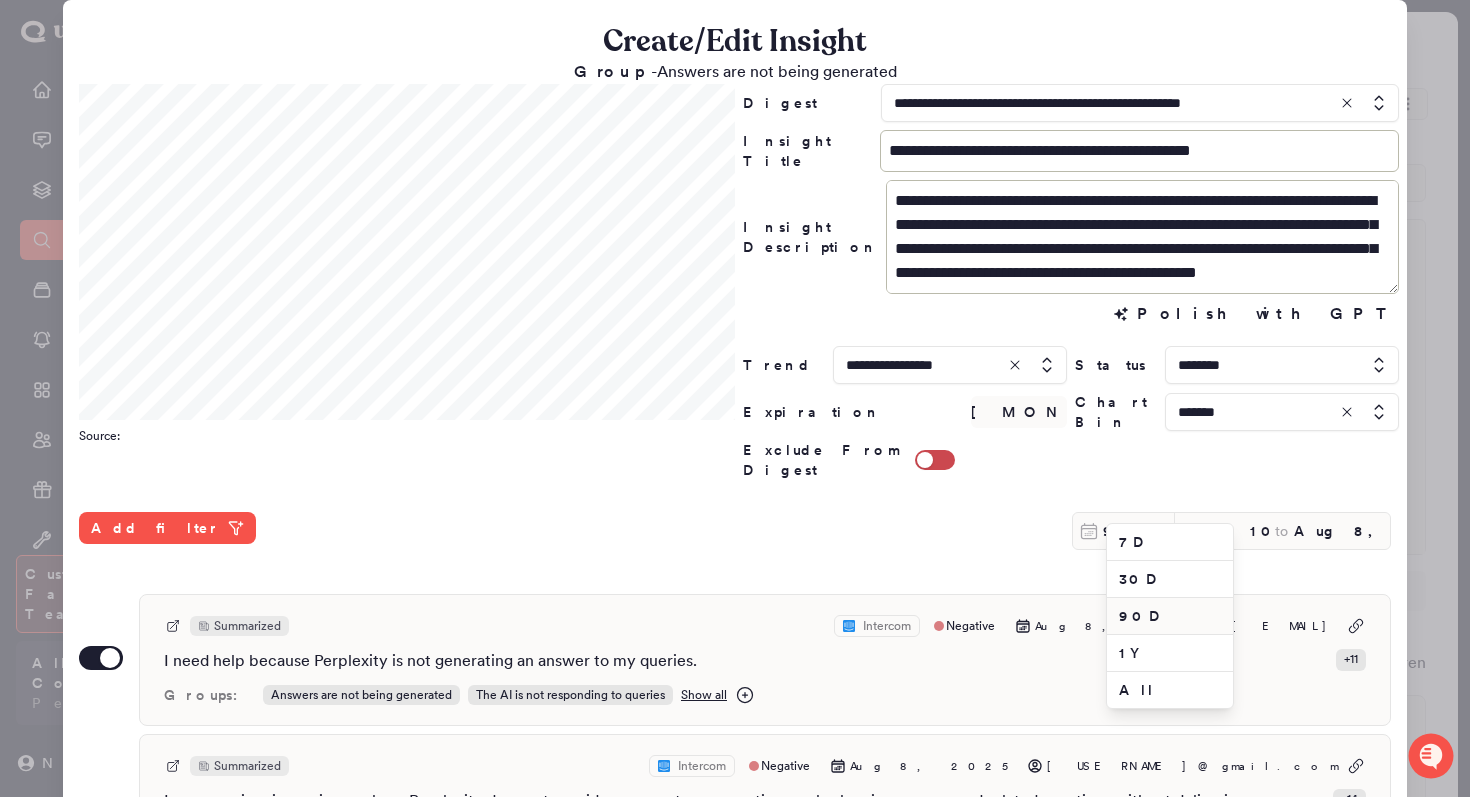 type on "Jul 9, 2025" 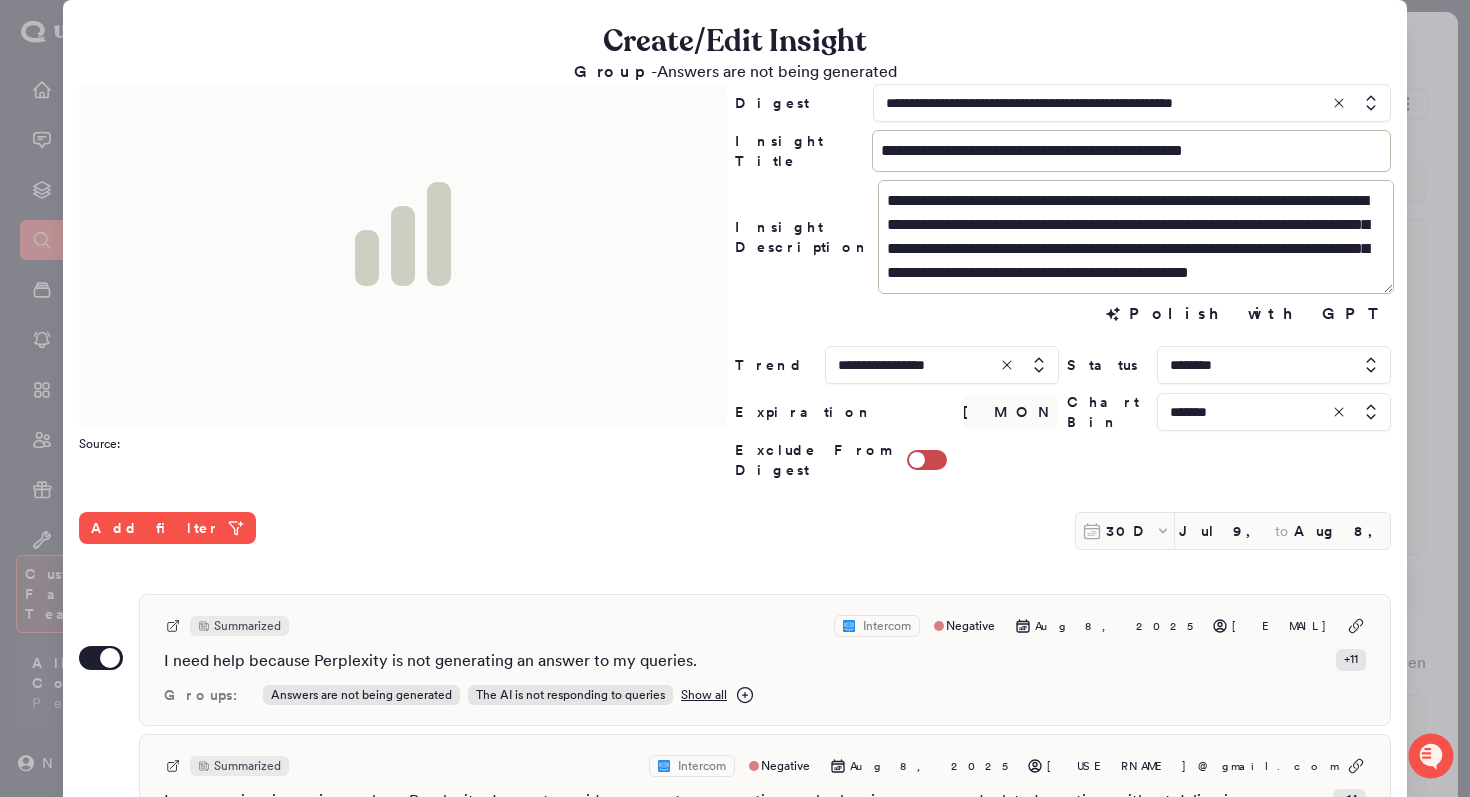 click at bounding box center [1274, 412] 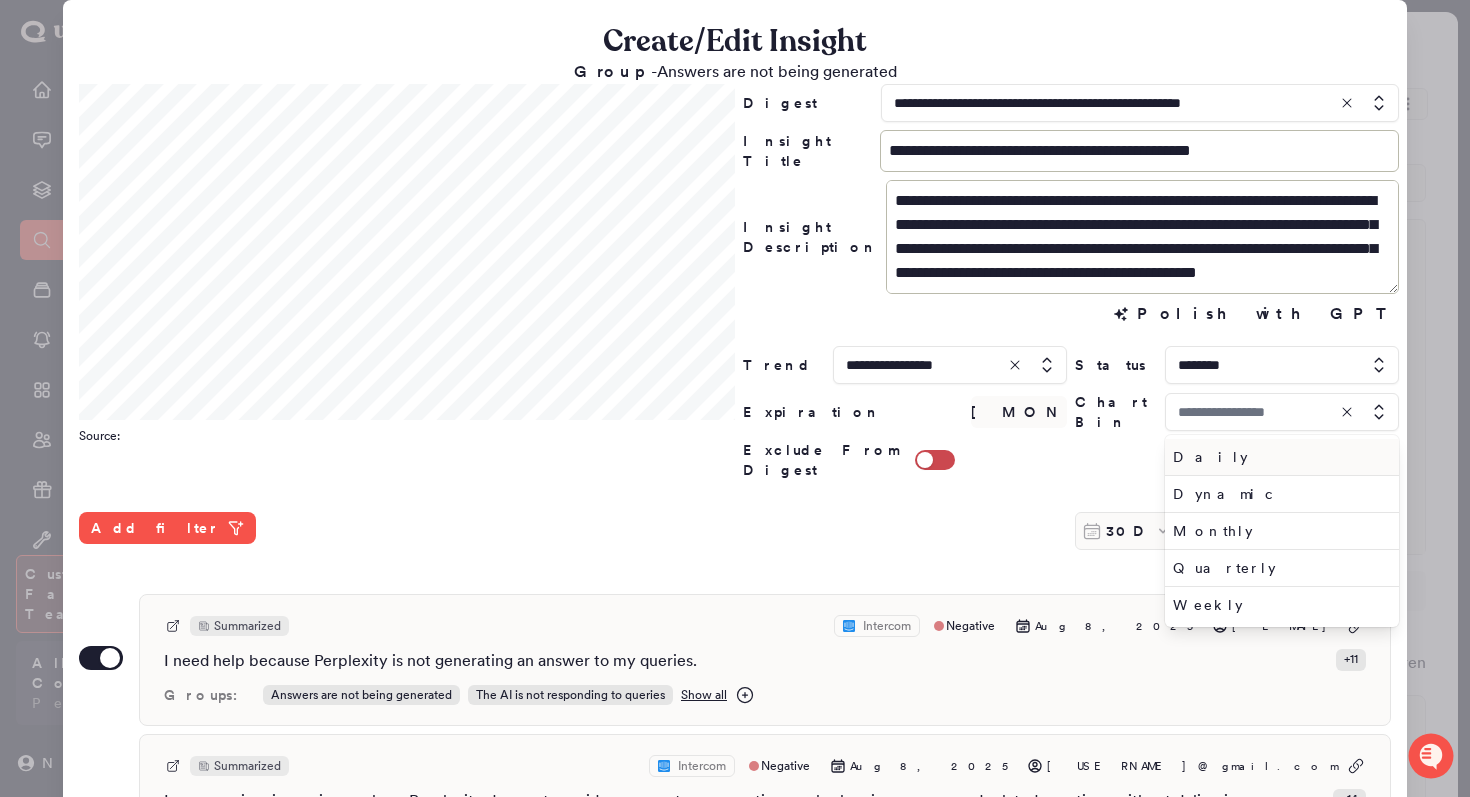 type on "*******" 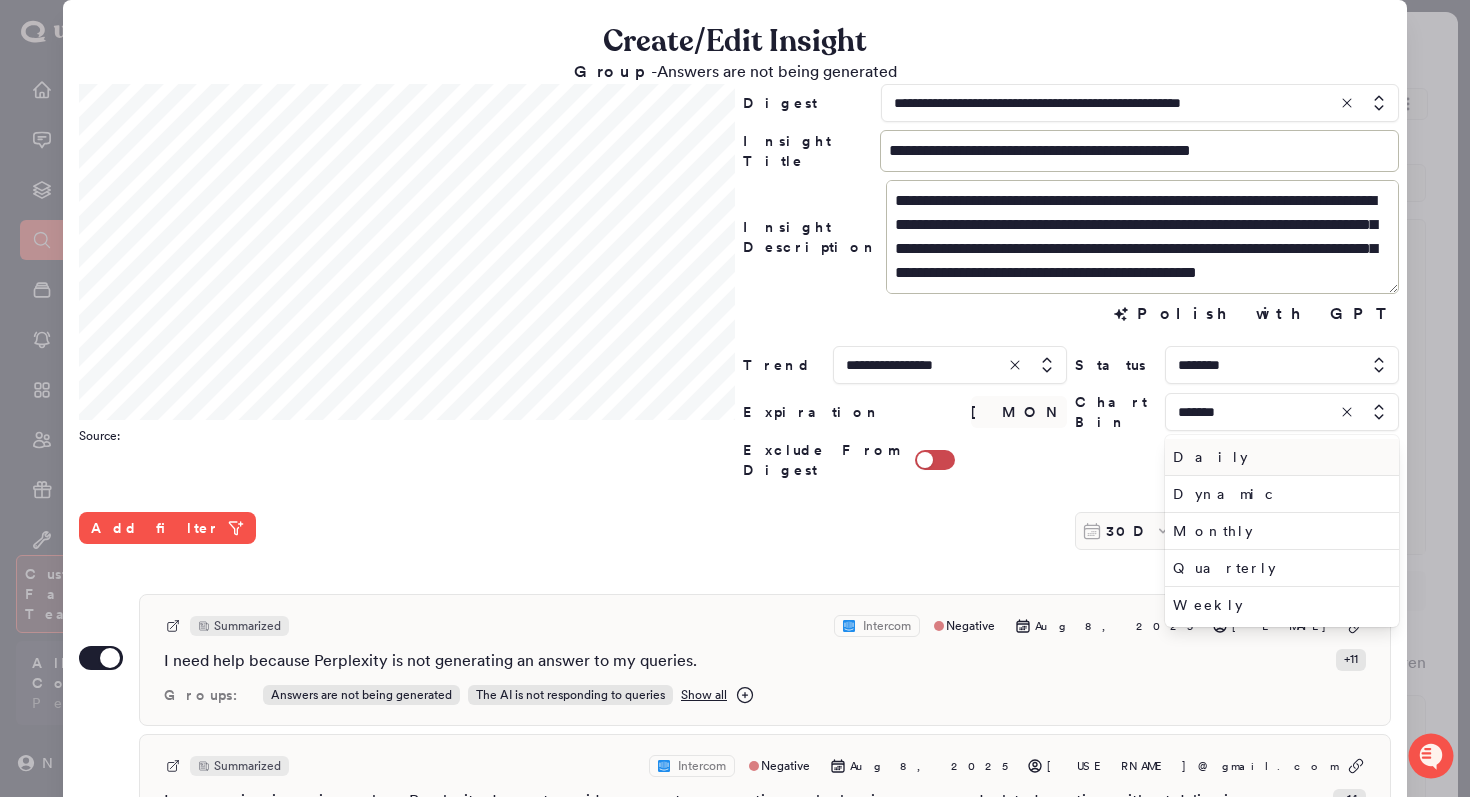 click on "Daily" at bounding box center [1278, 457] 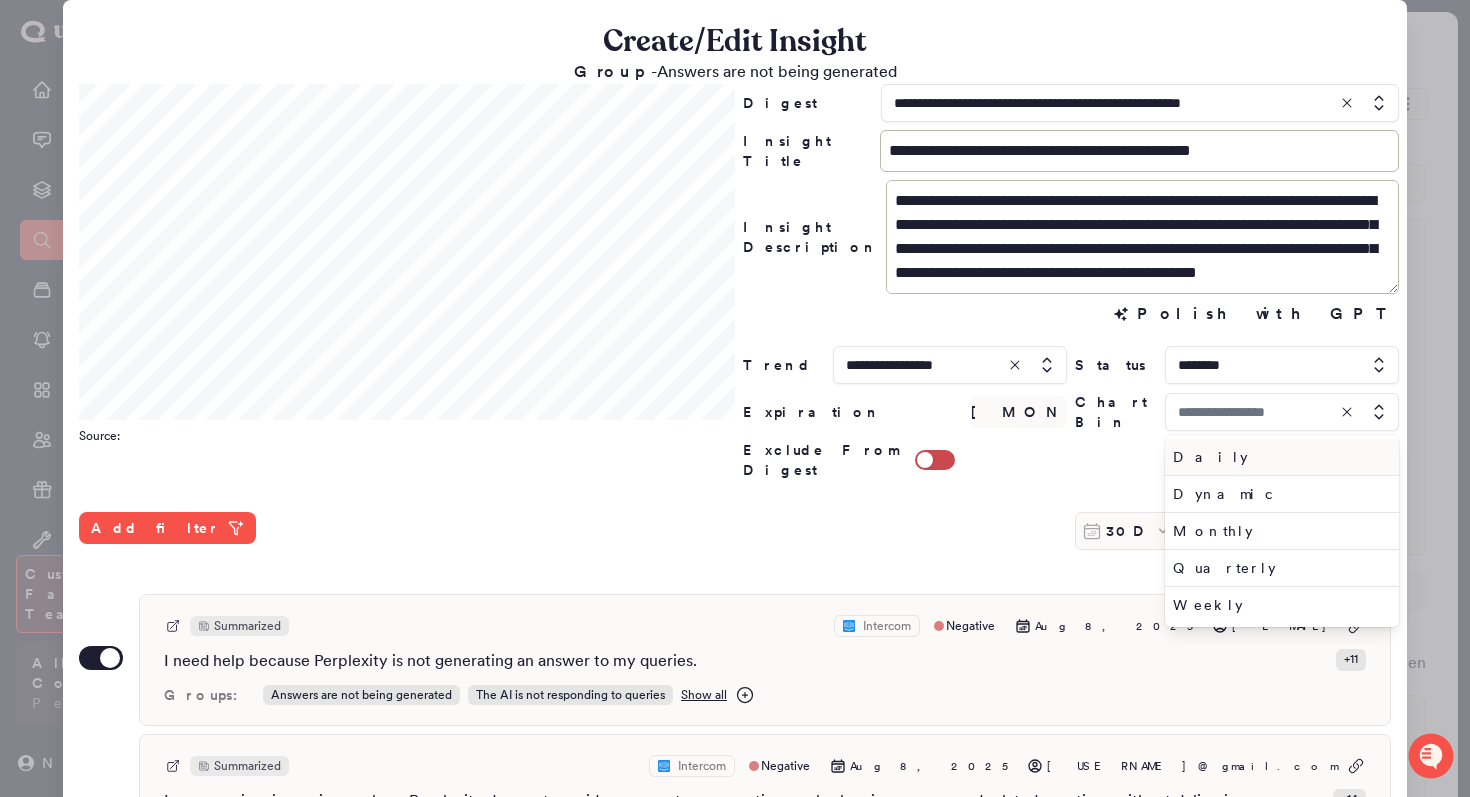 type on "*****" 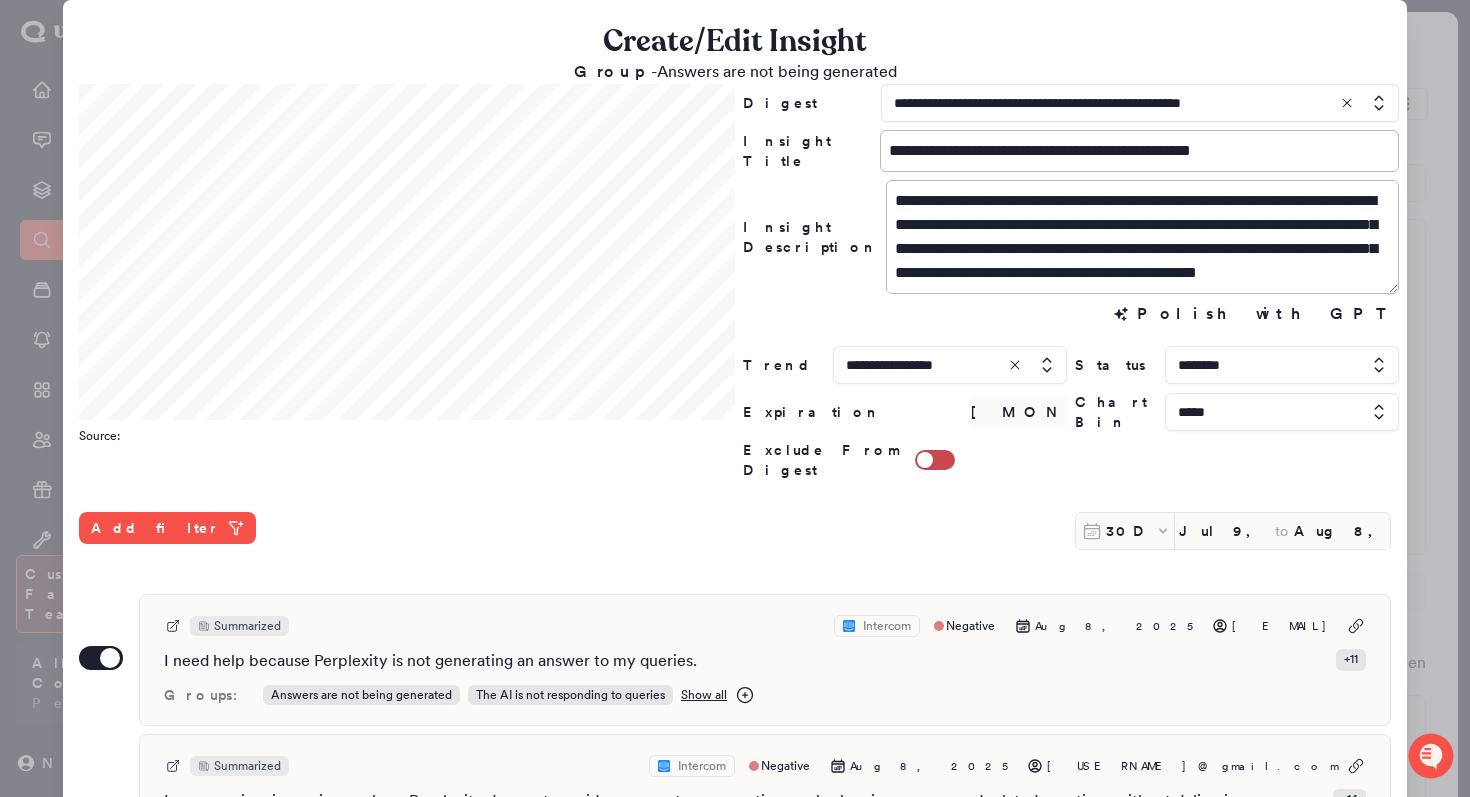 scroll, scrollTop: 545, scrollLeft: 0, axis: vertical 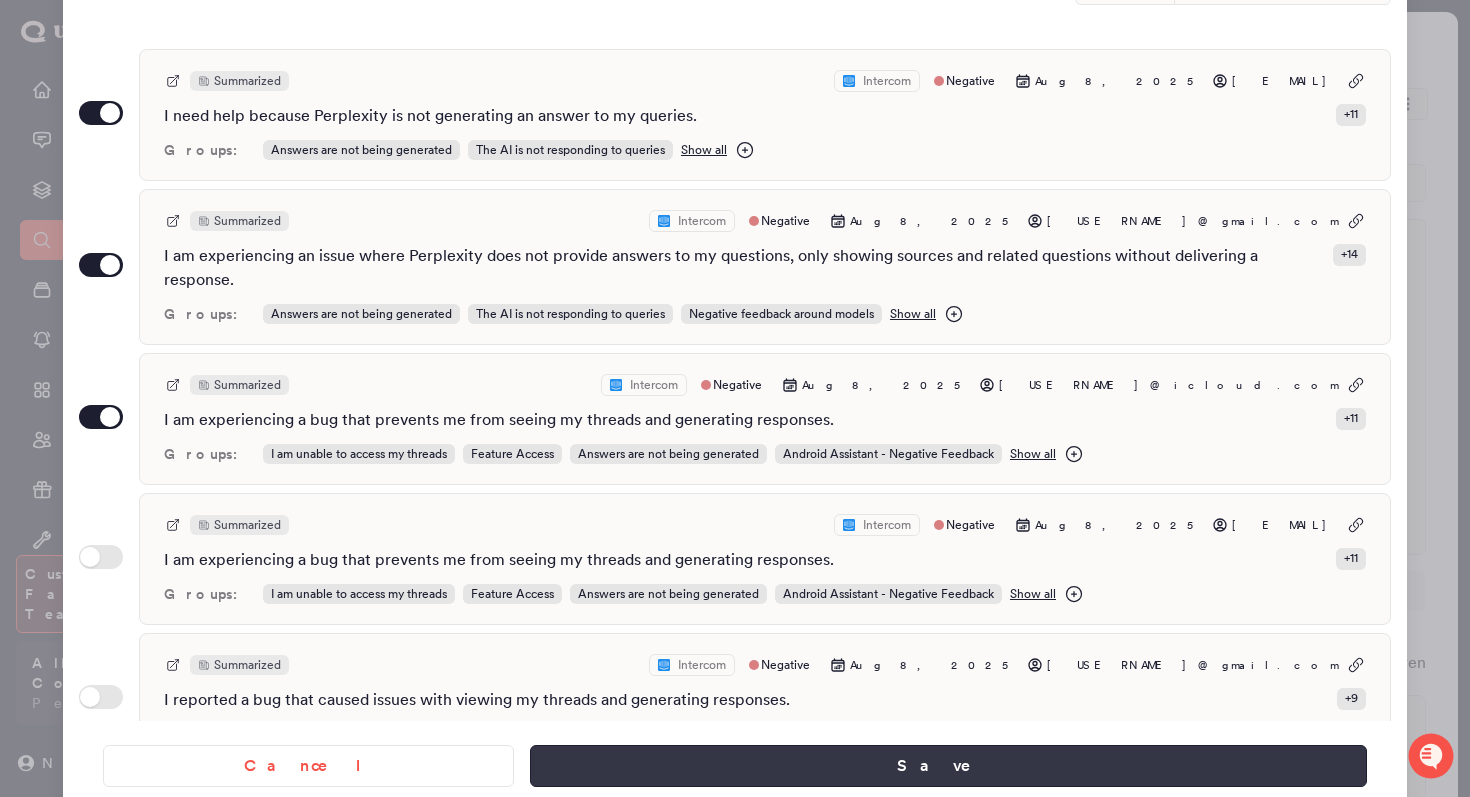 click on "Save" at bounding box center (948, 766) 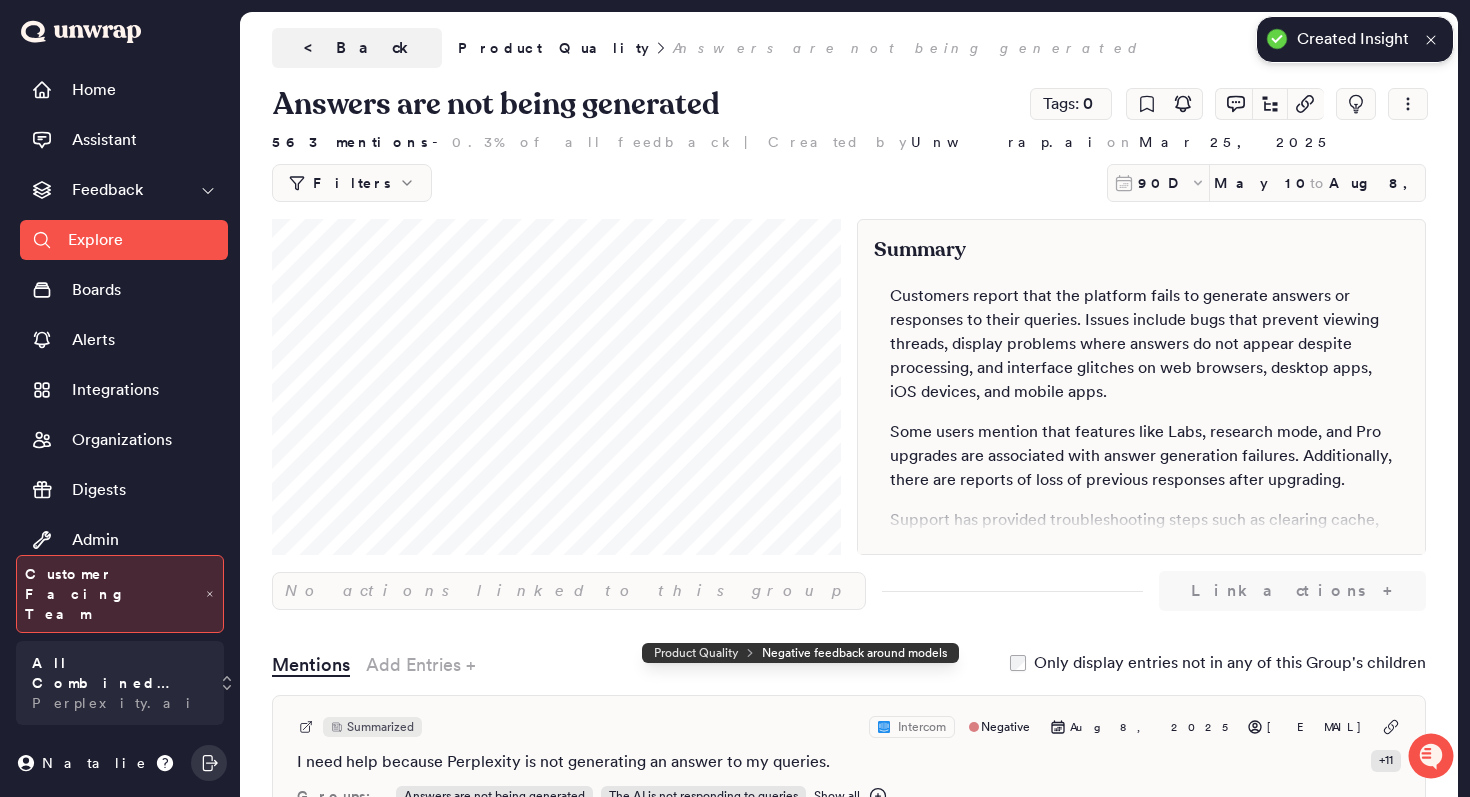 scroll, scrollTop: 0, scrollLeft: 0, axis: both 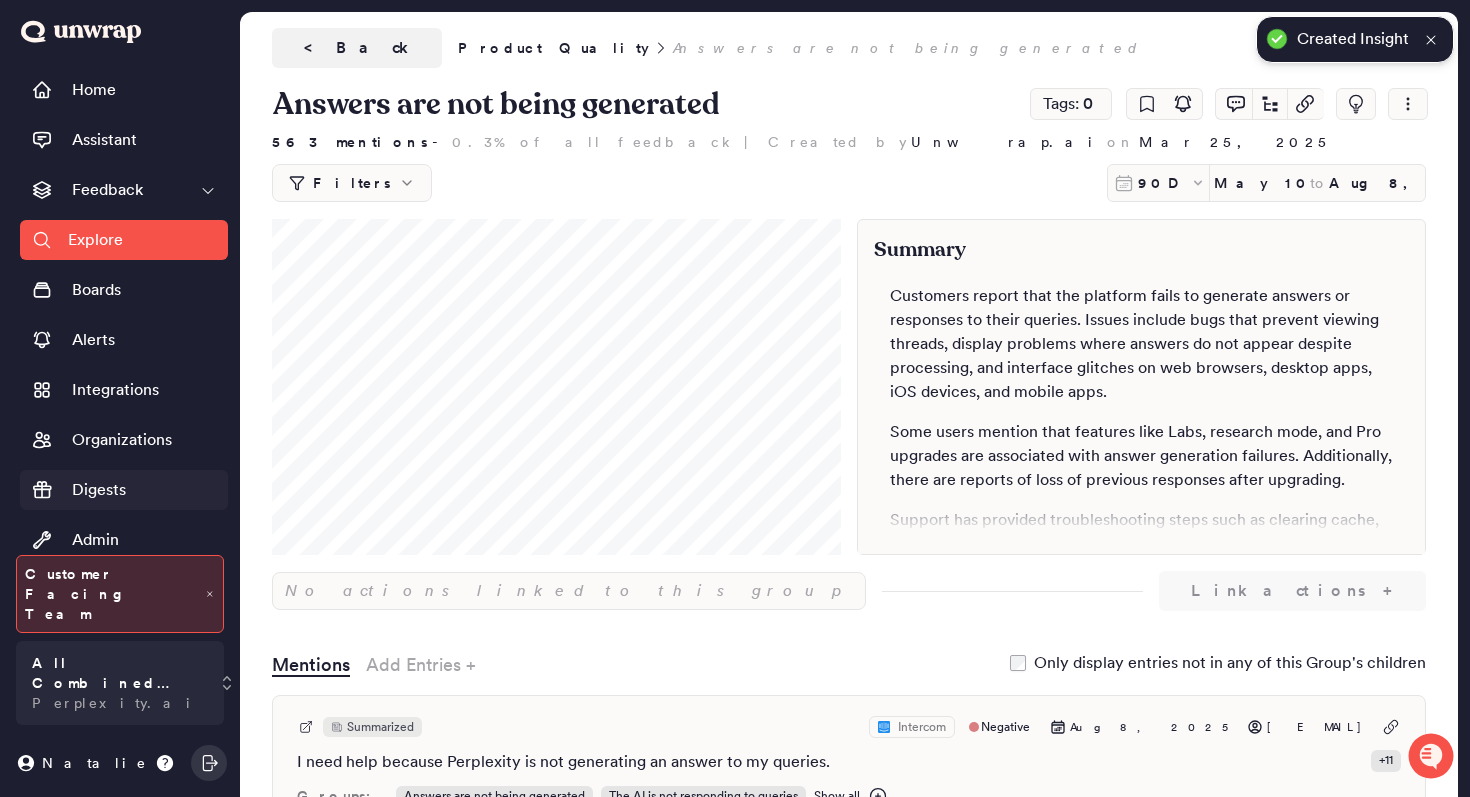 click on "Digests" at bounding box center [124, 490] 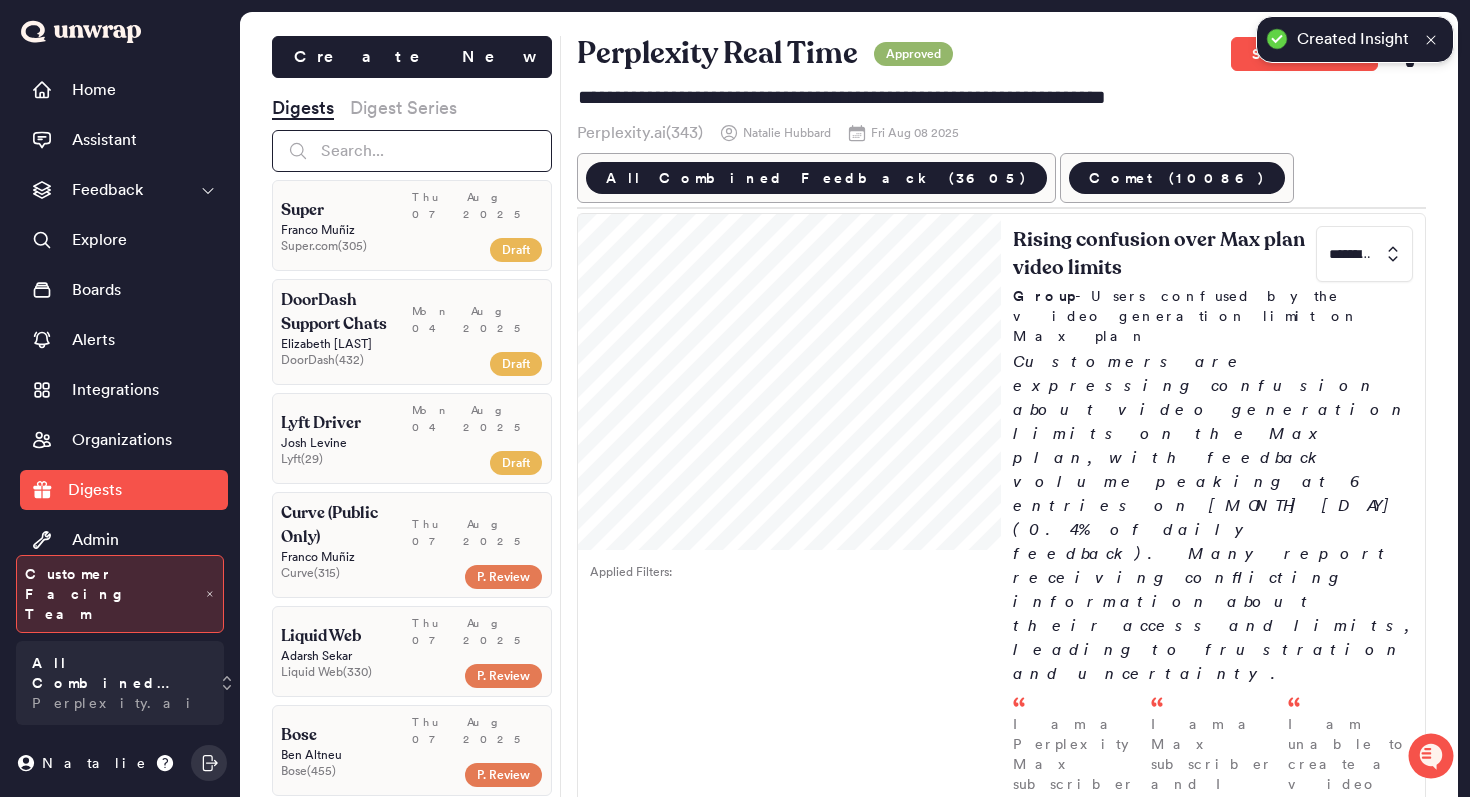 click at bounding box center (412, 151) 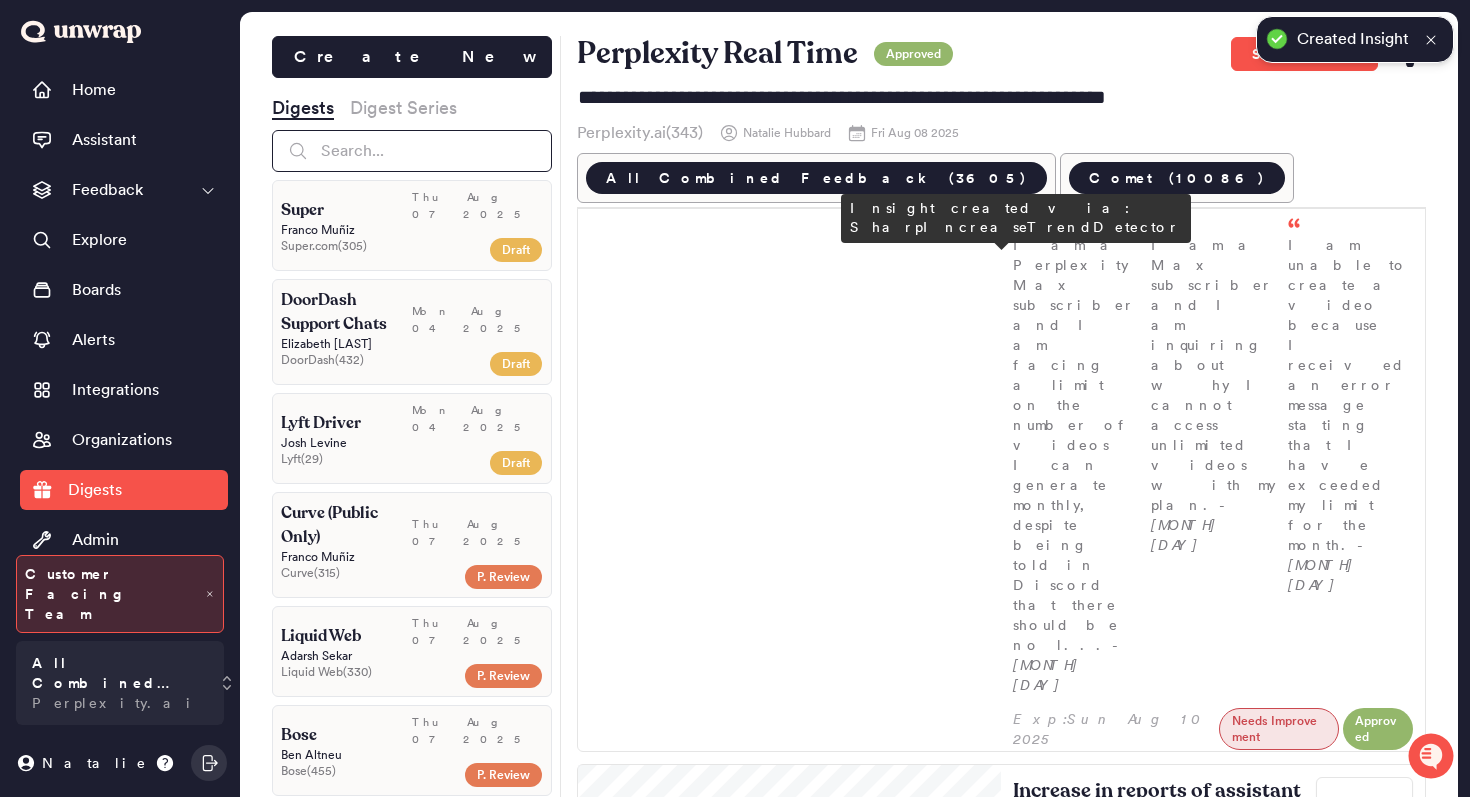 scroll, scrollTop: 518, scrollLeft: 0, axis: vertical 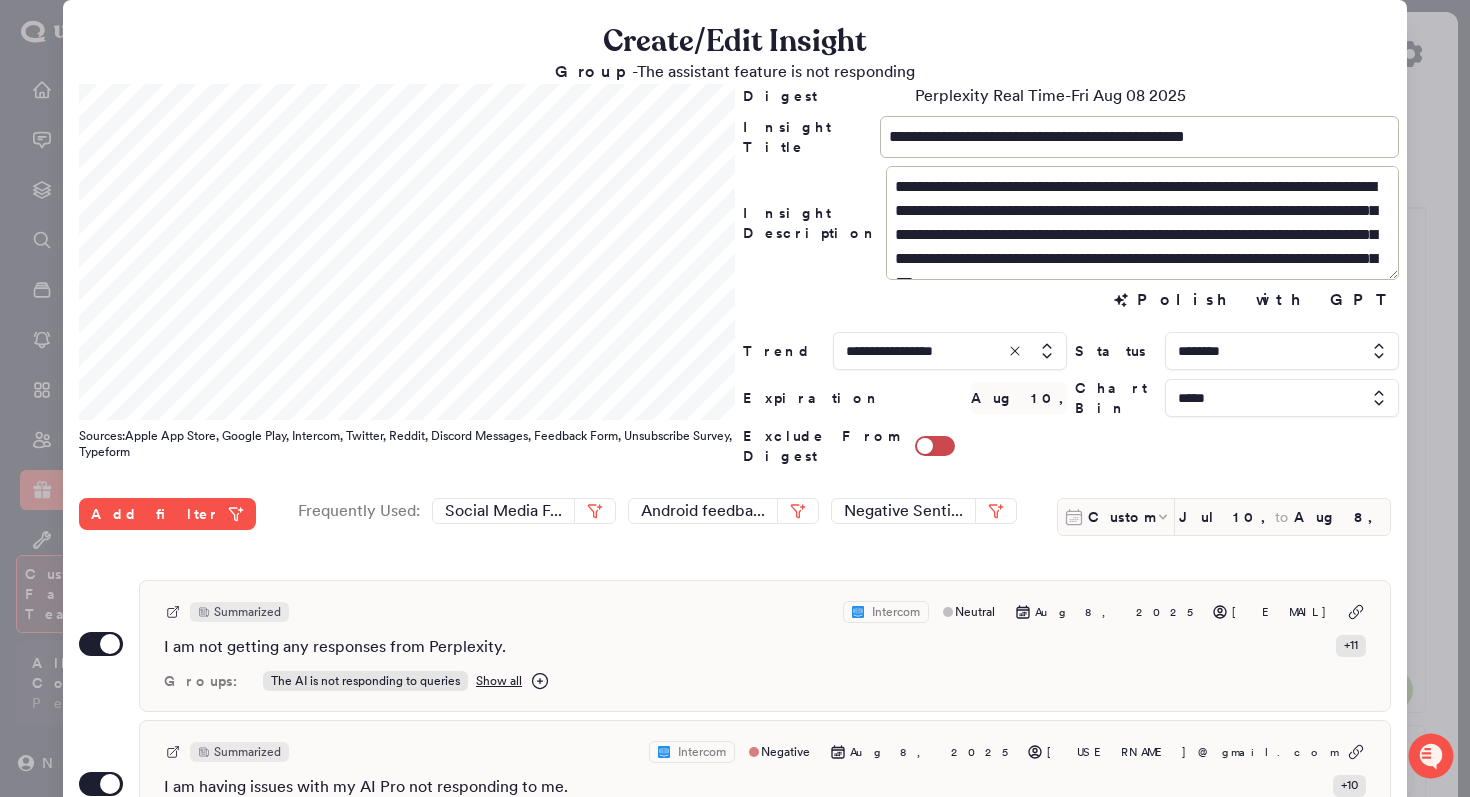 click at bounding box center (1282, 351) 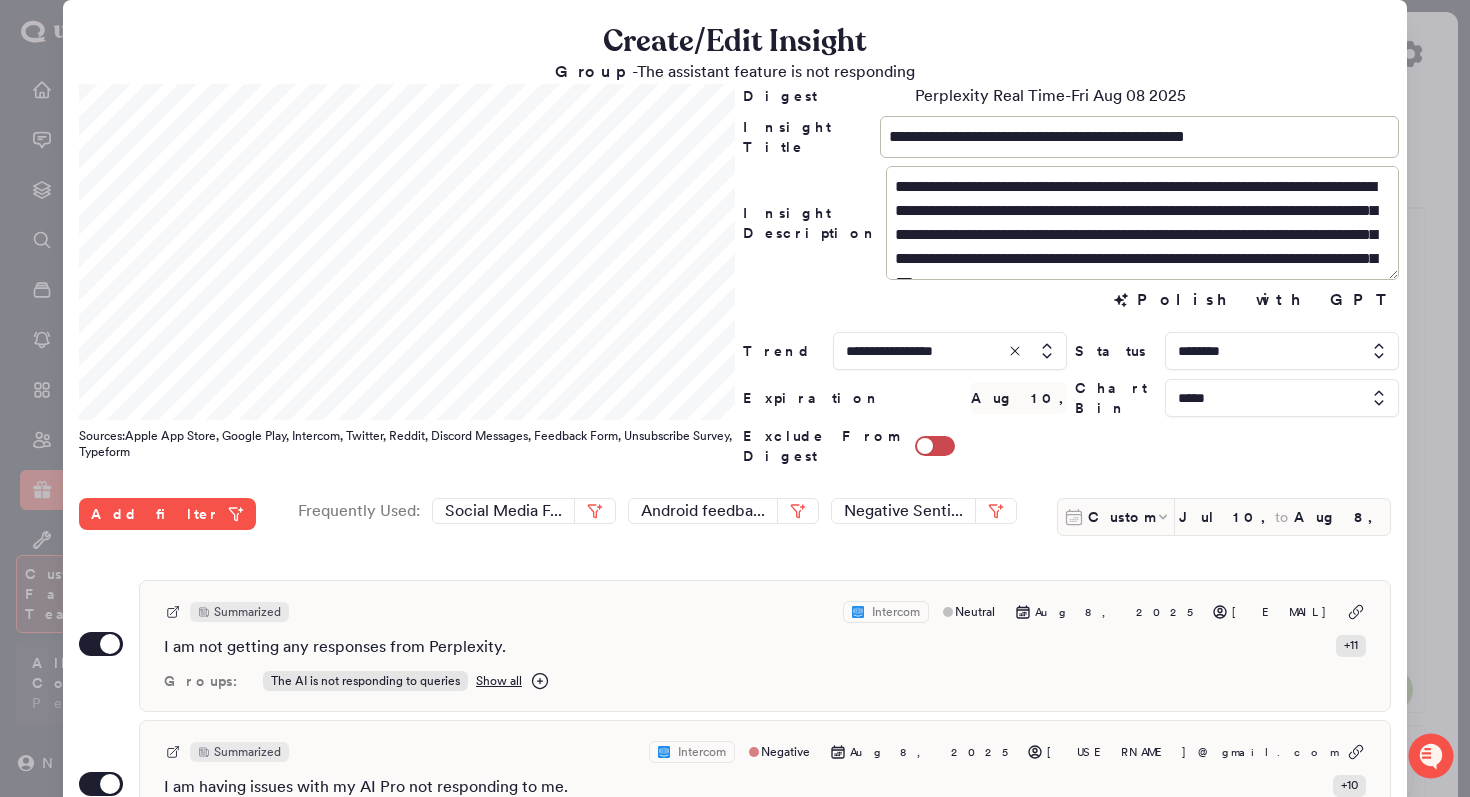 type on "********" 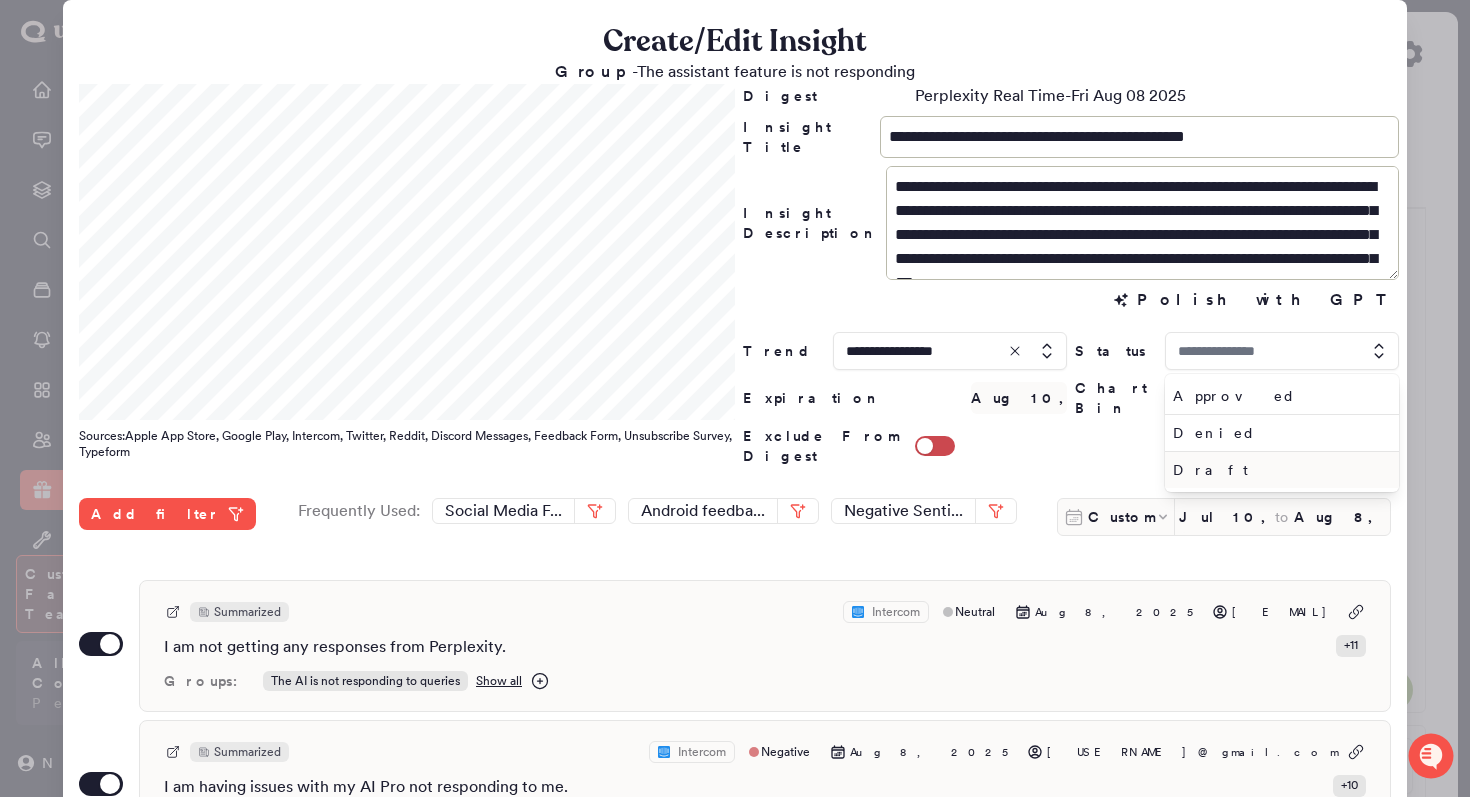 type on "********" 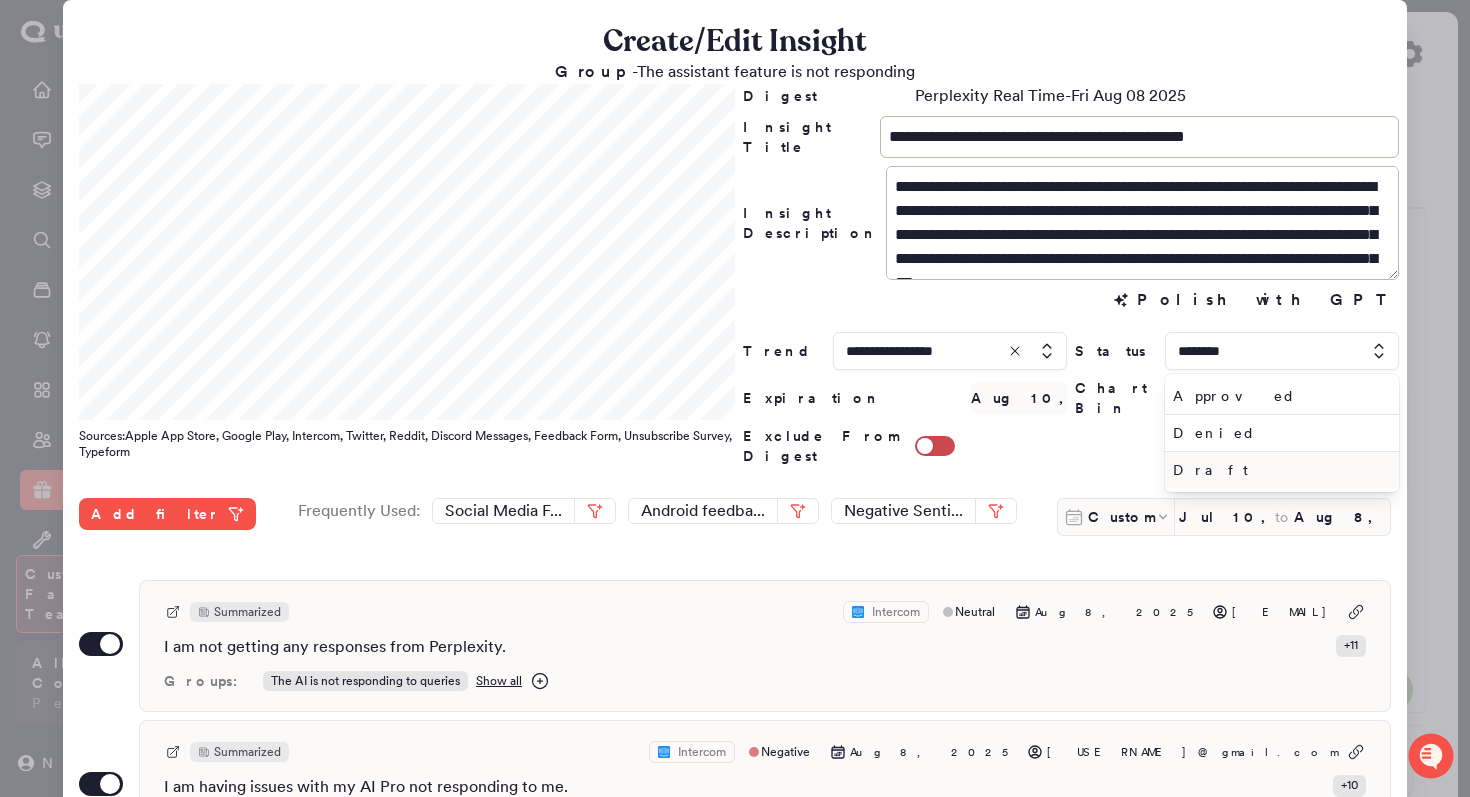 click on "Draft" at bounding box center [1278, 470] 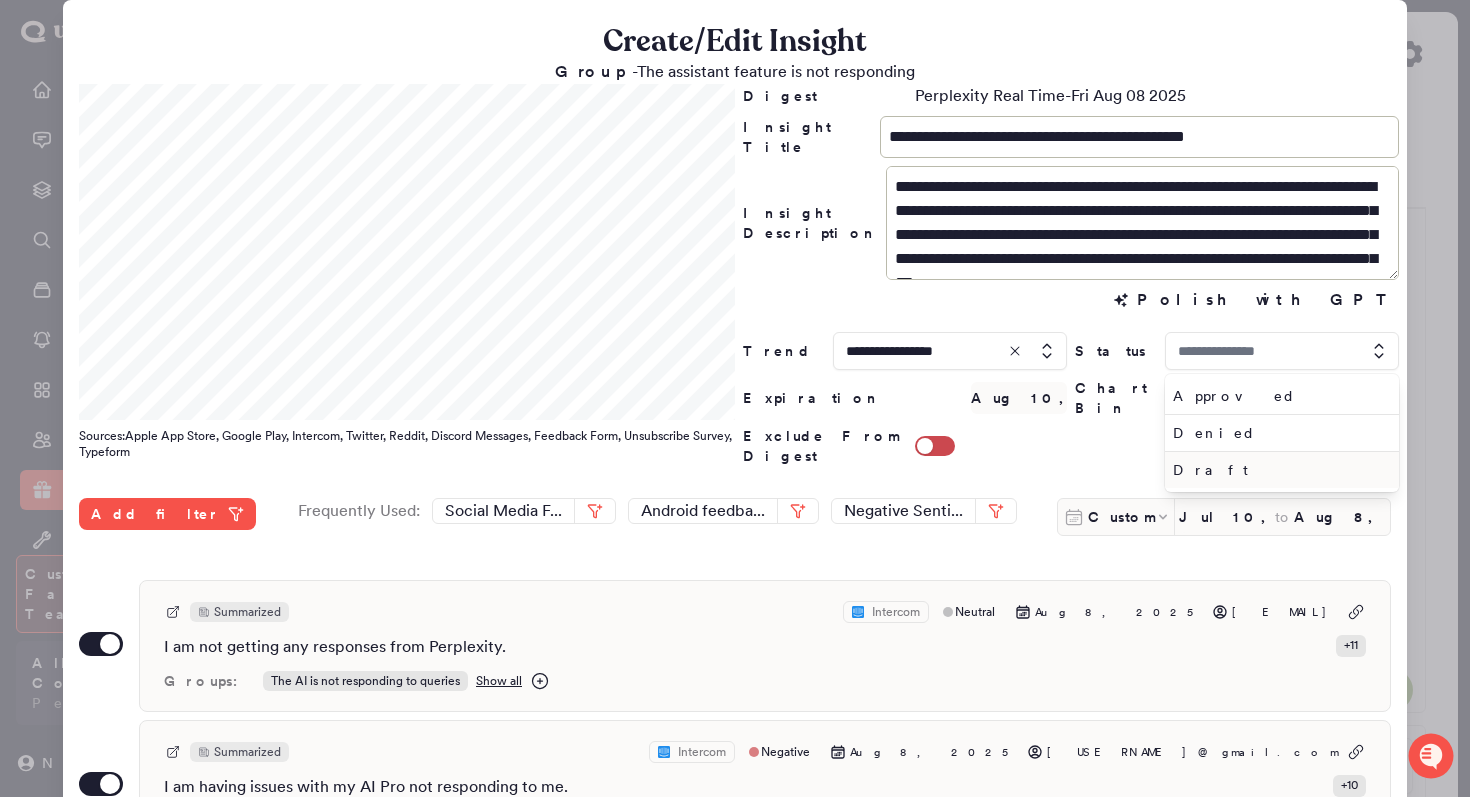 type on "*****" 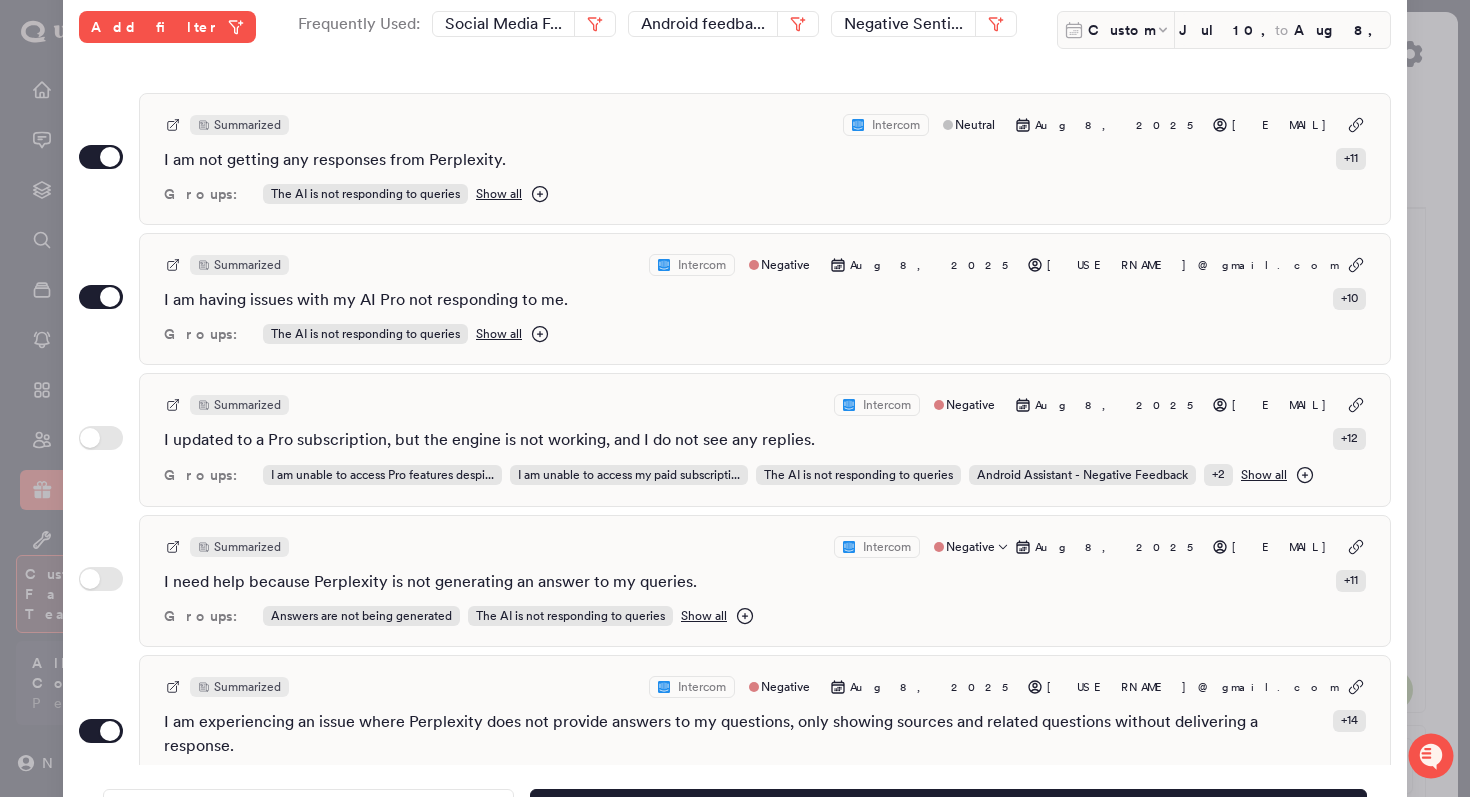 scroll, scrollTop: 0, scrollLeft: 0, axis: both 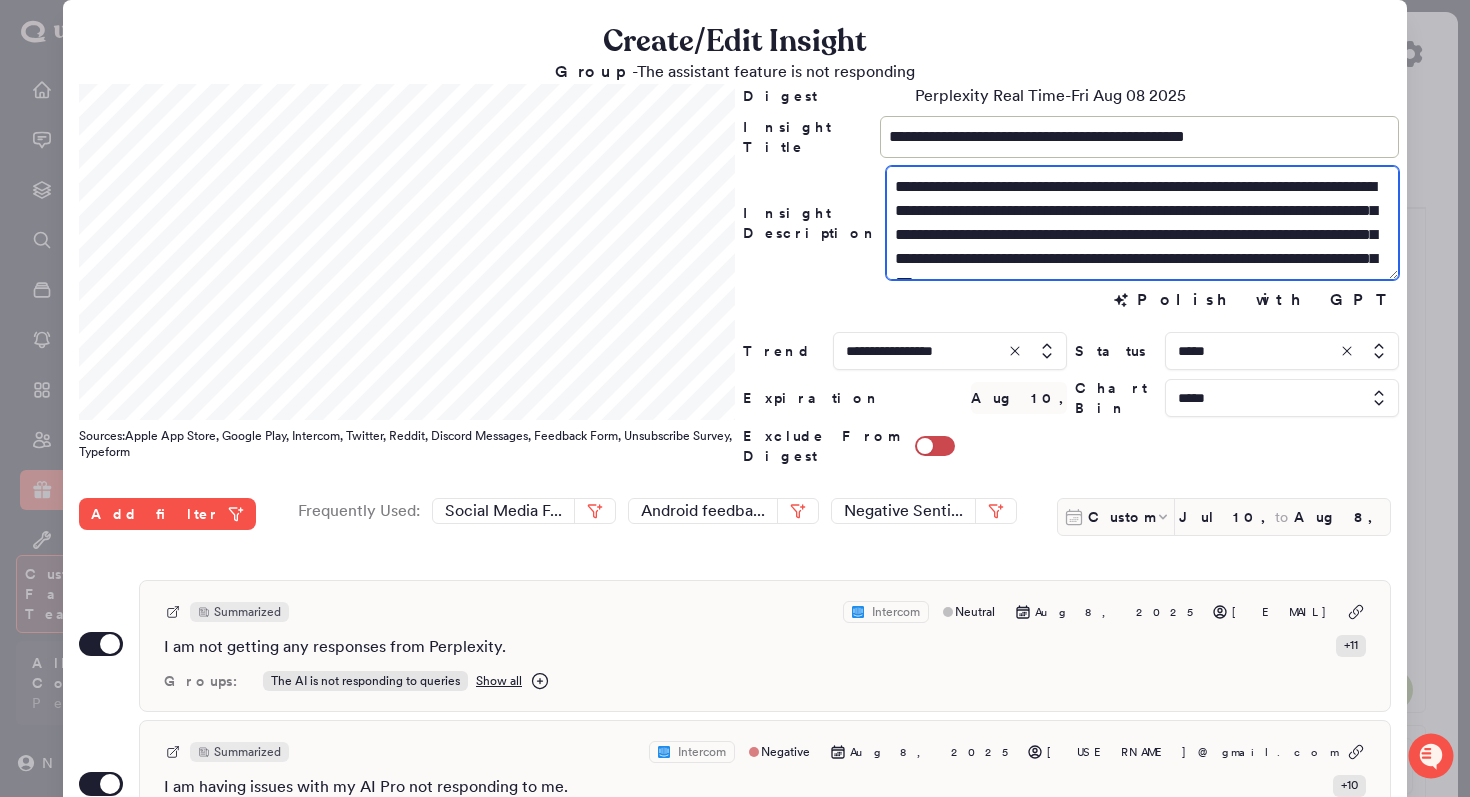 click on "**********" at bounding box center [1142, 223] 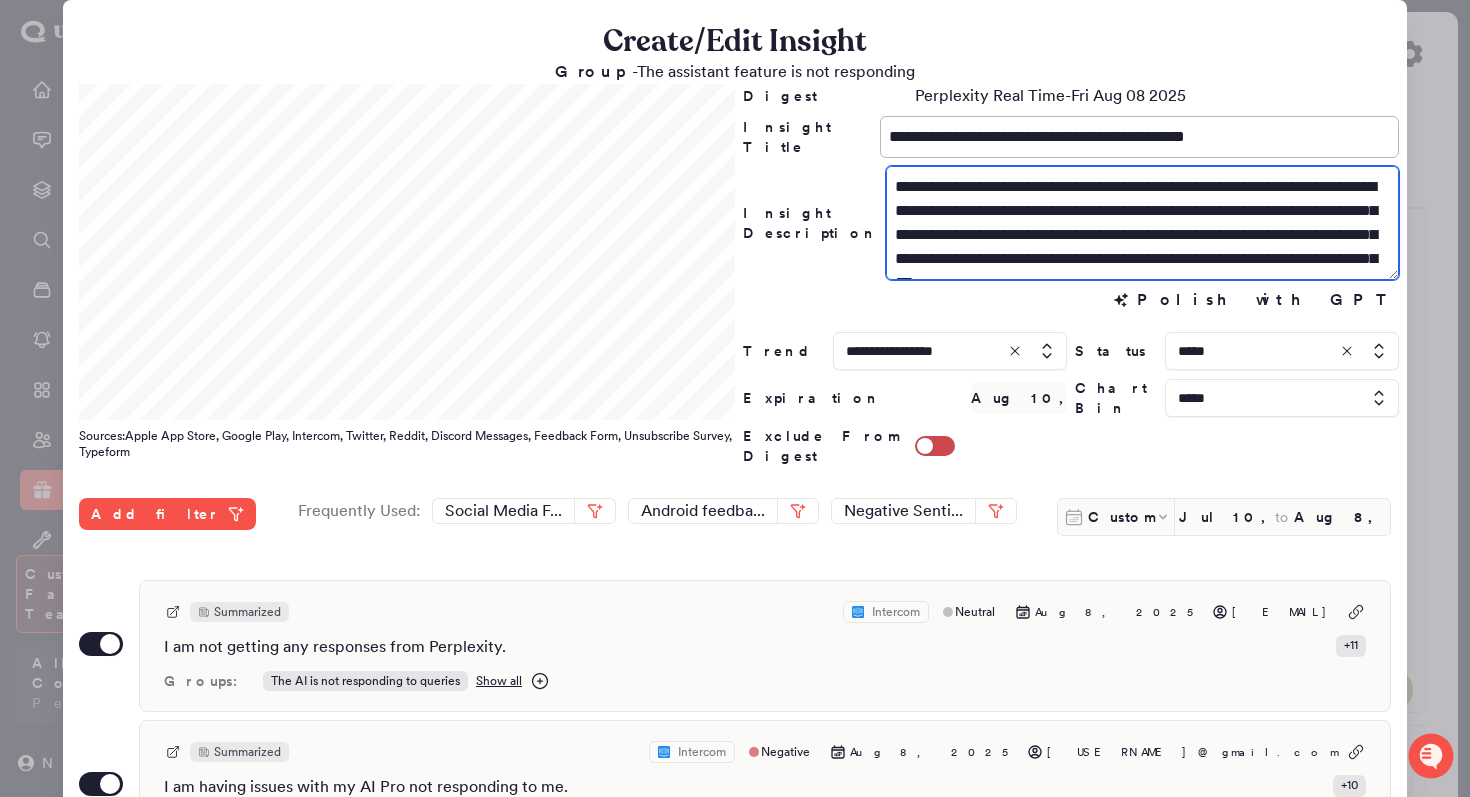 click on "**********" at bounding box center [1142, 223] 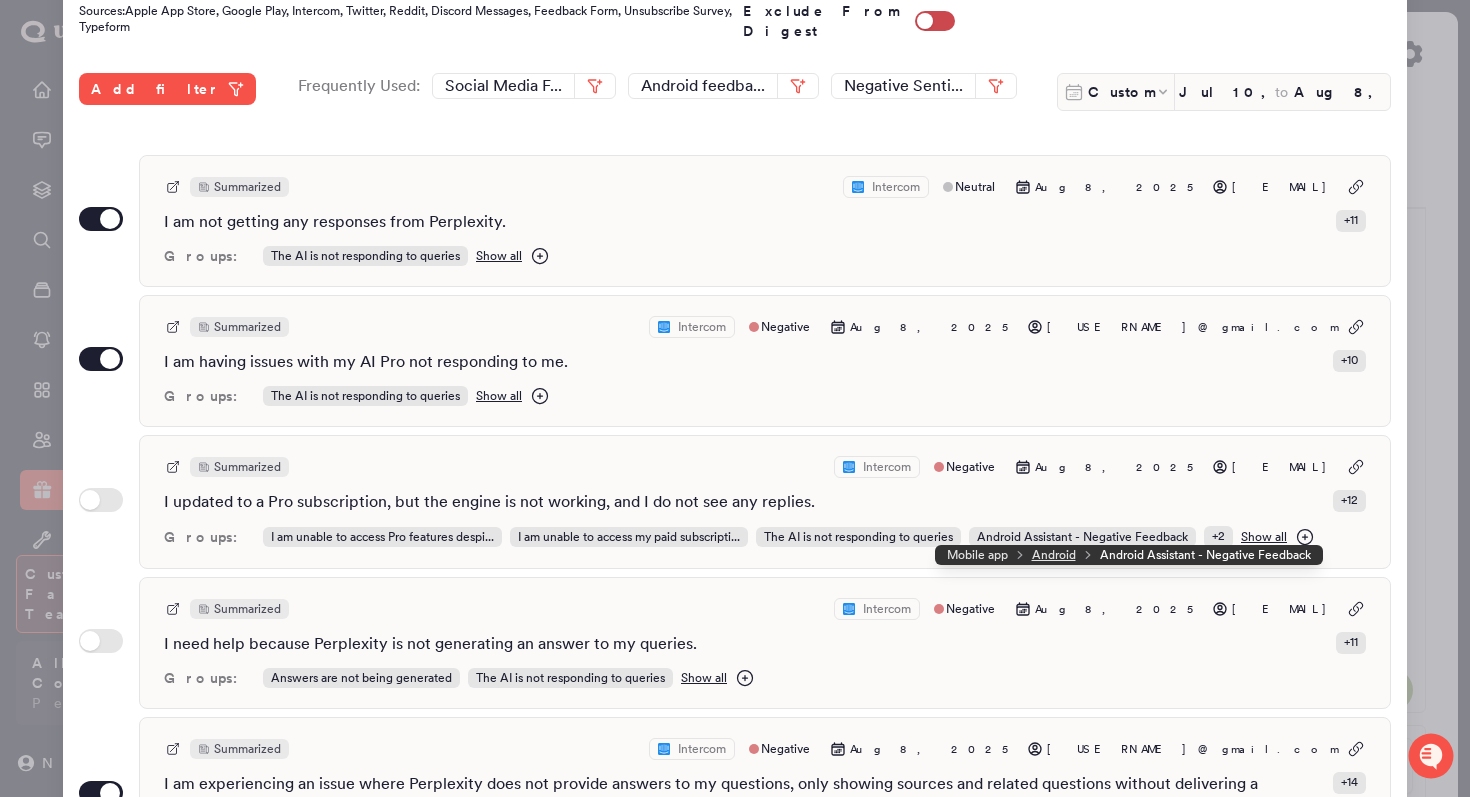 scroll, scrollTop: 547, scrollLeft: 0, axis: vertical 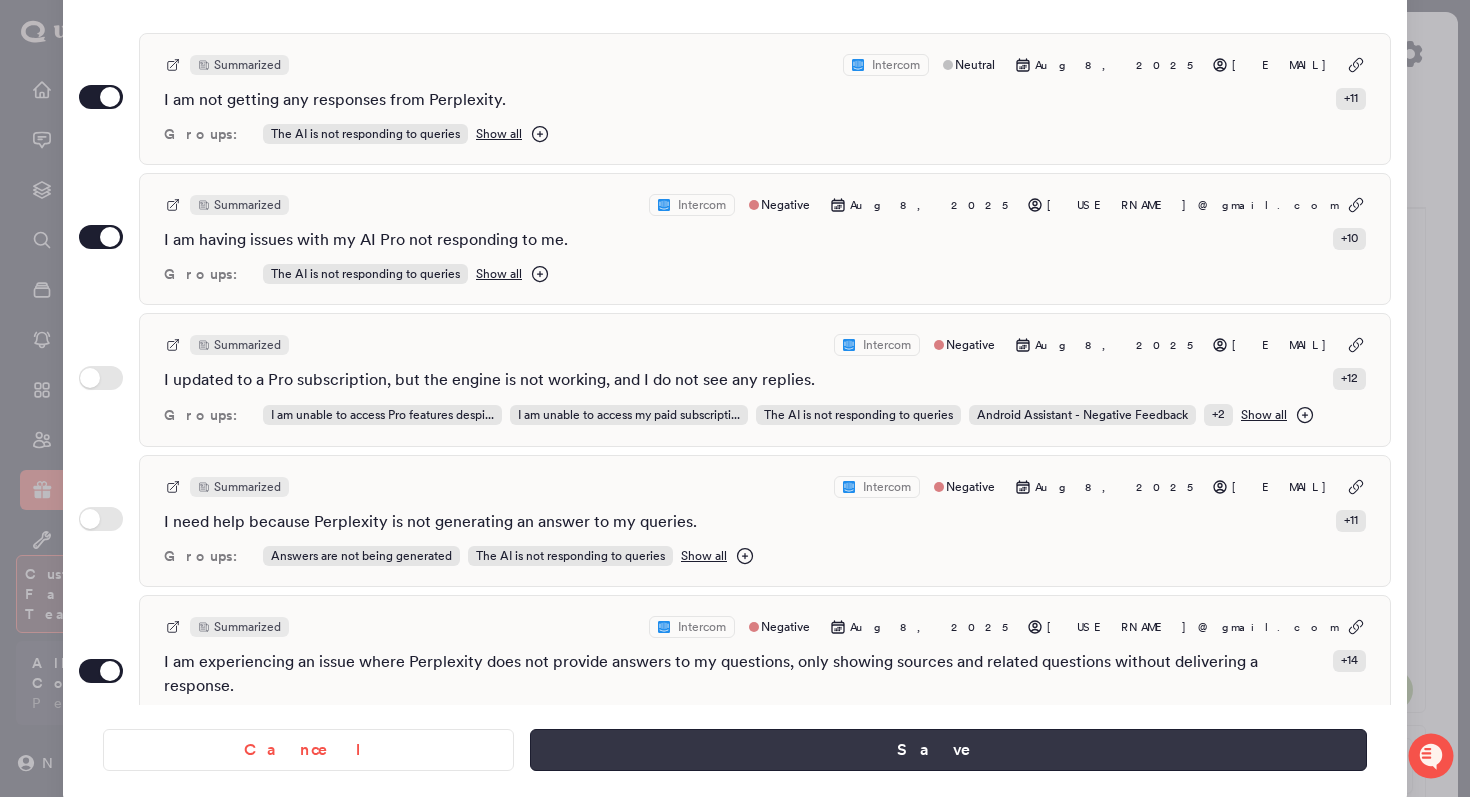 click on "Save" at bounding box center (948, 750) 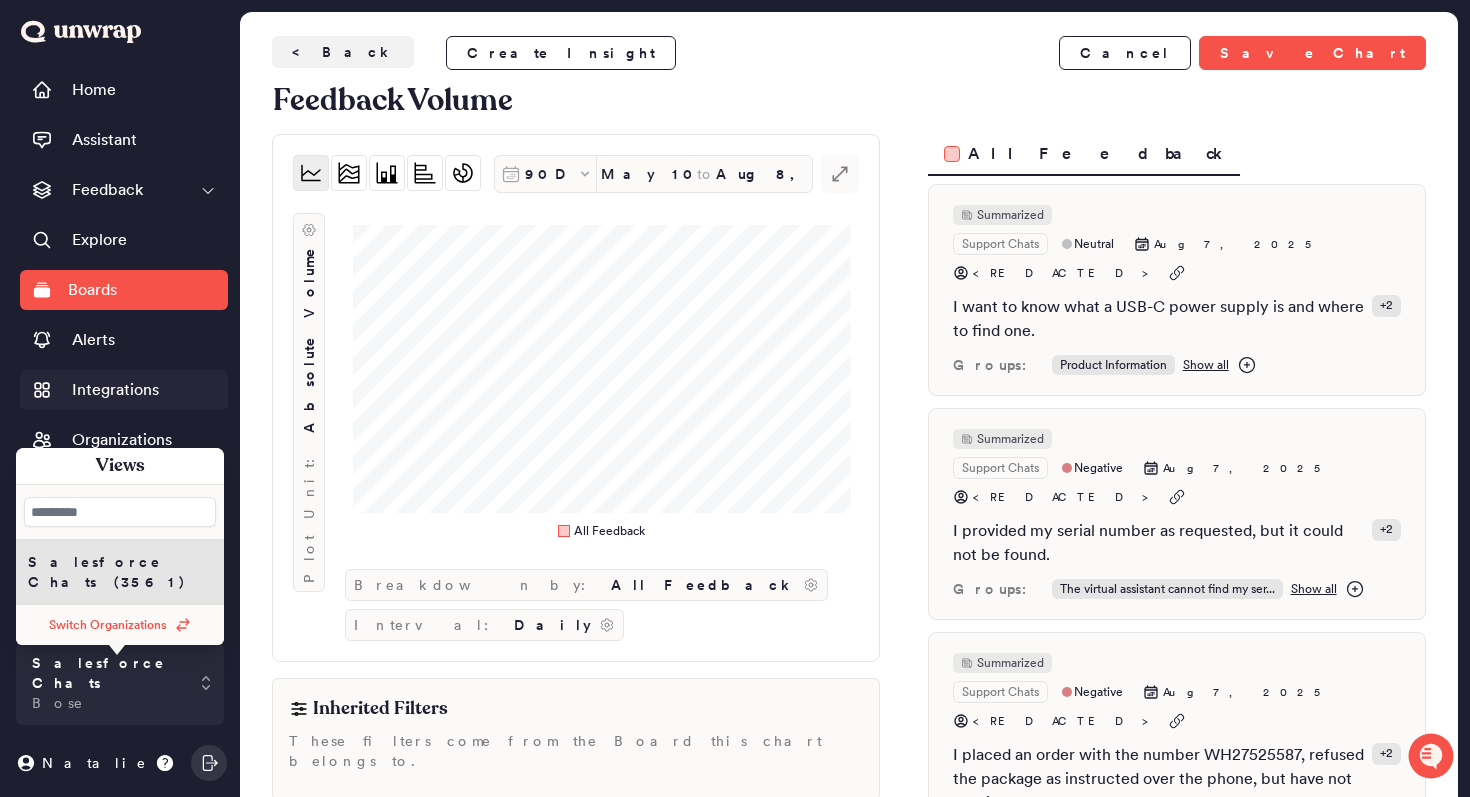 scroll, scrollTop: 0, scrollLeft: 0, axis: both 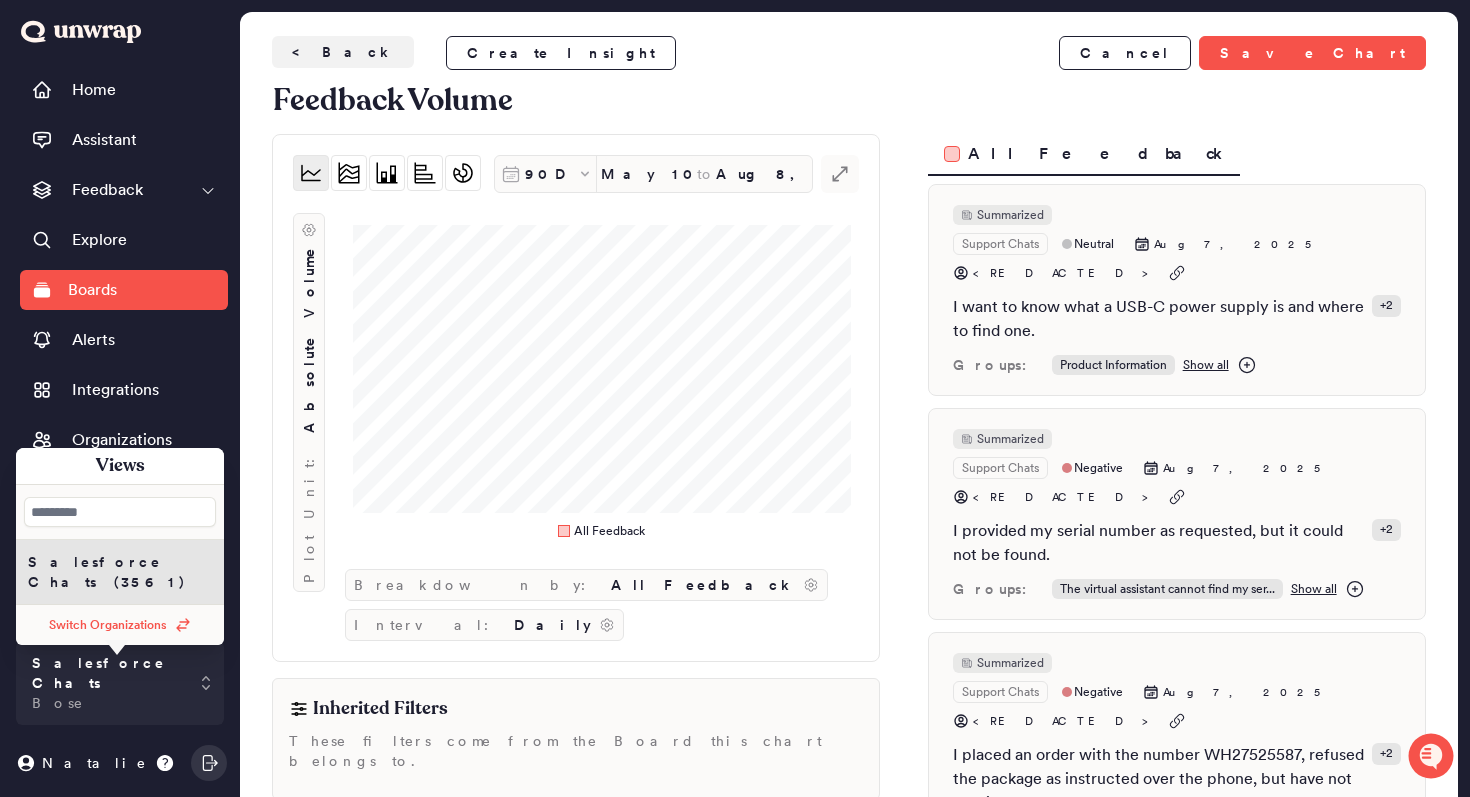 click on "[NUMBER] [MONTH] [YEAR] to [DATE]
.st0 {
fill: #7e7d82;
}
Plot Unit: Absolute Volume All Feedback Breakdown by: All Feedback Interval: Daily" at bounding box center [576, 398] 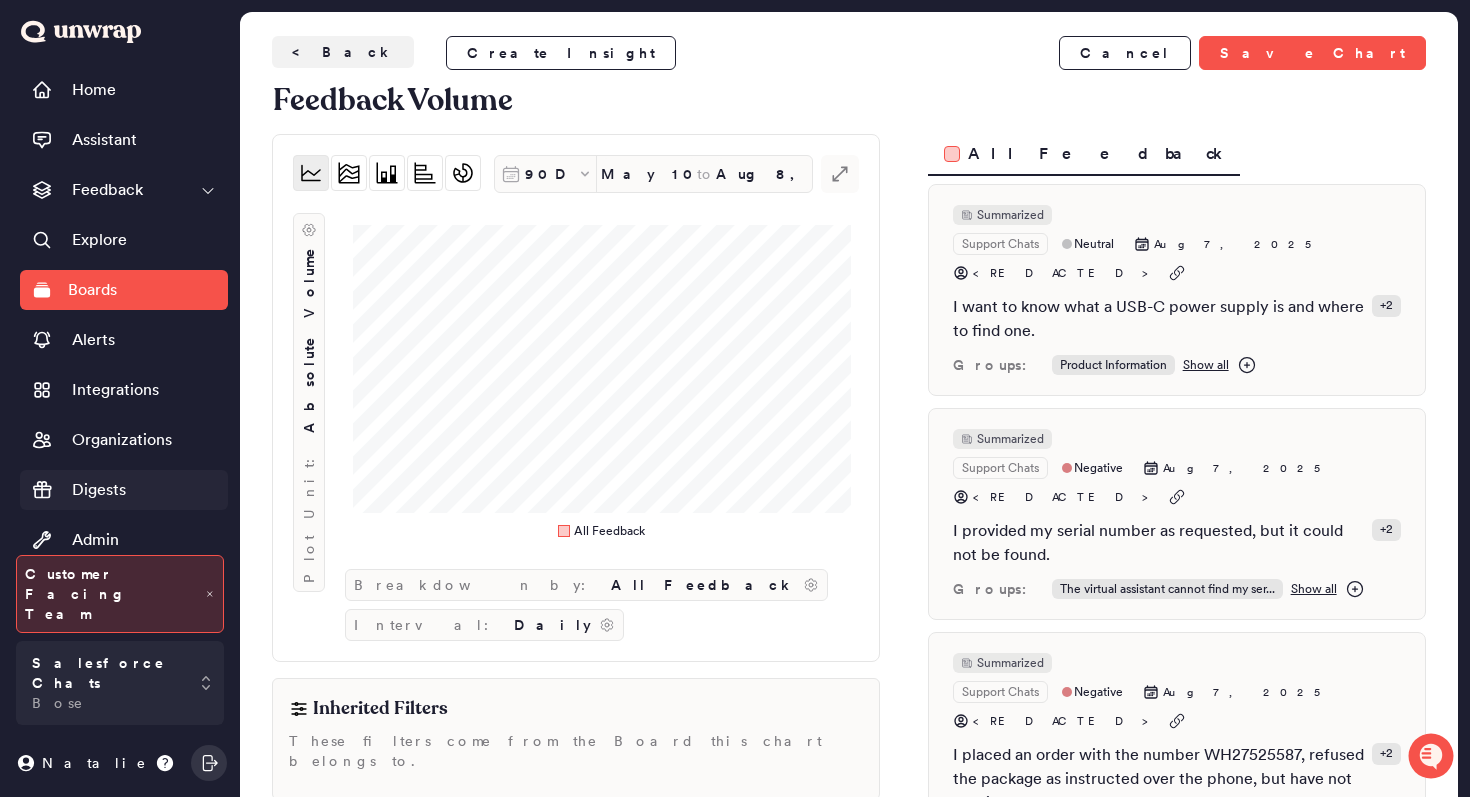 click on "Digests" at bounding box center [99, 490] 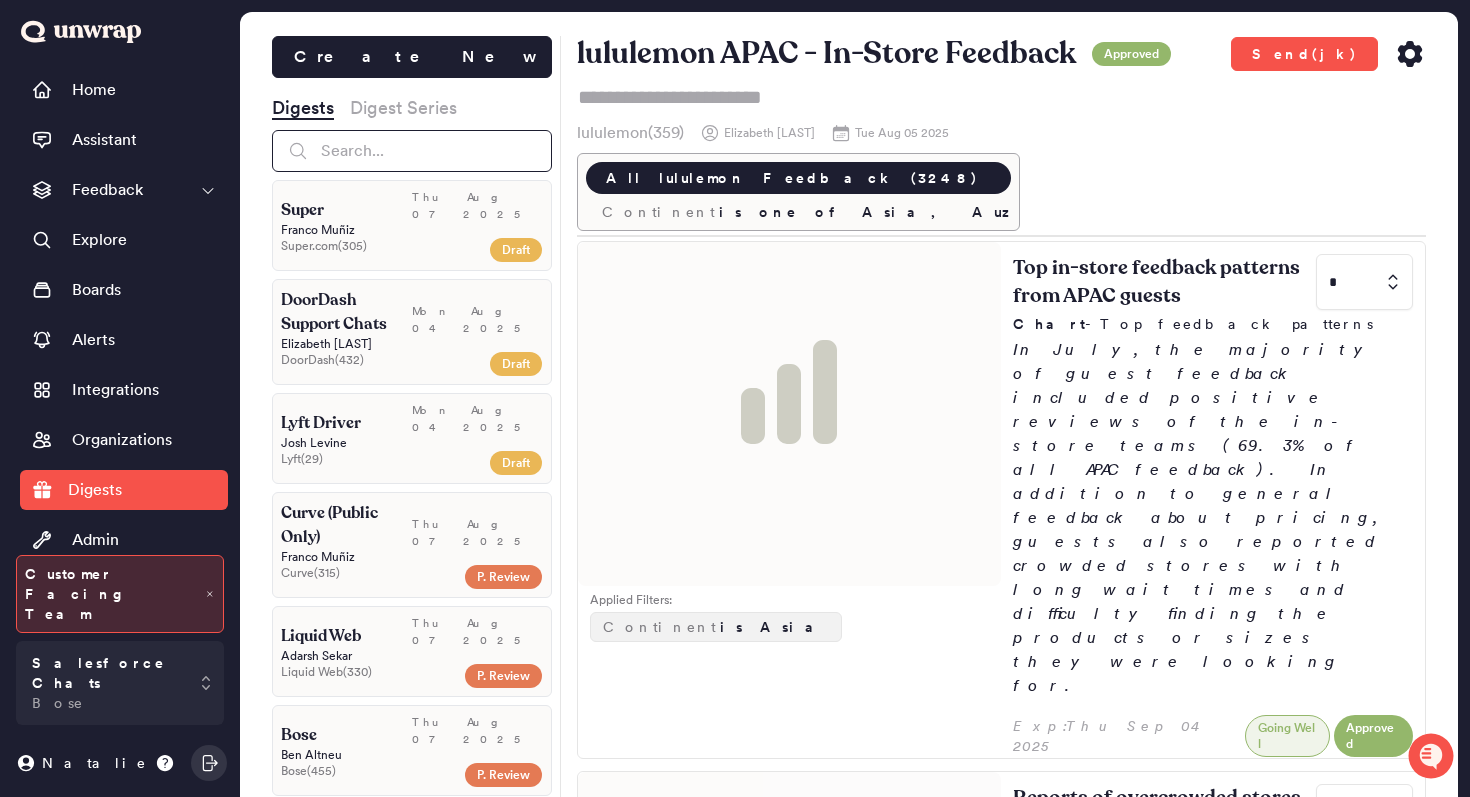 click at bounding box center (412, 151) 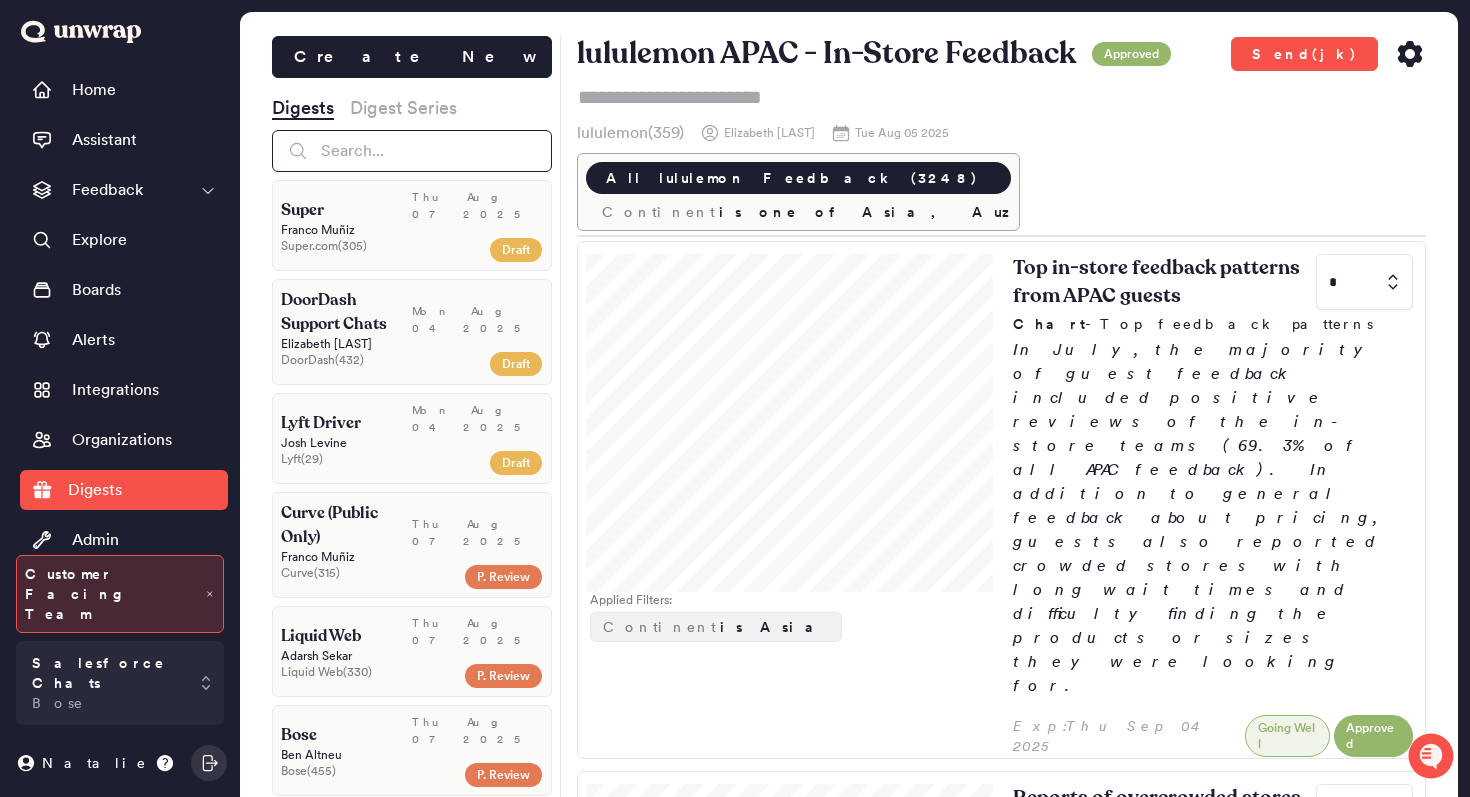 type on "n" 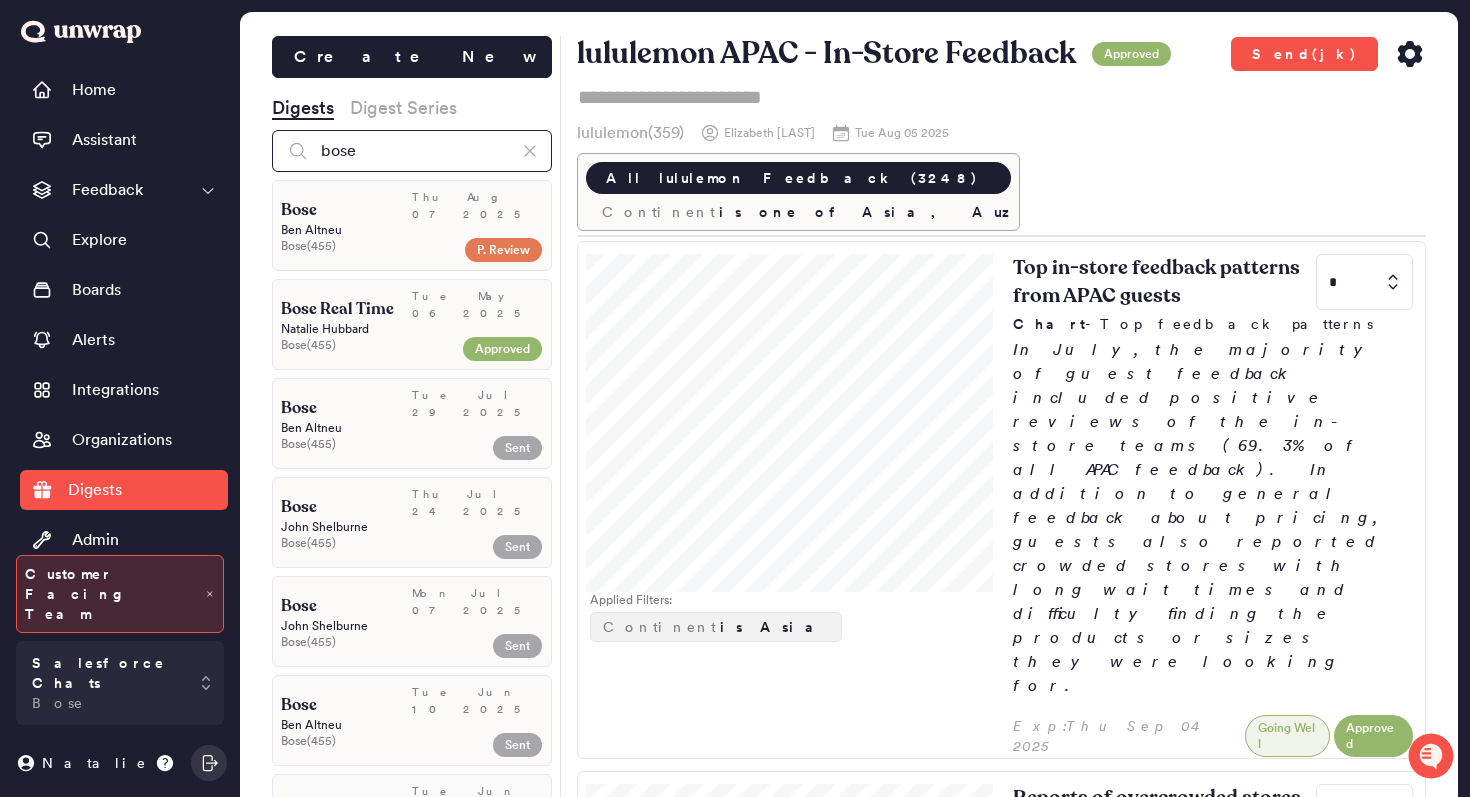 type on "bose" 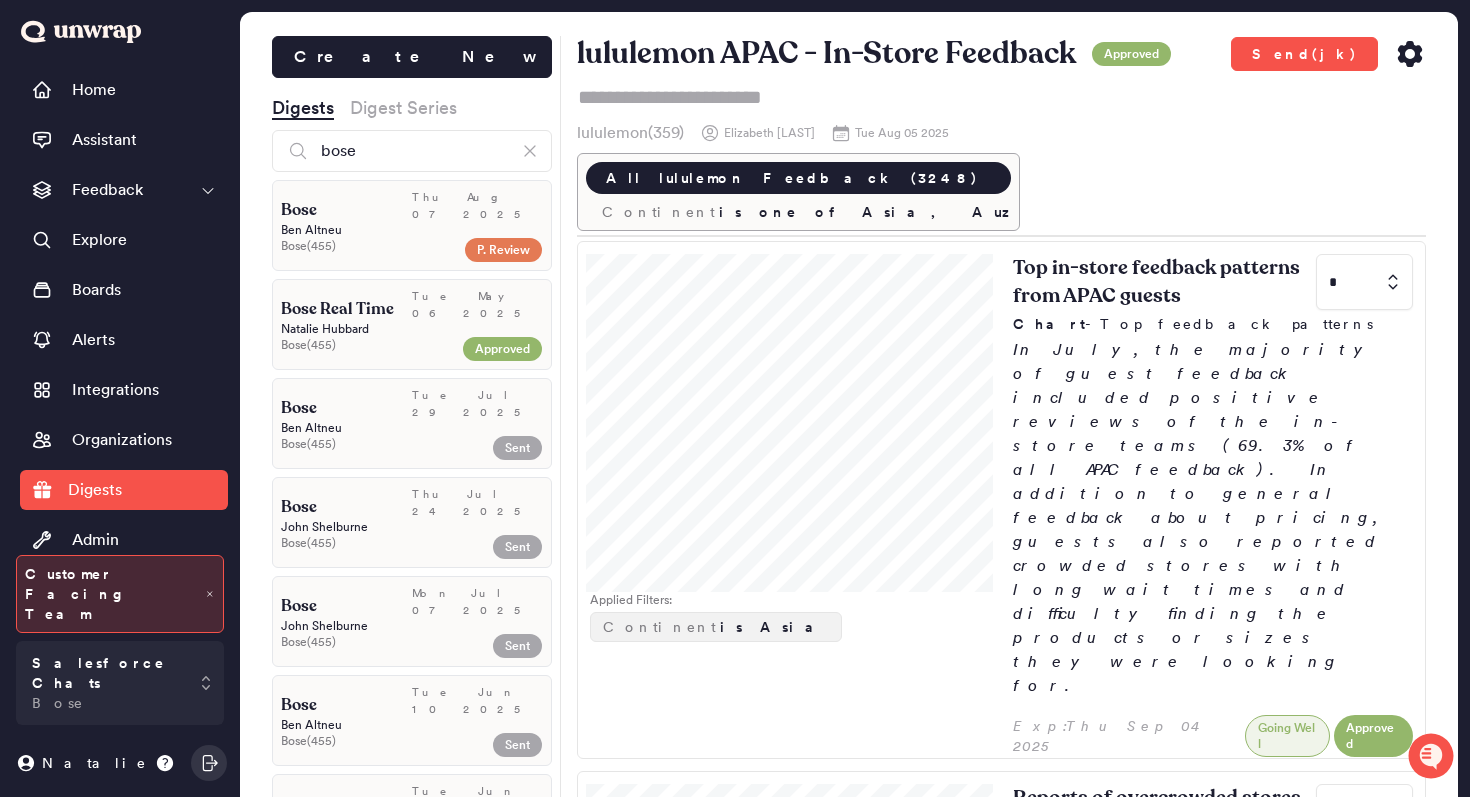 click on "Thu Aug 07 2025" at bounding box center [477, 205] 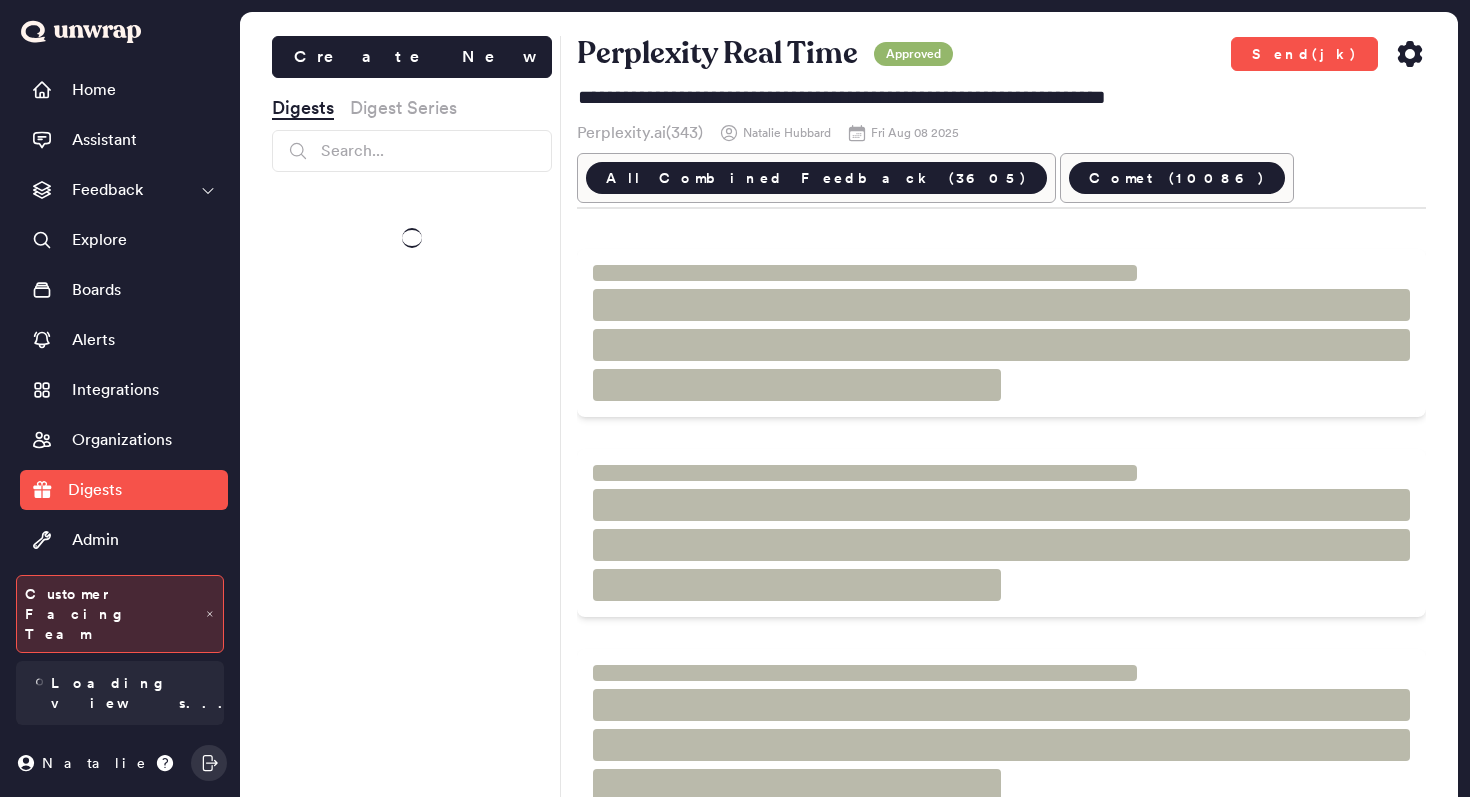 scroll, scrollTop: 0, scrollLeft: 0, axis: both 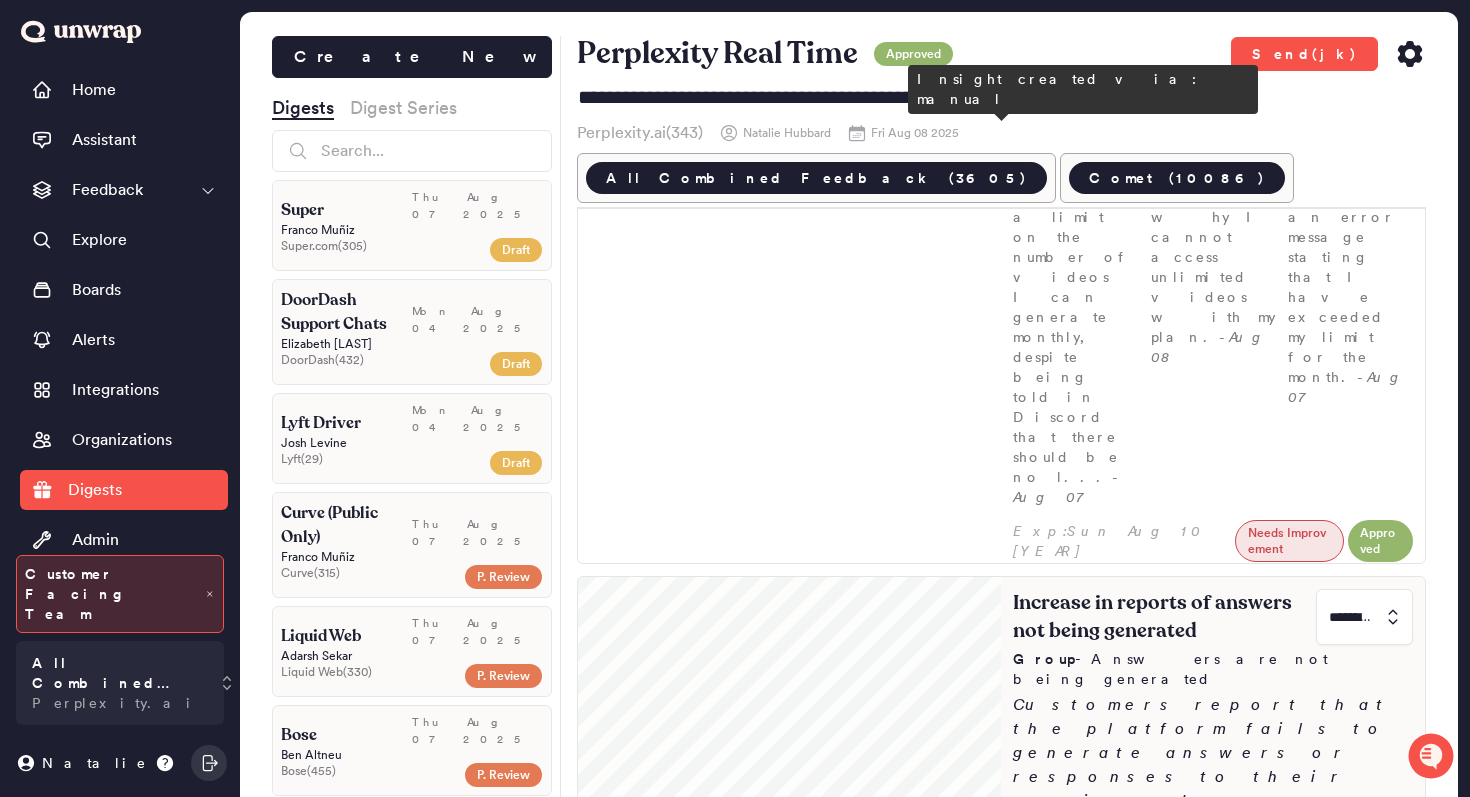 click on "Increase in reports of answers not being generated ********* Group  -  Answers are not being generated Customers report that the platform fails to generate answers or responses to their queries. Issues include bugs that prevent viewing threads, display problems where answers do not appear despite processing, and interface glitches on web browsers, desktop apps, iOS devices, and mobile apps.
Some users mention that features like Labs, research mode, and Pro upgrades are associated with answer gener... I need help because Perplexity is not generating an answer to my queries.  -  Aug 08 I am experiencing an issue where Perplexity does not provide answers to my questions, only showing sources and related questions without delivering a response.  -  Aug 08 I am experiencing a bug that prevents me from seeing my threads and generating responses.  -  Aug 08" at bounding box center (1213, 1097) 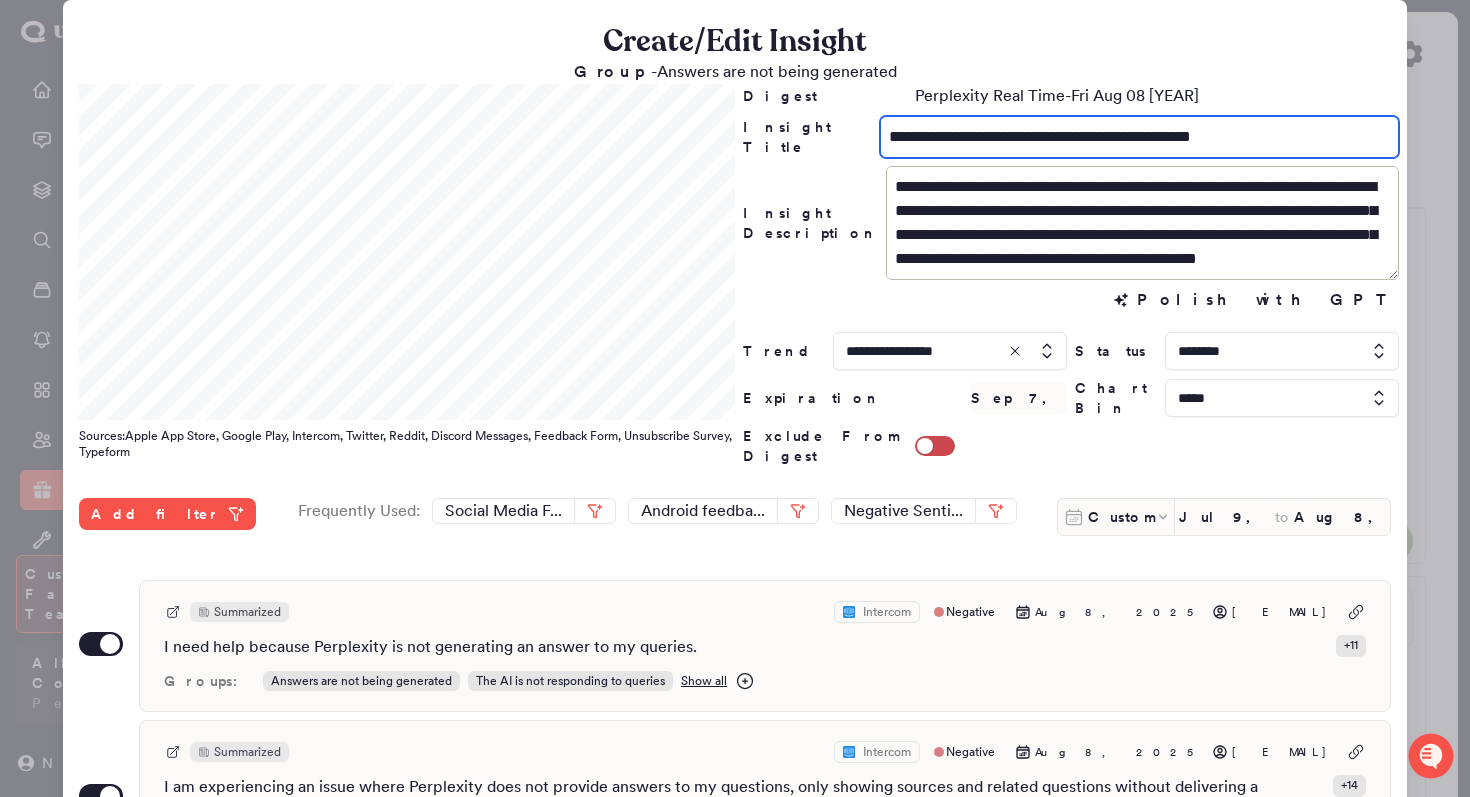 click on "**********" at bounding box center [1139, 137] 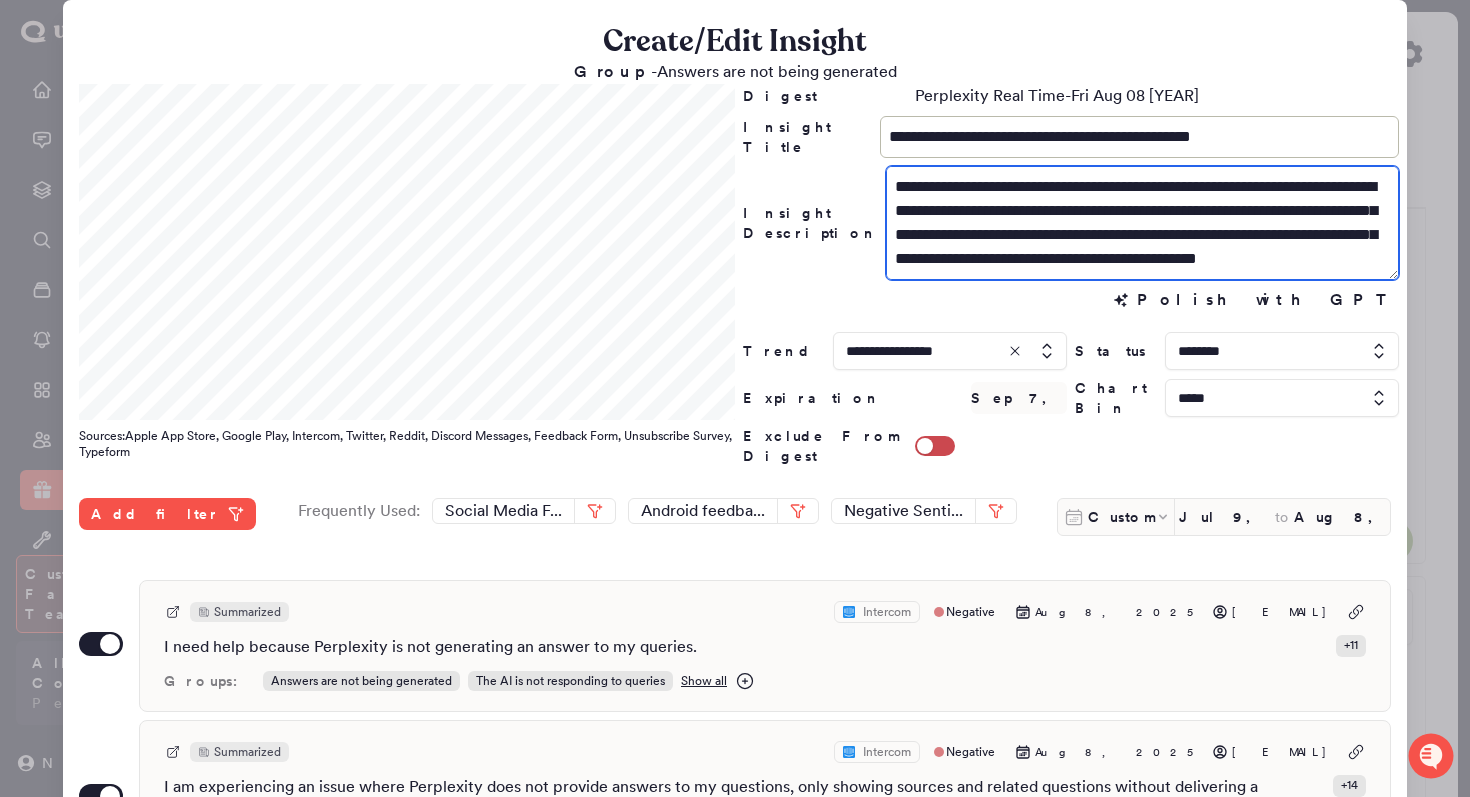 click on "**********" at bounding box center [1142, 223] 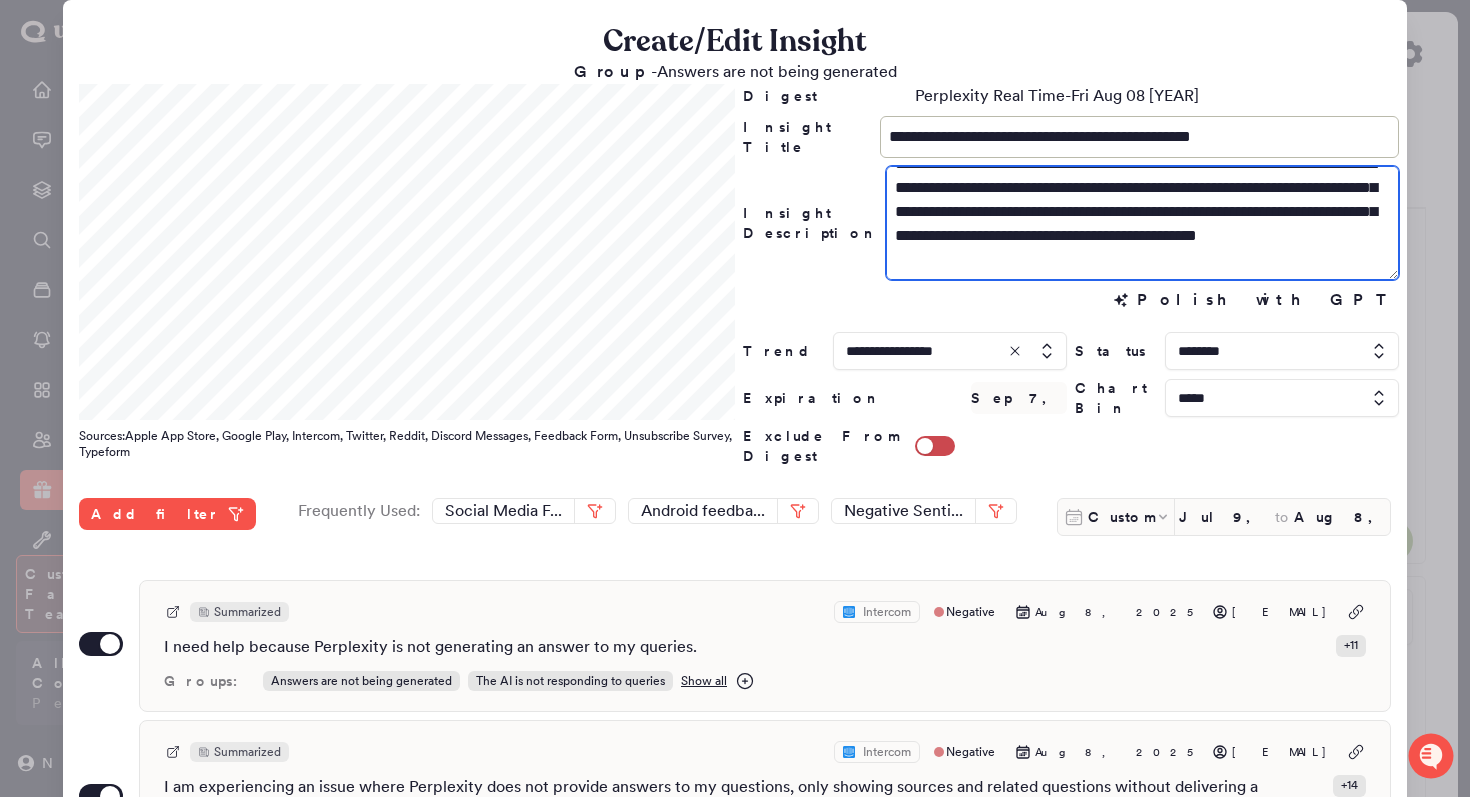 scroll, scrollTop: 0, scrollLeft: 0, axis: both 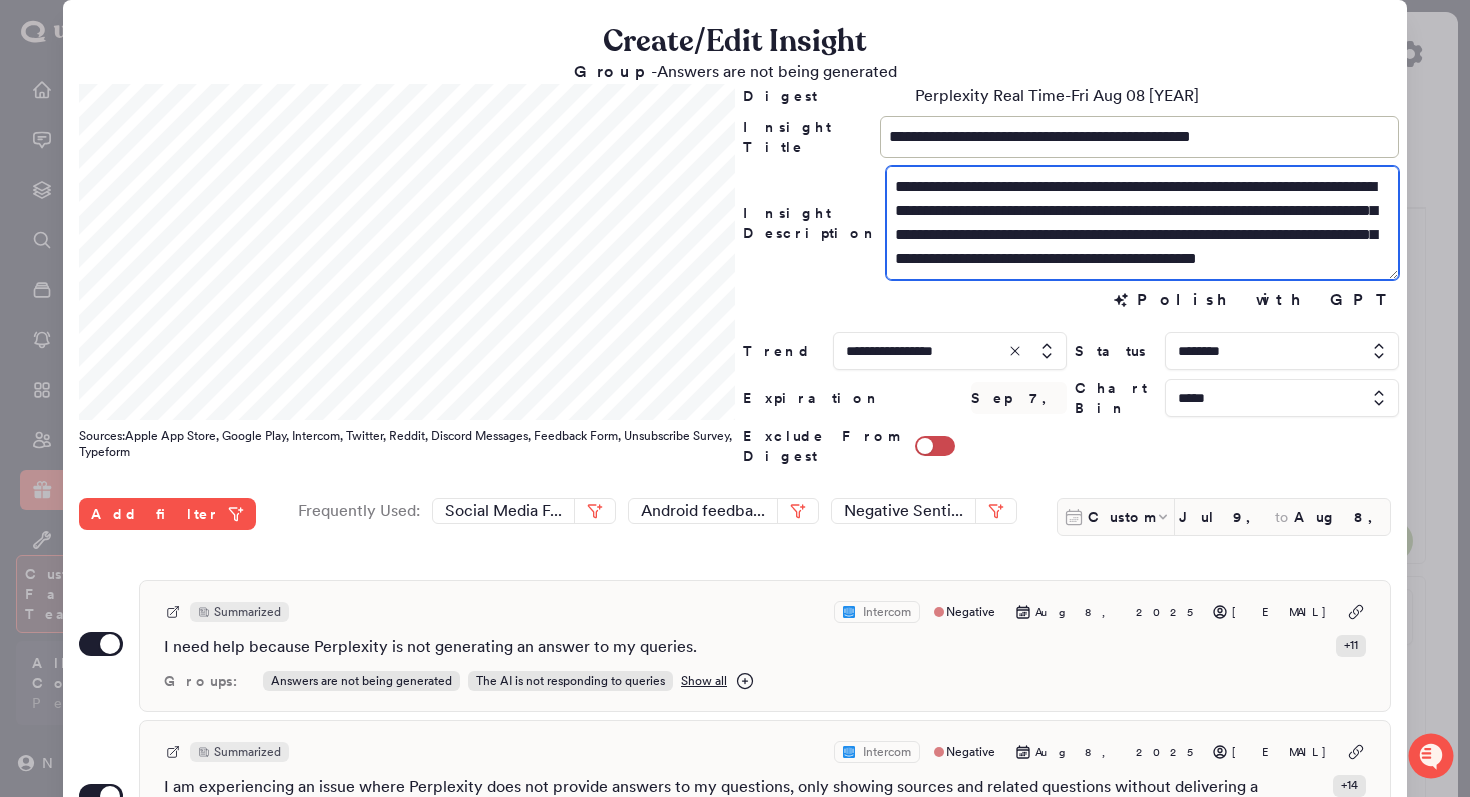 click on "**********" at bounding box center (1142, 223) 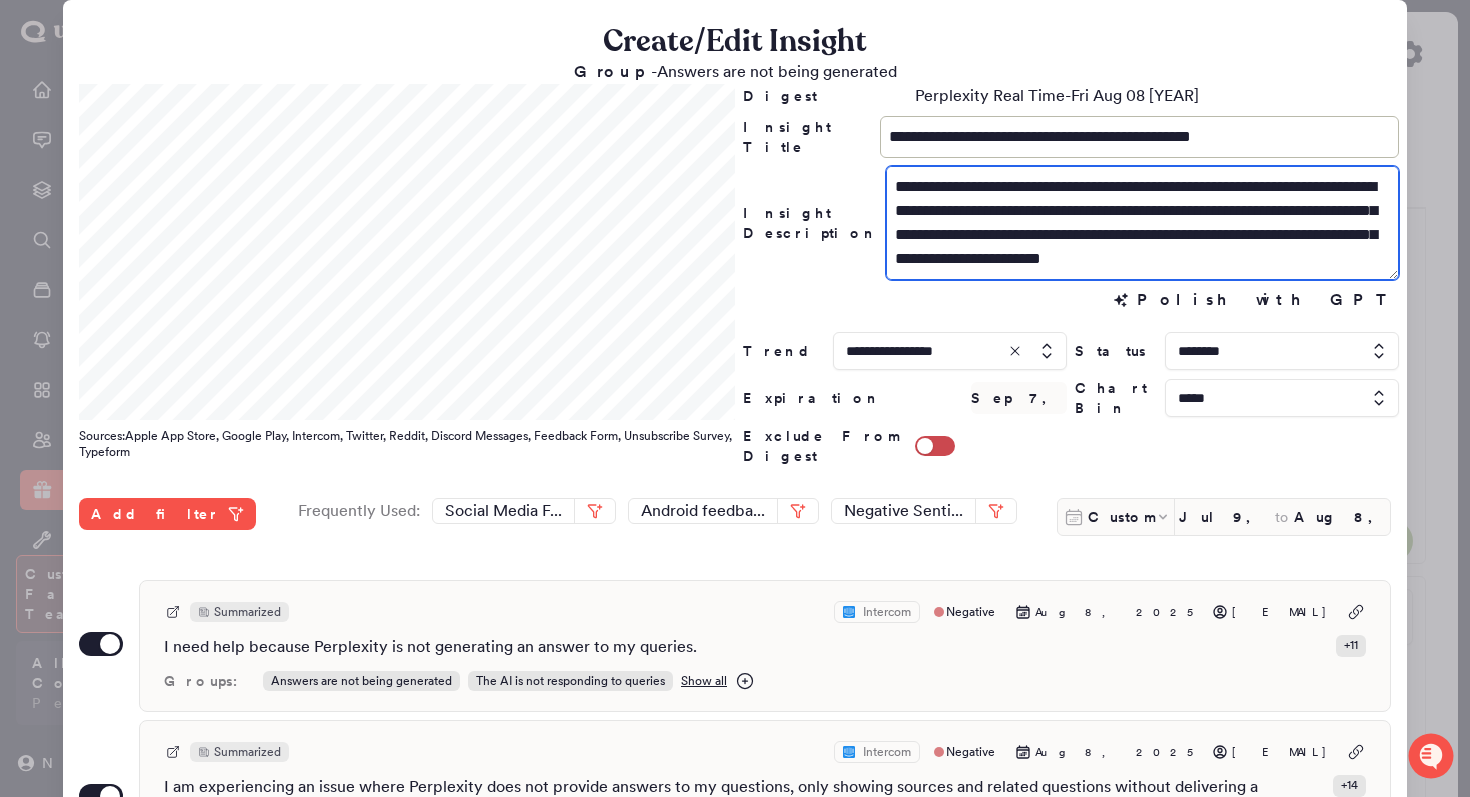 scroll, scrollTop: 264, scrollLeft: 0, axis: vertical 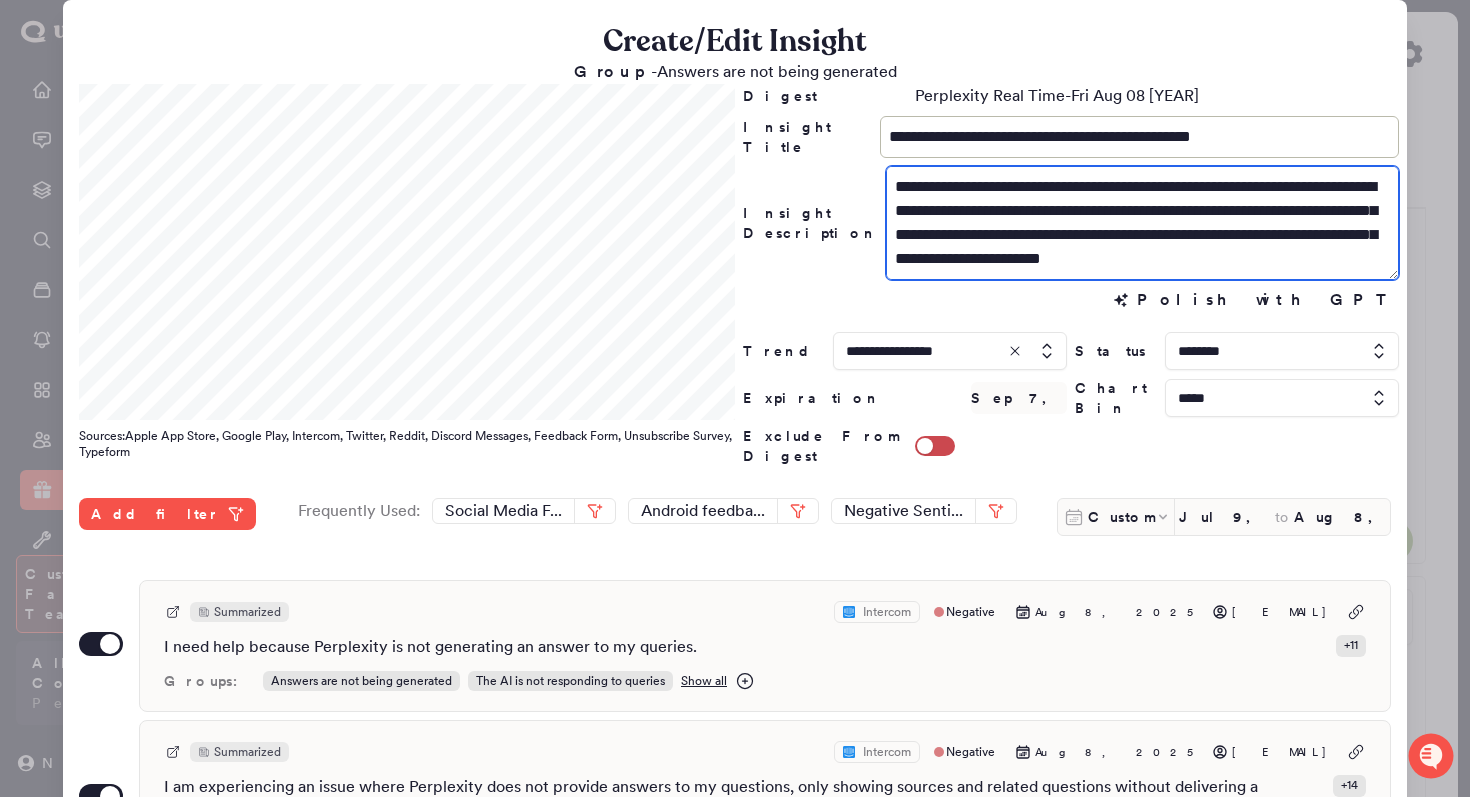 drag, startPoint x: 886, startPoint y: 187, endPoint x: 1189, endPoint y: 379, distance: 358.71017 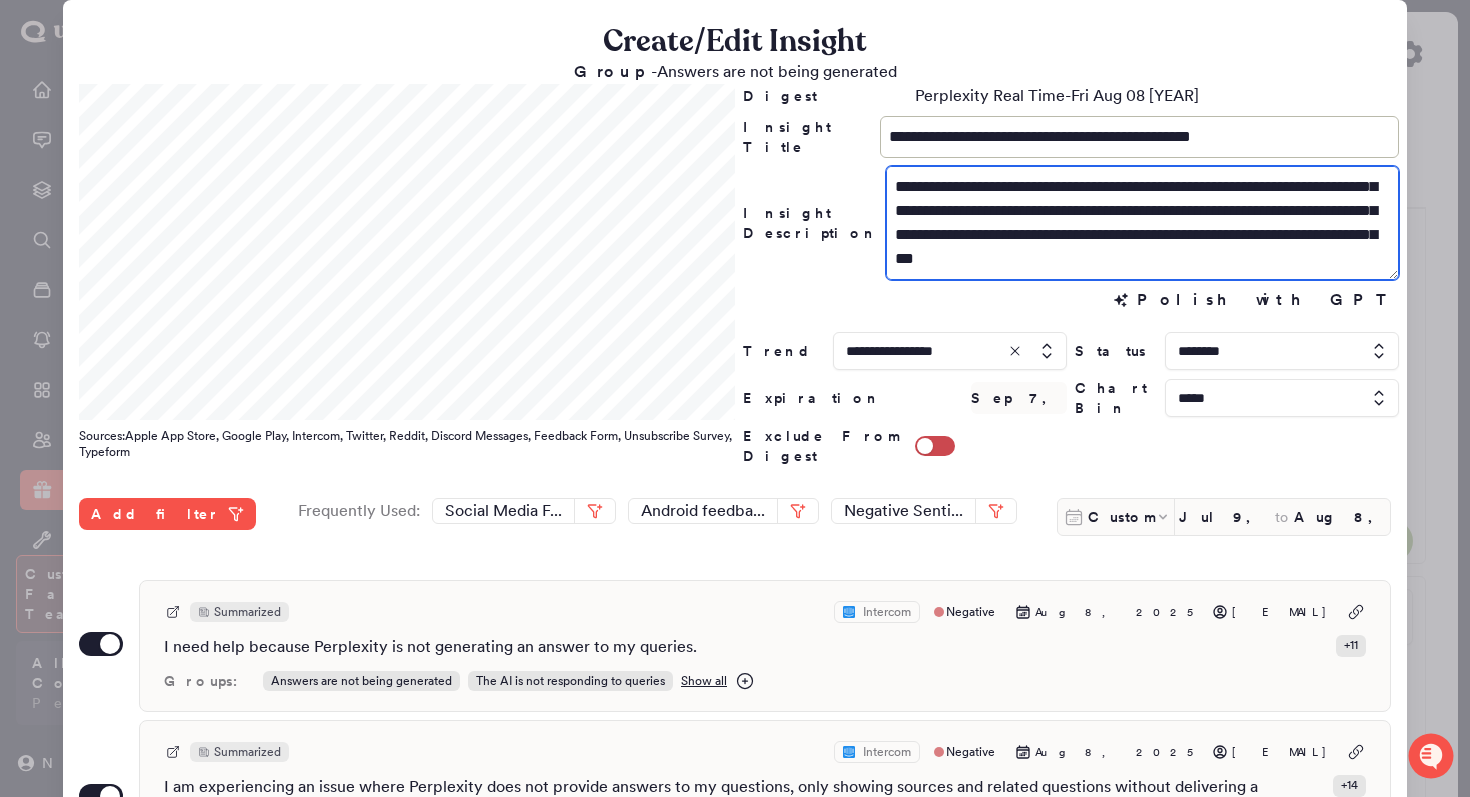 scroll, scrollTop: 0, scrollLeft: 0, axis: both 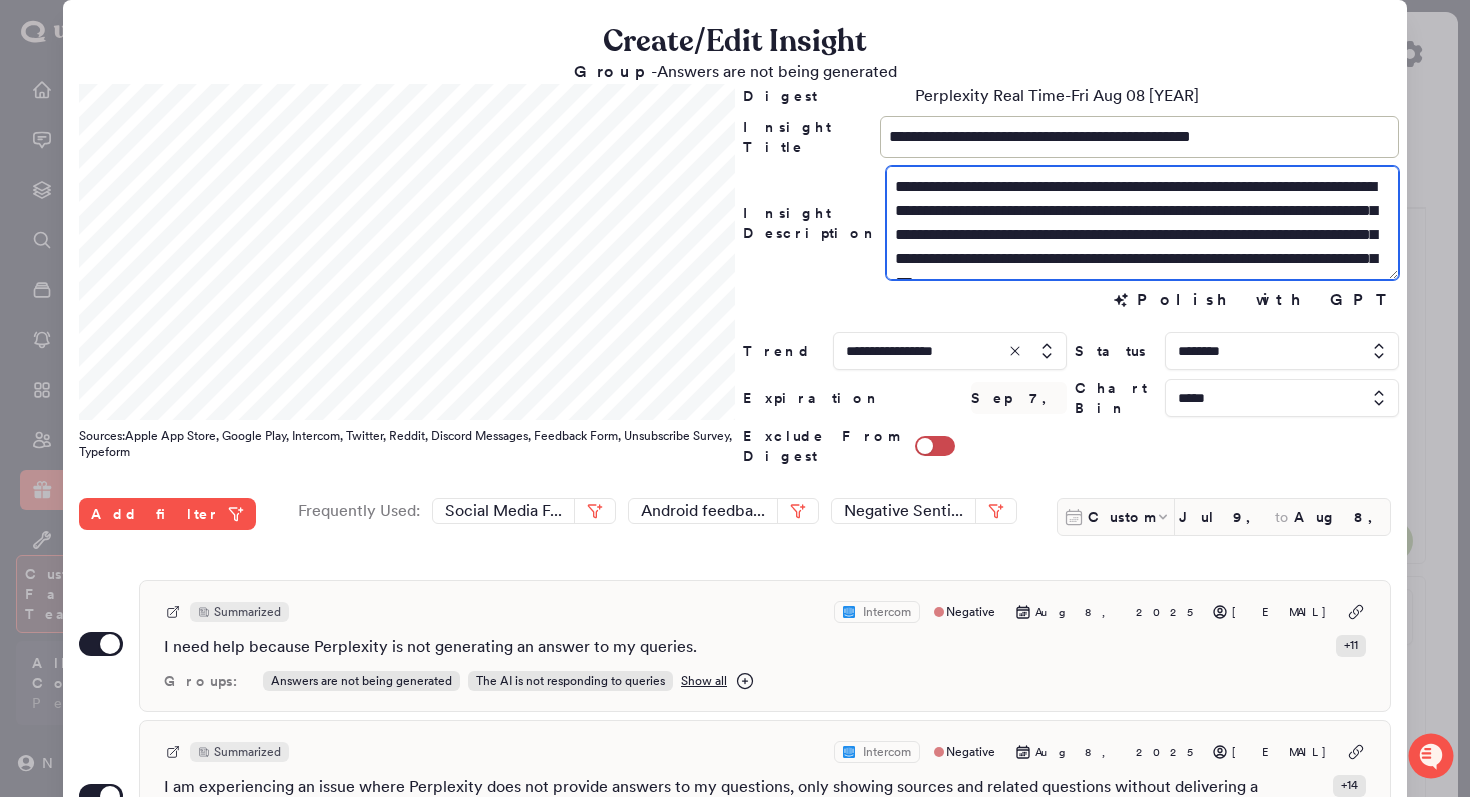 drag, startPoint x: 1285, startPoint y: 184, endPoint x: 1124, endPoint y: 186, distance: 161.01242 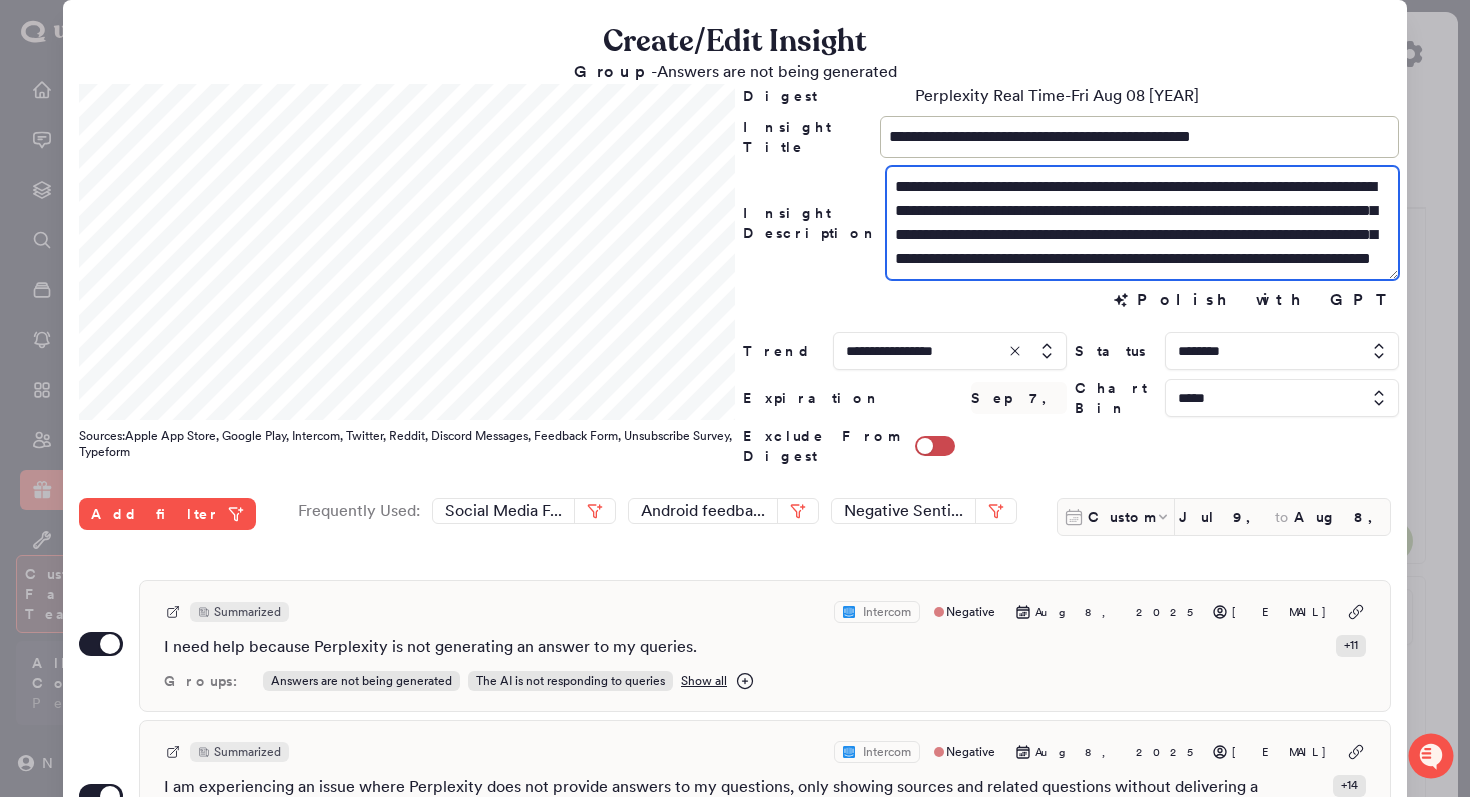 click on "**********" at bounding box center (1142, 223) 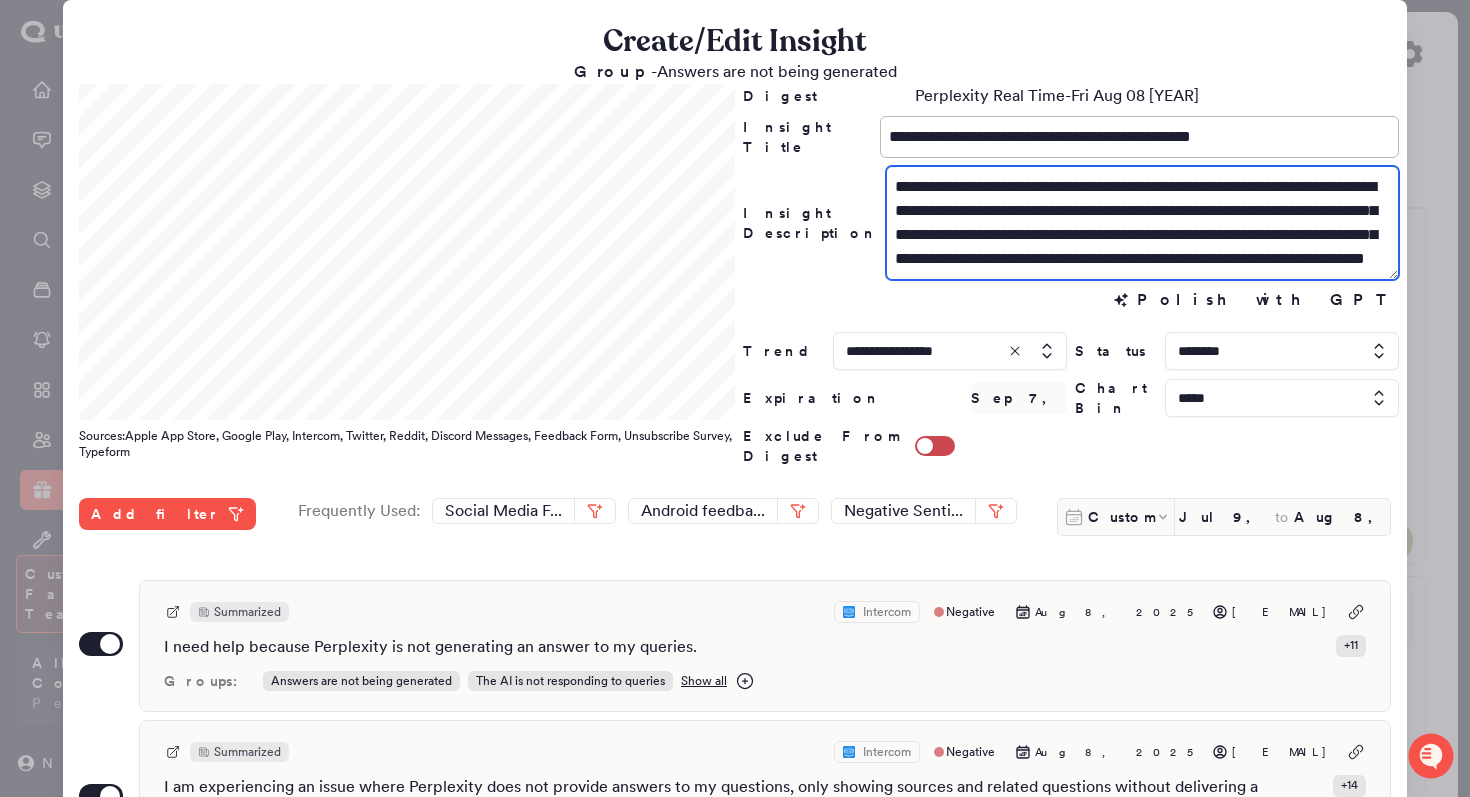 click on "**********" at bounding box center [1142, 223] 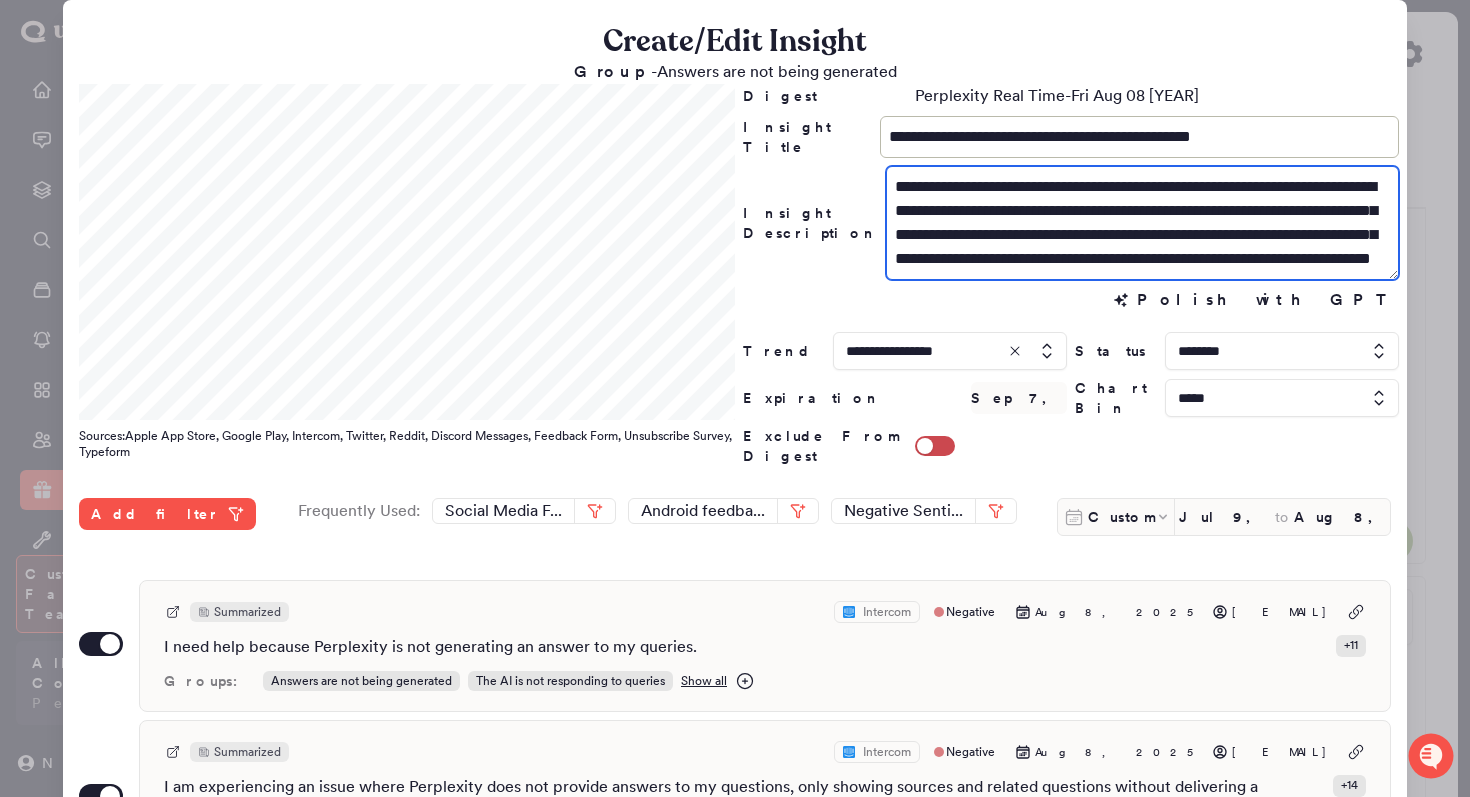 scroll, scrollTop: 24, scrollLeft: 0, axis: vertical 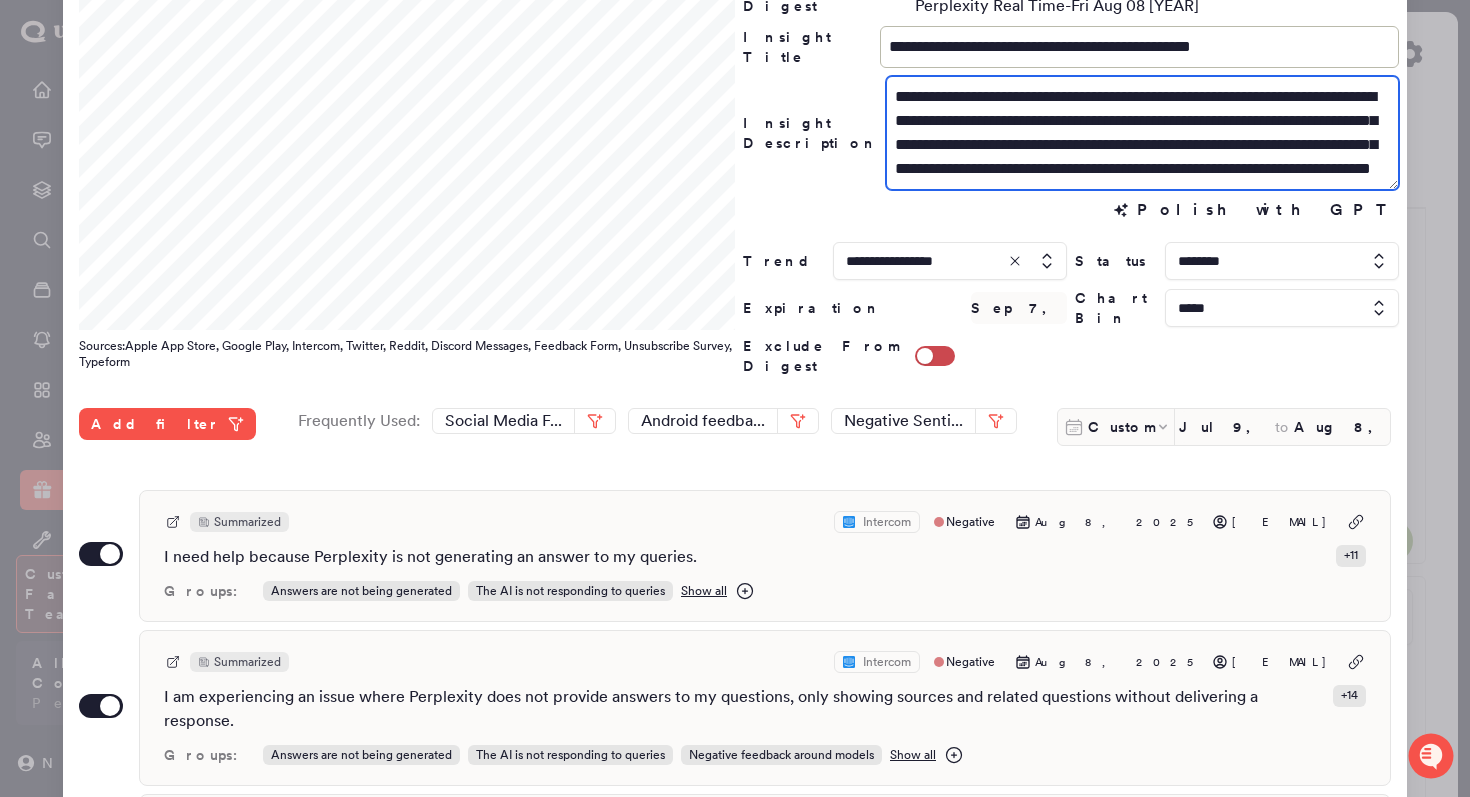 drag, startPoint x: 1306, startPoint y: 180, endPoint x: 1201, endPoint y: 145, distance: 110.67972 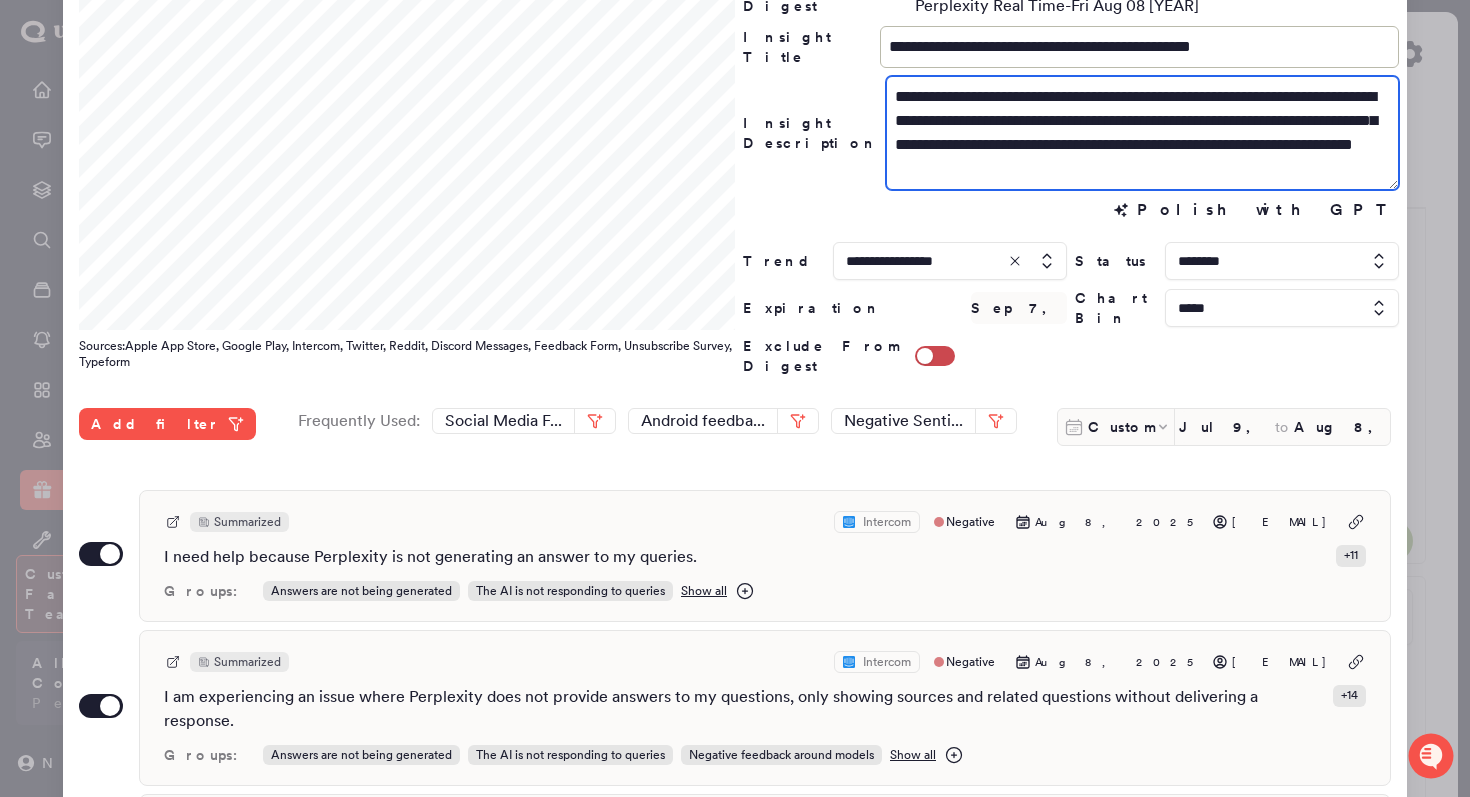 scroll, scrollTop: 0, scrollLeft: 0, axis: both 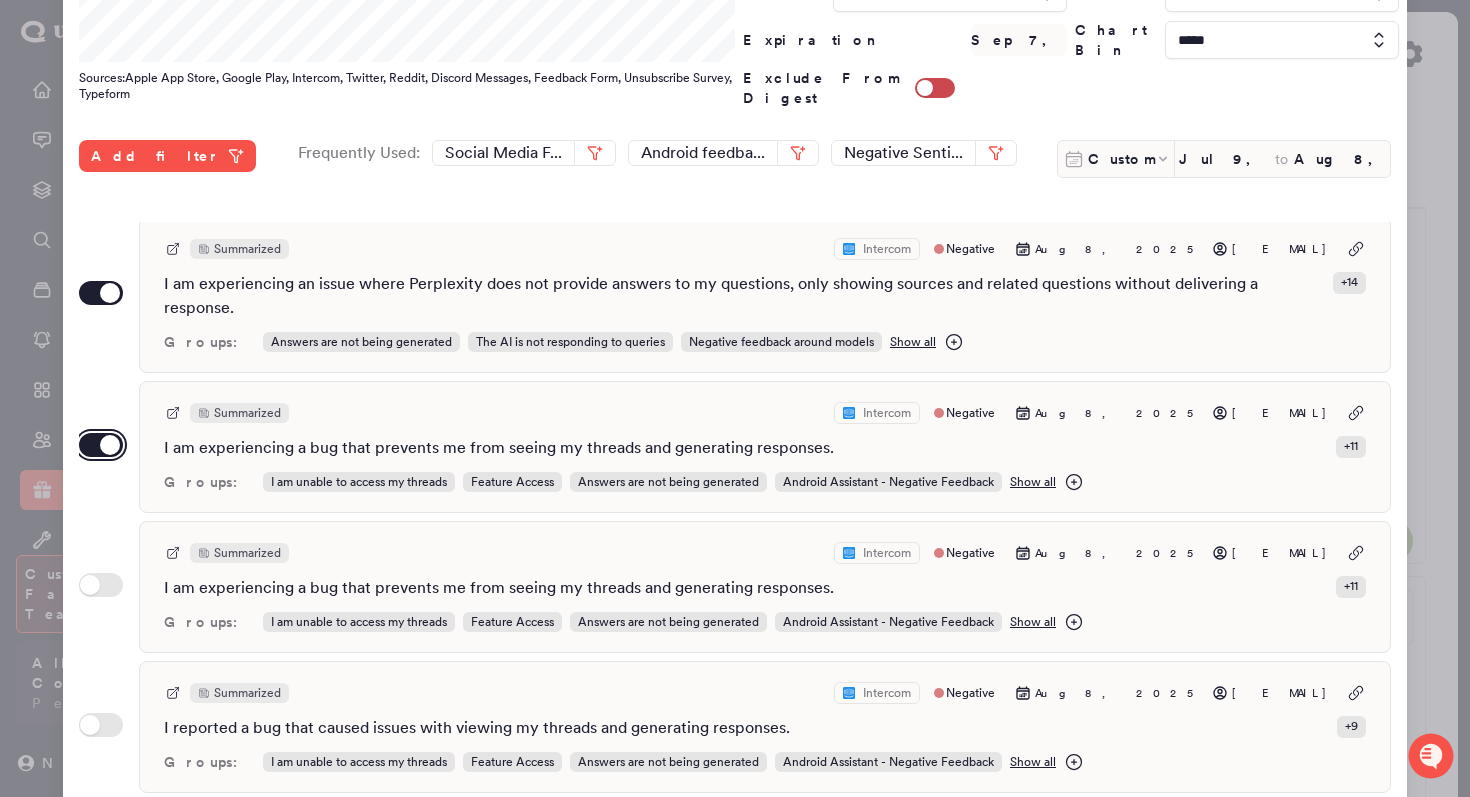 click on "Use setting" at bounding box center [101, 445] 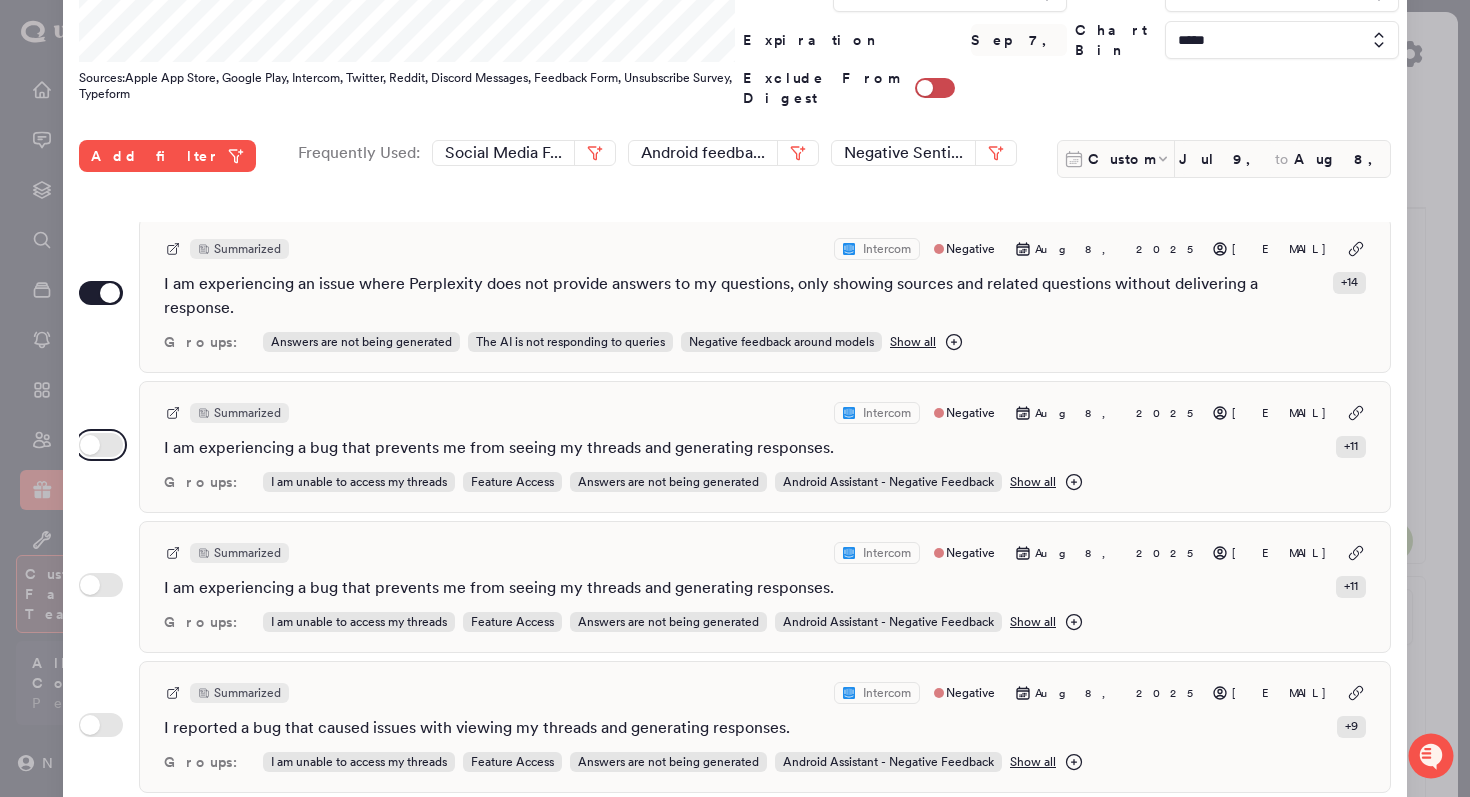 click on "Use setting" at bounding box center (101, 445) 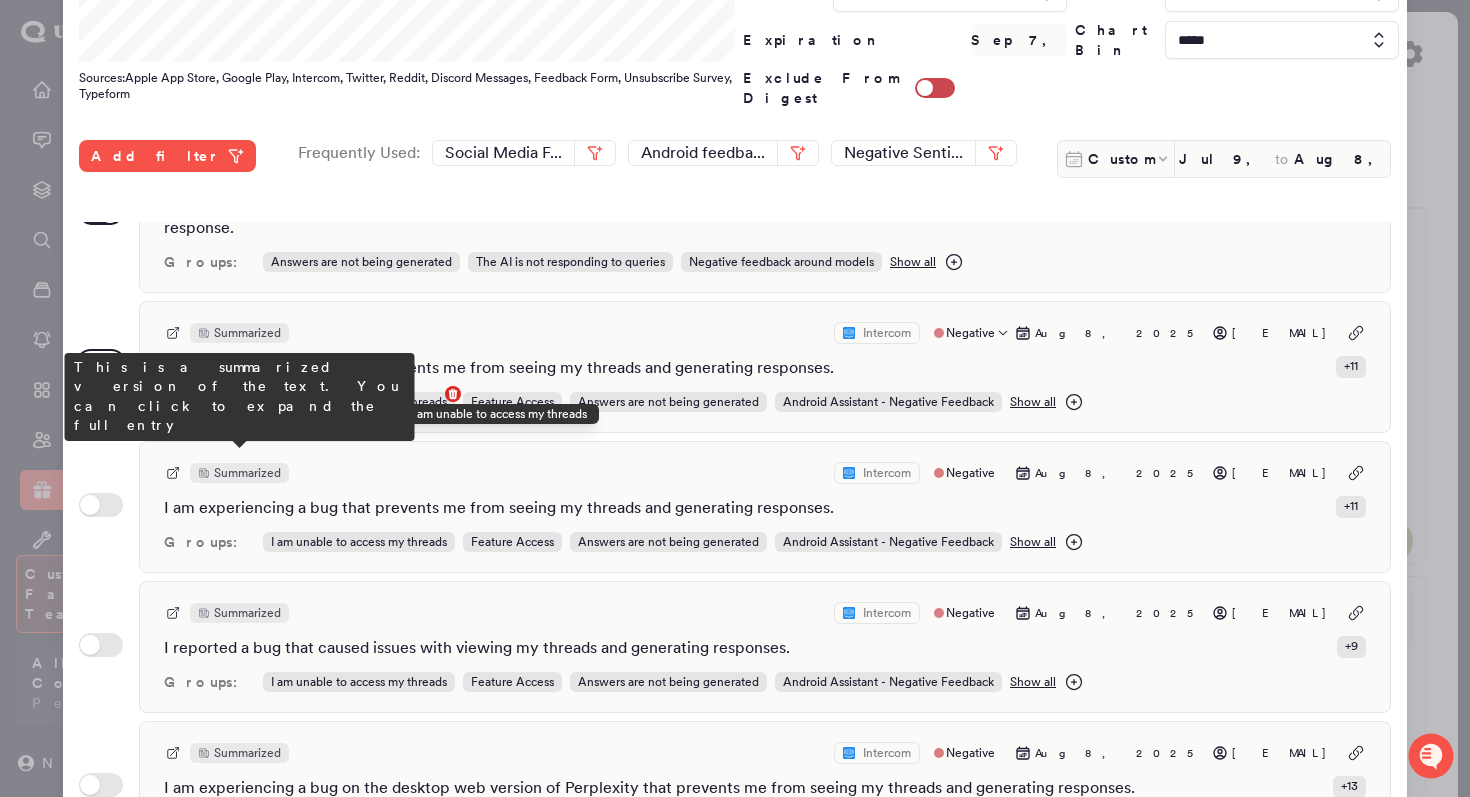 scroll, scrollTop: 238, scrollLeft: 0, axis: vertical 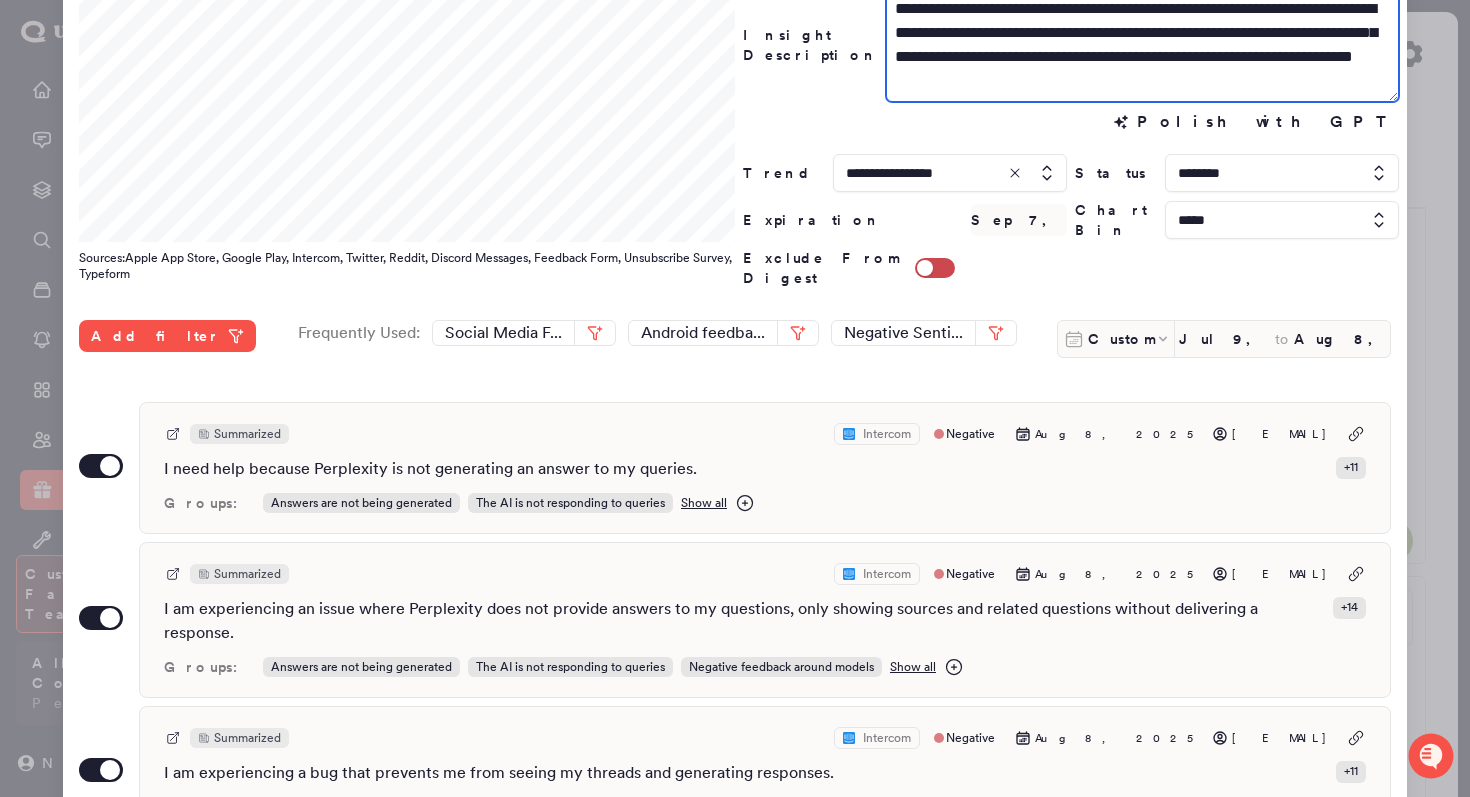 click on "**********" at bounding box center [1142, 45] 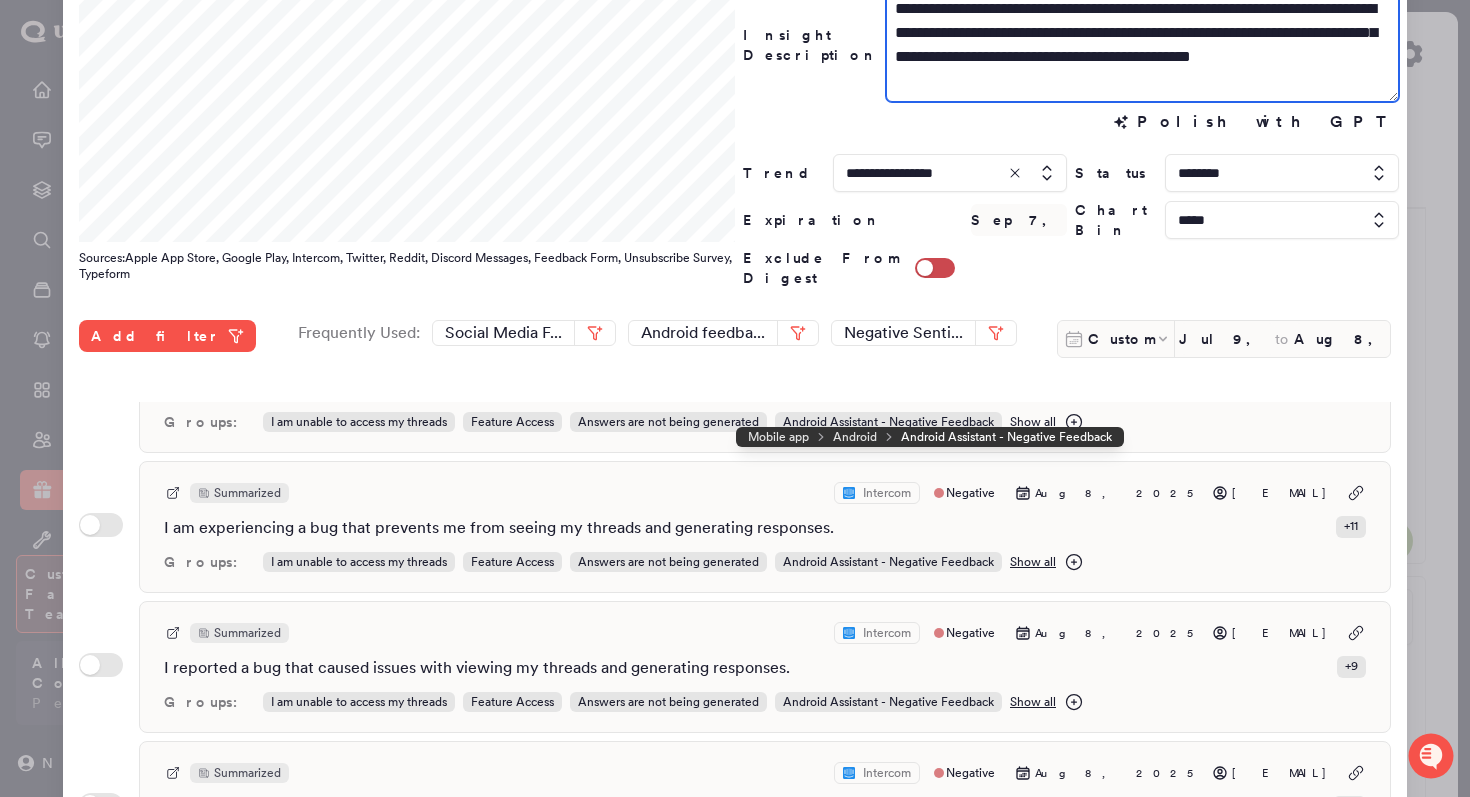 scroll, scrollTop: 389, scrollLeft: 0, axis: vertical 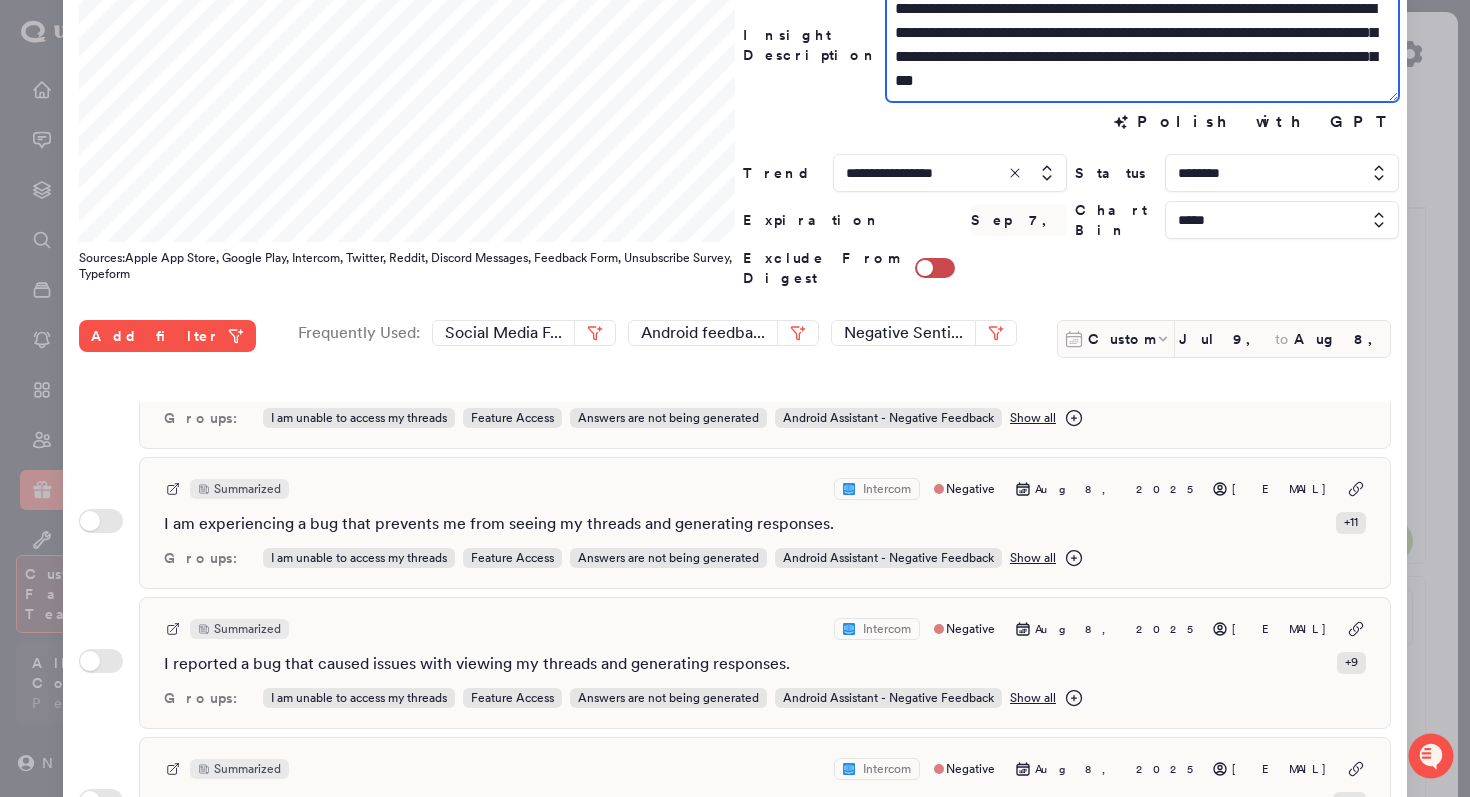 drag, startPoint x: 1352, startPoint y: 58, endPoint x: 979, endPoint y: 59, distance: 373.00134 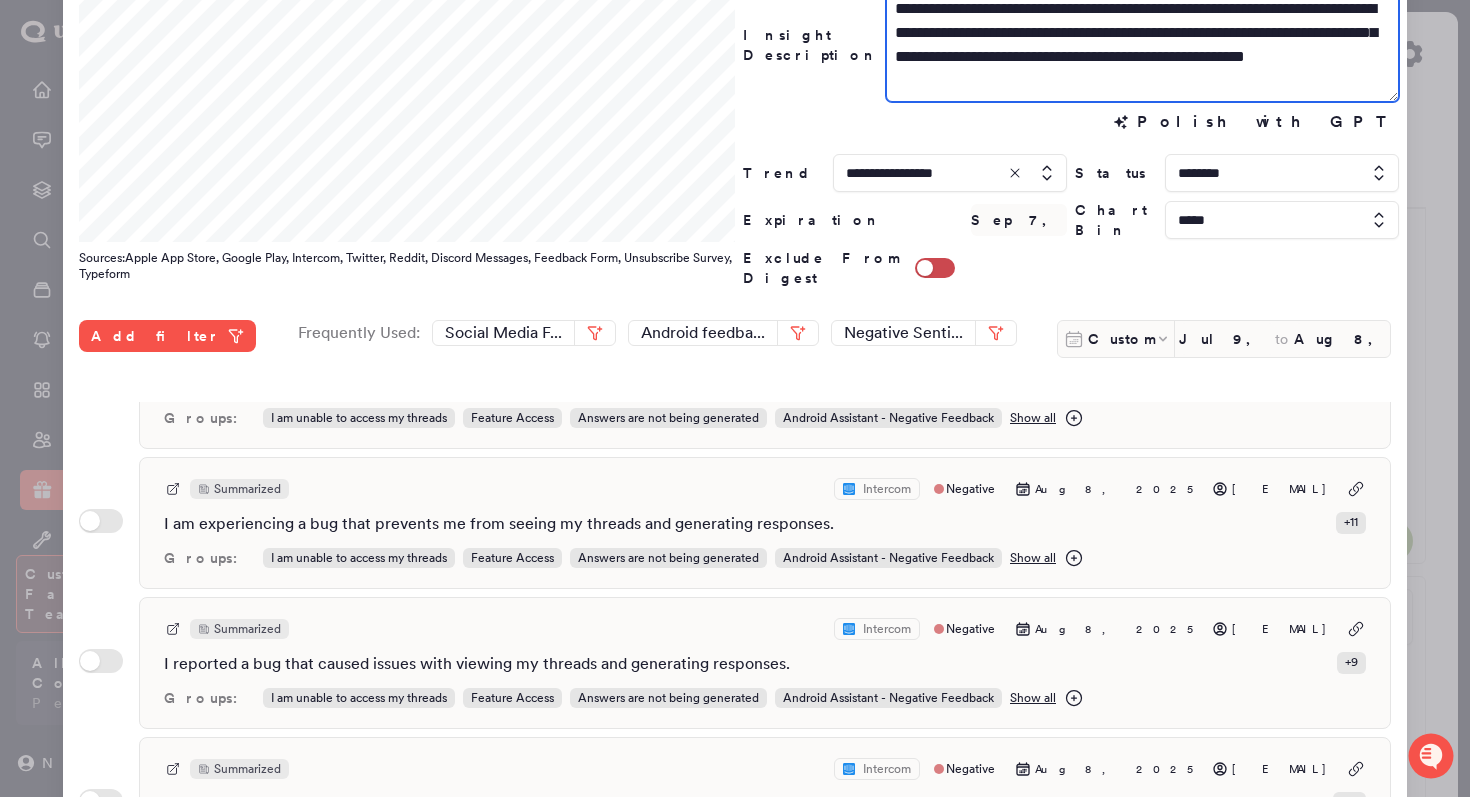 drag, startPoint x: 1193, startPoint y: 55, endPoint x: 1155, endPoint y: 56, distance: 38.013157 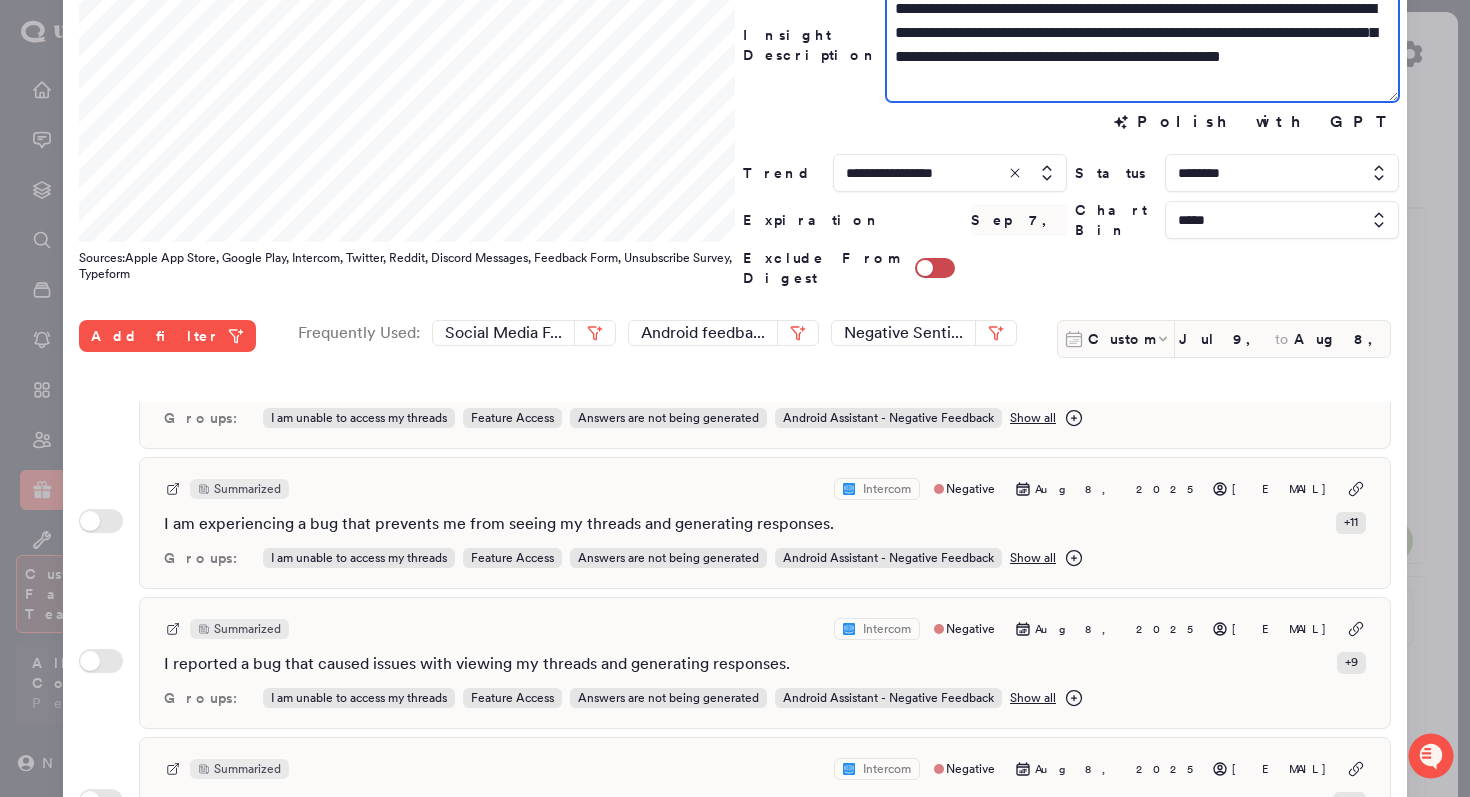 scroll, scrollTop: 547, scrollLeft: 0, axis: vertical 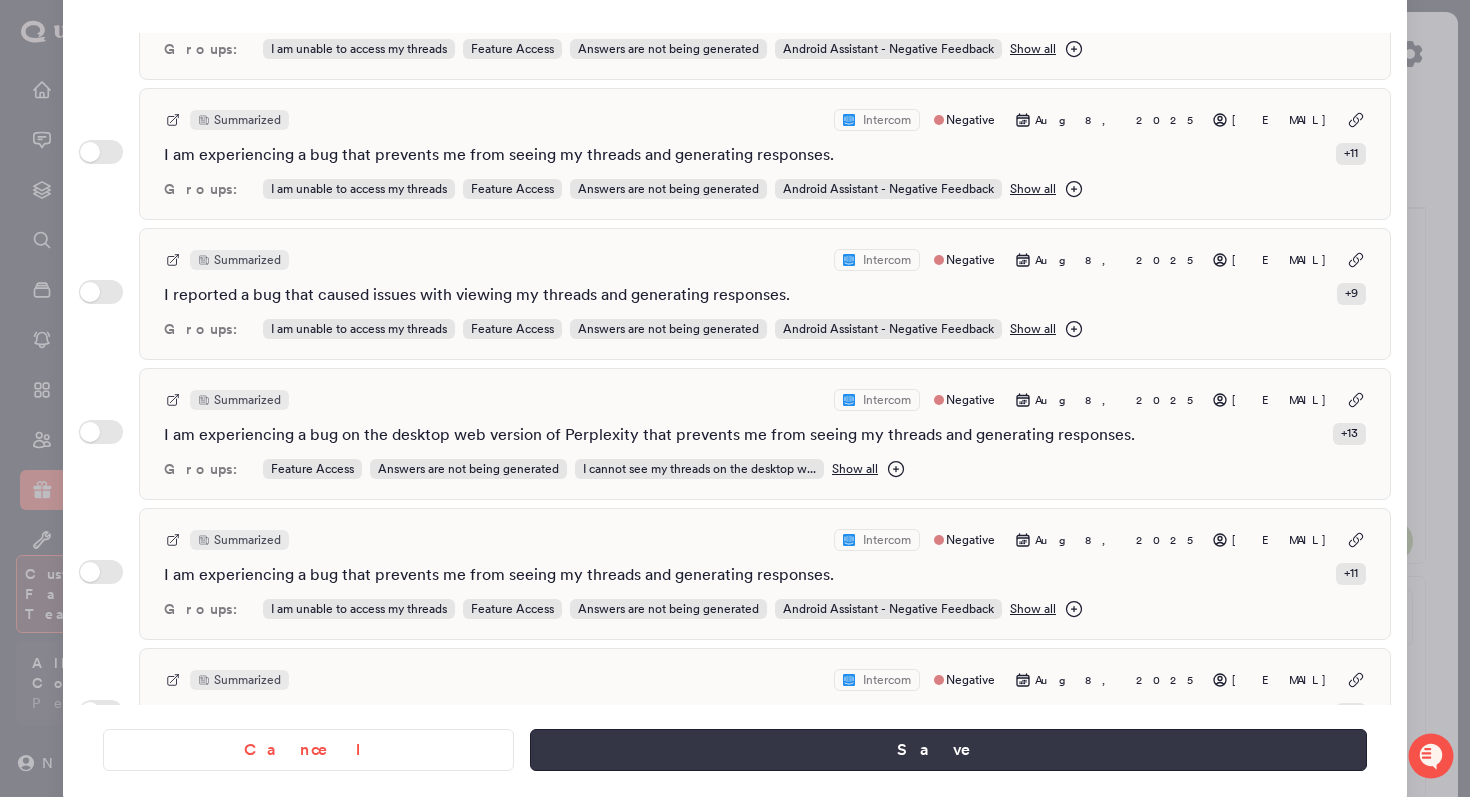 type on "**********" 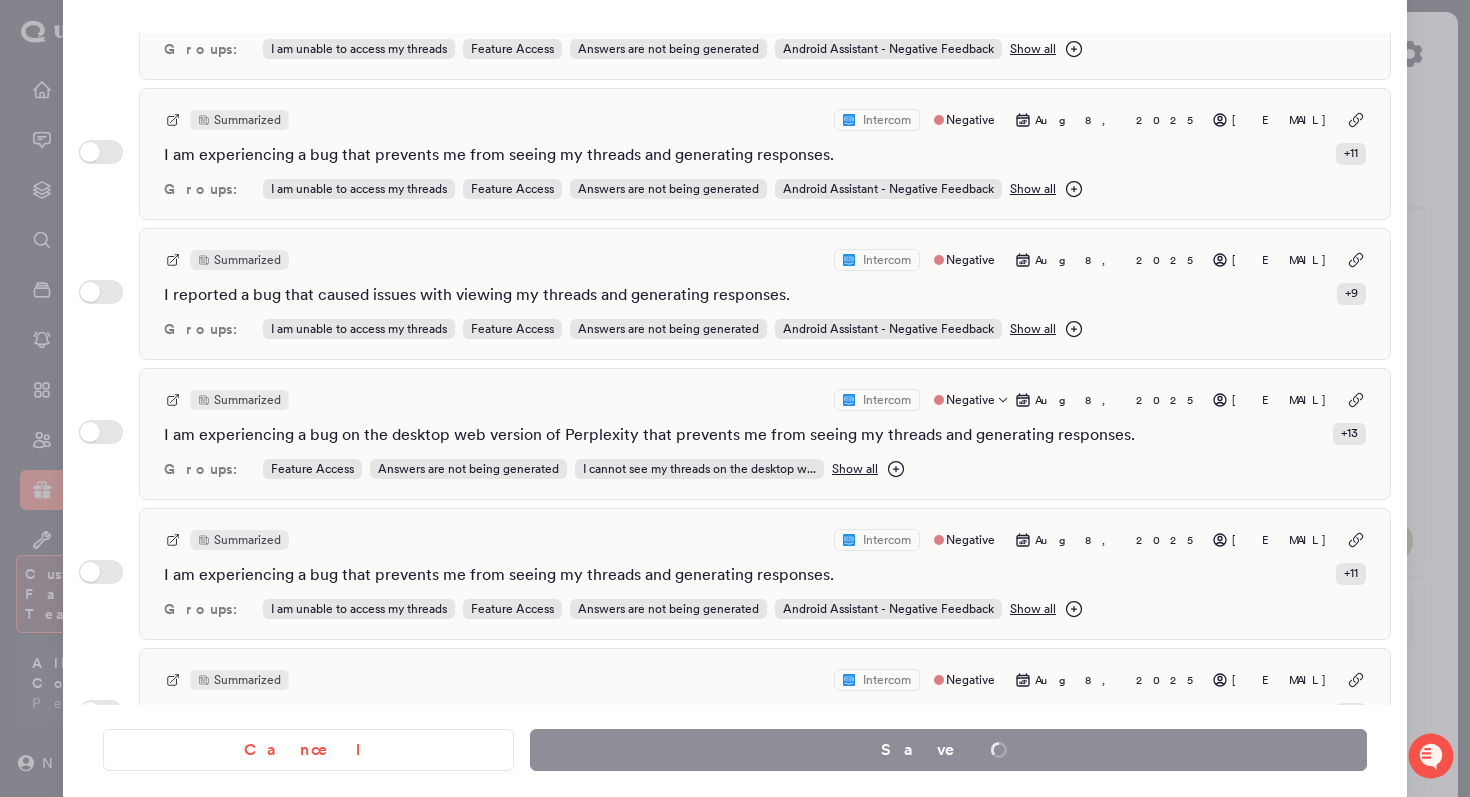scroll, scrollTop: 0, scrollLeft: 0, axis: both 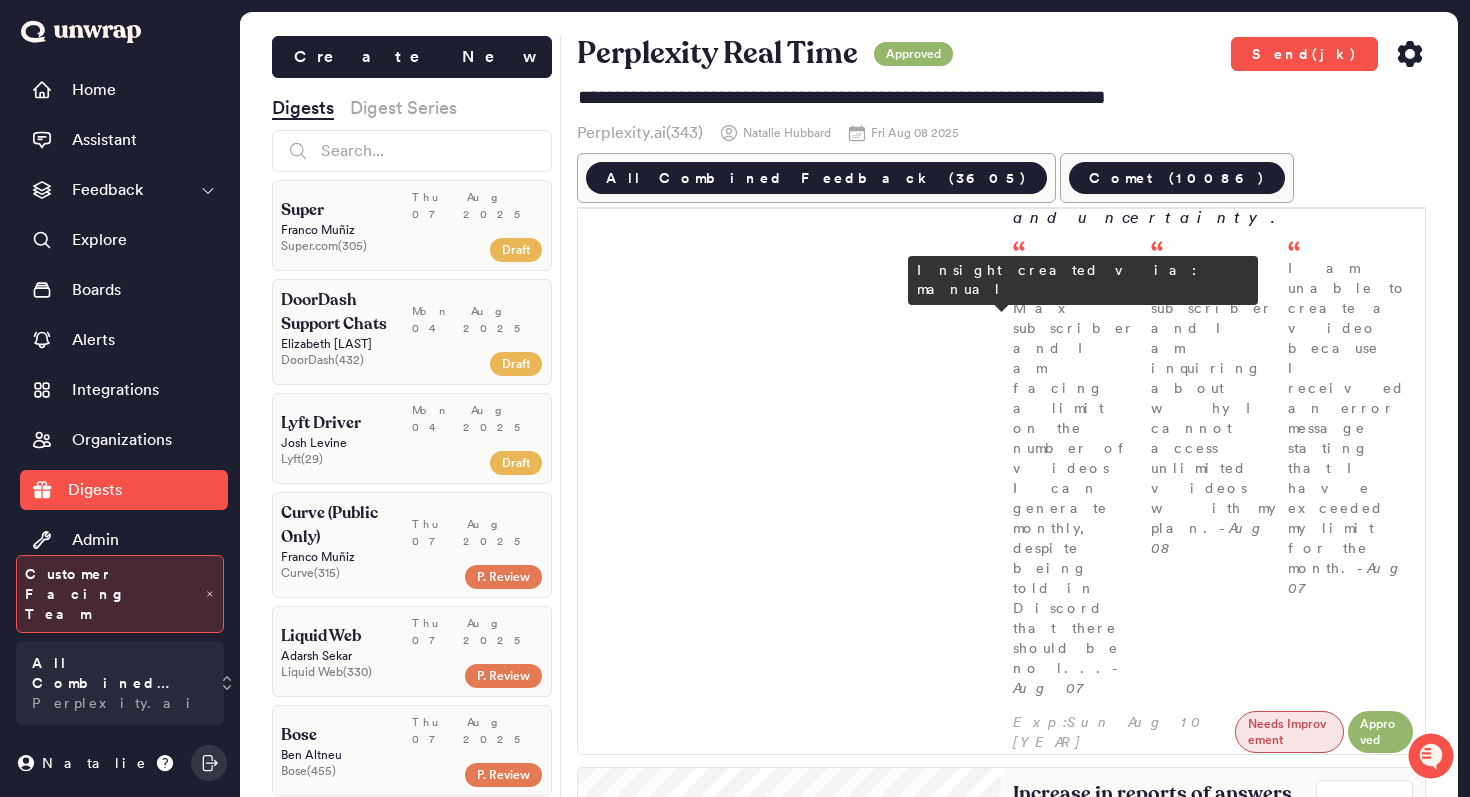 click 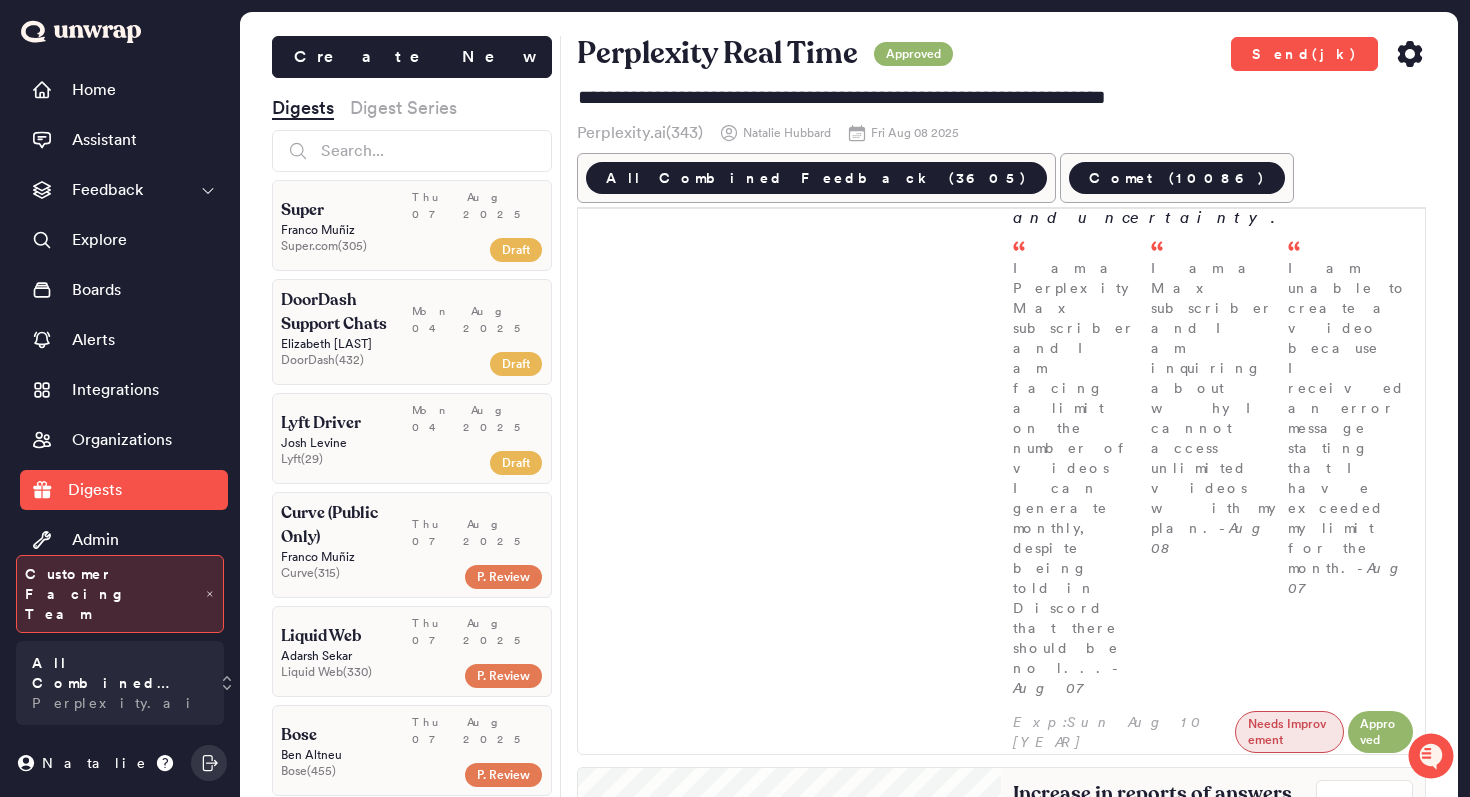 click on "0" at bounding box center [1360, 899] 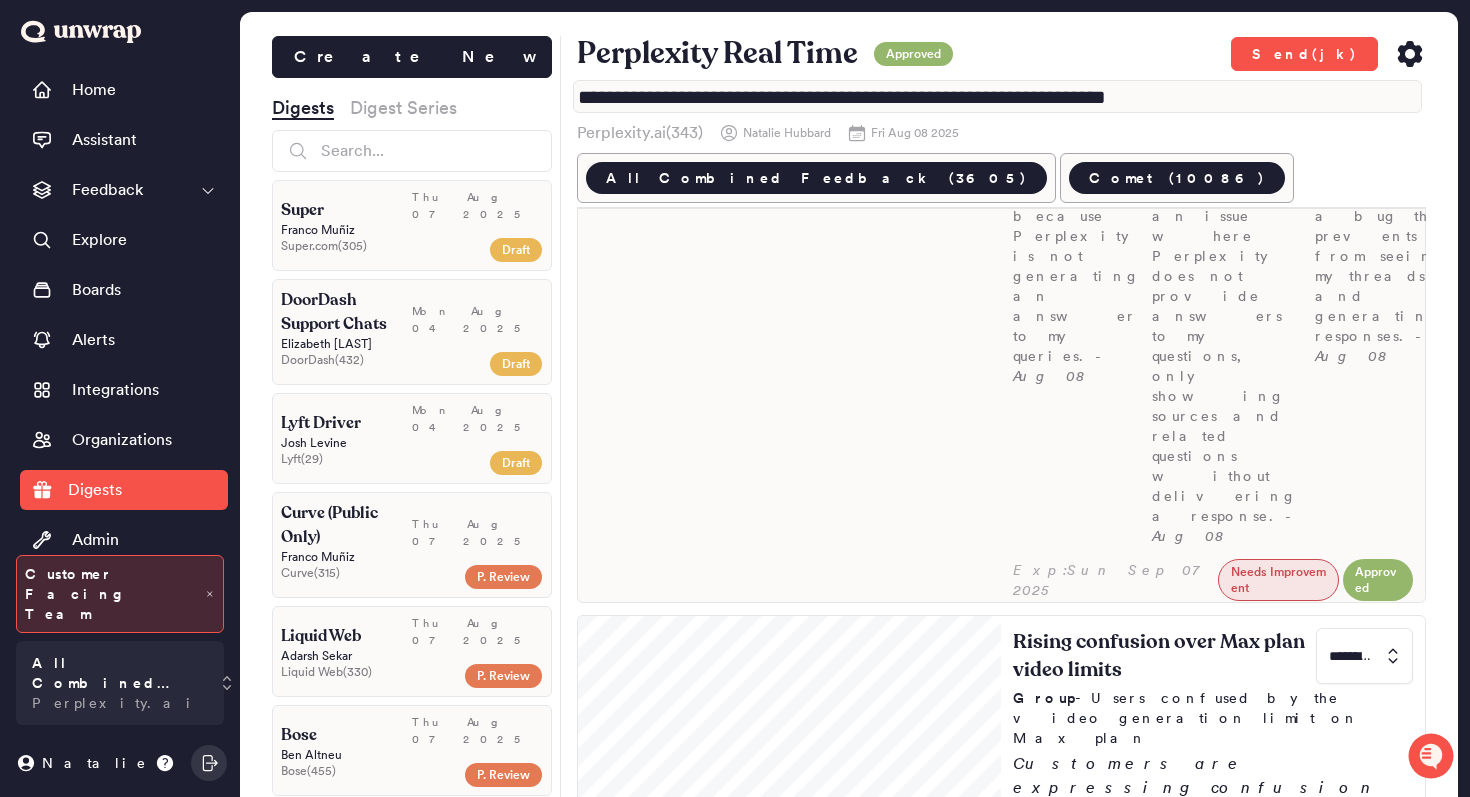 scroll, scrollTop: 0, scrollLeft: 0, axis: both 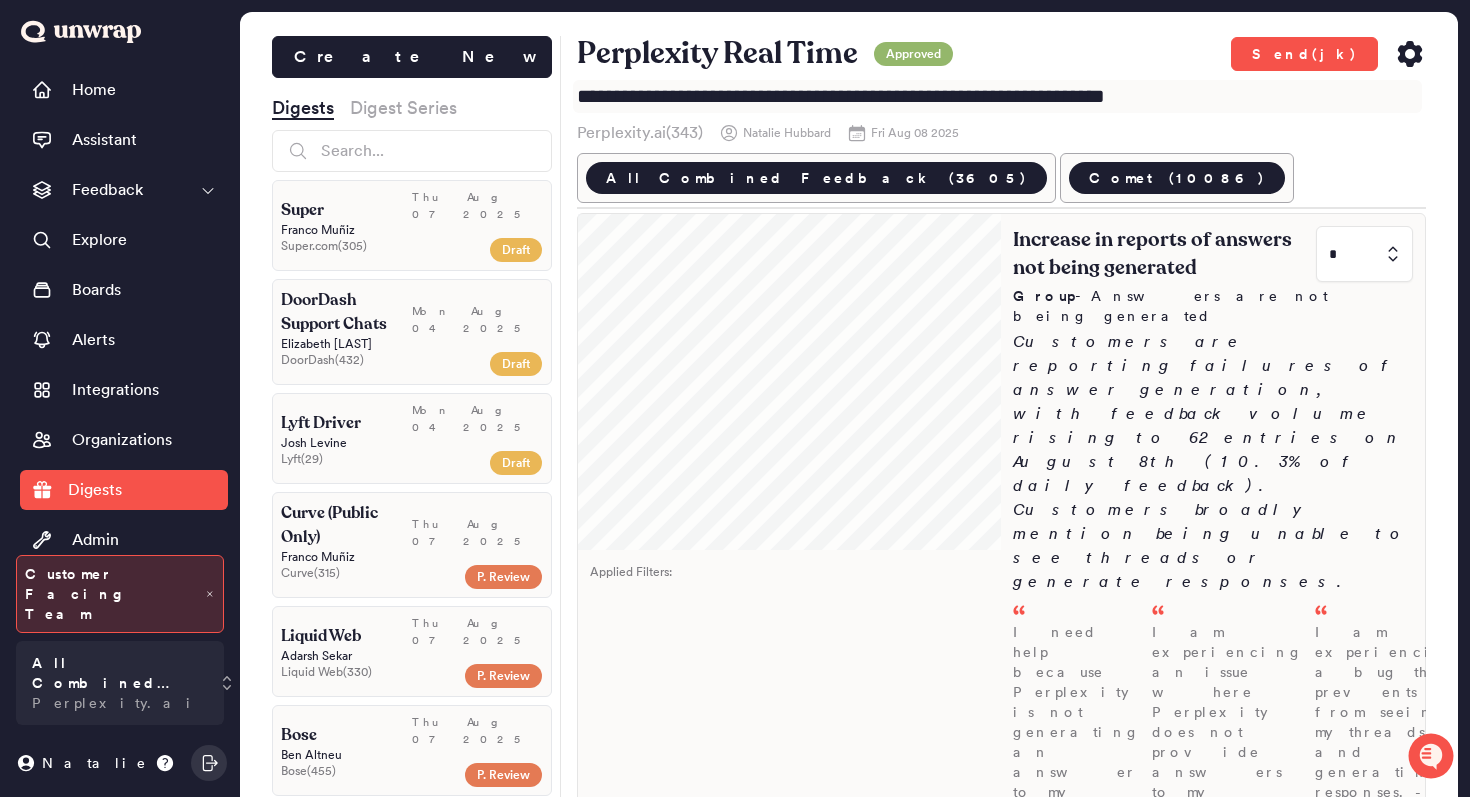 drag, startPoint x: 924, startPoint y: 102, endPoint x: 1164, endPoint y: 106, distance: 240.03333 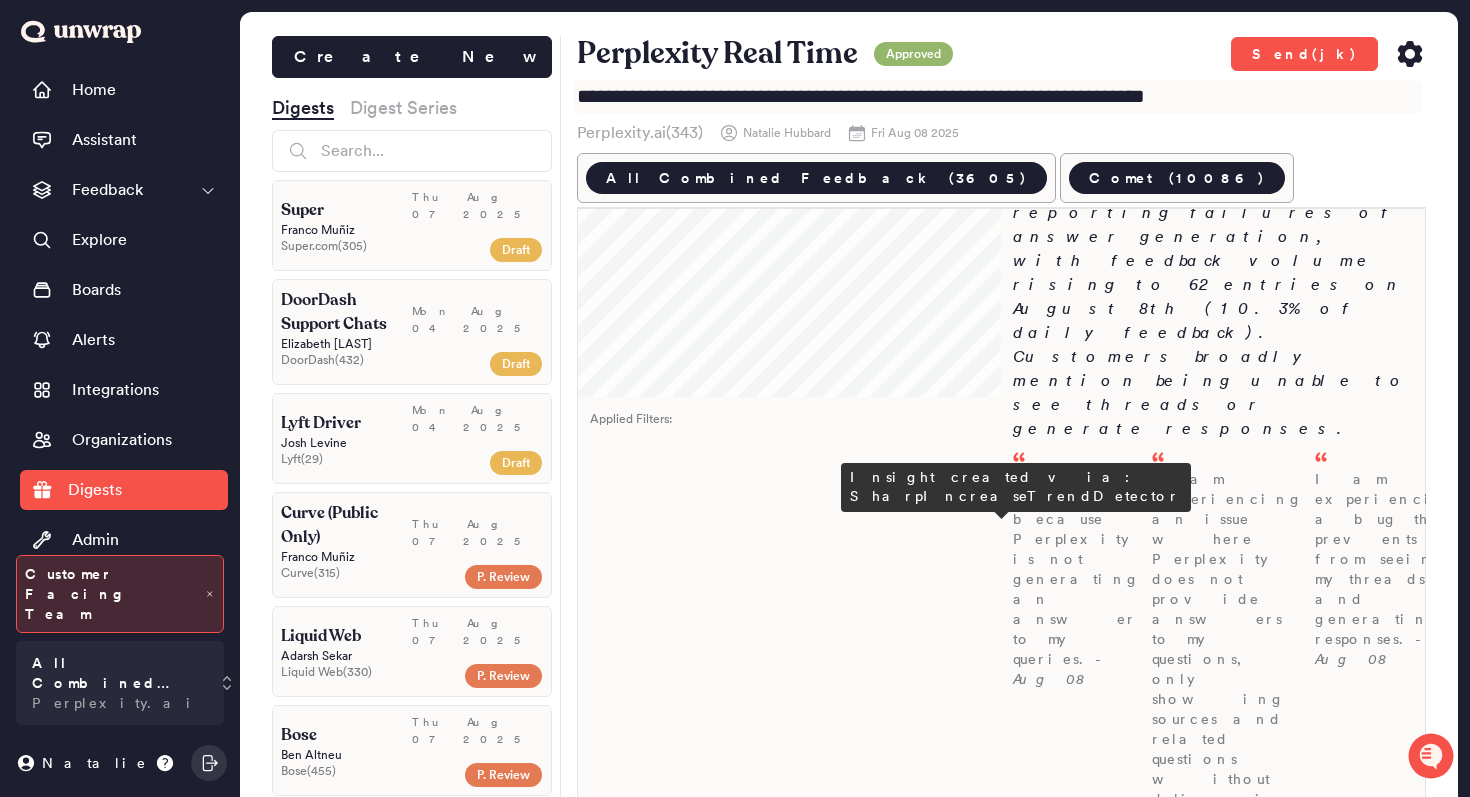 scroll, scrollTop: 304, scrollLeft: 0, axis: vertical 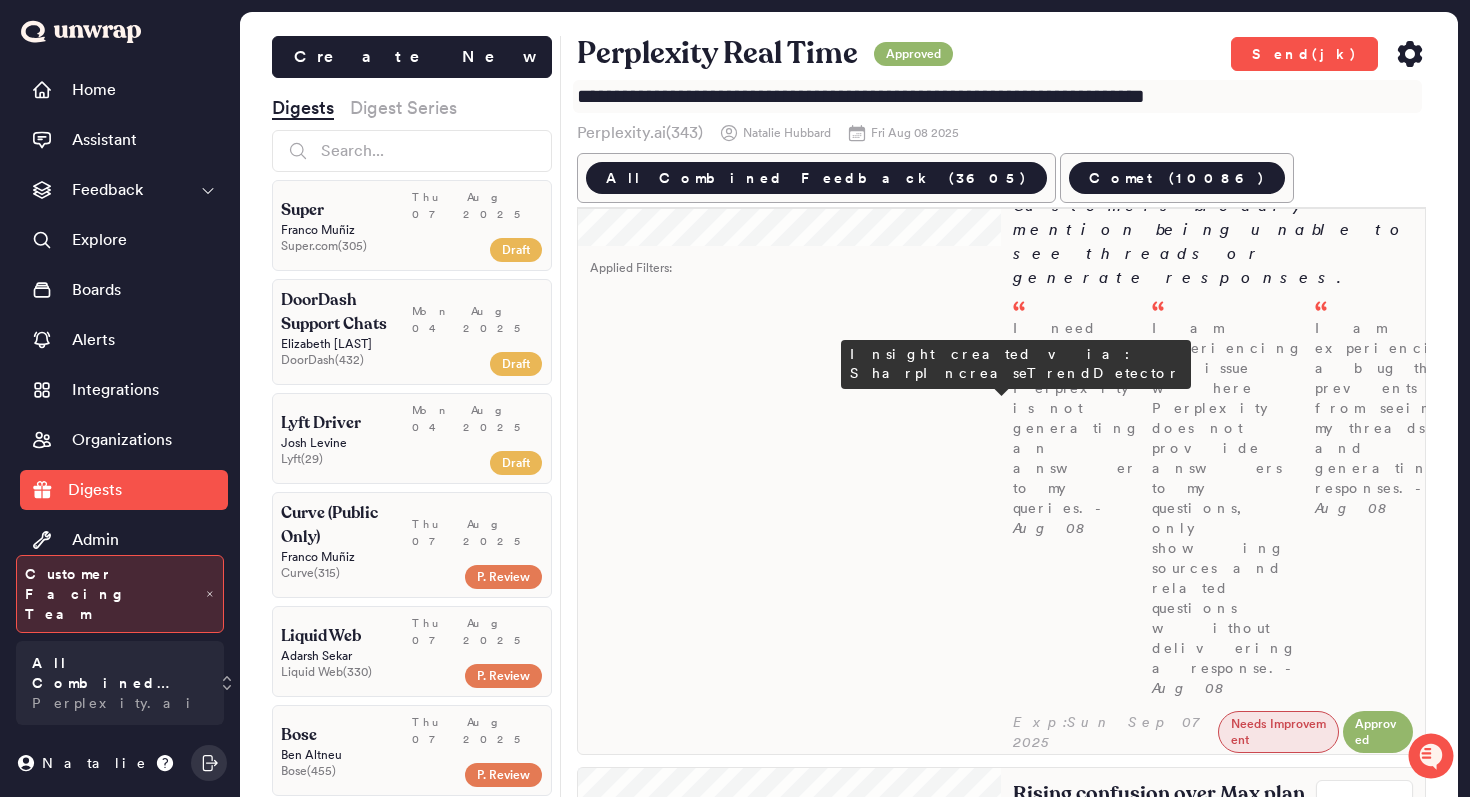 type on "**********" 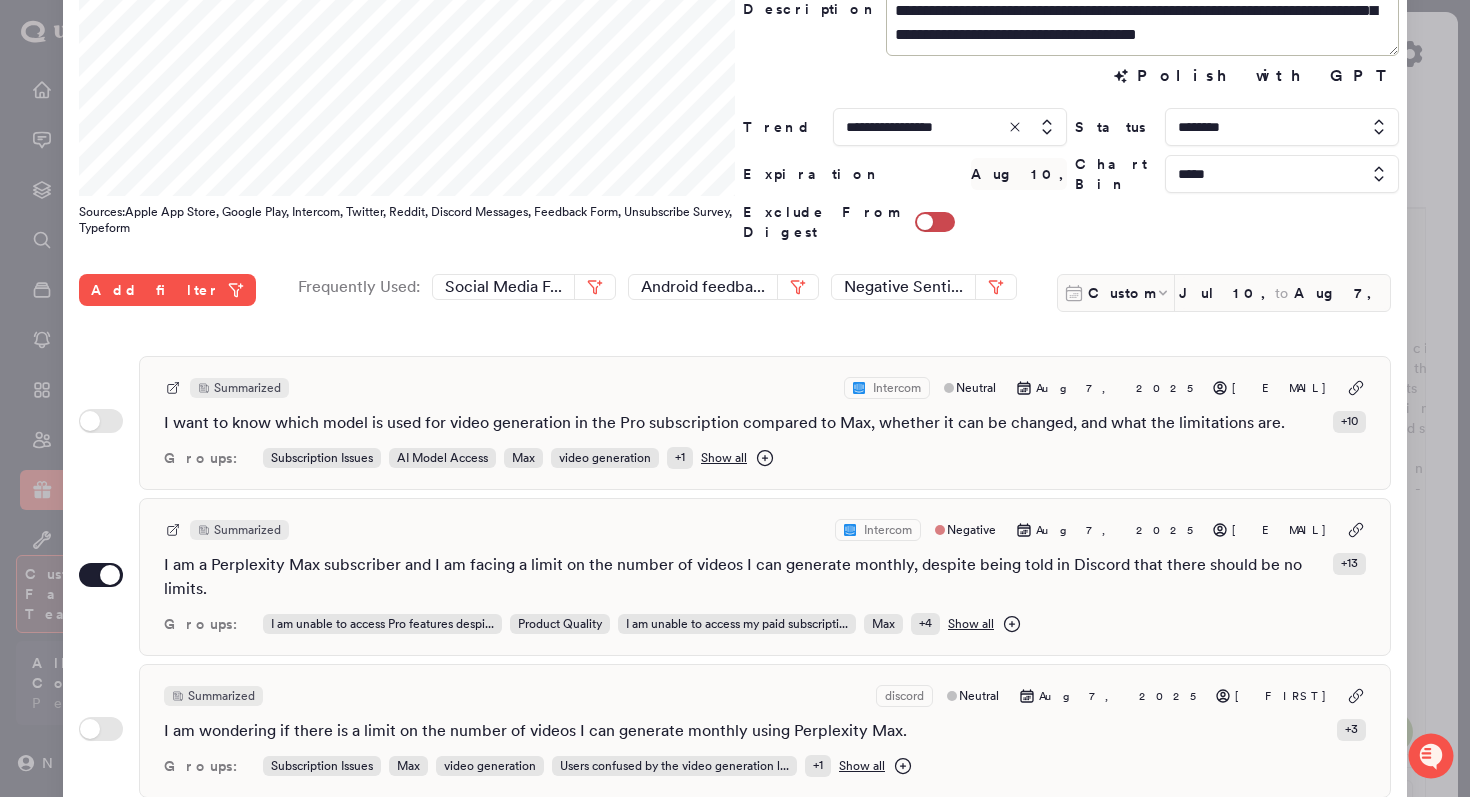 scroll, scrollTop: 225, scrollLeft: 0, axis: vertical 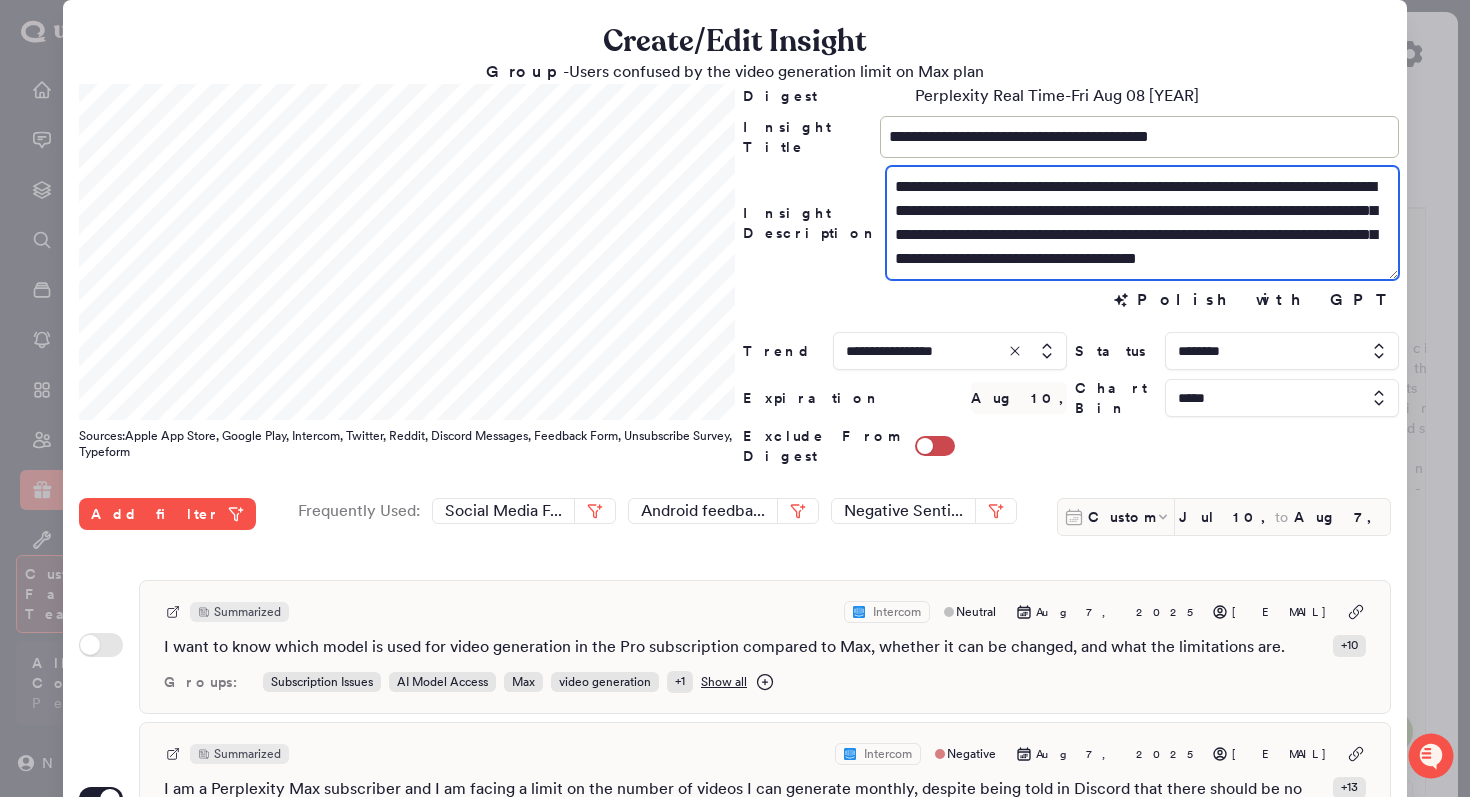 drag, startPoint x: 1197, startPoint y: 184, endPoint x: 1080, endPoint y: 185, distance: 117.00427 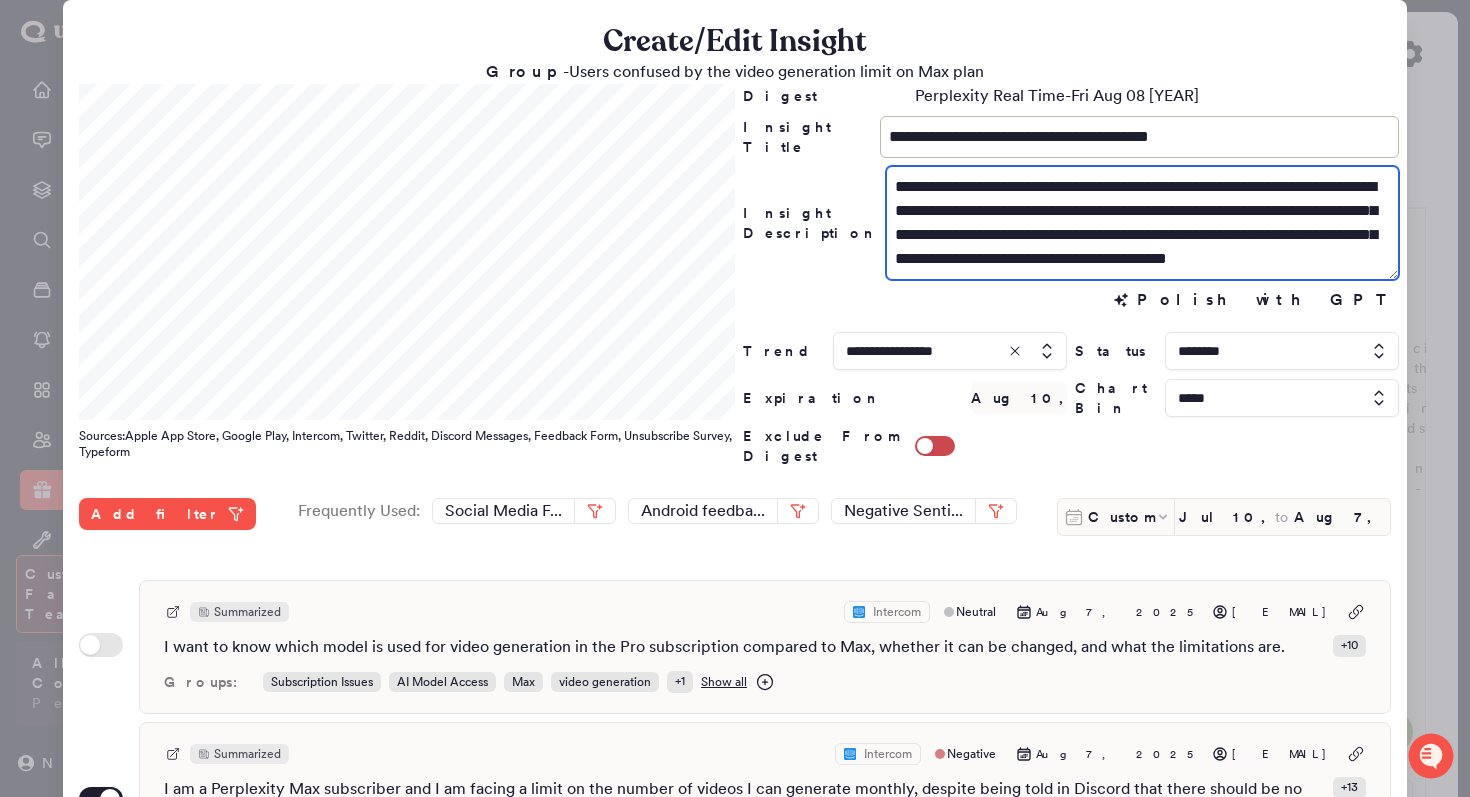 click on "**********" at bounding box center [1142, 223] 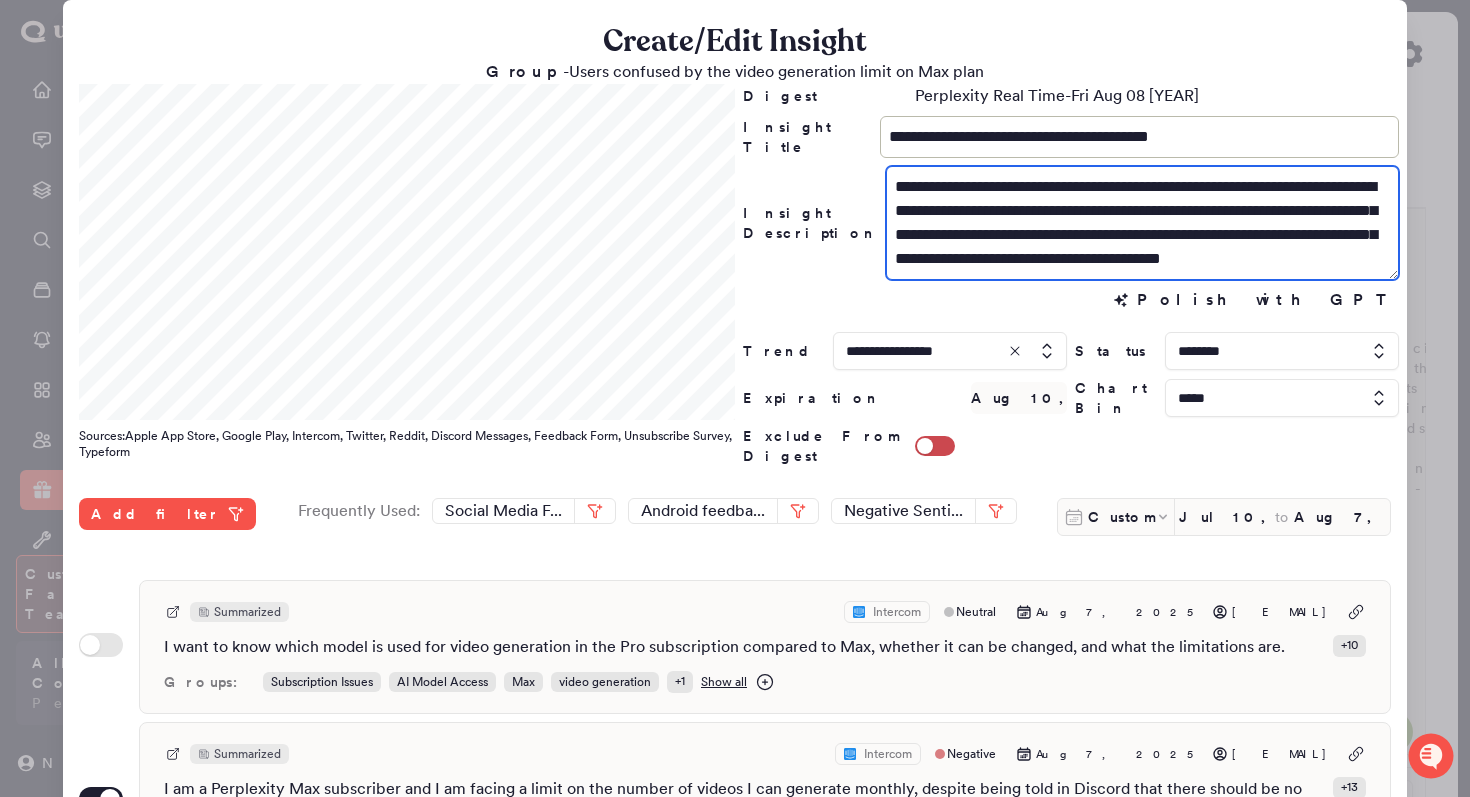 scroll, scrollTop: 24, scrollLeft: 0, axis: vertical 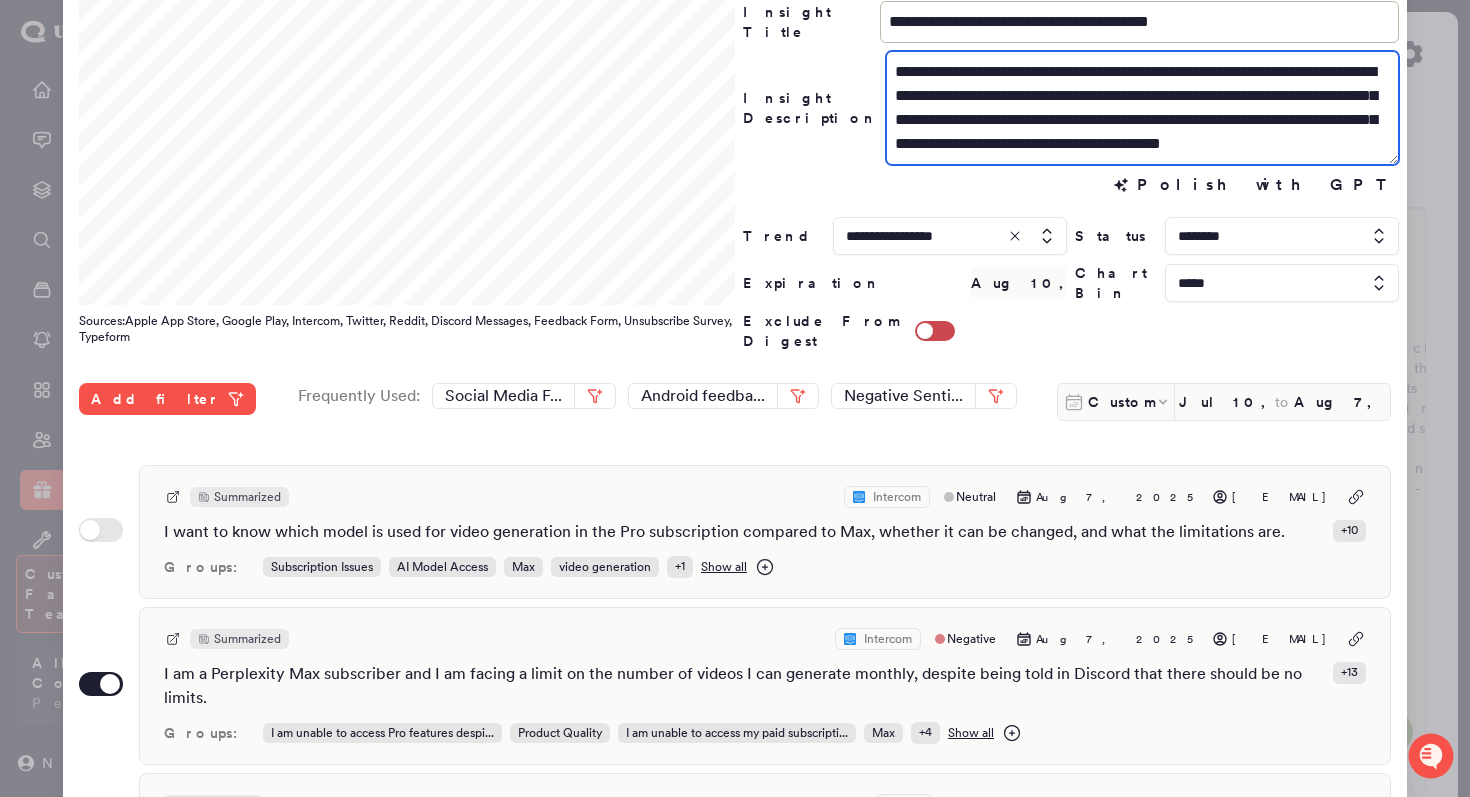 click on "**********" at bounding box center (1142, 108) 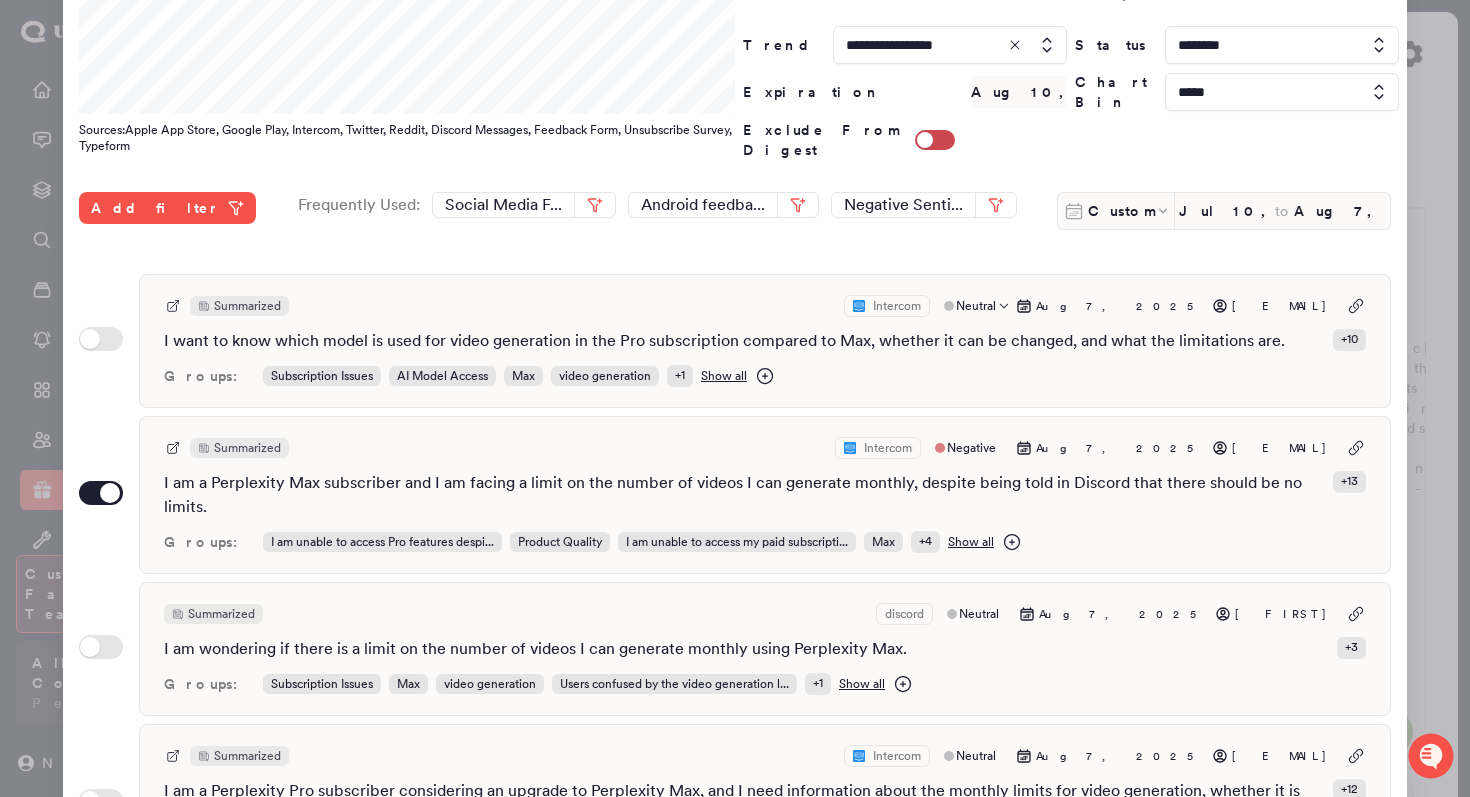 scroll, scrollTop: 346, scrollLeft: 0, axis: vertical 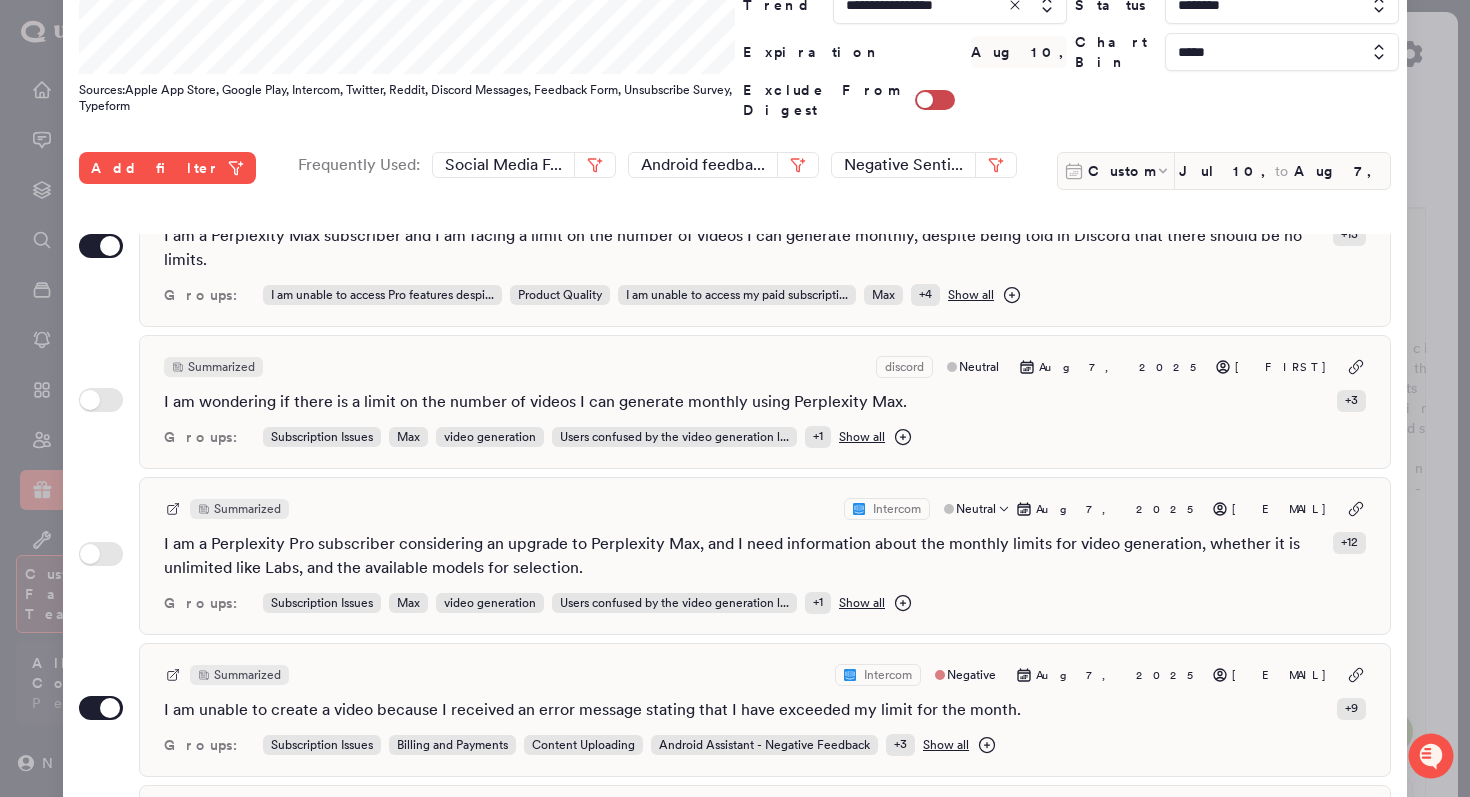 click on "Summarized Intercom Neutral Aug 7, 2025 aurelien869@gmail.com" at bounding box center (765, 509) 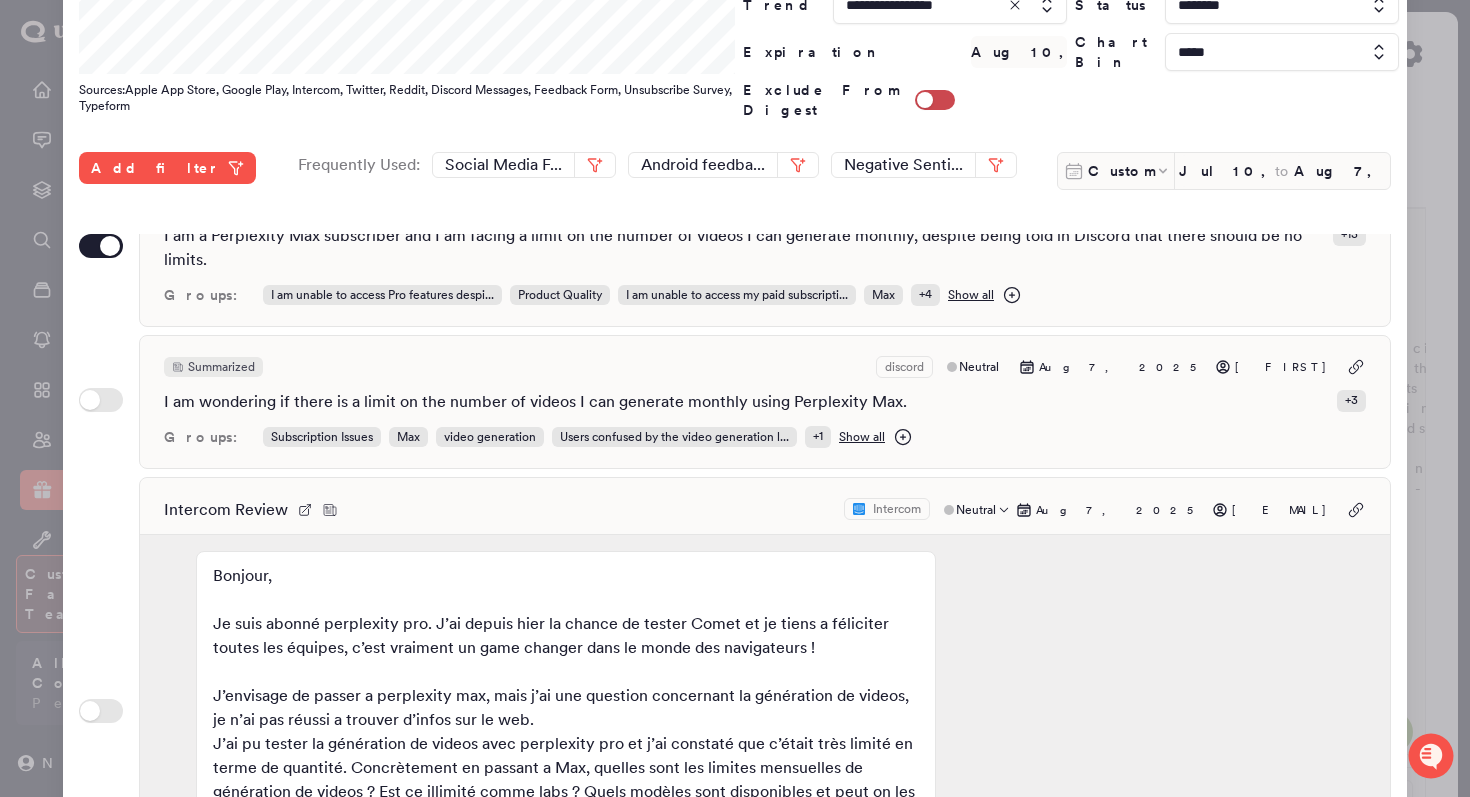 click on "Intercom Review Intercom Neutral Aug 7, 2025 aurelien869@gmail.com" at bounding box center [765, 510] 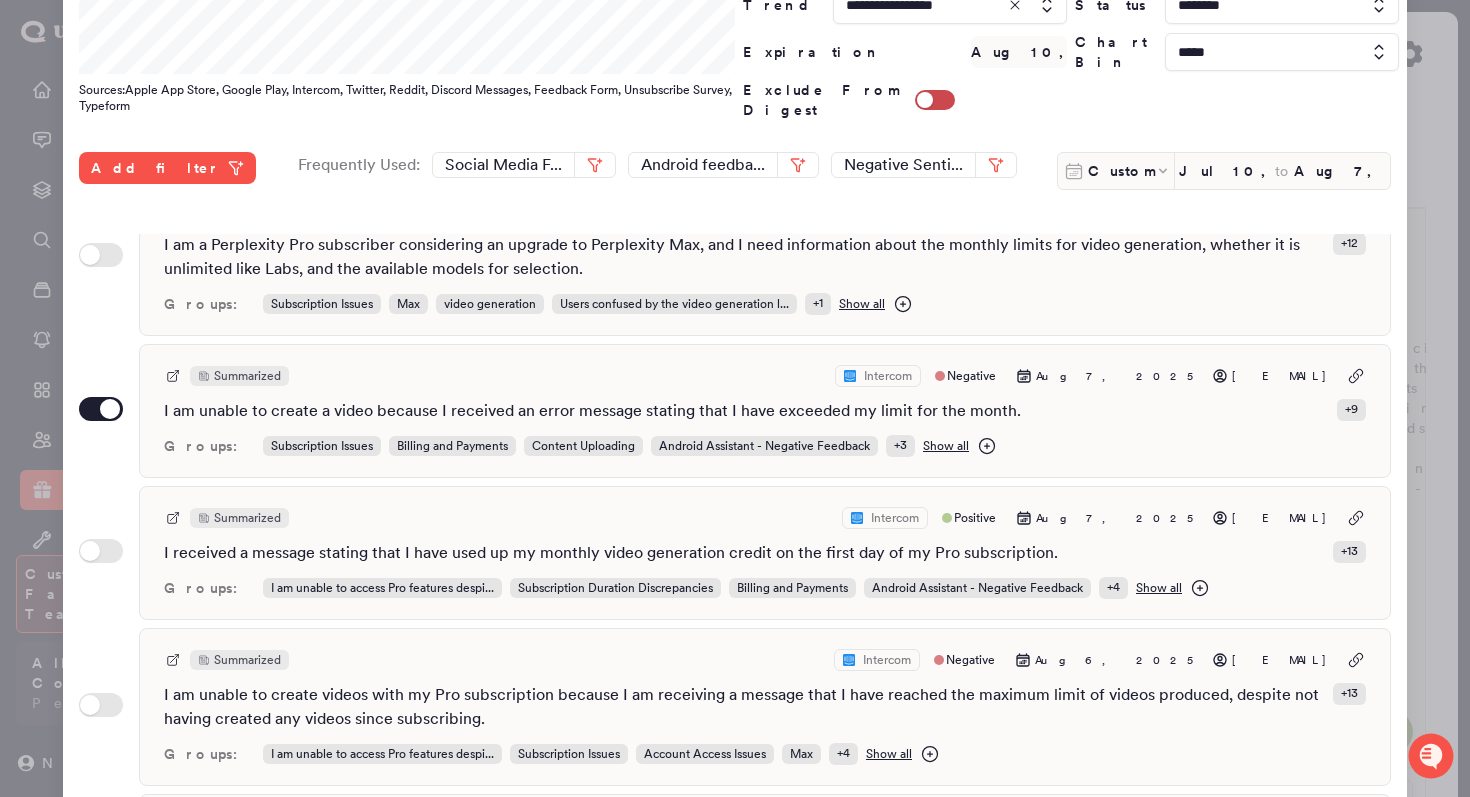 scroll, scrollTop: 509, scrollLeft: 0, axis: vertical 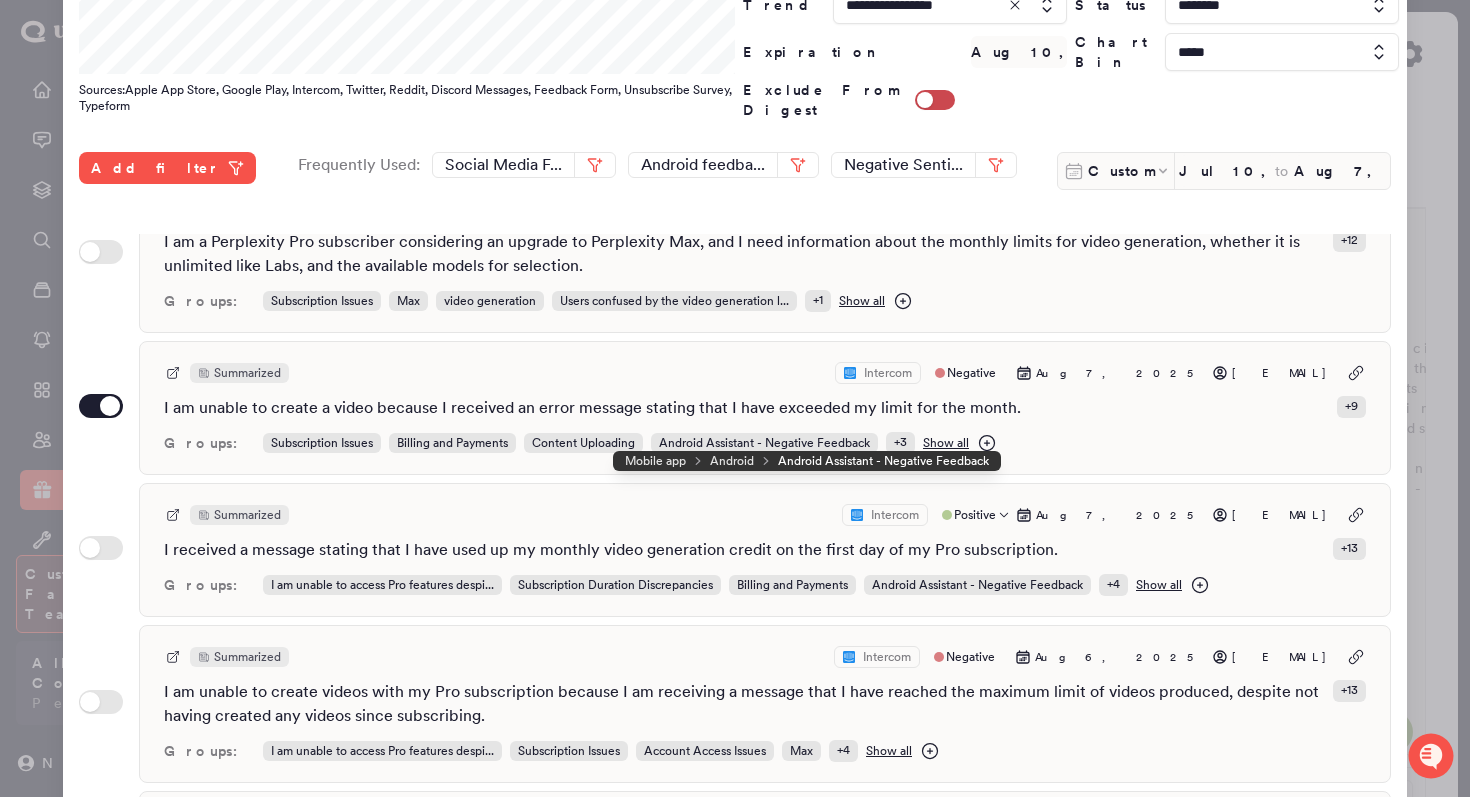 click on "Summarized Intercom Positive Aug 7, 2025 ambikat68@gmail.com" at bounding box center (765, 515) 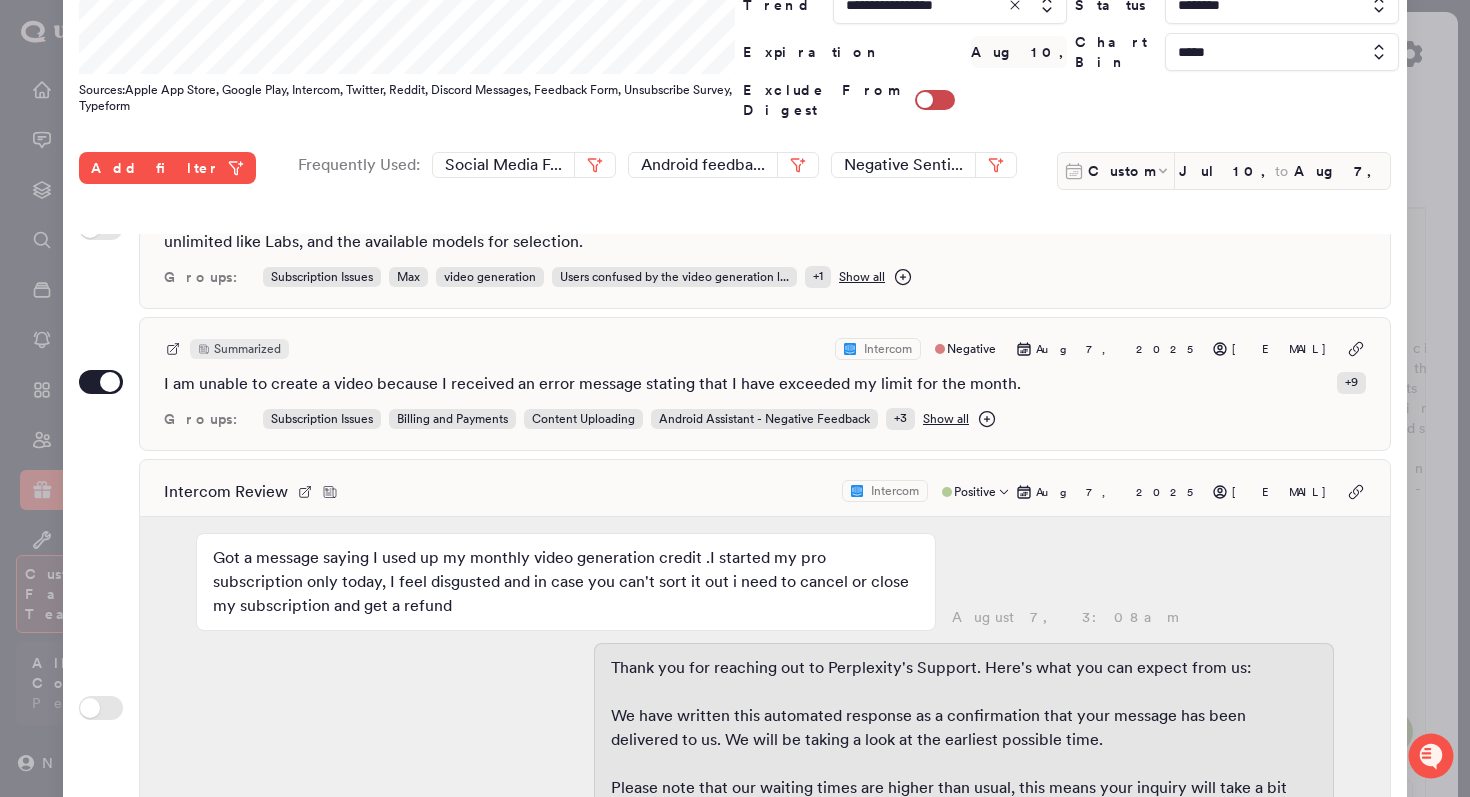 scroll, scrollTop: 553, scrollLeft: 0, axis: vertical 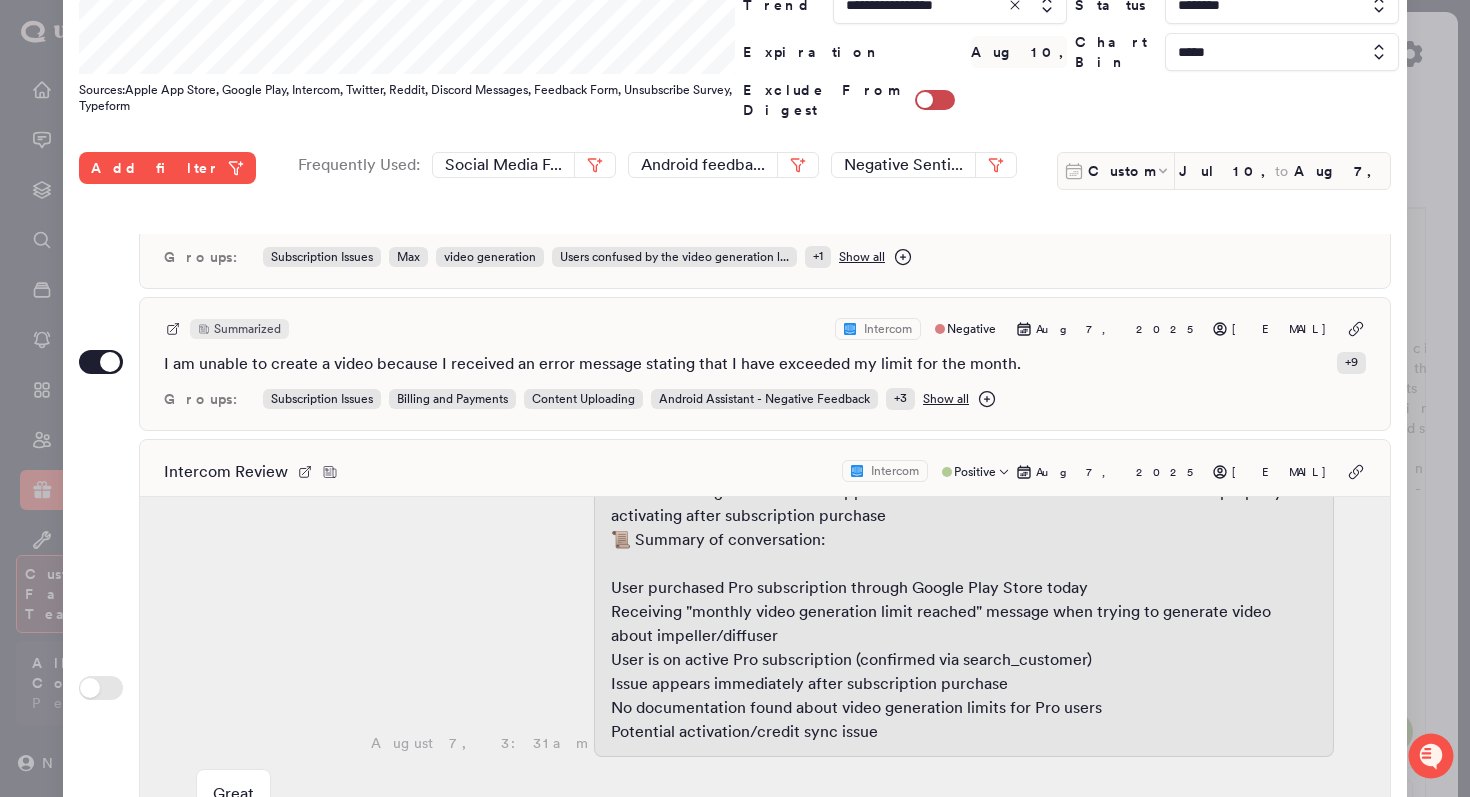 click on "Intercom Review Intercom Positive Aug 7, 2025 ambikat68@gmail.com" at bounding box center (765, 472) 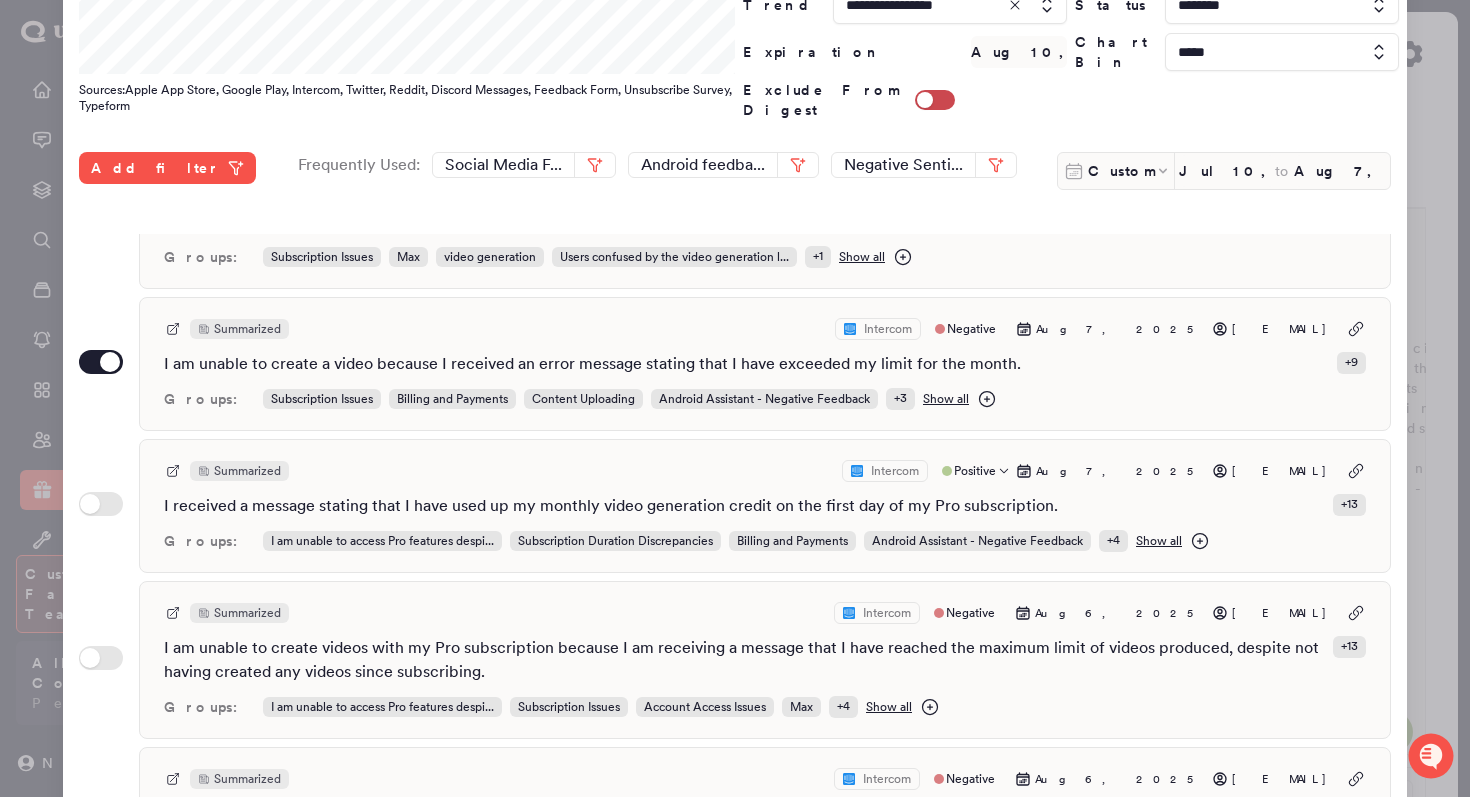 scroll, scrollTop: 599, scrollLeft: 0, axis: vertical 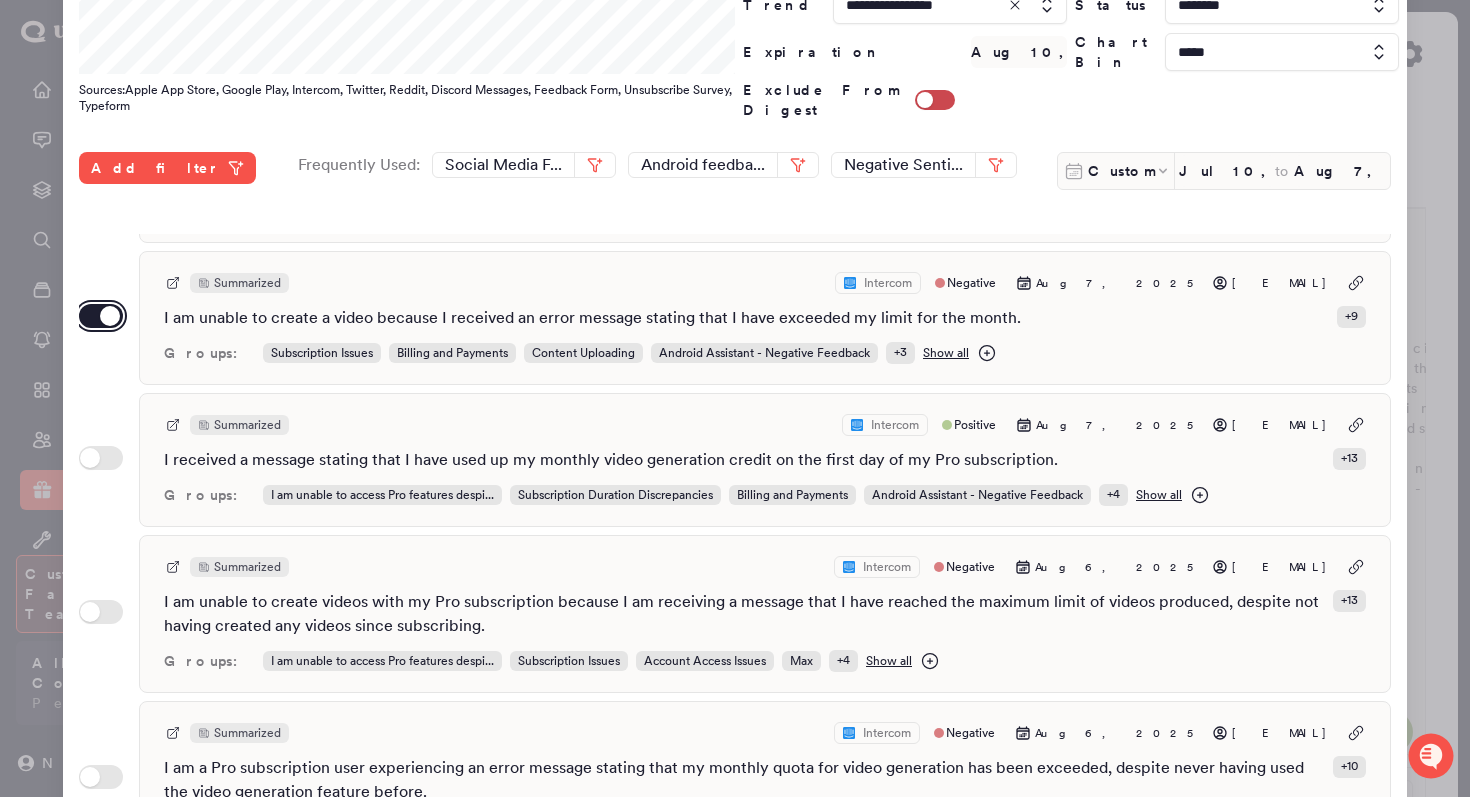 click on "Use setting" at bounding box center [101, 316] 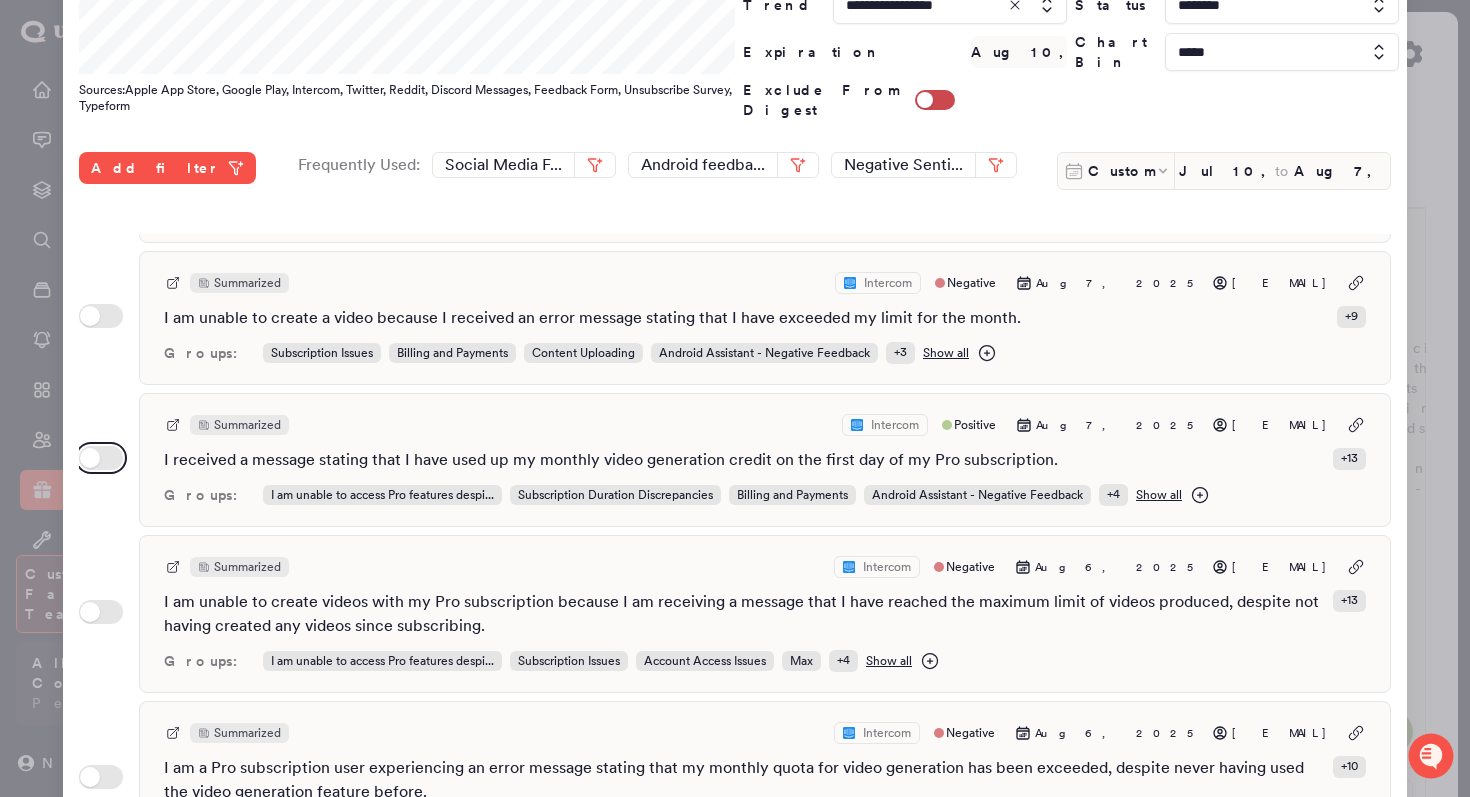 click on "Use setting" at bounding box center (101, 458) 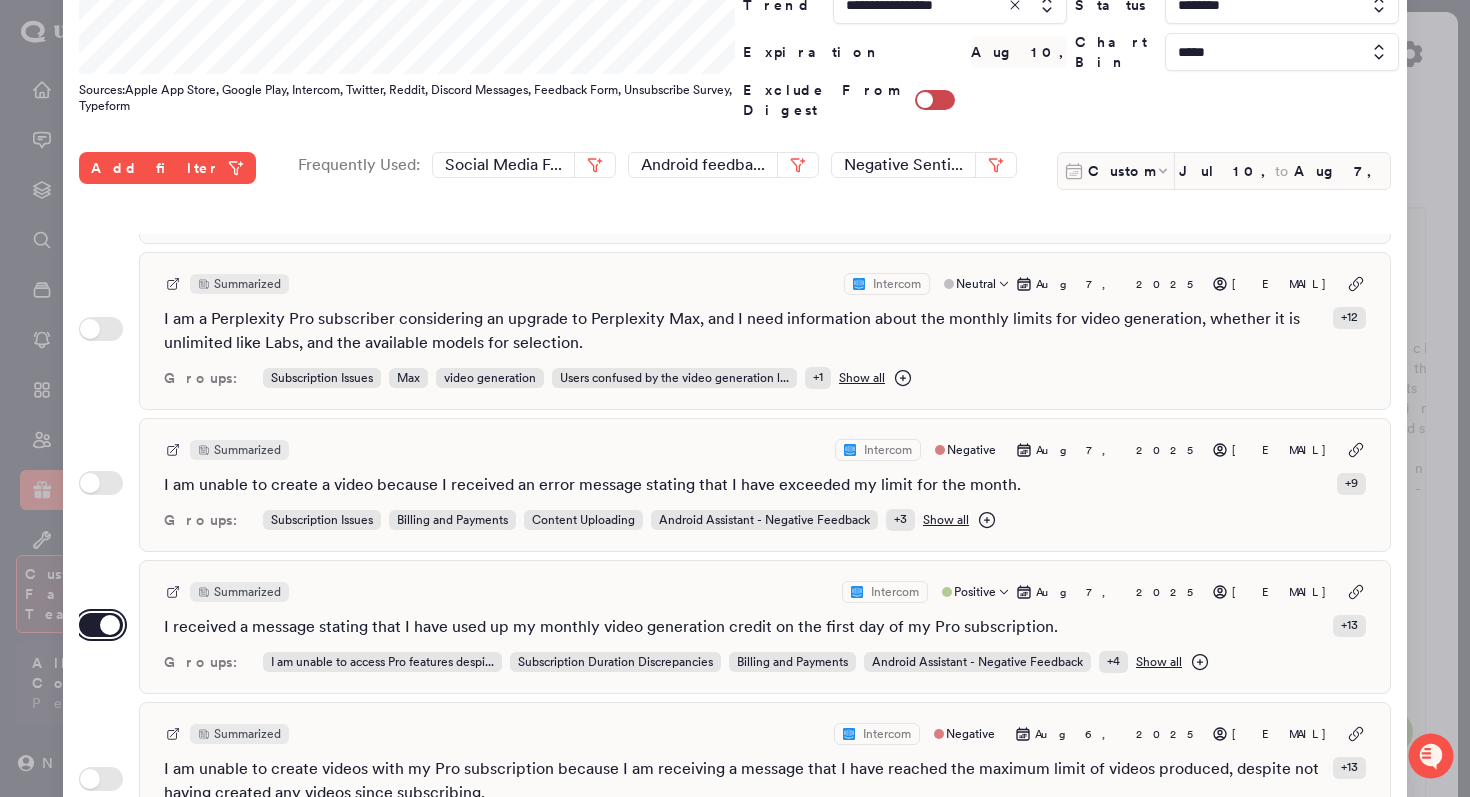 scroll, scrollTop: 0, scrollLeft: 0, axis: both 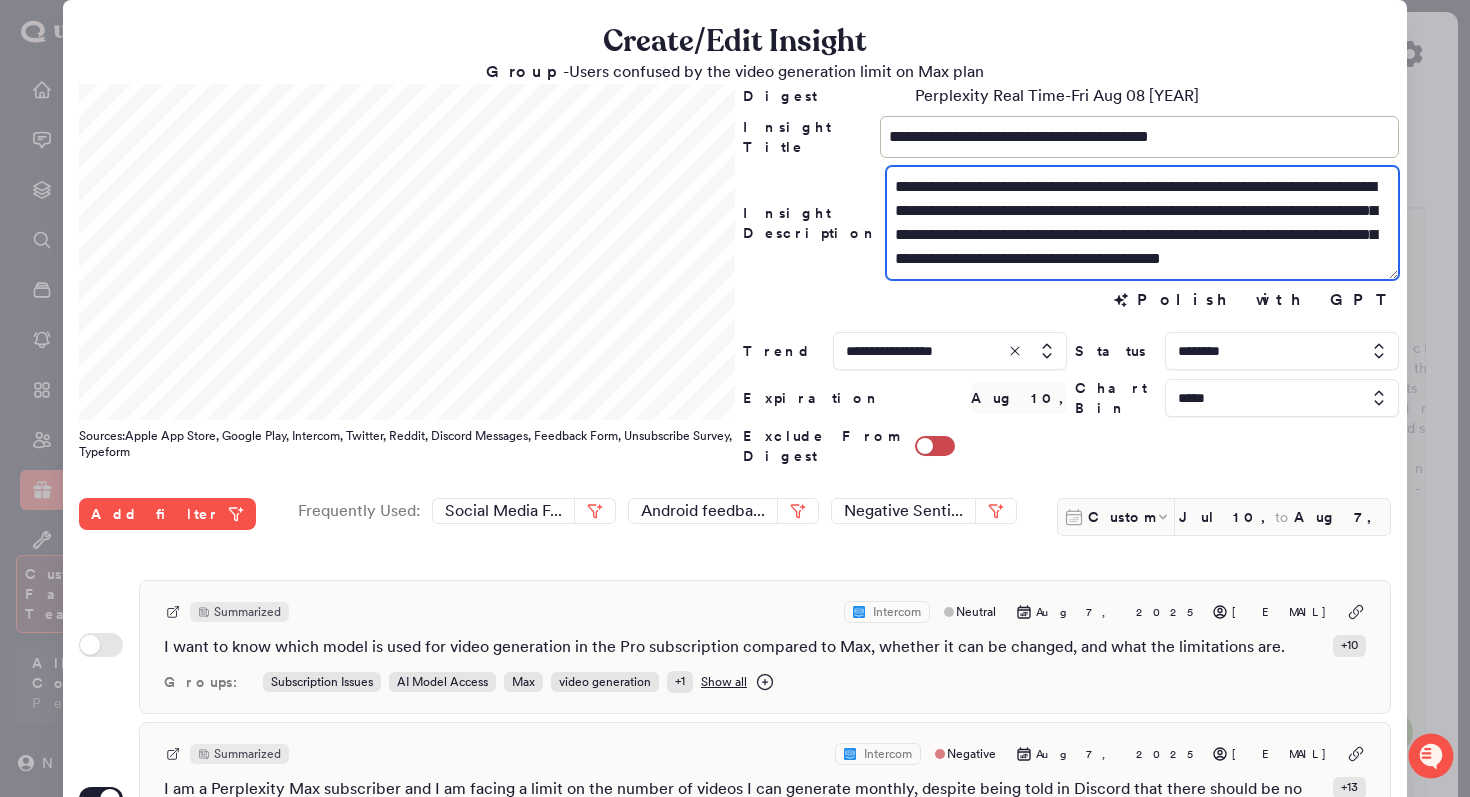 drag, startPoint x: 1116, startPoint y: 269, endPoint x: 1269, endPoint y: 242, distance: 155.36409 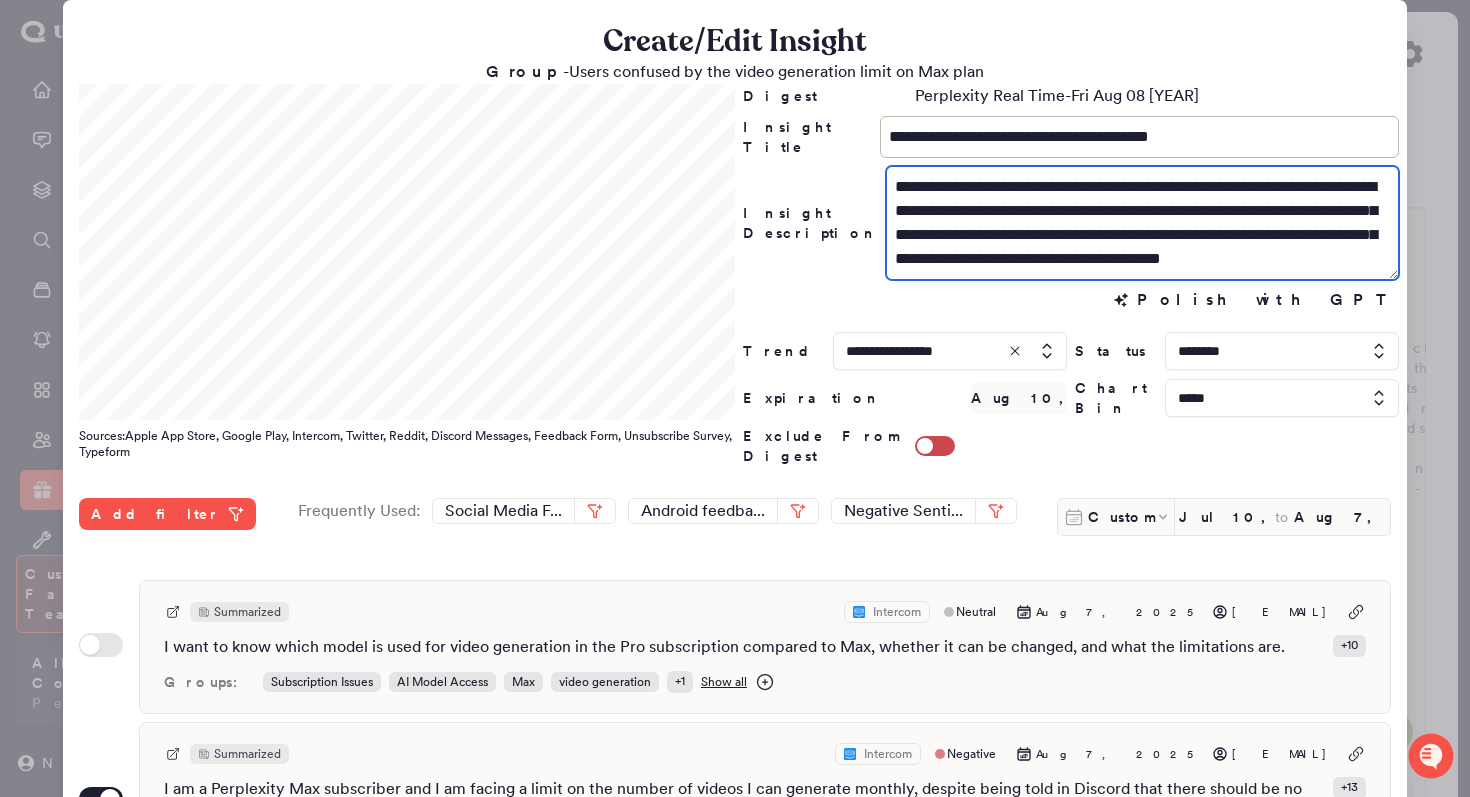 click on "**********" at bounding box center [1142, 223] 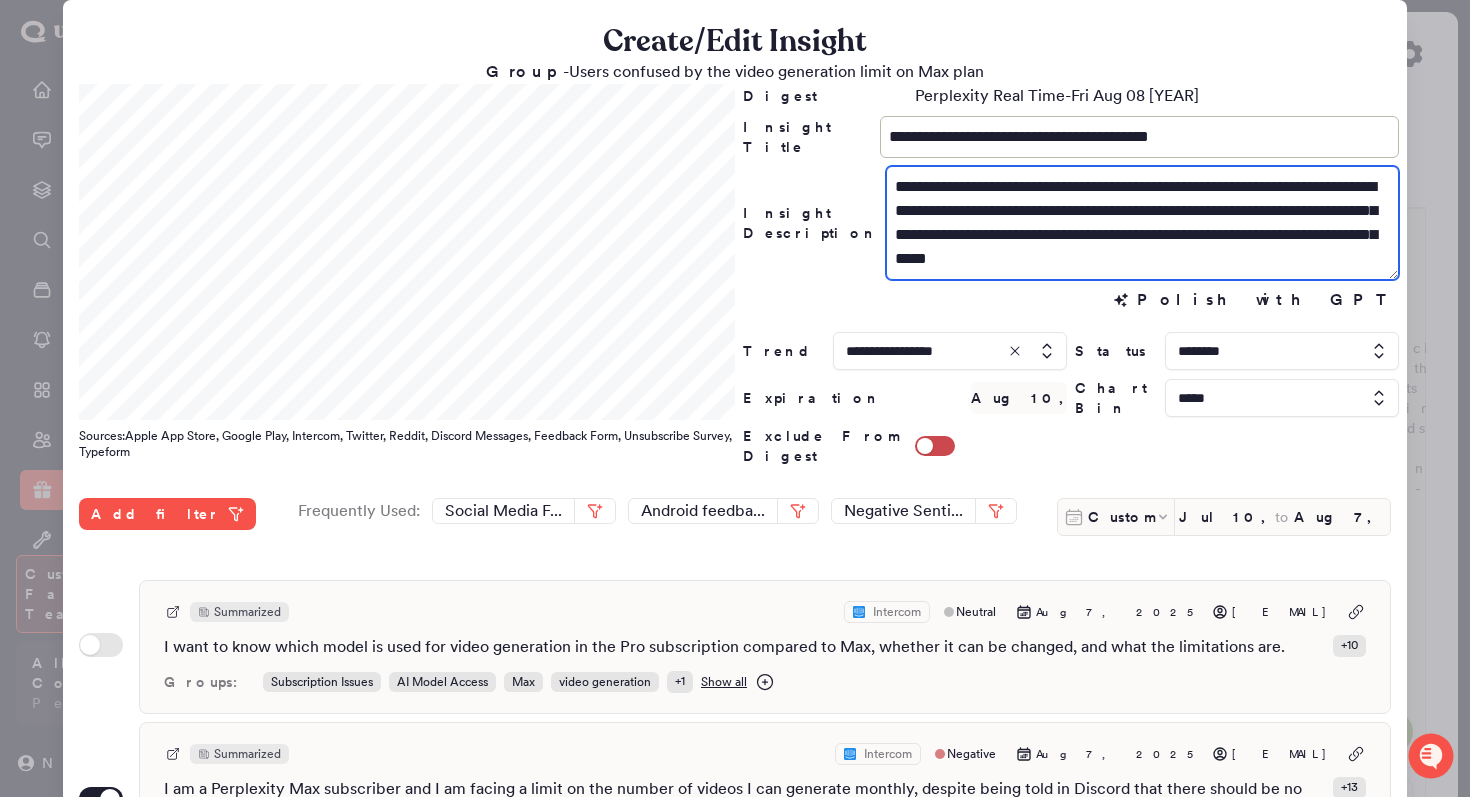 scroll, scrollTop: 0, scrollLeft: 0, axis: both 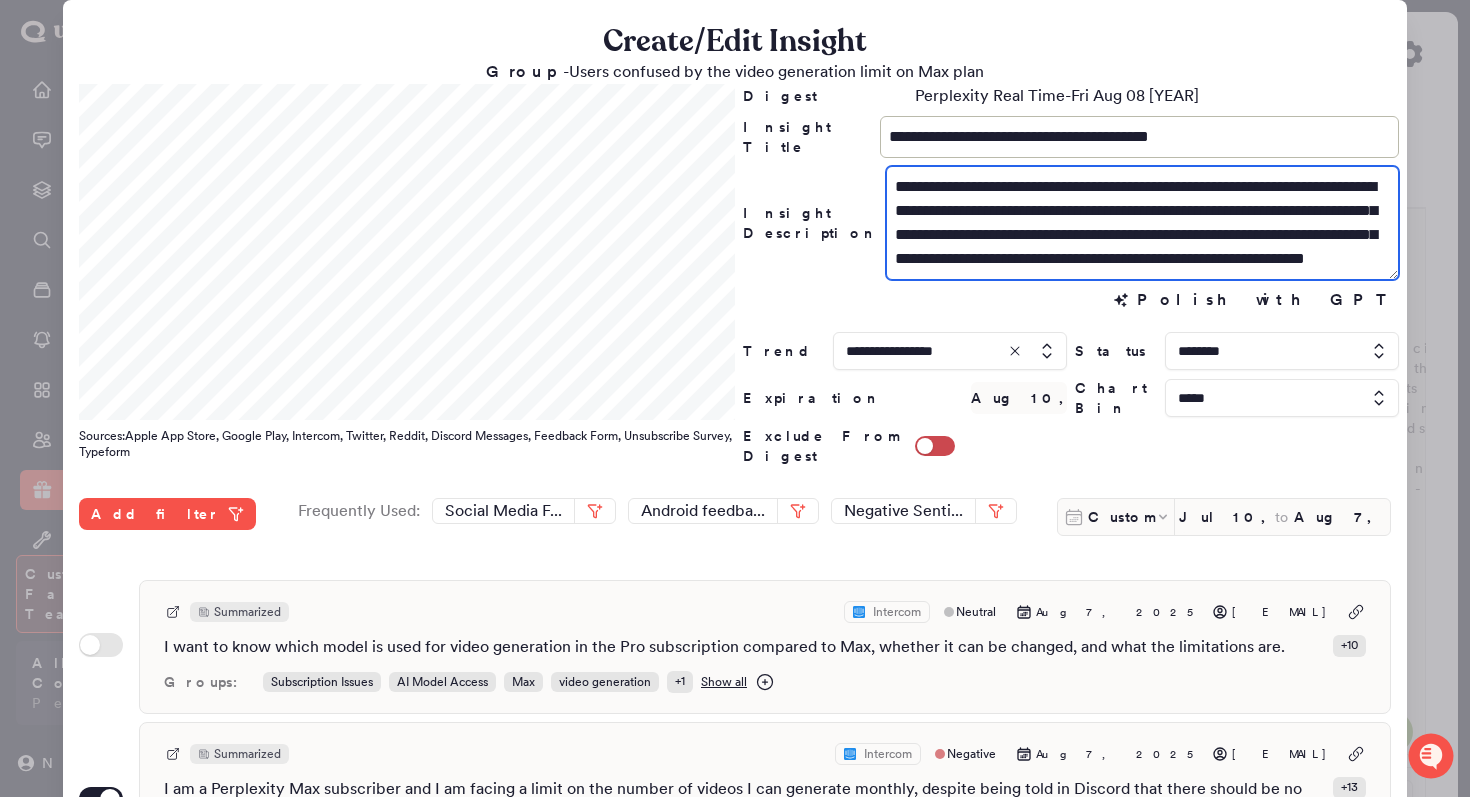 click on "**********" at bounding box center [1142, 223] 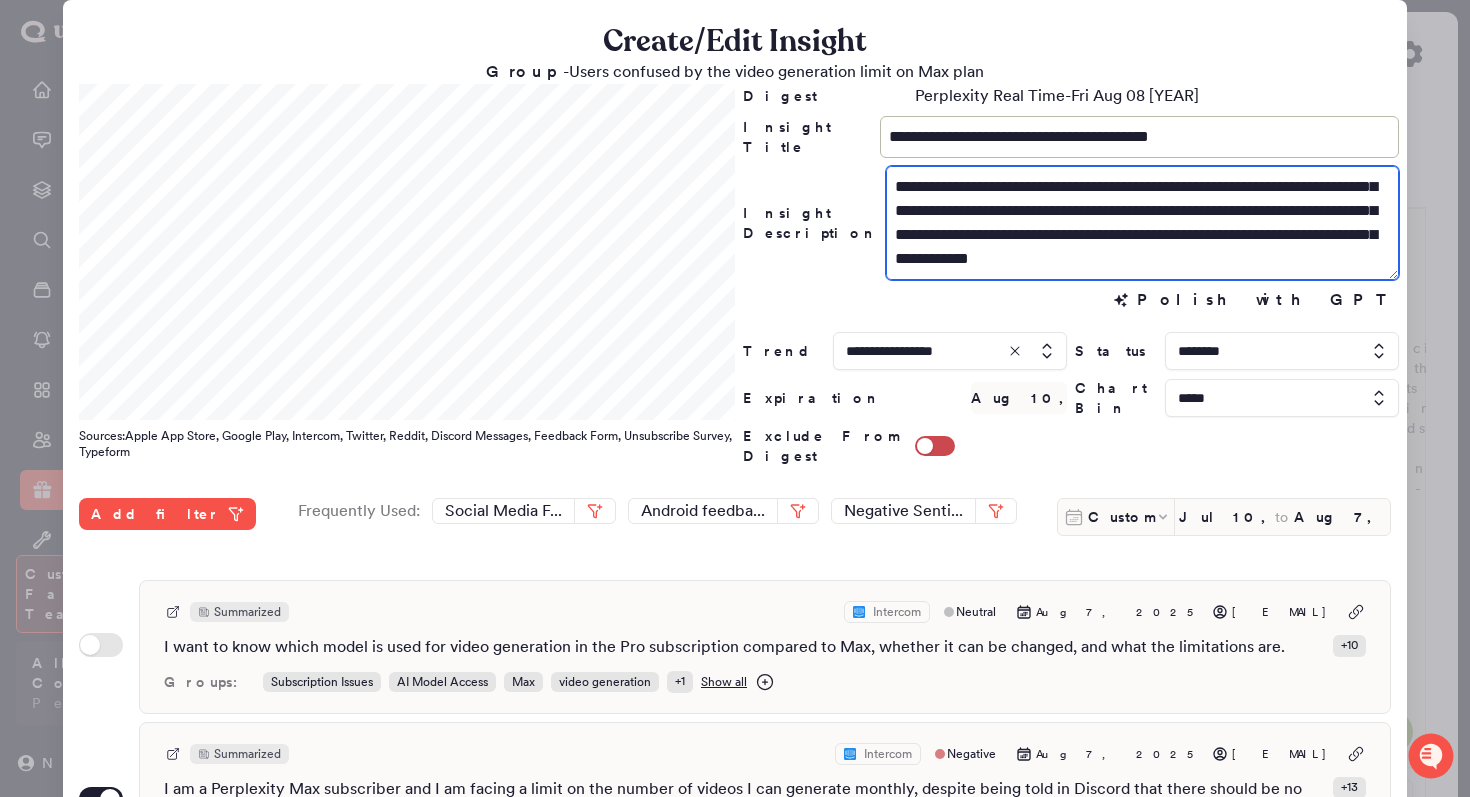 scroll, scrollTop: 37, scrollLeft: 0, axis: vertical 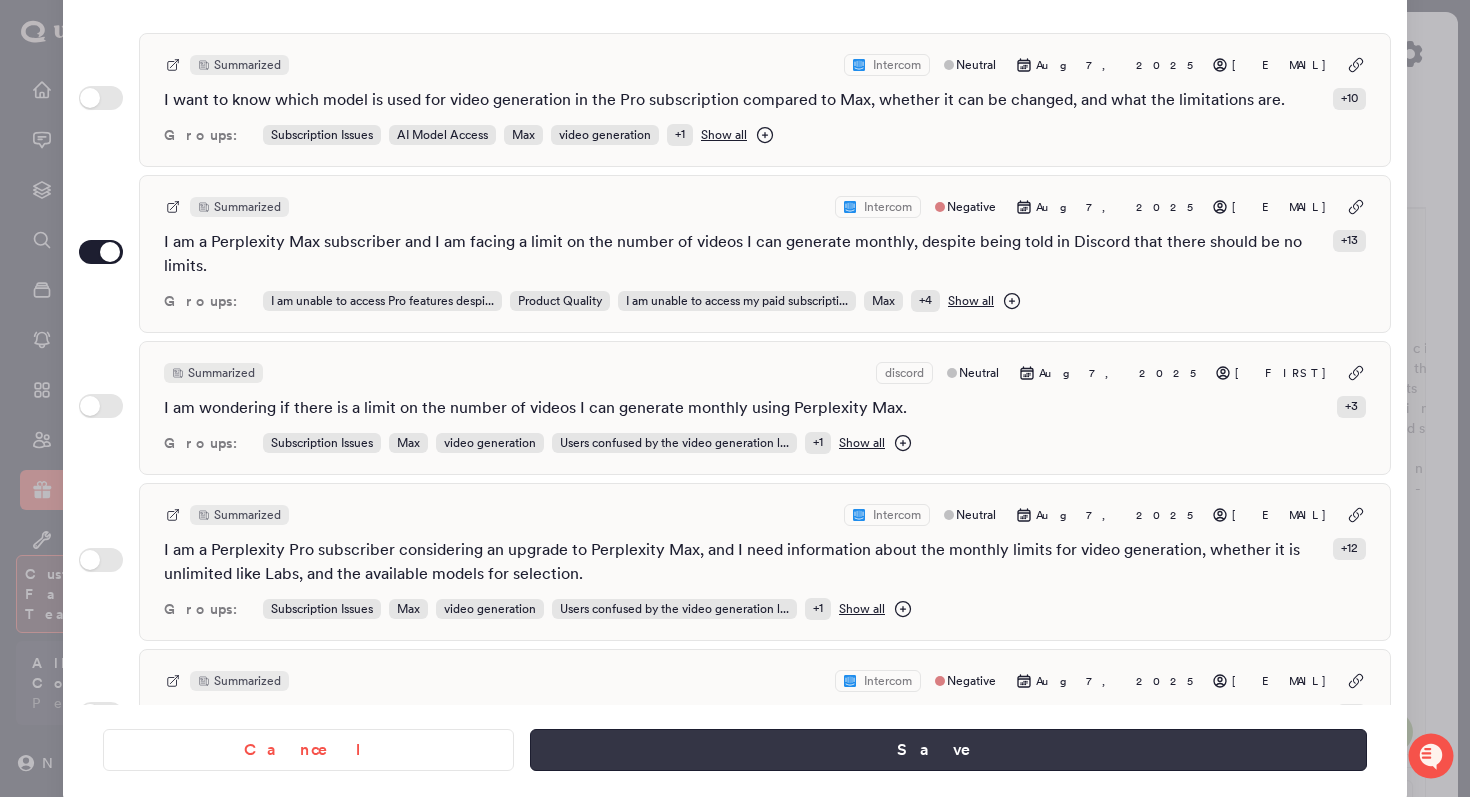 type on "**********" 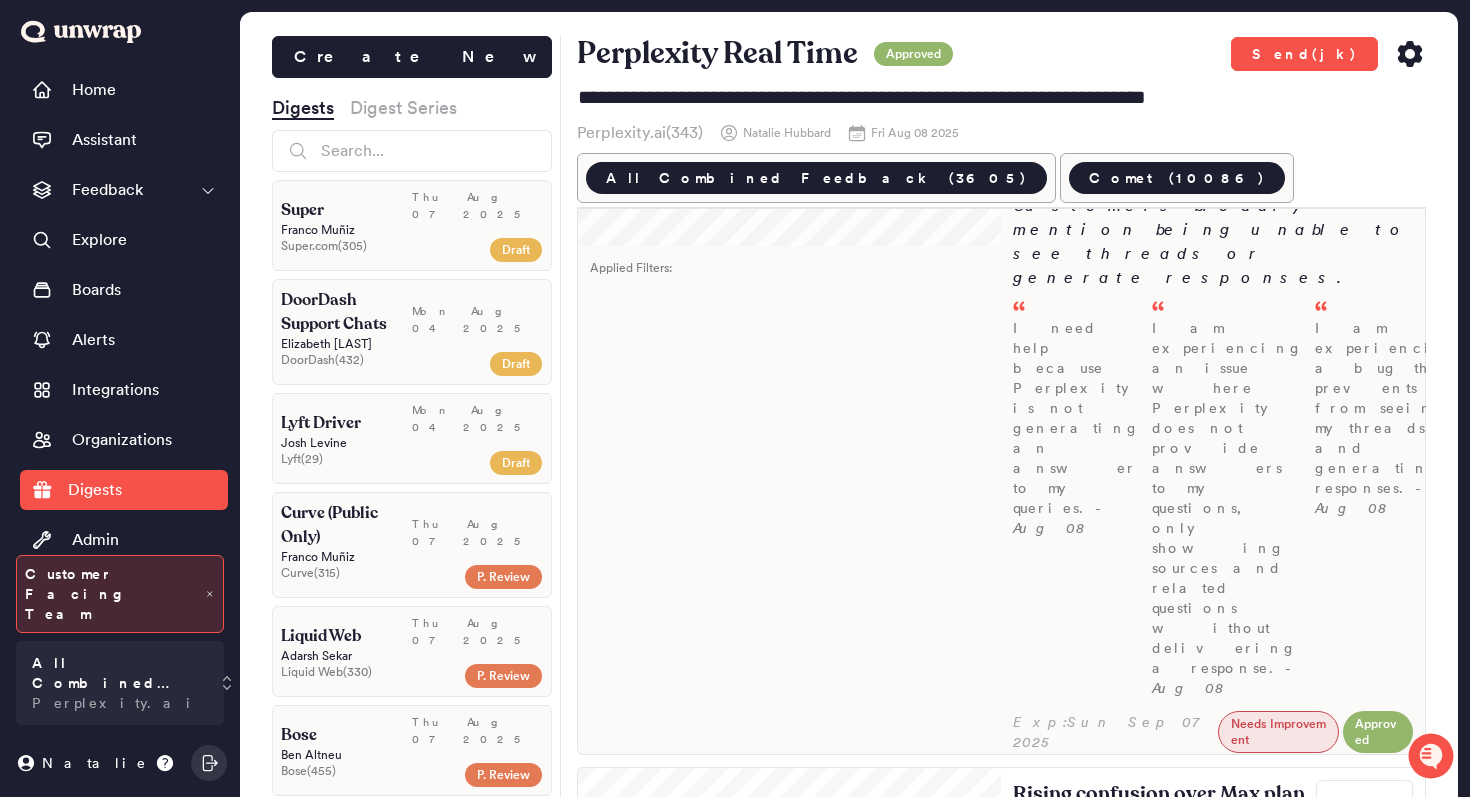 scroll, scrollTop: 0, scrollLeft: 0, axis: both 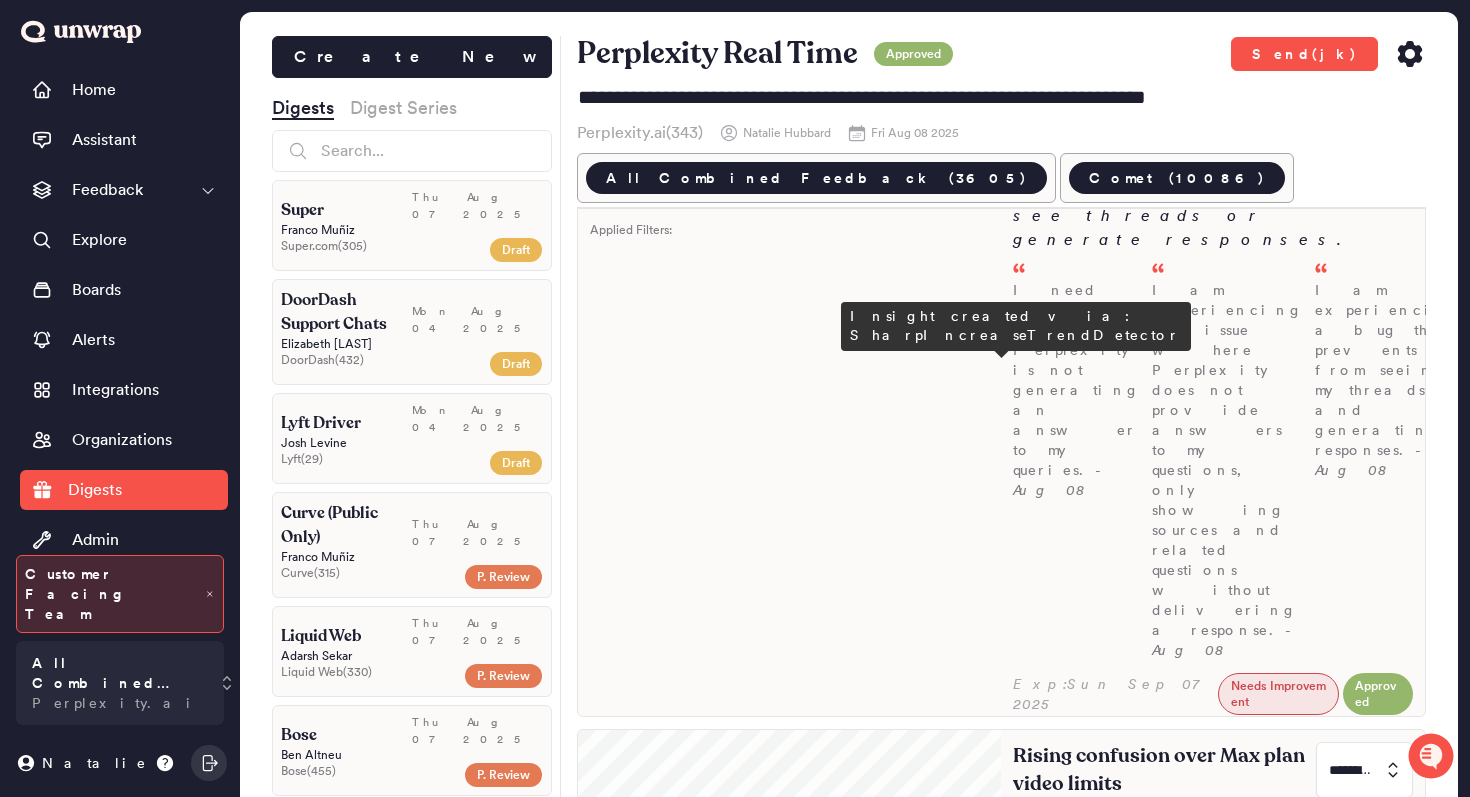 click at bounding box center [1364, 770] 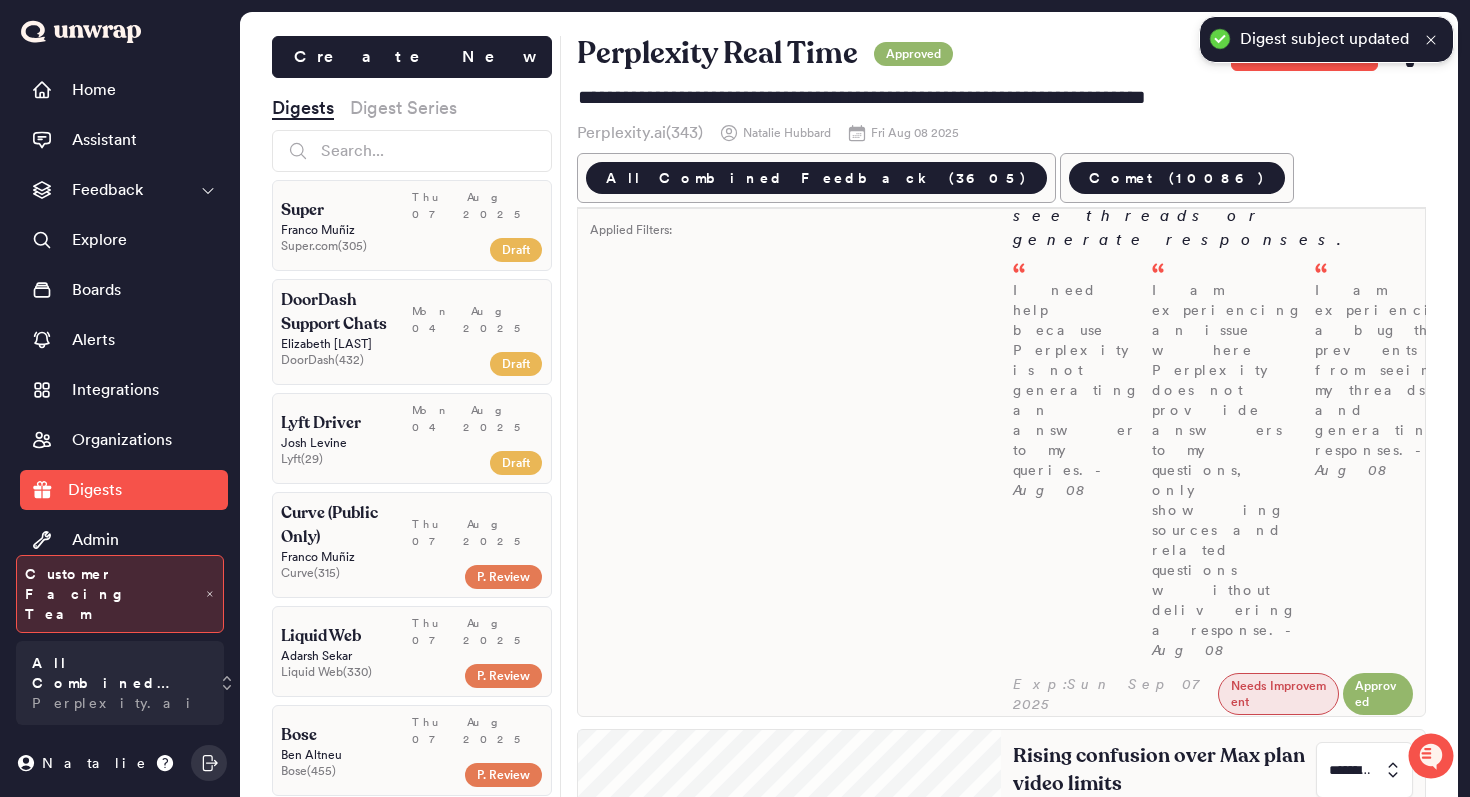 click on "1" at bounding box center [1360, 898] 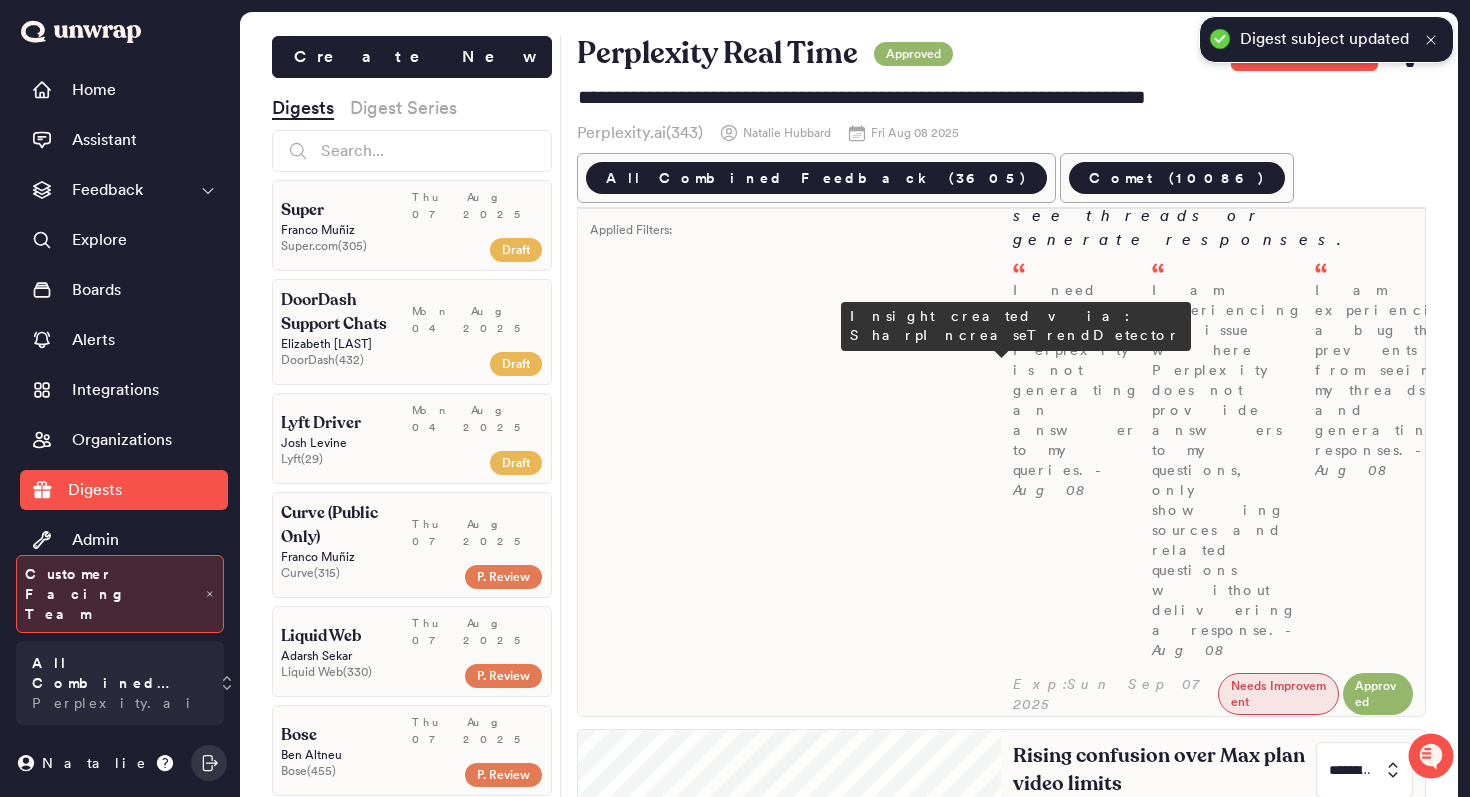 type on "*" 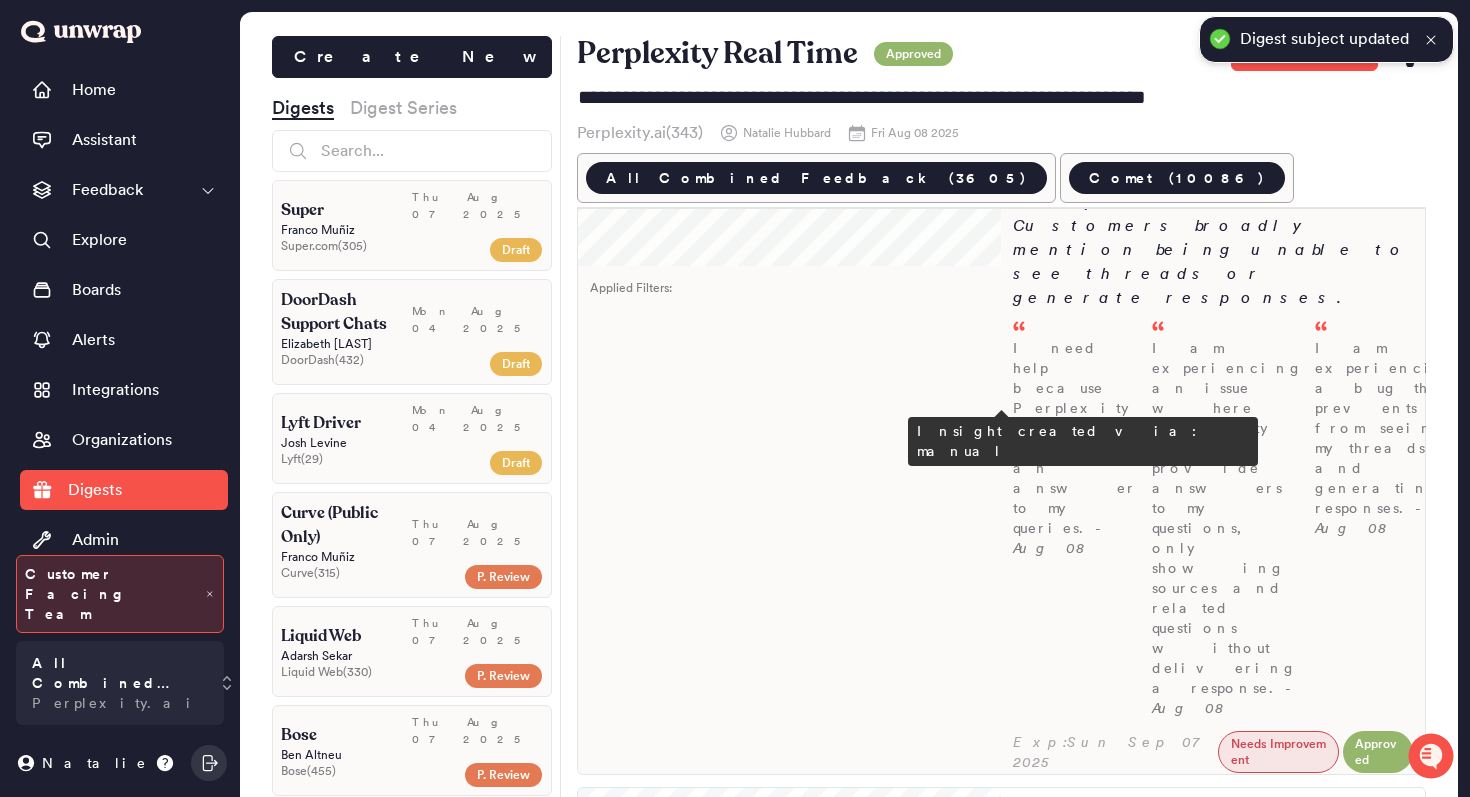 scroll, scrollTop: 298, scrollLeft: 0, axis: vertical 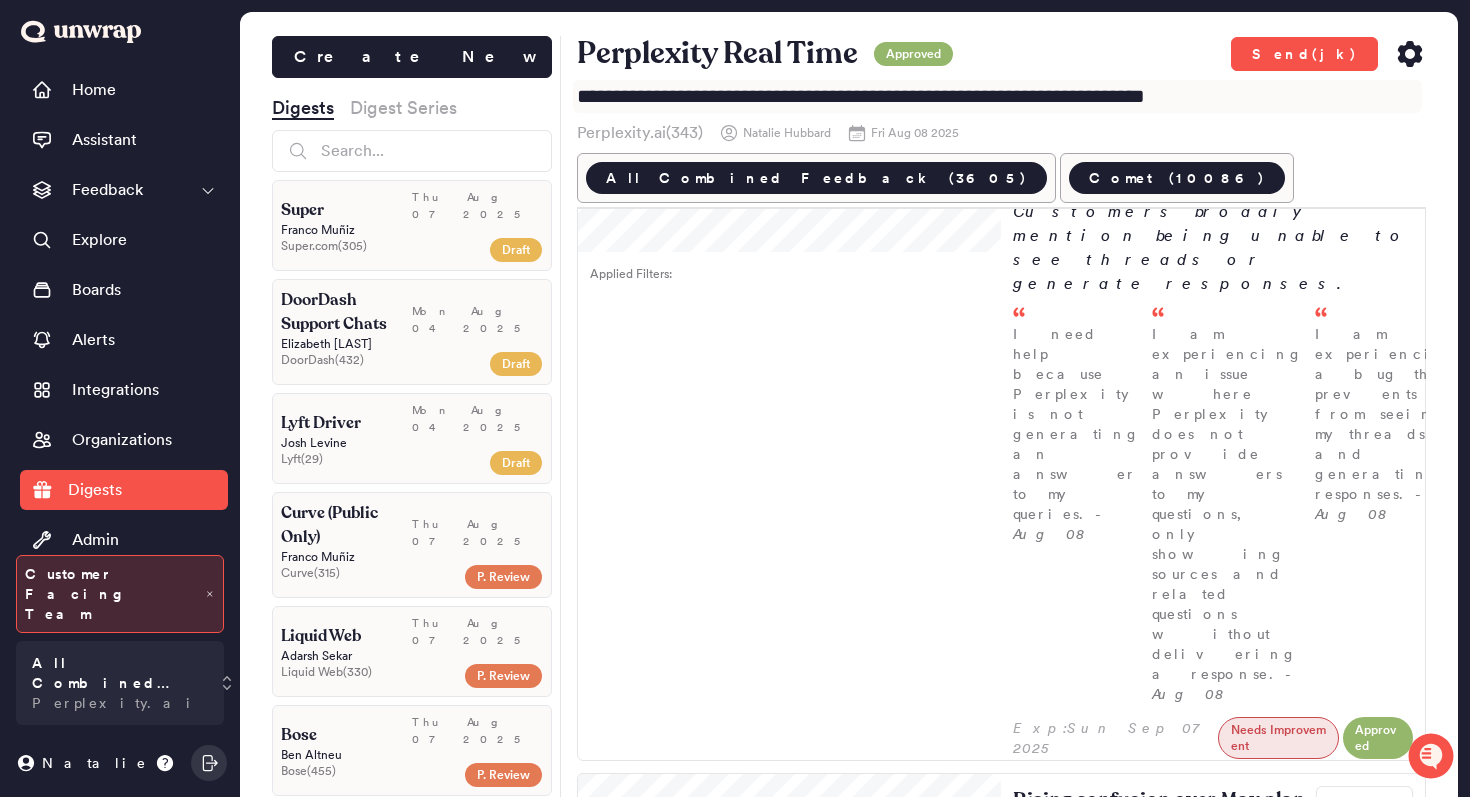 click on "**********" at bounding box center (998, 96) 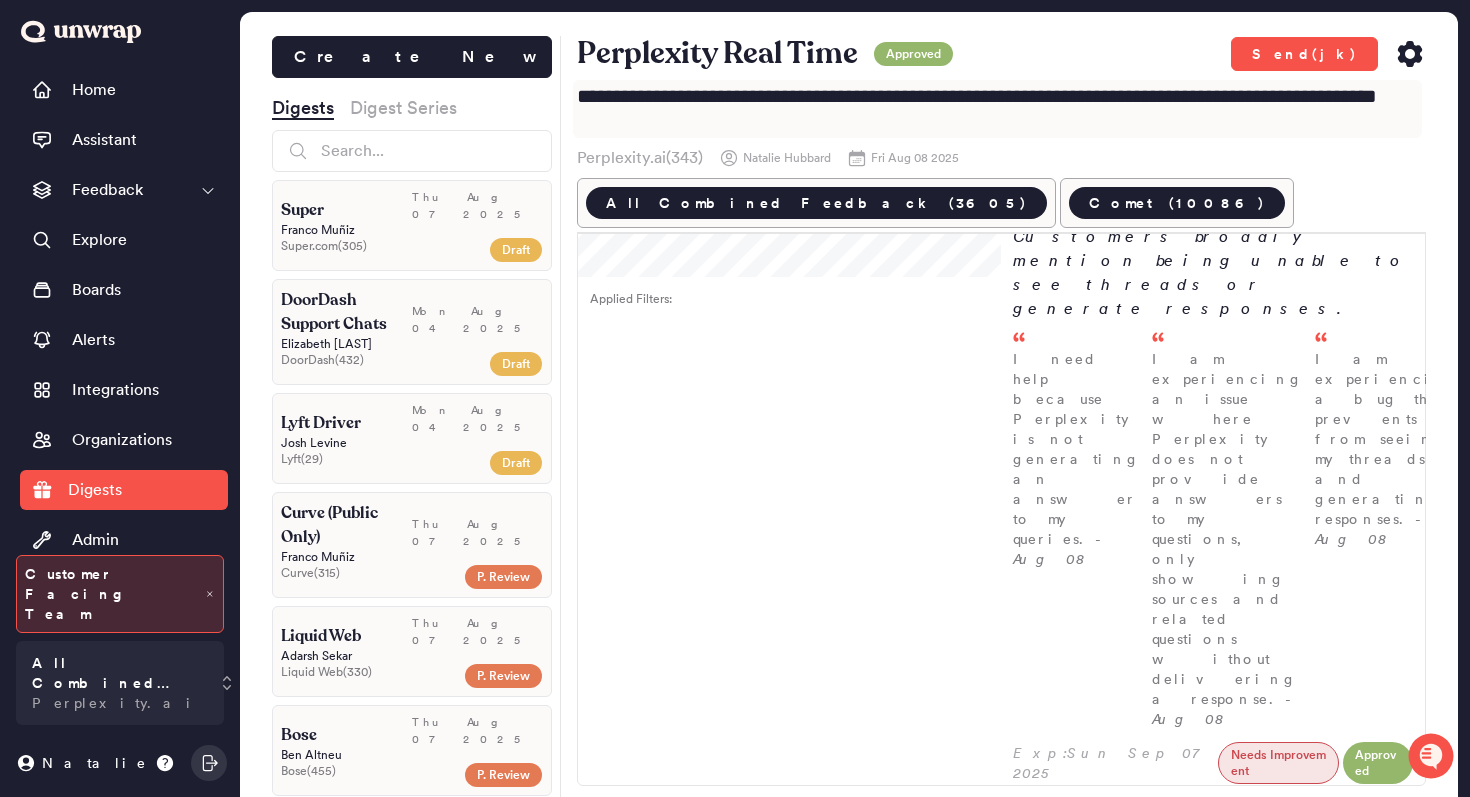 type on "**********" 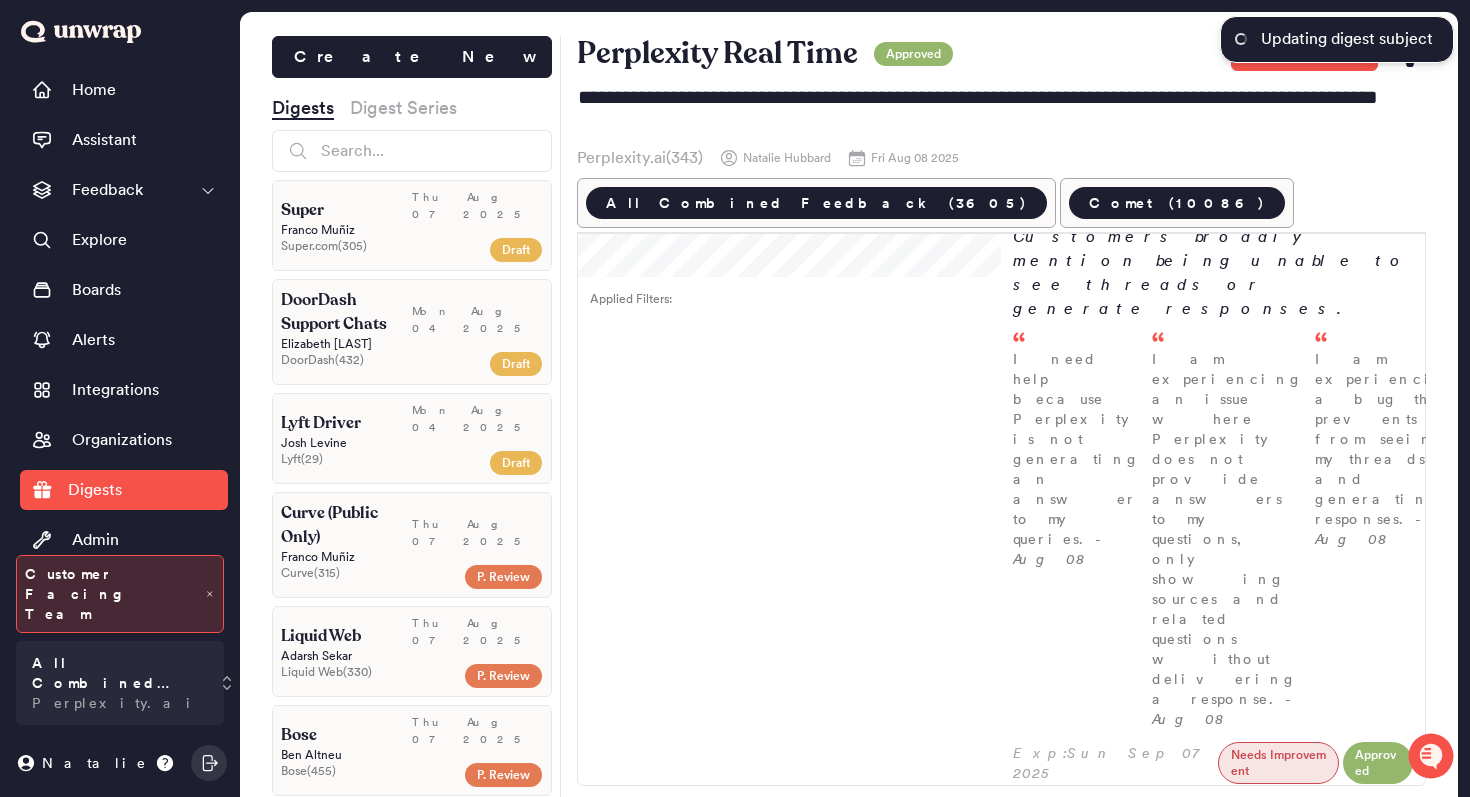click on "Perplexity Real Time Approved Send(jk)" at bounding box center [1002, 54] 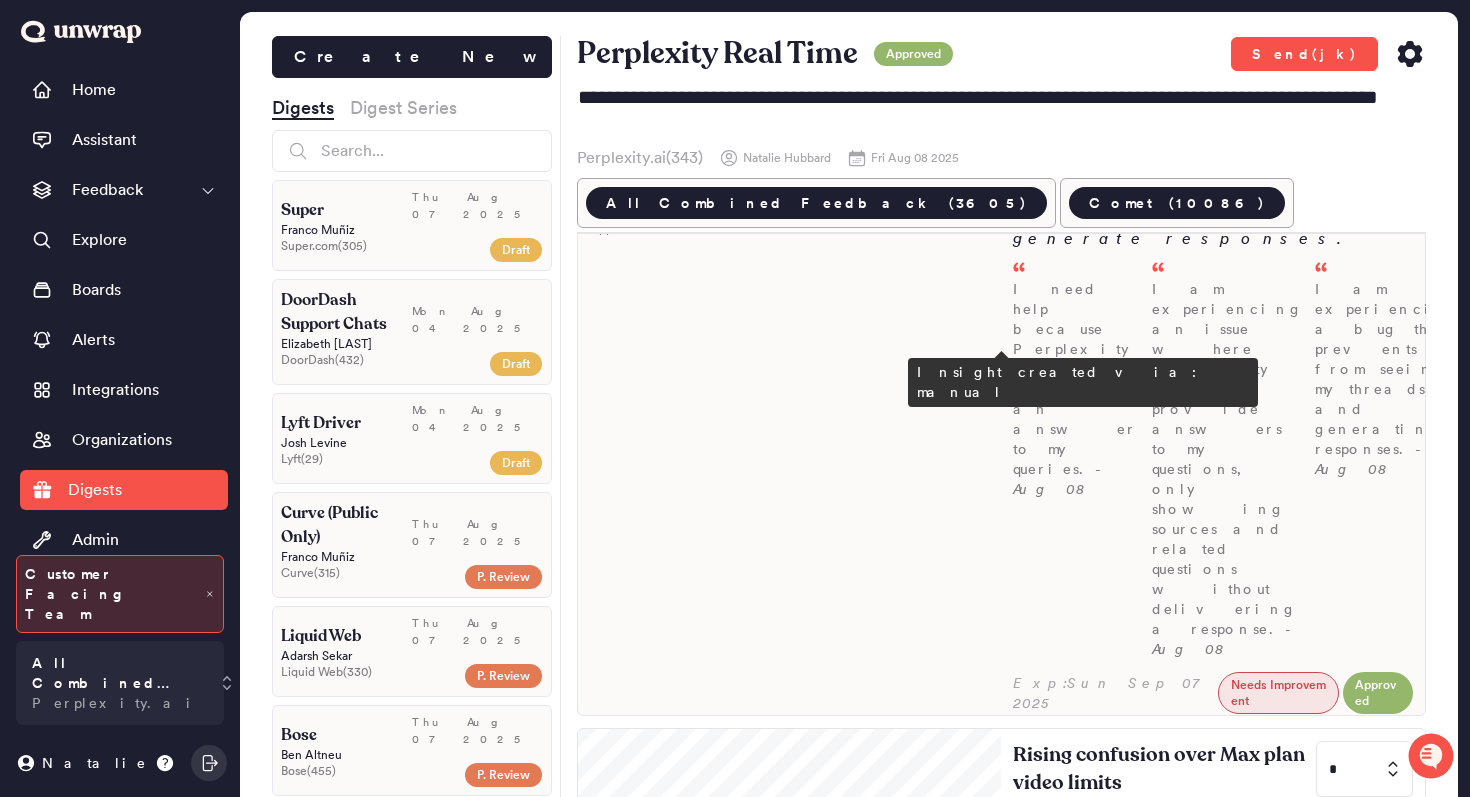 scroll, scrollTop: 0, scrollLeft: 0, axis: both 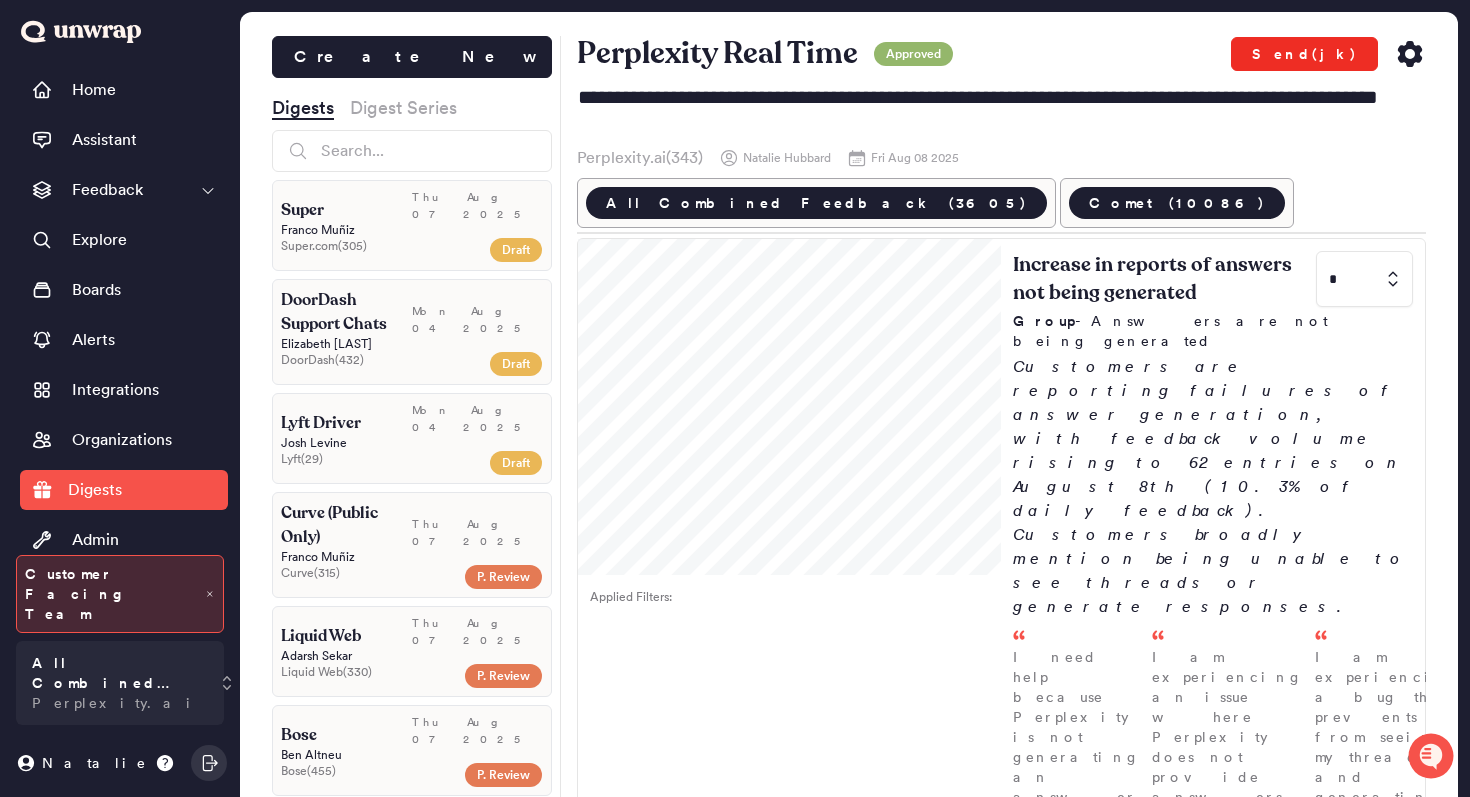 click on "Send(jk)" at bounding box center (1304, 54) 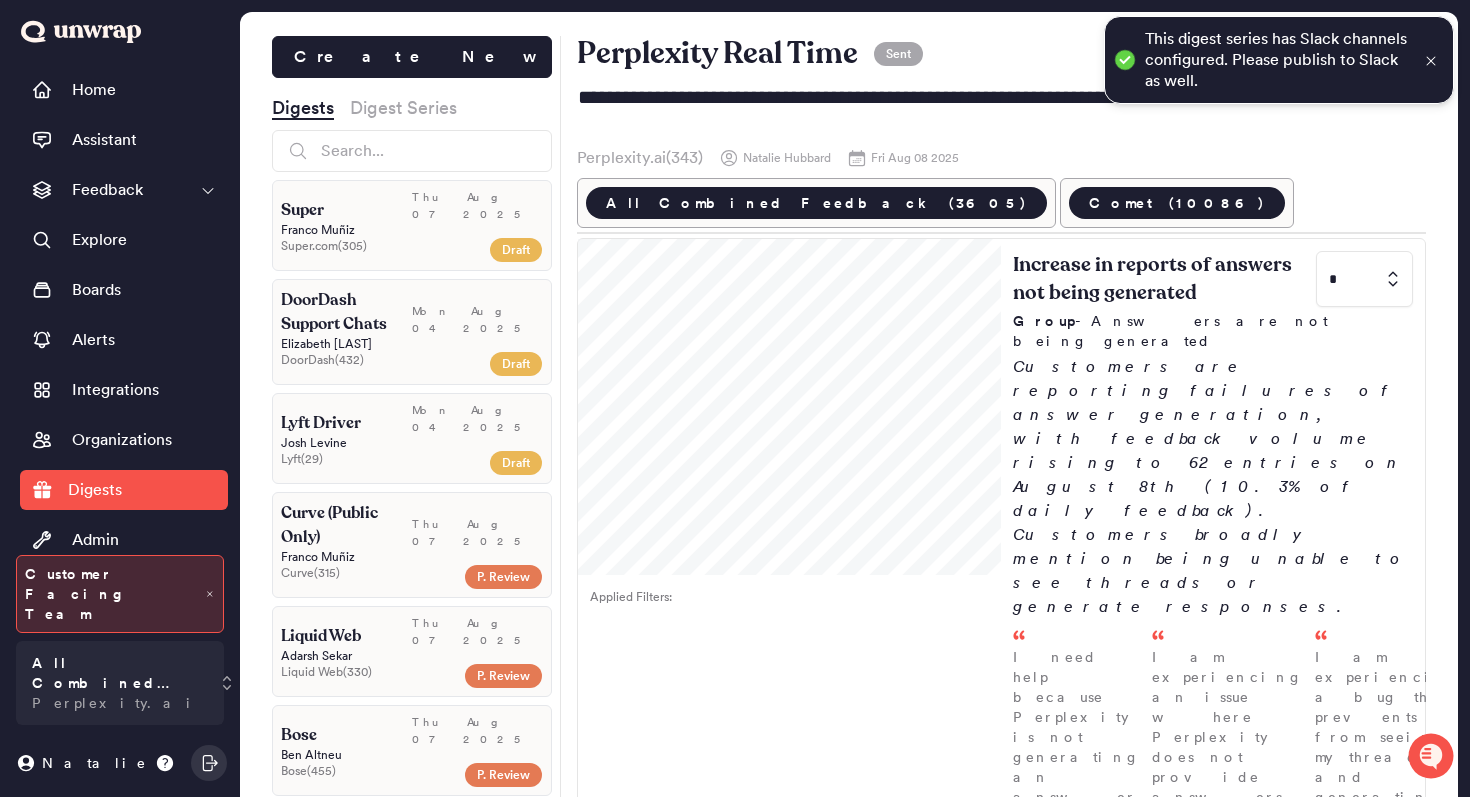 click 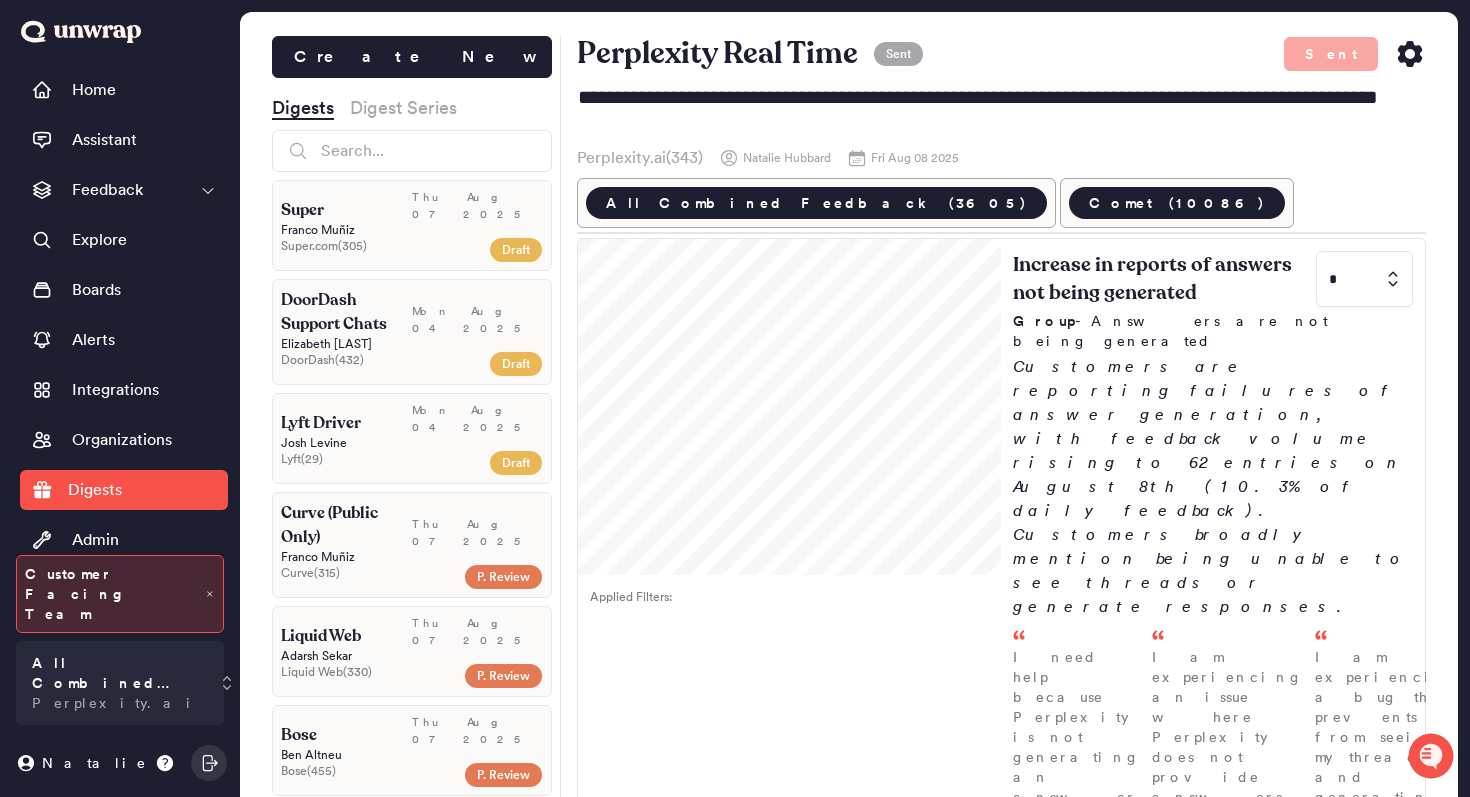 click 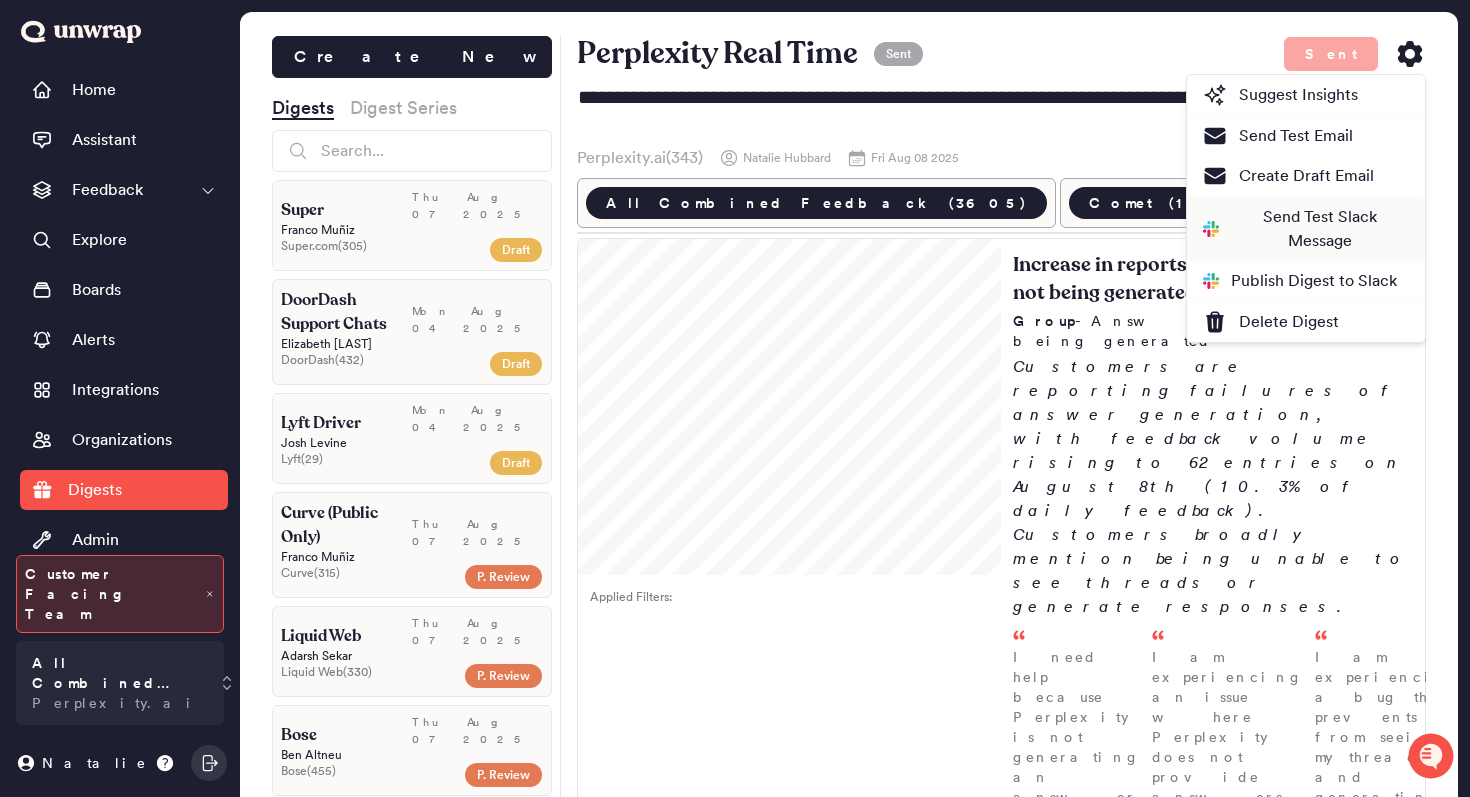 click on "Publish Digest to Slack" at bounding box center (1300, 281) 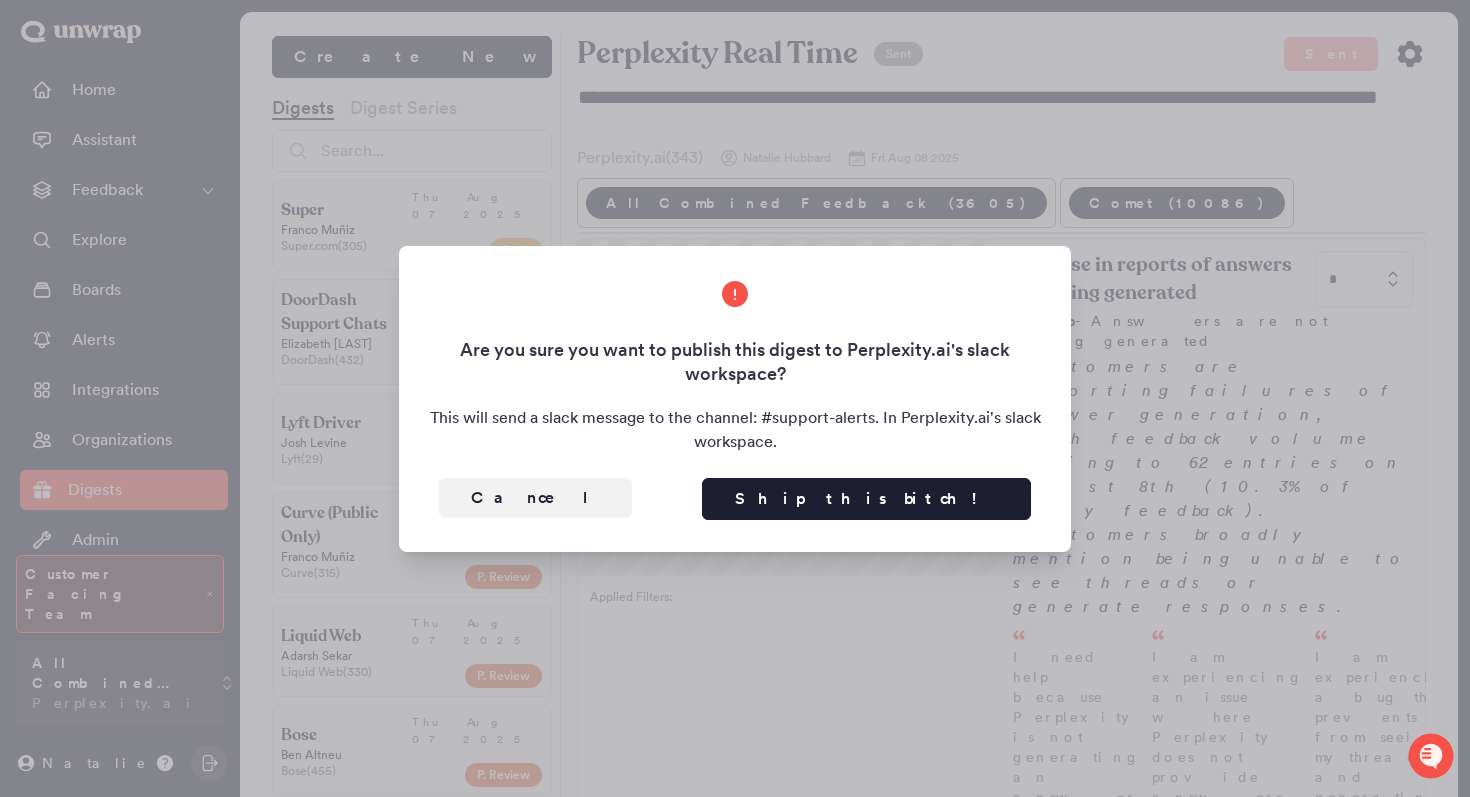 click on "Cancel Ship this bitch!" at bounding box center [735, 491] 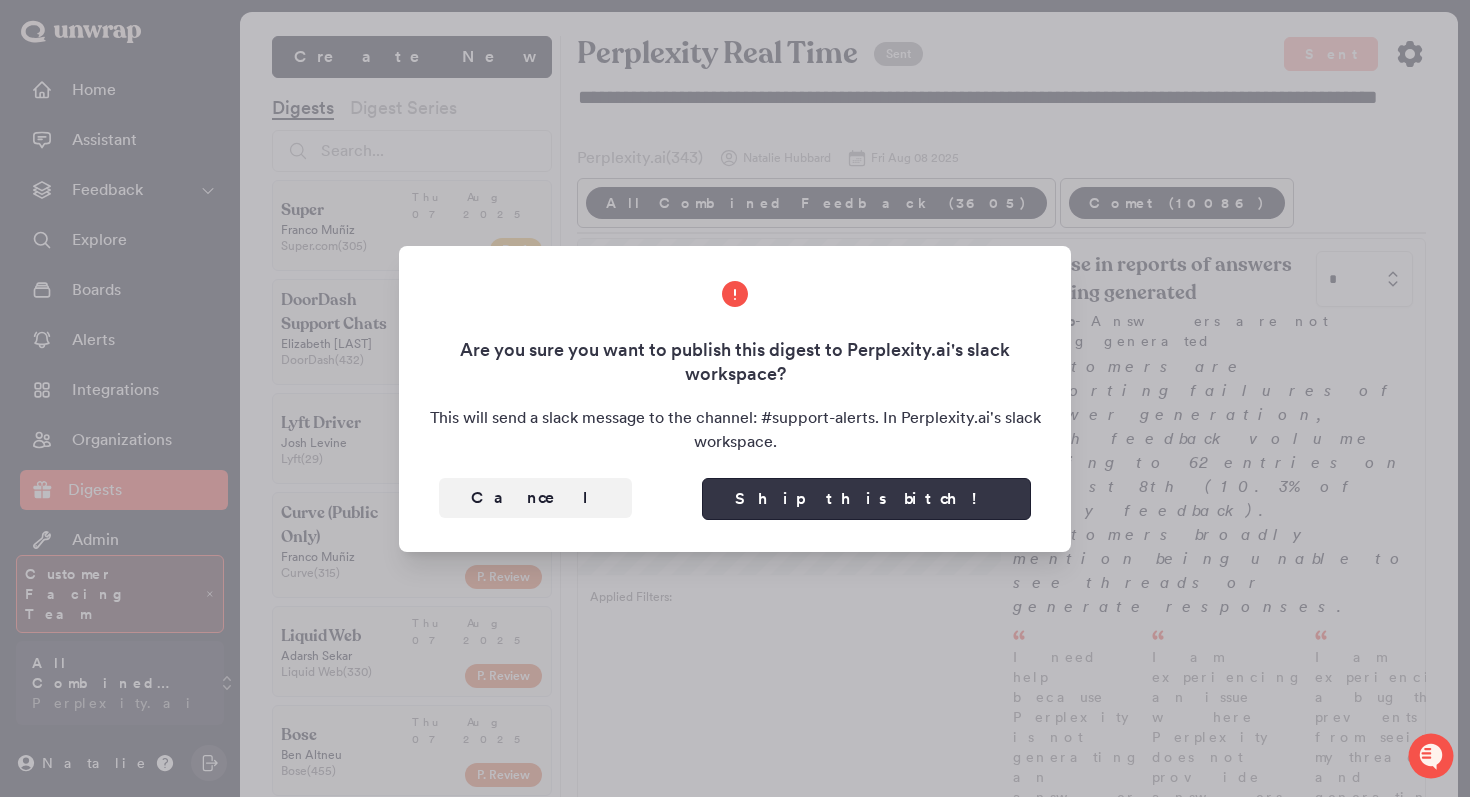 click on "Ship this bitch!" at bounding box center (866, 499) 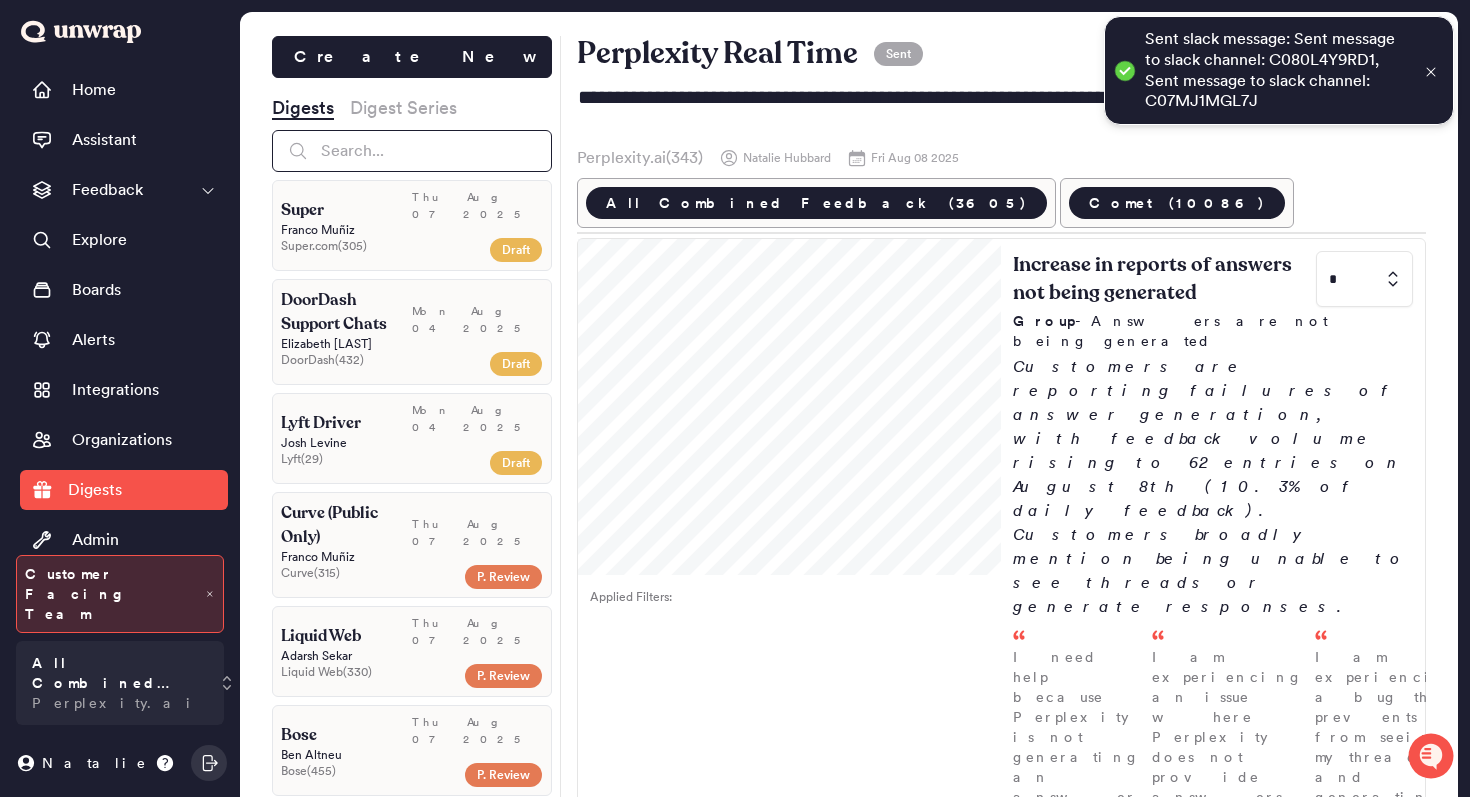 click at bounding box center [412, 151] 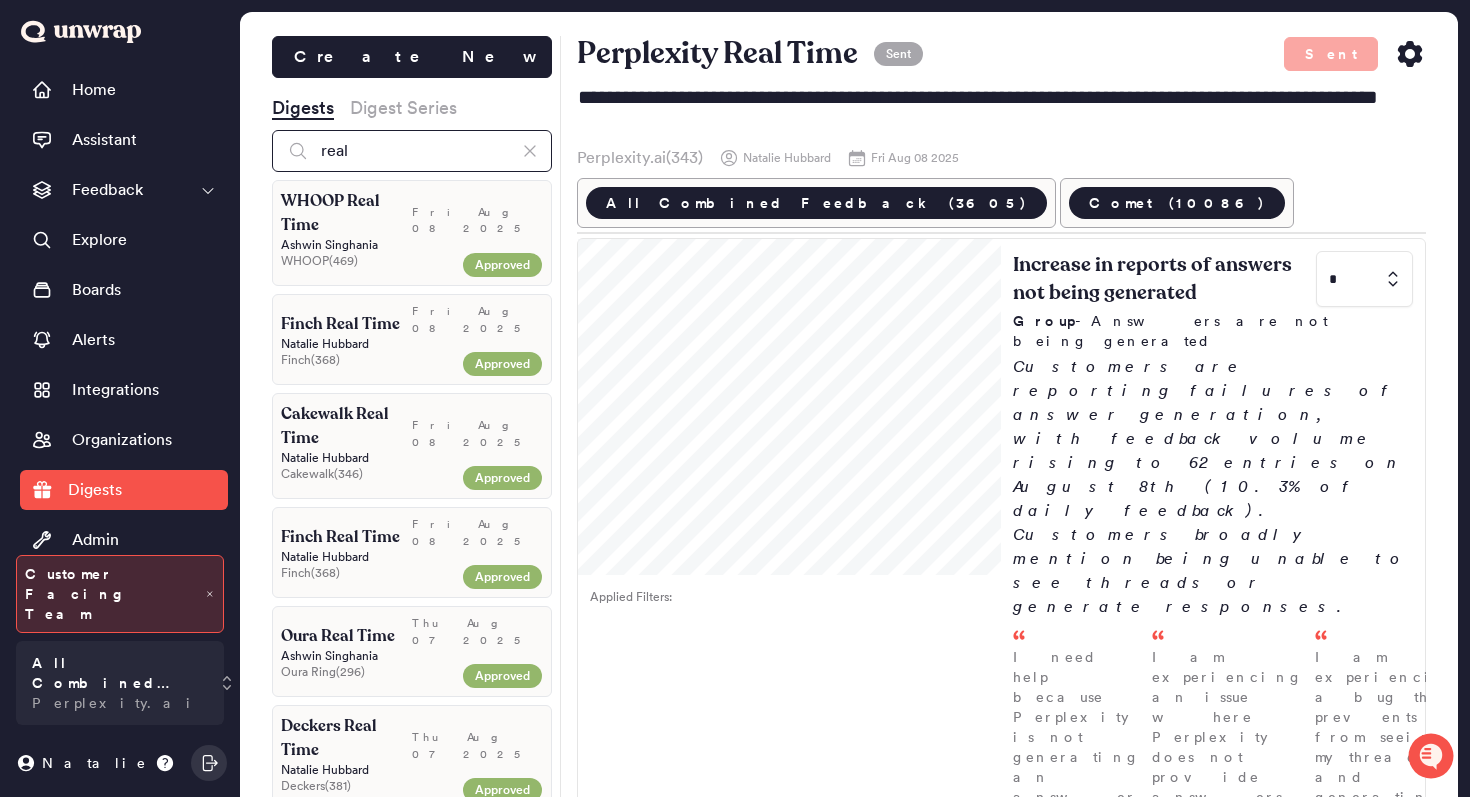 type on "real" 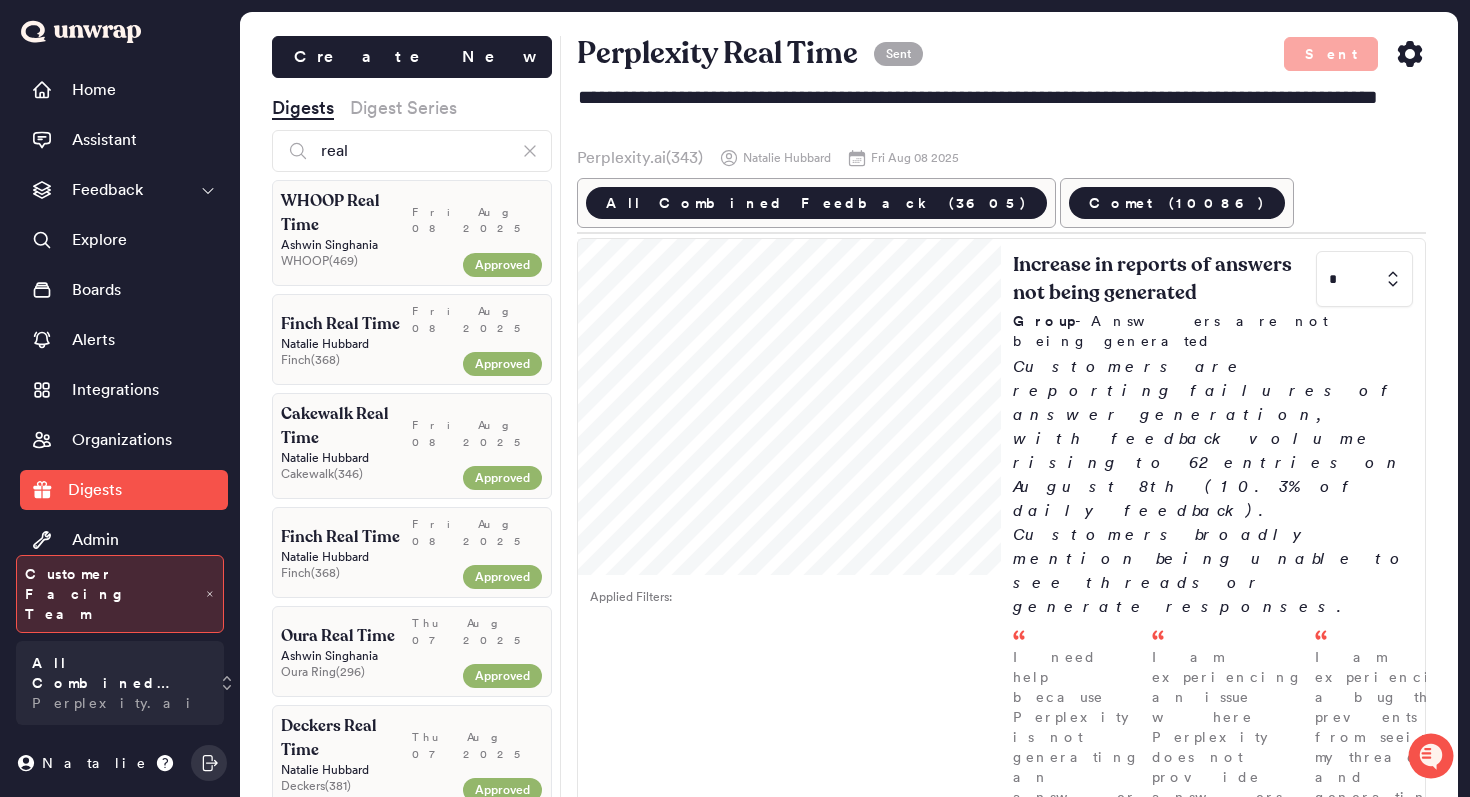click on "Natalie   Hubbard" at bounding box center [412, 557] 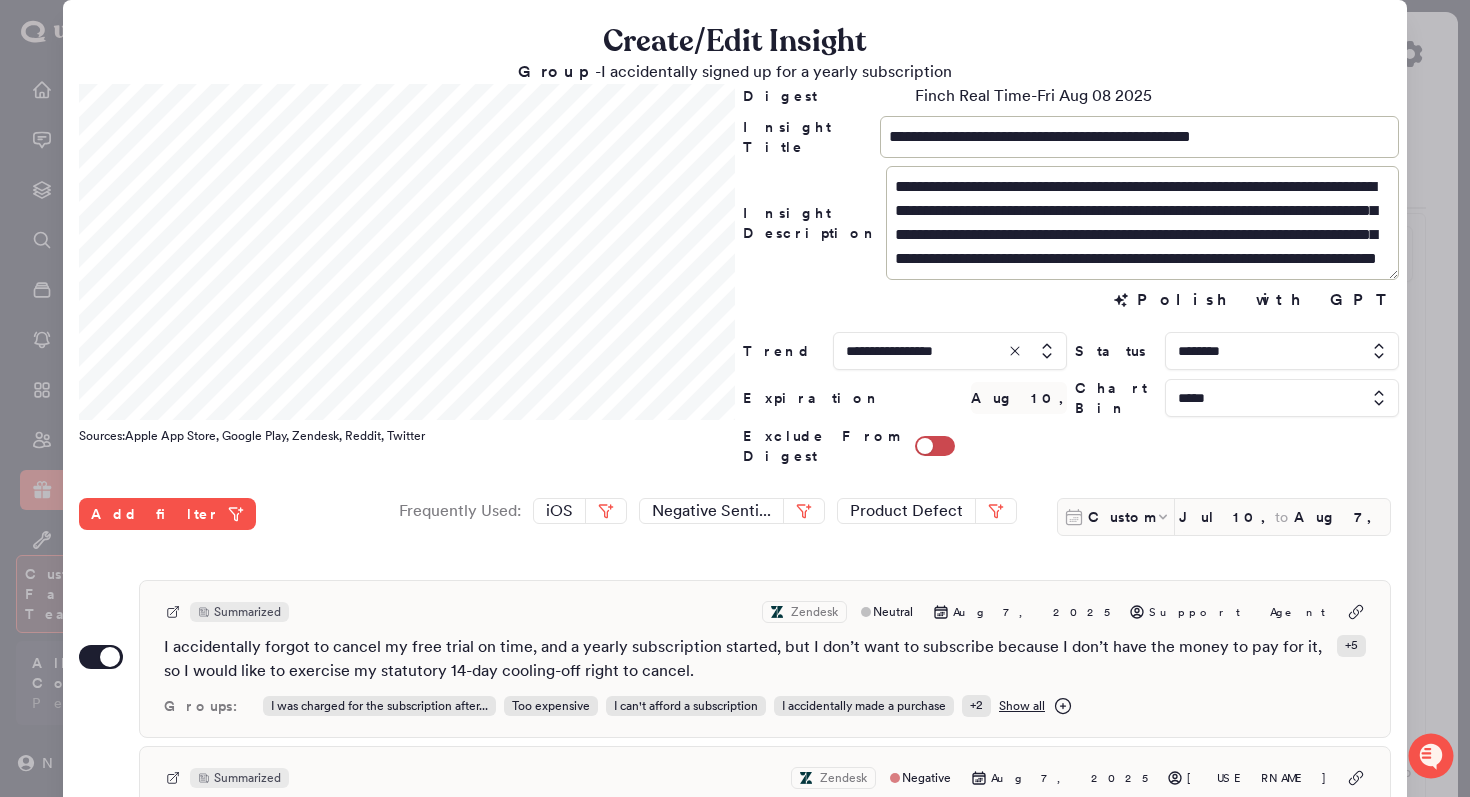 click at bounding box center (735, 398) 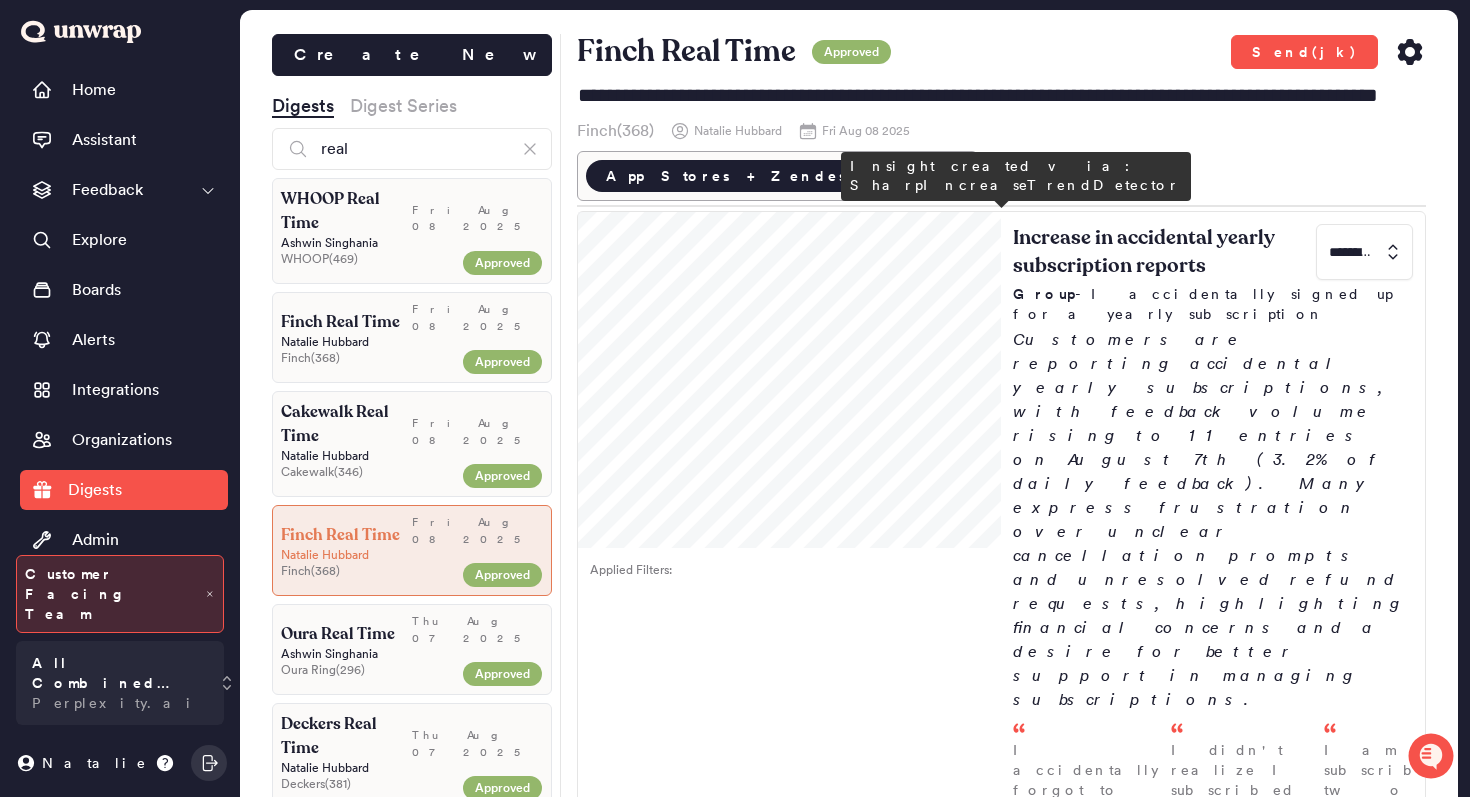 scroll, scrollTop: 0, scrollLeft: 0, axis: both 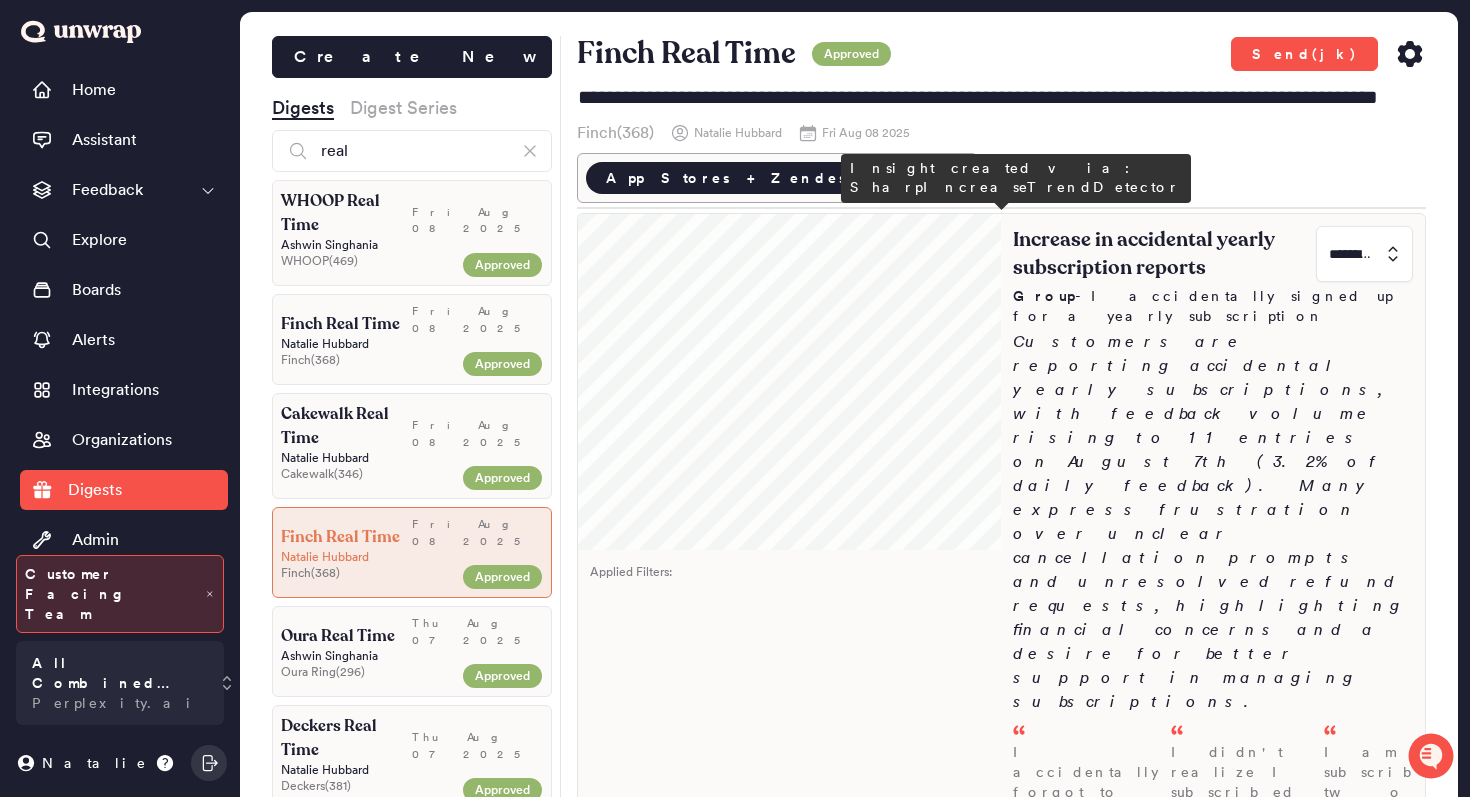 click on "Increase in accidental yearly subscription reports ********* Group  -  I accidentally signed up for a yearly subscription Customers are reporting accidental yearly subscriptions, with feedback volume rising to 11 entries on August 7th (3.2% of daily feedback). Many express frustration over unclear cancellation prompts and unresolved refund requests, highlighting financial concerns and a desire for better support in managing subscriptions. I accidentally forgot to cancel my free trial on time, and a yearly subscription started, but I don’t want to subscribe because I don’t have the money to pay fo...  -  Aug 07 I didn't realize I subscribed to Finch, and after canceling, I found that I have paid for the year and would like to know if I can cancel now and get a refund.  -  Aug 07 I am subscribed to two Finch Plus subscriptions, one annual for $40 and one monthly for $10, but I only intended to subscribe to the monthly one.  -  Aug 07" at bounding box center (1213, 694) 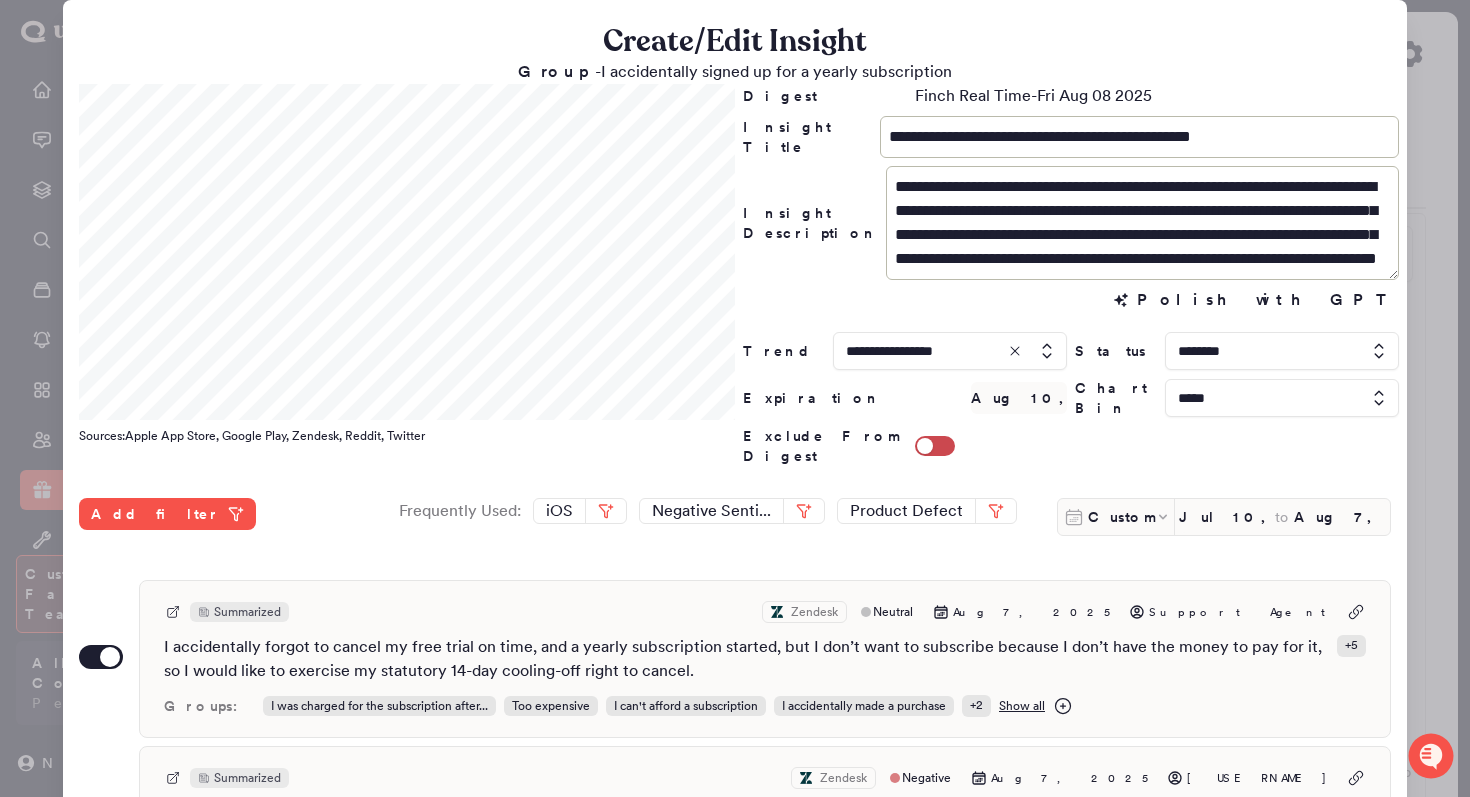 scroll, scrollTop: 0, scrollLeft: 0, axis: both 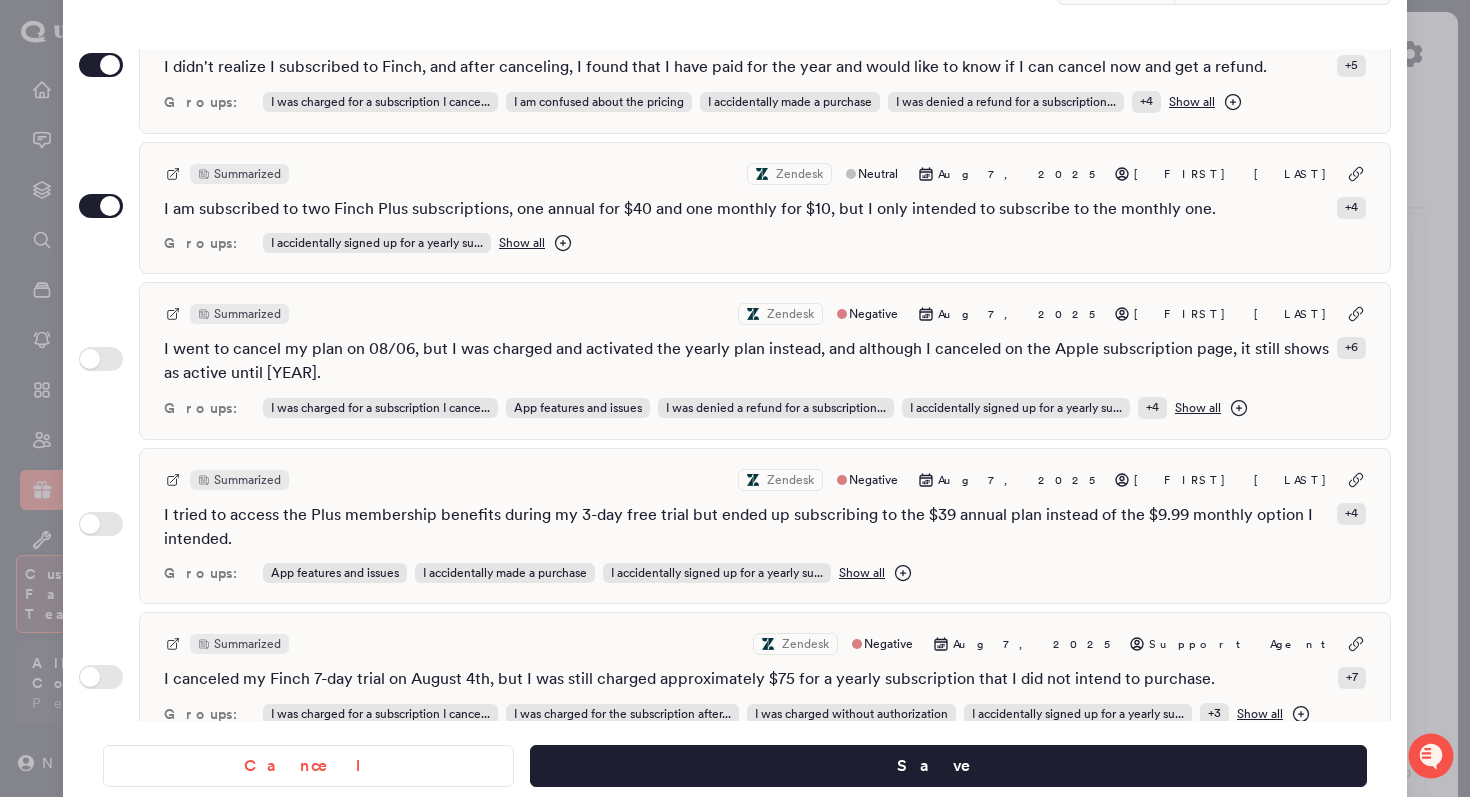 click on "**********" at bounding box center (735, 144) 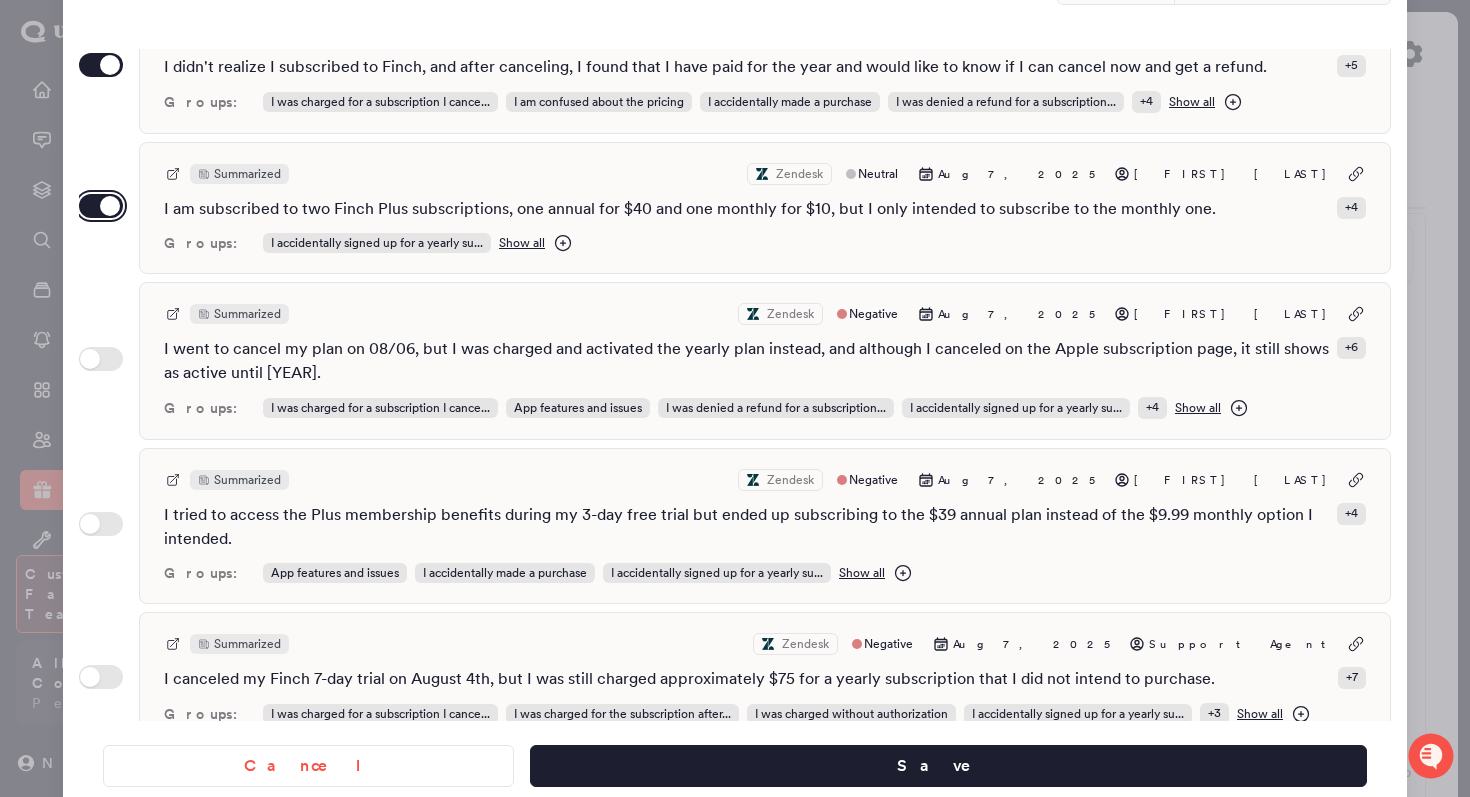 click on "Use setting" at bounding box center (101, 206) 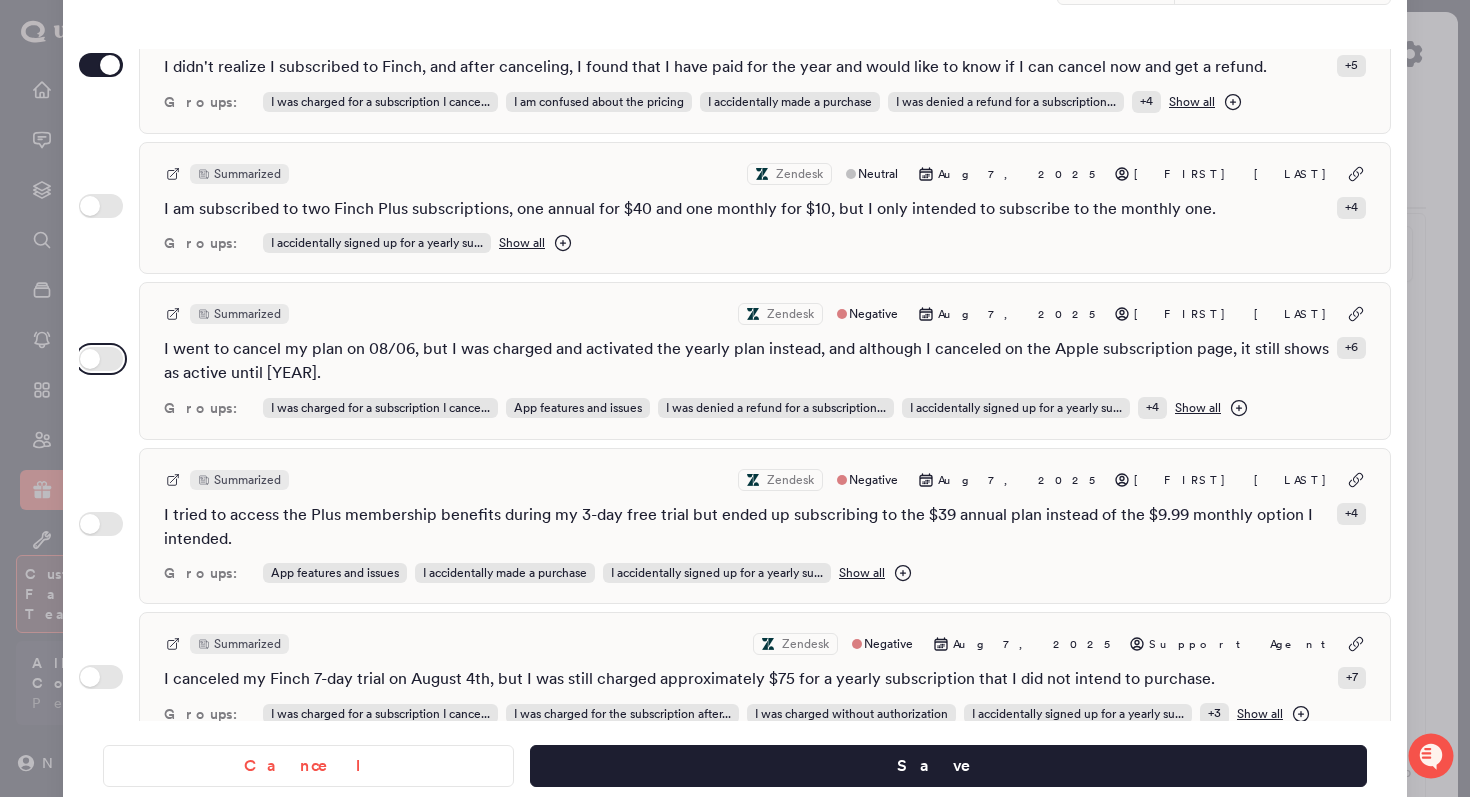 click on "Use setting" at bounding box center (101, 359) 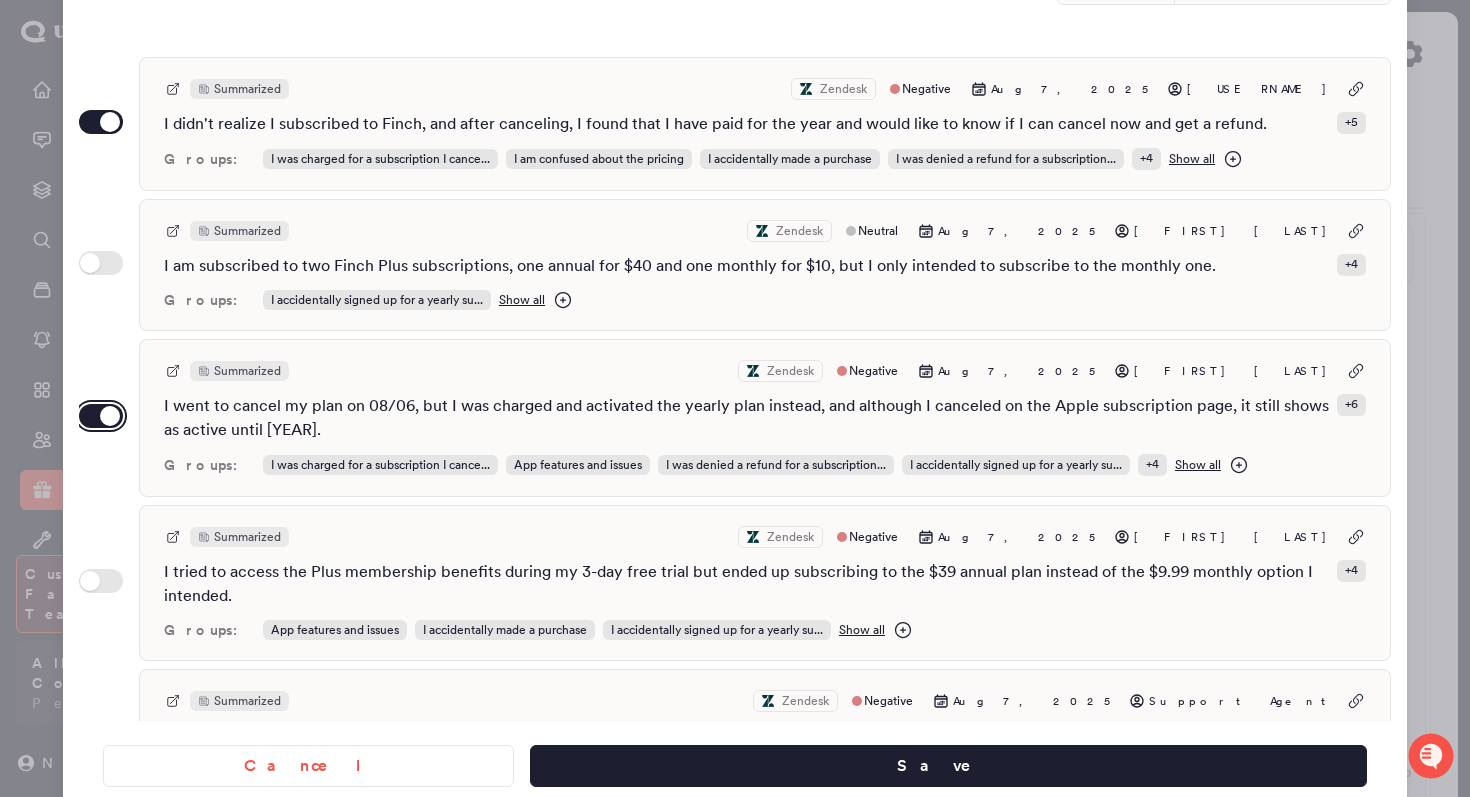 scroll, scrollTop: 129, scrollLeft: 0, axis: vertical 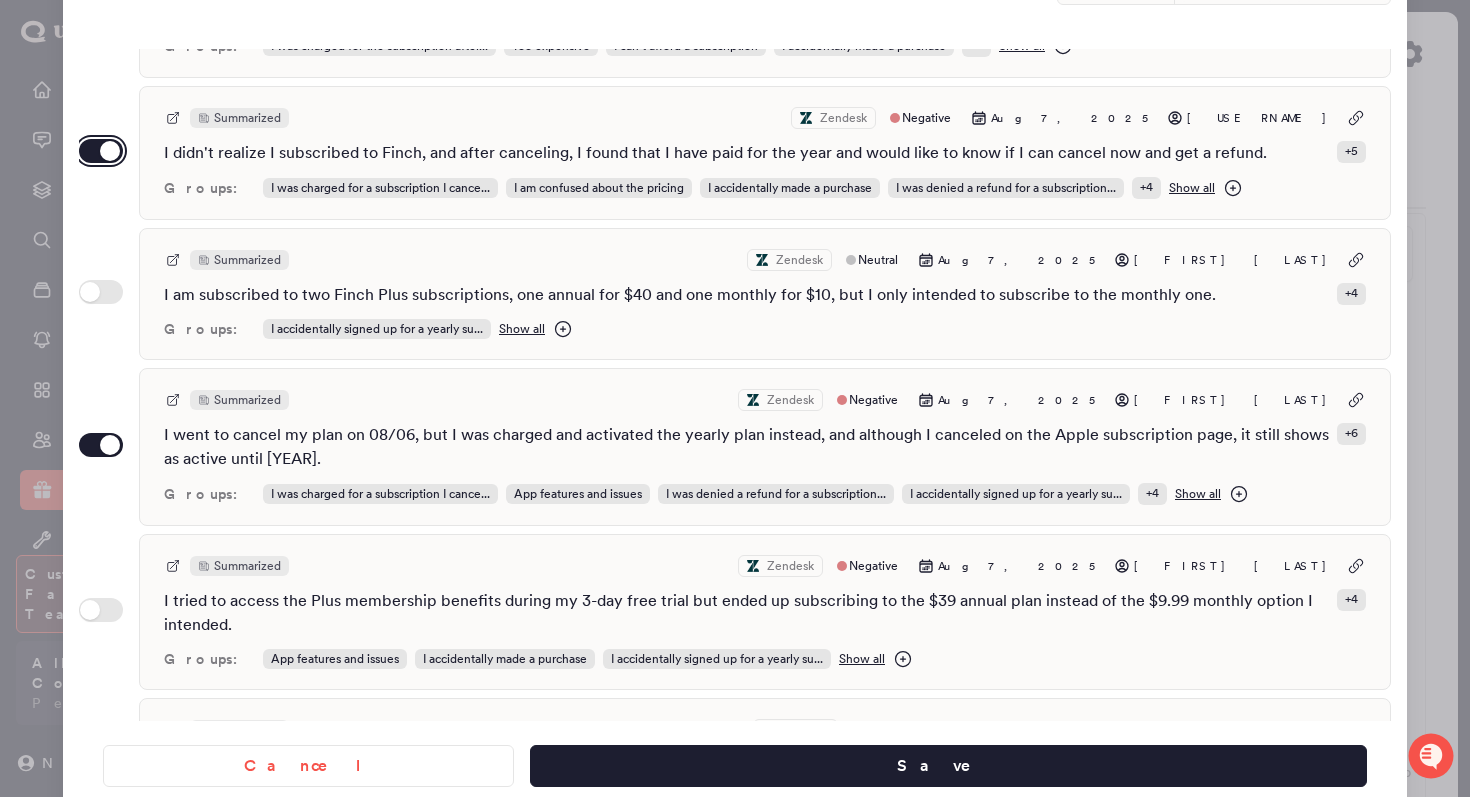 click on "Use setting" at bounding box center (101, 151) 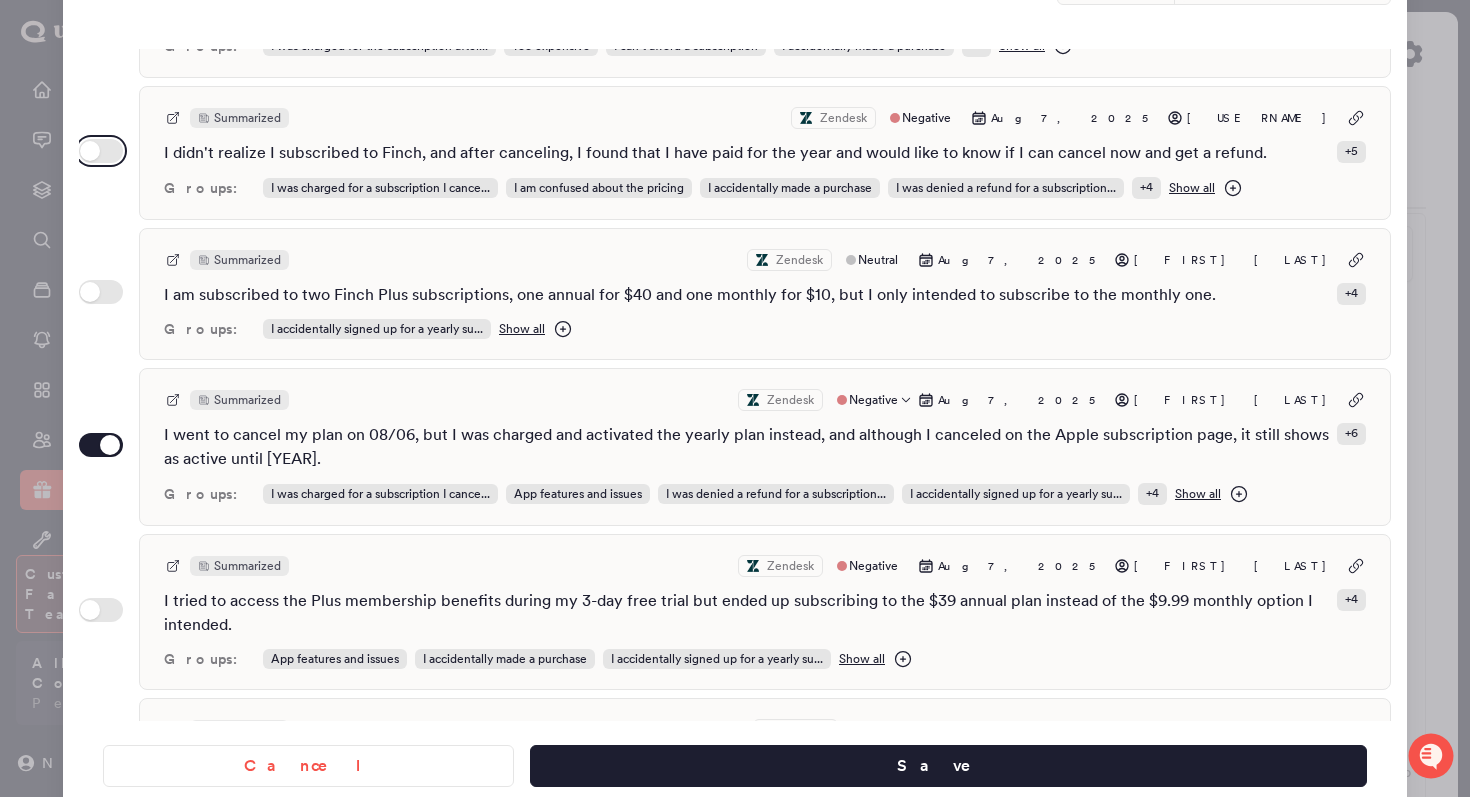 scroll, scrollTop: 229, scrollLeft: 0, axis: vertical 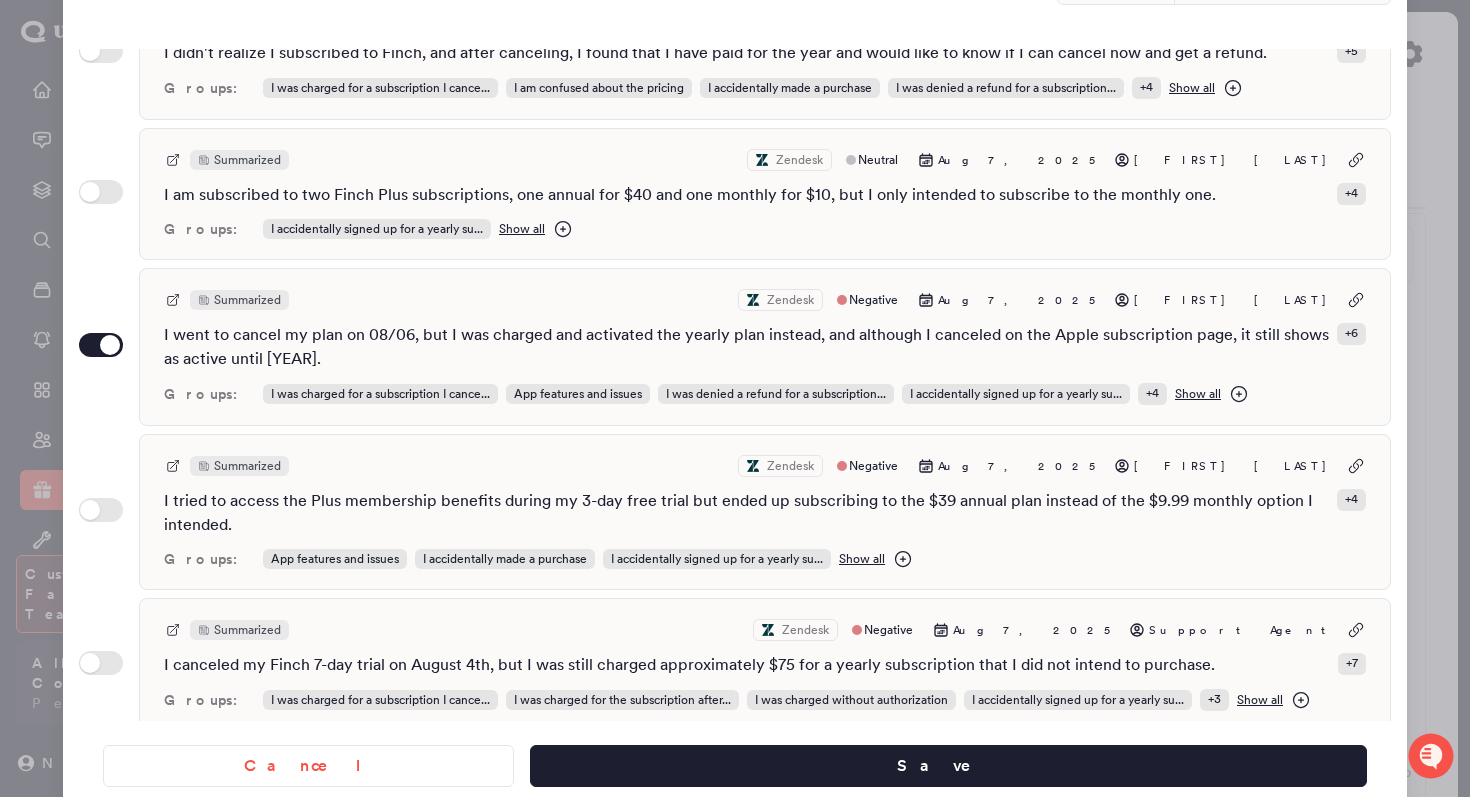 click on "Use setting" at bounding box center [101, 512] 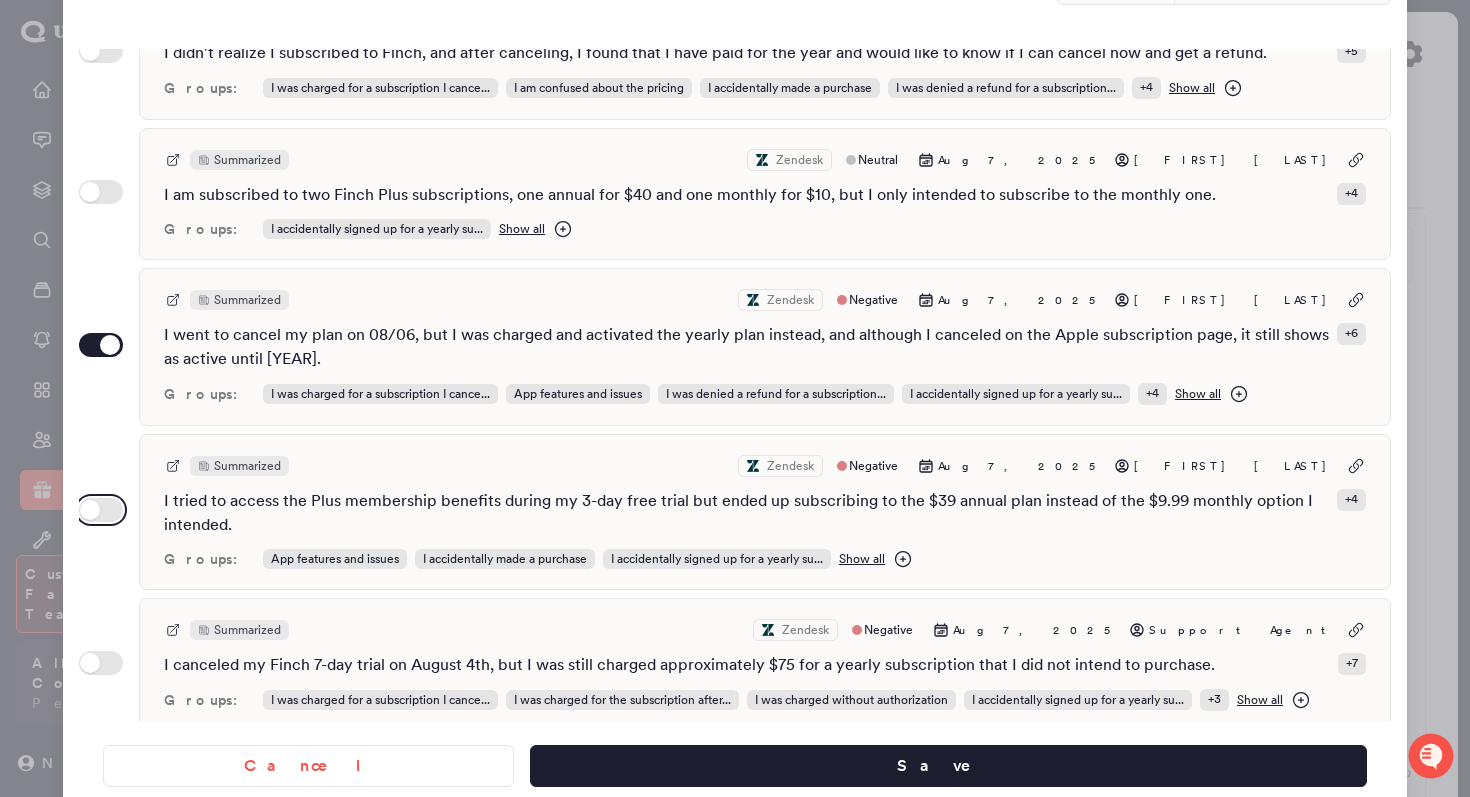 click on "Use setting" at bounding box center [101, 510] 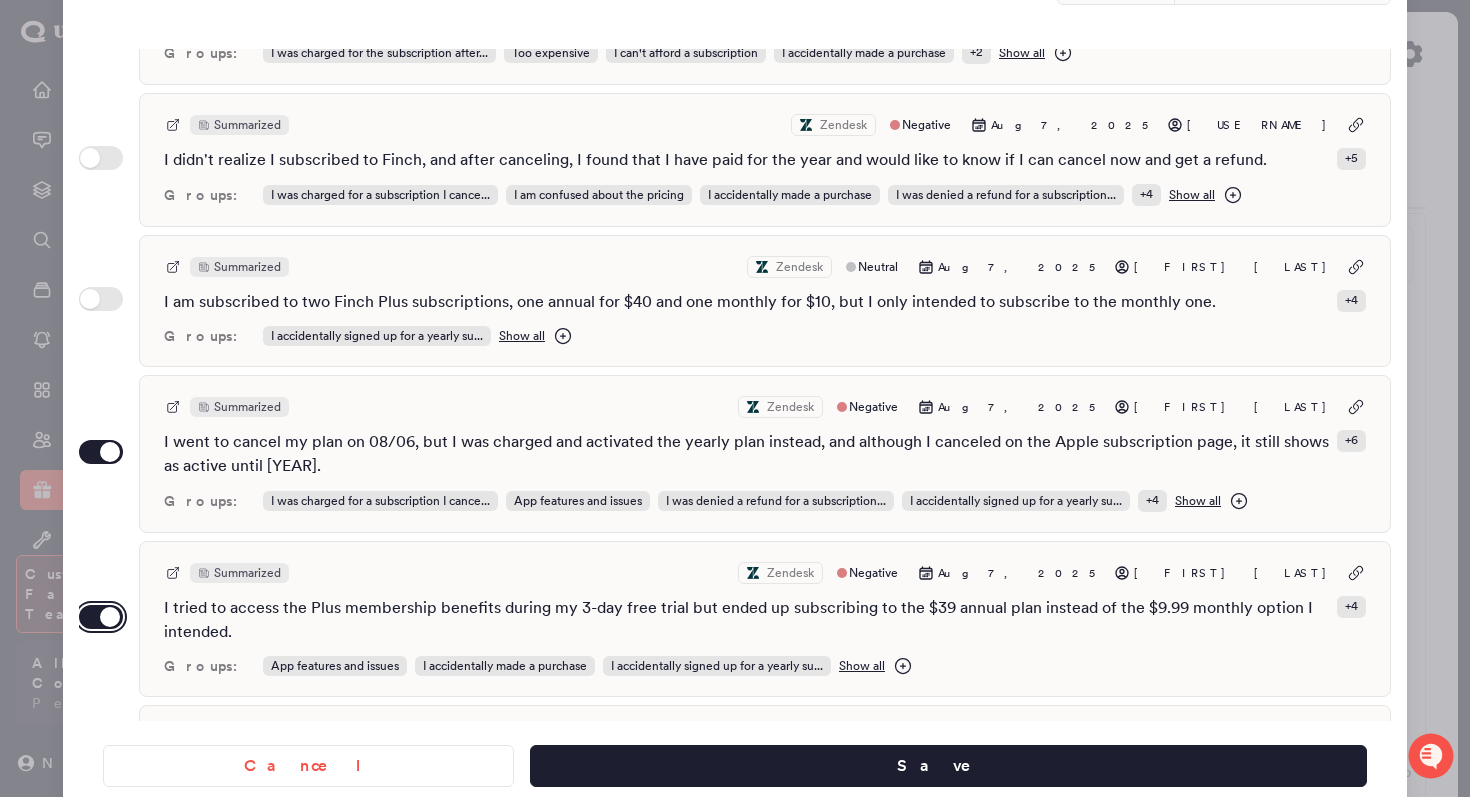 scroll, scrollTop: 0, scrollLeft: 0, axis: both 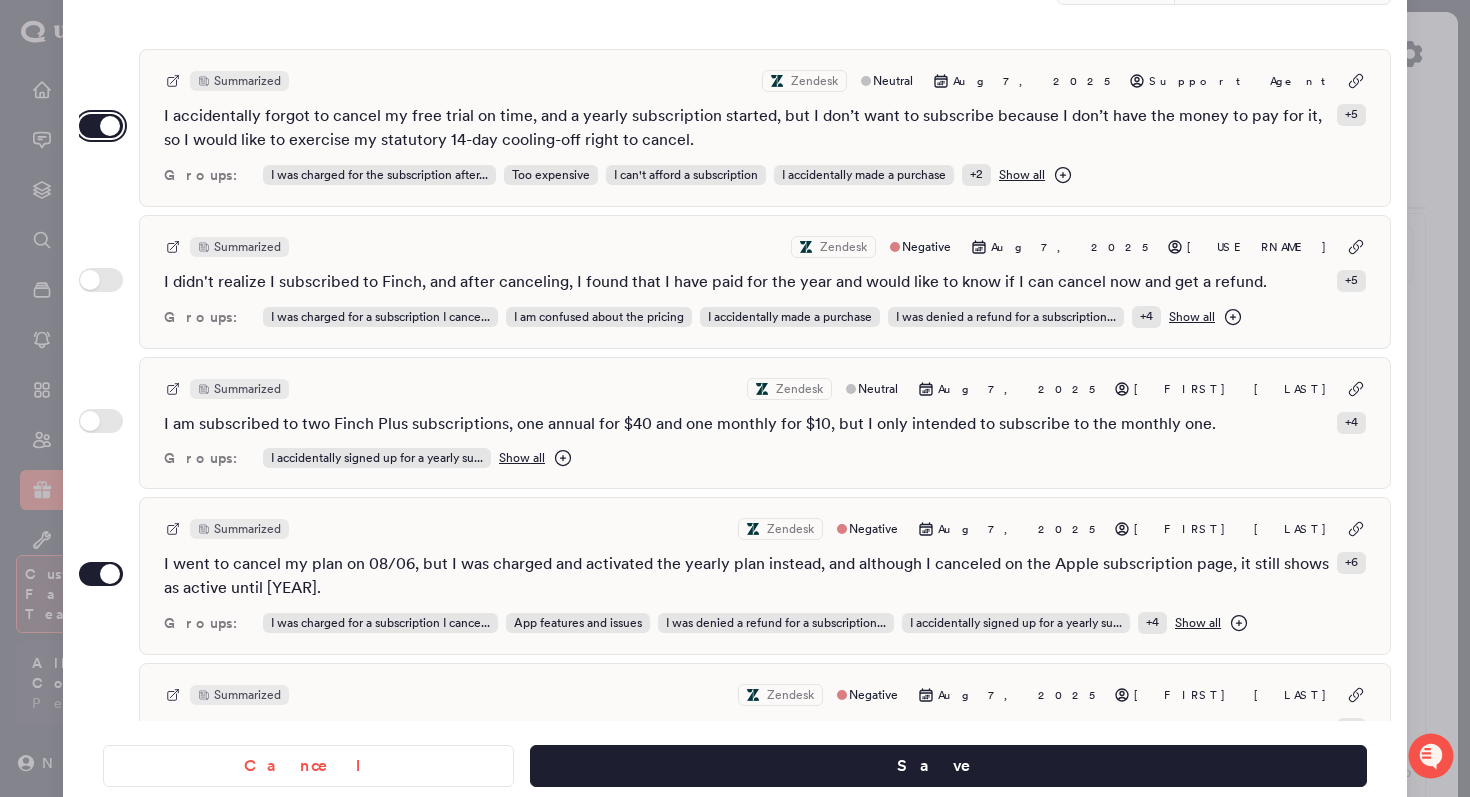 click on "Use setting" at bounding box center [101, 126] 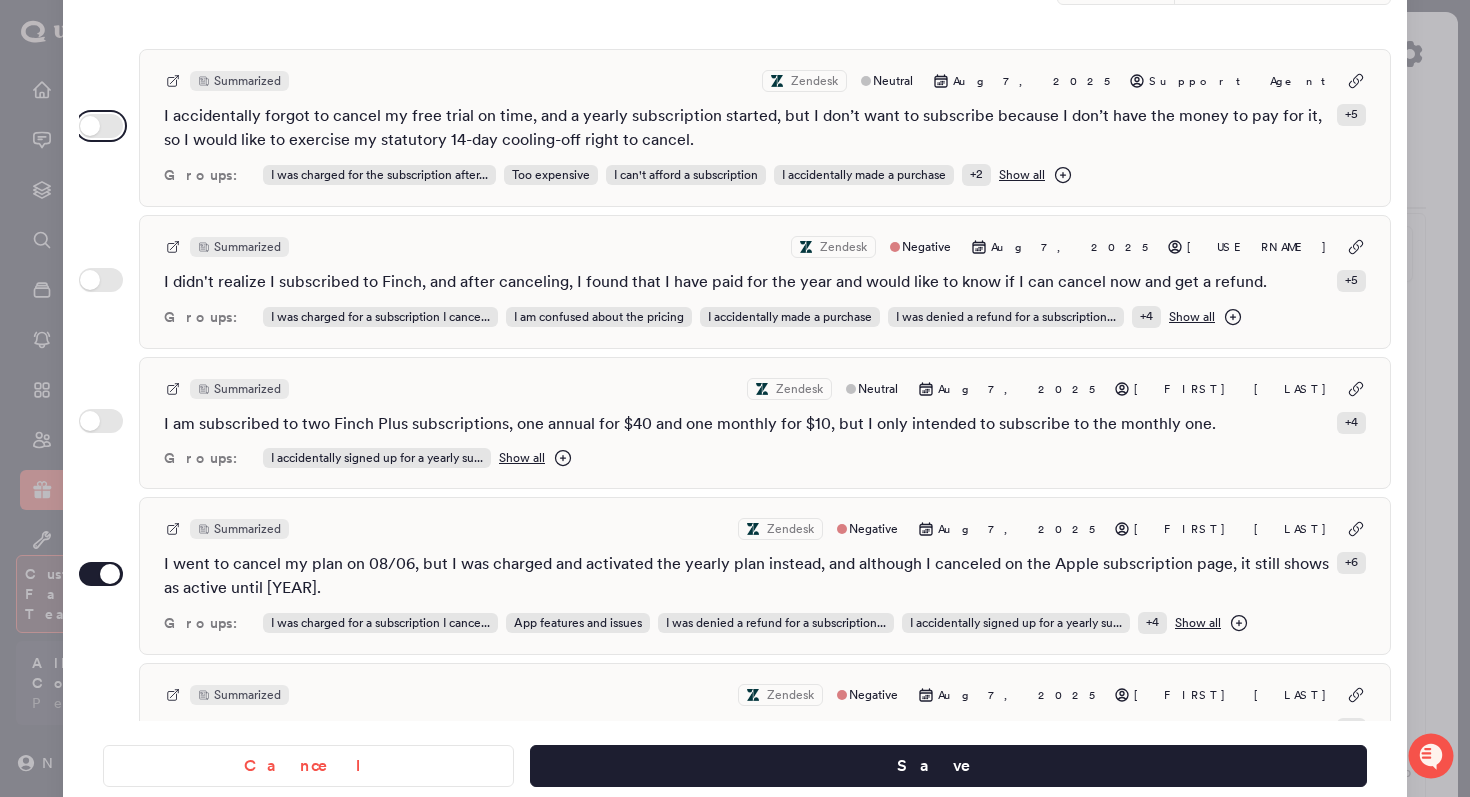 scroll, scrollTop: 383, scrollLeft: 0, axis: vertical 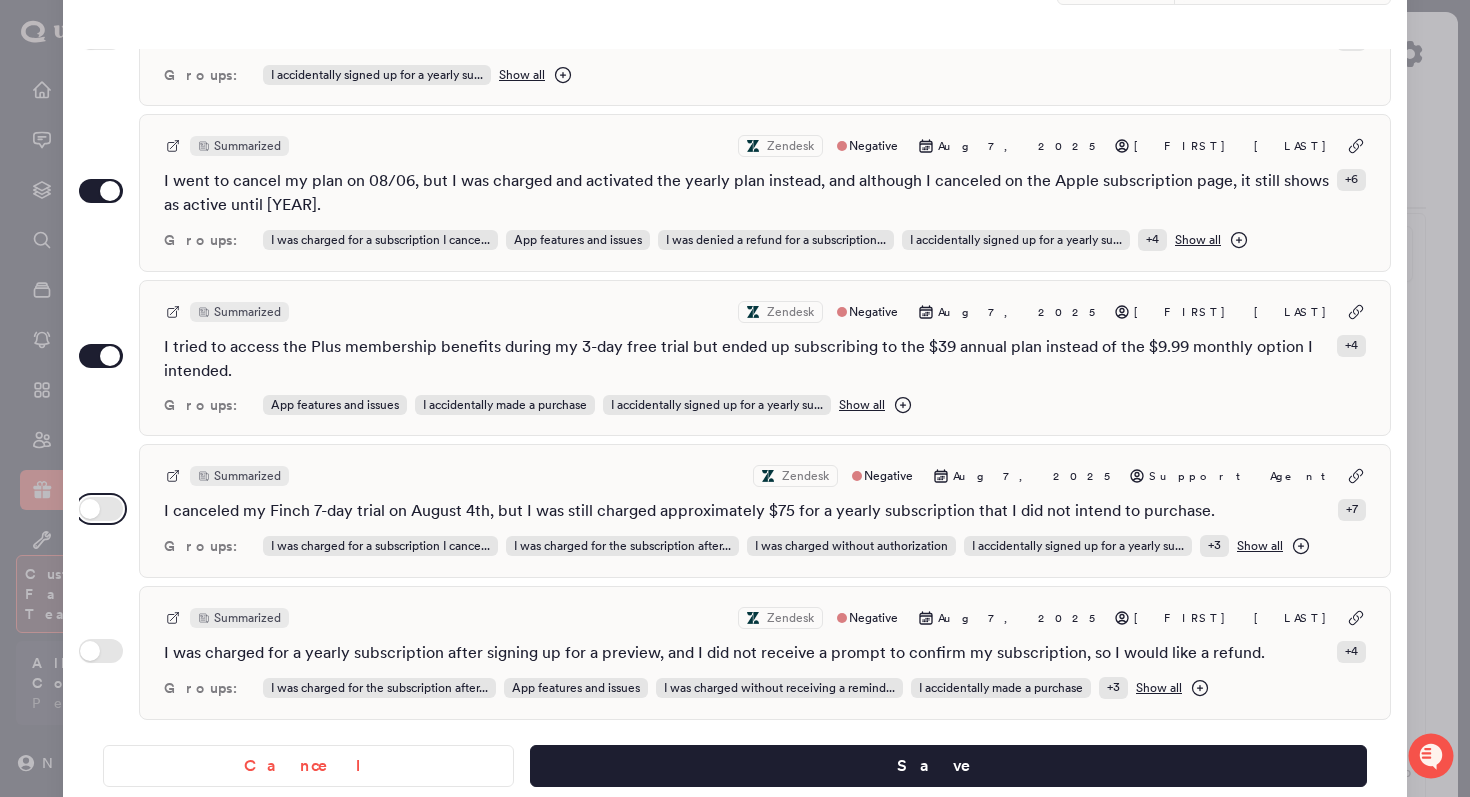 click on "Use setting" at bounding box center (101, 509) 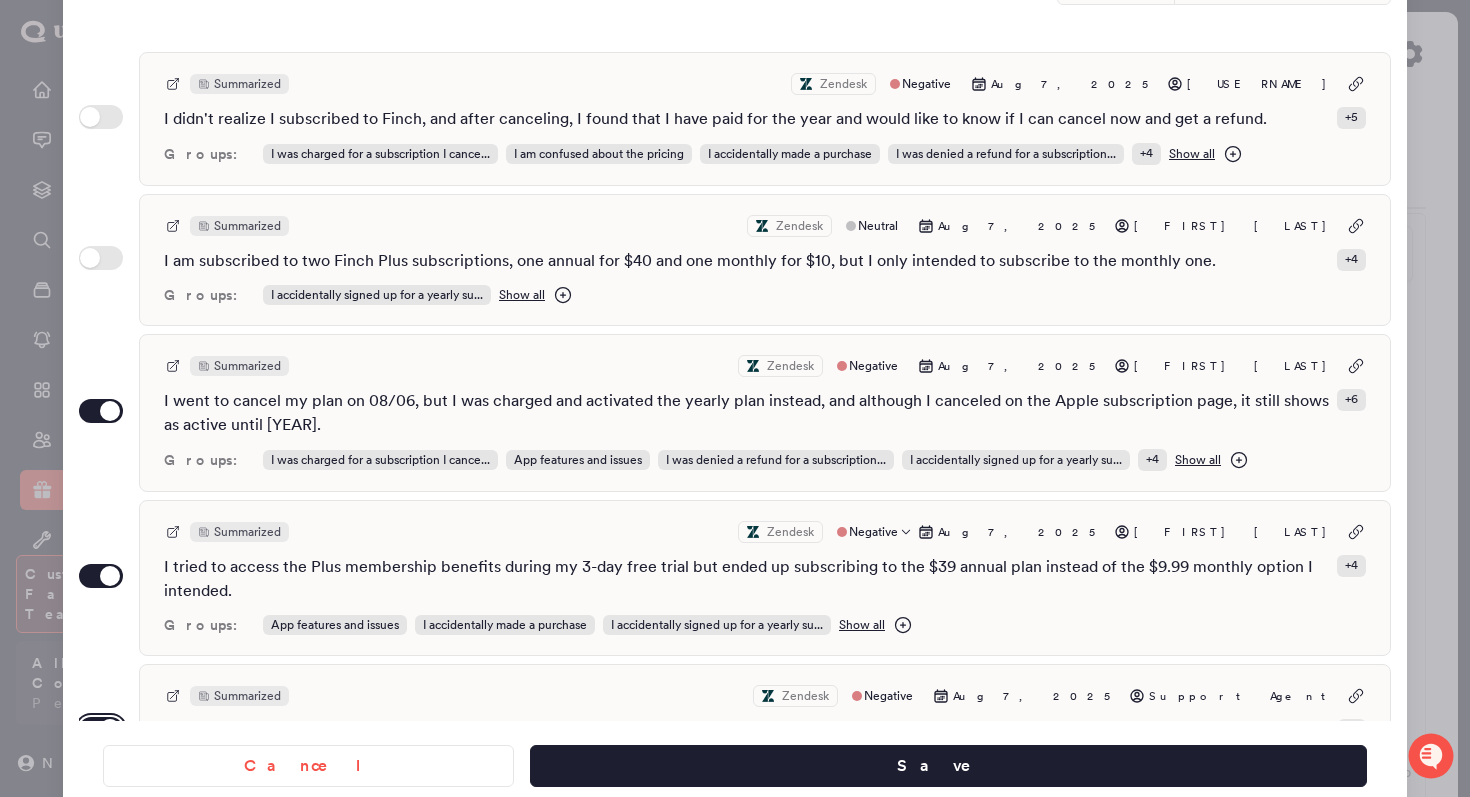 scroll, scrollTop: 0, scrollLeft: 0, axis: both 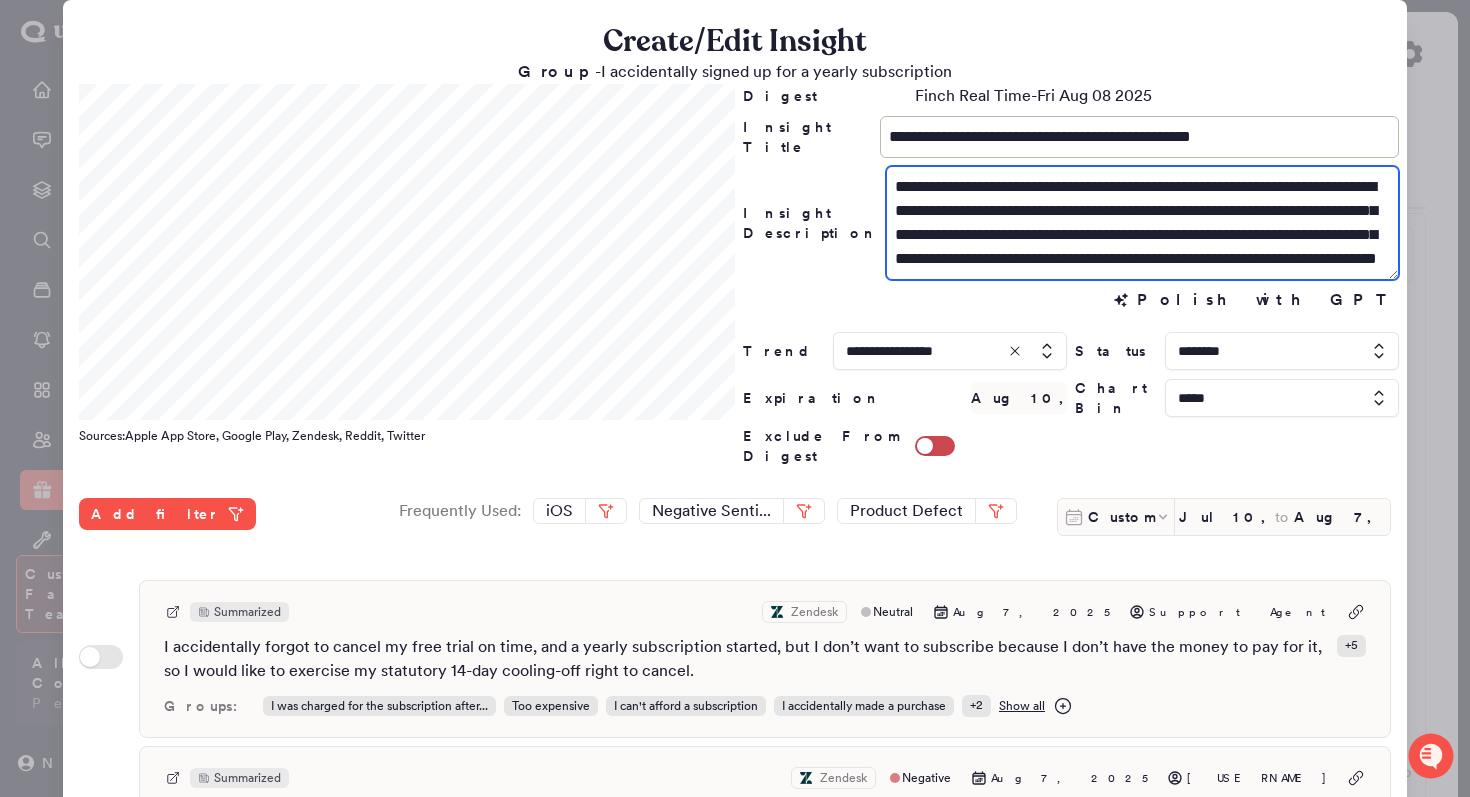 click on "**********" at bounding box center (1142, 223) 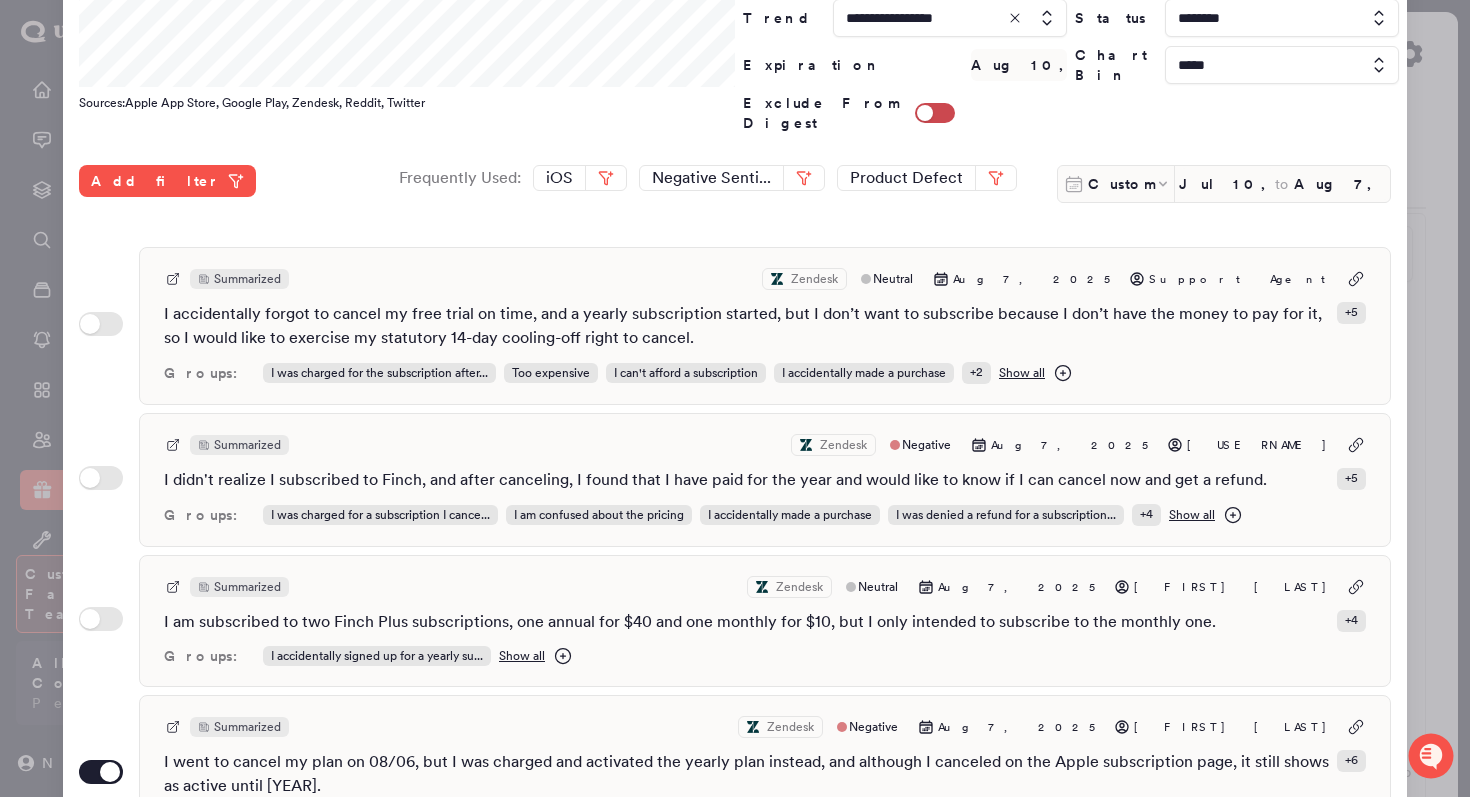 scroll, scrollTop: 531, scrollLeft: 0, axis: vertical 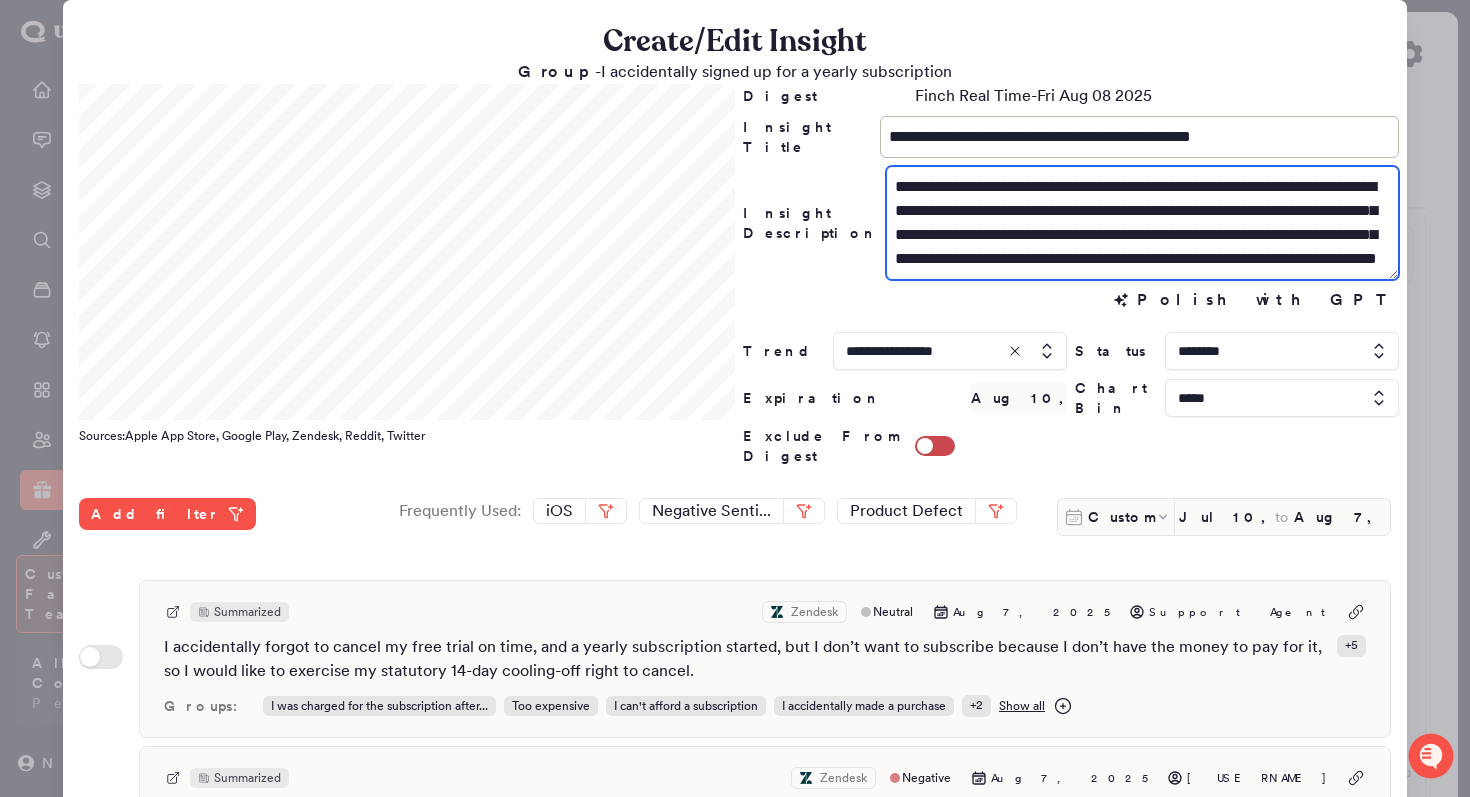 drag, startPoint x: 1188, startPoint y: 209, endPoint x: 1353, endPoint y: 283, distance: 180.83418 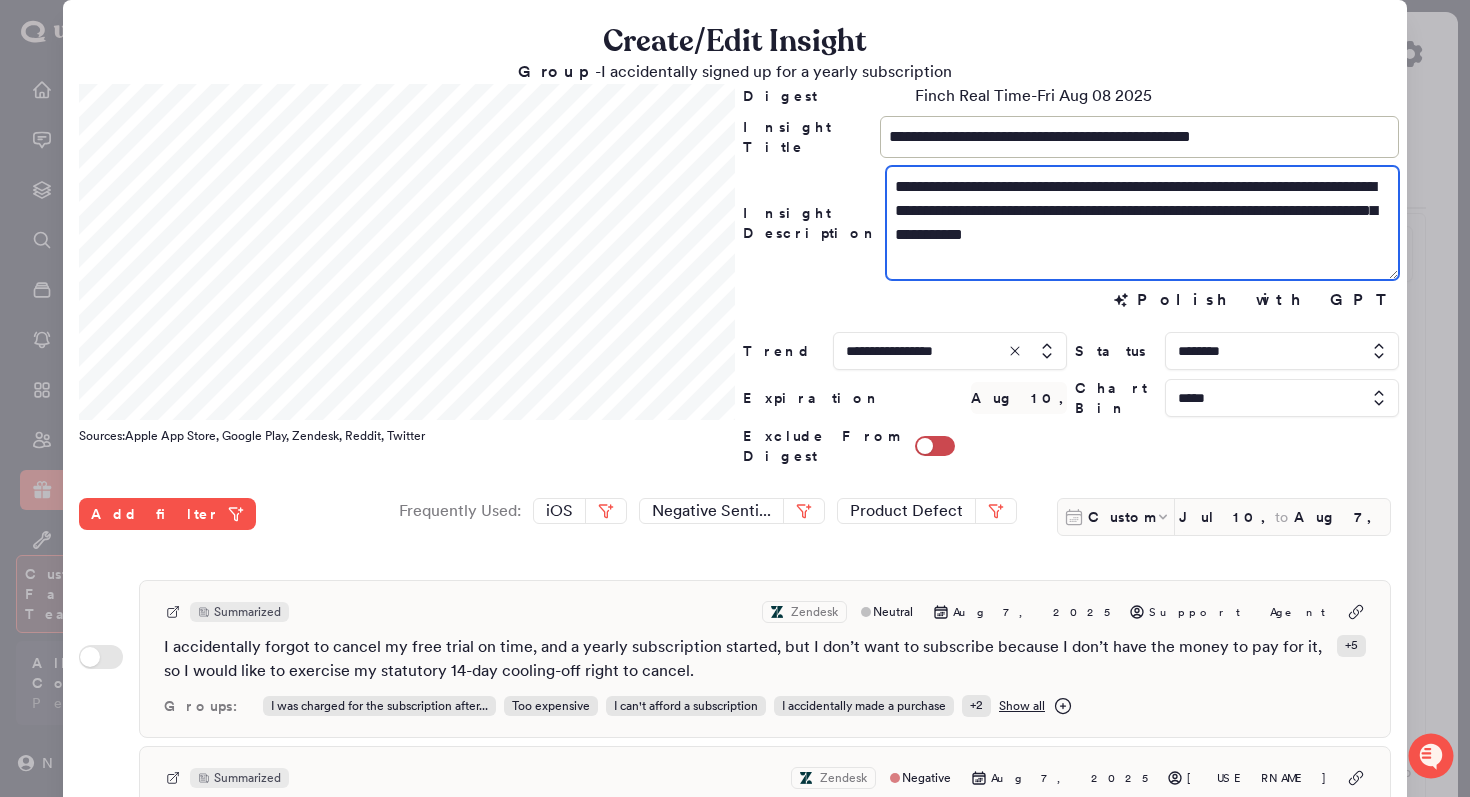 scroll, scrollTop: 0, scrollLeft: 0, axis: both 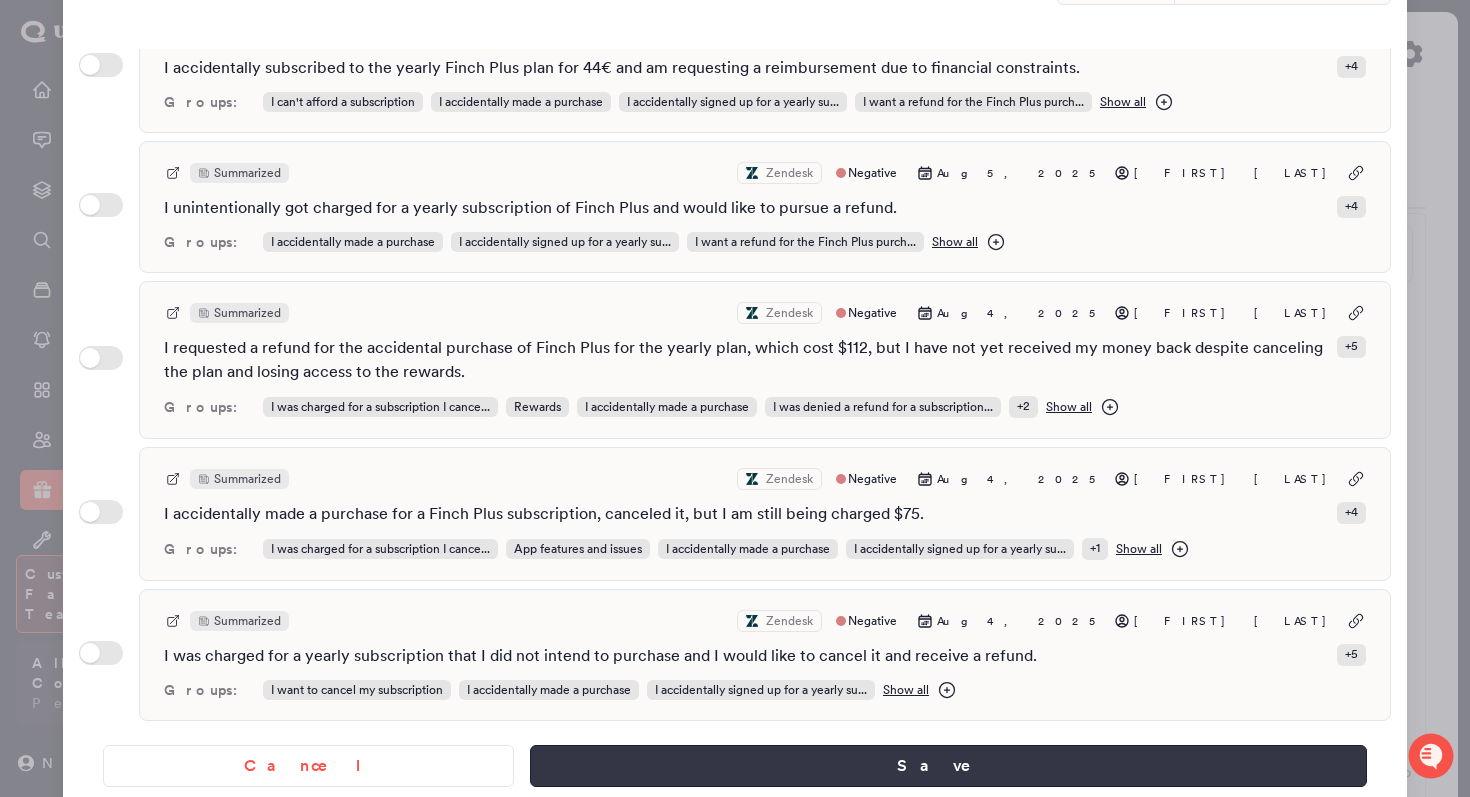 type on "**********" 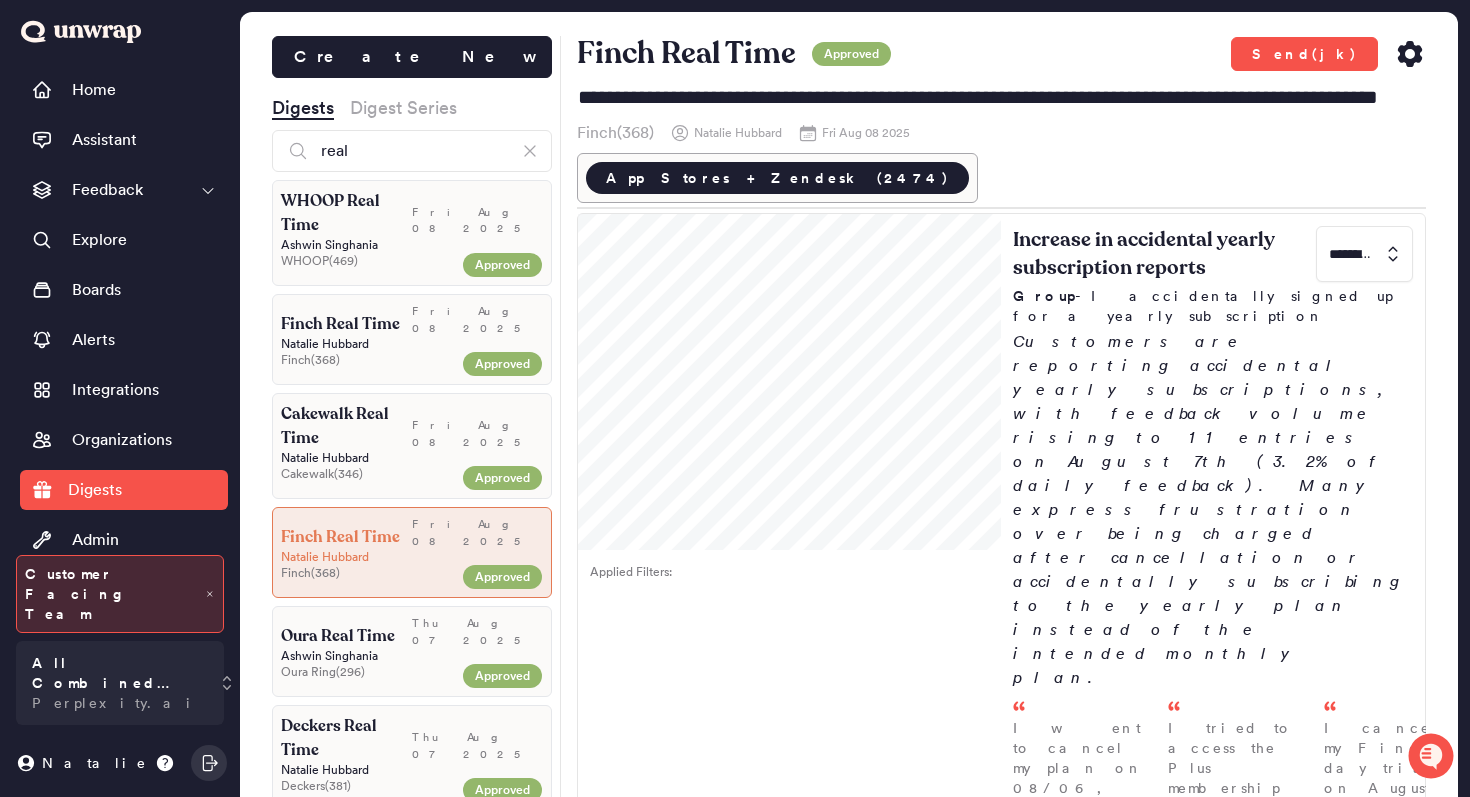 click 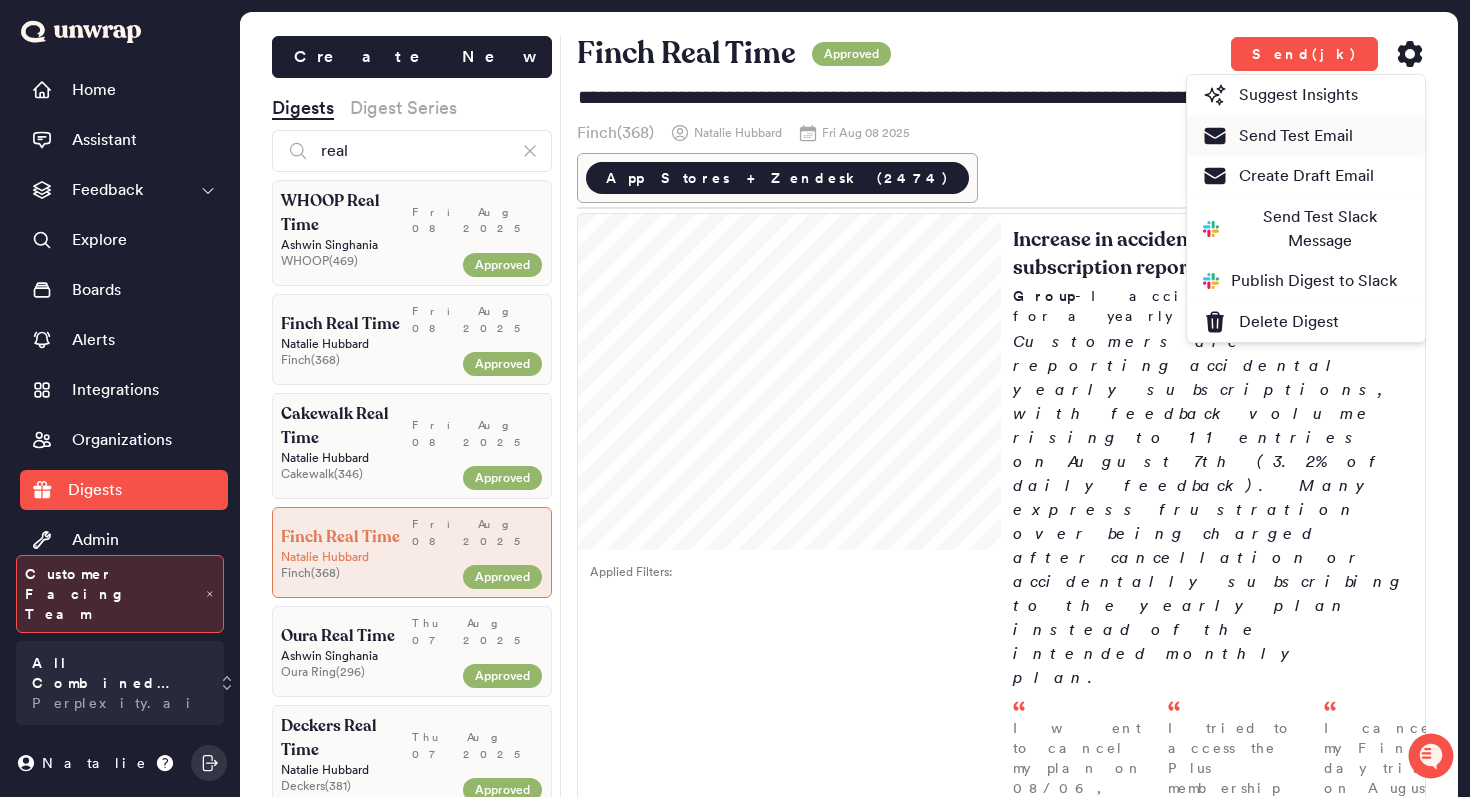 click on "Create Draft Email" at bounding box center (1288, 176) 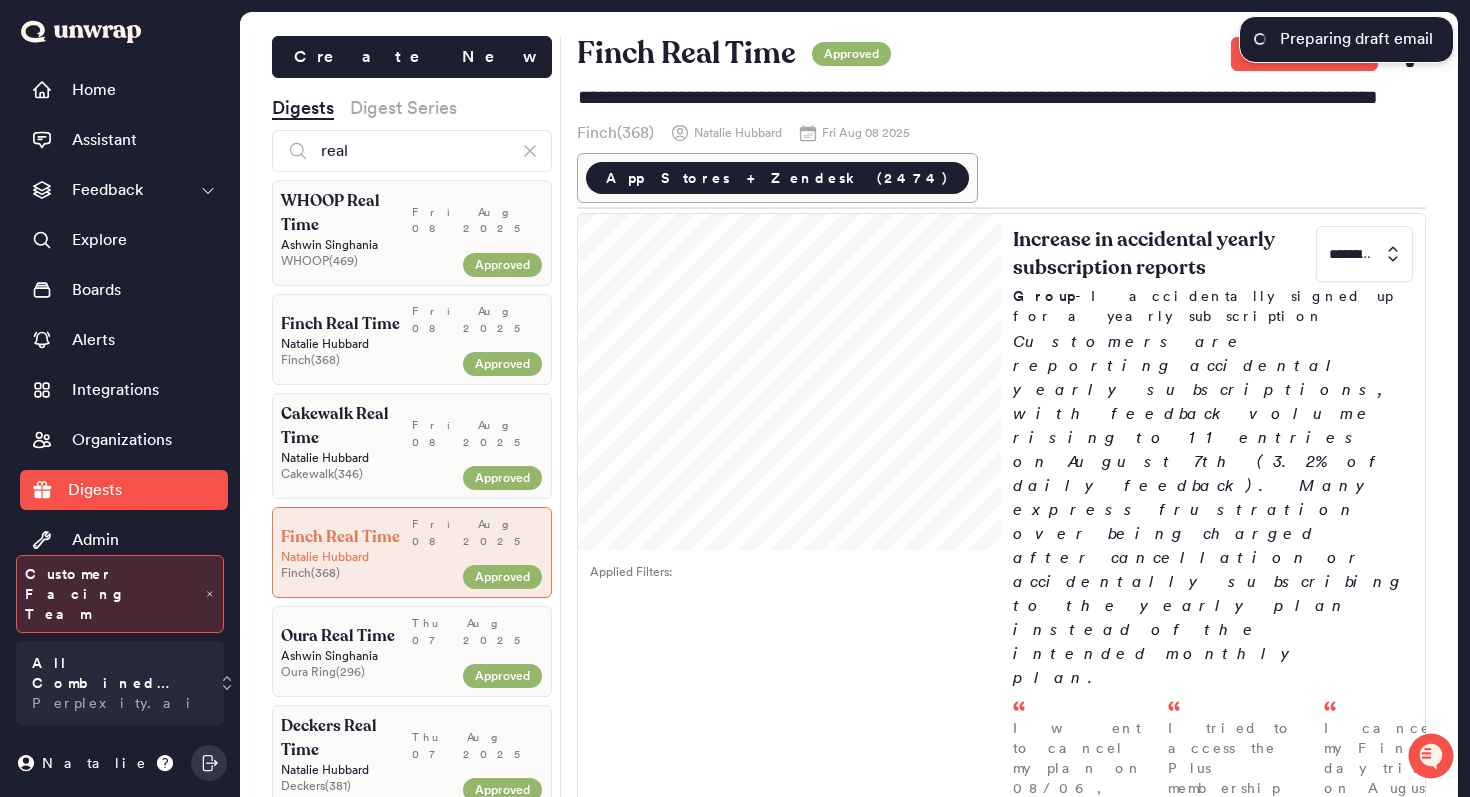 click on "Natalie   Hubbard" at bounding box center [412, 344] 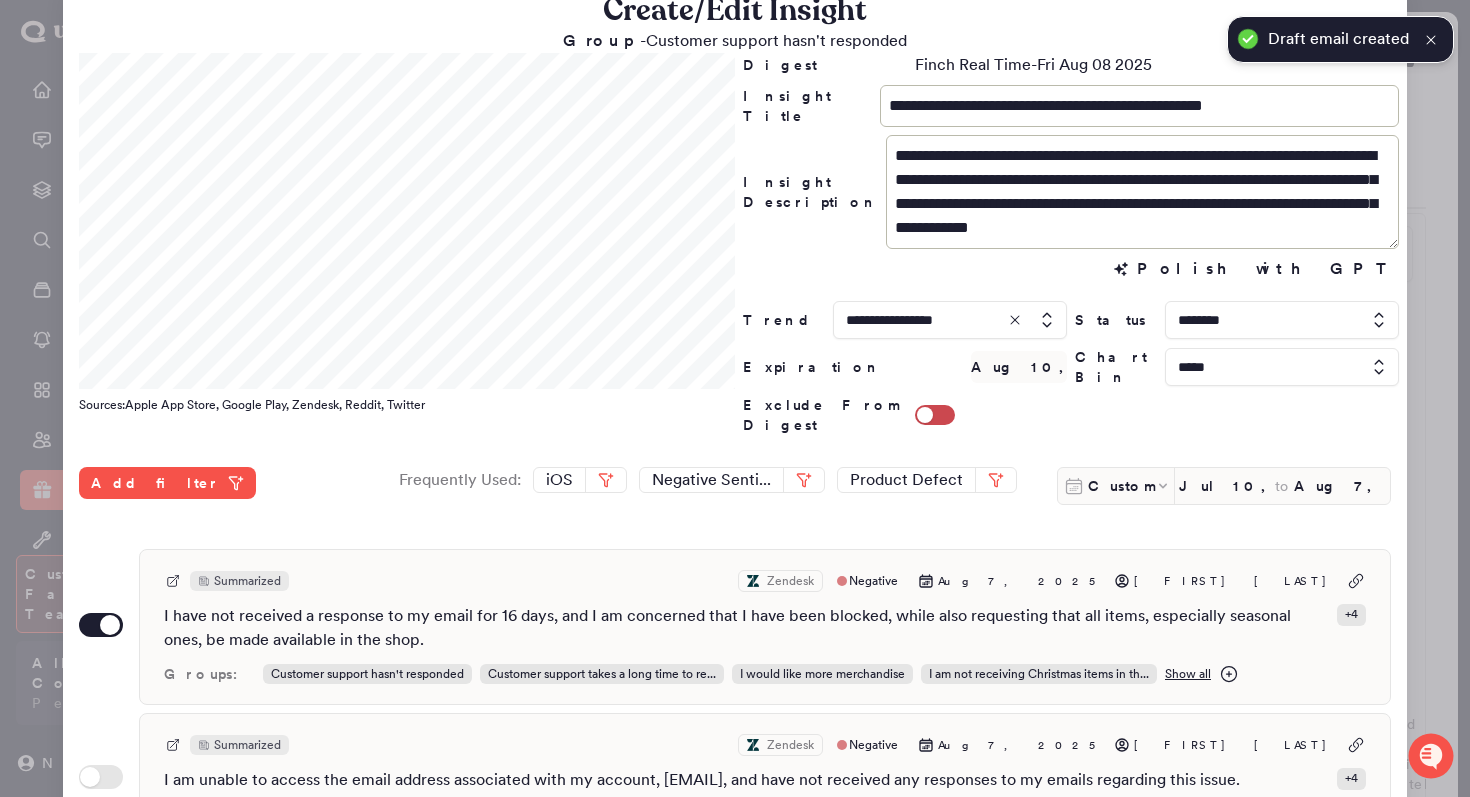 scroll, scrollTop: 0, scrollLeft: 0, axis: both 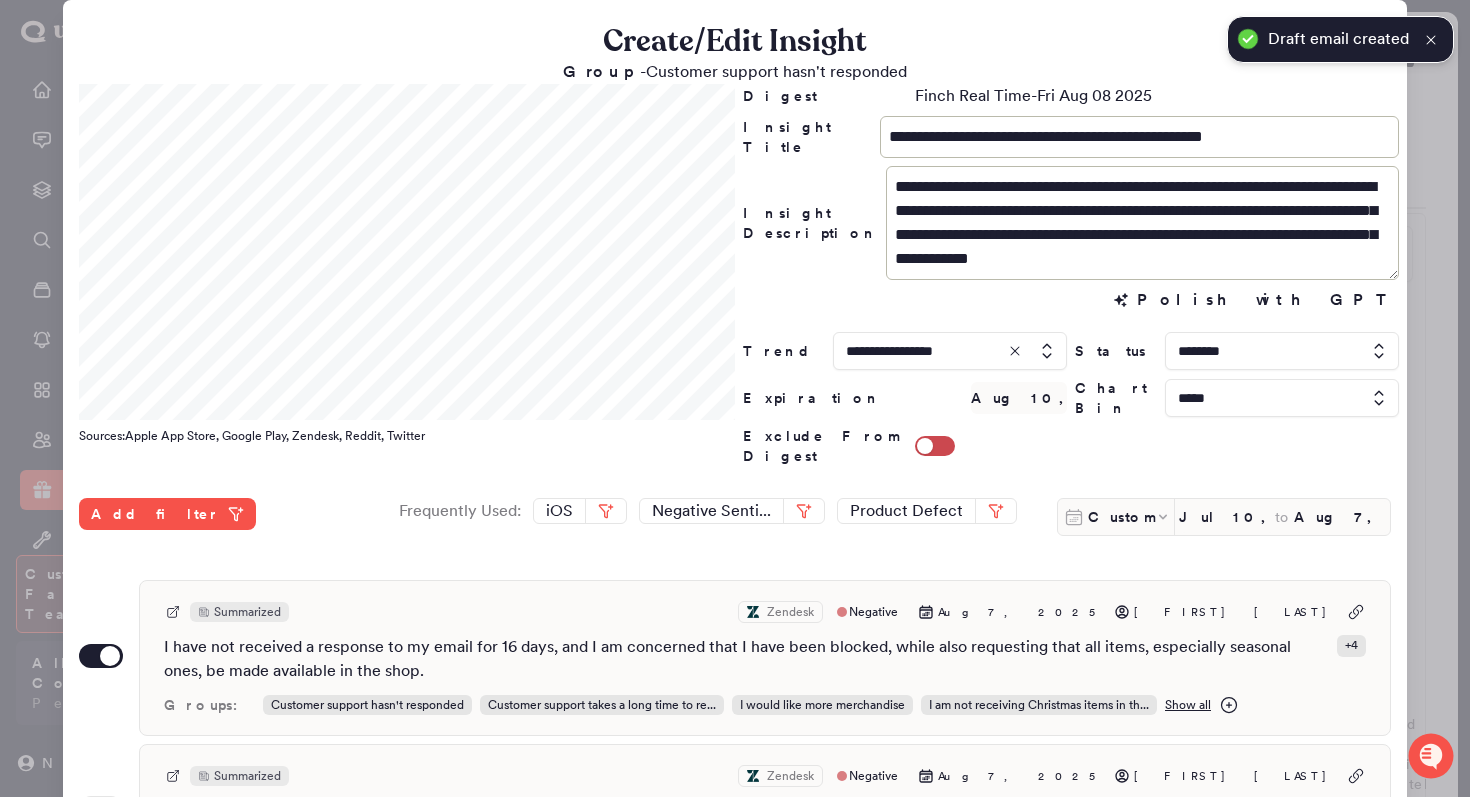 click at bounding box center (1282, 398) 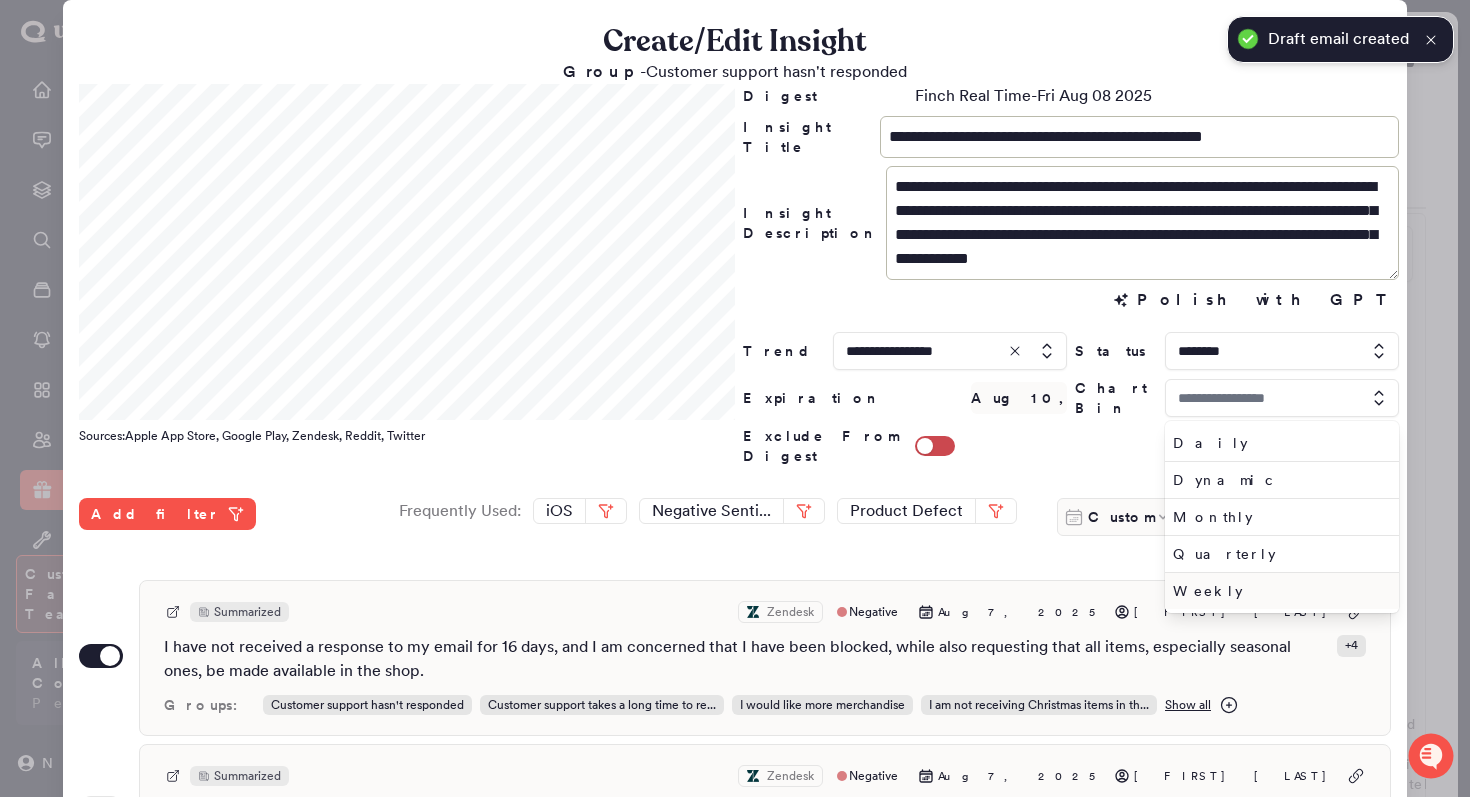 type on "*****" 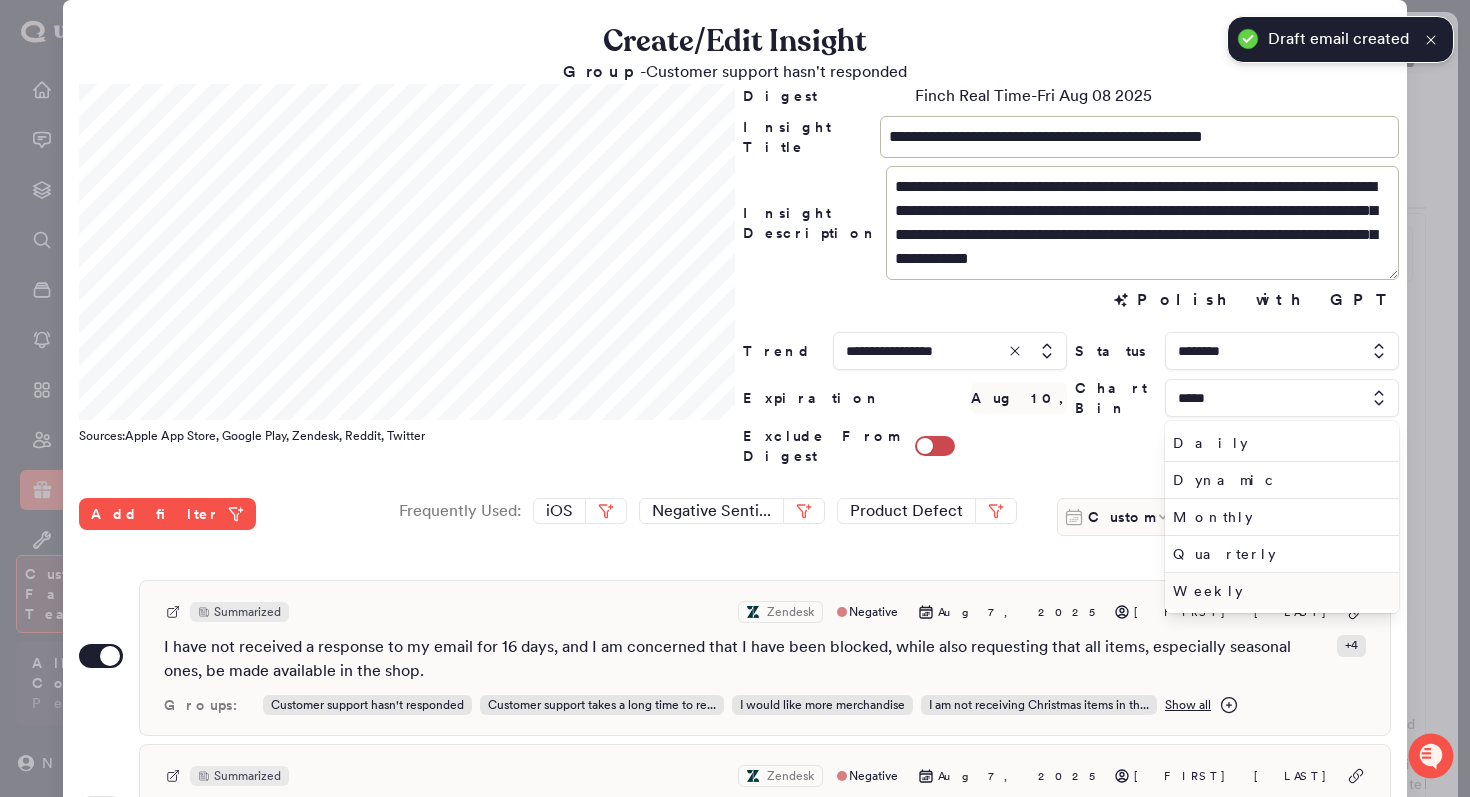 click on "Weekly" at bounding box center (1278, 591) 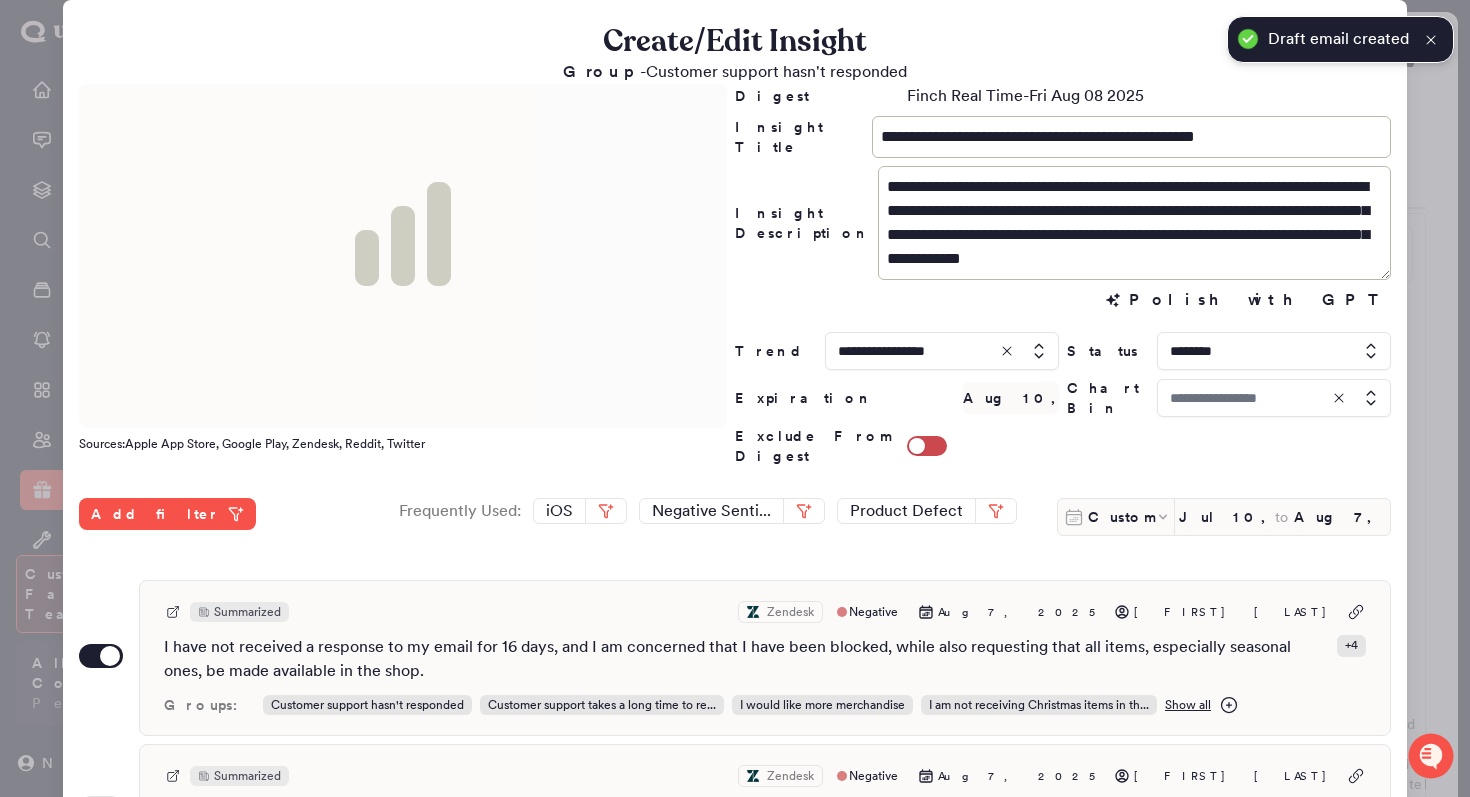 type on "******" 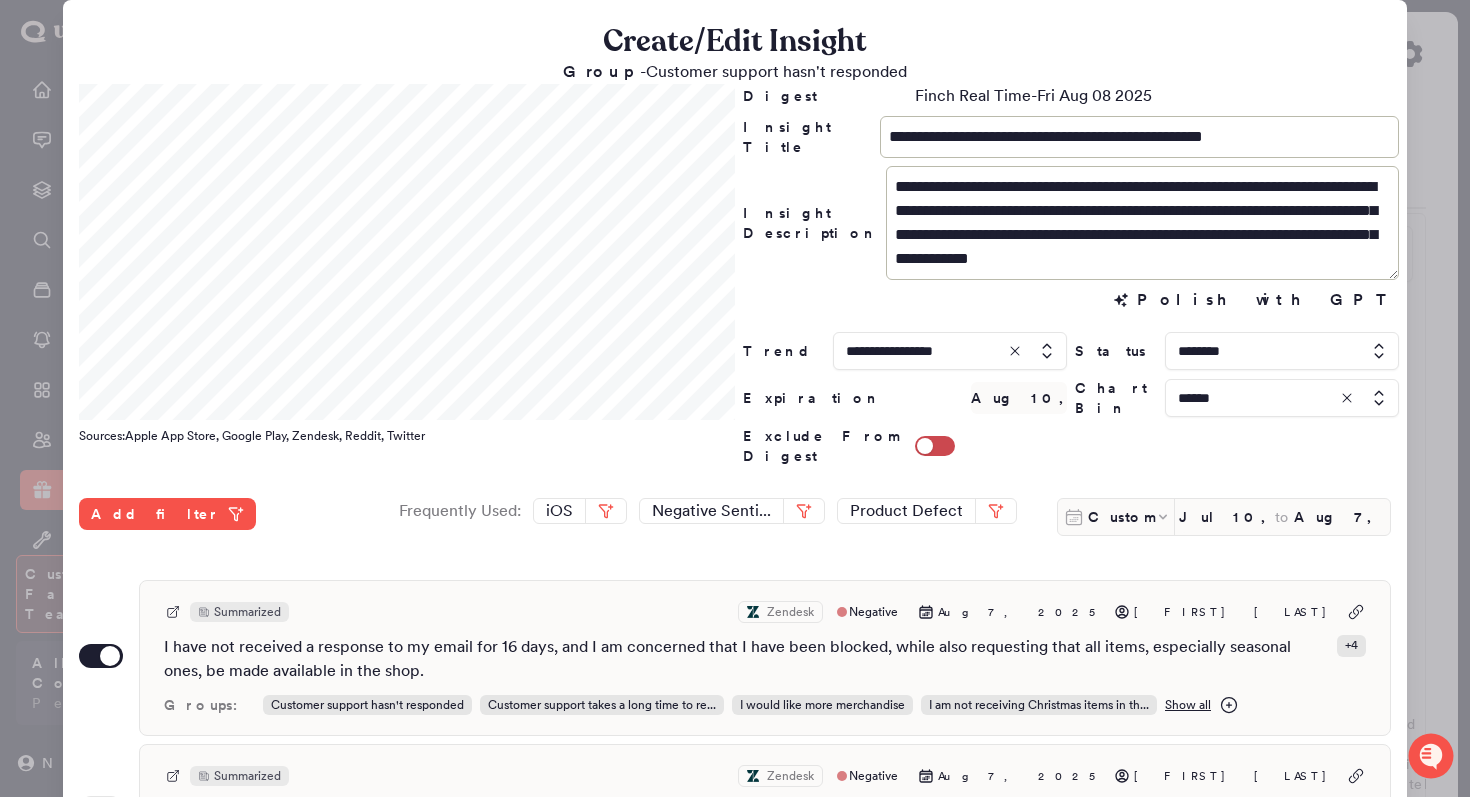 click at bounding box center (735, 398) 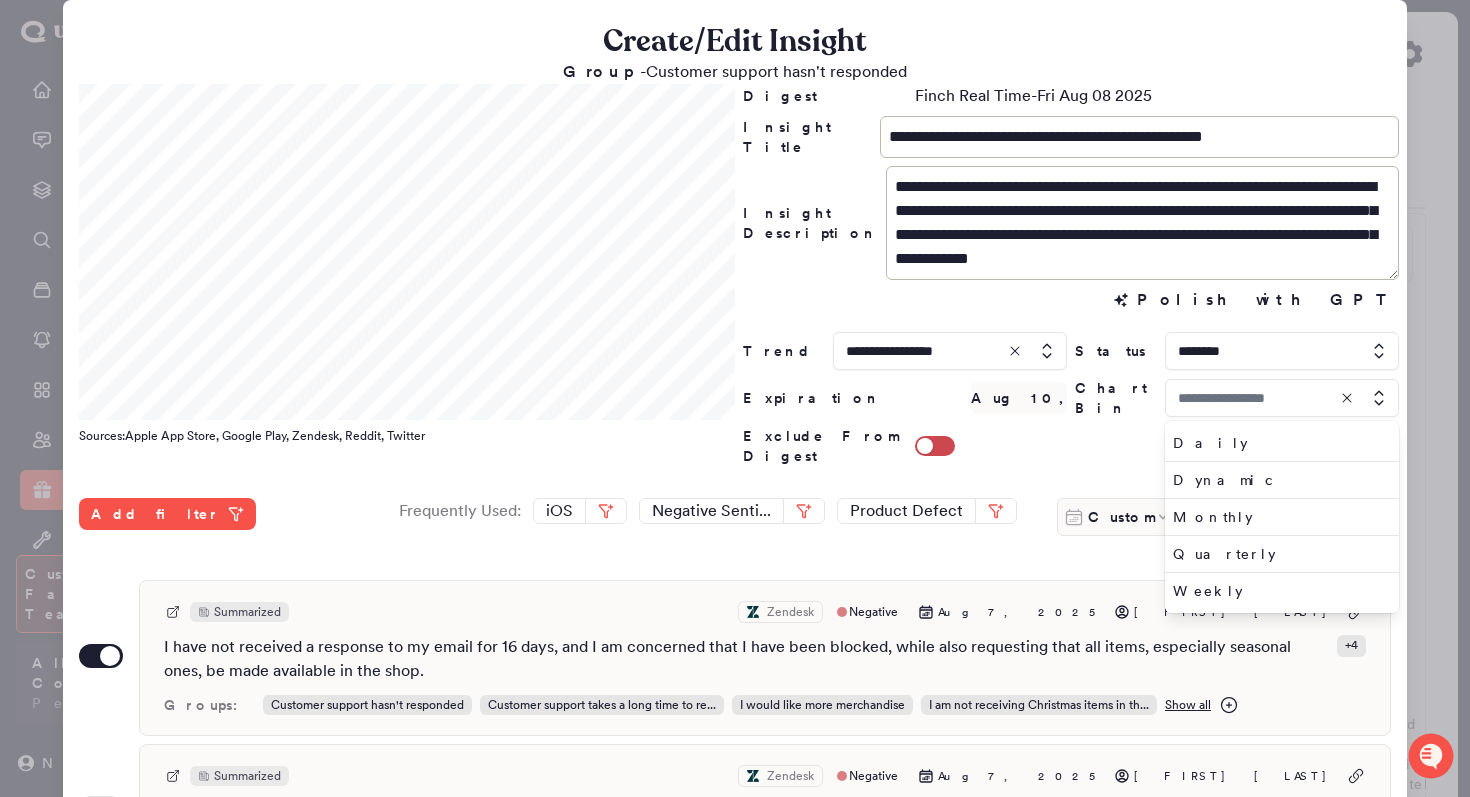 type on "******" 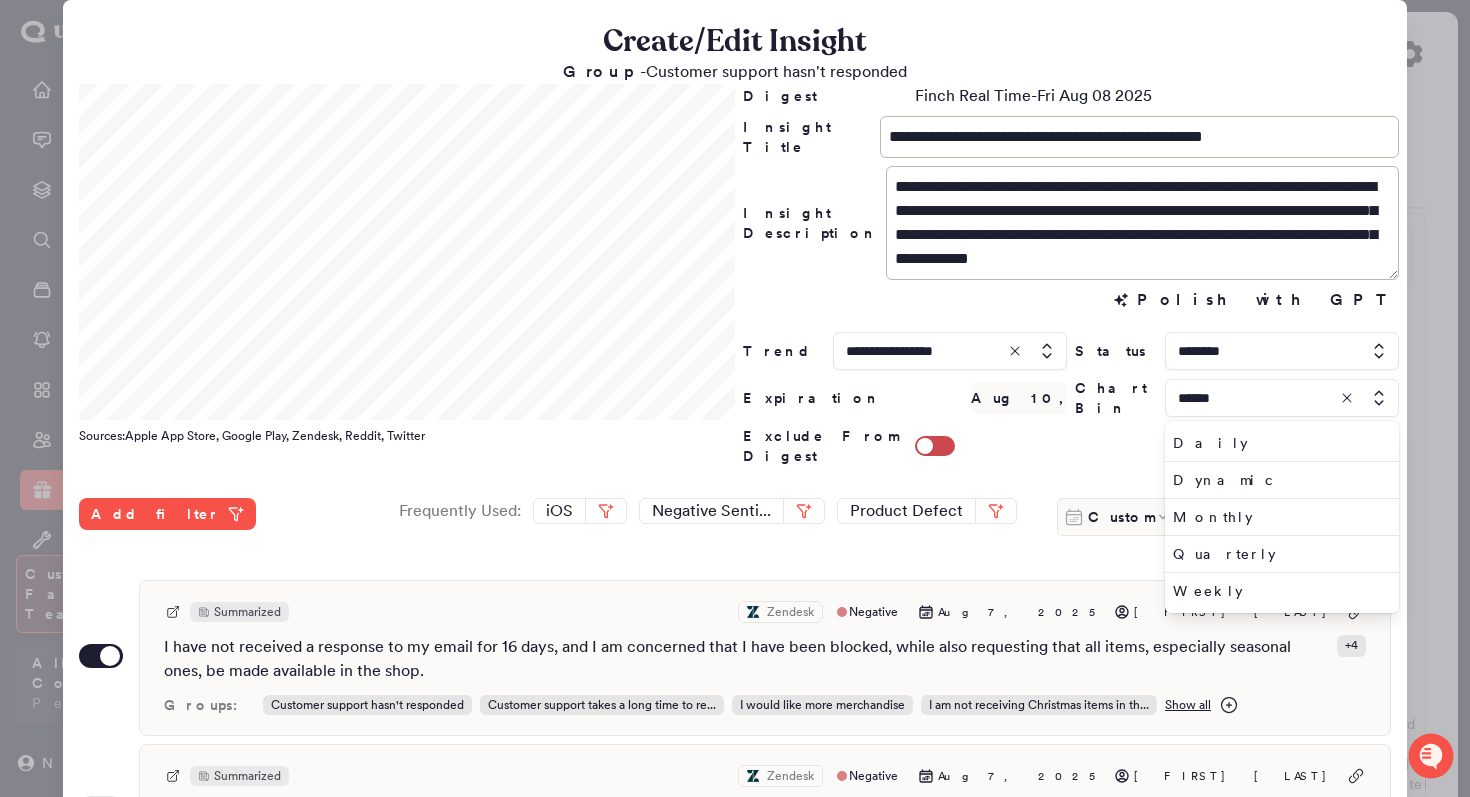 click on "Exclude From Digest" at bounding box center (1071, 446) 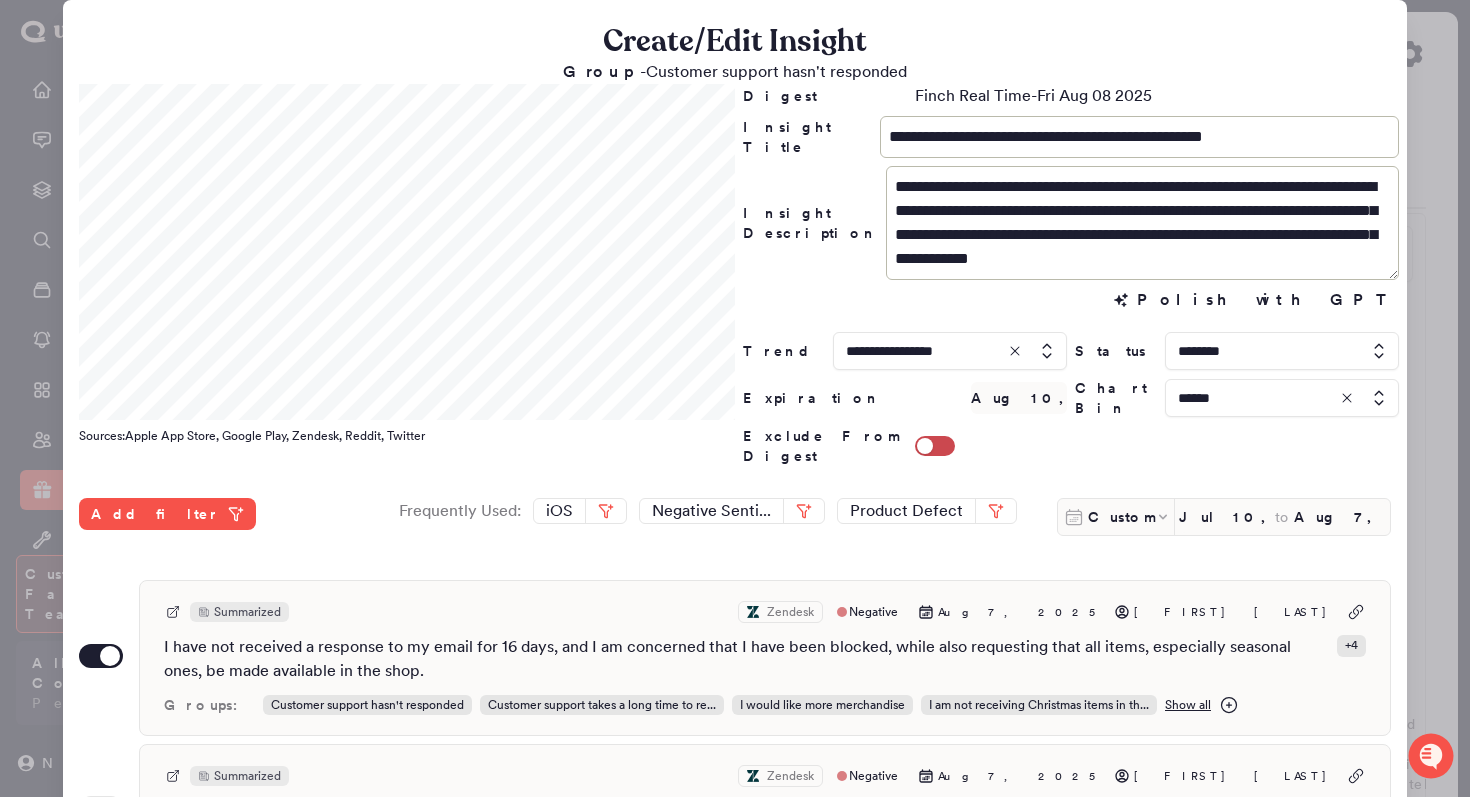click at bounding box center [735, 398] 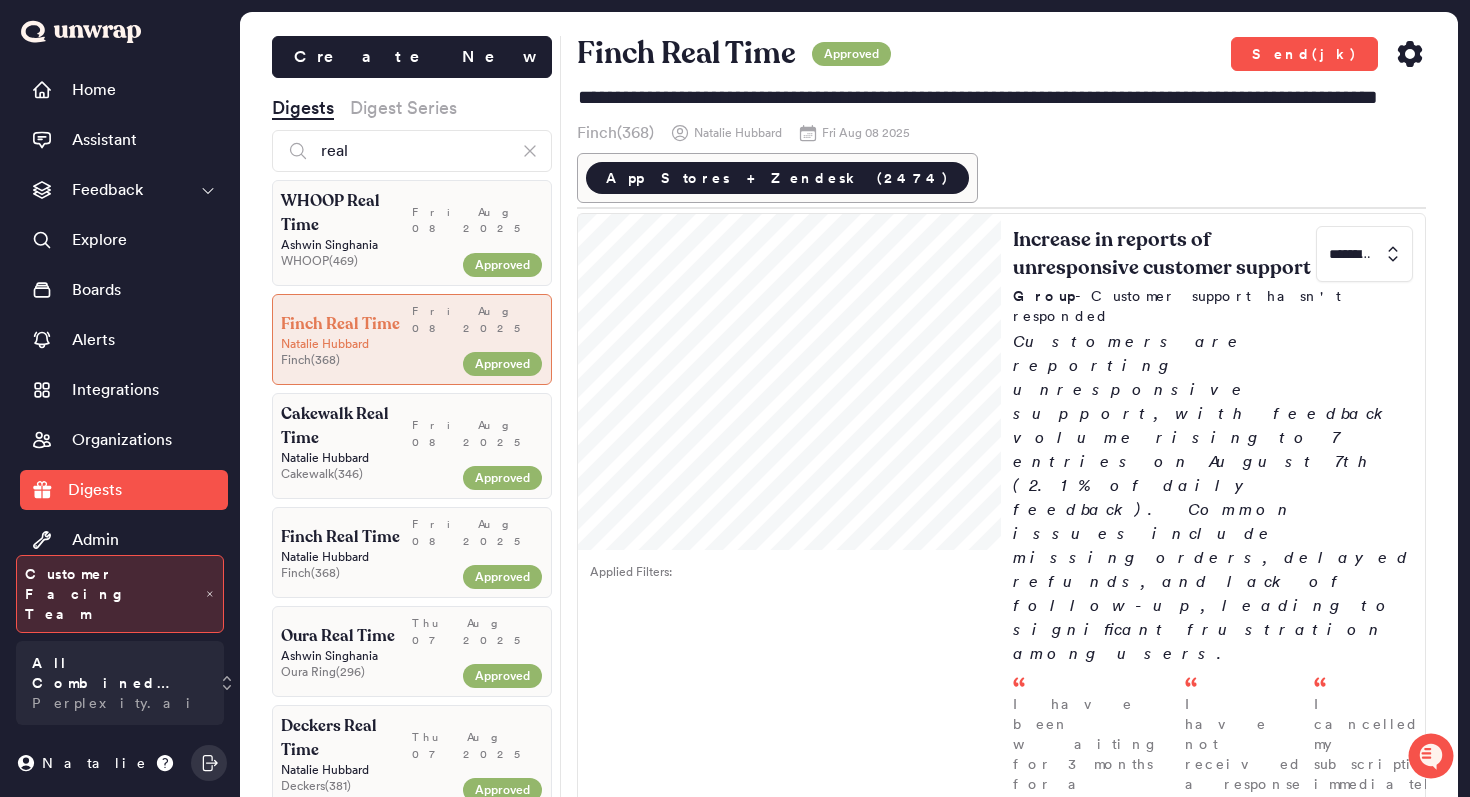 click on "Fri Aug 08 2025" at bounding box center (477, 532) 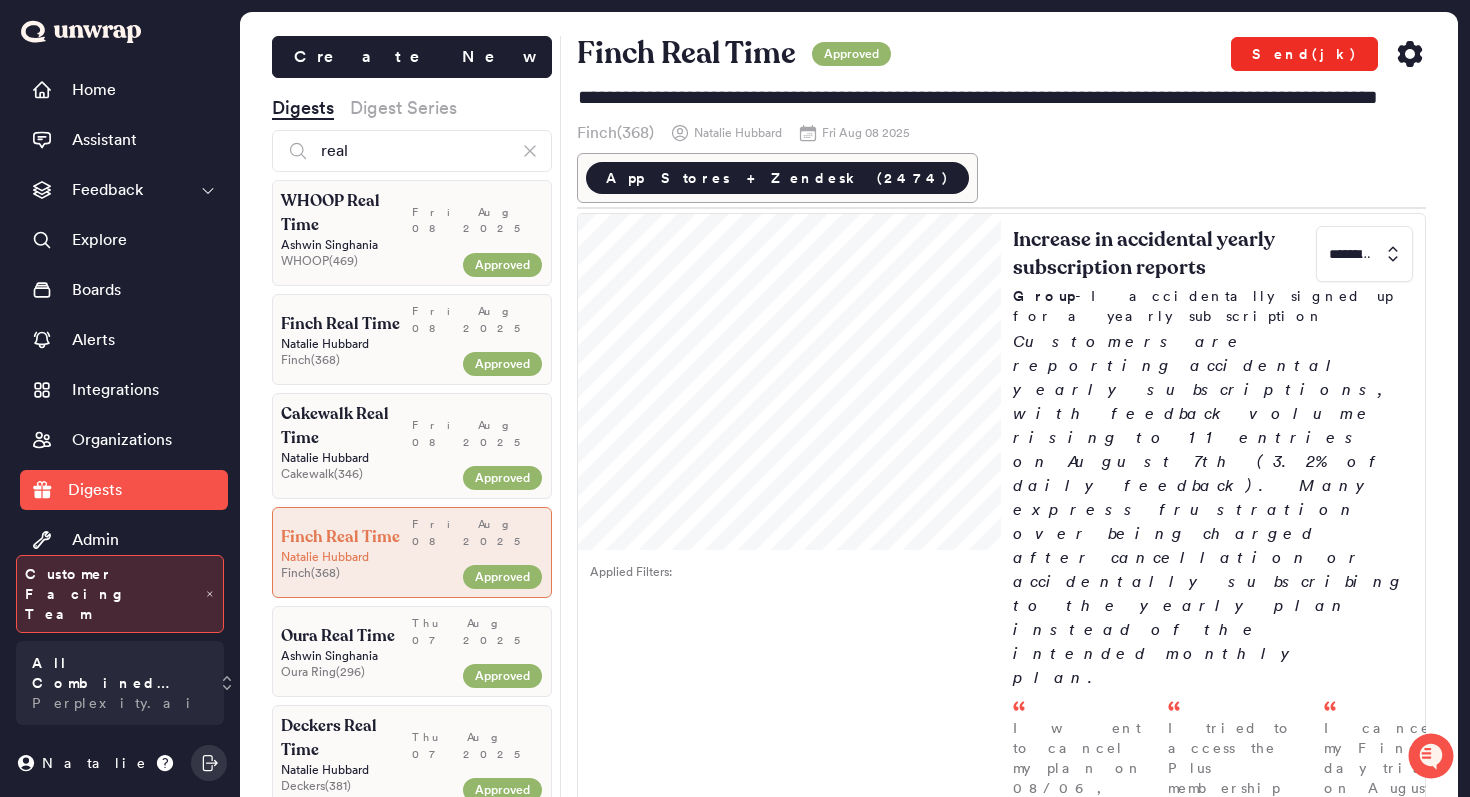 click on "Send(jk)" at bounding box center [1304, 54] 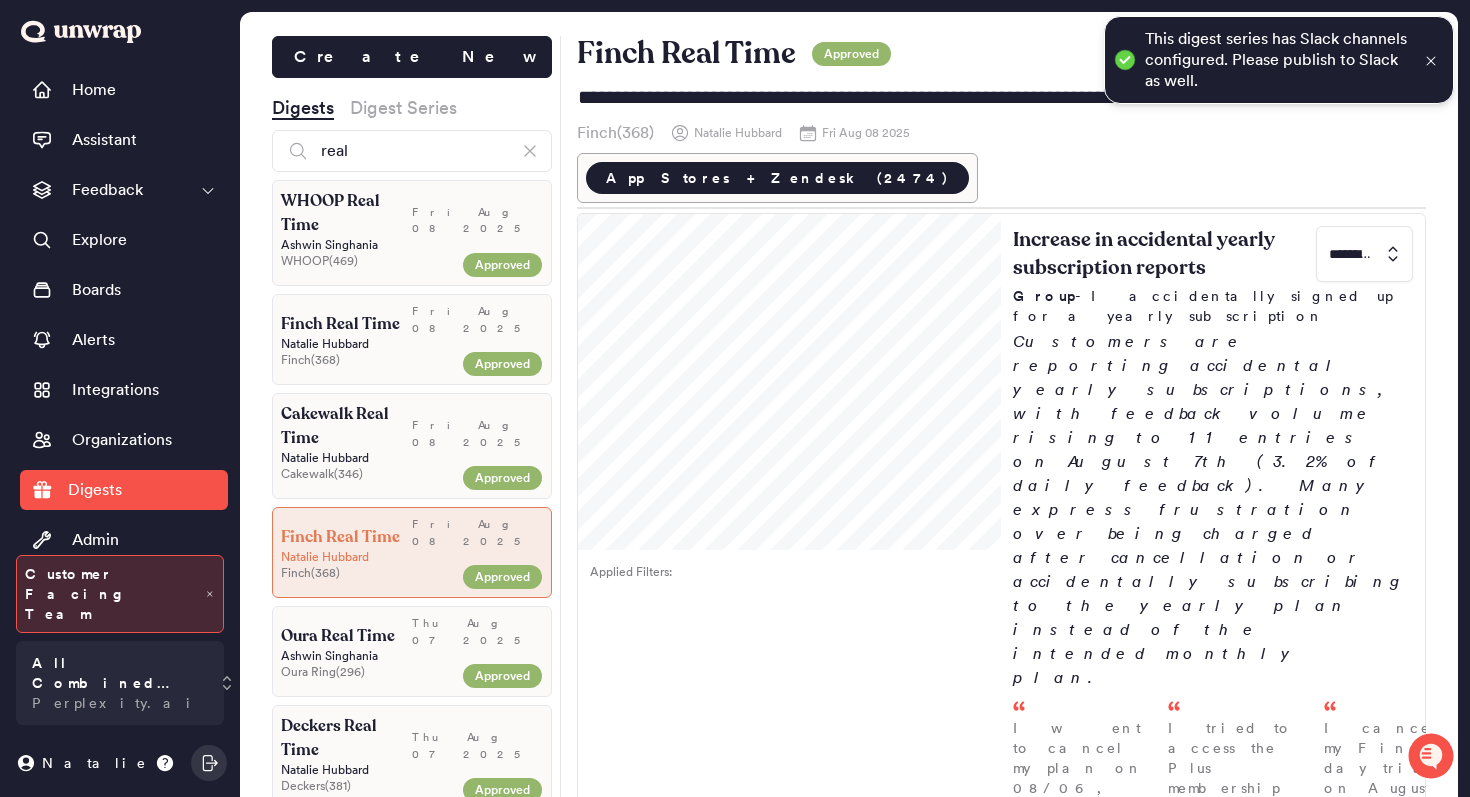click on "This digest series has Slack channels configured. Please publish to Slack as well." at bounding box center [1277, 60] 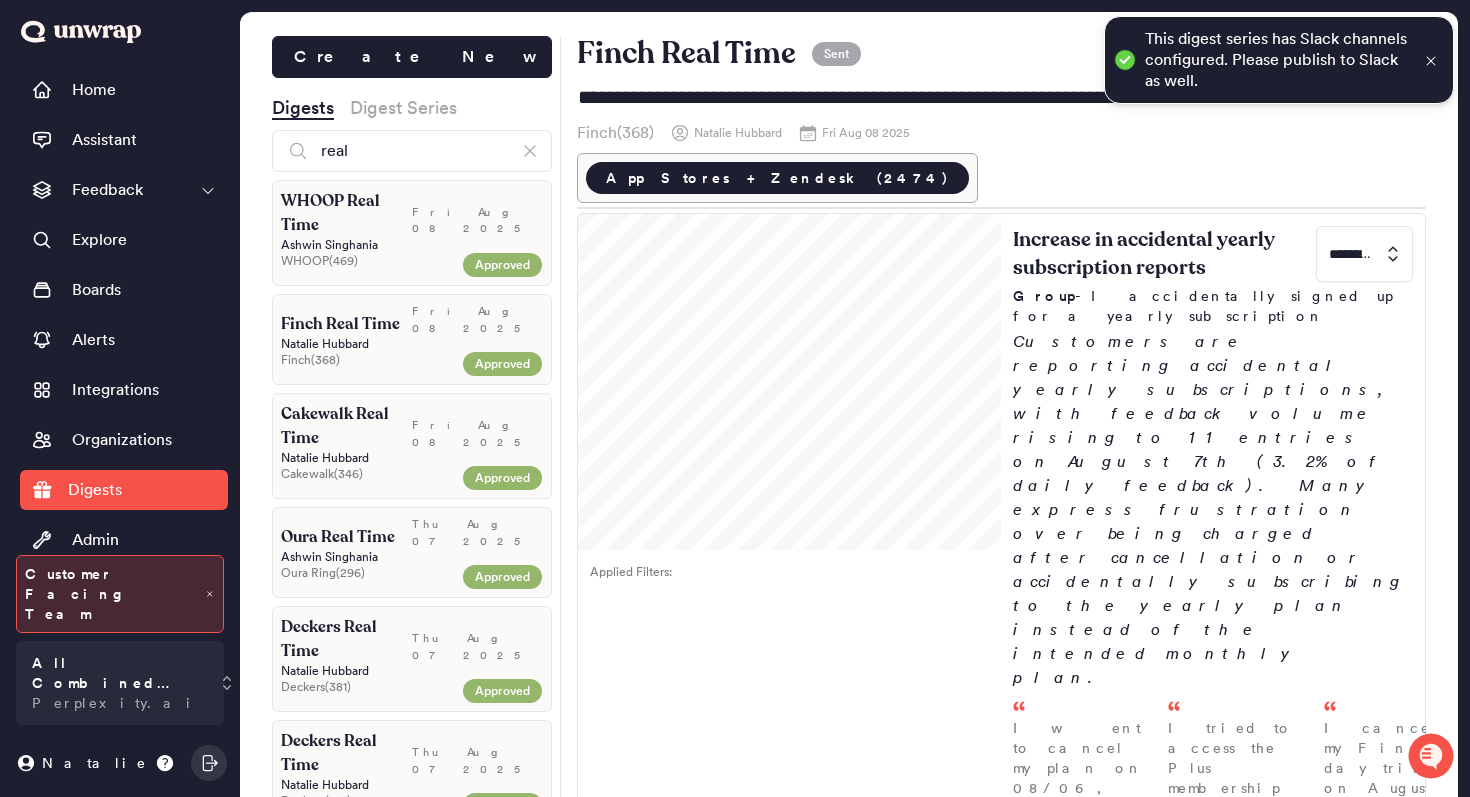 click on "This digest series has Slack channels configured. Please publish to Slack as well." at bounding box center [1279, 60] 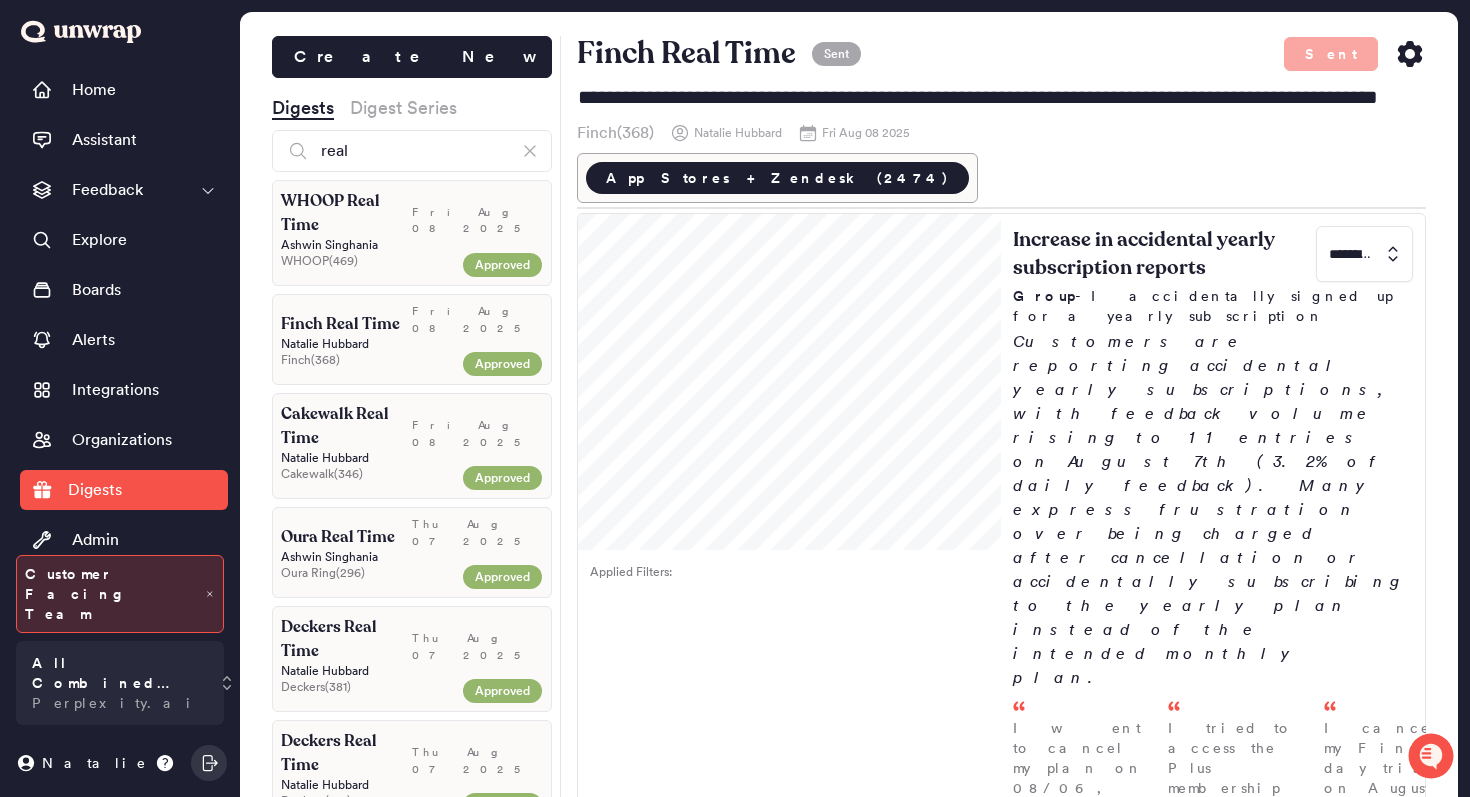 click 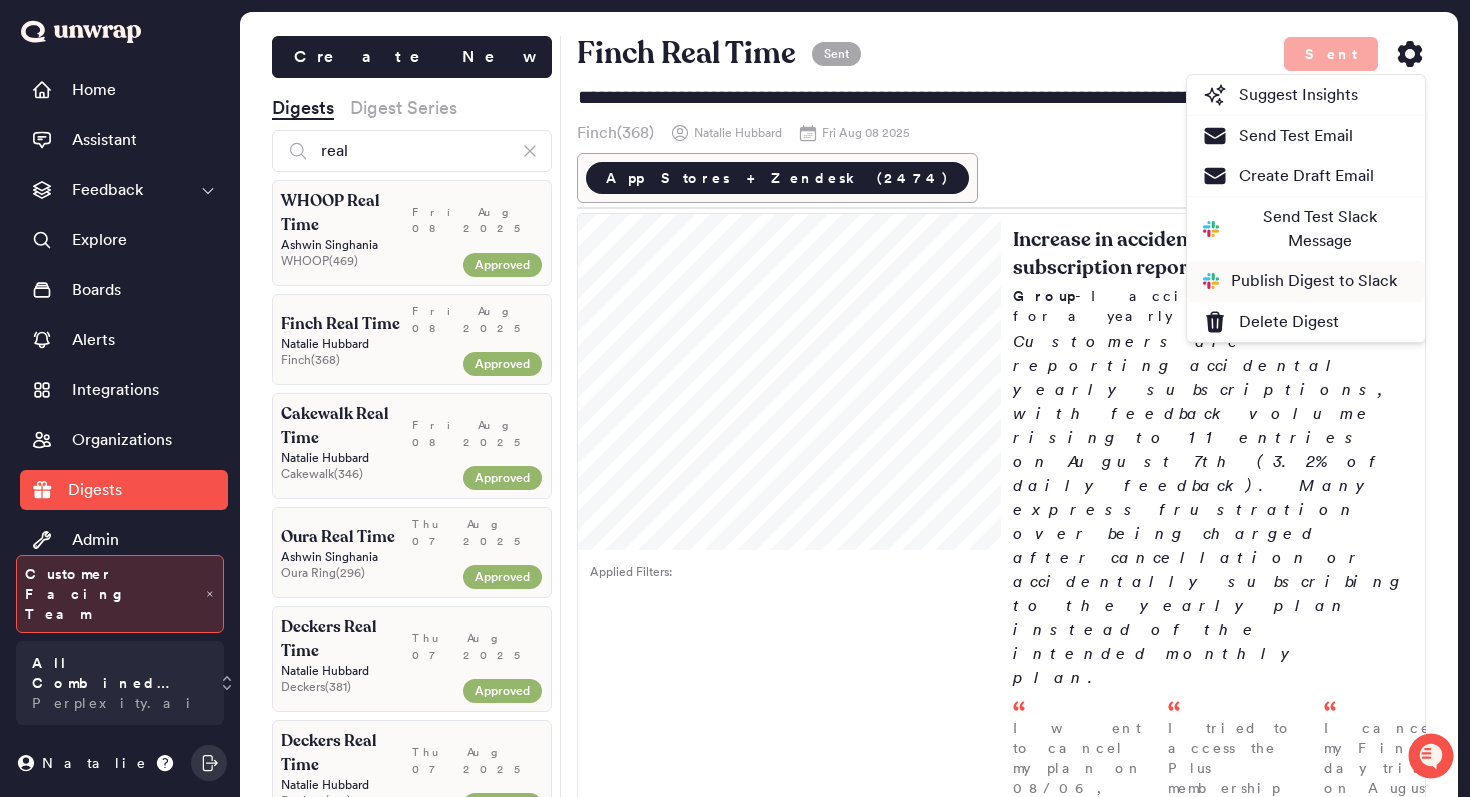 click on "Publish Digest to Slack" at bounding box center [1300, 281] 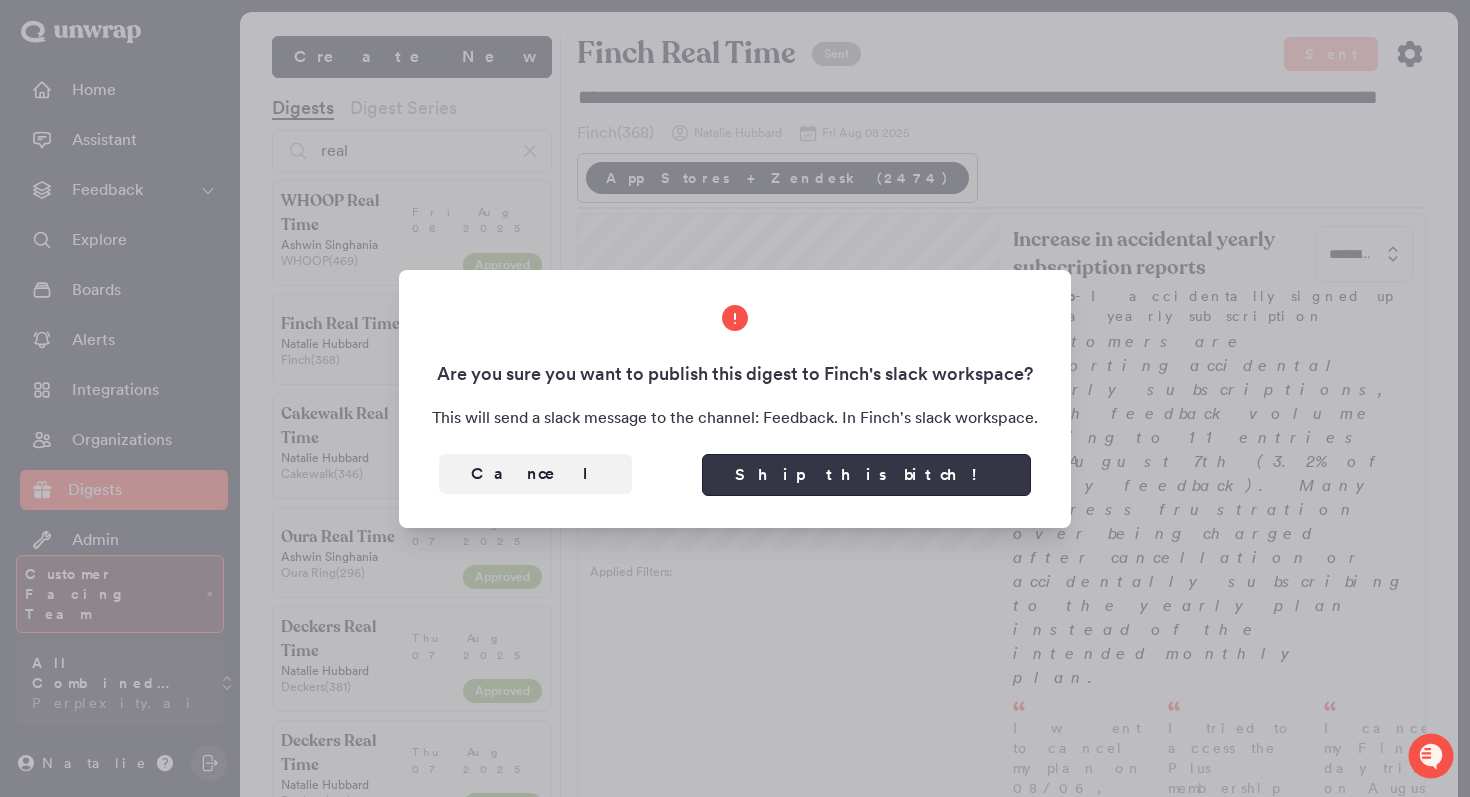 click on "Ship this bitch!" at bounding box center (866, 475) 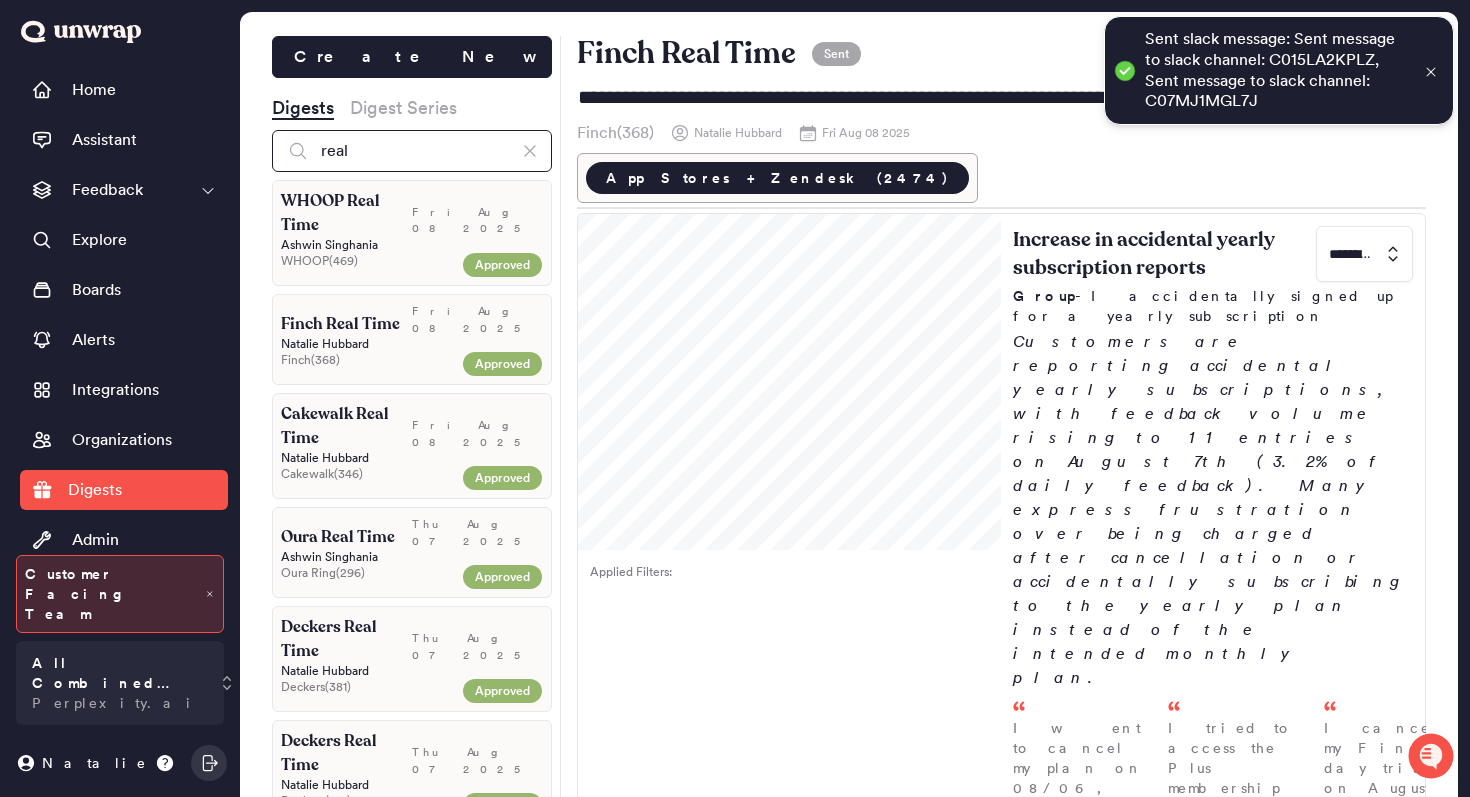 click on "real" at bounding box center [412, 151] 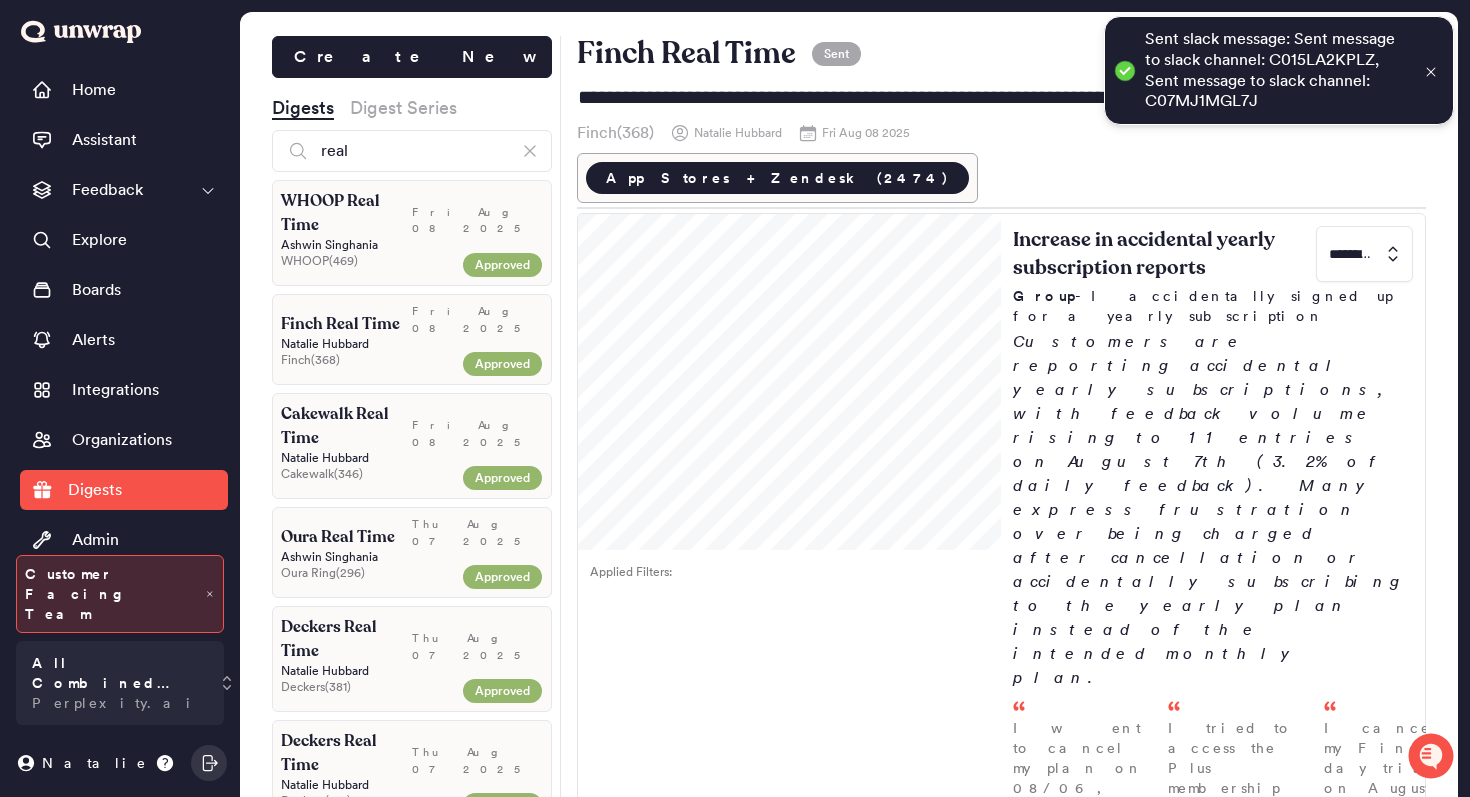 click on "Cakewalk Real Time" at bounding box center [346, 426] 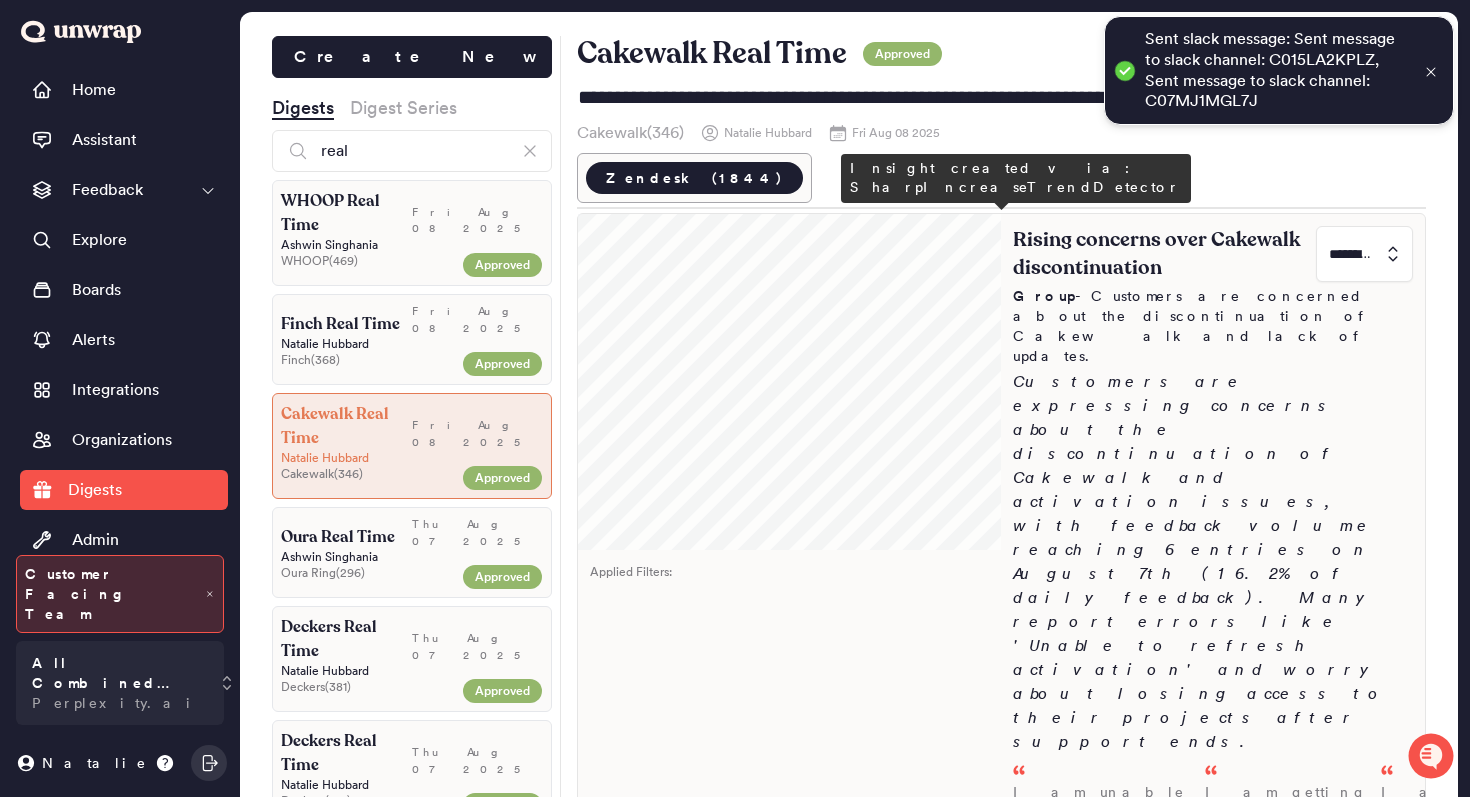 click on "Rising concerns over Cakewalk discontinuation ********* Group  -  Customers are concerned about the discontinuation of Cakewalk and lack of updates. Customers are expressing concerns about the discontinuation of Cakewalk and activation issues, with feedback volume reaching 6 entries on August 7th (16.2% of daily feedback). Many report errors like 'Unable to refresh activation' and worry about losing access to their projects after support ends. I am unable to refresh my activation for Cakewalk due to the error "Unable to refresh activation. Please try again later. (0, 406)". The root cause is the upcom...  -  Aug 07 I am getting a message to refresh activation despite purchasing lifetime access, questioning if my purchase history is being honored; the root cause is the upco...  -  Aug 07 I am unable to save my project in Cakewalk after successfully using it for 3-4 years, potentially due to the upcoming replacement of Cakewalk by BandLab with Ca...  -  Aug 07" at bounding box center [1213, 674] 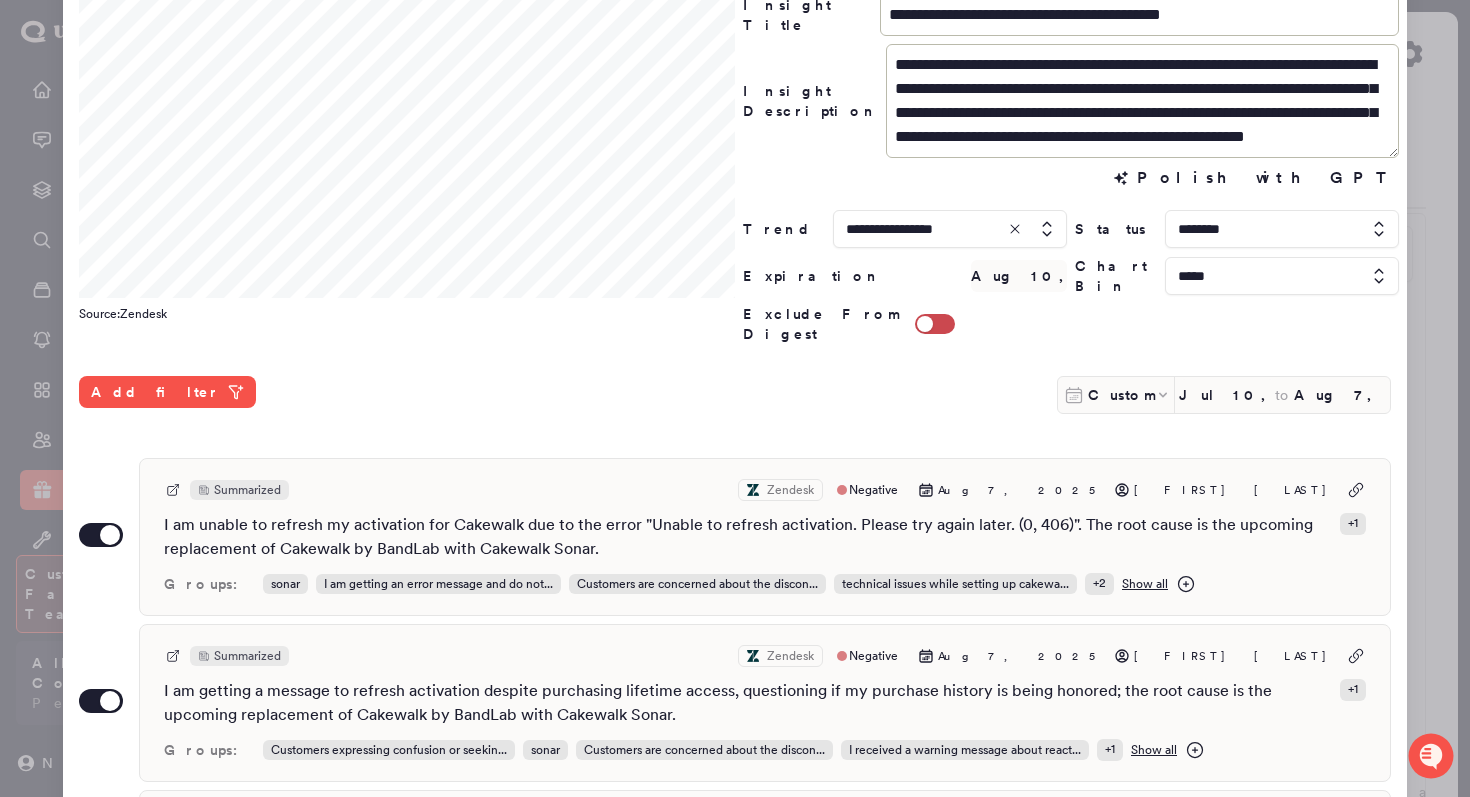 scroll, scrollTop: 123, scrollLeft: 0, axis: vertical 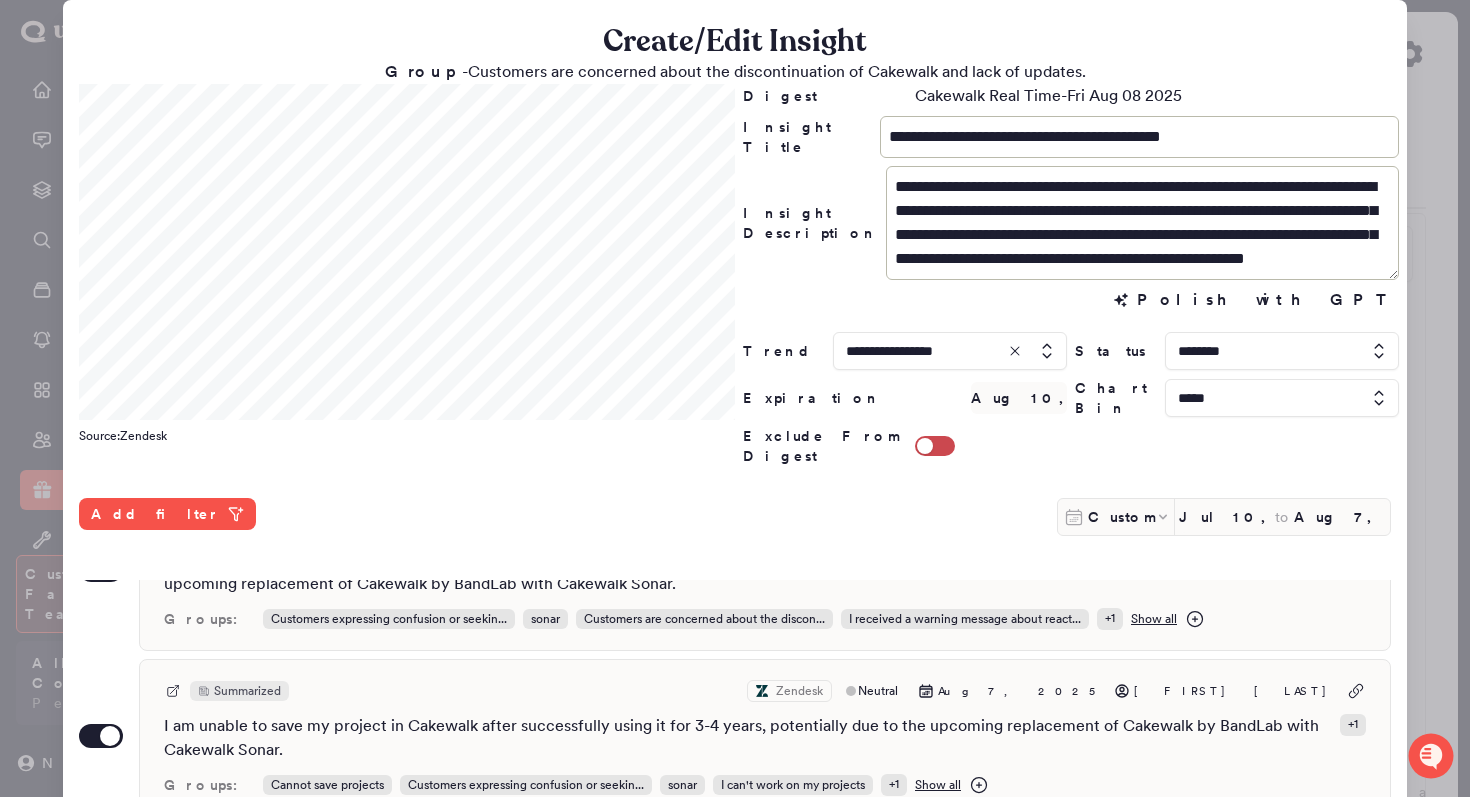 click at bounding box center [735, 398] 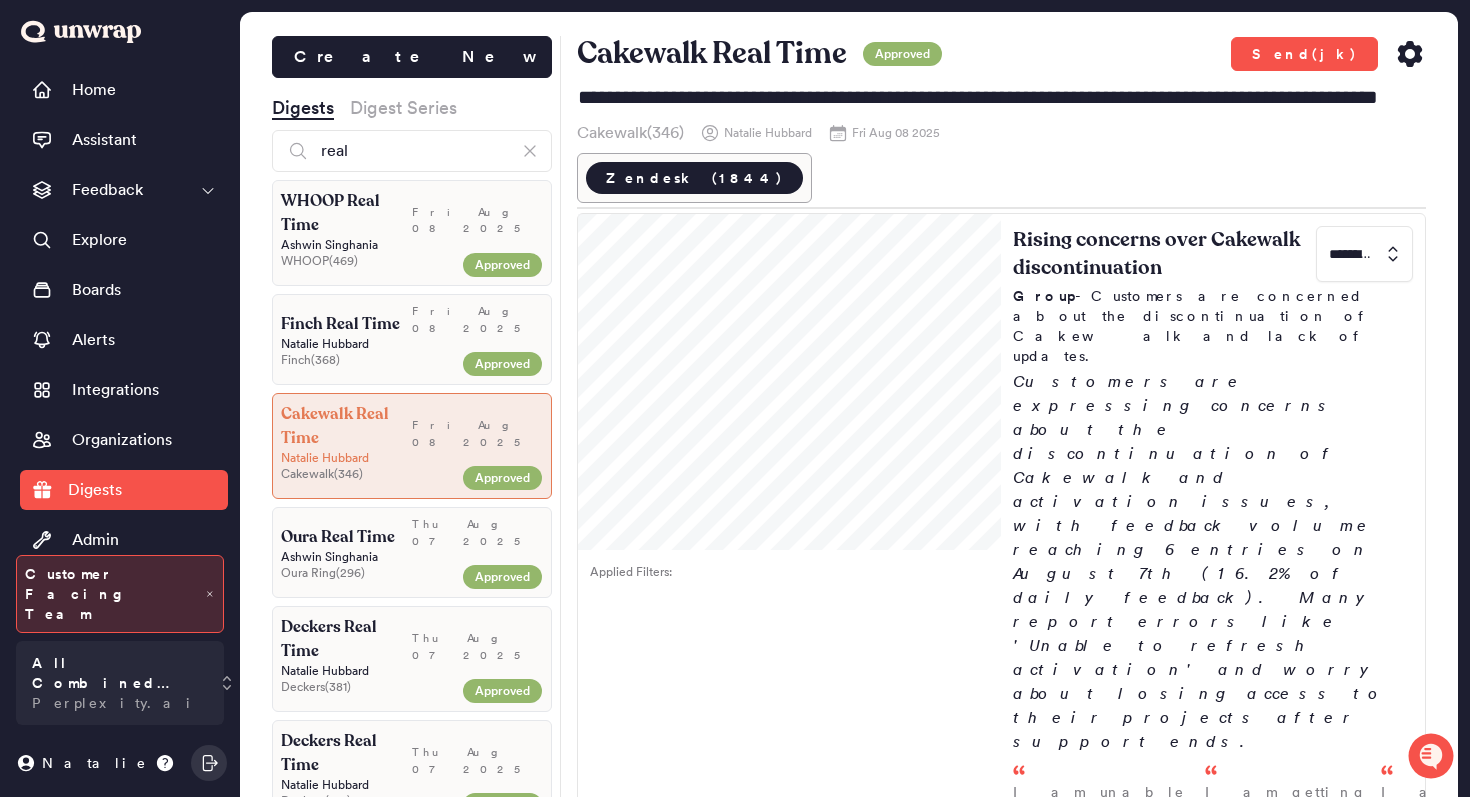 click on "WHOOP Real Time" at bounding box center [346, 213] 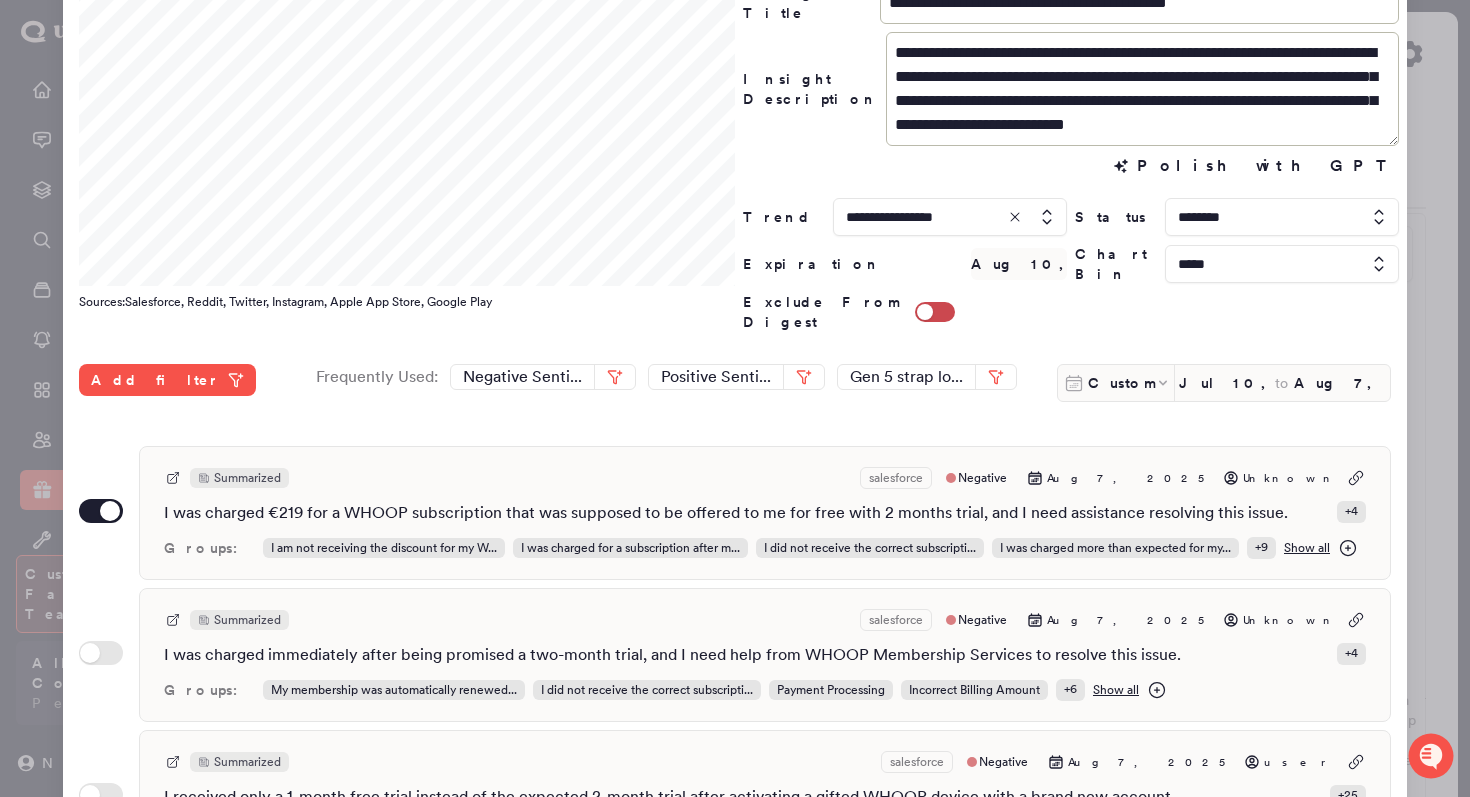 scroll, scrollTop: 198, scrollLeft: 0, axis: vertical 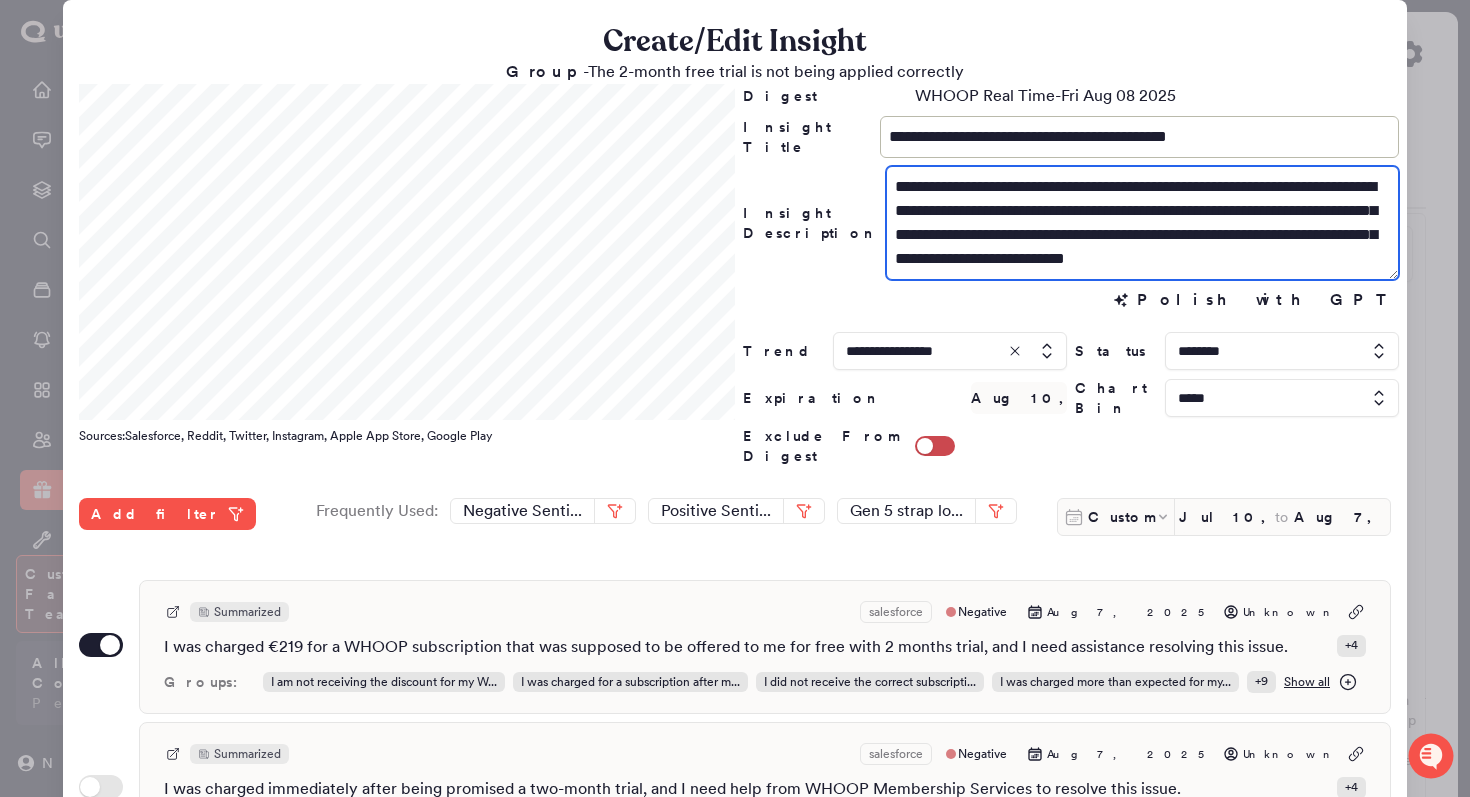 drag, startPoint x: 1174, startPoint y: 188, endPoint x: 1071, endPoint y: 189, distance: 103.00485 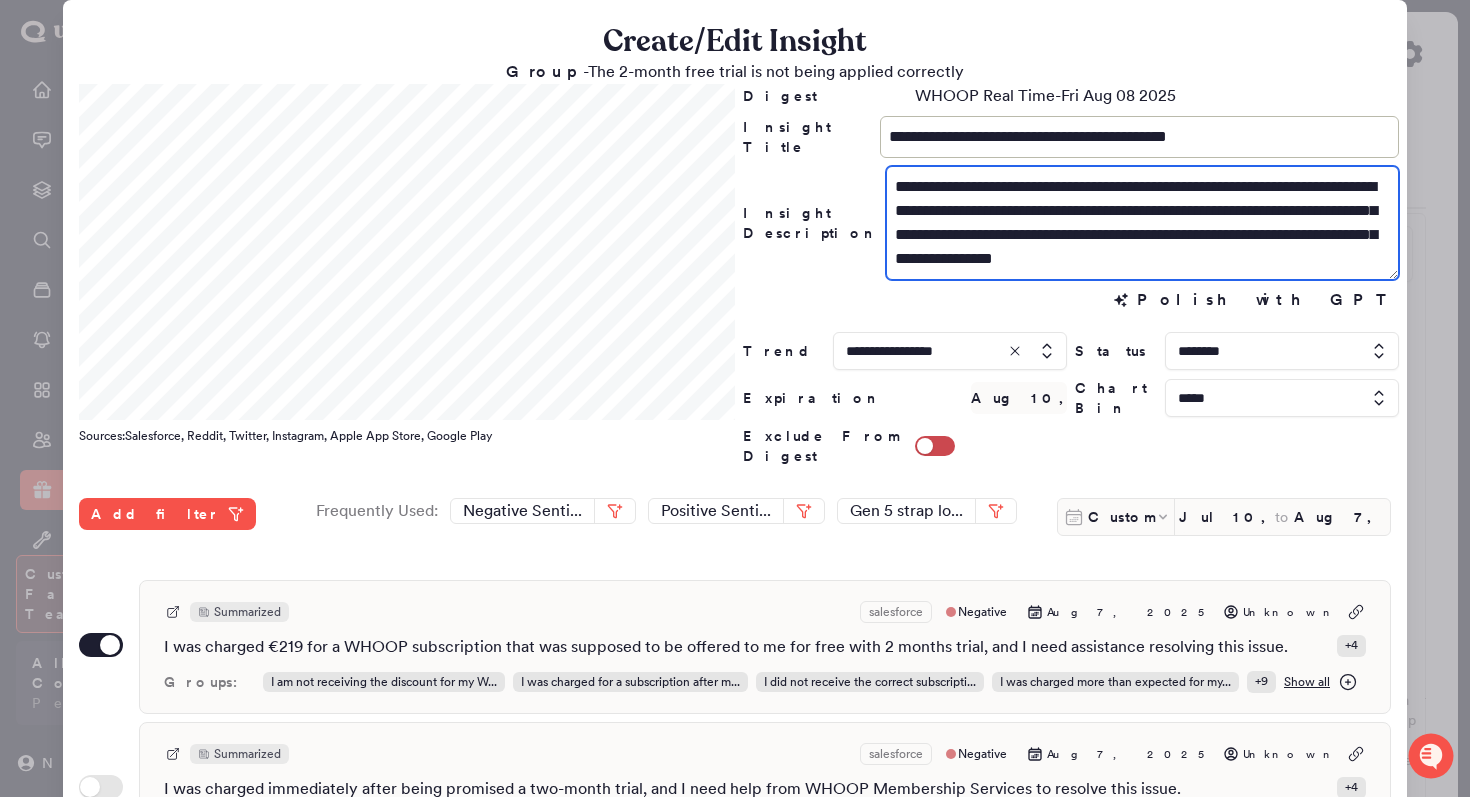 click on "**********" at bounding box center [1142, 223] 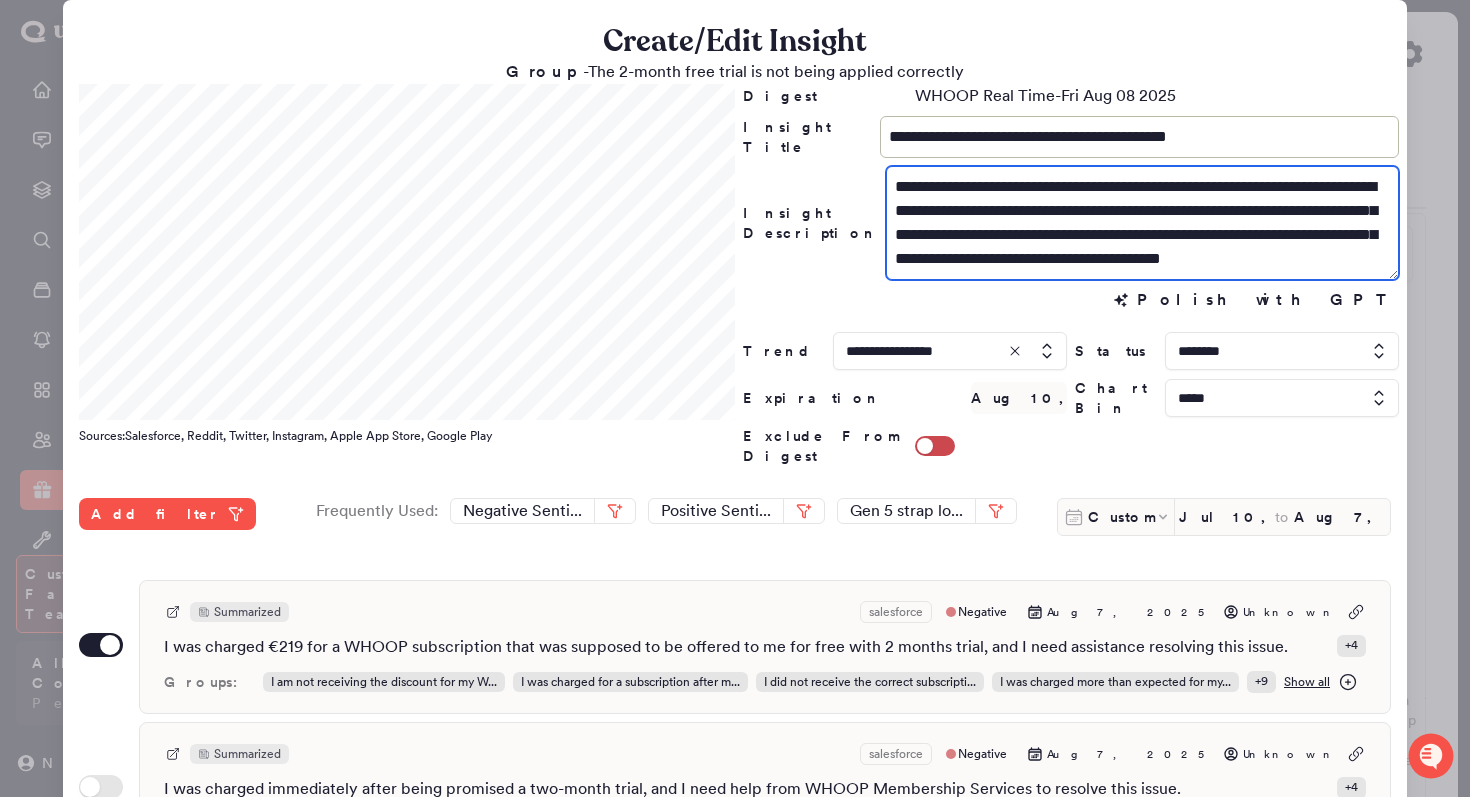 scroll, scrollTop: 24, scrollLeft: 0, axis: vertical 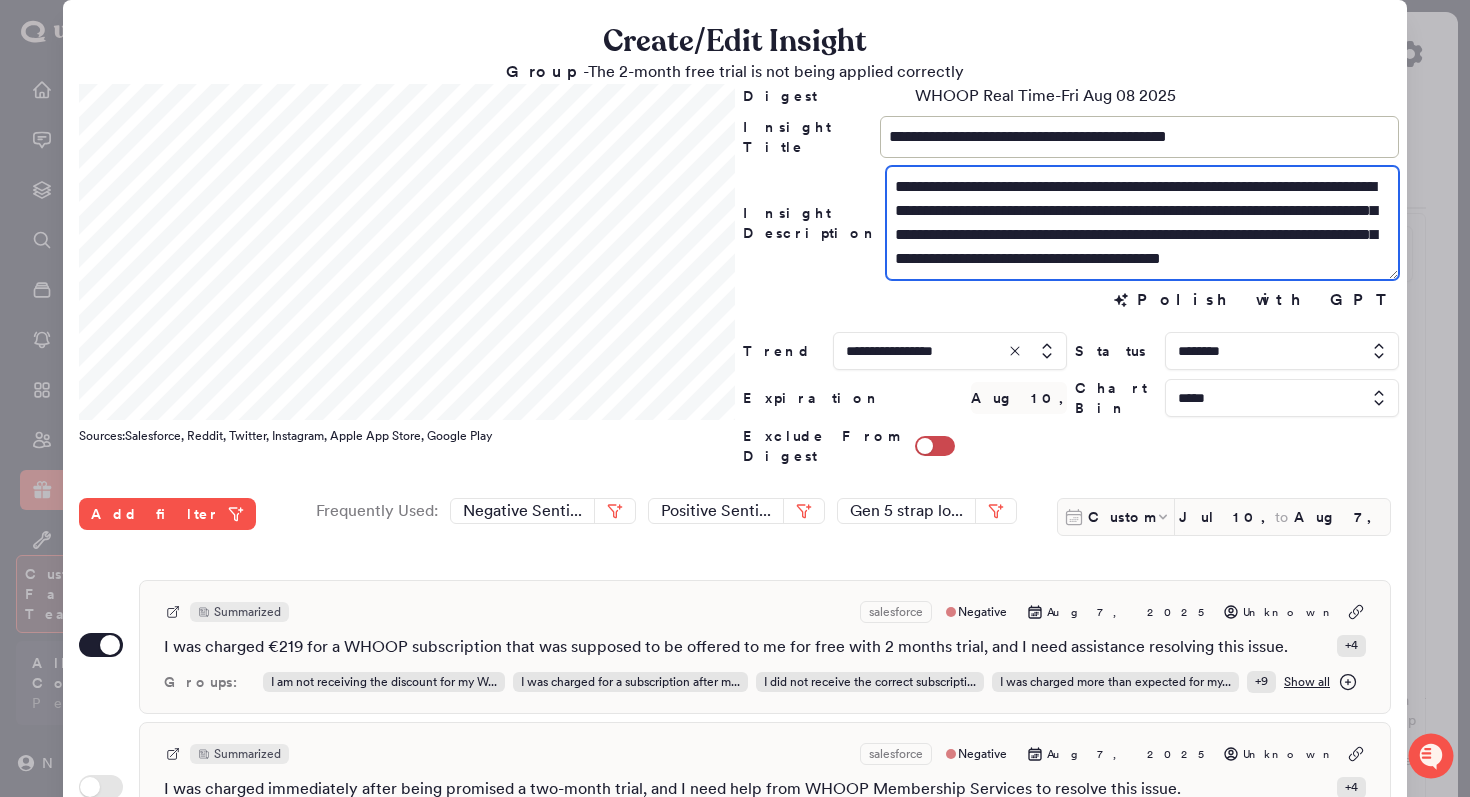 click on "**********" at bounding box center [1142, 223] 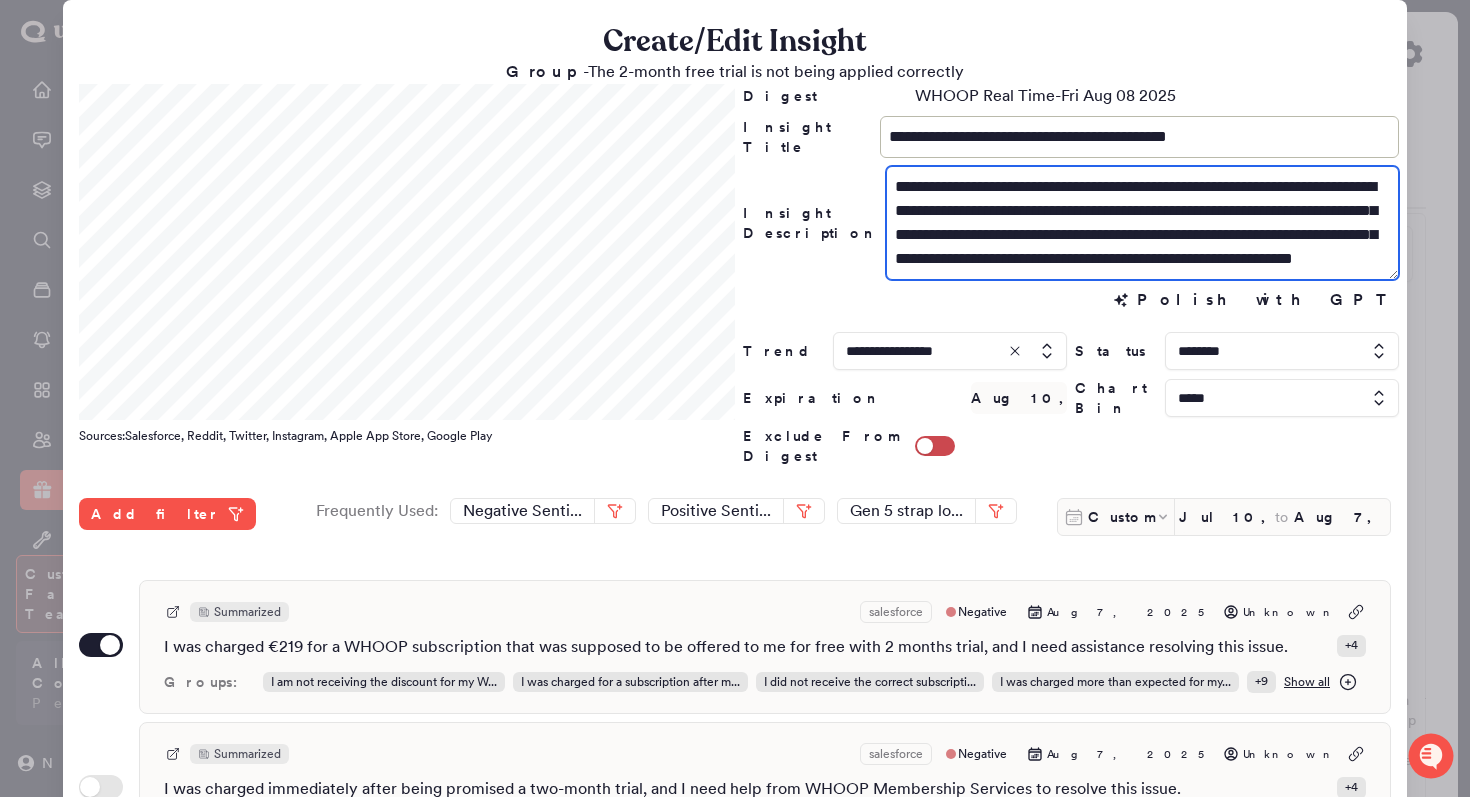 drag, startPoint x: 1281, startPoint y: 239, endPoint x: 1064, endPoint y: 241, distance: 217.00922 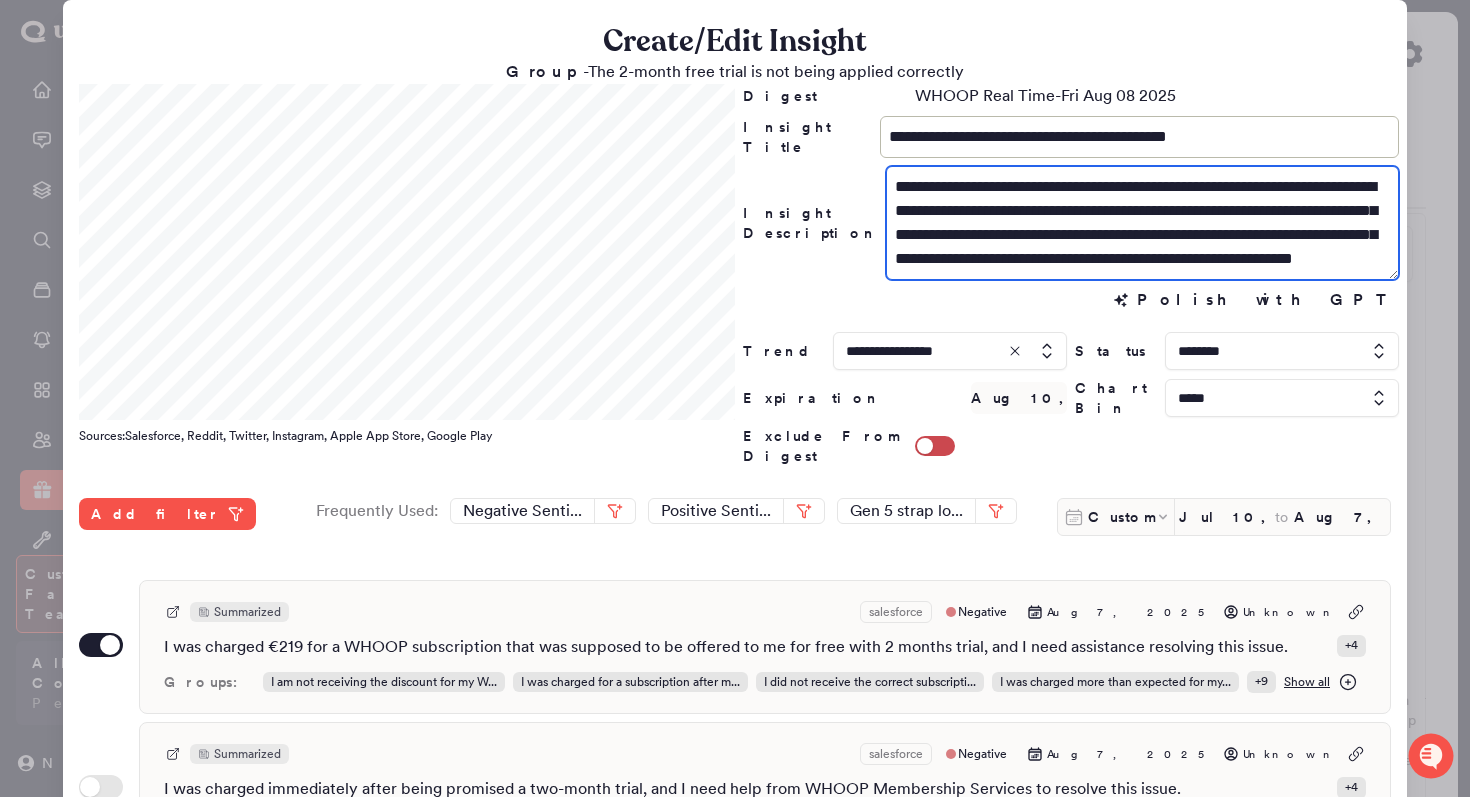 click on "**********" at bounding box center [1142, 223] 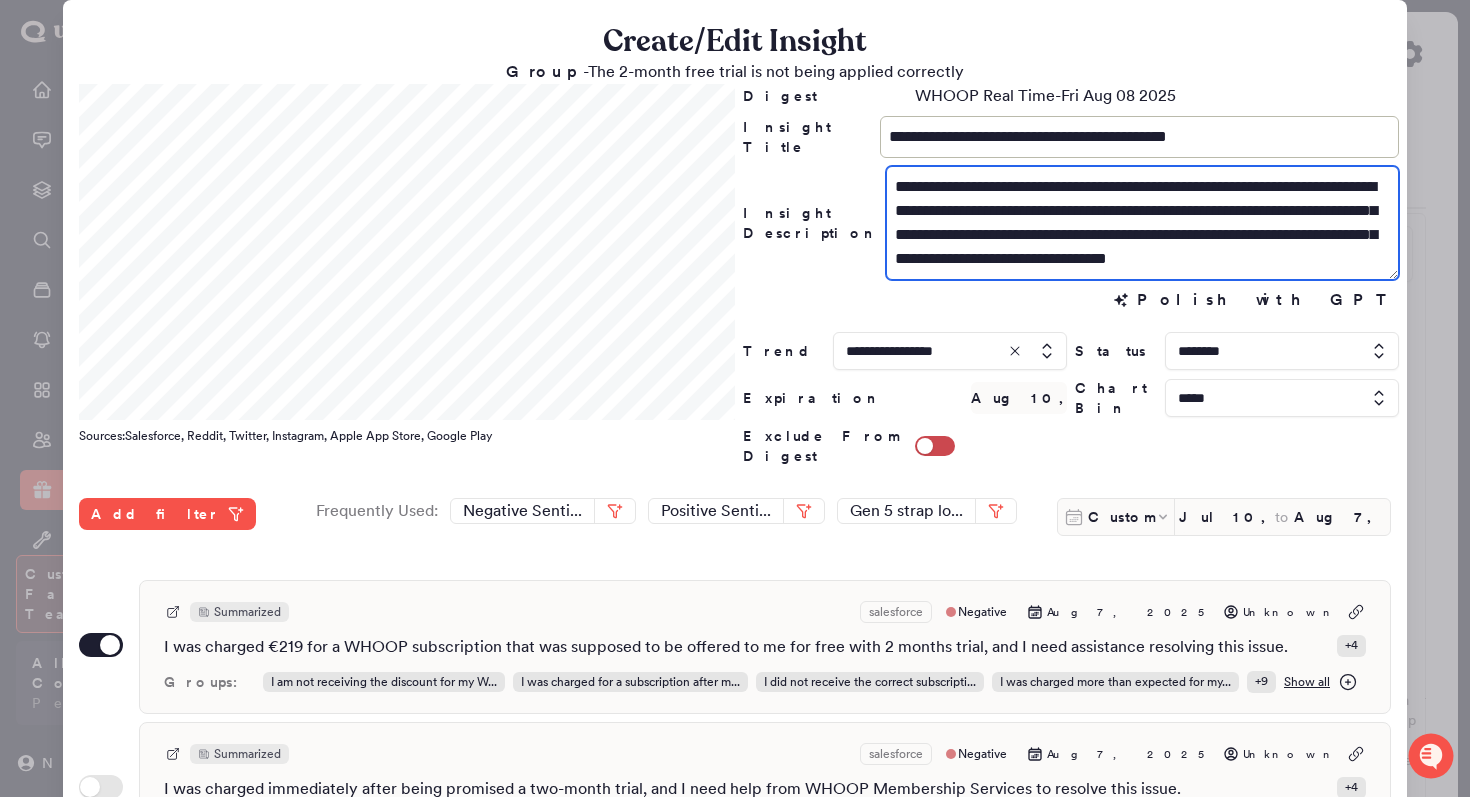 click on "**********" at bounding box center (1142, 223) 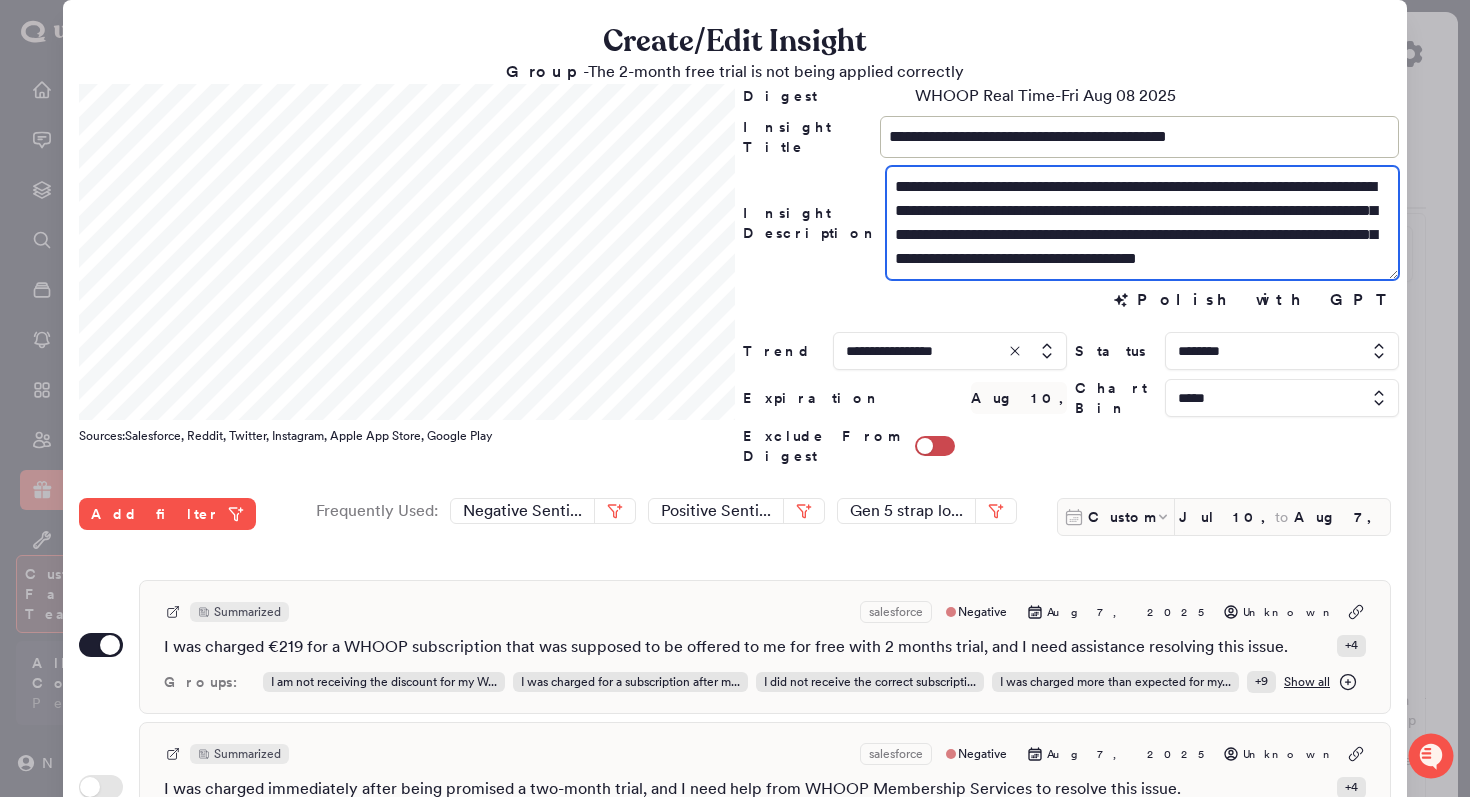 click on "**********" at bounding box center (1142, 223) 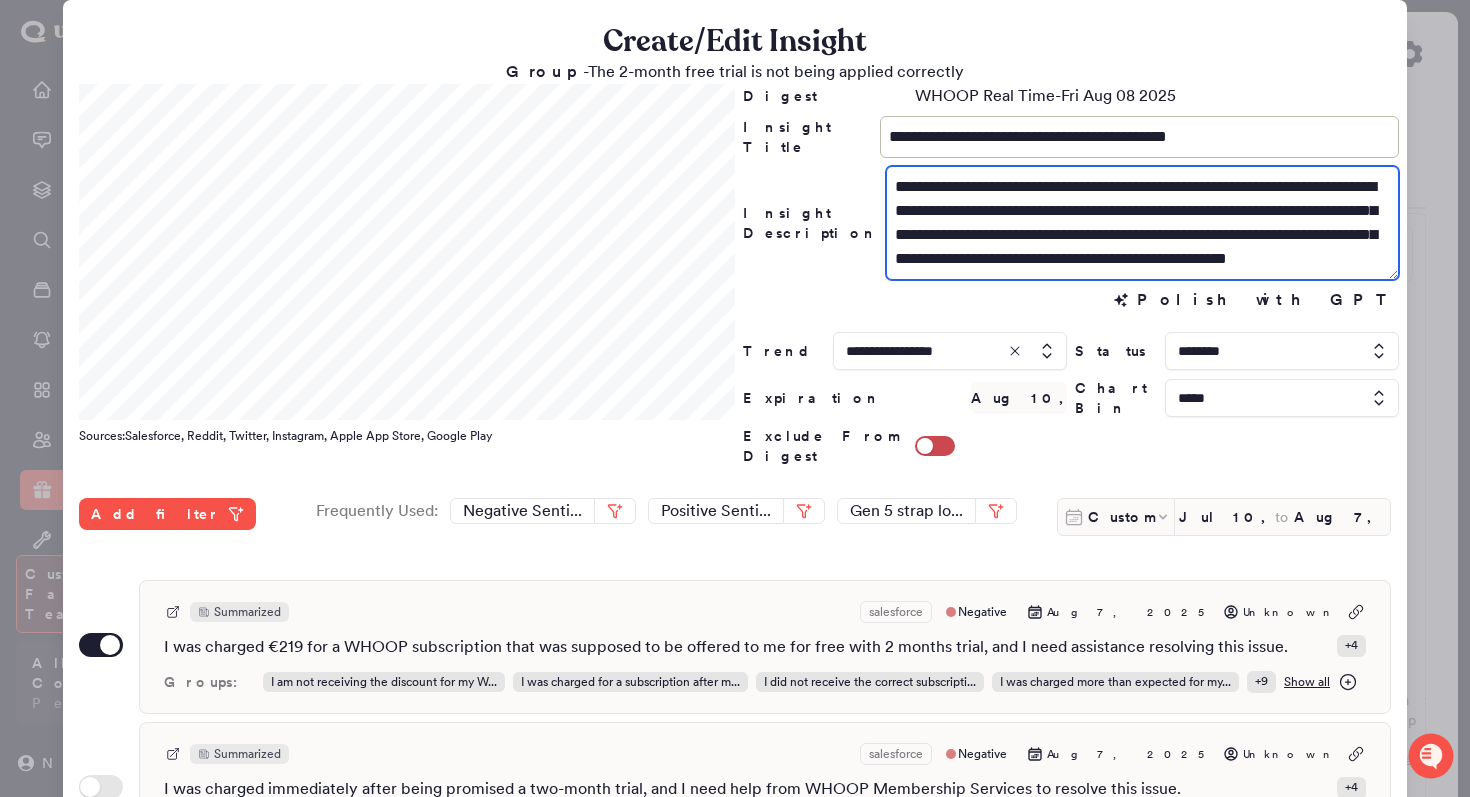 click on "**********" at bounding box center [1142, 223] 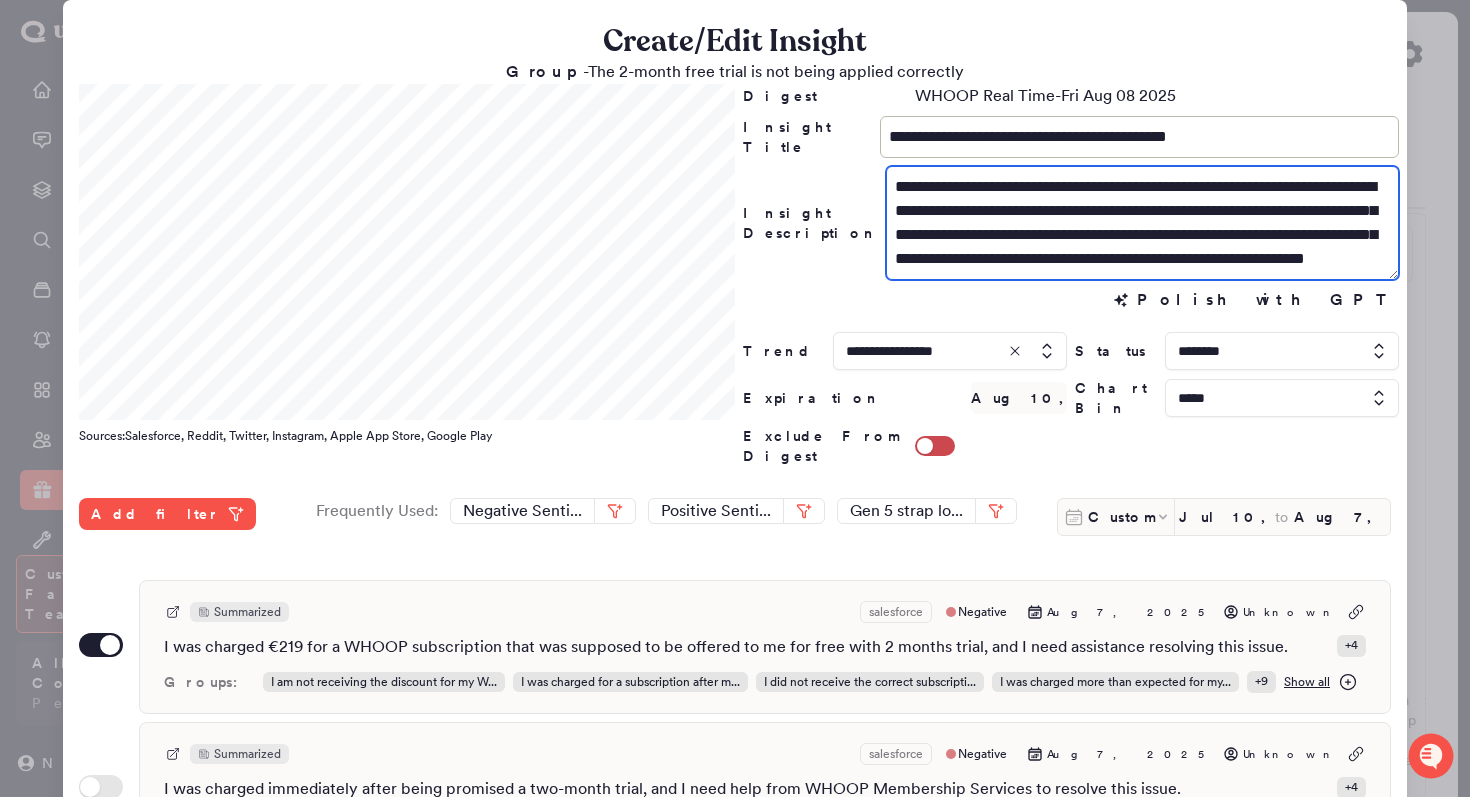 drag, startPoint x: 1233, startPoint y: 267, endPoint x: 959, endPoint y: 267, distance: 274 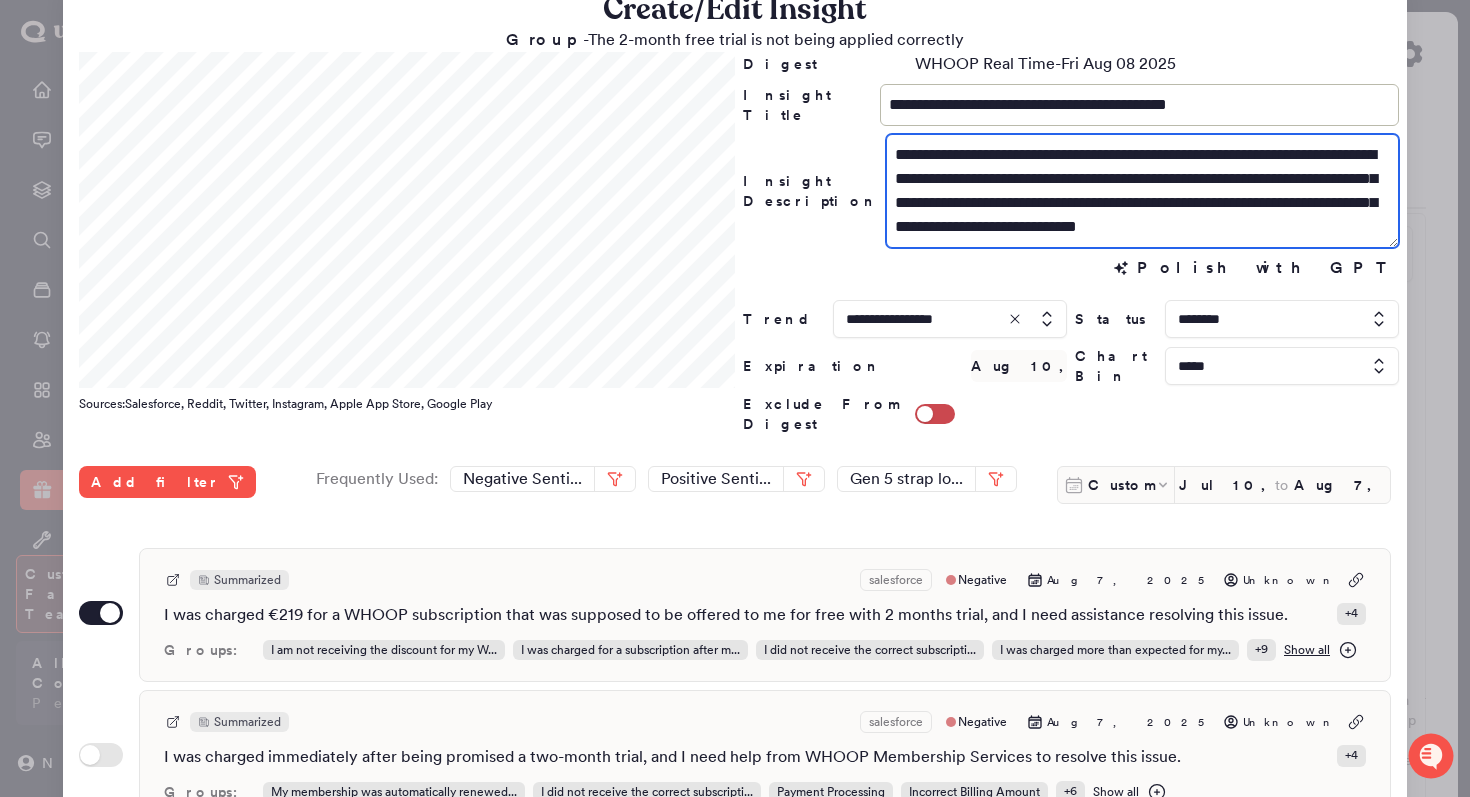 scroll, scrollTop: 0, scrollLeft: 0, axis: both 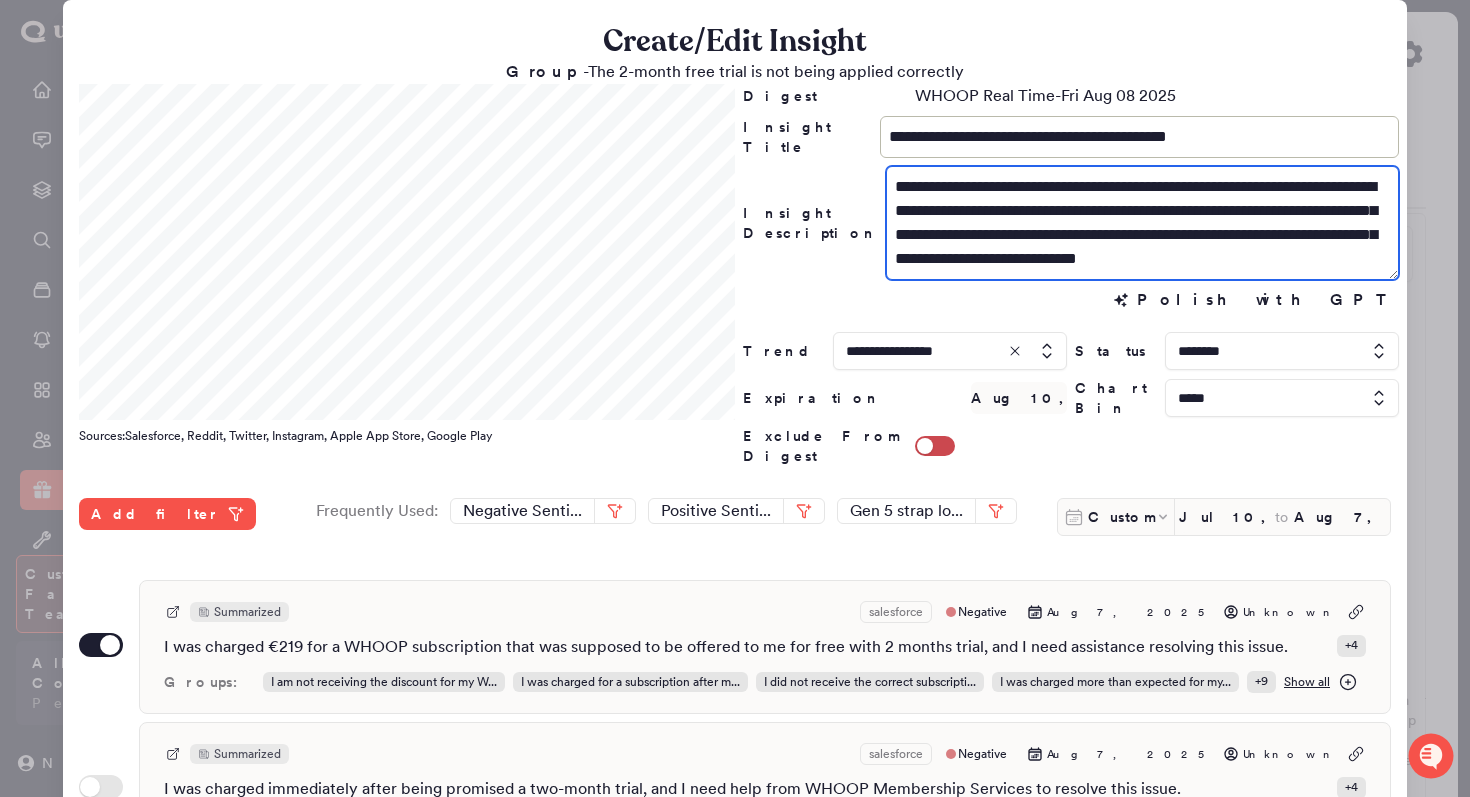 click on "**********" at bounding box center (1142, 223) 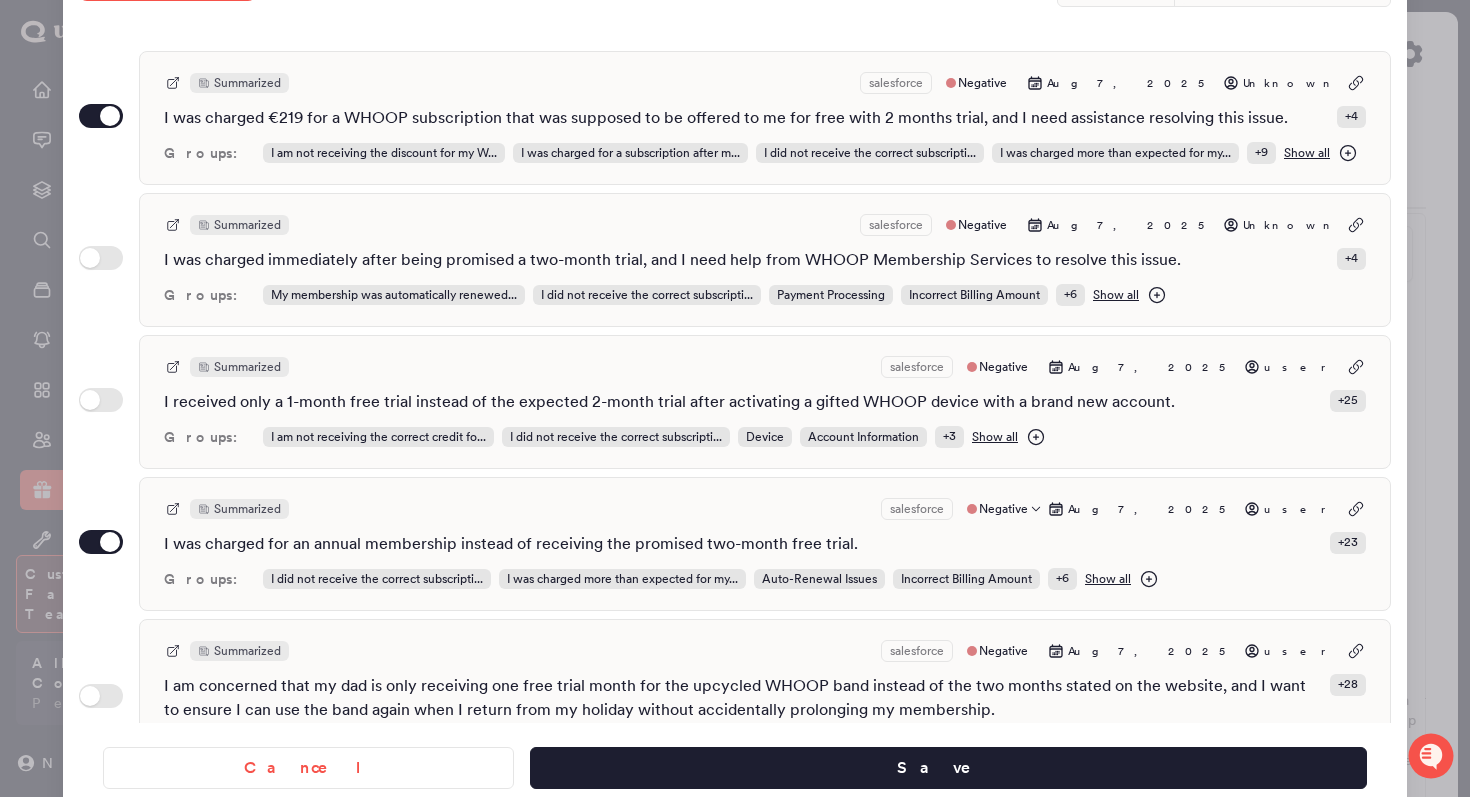 scroll, scrollTop: 0, scrollLeft: 0, axis: both 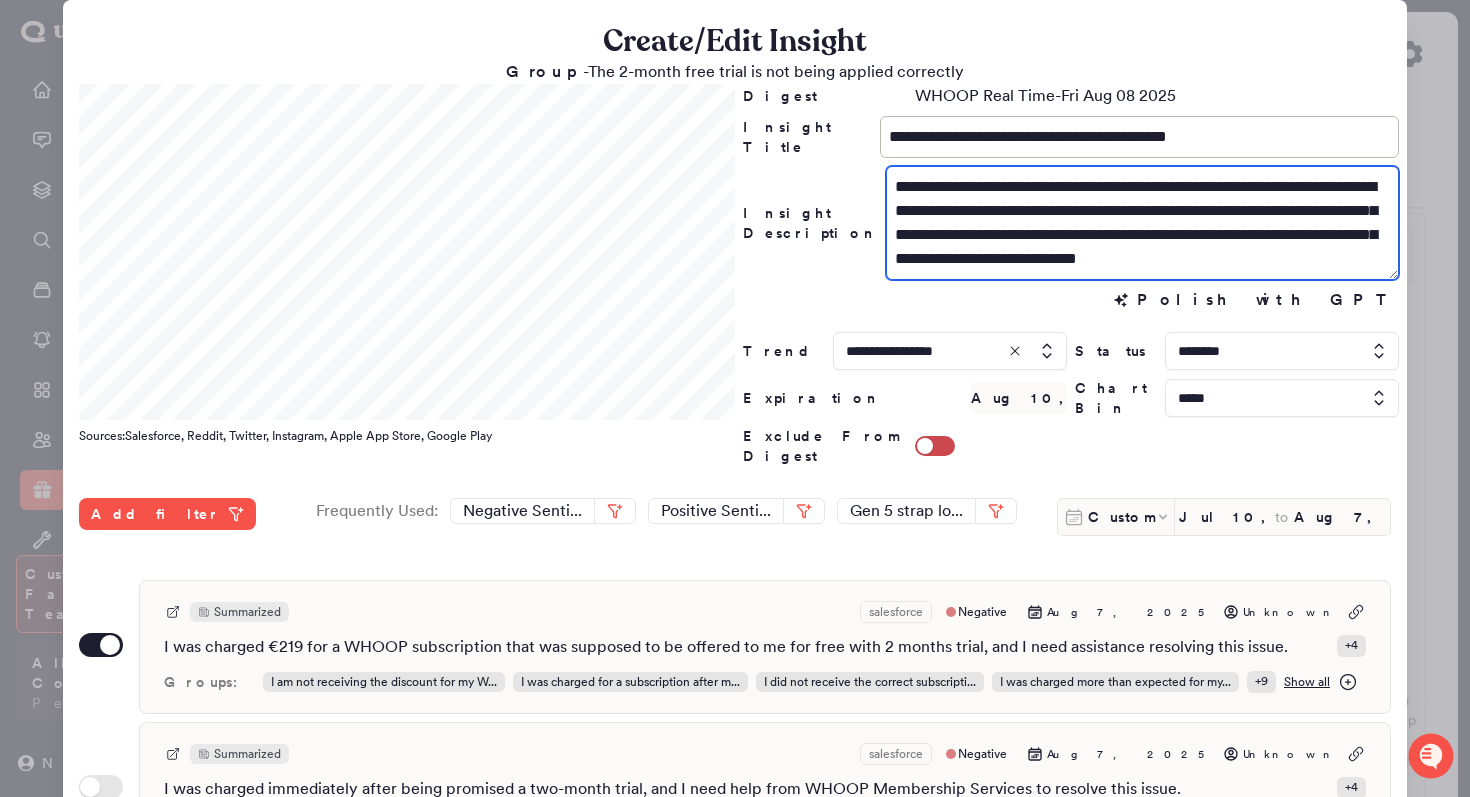 drag, startPoint x: 1131, startPoint y: 237, endPoint x: 1096, endPoint y: 237, distance: 35 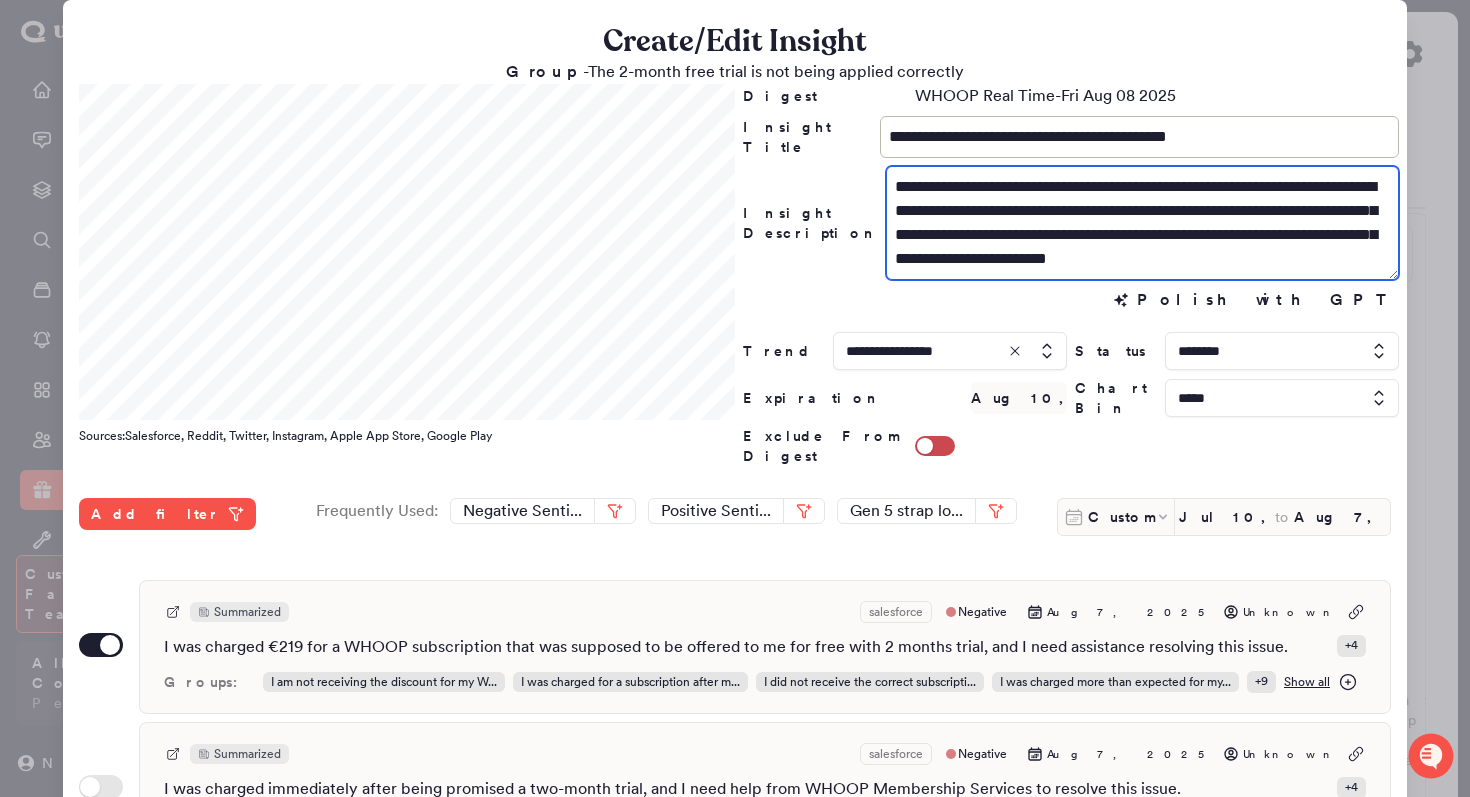 scroll, scrollTop: 531, scrollLeft: 0, axis: vertical 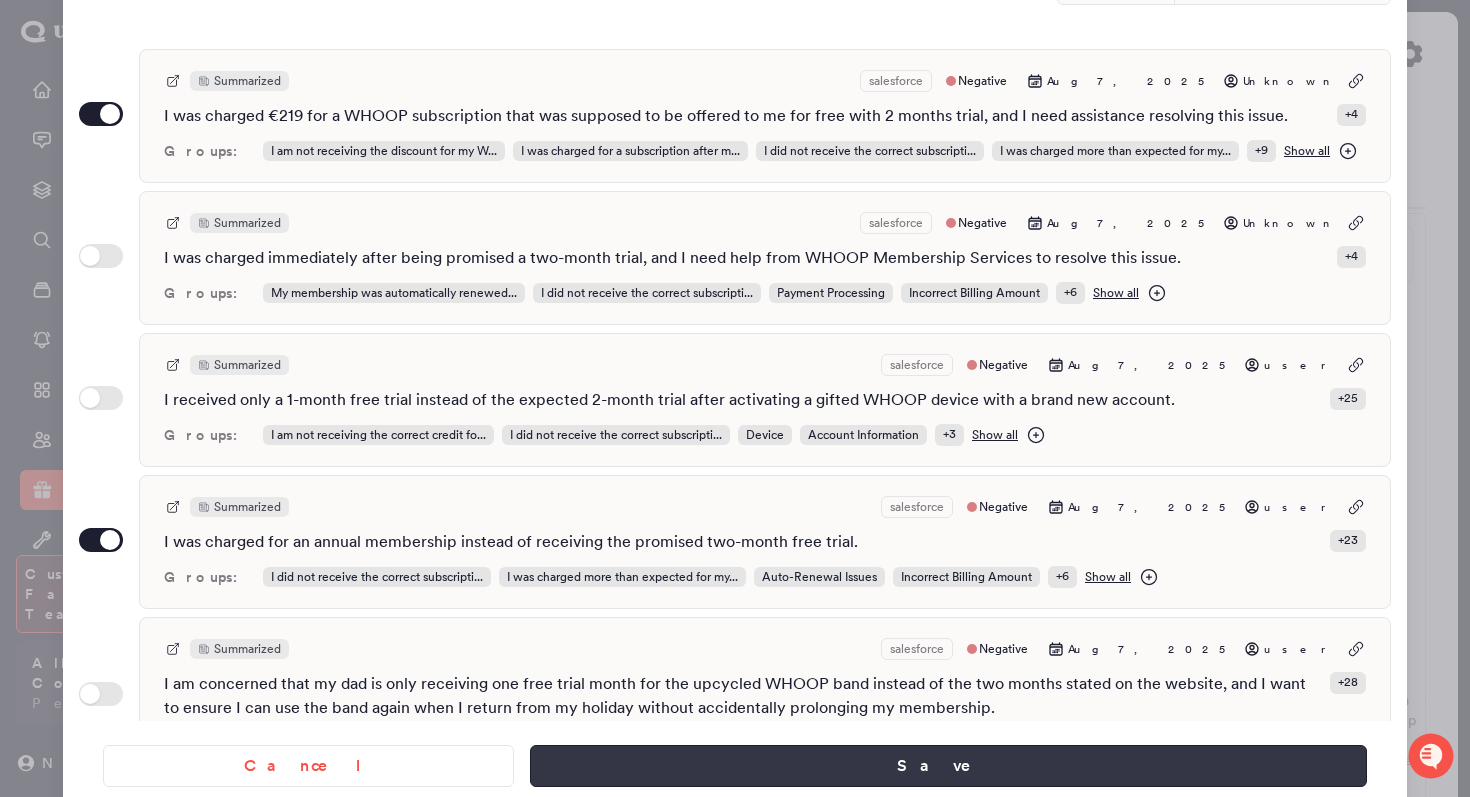 type on "**********" 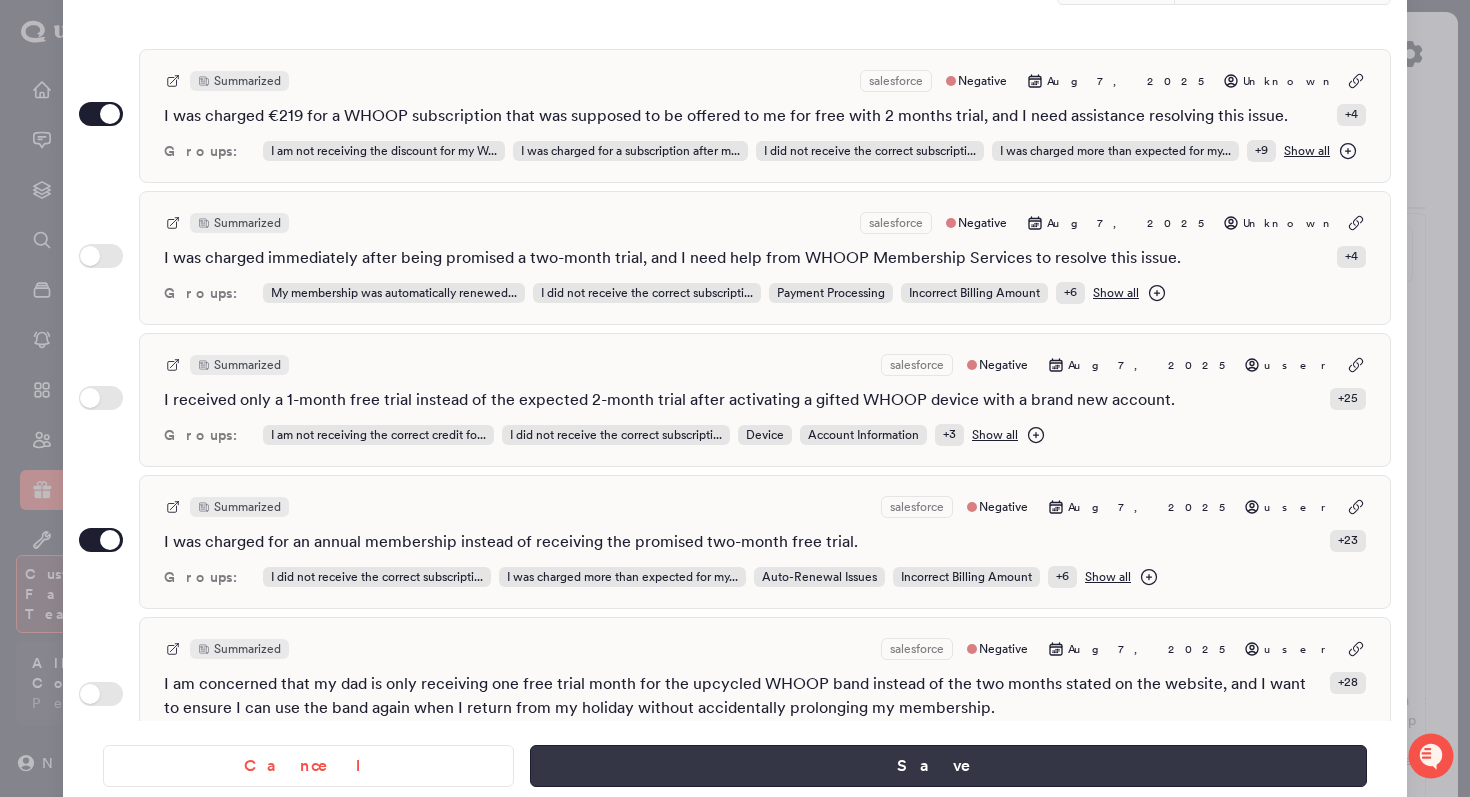 click on "Save" at bounding box center (948, 766) 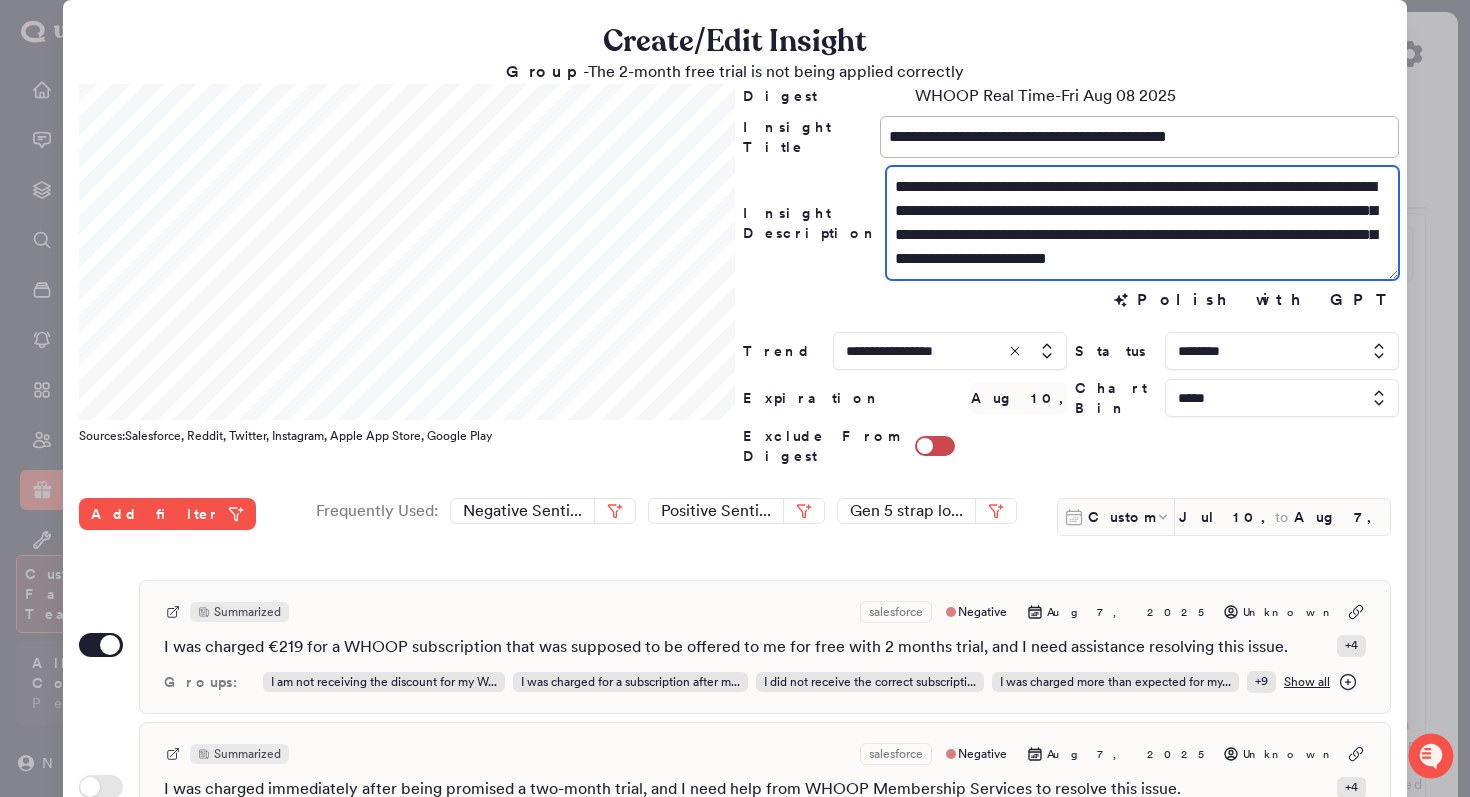click on "**********" at bounding box center (1142, 223) 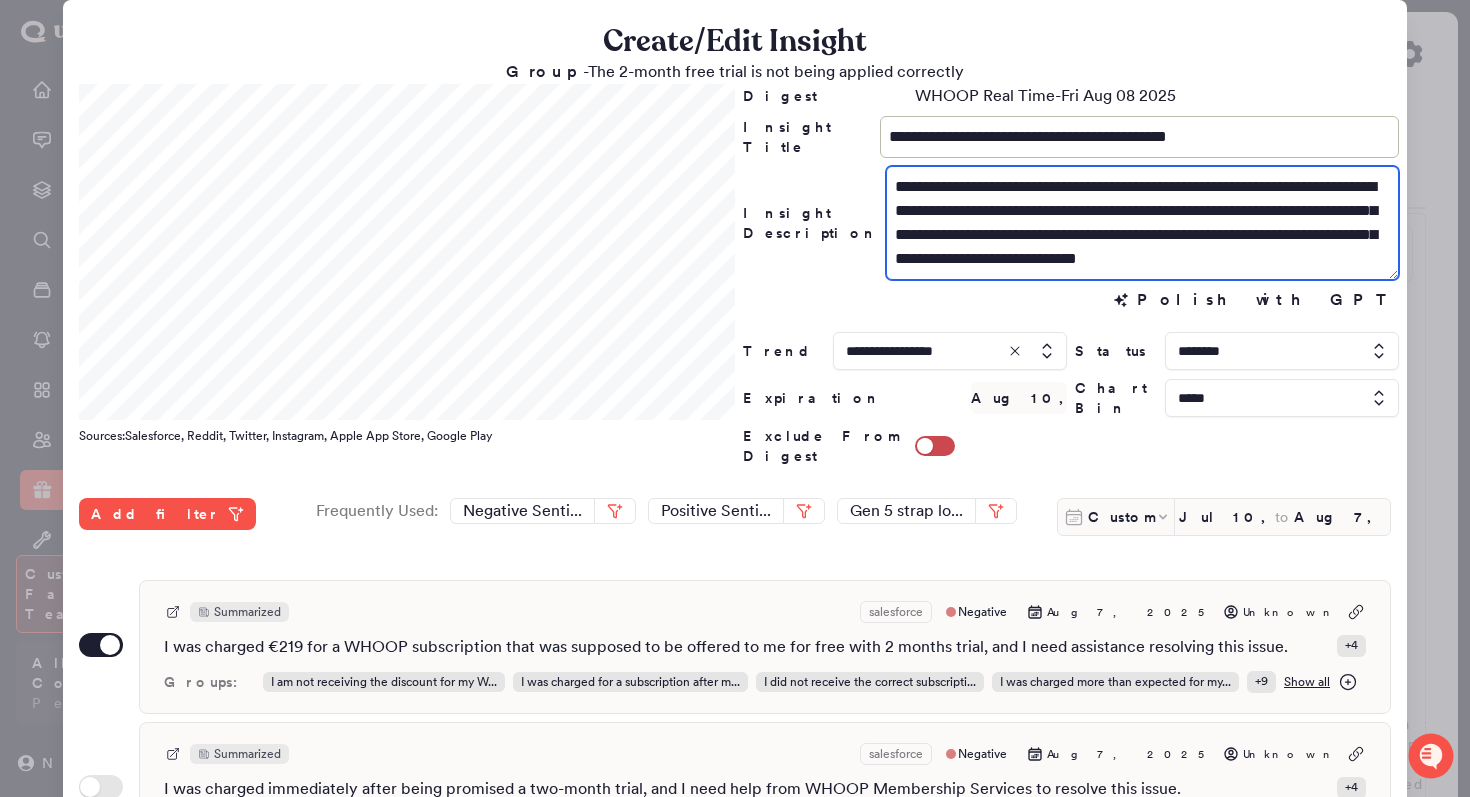 scroll, scrollTop: 24, scrollLeft: 0, axis: vertical 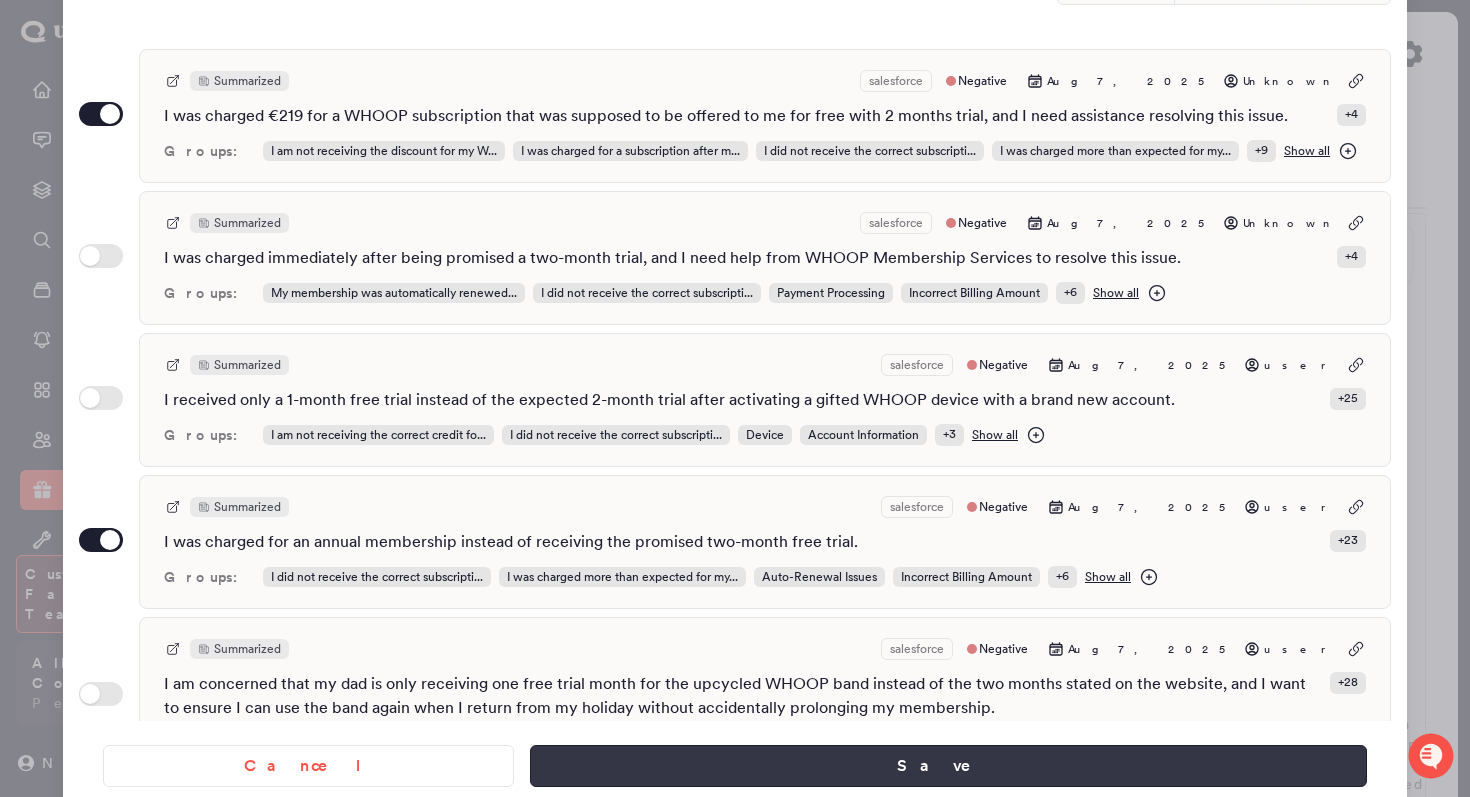 type on "**********" 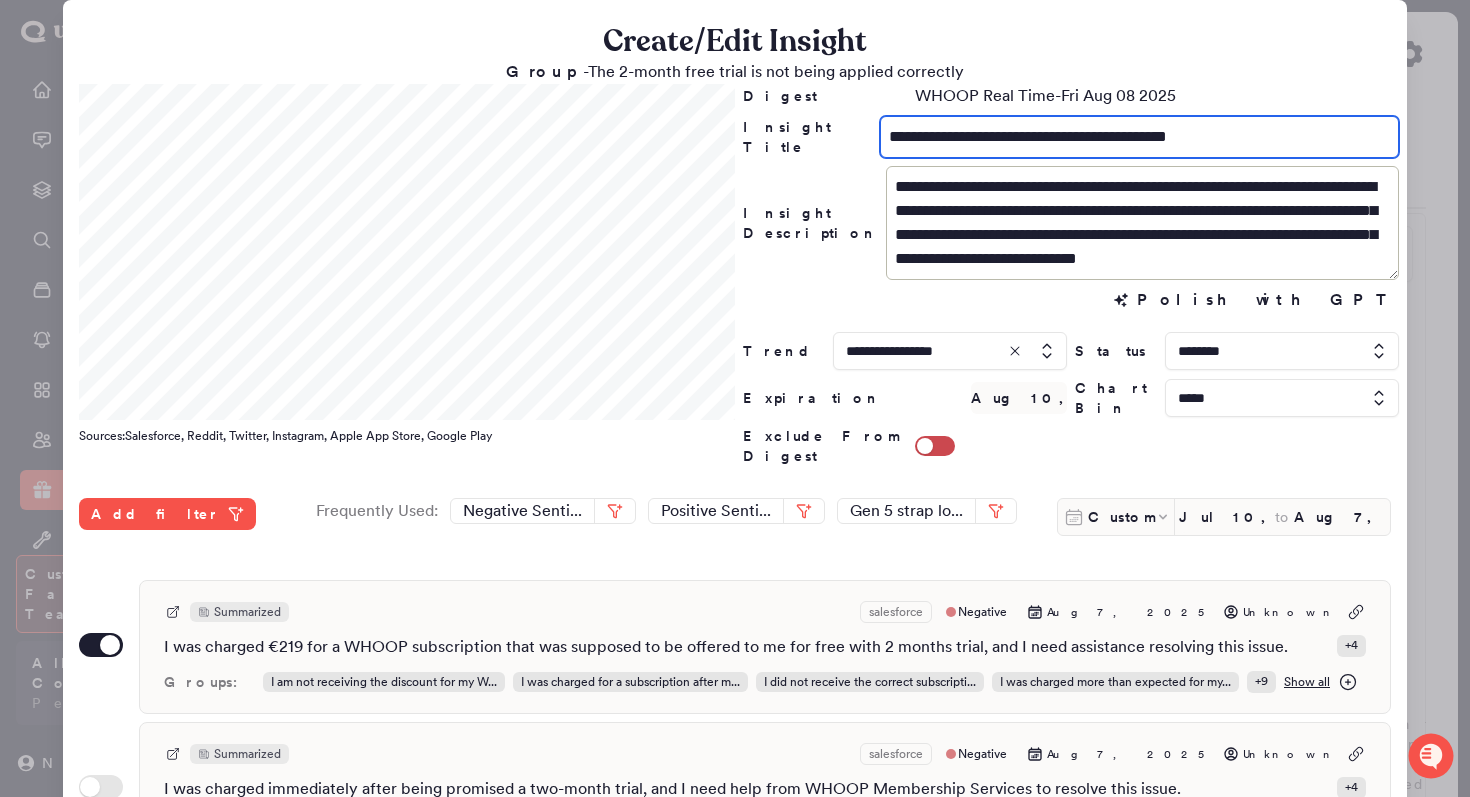 click on "**********" at bounding box center [1139, 137] 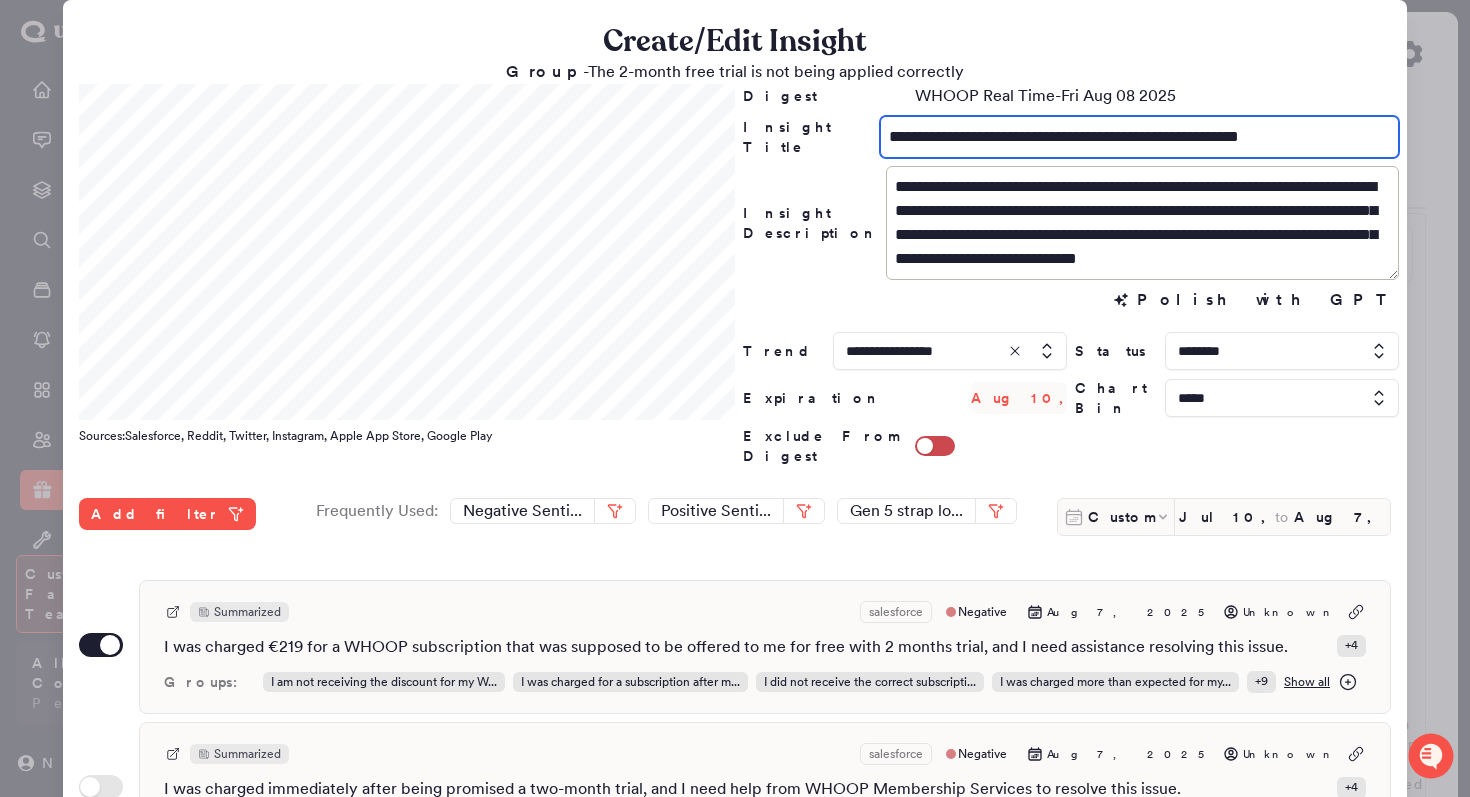 scroll, scrollTop: 531, scrollLeft: 0, axis: vertical 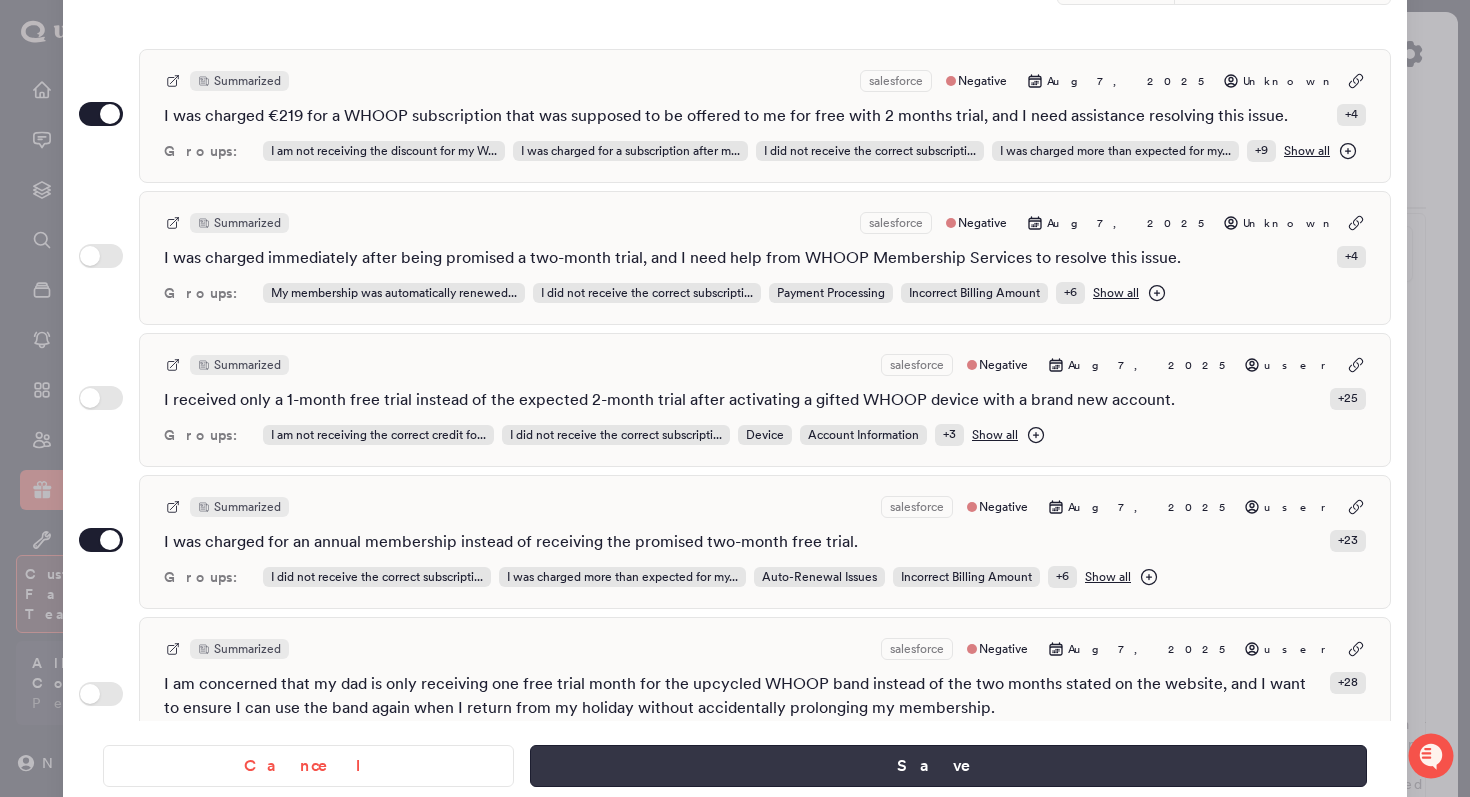 type on "**********" 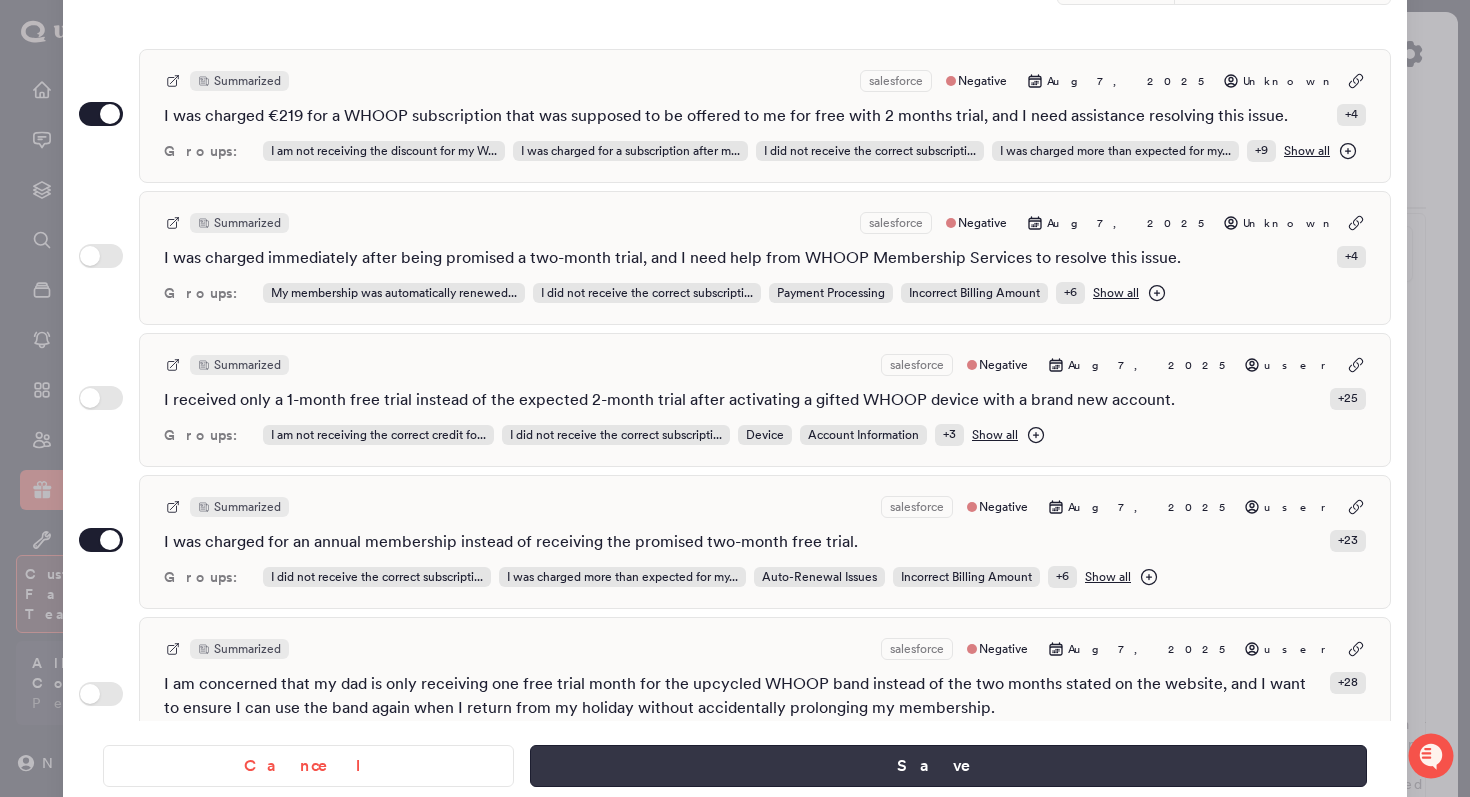 click on "Save" at bounding box center [948, 766] 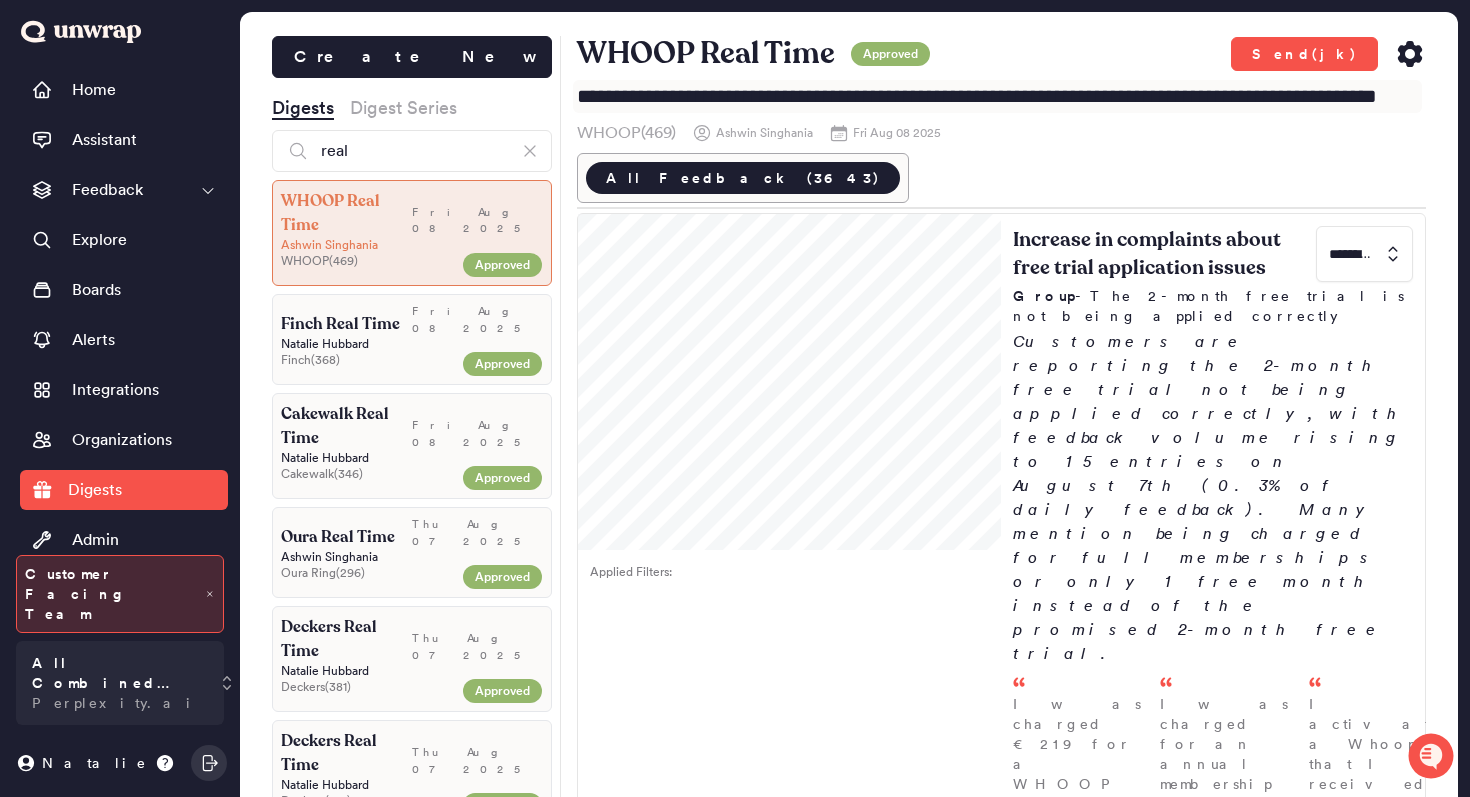click on "**********" at bounding box center (998, 96) 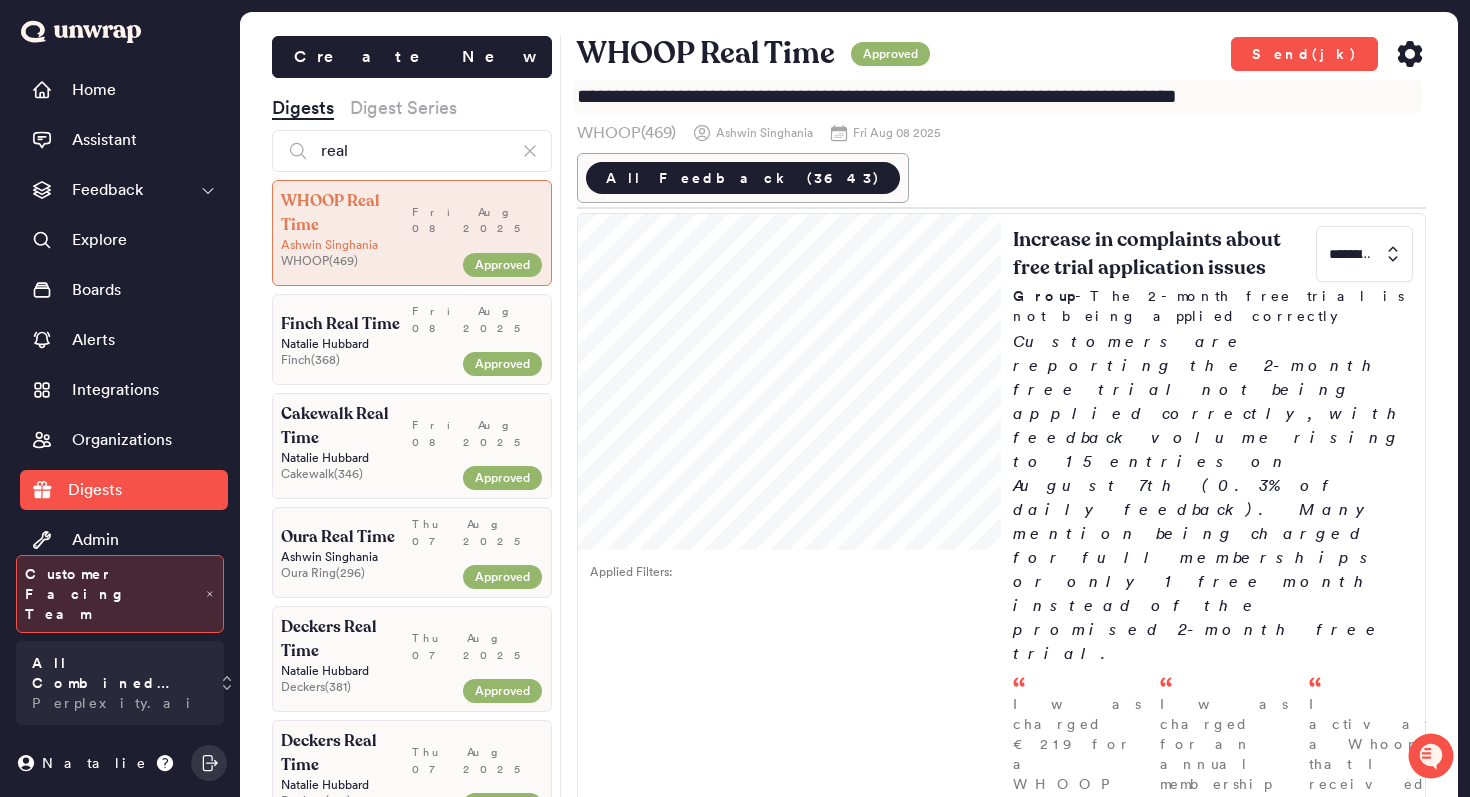 type on "**********" 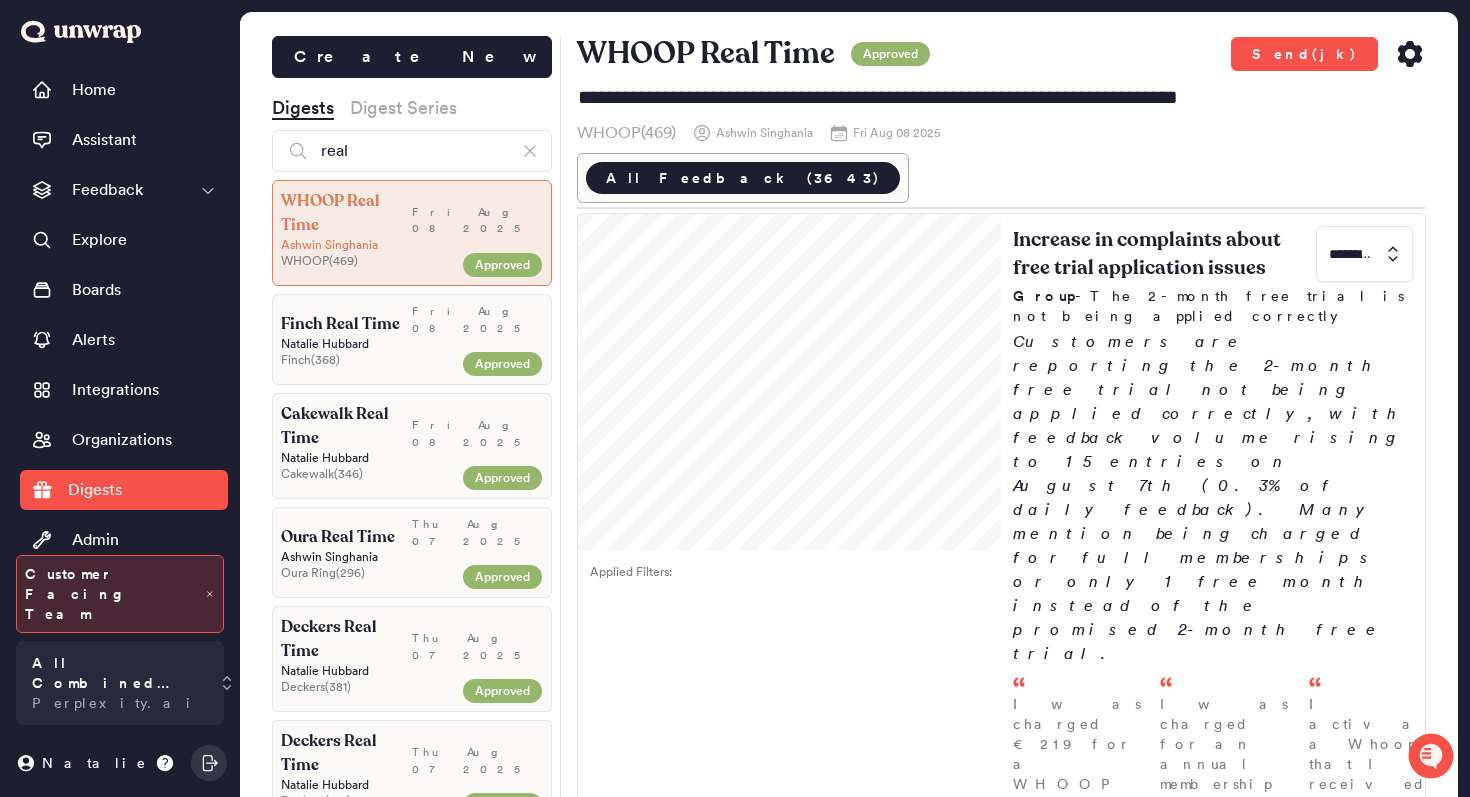 click on "**********" at bounding box center [1002, 119] 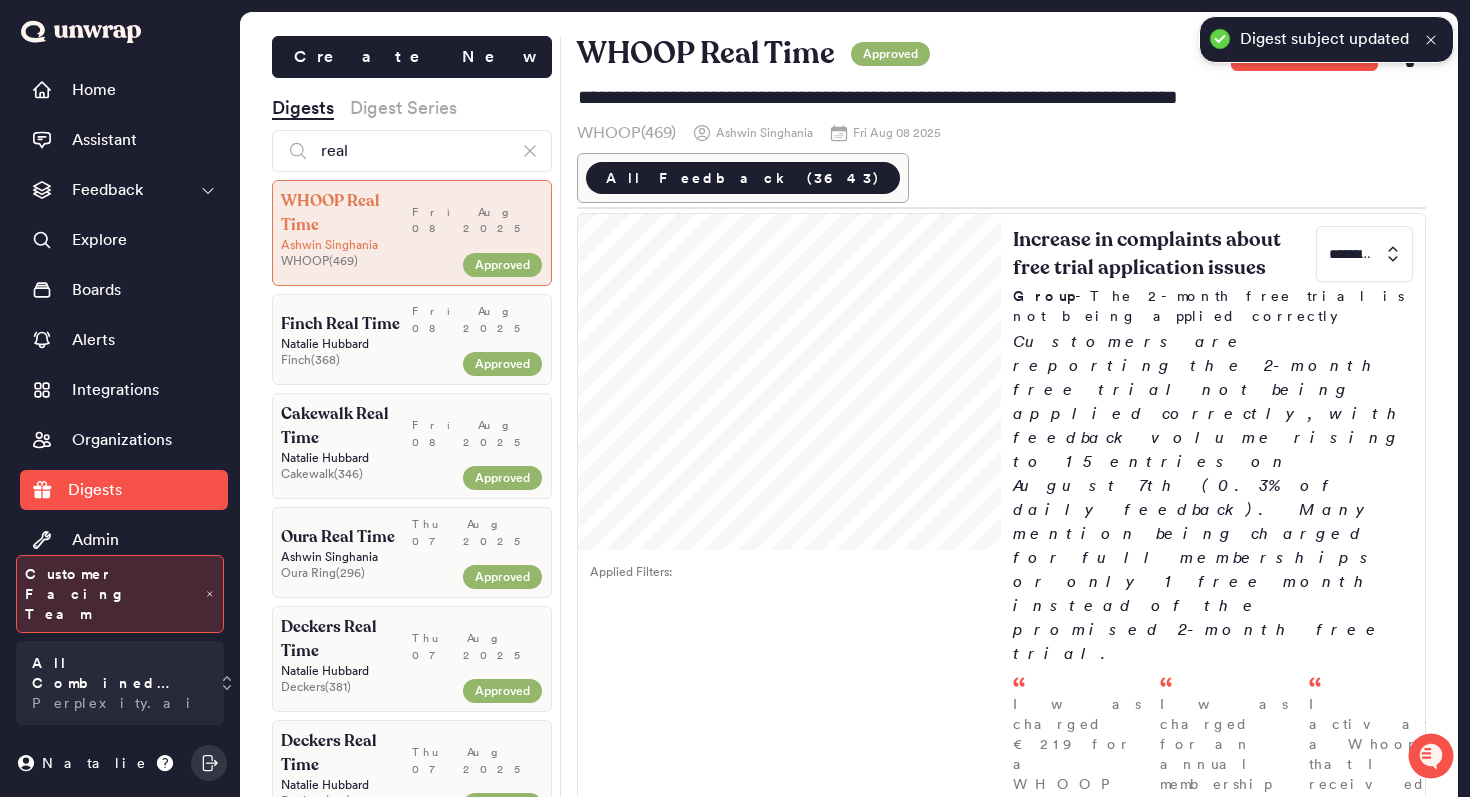 click 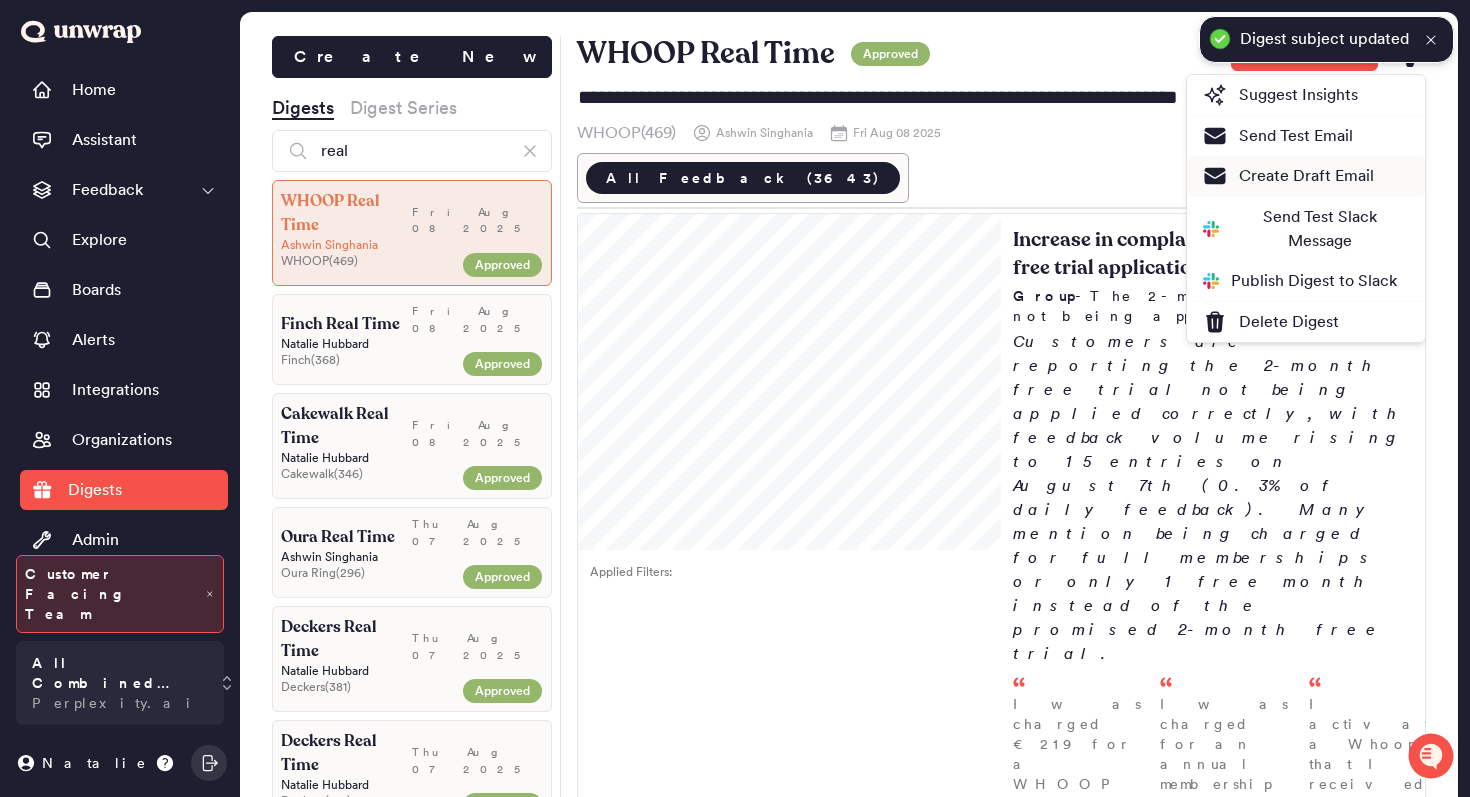 click on "Create Draft Email" at bounding box center [1288, 176] 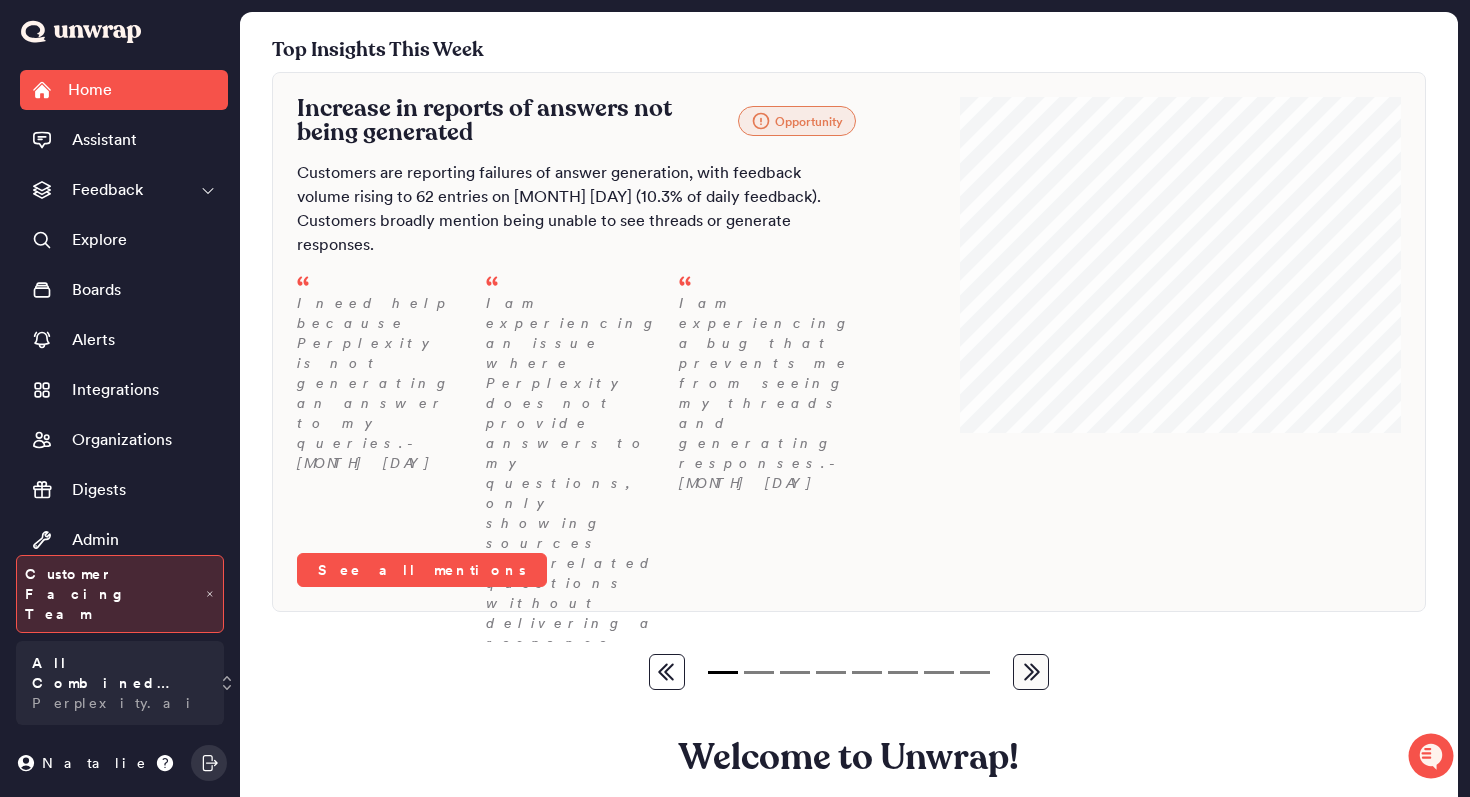scroll, scrollTop: 0, scrollLeft: 0, axis: both 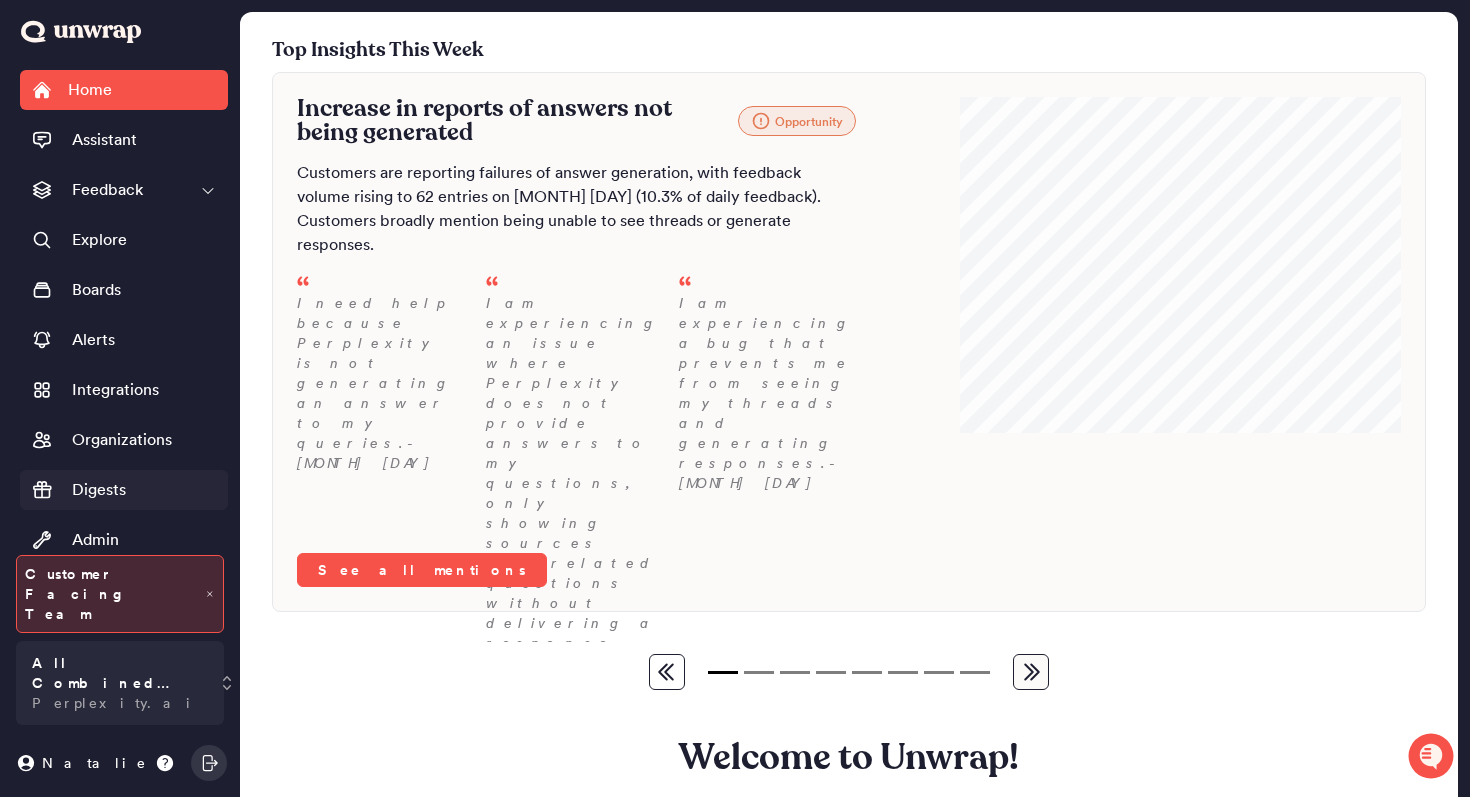click on "Digests" at bounding box center [99, 490] 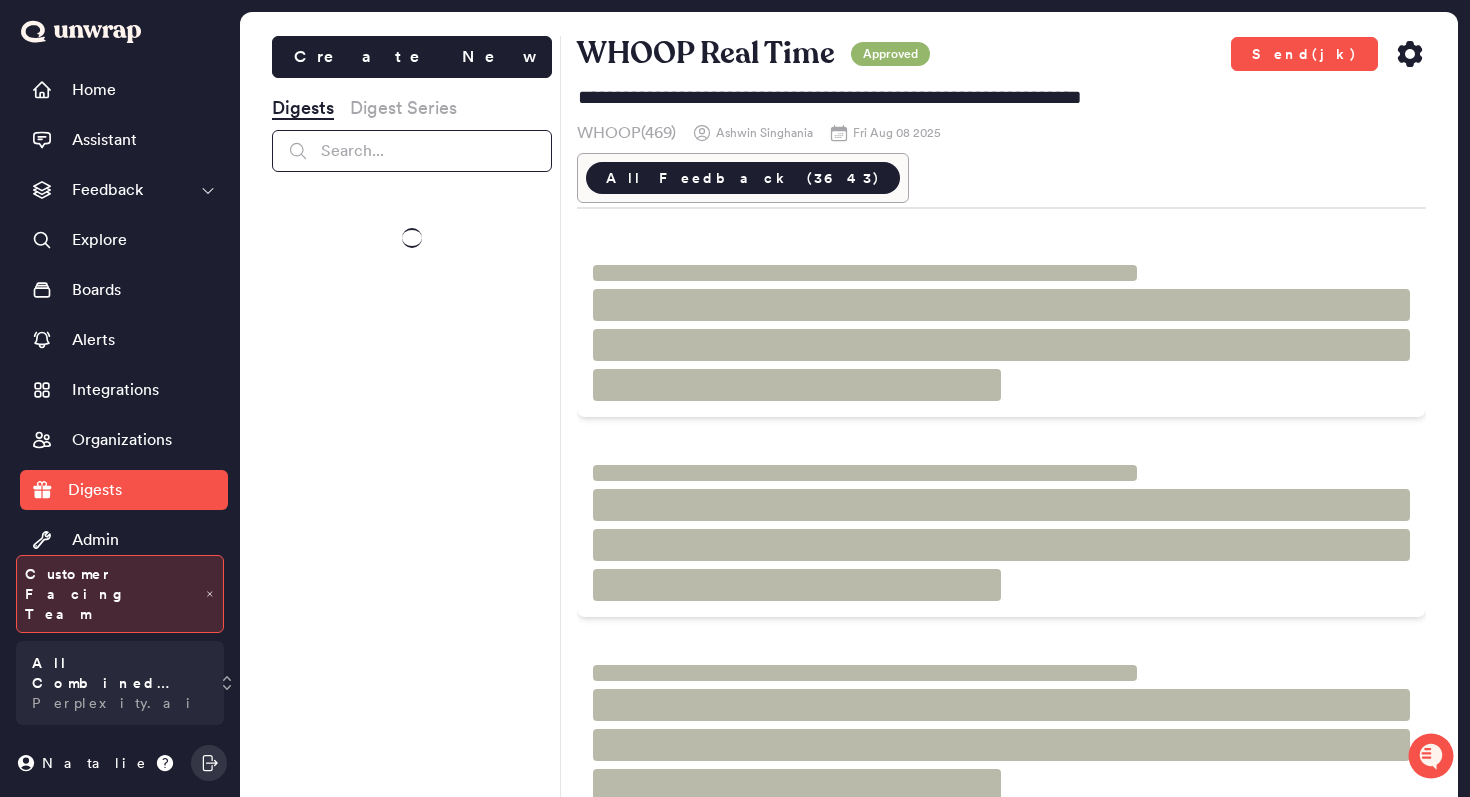 click at bounding box center (412, 151) 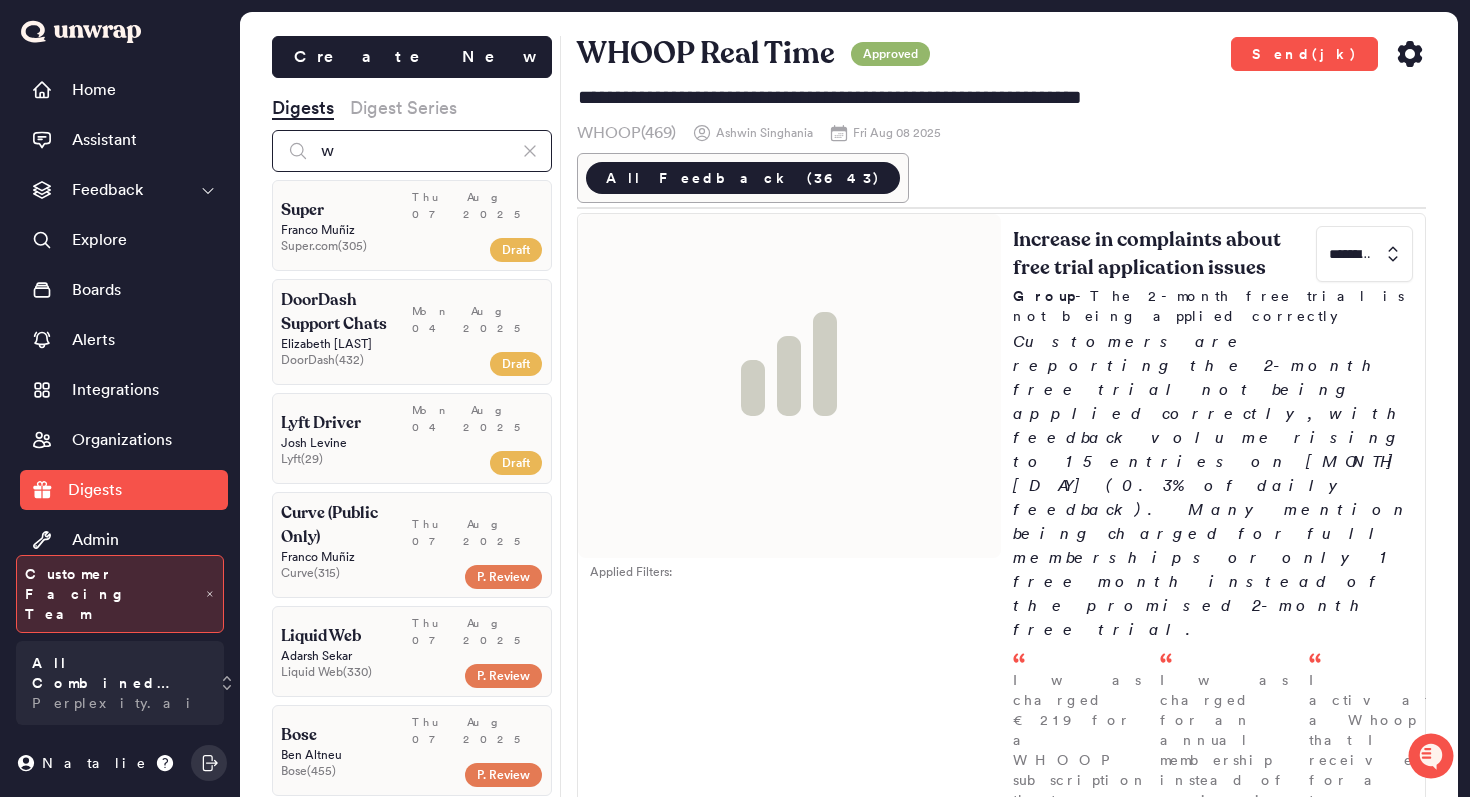 type on "we" 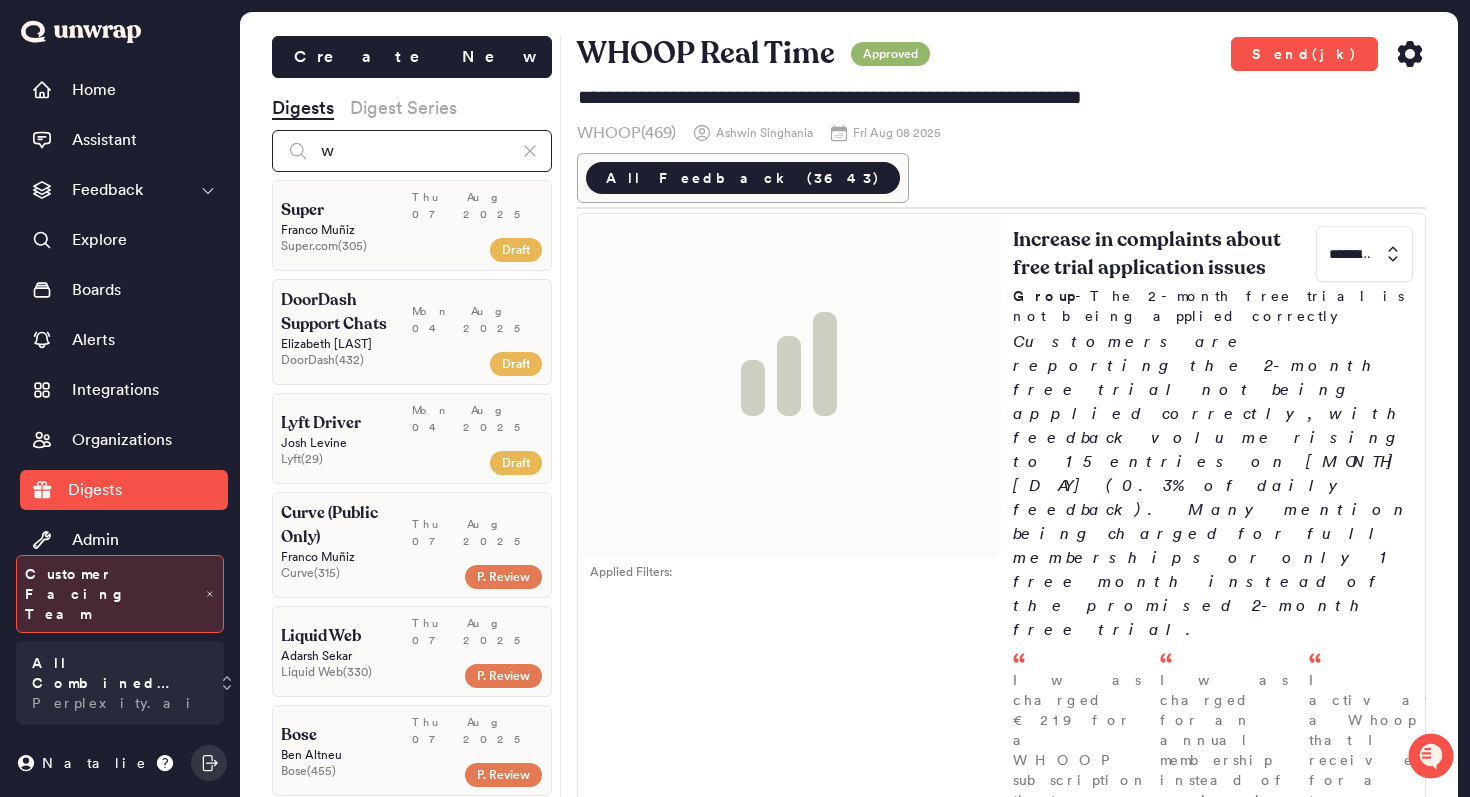 type on "**********" 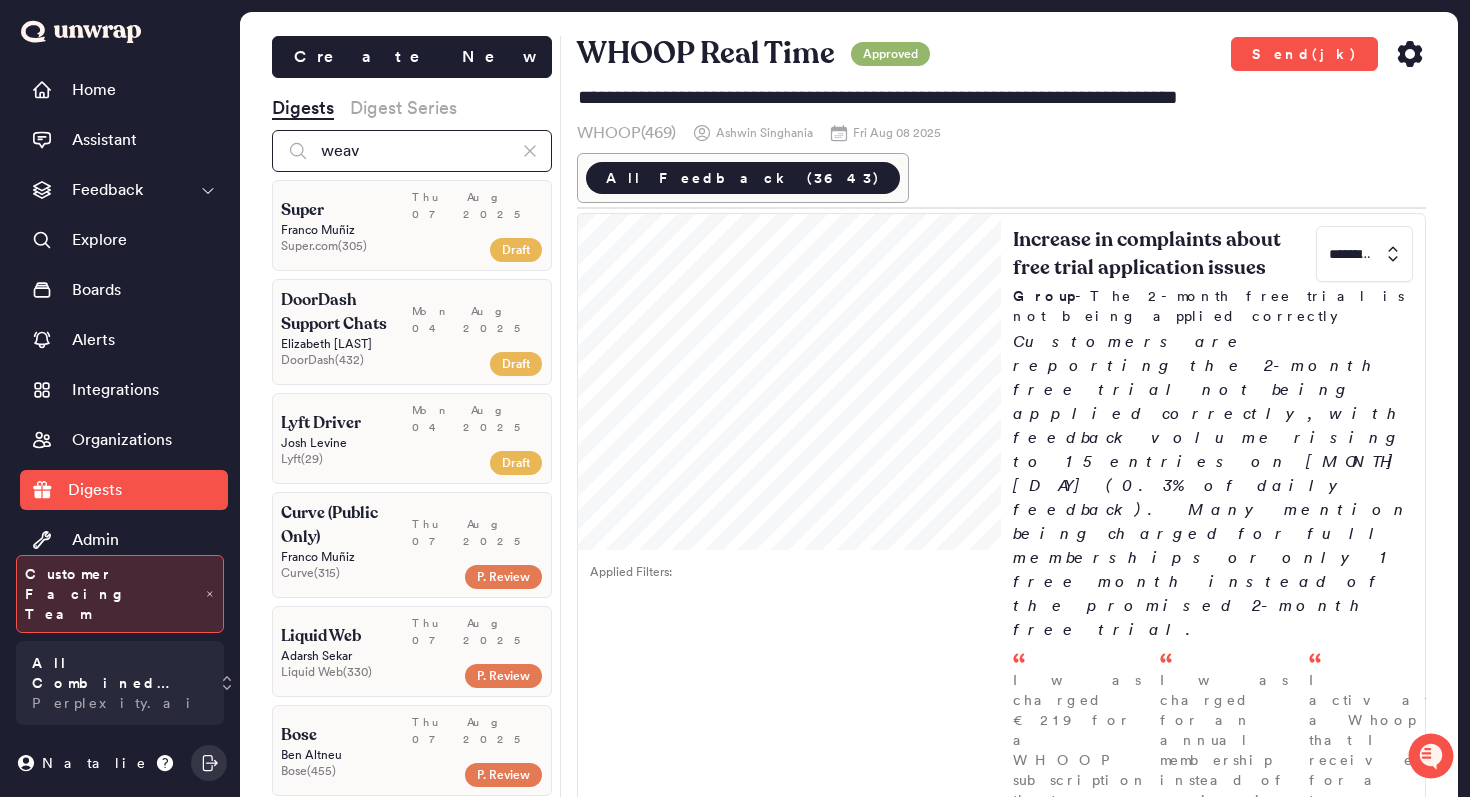 type on "weave" 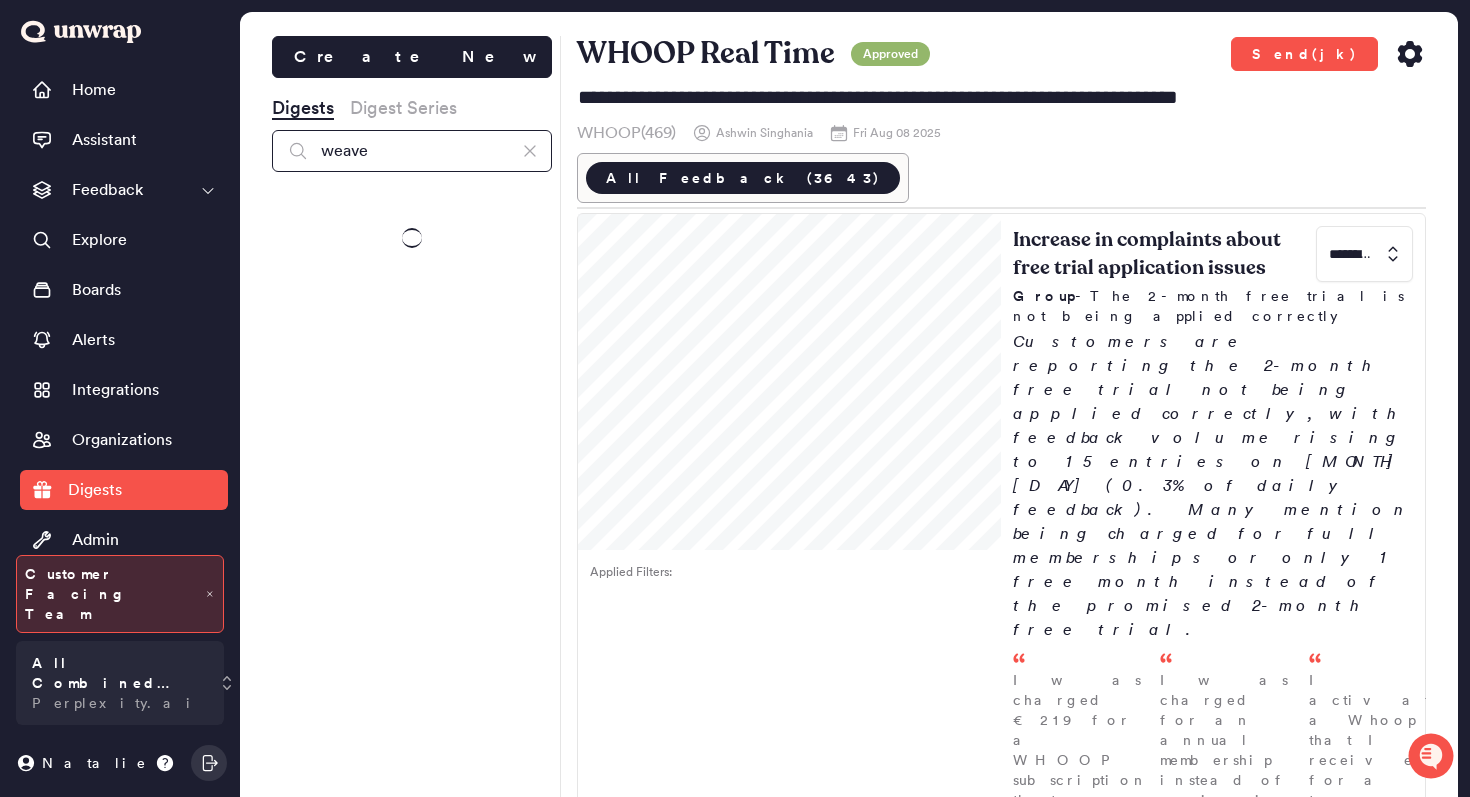 type on "**********" 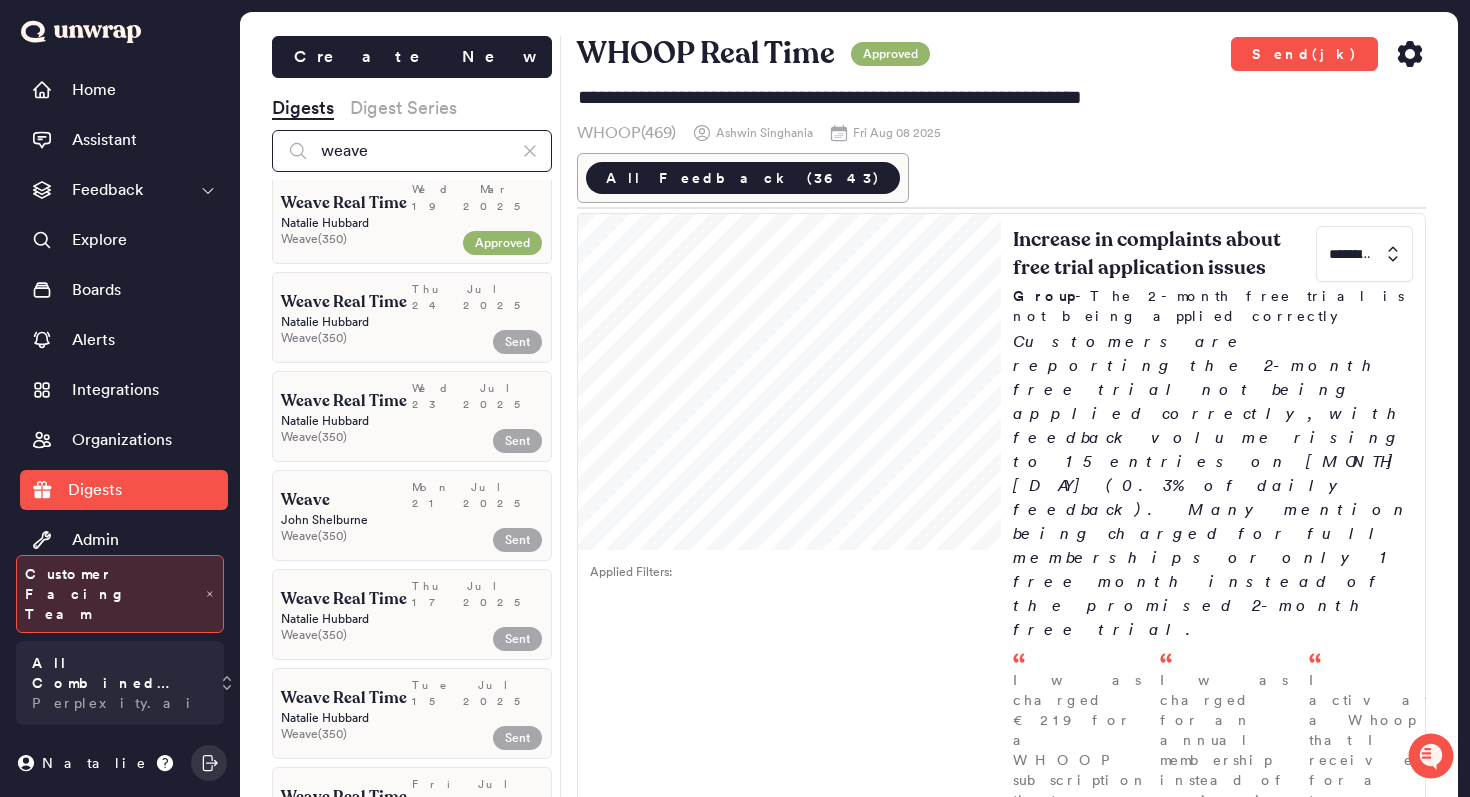 scroll, scrollTop: 1445, scrollLeft: 0, axis: vertical 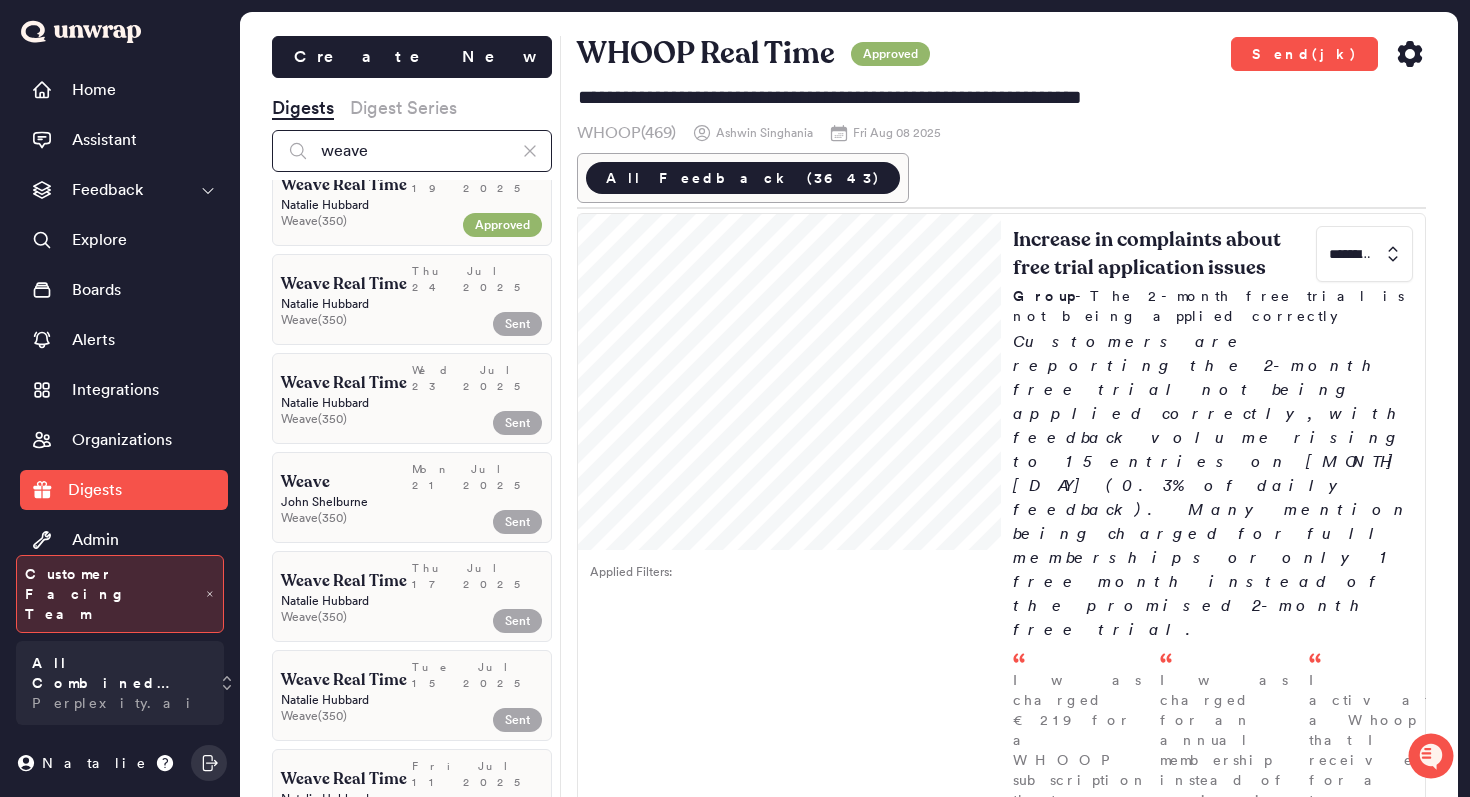 type on "weave" 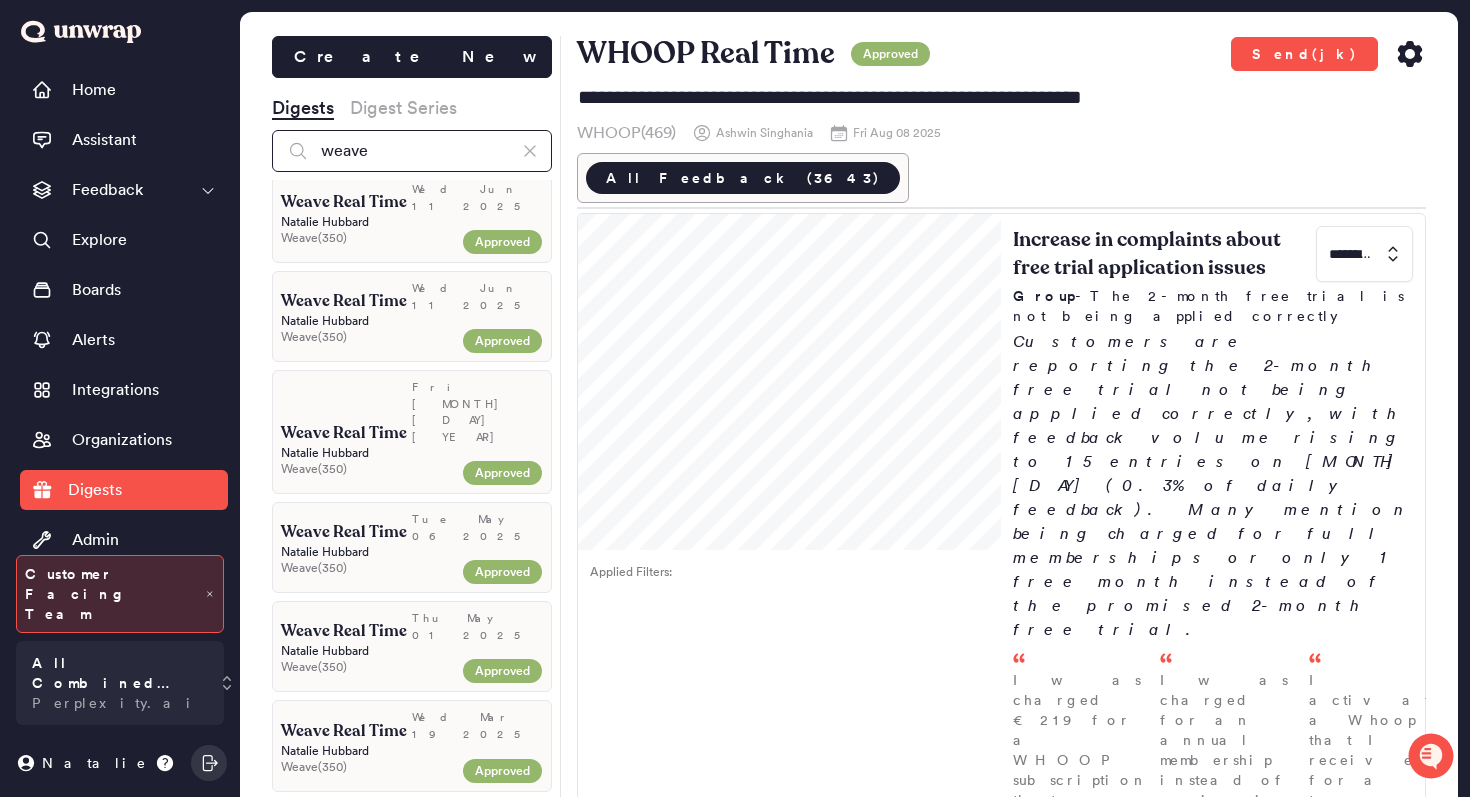 scroll, scrollTop: 0, scrollLeft: 0, axis: both 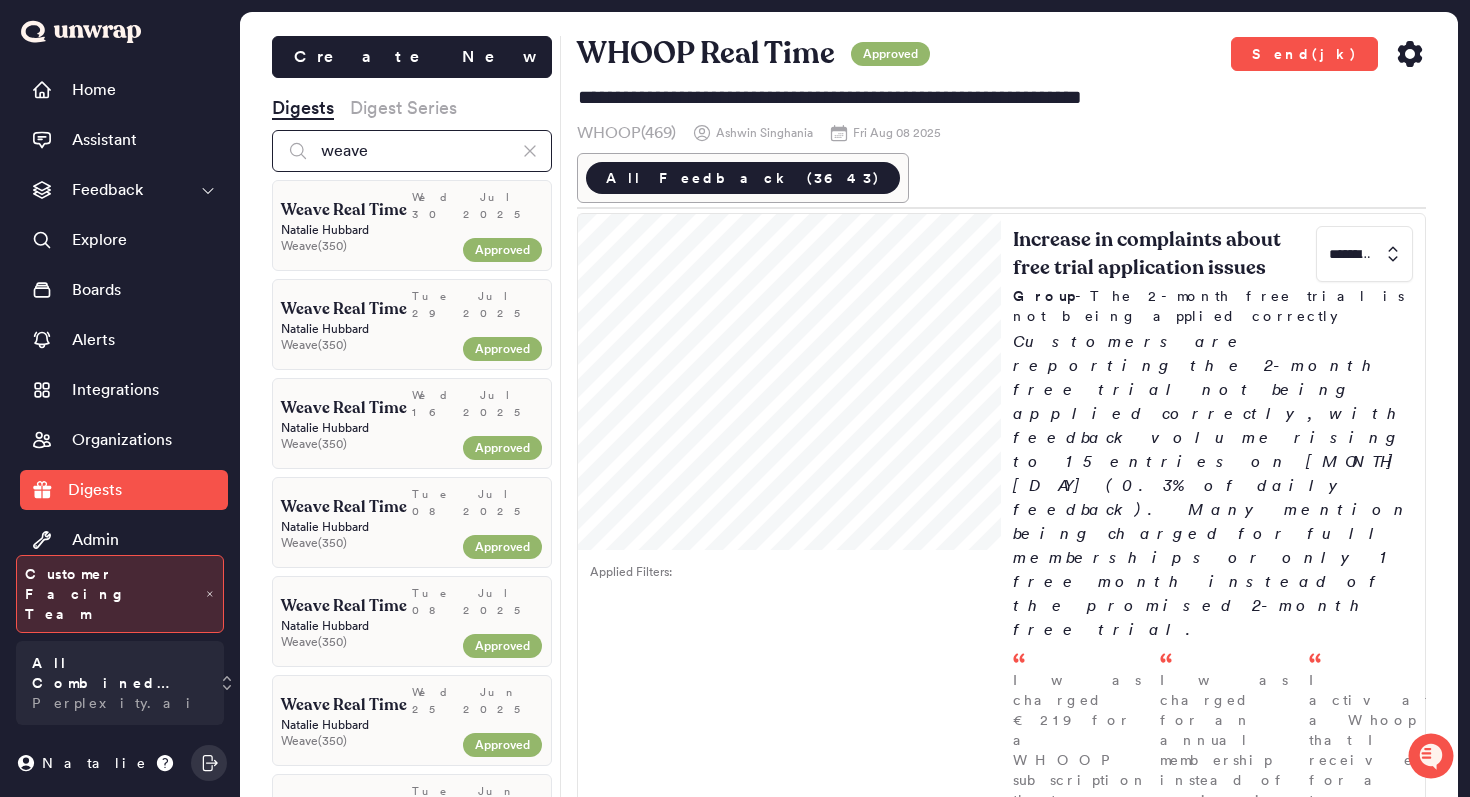 click on "weave" at bounding box center [412, 151] 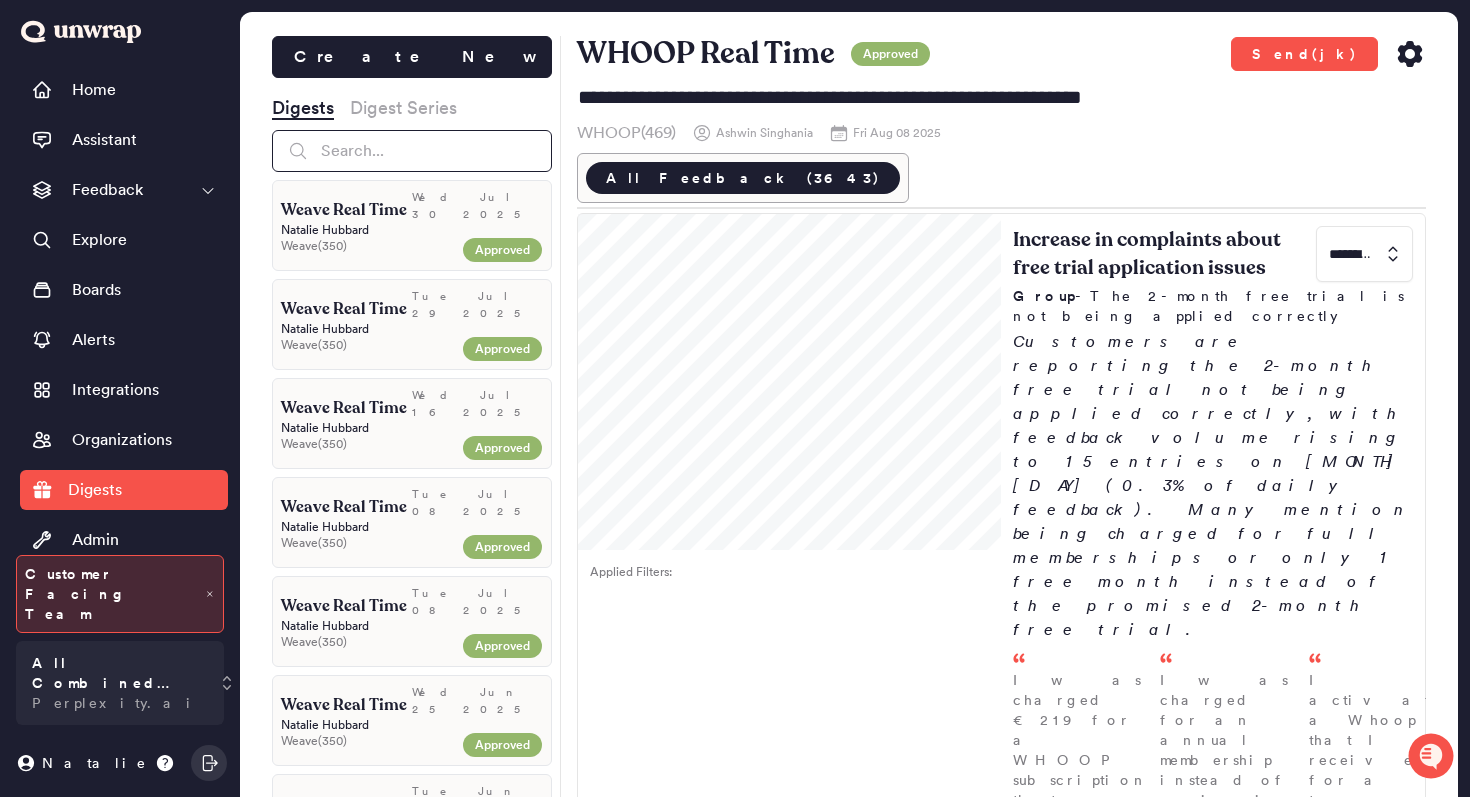 type on "**********" 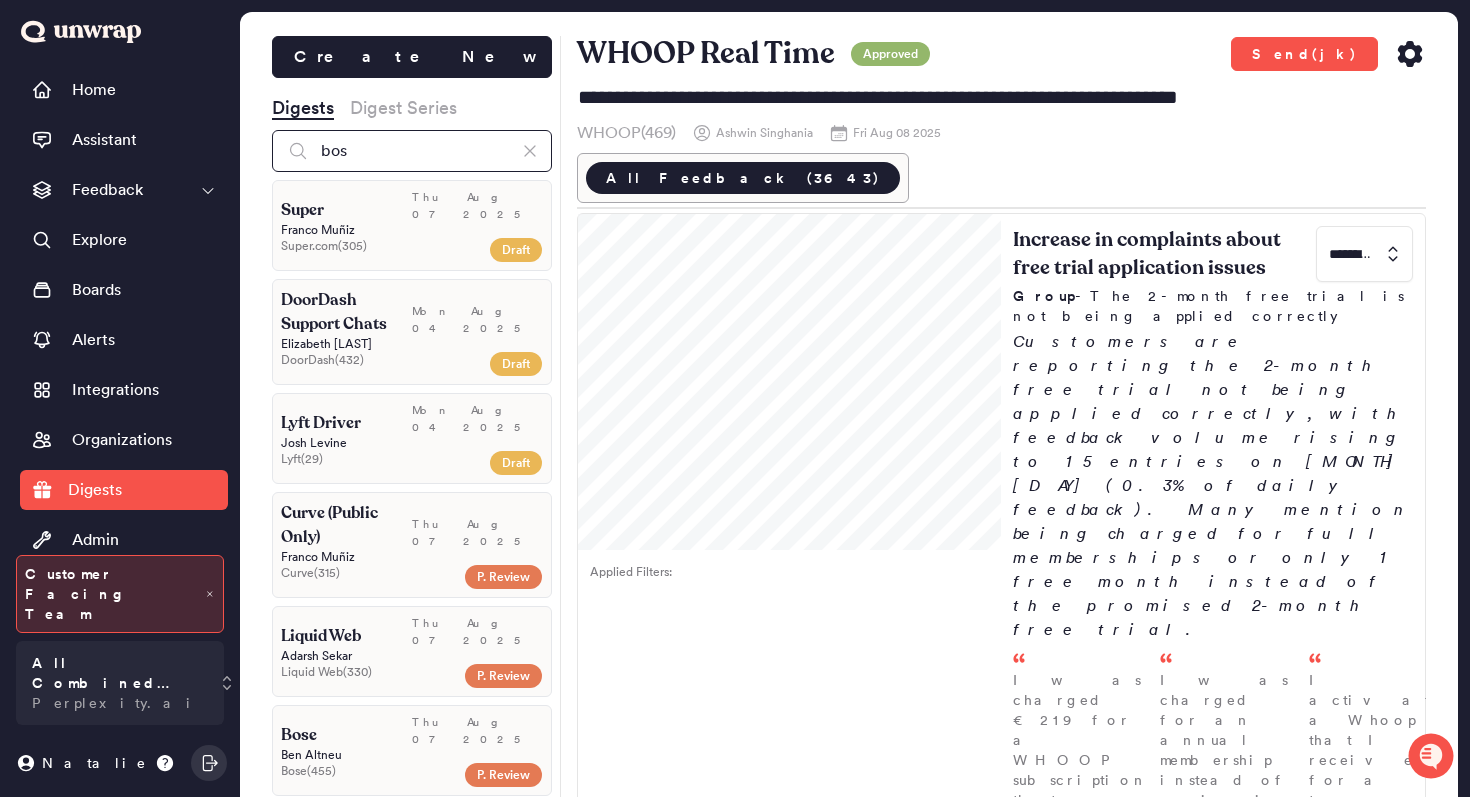 type on "bose" 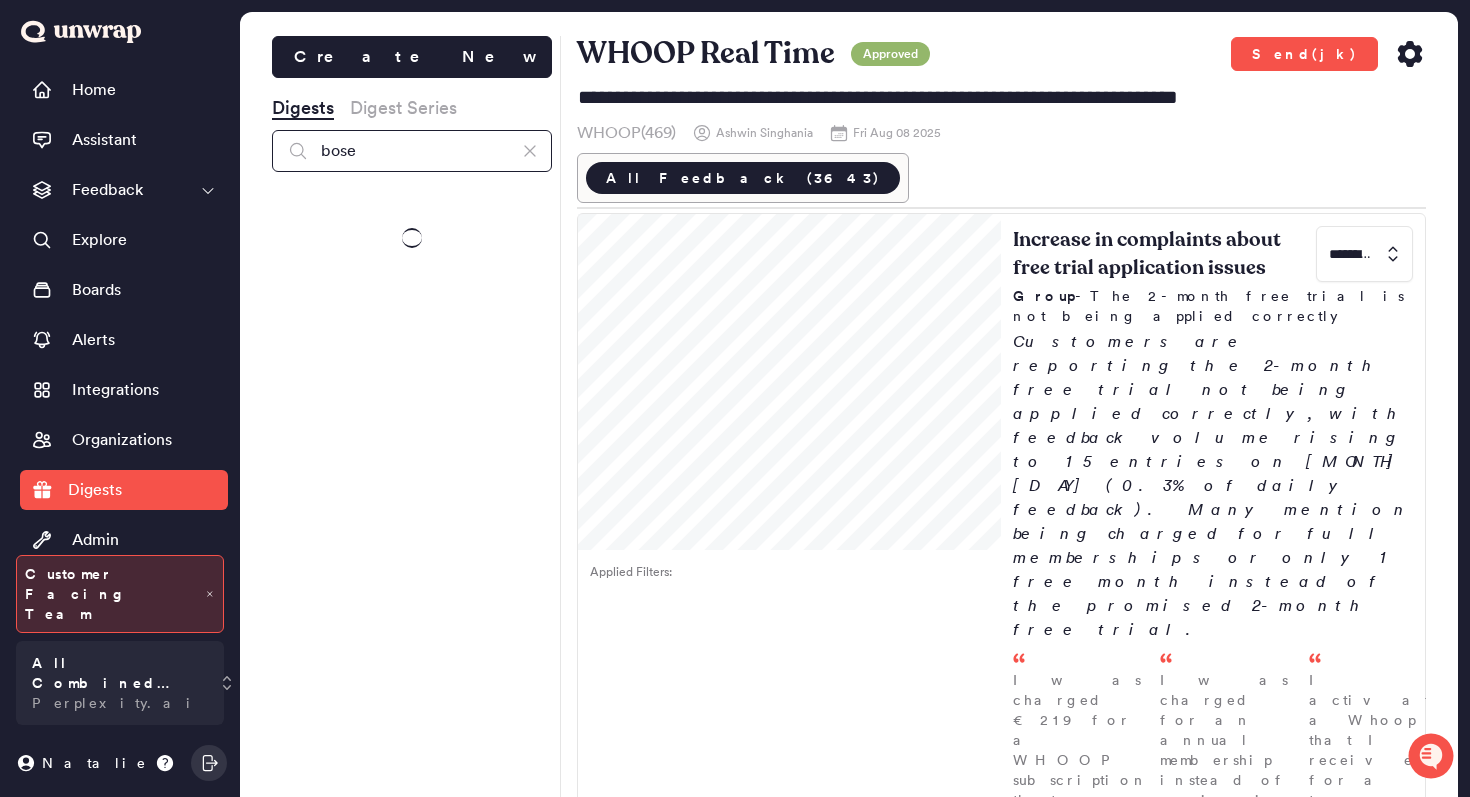 type on "**********" 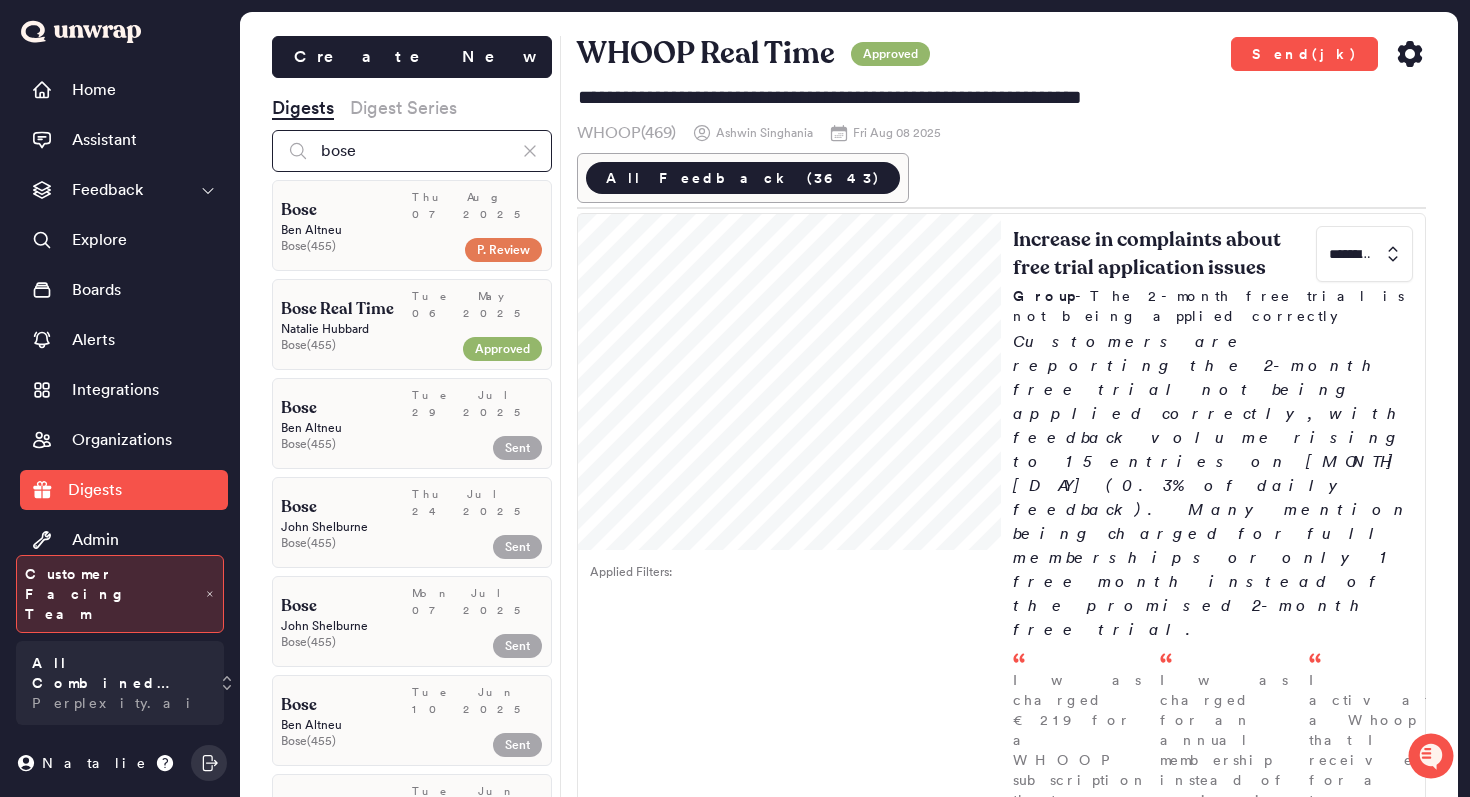 type on "bose" 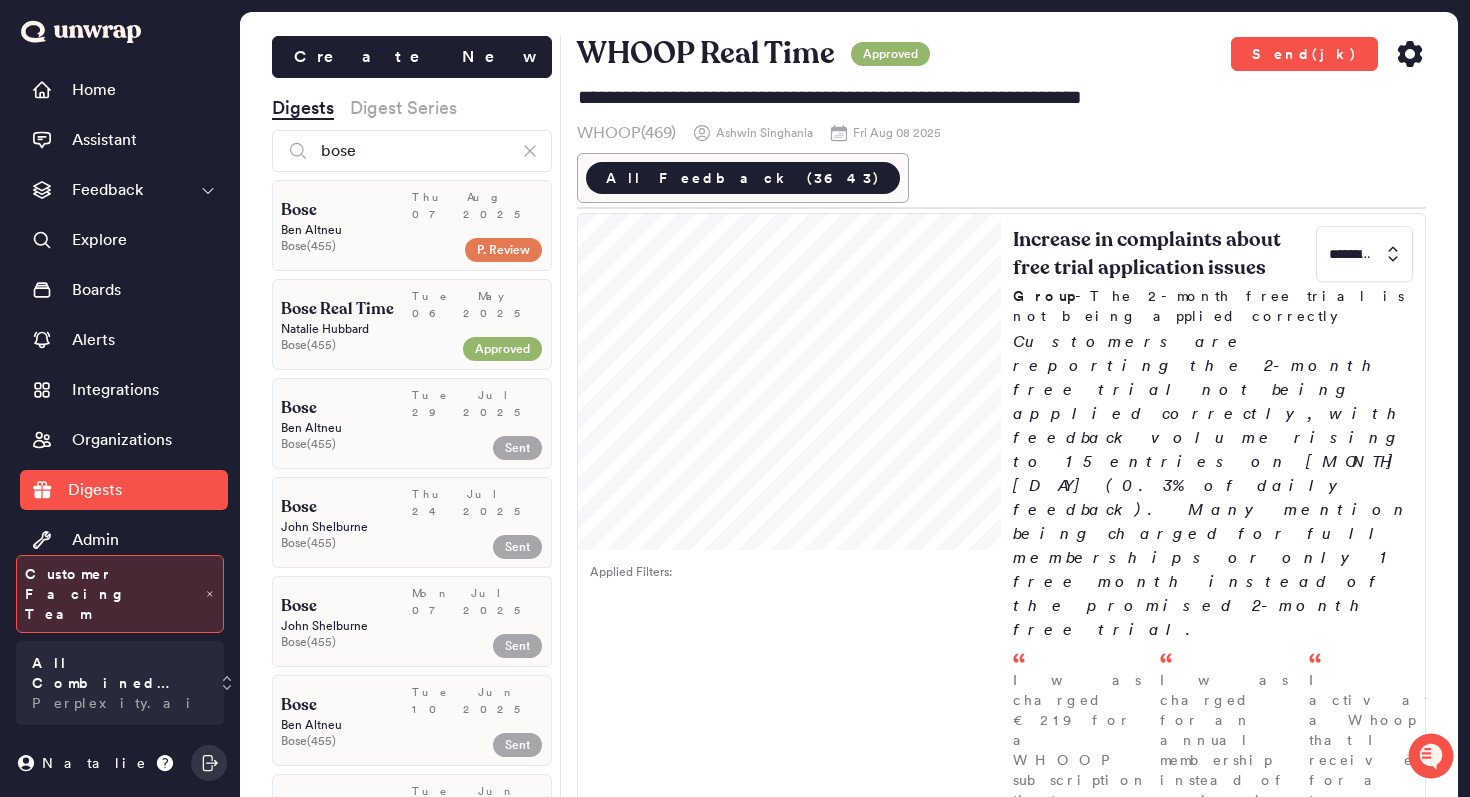 click on "Ben   Altneu" at bounding box center [412, 230] 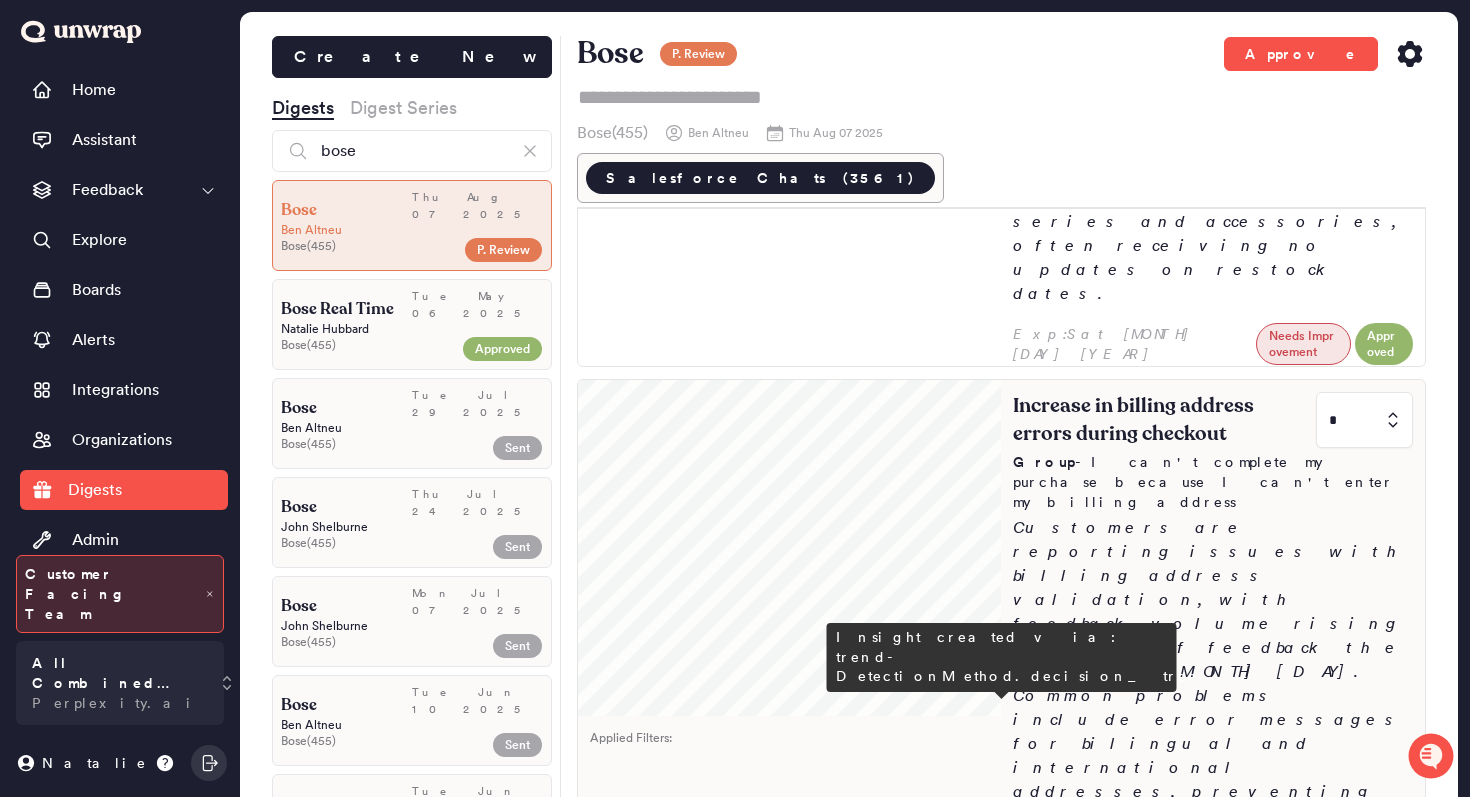 scroll, scrollTop: 0, scrollLeft: 0, axis: both 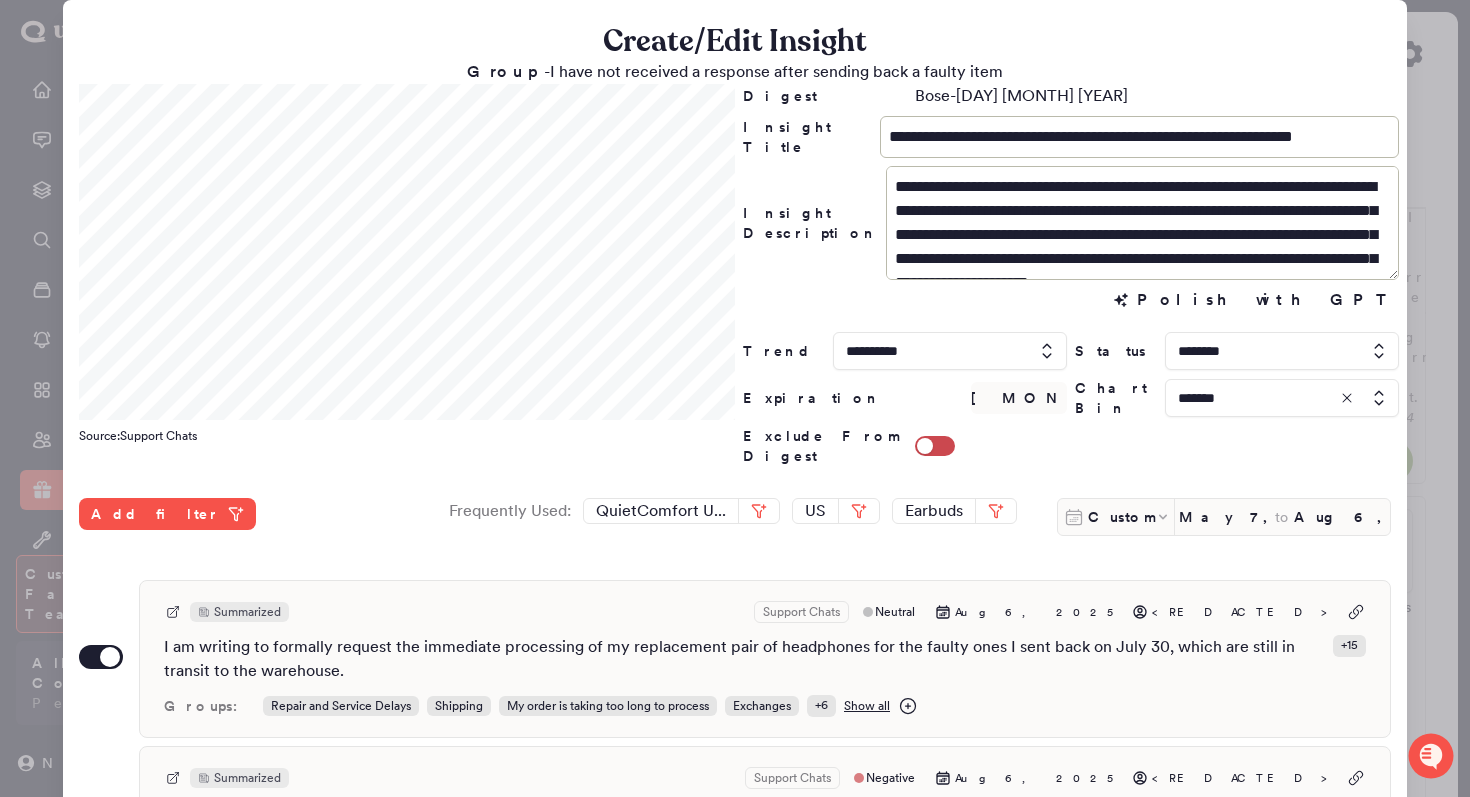click at bounding box center (1282, 351) 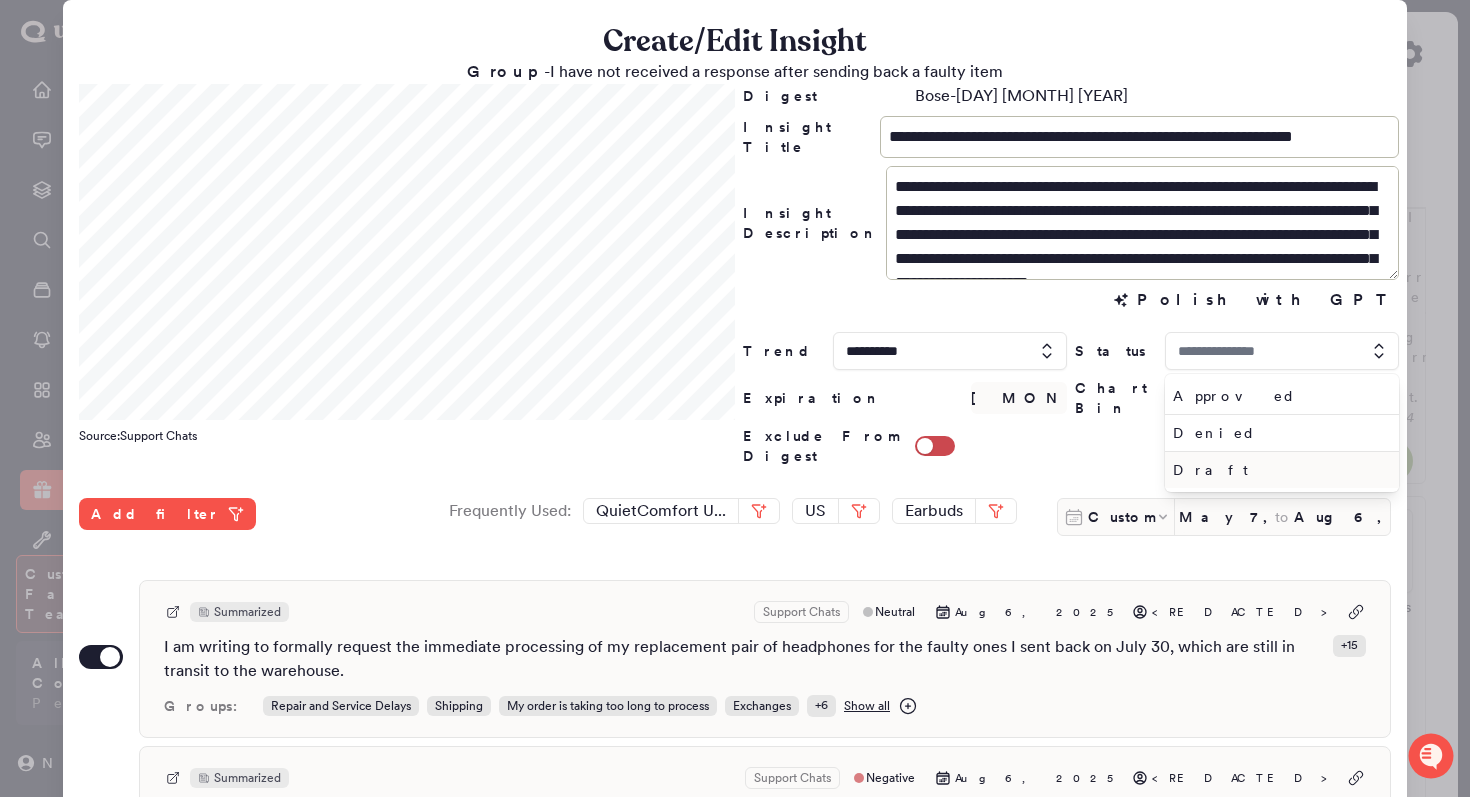 type on "********" 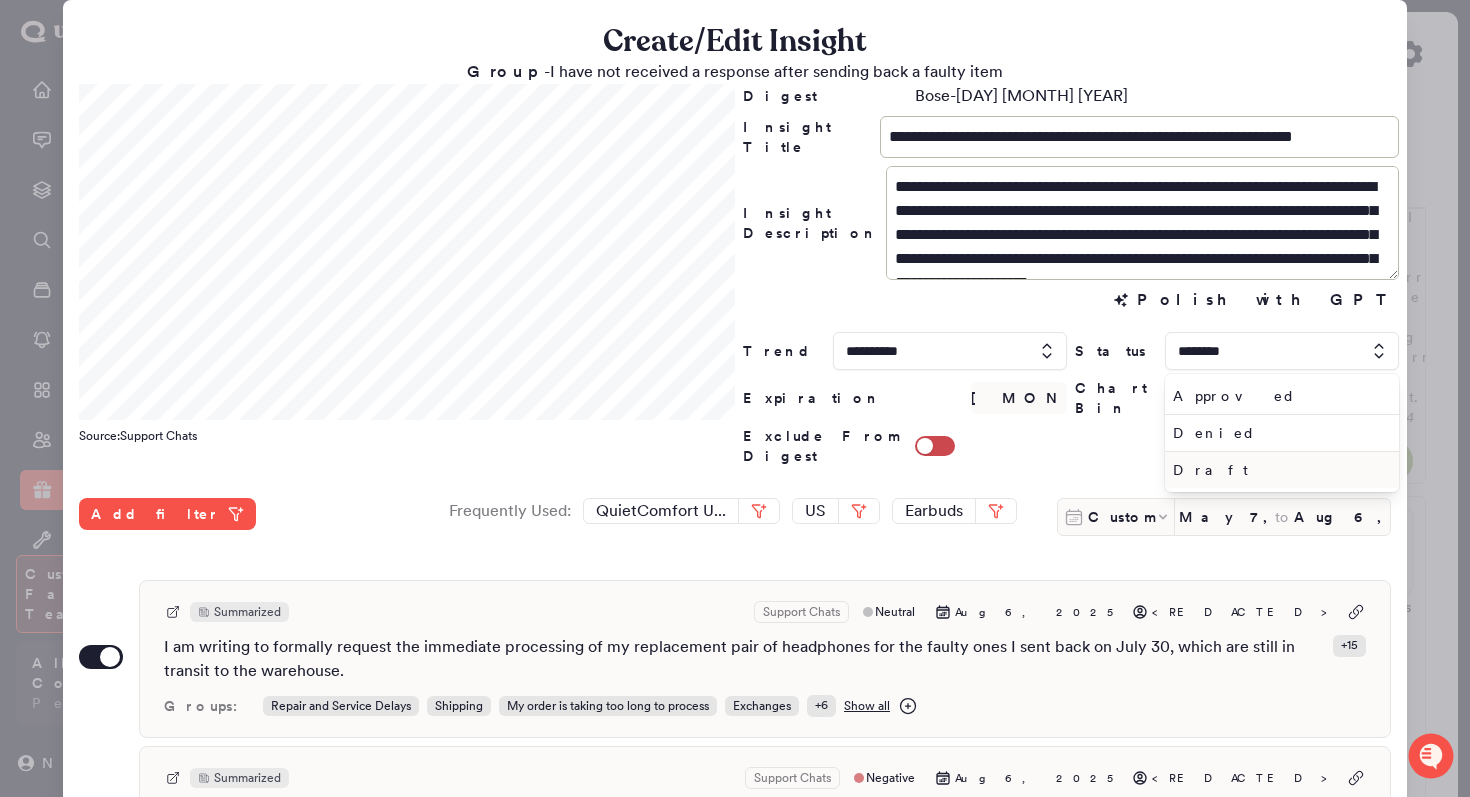click on "Draft" at bounding box center [1278, 470] 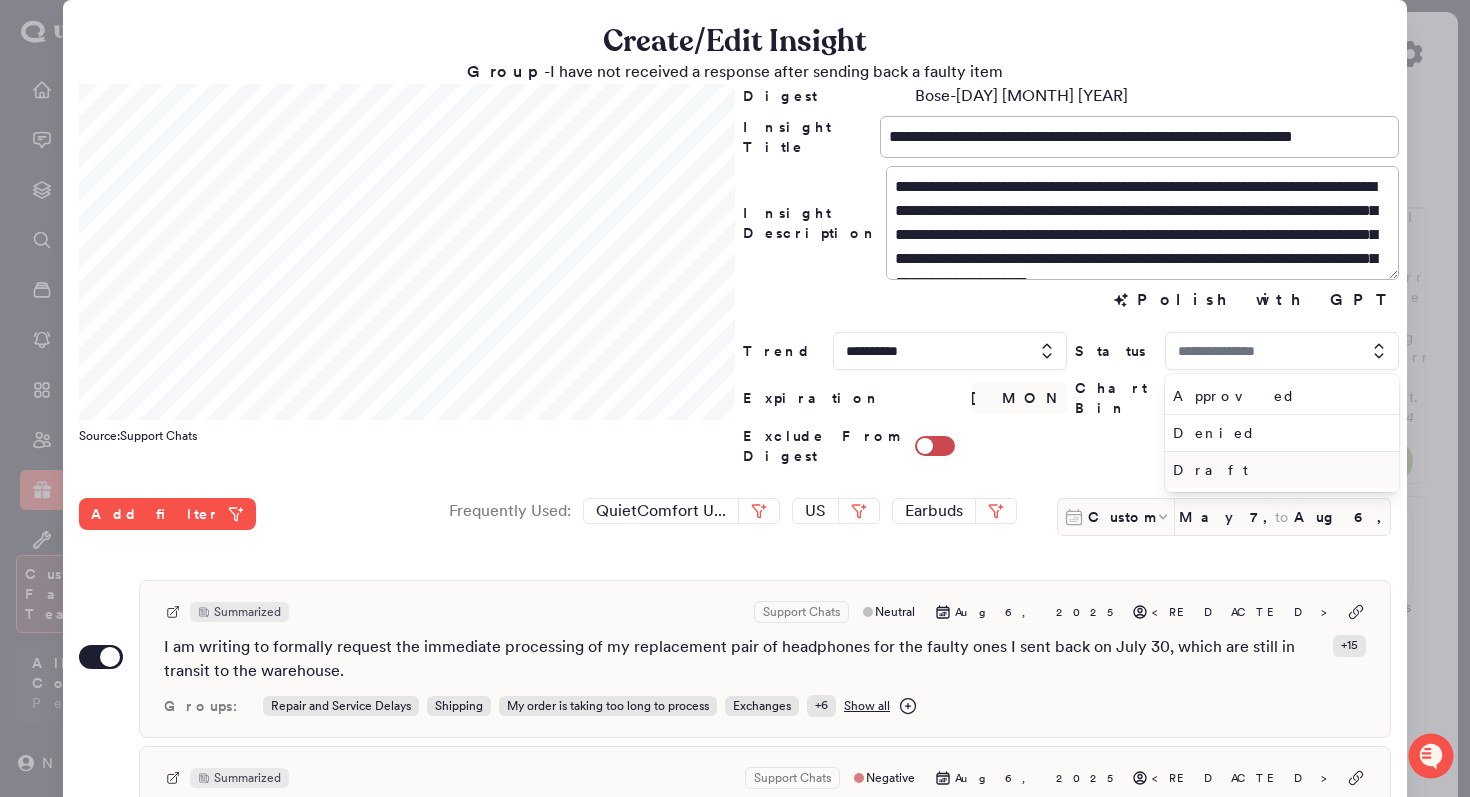 type on "*****" 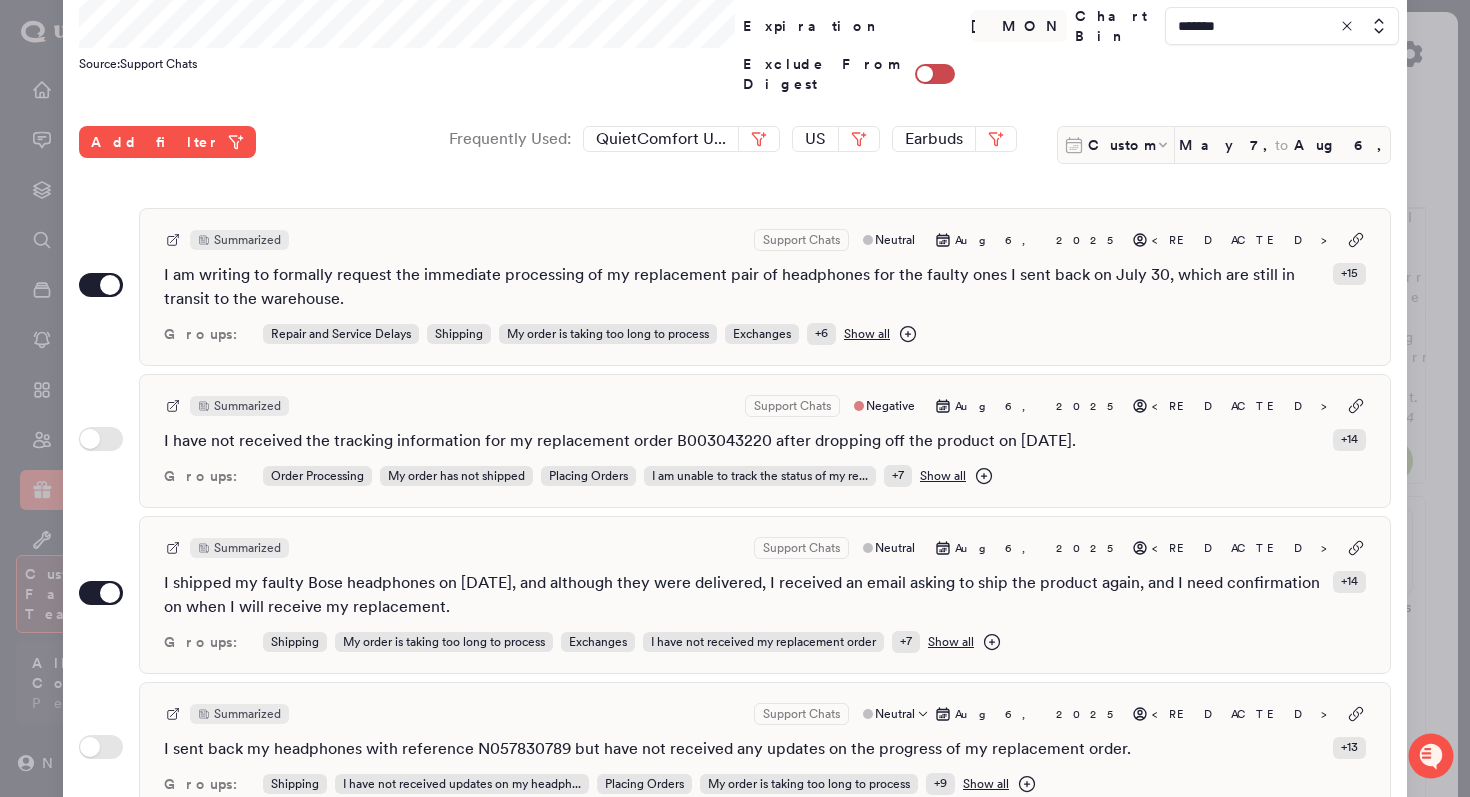 scroll, scrollTop: 531, scrollLeft: 0, axis: vertical 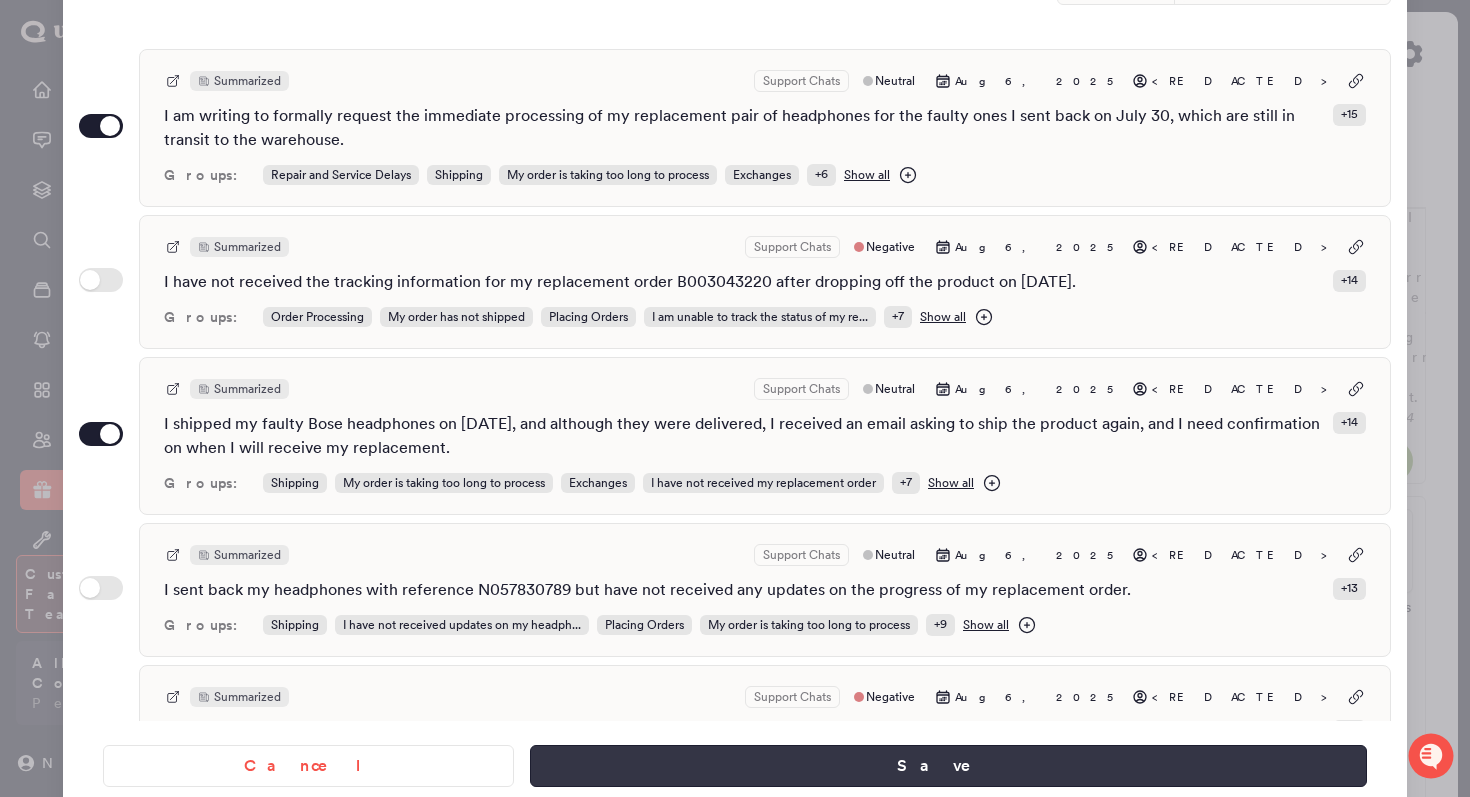 click on "Save" at bounding box center [948, 766] 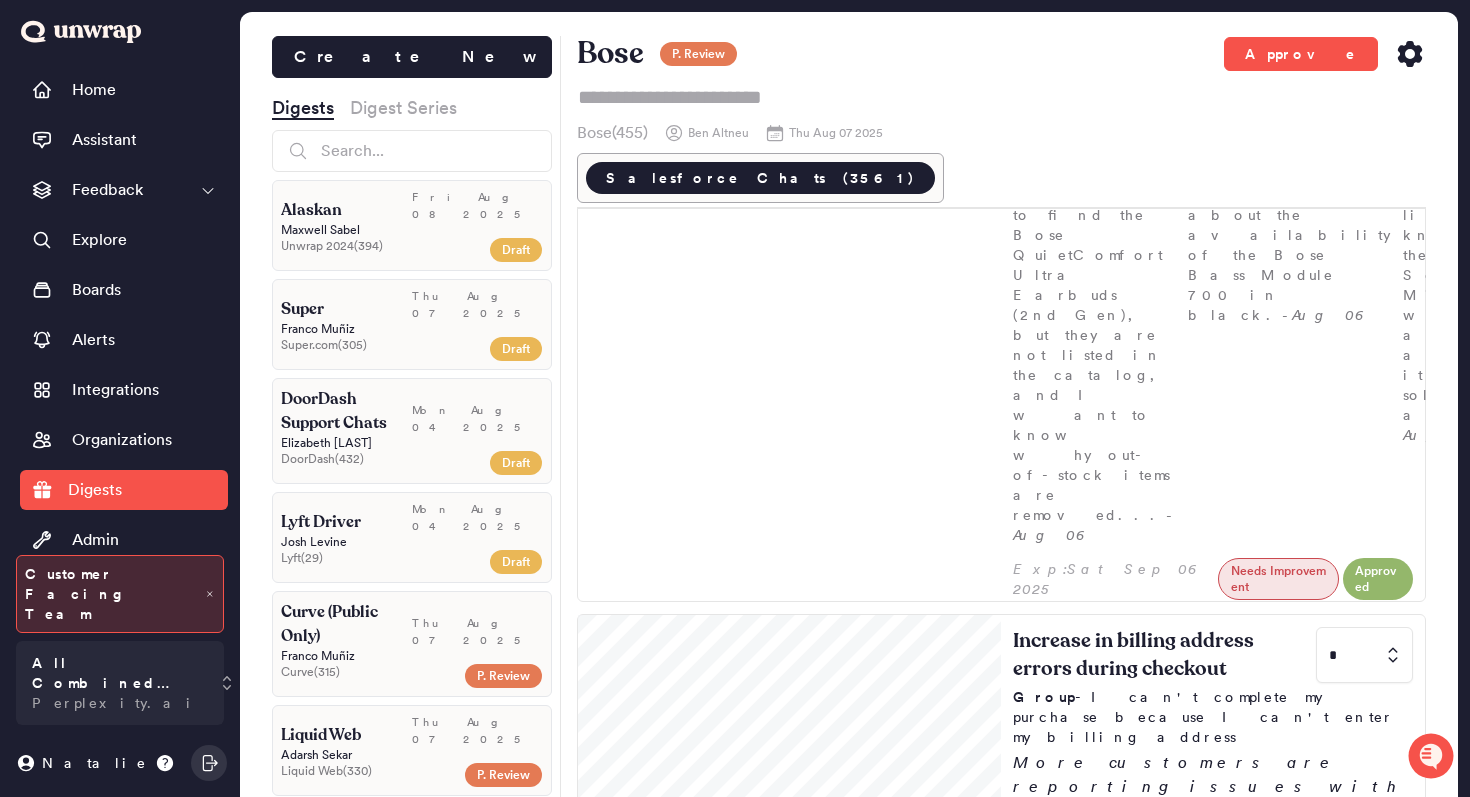 scroll, scrollTop: 0, scrollLeft: 0, axis: both 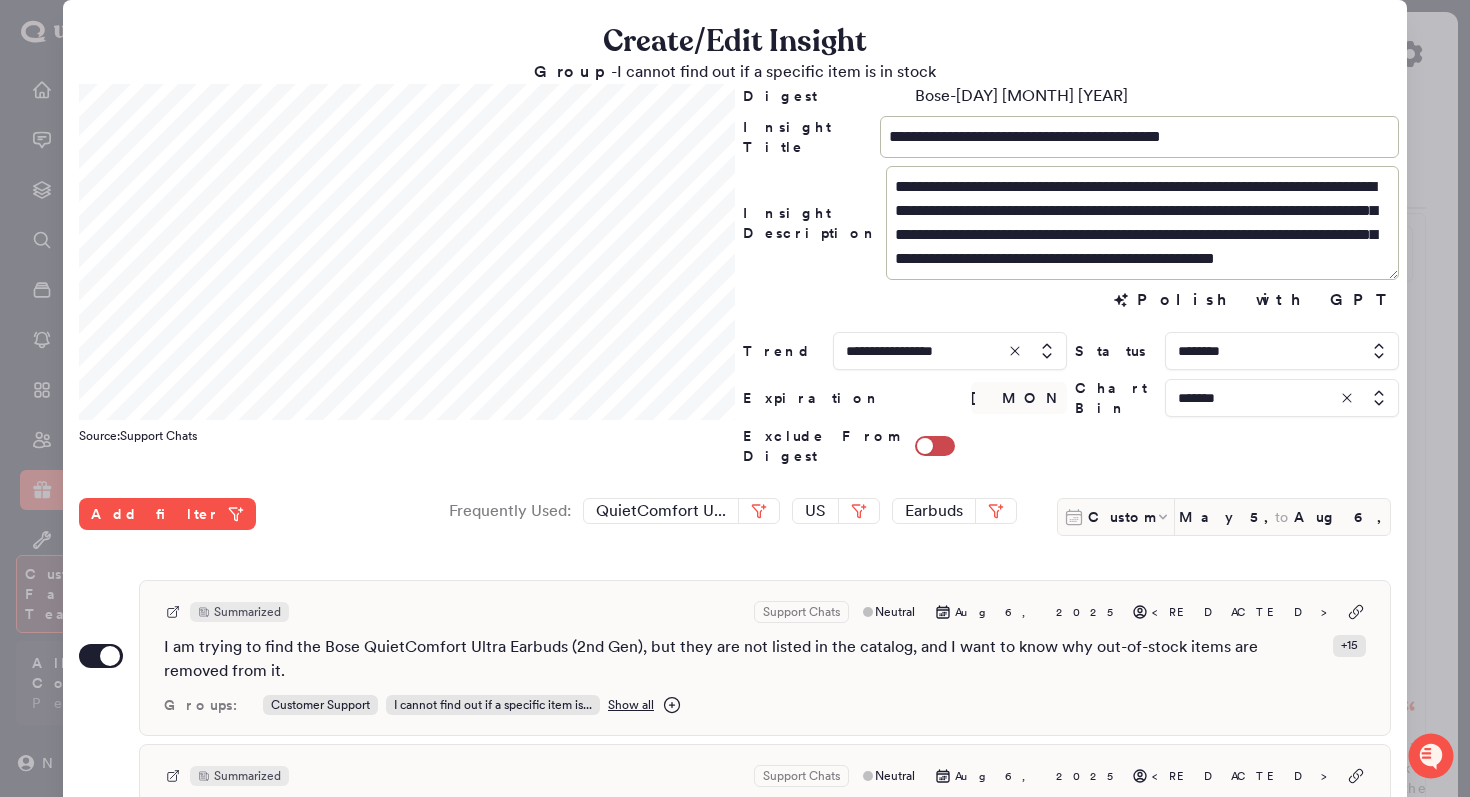 click at bounding box center [735, 398] 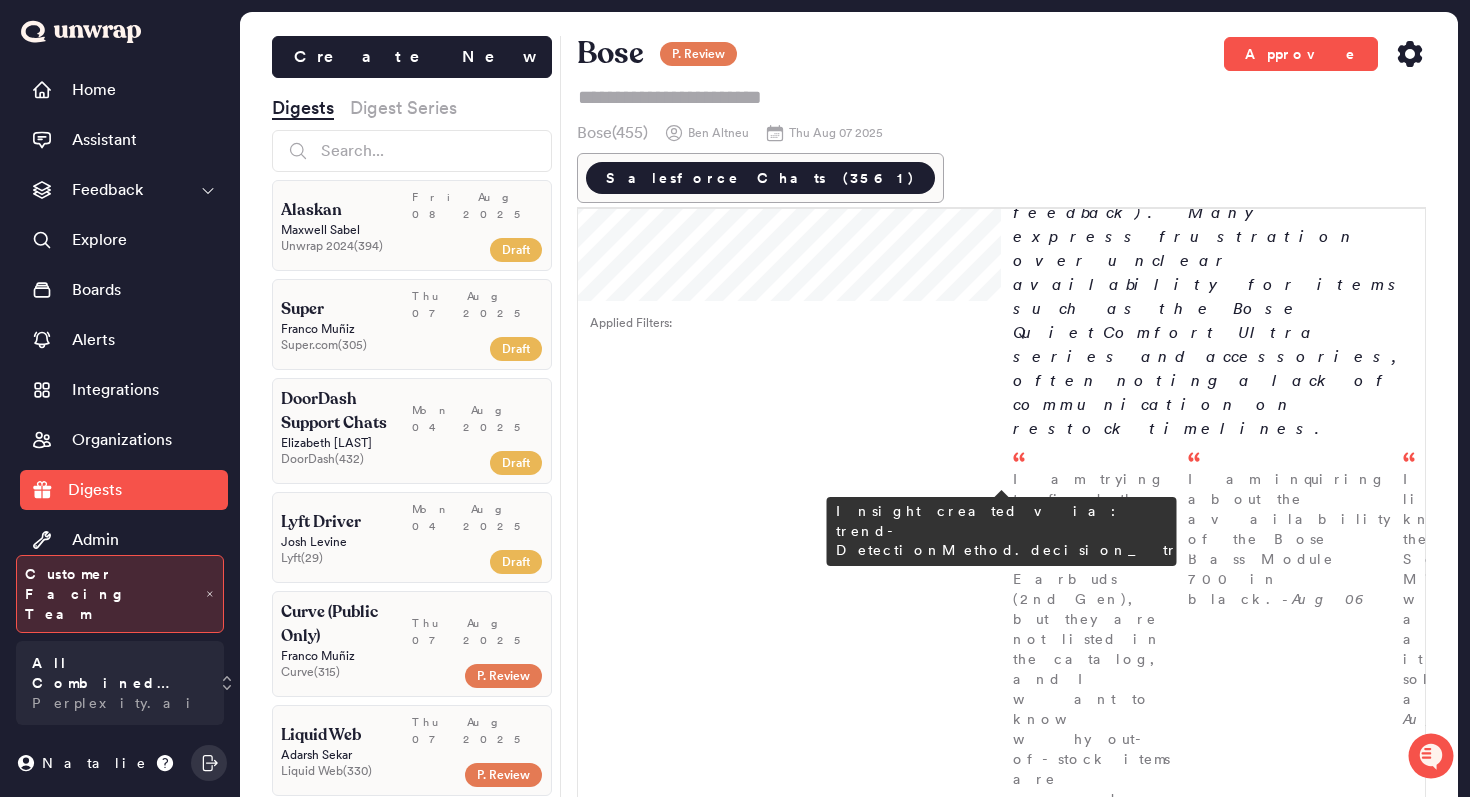 scroll, scrollTop: 268, scrollLeft: 0, axis: vertical 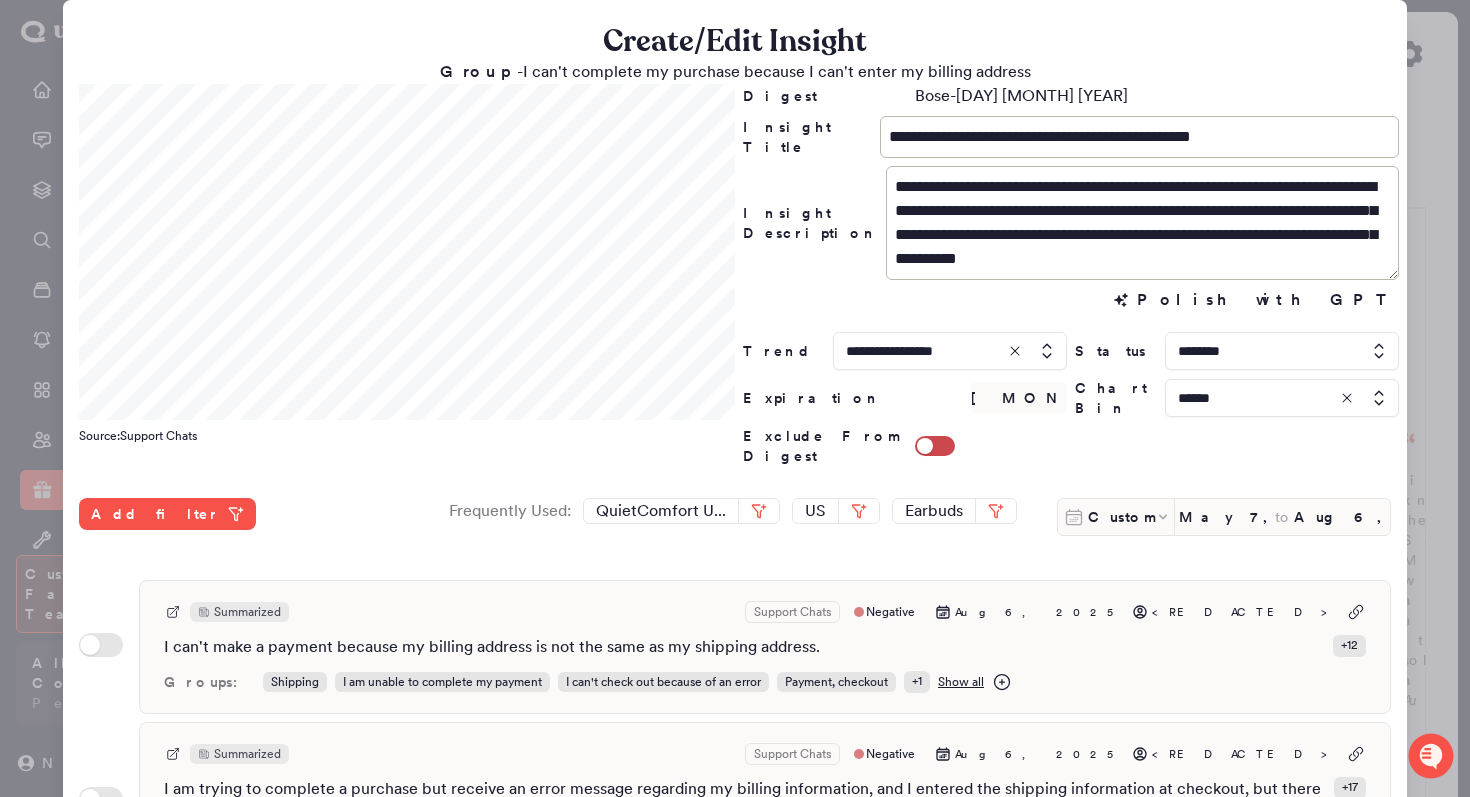 click at bounding box center [735, 398] 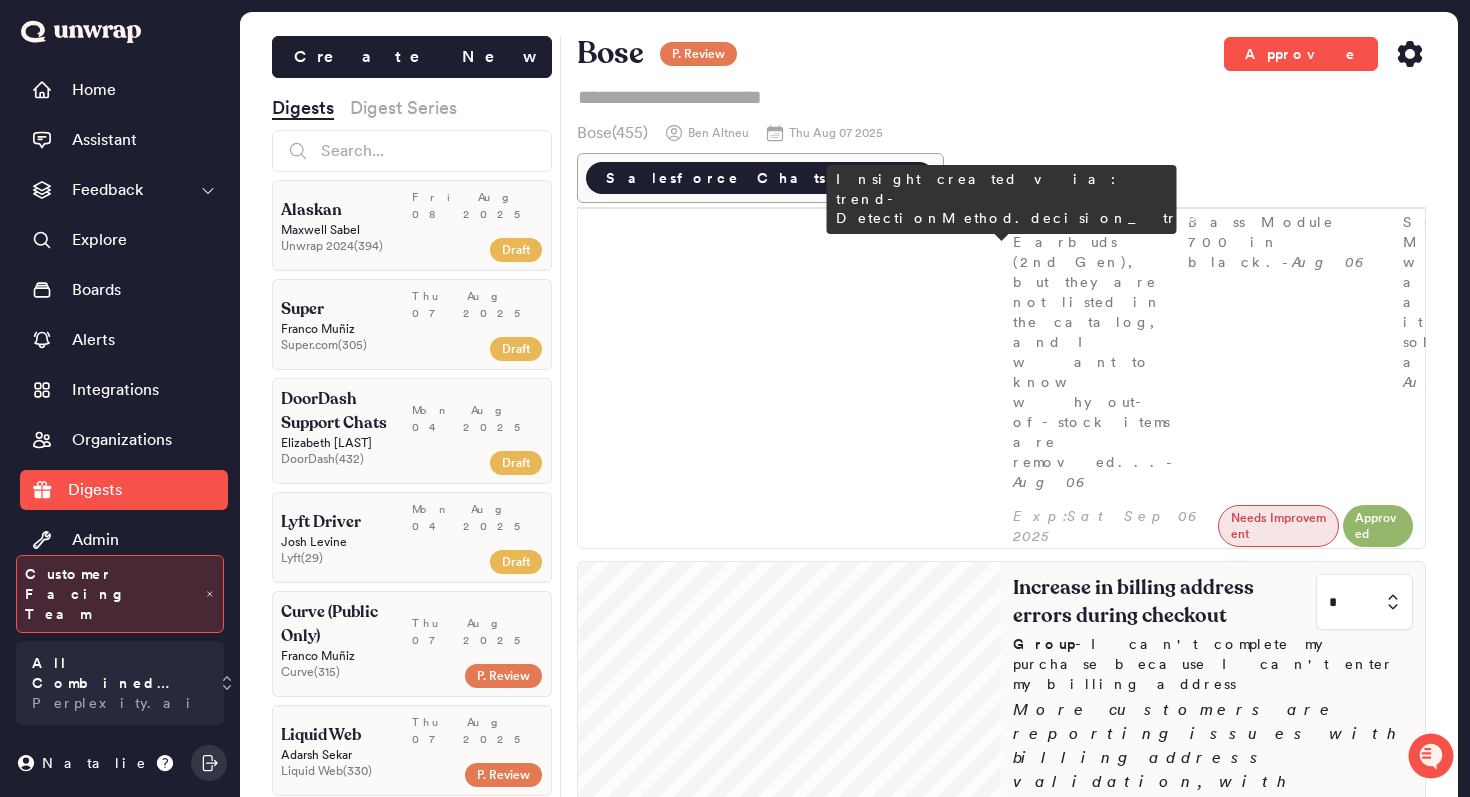 scroll, scrollTop: 507, scrollLeft: 0, axis: vertical 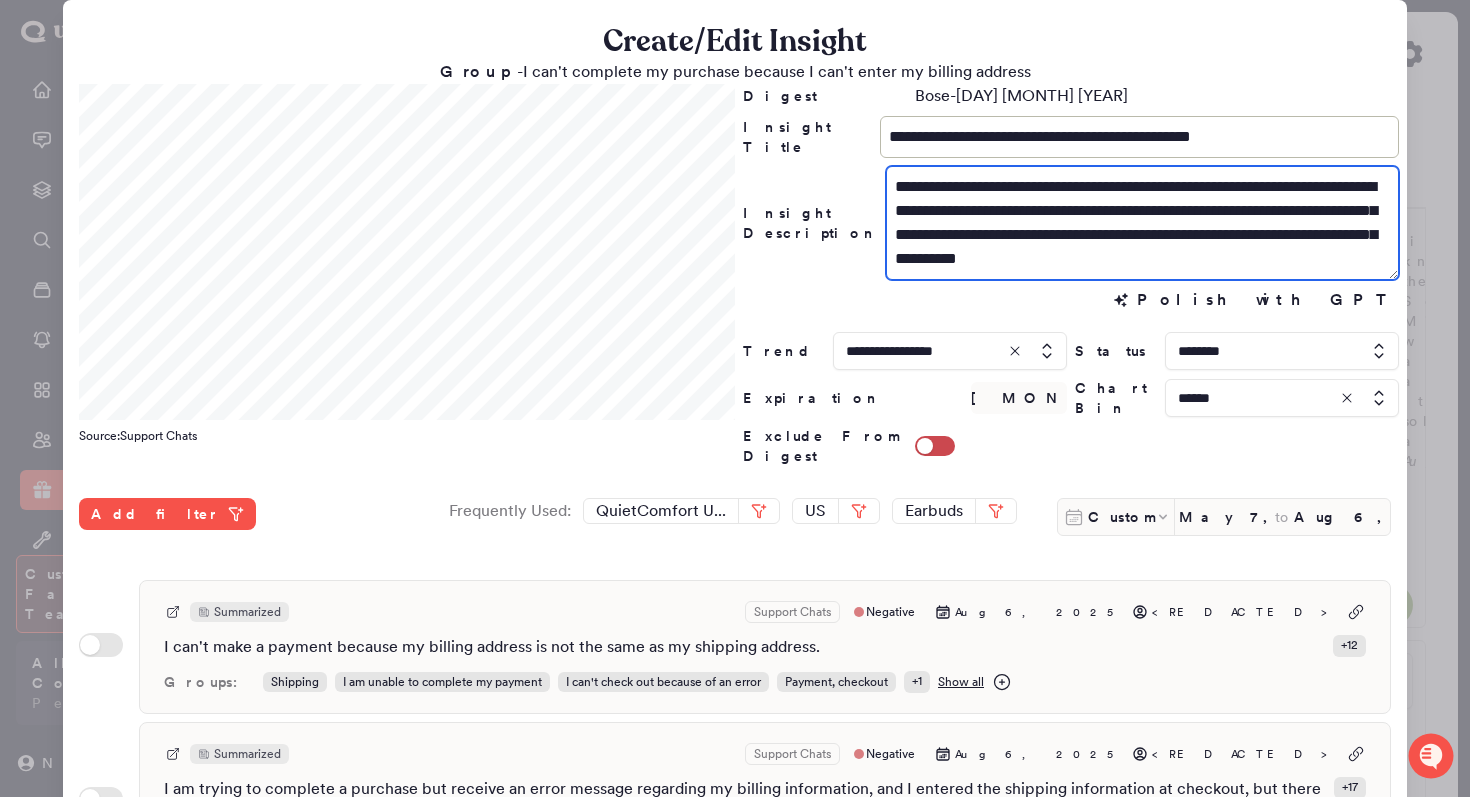 drag, startPoint x: 1091, startPoint y: 215, endPoint x: 1058, endPoint y: 215, distance: 33 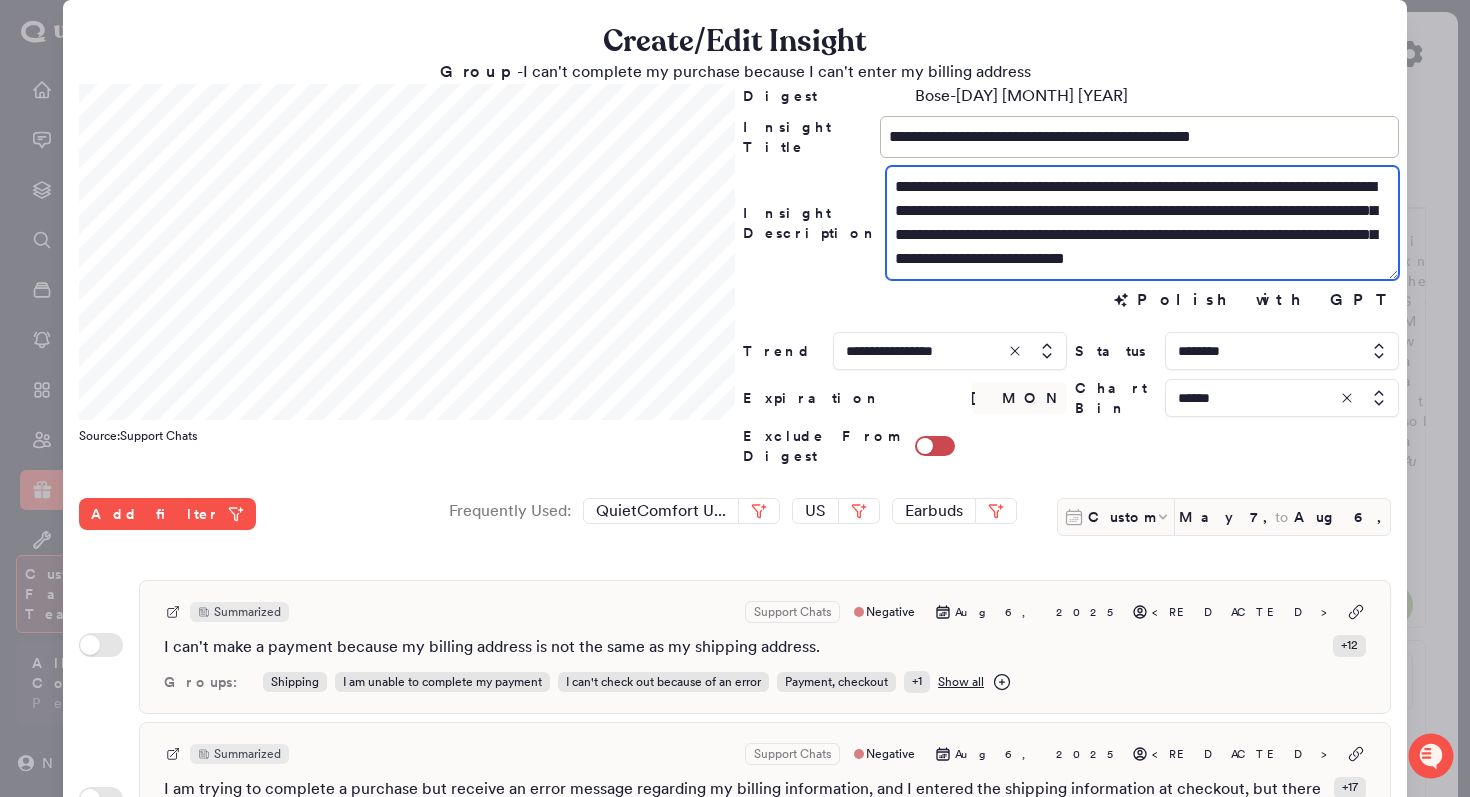 drag, startPoint x: 1372, startPoint y: 213, endPoint x: 1202, endPoint y: 216, distance: 170.02647 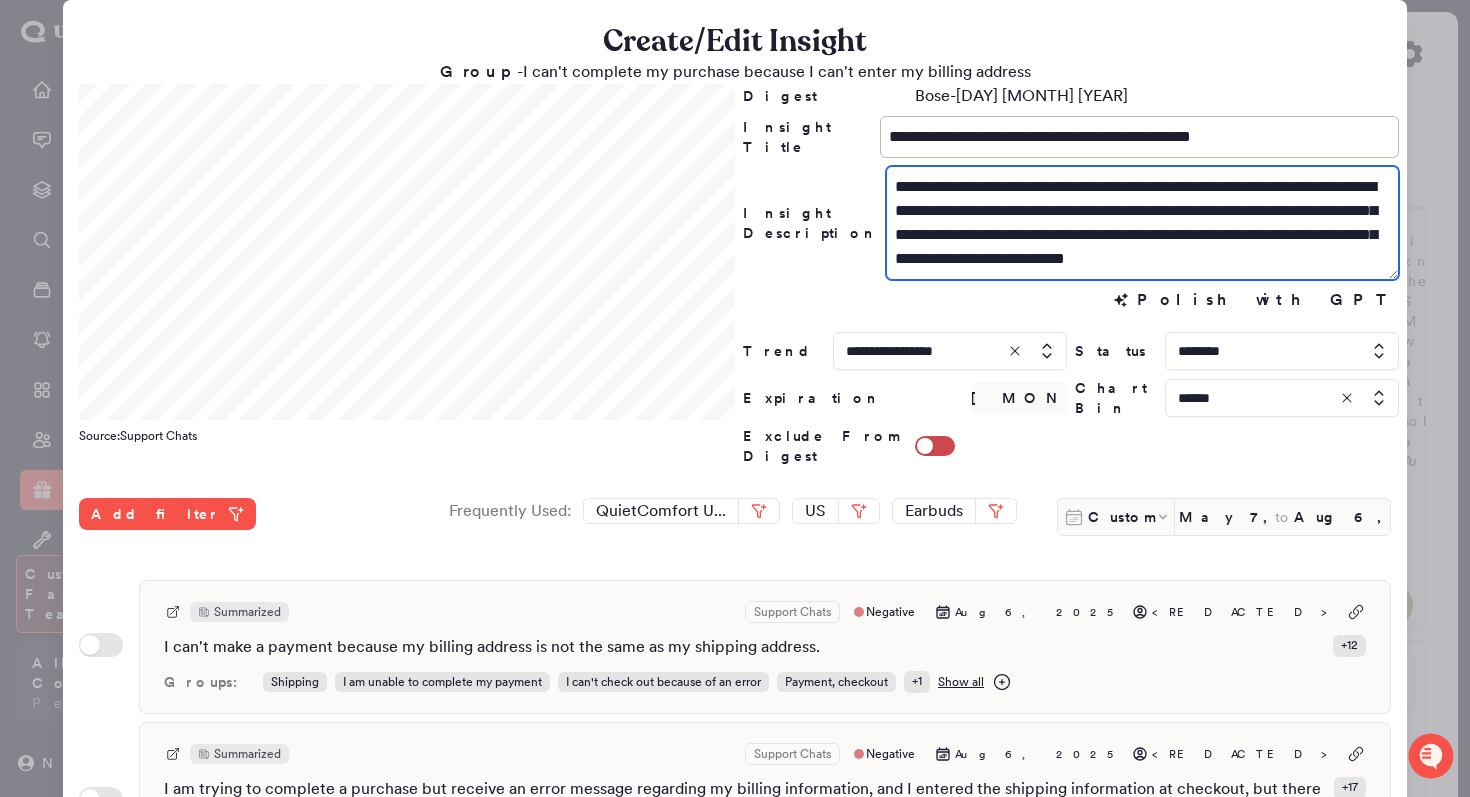 click on "**********" at bounding box center [1142, 223] 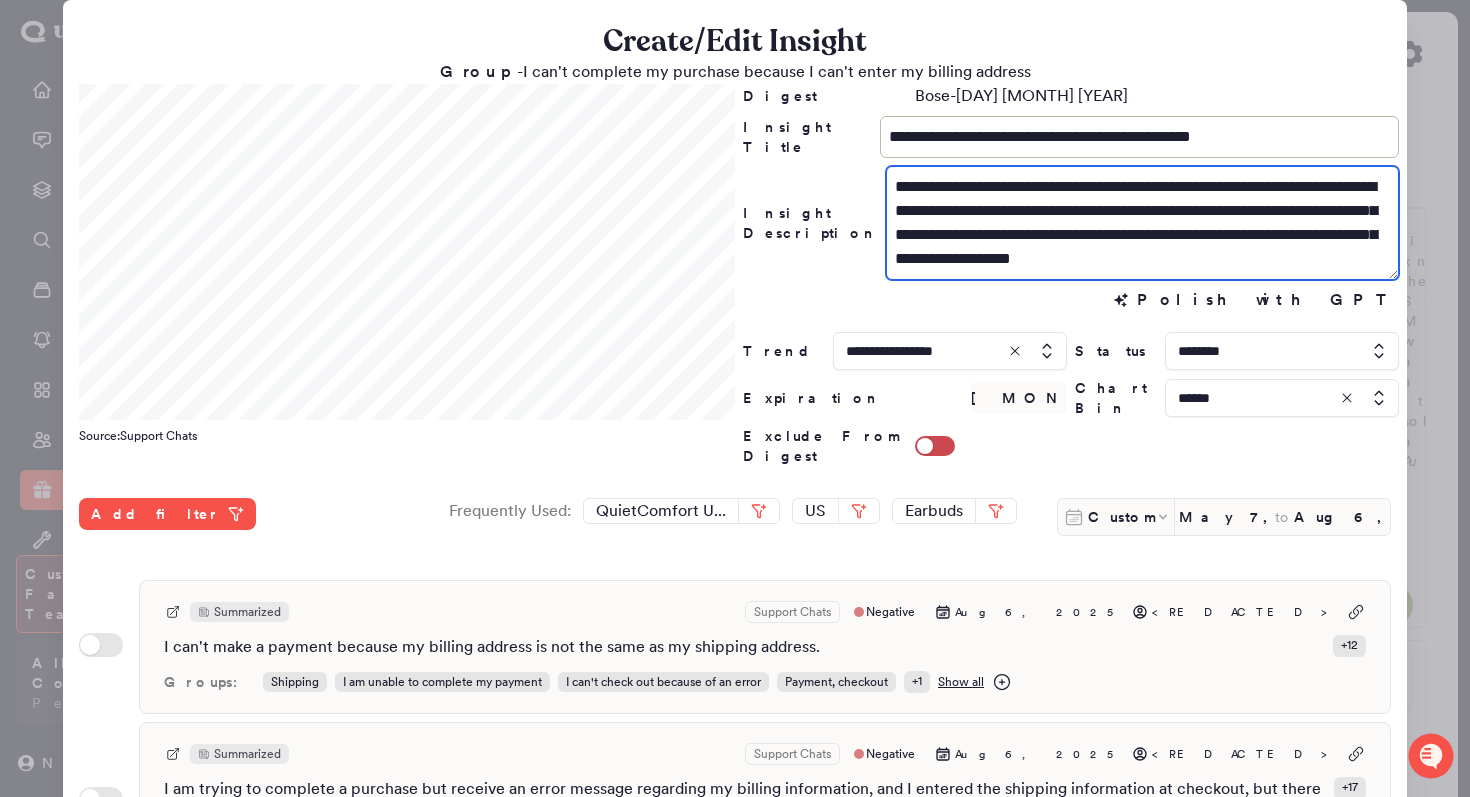 scroll, scrollTop: 28, scrollLeft: 0, axis: vertical 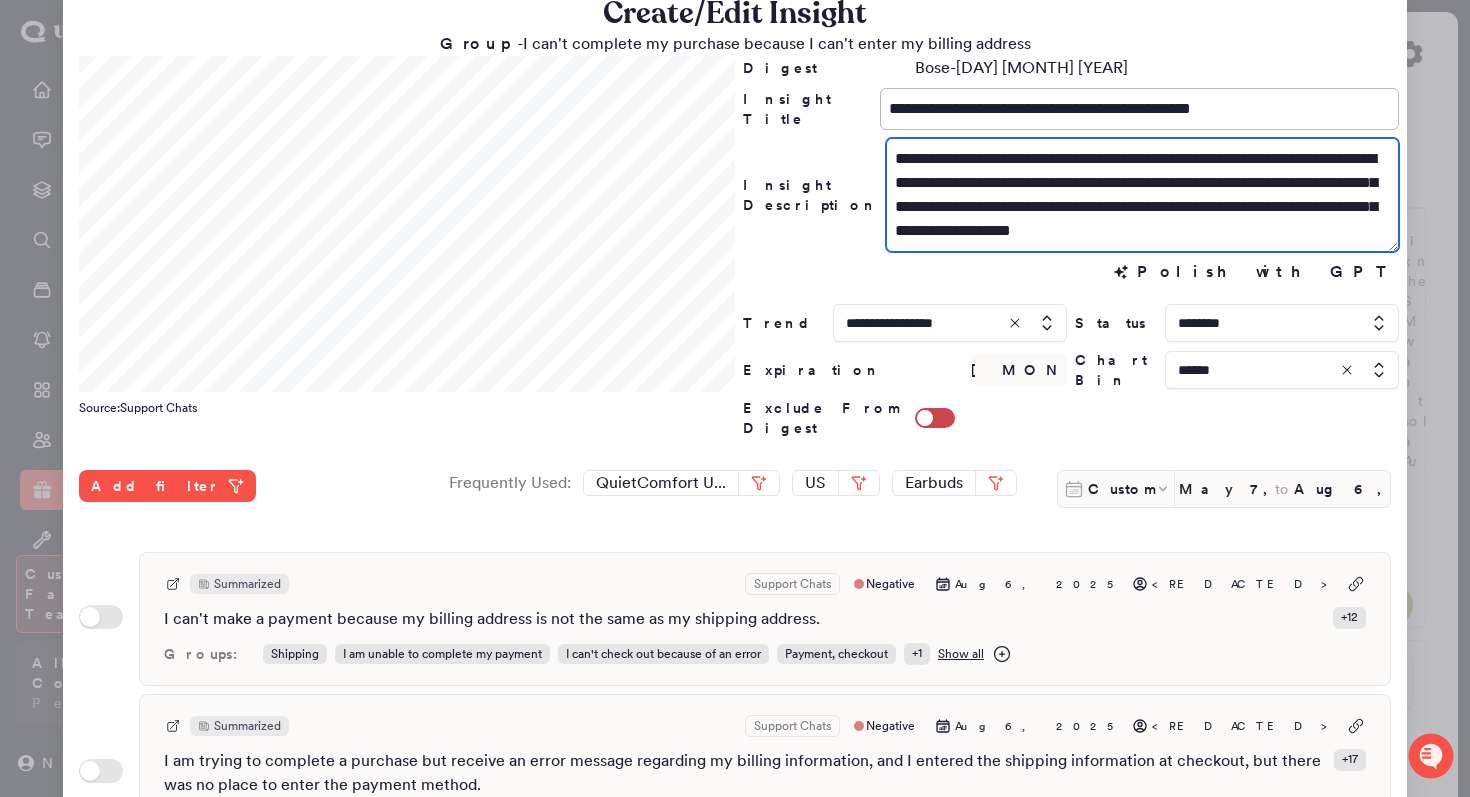 click on "**********" at bounding box center (1142, 195) 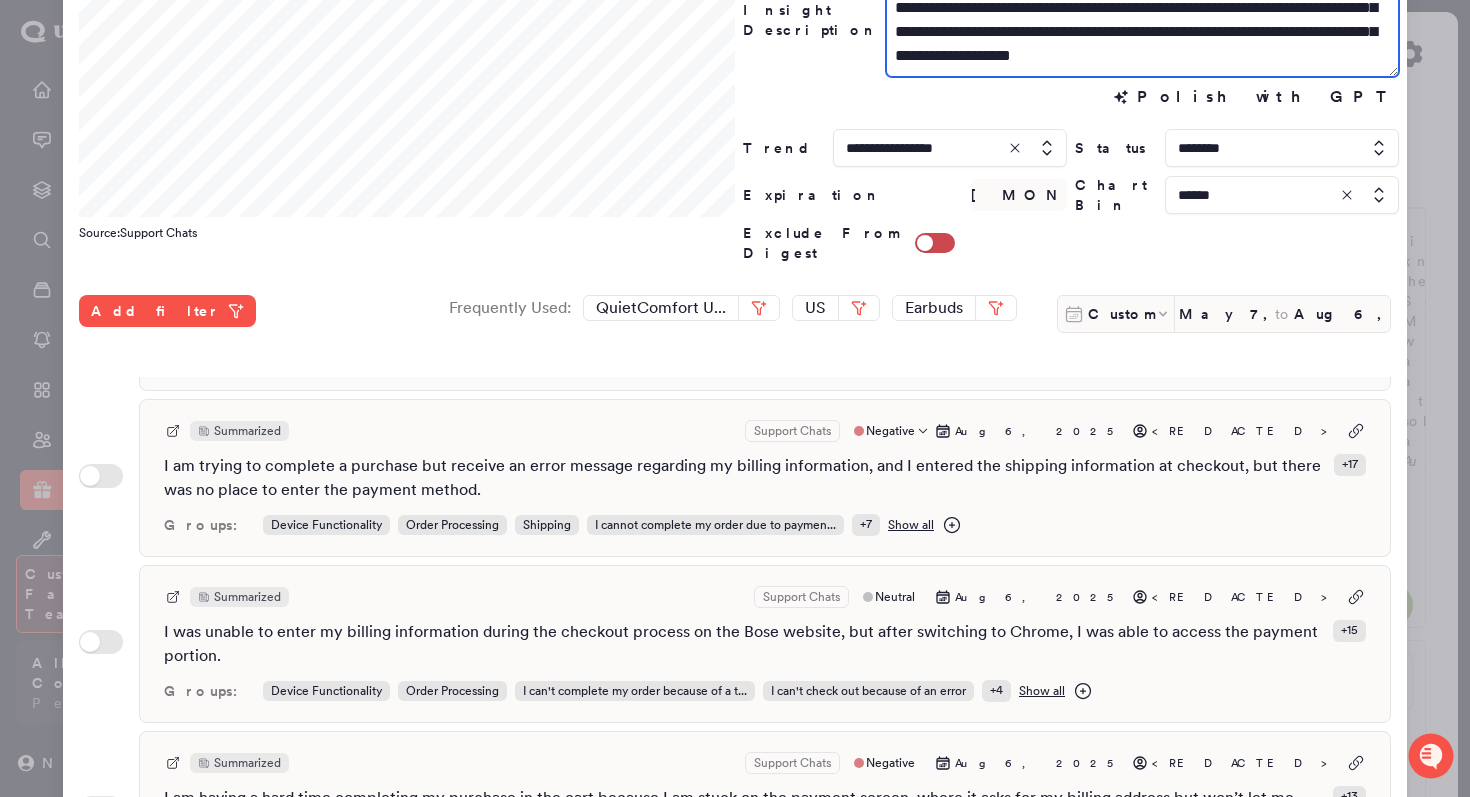 scroll, scrollTop: 126, scrollLeft: 0, axis: vertical 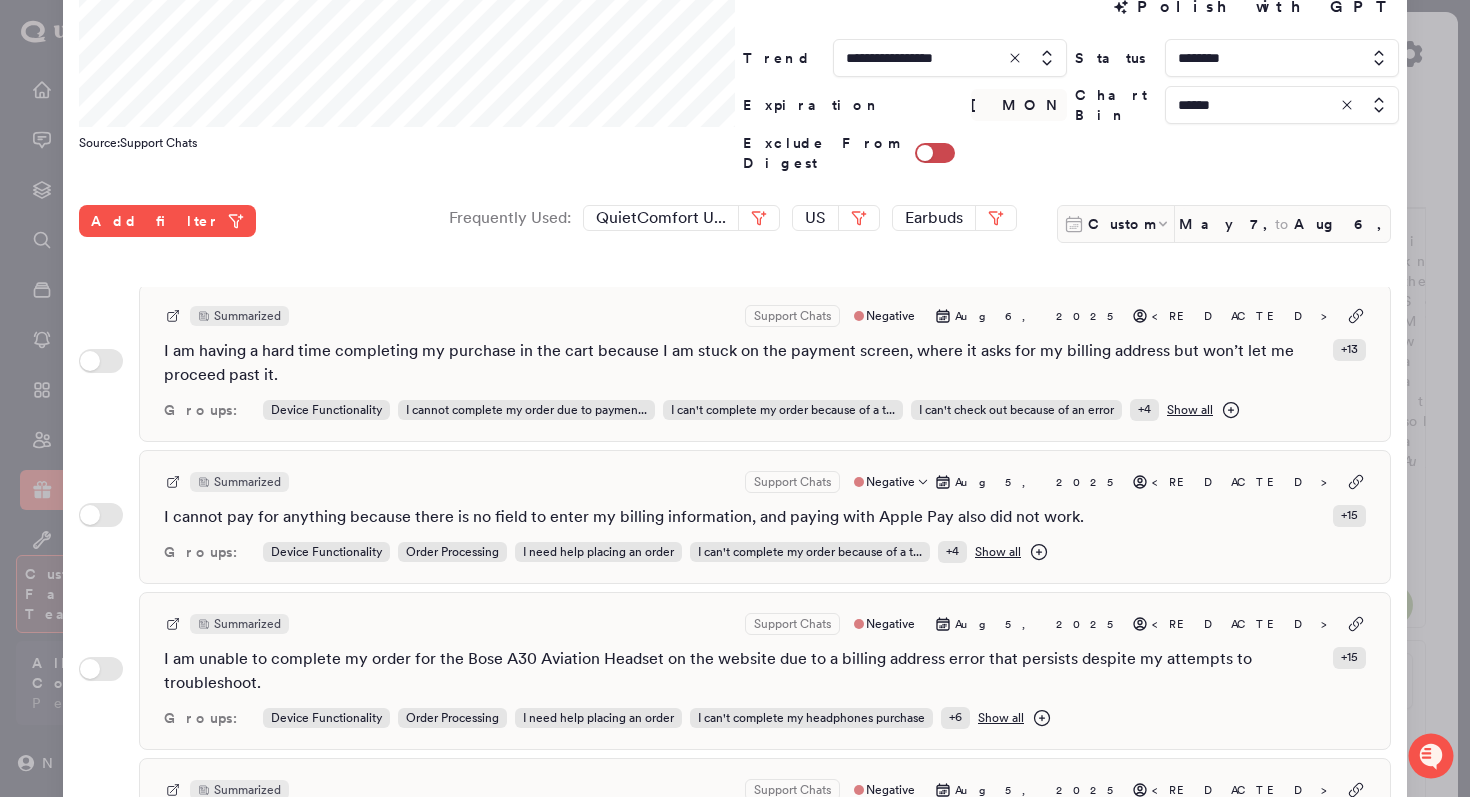 click on "Summarized Support Chats Negative Aug 5, 2025 <REDACTED>" at bounding box center (765, 482) 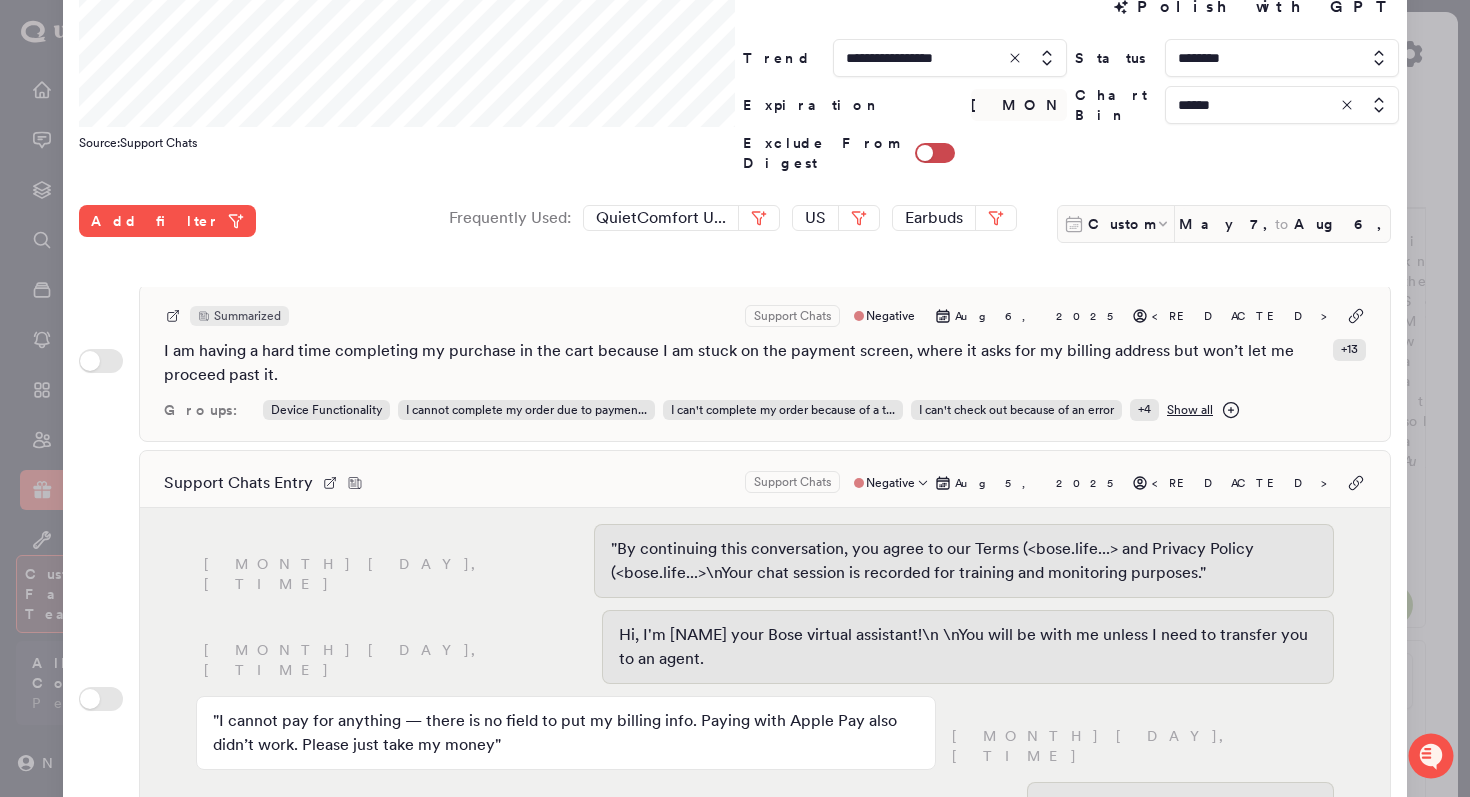 scroll, scrollTop: 2, scrollLeft: 0, axis: vertical 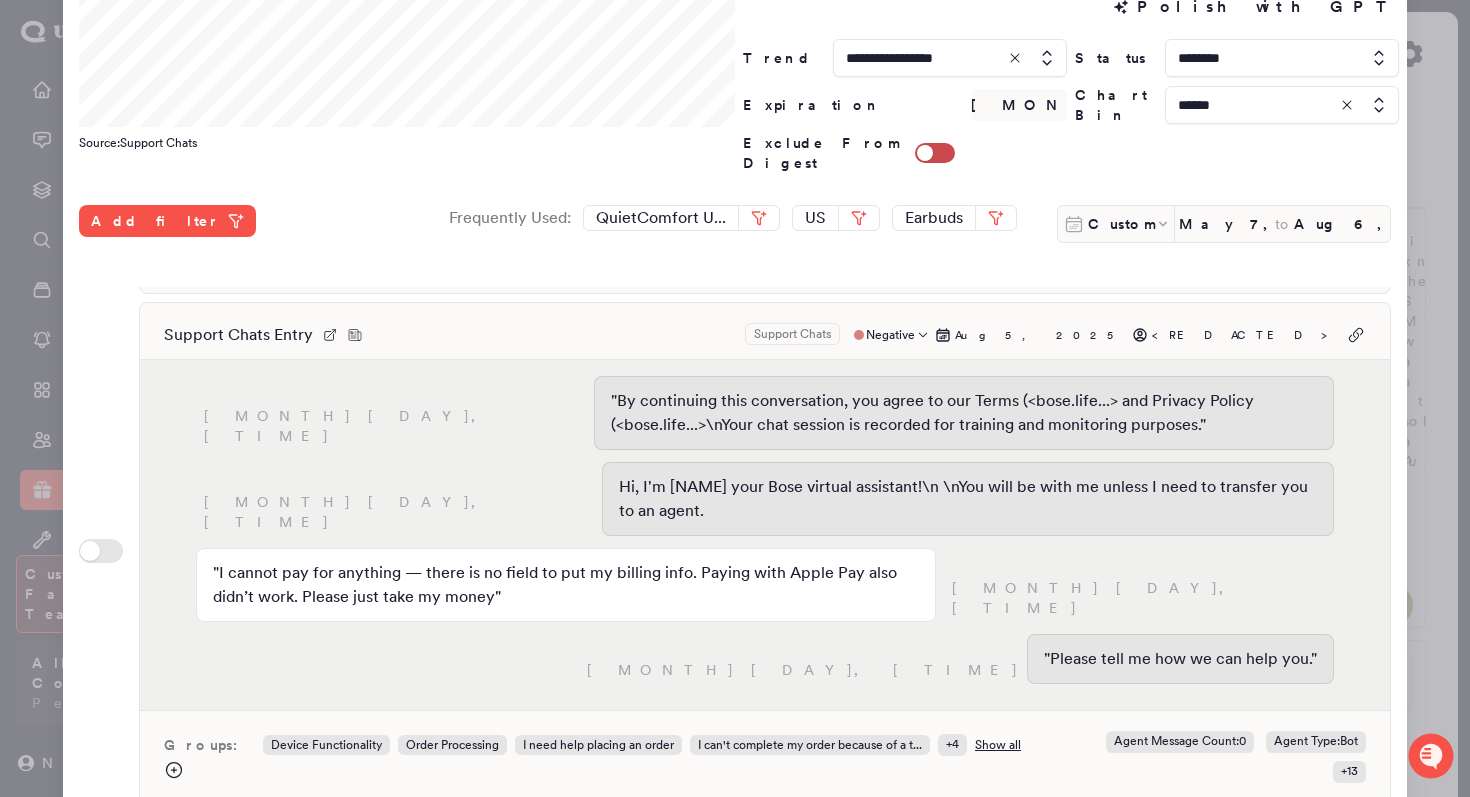 click on "Support Chats Entry Support Chats Negative Aug 5, 2025 <REDACTED> August 5, 4:58pm "By continuing this conversation, you agree to our Terms (<bose.life...> and Privacy Policy (<bose.life...>\nYour chat session is recorded for training and monitoring purposes." August 5, 4:58pm "Hi, I'm Melody your Bose virtual assistant!\n \nYou will be with me unless I need to transfer you to an agent." "I cannot pay for anything — there is no field to put my billing info. Paying with Apple Pay also didn’t work. Please just take my money" August 5, 5:00pm August 5, 5:00pm "Please tell me how we can help you." Groups: Device Functionality Order Processing I need help placing an order I can't complete my order because of a t... + 4 Show all Agent Message Count :  0 Agent Type :  Bot  + 13" at bounding box center (765, 553) 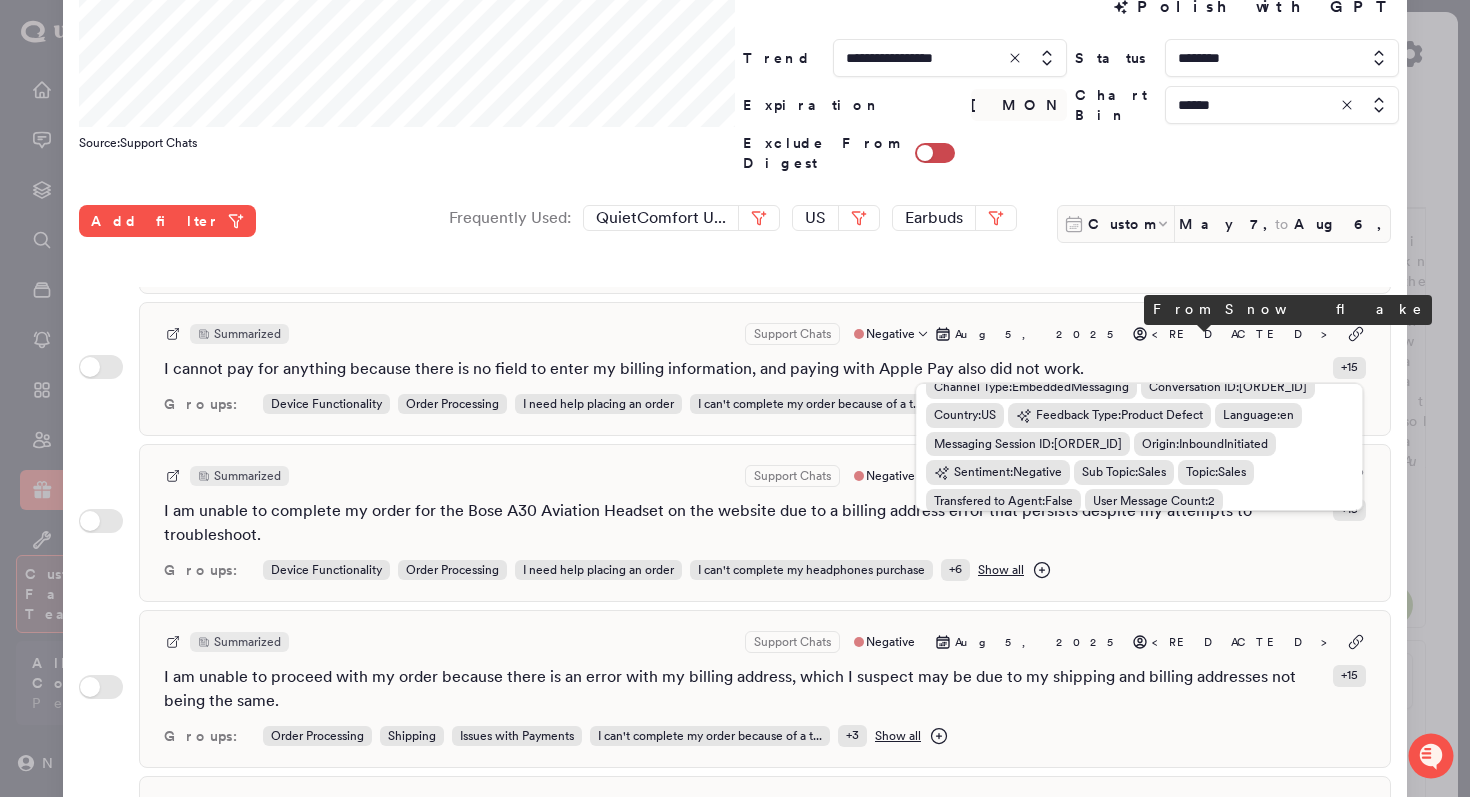 scroll, scrollTop: 84, scrollLeft: 0, axis: vertical 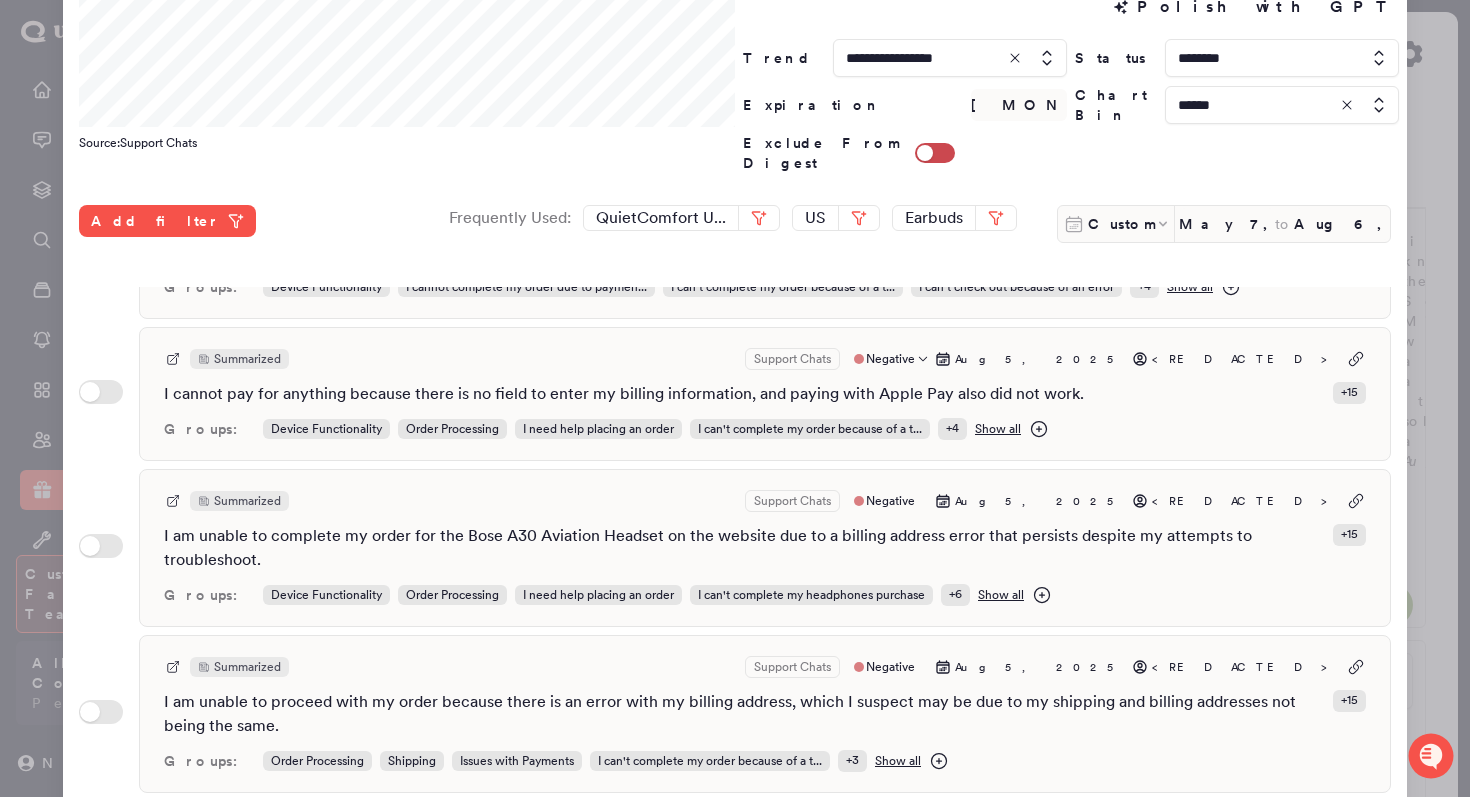click on "Summarized Support Chats Negative Aug 5, 2025 <REDACTED>" at bounding box center (765, 359) 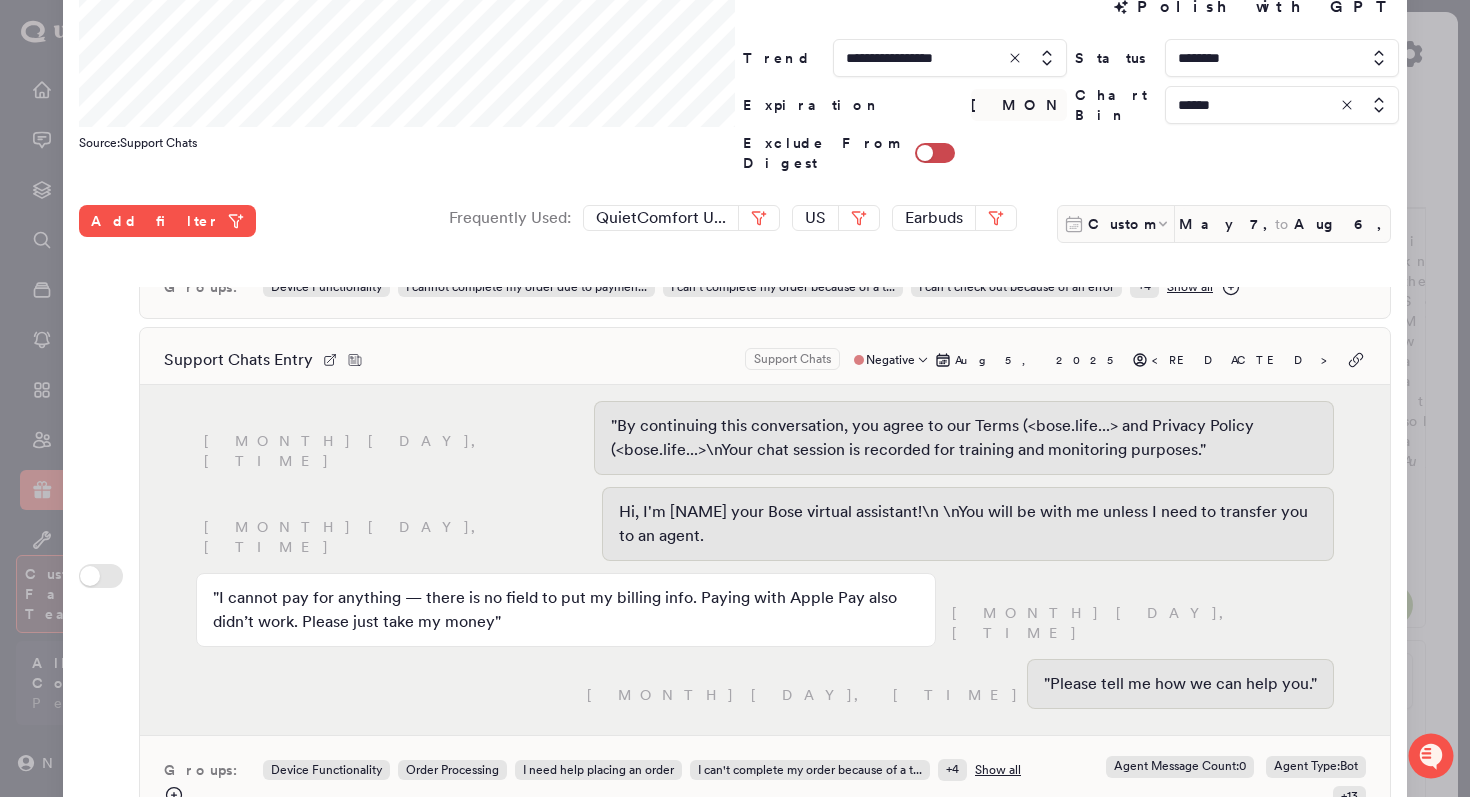 click on "Support Chats Entry Support Chats Negative Aug 5, 2025 <REDACTED>" at bounding box center [765, 360] 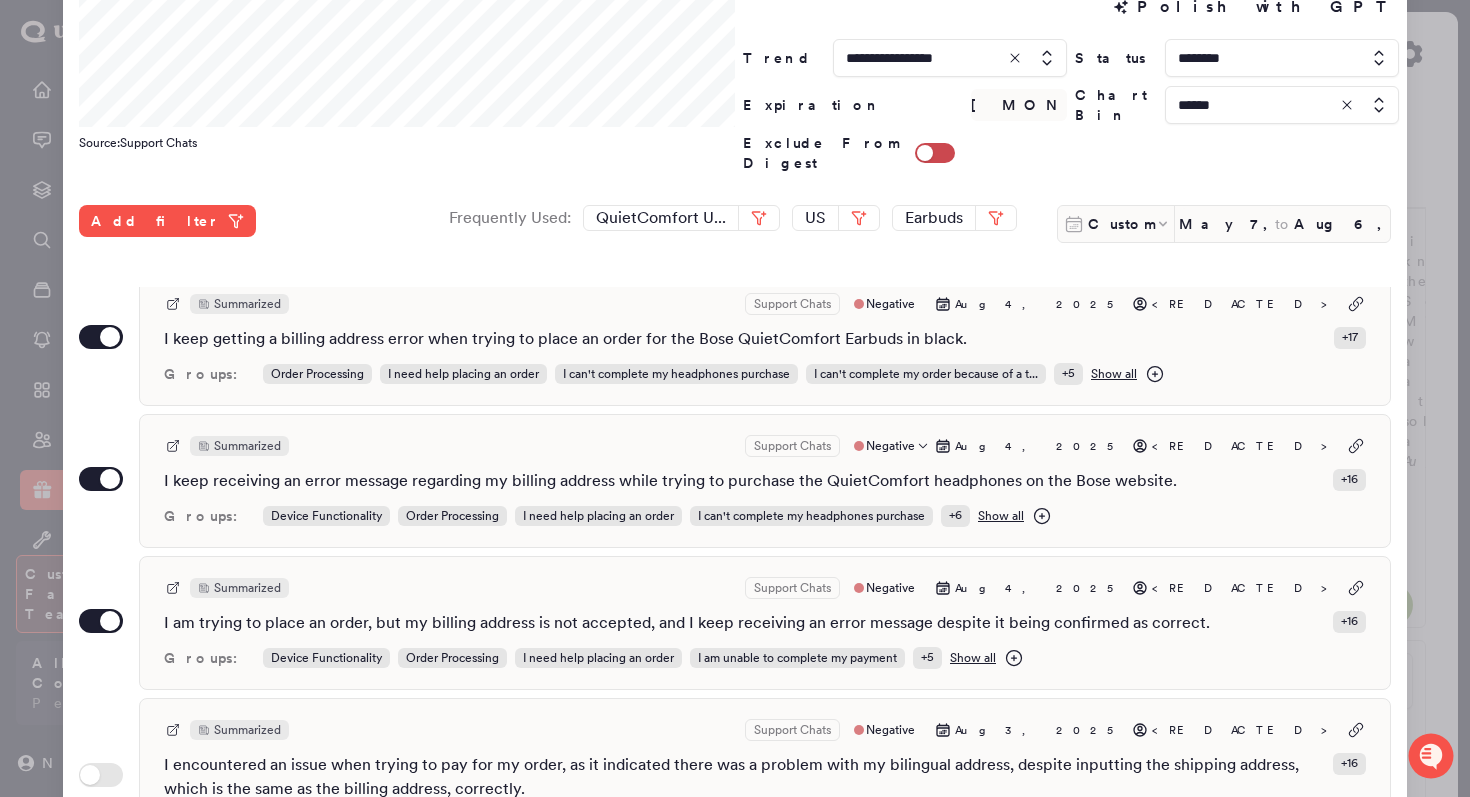 scroll, scrollTop: 1112, scrollLeft: 0, axis: vertical 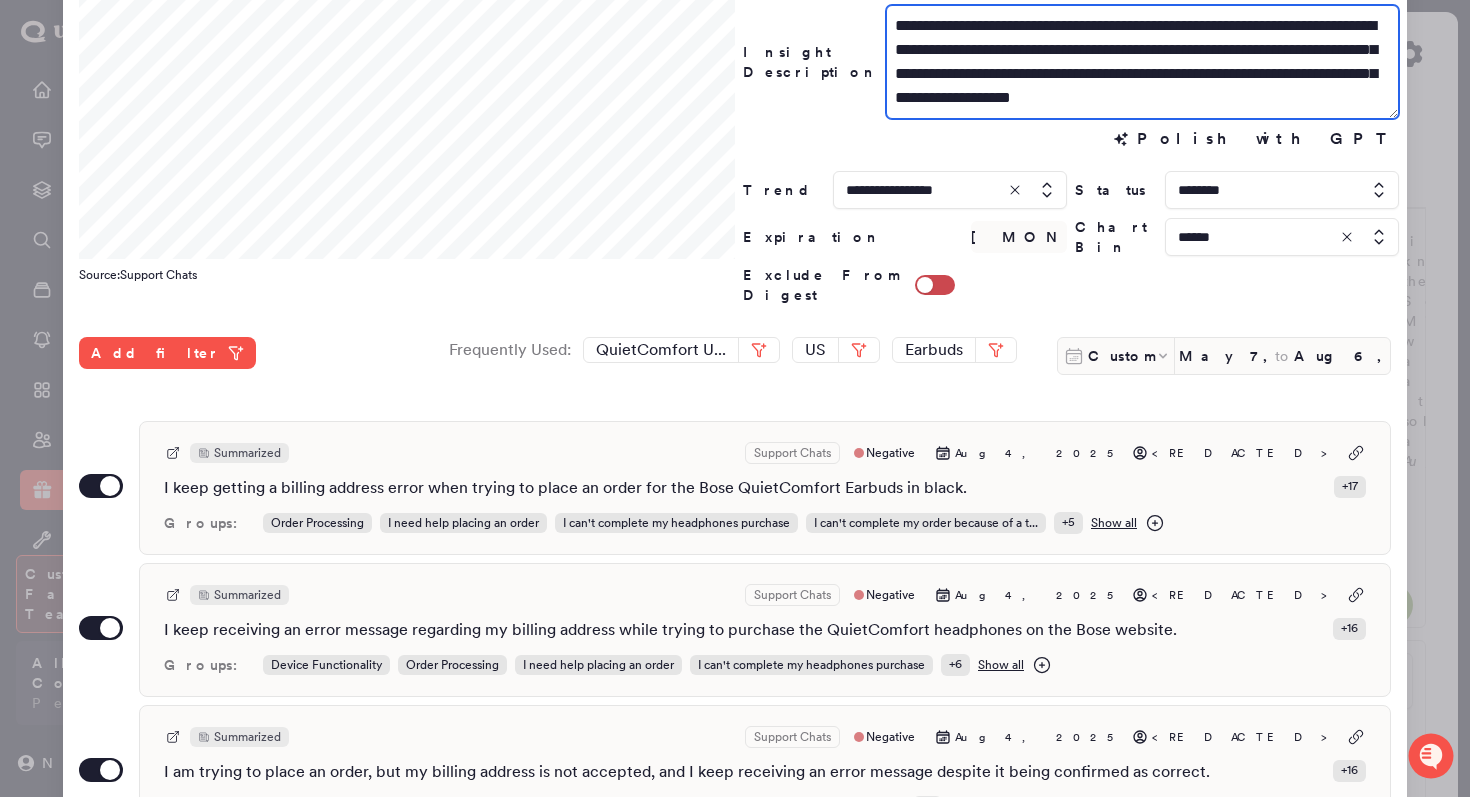 drag, startPoint x: 1093, startPoint y: 97, endPoint x: 1300, endPoint y: 68, distance: 209.02153 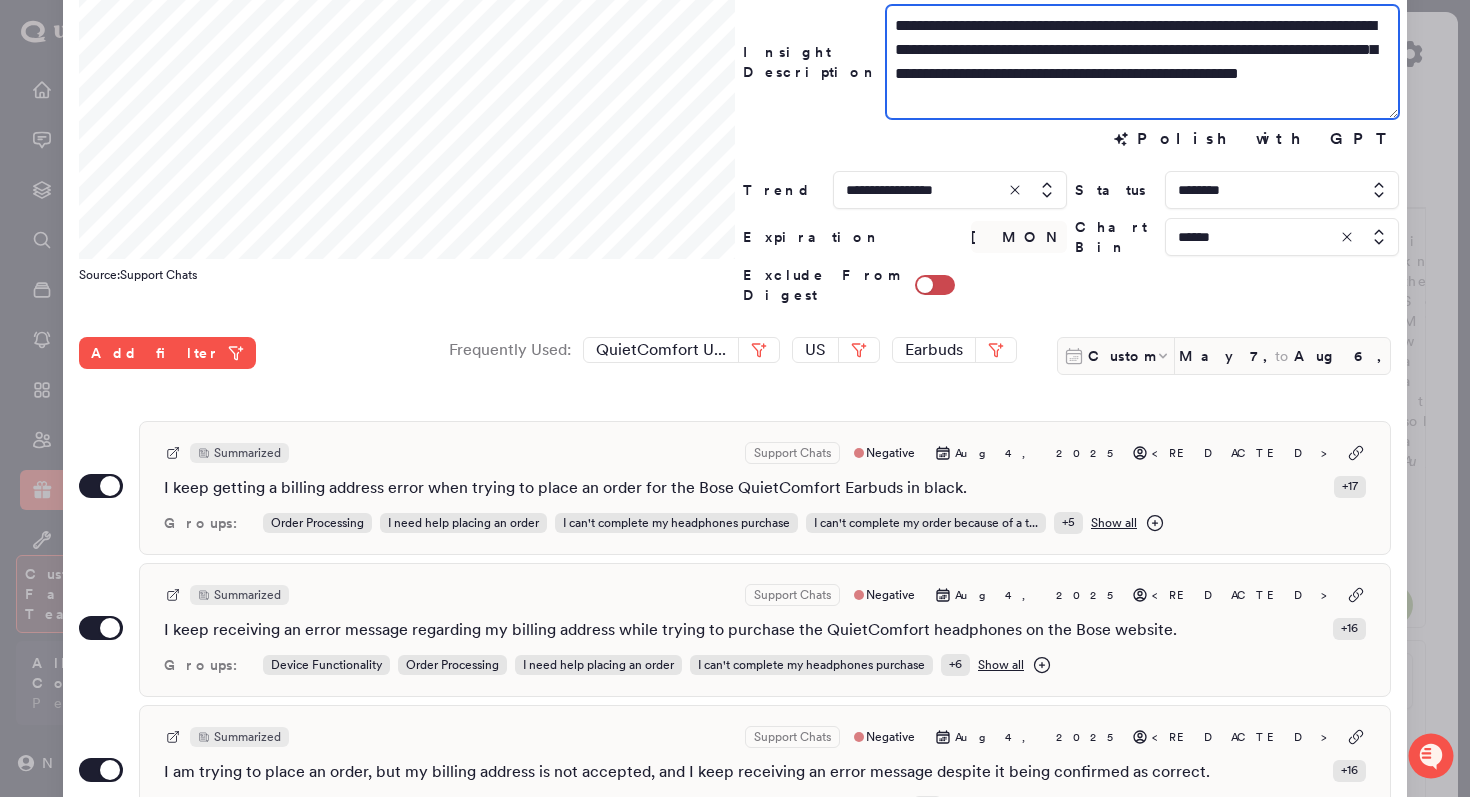 drag, startPoint x: 1165, startPoint y: 108, endPoint x: 1297, endPoint y: 73, distance: 136.56134 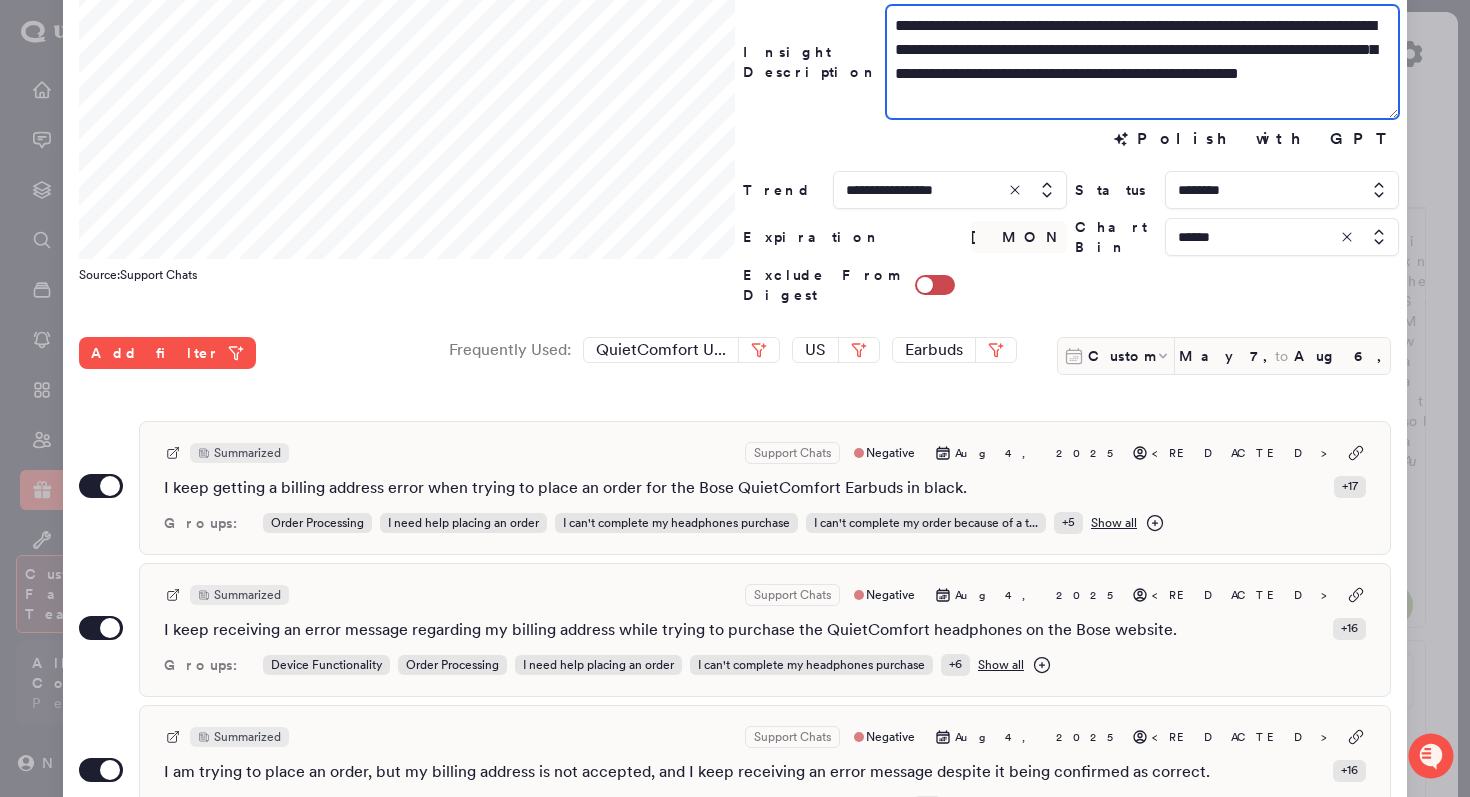 click on "**********" at bounding box center (1142, 62) 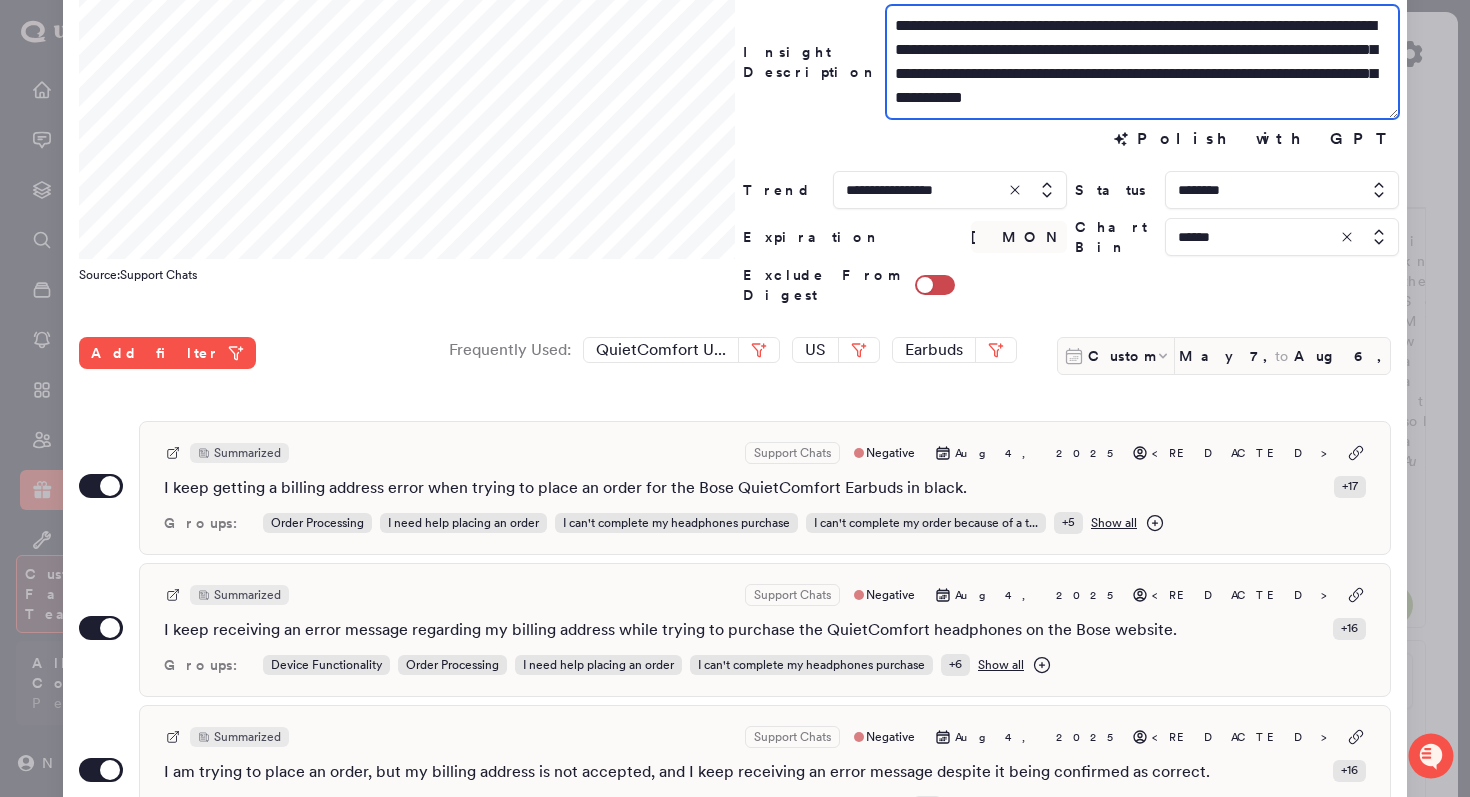 drag, startPoint x: 1120, startPoint y: 75, endPoint x: 997, endPoint y: 76, distance: 123.00407 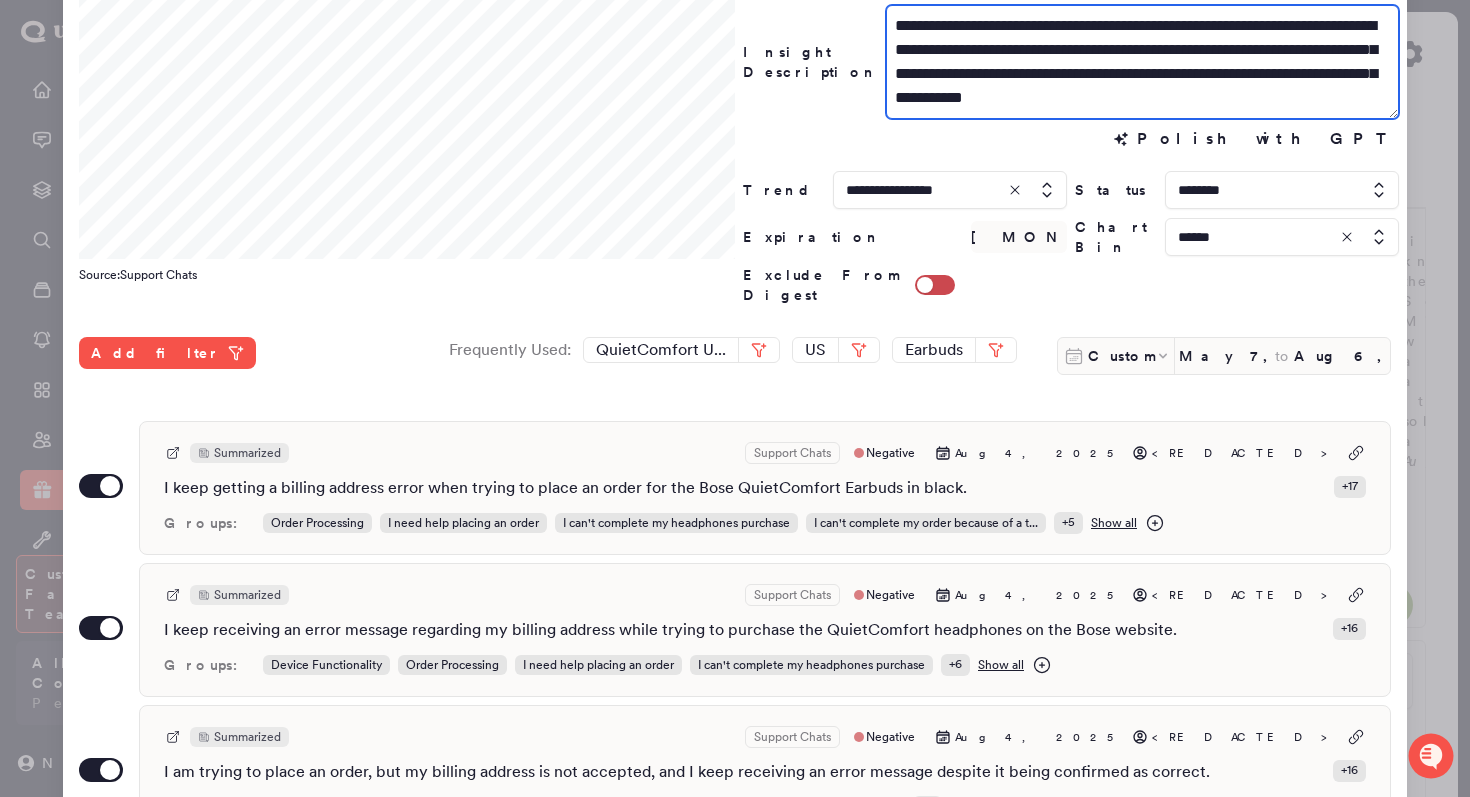 click on "**********" at bounding box center (1142, 62) 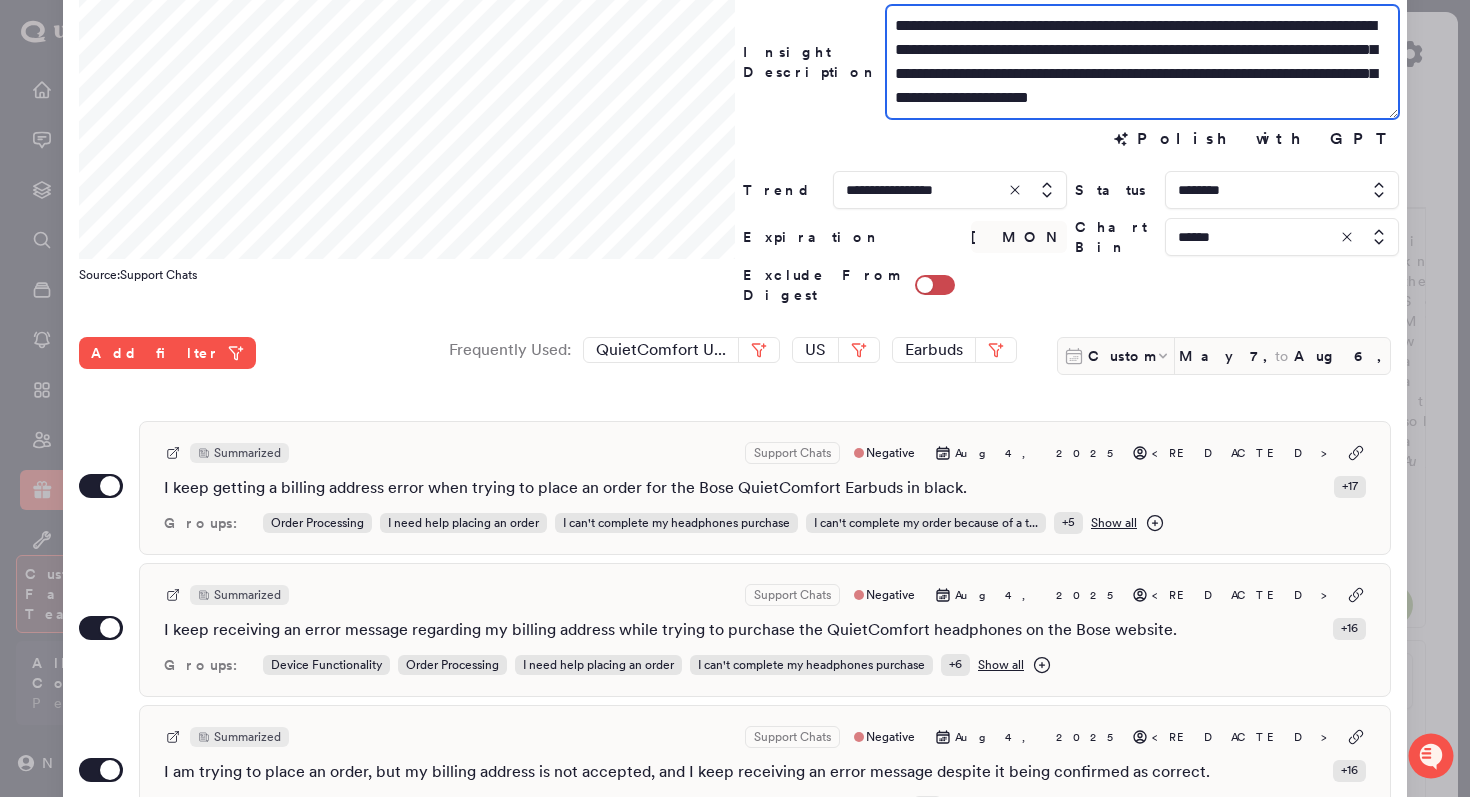 drag, startPoint x: 1255, startPoint y: 74, endPoint x: 1210, endPoint y: 74, distance: 45 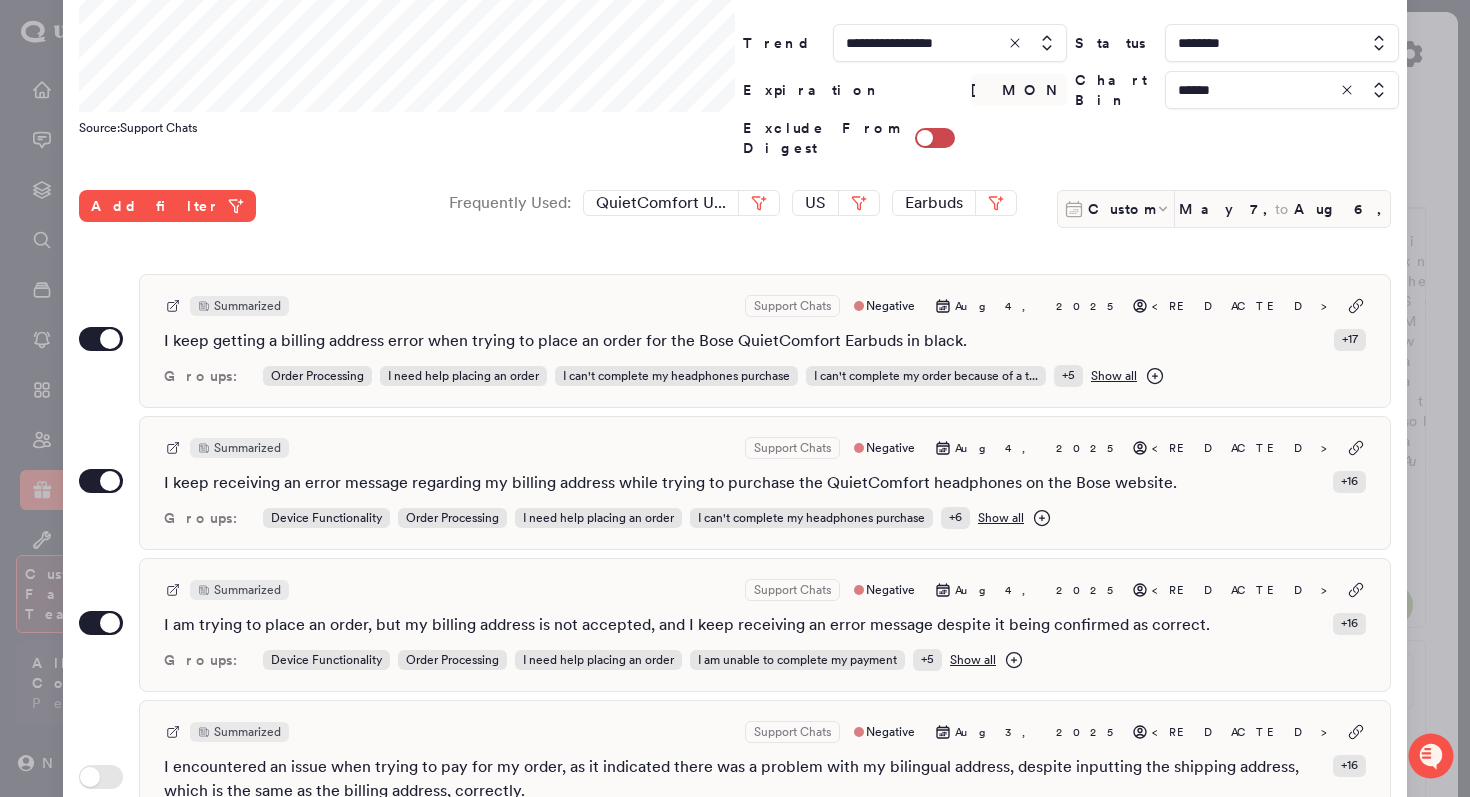 scroll, scrollTop: 531, scrollLeft: 0, axis: vertical 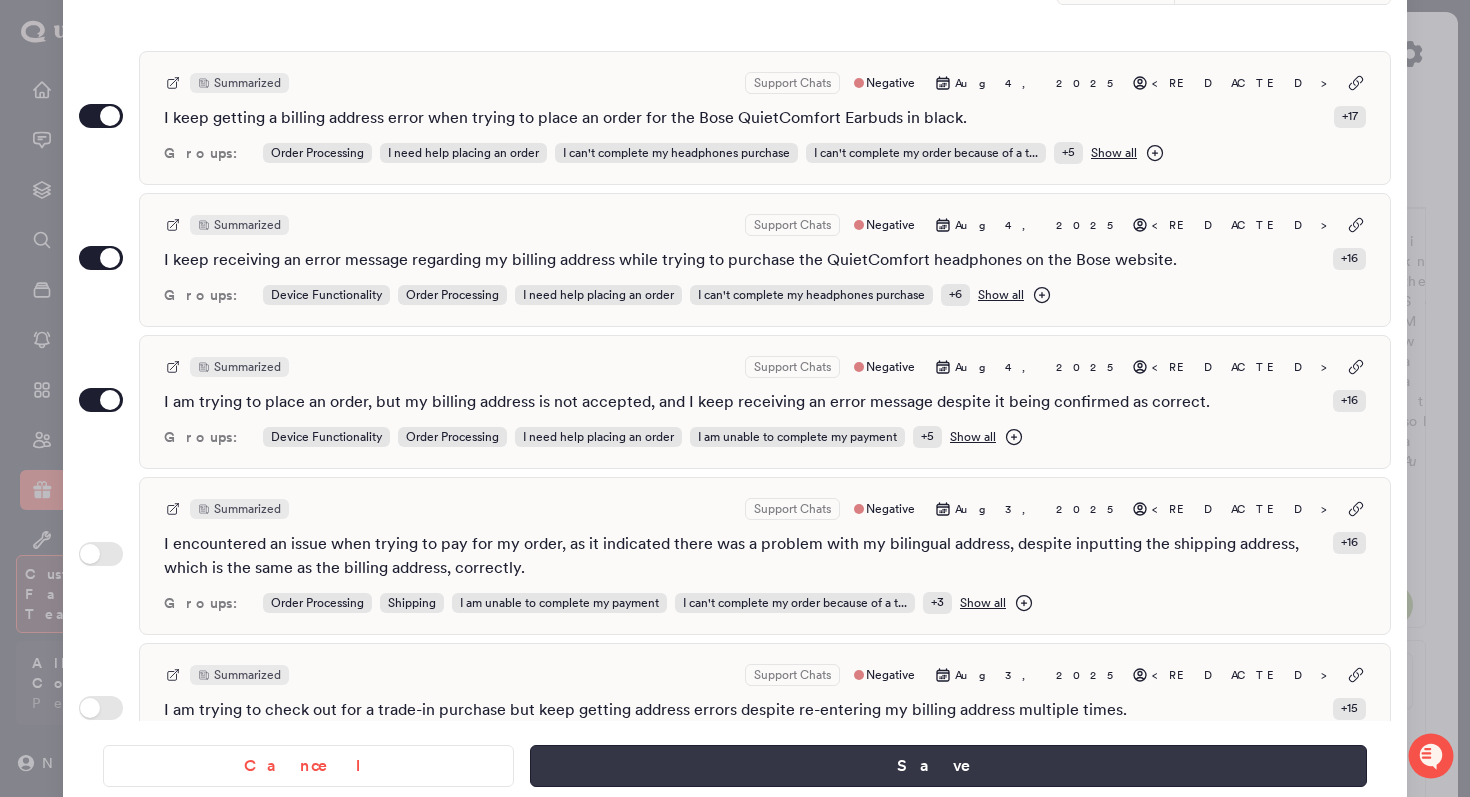 type on "**********" 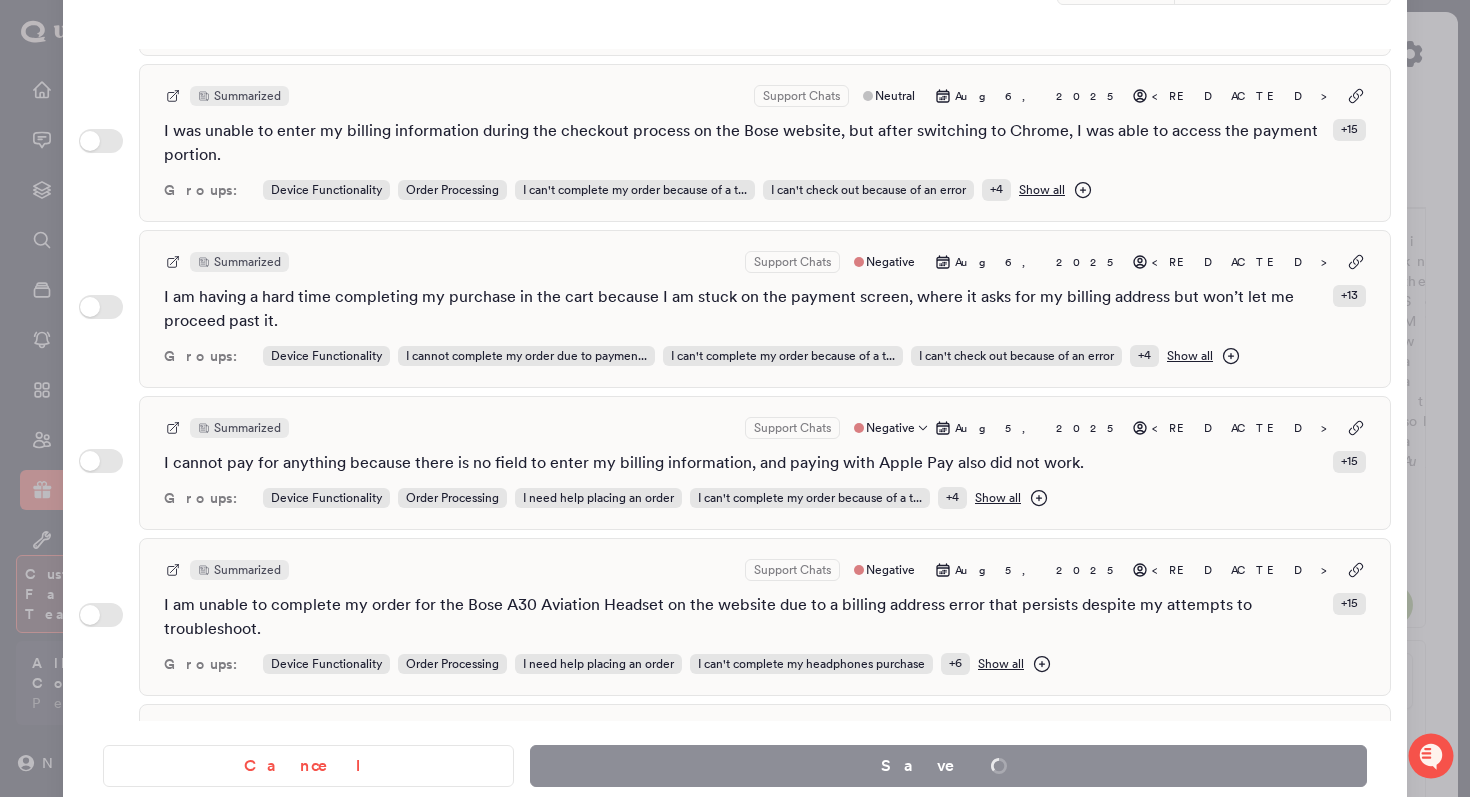 scroll, scrollTop: 0, scrollLeft: 0, axis: both 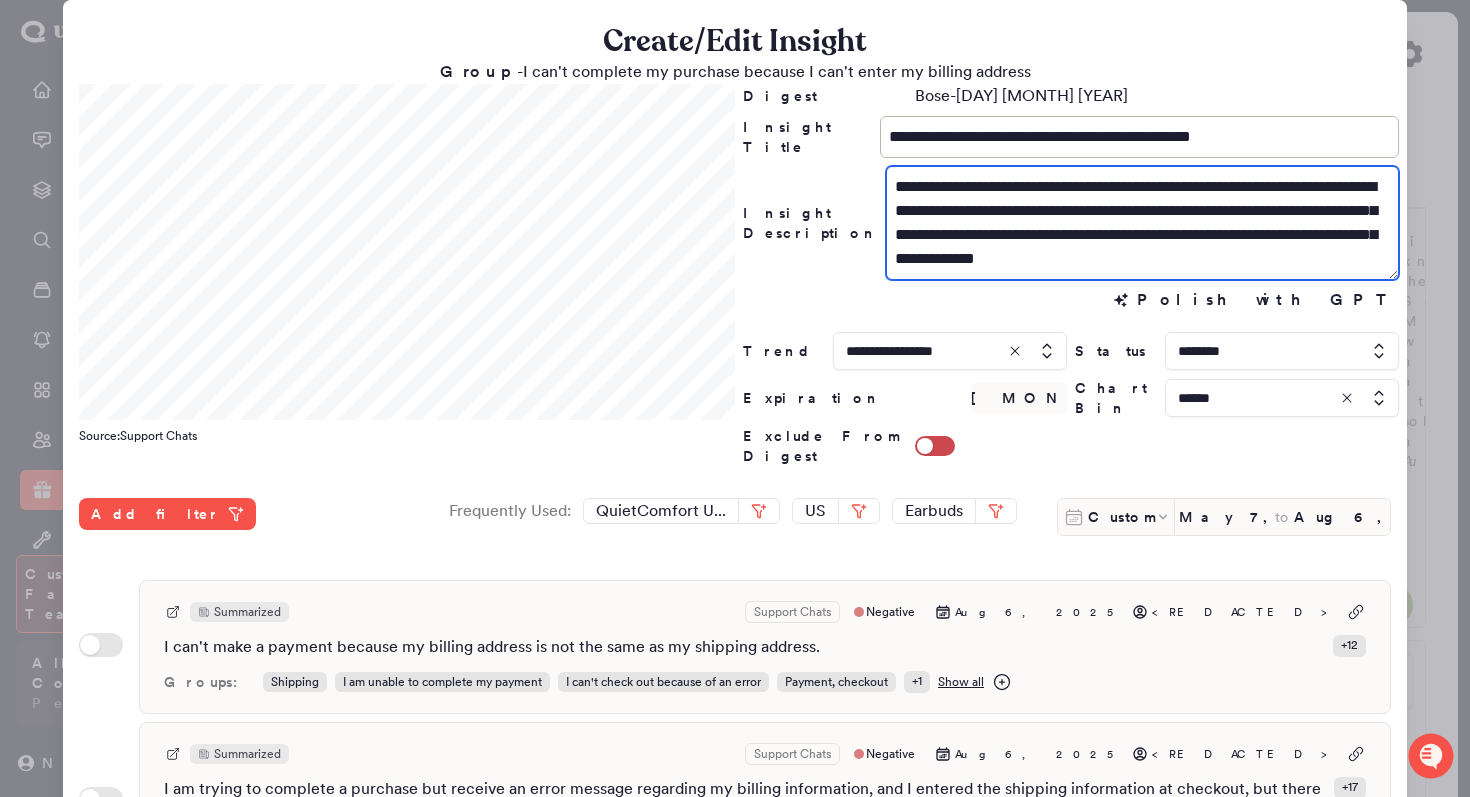 drag, startPoint x: 950, startPoint y: 257, endPoint x: 879, endPoint y: 257, distance: 71 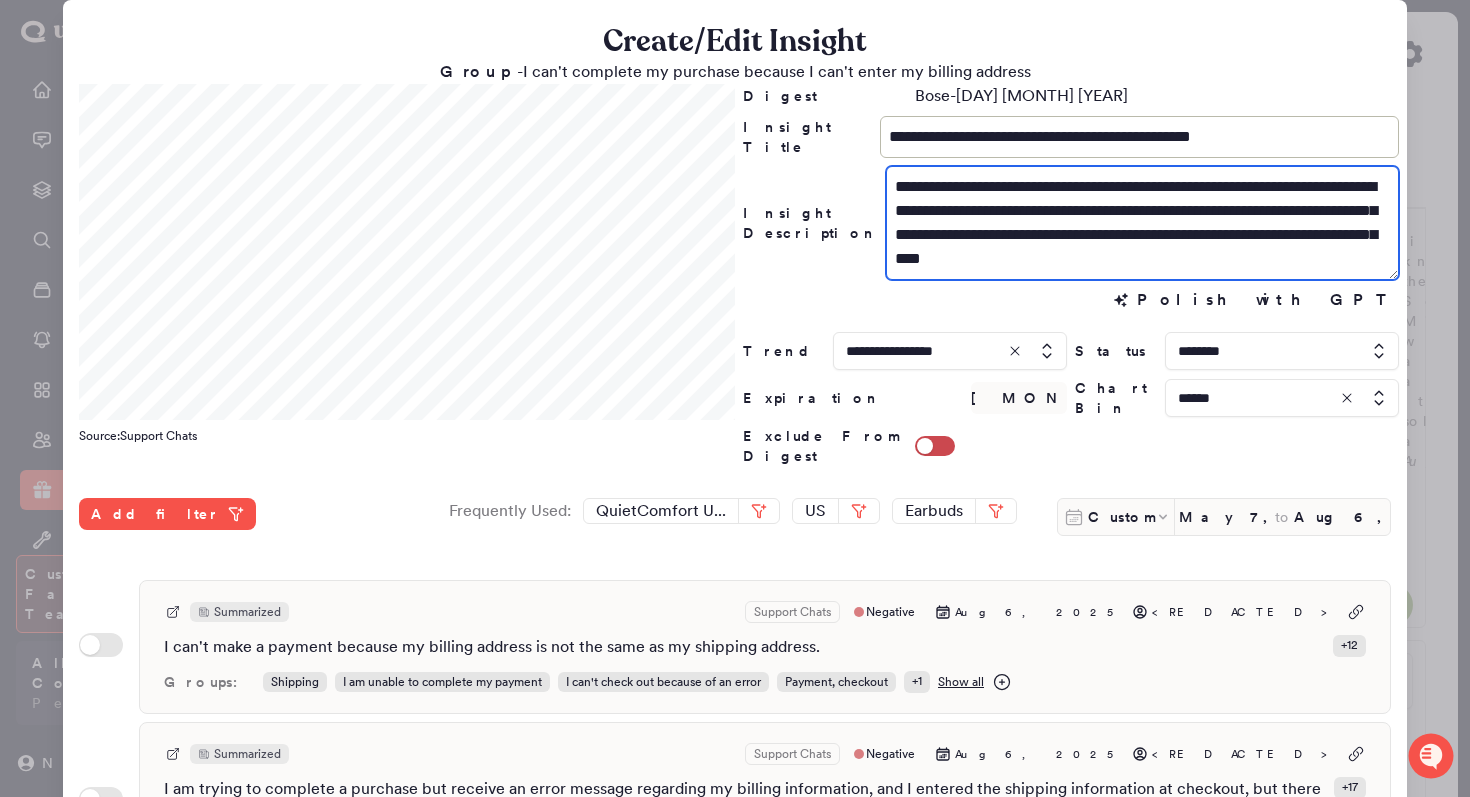 click on "**********" at bounding box center (1142, 223) 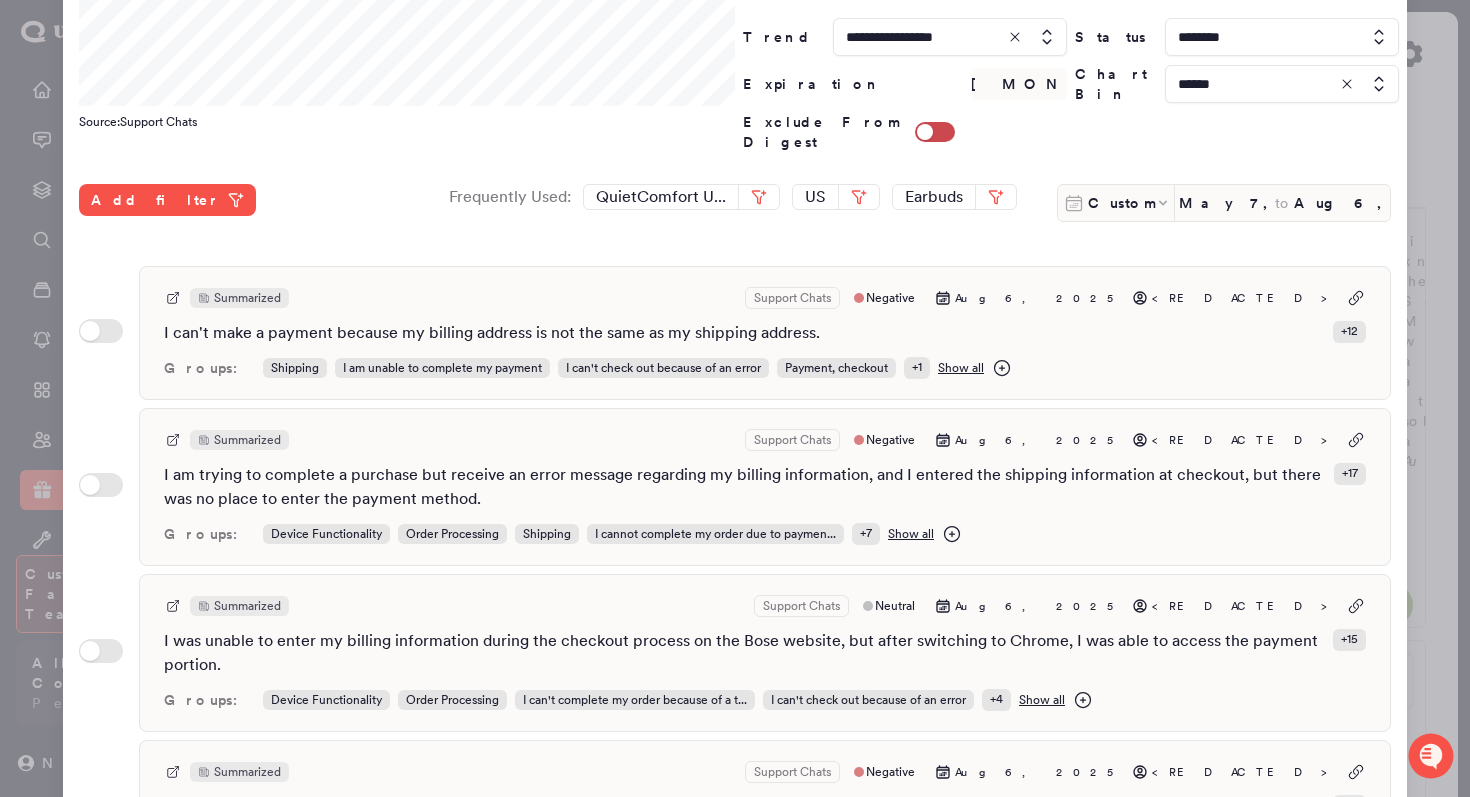 scroll, scrollTop: 531, scrollLeft: 0, axis: vertical 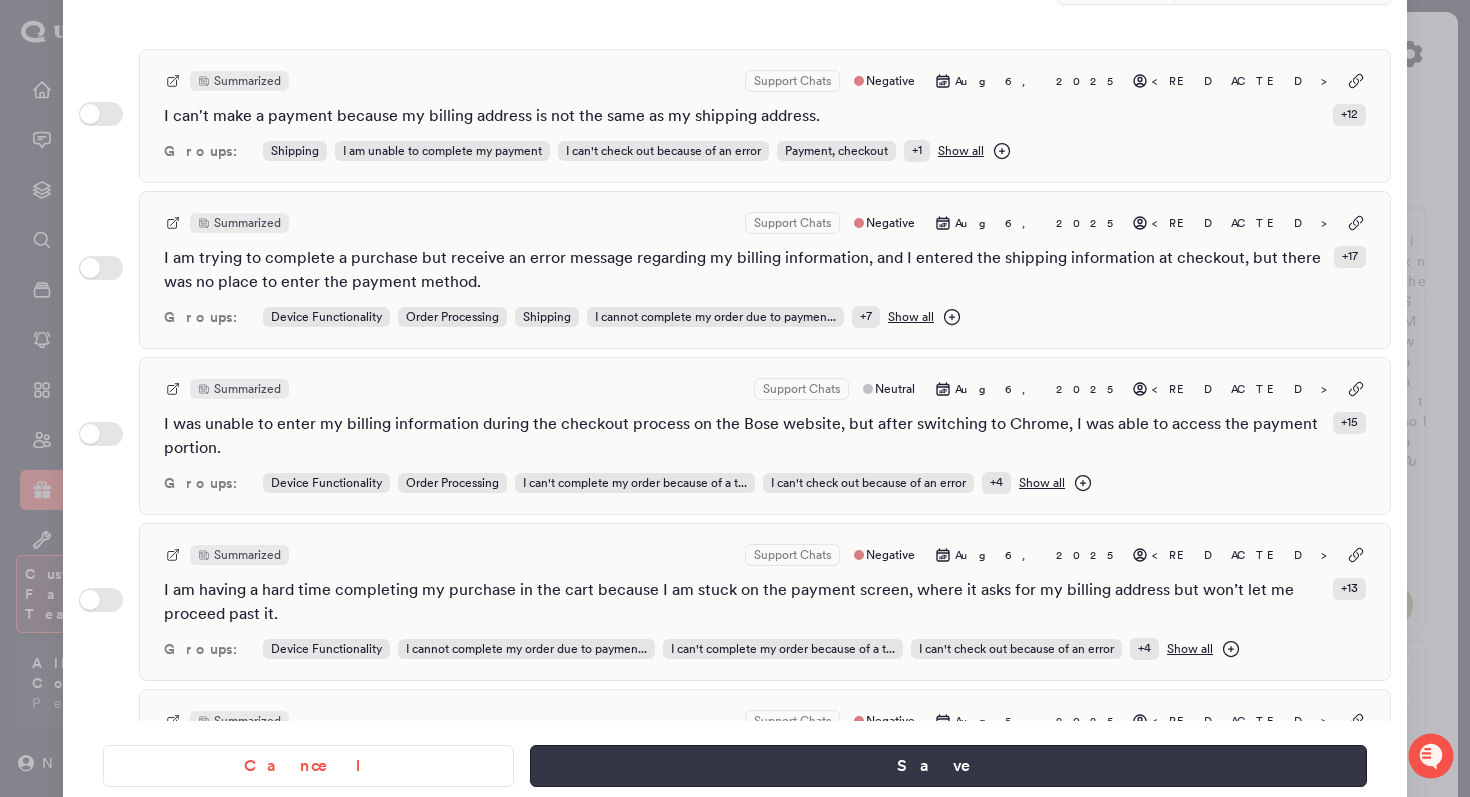type on "**********" 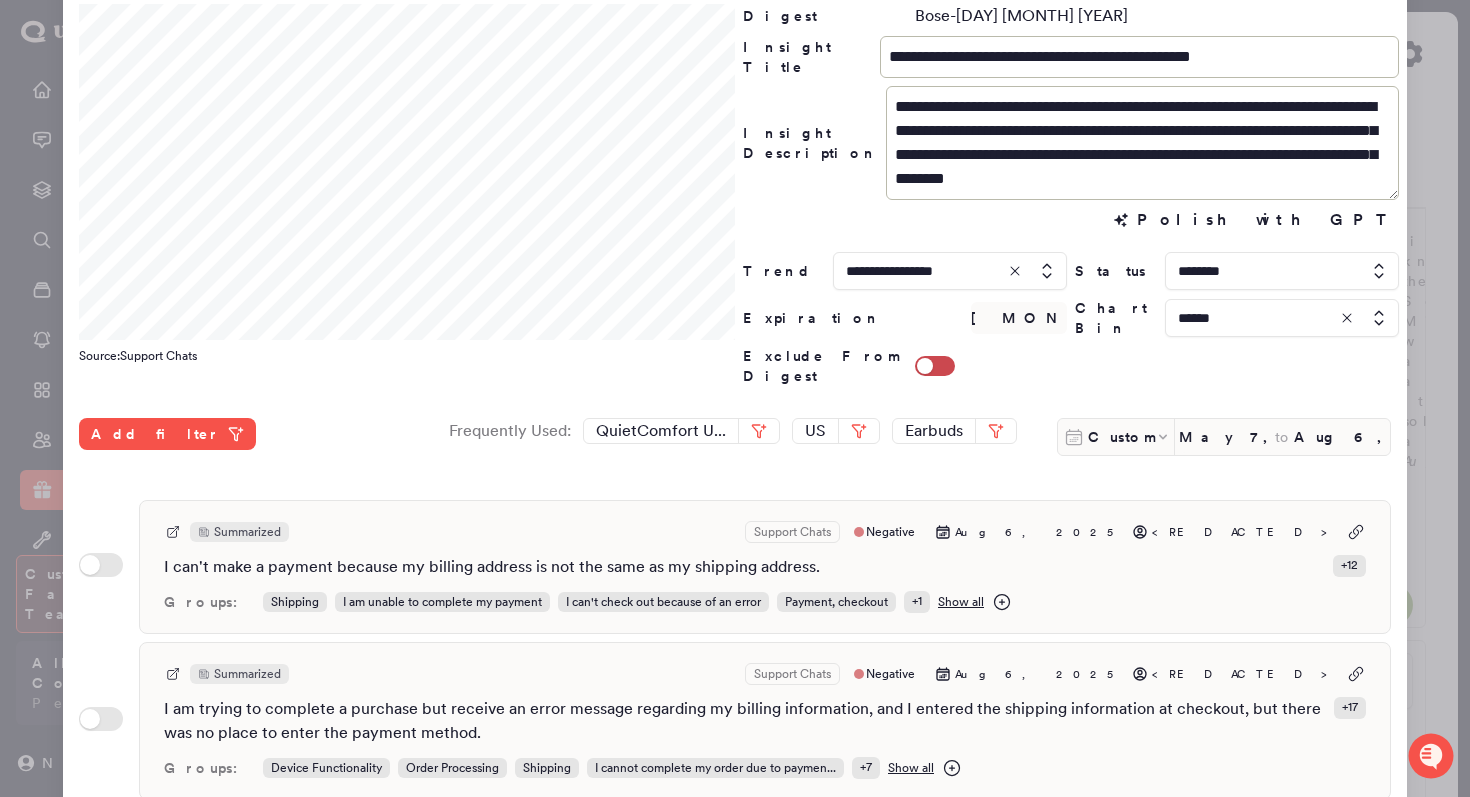 scroll, scrollTop: 0, scrollLeft: 0, axis: both 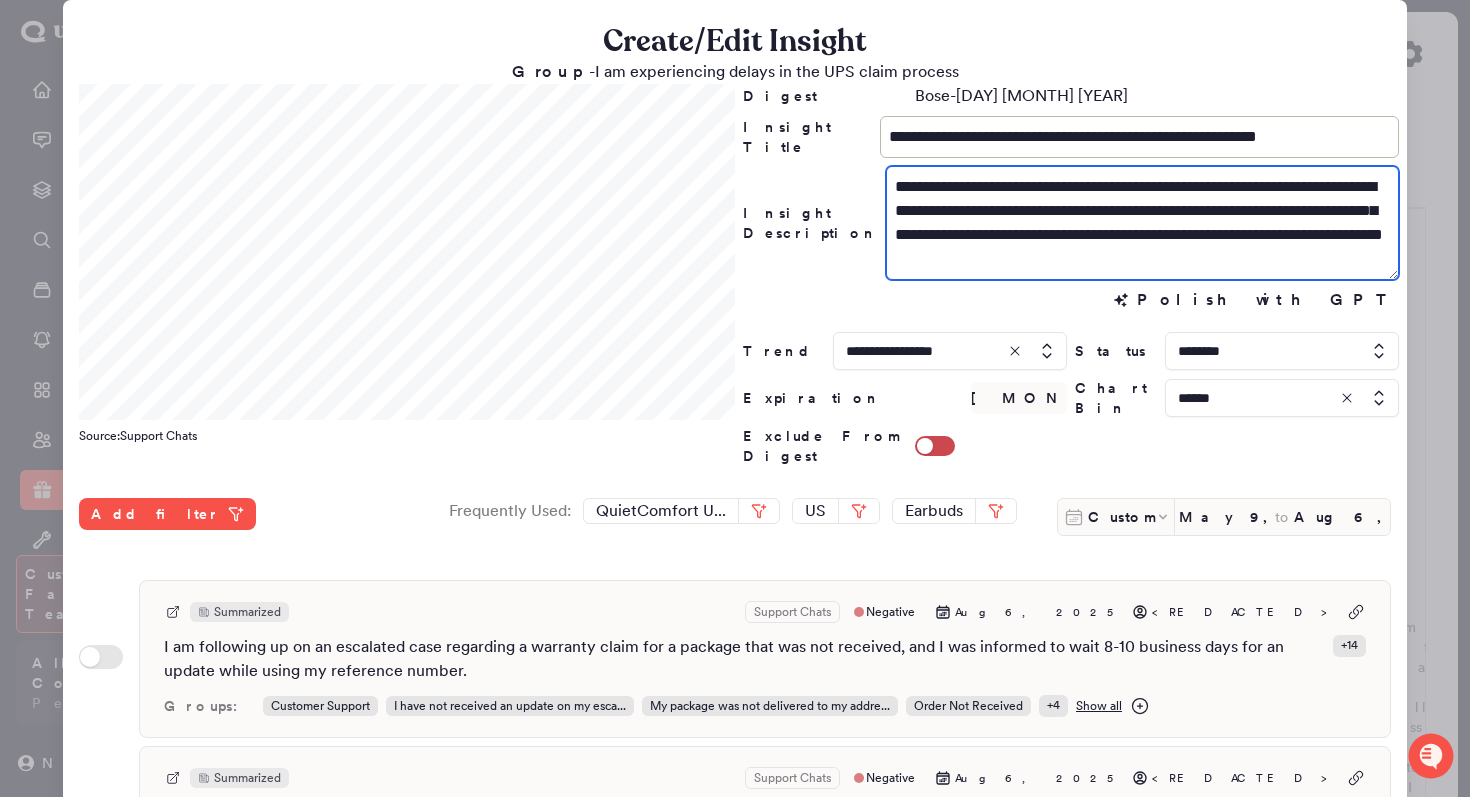 drag, startPoint x: 962, startPoint y: 187, endPoint x: 886, endPoint y: 187, distance: 76 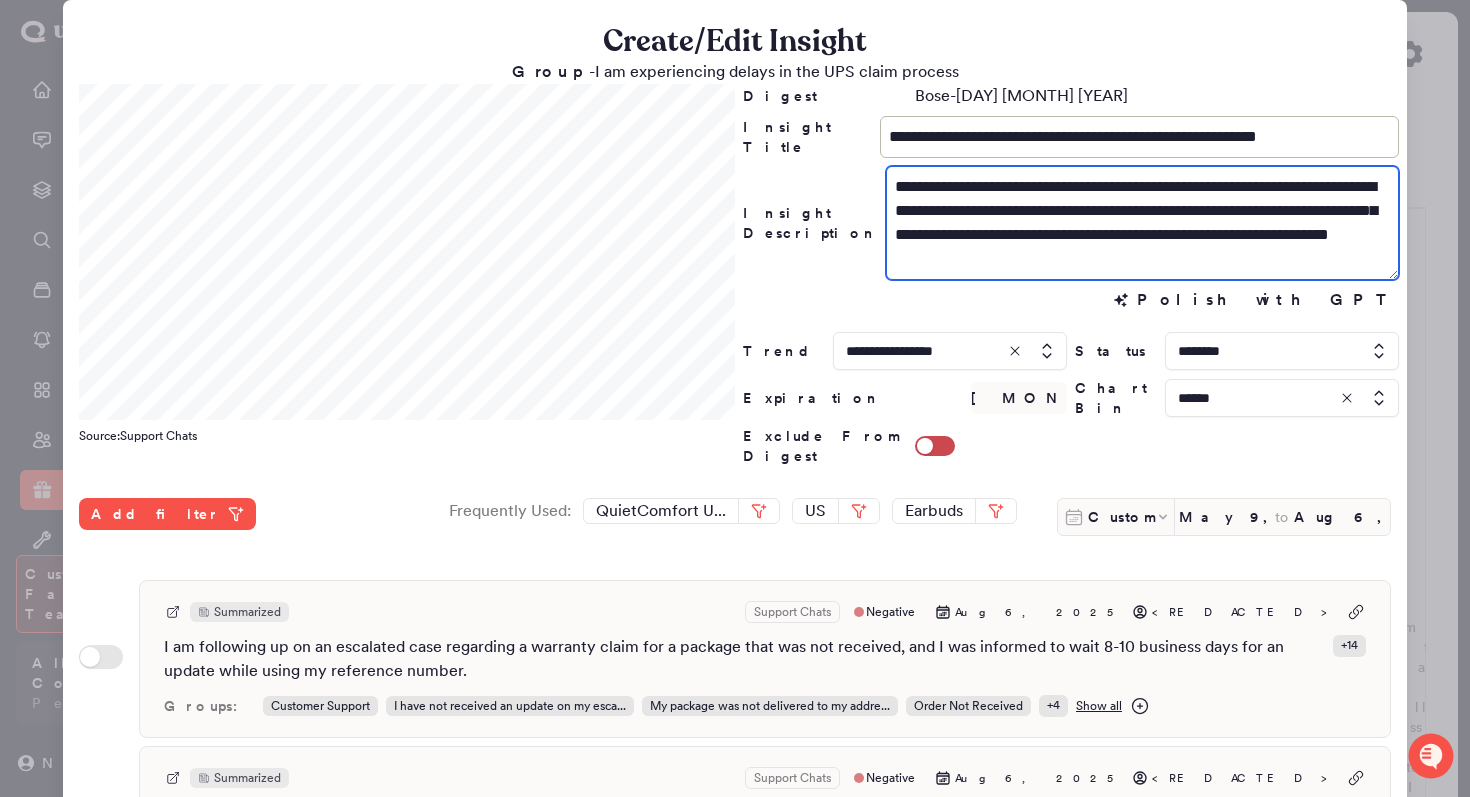 click on "**********" at bounding box center (1142, 223) 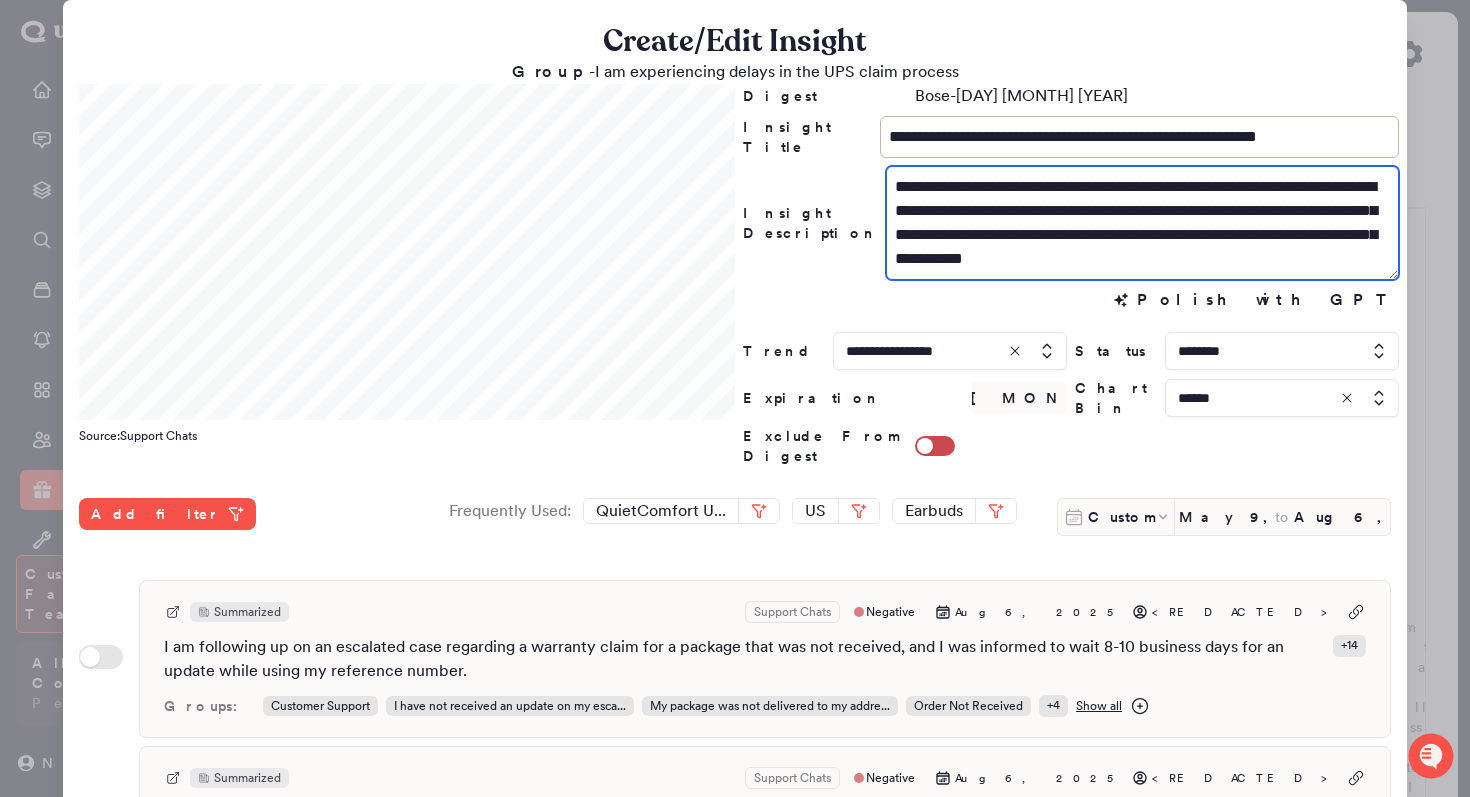 click on "**********" at bounding box center [1142, 223] 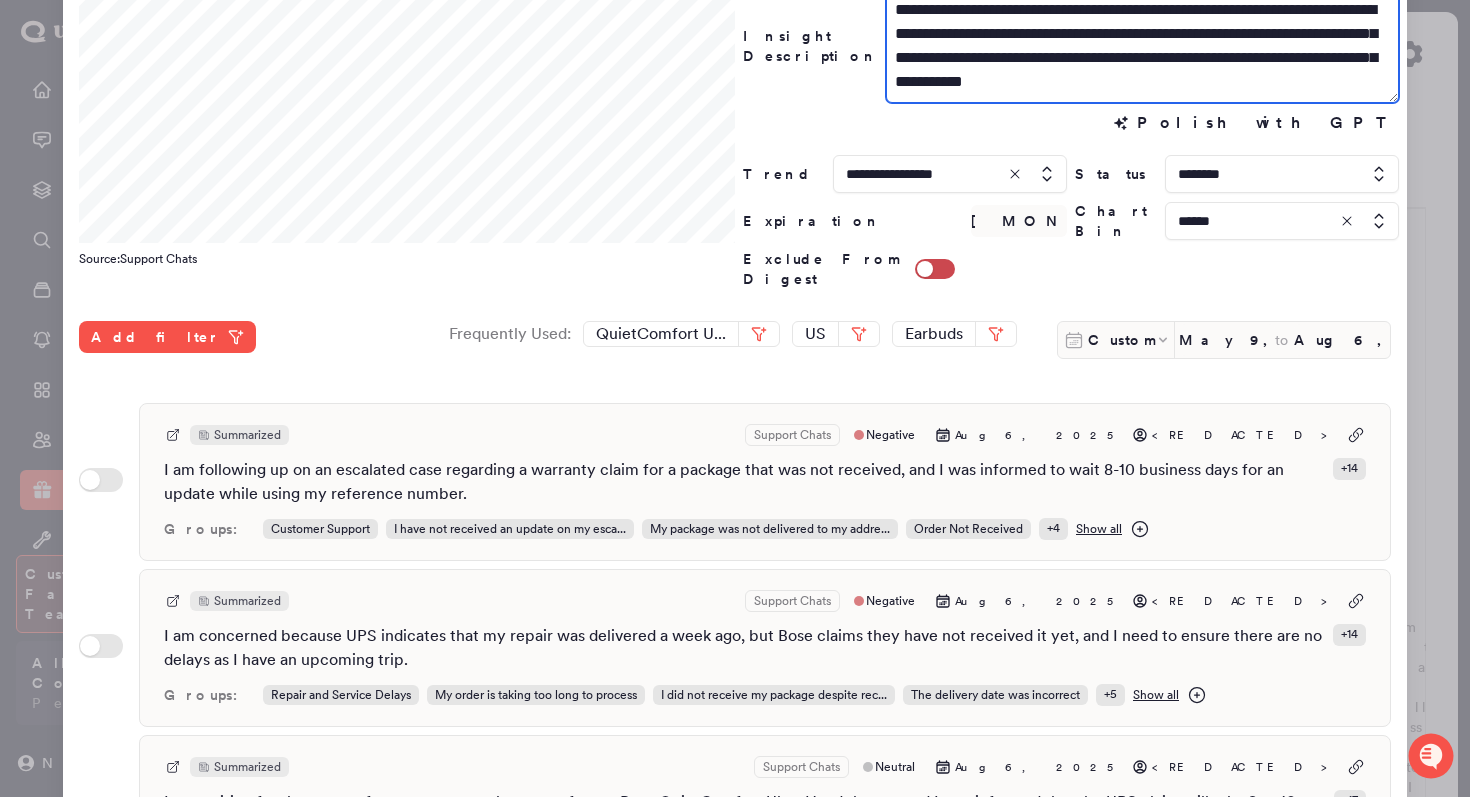 scroll, scrollTop: 253, scrollLeft: 0, axis: vertical 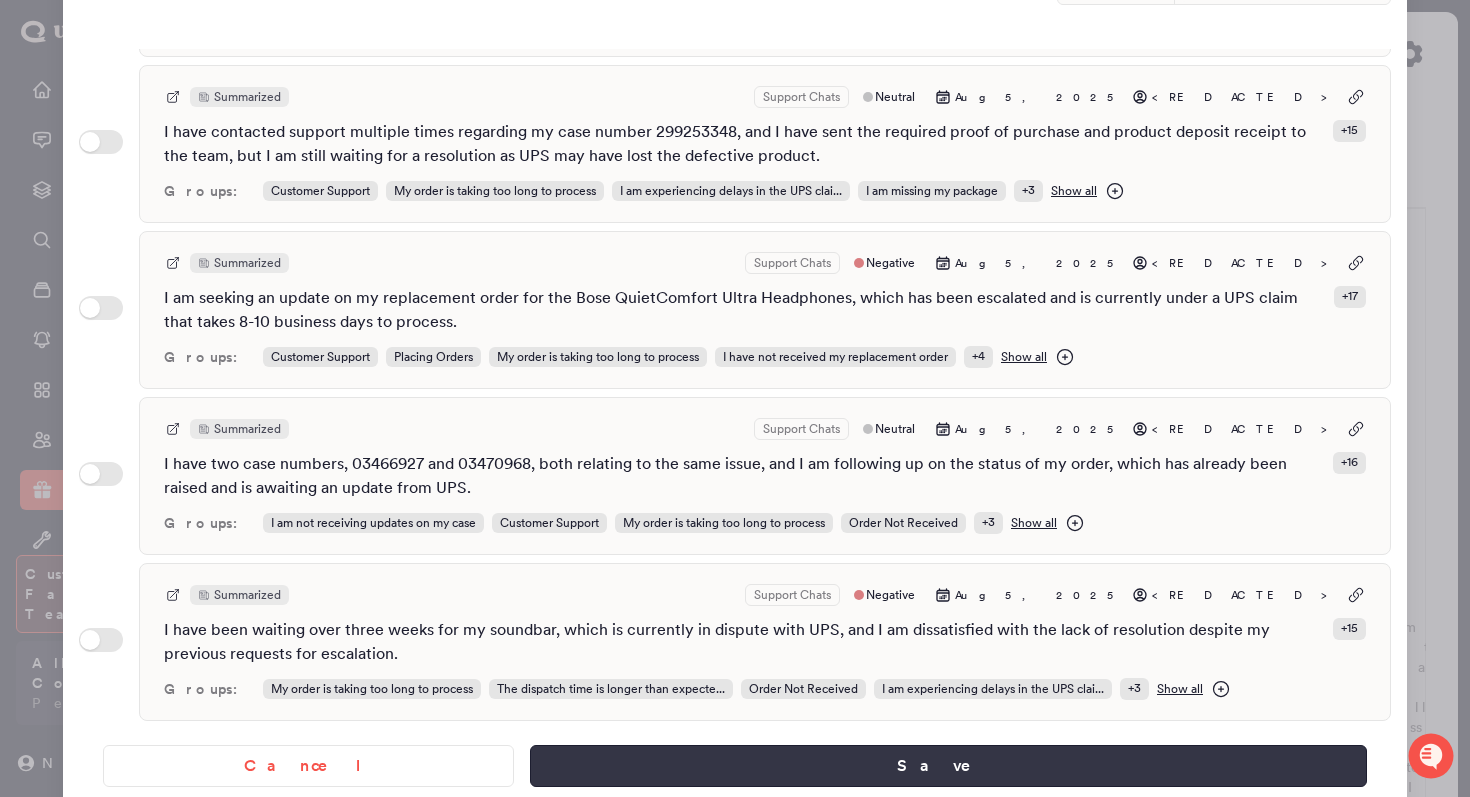 type on "**********" 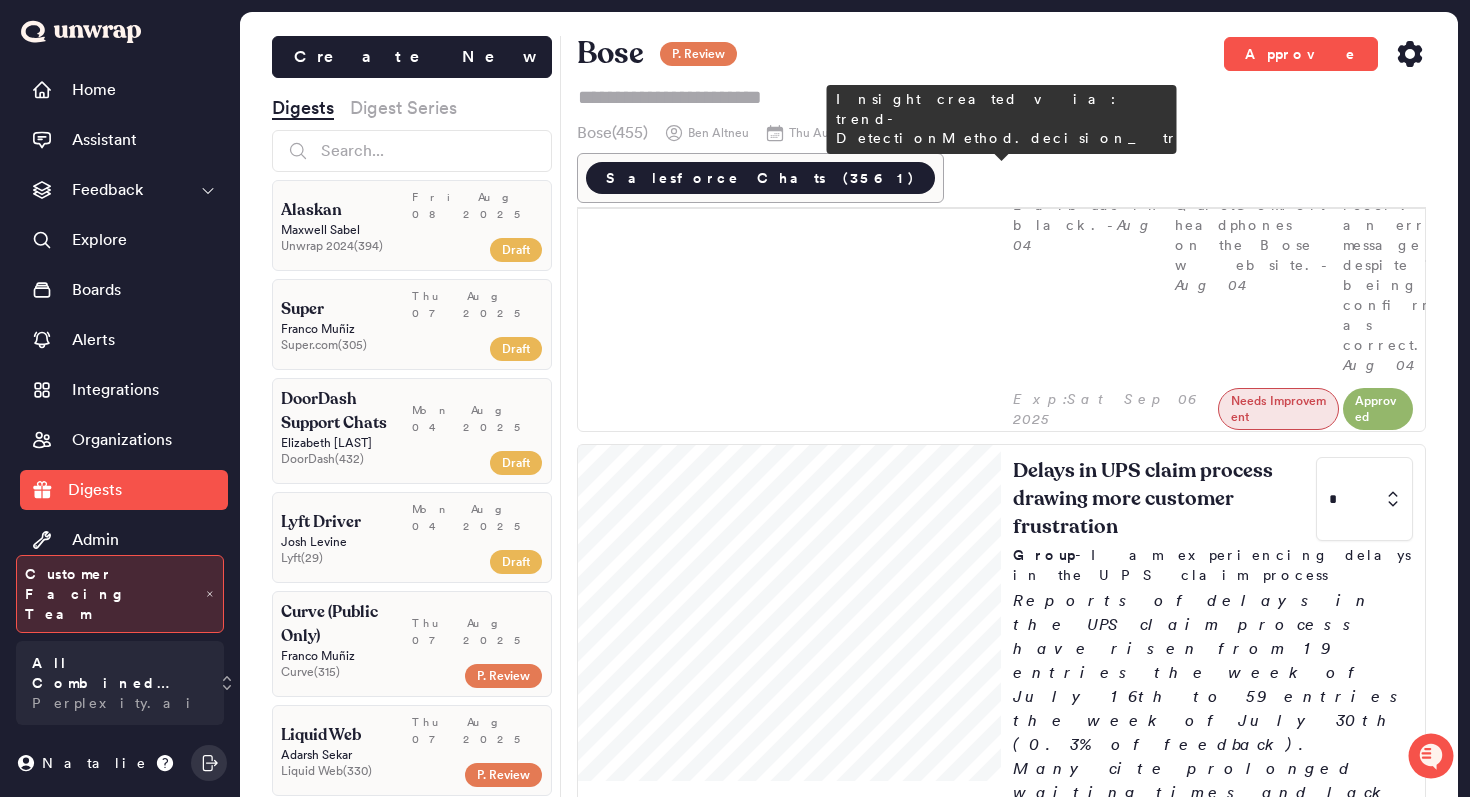 scroll, scrollTop: 1601, scrollLeft: 0, axis: vertical 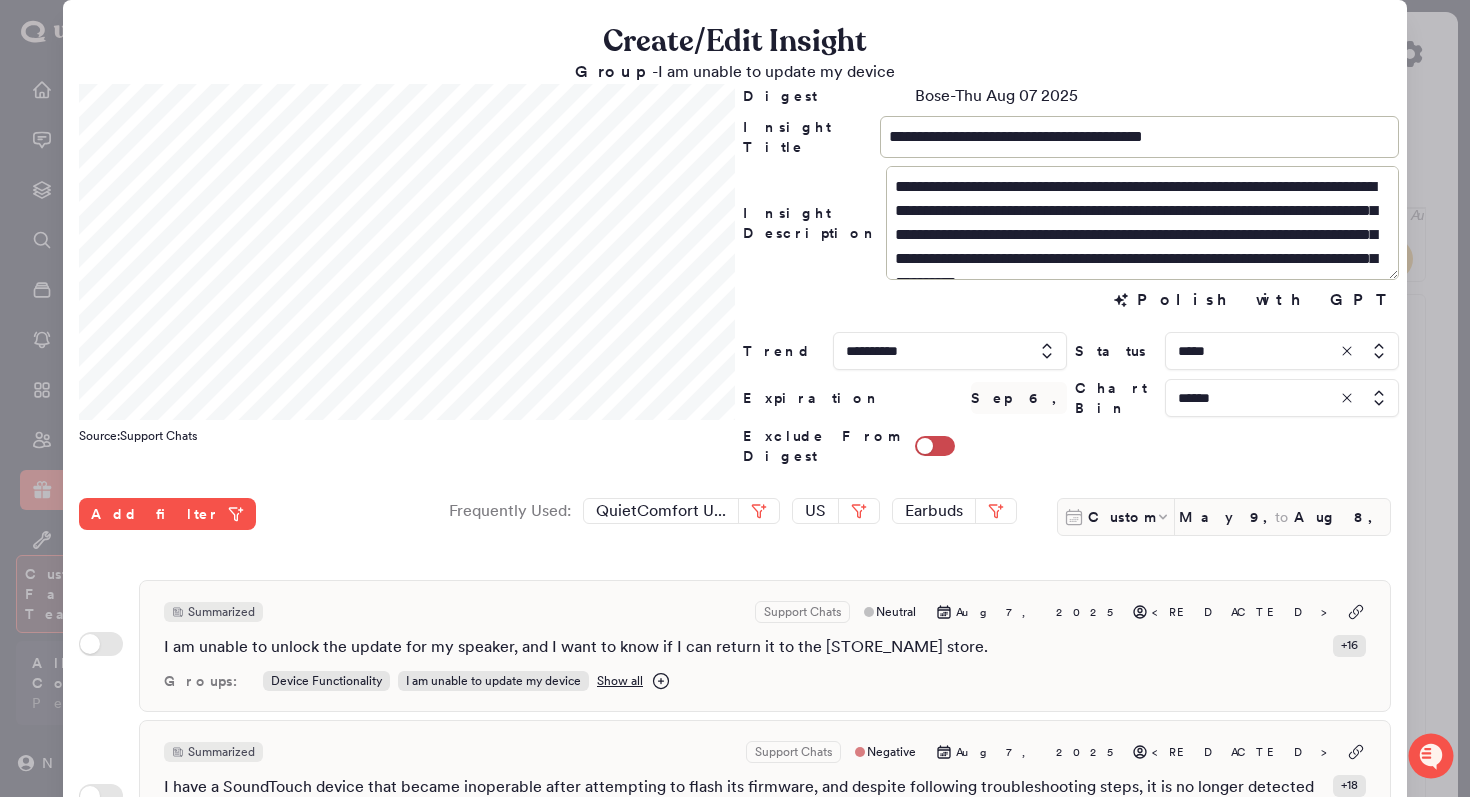 click at bounding box center [1282, 351] 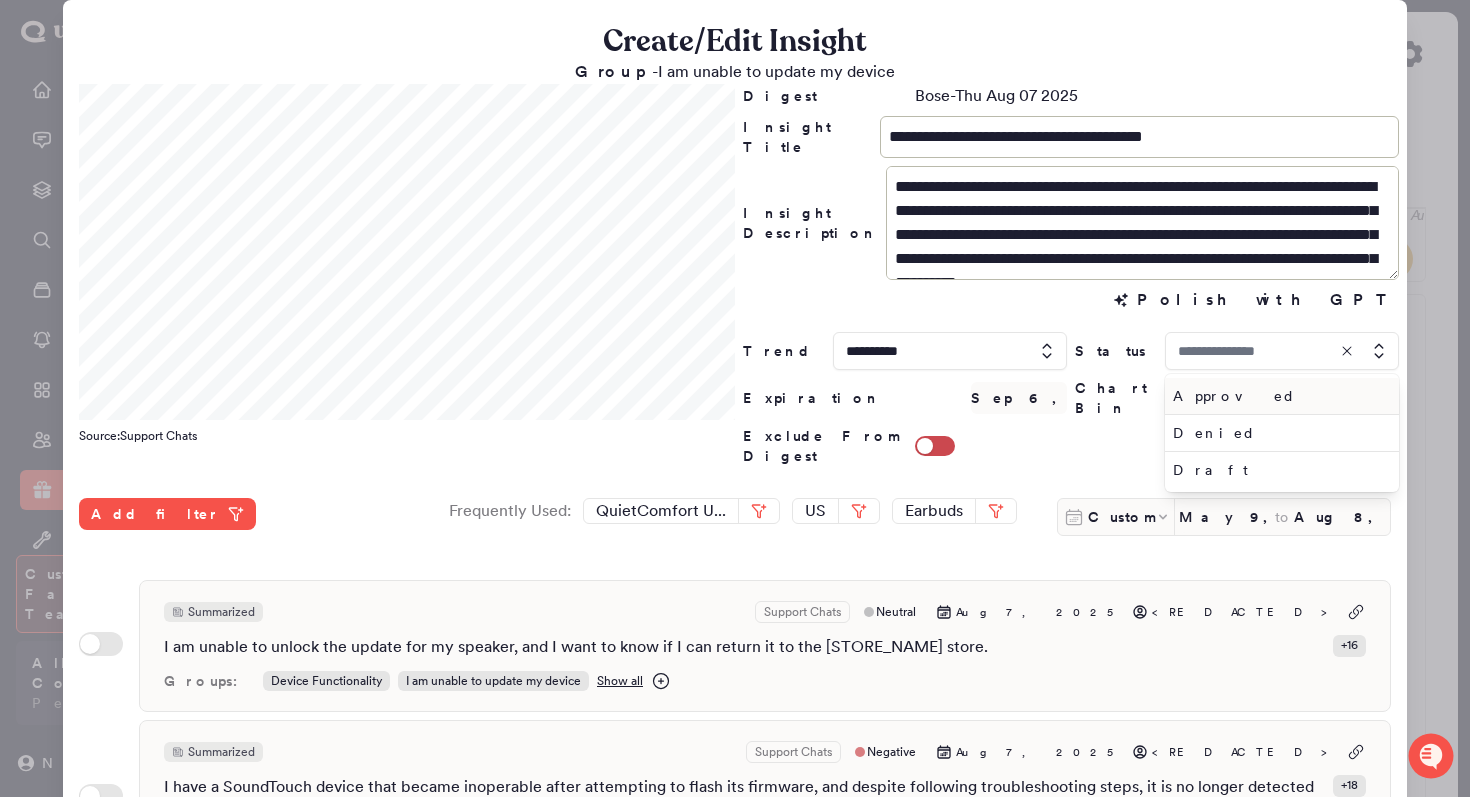 type on "*****" 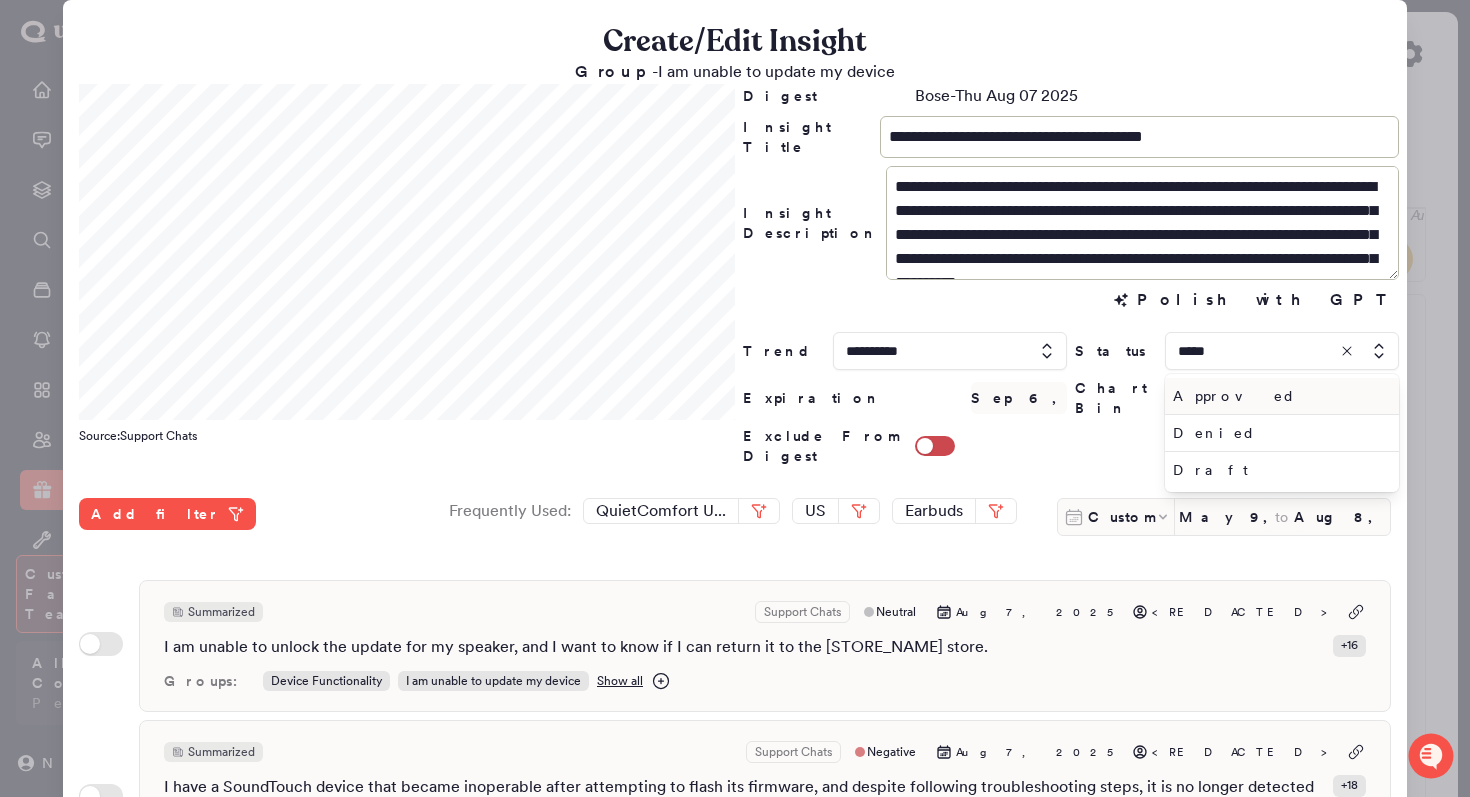 click on "Approved" at bounding box center [1278, 396] 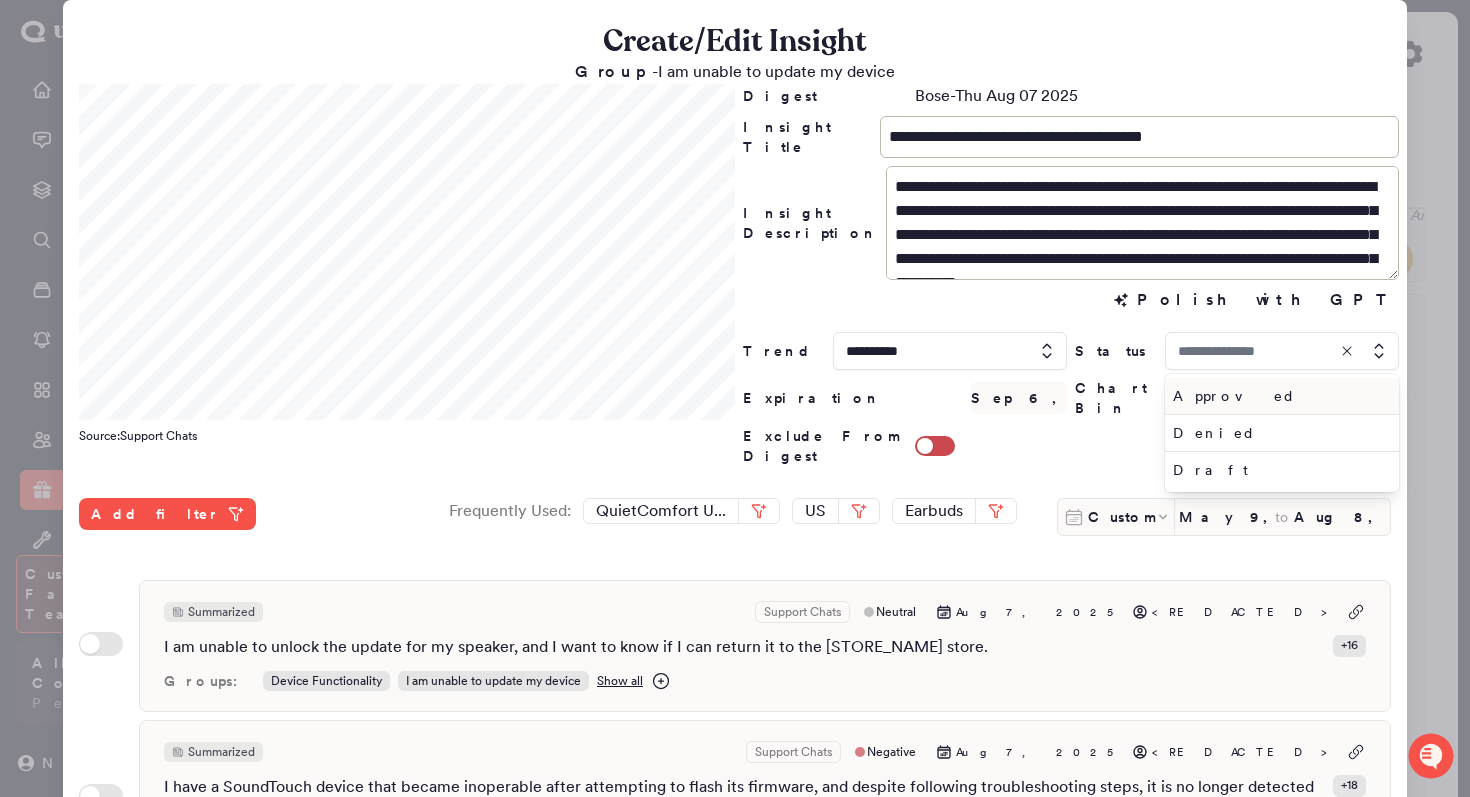 type on "********" 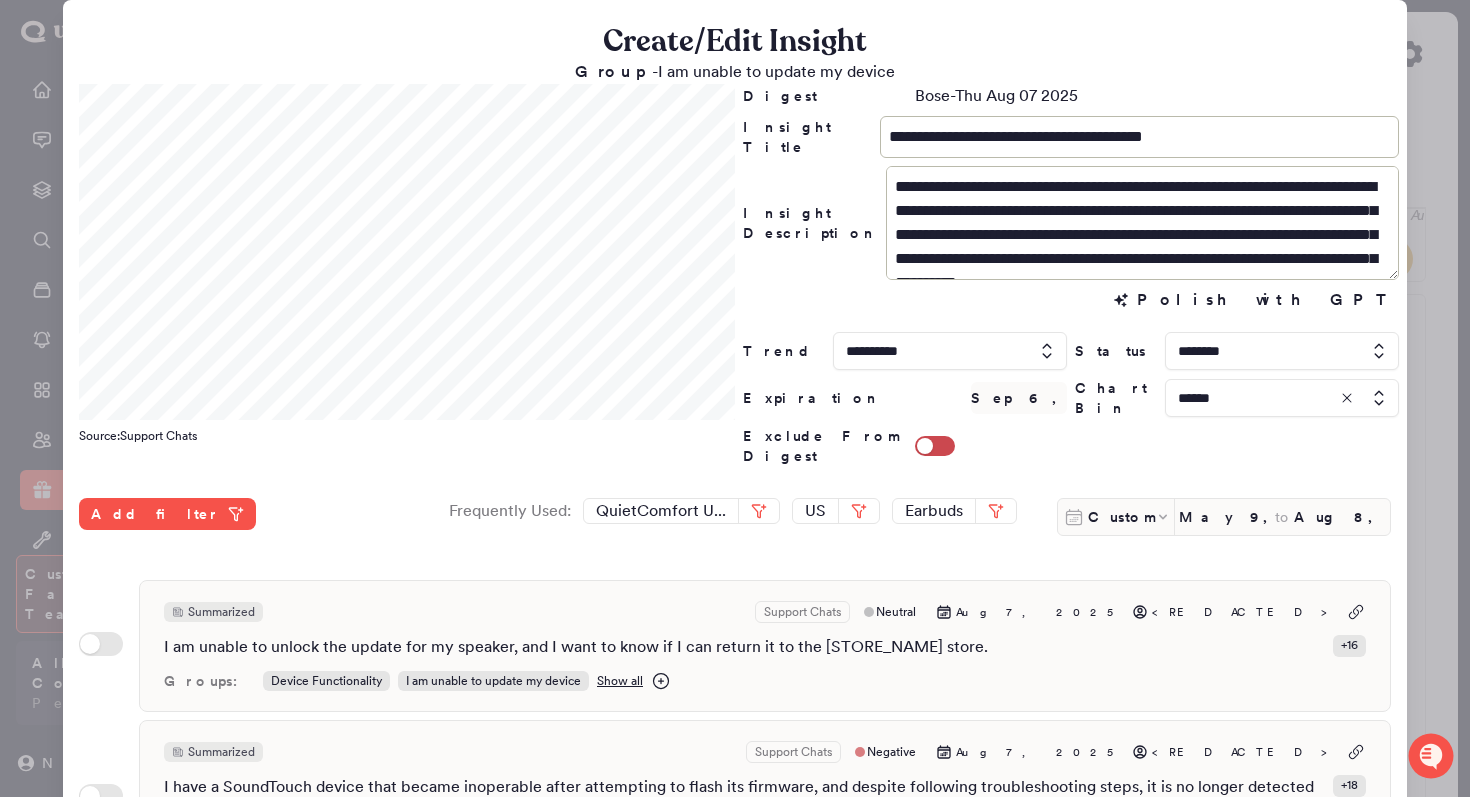 click at bounding box center (1282, 398) 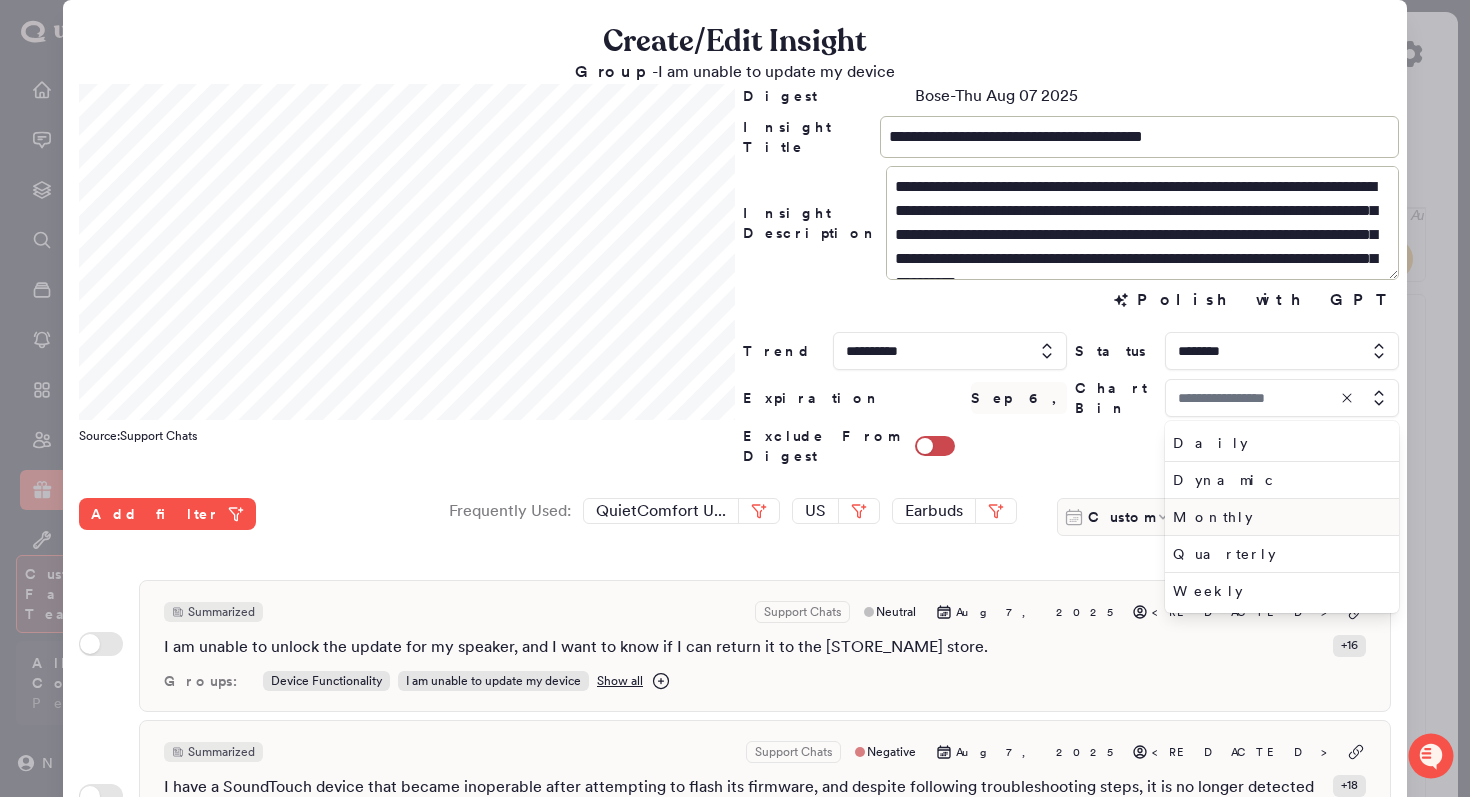 type on "******" 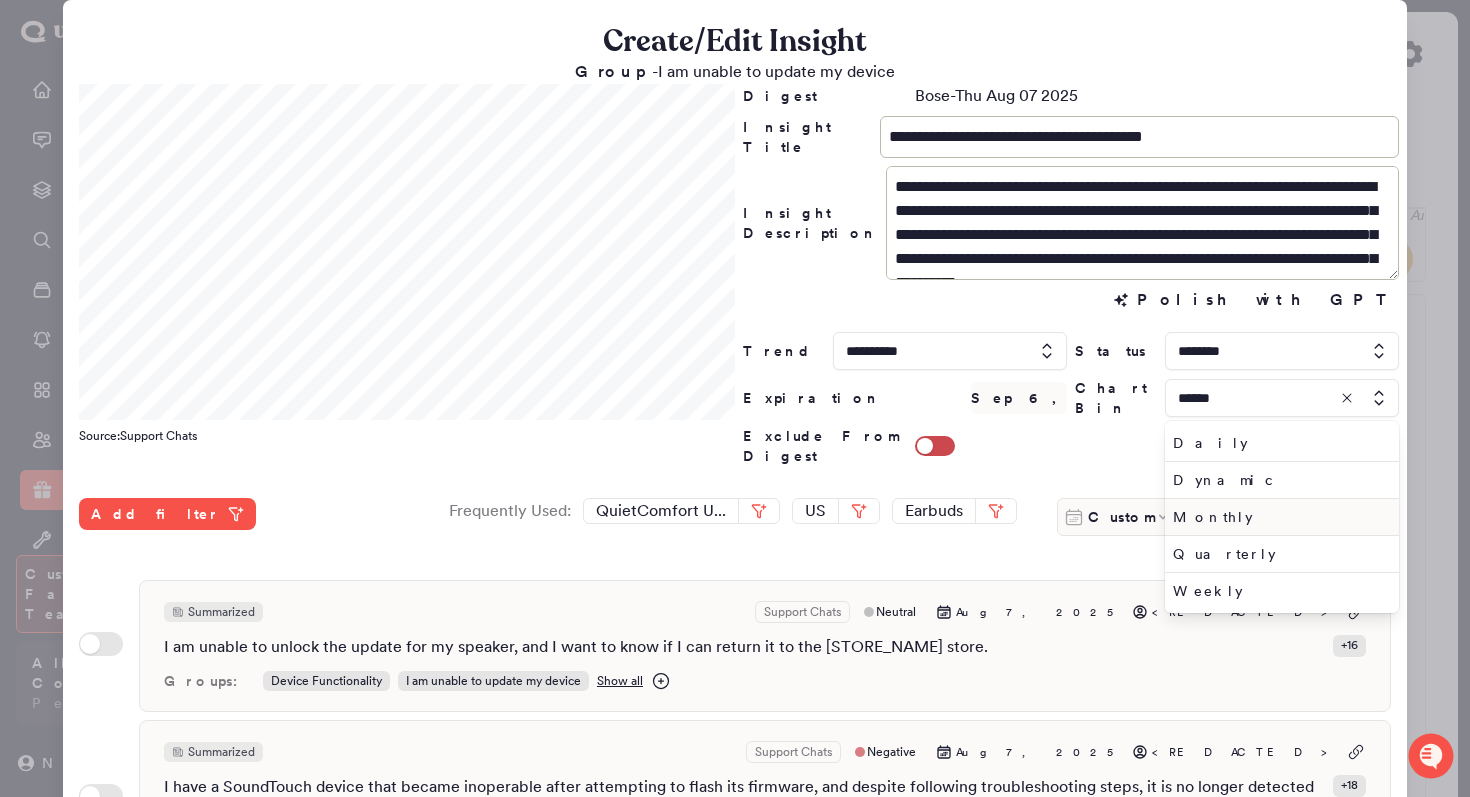 click on "Monthly" at bounding box center (1282, 517) 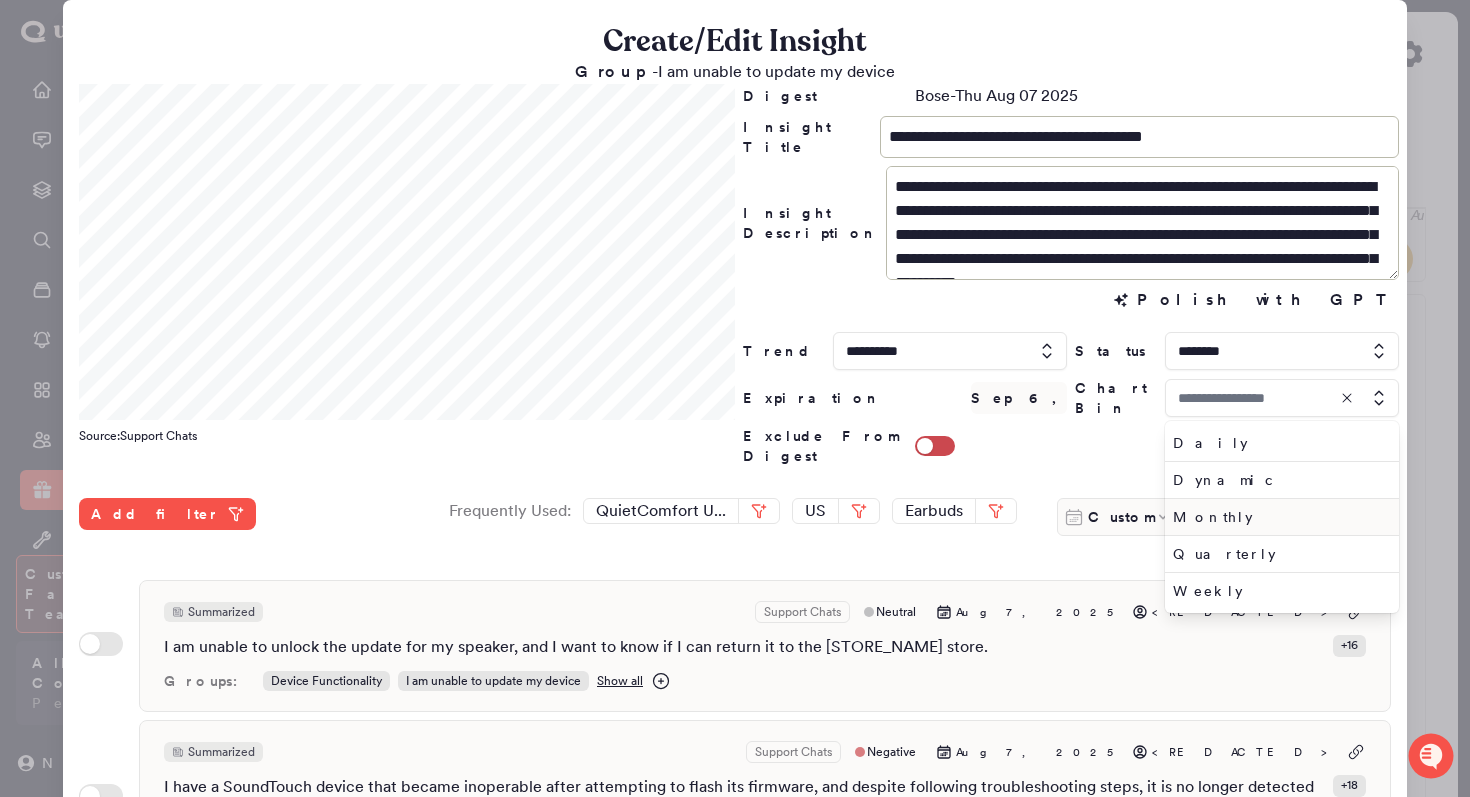 type on "*******" 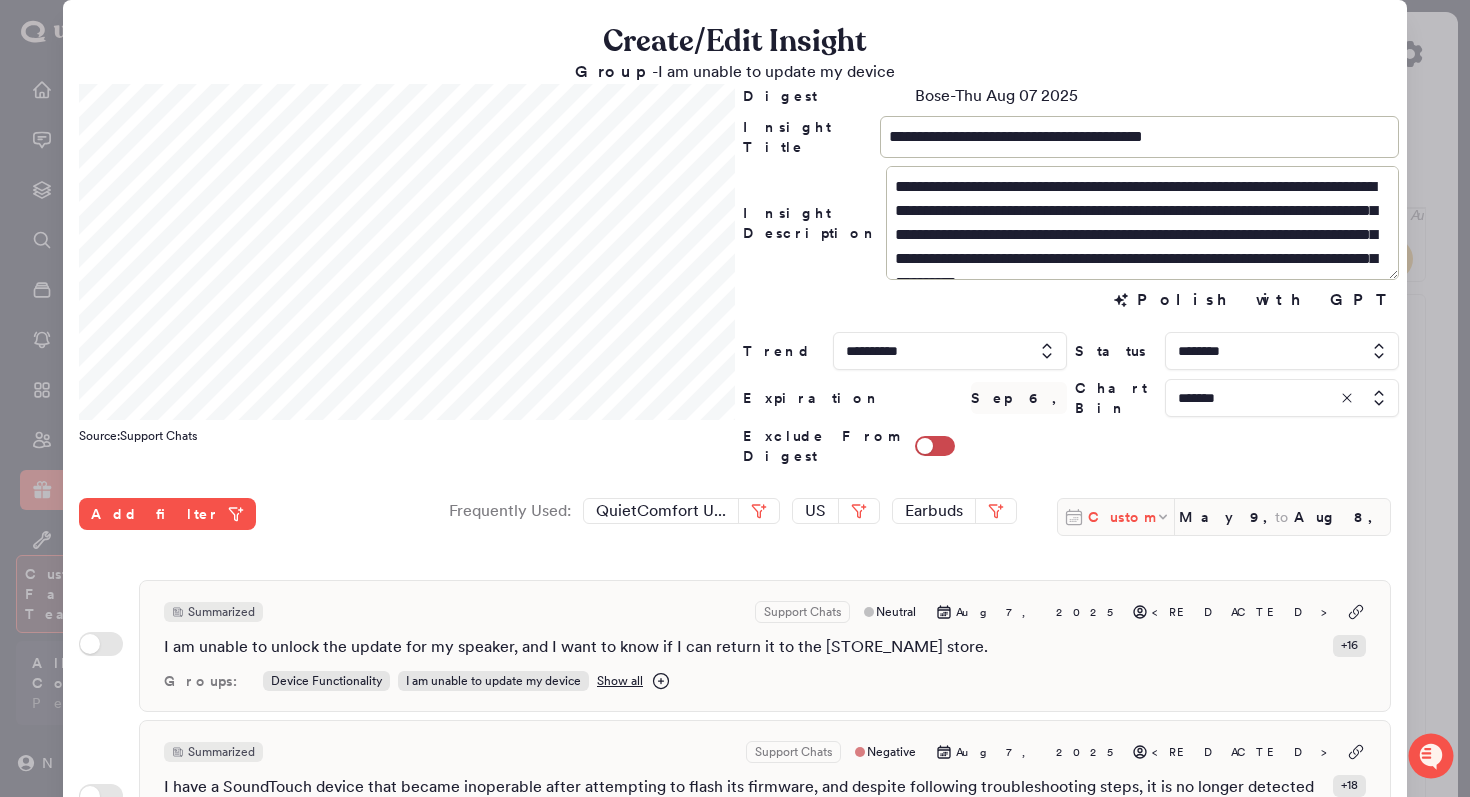 click on "Custom" at bounding box center [1121, 517] 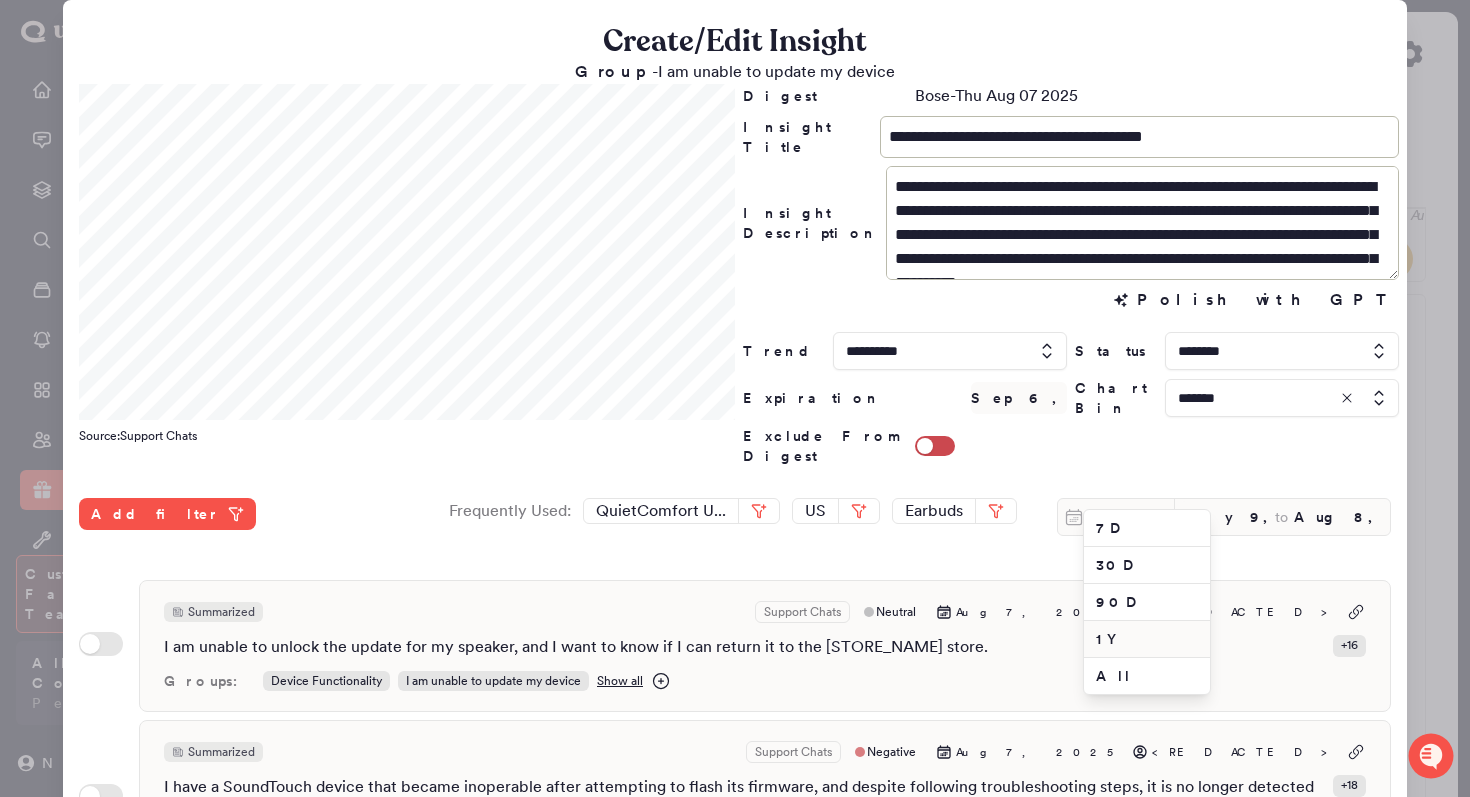 click on "1Y" at bounding box center (1147, 639) 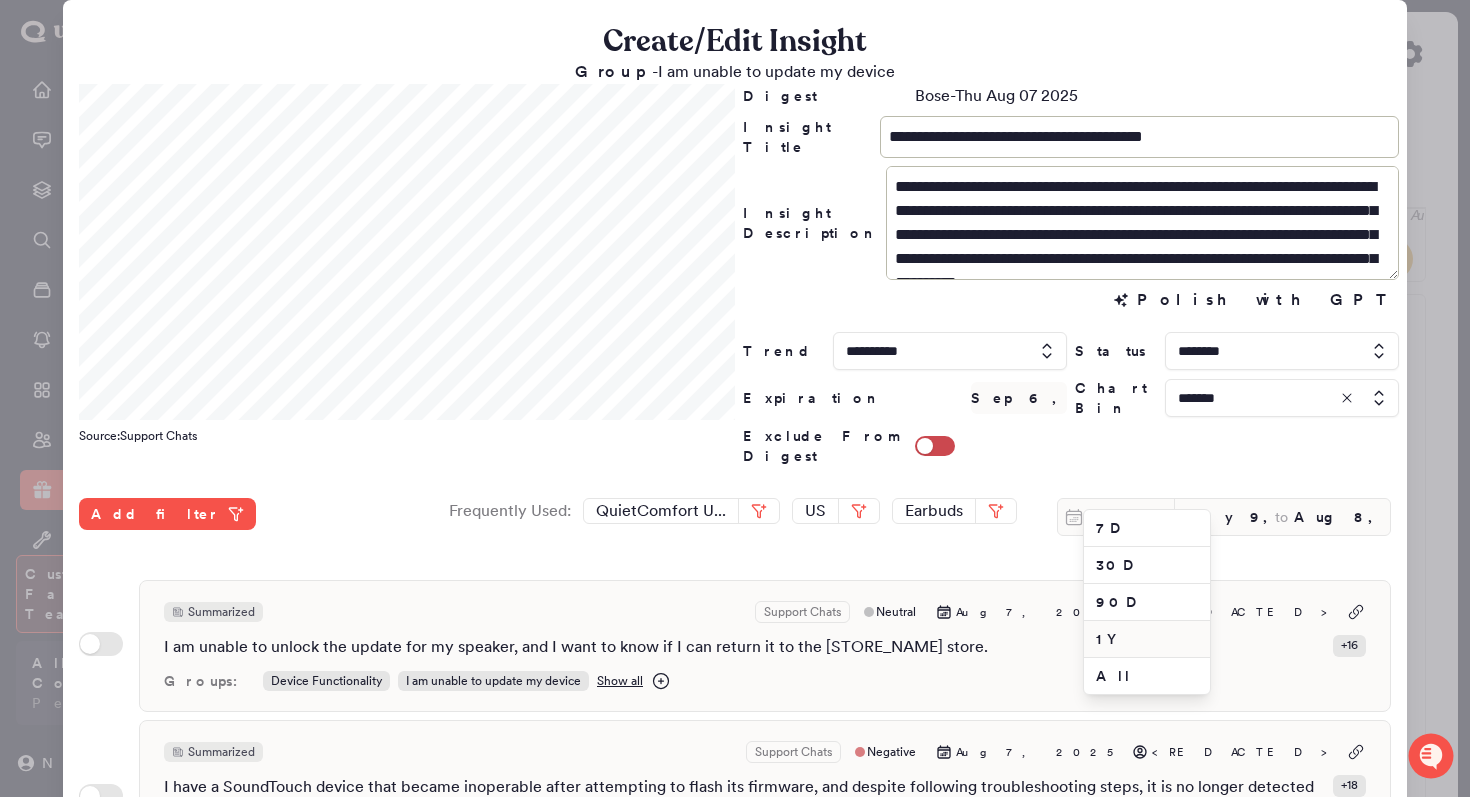 type on "Aug 8, 2024" 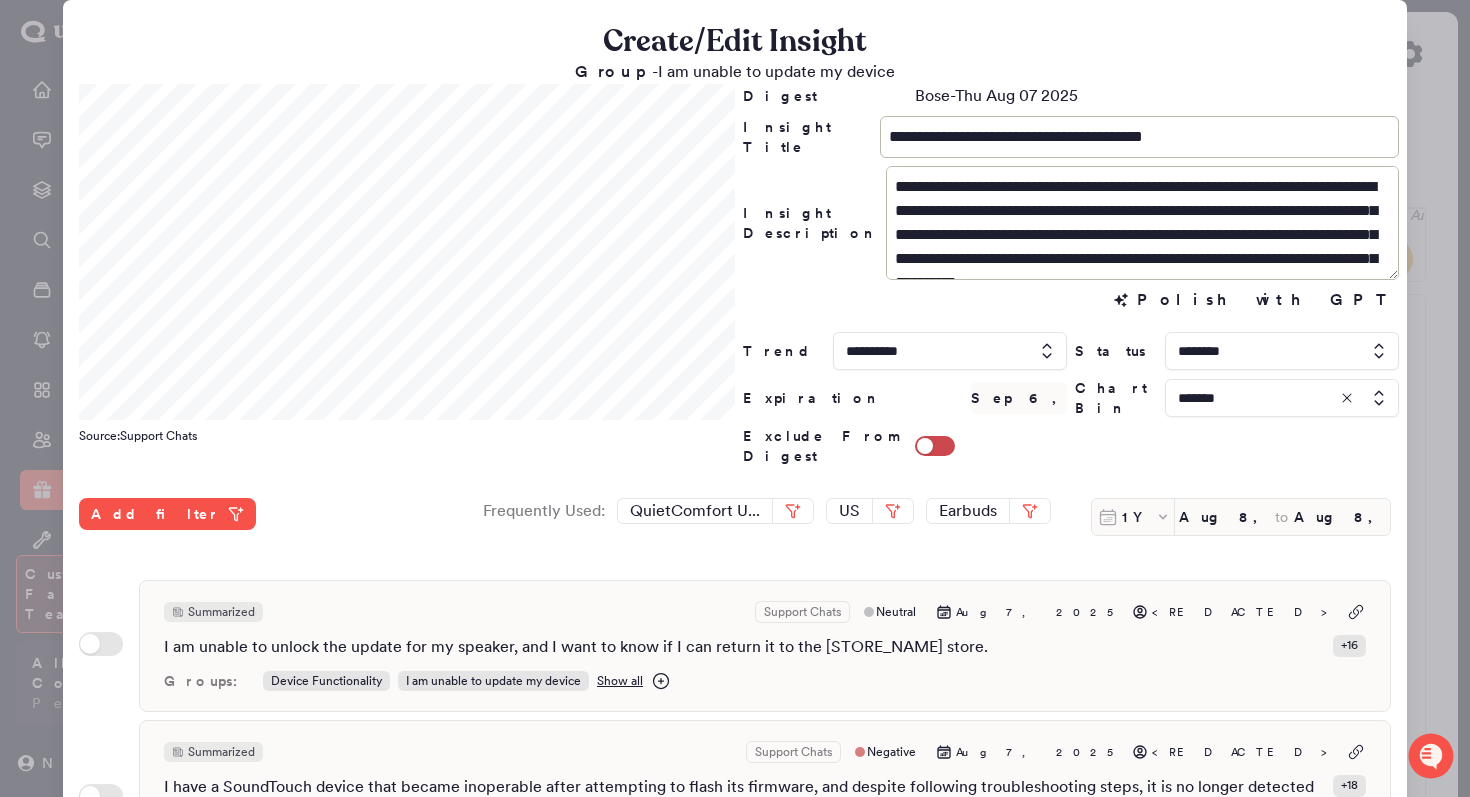 click at bounding box center [1282, 398] 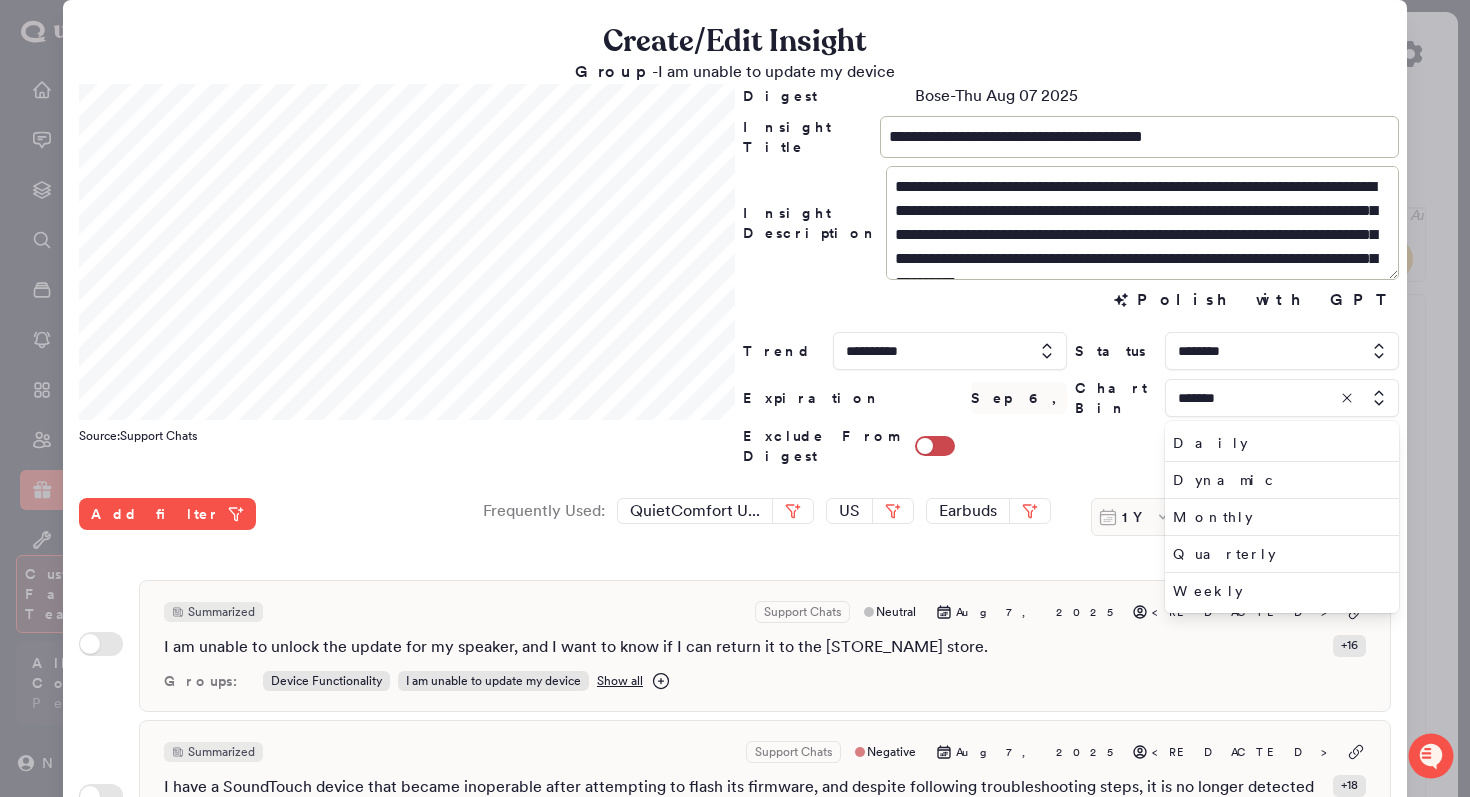 click on "Polish with GPT Polish with GPT" at bounding box center [1071, 306] 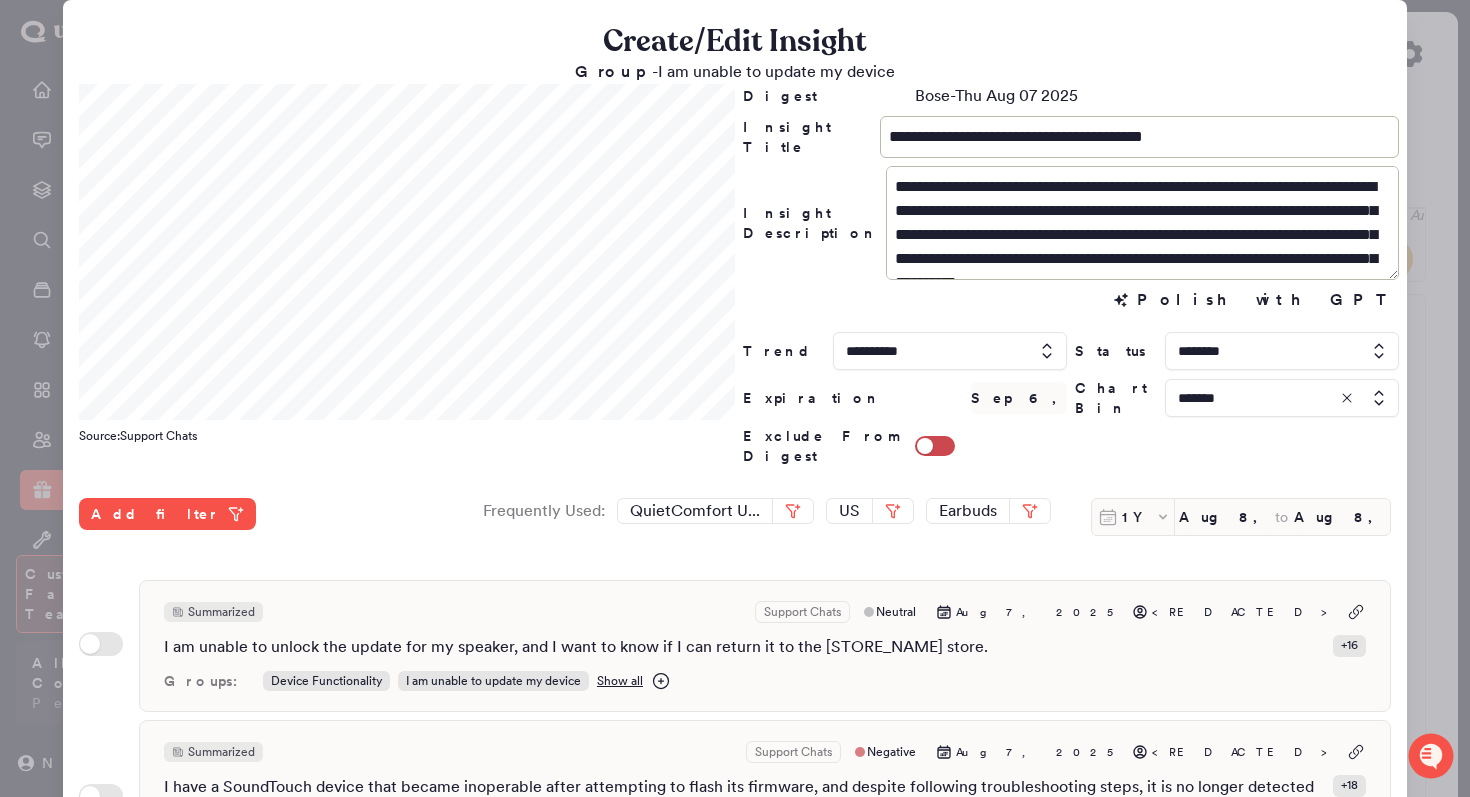 click at bounding box center [1282, 398] 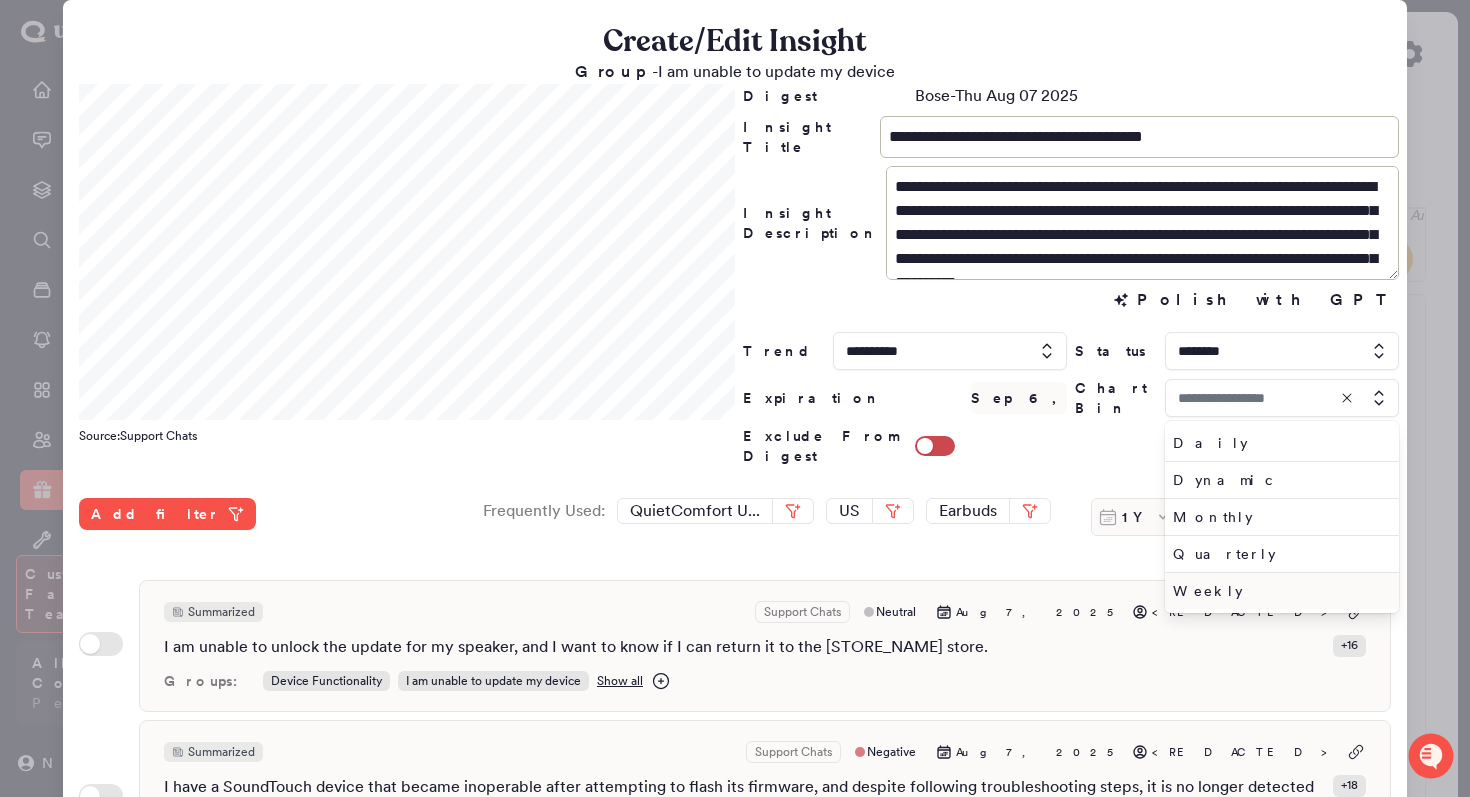 type on "*******" 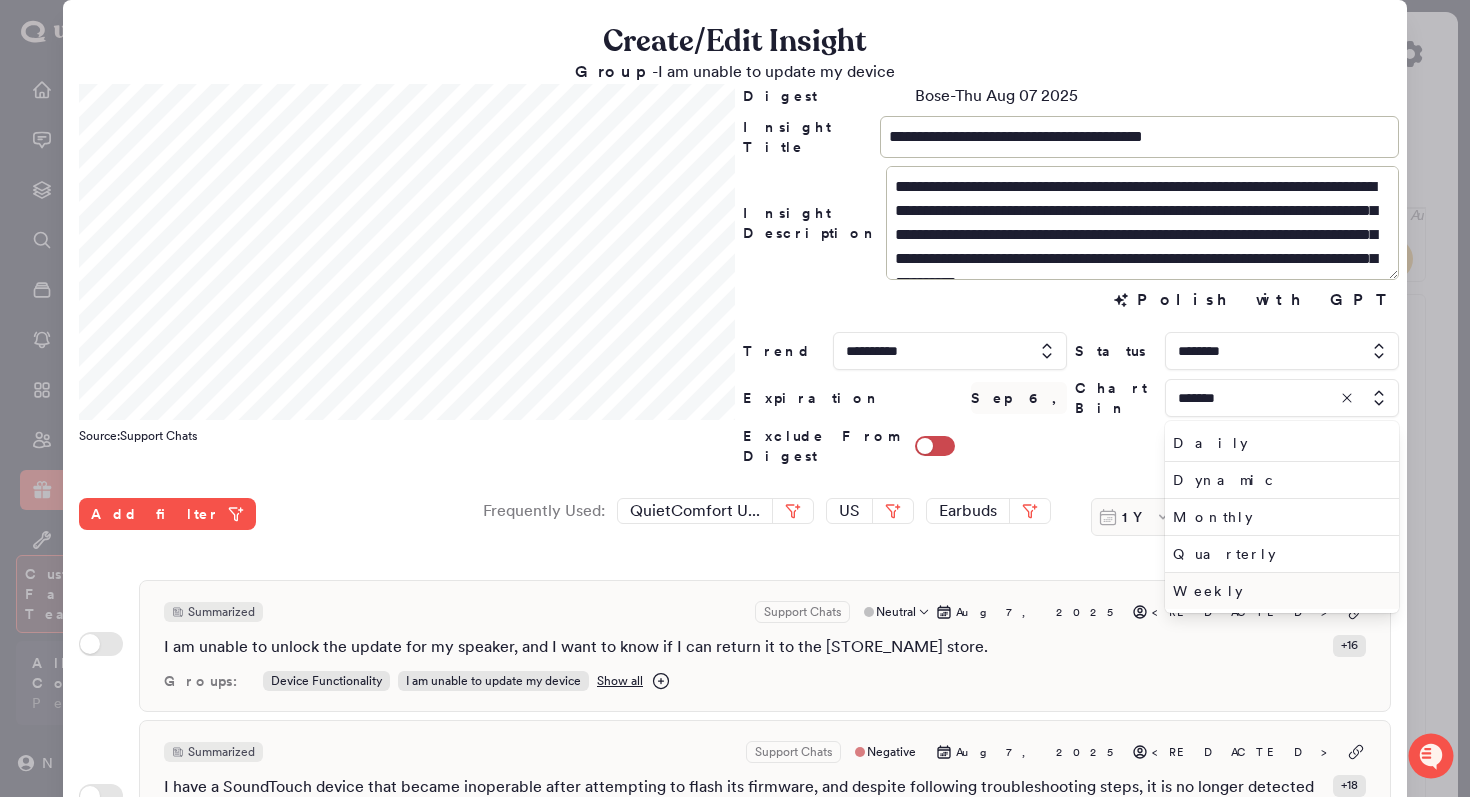 click on "Weekly" at bounding box center [1278, 591] 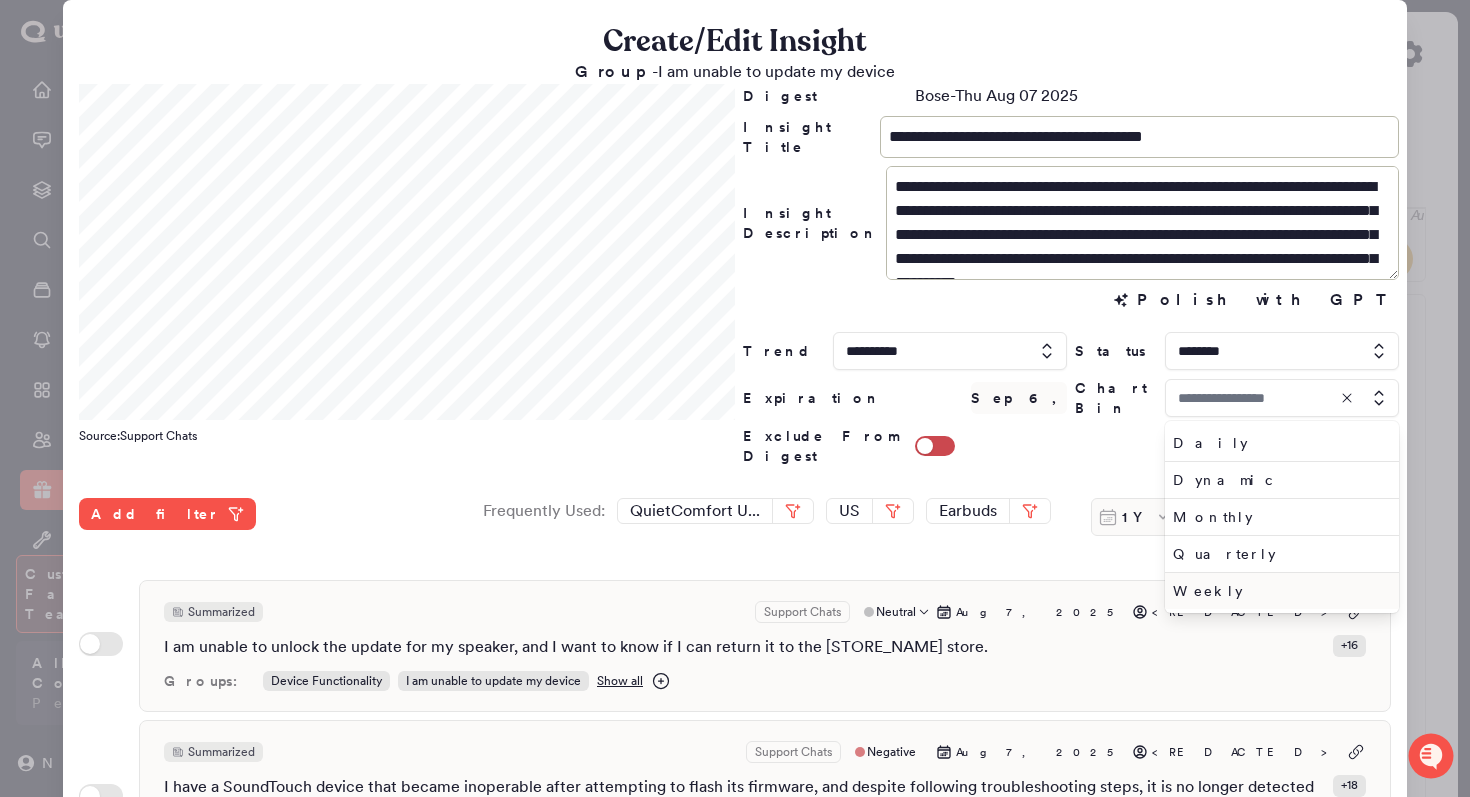 type on "******" 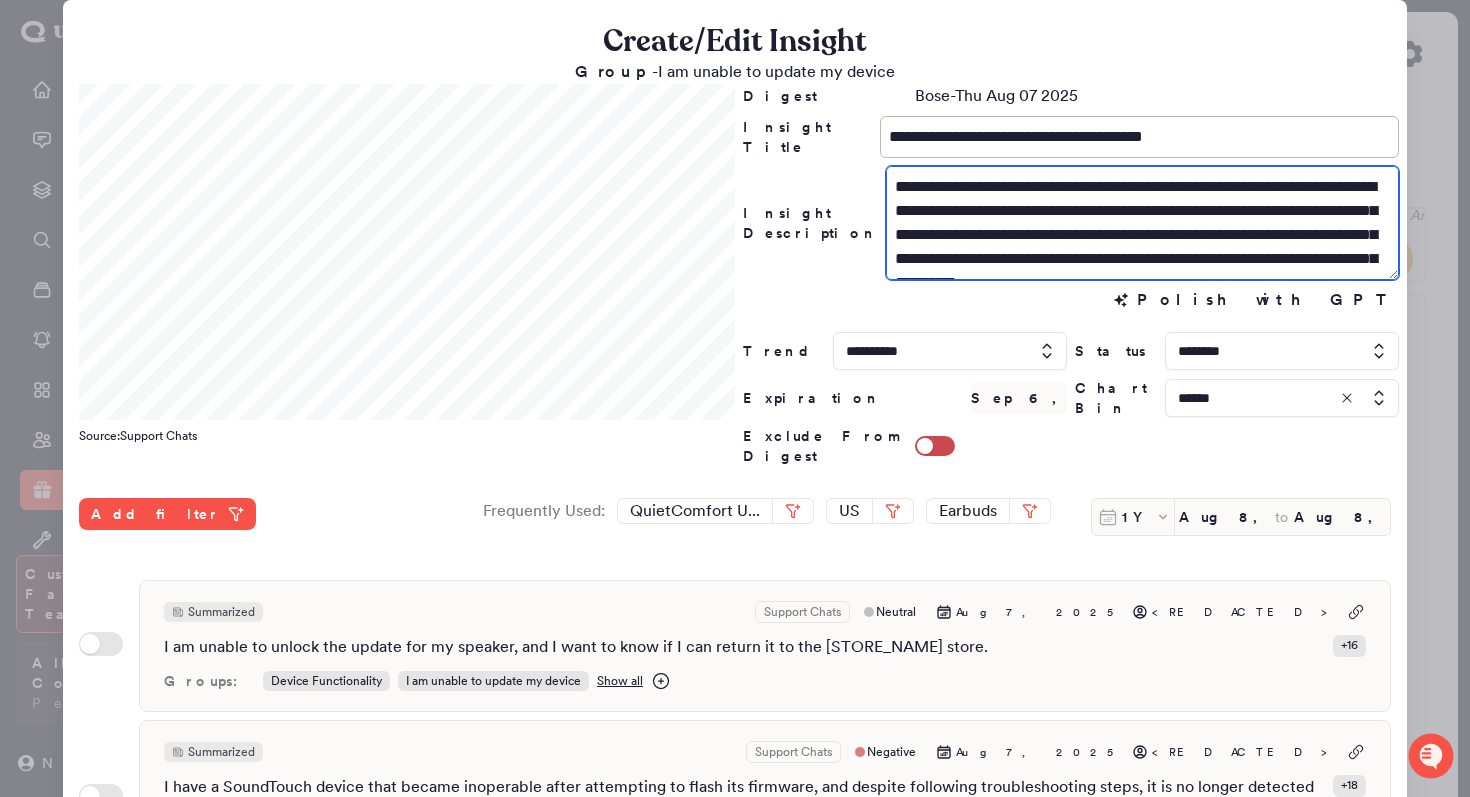 click on "**********" at bounding box center (1142, 223) 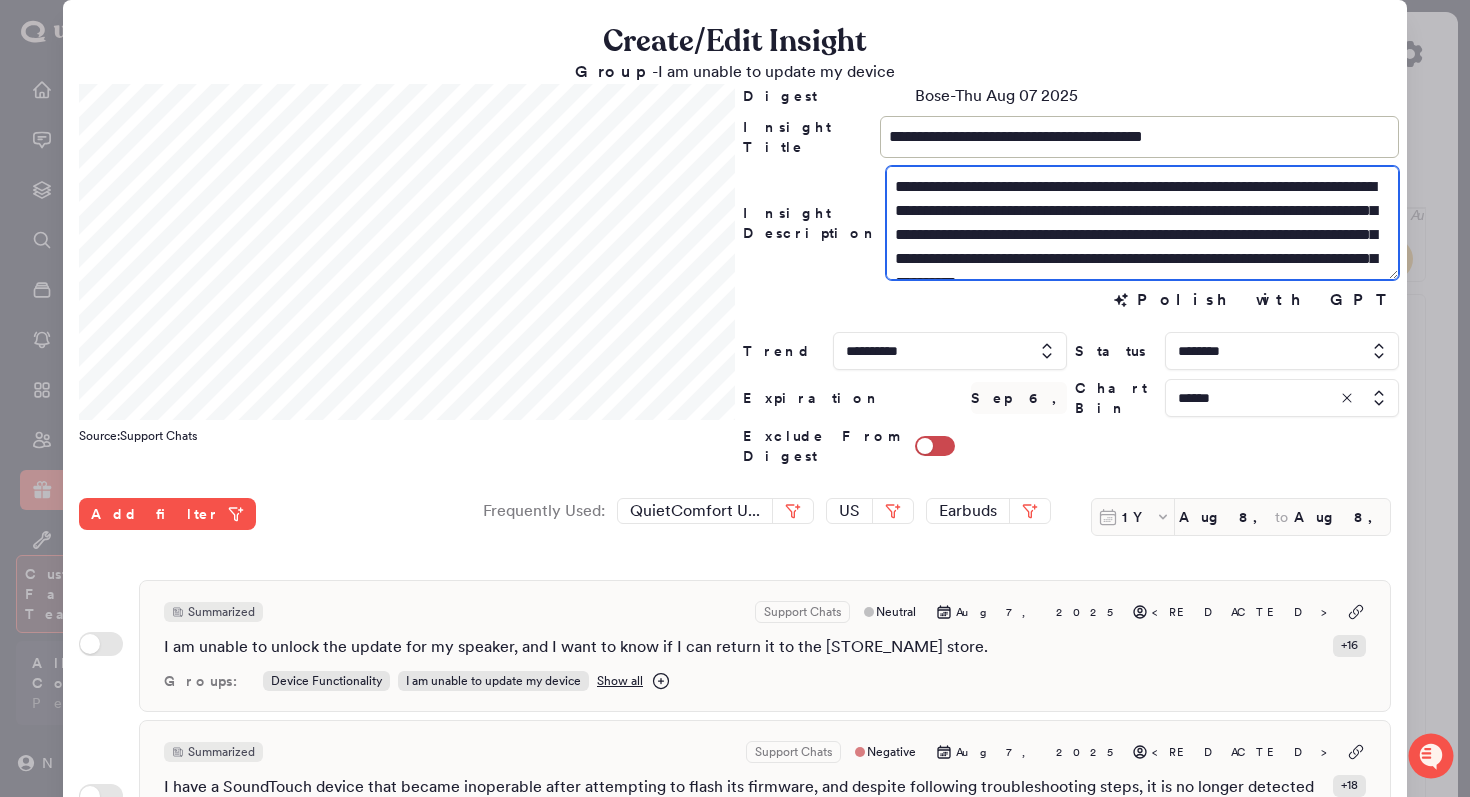 drag, startPoint x: 1160, startPoint y: 491, endPoint x: 1159, endPoint y: 505, distance: 14.035668 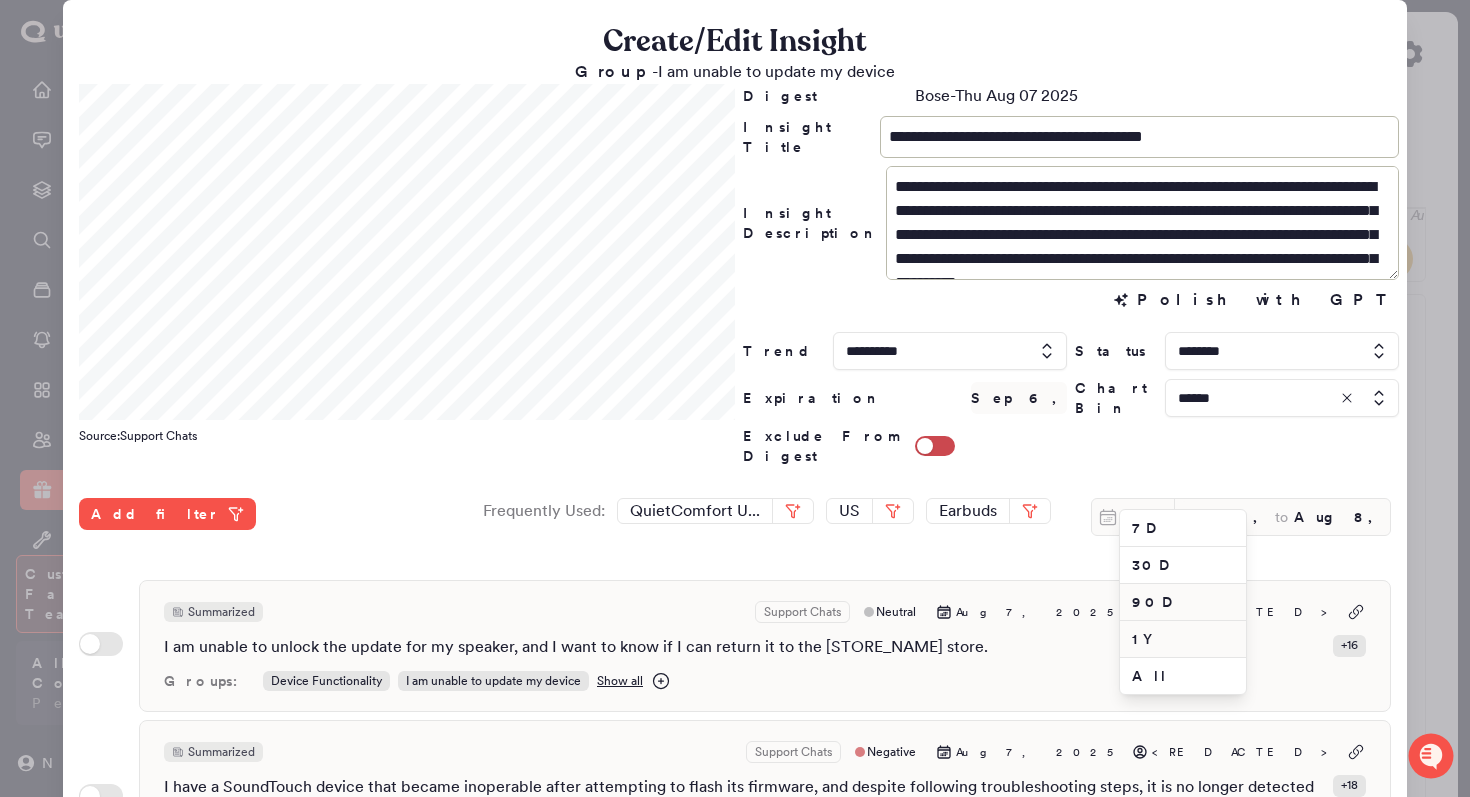 click on "90D" at bounding box center [1183, 602] 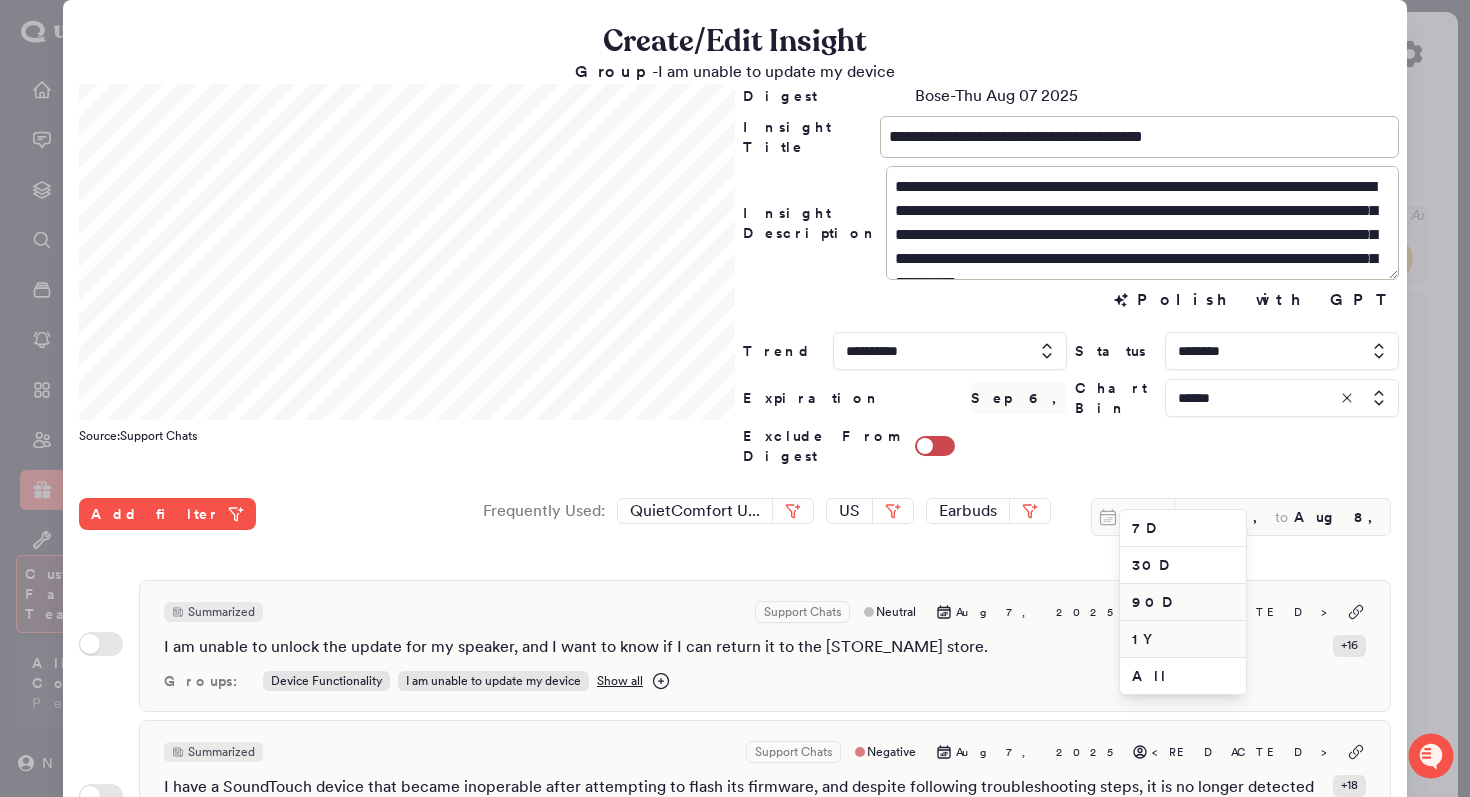 type on "May 10, 2025" 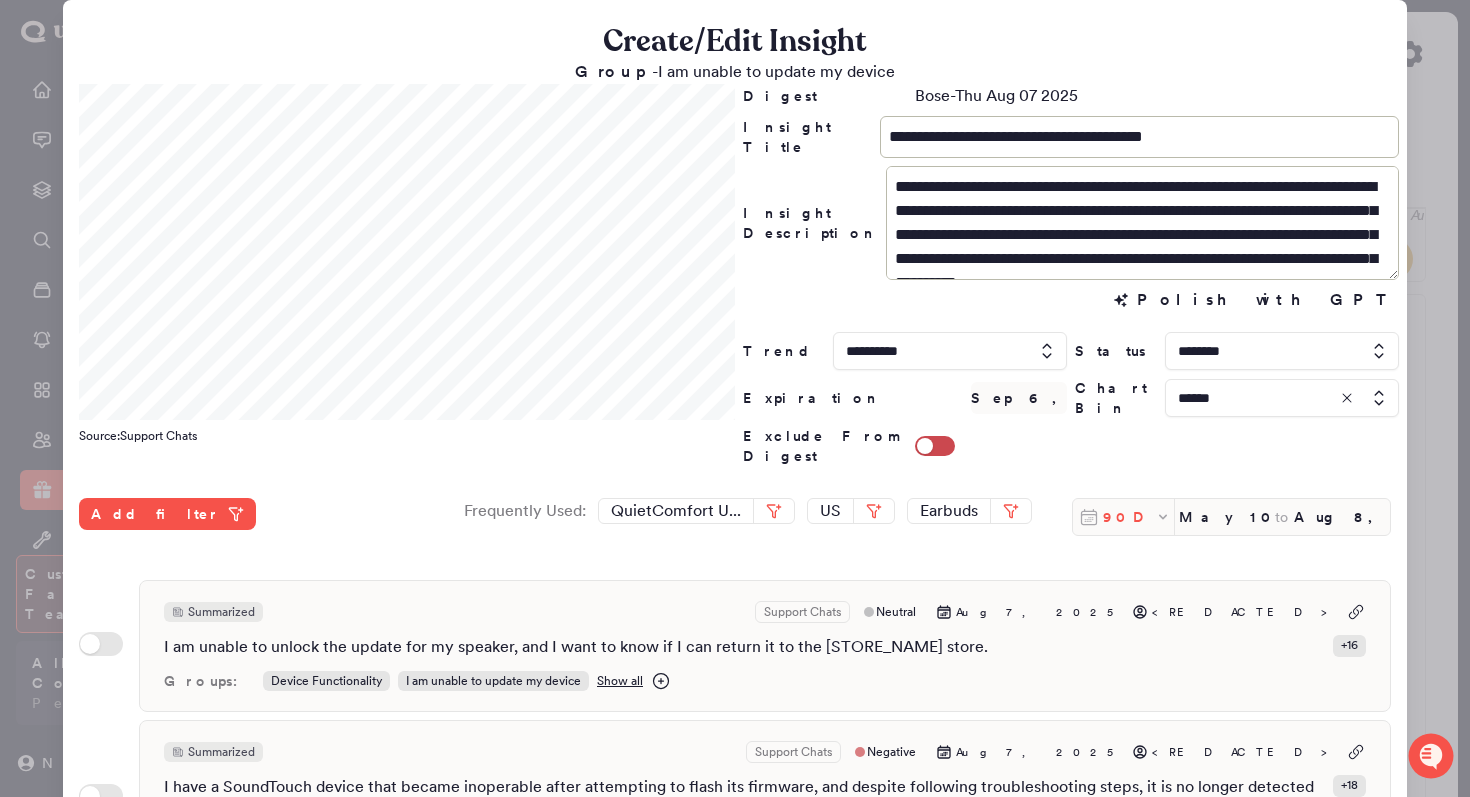 click on "90D" at bounding box center [1129, 517] 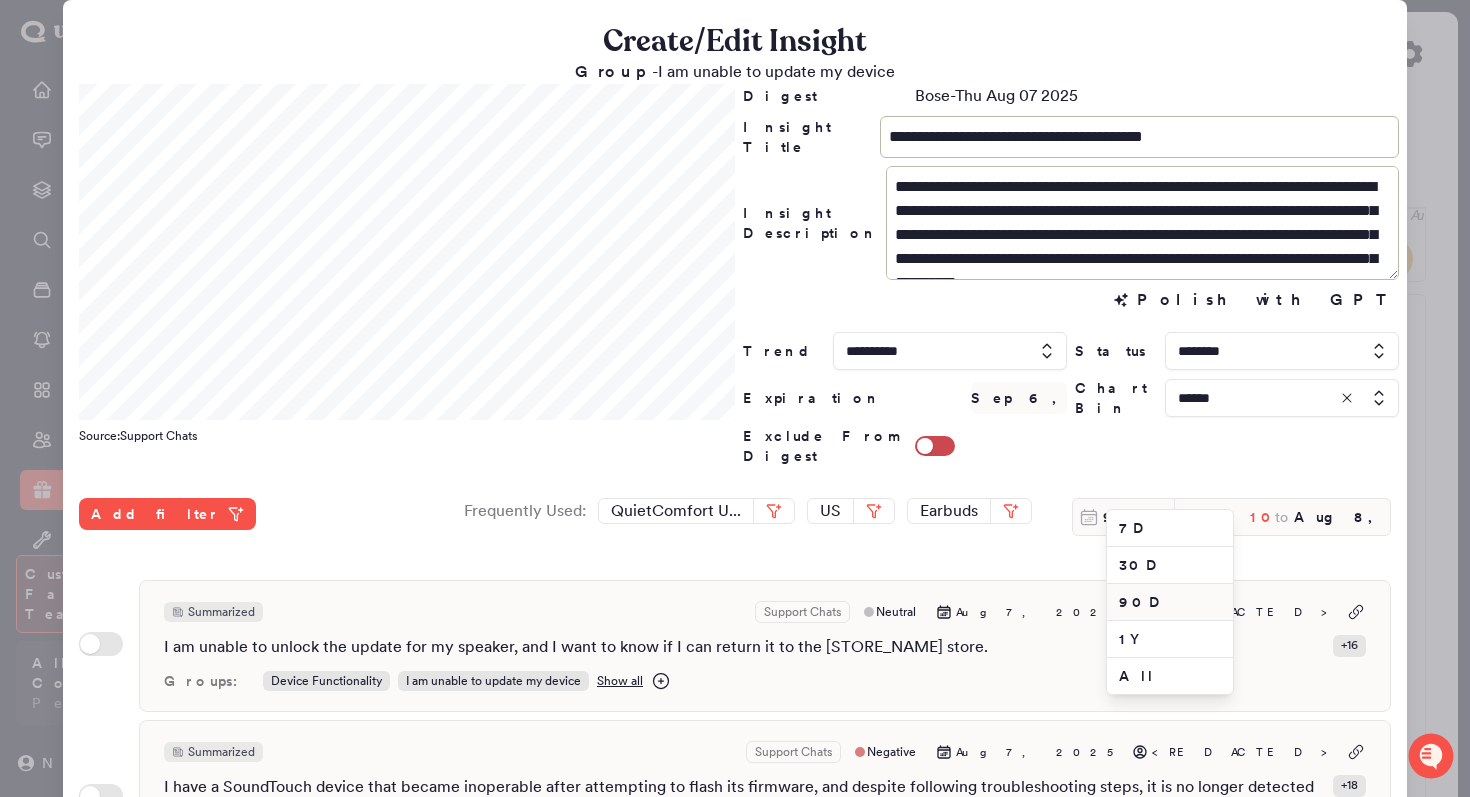 click on "May 10, 2025" at bounding box center (1227, 517) 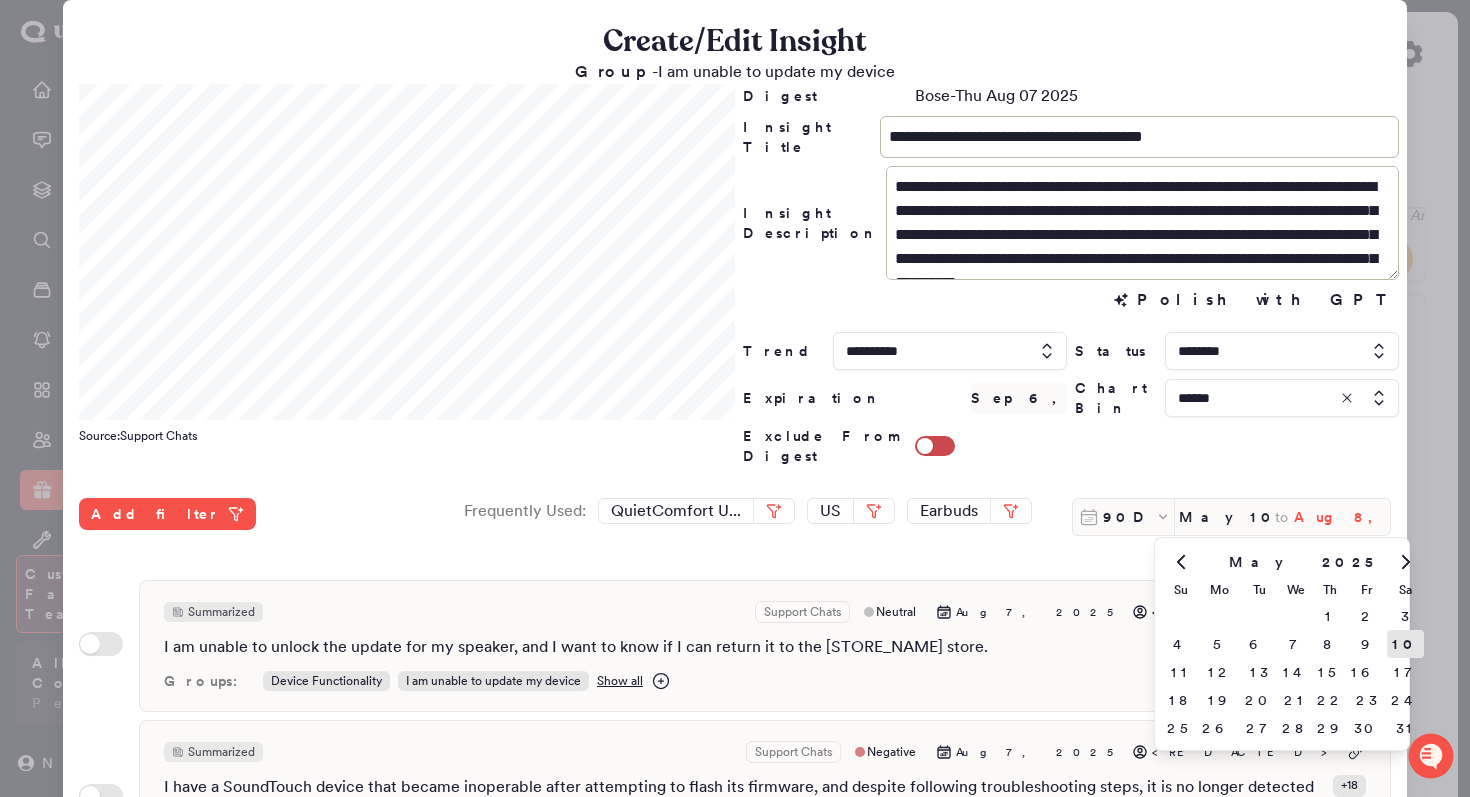 click on "Aug 8, 2025" at bounding box center [1342, 517] 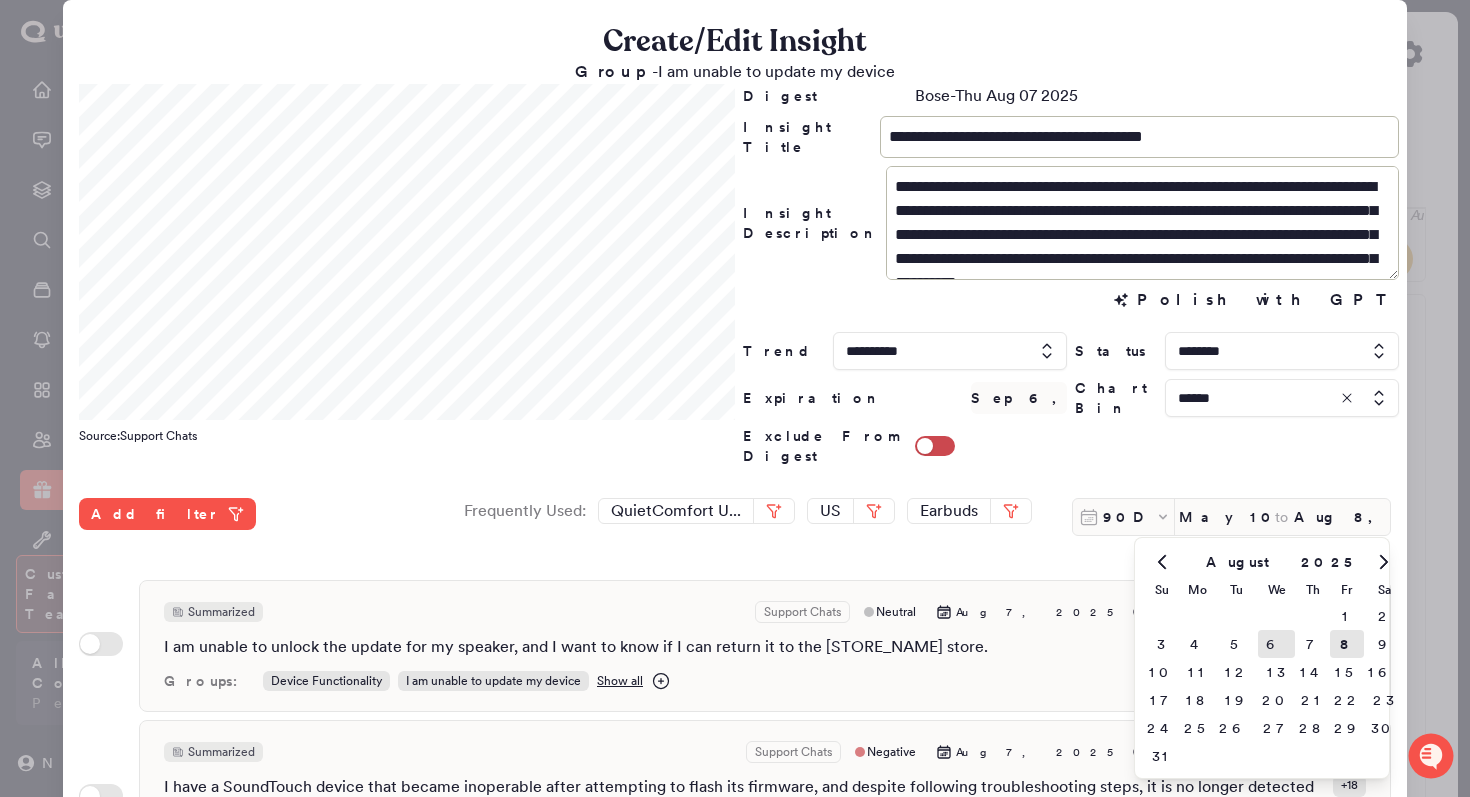click on "6" at bounding box center (1276, 644) 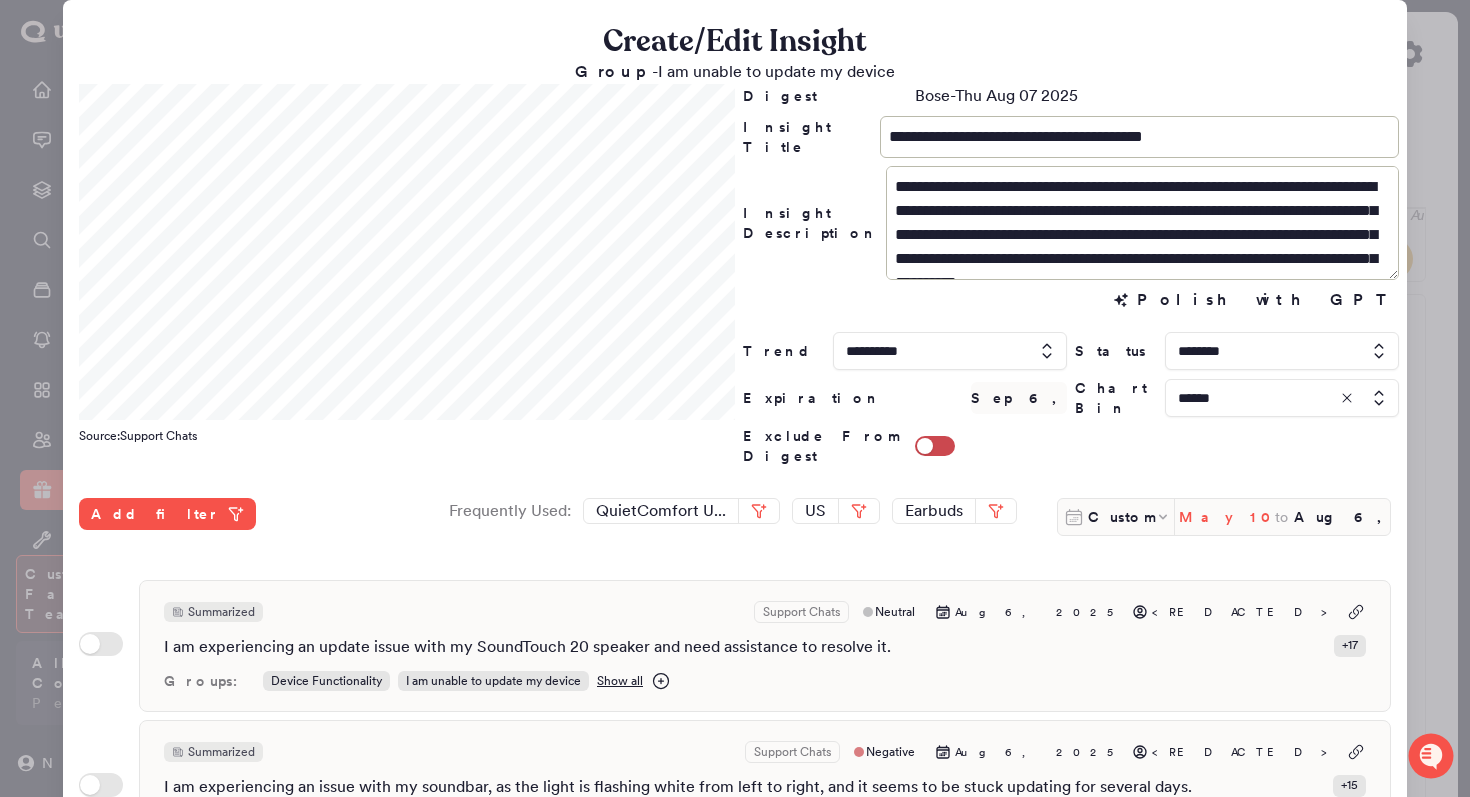 click on "May 10, 2025" at bounding box center (1227, 517) 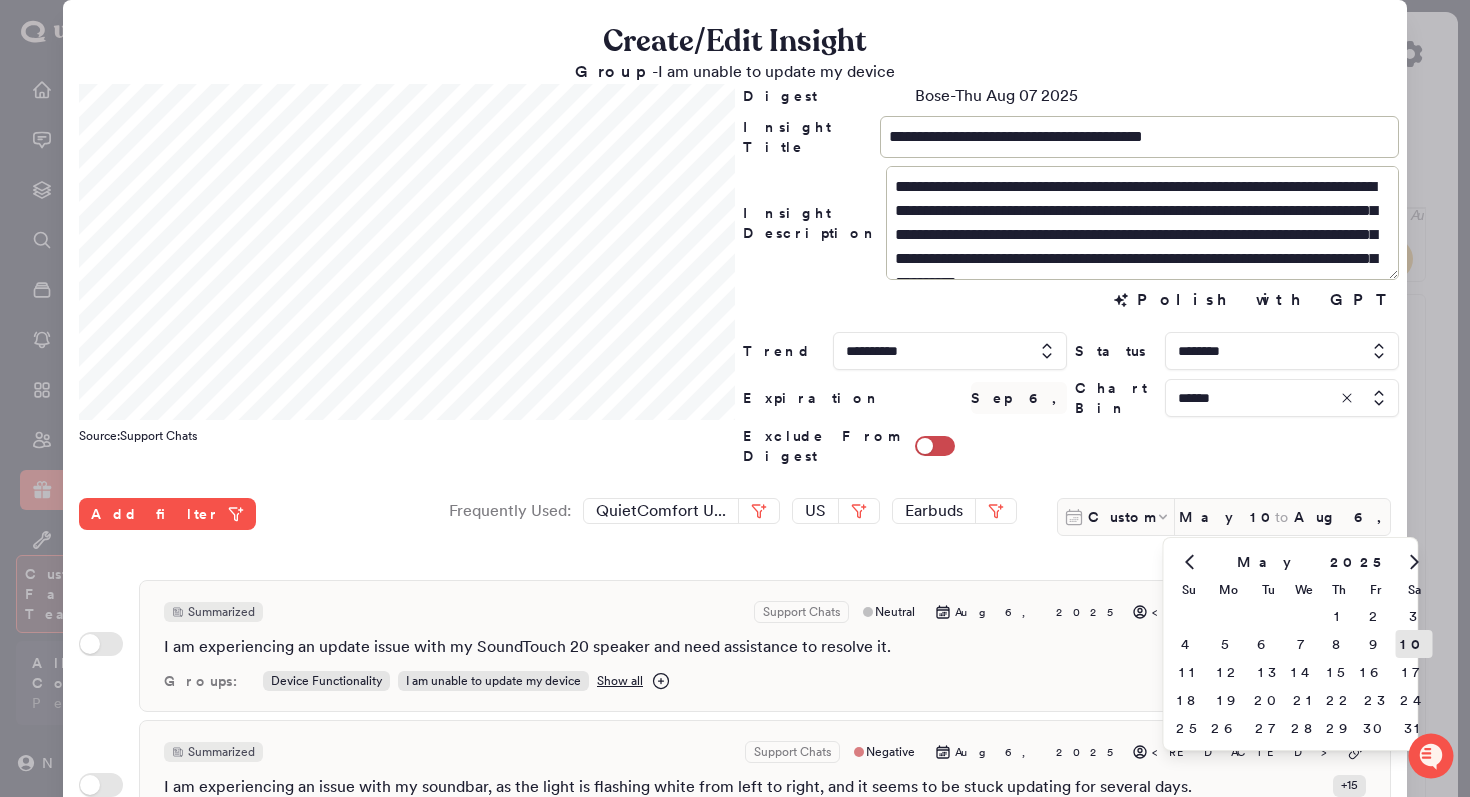 click on "Custom [MONTH] [DAY], [YEAR] [MONTH] [YEAR] Su Mo Tu We Th Fr Sa 1 2 3 4 5 6 7 8 9 10 11 12 13 14 15 16 17 18 19 20 21 22 23 24 25 26 27 28 29 30 31 to [MONTH] [DAY], [YEAR]" at bounding box center [1224, 517] 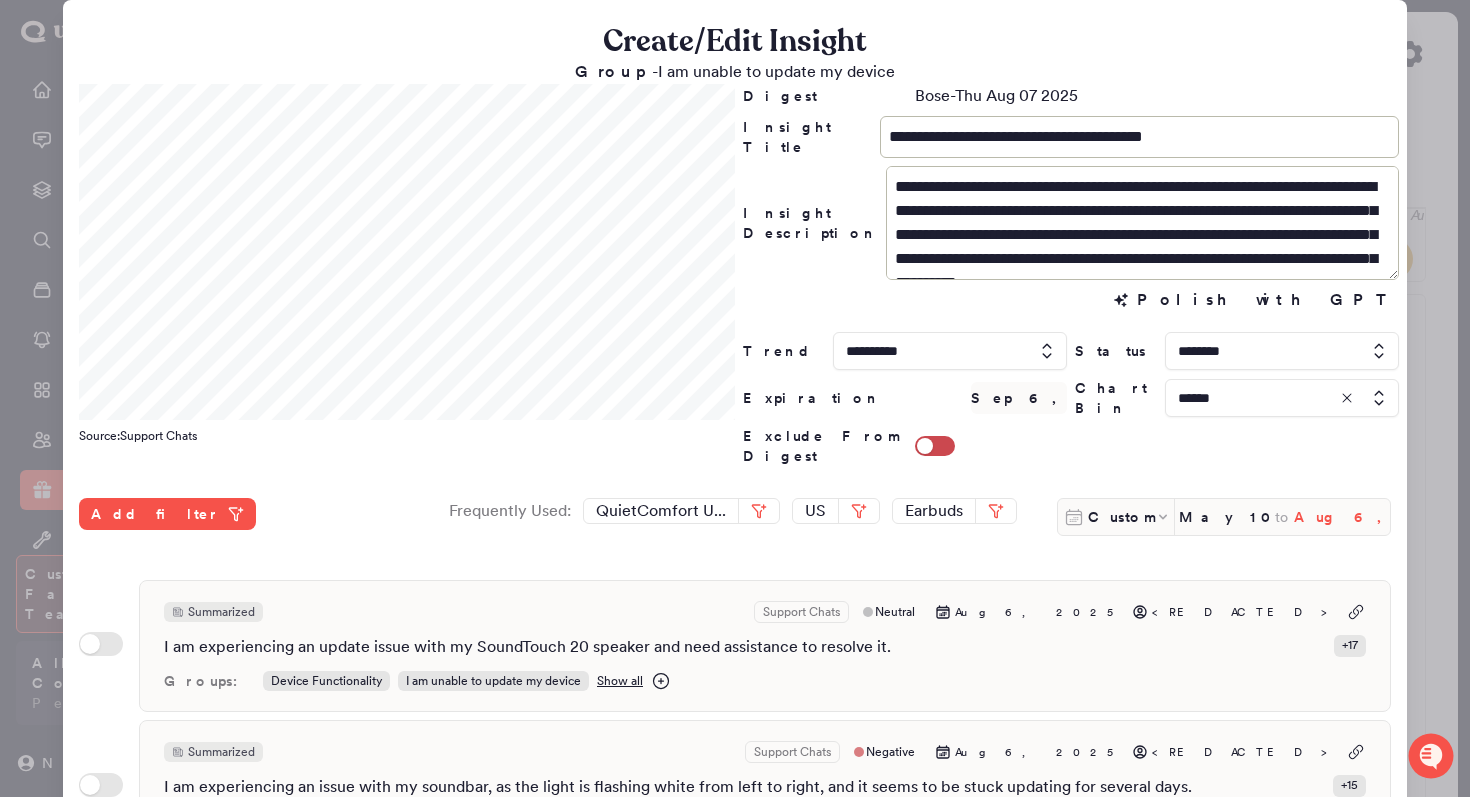 click on "Aug 6, 2025" at bounding box center [1342, 517] 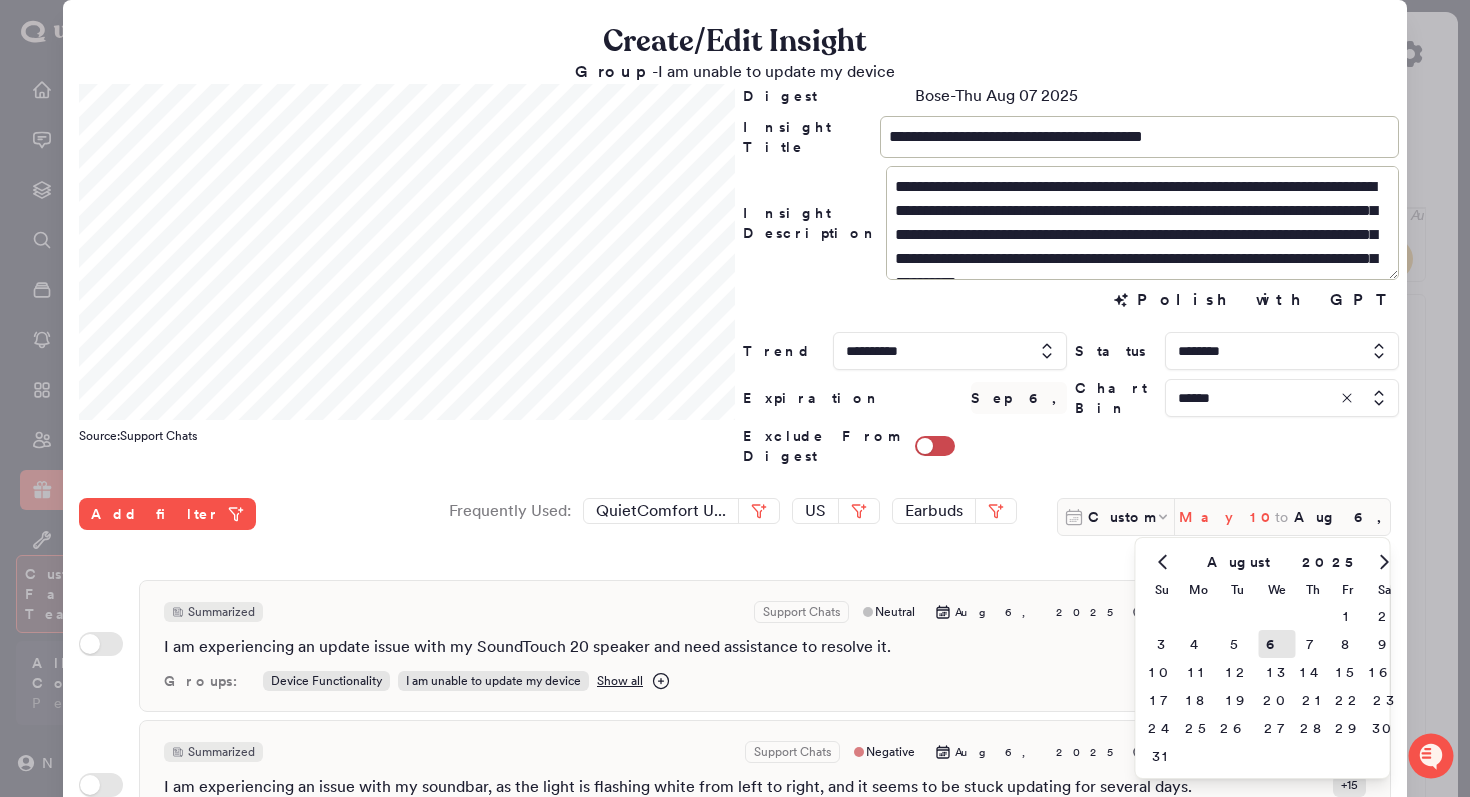 click on "May 10, 2025" at bounding box center [1227, 517] 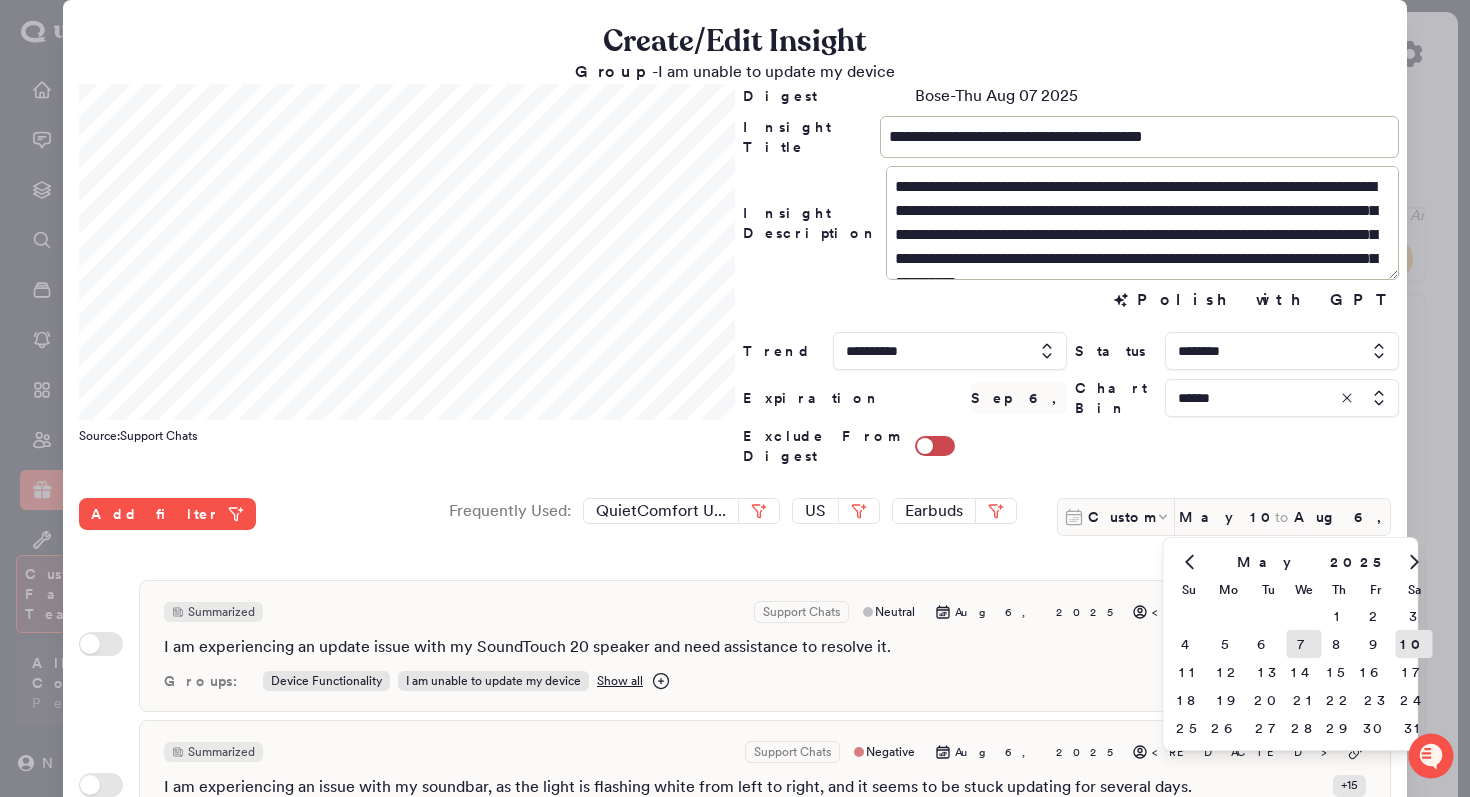 click on "7" at bounding box center [1304, 644] 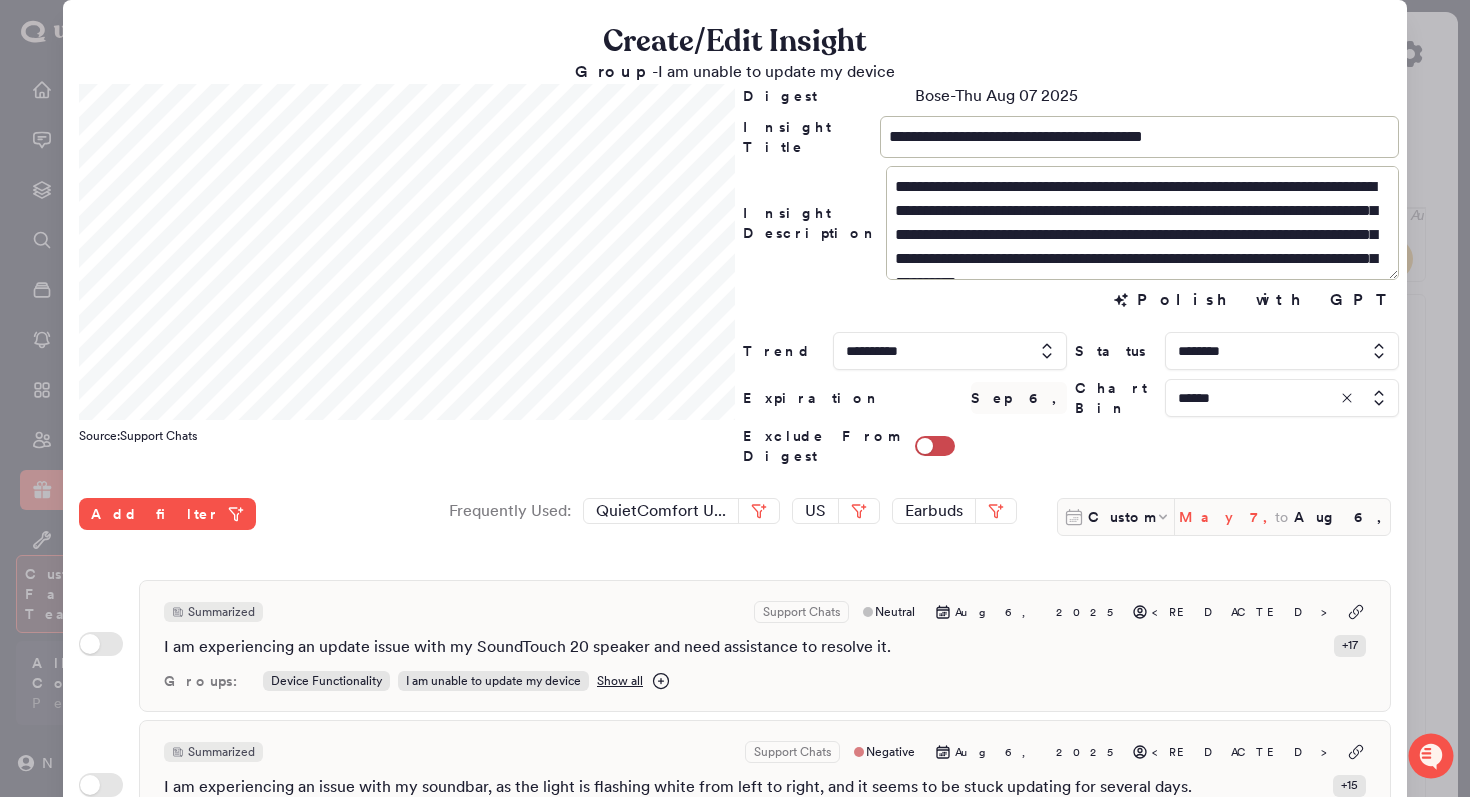 click on "May 7, 2025" at bounding box center (1227, 517) 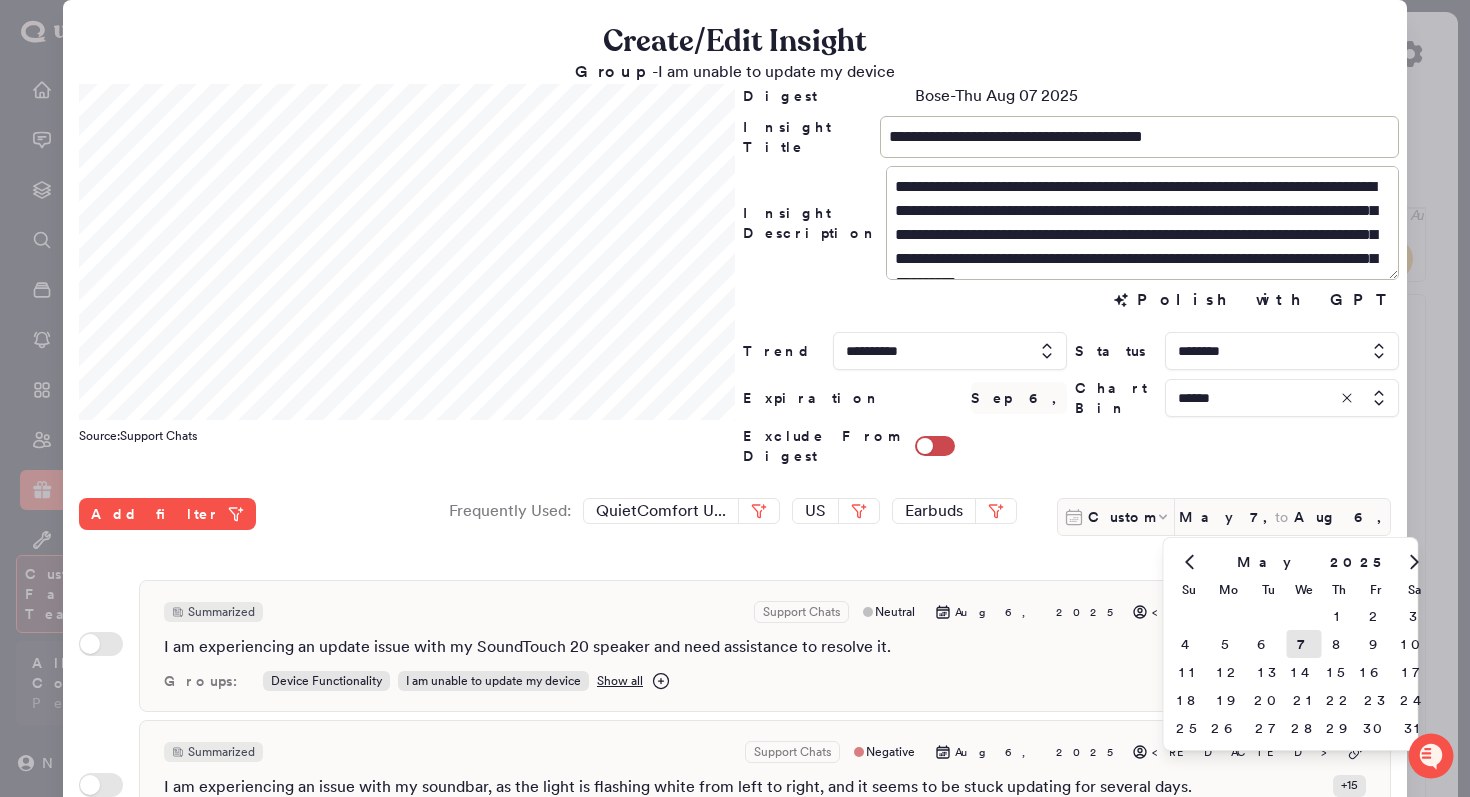 click 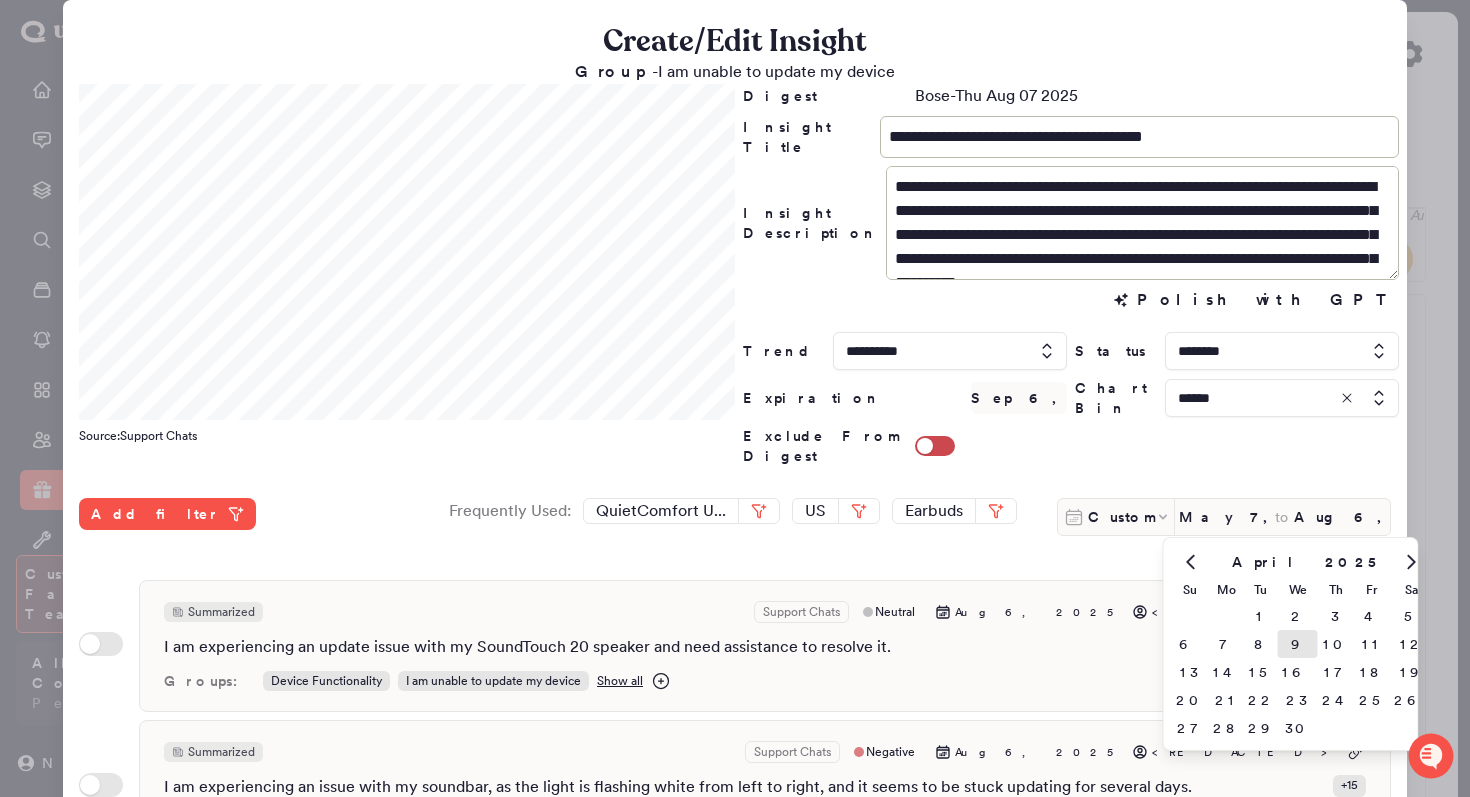 click on "9" at bounding box center [1298, 644] 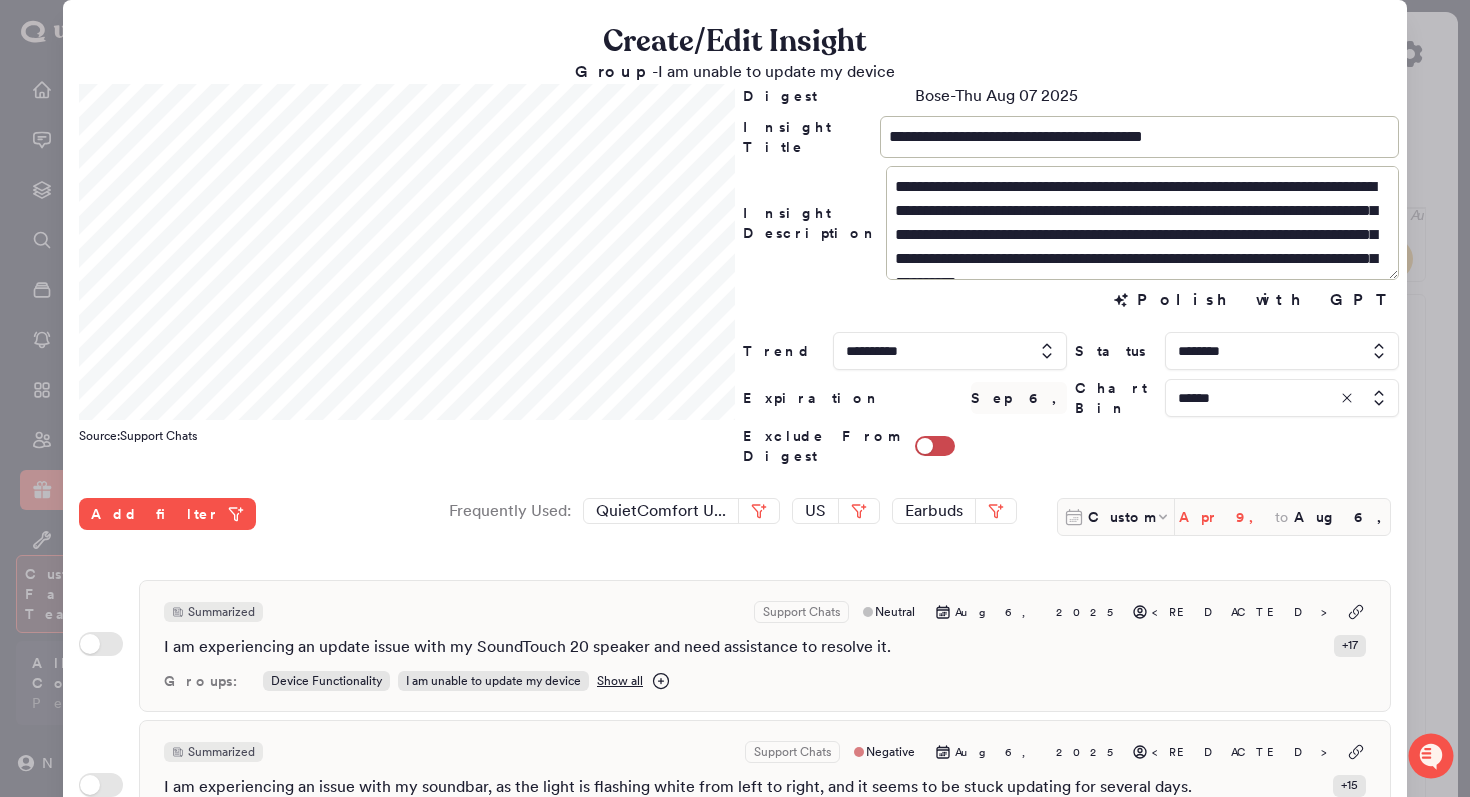 click on "Apr 9, 2025" at bounding box center [1227, 517] 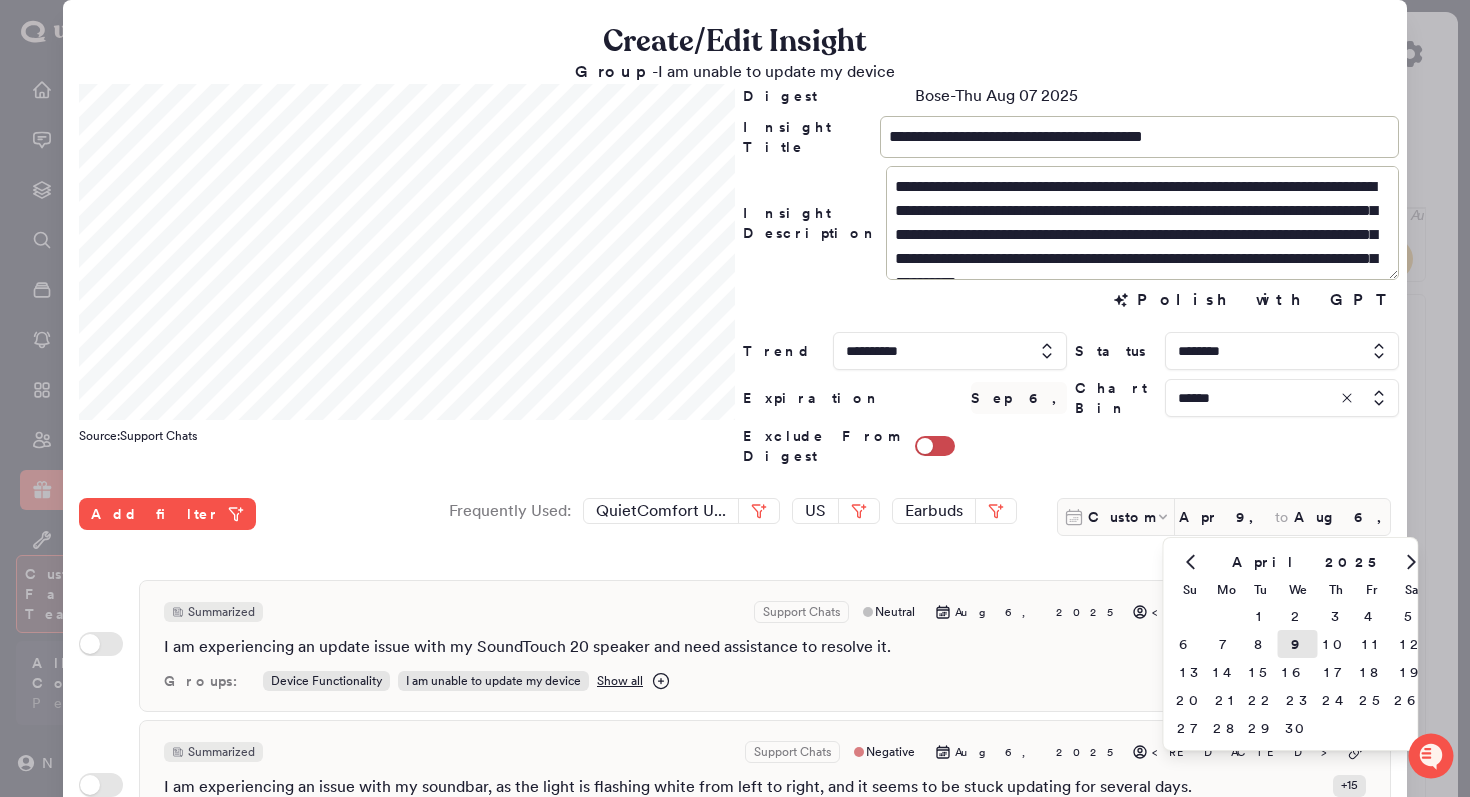 click 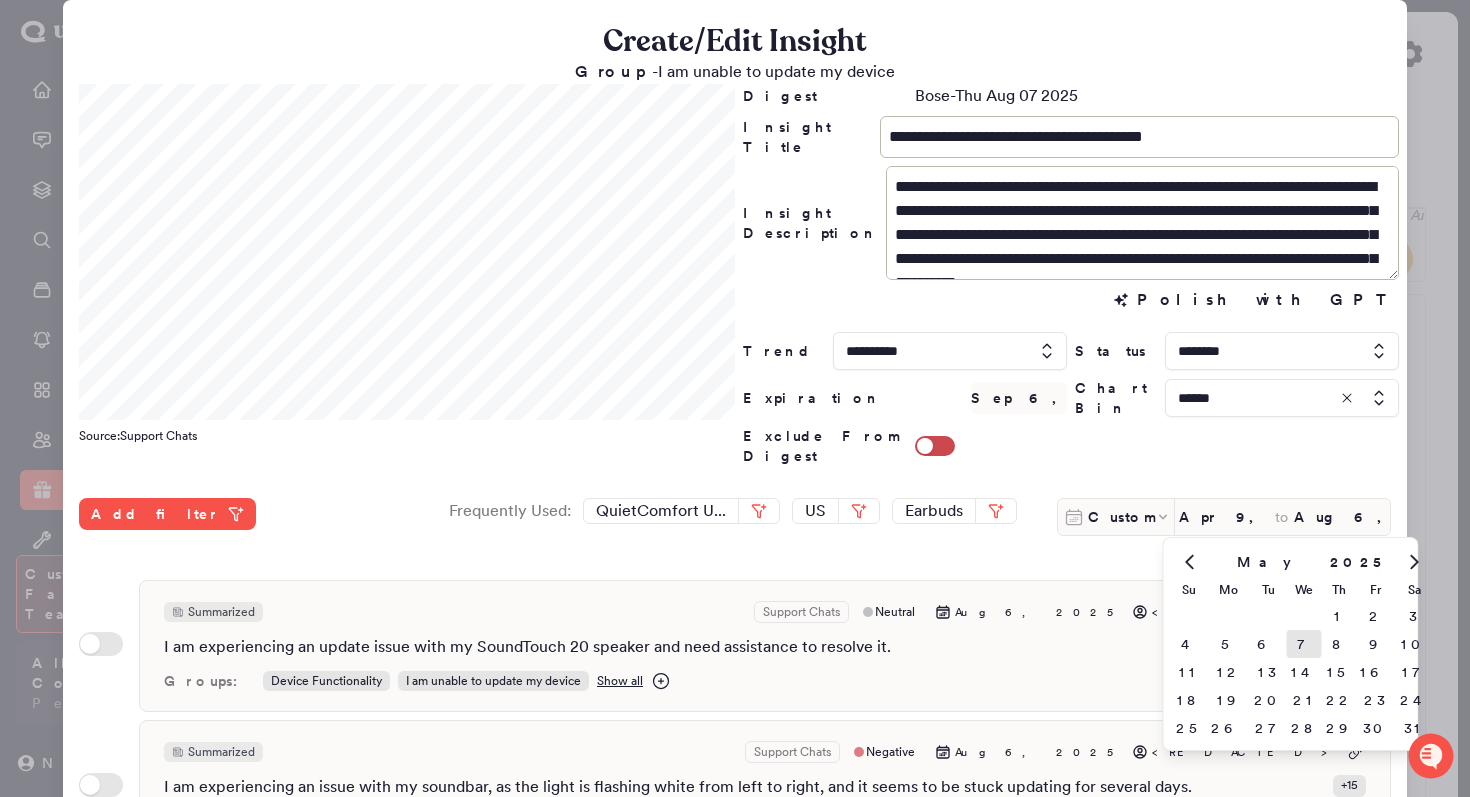 click on "7" at bounding box center (1304, 644) 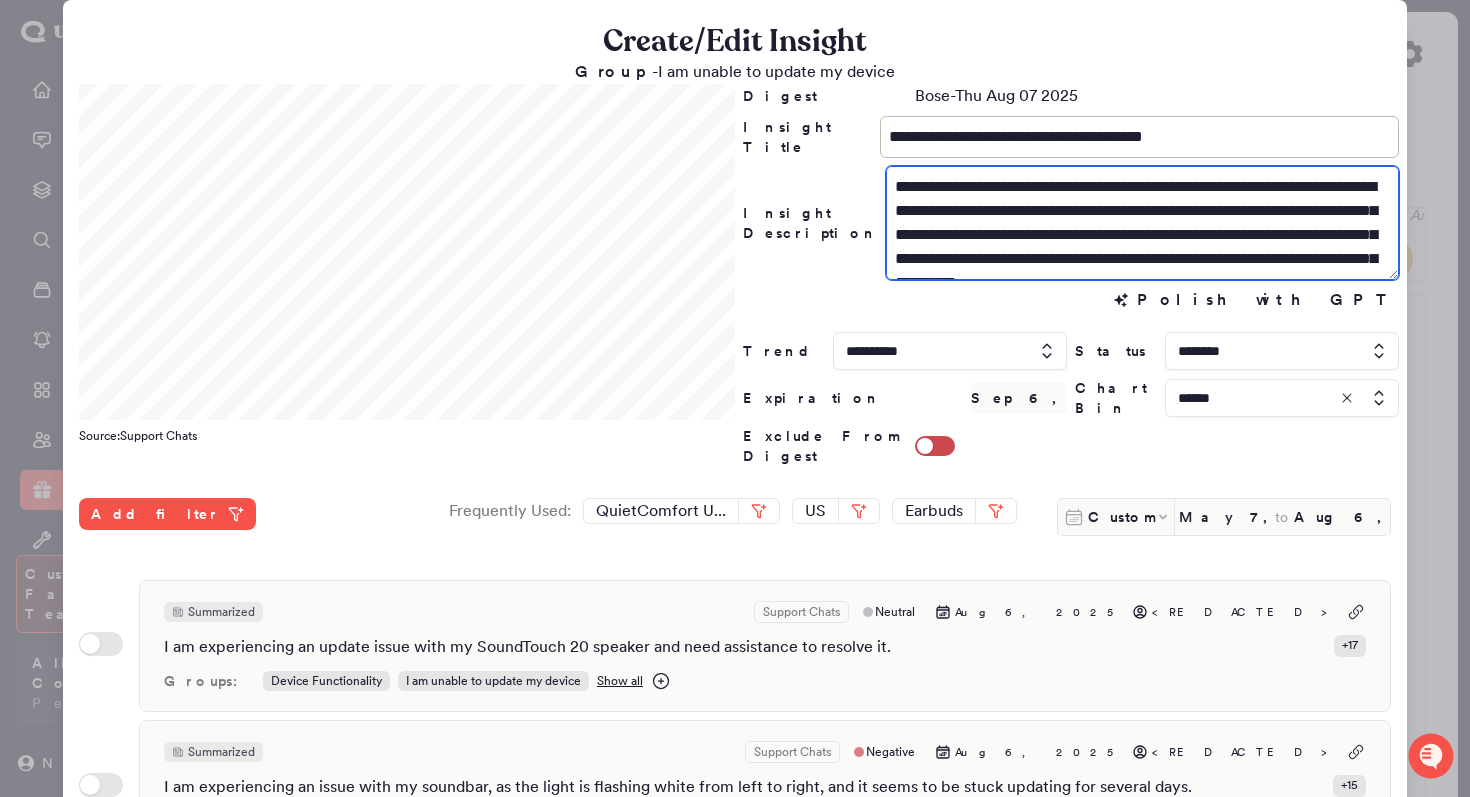 click on "**********" at bounding box center (1142, 223) 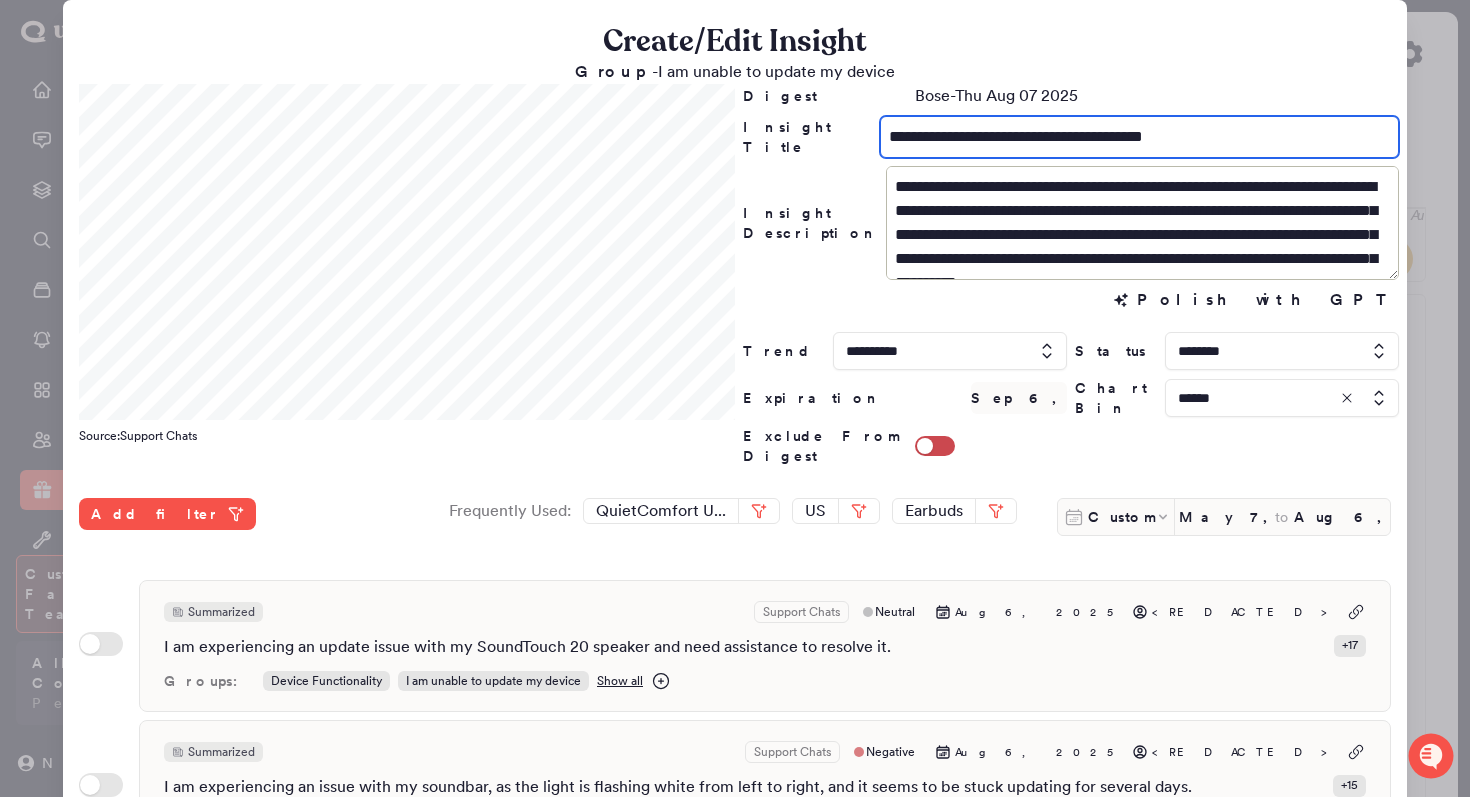 click on "**********" at bounding box center [1139, 137] 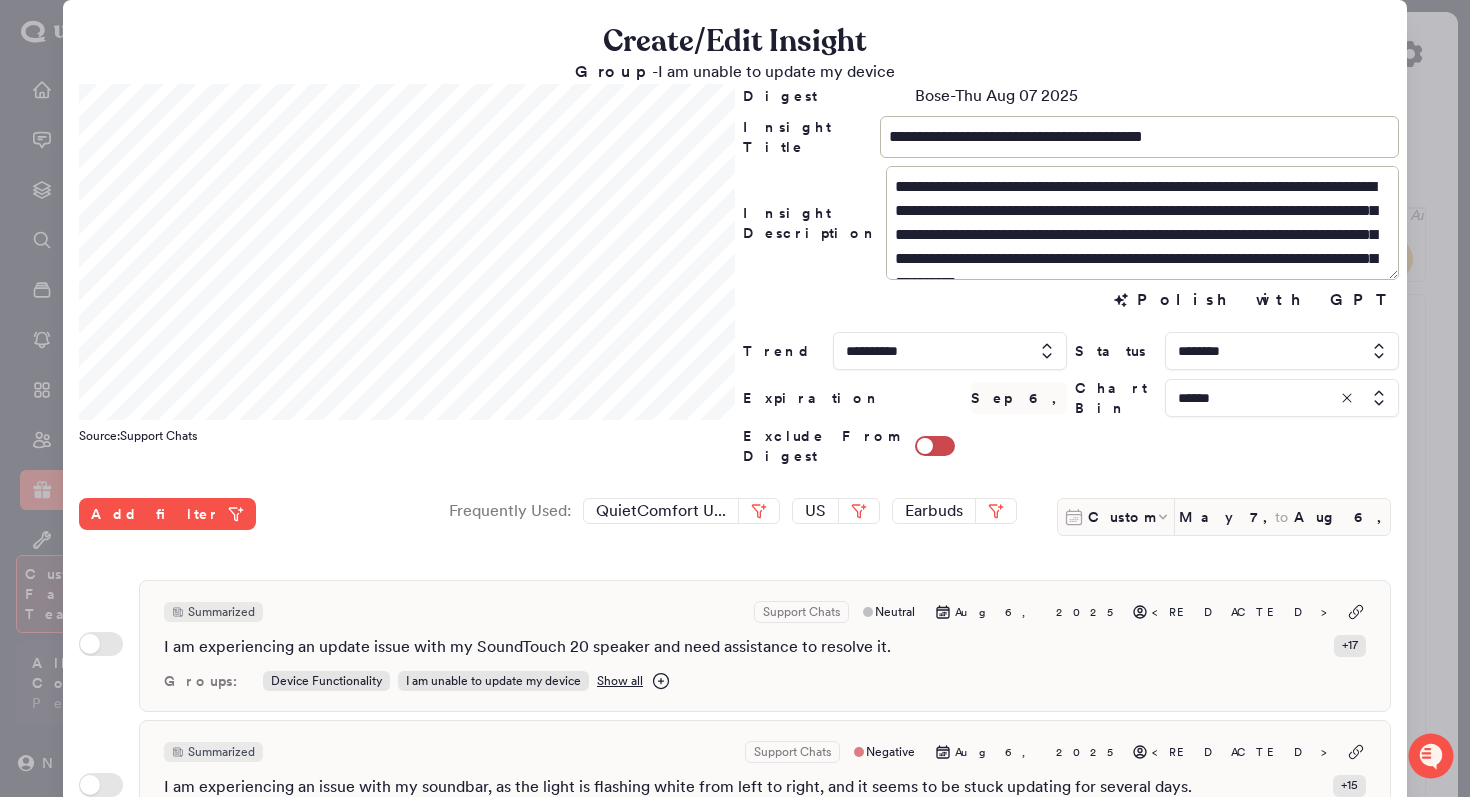 click at bounding box center [950, 351] 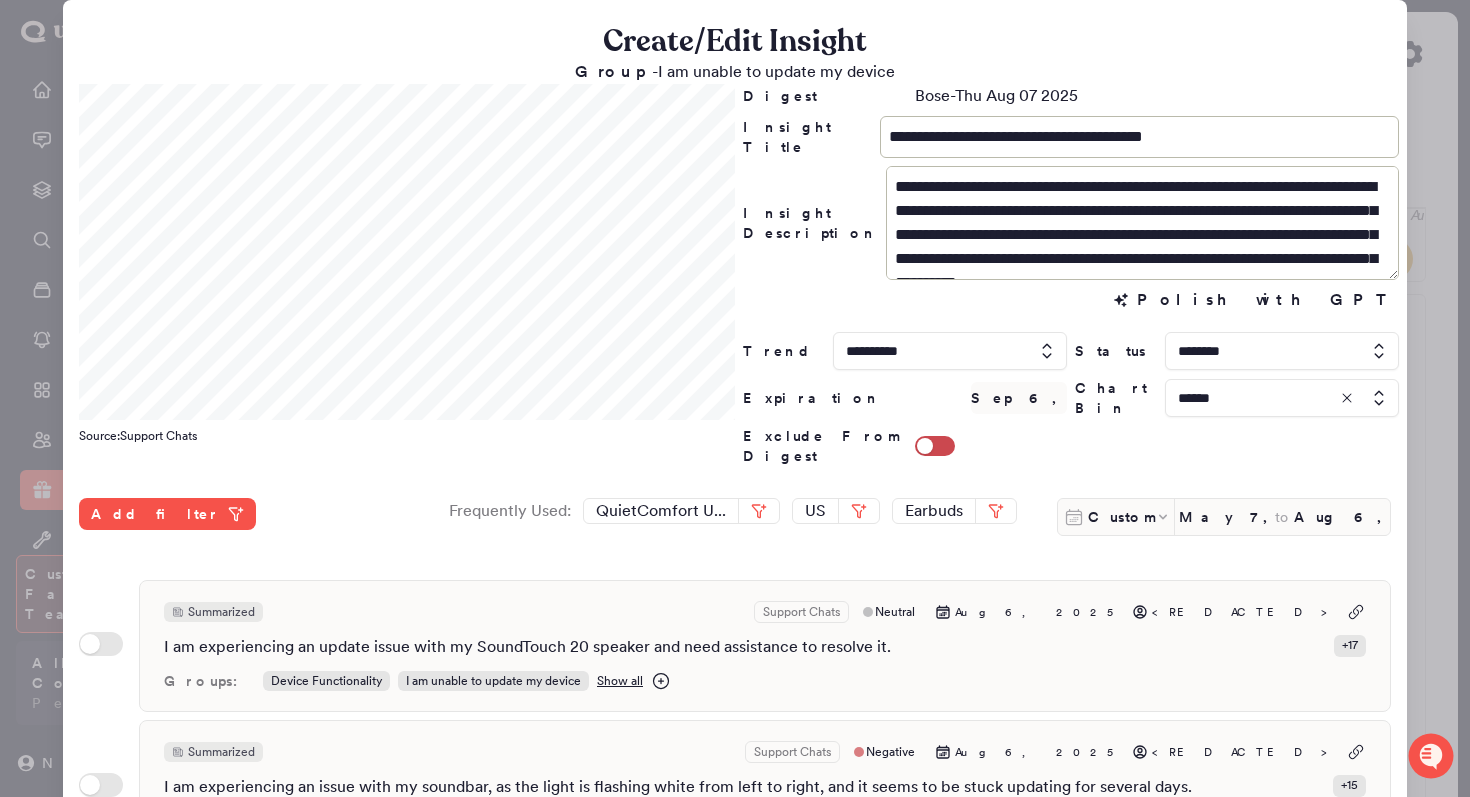 type on "**********" 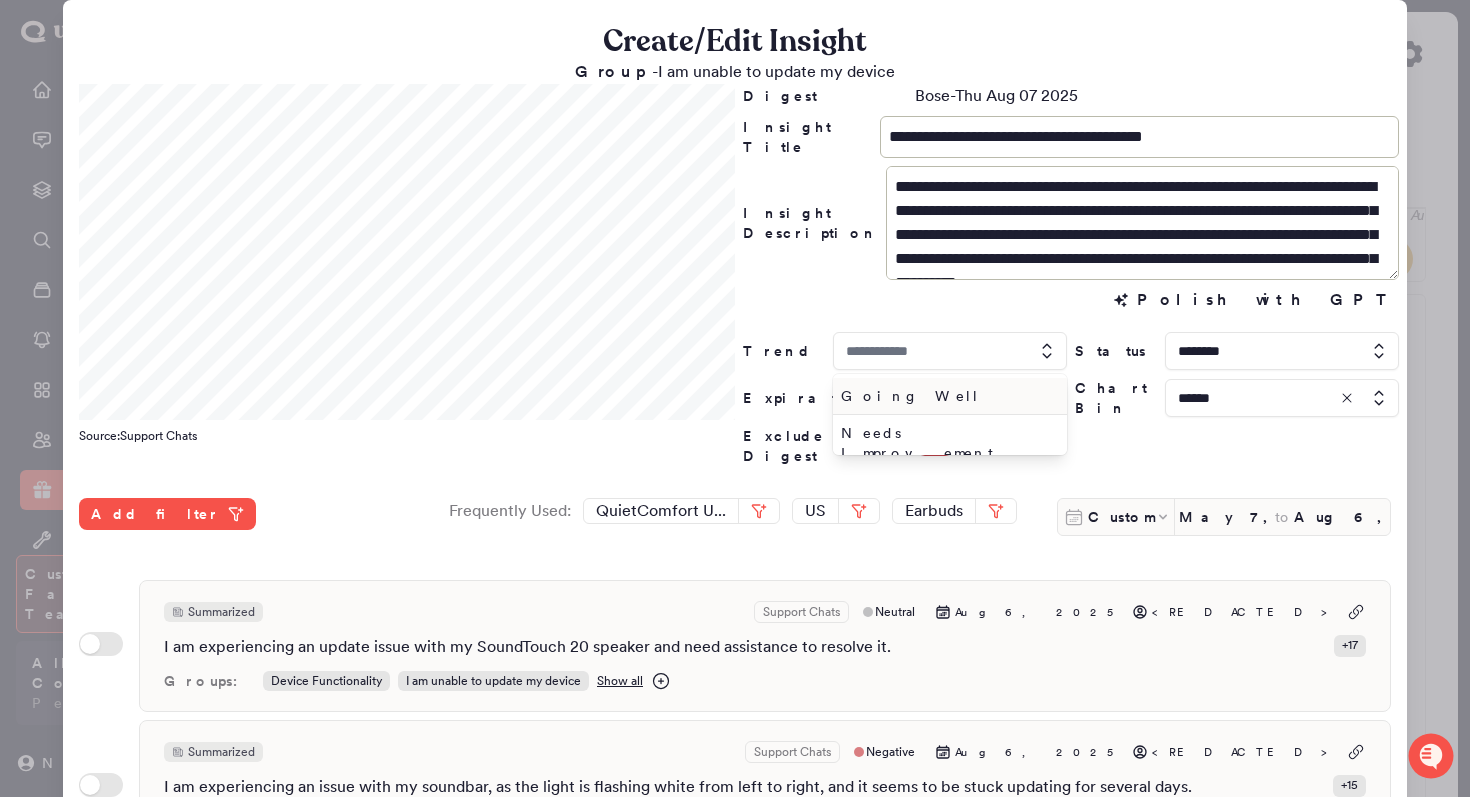 type on "**********" 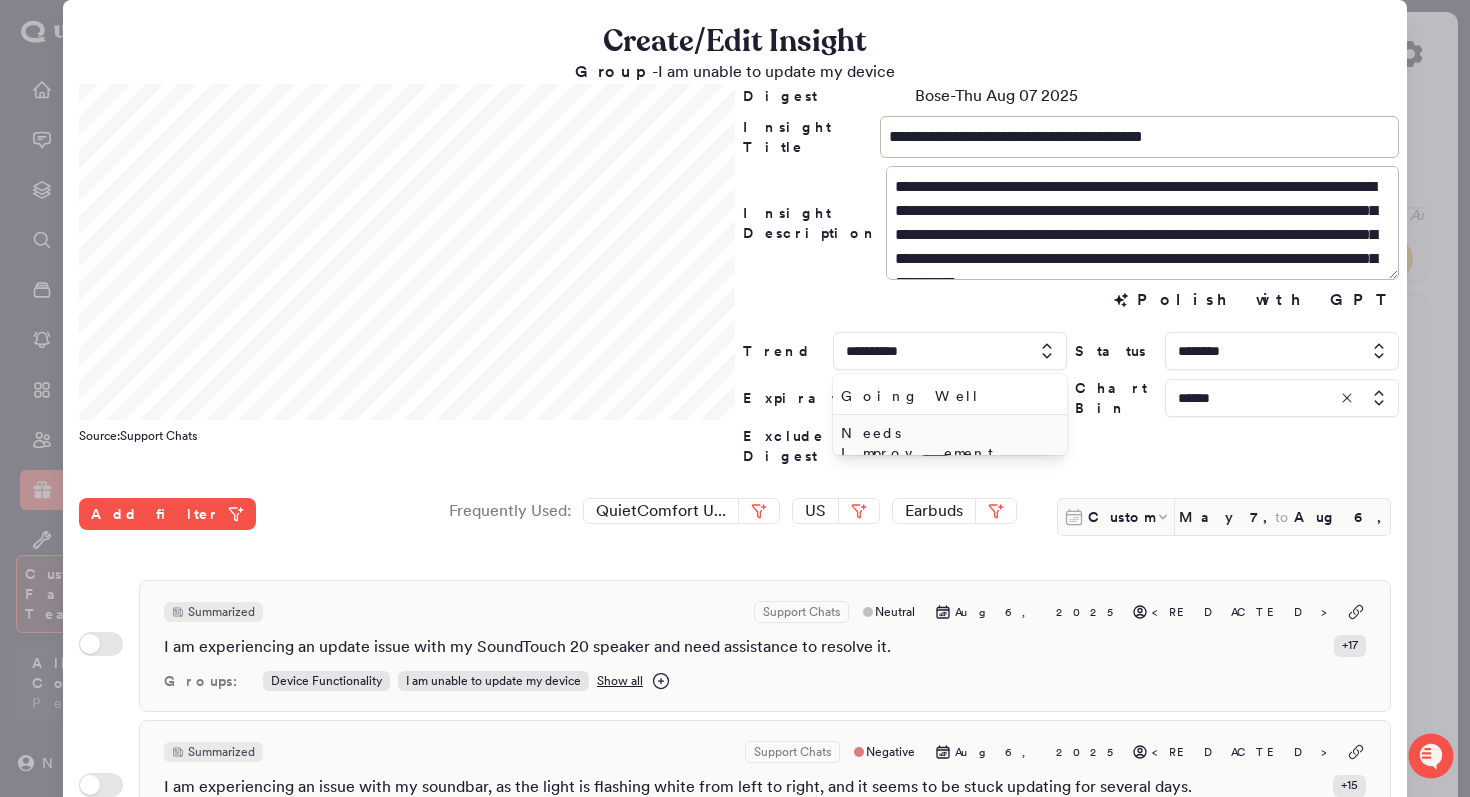click on "Needs Improvement" at bounding box center [946, 443] 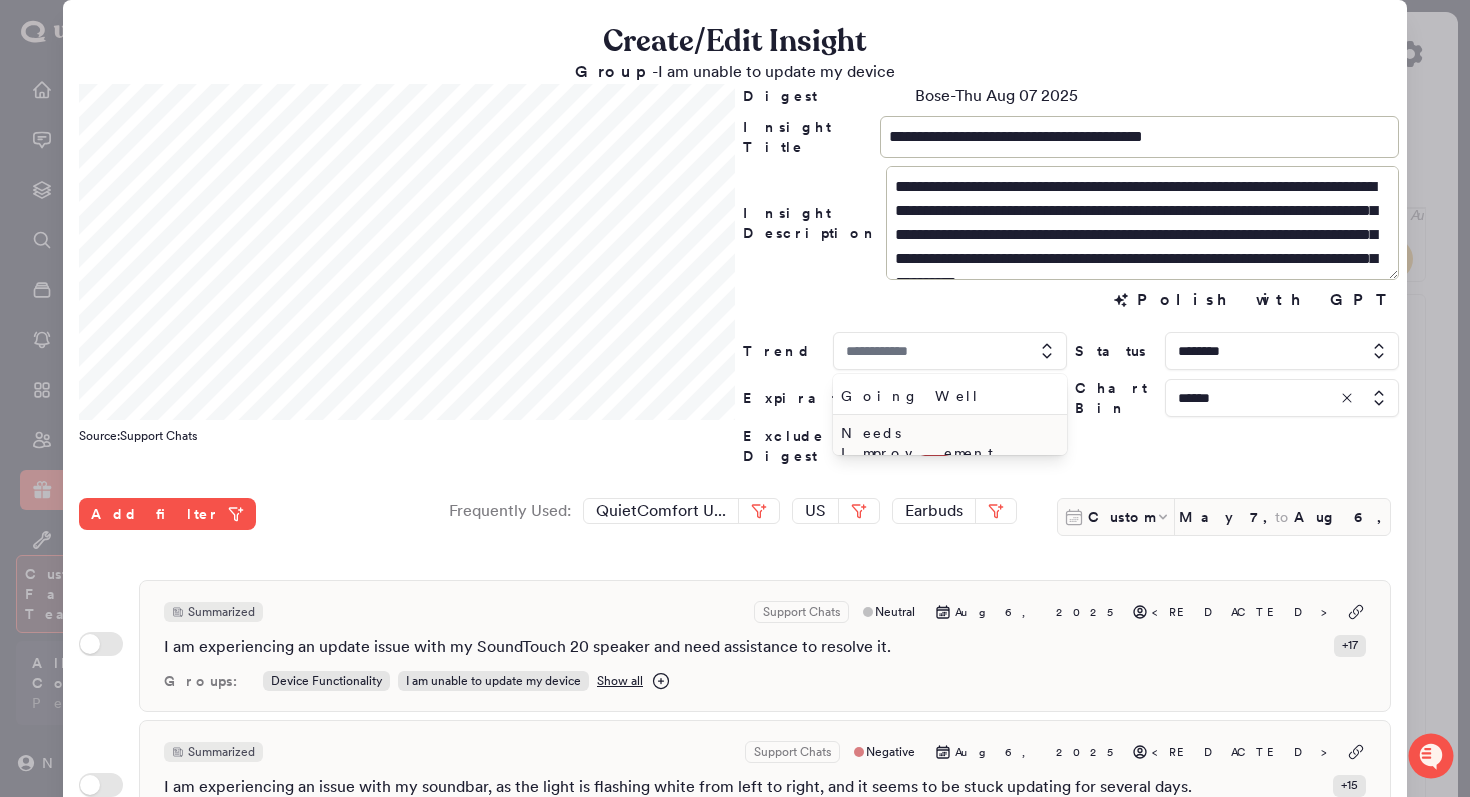 type on "**********" 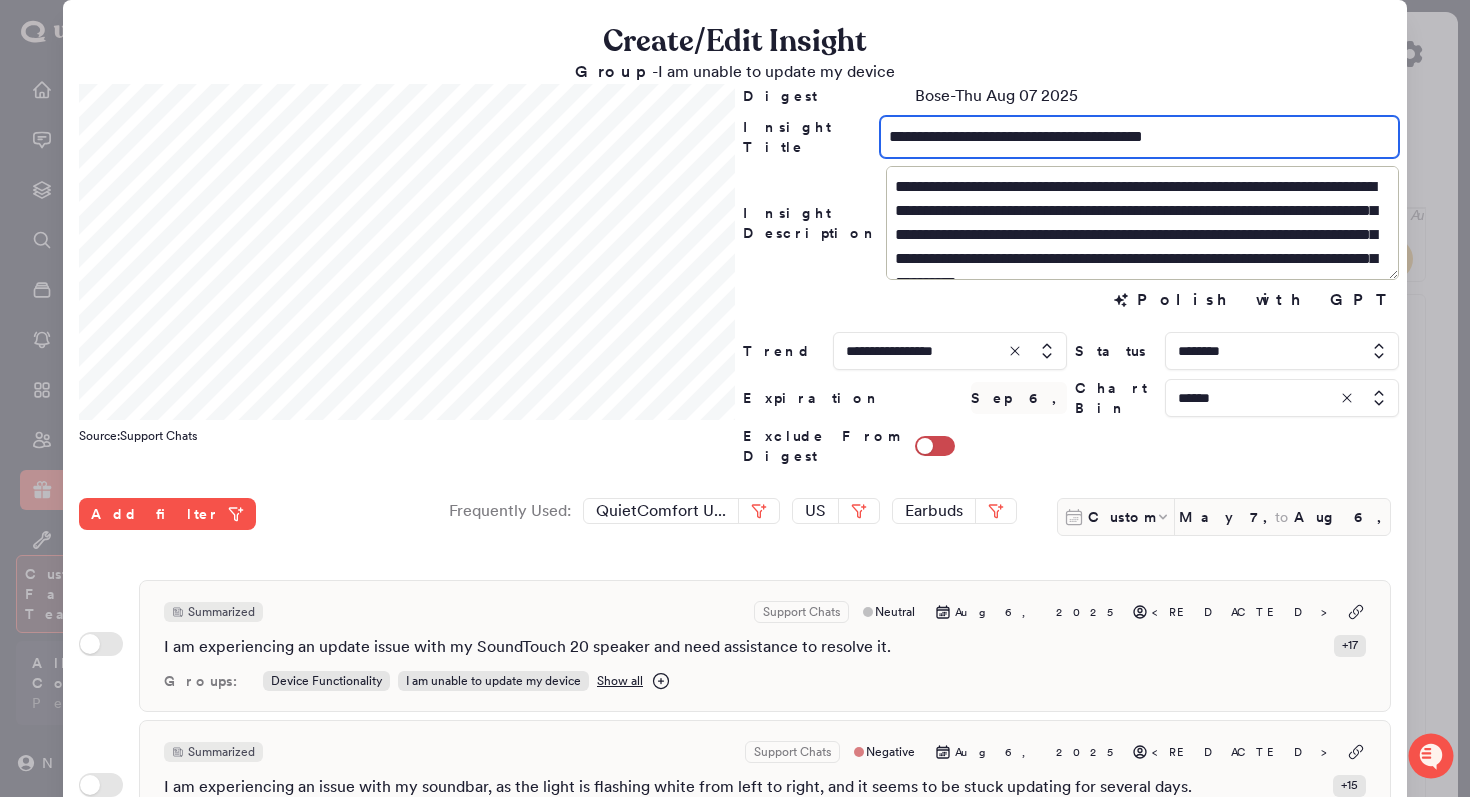 click on "**********" at bounding box center (1139, 137) 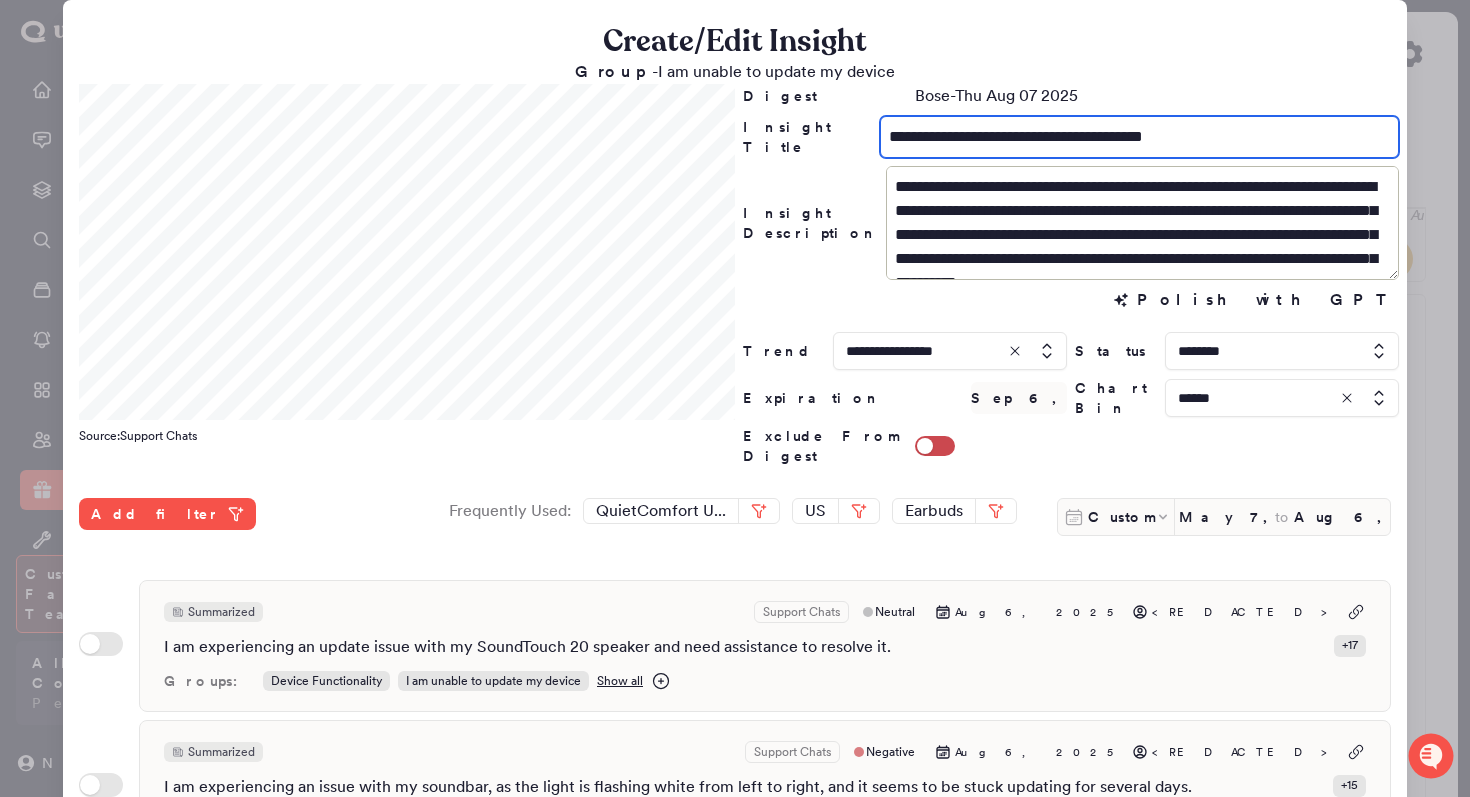 drag, startPoint x: 969, startPoint y: 139, endPoint x: 820, endPoint y: 139, distance: 149 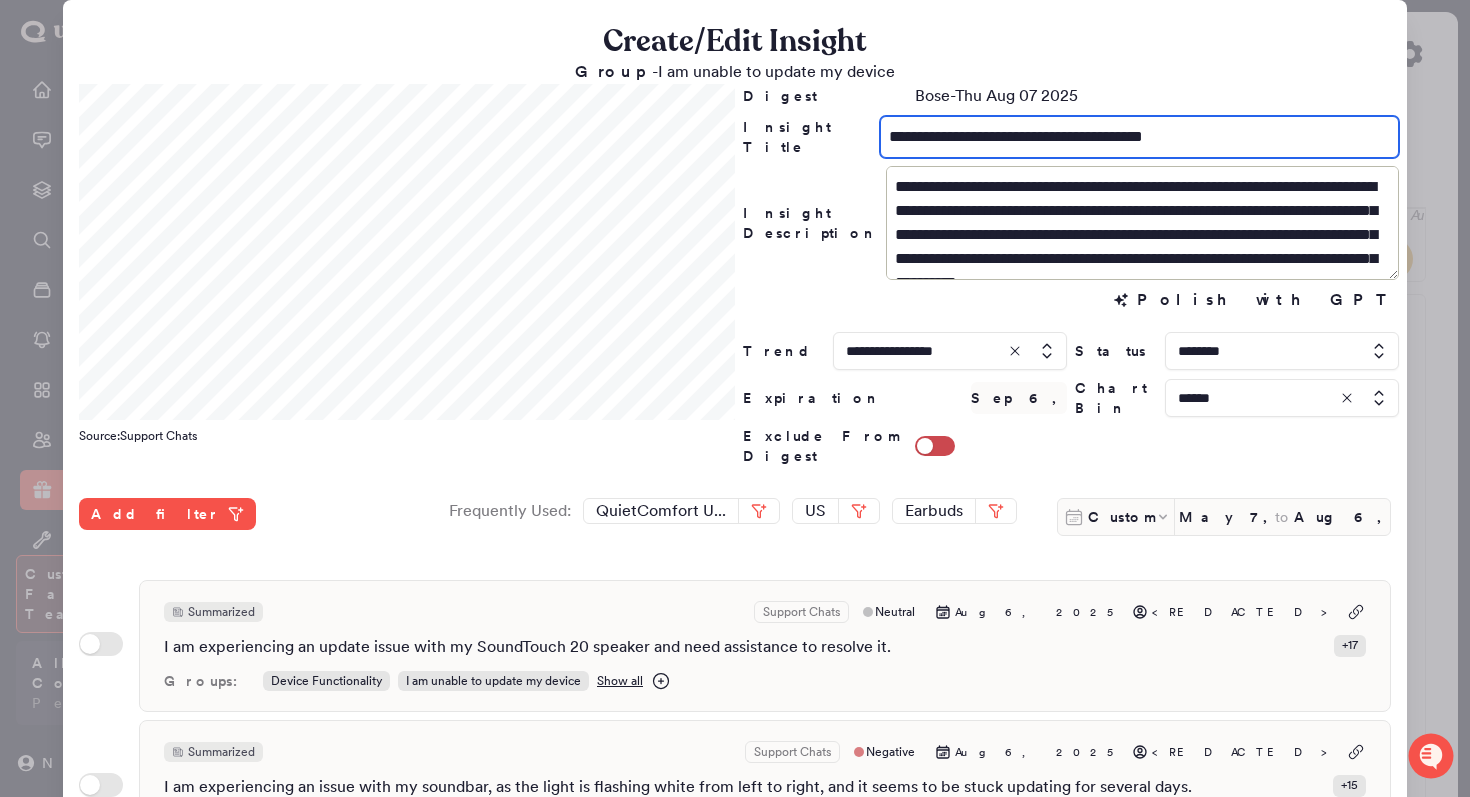 click on "**********" at bounding box center (1071, 137) 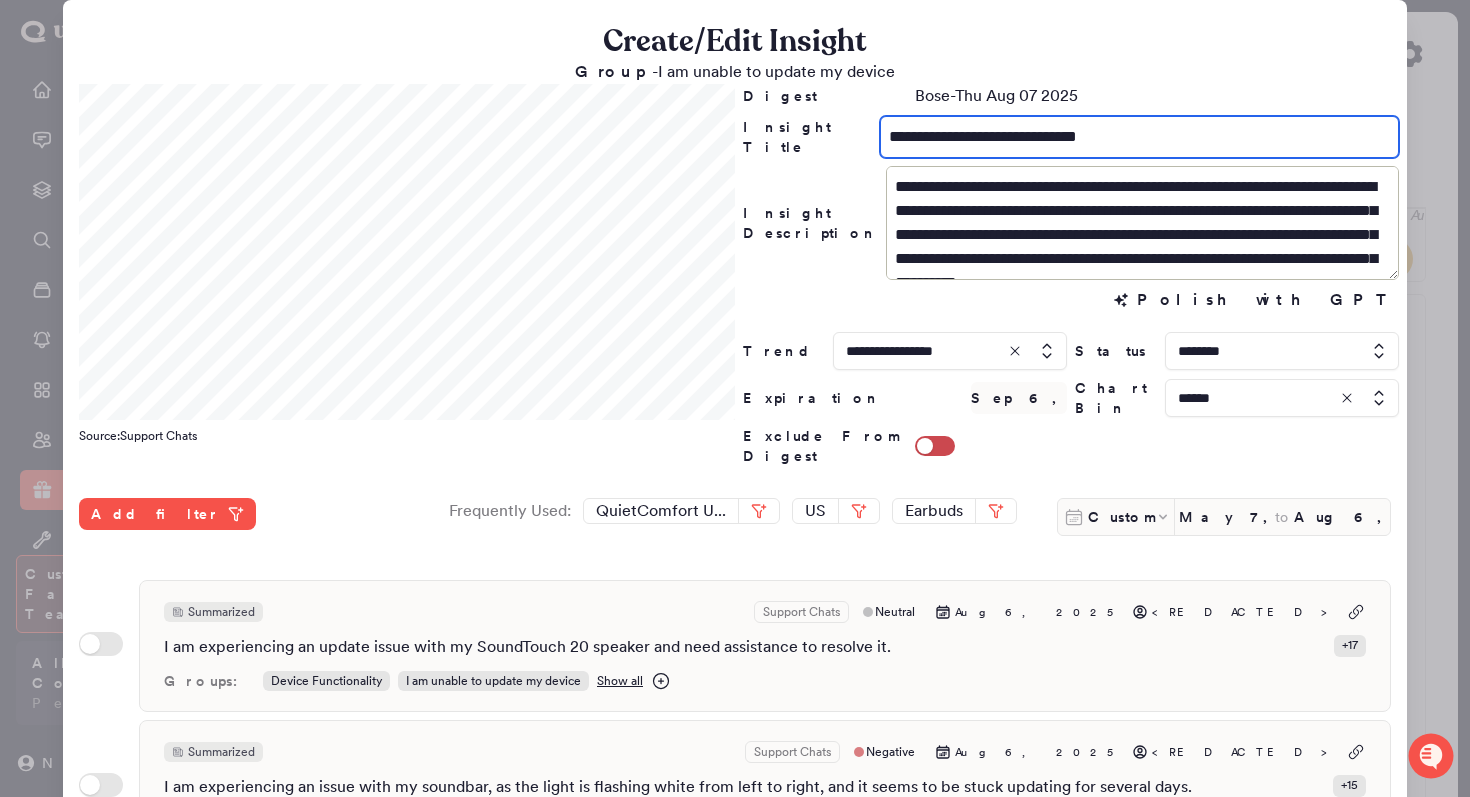 click on "**********" at bounding box center [1139, 137] 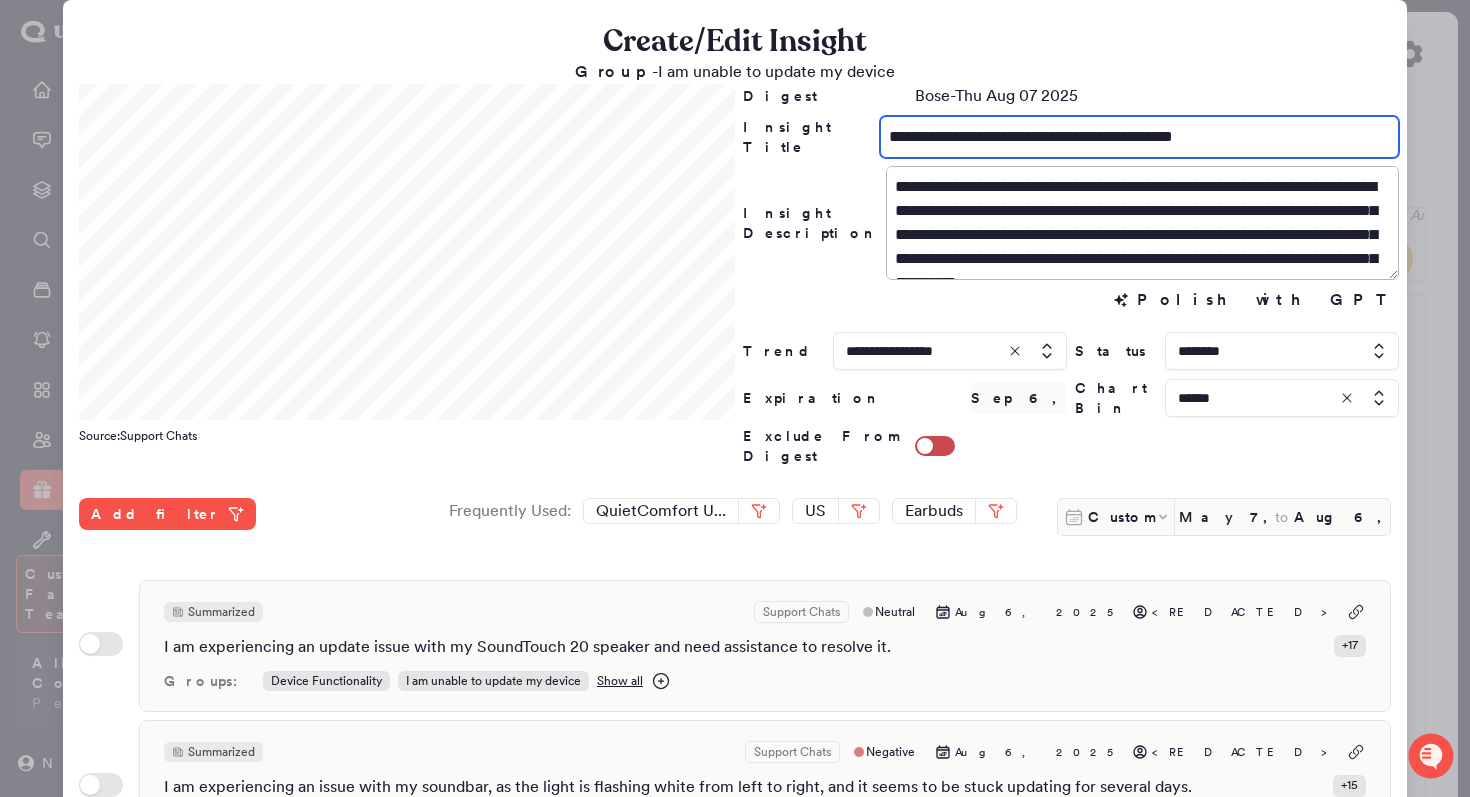 type on "**********" 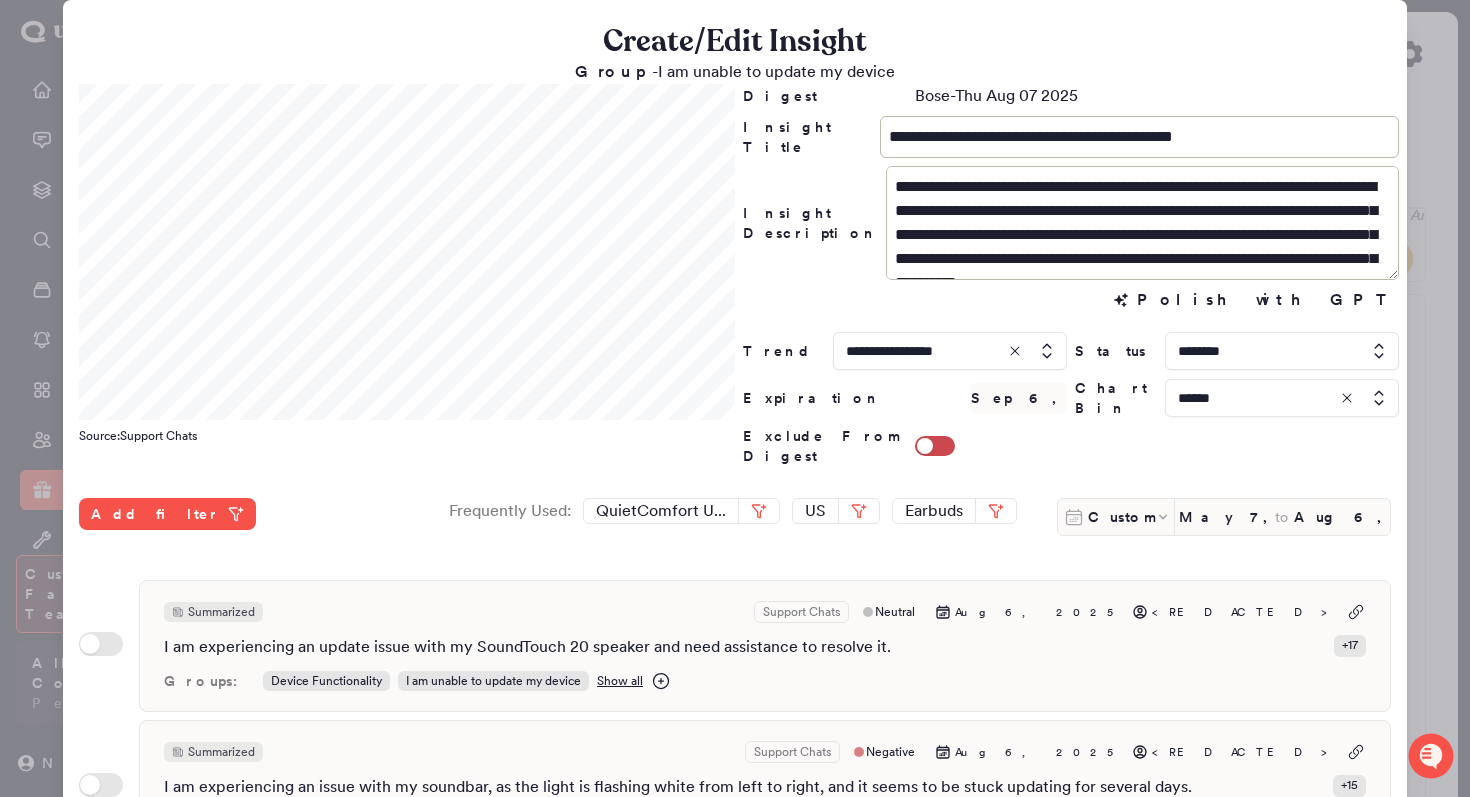 click on "Polish with GPT Polish with GPT" at bounding box center [1071, 300] 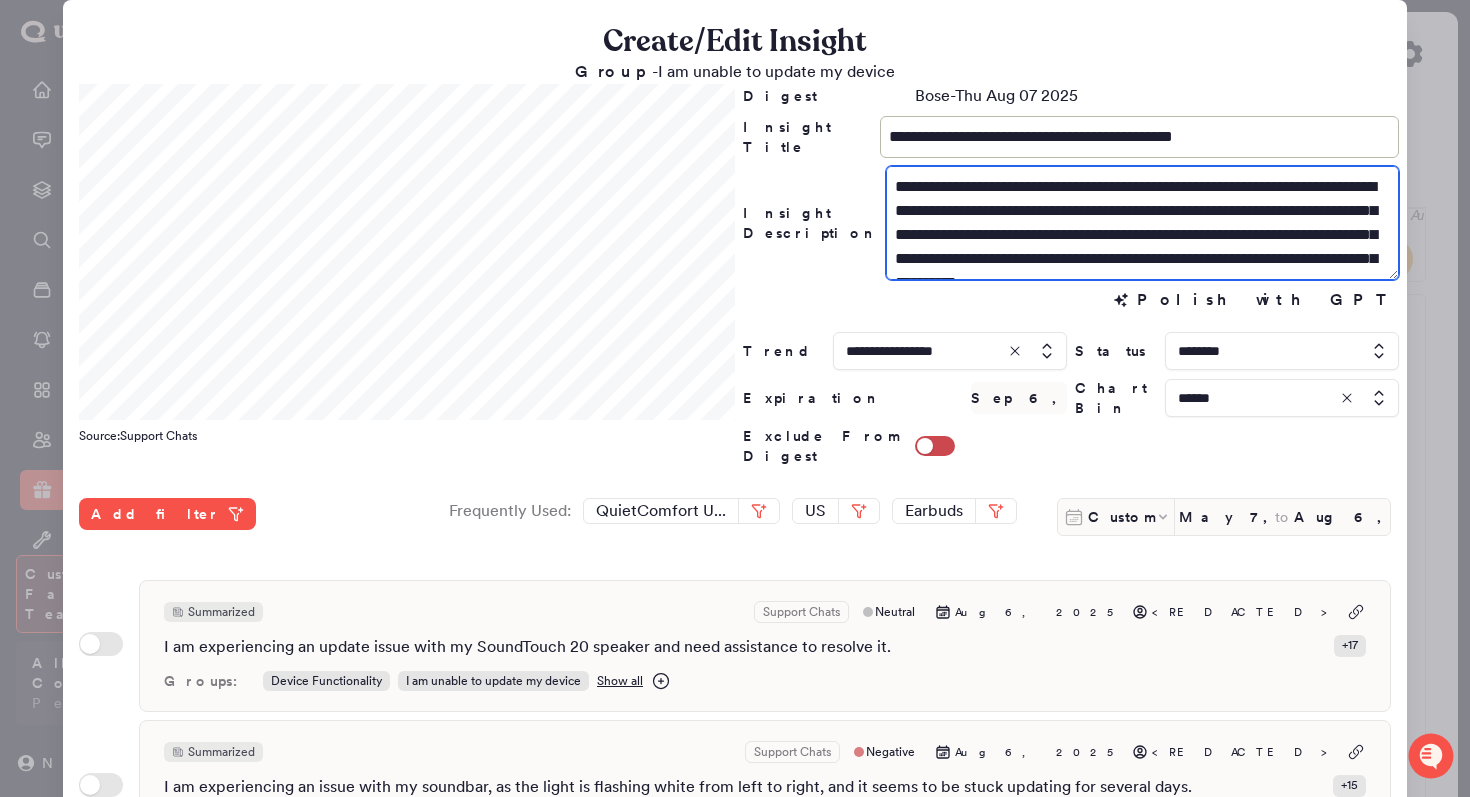 click on "**********" at bounding box center [1142, 223] 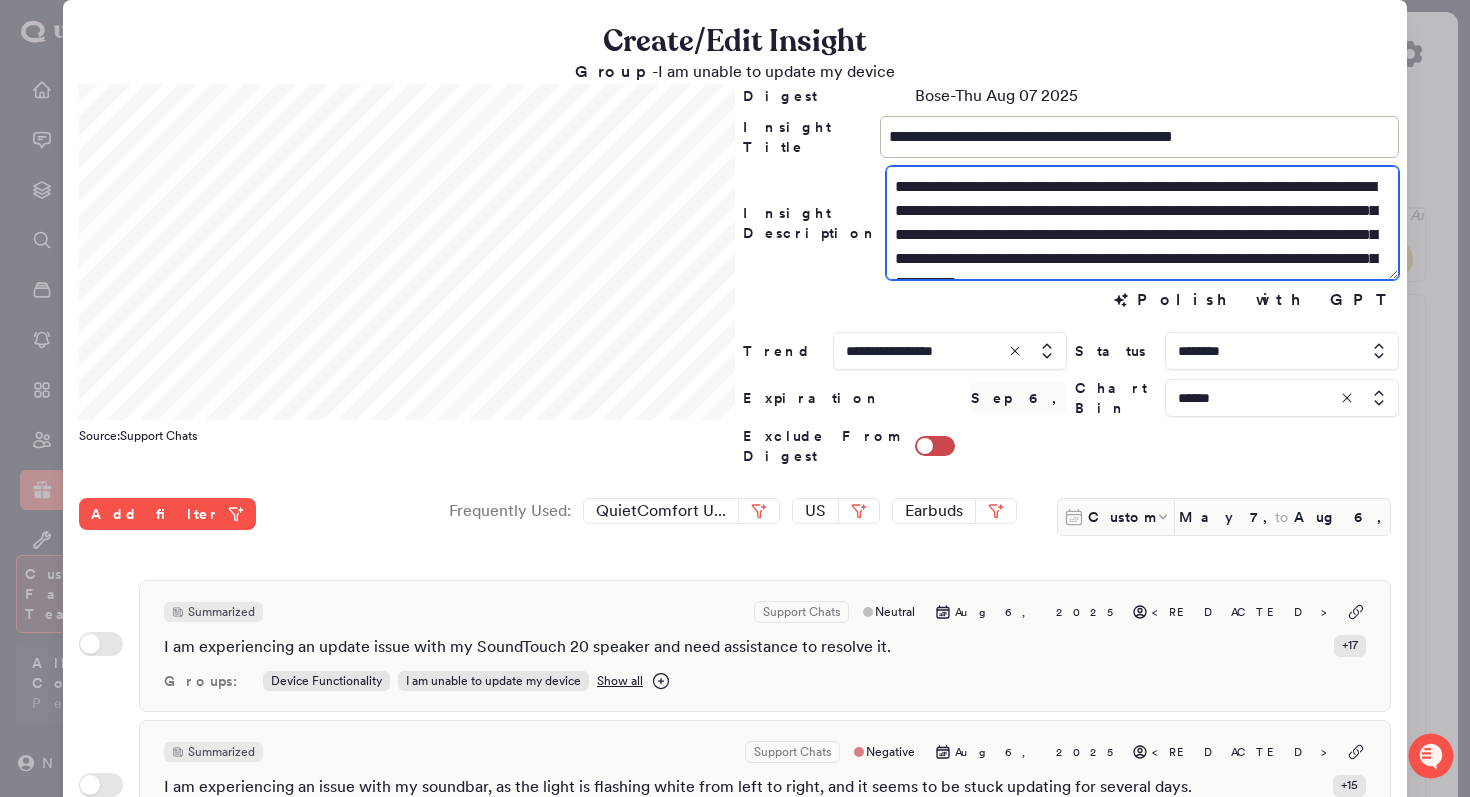 click on "**********" at bounding box center [1142, 223] 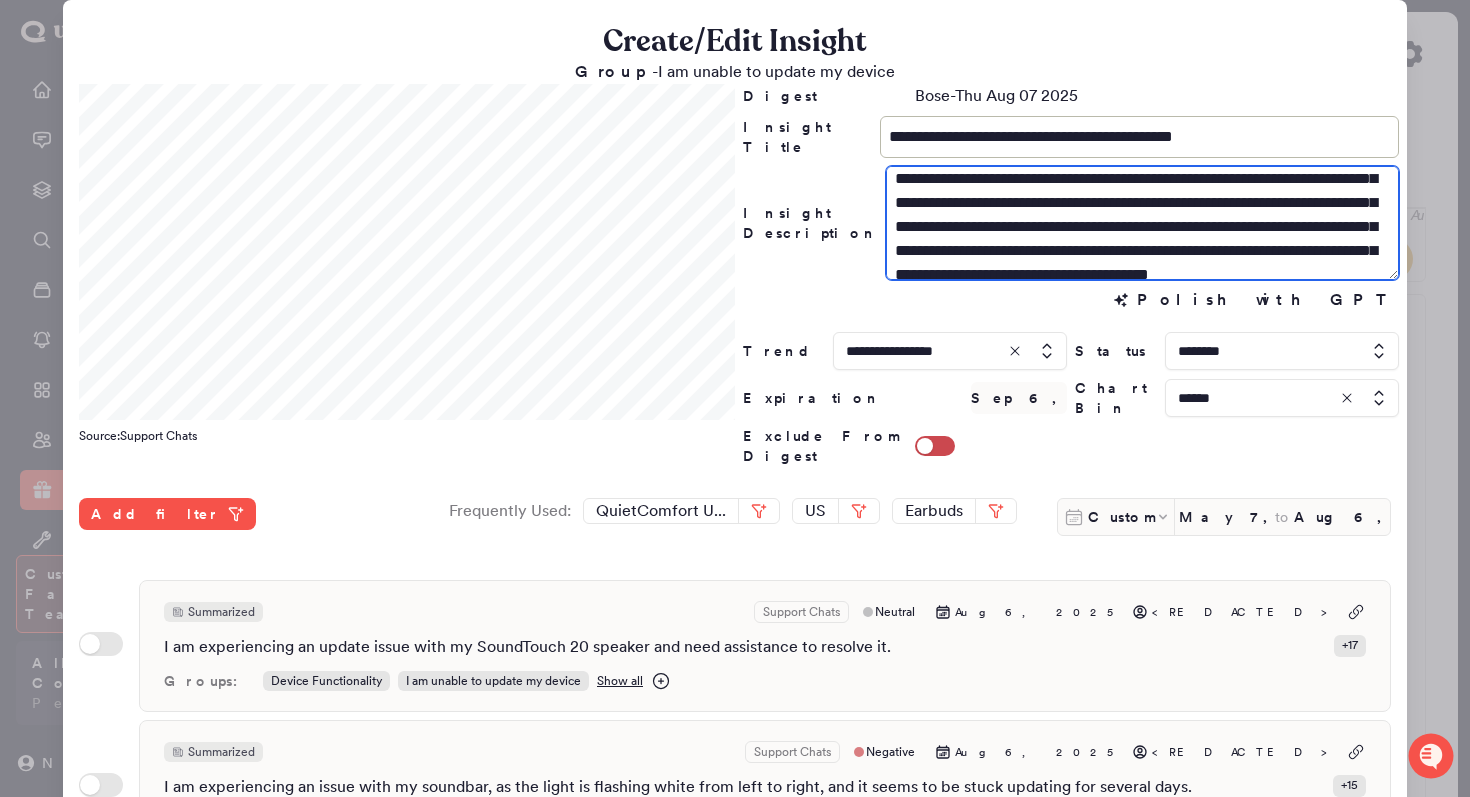 scroll, scrollTop: 0, scrollLeft: 0, axis: both 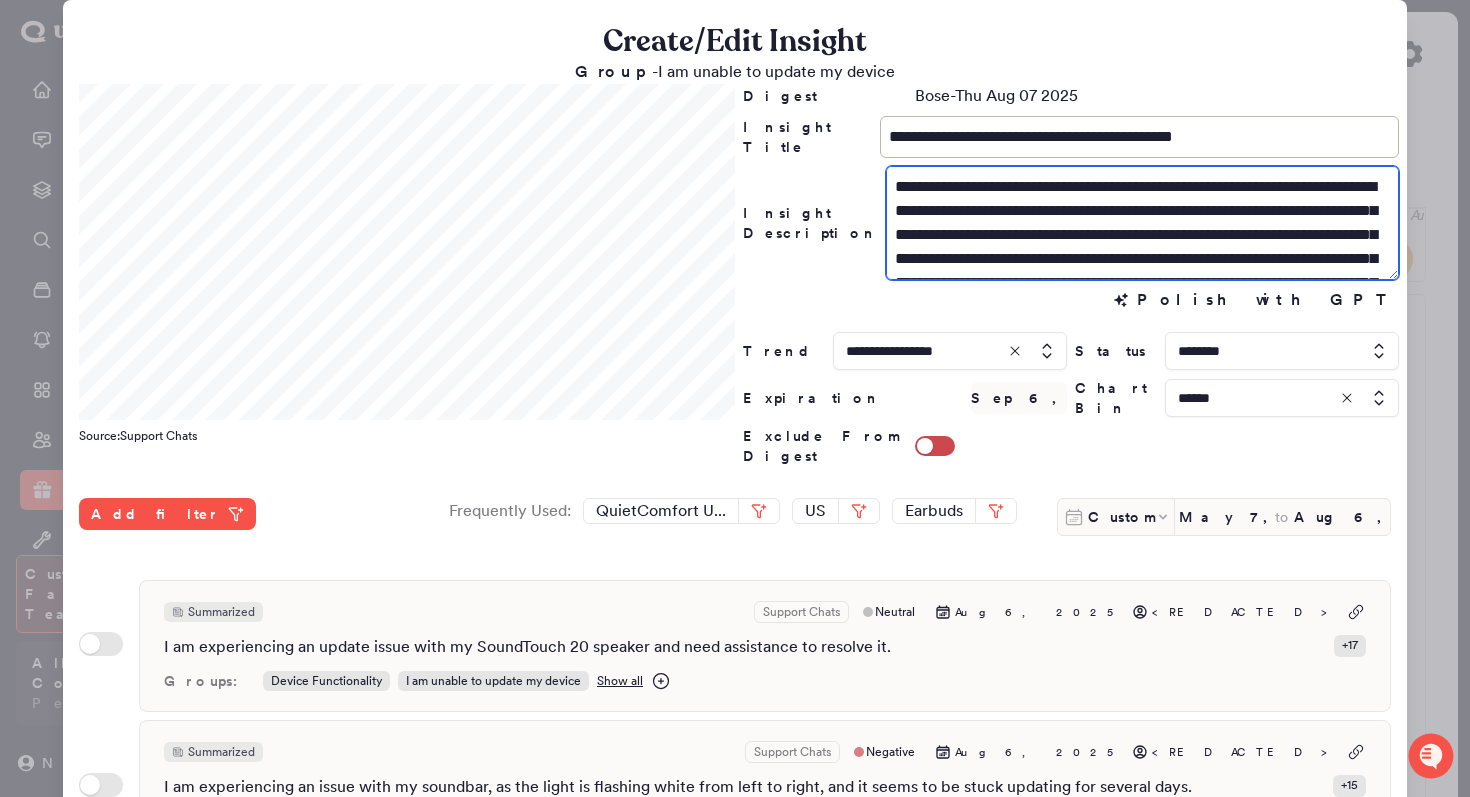 drag, startPoint x: 1316, startPoint y: 223, endPoint x: 1262, endPoint y: 165, distance: 79.24645 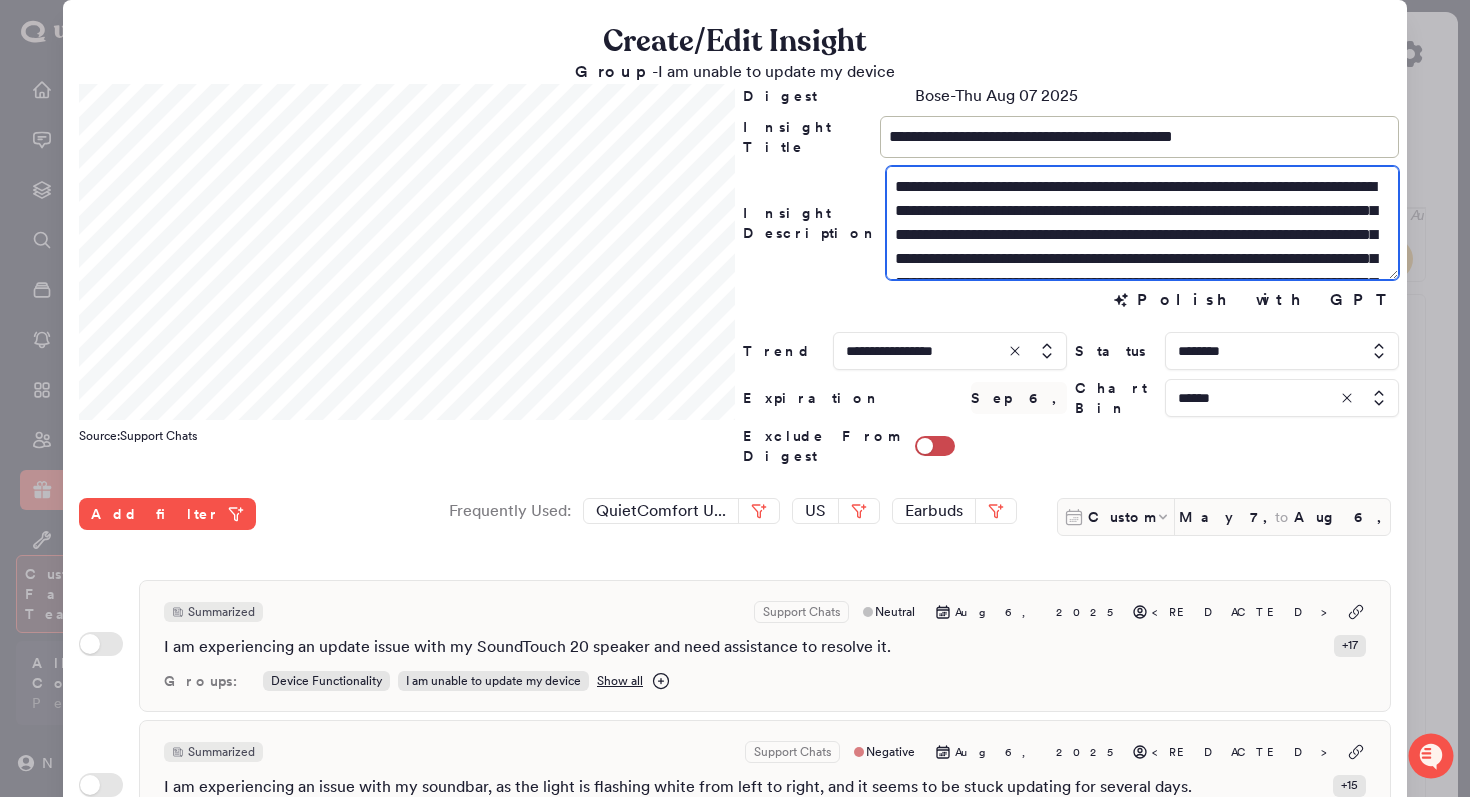 drag, startPoint x: 1261, startPoint y: 207, endPoint x: 1347, endPoint y: 267, distance: 104.86182 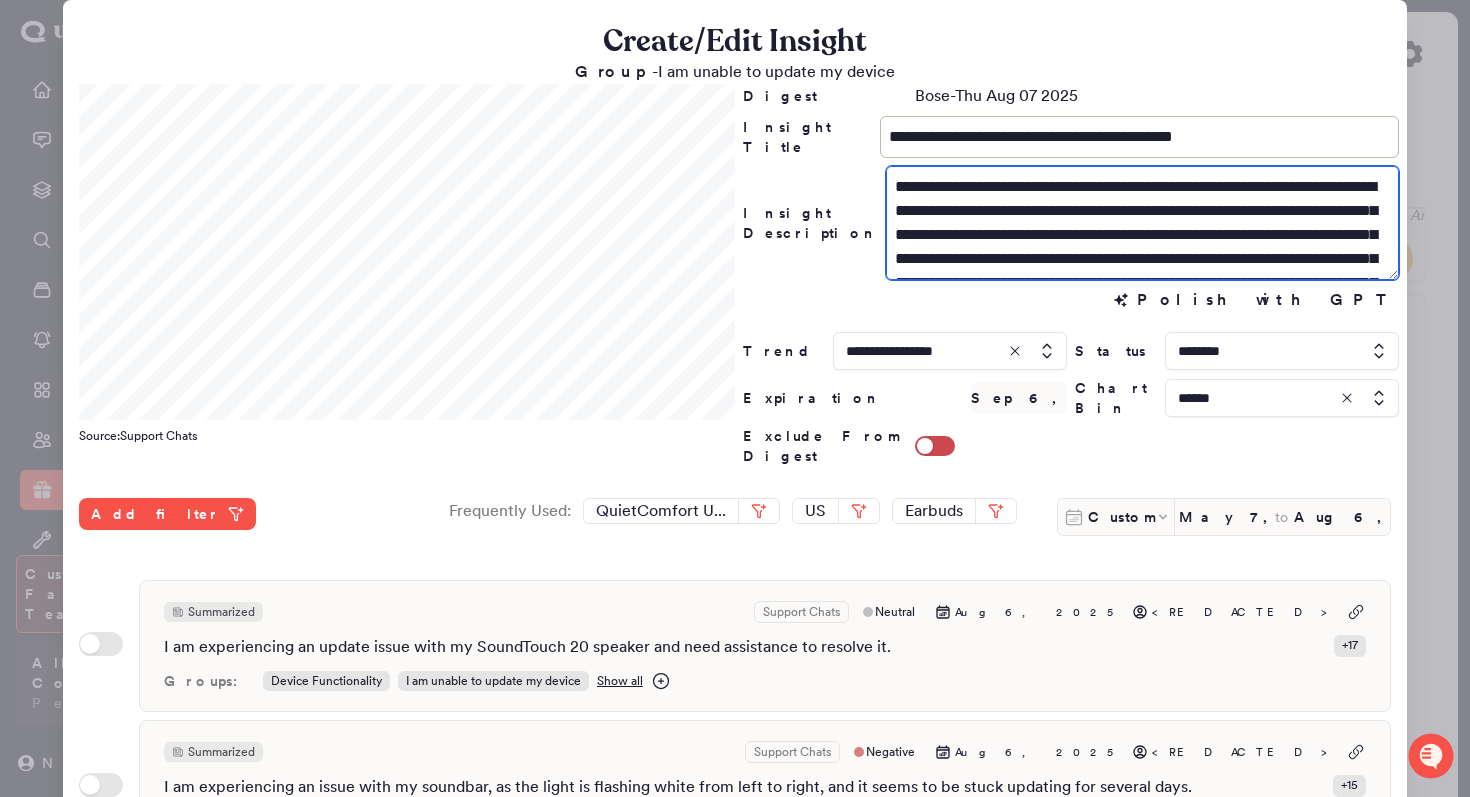 click on "**********" at bounding box center (1142, 223) 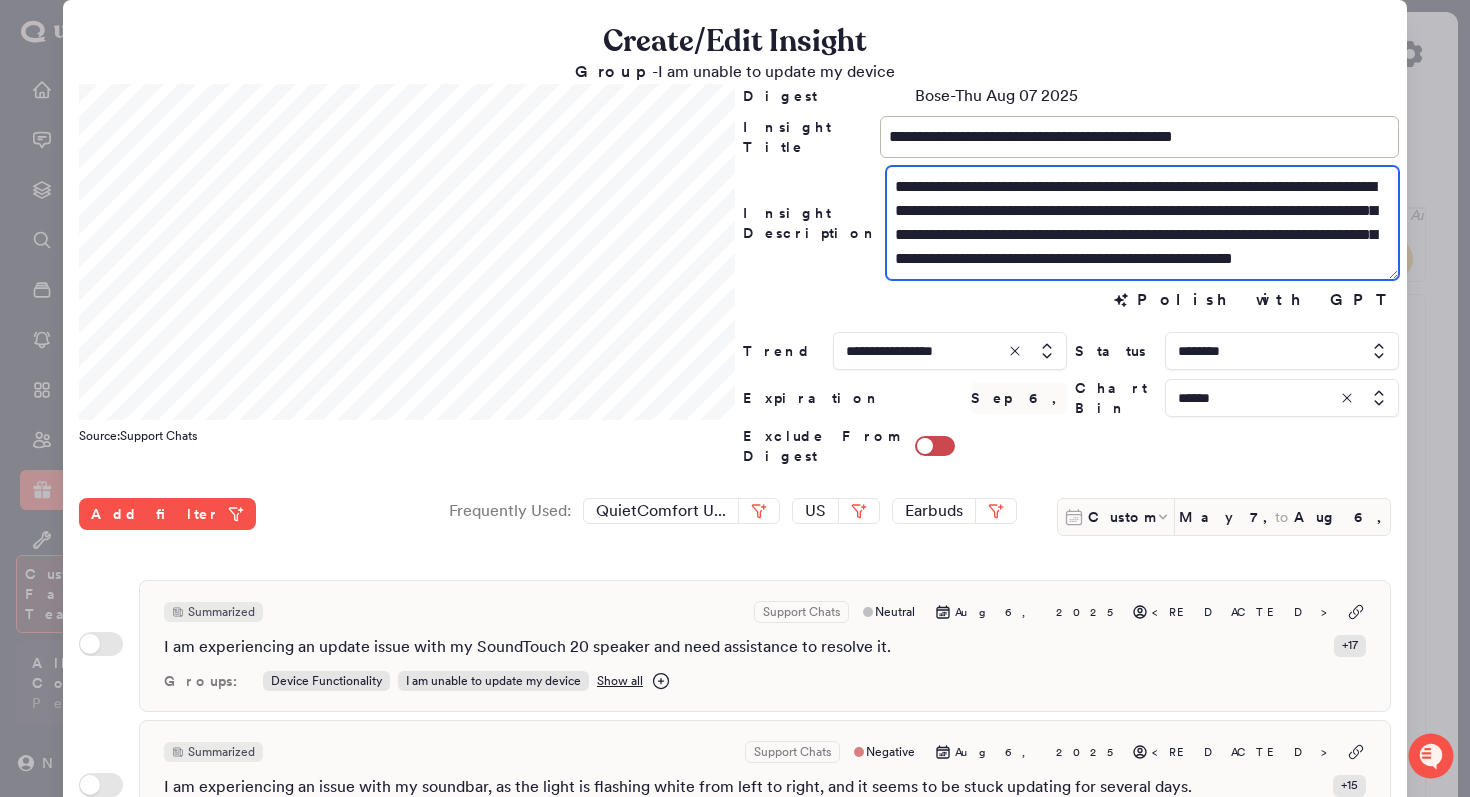scroll, scrollTop: 24, scrollLeft: 0, axis: vertical 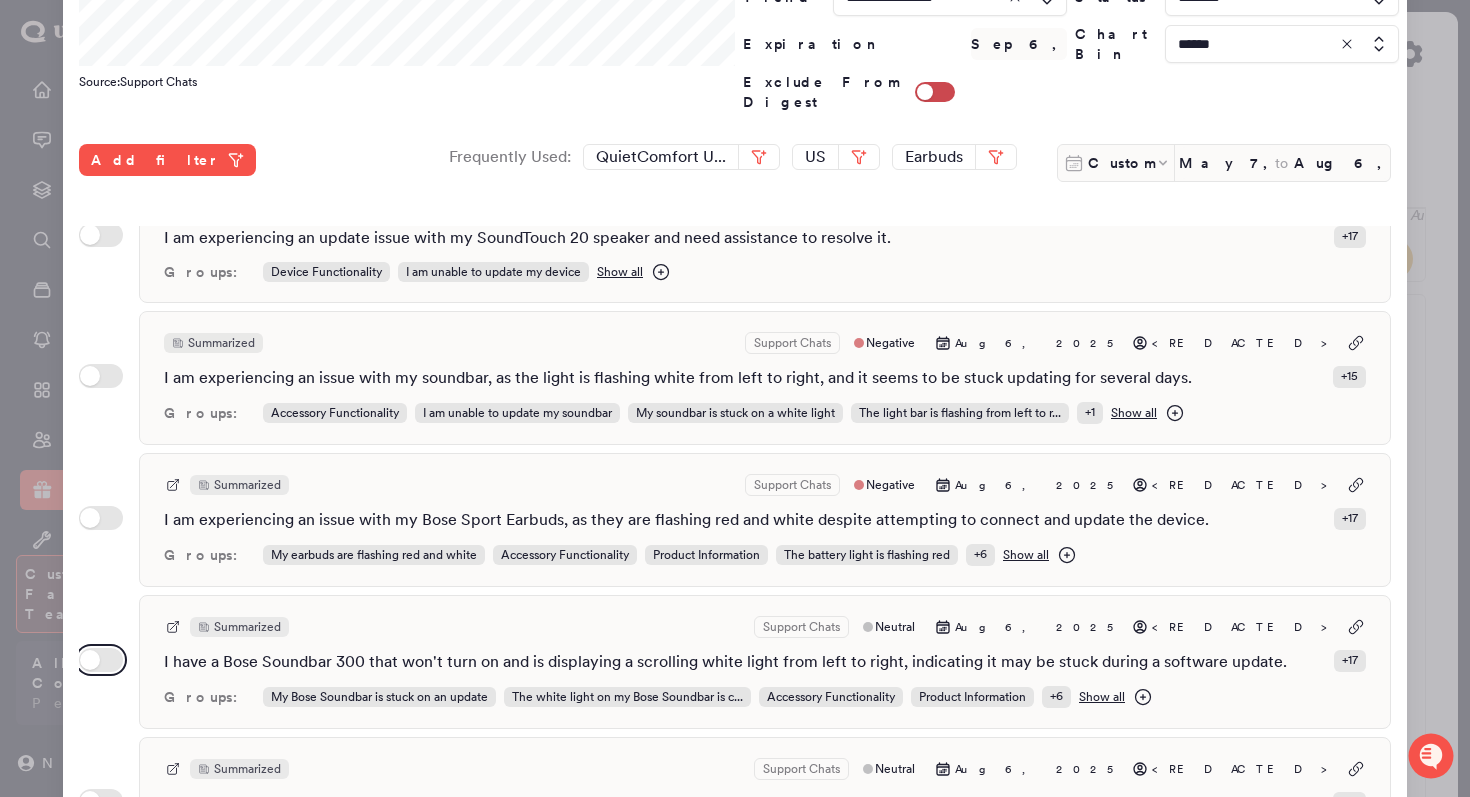 click on "Use setting" at bounding box center [101, 660] 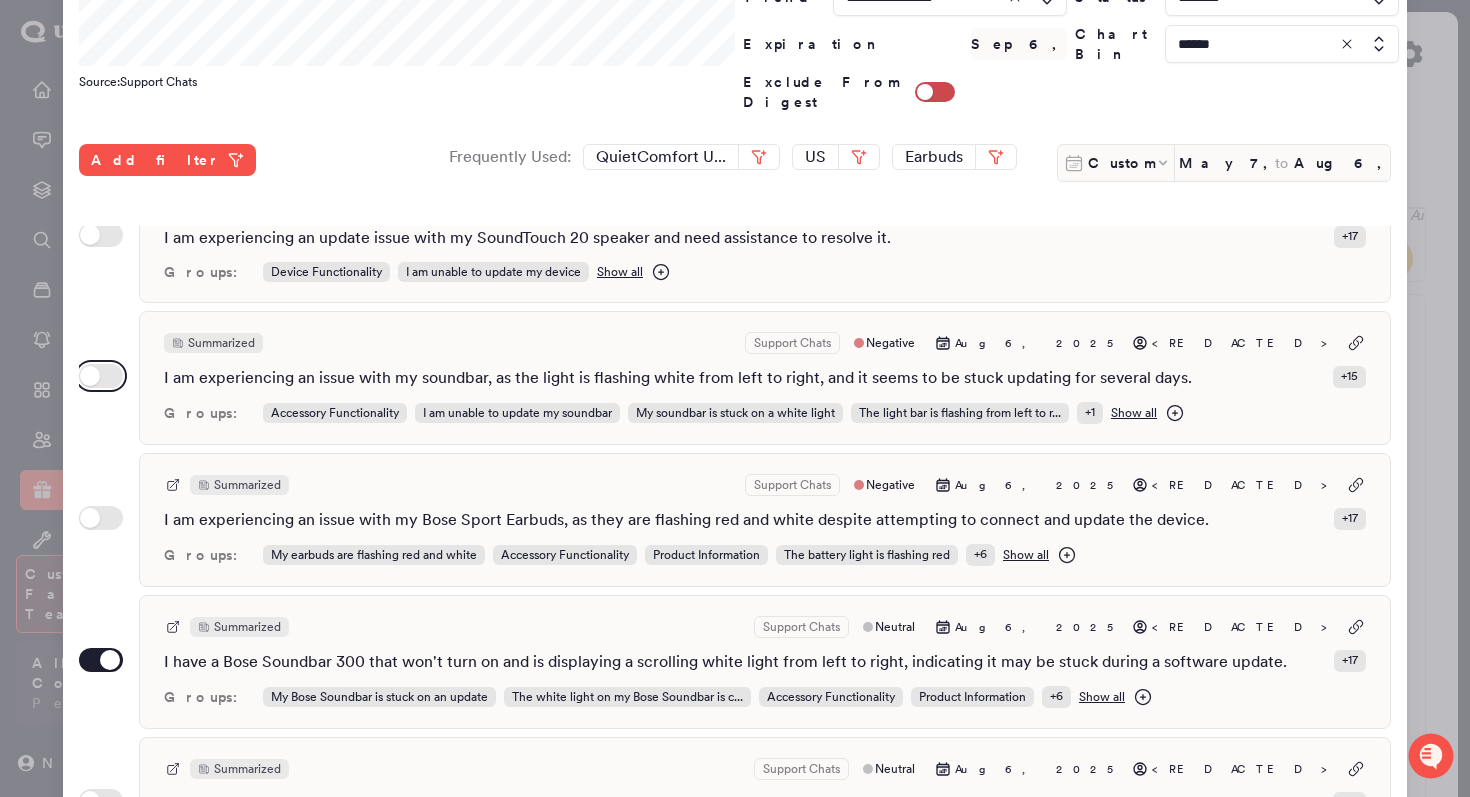 click on "Use setting" at bounding box center [101, 376] 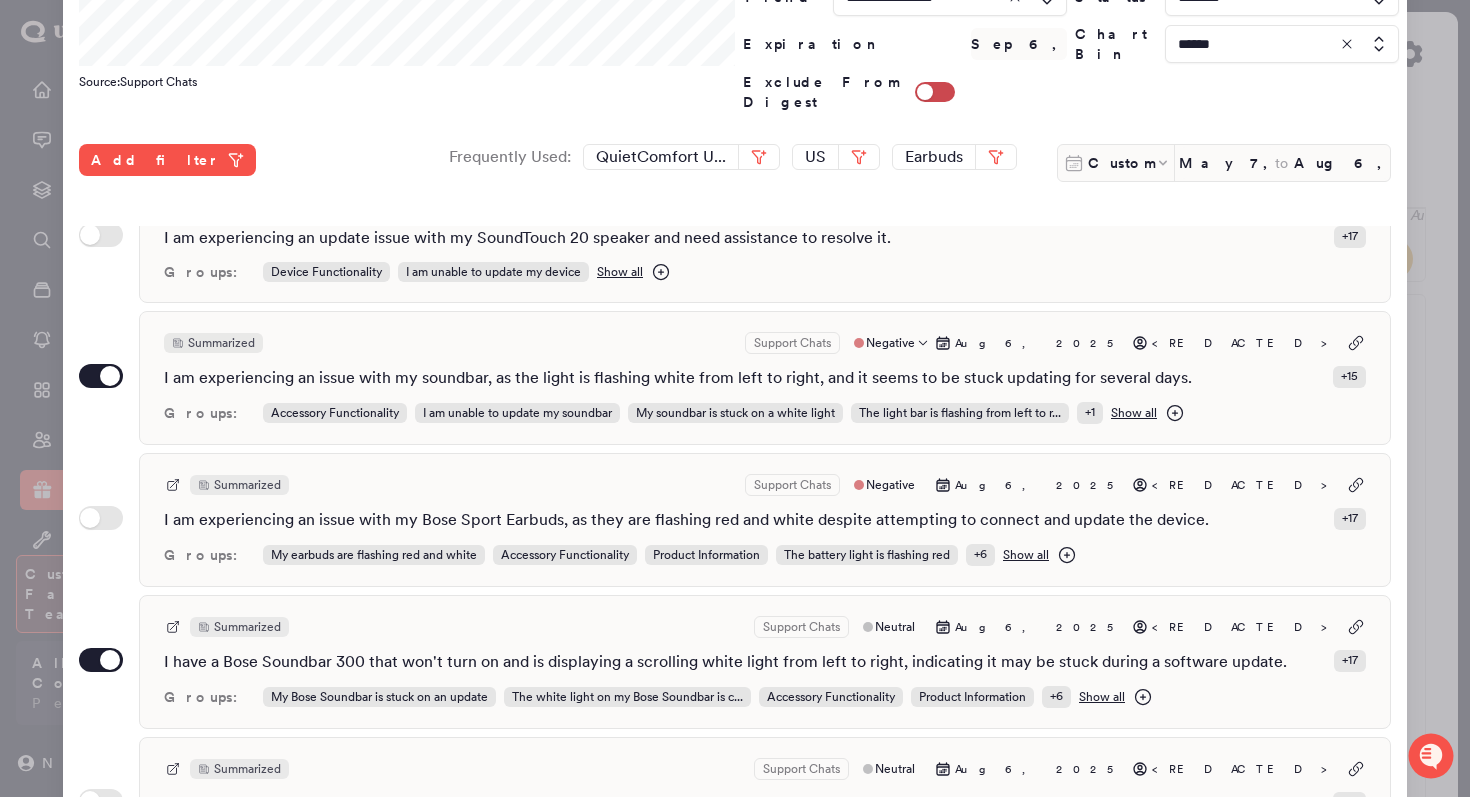 click on "Summarized Support Chats Negative [MONTH] [DAY], [YEAR] [REDACTED] I am experiencing an issue with my soundbar, as the light is flashing white from left to right, and it seems to be stuck updating for several days.    + 15 Groups: Accessory Functionality I am unable to update my soundbar My soundbar is stuck on a white light The light bar is flashing from left to r... + 1 Show all" at bounding box center (765, 378) 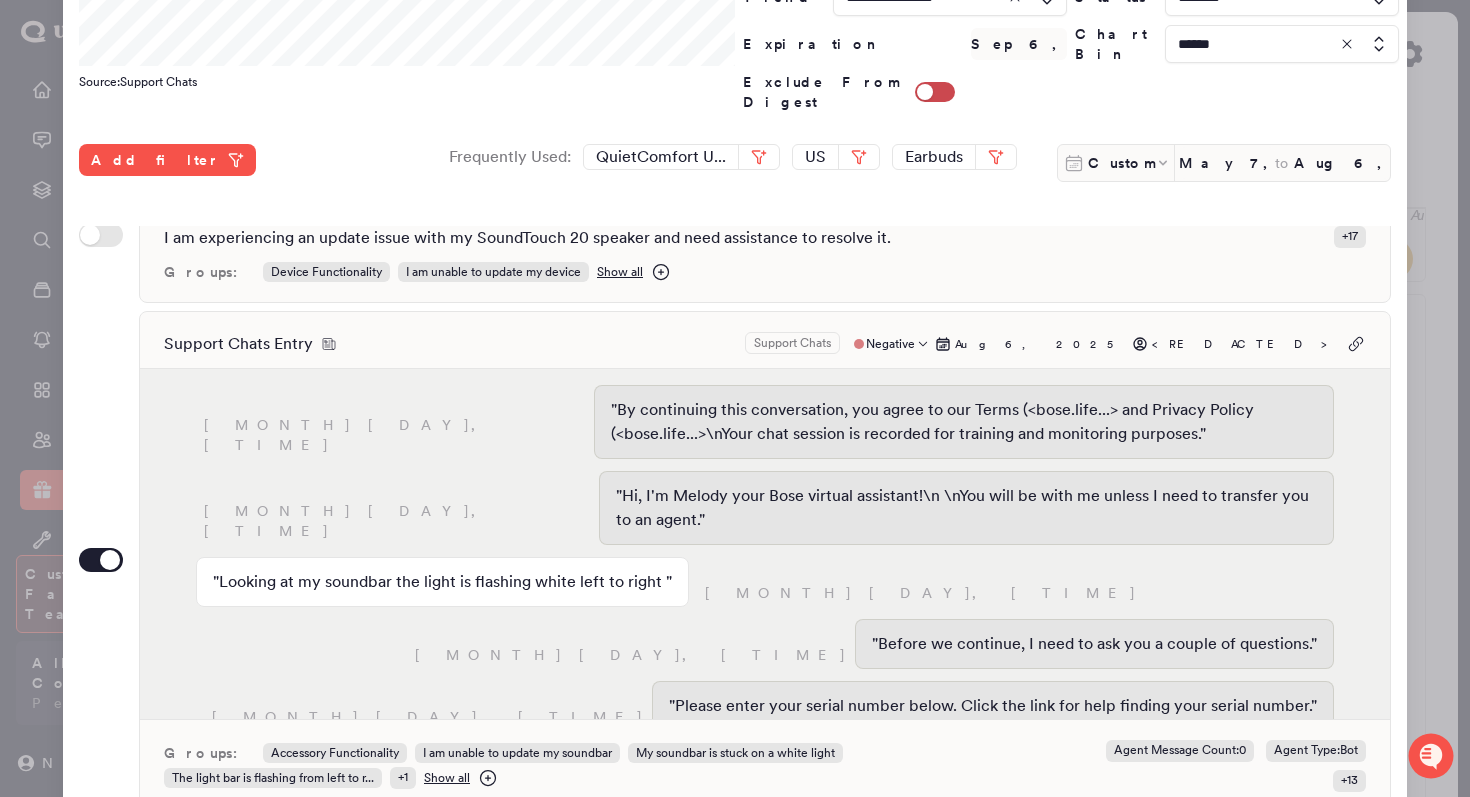 click on "Support Chats Entry Support Chats Negative Aug 6, 2025 <REDACTED>" at bounding box center [765, 344] 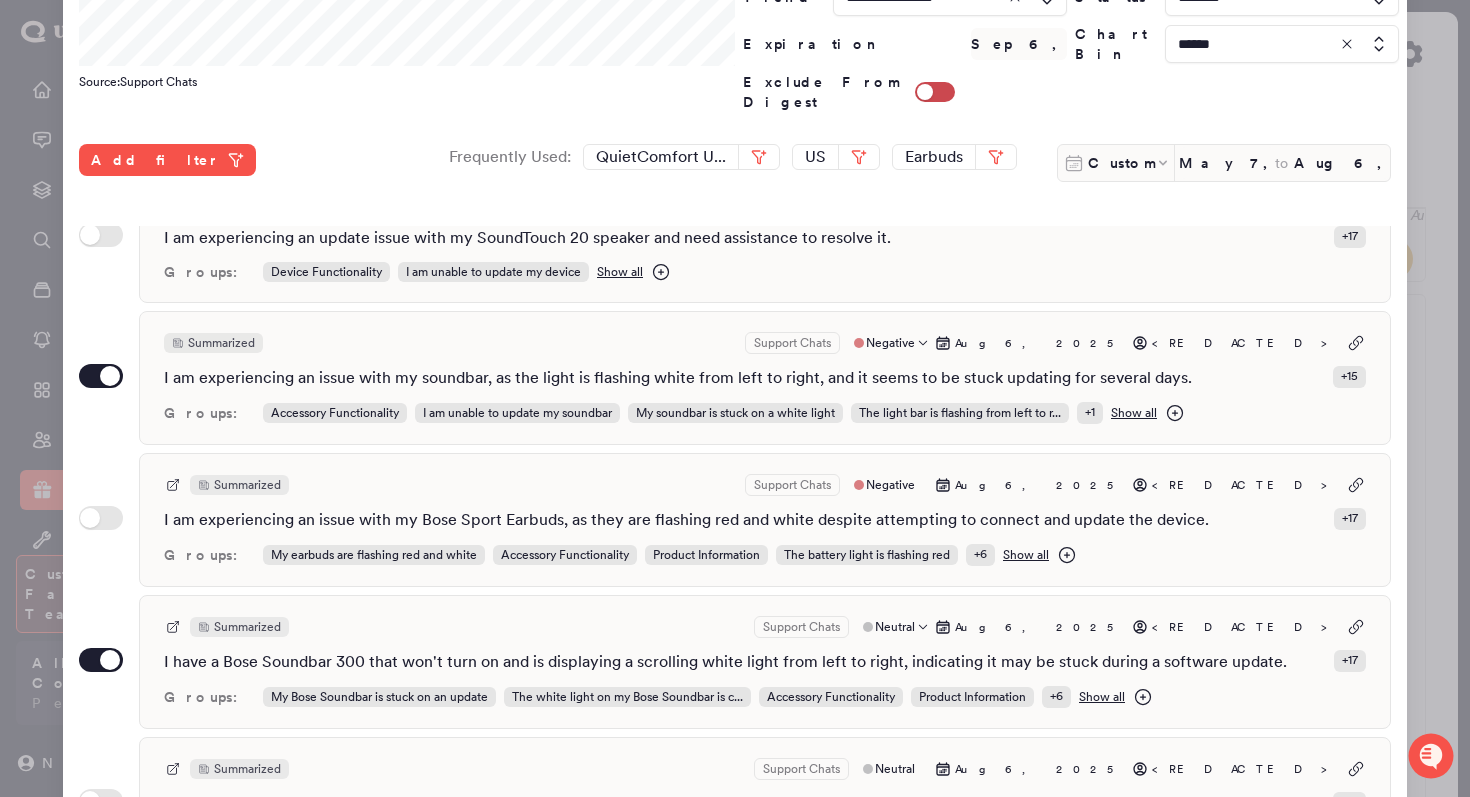 click on "Summarized Support Chats Neutral [MONTH] [DAY], [YEAR] <[REDACTED]> I have a Bose Soundbar 300 that won't turn on and is displaying a scrolling white light from left to right, indicating it may be stuck during a software update. + 17 Groups: My Bose Soundbar is stuck on an update The white light on my Bose Soundbar is c... Accessory Functionality Product Information + 6 Show all" at bounding box center (765, 662) 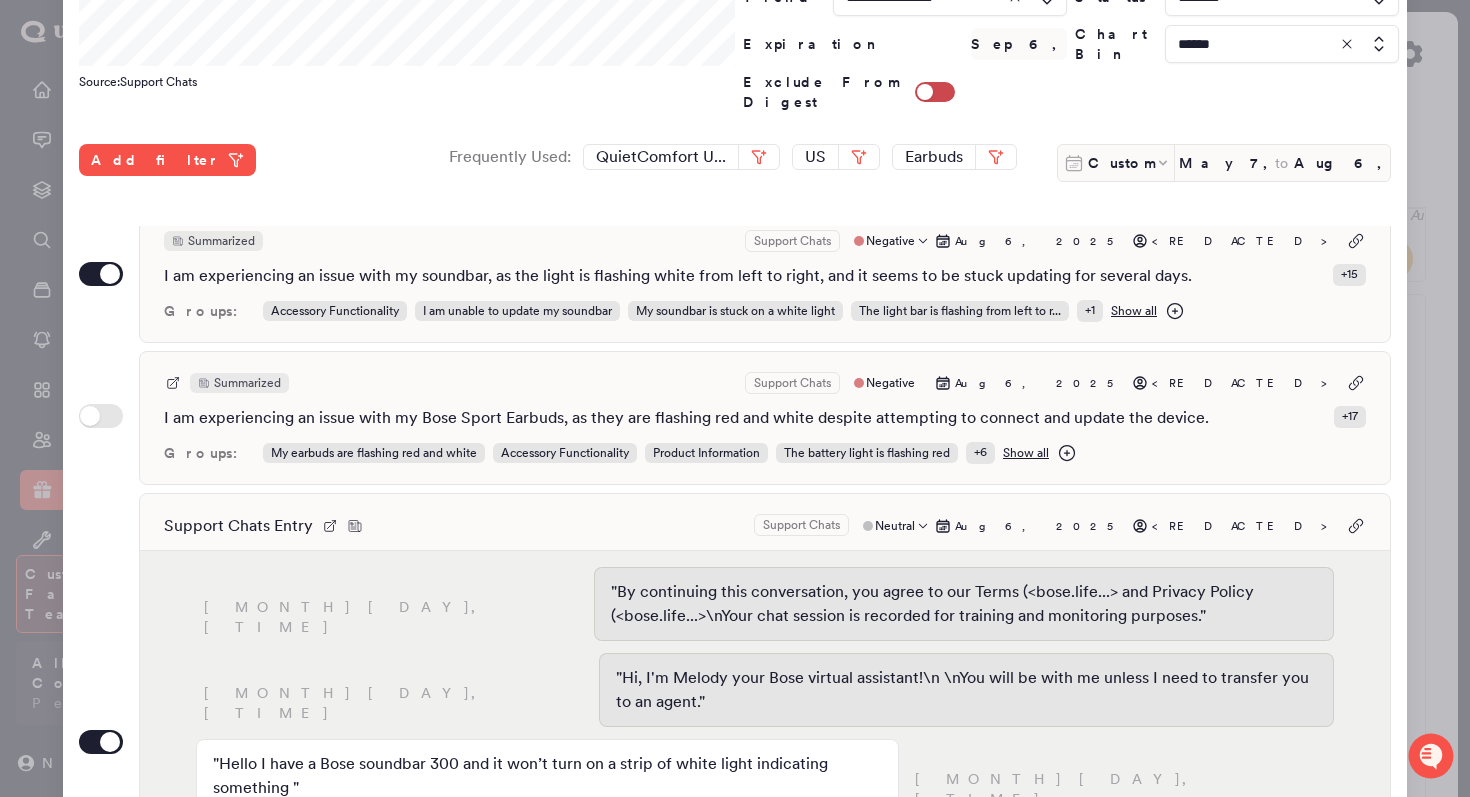 scroll, scrollTop: 256, scrollLeft: 0, axis: vertical 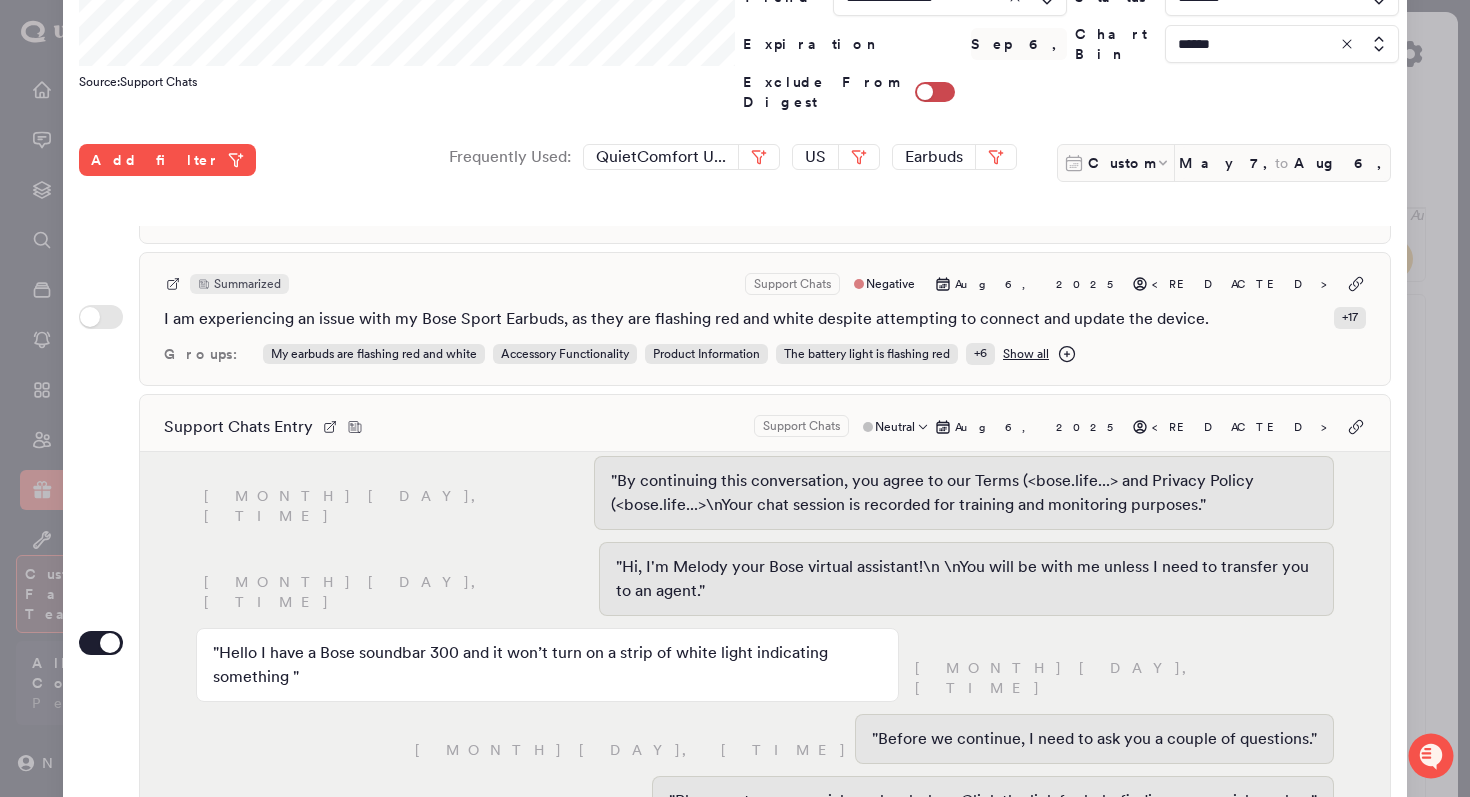 click on "Support Chats Entry Support Chats Neutral Aug 6, 2025 <REDACTED>" at bounding box center (765, 427) 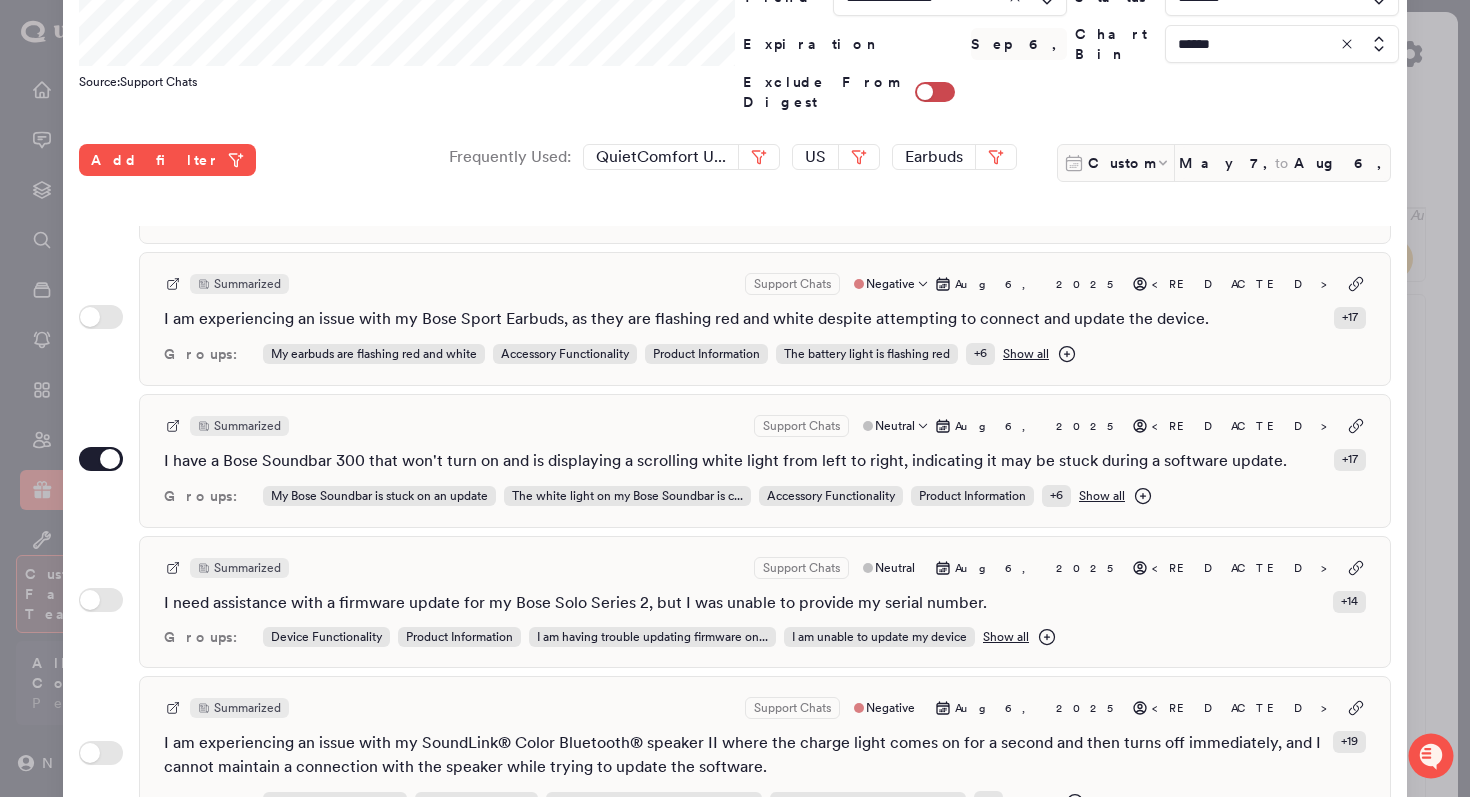 scroll, scrollTop: 0, scrollLeft: 0, axis: both 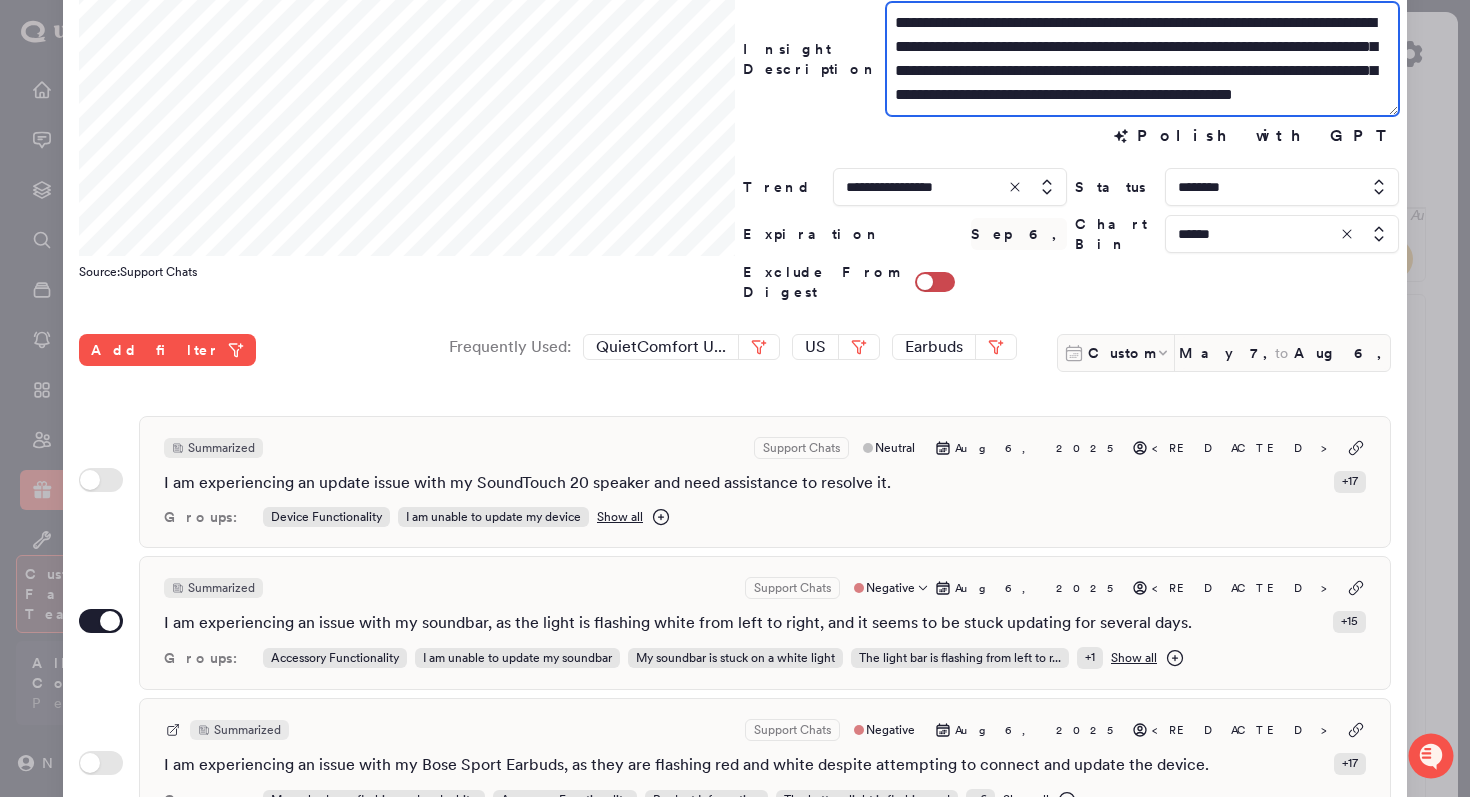 drag, startPoint x: 1226, startPoint y: 98, endPoint x: 945, endPoint y: 49, distance: 285.24023 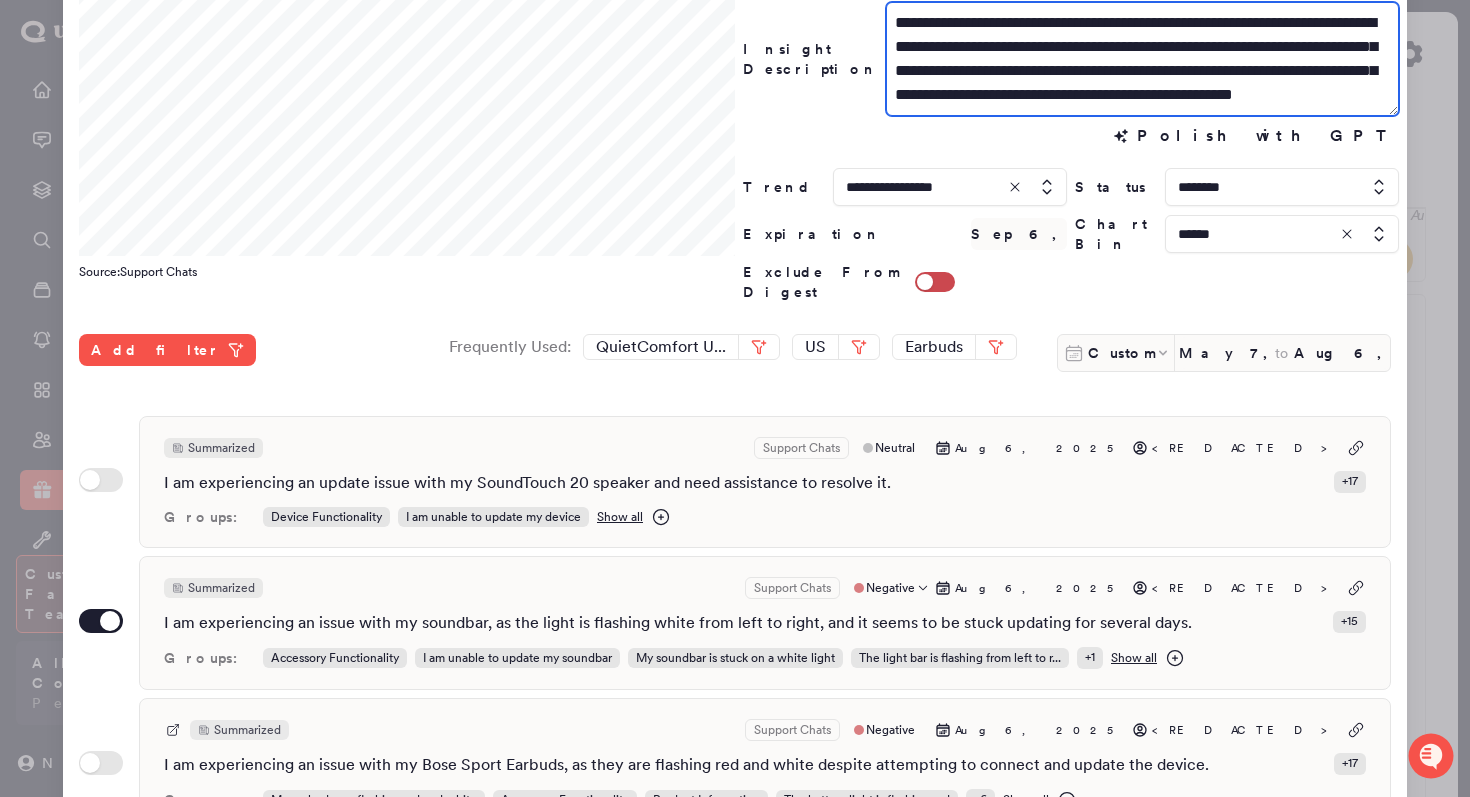 click on "**********" at bounding box center (1142, 59) 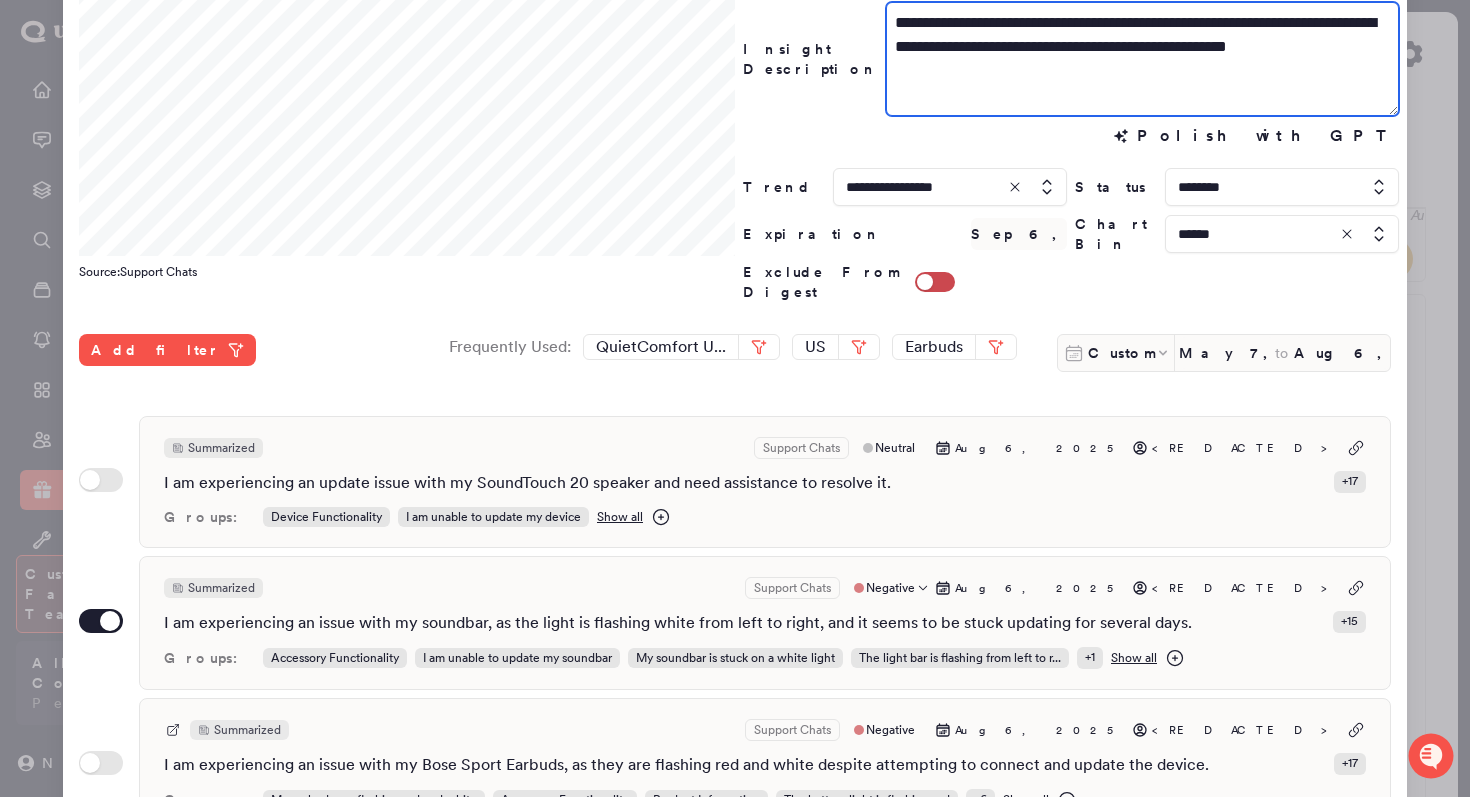 scroll, scrollTop: 0, scrollLeft: 0, axis: both 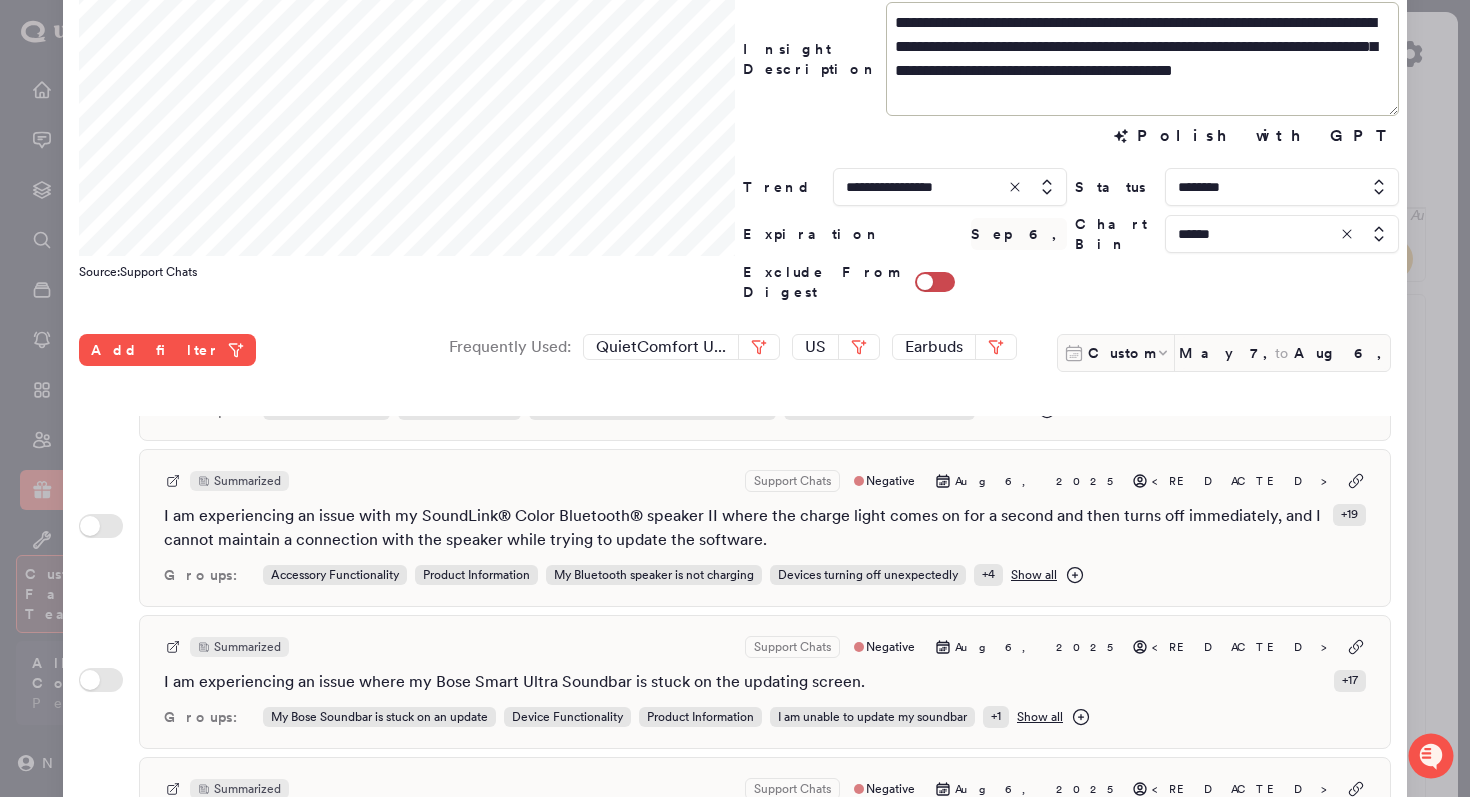 click on "Use setting" at bounding box center (101, 682) 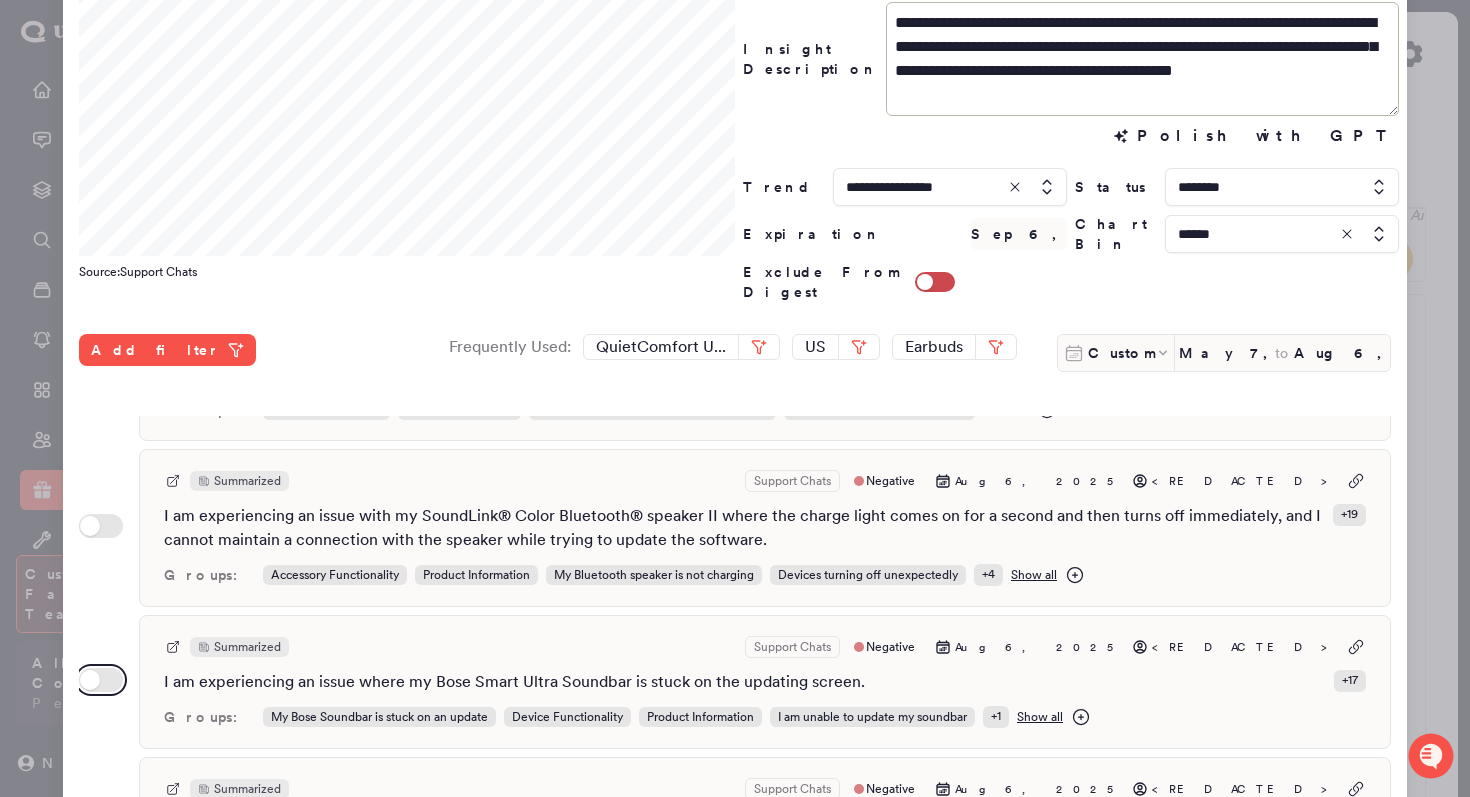 click on "Use setting" at bounding box center [101, 680] 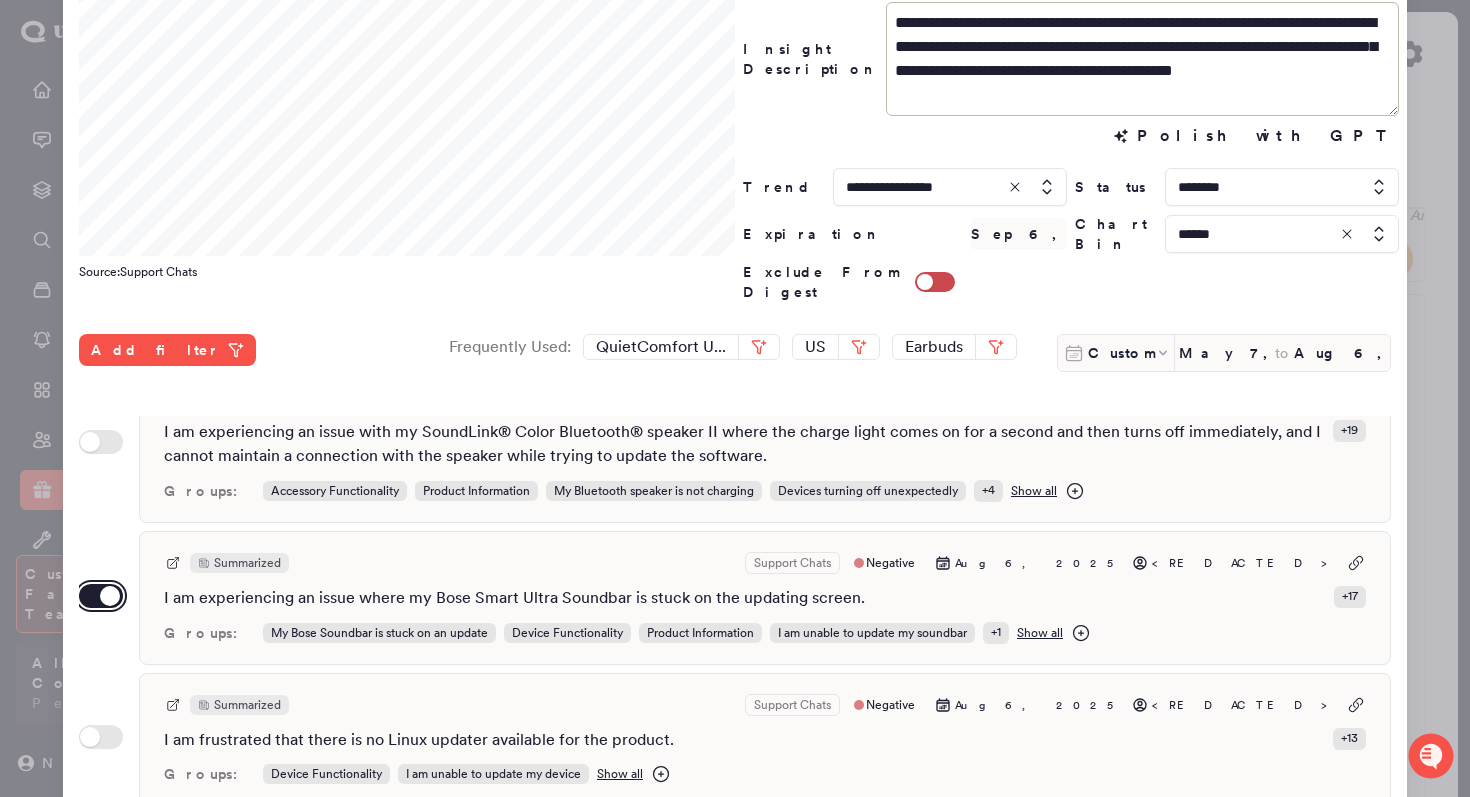 scroll, scrollTop: 0, scrollLeft: 0, axis: both 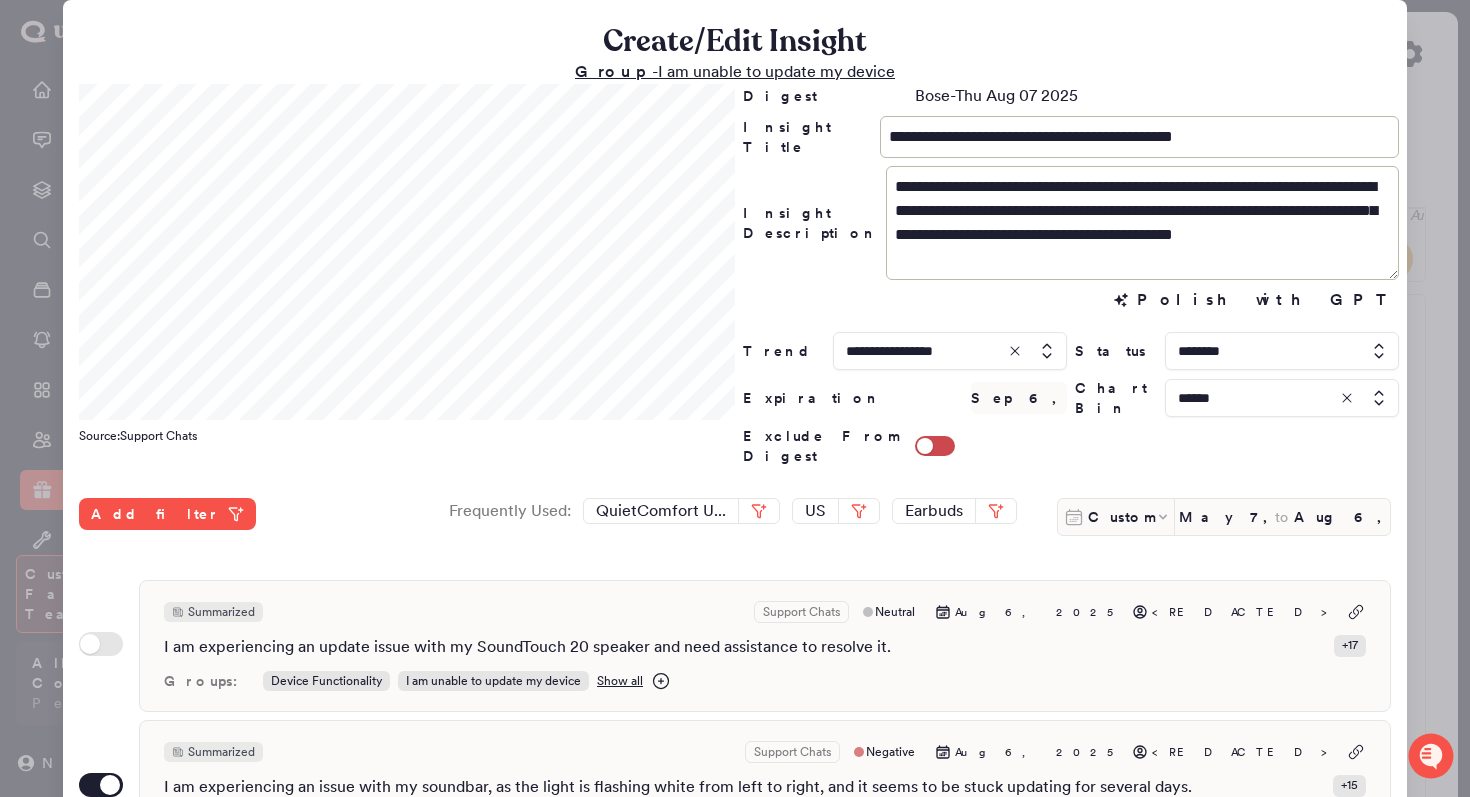 click on "Group  -  I am unable to update my device" at bounding box center [735, 71] 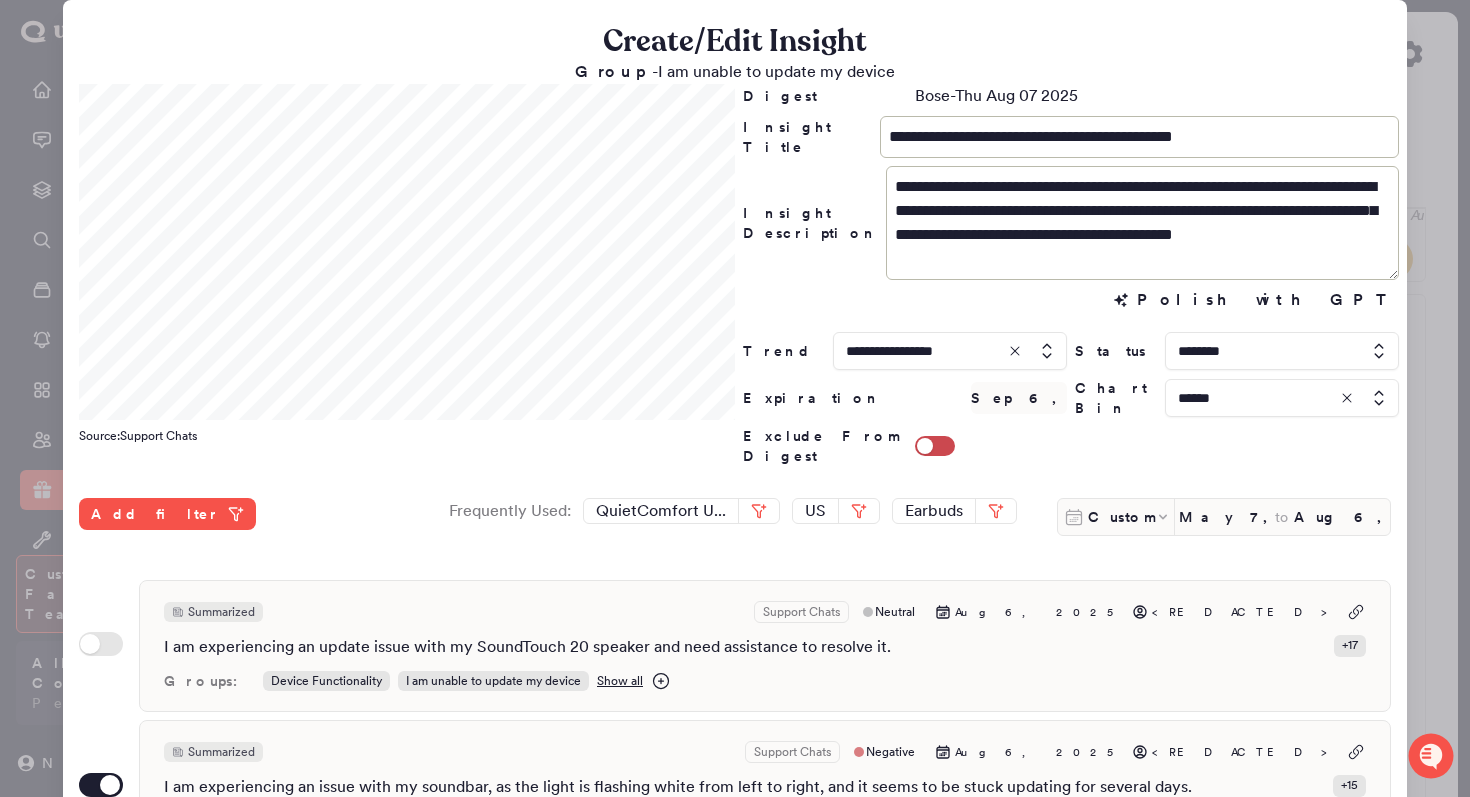 scroll, scrollTop: 531, scrollLeft: 0, axis: vertical 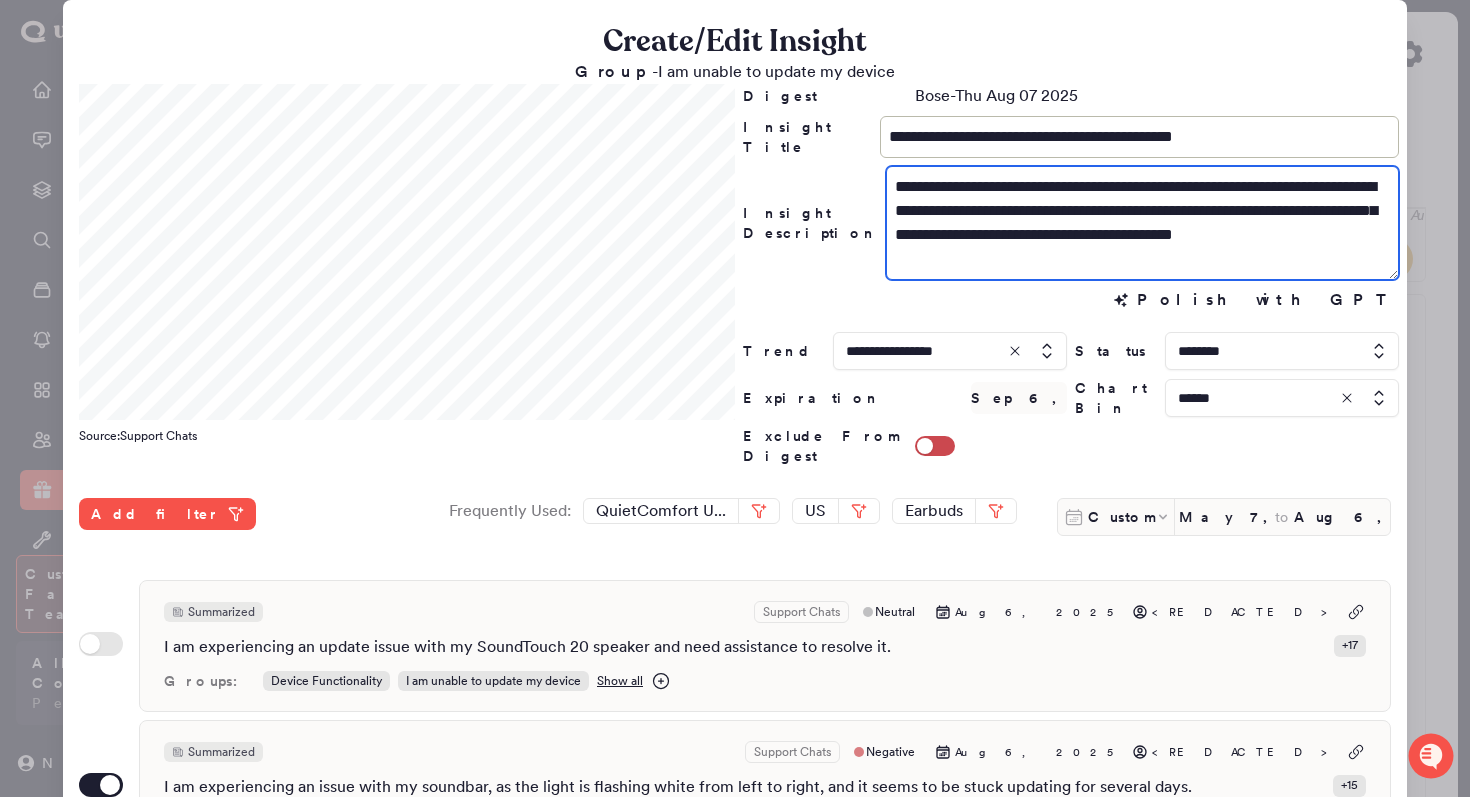 click on "**********" at bounding box center (1142, 223) 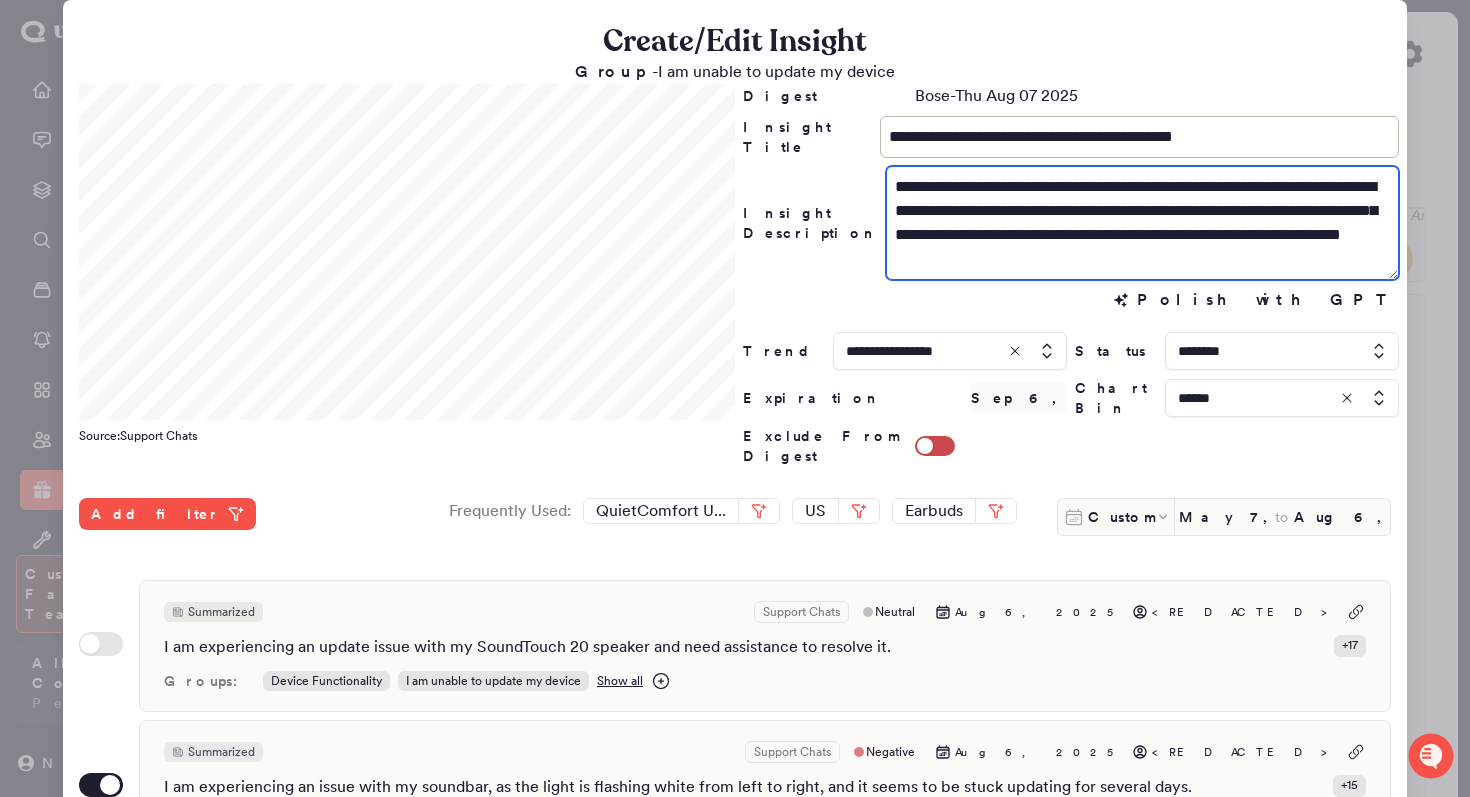 click on "**********" at bounding box center [1142, 223] 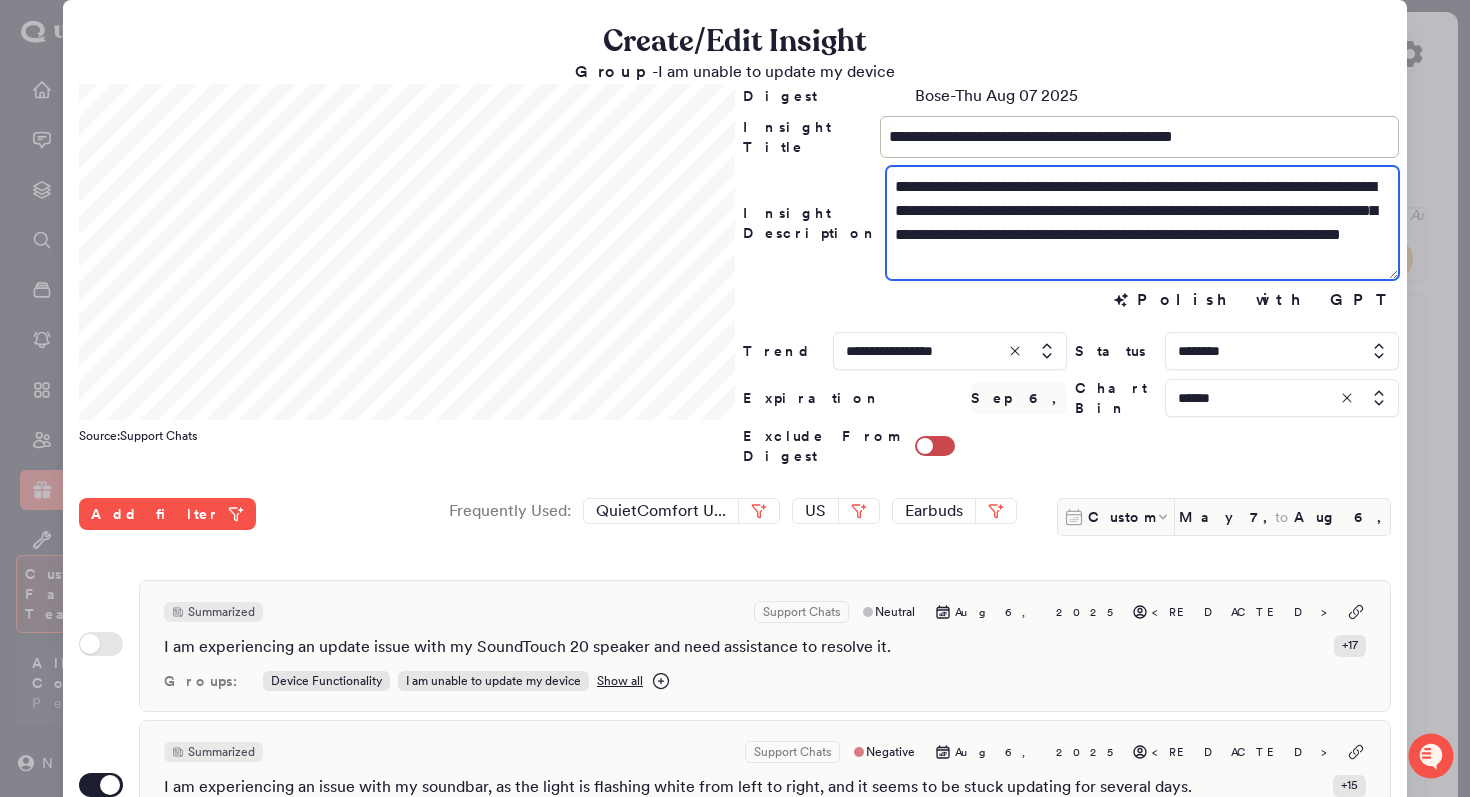 click on "**********" at bounding box center (1142, 223) 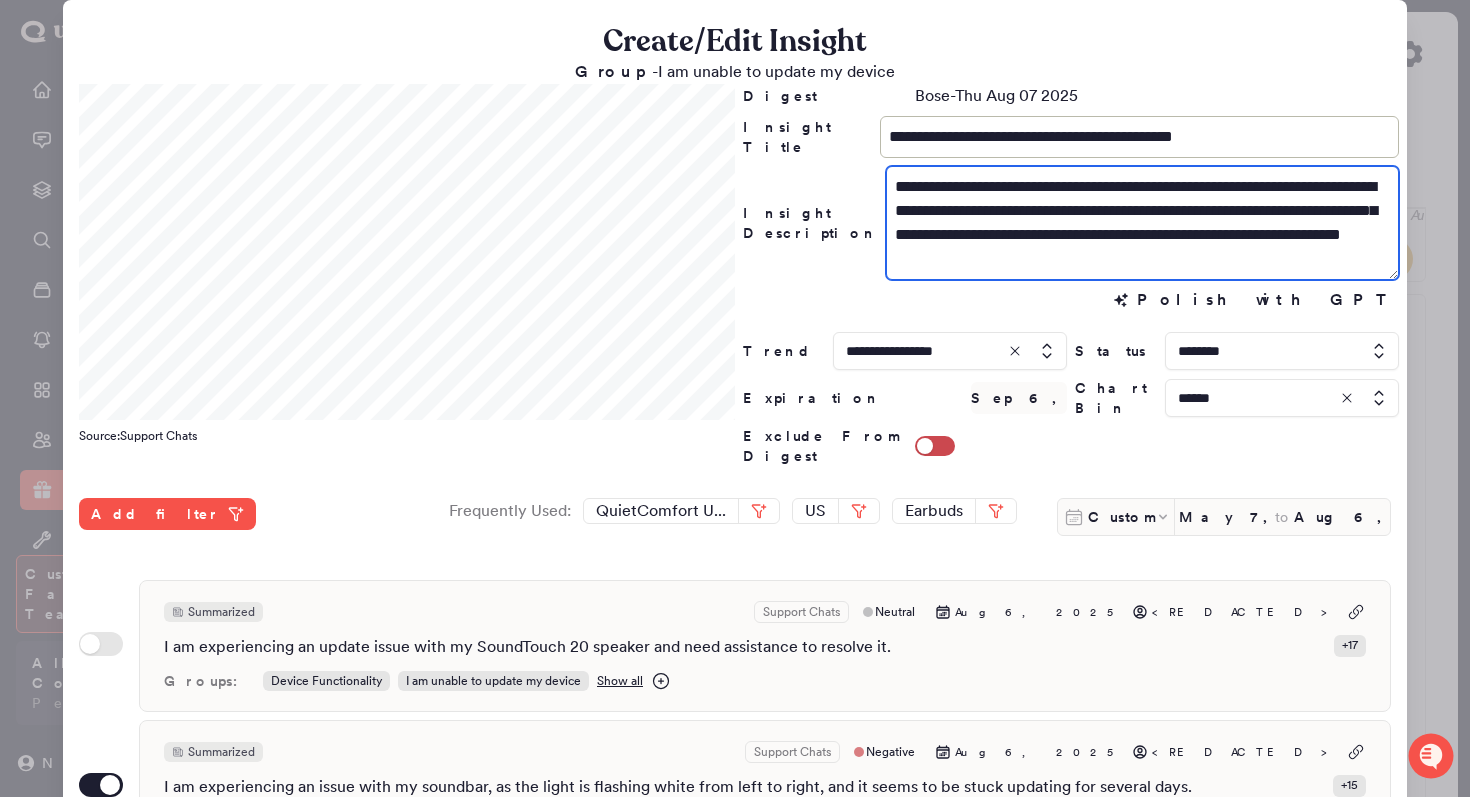 drag, startPoint x: 1192, startPoint y: 262, endPoint x: 1259, endPoint y: 206, distance: 87.32124 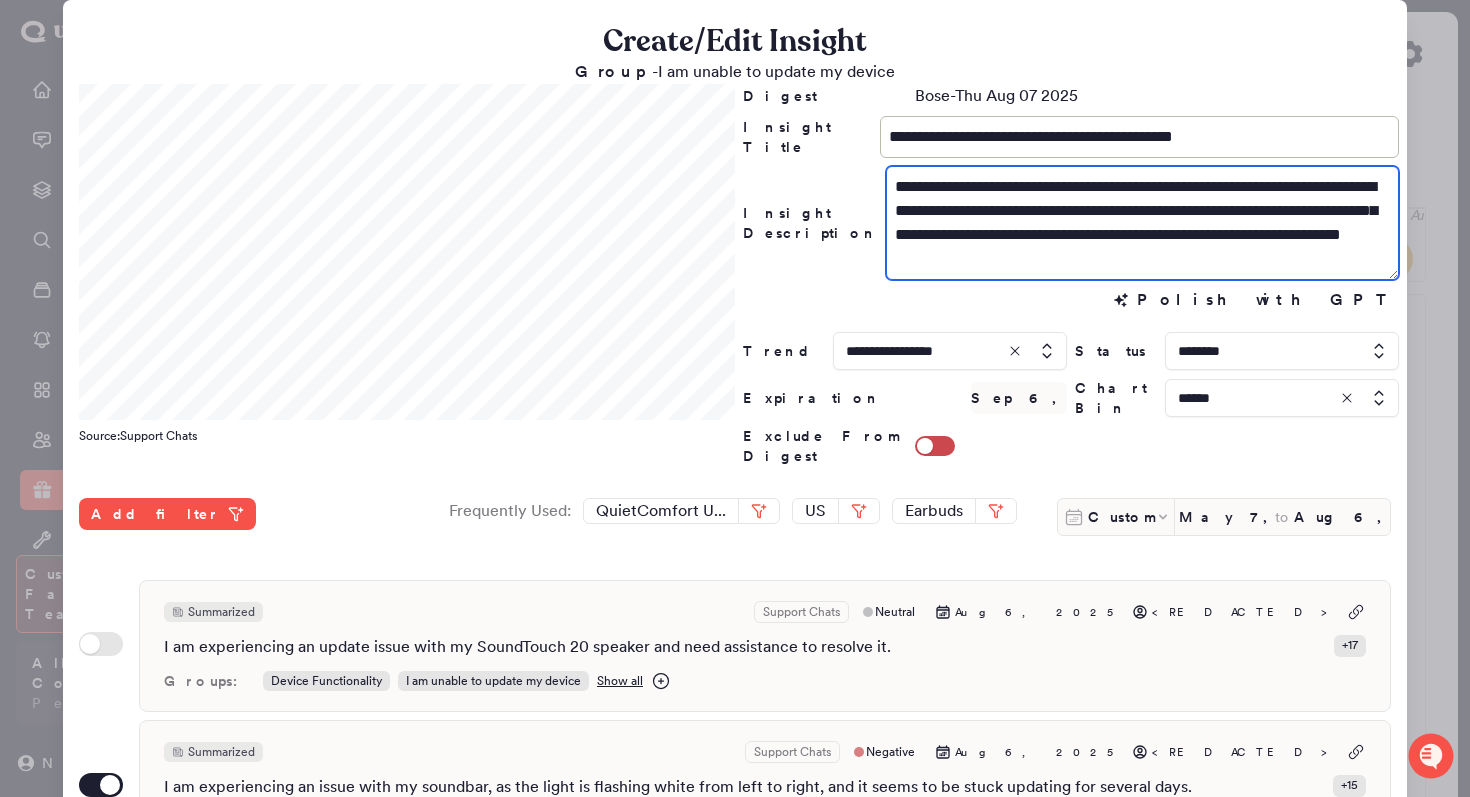 click on "**********" at bounding box center (1142, 223) 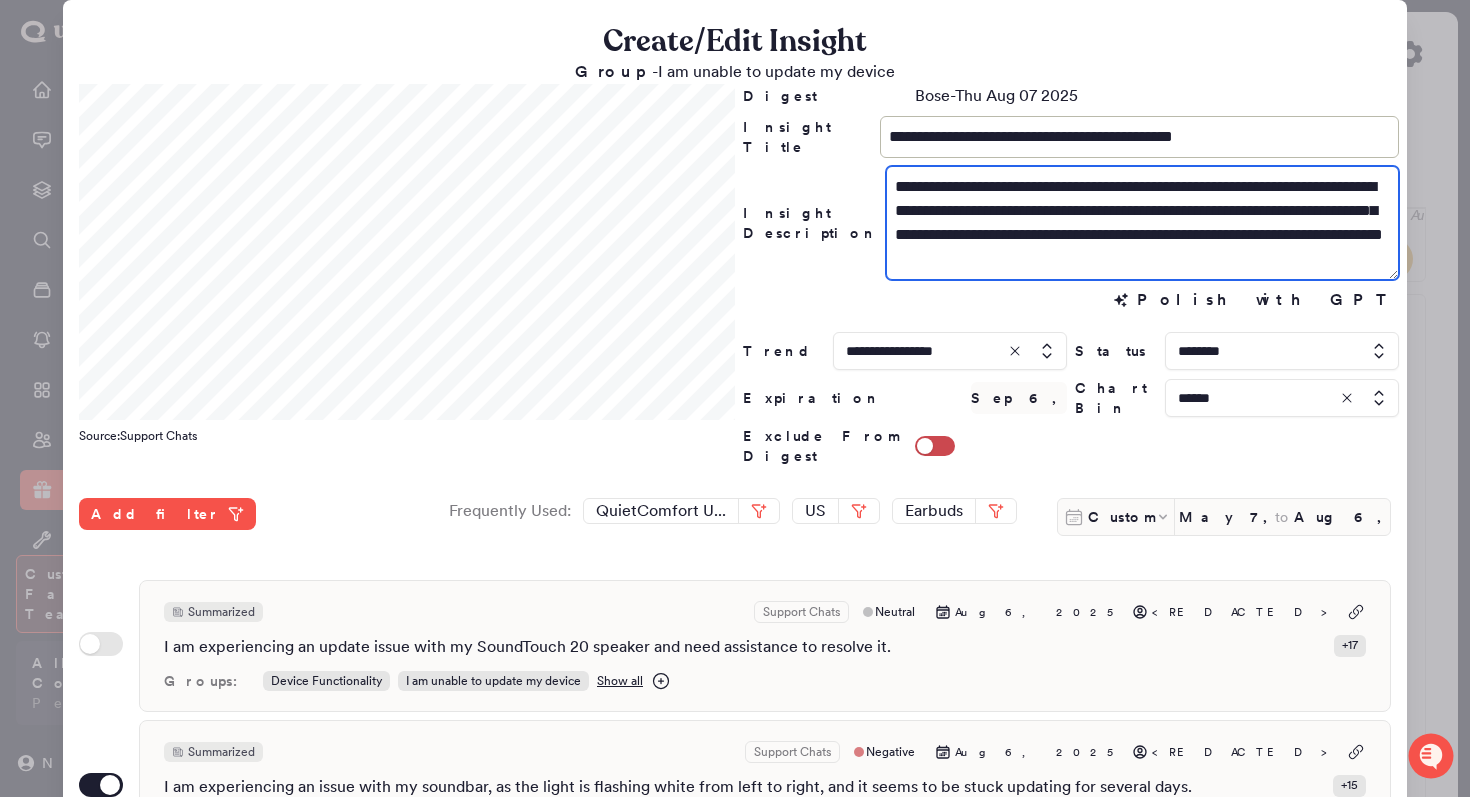 click on "**********" at bounding box center (1142, 223) 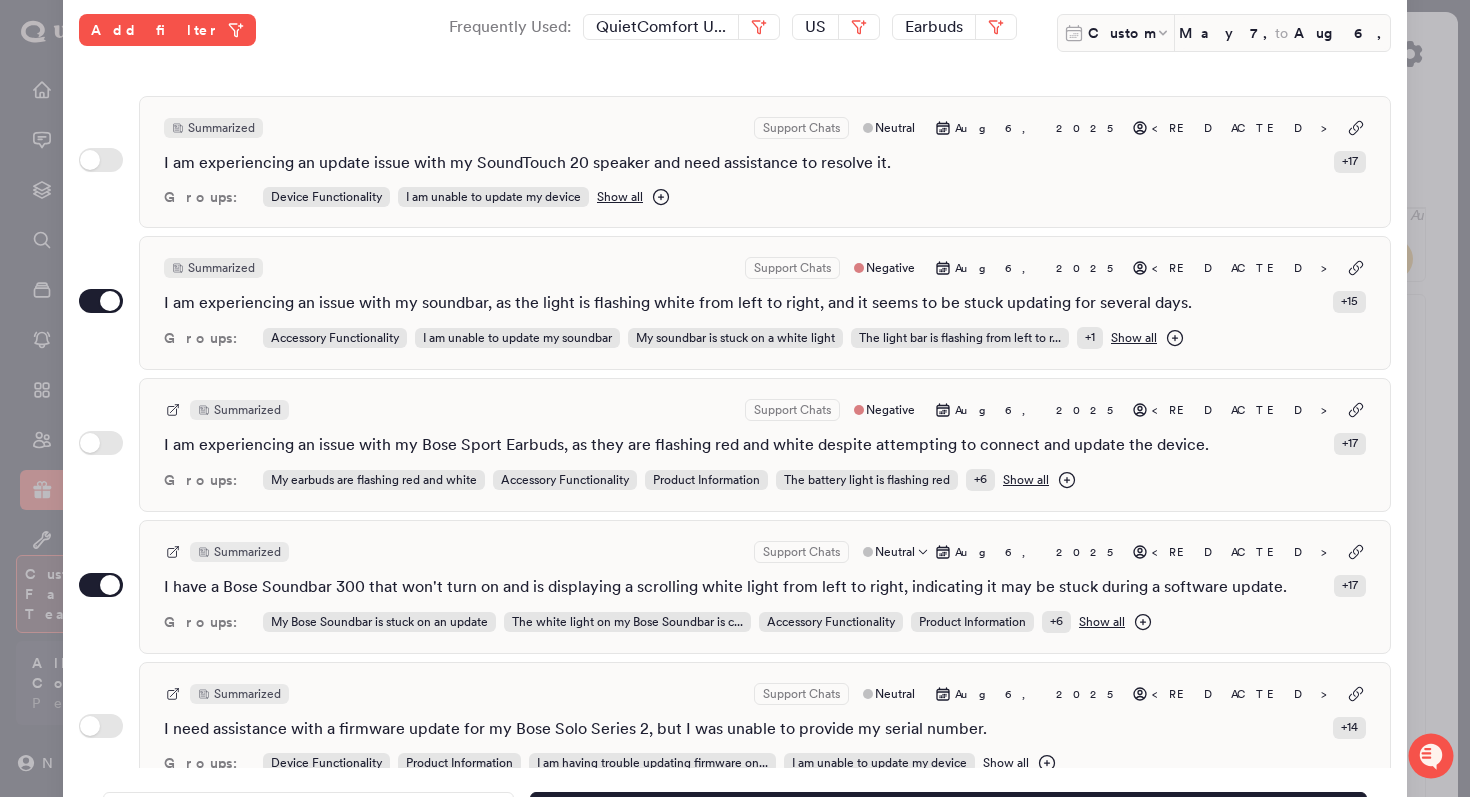 scroll, scrollTop: 531, scrollLeft: 0, axis: vertical 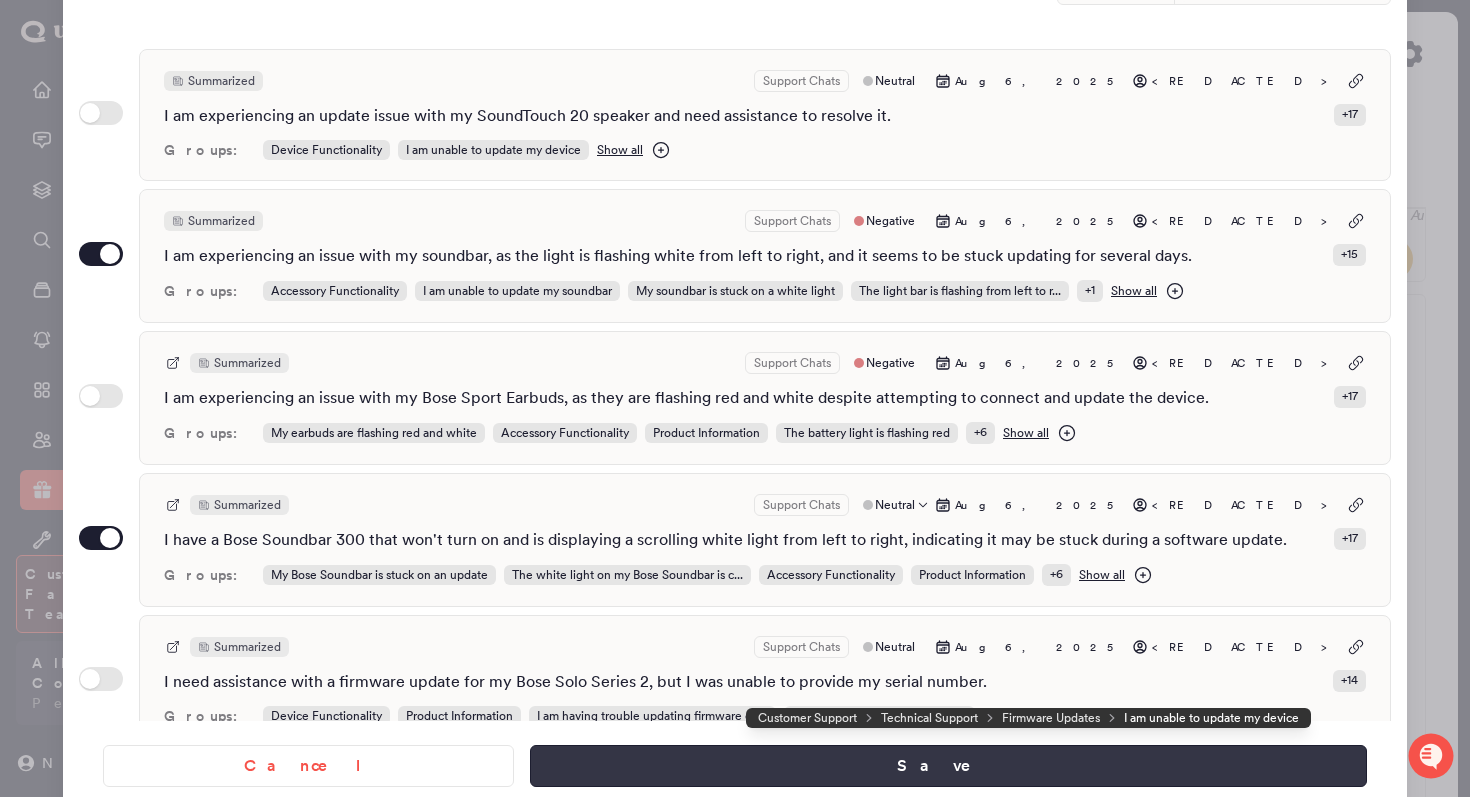 type on "**********" 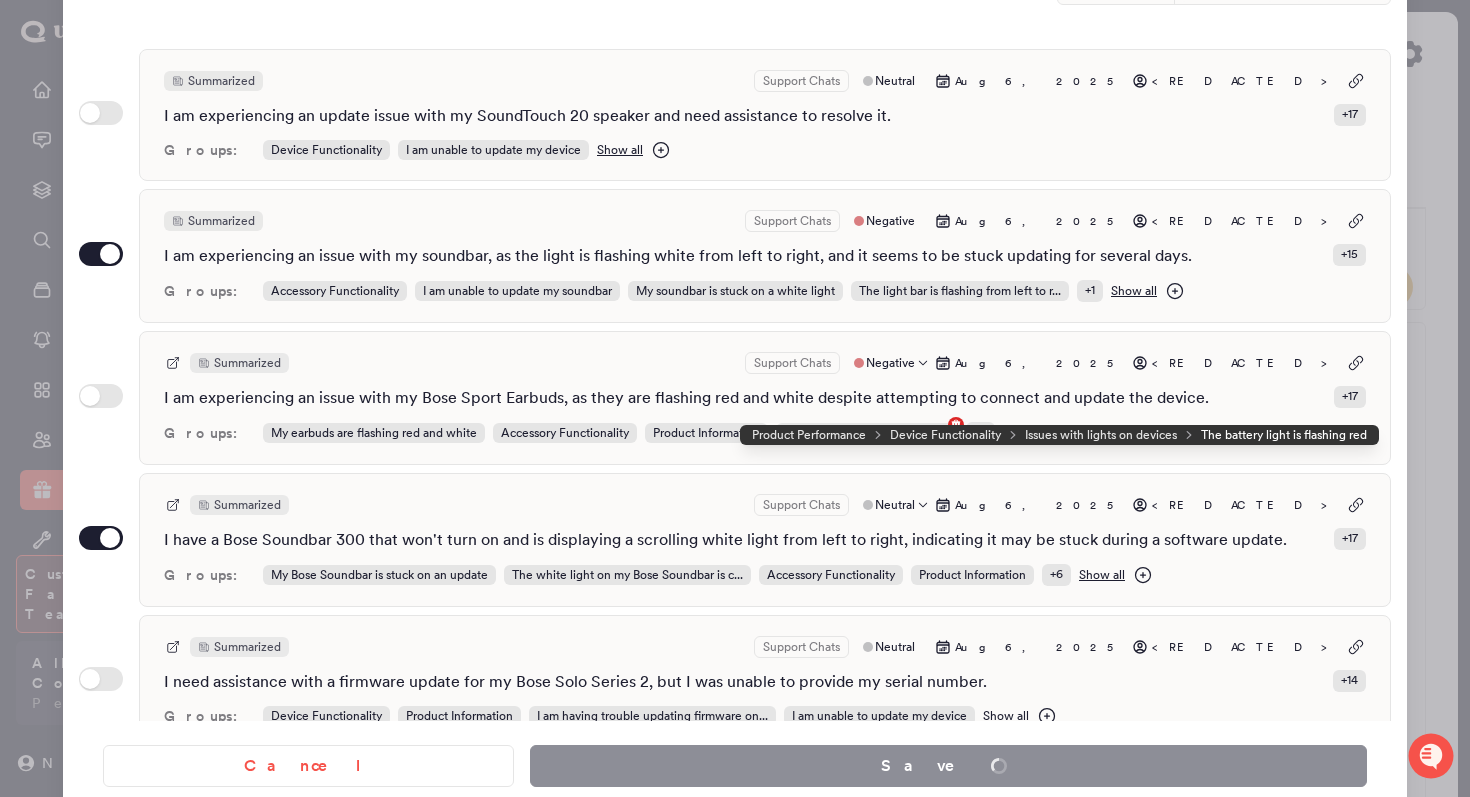 scroll, scrollTop: 13549, scrollLeft: 0, axis: vertical 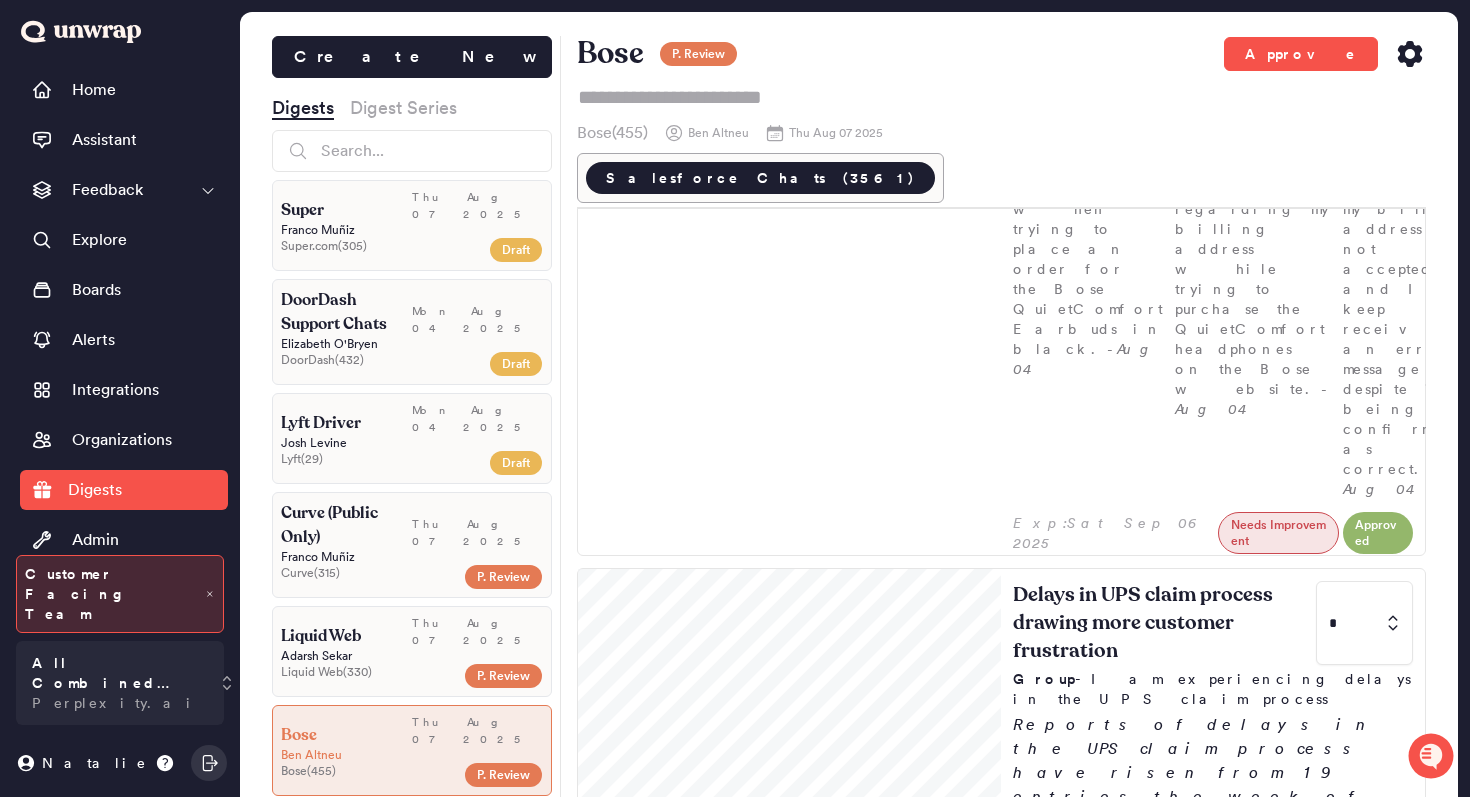 click at bounding box center (1364, 1539) 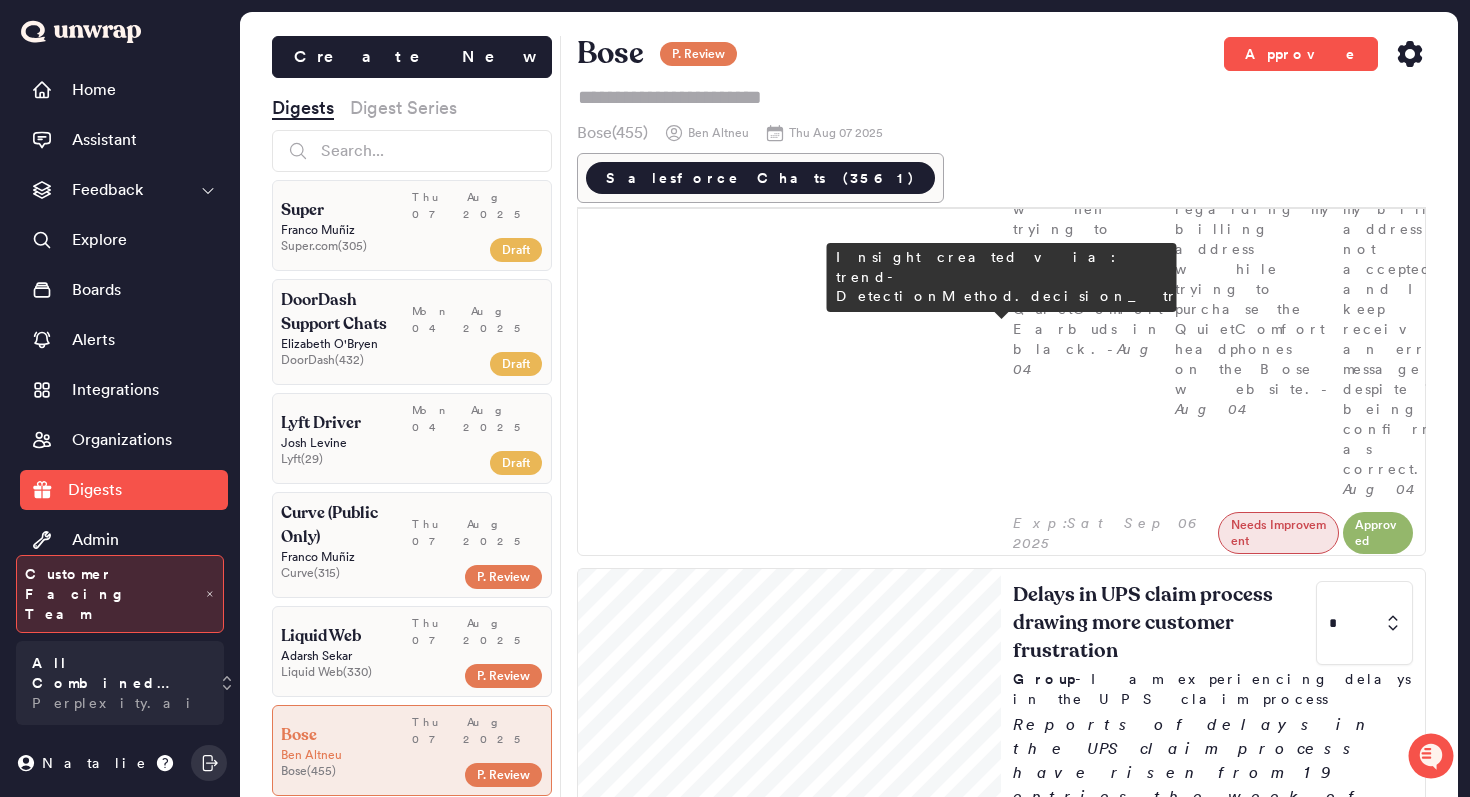 type on "*" 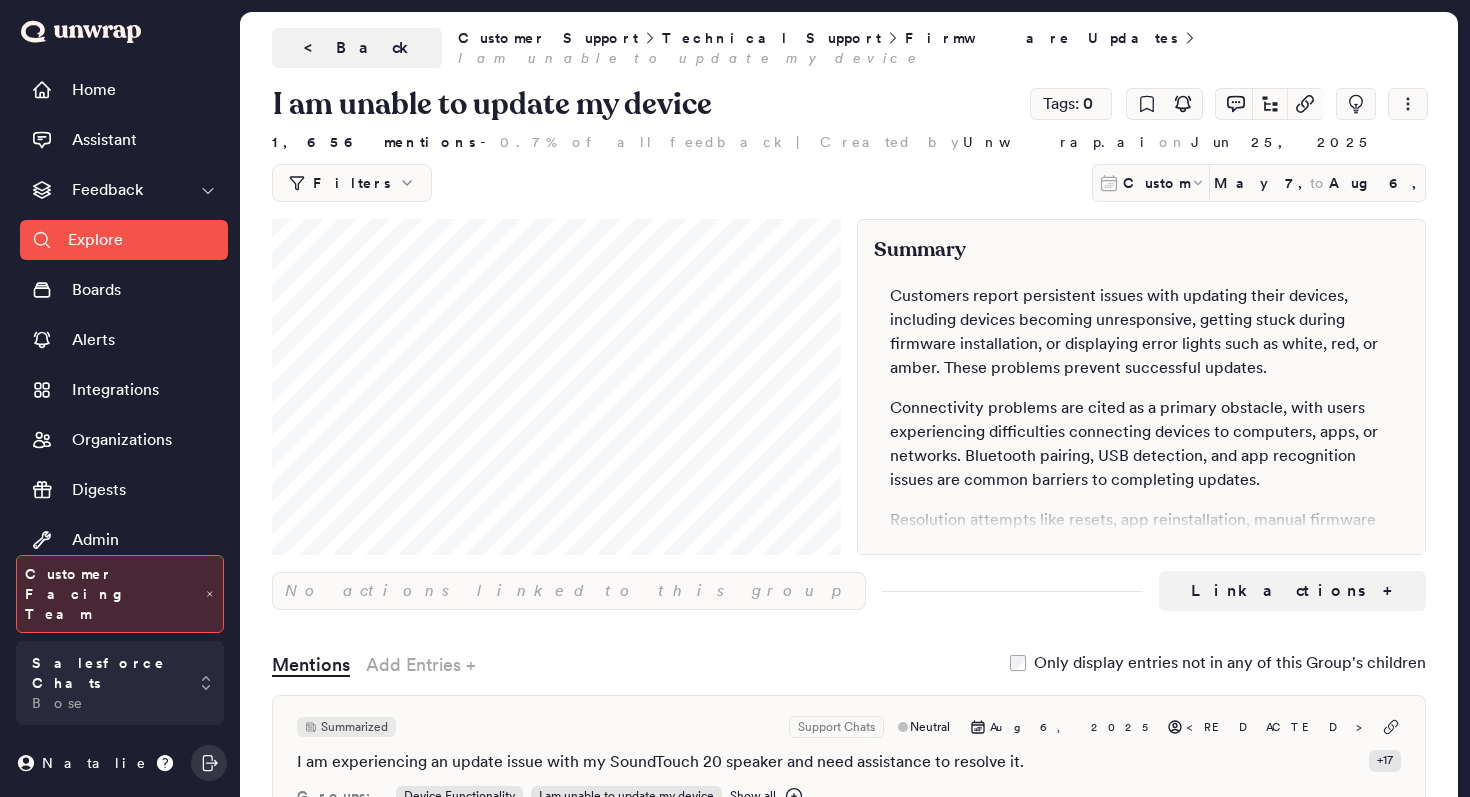 scroll, scrollTop: 0, scrollLeft: 0, axis: both 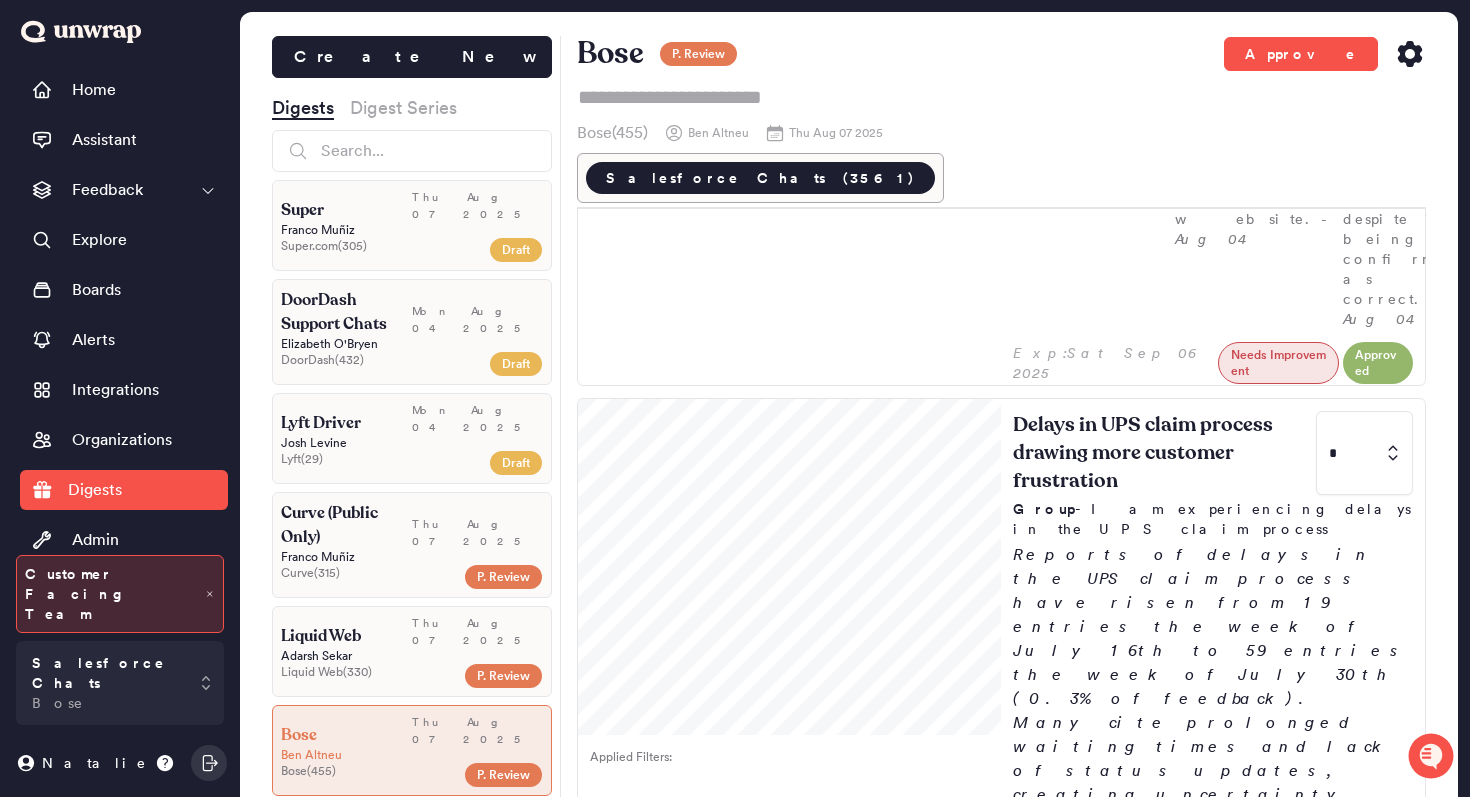 drag, startPoint x: 1343, startPoint y: 58, endPoint x: 1382, endPoint y: 58, distance: 39 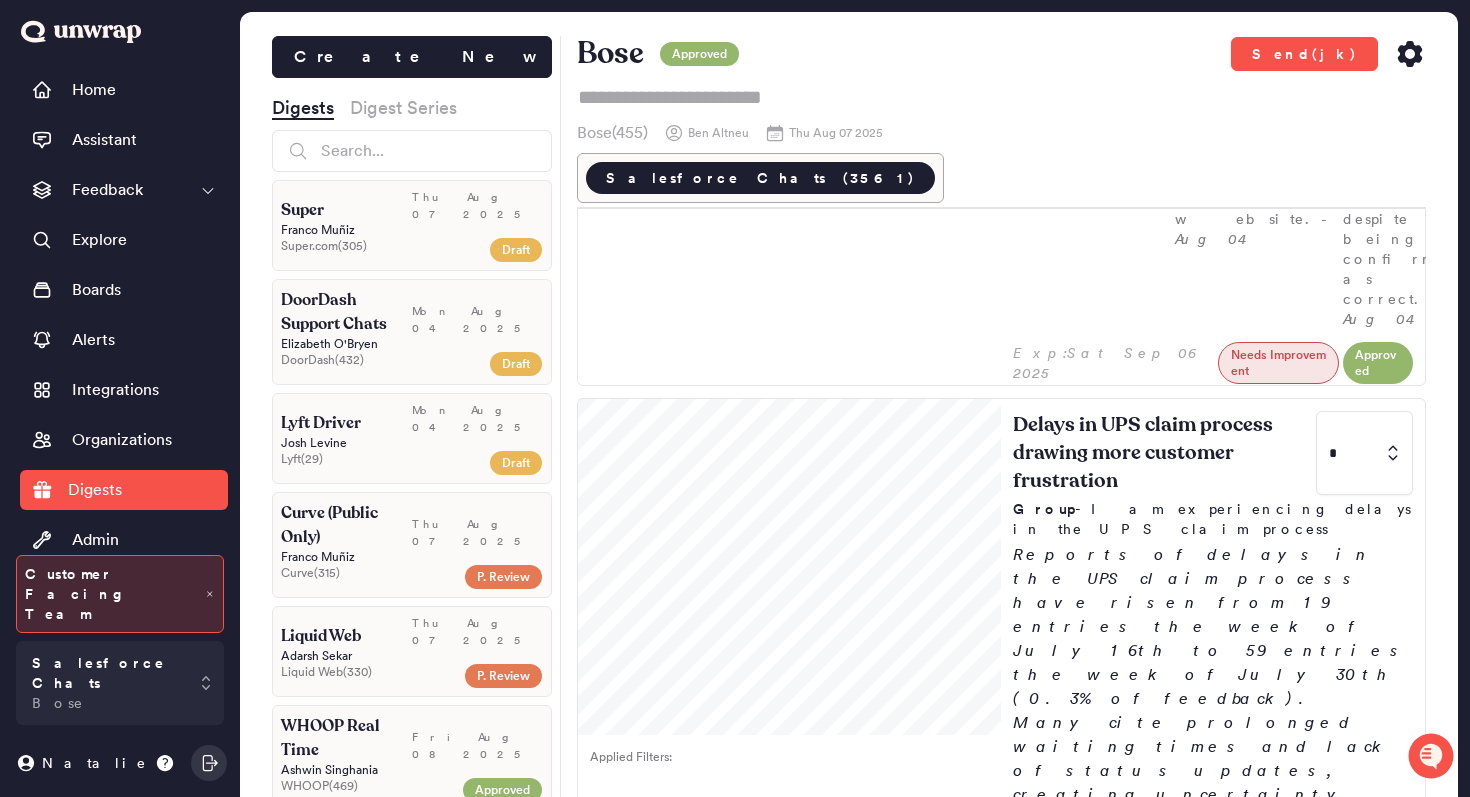 click 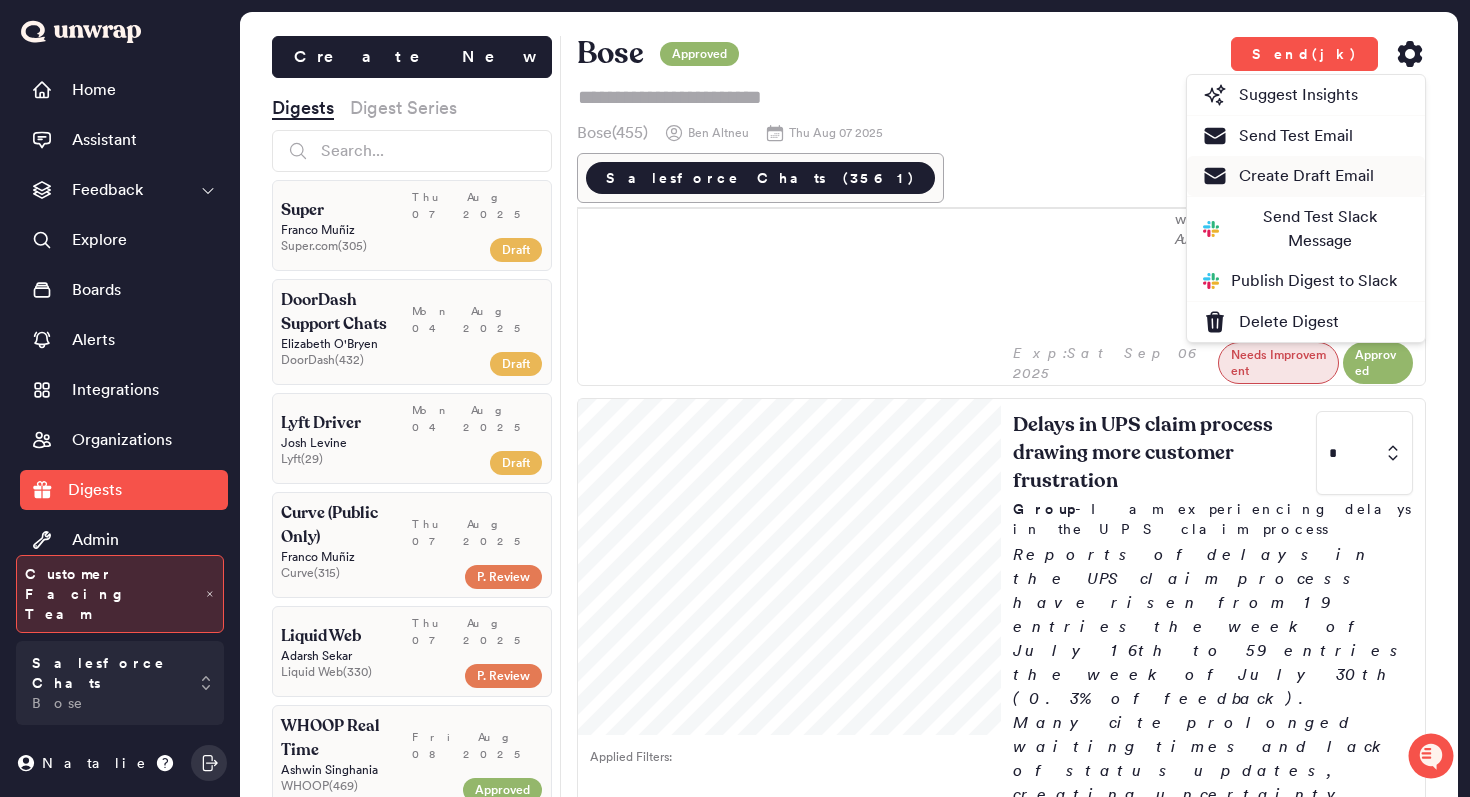 click on "Create Draft Email" at bounding box center [1288, 176] 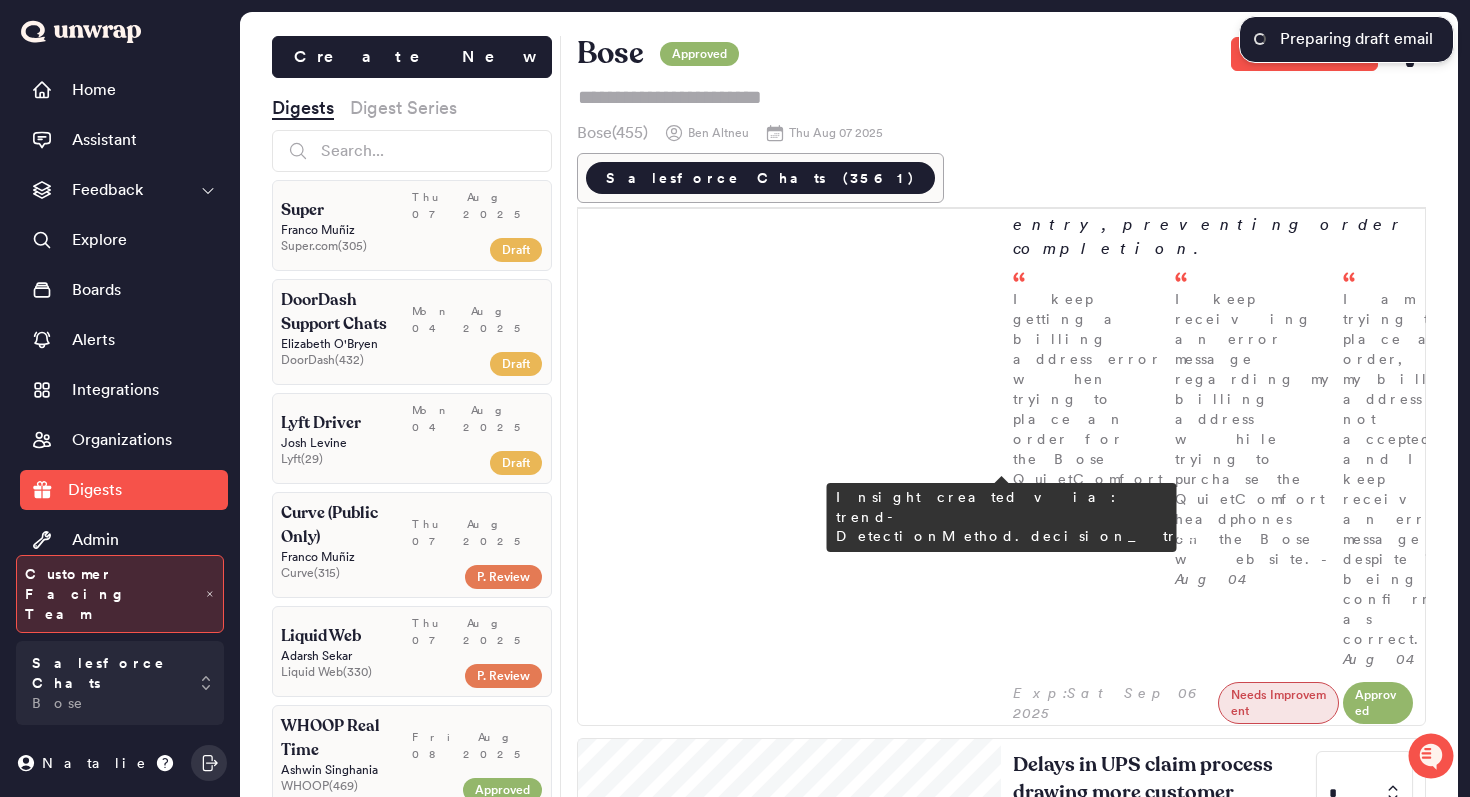 scroll, scrollTop: 1356, scrollLeft: 0, axis: vertical 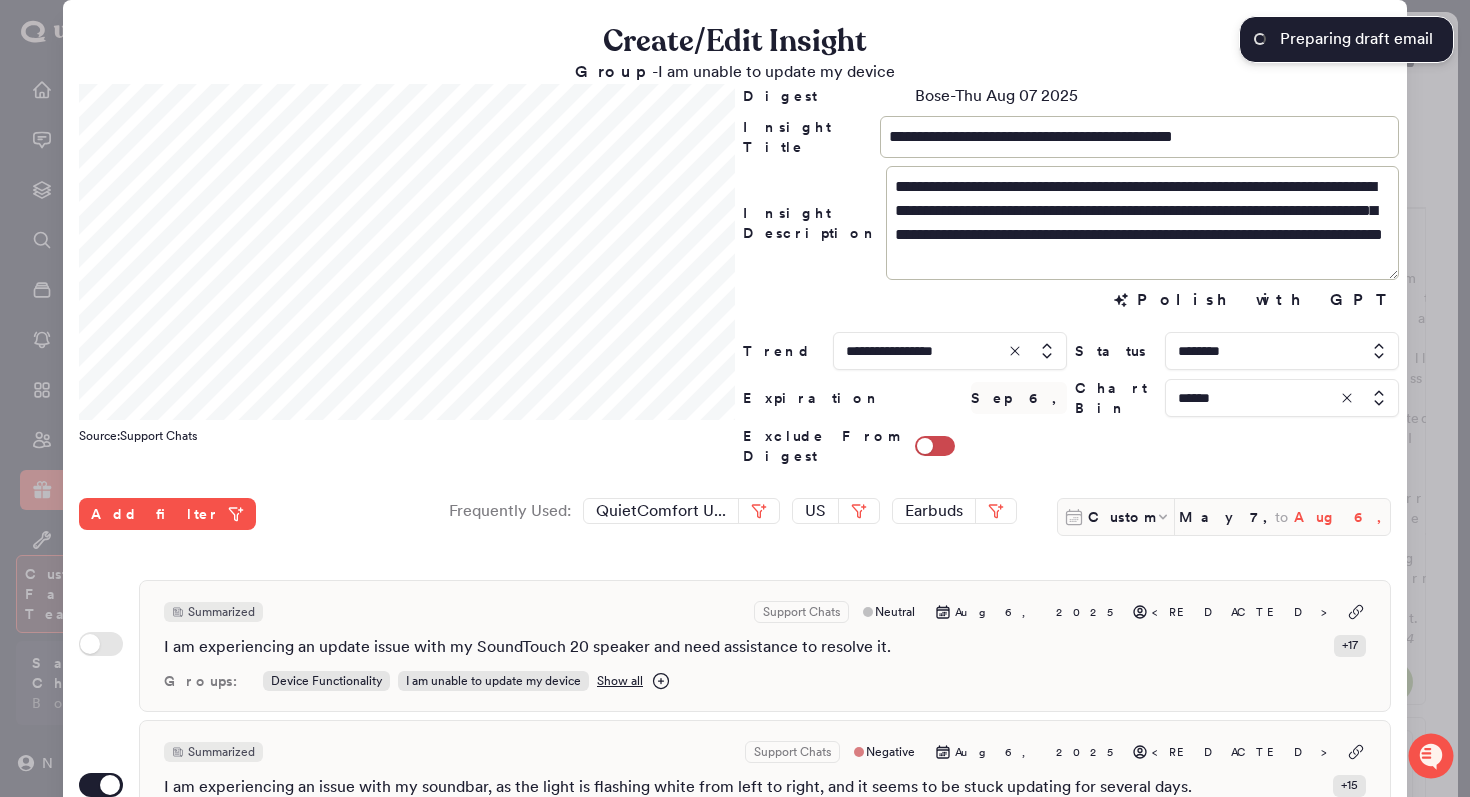 click on "Aug 6, 2025" at bounding box center [1342, 517] 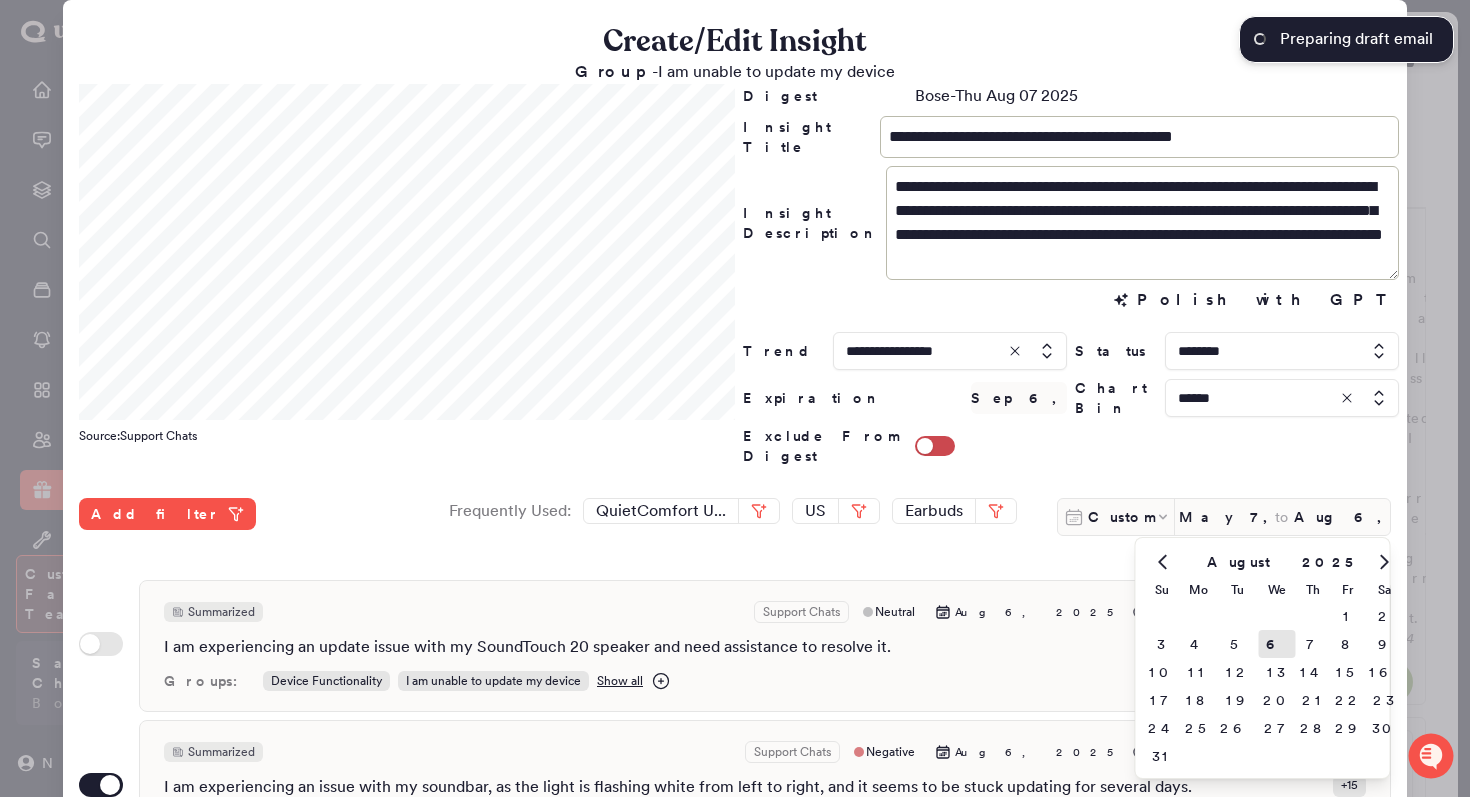 click on "Custom May 7, 2025 to Aug 6, 2025 August 2025 Su Mo Tu We Th Fr Sa 1 2 3 4 5 6 7 8 9 10 11 12 13 14 15 16 17 18 19 20 21 22 23 24 25 26 27 28 29 30 31" at bounding box center (1224, 517) 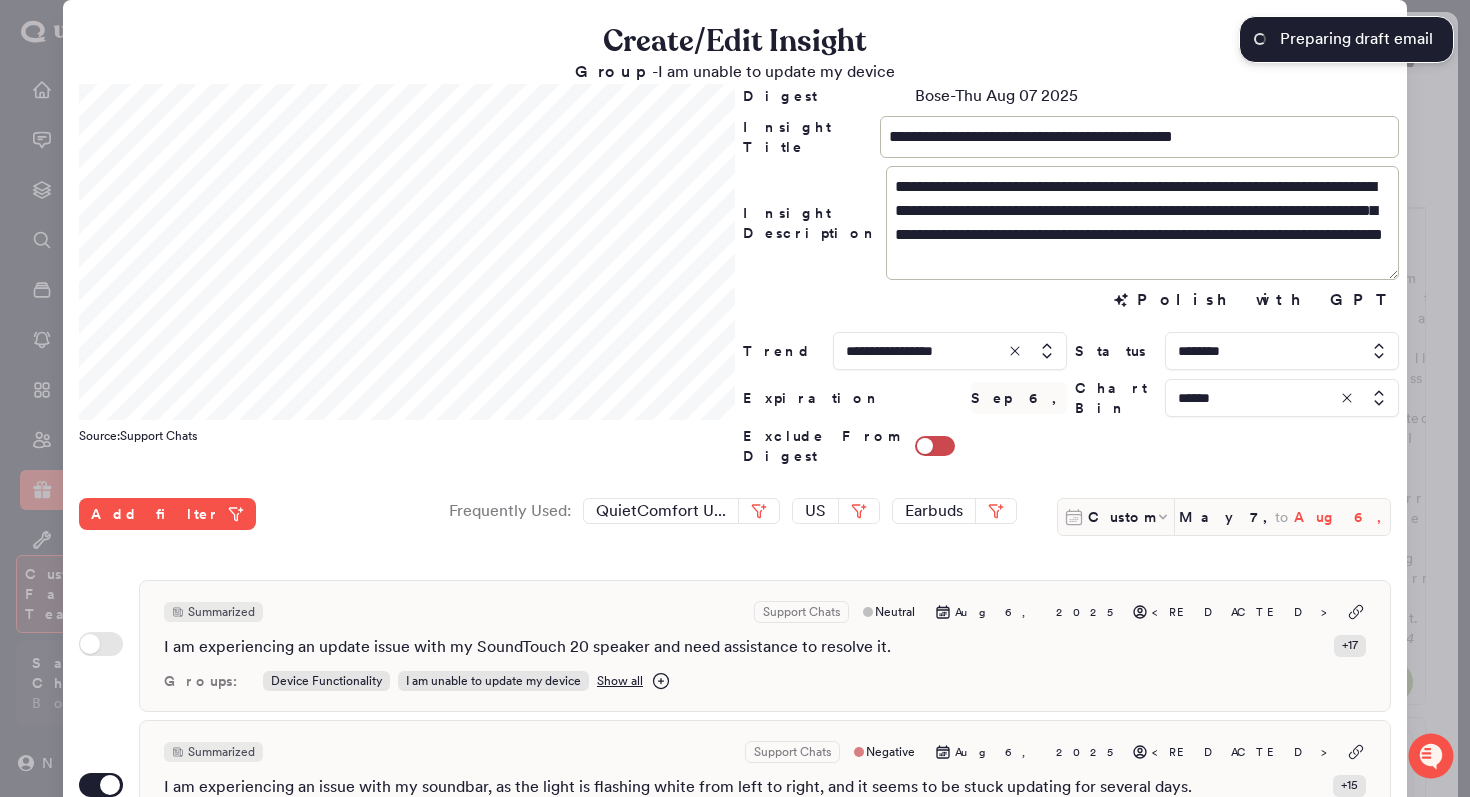 click on "Aug 6, 2025" at bounding box center [1342, 517] 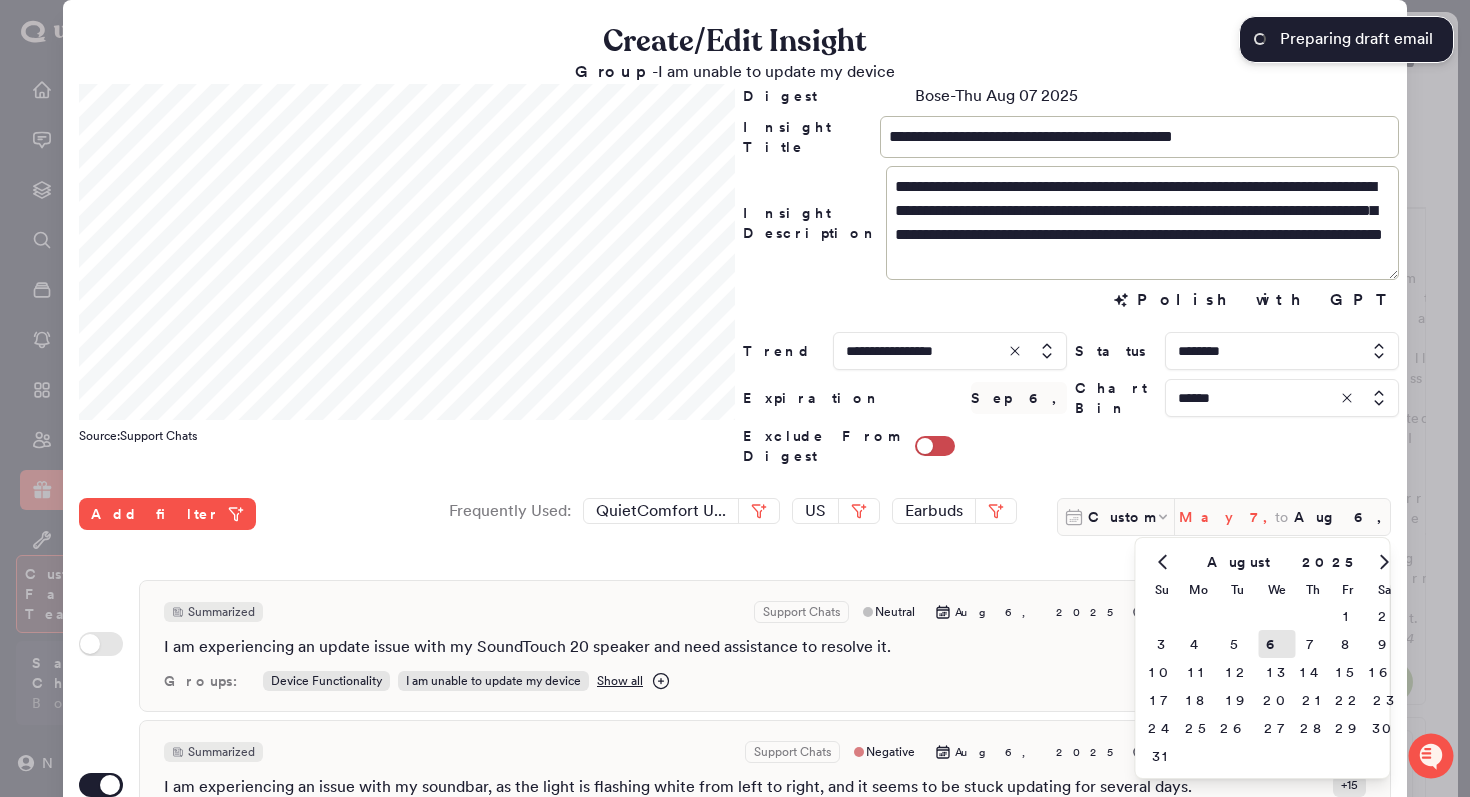 click on "May 7, 2025" at bounding box center (1227, 517) 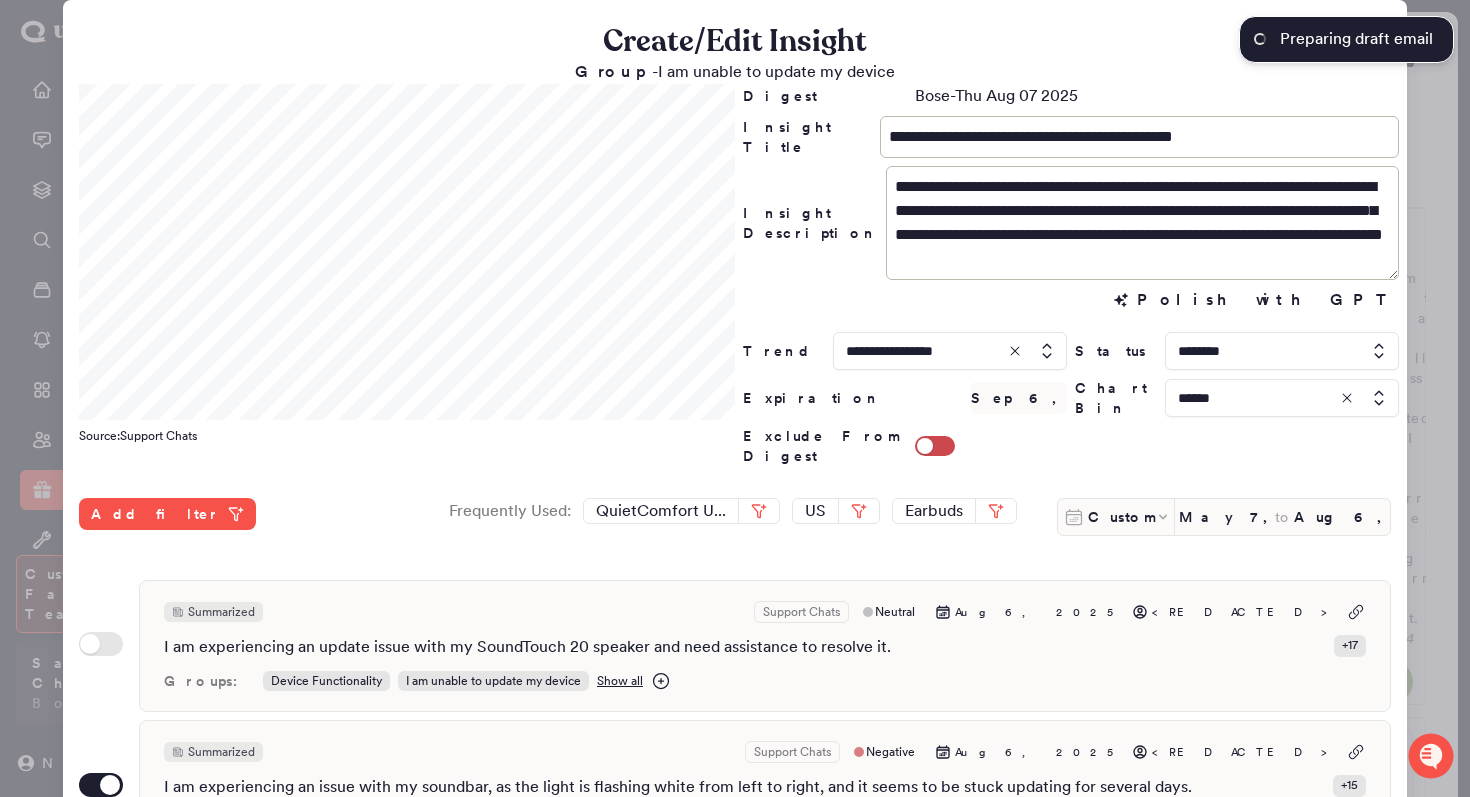 click at bounding box center [735, 398] 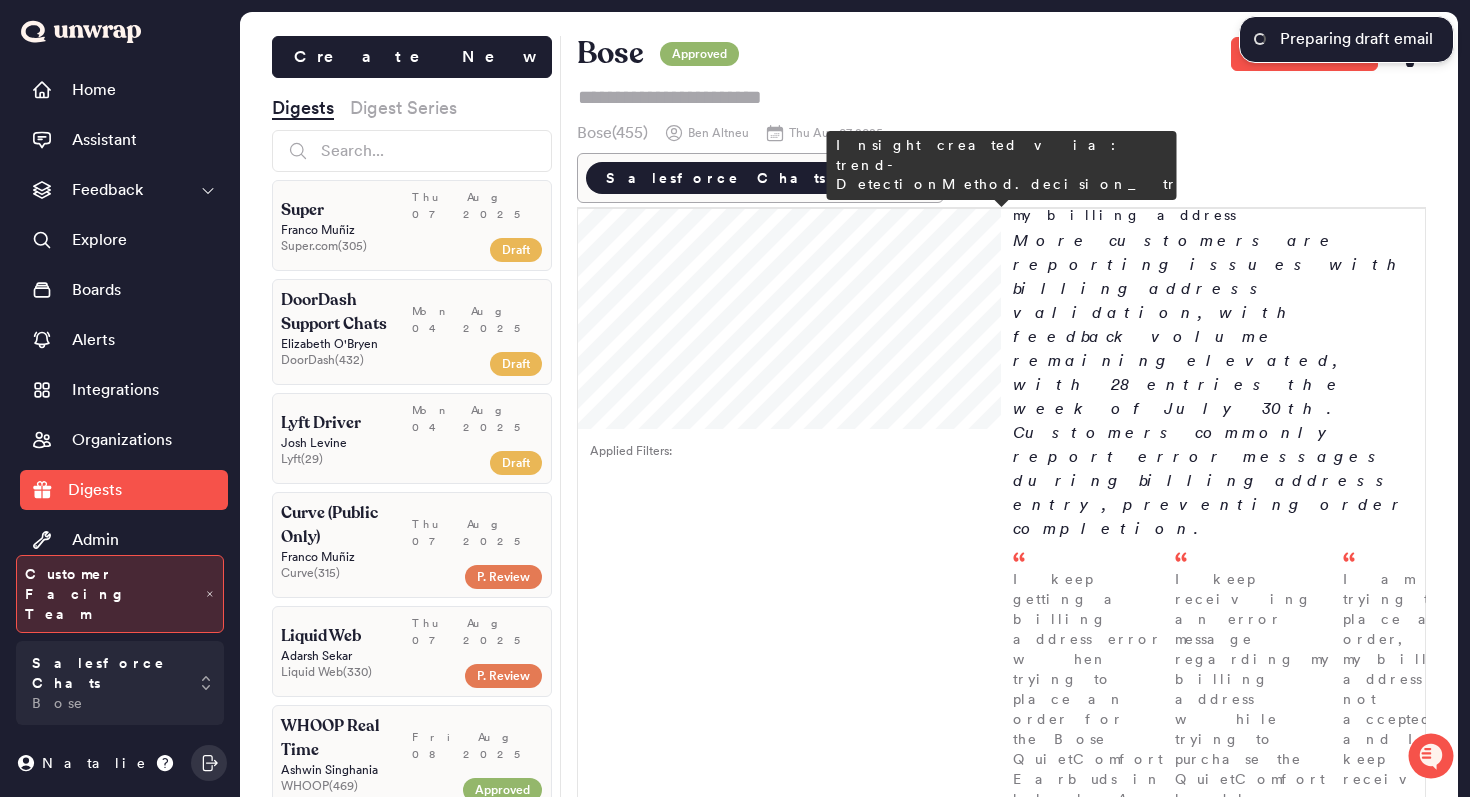 scroll, scrollTop: 1046, scrollLeft: 0, axis: vertical 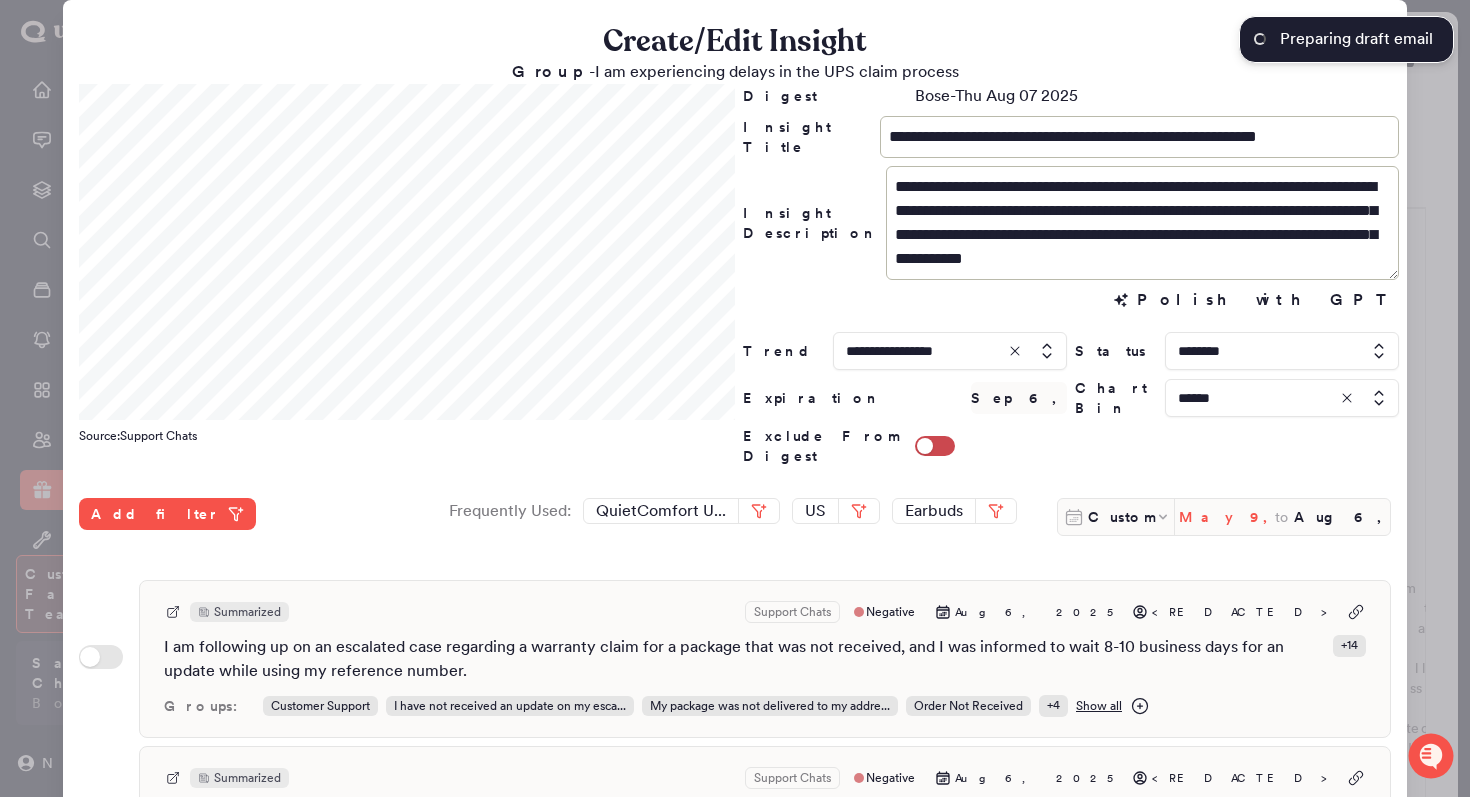 click on "May 9, 2025" at bounding box center [1227, 517] 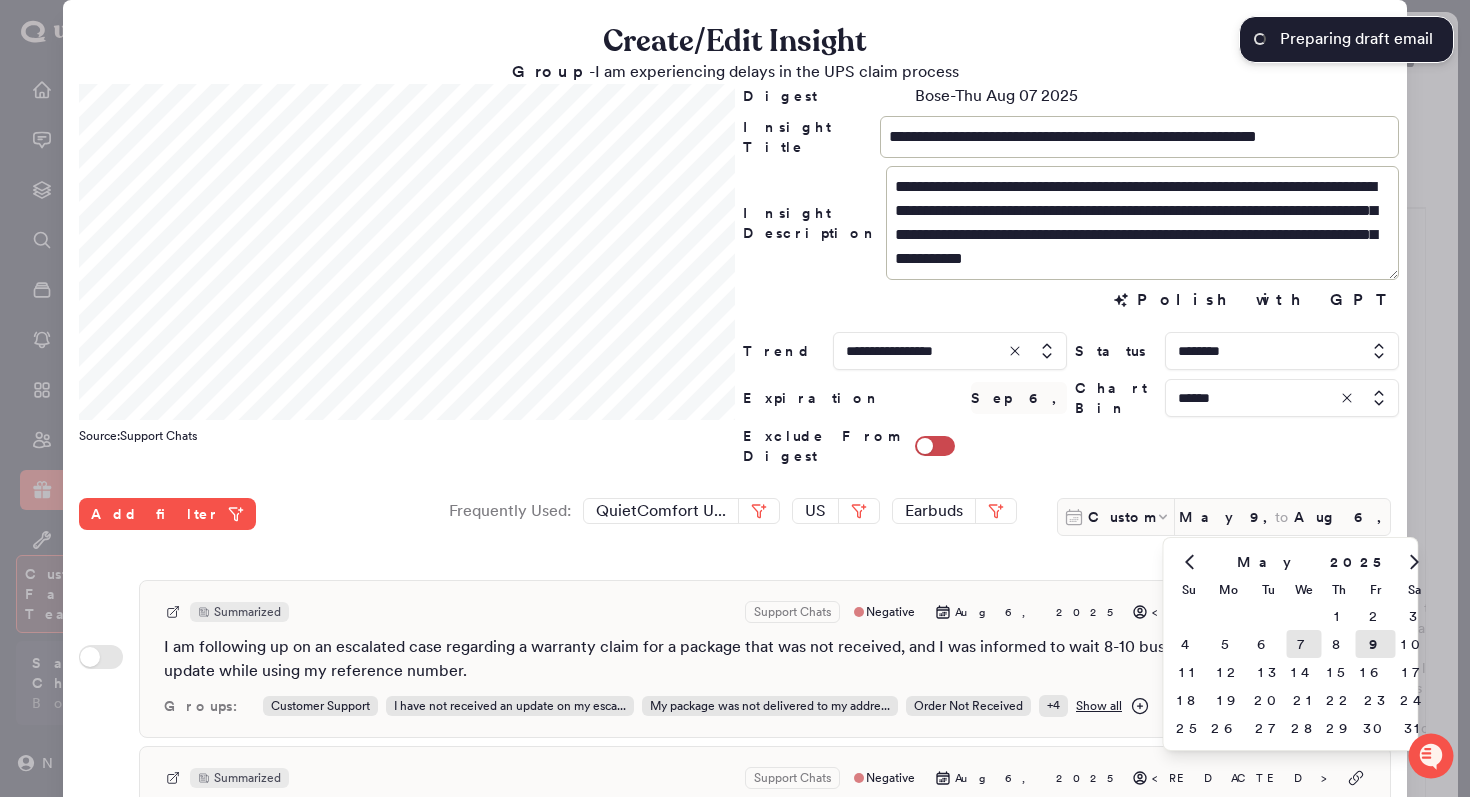 click on "7" at bounding box center [1304, 644] 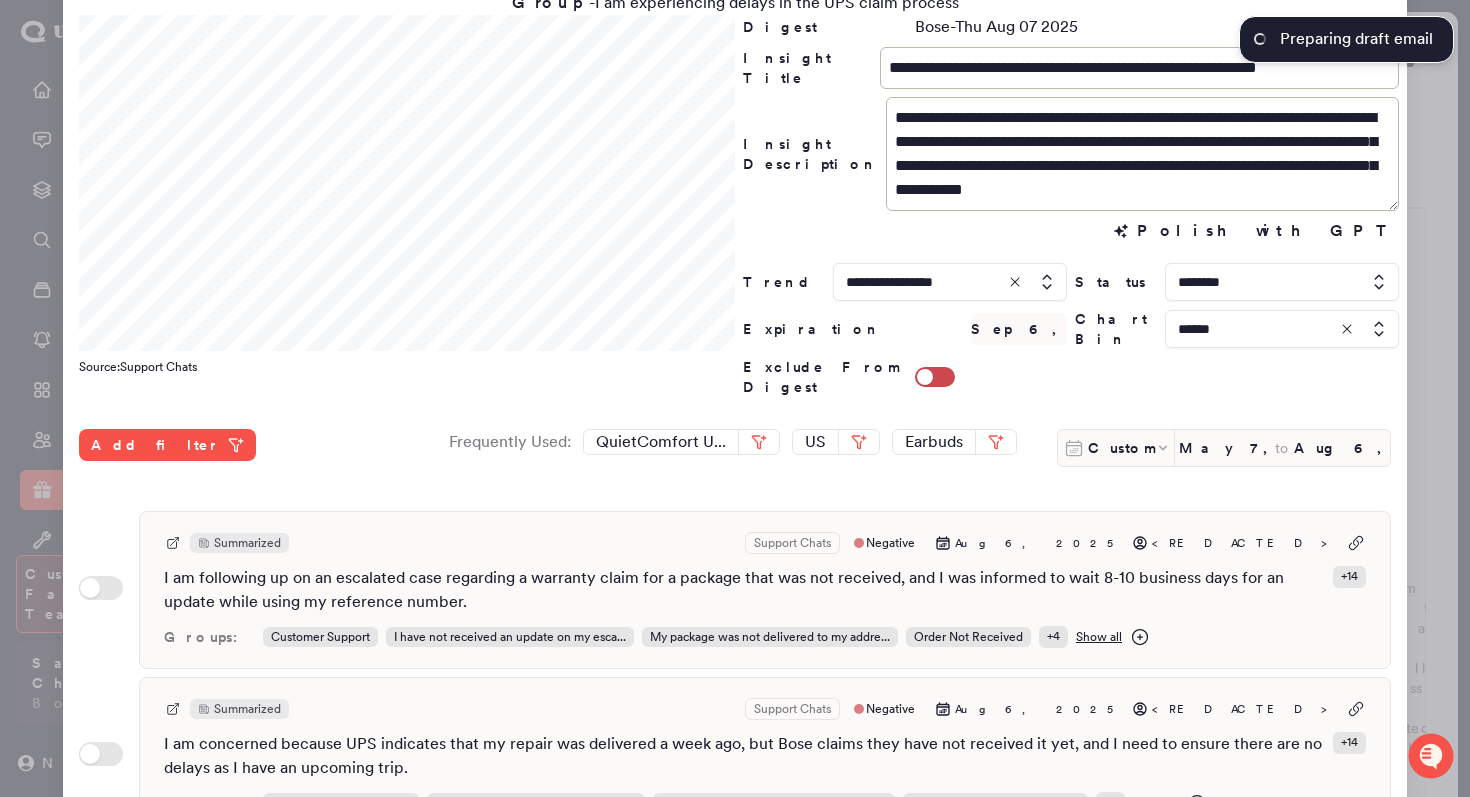 scroll, scrollTop: 531, scrollLeft: 0, axis: vertical 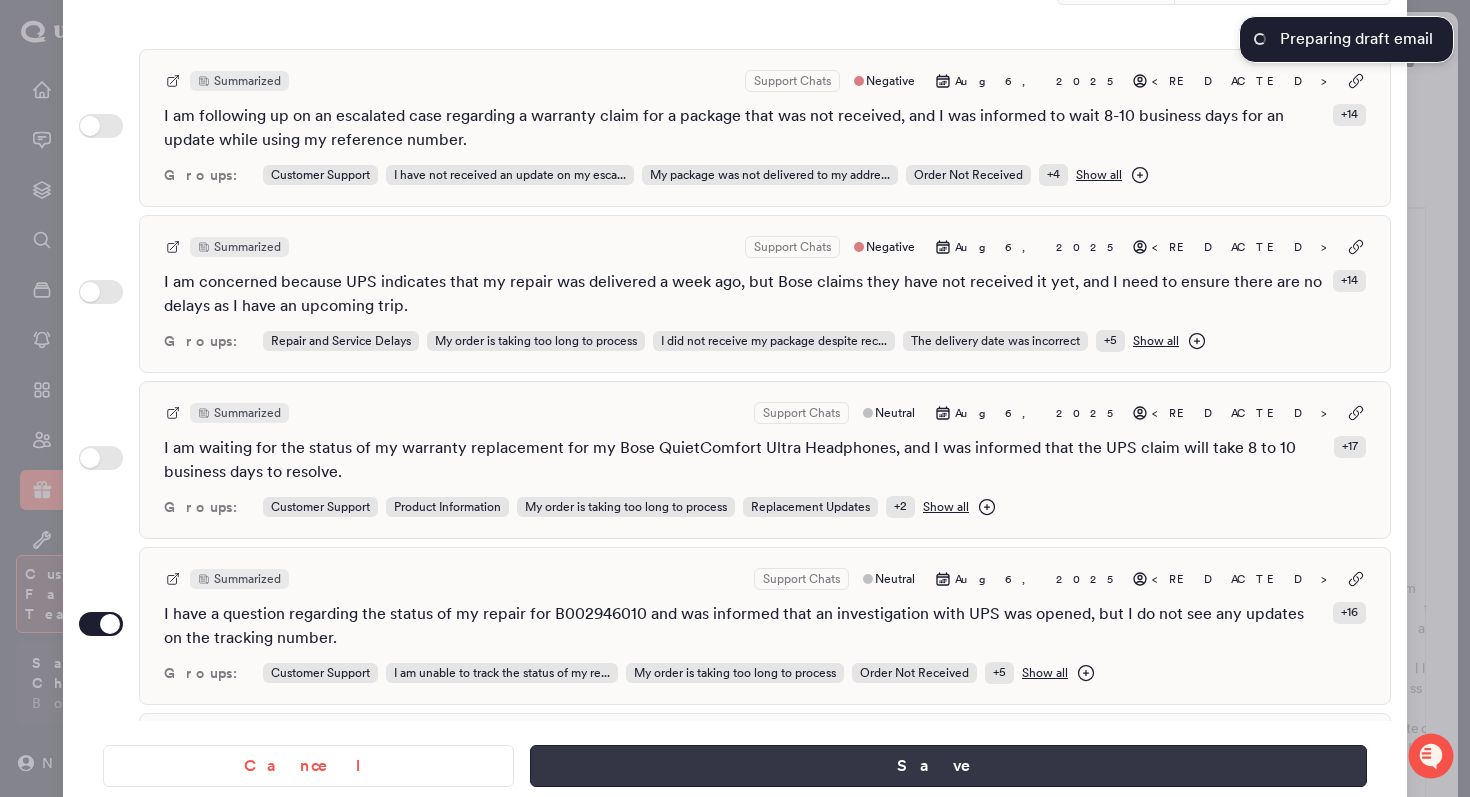 click on "Save" at bounding box center [948, 766] 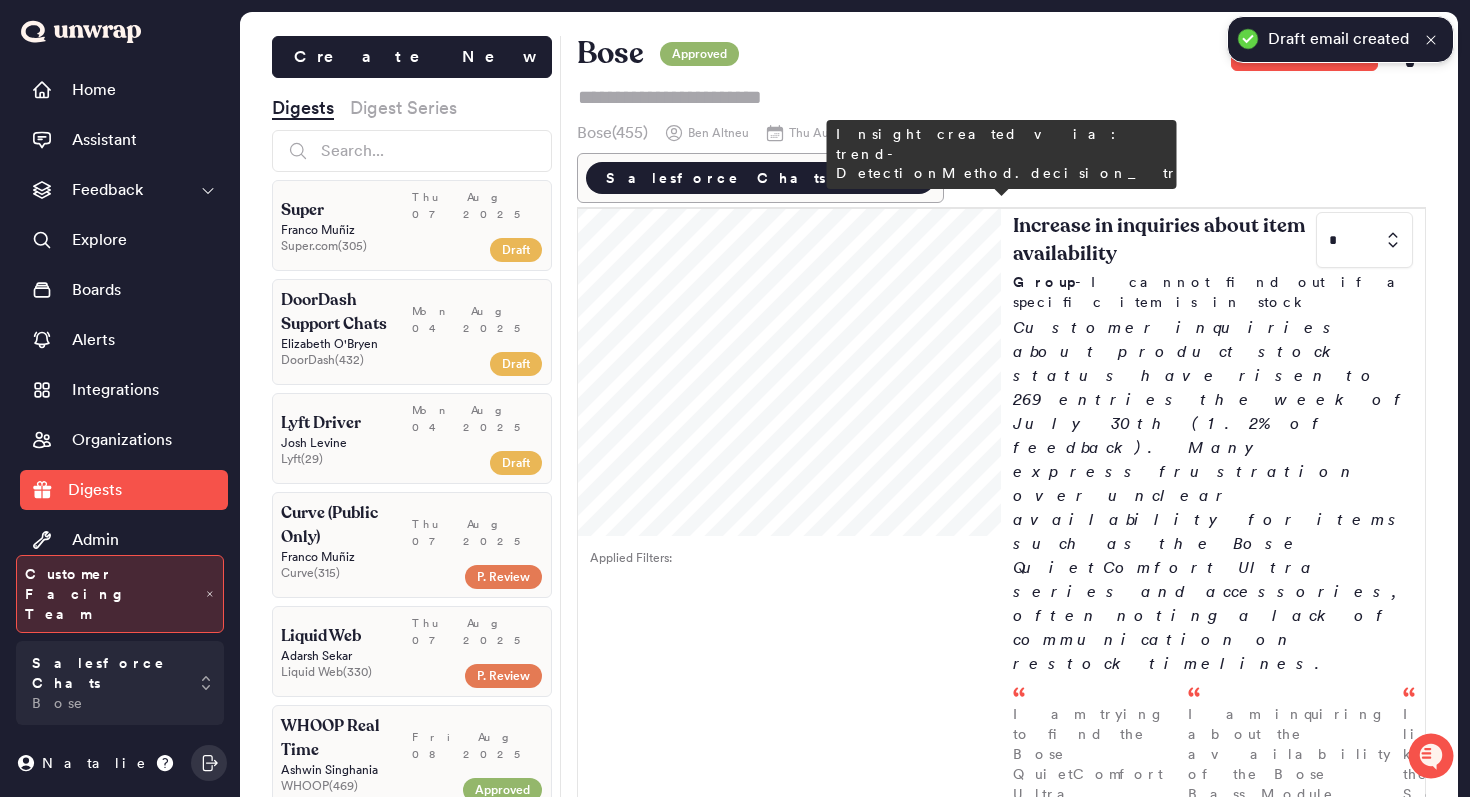 scroll, scrollTop: 0, scrollLeft: 0, axis: both 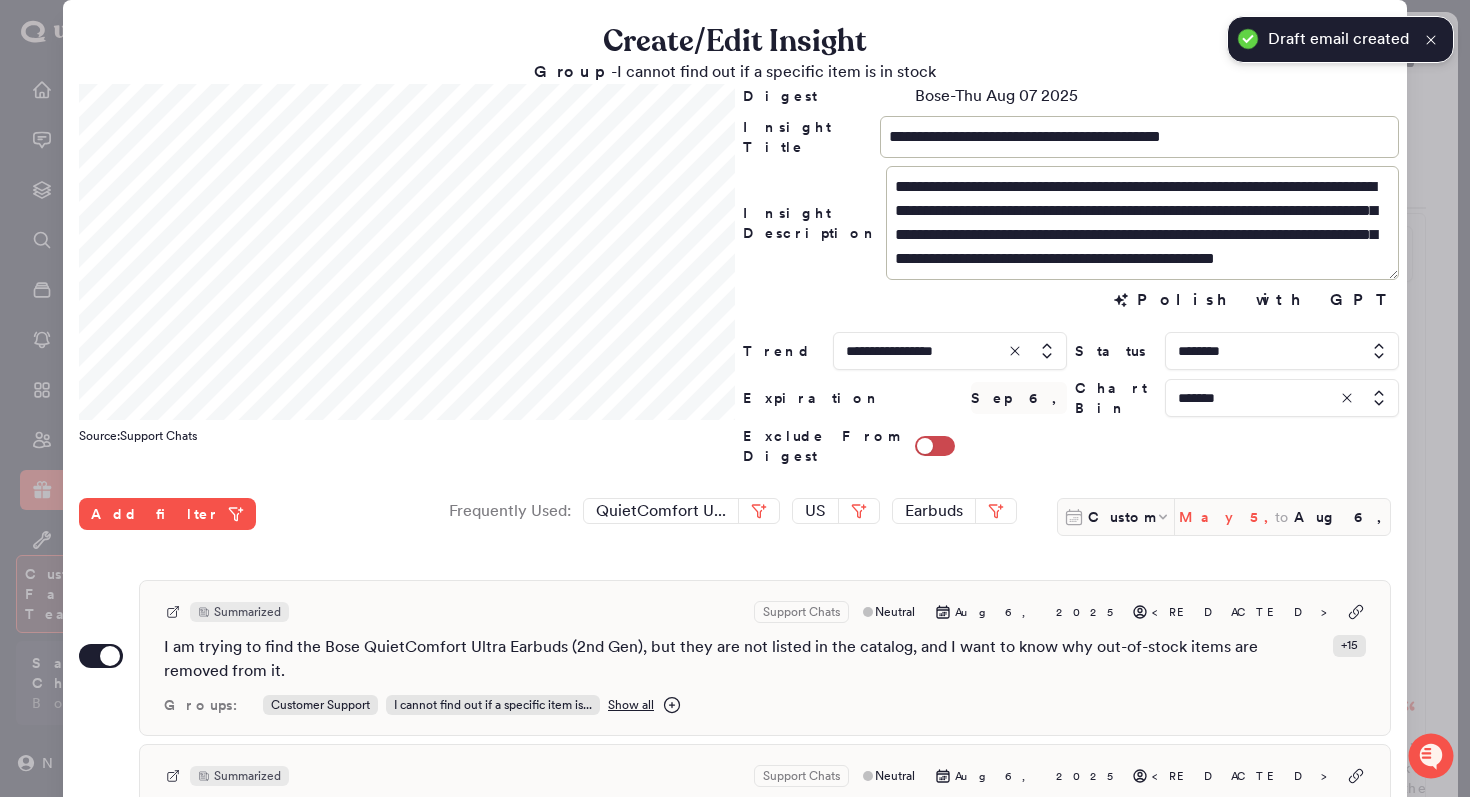 click on "May 5, 2025" at bounding box center [1227, 517] 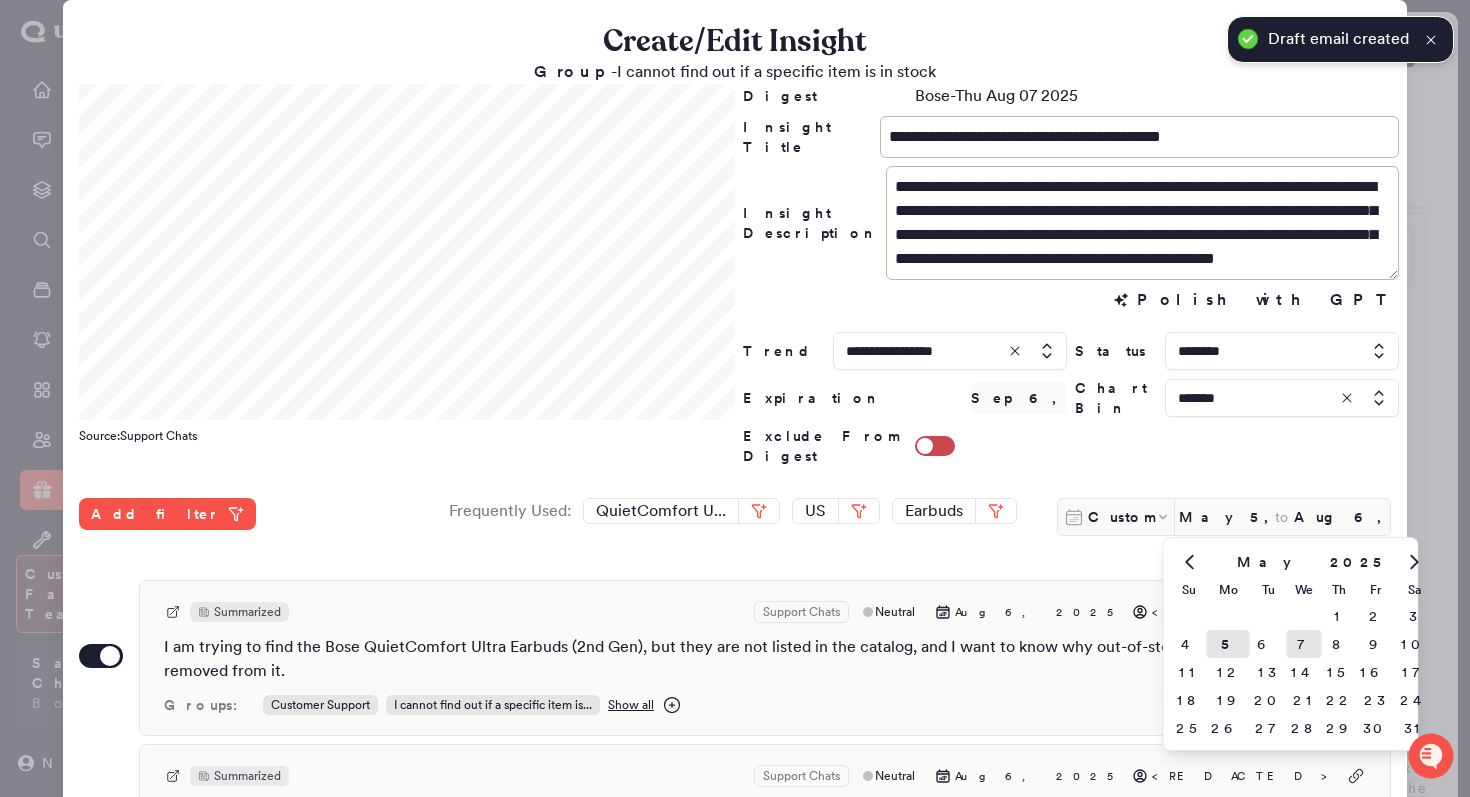 click on "7" at bounding box center [1304, 644] 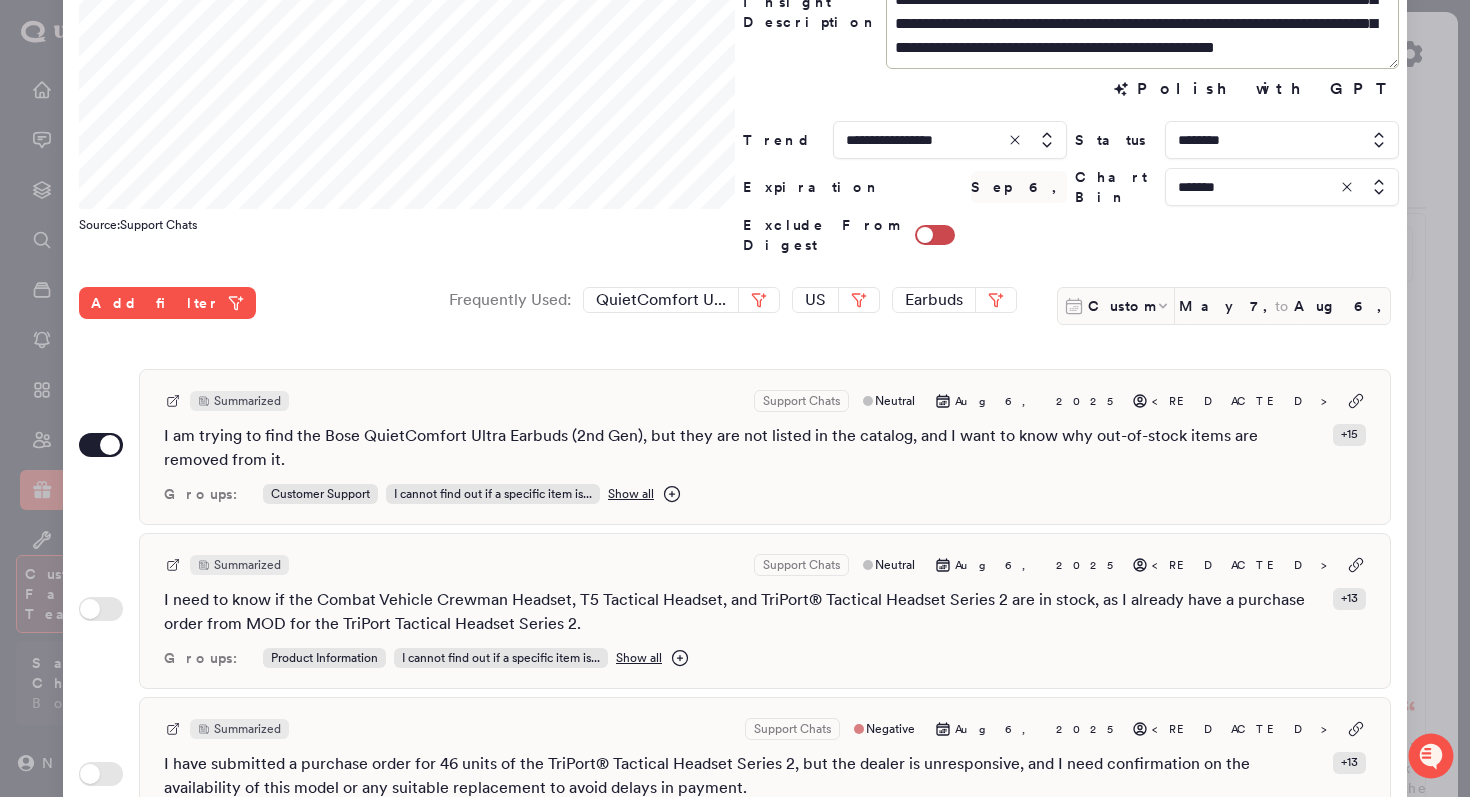 scroll, scrollTop: 531, scrollLeft: 0, axis: vertical 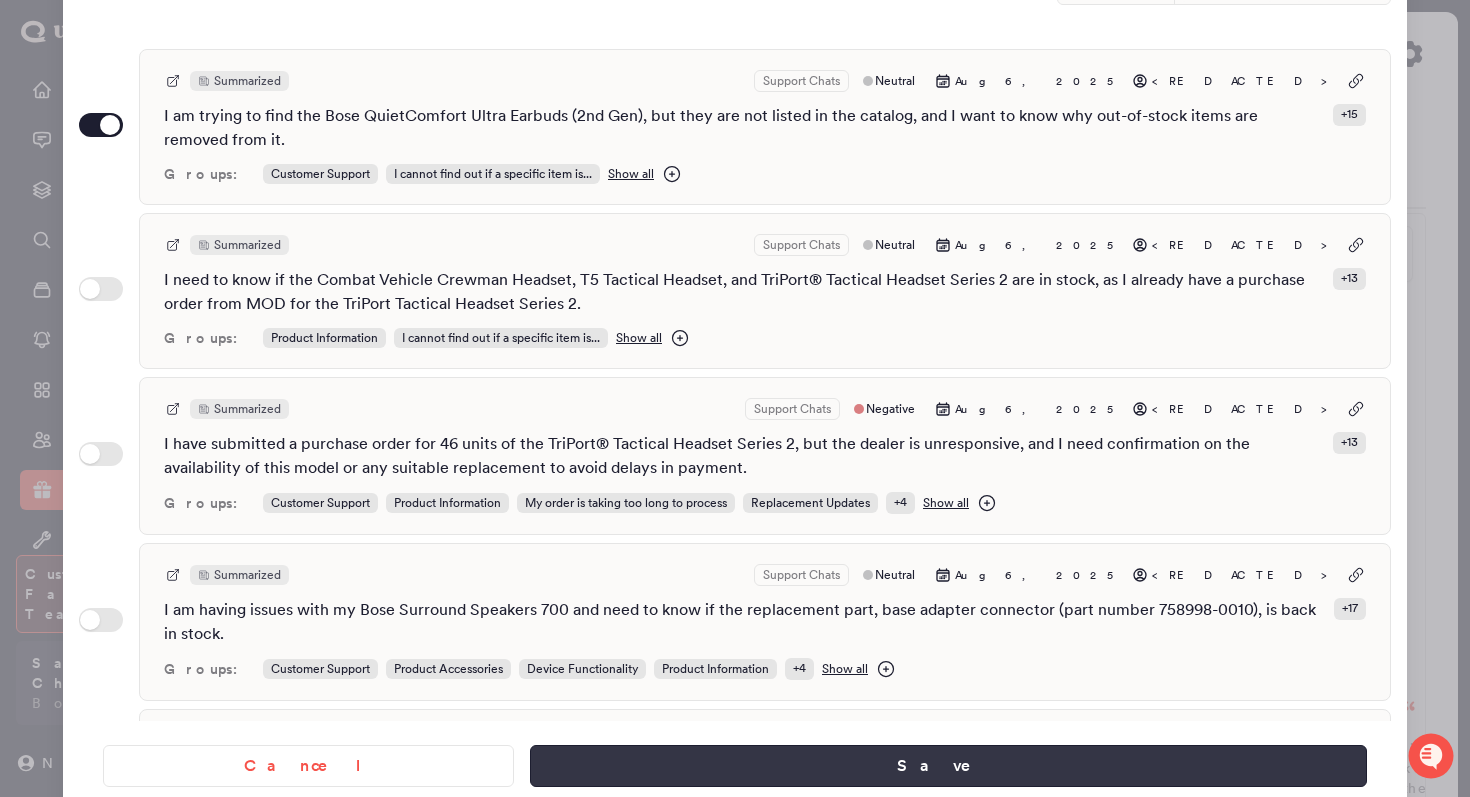 click on "Save" at bounding box center (948, 766) 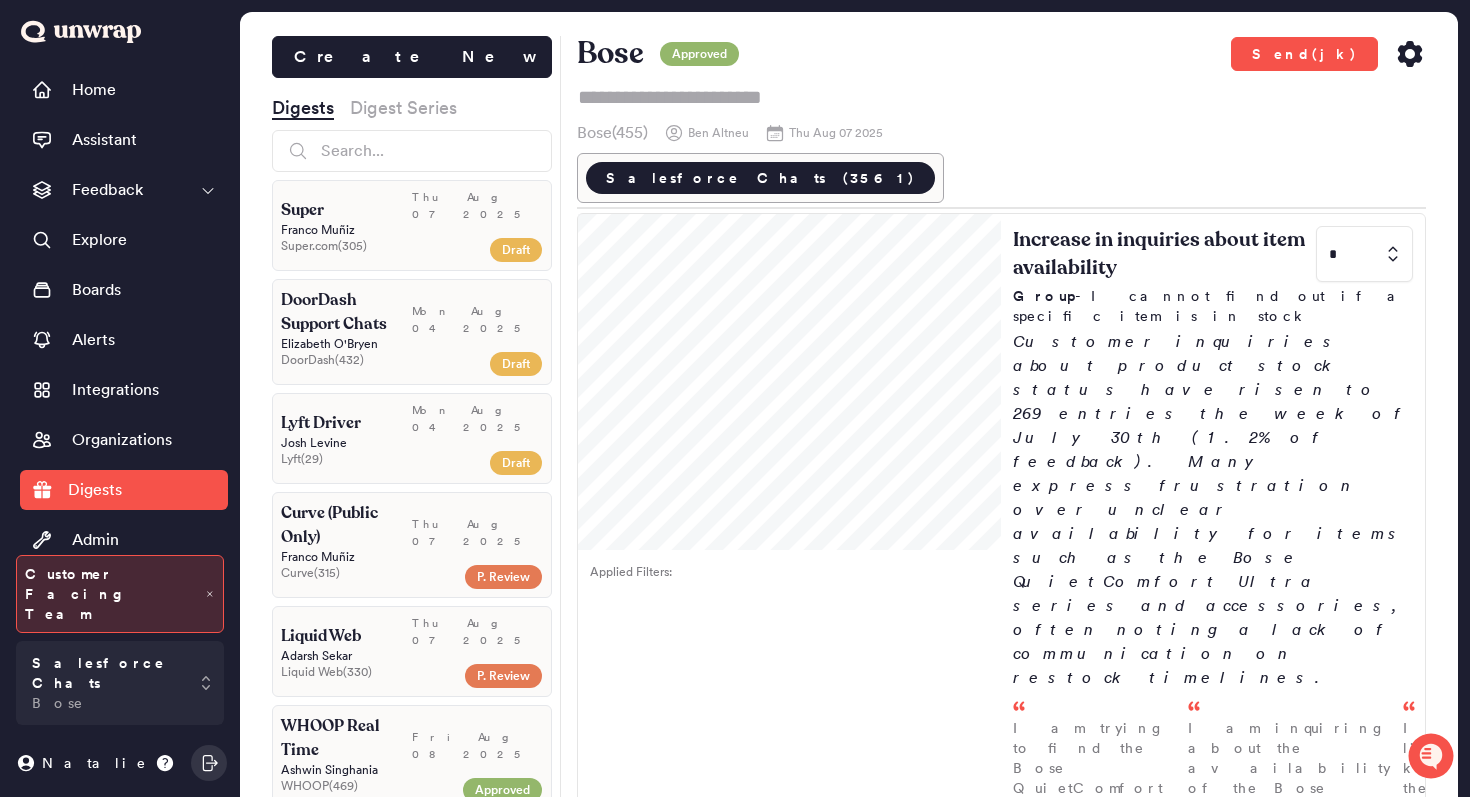 click 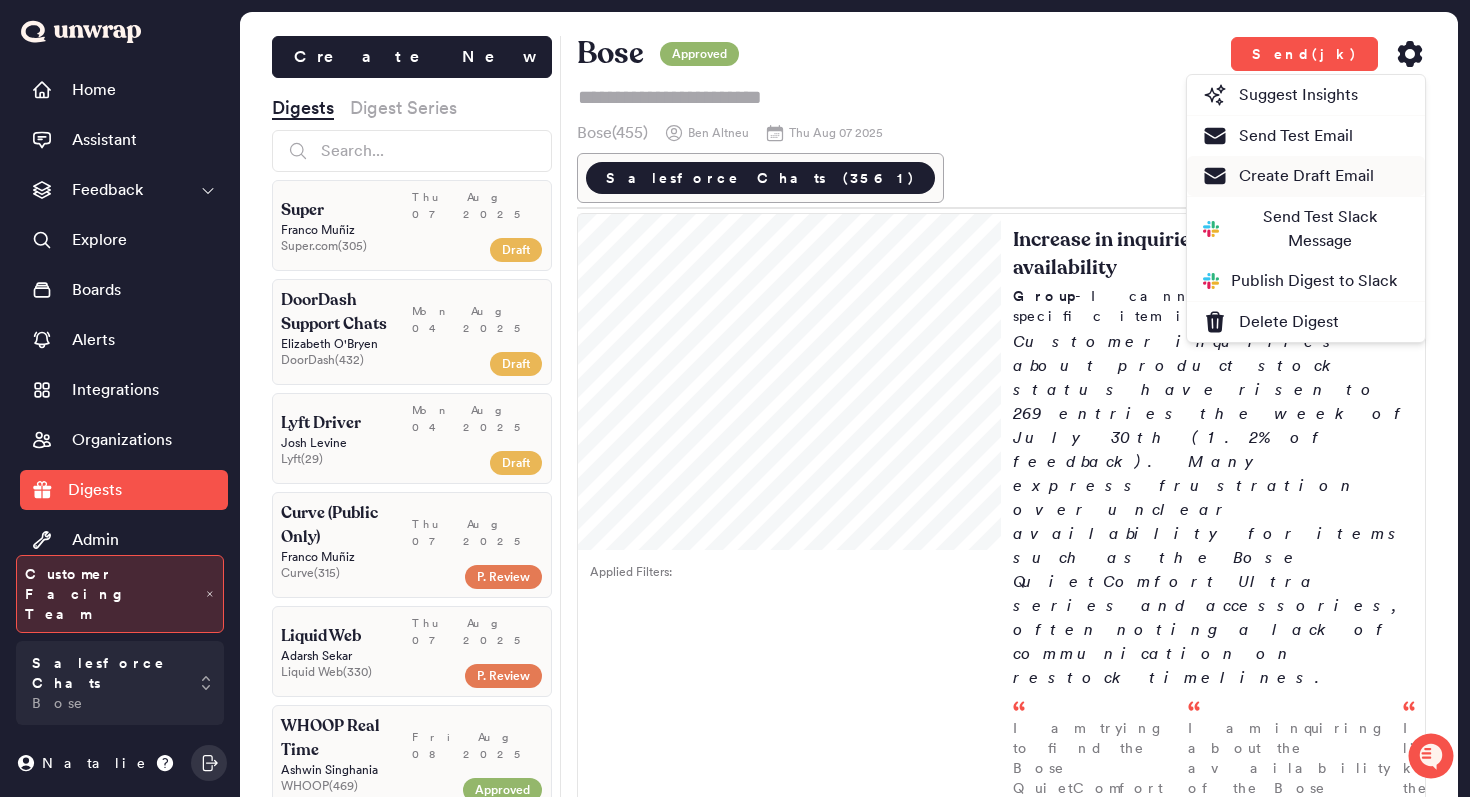 click on "Create Draft Email" at bounding box center [1288, 176] 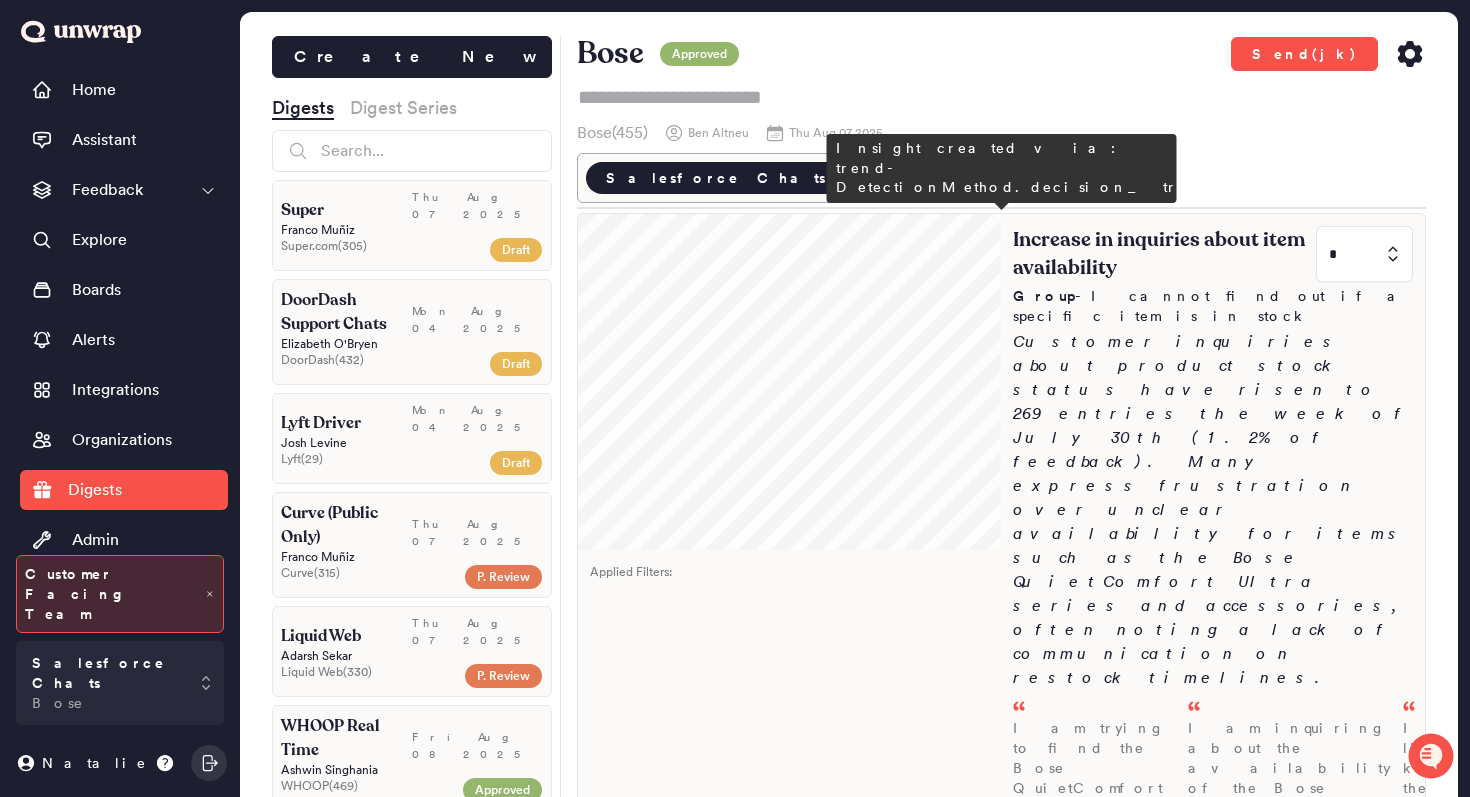 click on "Infected files were not cleaned automati... * Group  -  I cannot find out if a specific item is in stock Customer inquiries about product stock status have risen to 269 entries the week of [MONTH] [DAY] (1.2% of feedback). Many express frustration over unclear availability for items such as the Bose QuietComfort Ultra series and accessories, often noting a lack of communication on restock timelines. I am trying to find the Bose QuietComfort Ultra Earbuds (2nd Gen), but they are not listed in the catalog, and I want to know why out-of-stock items are removed...  -  [MONTH] [DAY] I am inquiring about the availability of the Bose Bass Module 700 in black.  -  [MONTH] [DAY] I would like to know if the Bose SoundLink Mini will be available again, as it seems to be sold out for a long time.  -  [MONTH] [DAY]" at bounding box center (1213, 652) 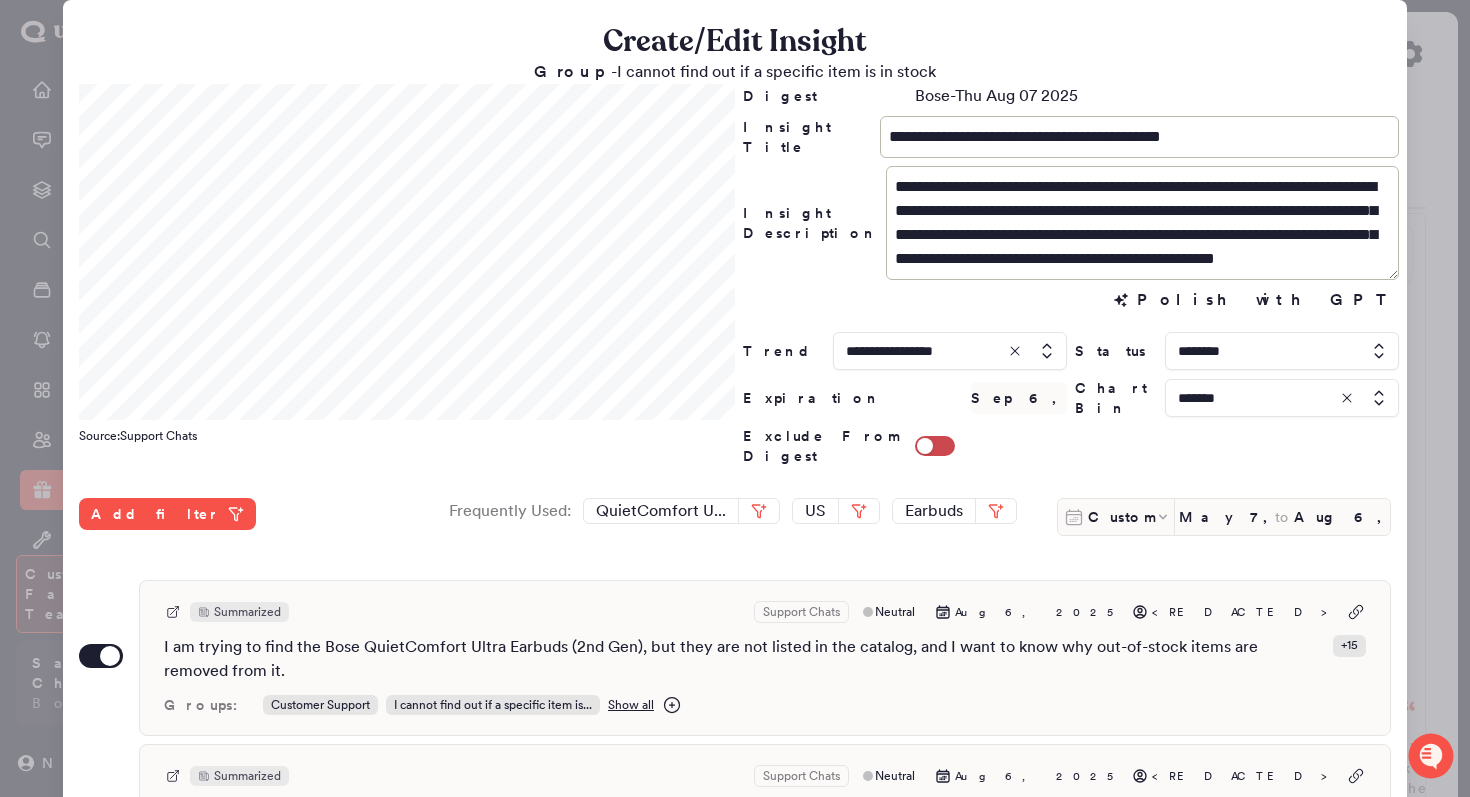 click at bounding box center (735, 398) 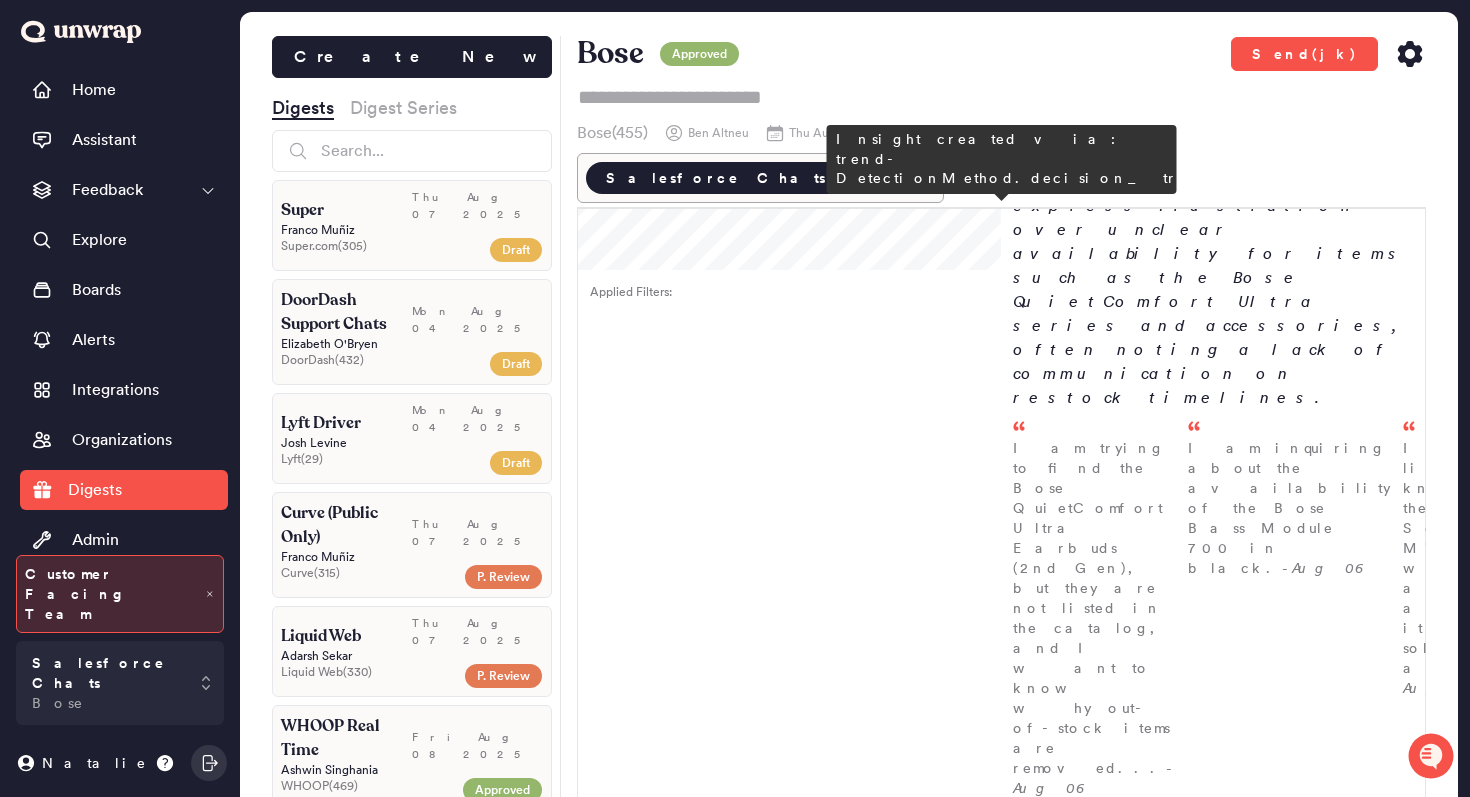 scroll, scrollTop: 547, scrollLeft: 0, axis: vertical 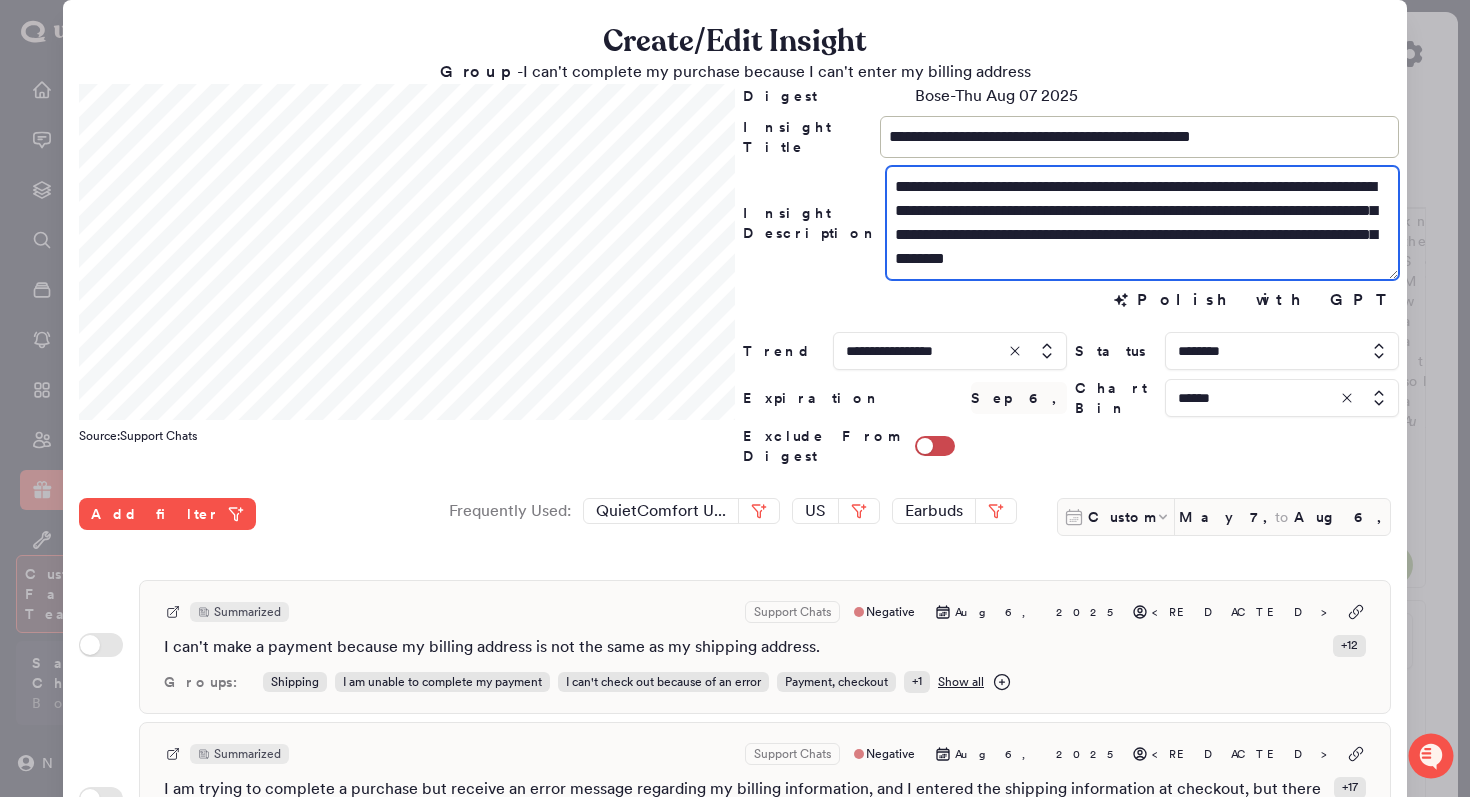 drag, startPoint x: 941, startPoint y: 188, endPoint x: 863, endPoint y: 187, distance: 78.00641 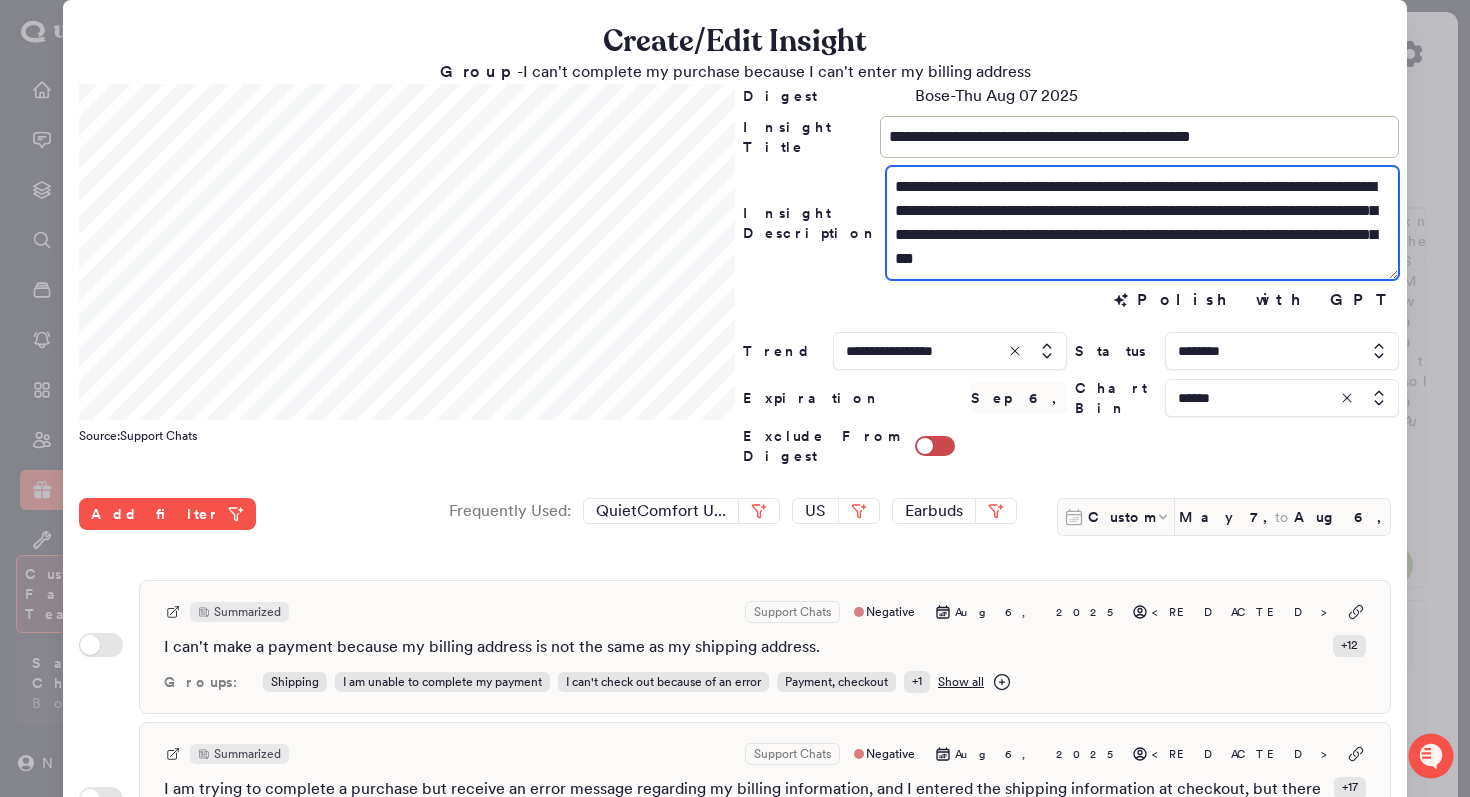 drag, startPoint x: 1193, startPoint y: 211, endPoint x: 1166, endPoint y: 211, distance: 27 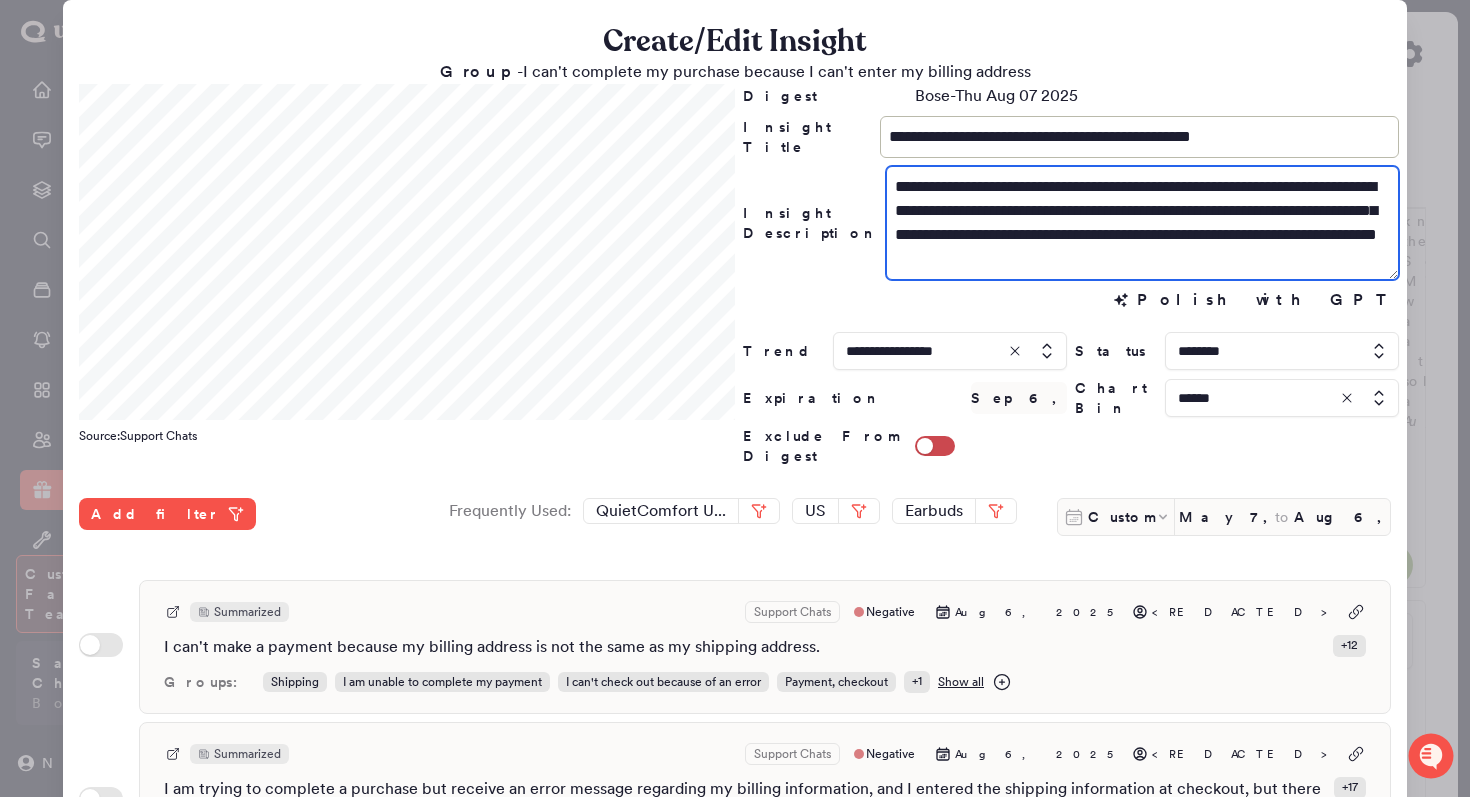scroll, scrollTop: 531, scrollLeft: 0, axis: vertical 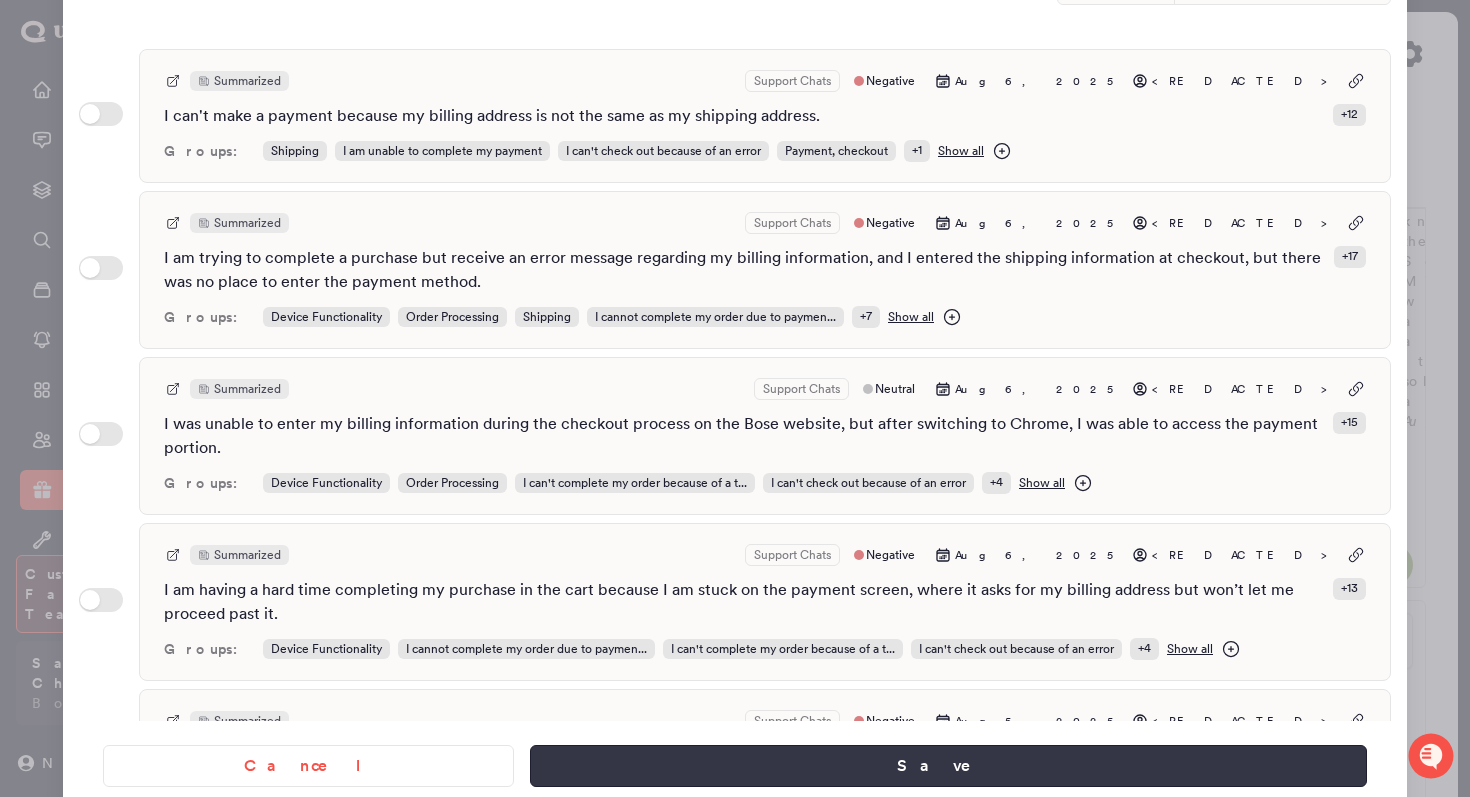 type on "**********" 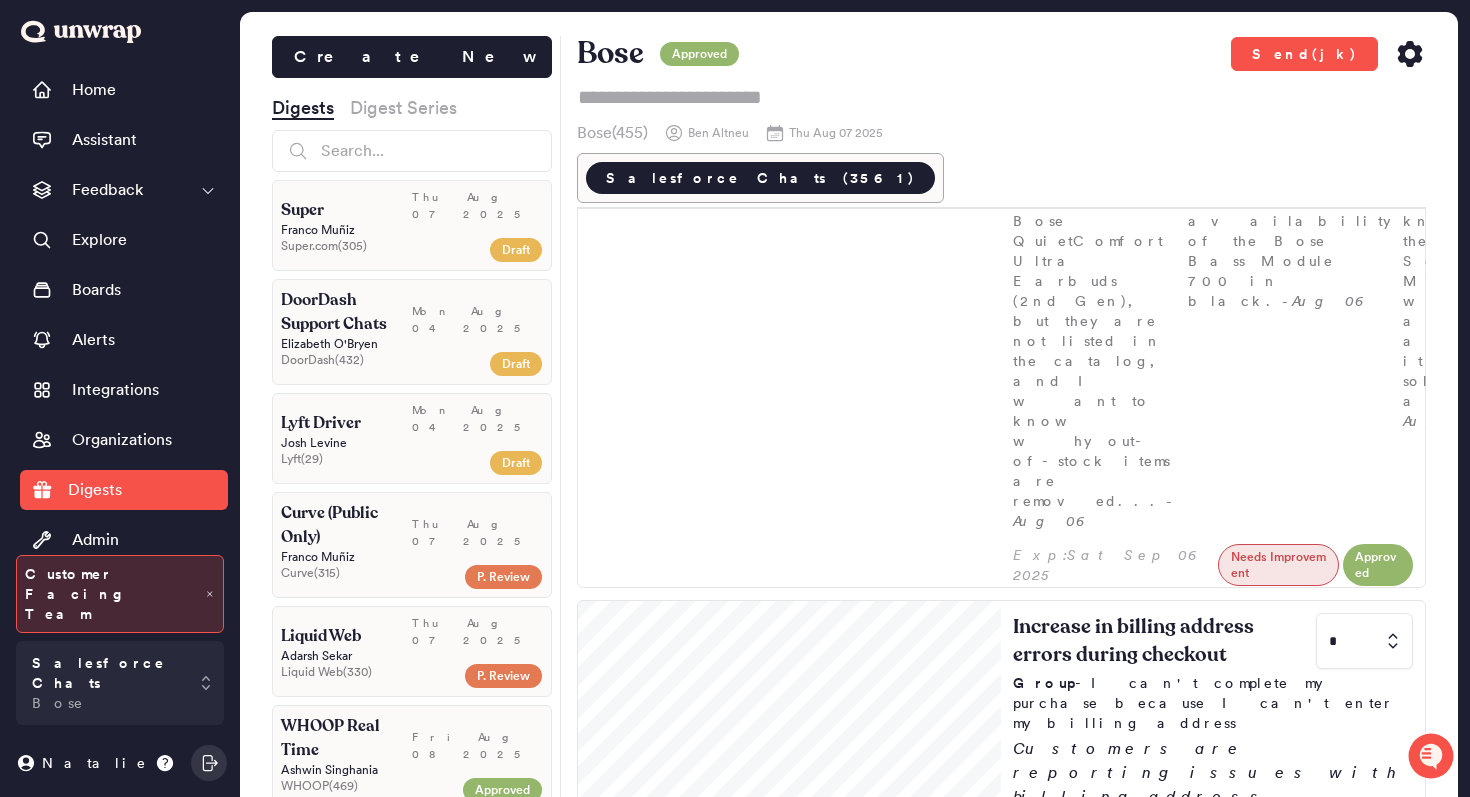 click on "Create New Digests Digest Series Super Thu Aug 07 2025 Franco   Muñiz Super.com  ( 305 ) Draft DoorDash Support Chats Mon Aug 04 2025 Elizabeth   O'Bryen DoorDash  ( 432 ) Draft Lyft Driver Mon Aug 04 2025 Josh   Levine Lyft  ( 29 ) Draft Curve (Public Only) Thu Aug 07 2025 Franco   Muñiz Curve  ( 315 ) P. Review Liquid Web Thu Aug 07 2025 Adarsh   Sekar Liquid Web  ( 330 ) P. Review WHOOP Real Time Fri Aug 08 2025 Ashwin   Singhania WHOOP  ( 469 ) Approved Finch Real Time Fri Aug 08 2025 Natalie   Hubbard Finch  ( 368 ) Approved Cakewalk Real Time Fri Aug 08 2025 Natalie   Hubbard Cakewalk  ( 346 ) Approved Oura Real Time Thu Aug 07 2025 Ashwin   Singhania Oura Ring  ( 296 ) Approved Deckers Real Time Thu Aug 07 2025 Natalie   Hubbard Deckers  ( 381 ) Approved Deckers Real Time Thu Aug 07 2025 Natalie   Hubbard Deckers  ( 381 ) Approved Bose Thu Aug 07 2025 Ben   Altneu Bose  ( 455 ) Approved BCLC Real Time Thu Aug 07 2025 Natalie   Hubbard BCLC  ( 416 ) Approved HoneyBook Real Time Thu Aug 07 2025 Natalie" at bounding box center [849, 426] 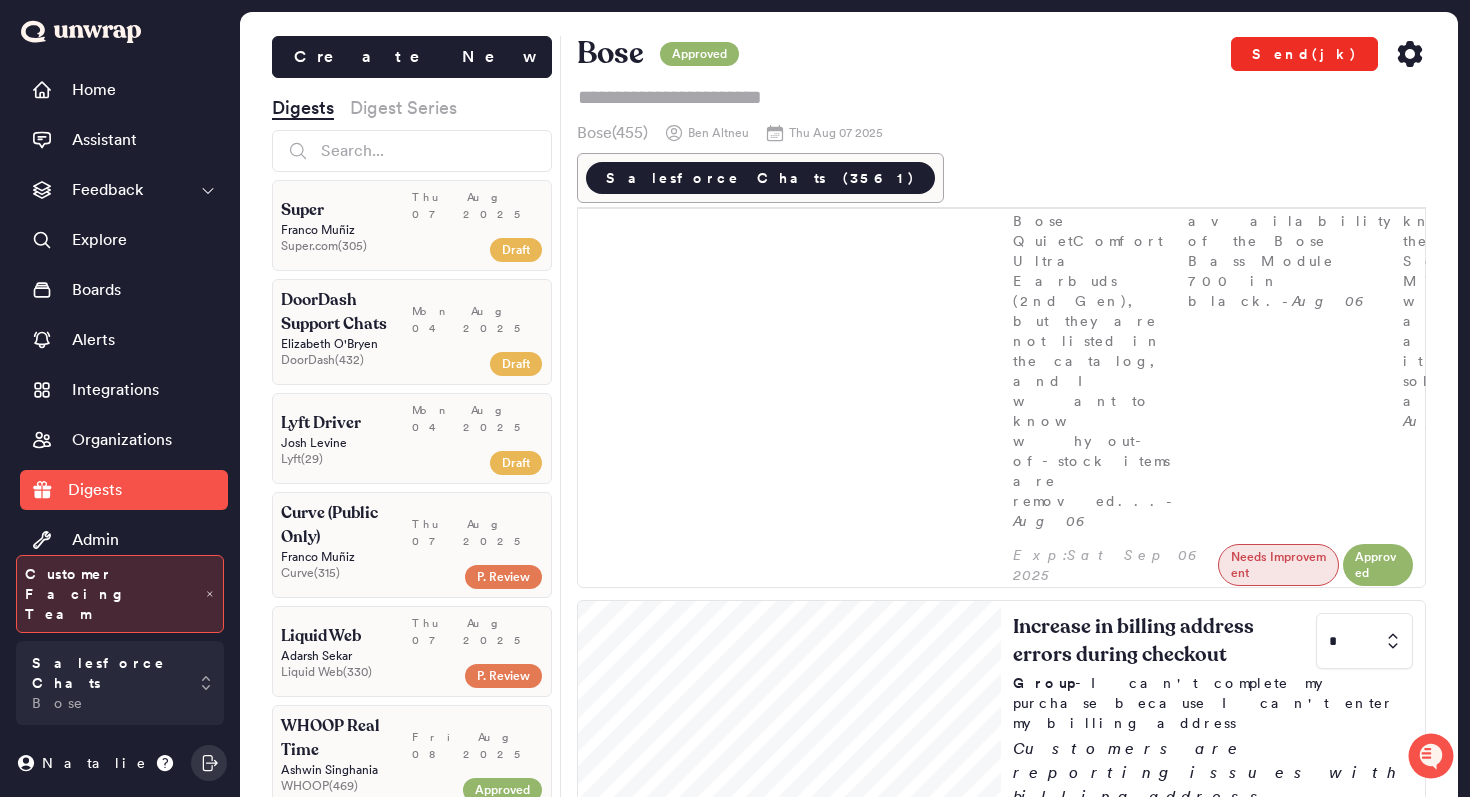 click on "Send(jk)" at bounding box center [1304, 54] 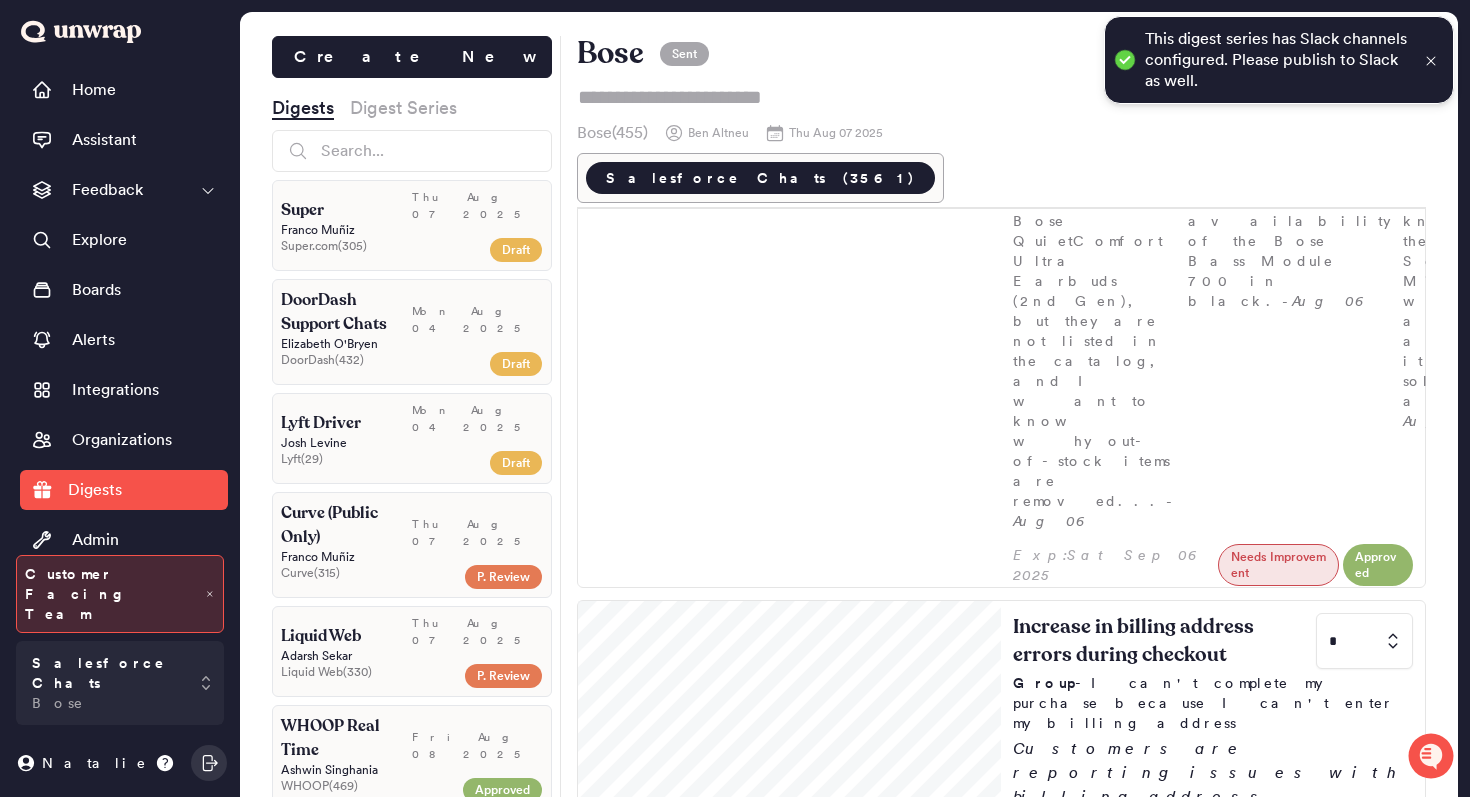 click at bounding box center (1431, 60) 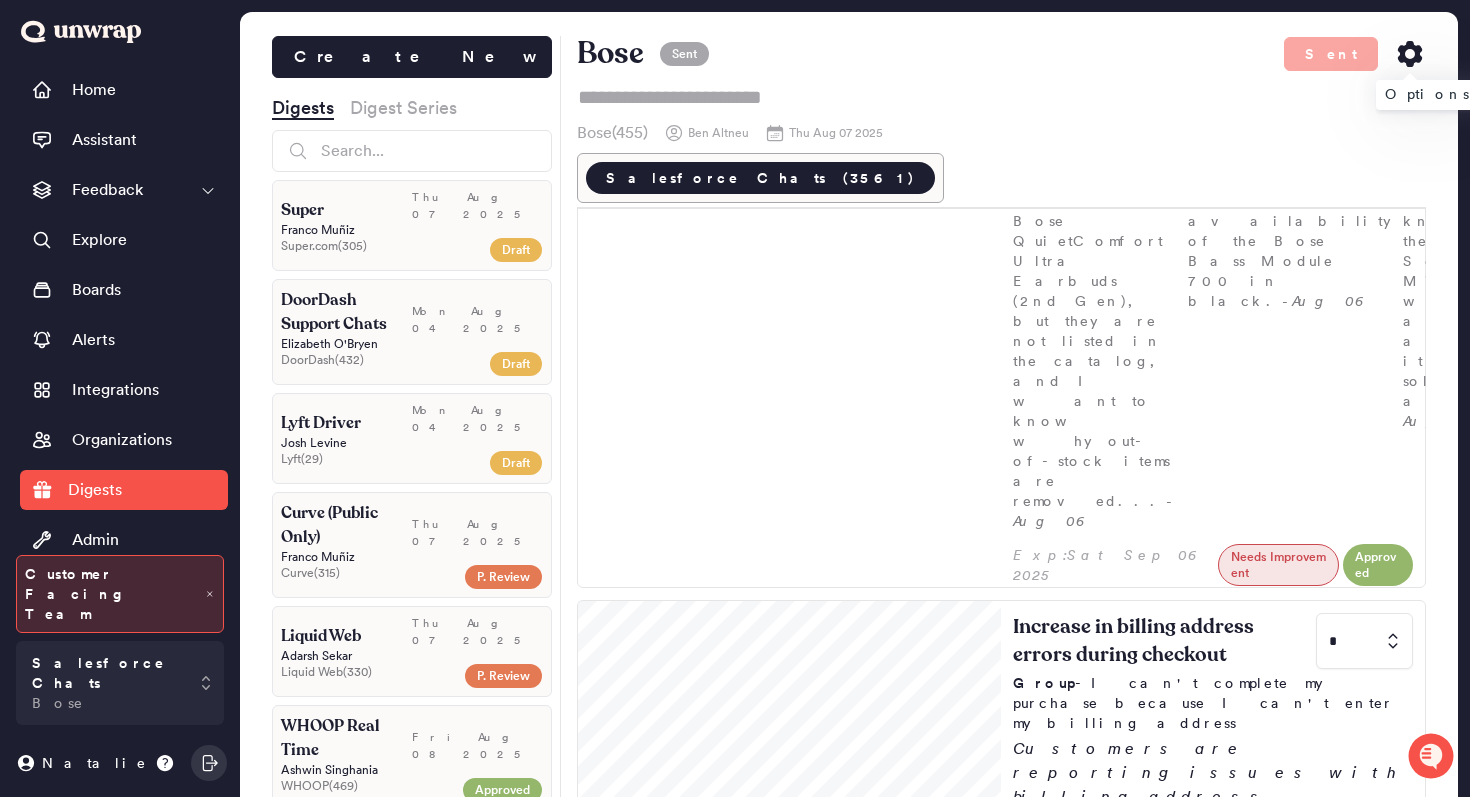 drag, startPoint x: 1411, startPoint y: 63, endPoint x: 1411, endPoint y: 75, distance: 12 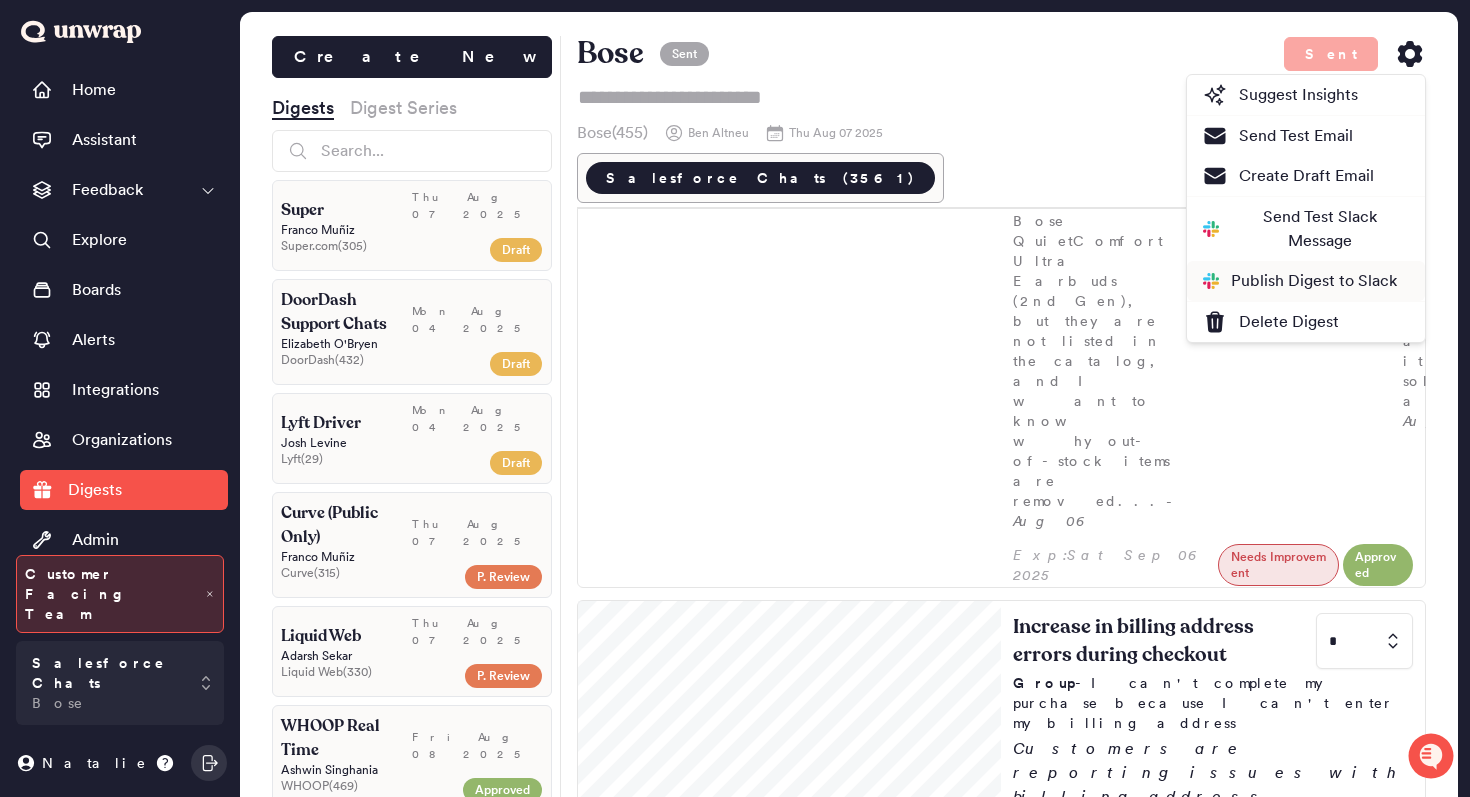 click on "Publish Digest to Slack" at bounding box center [1300, 281] 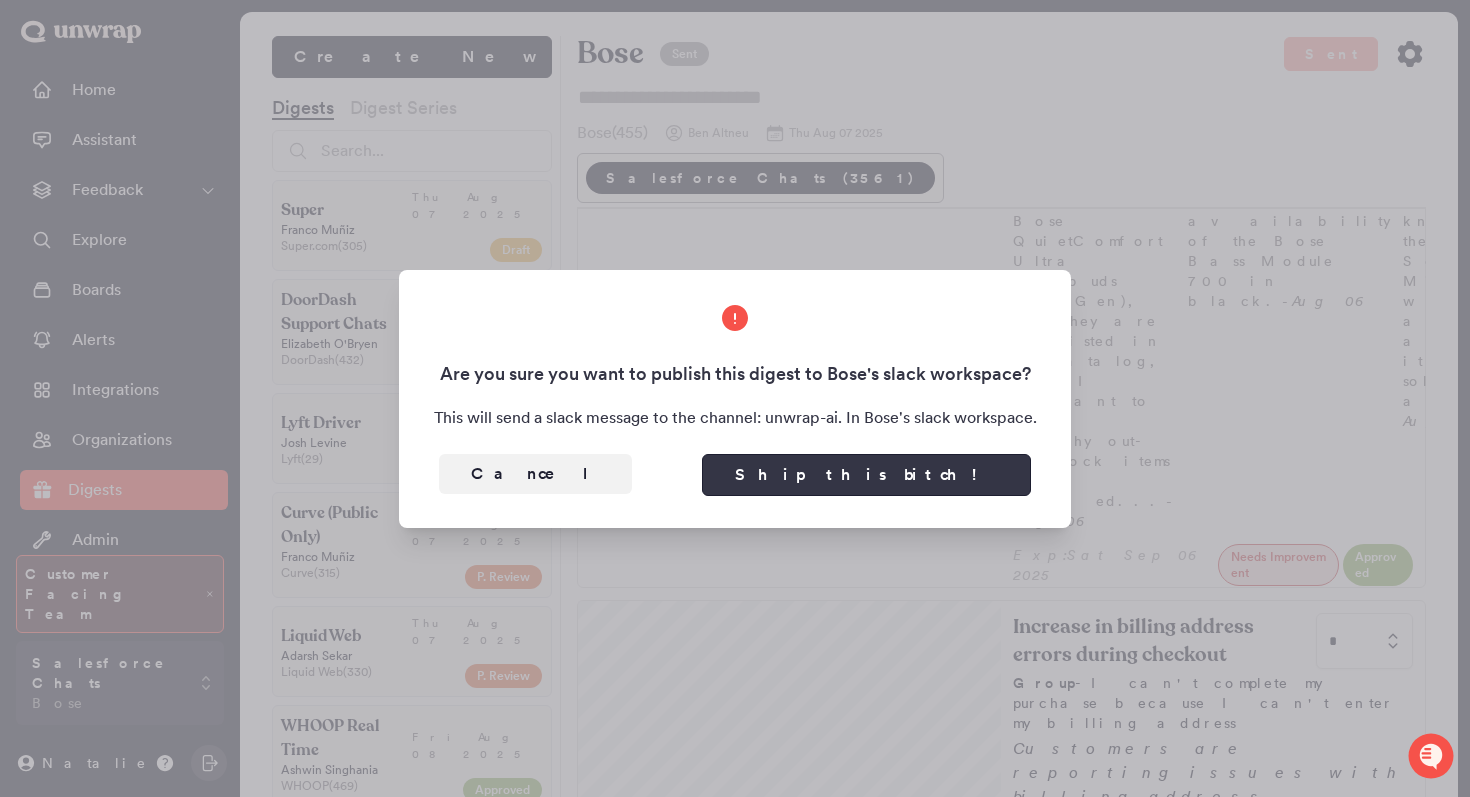 click on "Ship this bitch!" at bounding box center [866, 475] 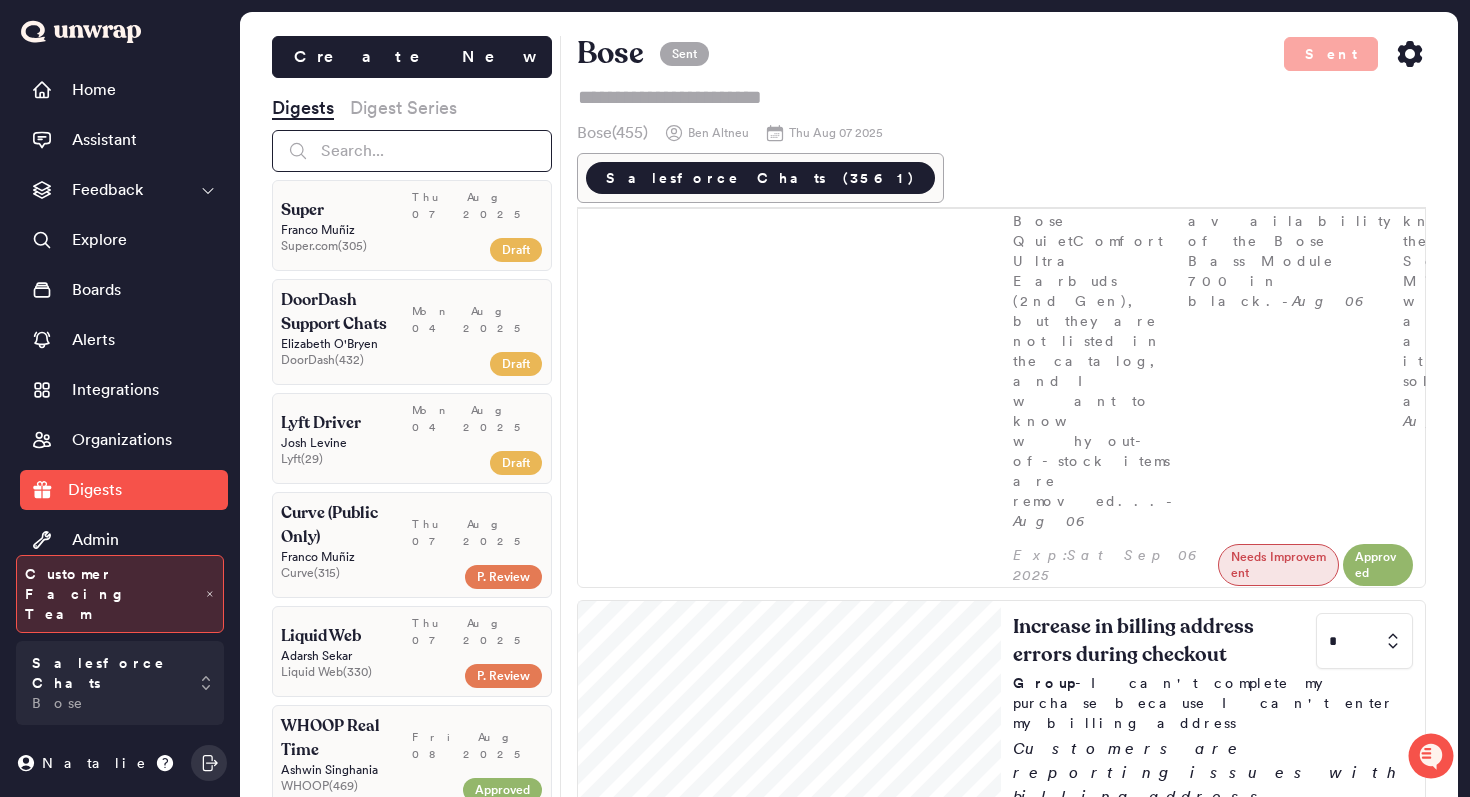 click at bounding box center (412, 151) 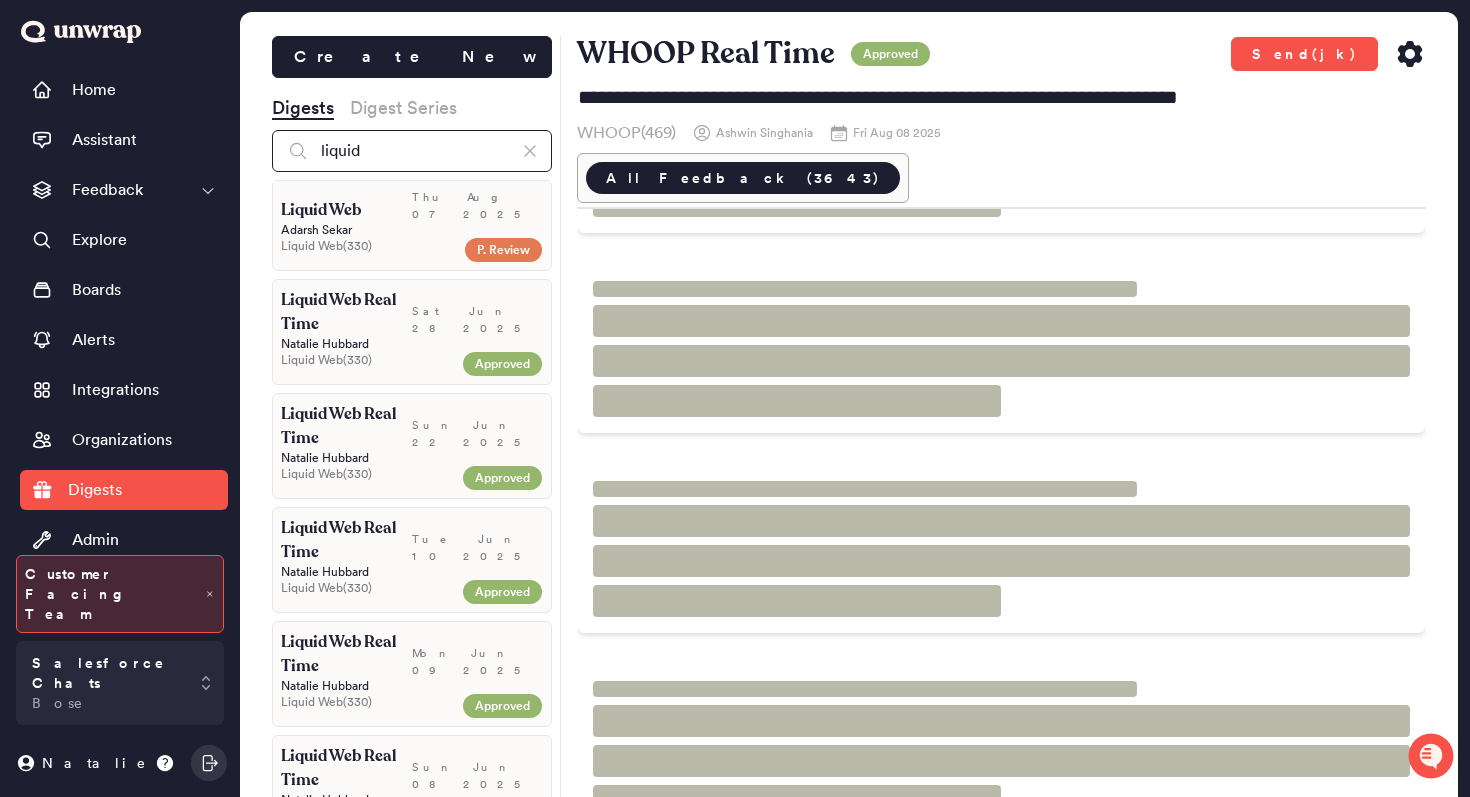 scroll, scrollTop: 384, scrollLeft: 0, axis: vertical 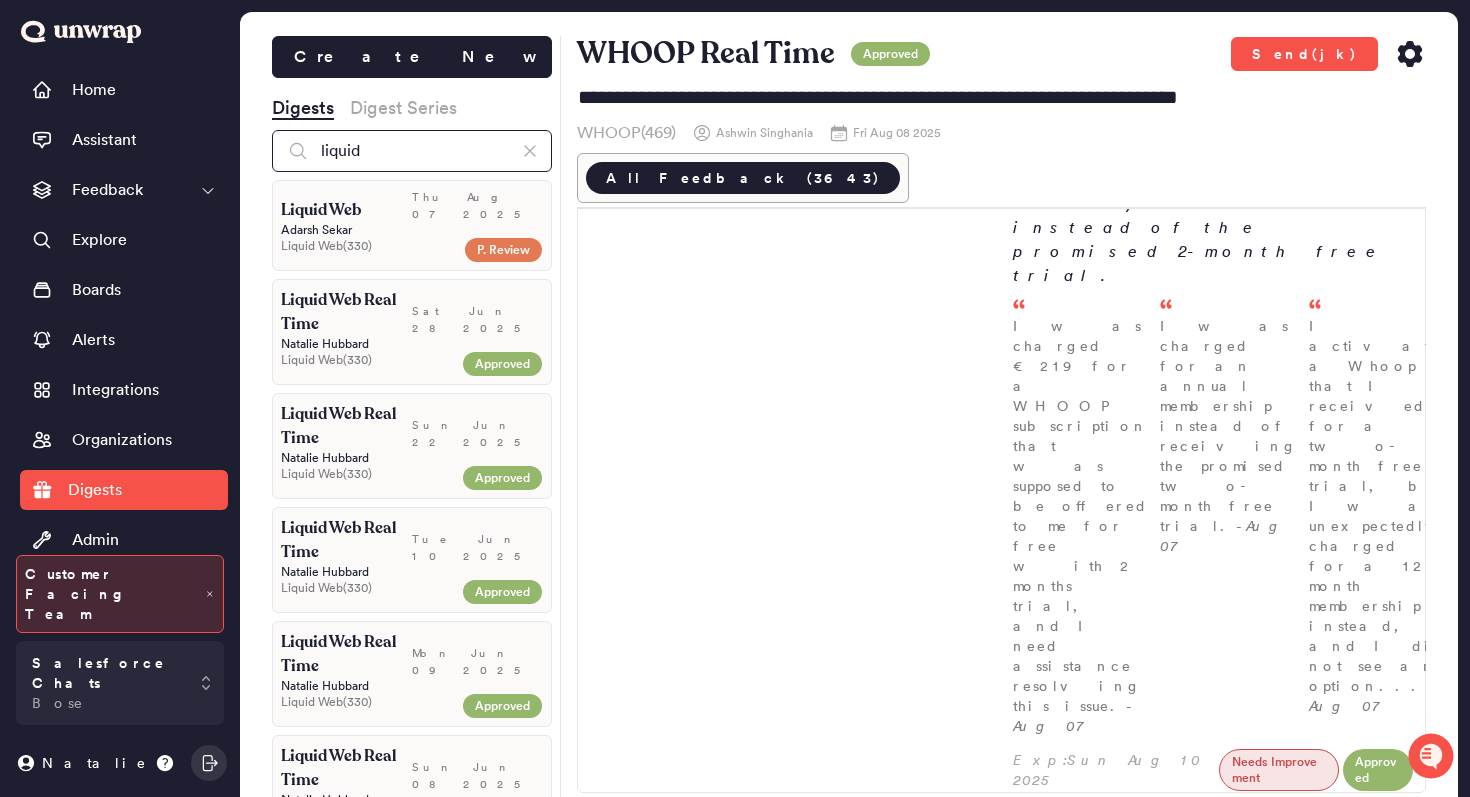 type on "liquid" 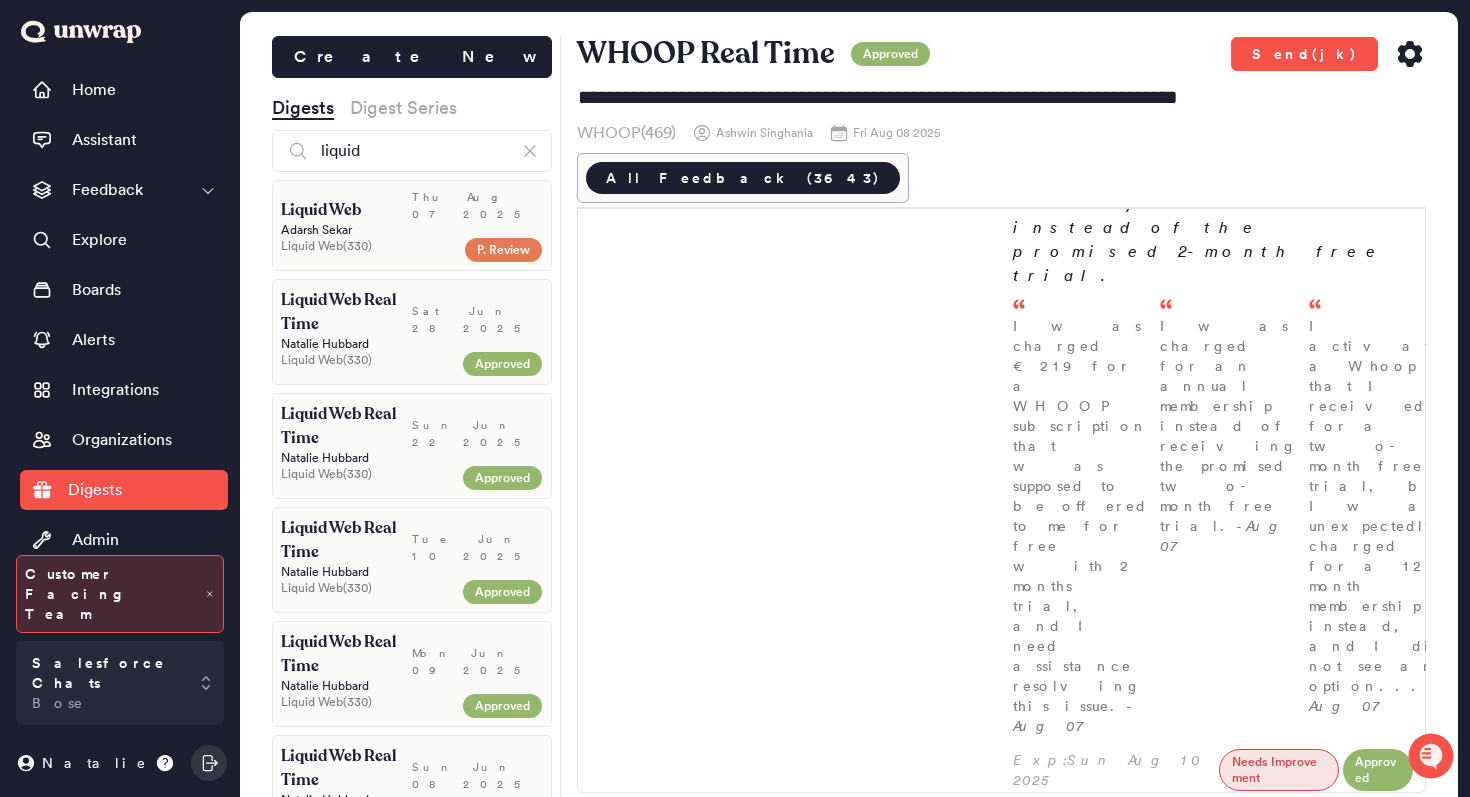scroll, scrollTop: 0, scrollLeft: 0, axis: both 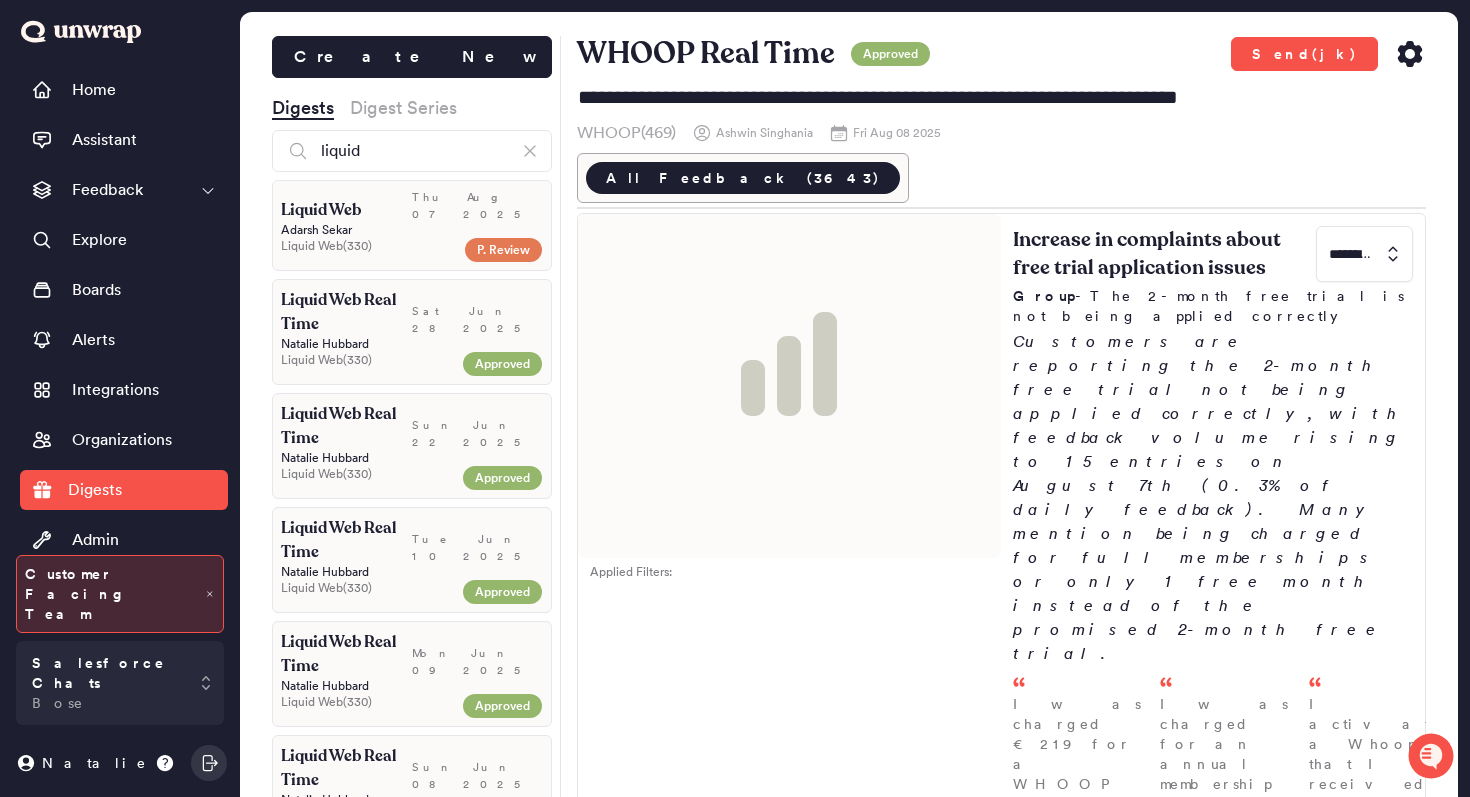 click on "Adarsh   Sekar" at bounding box center [412, 230] 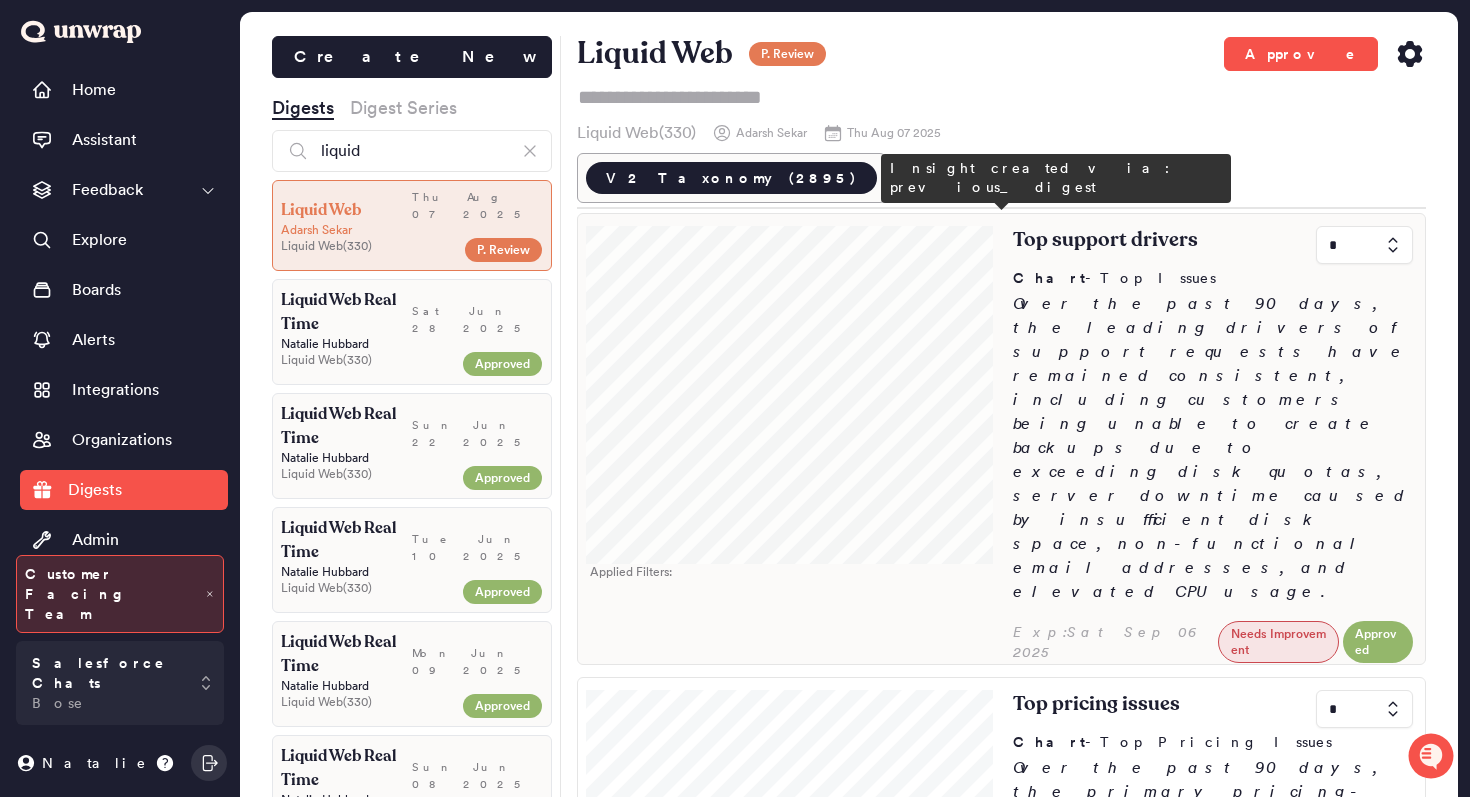 click at bounding box center (790, 389) 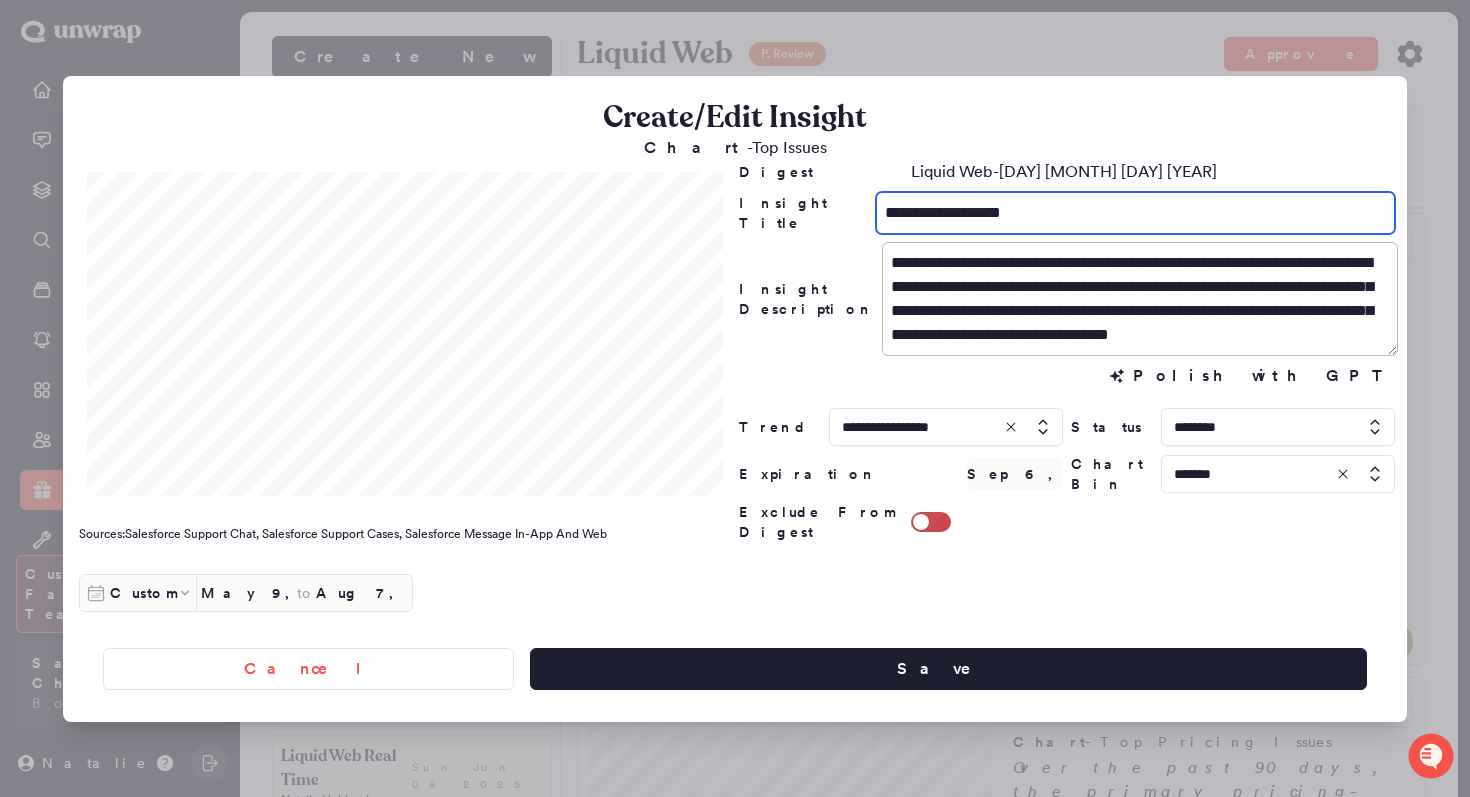 click on "**********" at bounding box center [1135, 213] 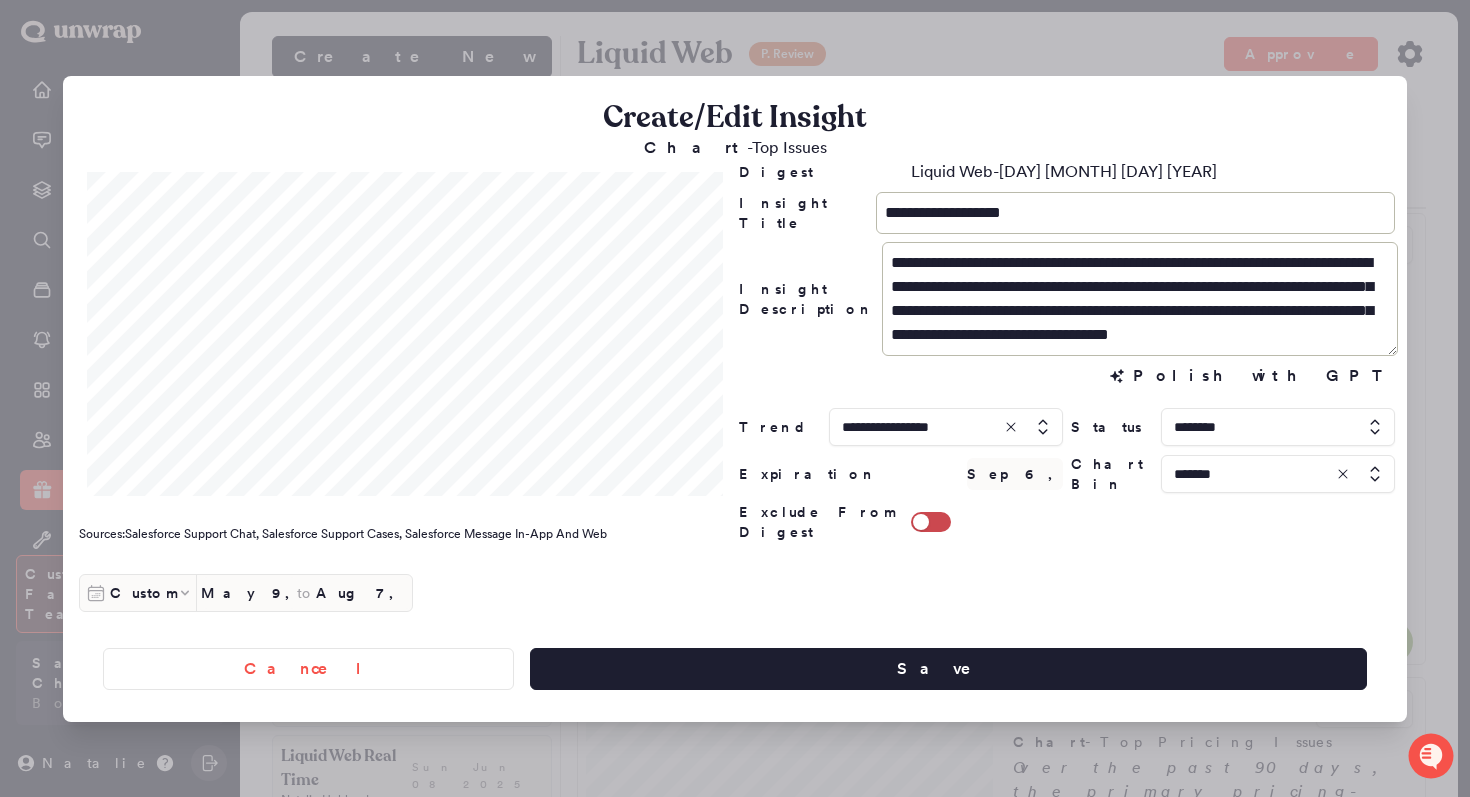 click at bounding box center (735, 398) 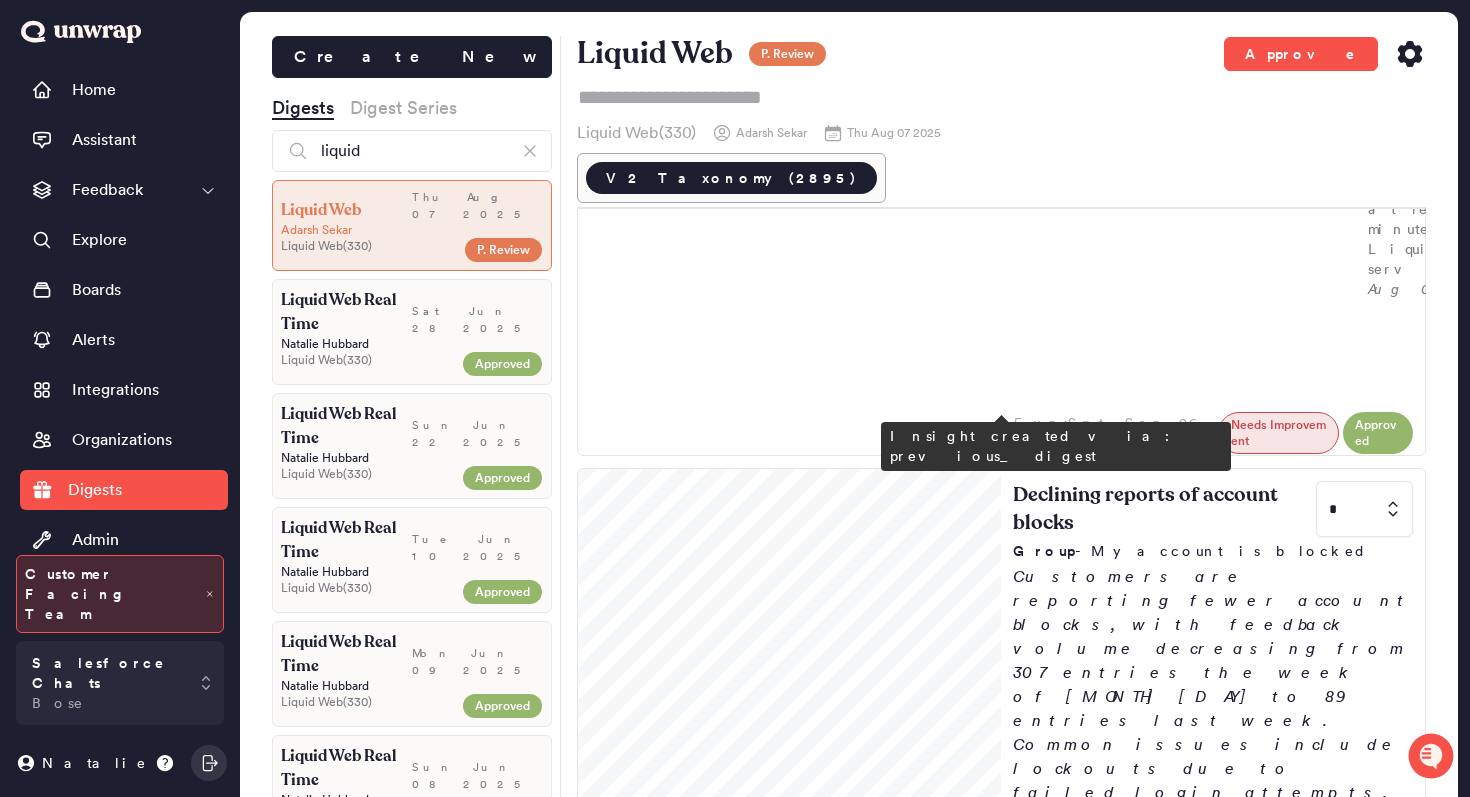 scroll, scrollTop: 1823, scrollLeft: 0, axis: vertical 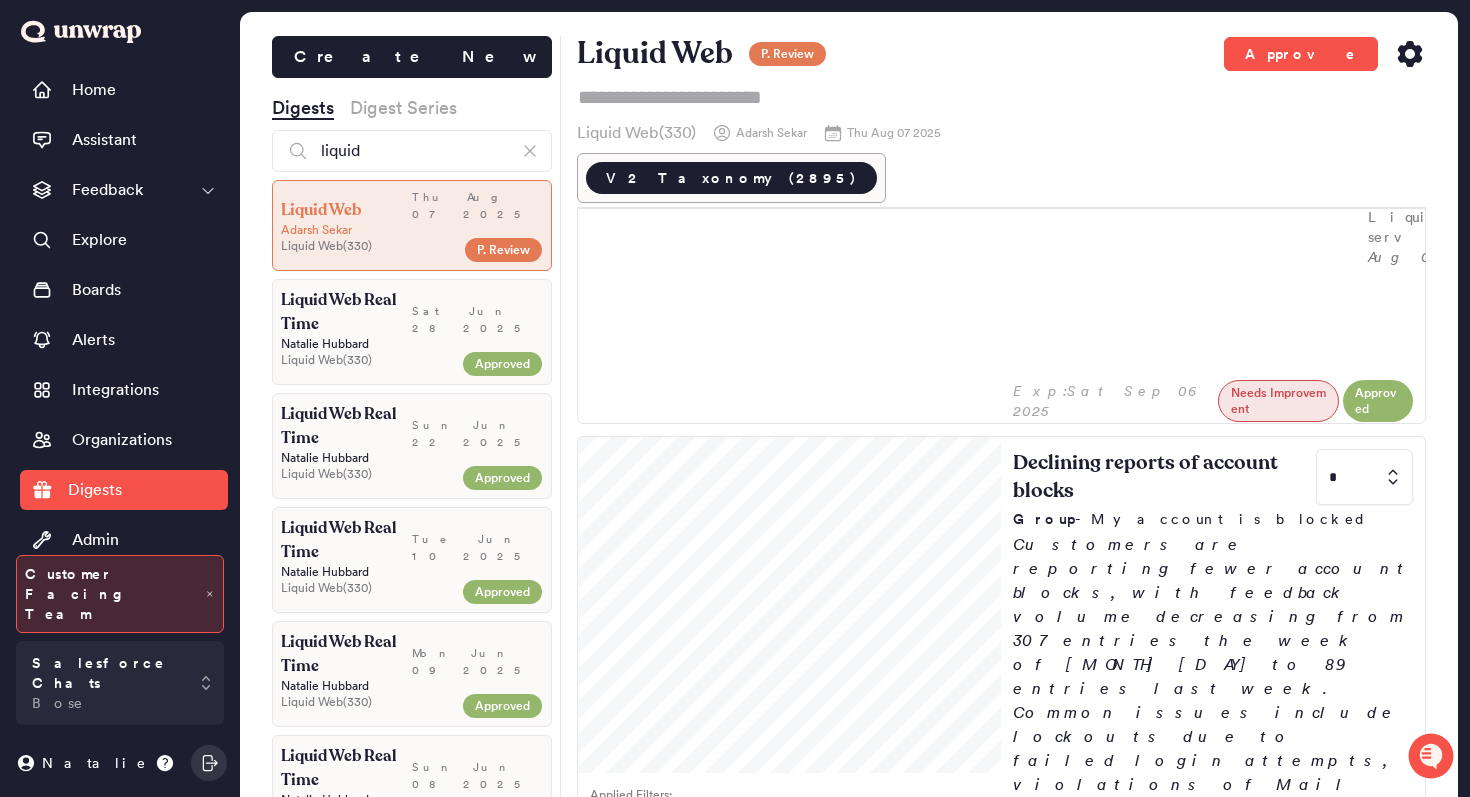 click at bounding box center [1364, 1431] 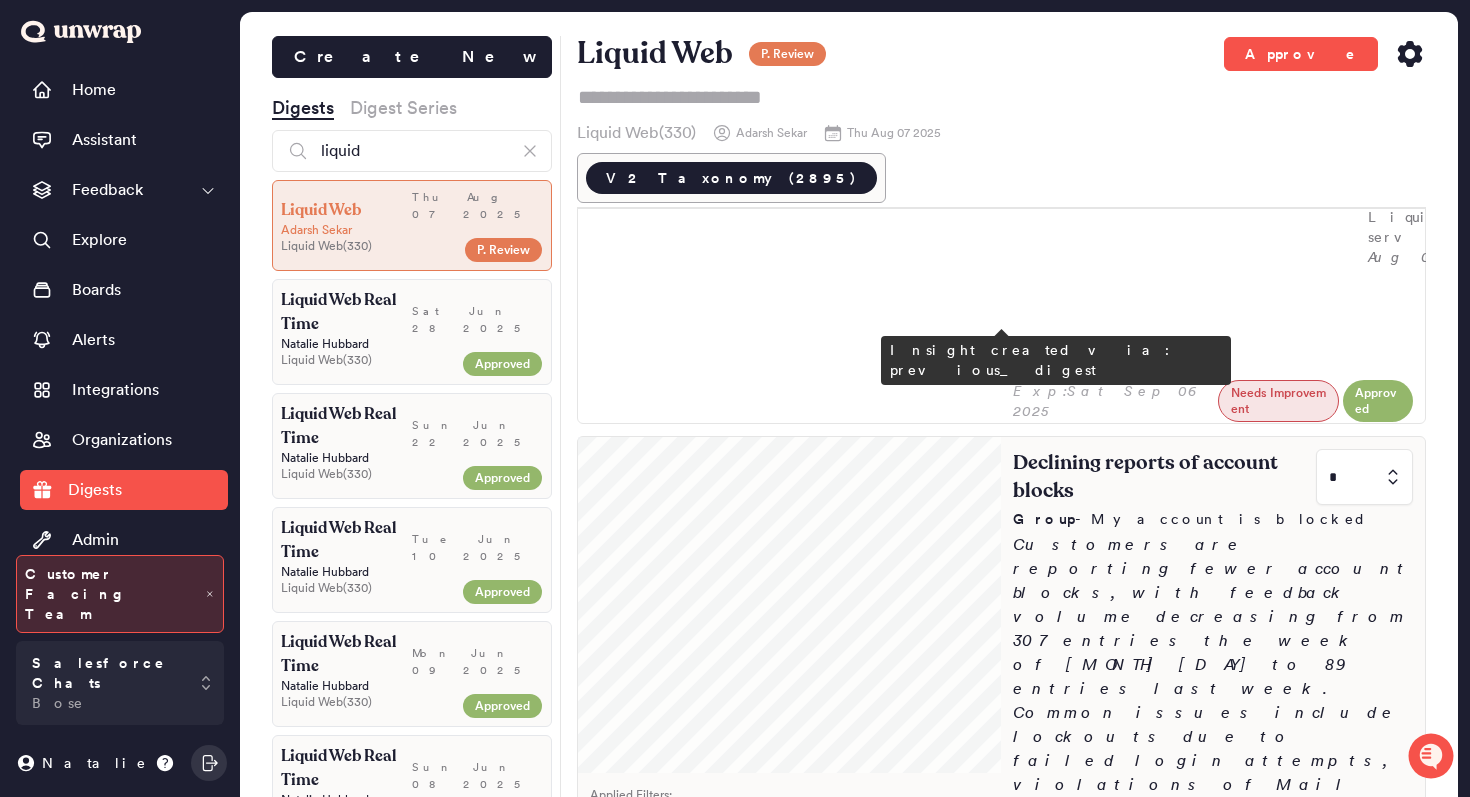 type on "*" 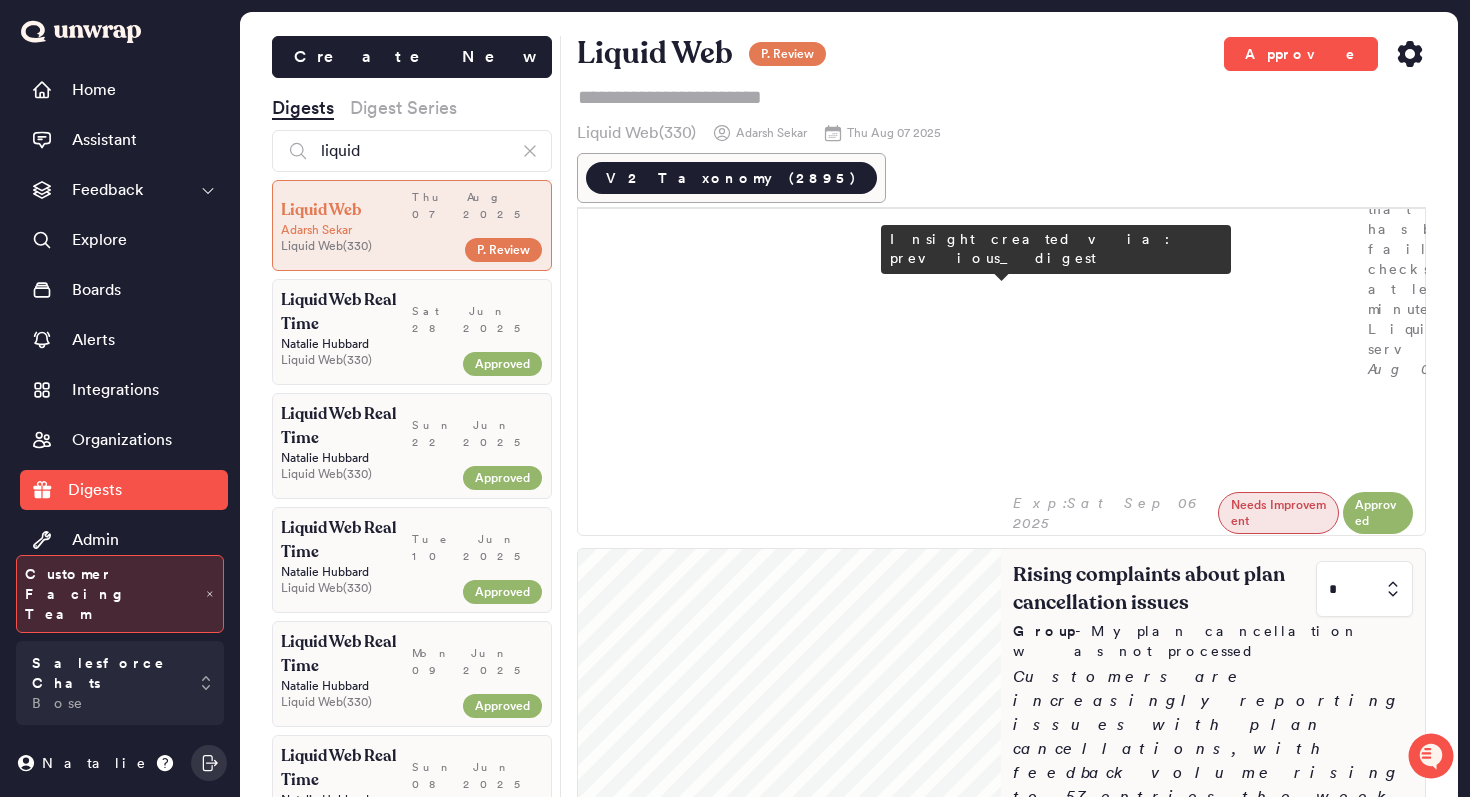 scroll, scrollTop: 1784, scrollLeft: 0, axis: vertical 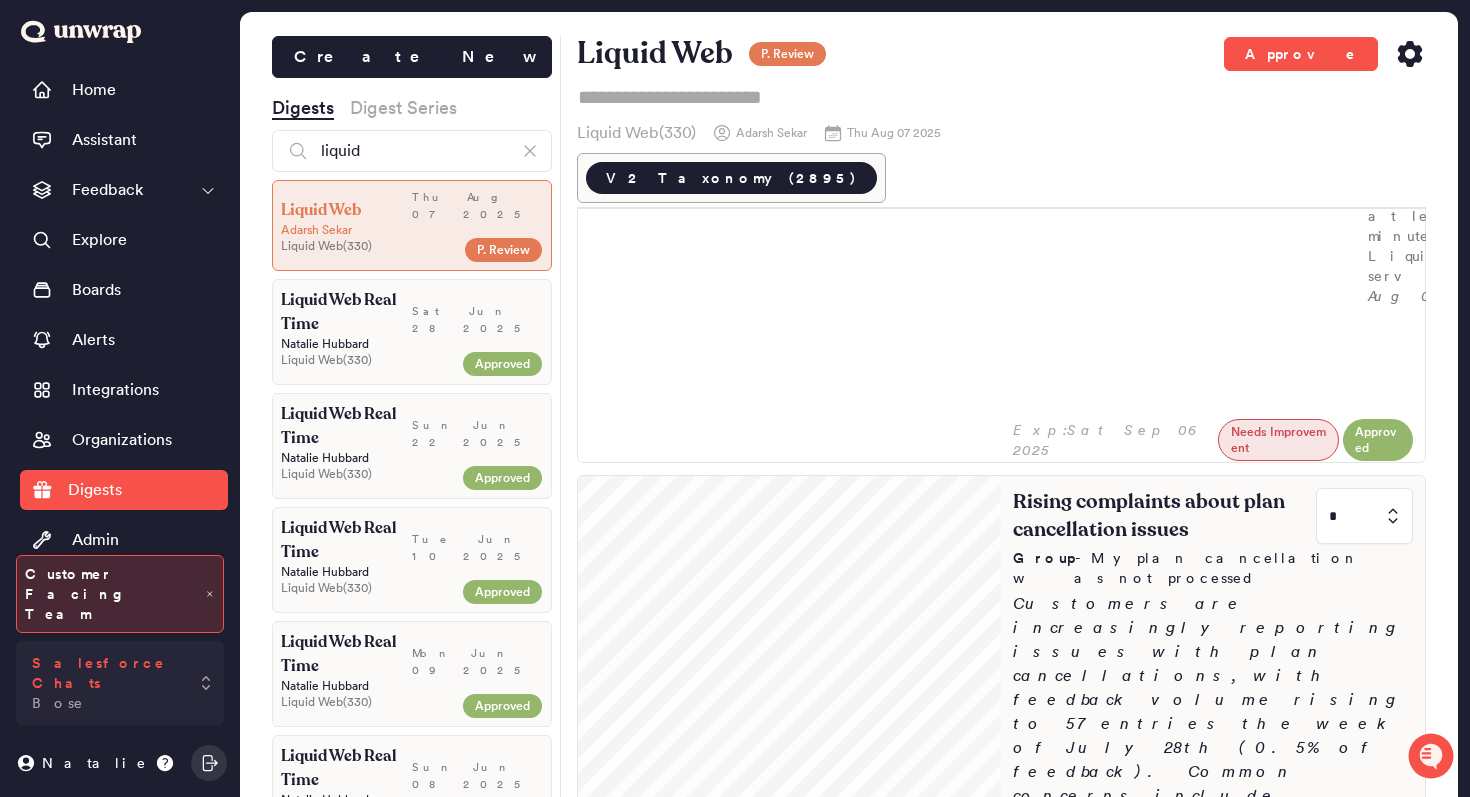 click on "Salesforce Chats" at bounding box center (106, 673) 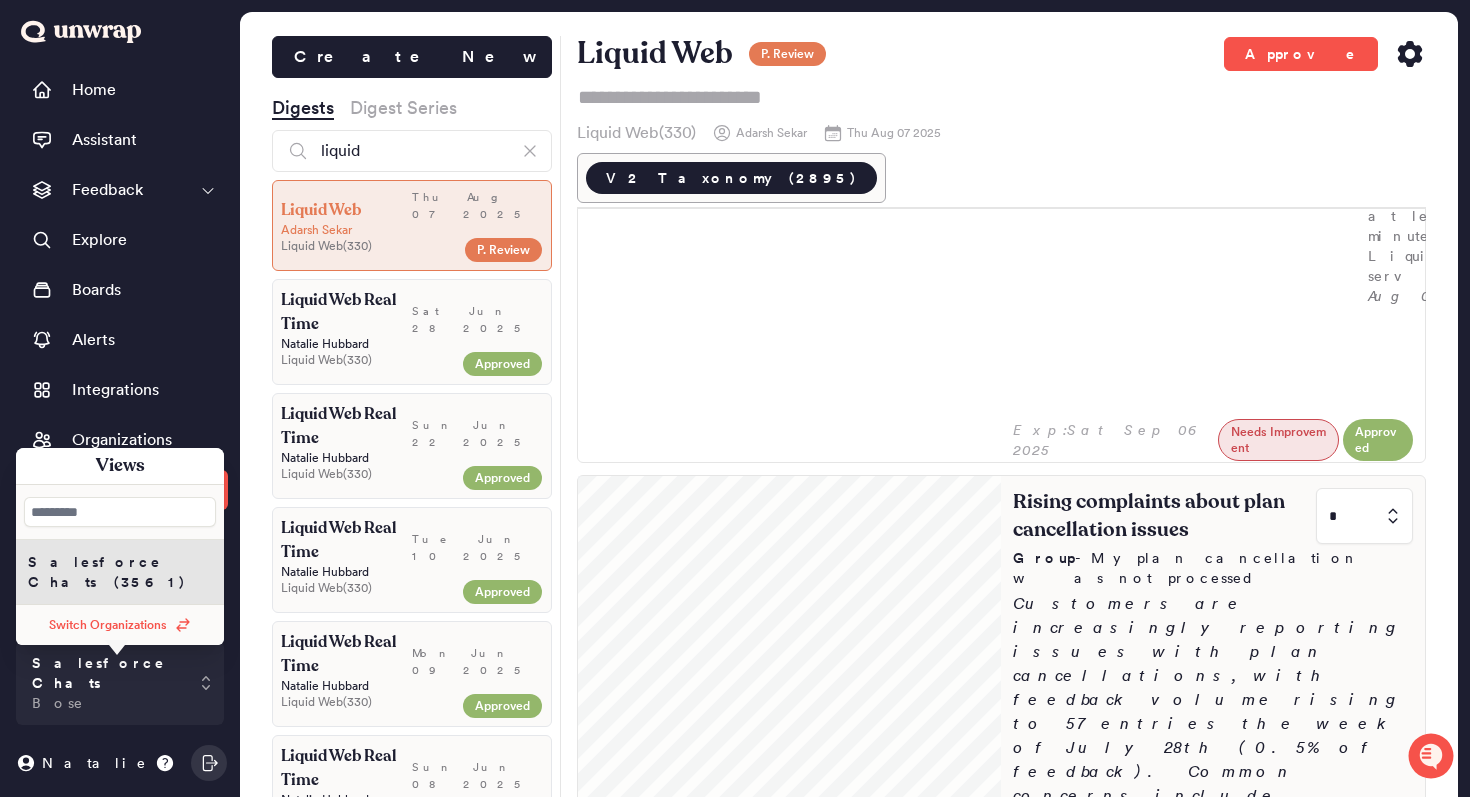 click on "Switch Organizations" at bounding box center (120, 625) 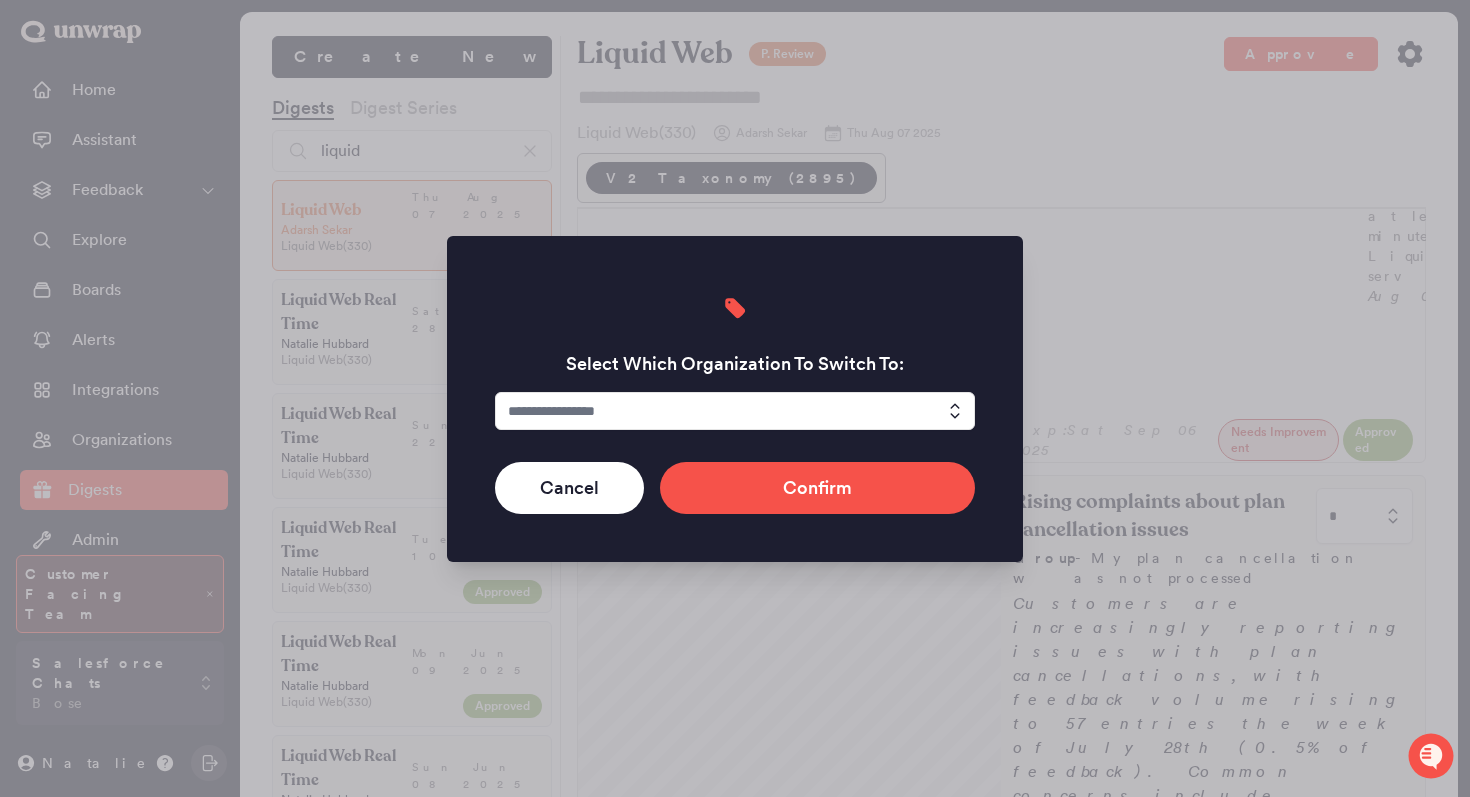 click at bounding box center (735, 411) 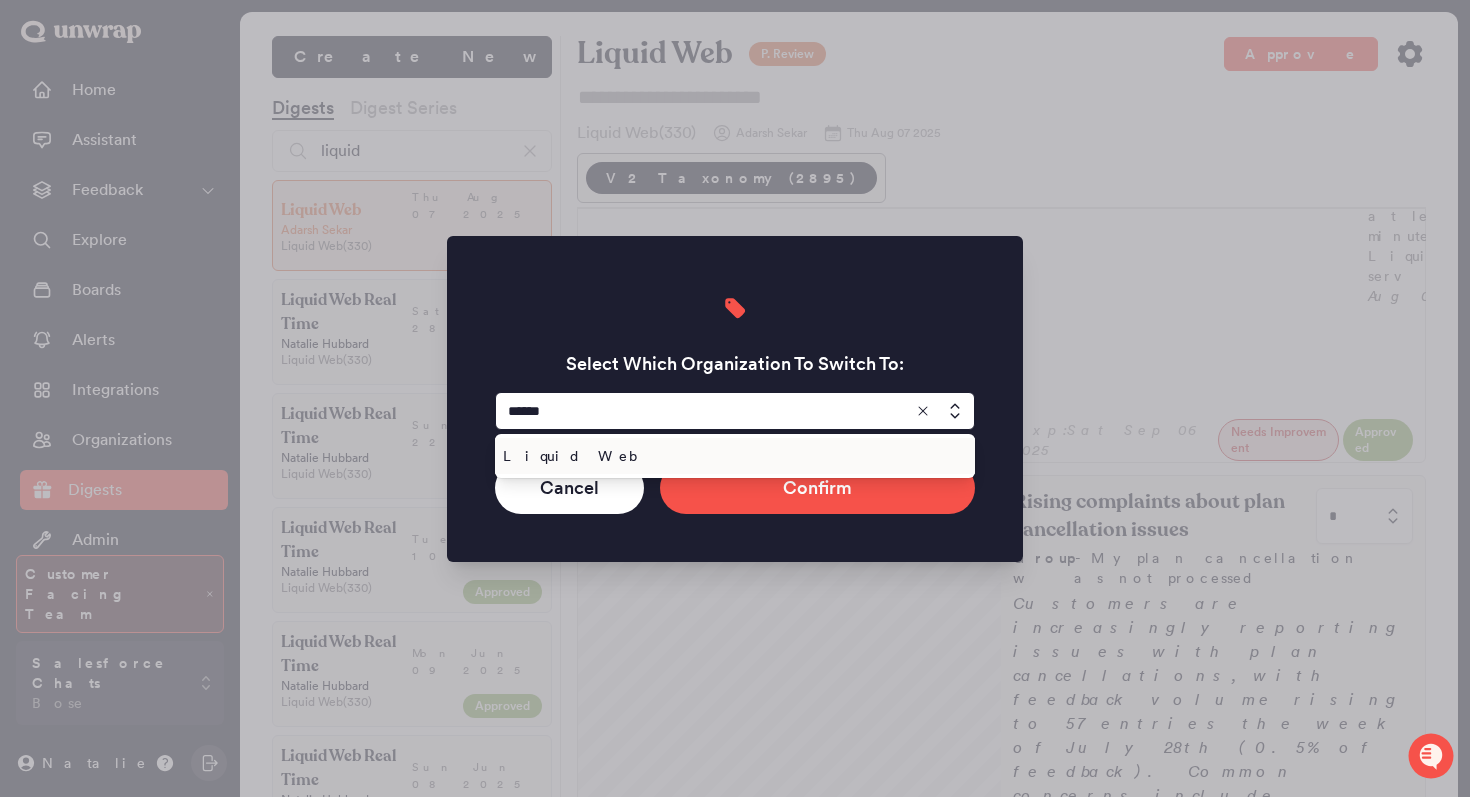 type on "******" 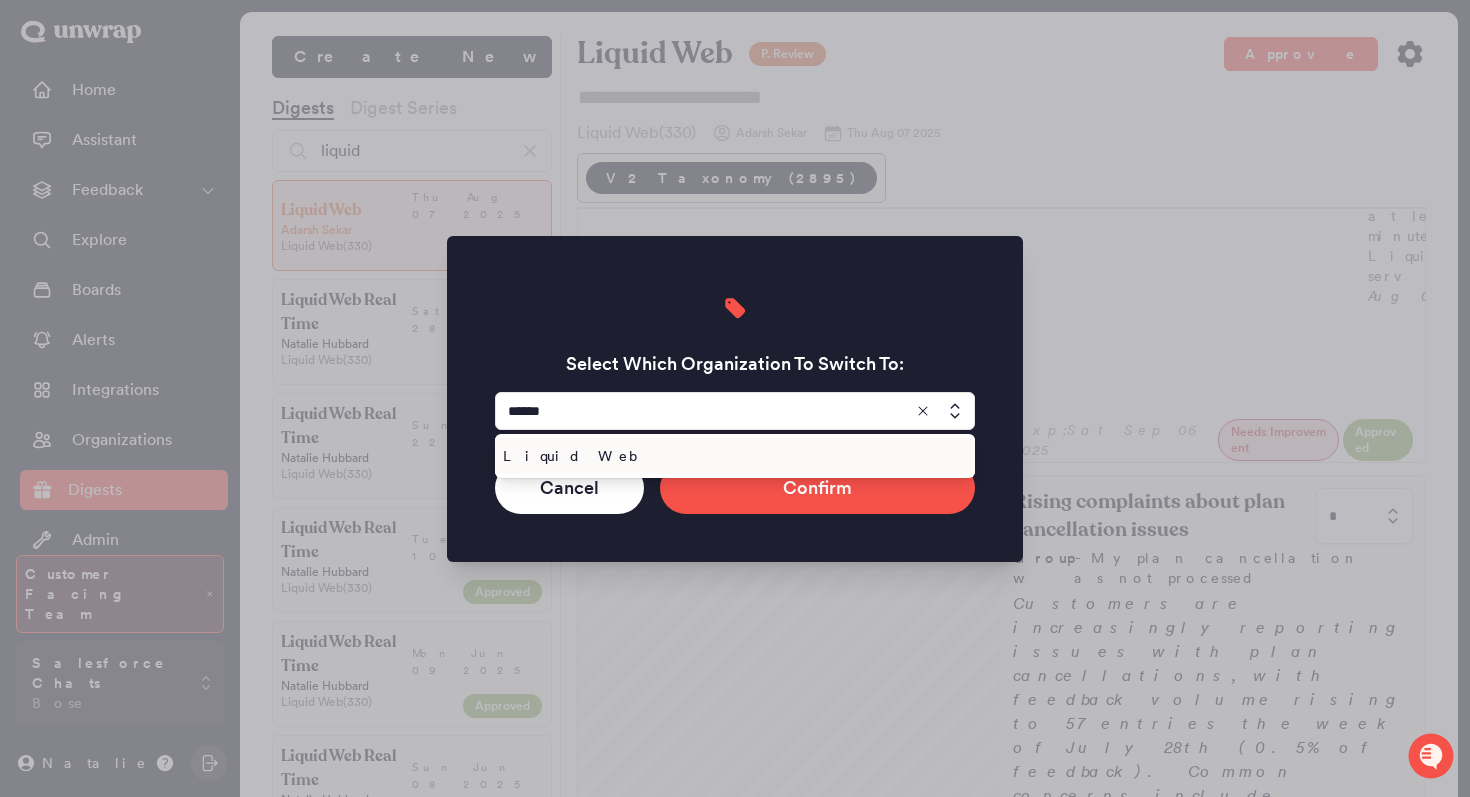 click on "Liquid Web" at bounding box center [731, 456] 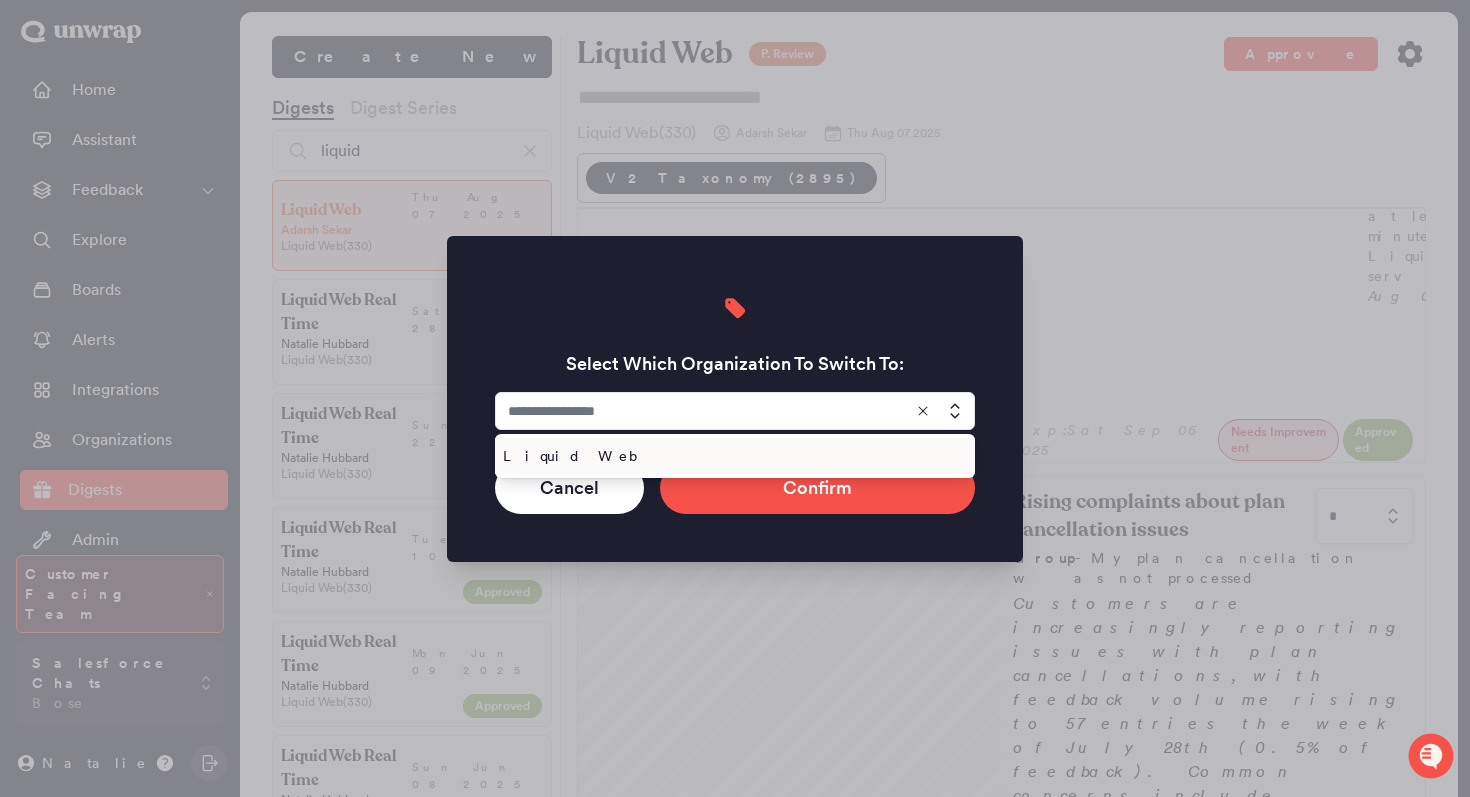 type on "**********" 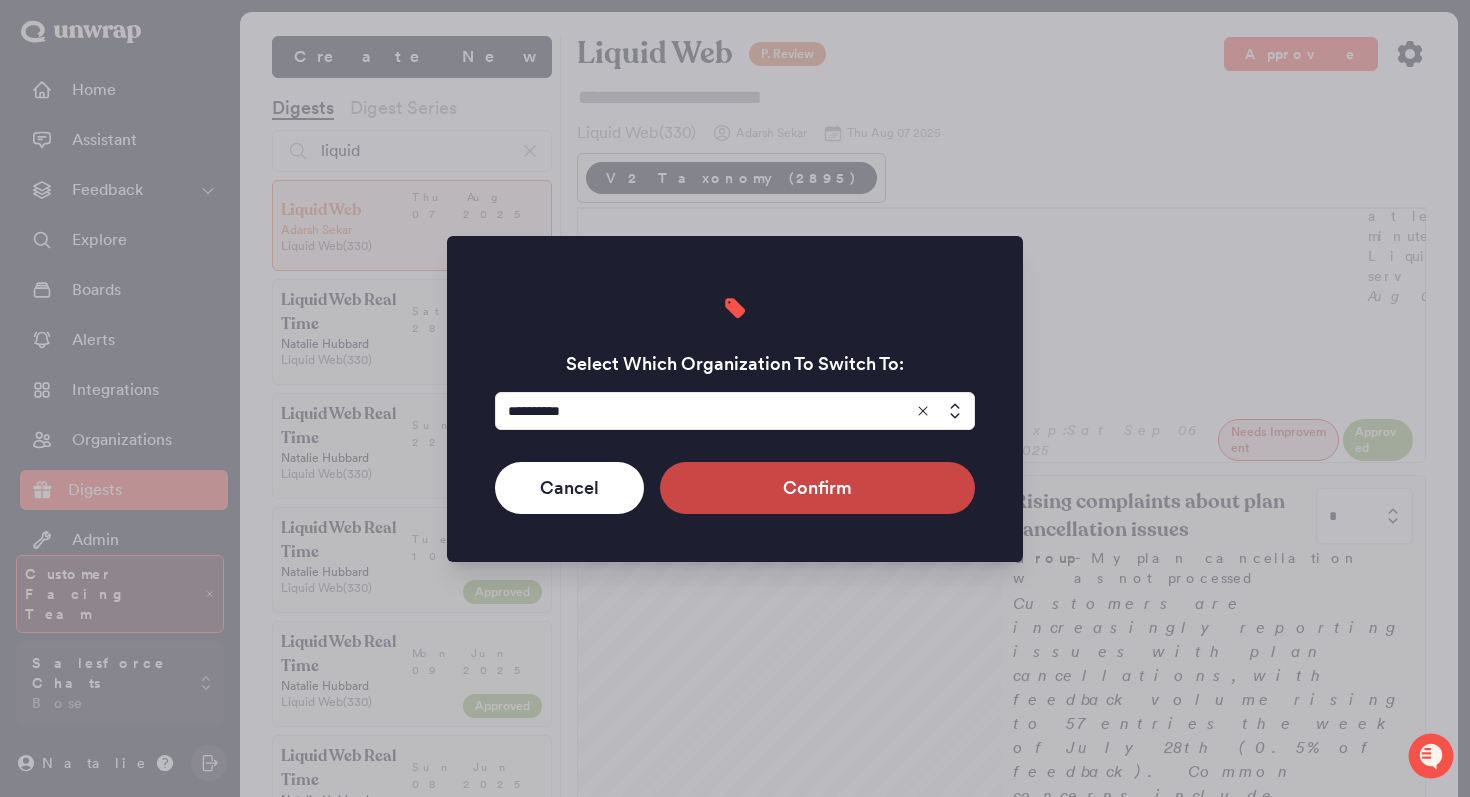 click on "Confirm" at bounding box center (817, 488) 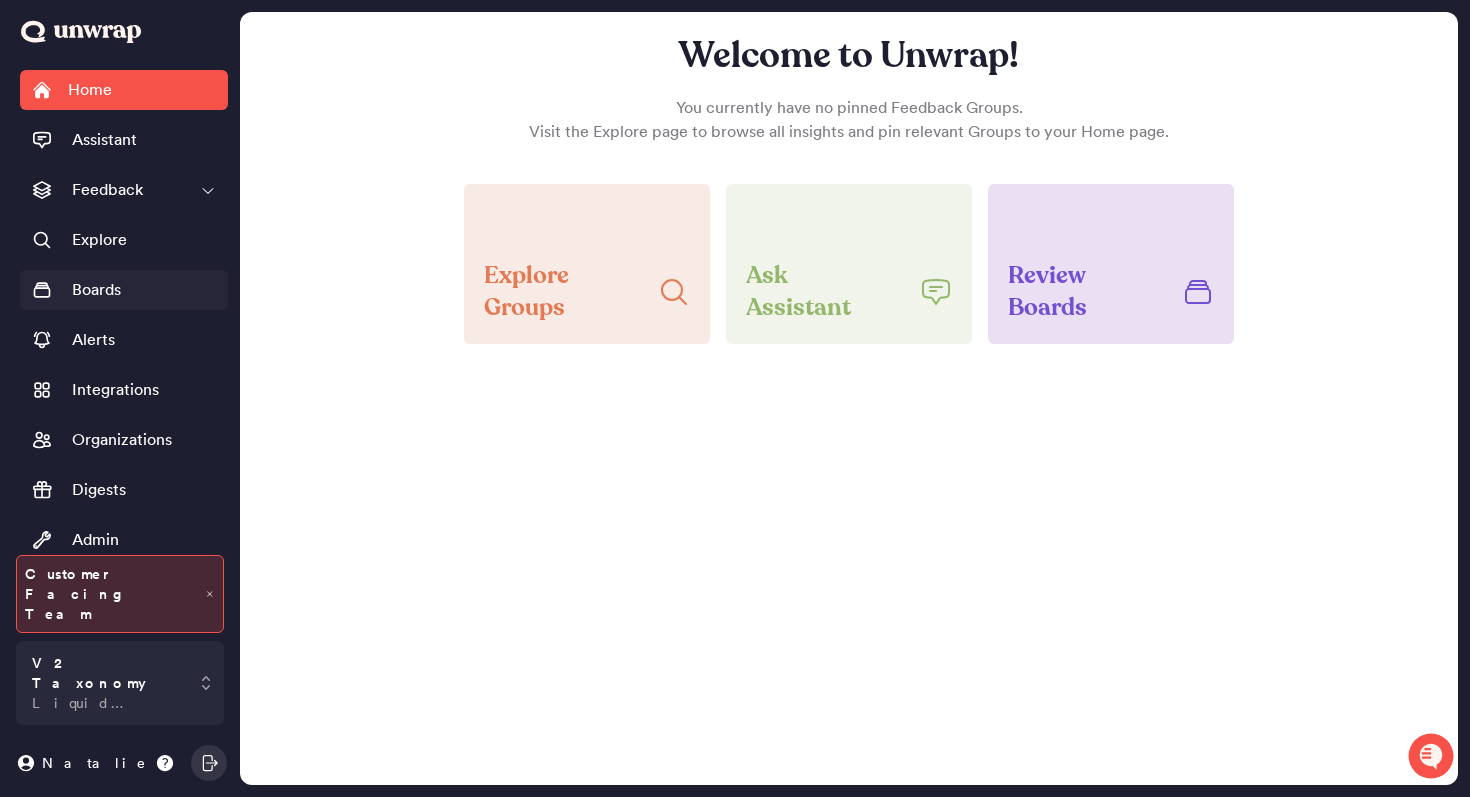 click on "Boards" at bounding box center [96, 290] 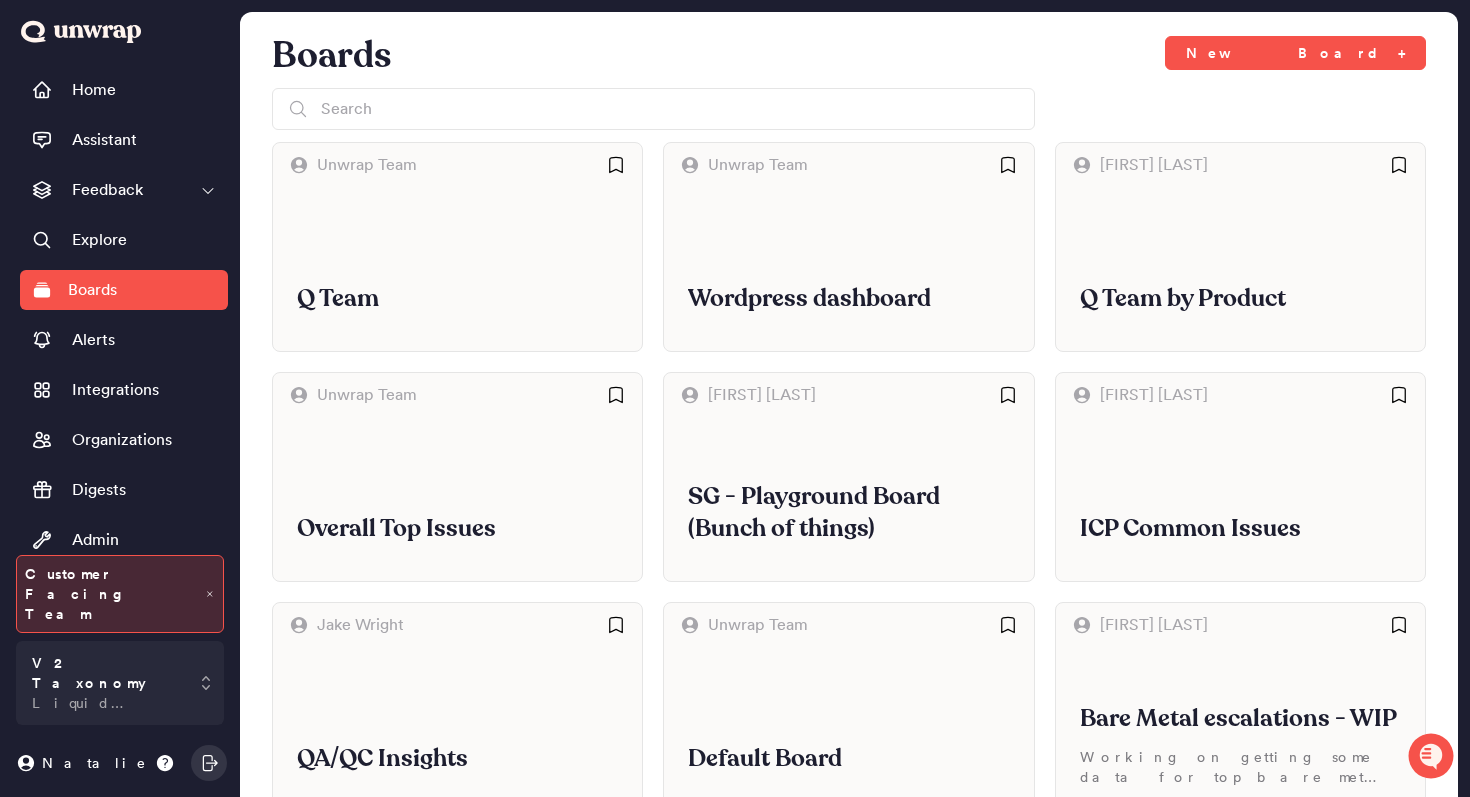 click on "Q Team" at bounding box center [457, 299] 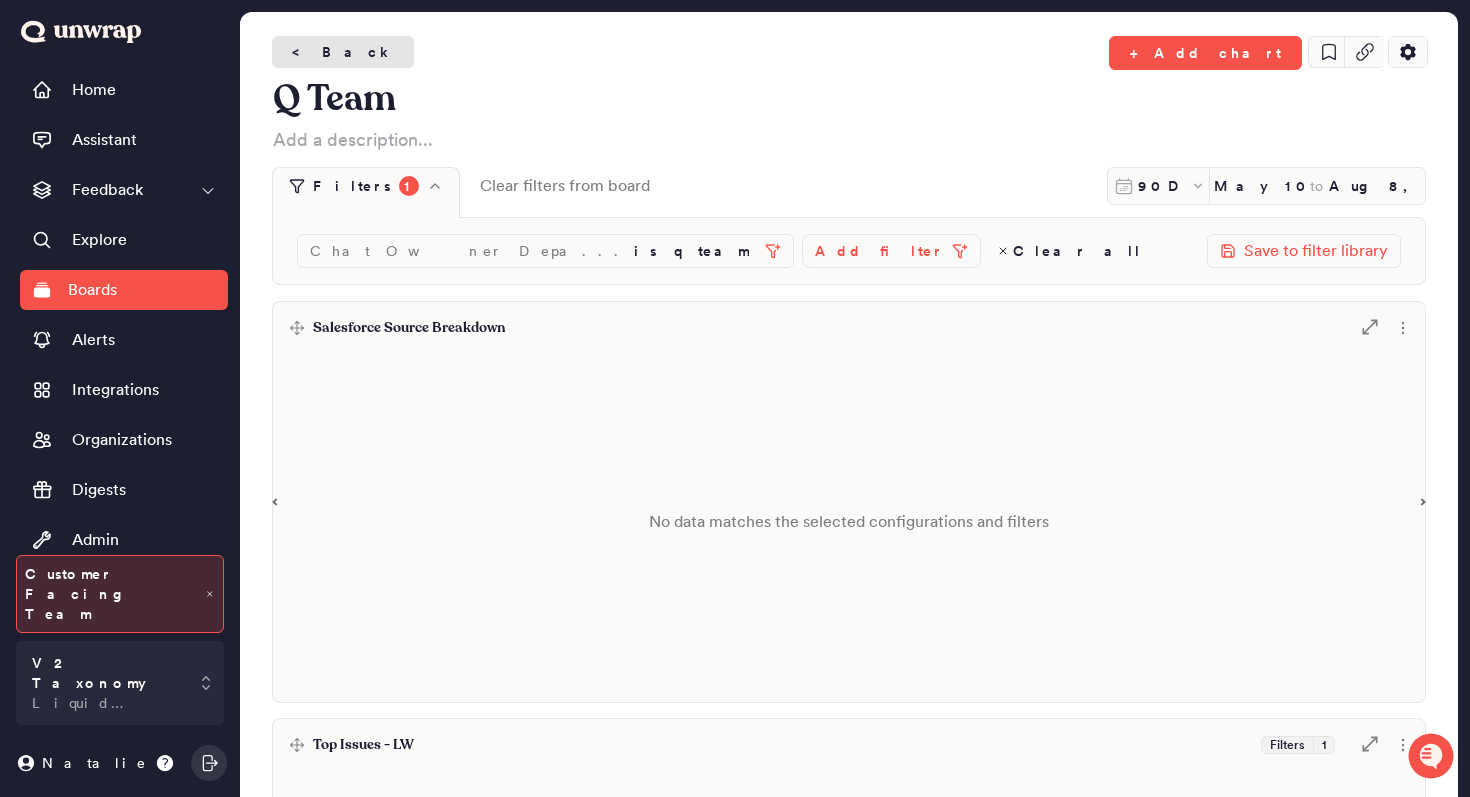 click on "< Back" at bounding box center (343, 52) 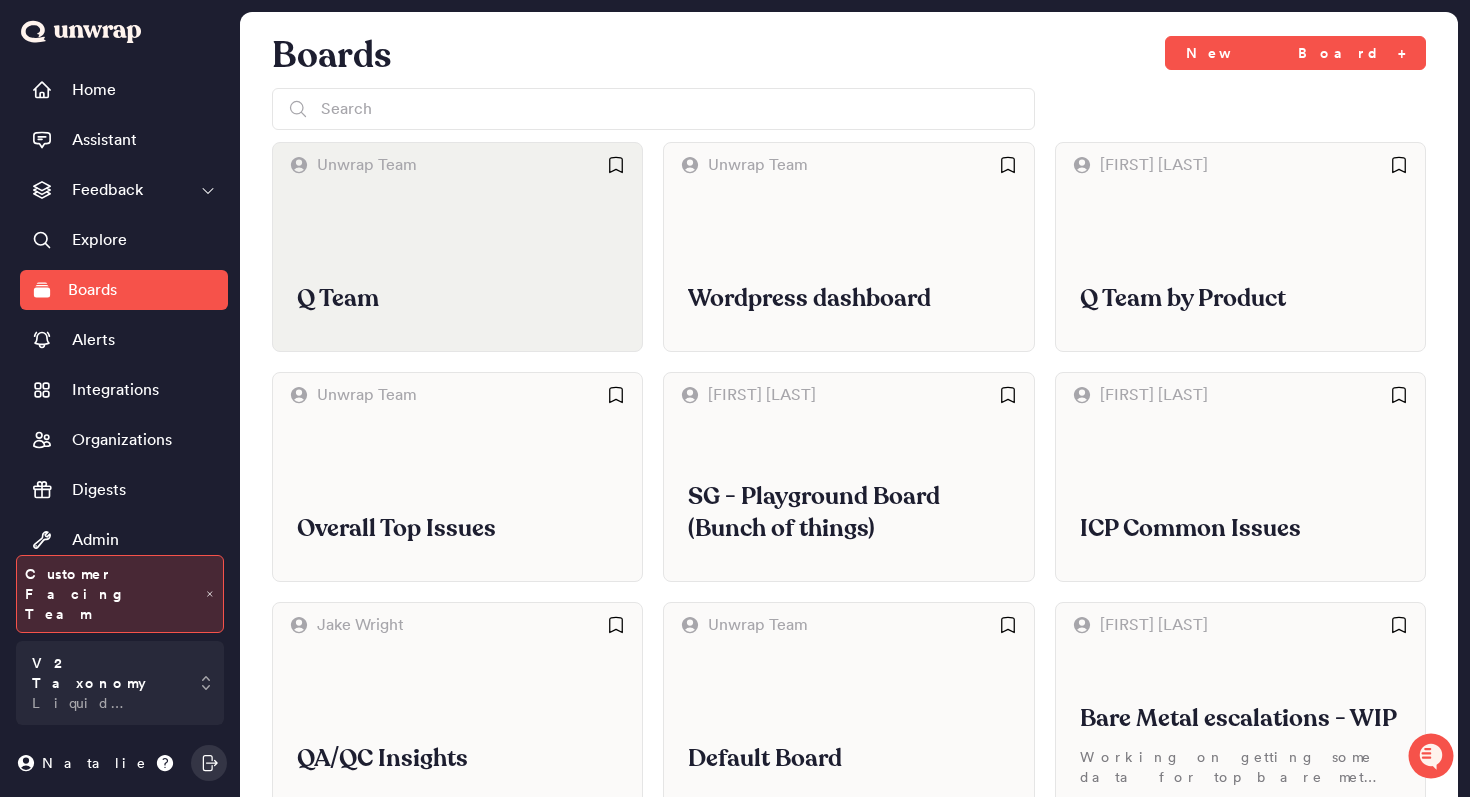 click on "Q Team" at bounding box center [457, 269] 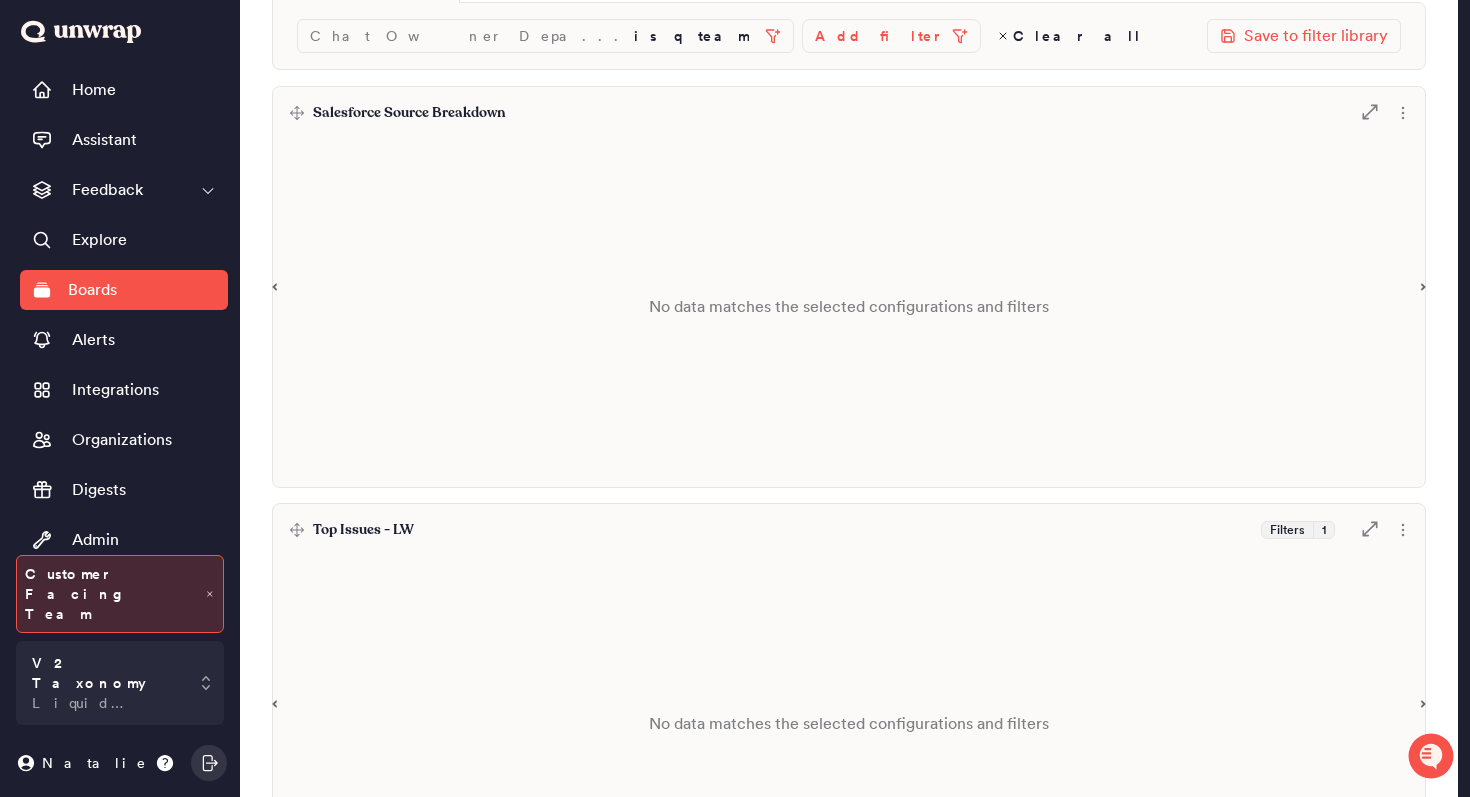 scroll, scrollTop: 0, scrollLeft: 0, axis: both 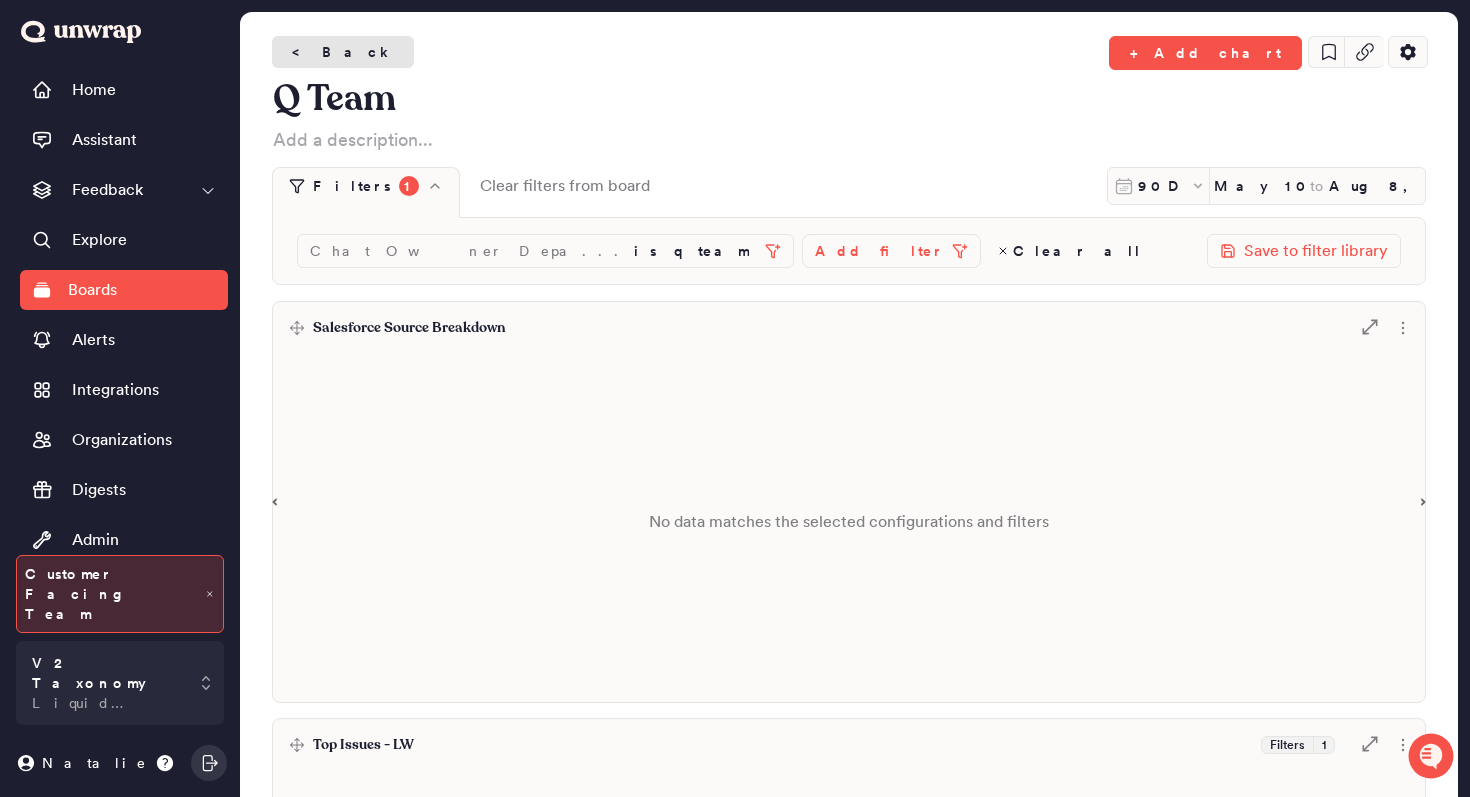 click on "< Back" at bounding box center (343, 52) 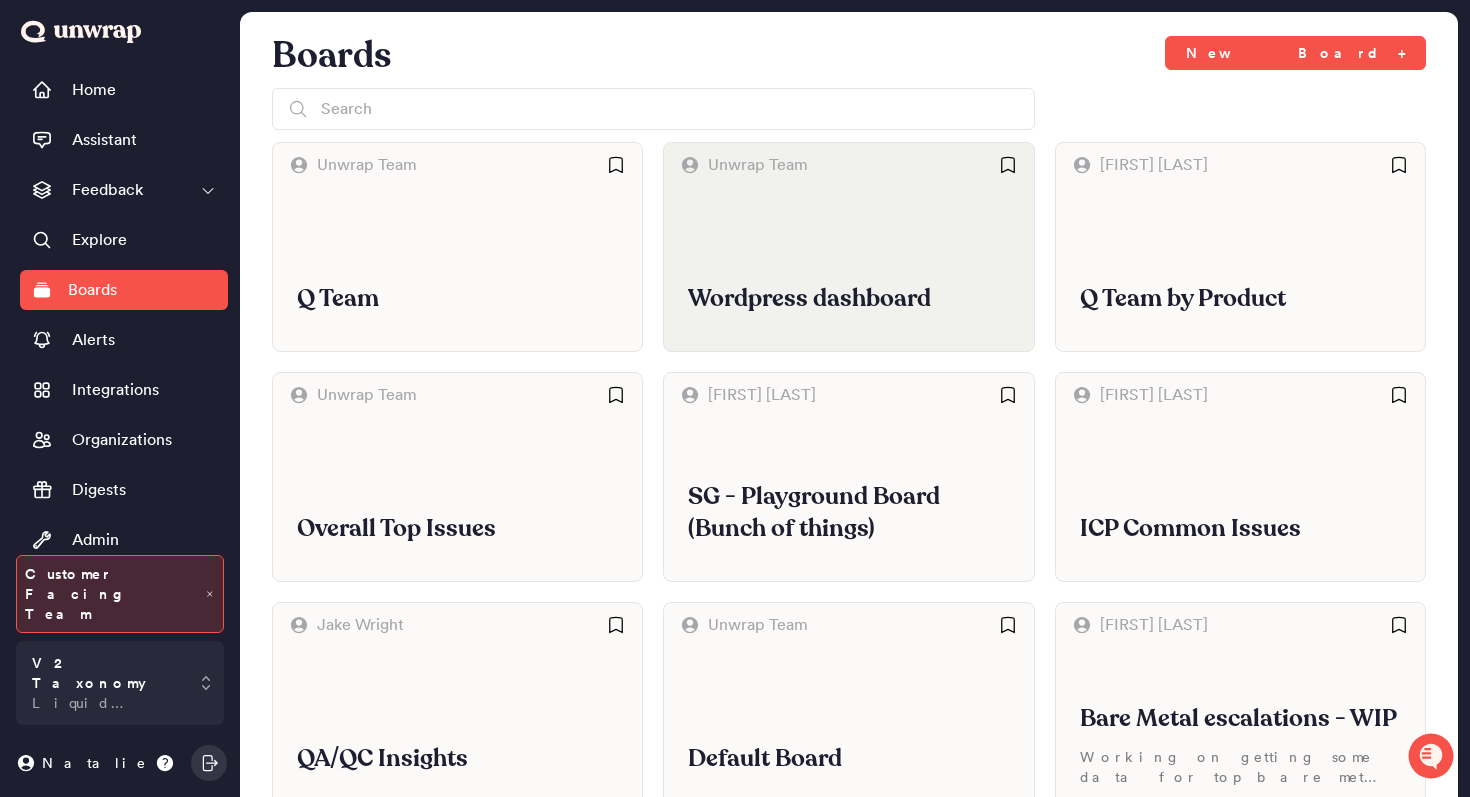 click on "Wordpress dashboard" at bounding box center [848, 269] 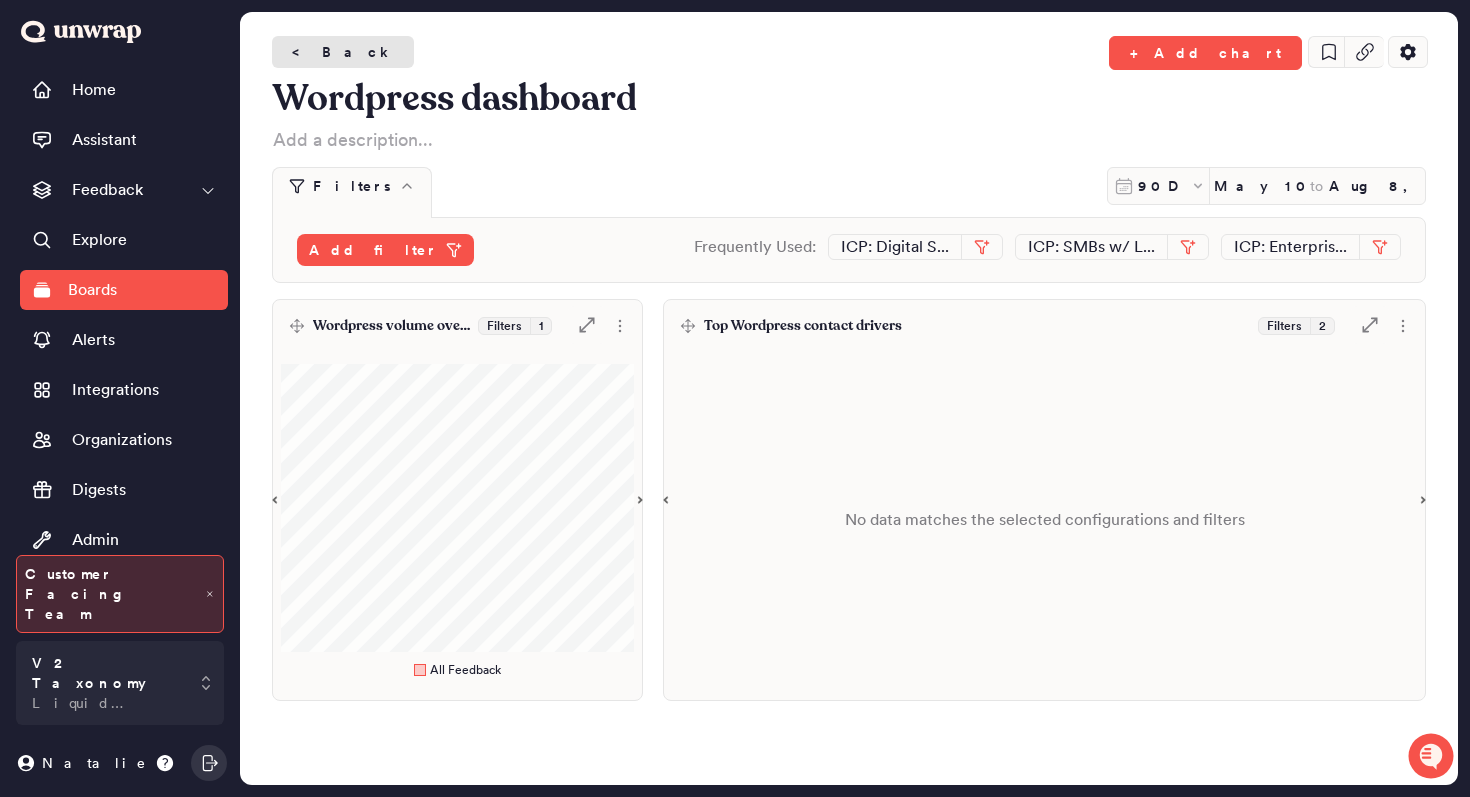 click on "< Back" at bounding box center (343, 52) 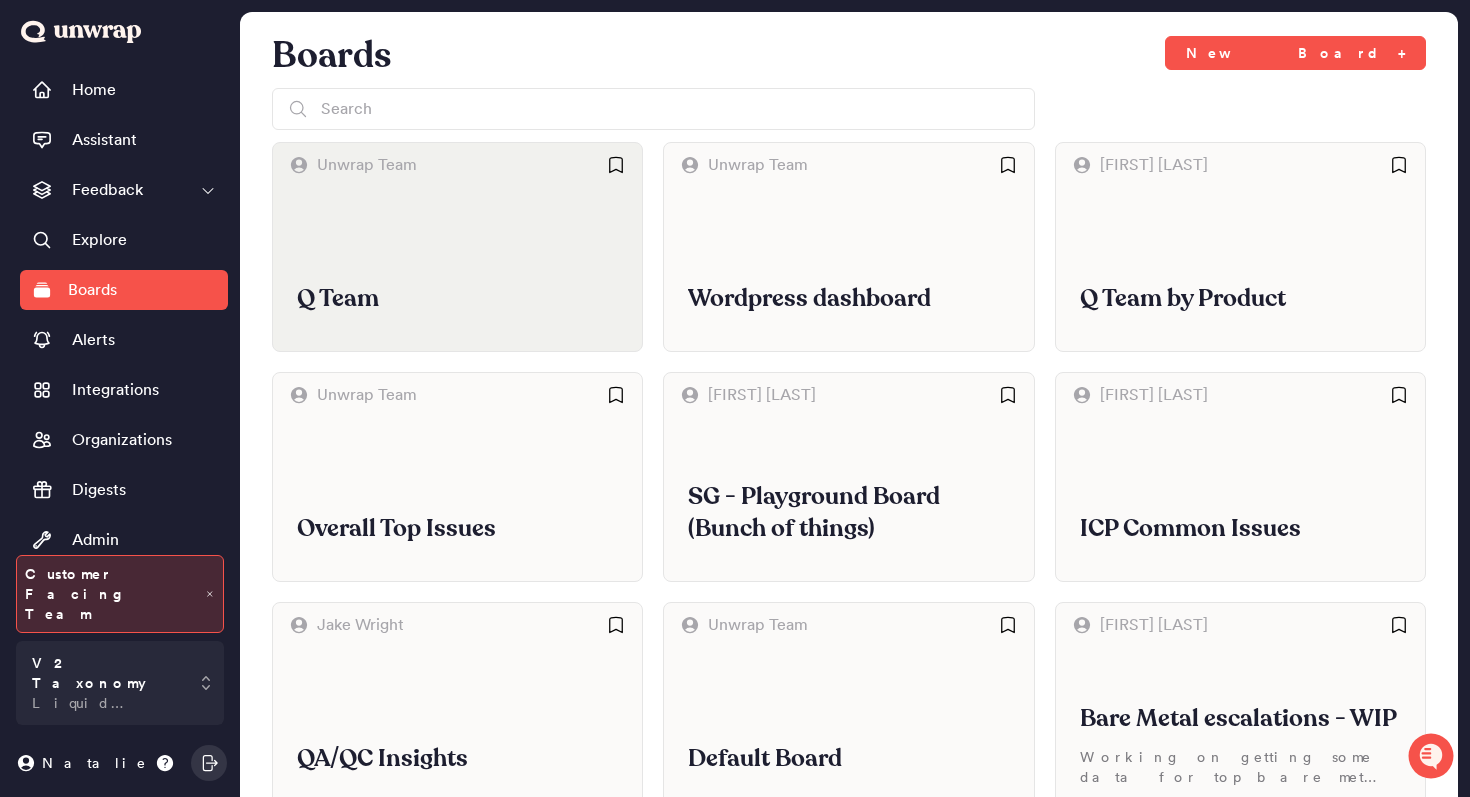 scroll, scrollTop: 265, scrollLeft: 0, axis: vertical 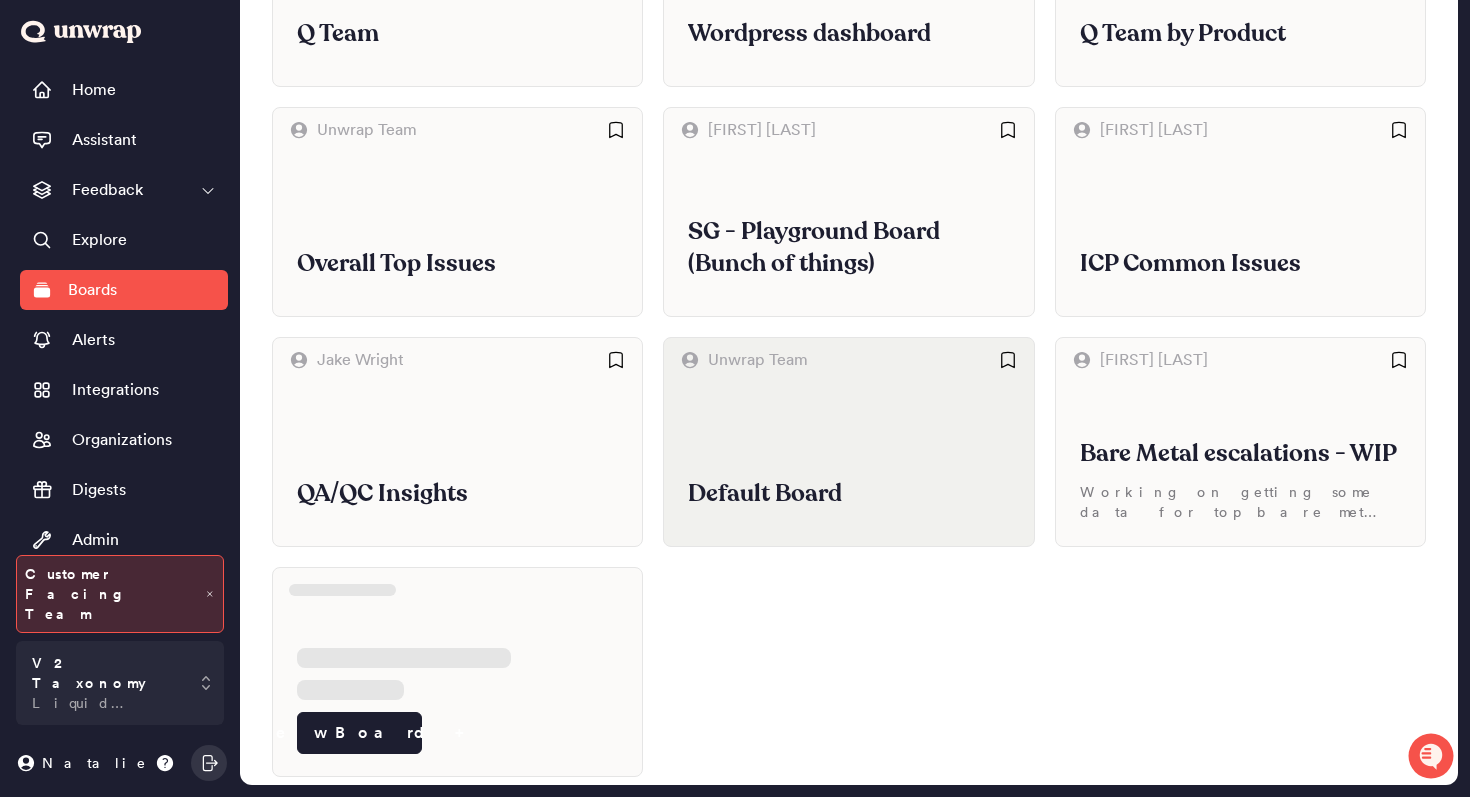 click on "Default Board" at bounding box center [848, 464] 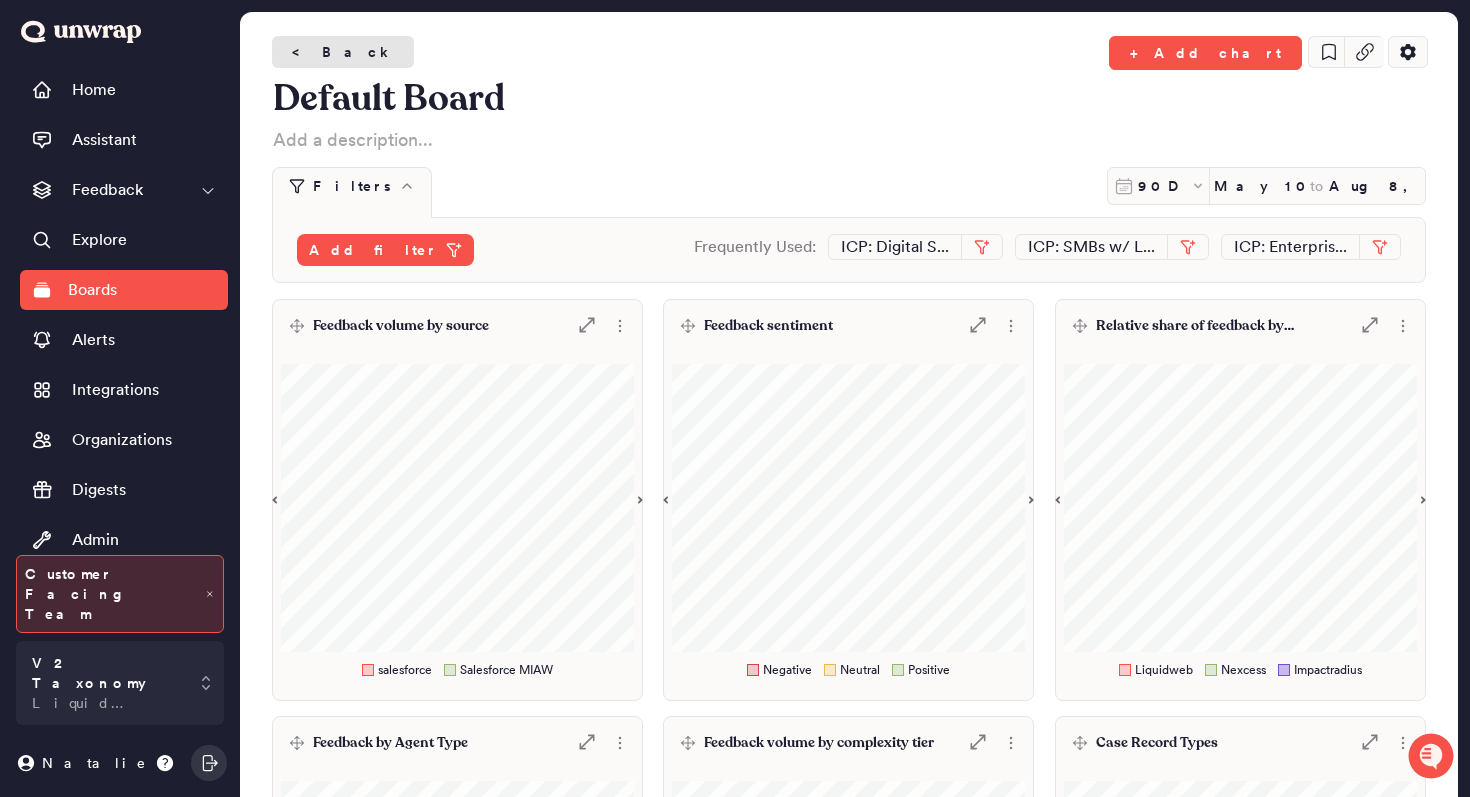 click on "< Back" at bounding box center (343, 52) 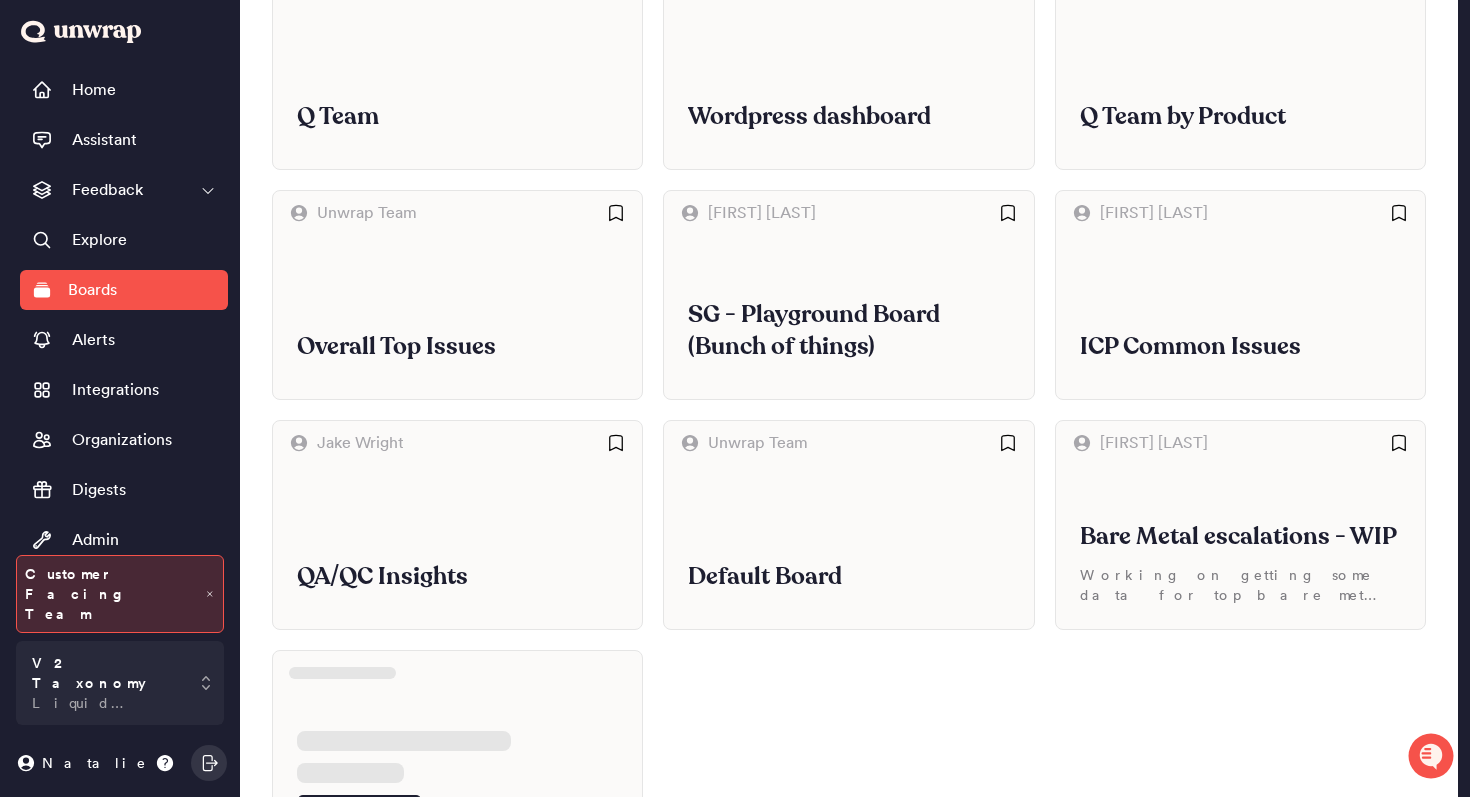 scroll, scrollTop: 265, scrollLeft: 0, axis: vertical 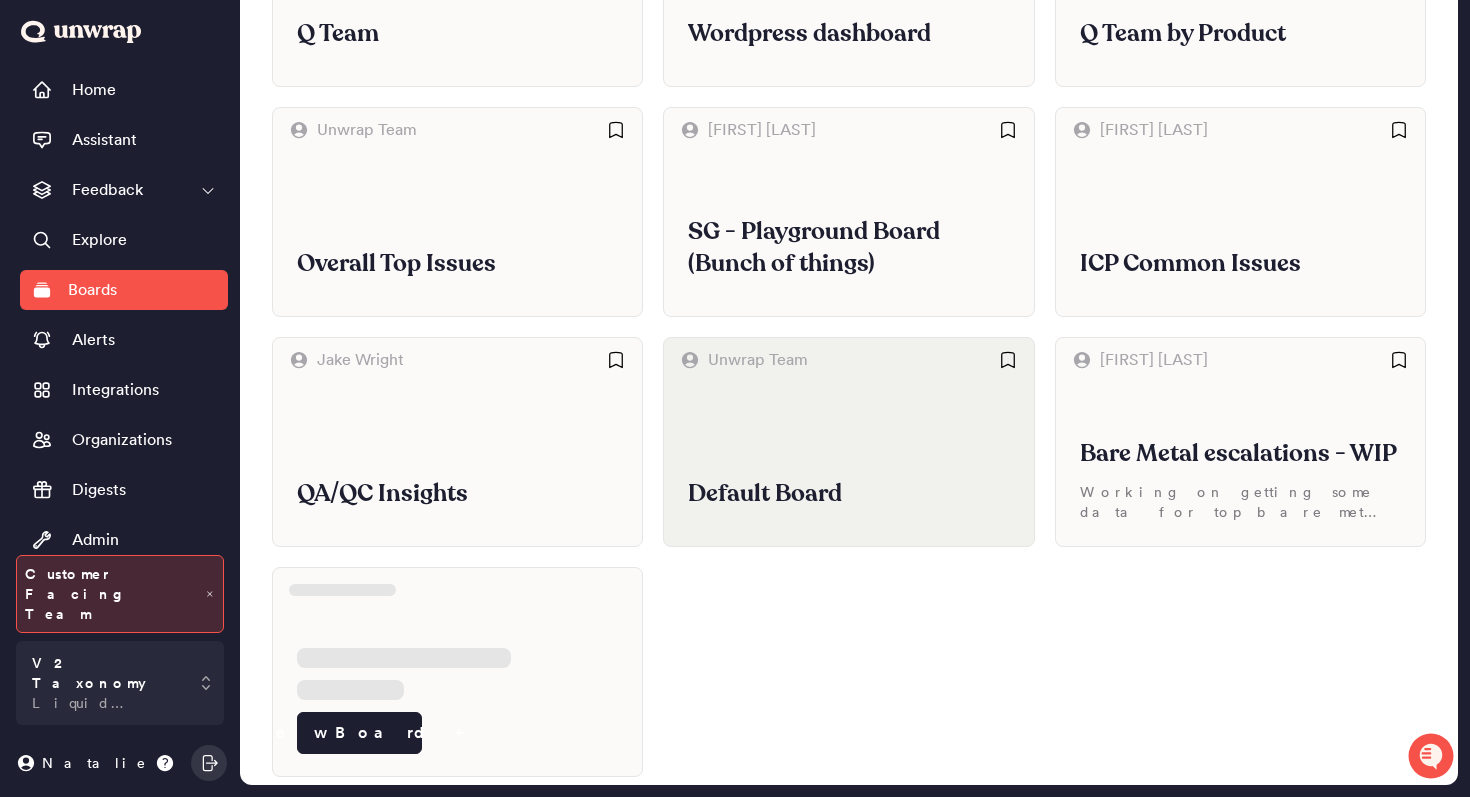 click on "Unwrap Team" at bounding box center (848, 360) 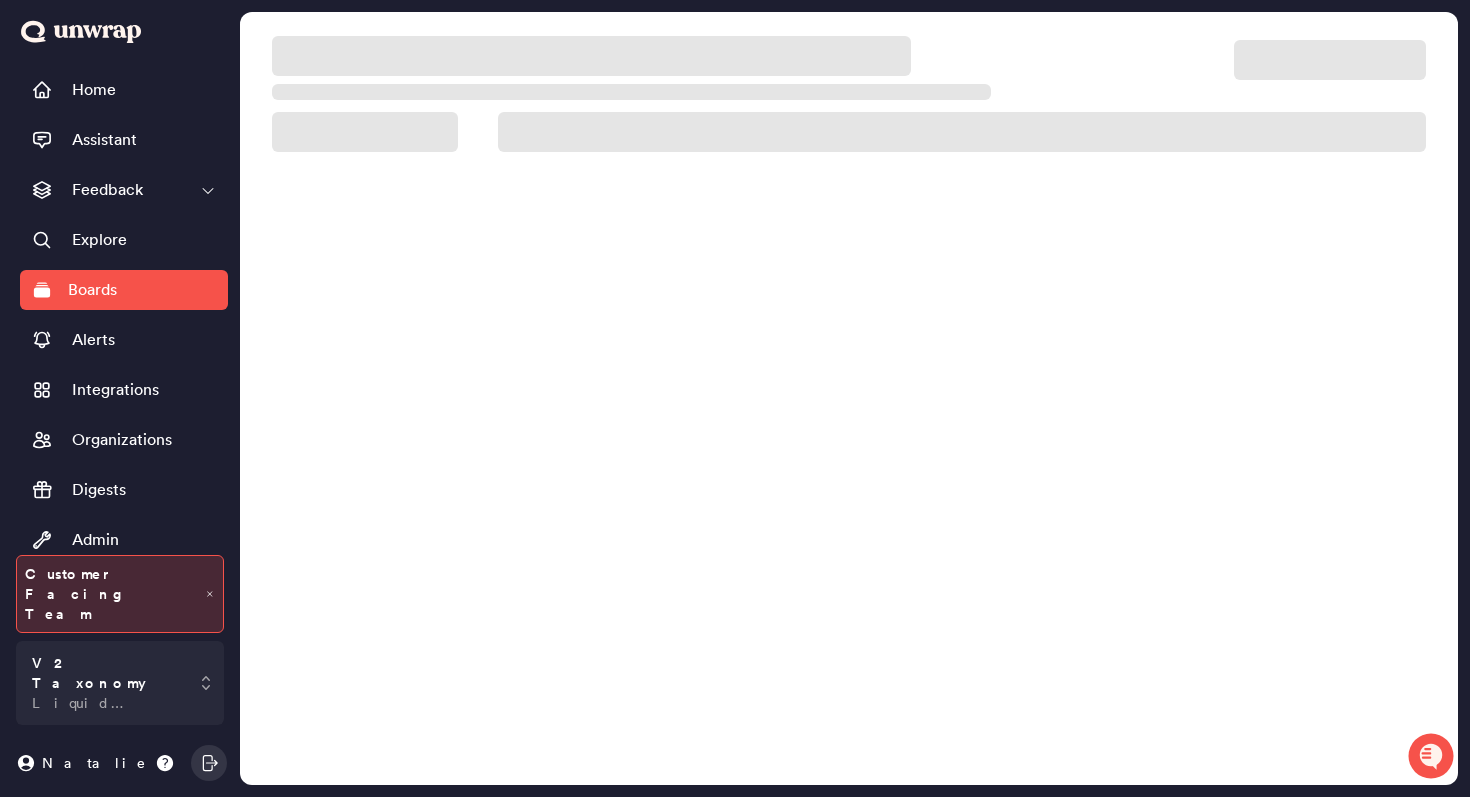 scroll, scrollTop: 0, scrollLeft: 0, axis: both 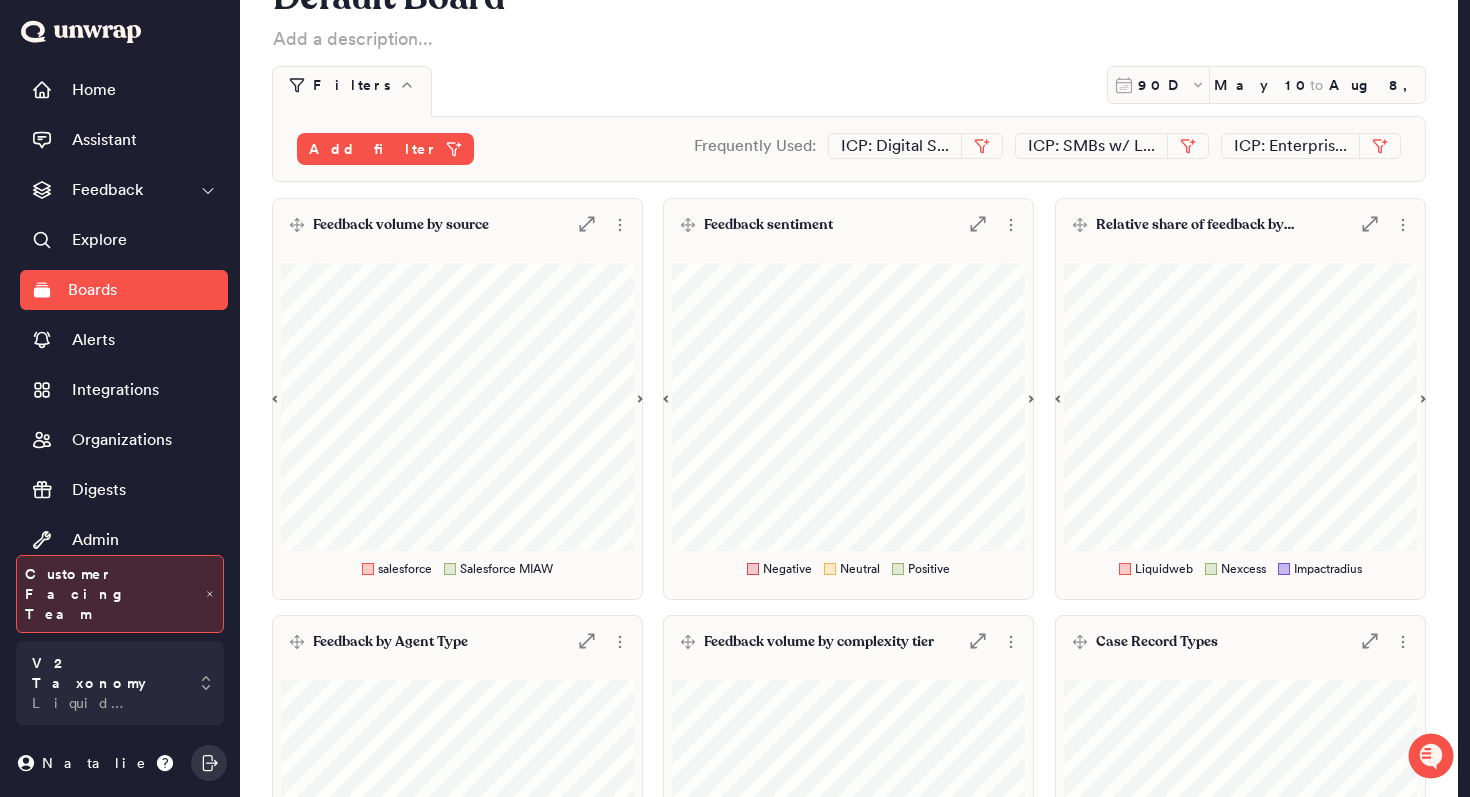 click on "Feedback volume by source
.st0 {
fill: #7e7d82;
}" at bounding box center (457, 225) 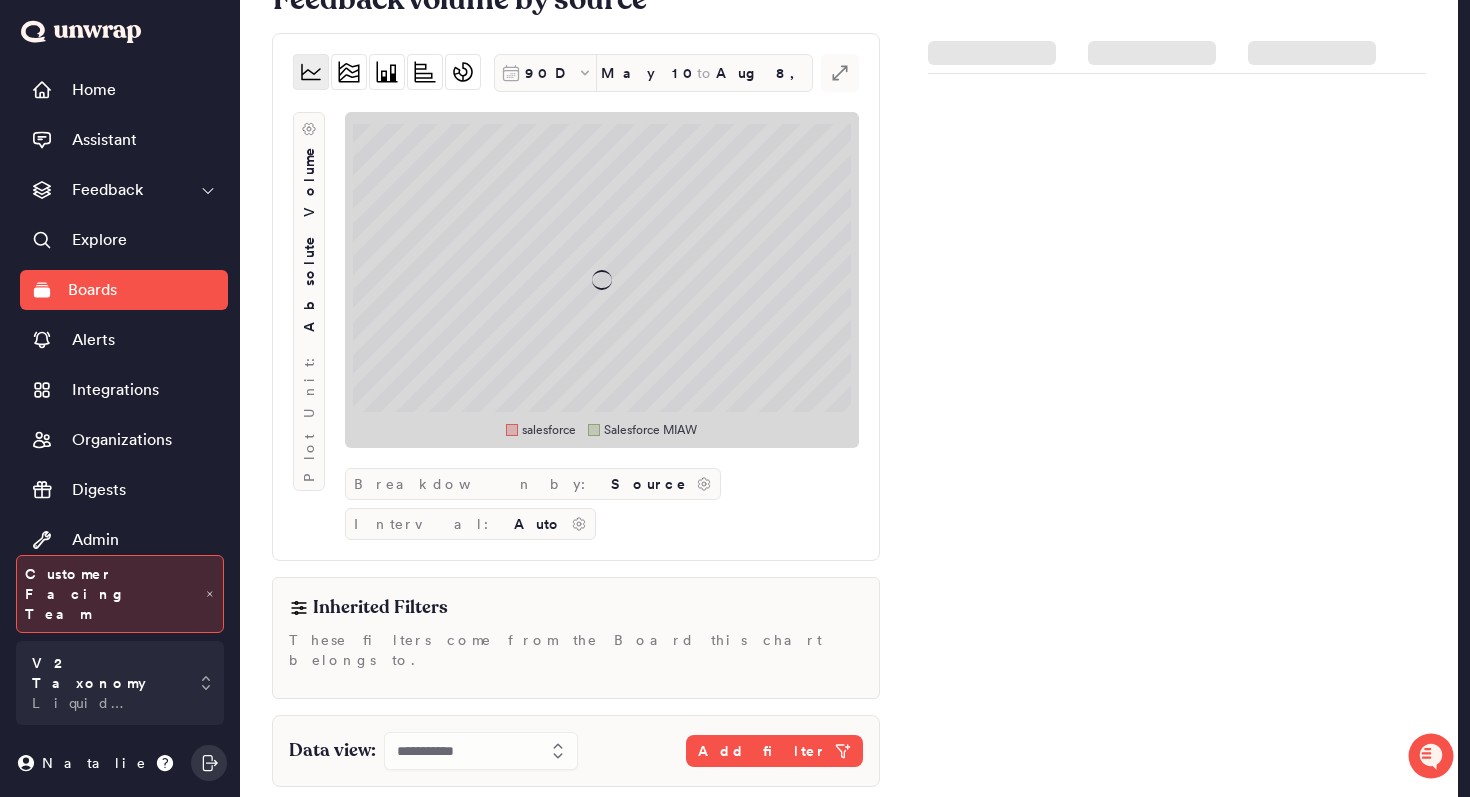 scroll, scrollTop: 99, scrollLeft: 0, axis: vertical 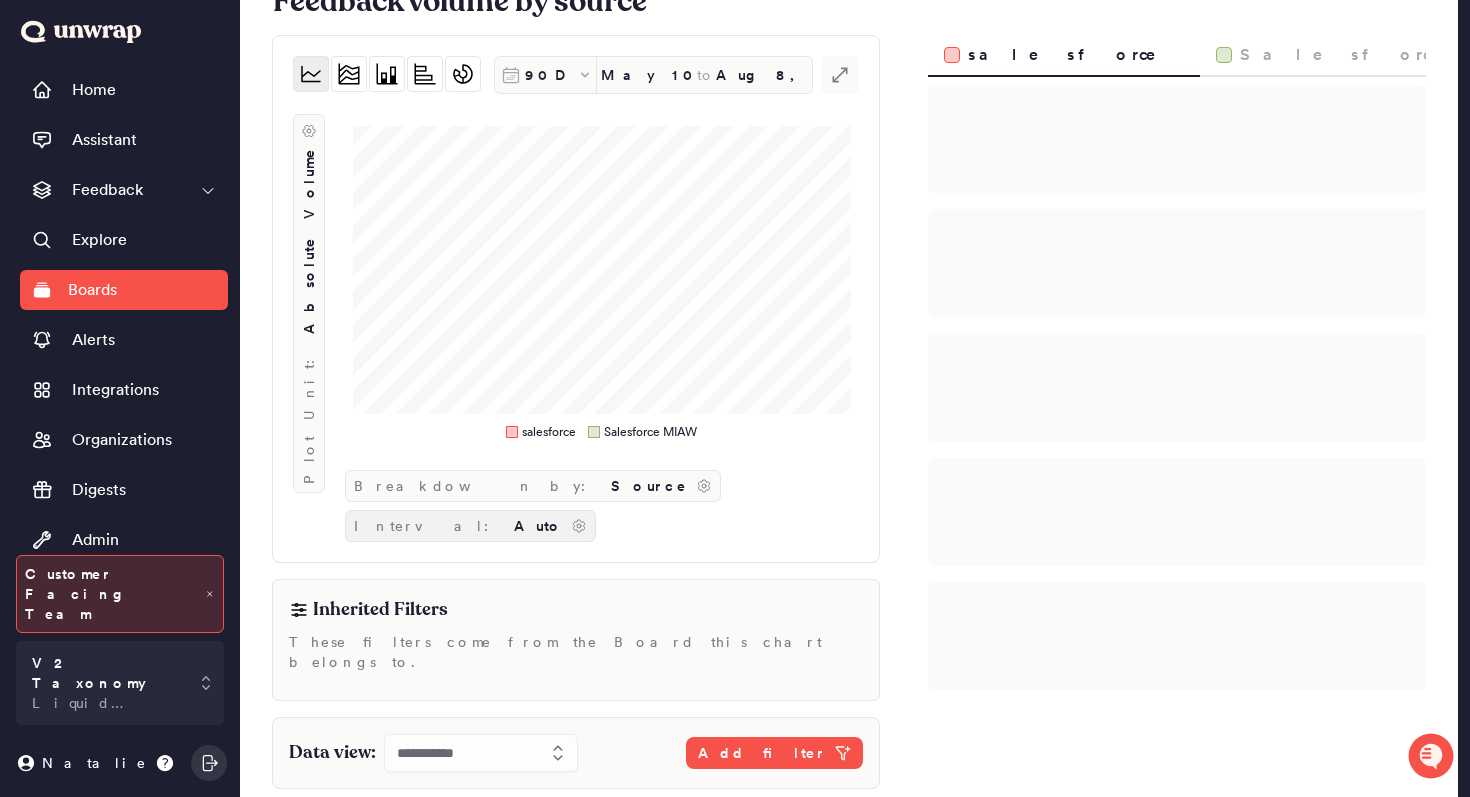 click on "Auto" at bounding box center [538, 526] 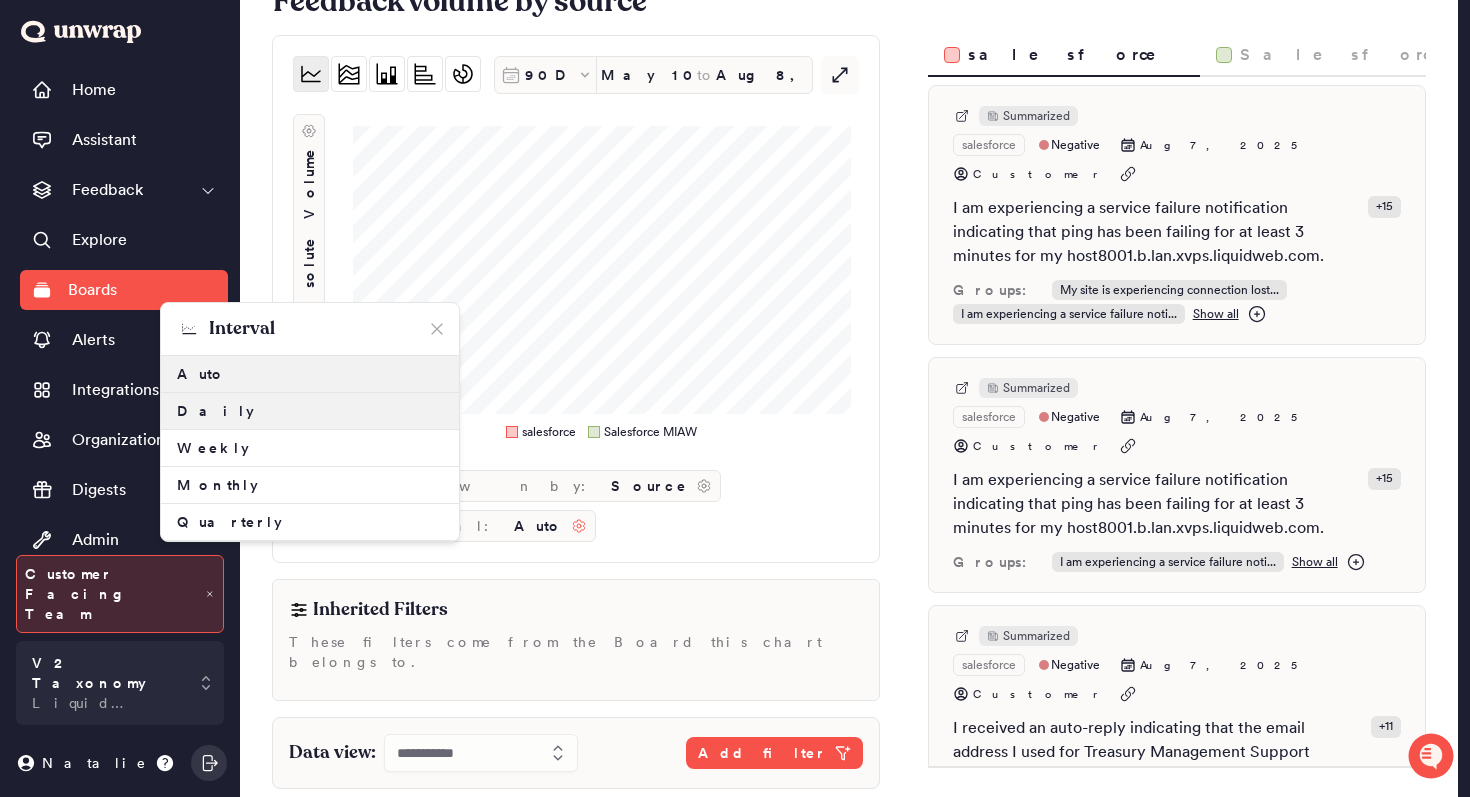 click on "Daily" at bounding box center [310, 411] 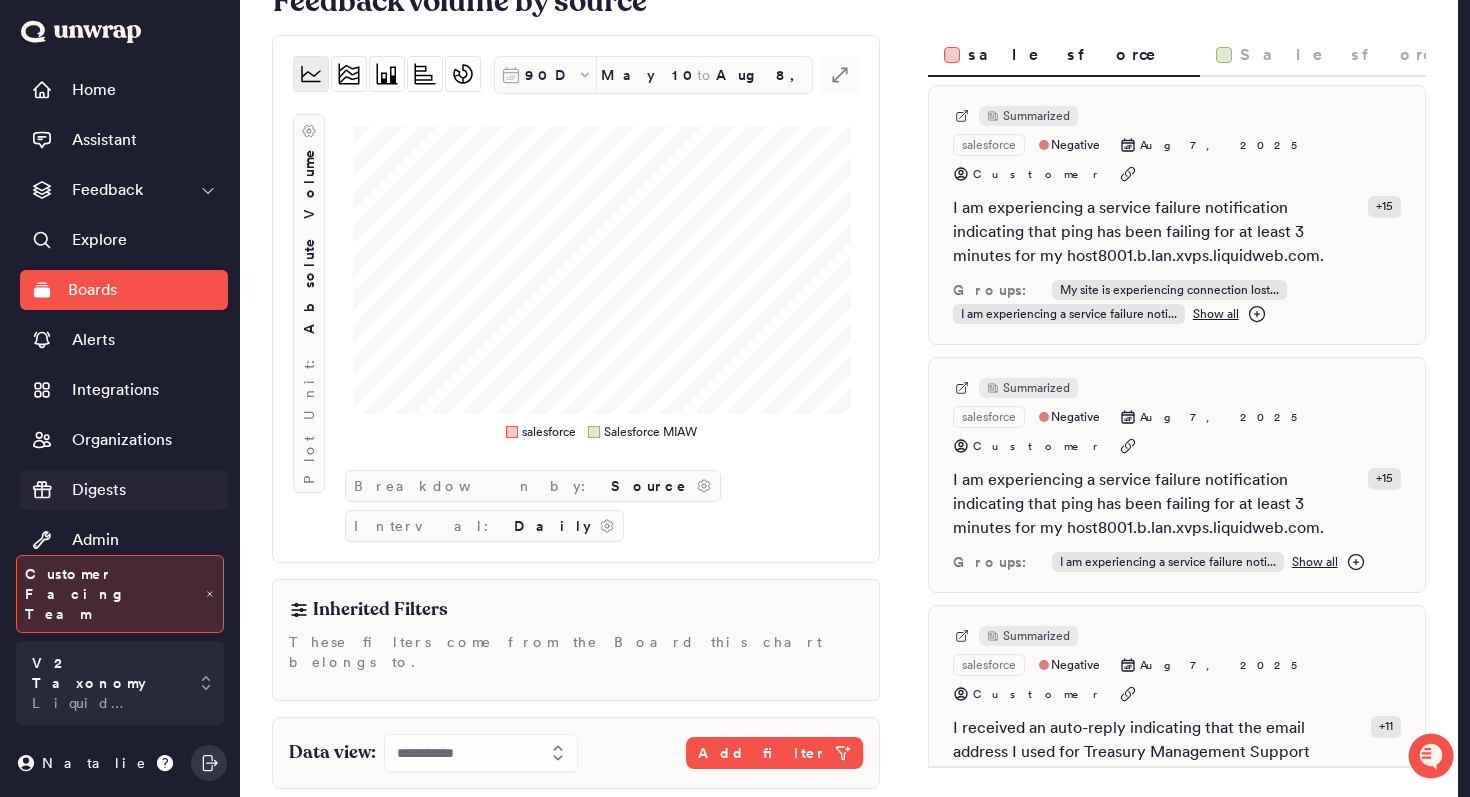 click on "Digests" at bounding box center [124, 490] 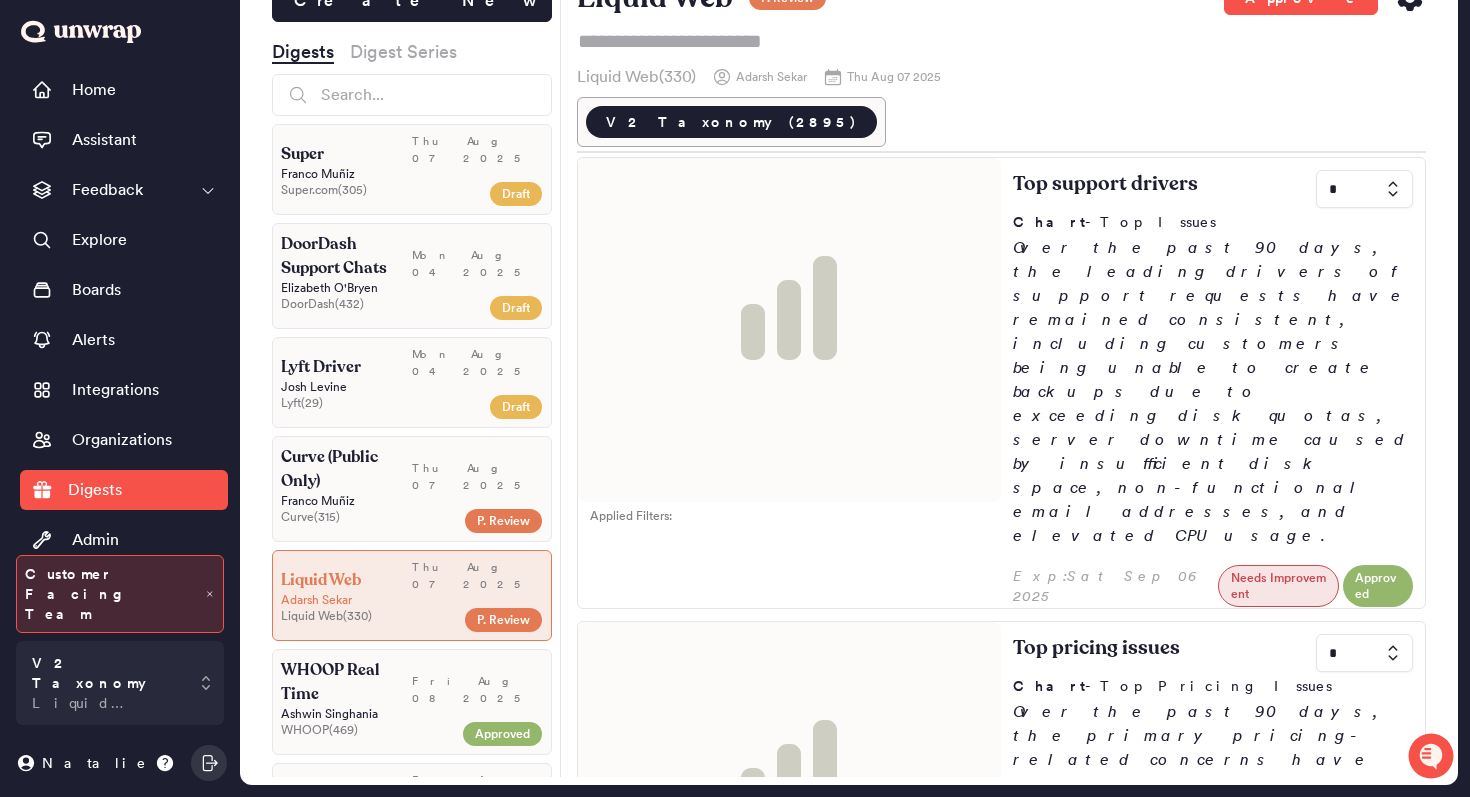 scroll, scrollTop: 56, scrollLeft: 0, axis: vertical 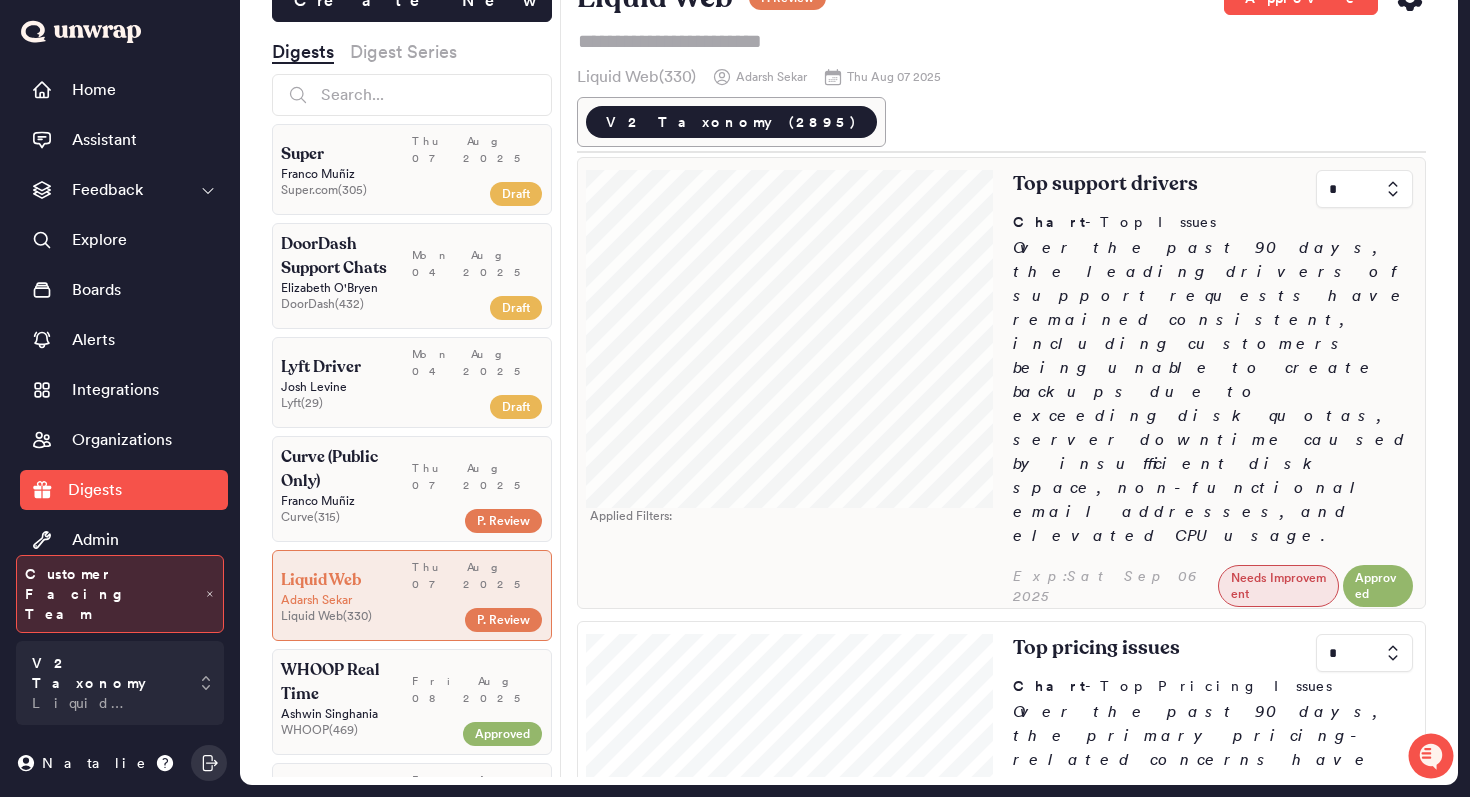 click on "Over the past 90 days, the leading drivers of support requests have remained consistent, including customers being unable to create backups due to exceeding disk quotas, server downtime caused by insufficient disk space, non-functional email addresses, and elevated CPU usage." at bounding box center (1213, 392) 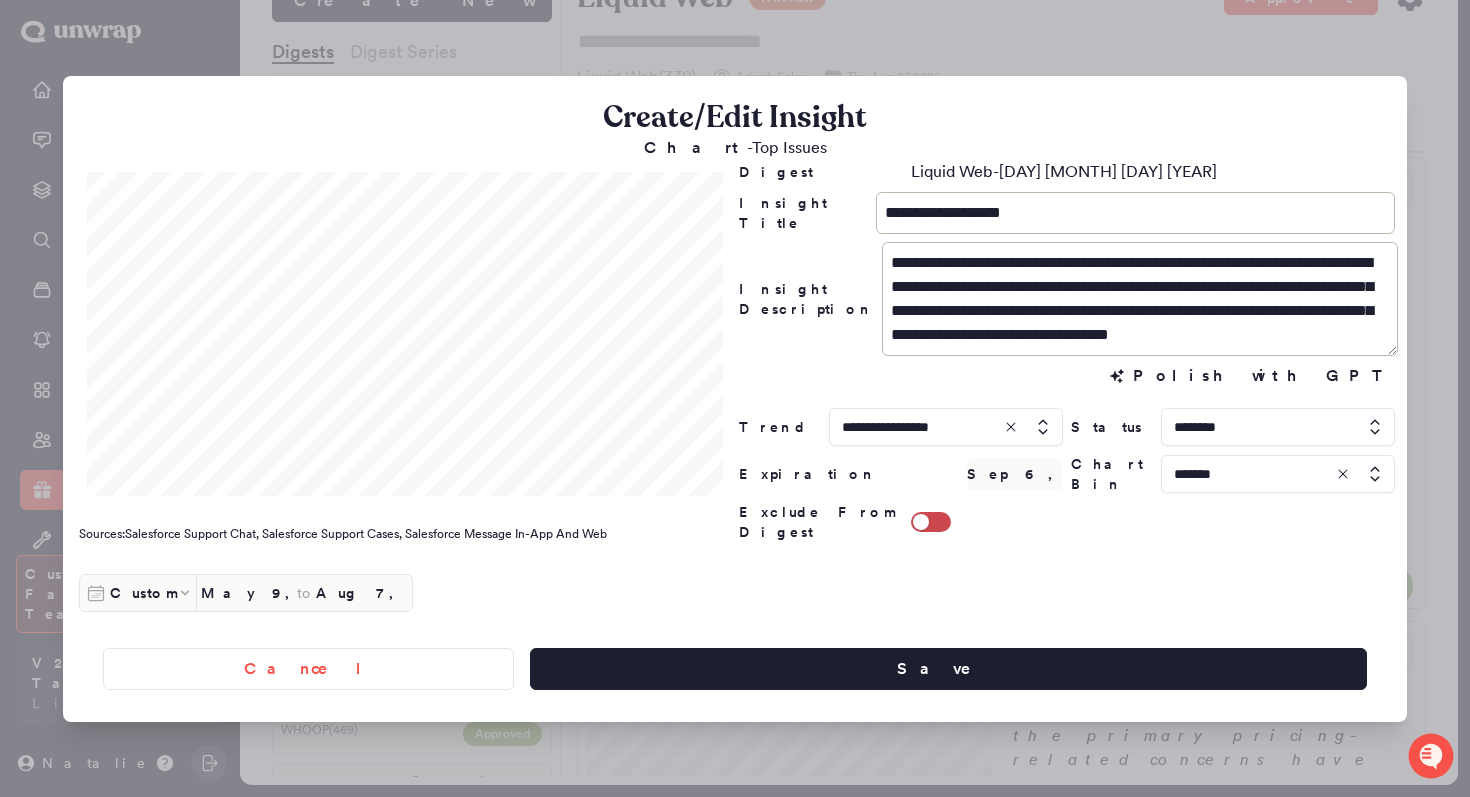 click at bounding box center (735, 398) 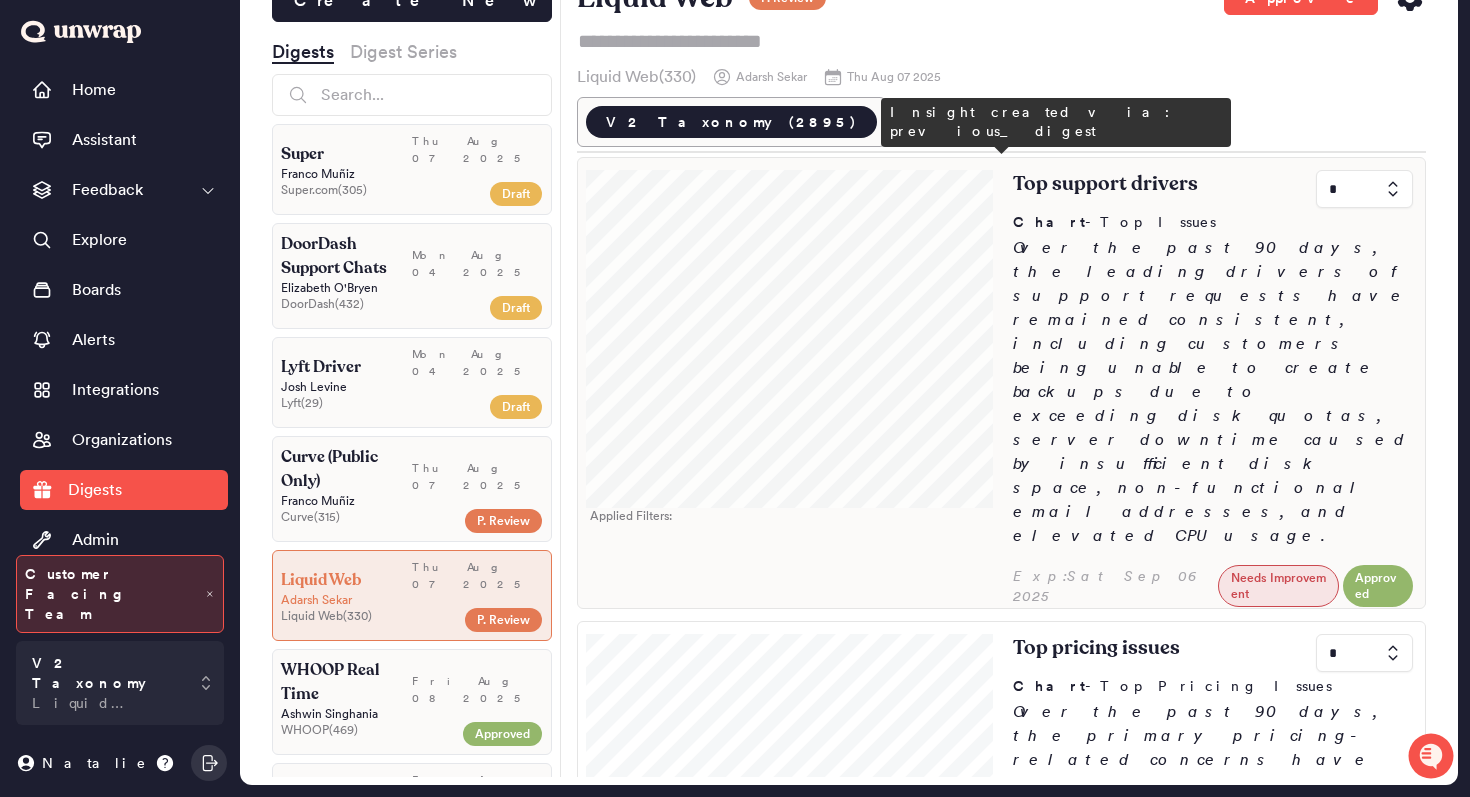 scroll, scrollTop: 333, scrollLeft: 0, axis: vertical 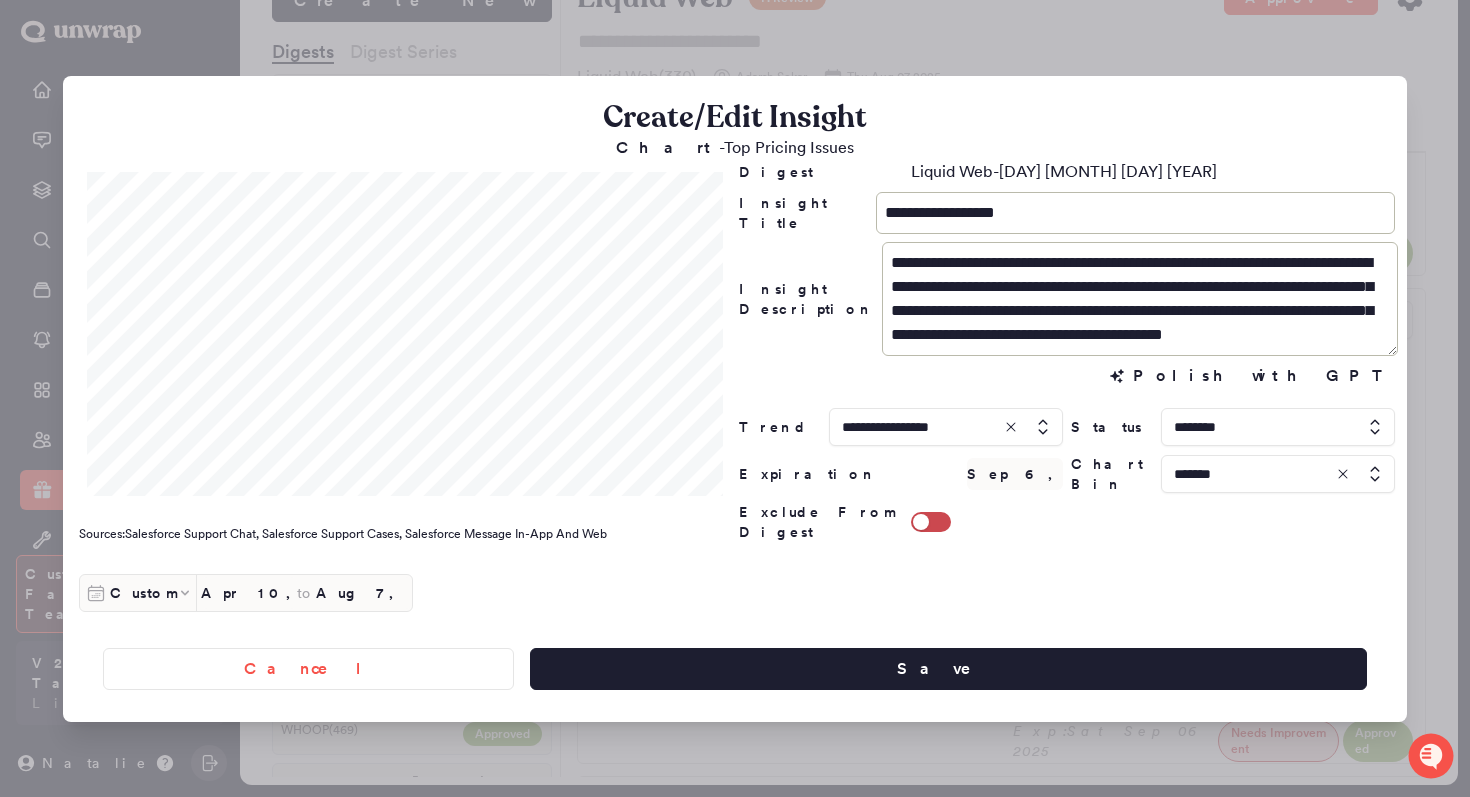 click at bounding box center (735, 398) 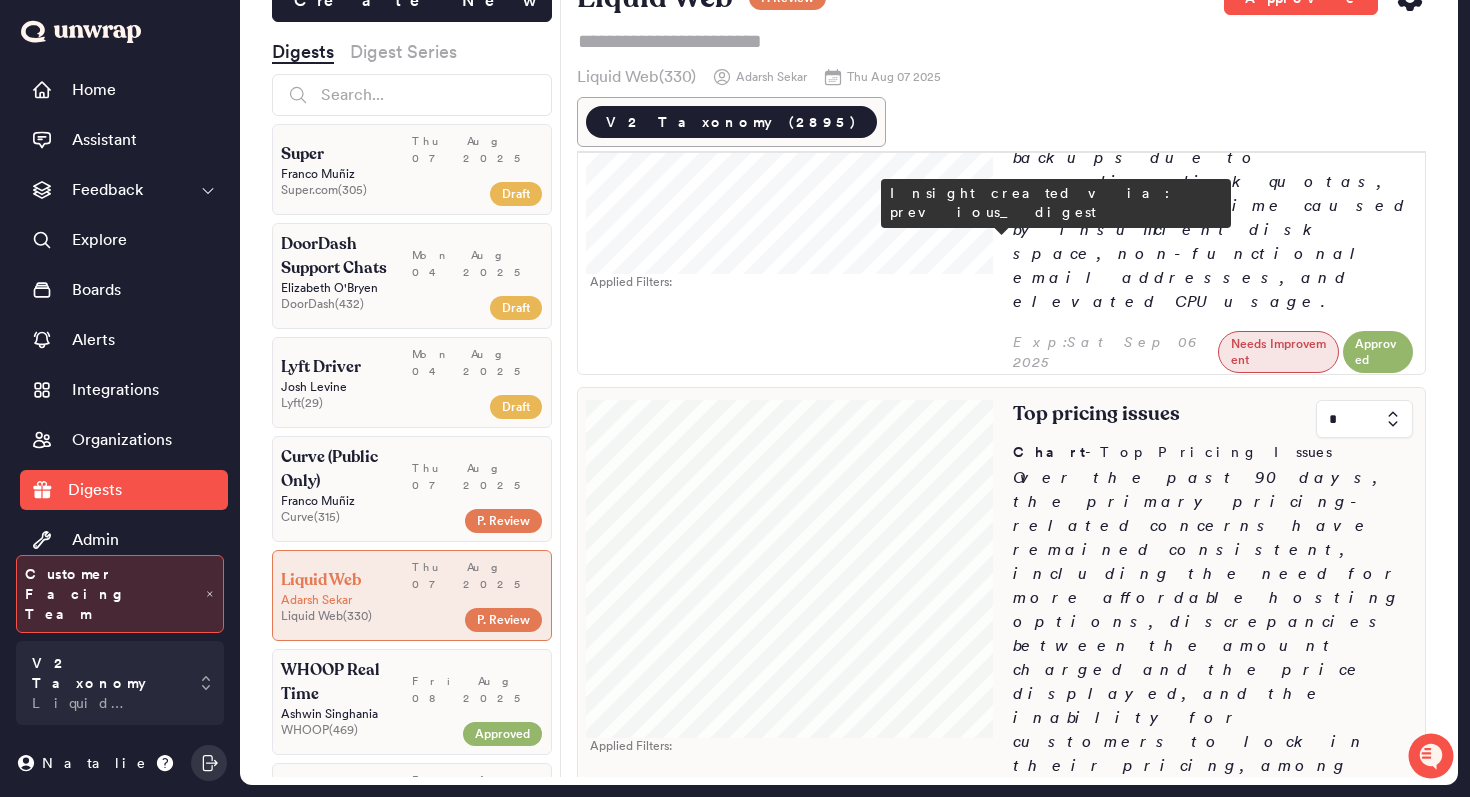 scroll, scrollTop: 57, scrollLeft: 0, axis: vertical 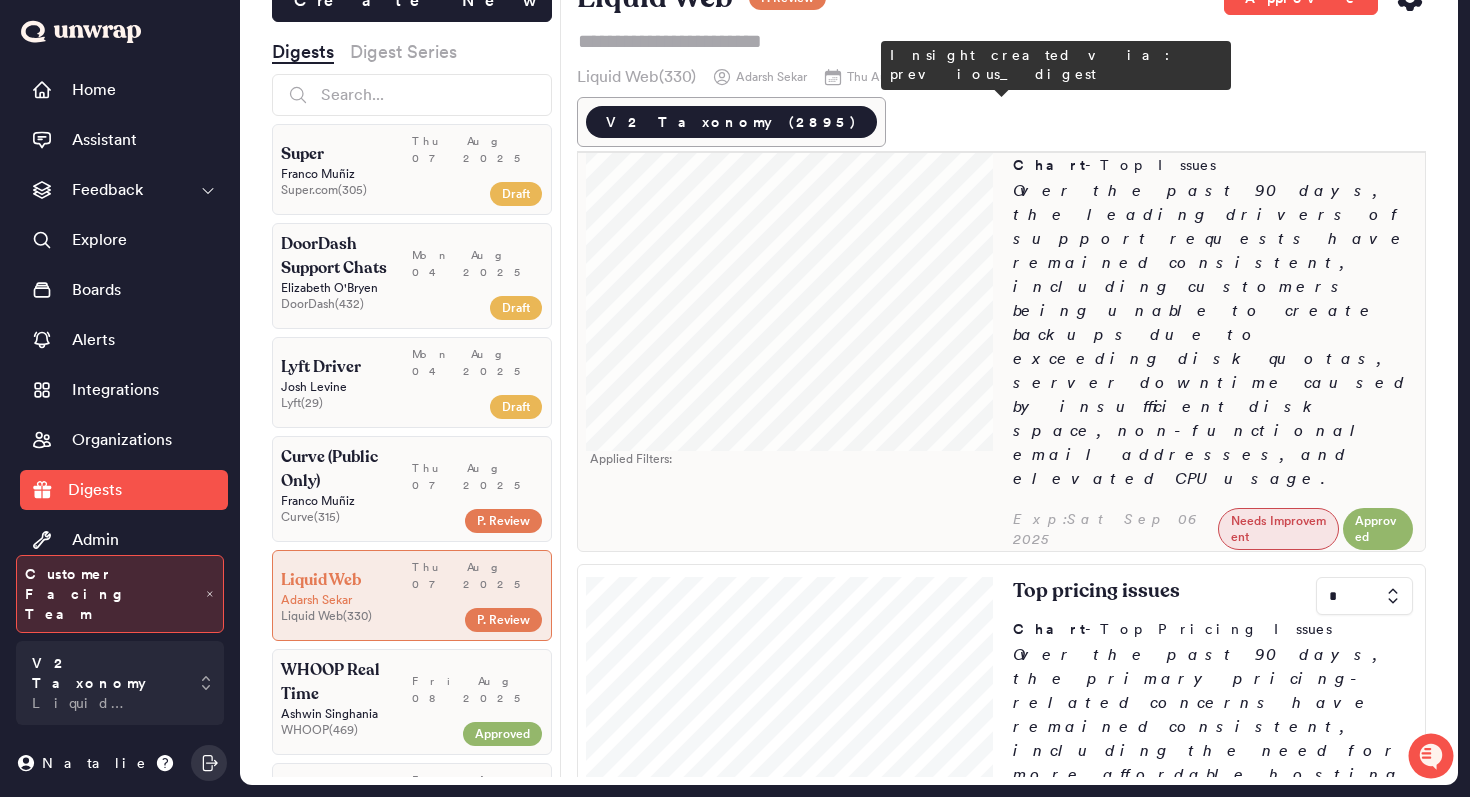 click on "Top support drivers * Chart  -  Top Issues Over the past 90 days, the leading drivers of support requests have remained consistent, including customers being unable to create backups due to exceeding disk quotas, server downtime caused by insufficient disk space, non-functional email addresses, and elevated CPU usage." at bounding box center (1213, 304) 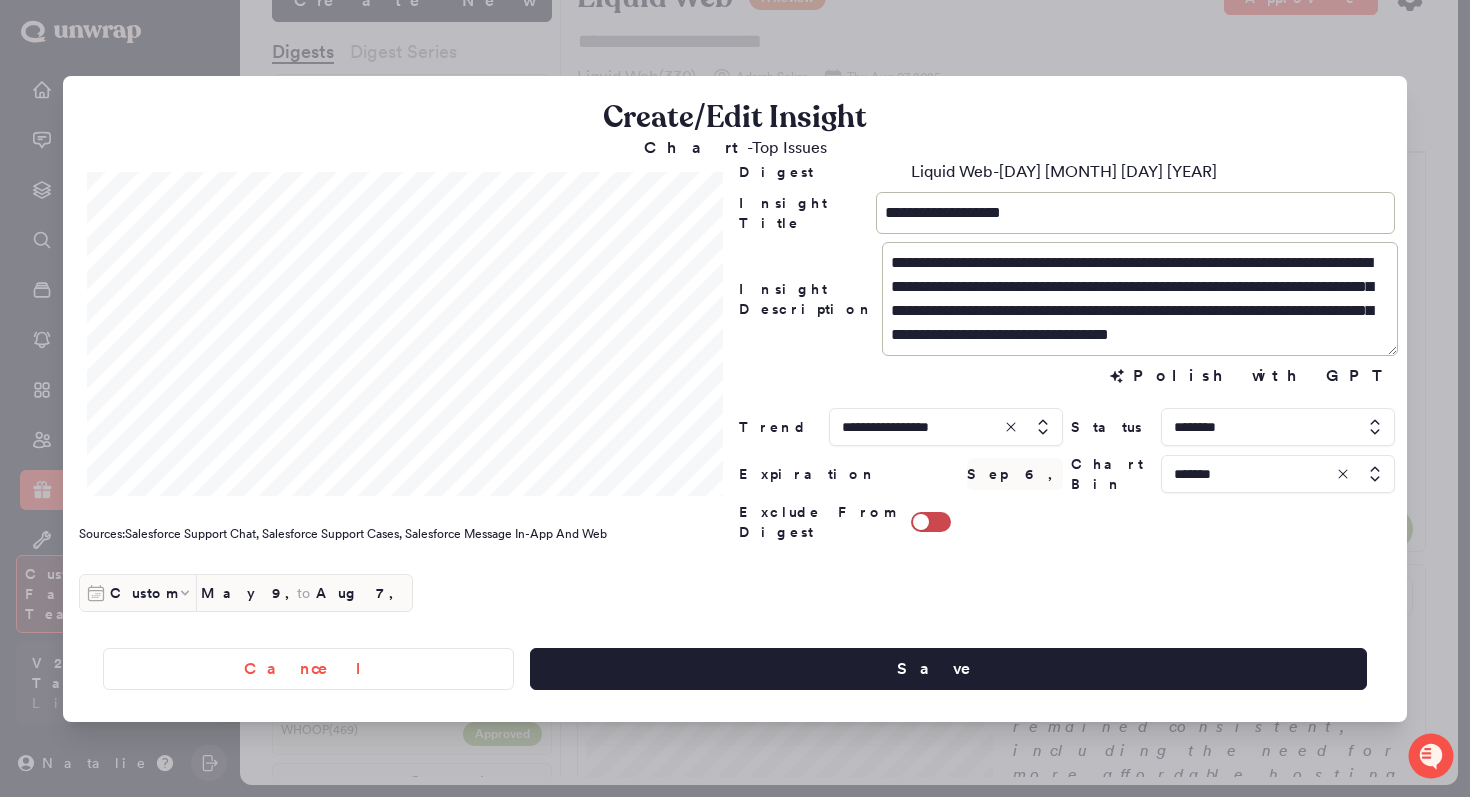 click at bounding box center [735, 398] 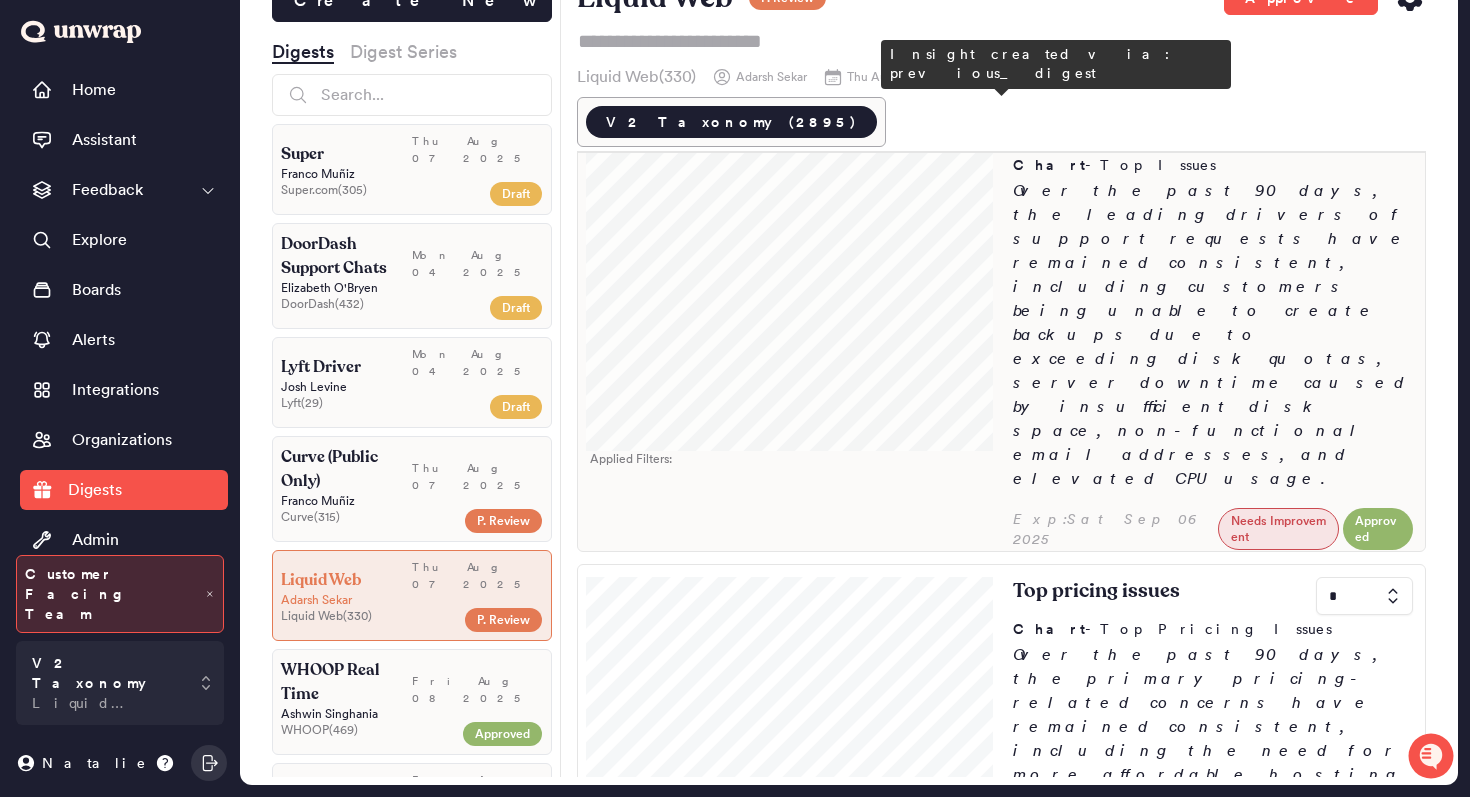 scroll, scrollTop: 213, scrollLeft: 0, axis: vertical 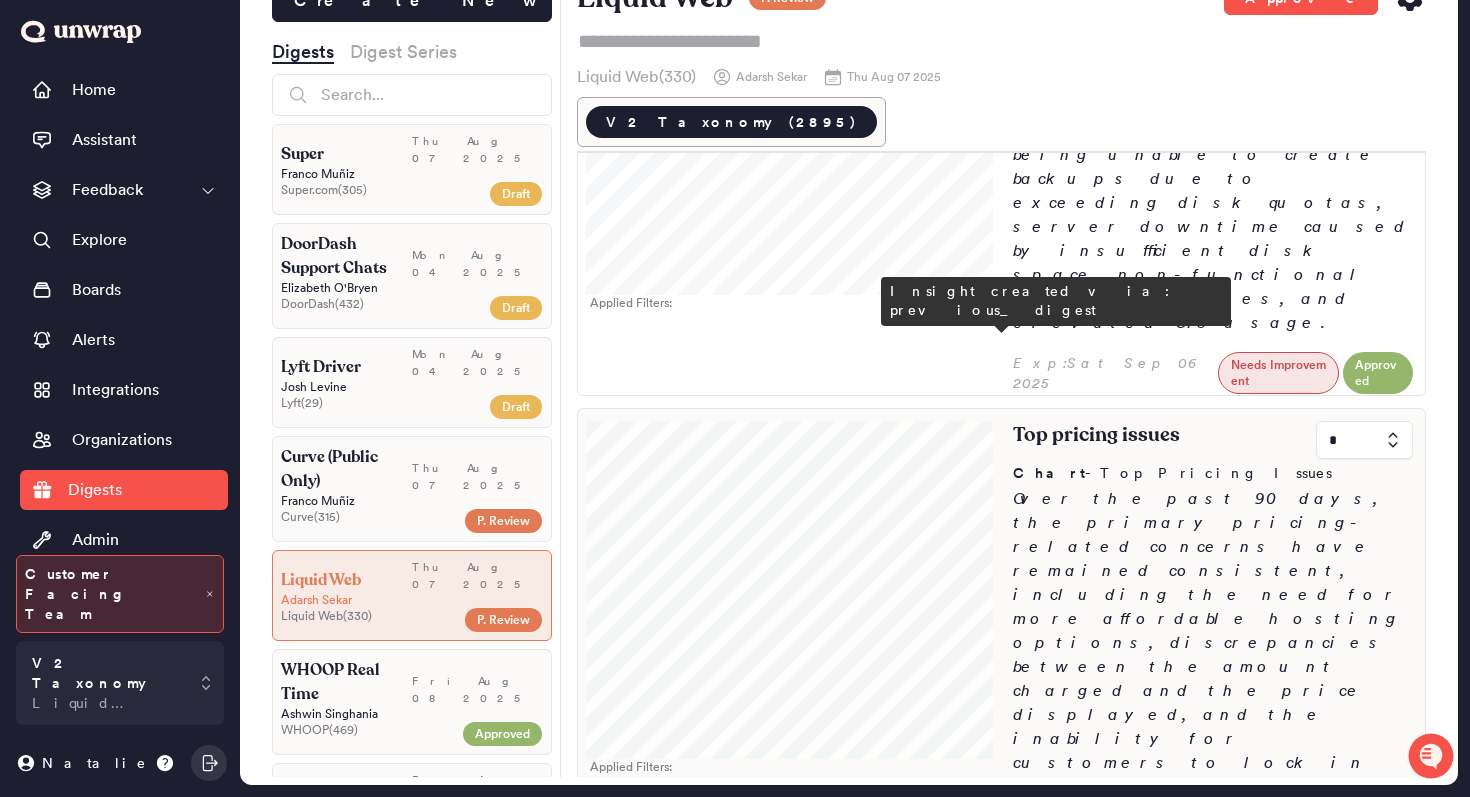 click at bounding box center (790, 584) 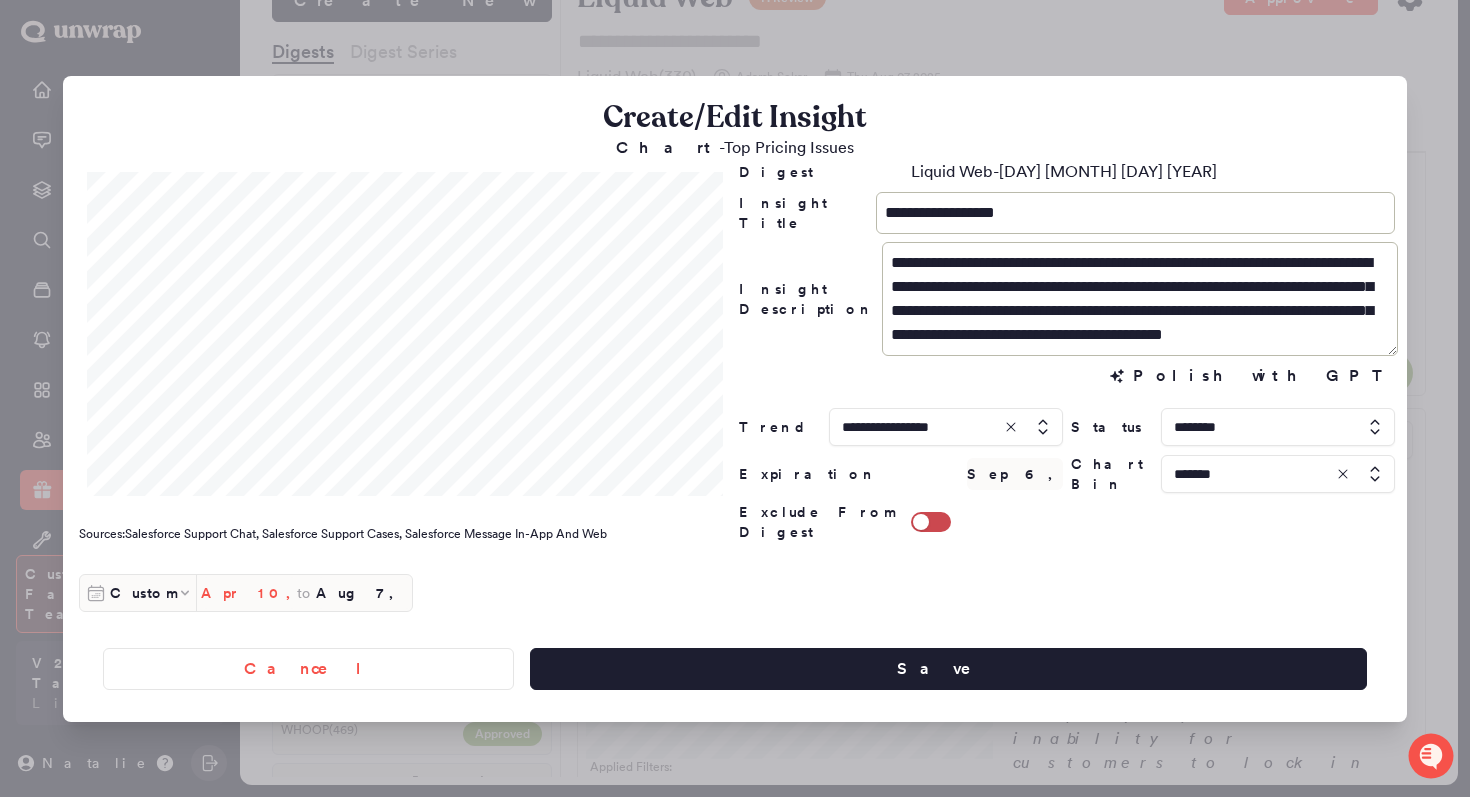 click on "Apr 10, 2025" at bounding box center (249, 593) 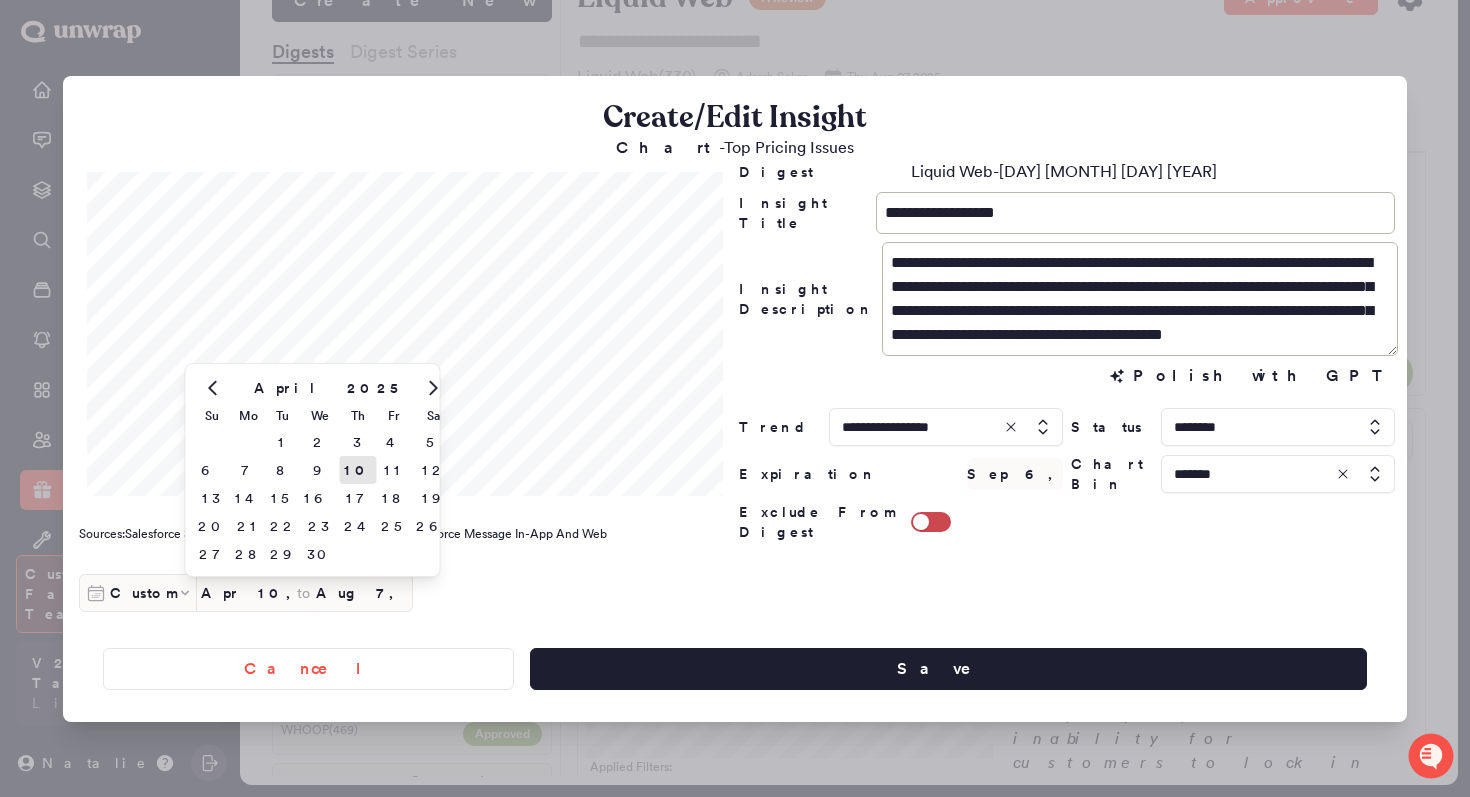 click 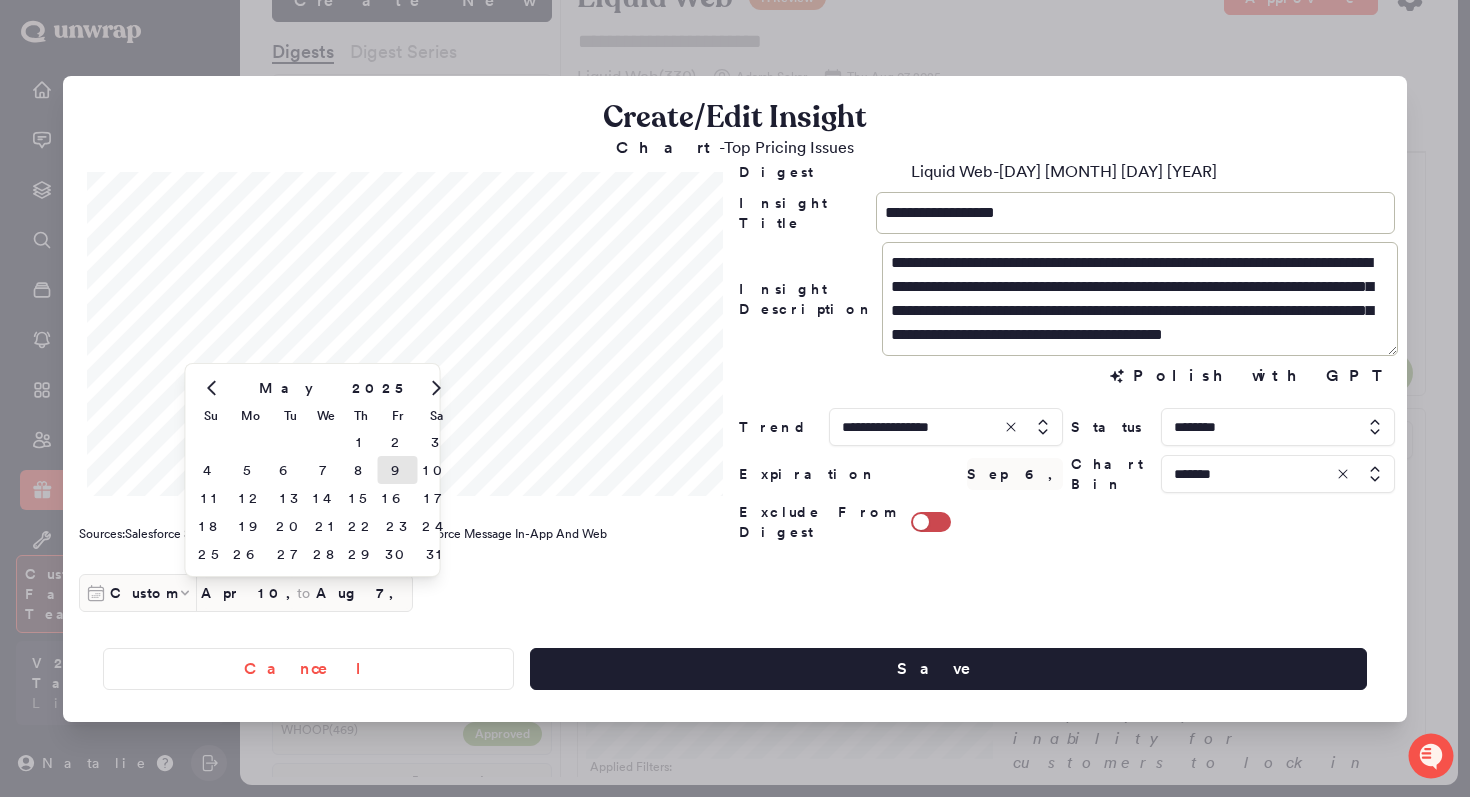 click on "9" at bounding box center [398, 470] 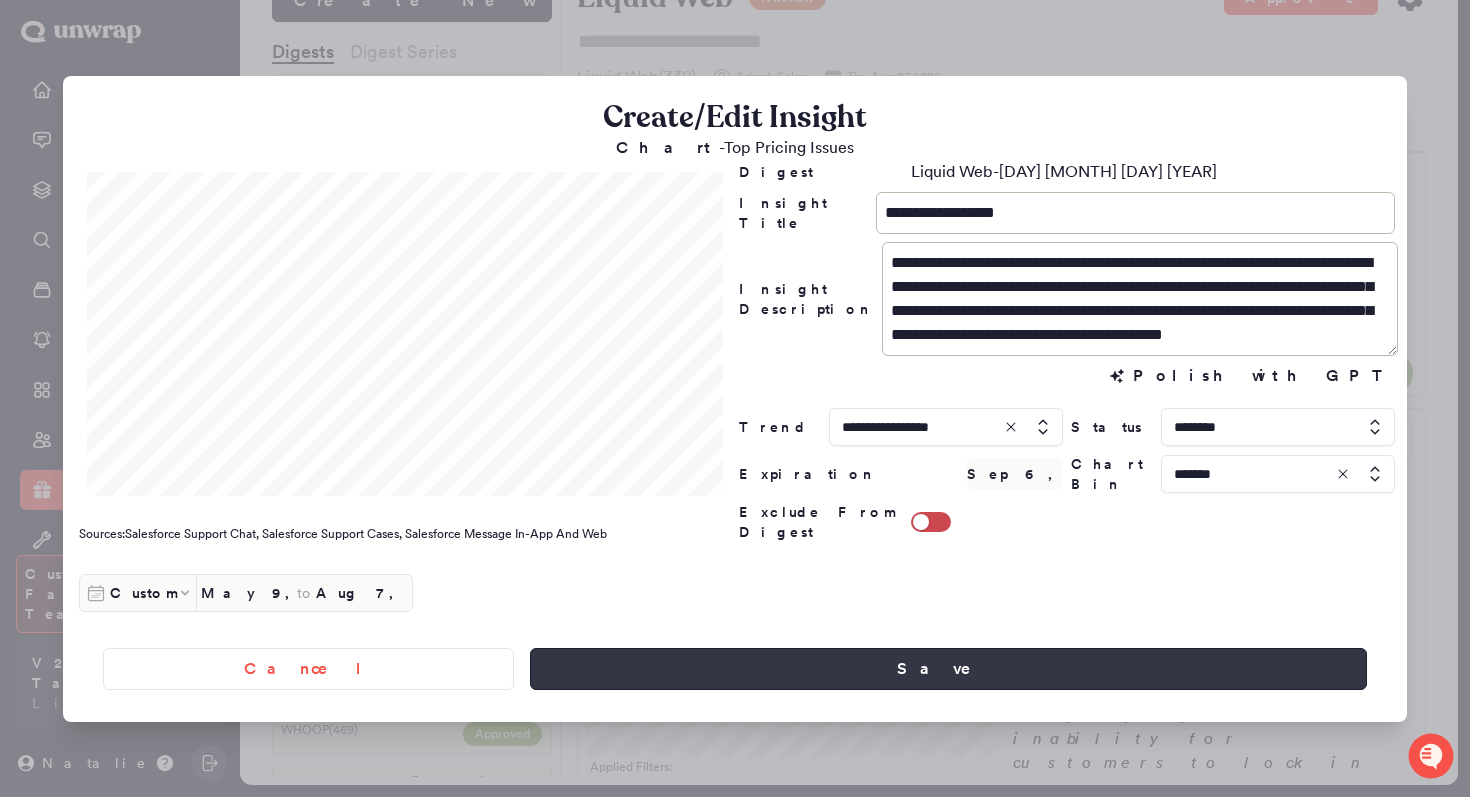 click on "Save" at bounding box center [948, 669] 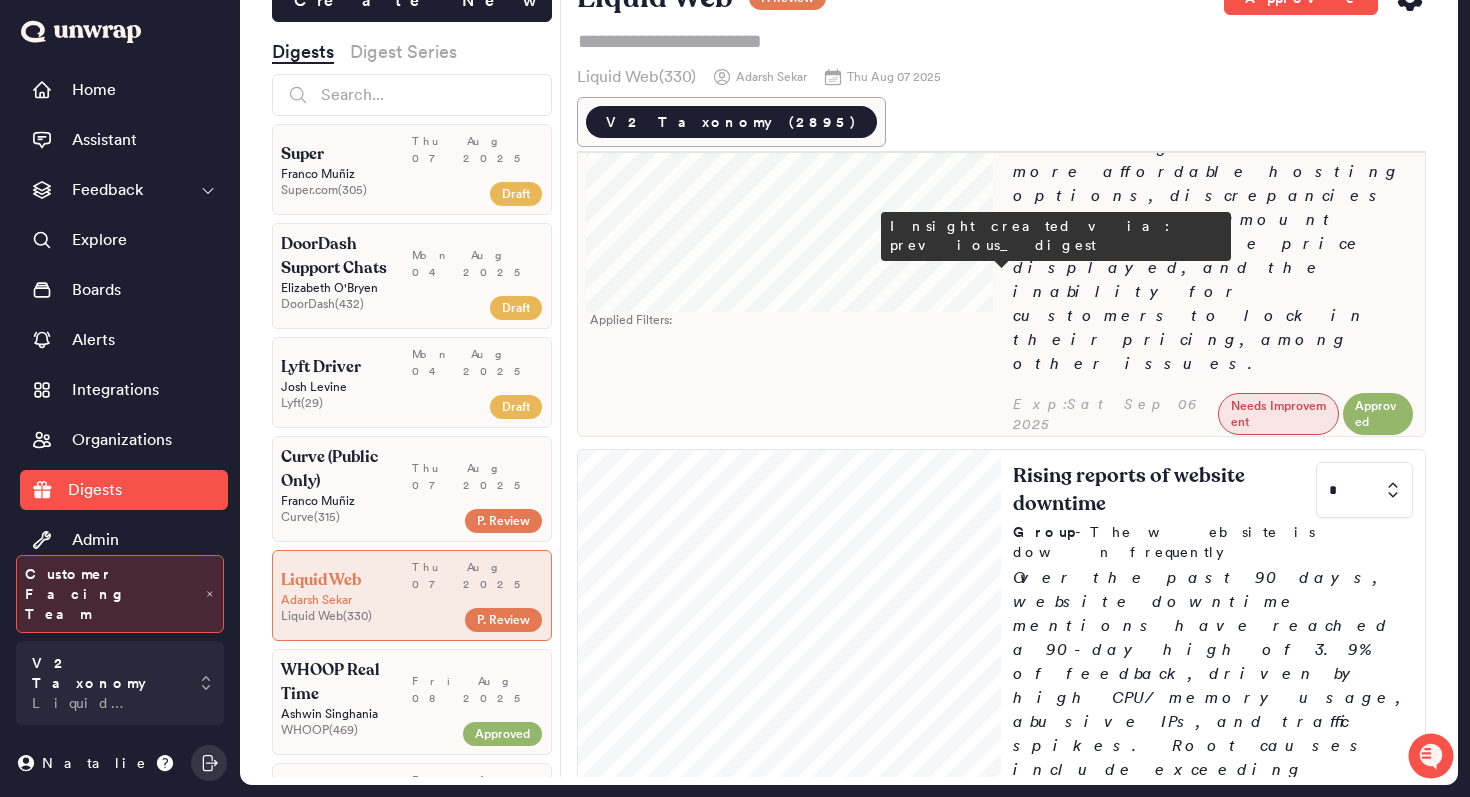 scroll, scrollTop: 670, scrollLeft: 0, axis: vertical 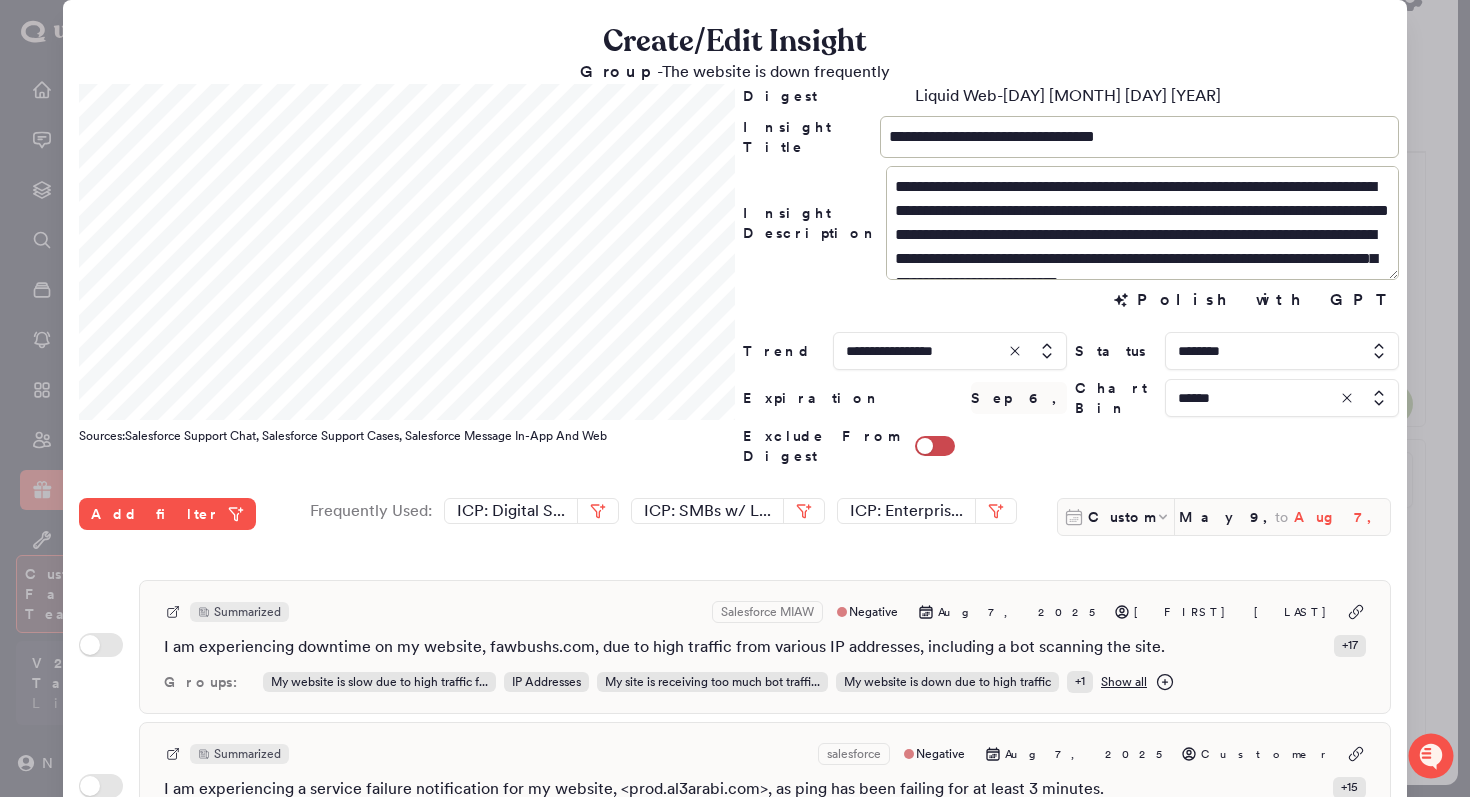 click on "Aug 7, 2025" at bounding box center (1342, 517) 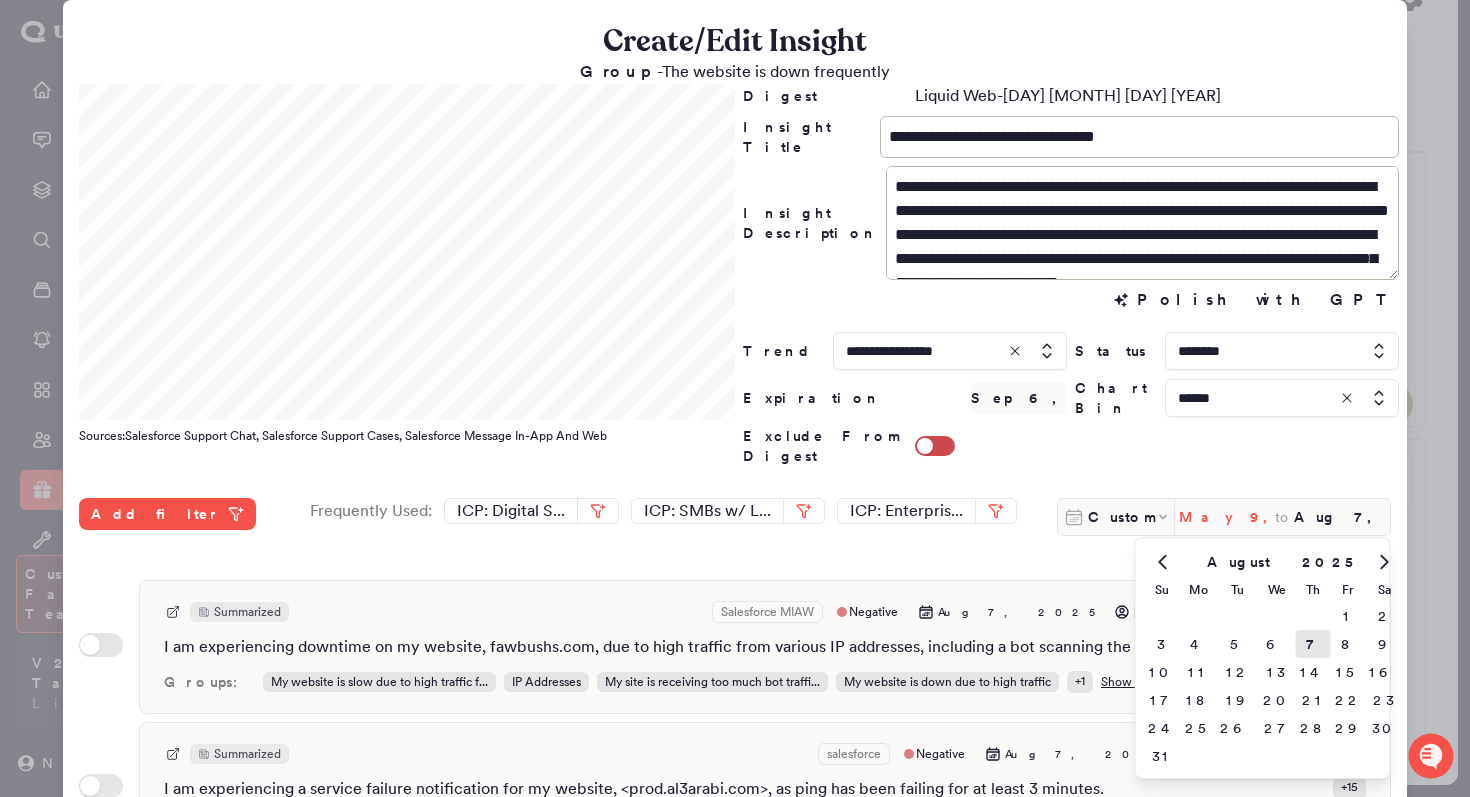 click on "May 9, 2025" at bounding box center [1227, 517] 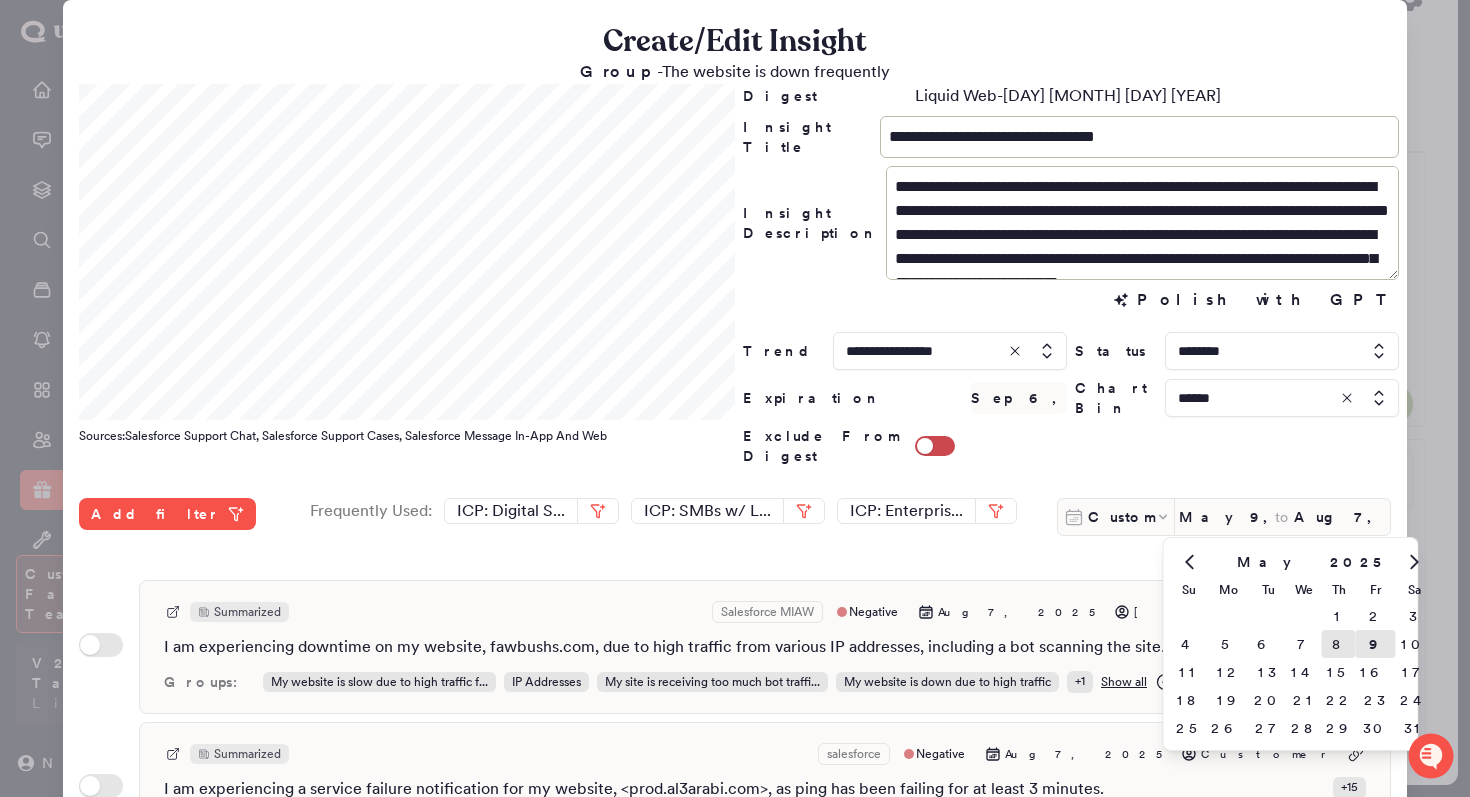 click on "8" at bounding box center [1339, 644] 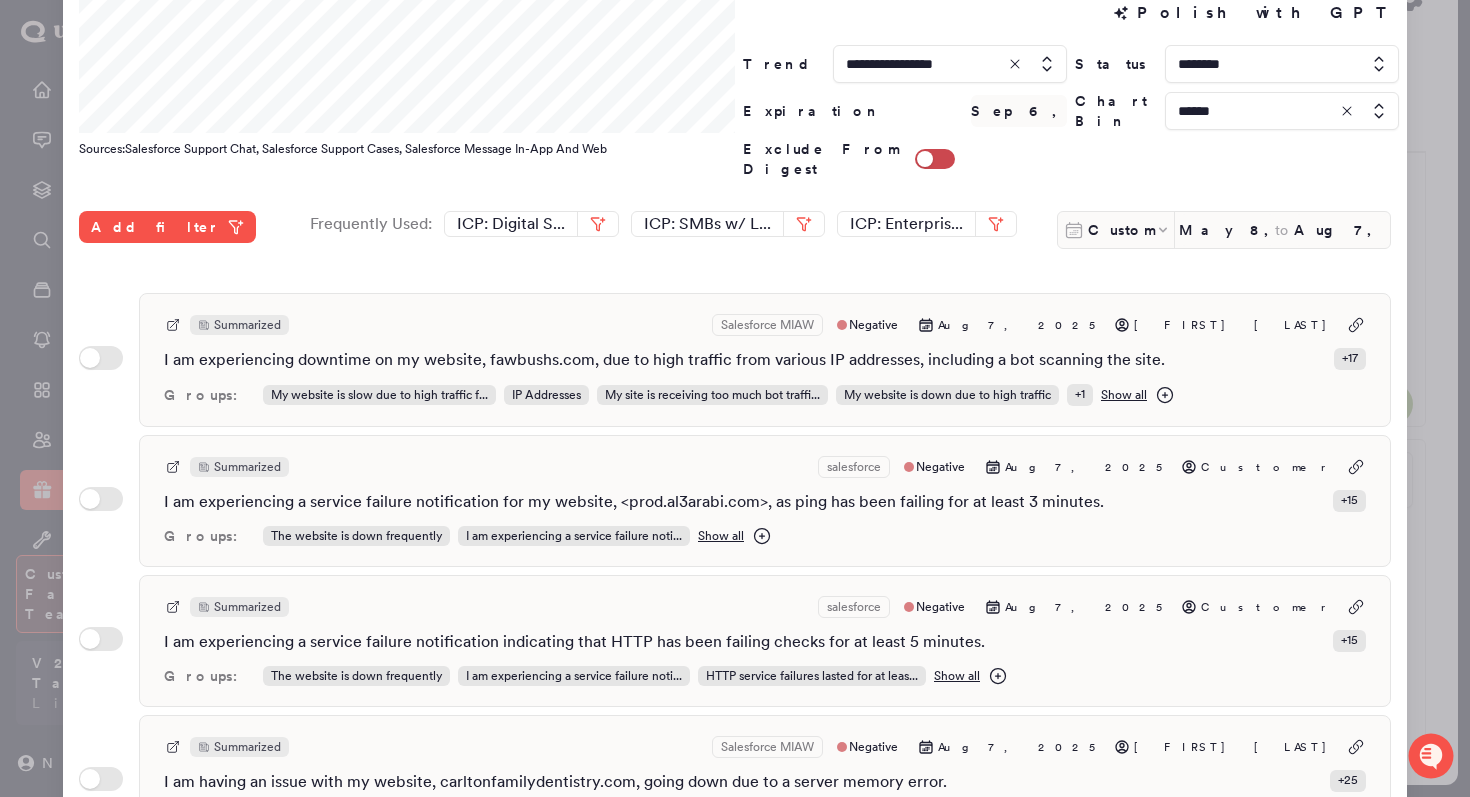 scroll, scrollTop: 531, scrollLeft: 0, axis: vertical 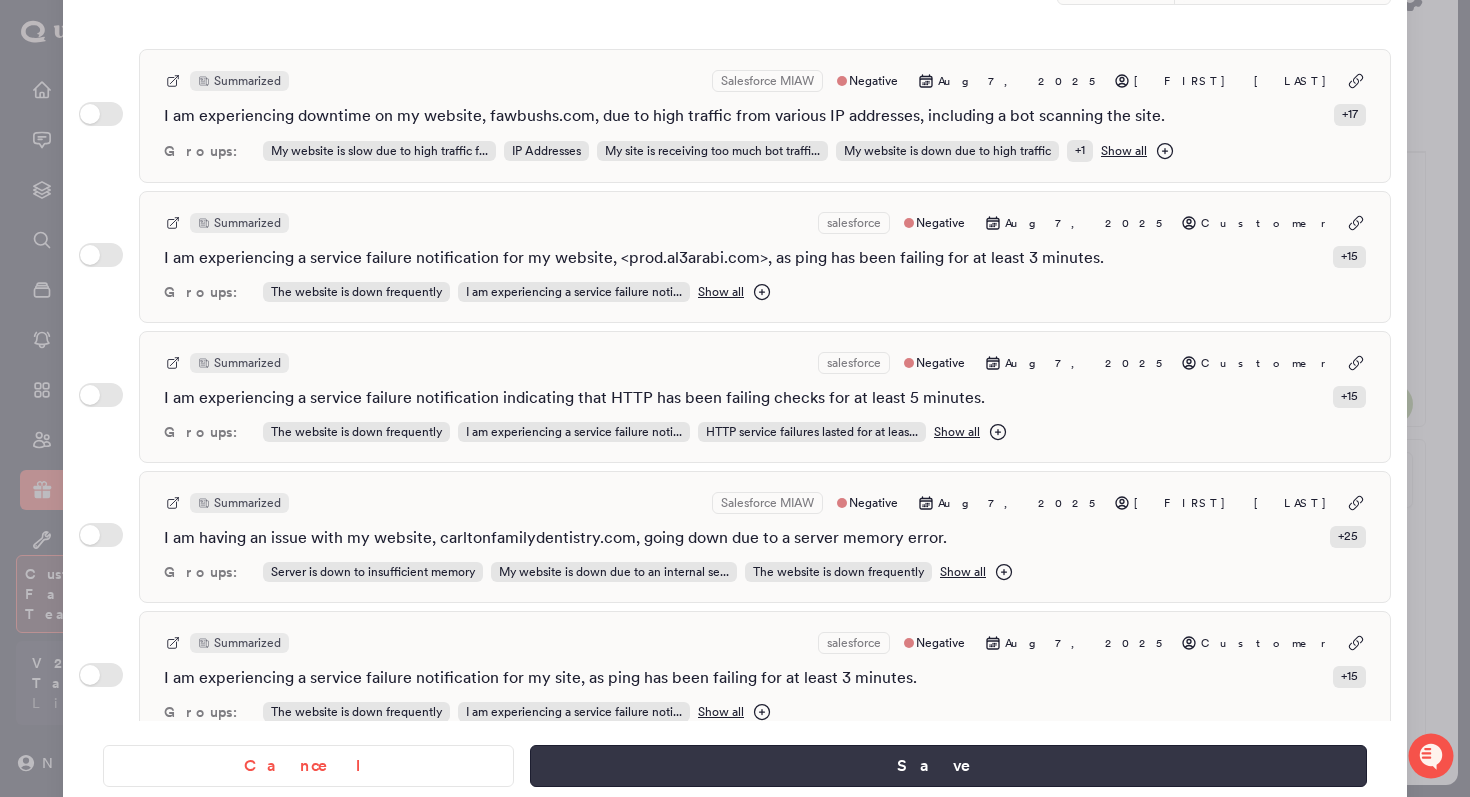 click on "Save" at bounding box center (948, 766) 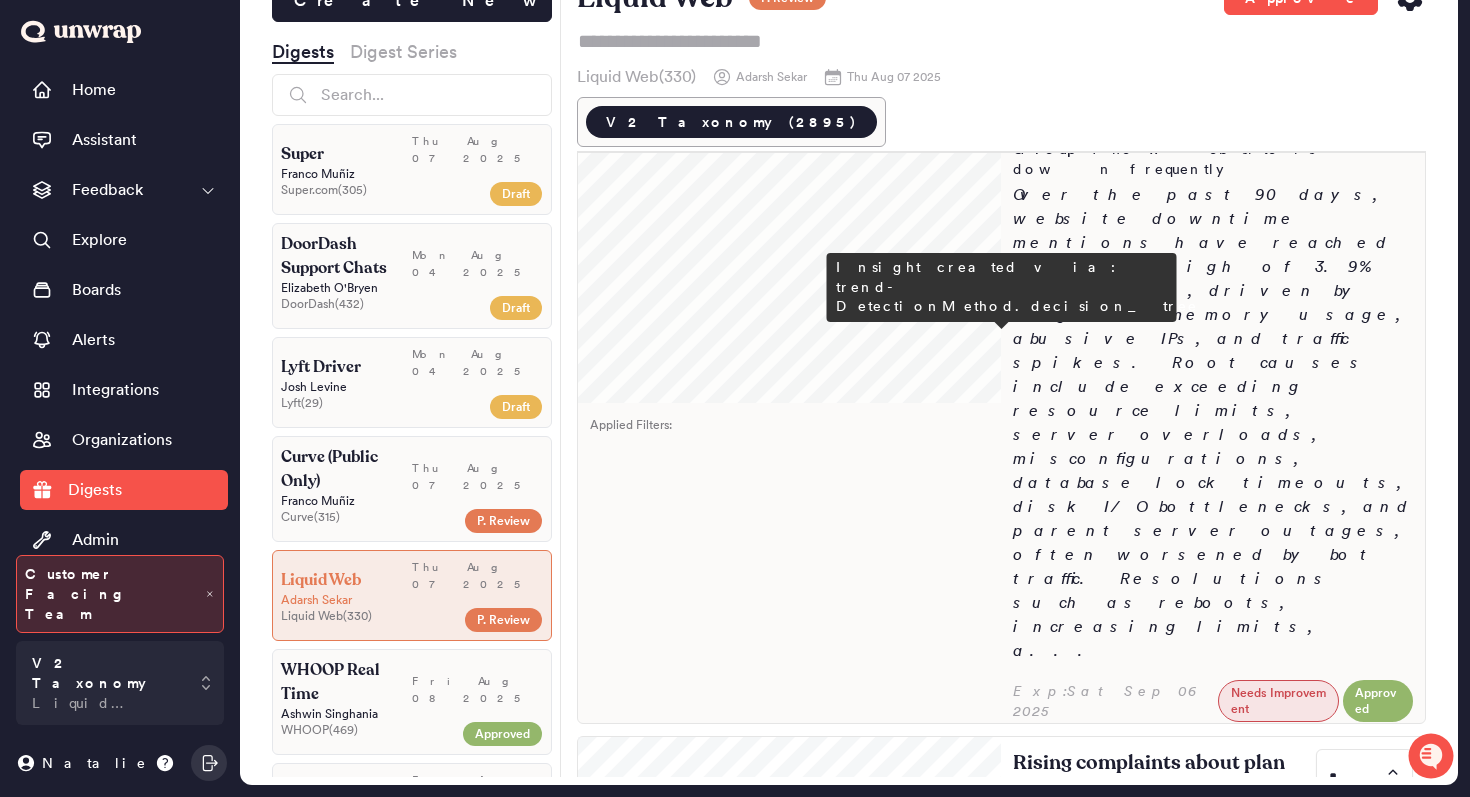 scroll, scrollTop: 1058, scrollLeft: 0, axis: vertical 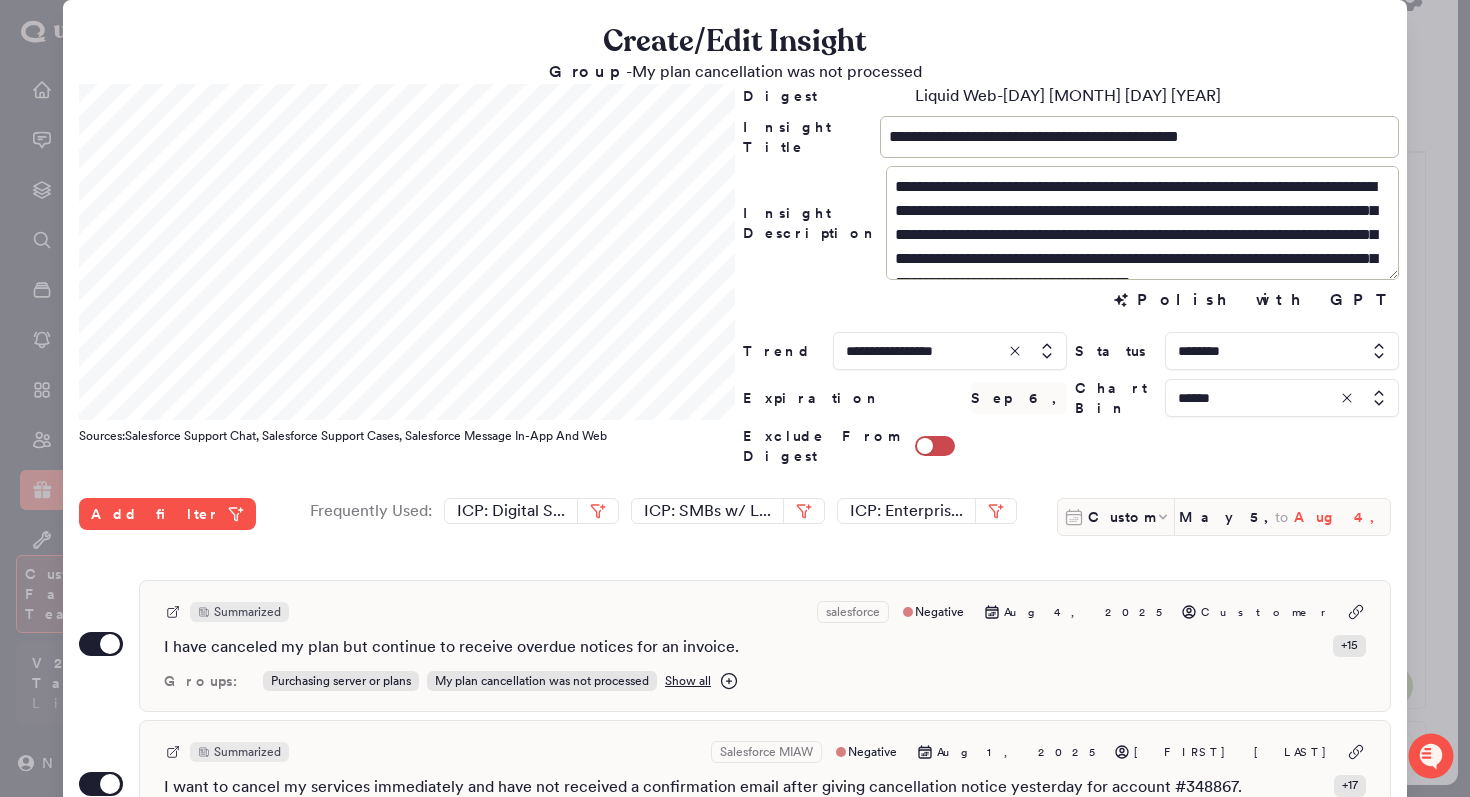 click on "Aug 4, 2025" at bounding box center (1342, 517) 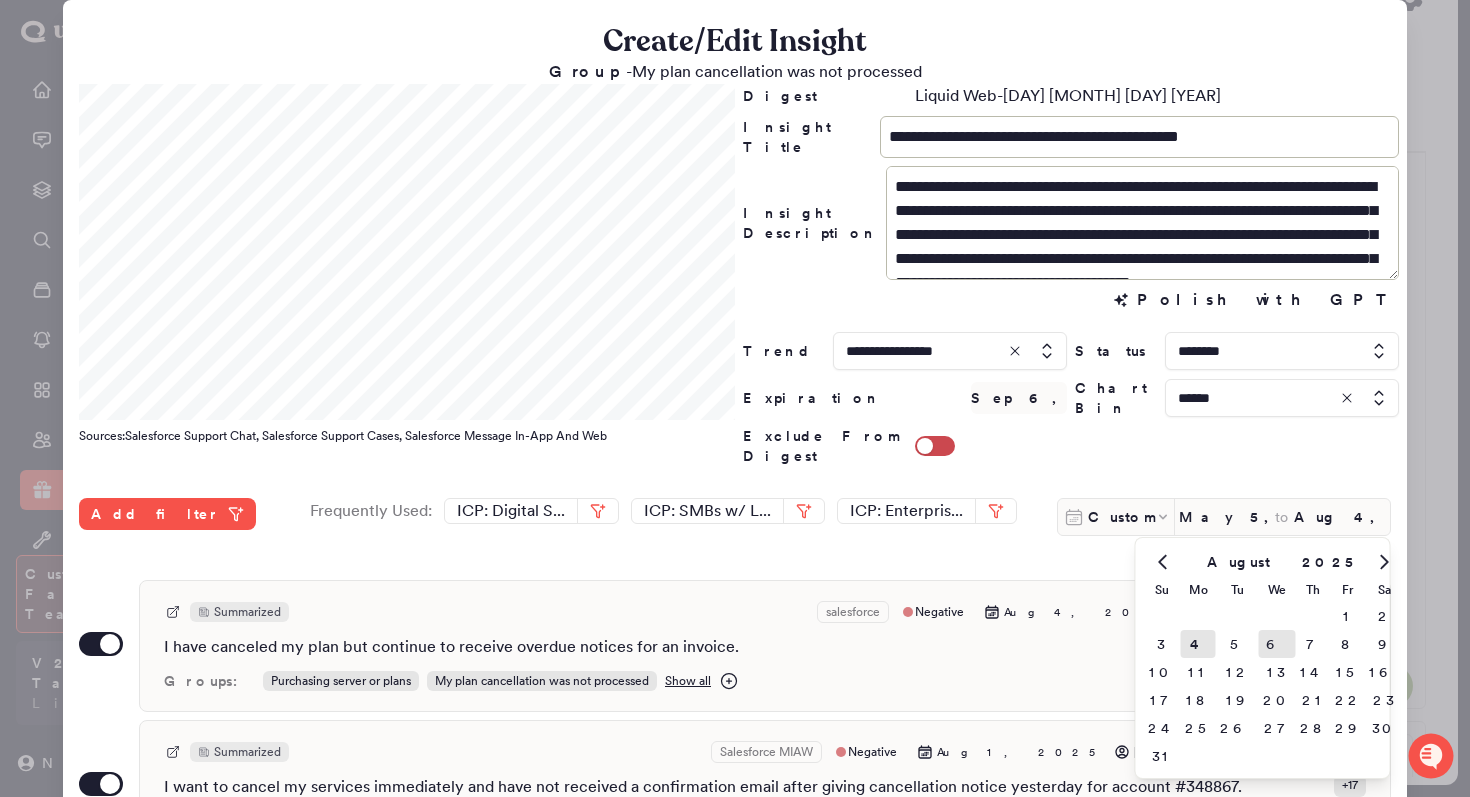 click on "6" at bounding box center [1277, 644] 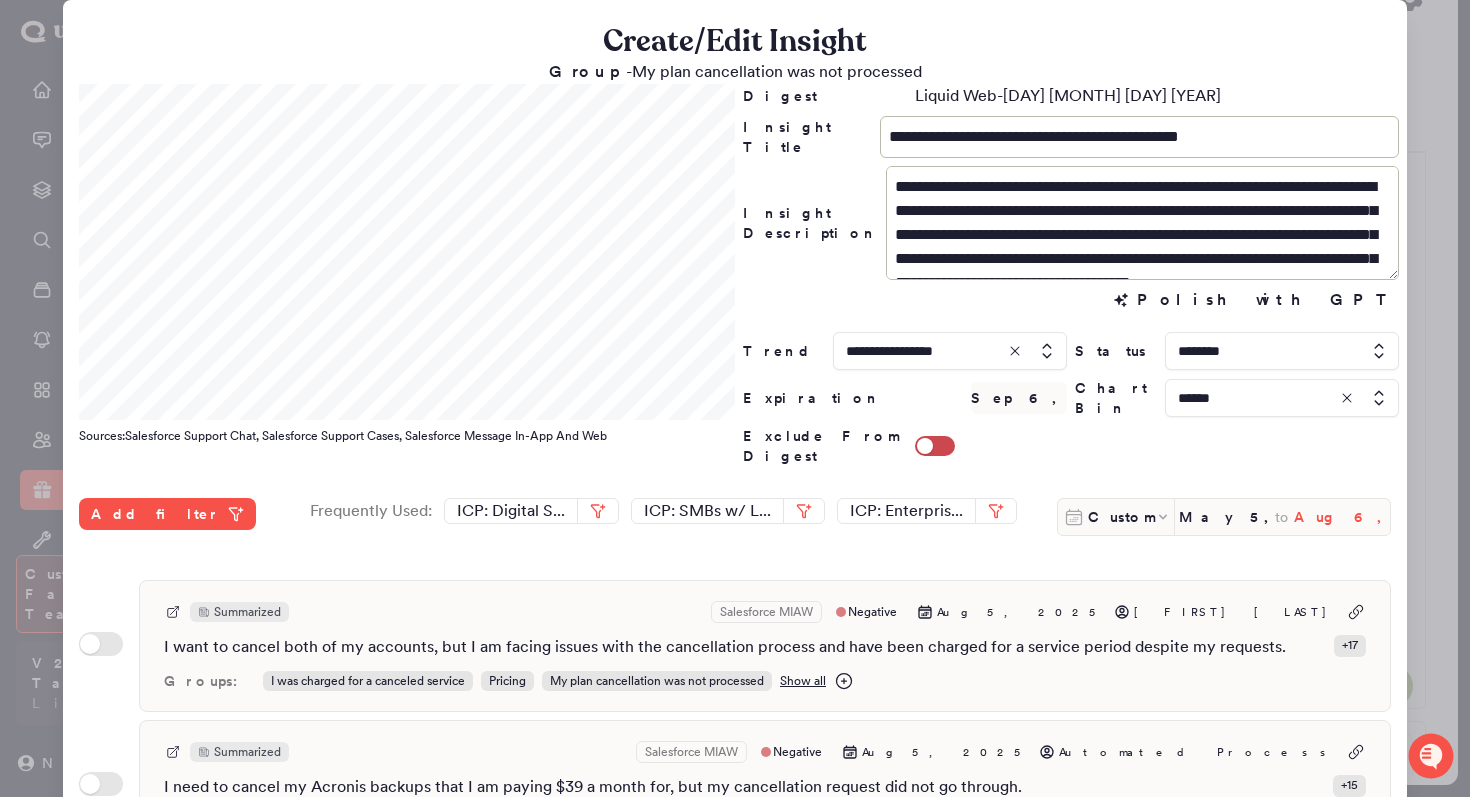 click on "Aug 6, 2025" at bounding box center (1342, 517) 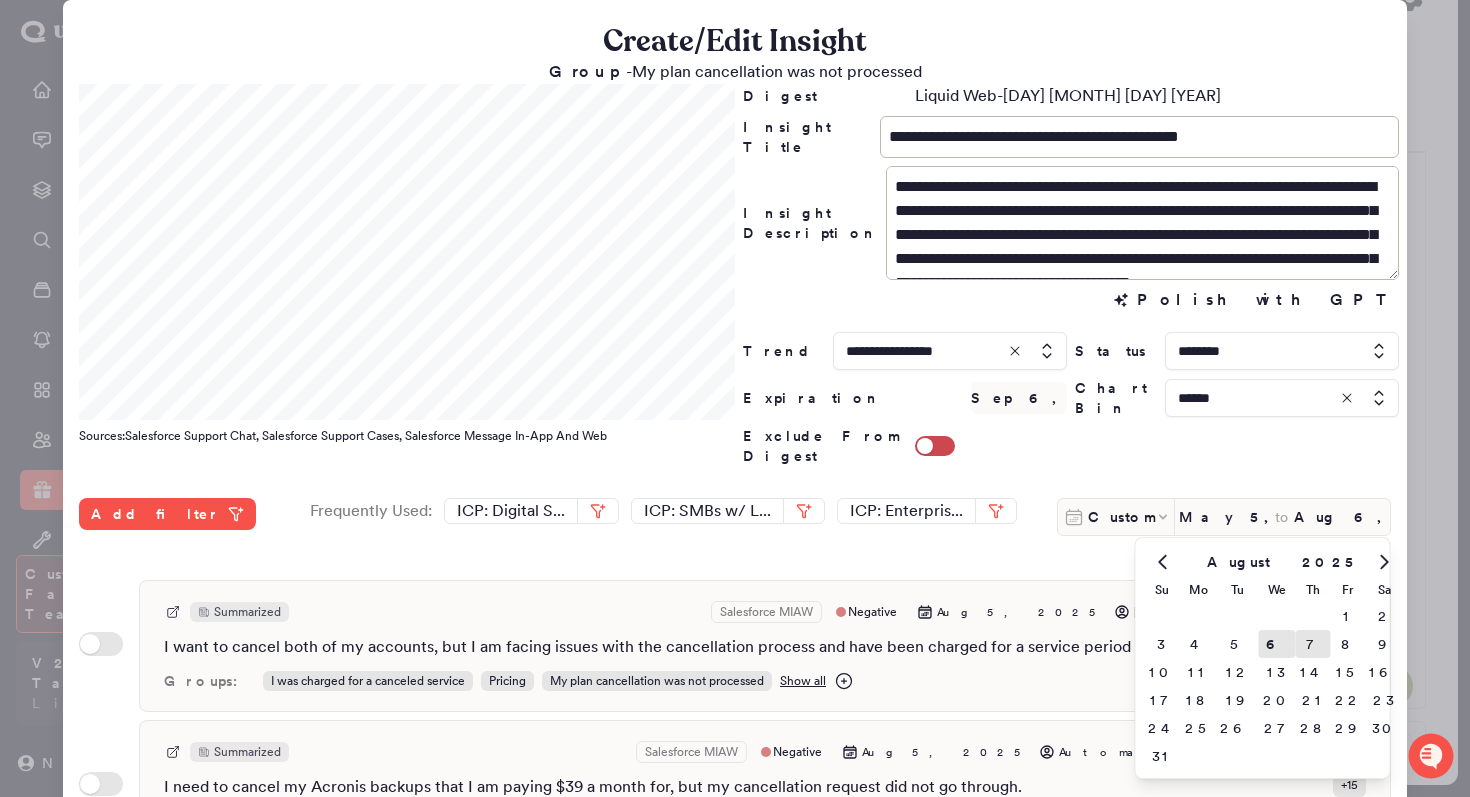 click on "7" at bounding box center (1313, 644) 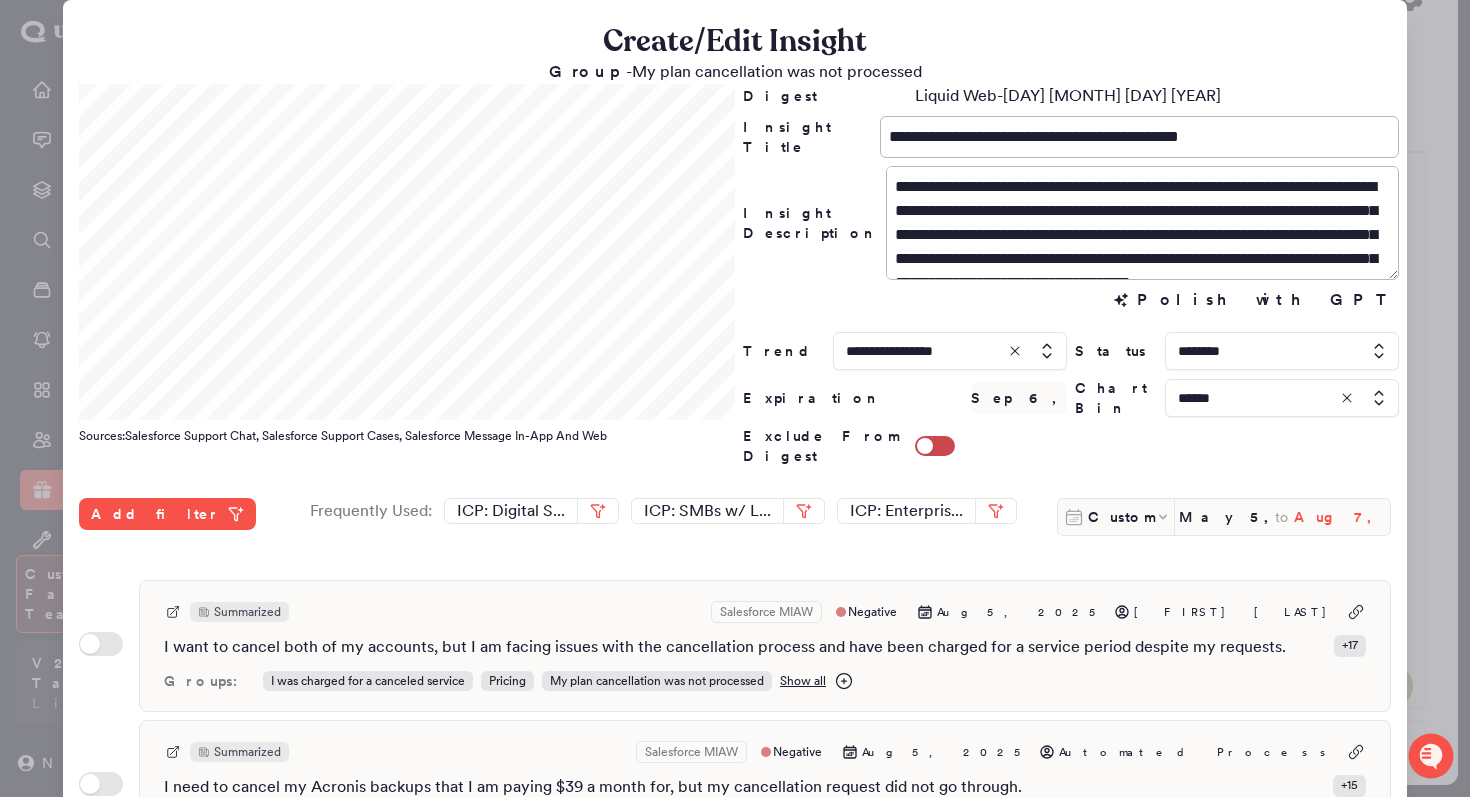 click on "Aug 7, 2025" at bounding box center [1342, 517] 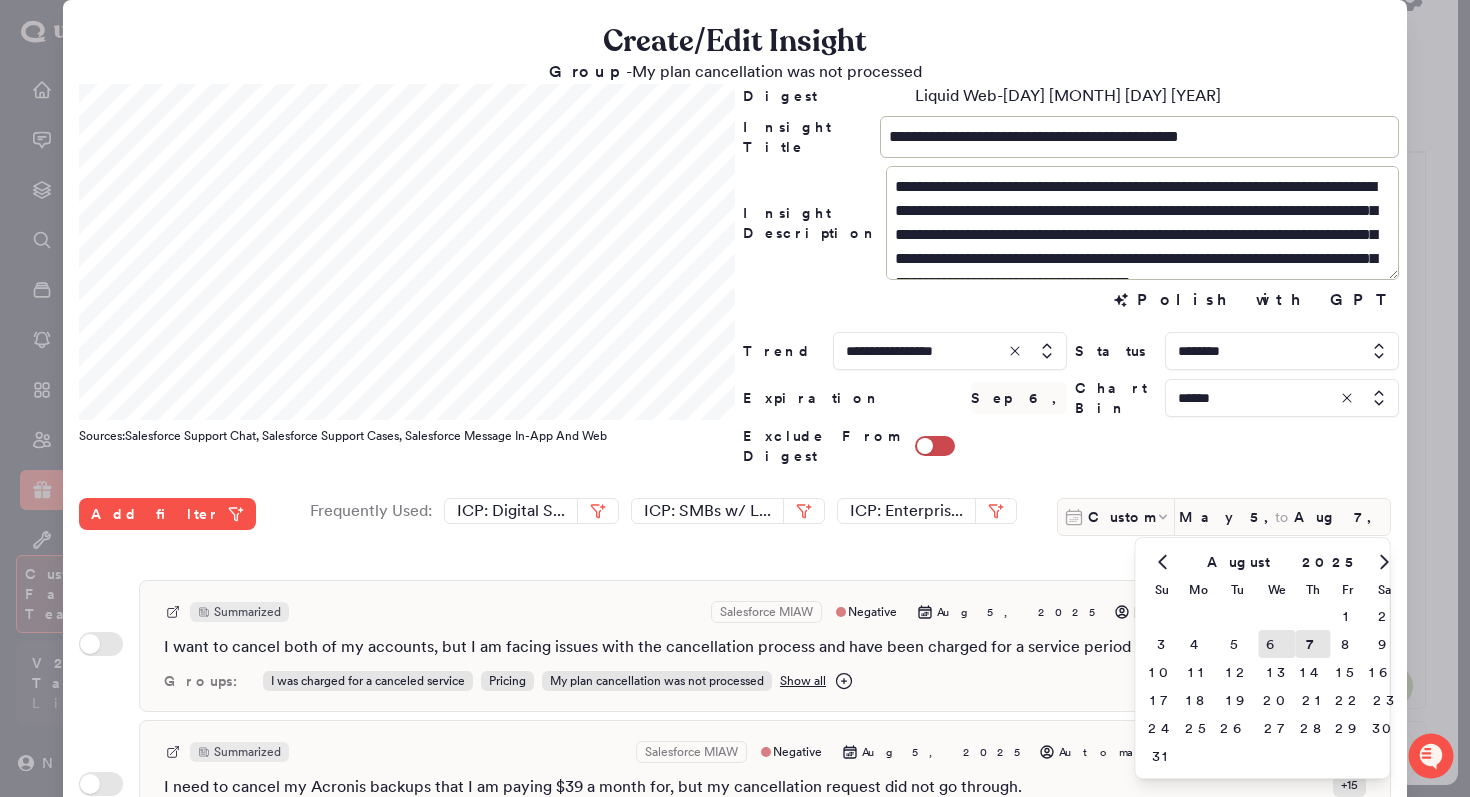 click on "6" at bounding box center [1277, 644] 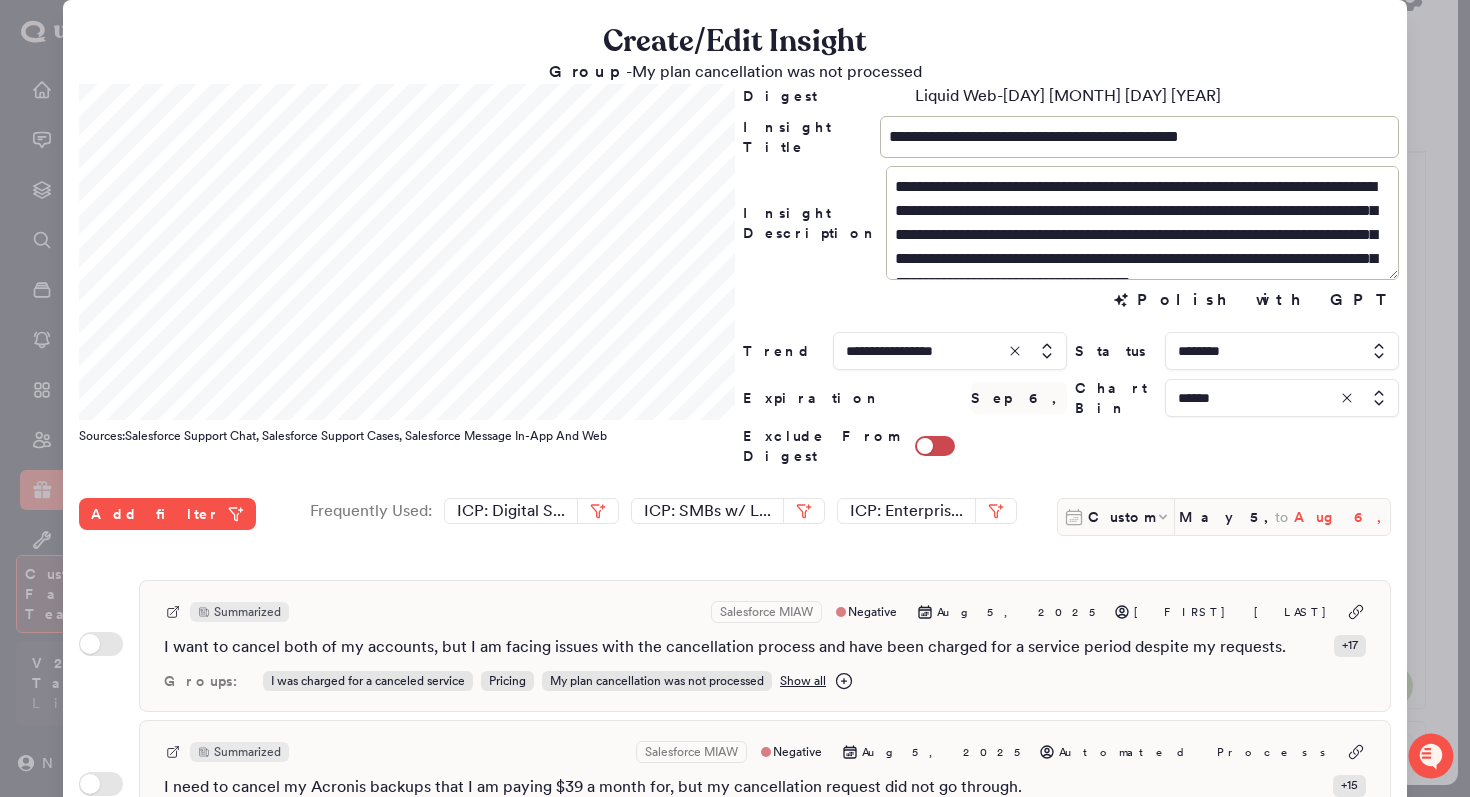 click on "Aug 6, 2025" at bounding box center [1342, 517] 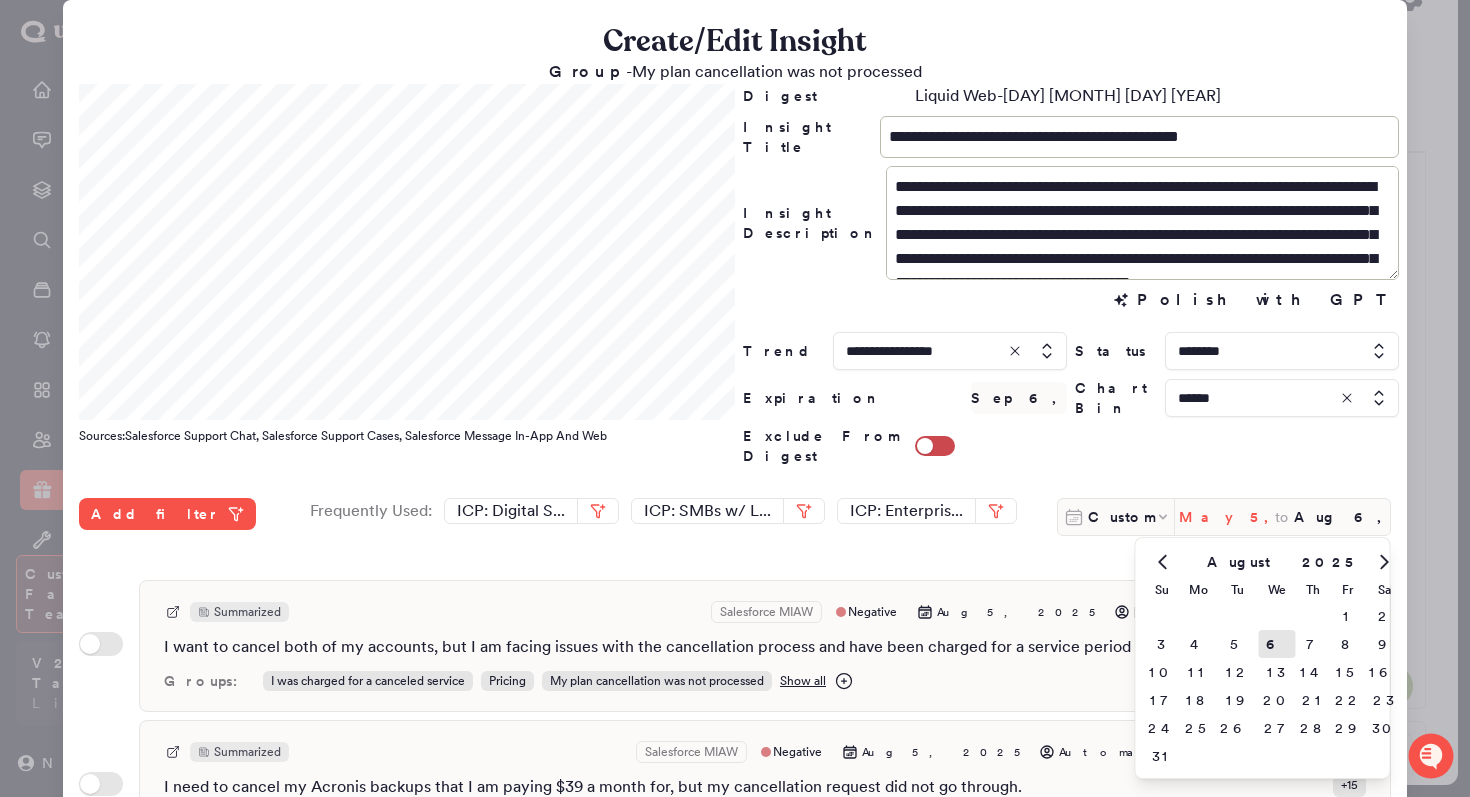 click on "May 5, 2025" at bounding box center [1227, 517] 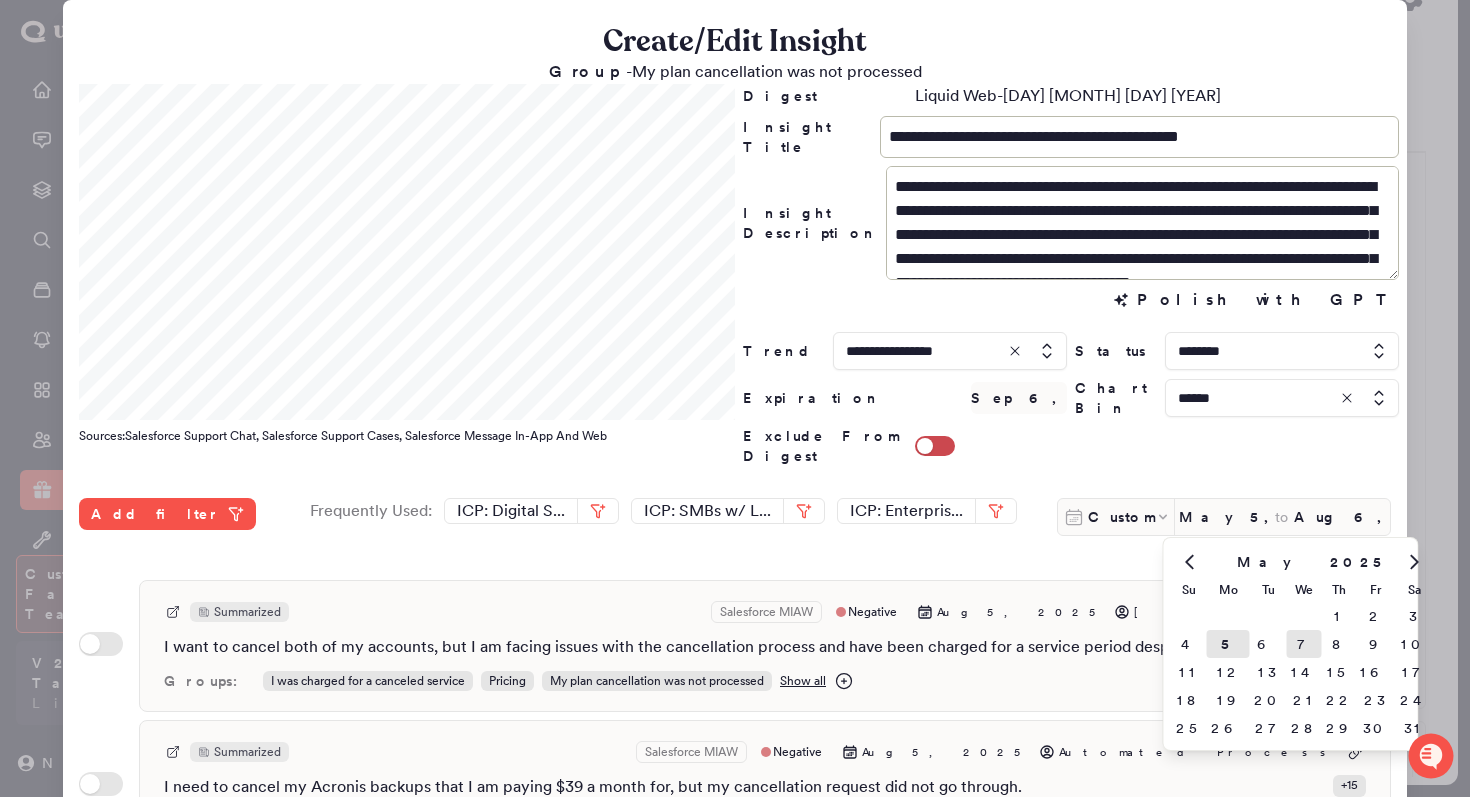 click on "7" at bounding box center (1304, 644) 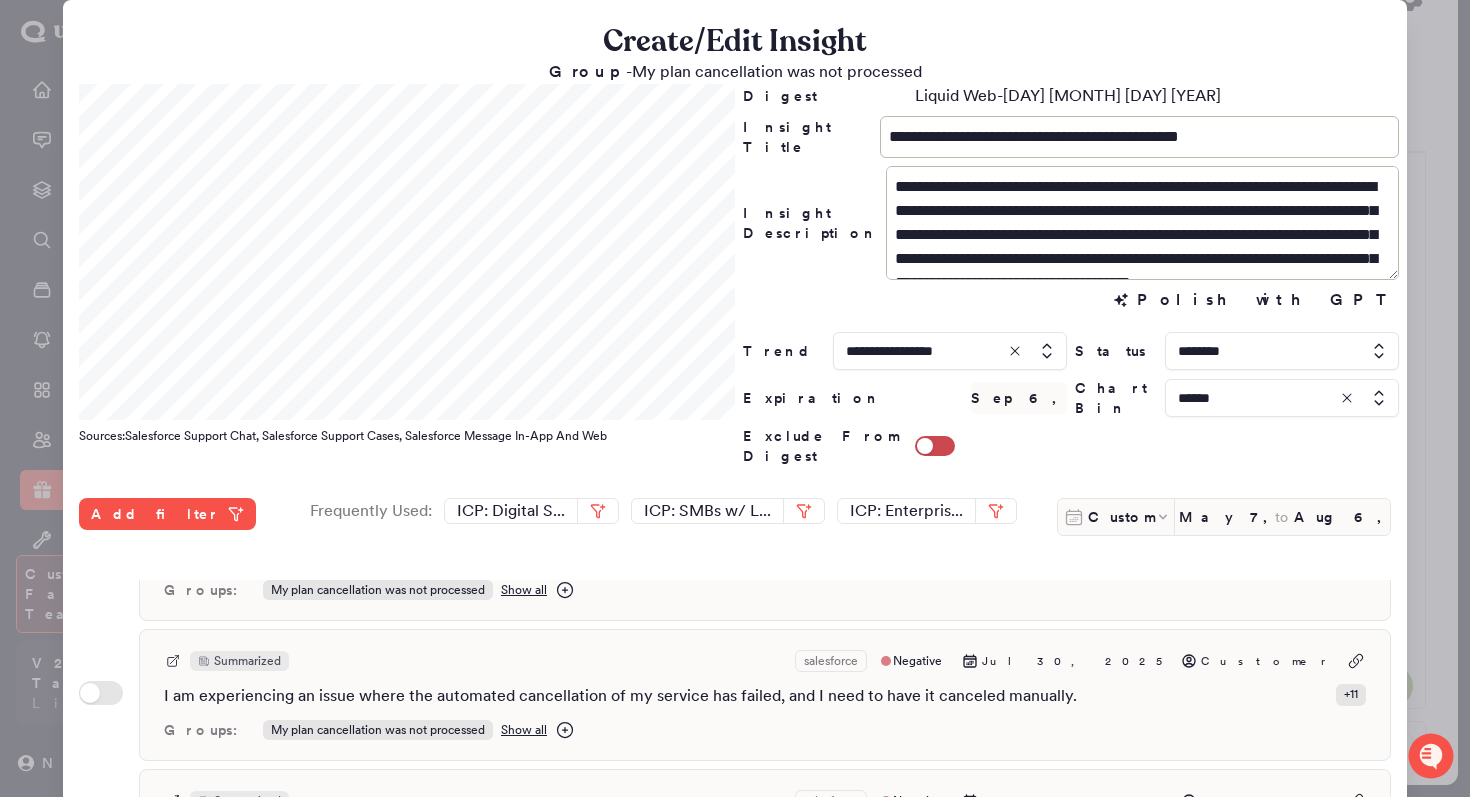 scroll, scrollTop: 2120, scrollLeft: 0, axis: vertical 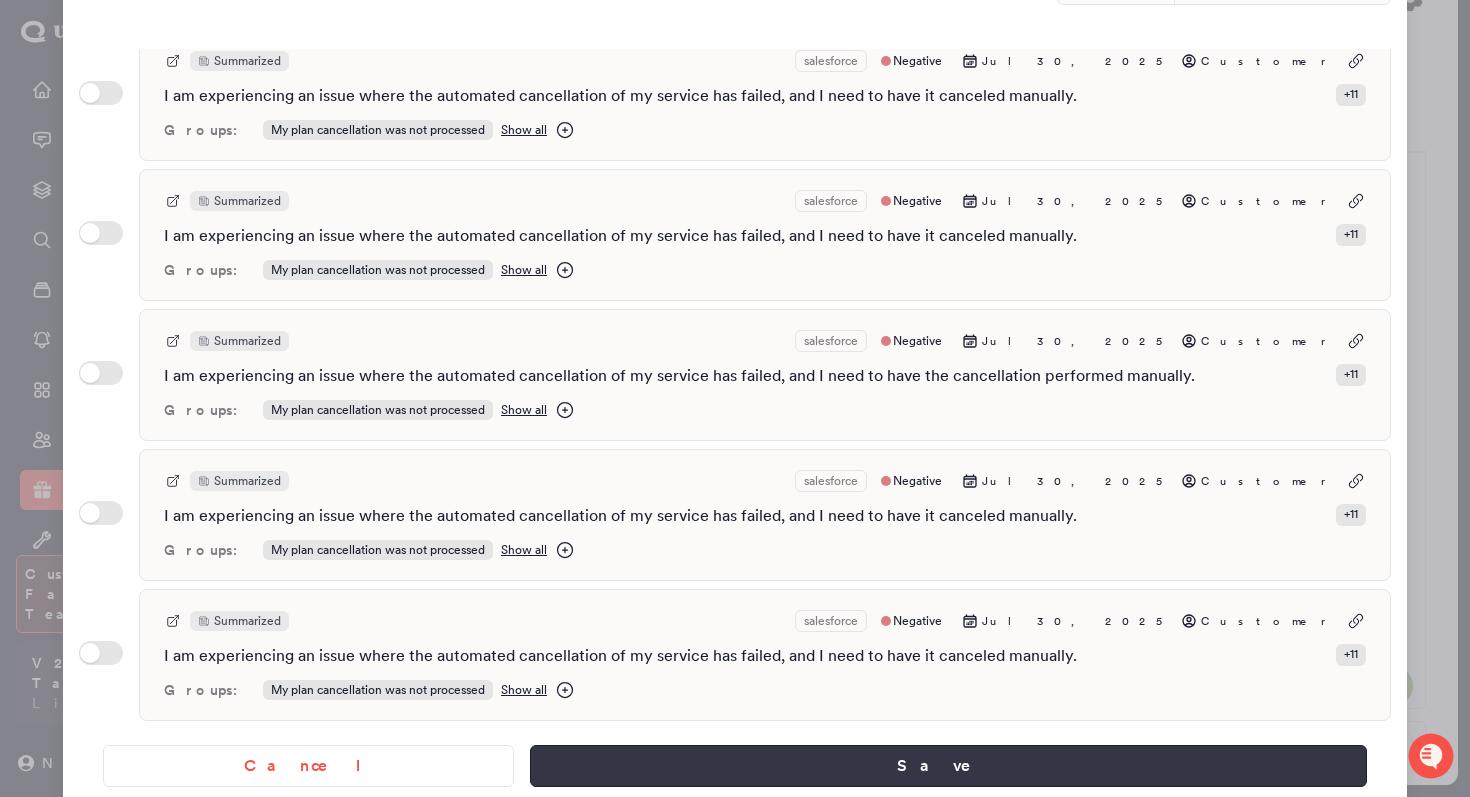 click on "Save" at bounding box center [948, 766] 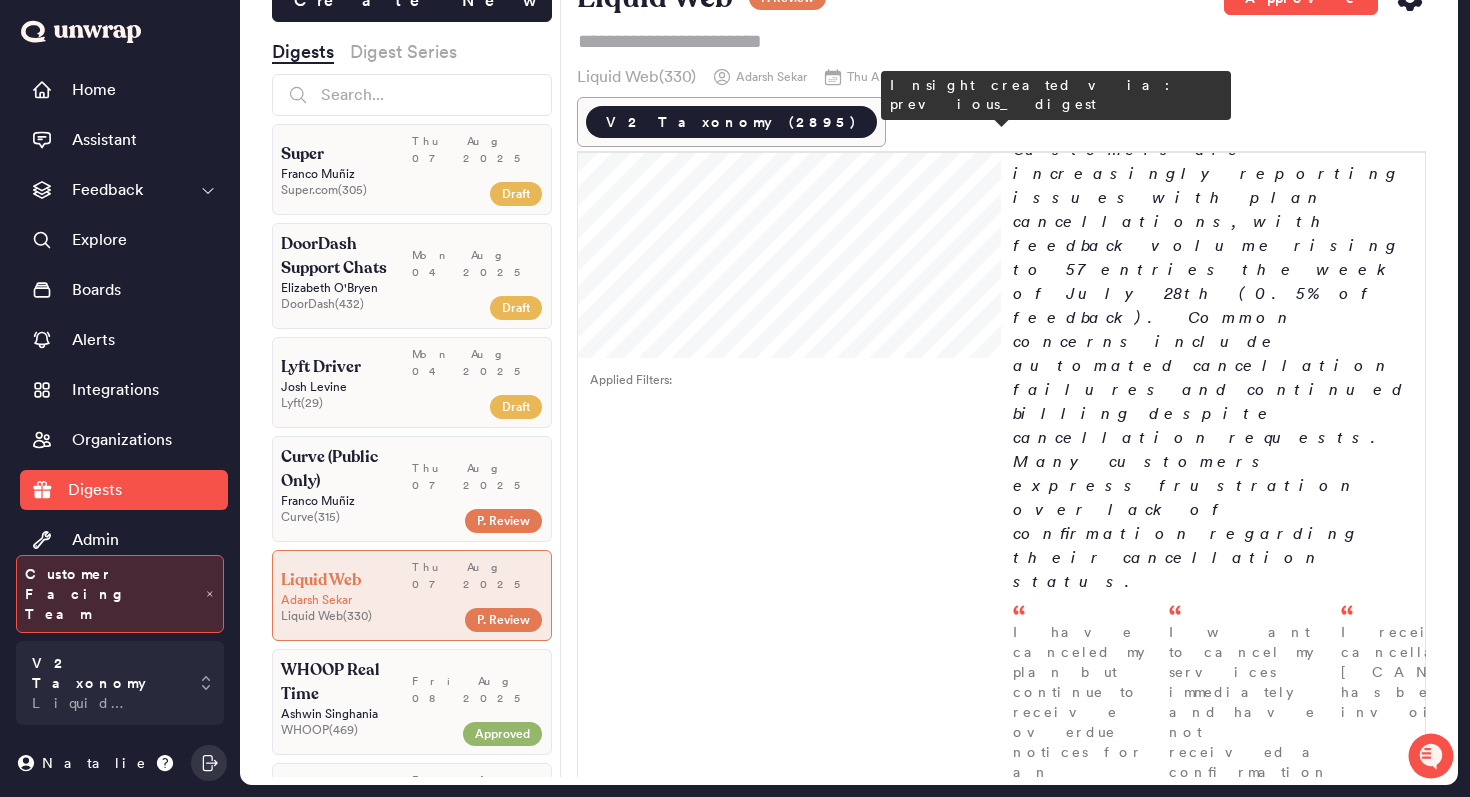 scroll, scrollTop: 1773, scrollLeft: 0, axis: vertical 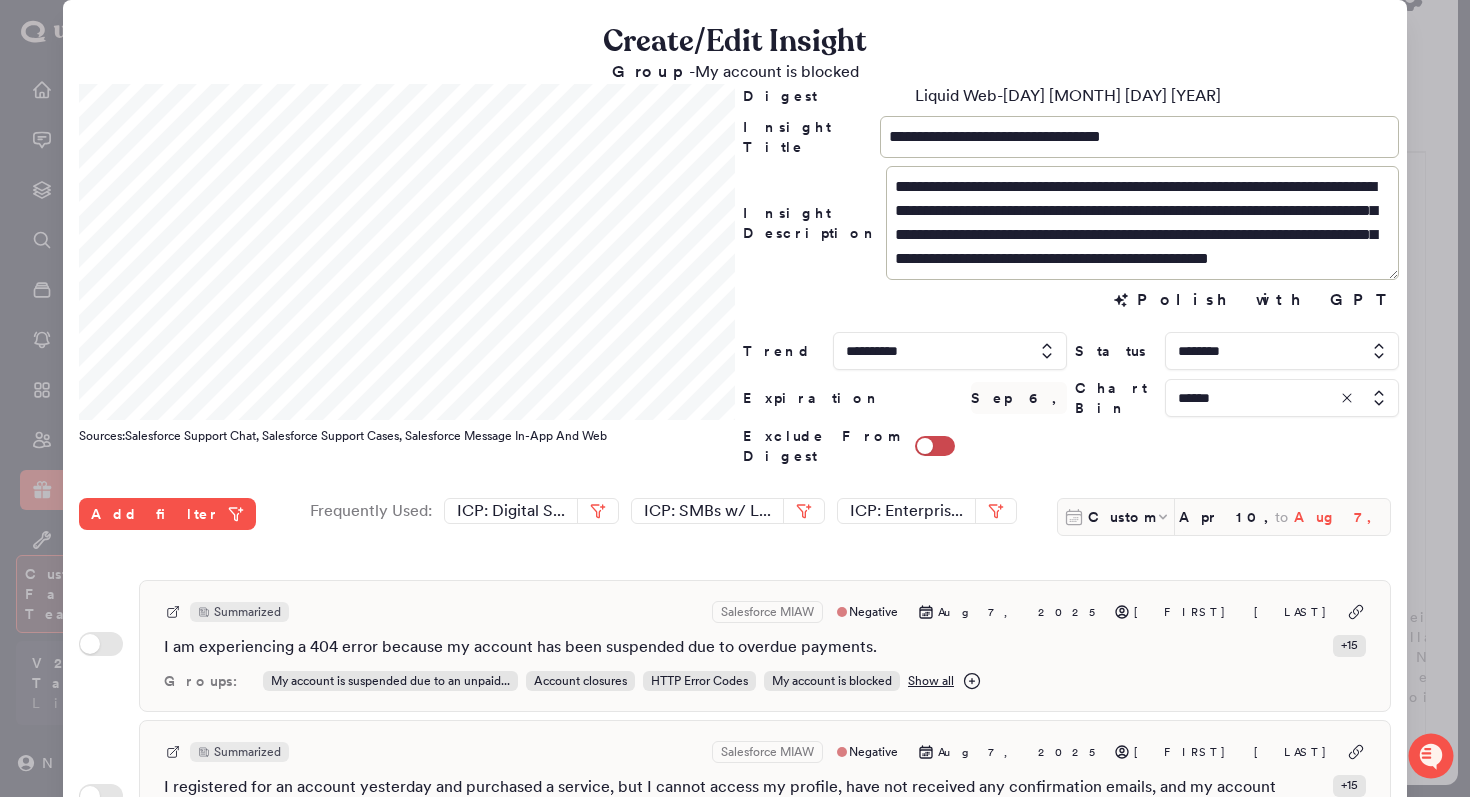 click on "Aug 7, 2025" at bounding box center [1342, 517] 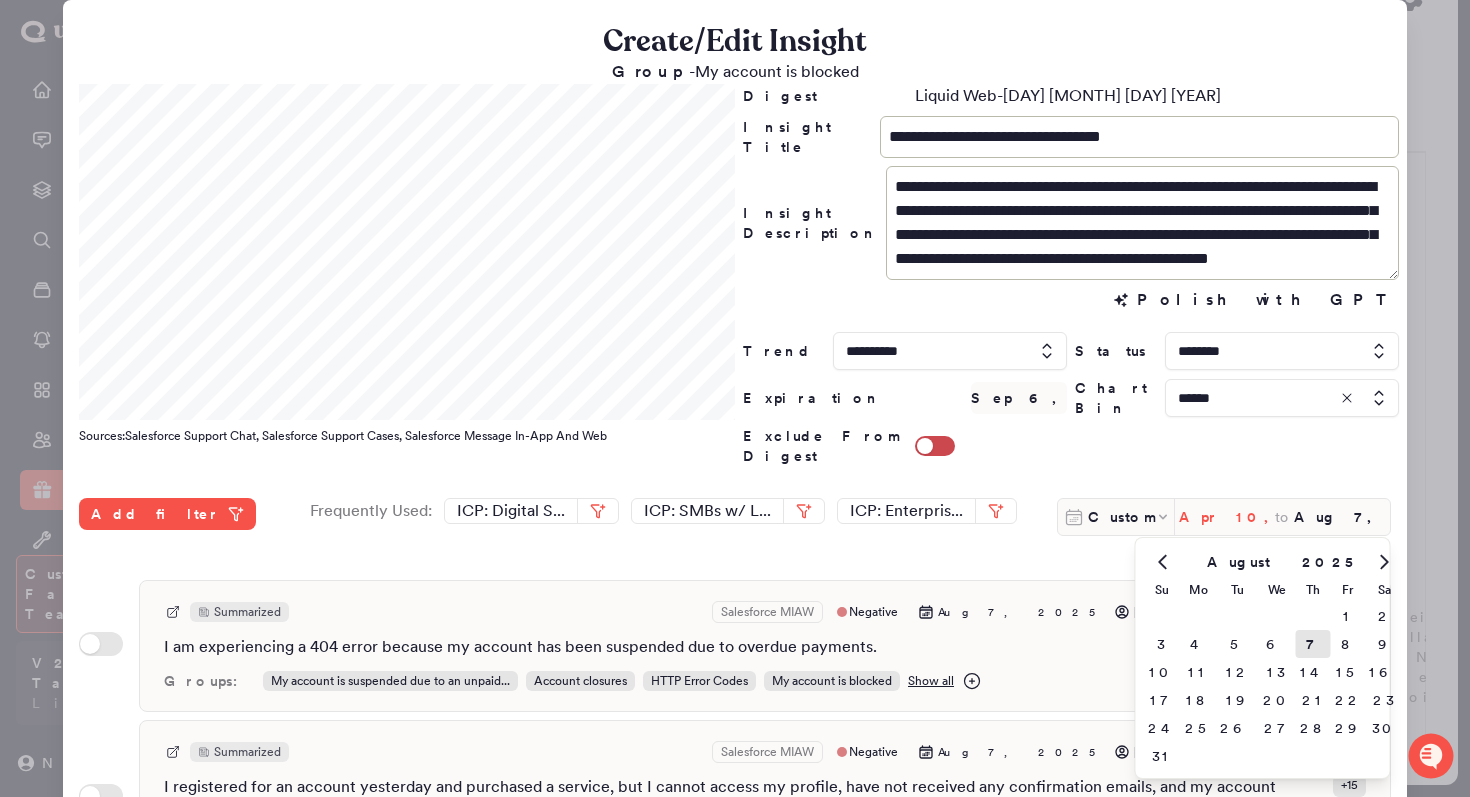 click on "Apr 10, 2025" at bounding box center [1227, 517] 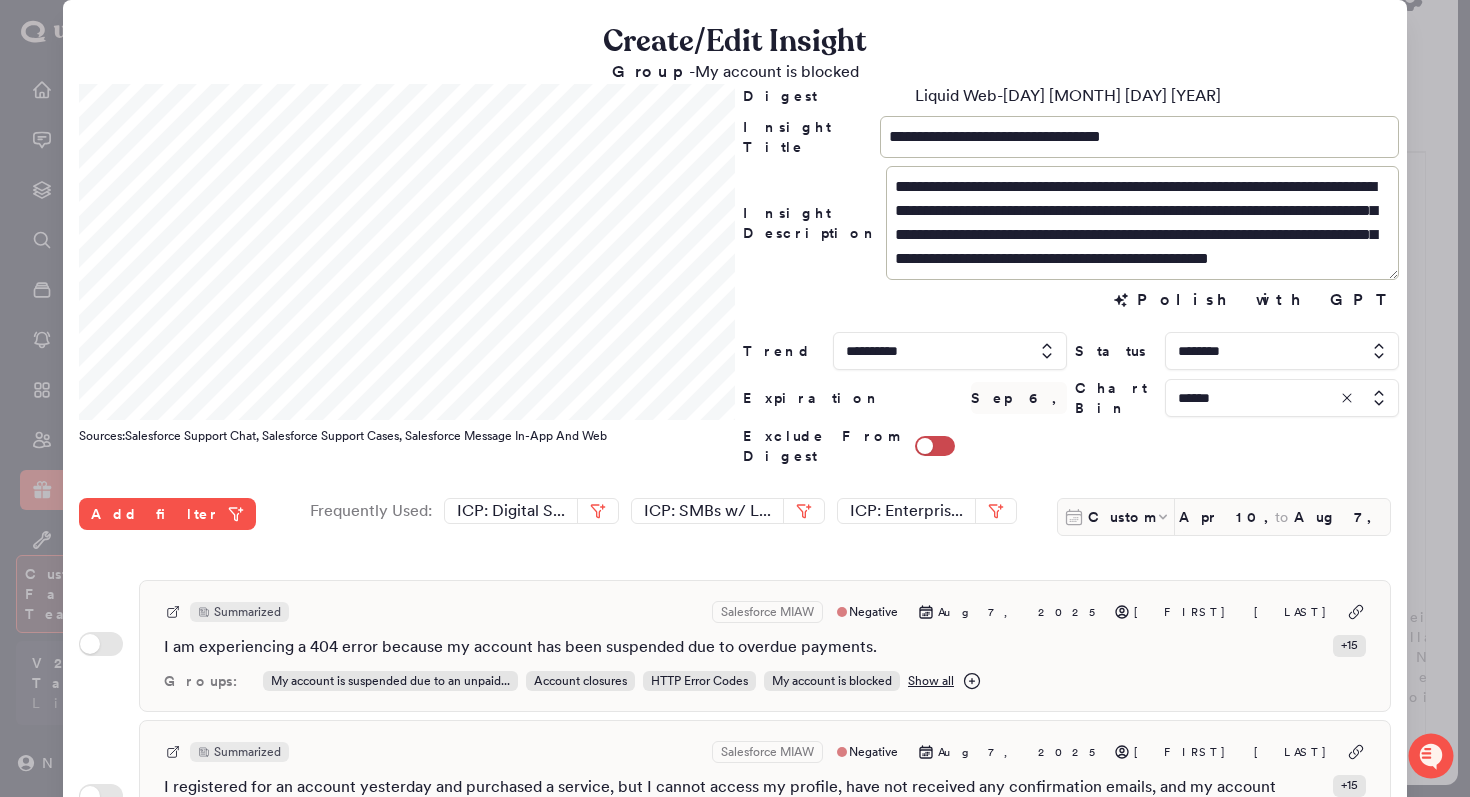 click at bounding box center (735, 398) 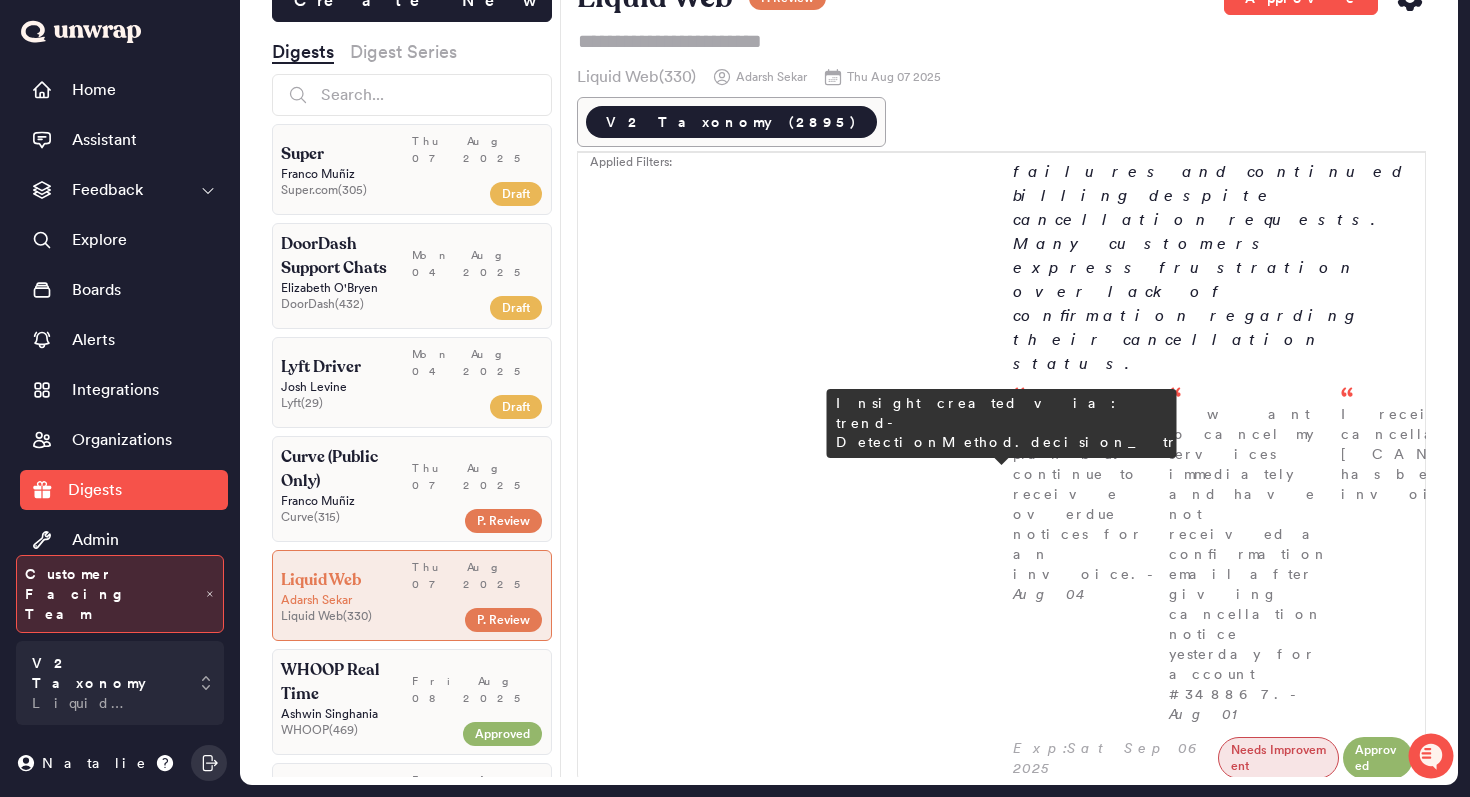 scroll, scrollTop: 2046, scrollLeft: 0, axis: vertical 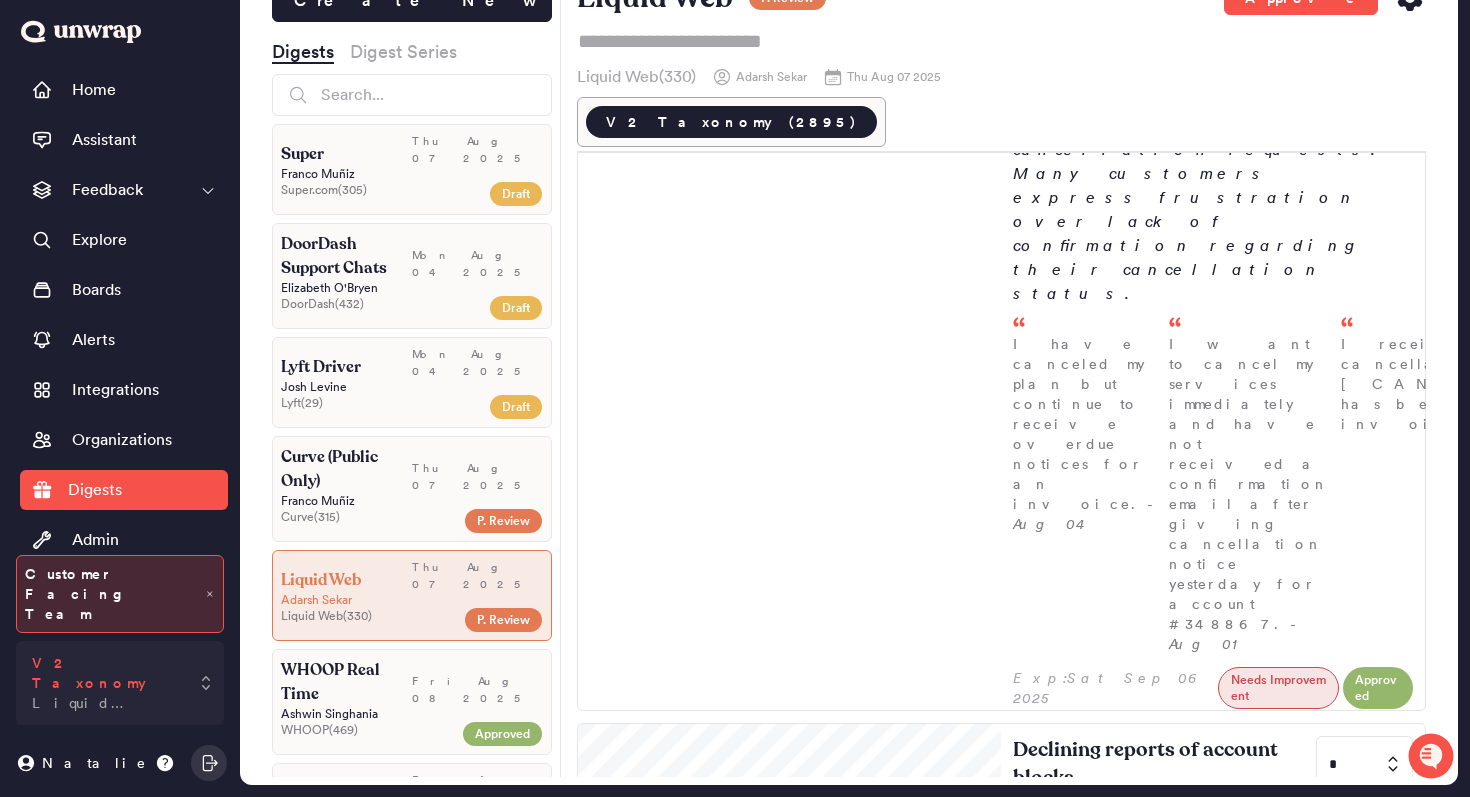 click on "Liquid Web" at bounding box center (106, 703) 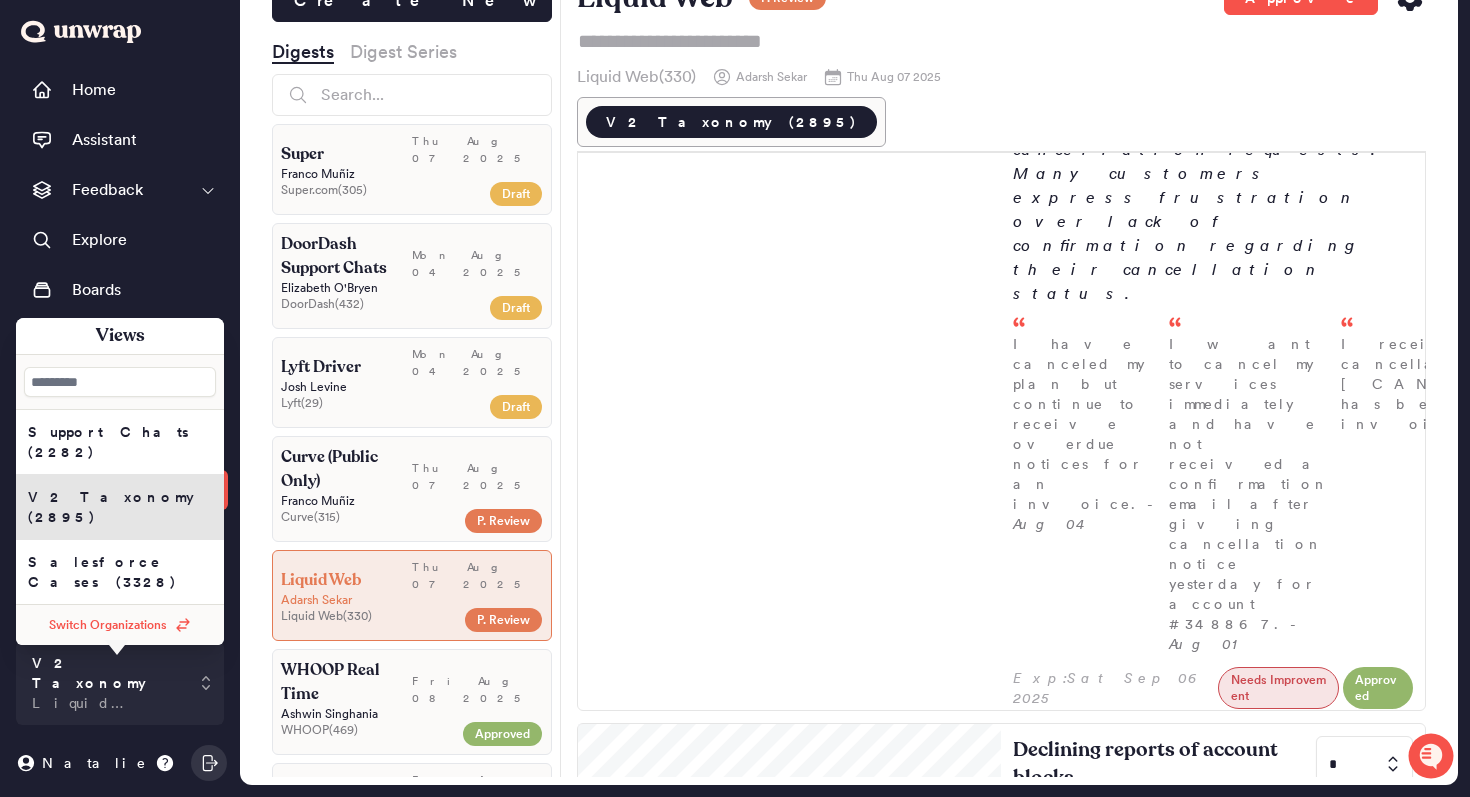 click on "Switch Organizations" at bounding box center (108, 625) 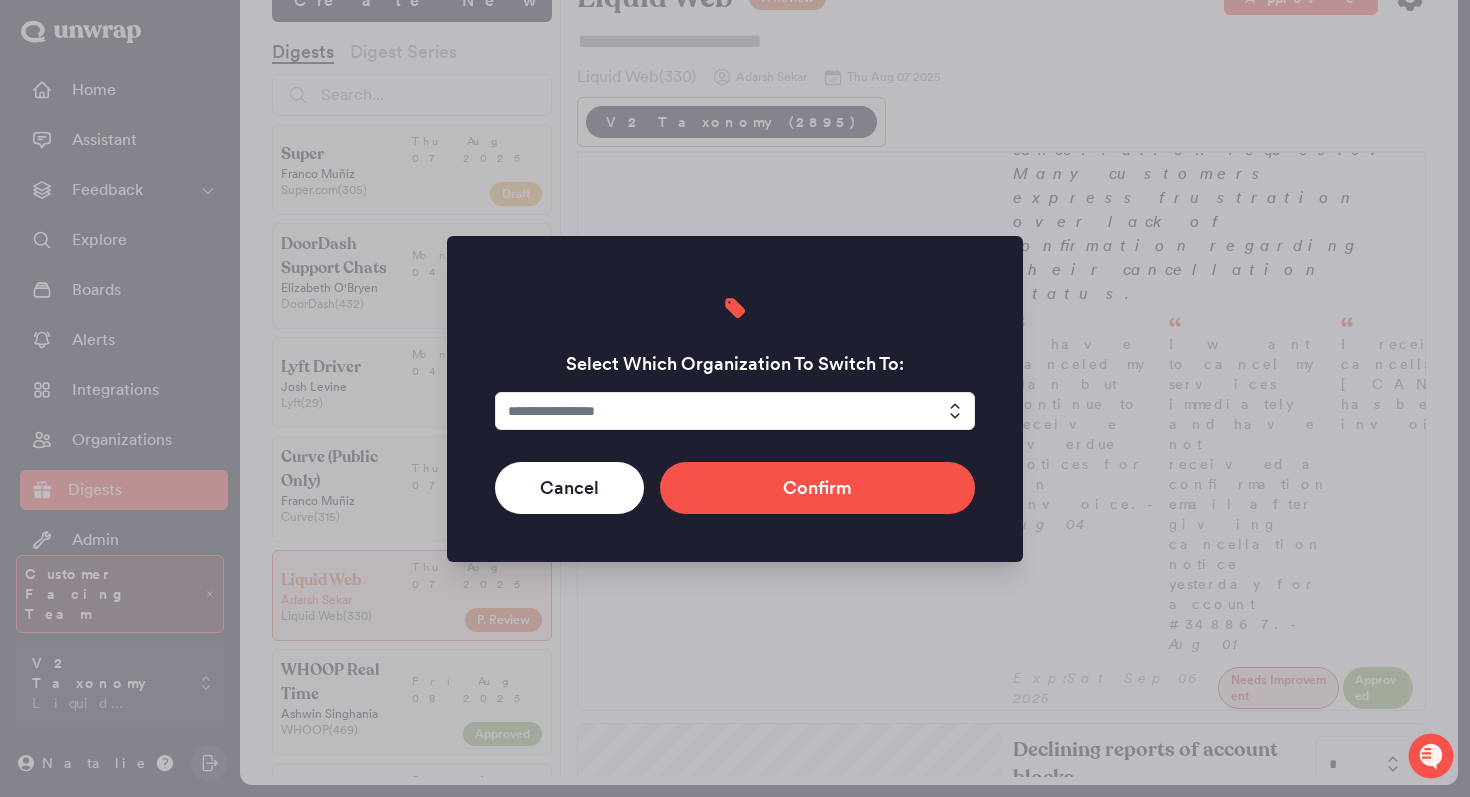 click at bounding box center [735, 411] 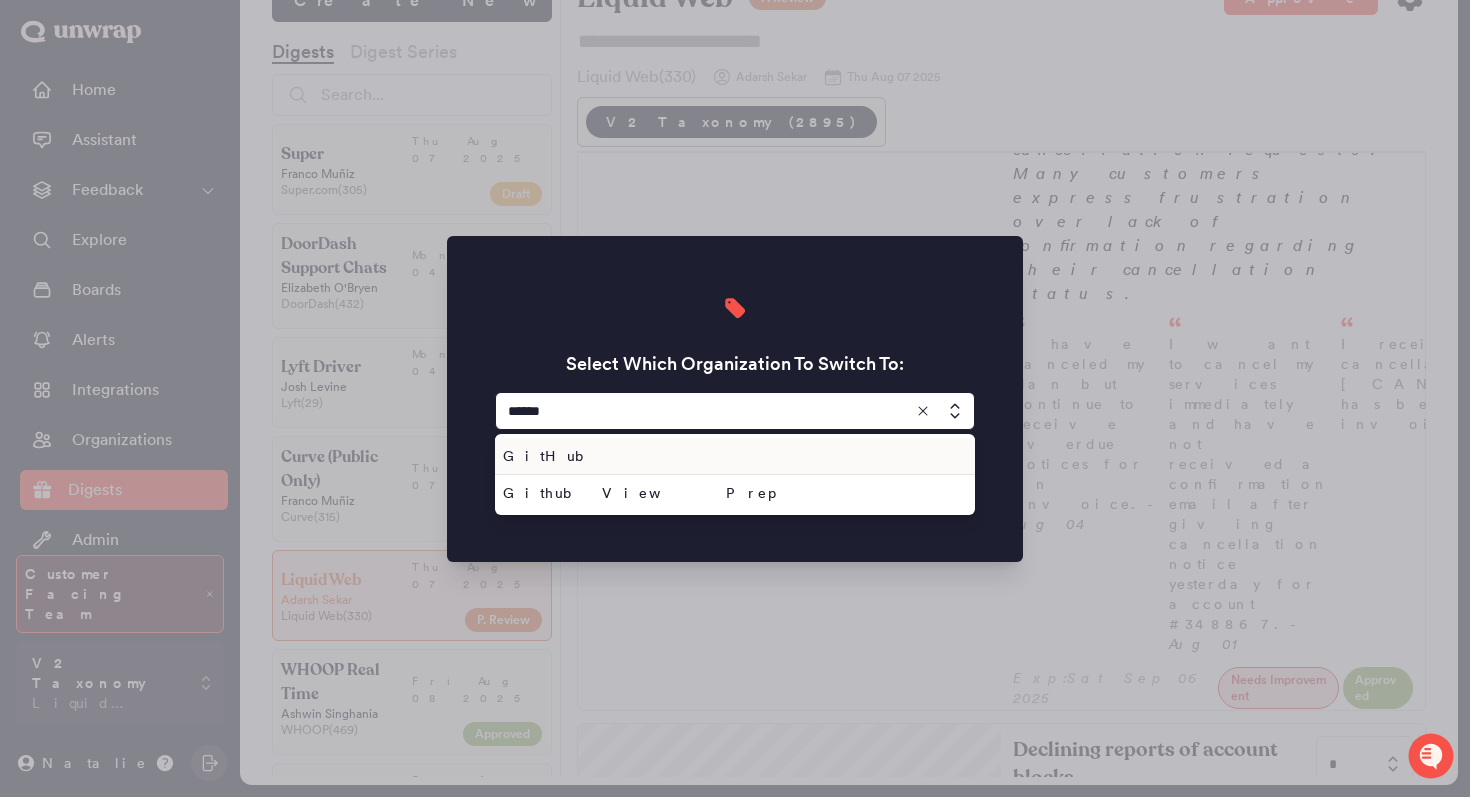 type on "******" 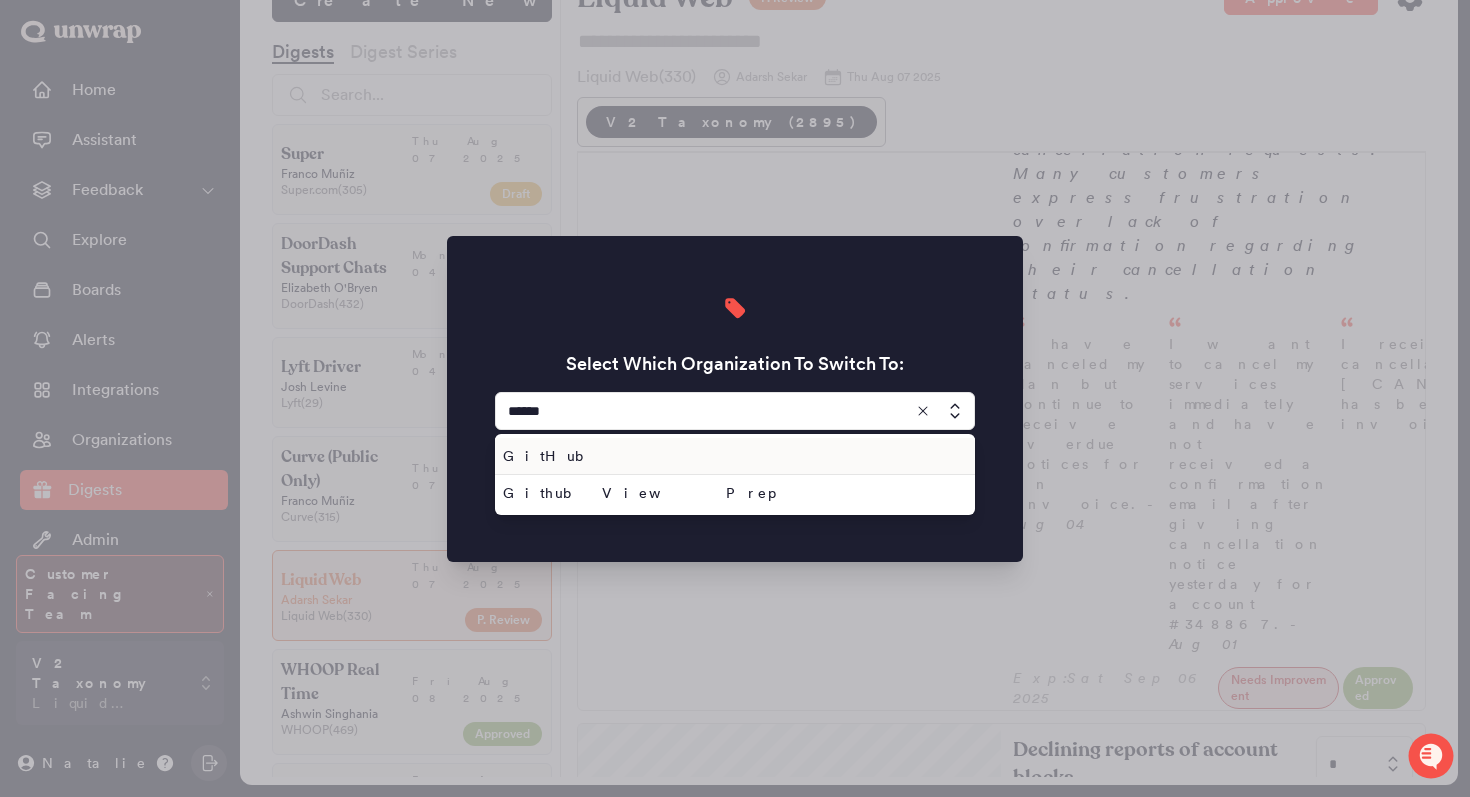 click on "GitHub" at bounding box center [735, 456] 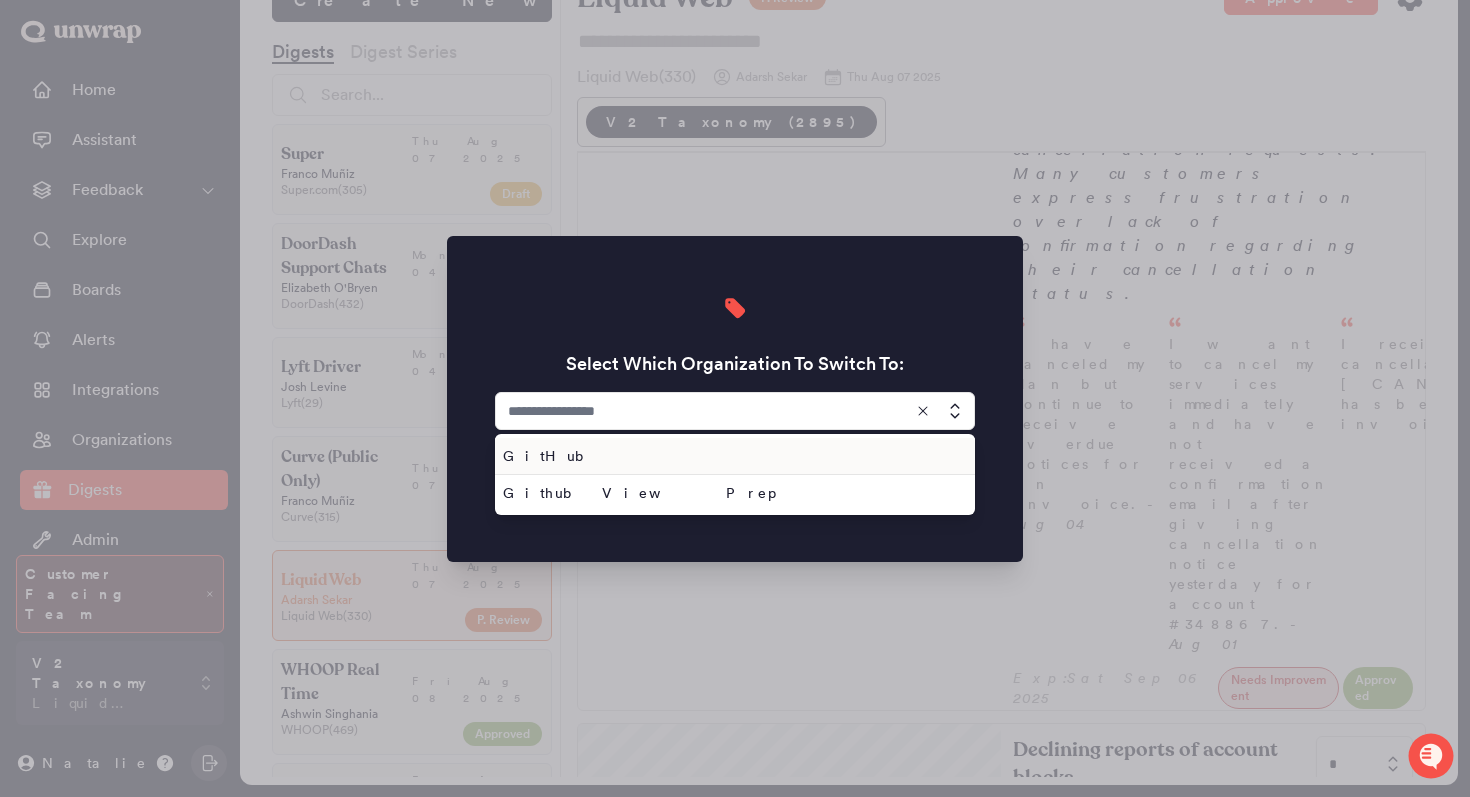 type on "******" 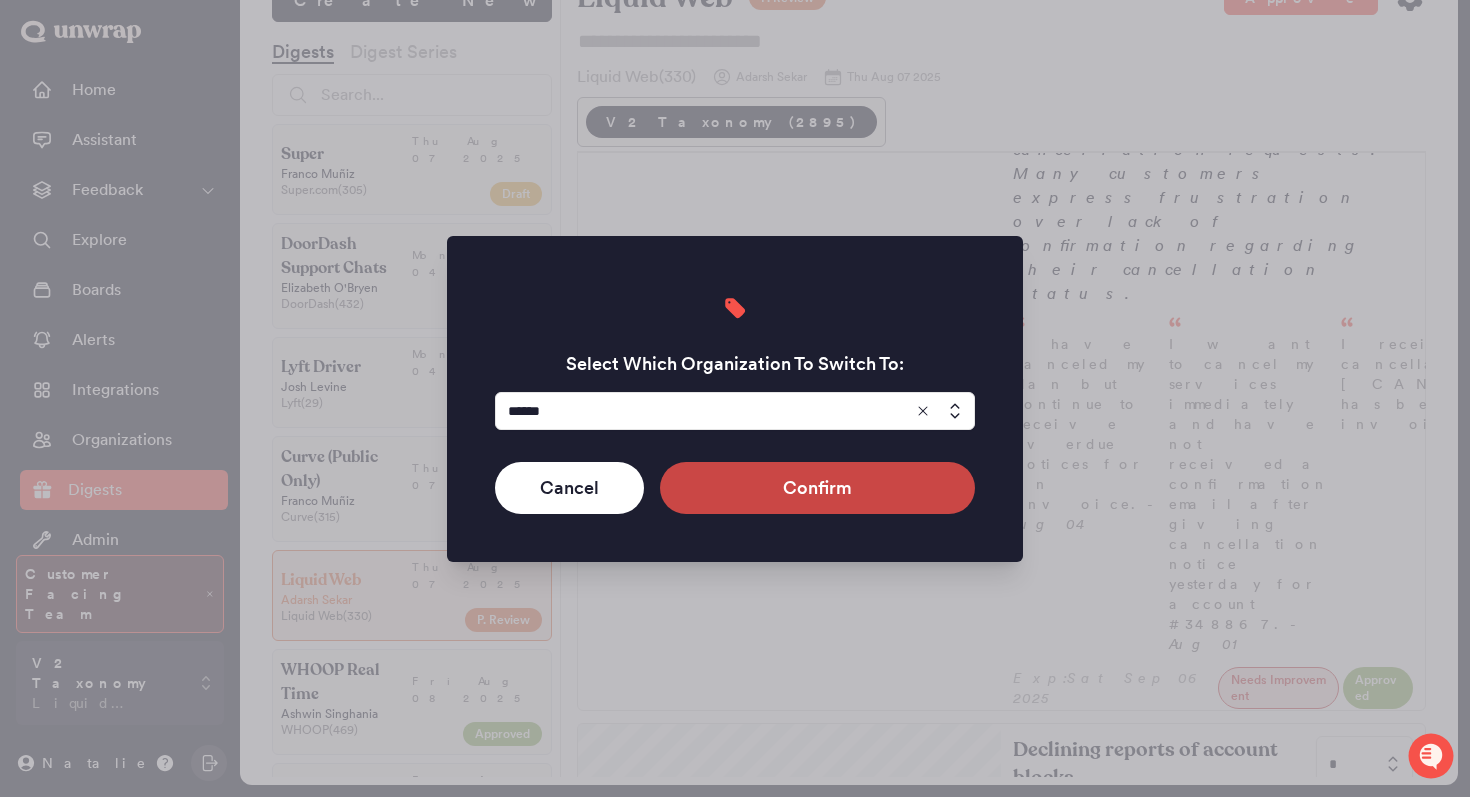 click on "Confirm" at bounding box center (817, 488) 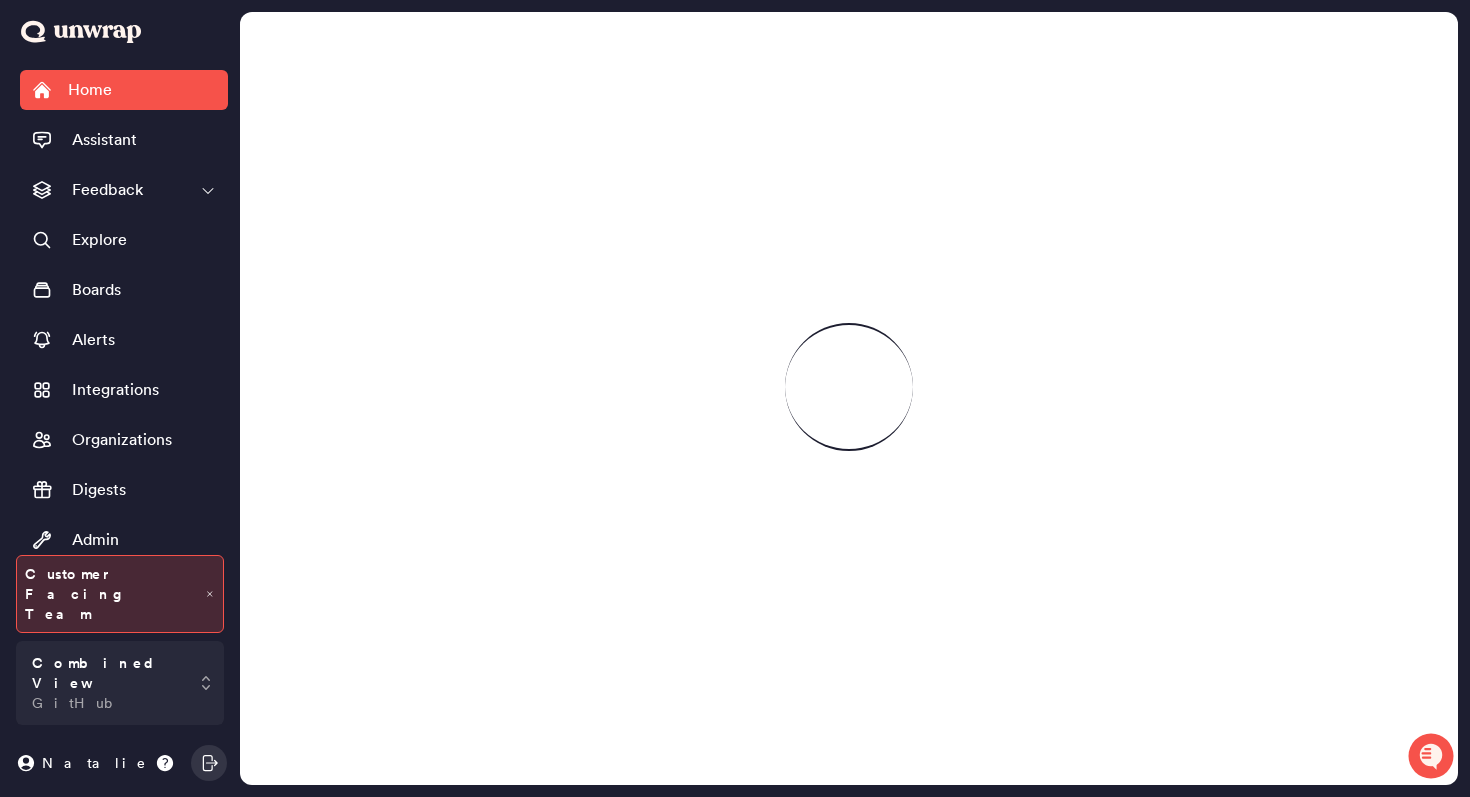 scroll, scrollTop: 0, scrollLeft: 0, axis: both 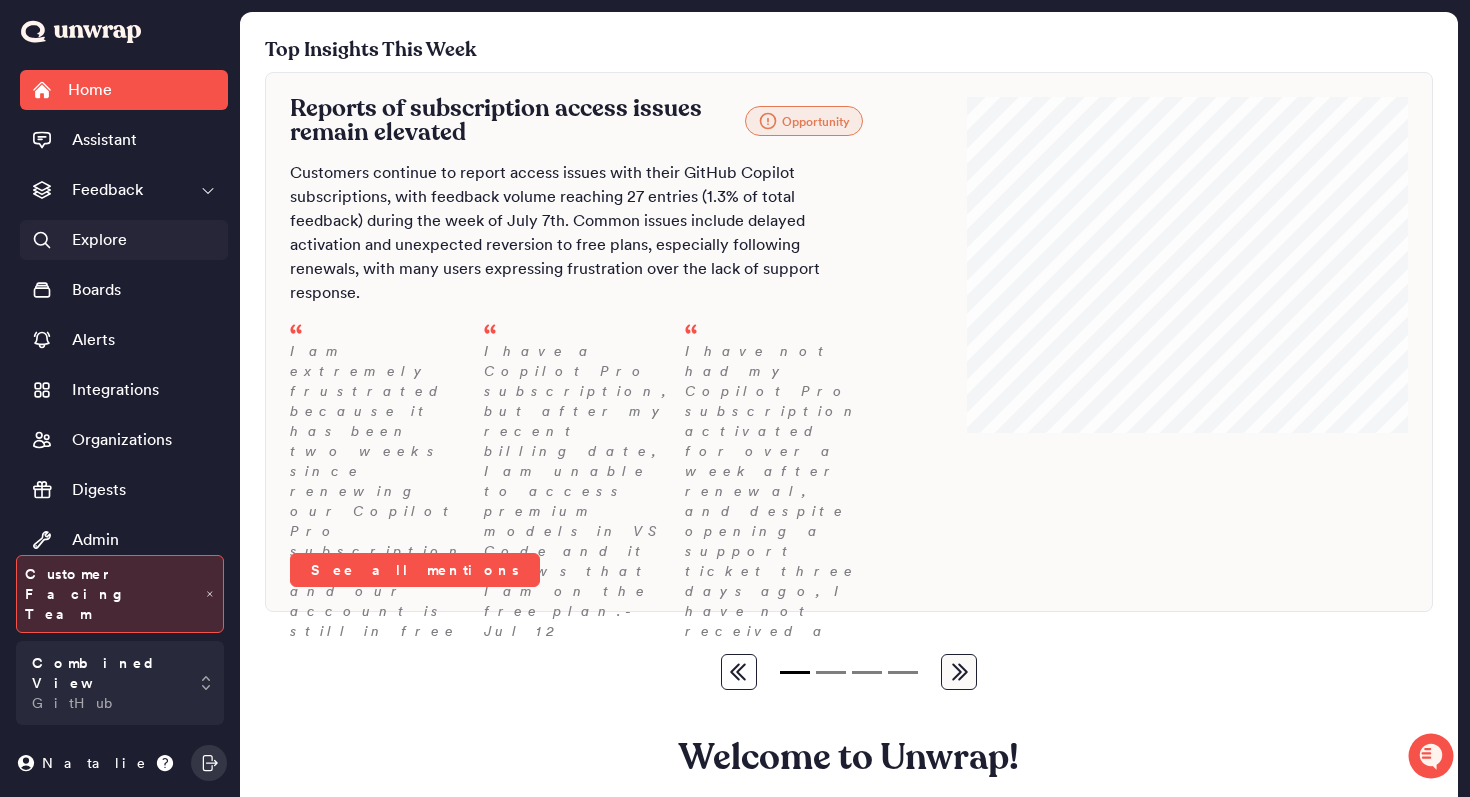 click on "Explore" at bounding box center (124, 240) 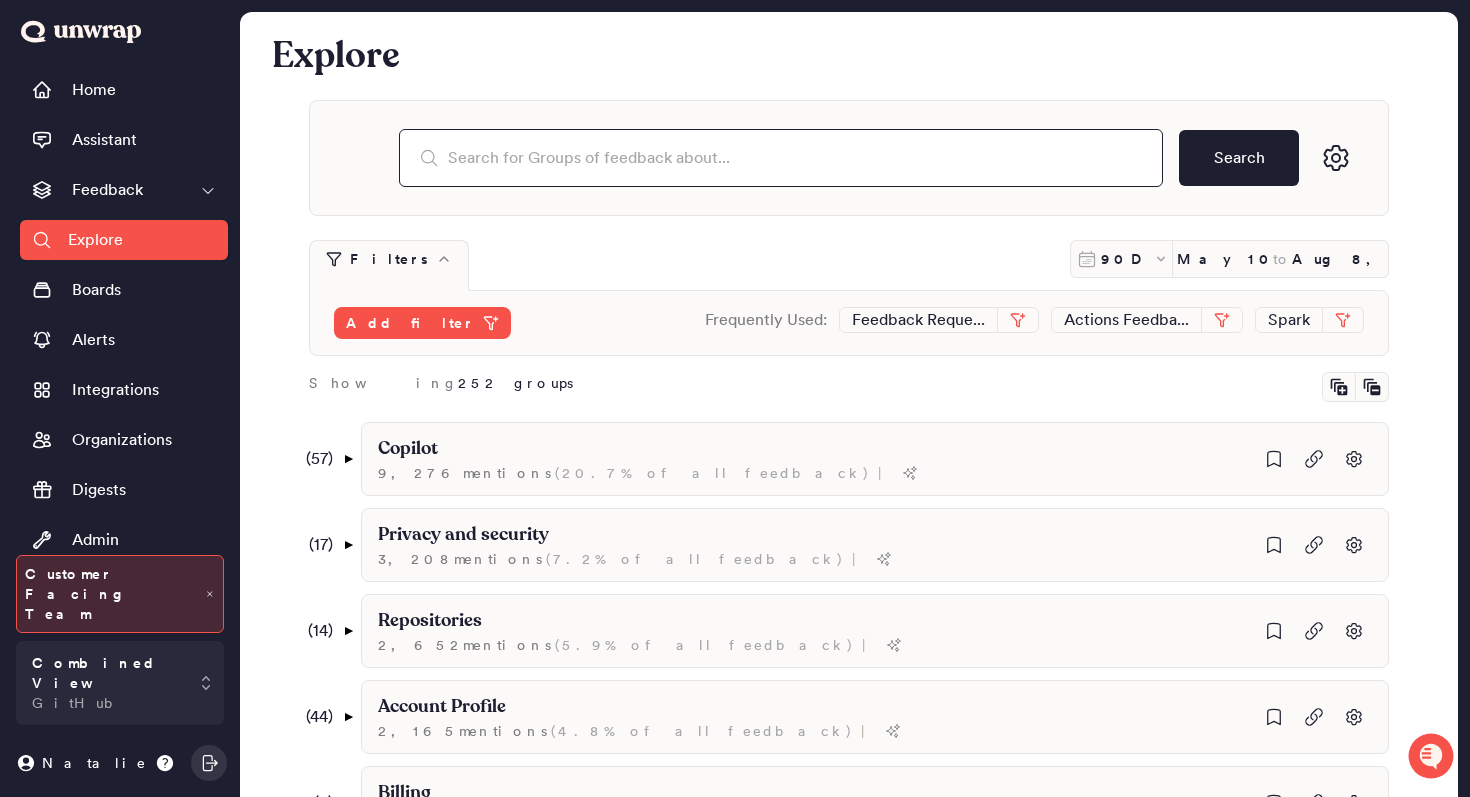 click at bounding box center [781, 158] 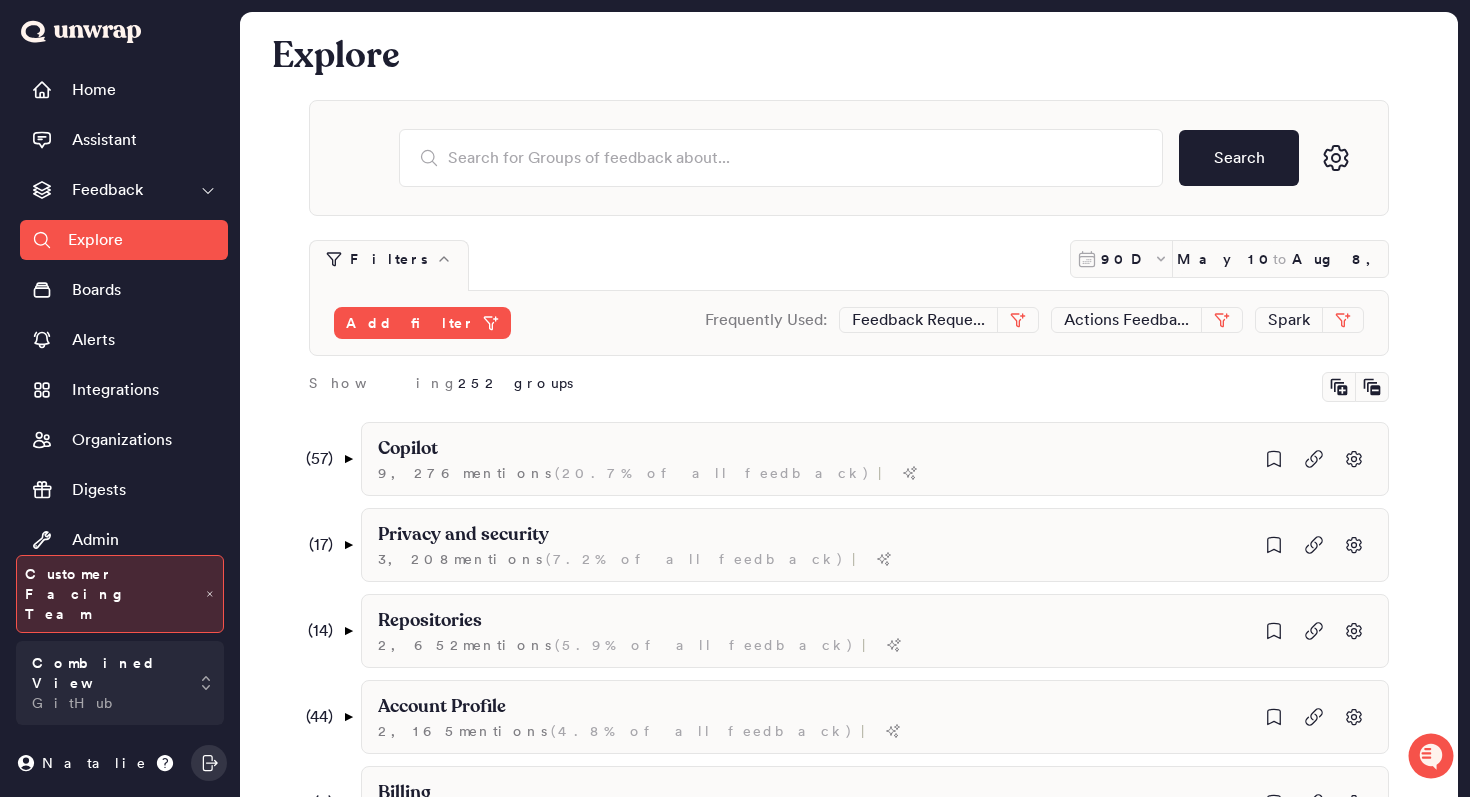 click on "Explore Search Filters 90D May 10, 2025 to Aug 8, 2025 Add filter Frequently Used: Feedback Reque... Actions Feedba... Spark Showing  252 groups ( 57 ) ▼ Copilot 9,276  mention s   ( 20.7% of all feedback ) | ( 6 ) ▼ Copilot on specific IDEs 1,287  mention s   ( 2.9% of all feedback ) | ( 4 ) ▼ Using Copilot on VS Code 1,237  mention s   ( 2.8% of all feedback ) | I am unable to connect my Copilot to VS Code 133  mention s   ( 0.3% of all feedback ) | Copilot is not responsive in VS Code 78  mention s   ( 0.2% of all feedback ) | I am unable to use Copilot in VSCode due to an incomplete setup 43  mention s   ( 0.1% of all feedback ) | The plugin lacks important features compared to the VSCode plugin 6  mention s   ( 0.0% of all feedback ) | Using Copilot on Jetbrains 40  mention s   ( 0.1% of all feedback ) | ( 14 ) ▼ I am unable to access Copilot 1,173  mention s   ( 2.6% of all feedback ) | ( 4 ) ▼ I cannot access Copilot Pro benefits 608  mention s   ( 1.4% of all feedback ) | 418  mention s   (" at bounding box center [849, 1451] 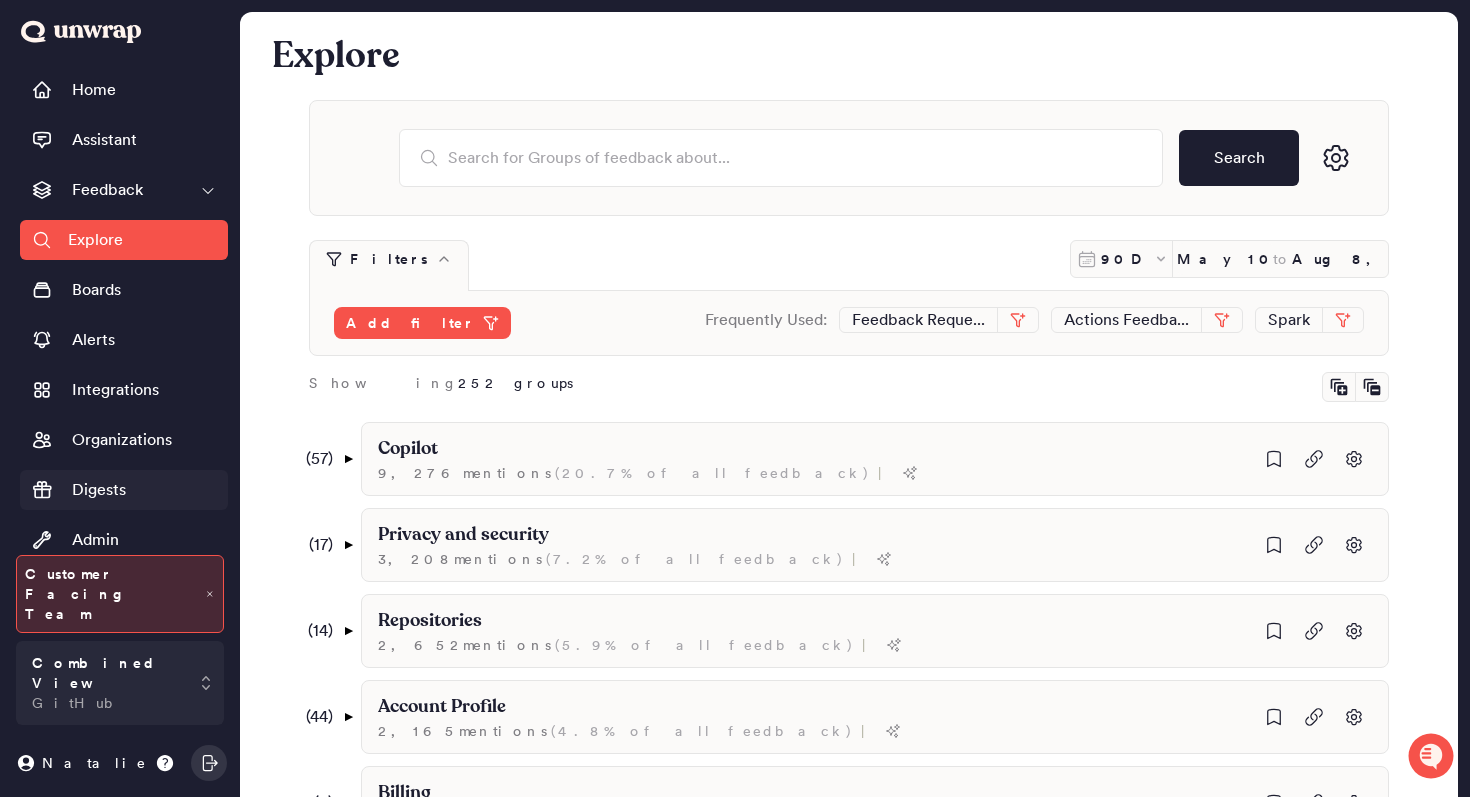 click on "Digests" at bounding box center (99, 490) 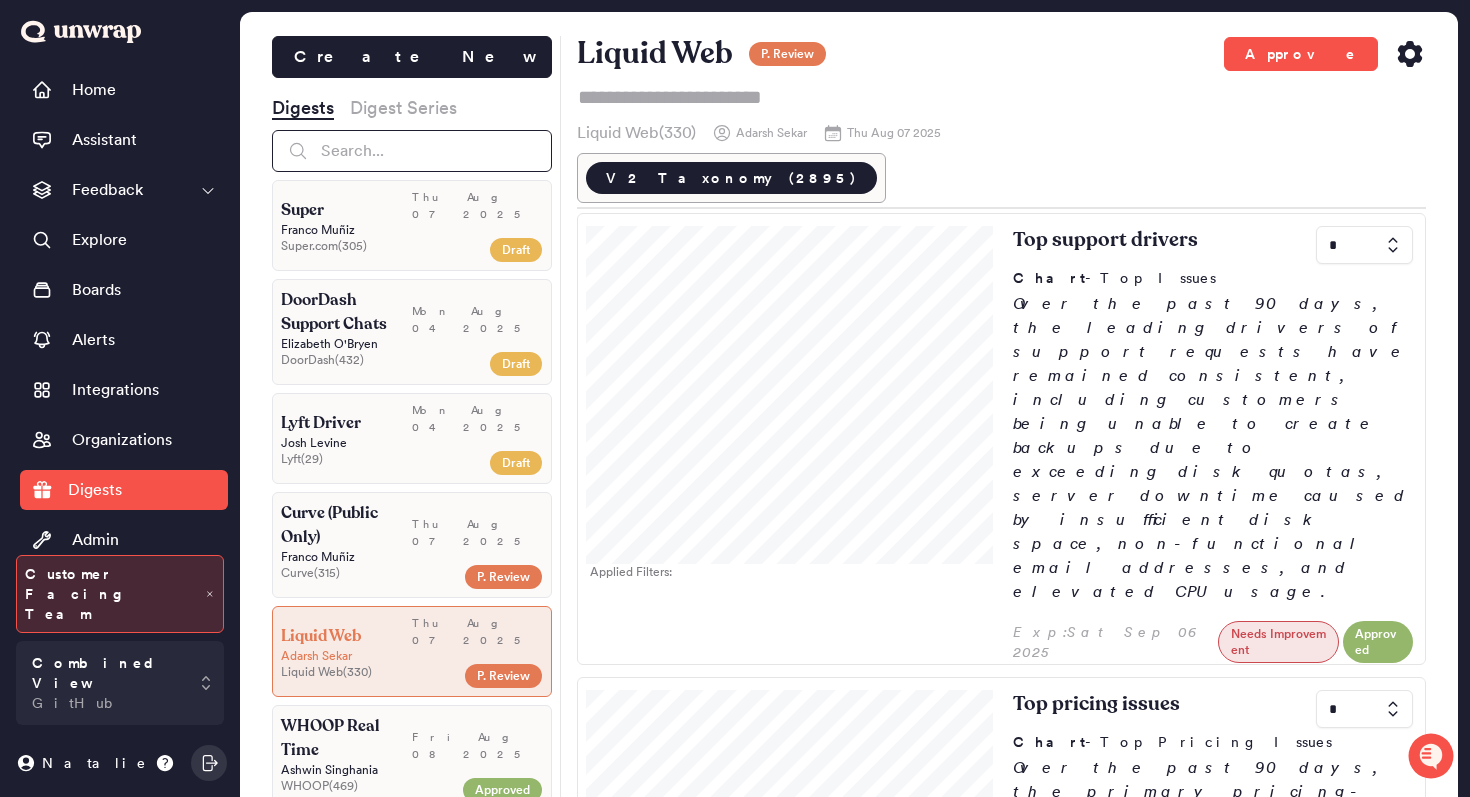 click at bounding box center (412, 151) 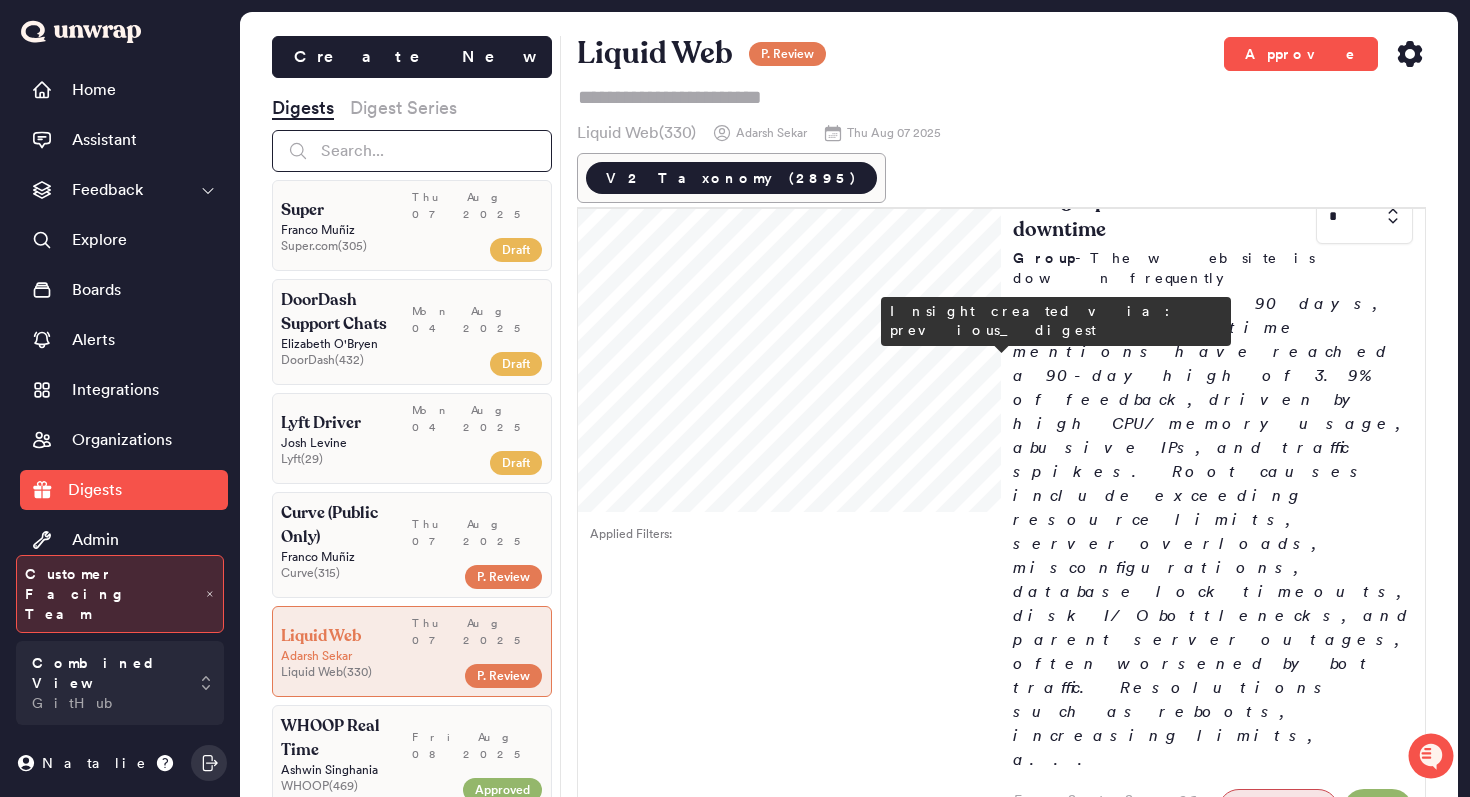 scroll, scrollTop: 0, scrollLeft: 0, axis: both 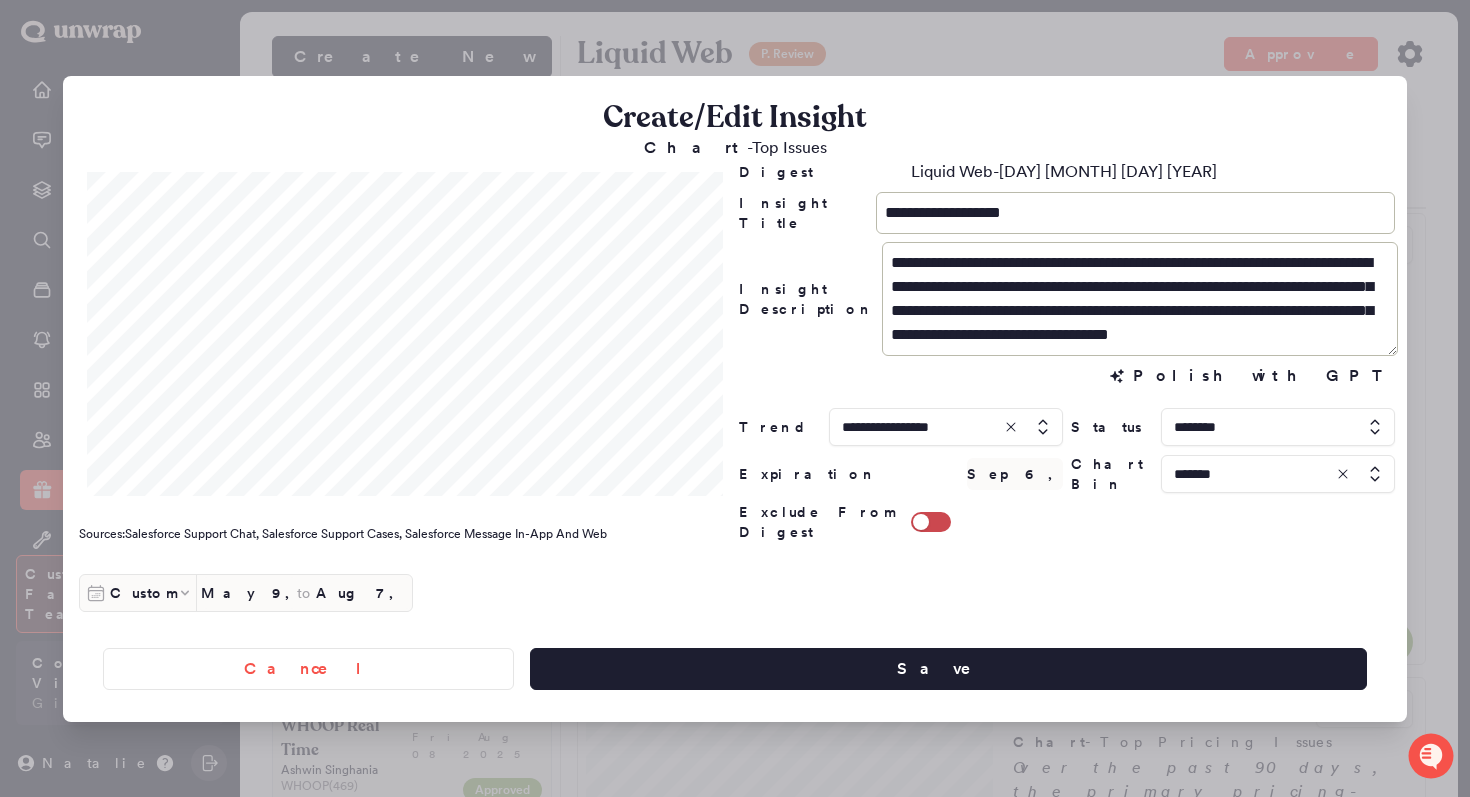 click at bounding box center [735, 398] 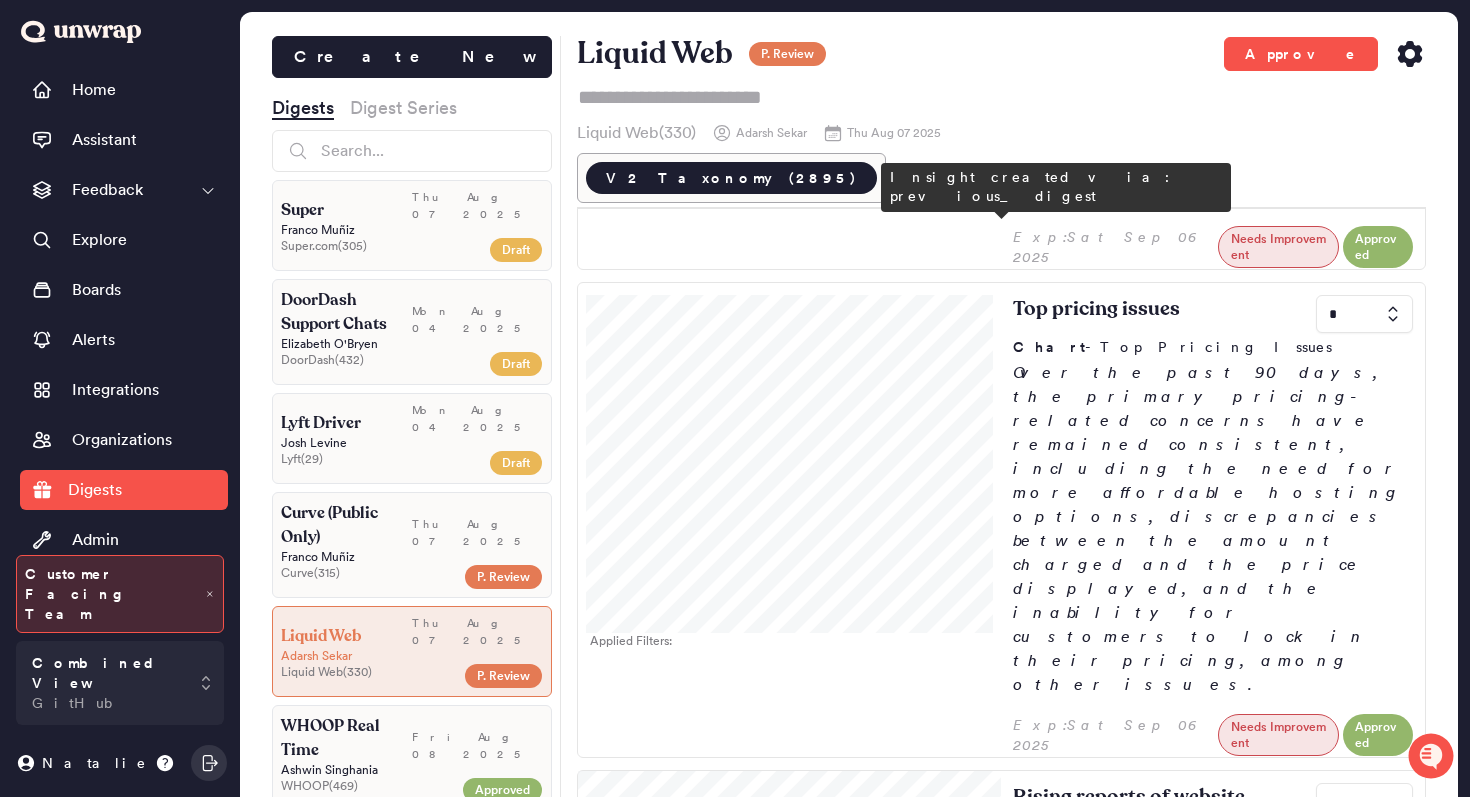 scroll, scrollTop: 406, scrollLeft: 0, axis: vertical 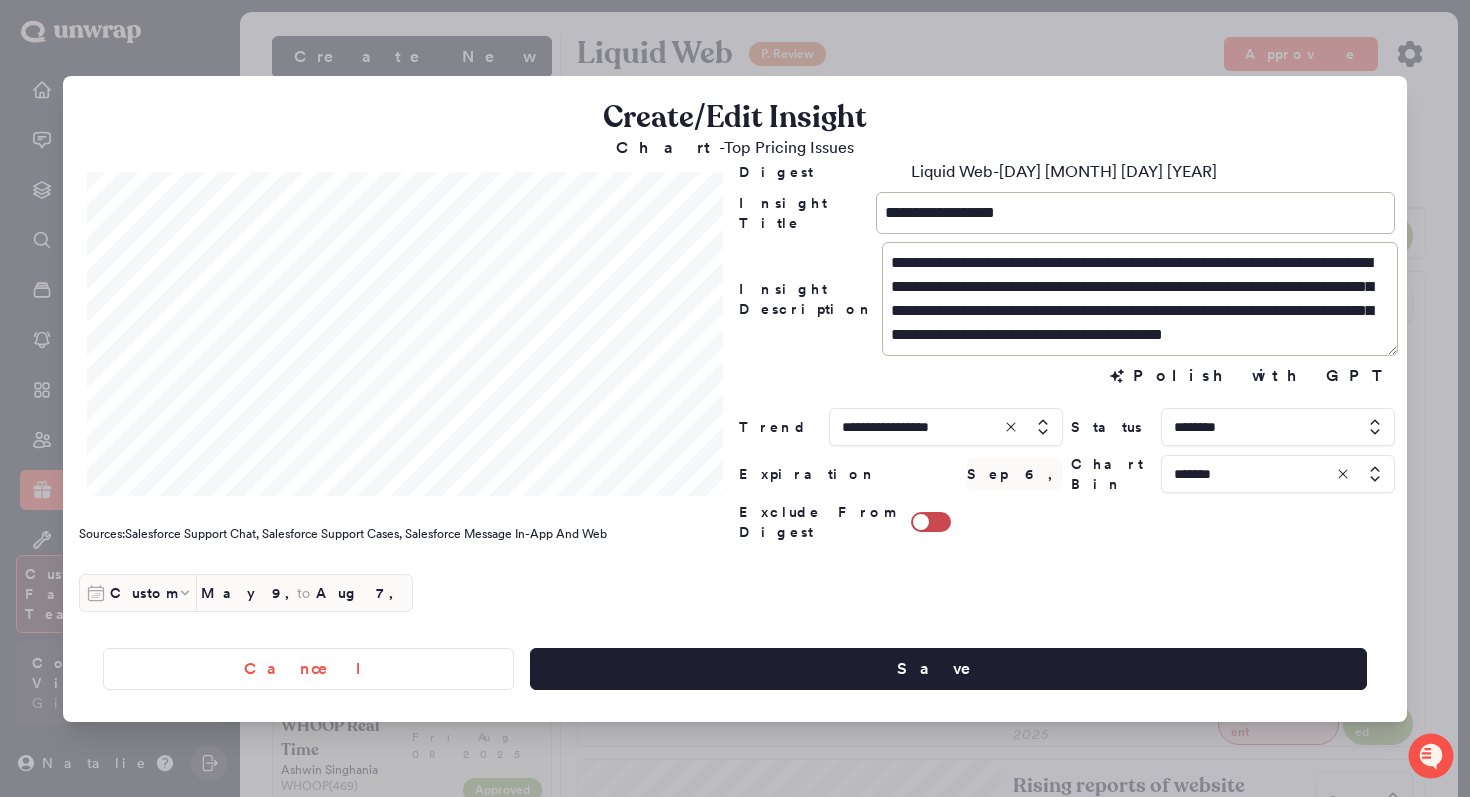 click at bounding box center (735, 398) 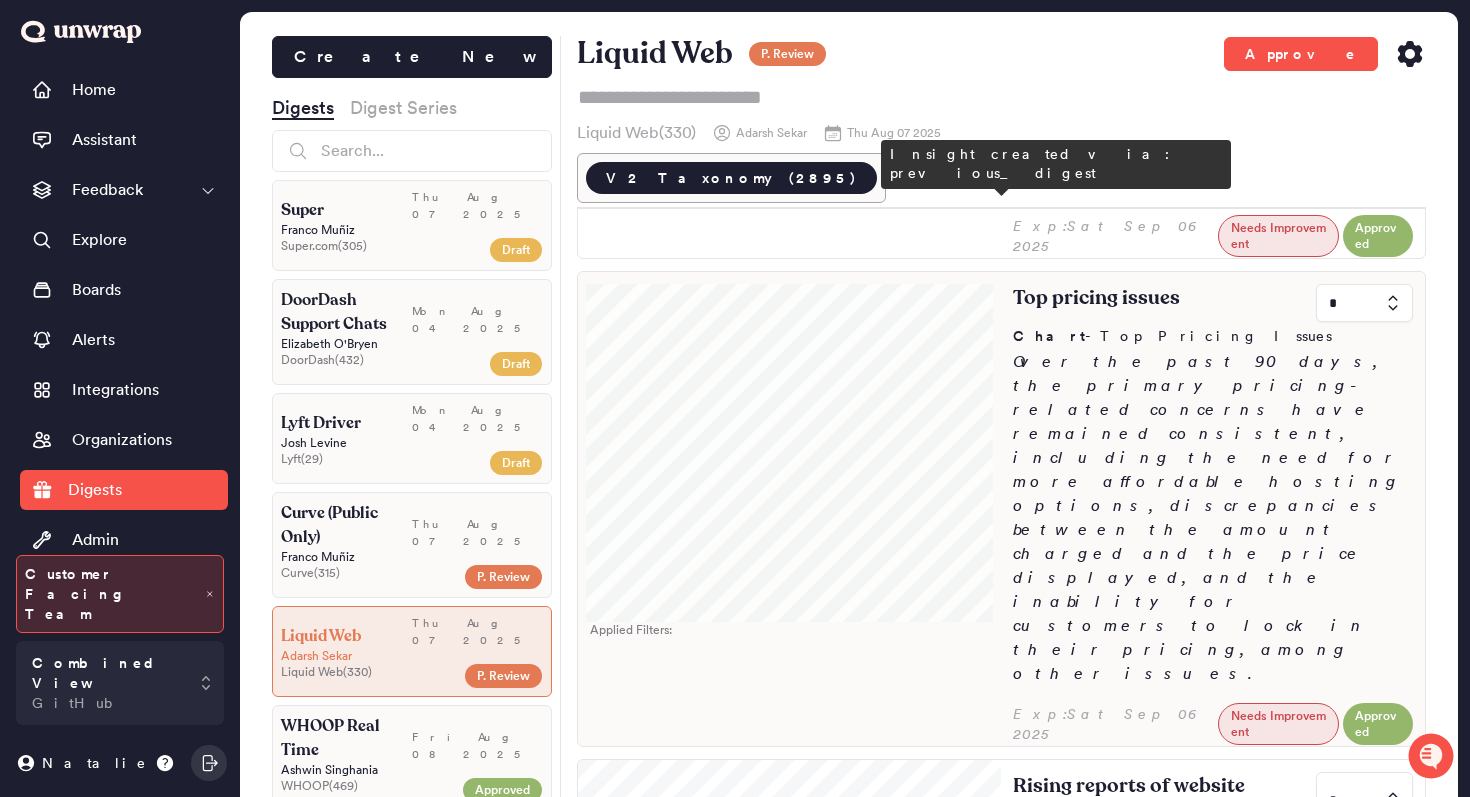 scroll, scrollTop: 682, scrollLeft: 0, axis: vertical 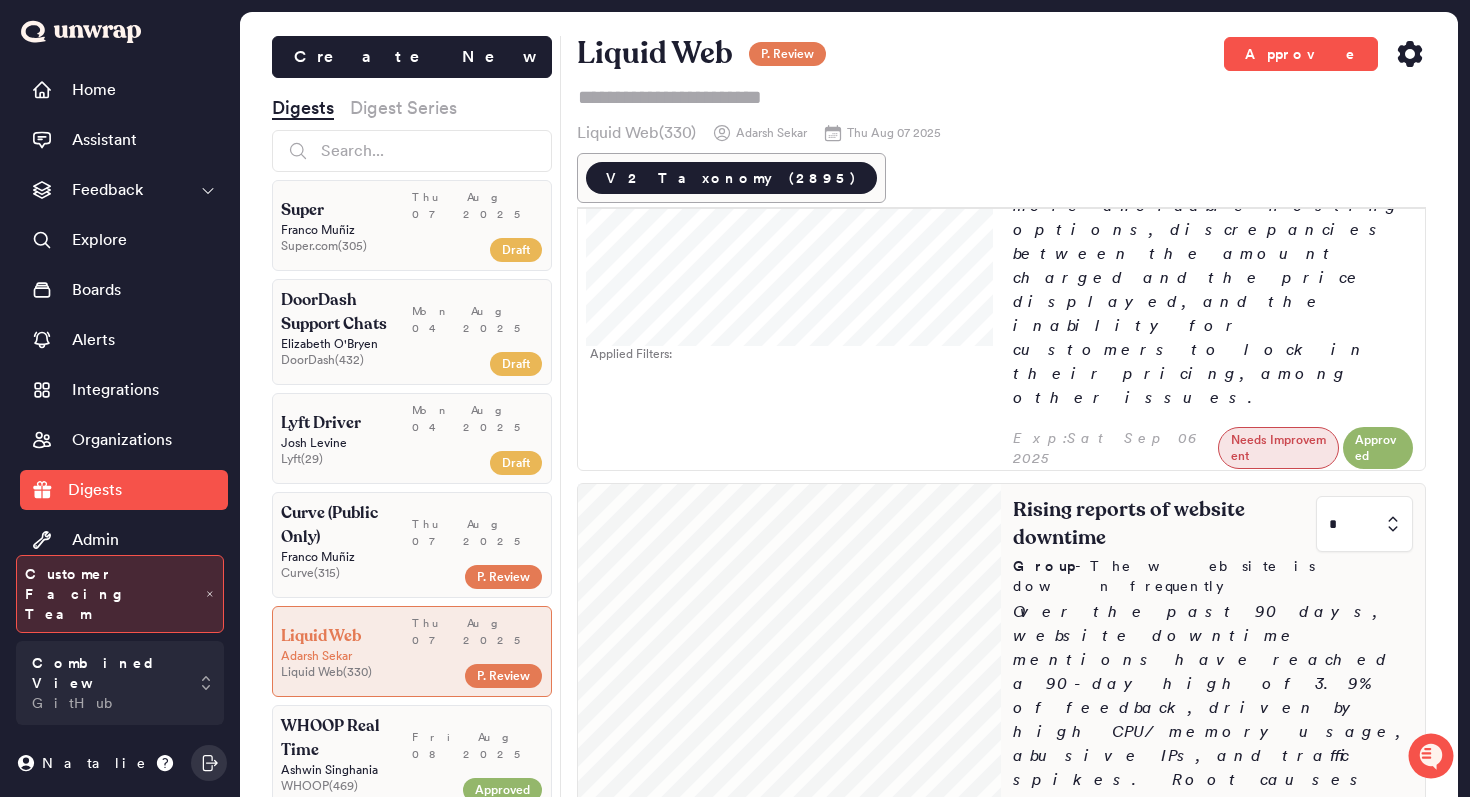 click on "Rising reports of website downtime * Group  -  The website is down frequently Over the past 90 days, website downtime mentions have reached a 90-day high of 3.9% of feedback, driven by high CPU/memory usage, abusive IPs, and traffic spikes.
Root causes include exceeding resource limits, server overloads, misconfigurations, database lock timeouts, disk I/O bottlenecks, and parent server outages, often worsened by bot traffic.
Resolutions such as reboots, increasing limits, a..." at bounding box center [1213, 790] 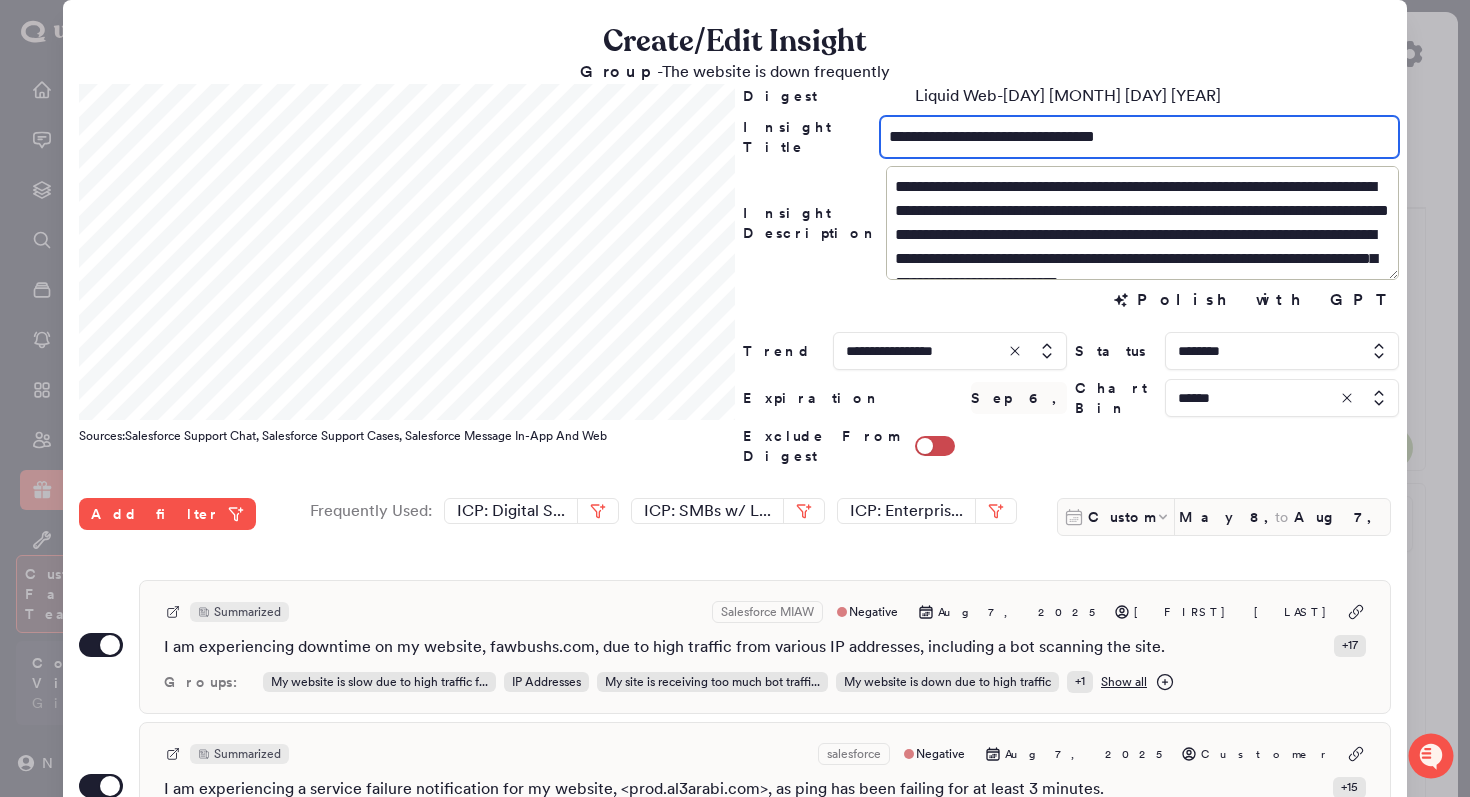 drag, startPoint x: 931, startPoint y: 140, endPoint x: 872, endPoint y: 138, distance: 59.03389 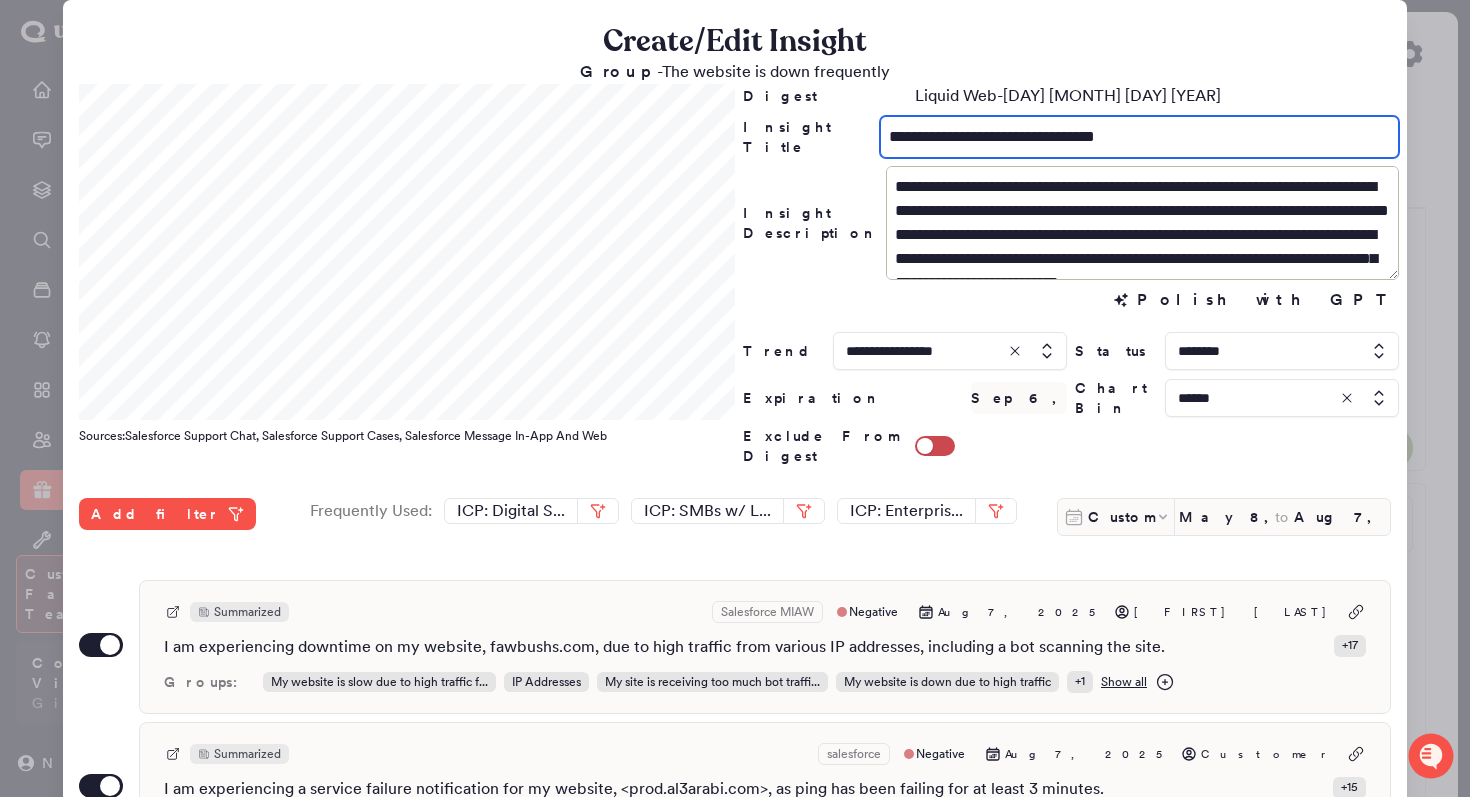 click on "**********" at bounding box center (1071, 137) 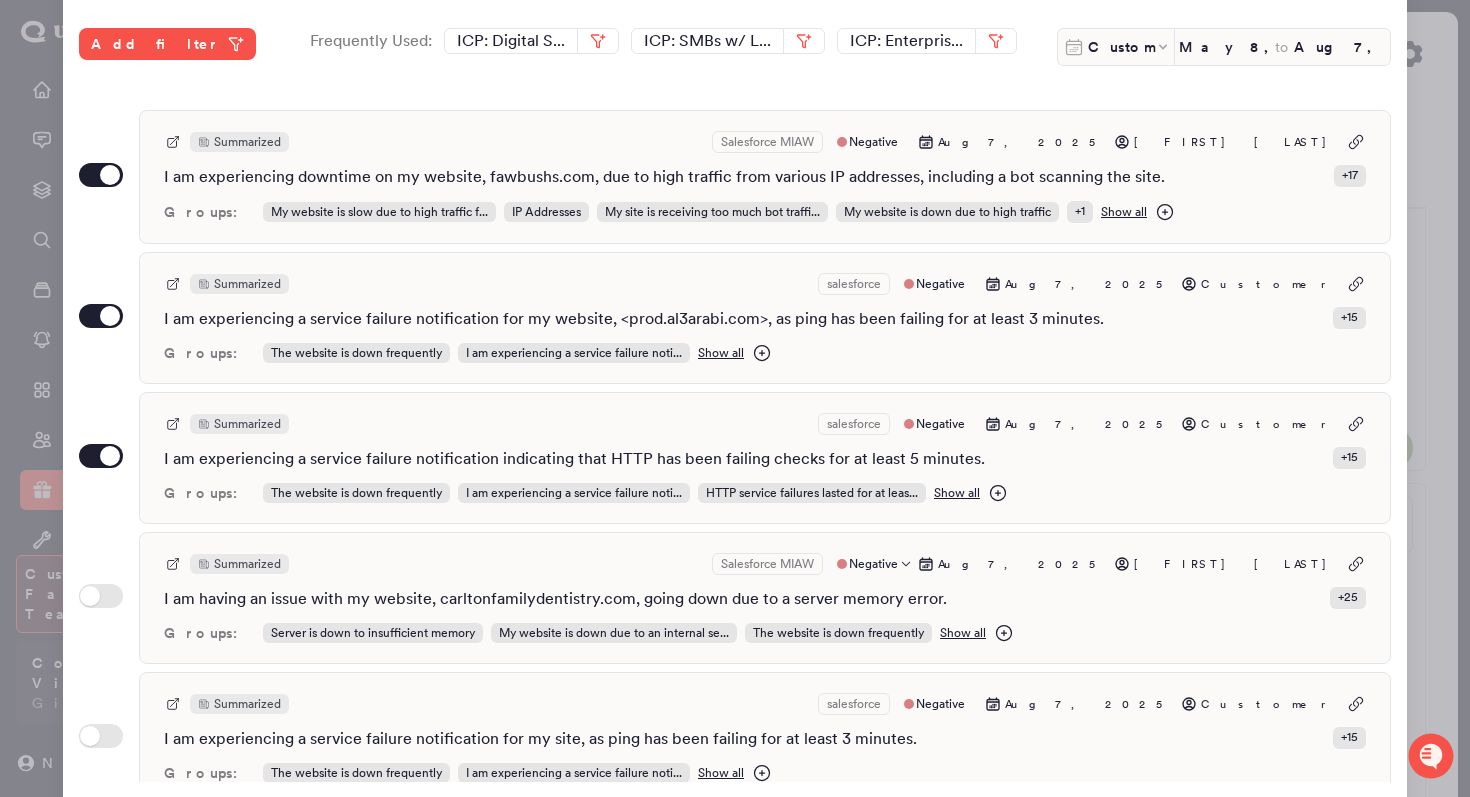 scroll, scrollTop: 531, scrollLeft: 0, axis: vertical 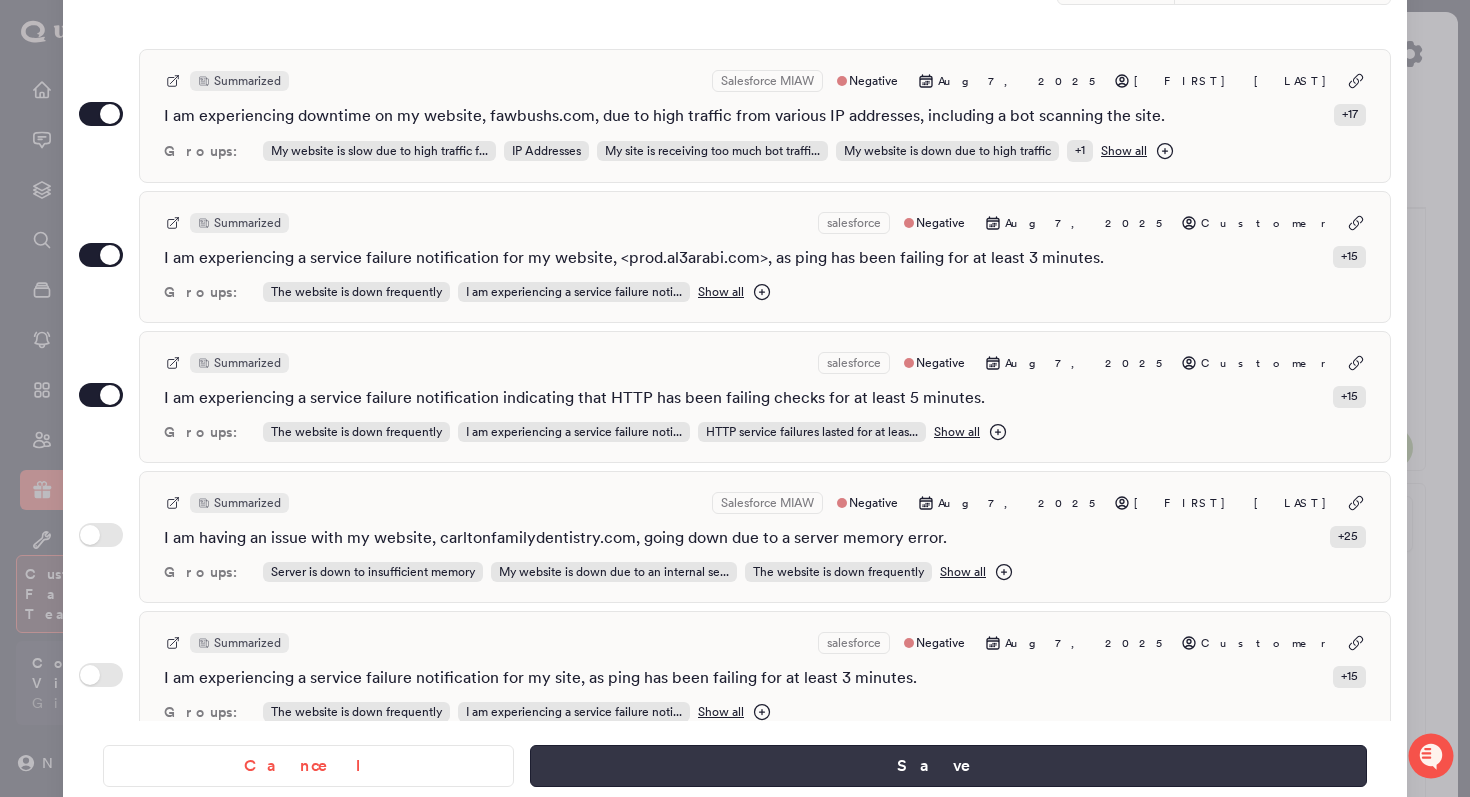 type on "**********" 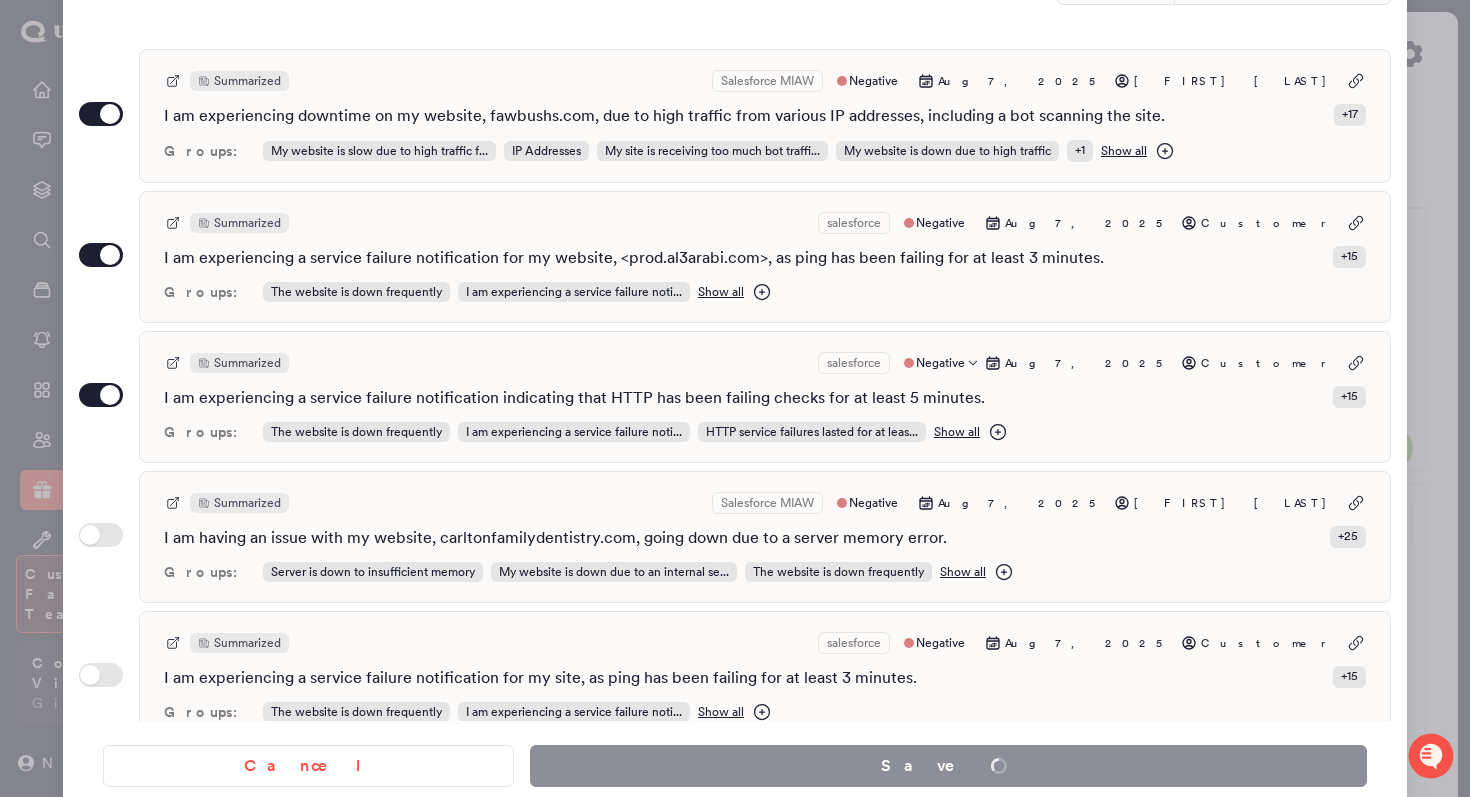 type on "*" 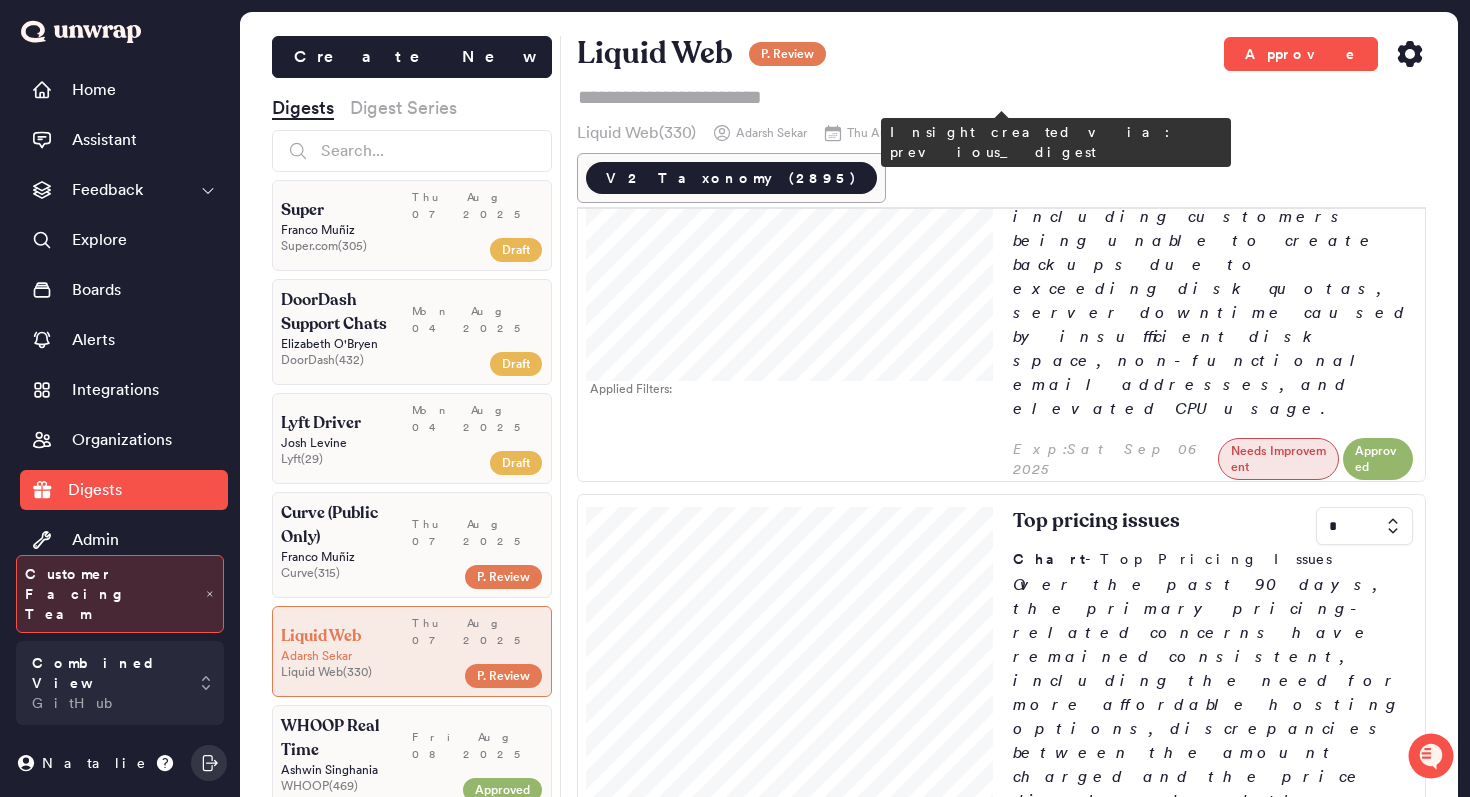 scroll, scrollTop: 604, scrollLeft: 0, axis: vertical 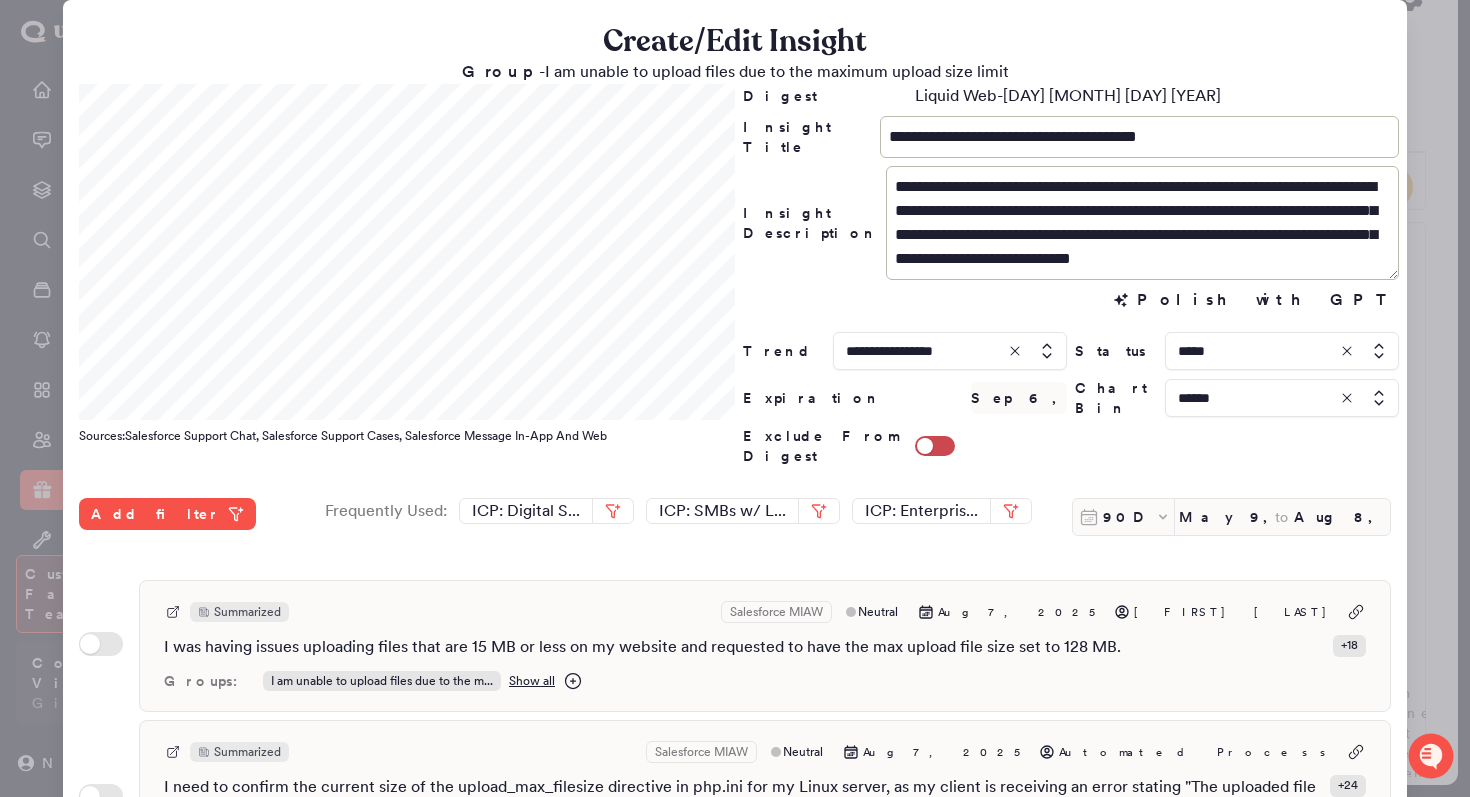 click at bounding box center [735, 398] 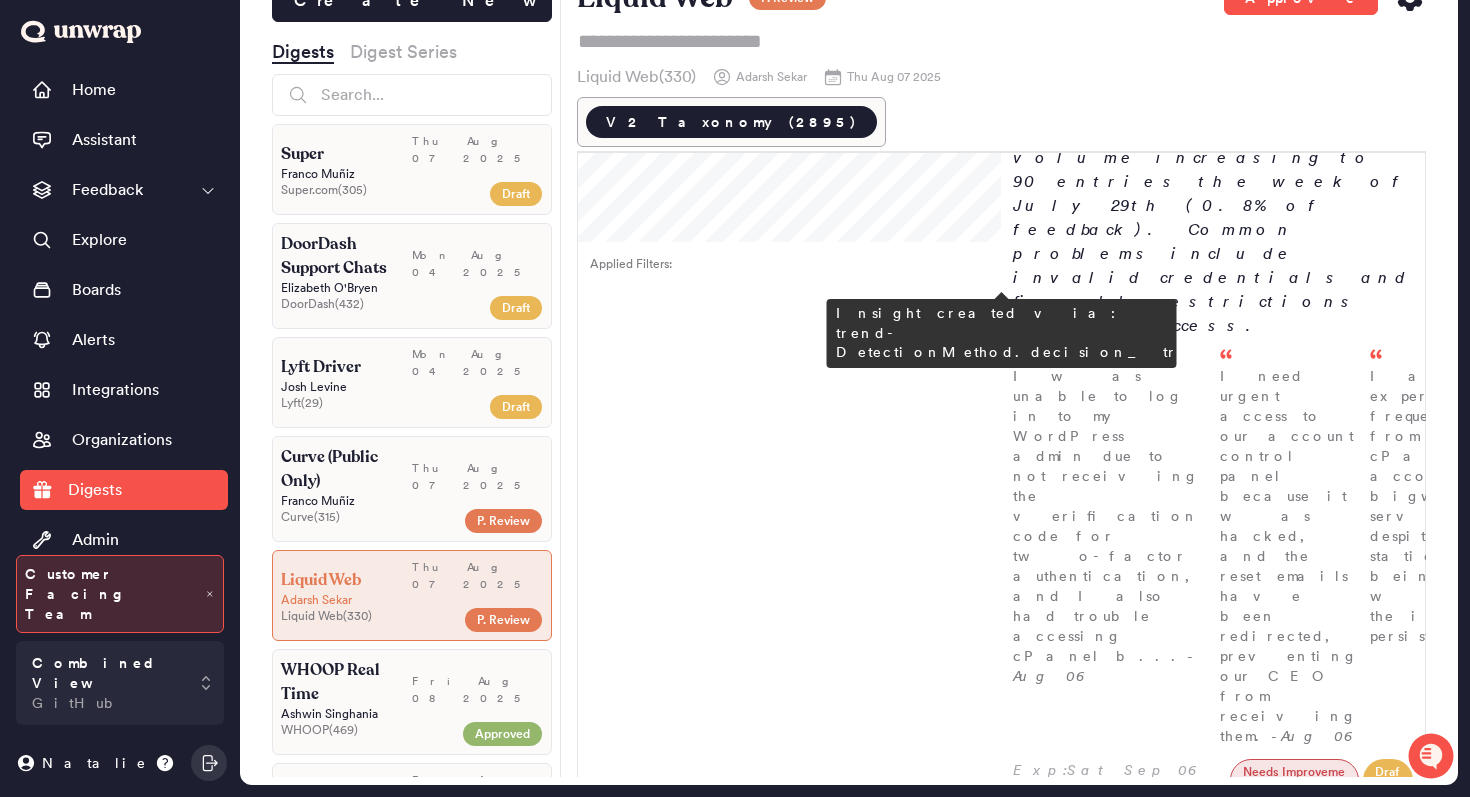 scroll, scrollTop: 6685, scrollLeft: 0, axis: vertical 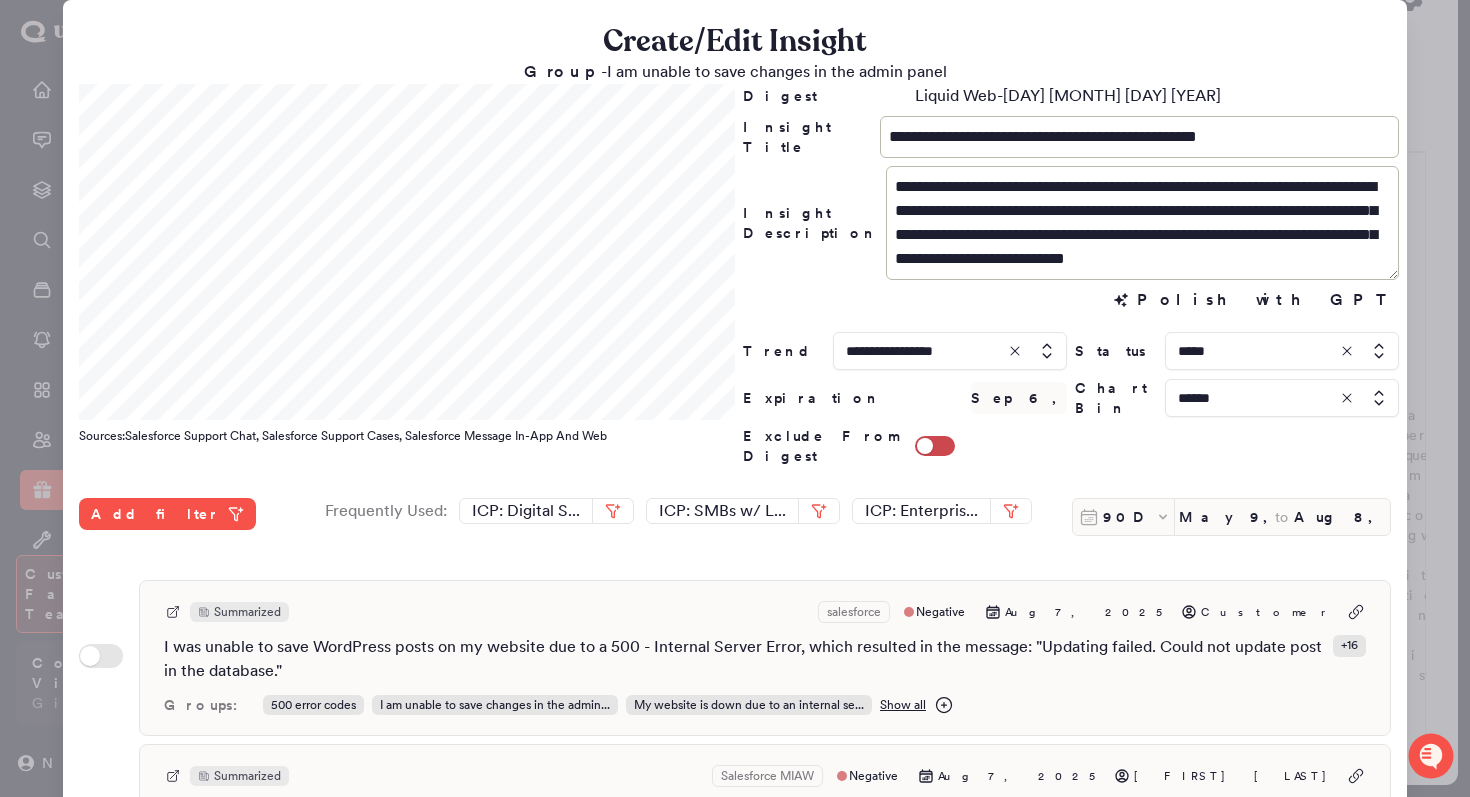click at bounding box center [735, 398] 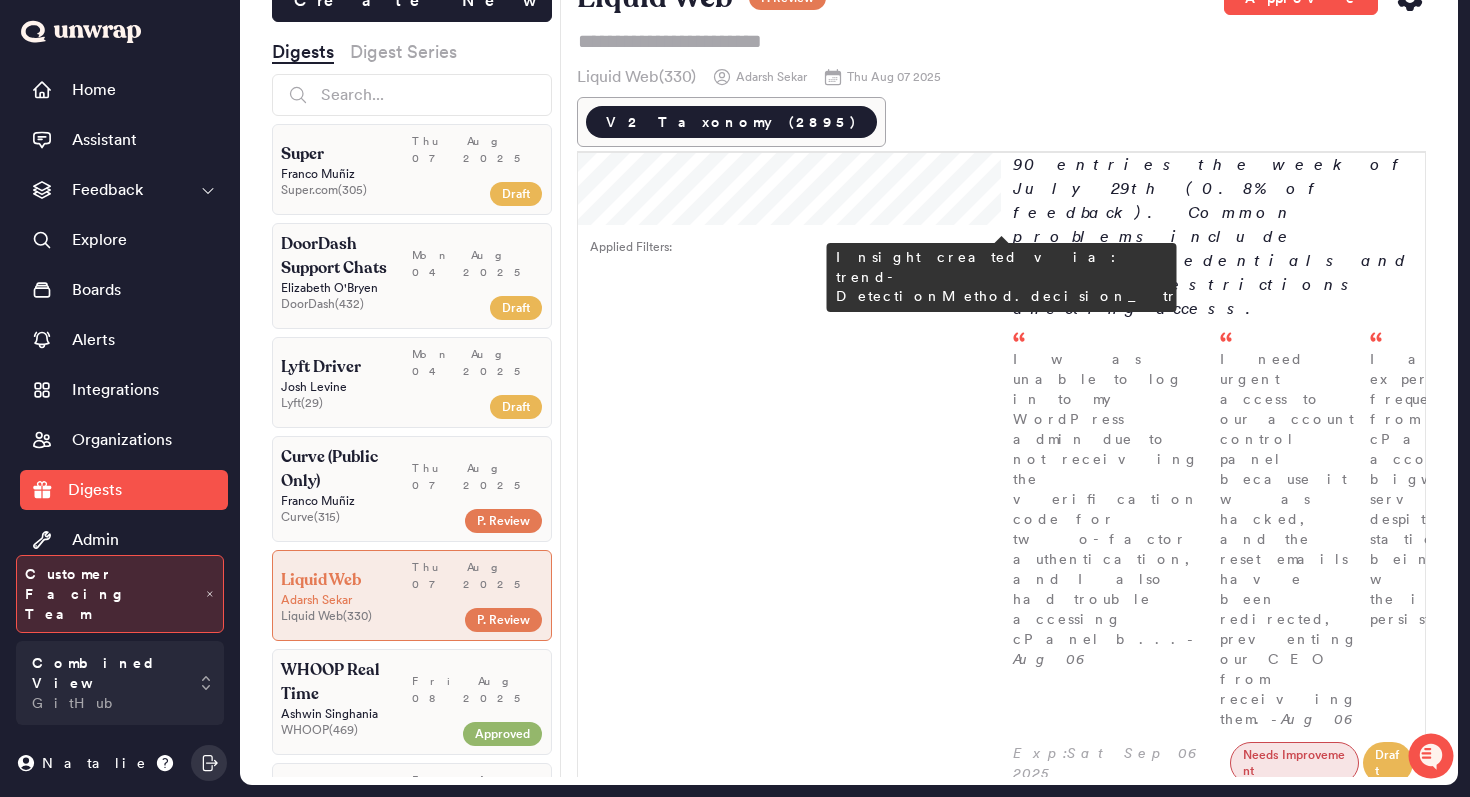 scroll, scrollTop: 6786, scrollLeft: 0, axis: vertical 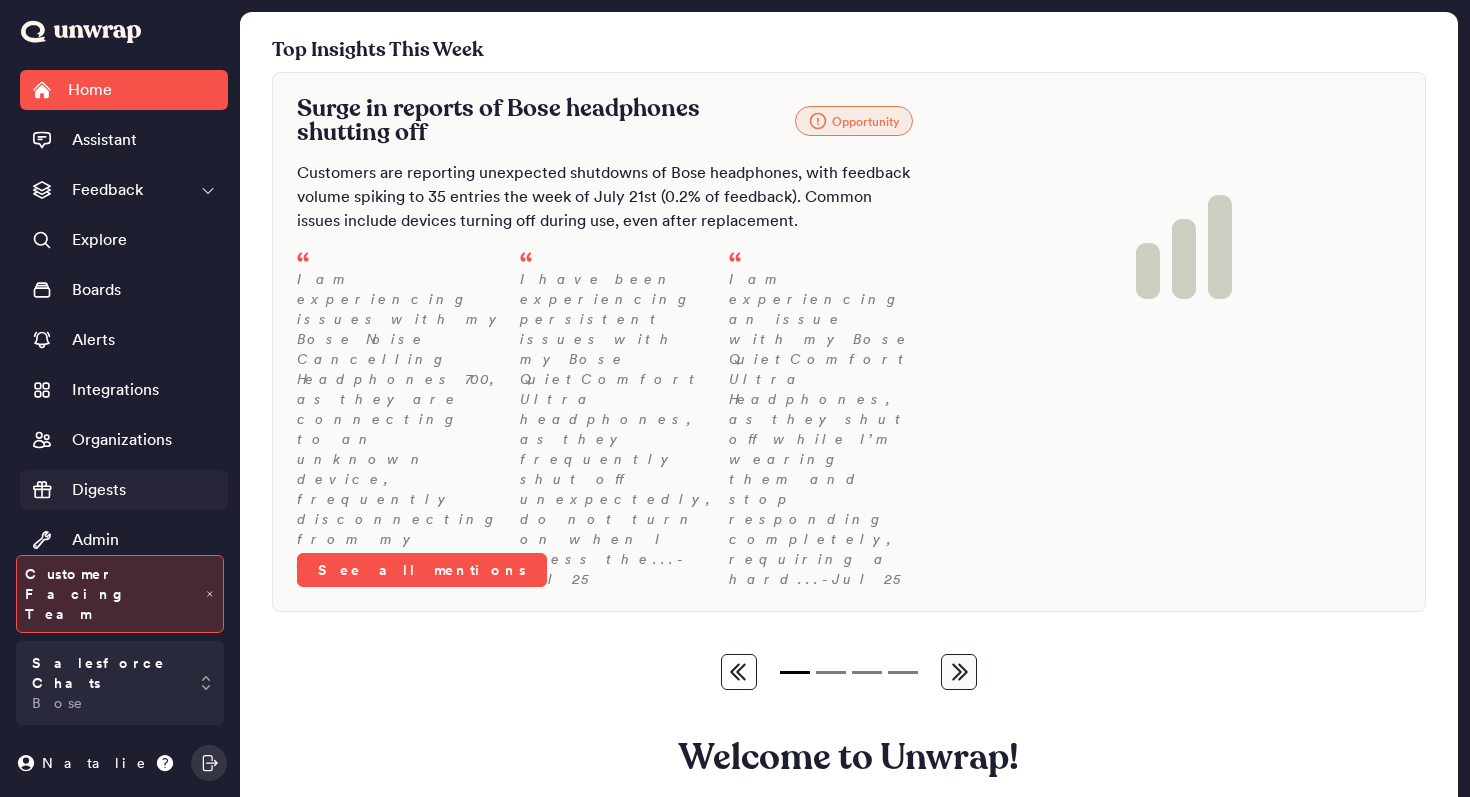 click on "Digests" at bounding box center [124, 490] 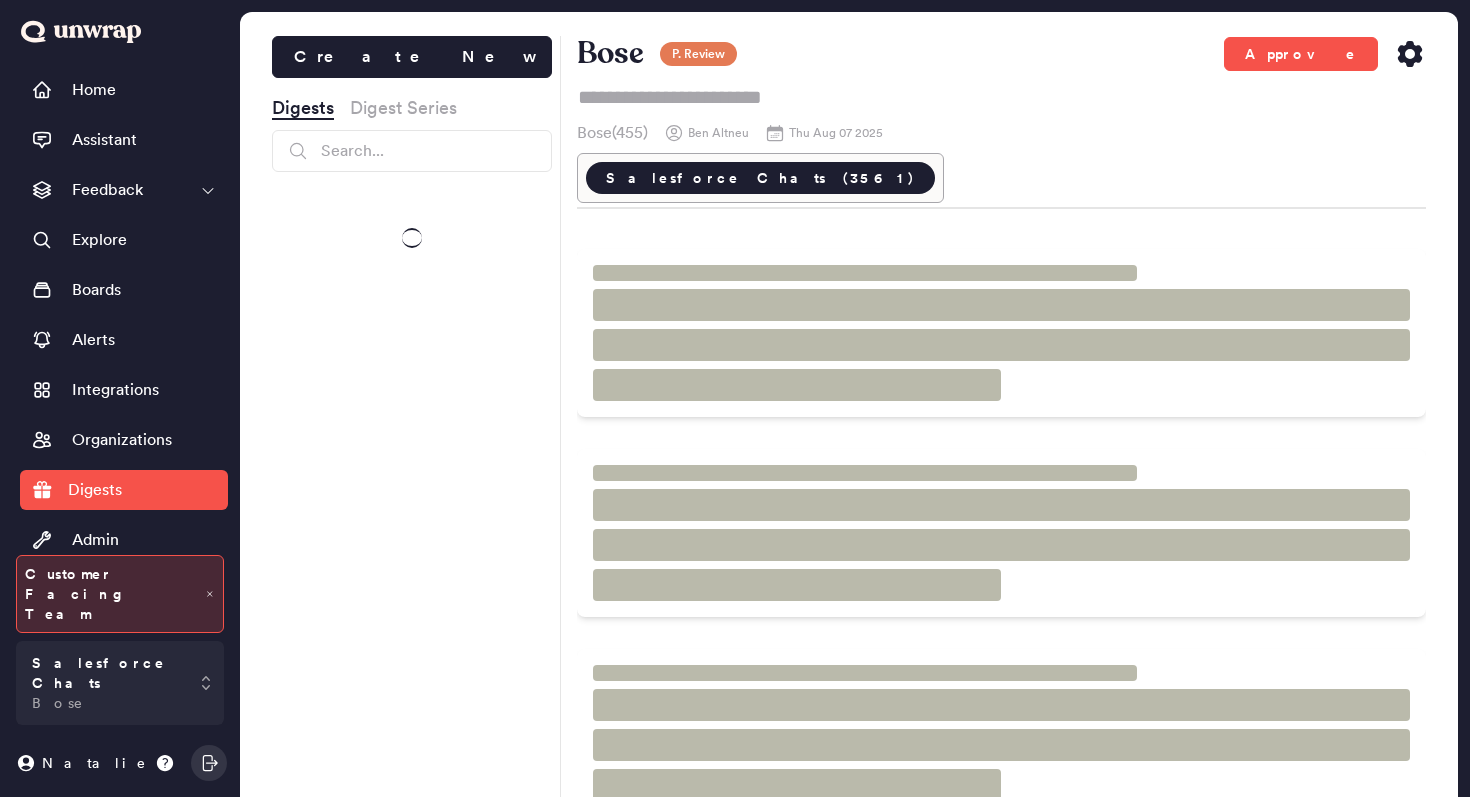 scroll, scrollTop: 0, scrollLeft: 0, axis: both 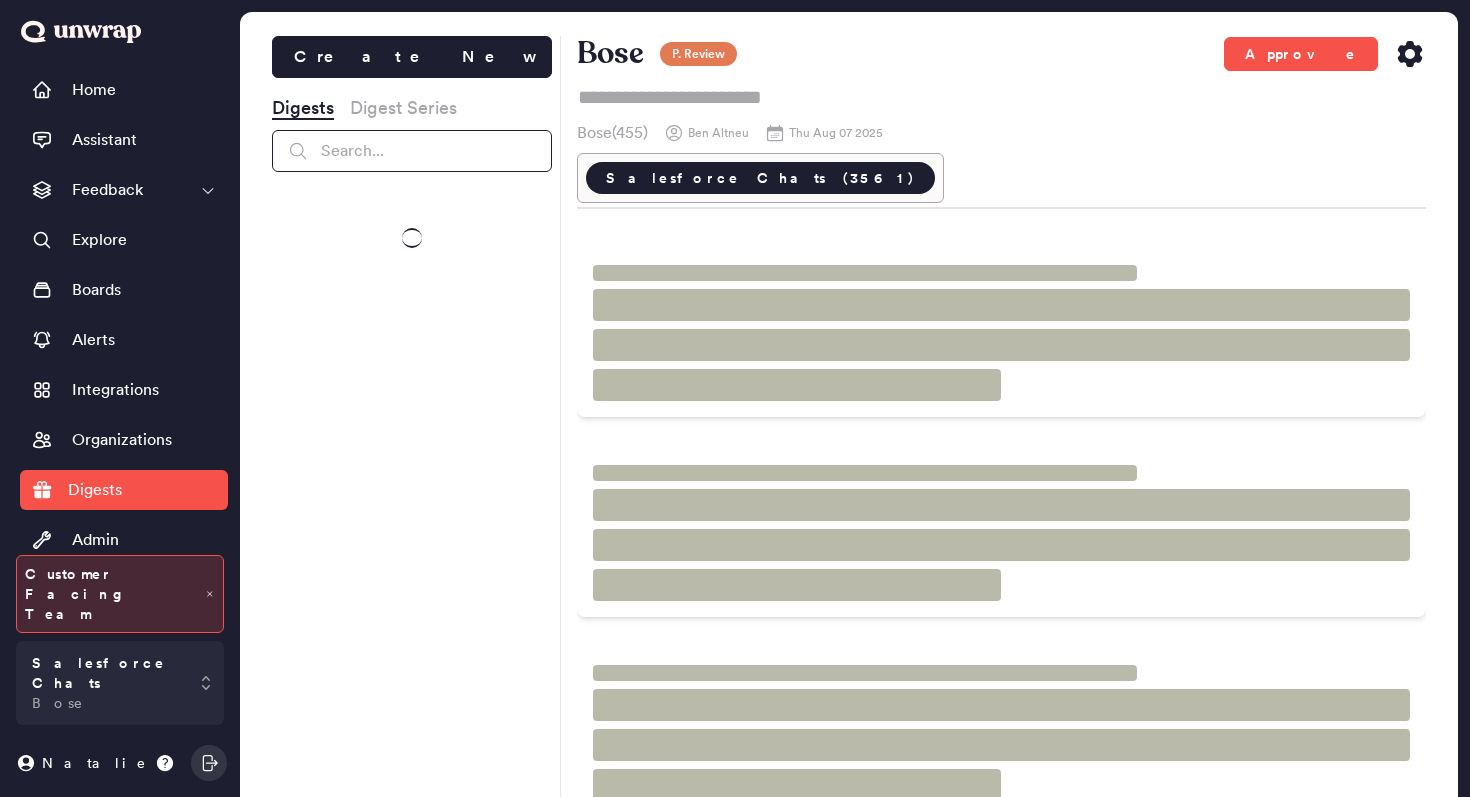 click at bounding box center [412, 151] 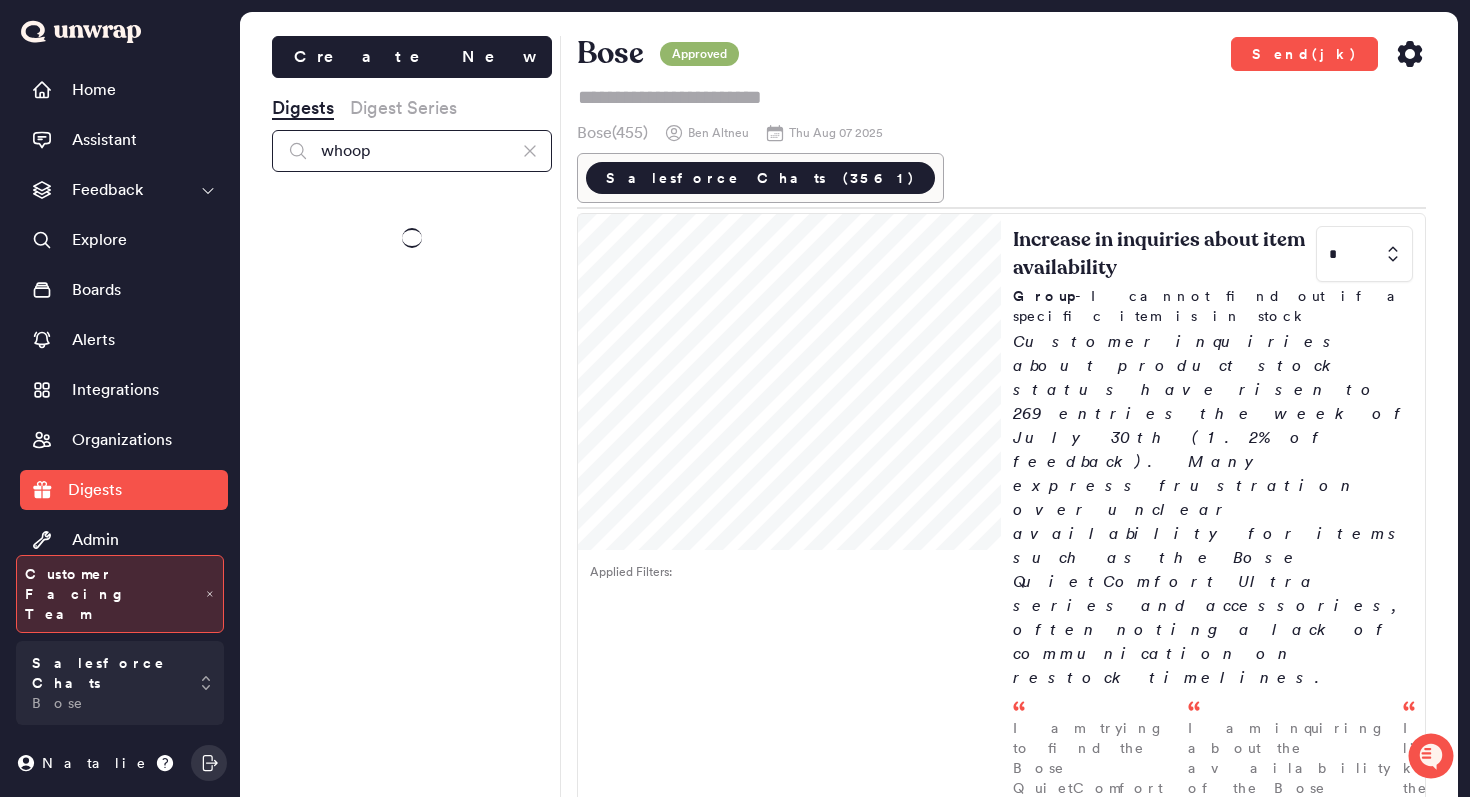 type on "whoop" 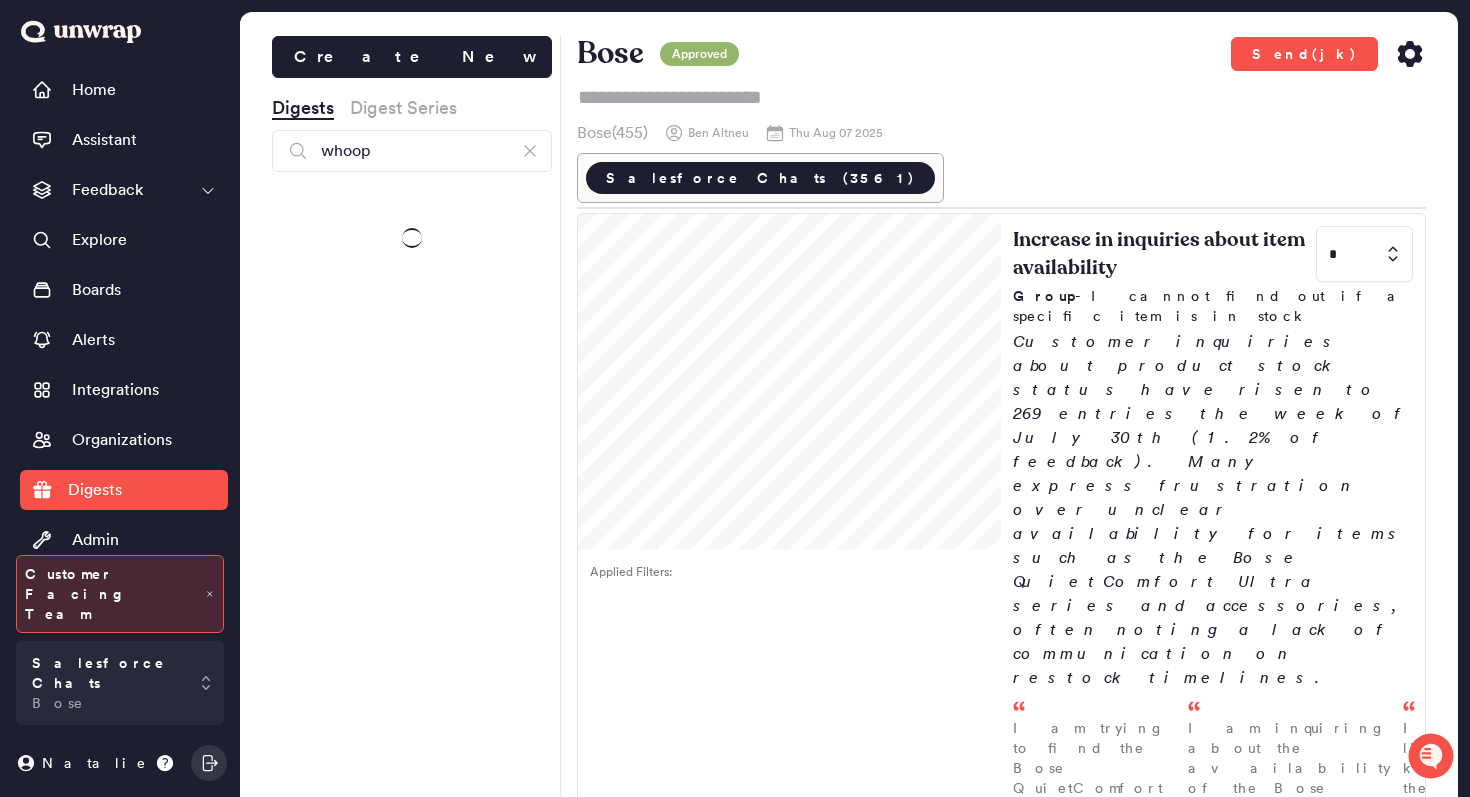 click at bounding box center (412, 238) 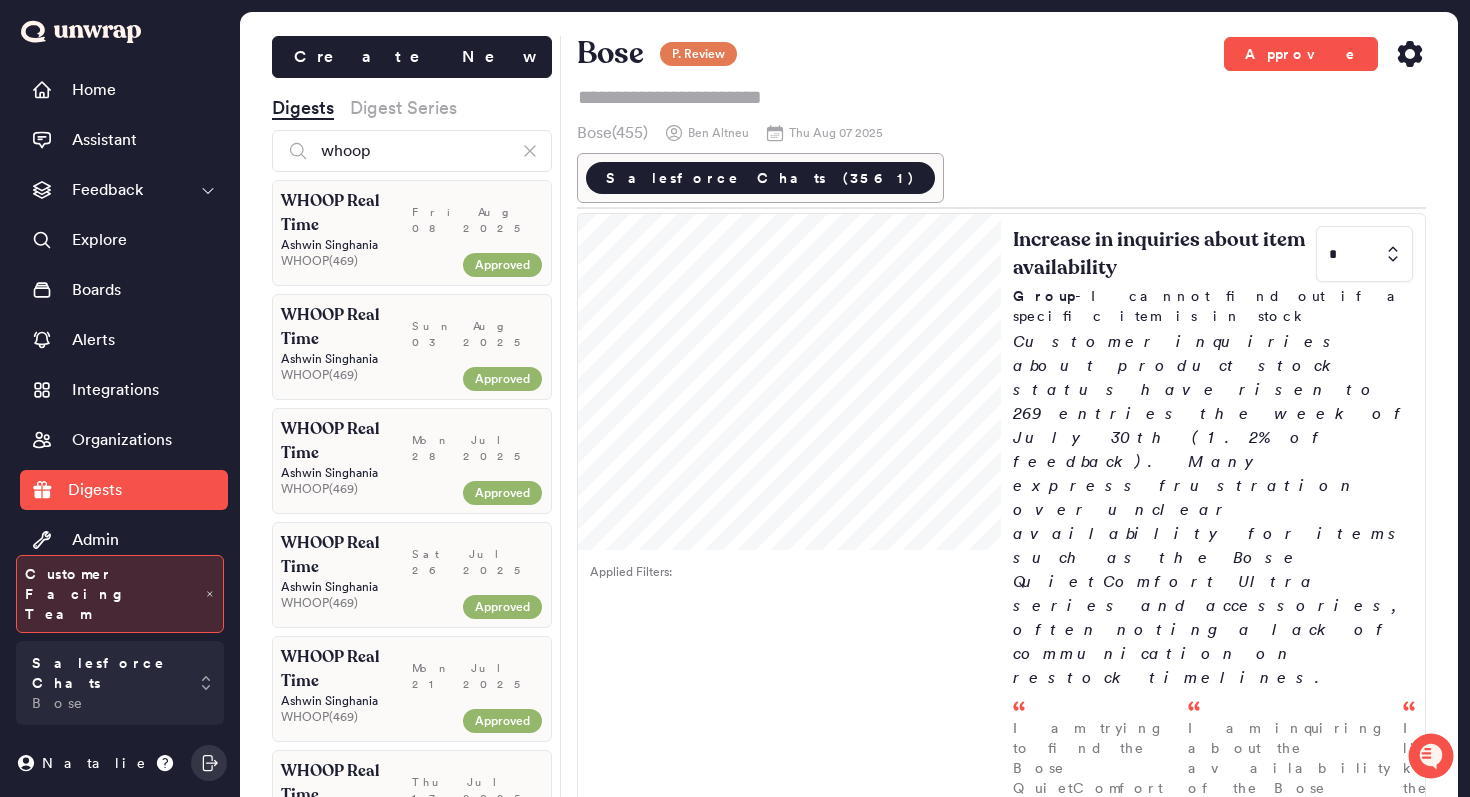 click on "[FIRST] [LAST]" at bounding box center (412, 245) 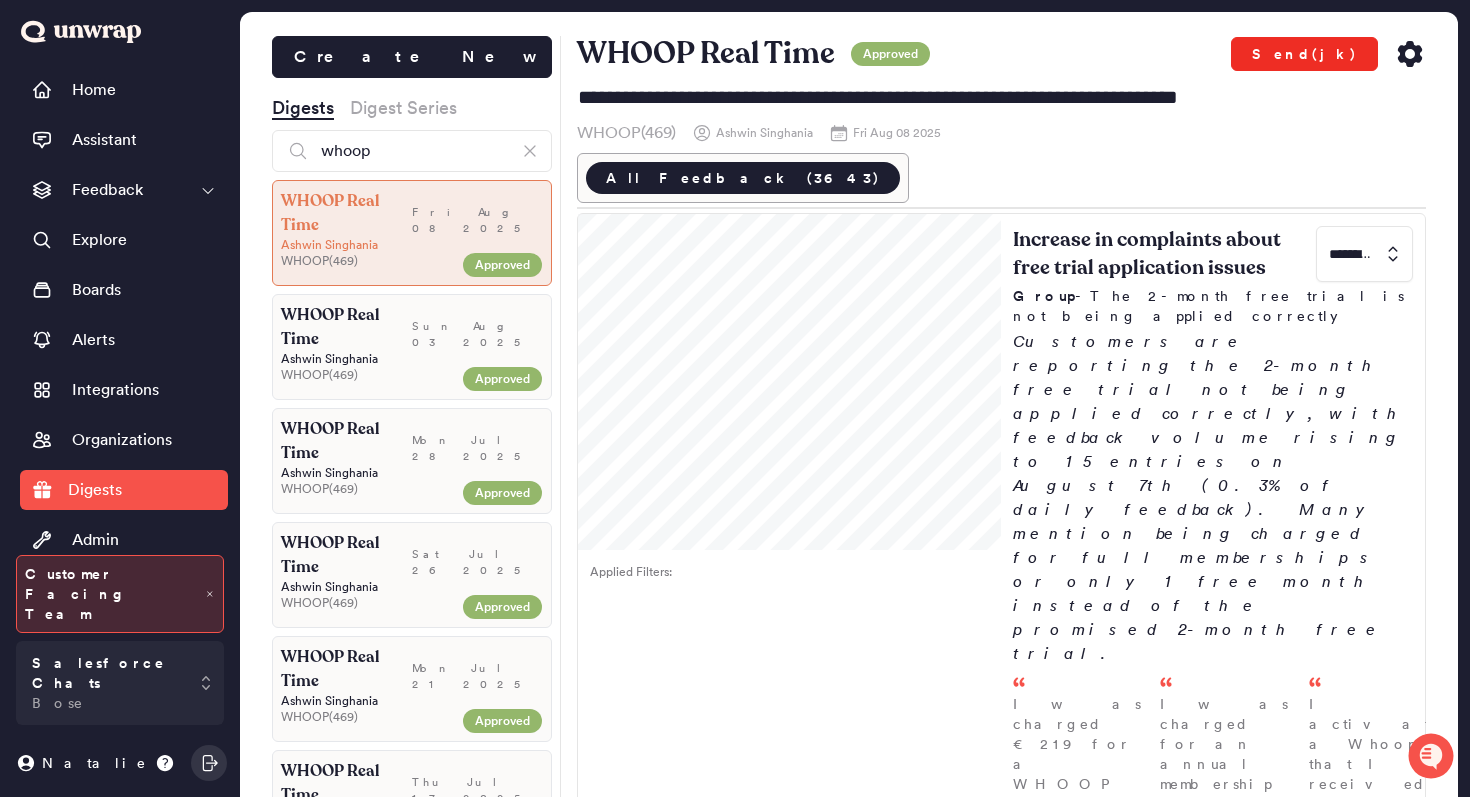 click on "Send(jk)" at bounding box center [1304, 54] 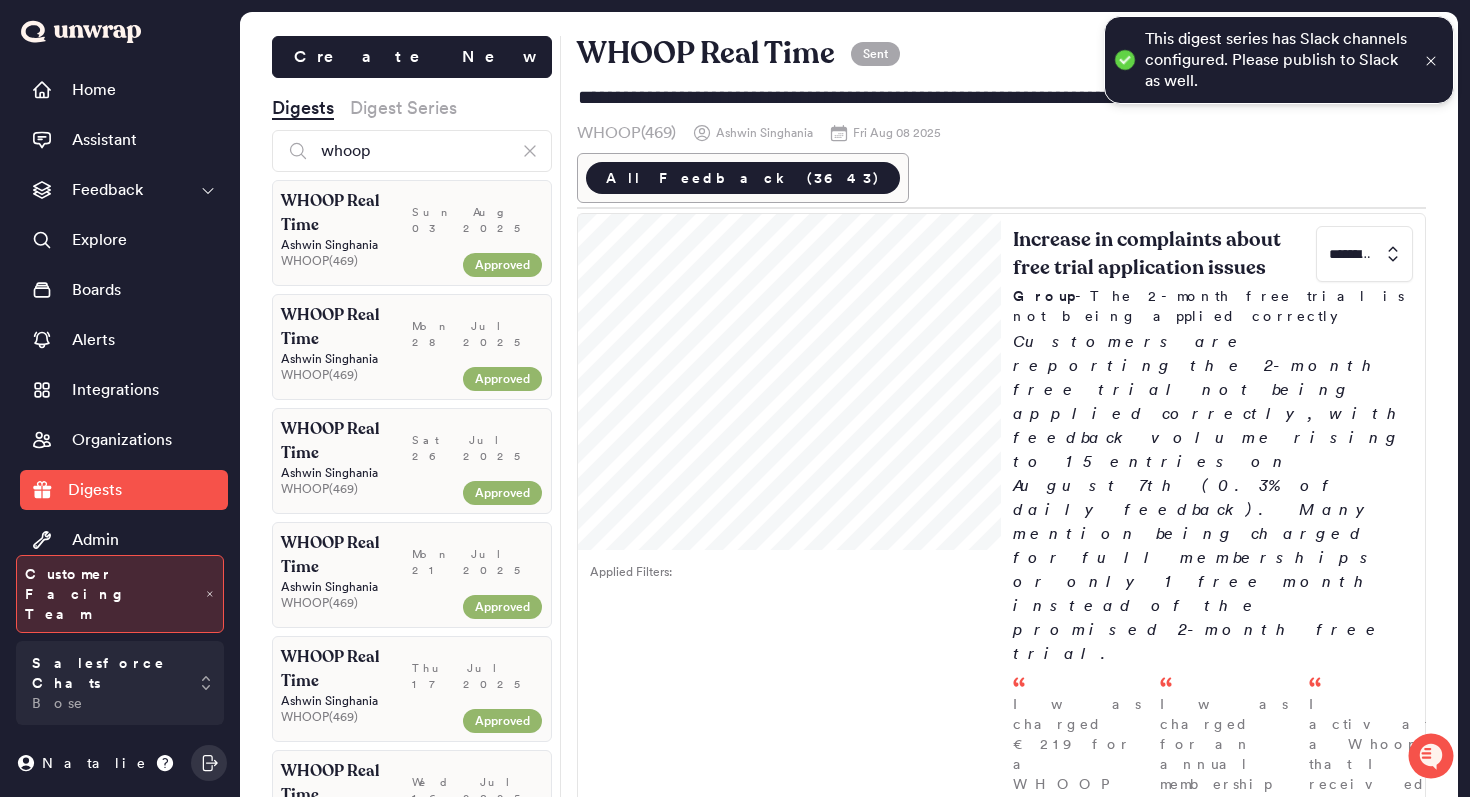 click at bounding box center (1431, 60) 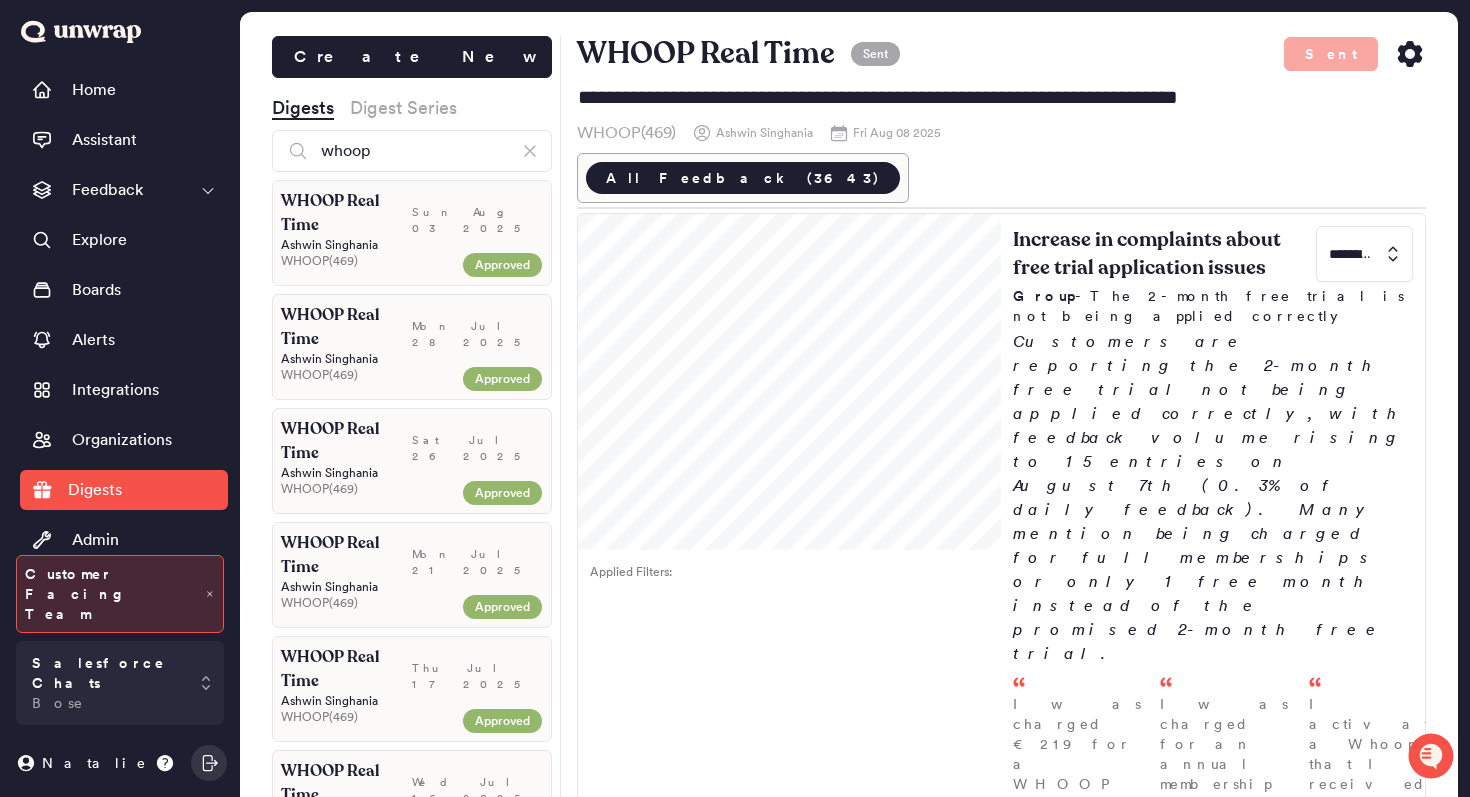 click on "Create New Digests Digest Series whoop WHOOP Real Time Sun [MONTH] [DAY] [YEAR] [FIRST] [LAST] WHOOP  ( 469 ) Approved WHOOP Real Time Mon [MONTH] [DAY] [YEAR] [FIRST] [LAST] WHOOP  ( 469 ) Approved WHOOP Real Time Sat [MONTH] [DAY] [YEAR] [FIRST] [LAST] WHOOP  ( 469 ) Approved WHOOP Real Time Mon [MONTH] [DAY] [YEAR] [FIRST] [LAST] WHOOP  ( 469 ) Approved WHOOP Real Time Thu [MONTH] [DAY] [YEAR] [FIRST] [LAST] WHOOP  ( 469 ) Approved WHOOP Real Time Wed [MONTH] [DAY] [YEAR] [FIRST] [LAST] WHOOP  ( 469 ) Approved WHOOP Real Time Tue [MONTH] [DAY] [YEAR] [FIRST] [LAST] WHOOP  ( 469 ) Approved WHOOP Real Time Sat [MONTH] [DAY] [YEAR] [FIRST] [LAST] WHOOP  ( 469 ) Approved WHOOP Real Time Thu [MONTH] [DAY] [YEAR] [FIRST] [LAST] WHOOP  ( 469 ) Approved WHOOP Real Time Sat [MONTH] [DAY] [YEAR] [FIRST] [LAST] WHOOP  ( 469 ) Approved WHOOP Real Time Fri [MONTH] [DAY] [YEAR] [FIRST] [LAST] WHOOP  ( 469 ) Approved WHOOP Real Time Thu [MONTH] [DAY] [YEAR] [FIRST] [LAST] WHOOP  ( 469 ) Approved WHOOP Real Time Tue [MONTH] [DAY] [YEAR] [FIRST] [LAST] WHOOP  ( 469 ) Approved [FIRST] [LAST] )" at bounding box center (849, 430) 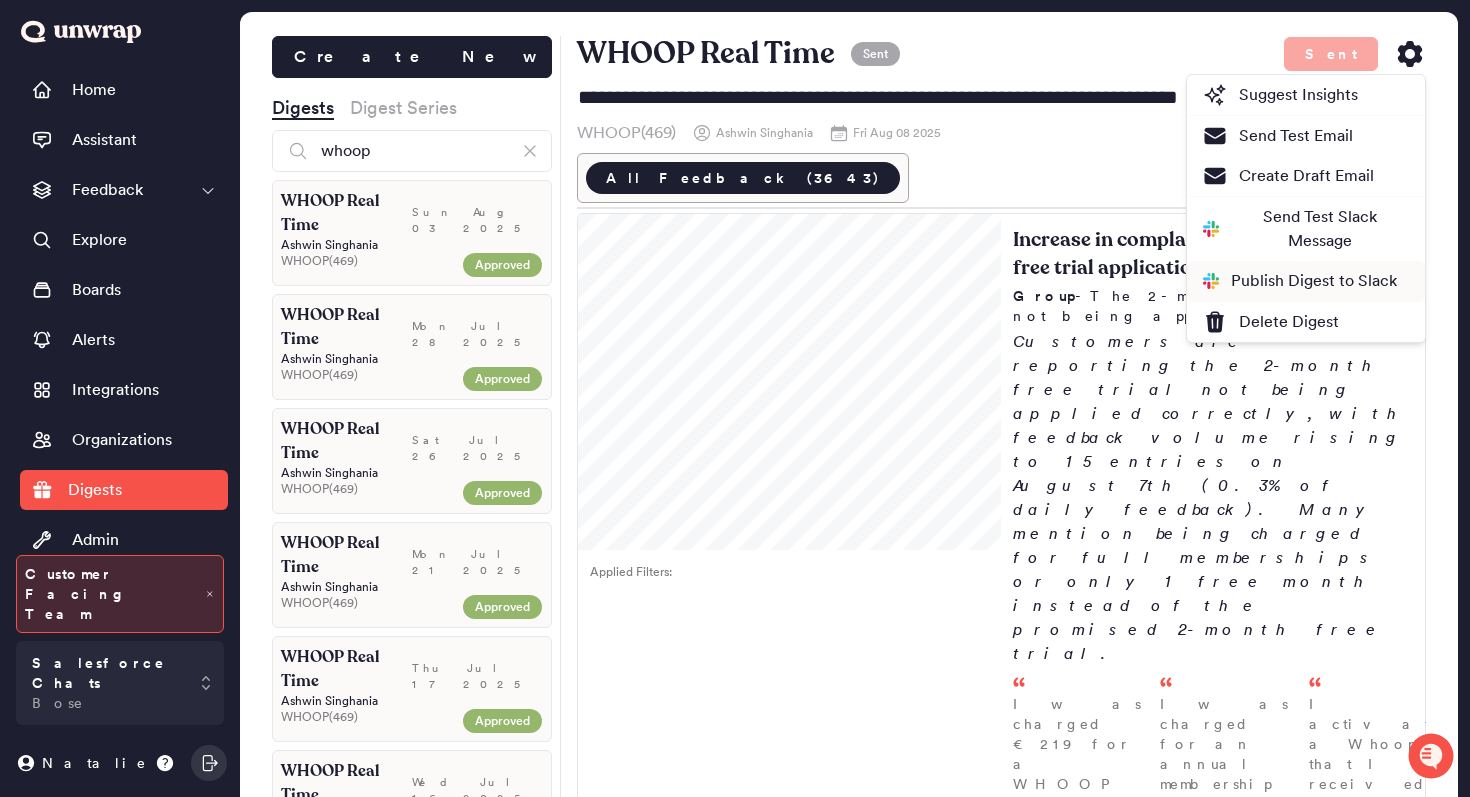 click on "Publish Digest to Slack" at bounding box center [1300, 281] 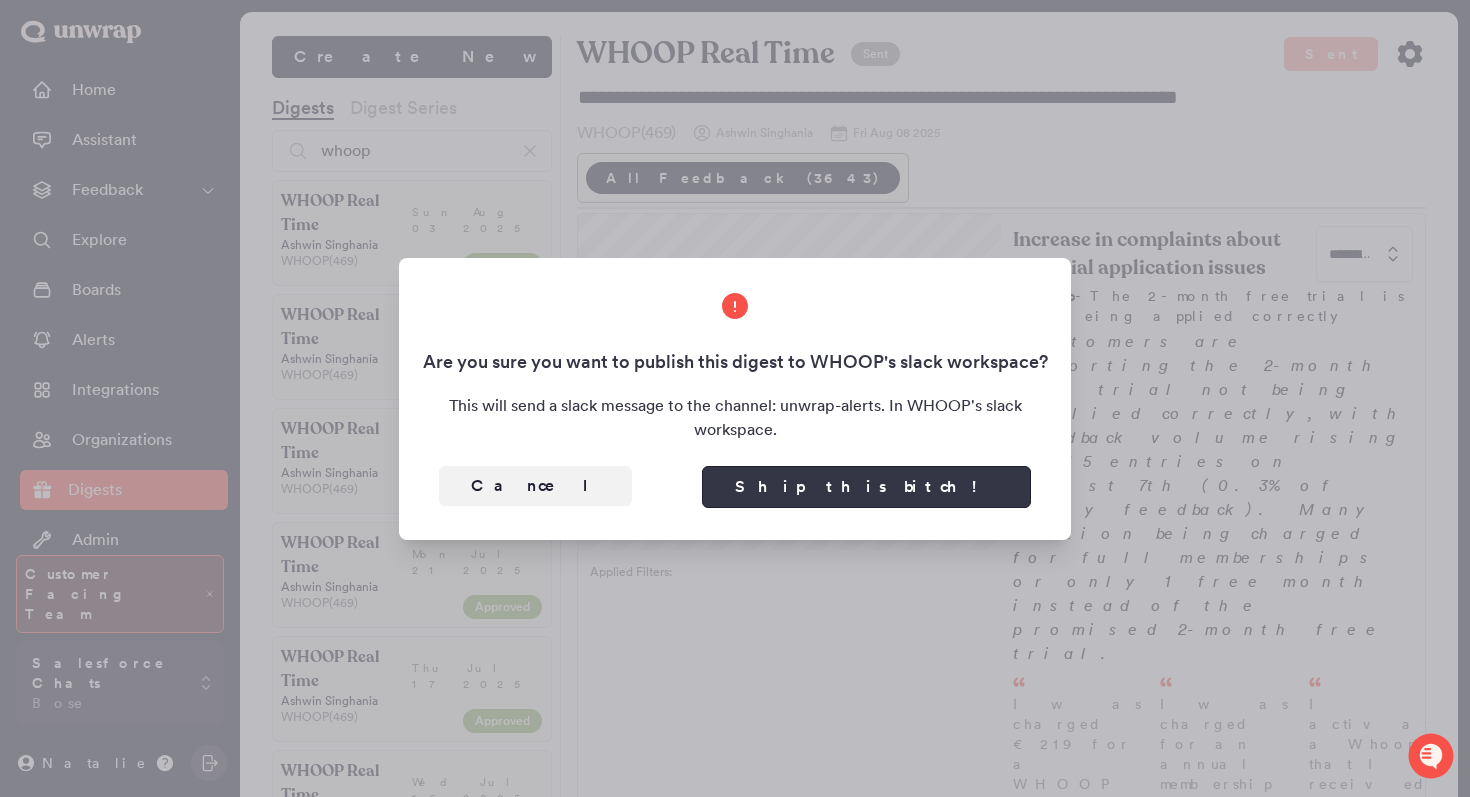 click on "Ship this bitch!" at bounding box center (866, 487) 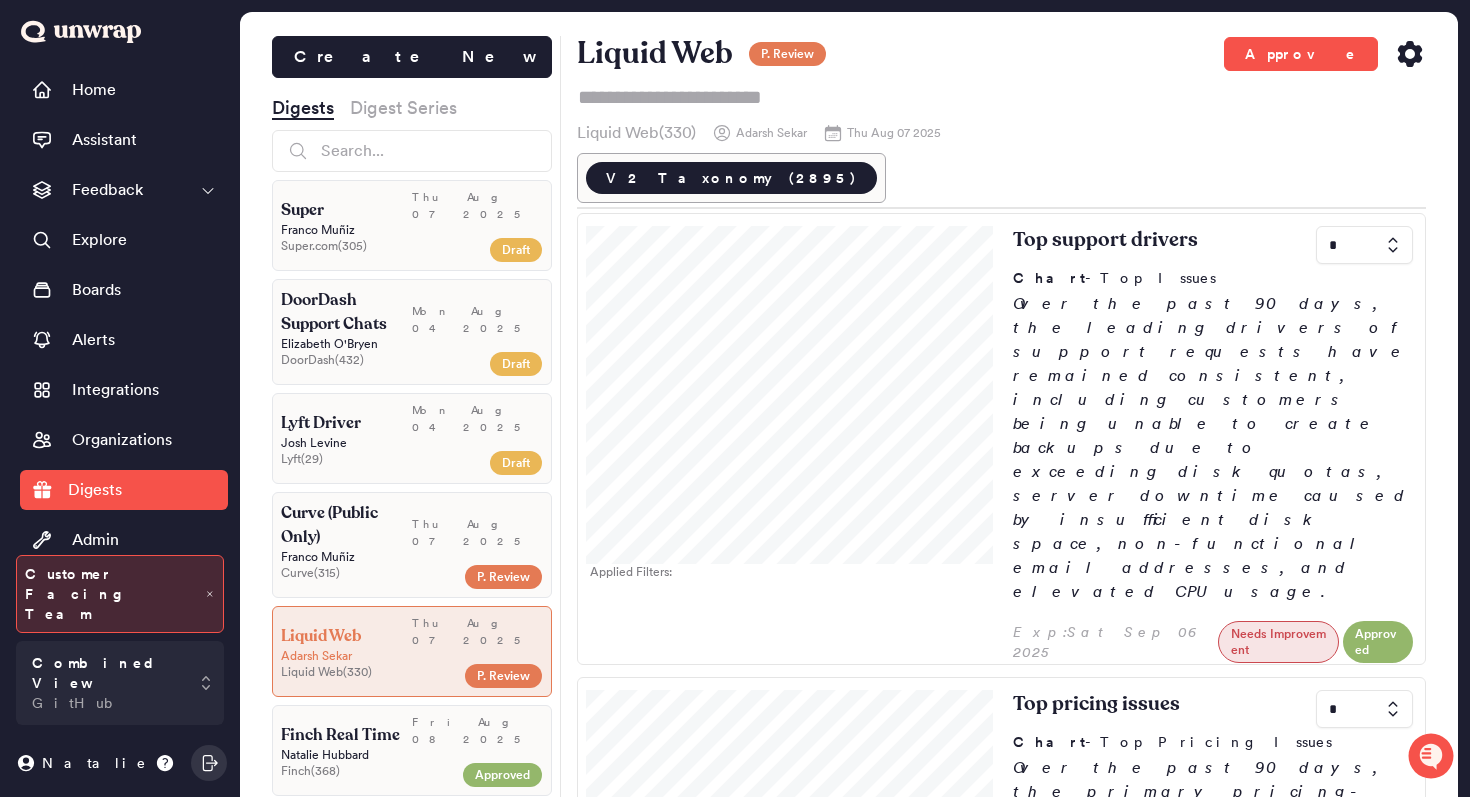 scroll, scrollTop: 0, scrollLeft: 0, axis: both 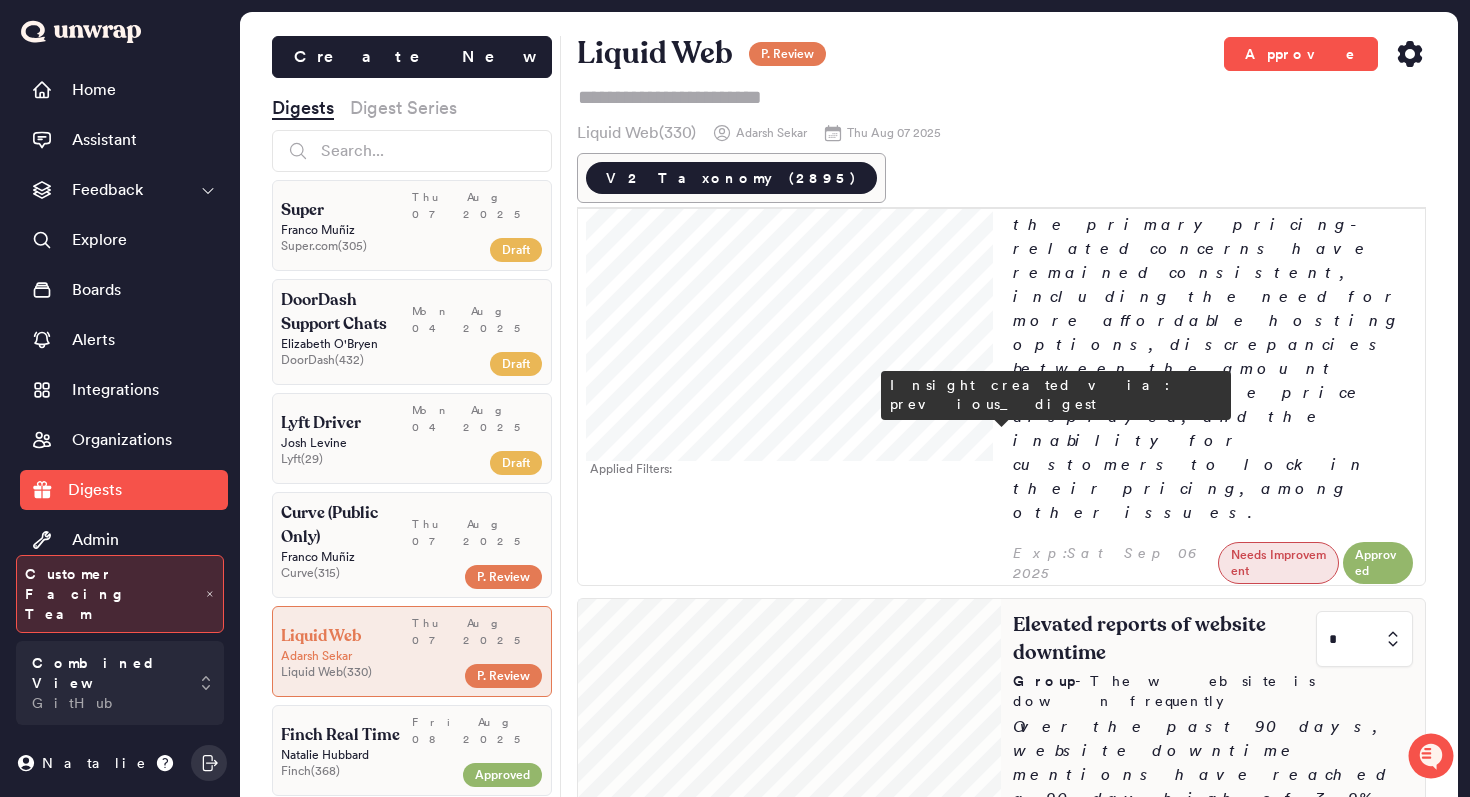 click on "Elevated reports of website downtime * Group  -  The website is down frequently Over the past 90 days, website downtime mentions have reached a 90-day high of [PERCENTAGE] of feedback, driven by high CPU/memory usage, abusive IPs, and traffic spikes.
Root causes include exceeding resource limits, server overloads, misconfigurations, database lock timeouts, disk I/O bottlenecks, and parent server outages, often worsened by bot traffic.
Resolutions such as reboots, increasing limits, a... I am experiencing downtime on my website, [DOMAIN], due to high traffic from various IP addresses, including a bot scanning the site.  -  [DATE] I am experiencing a service failure notification for my website, <[DOMAIN]>, as ping has been failing for at least 3 minutes.  -  [DATE] I am experiencing a service failure notification indicating that HTTP has been failing checks for at least 5 minutes.  -  [DATE]" at bounding box center (1213, 1047) 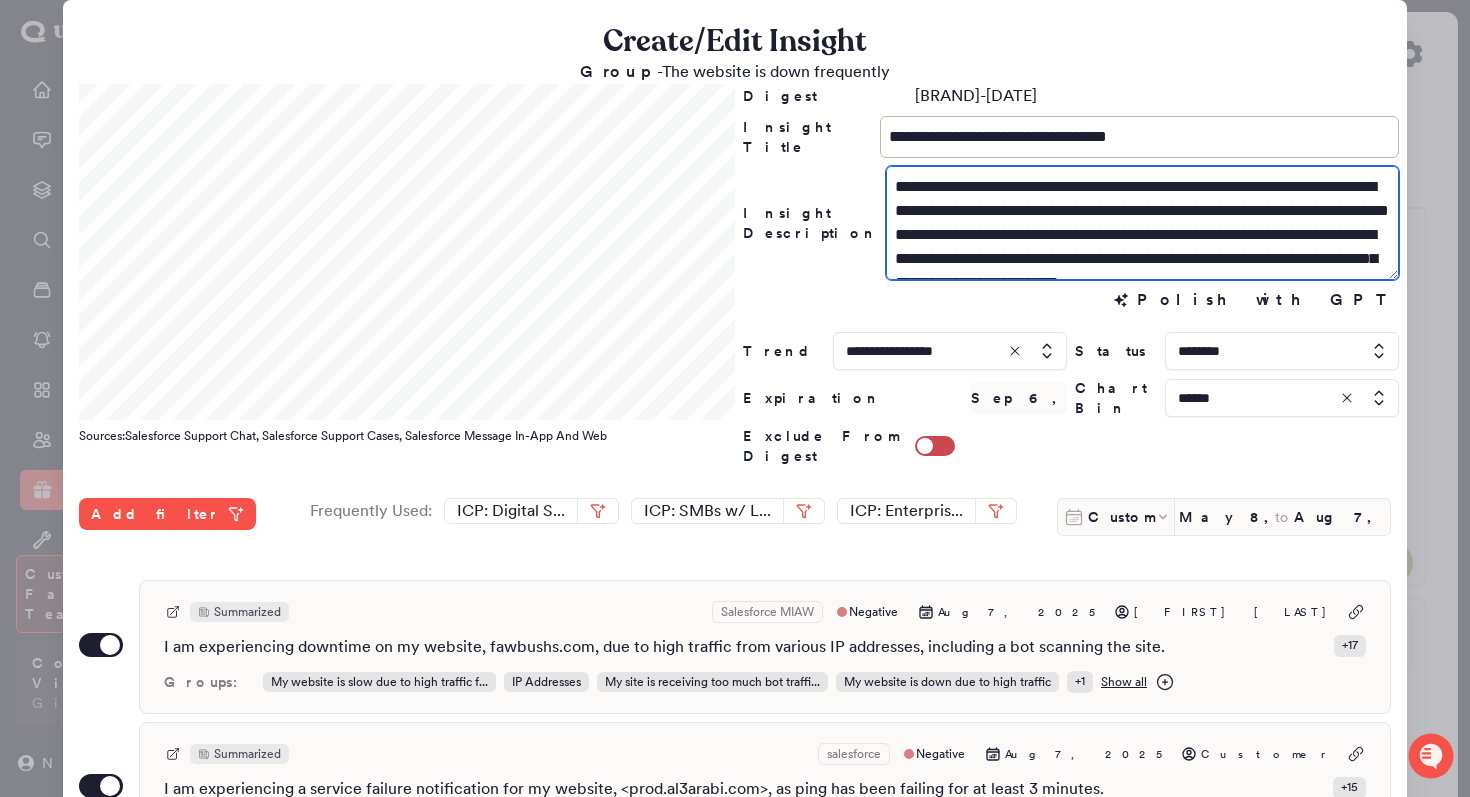 click on "**********" at bounding box center (1142, 223) 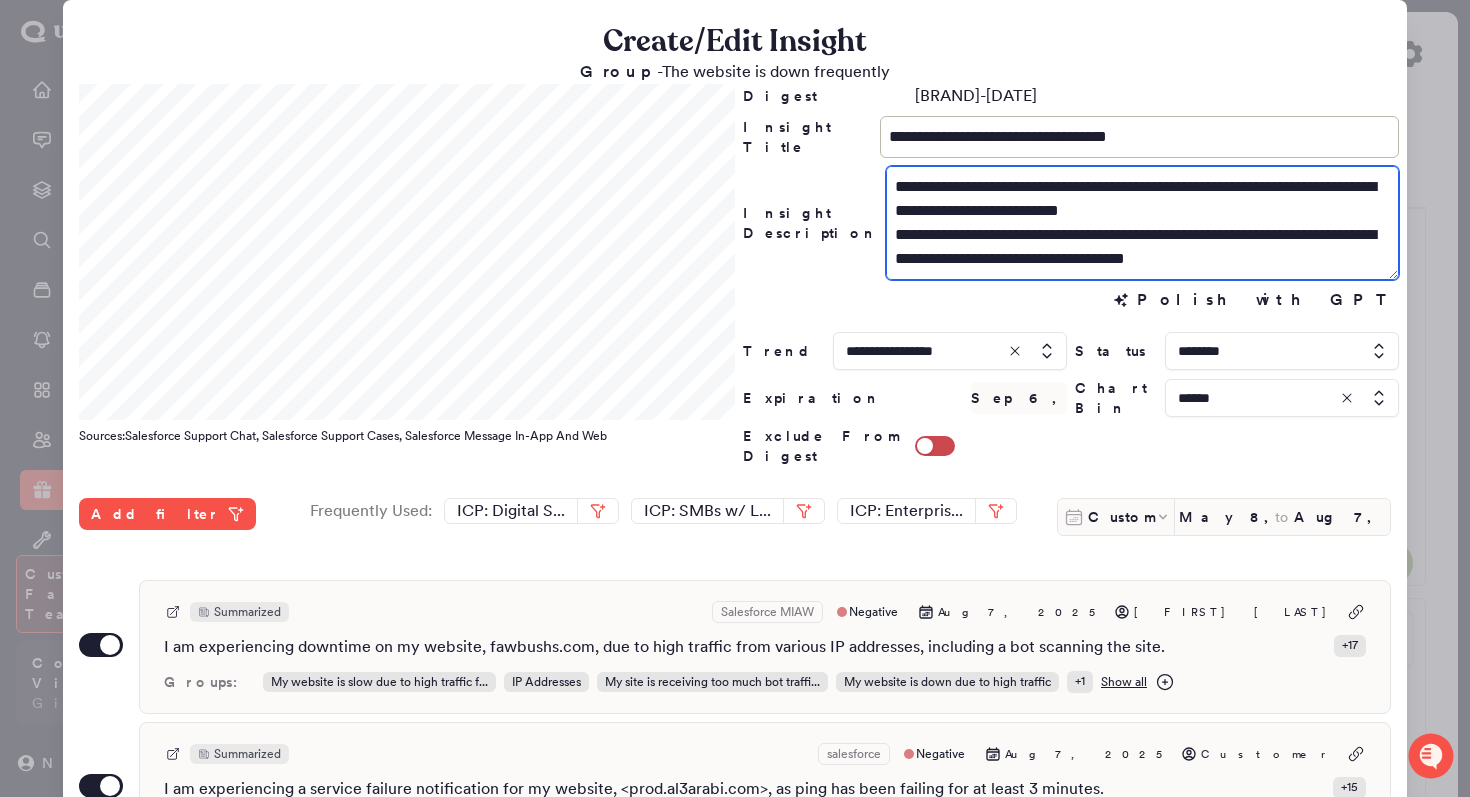 scroll, scrollTop: 144, scrollLeft: 0, axis: vertical 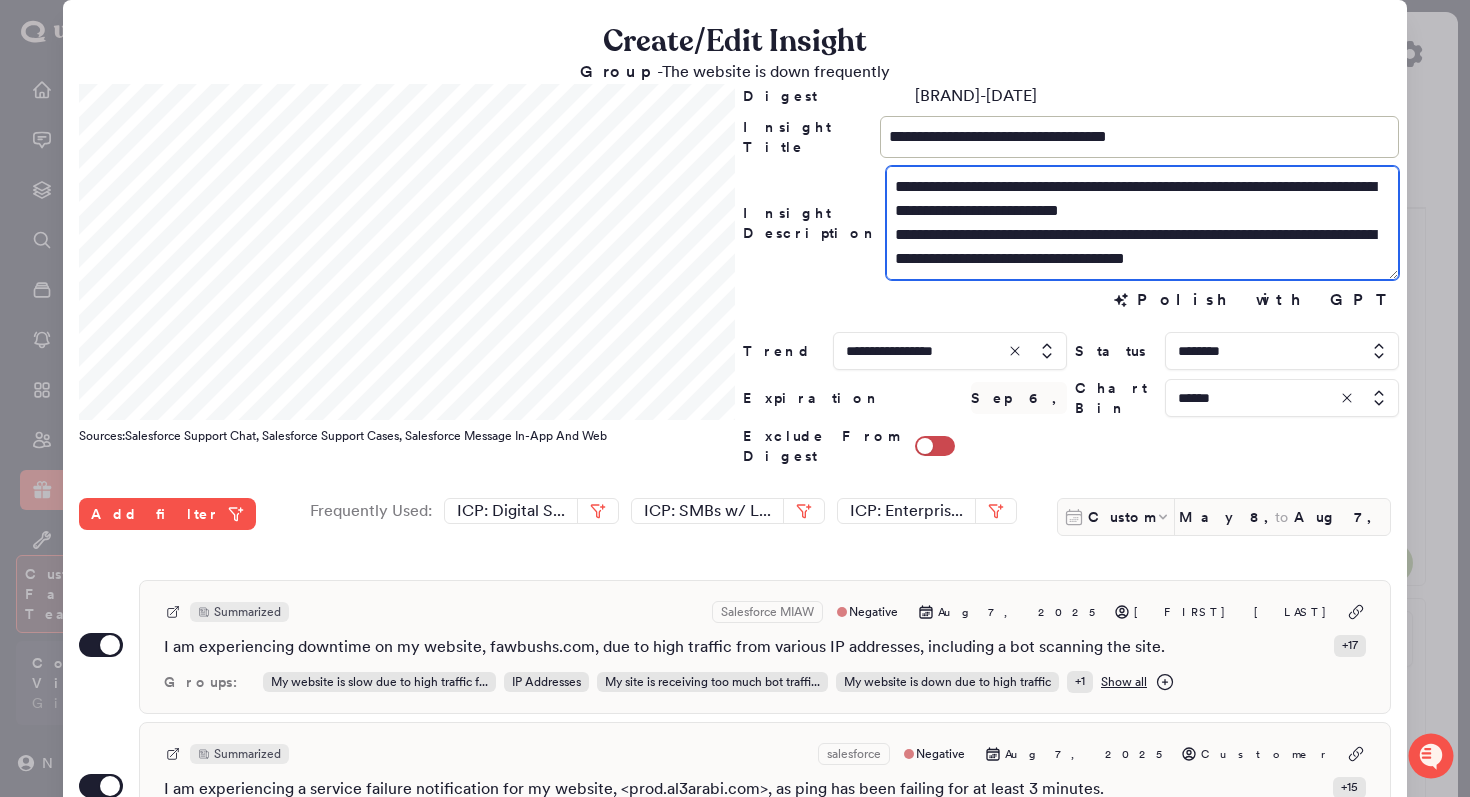 drag, startPoint x: 889, startPoint y: 233, endPoint x: 1321, endPoint y: 278, distance: 434.33743 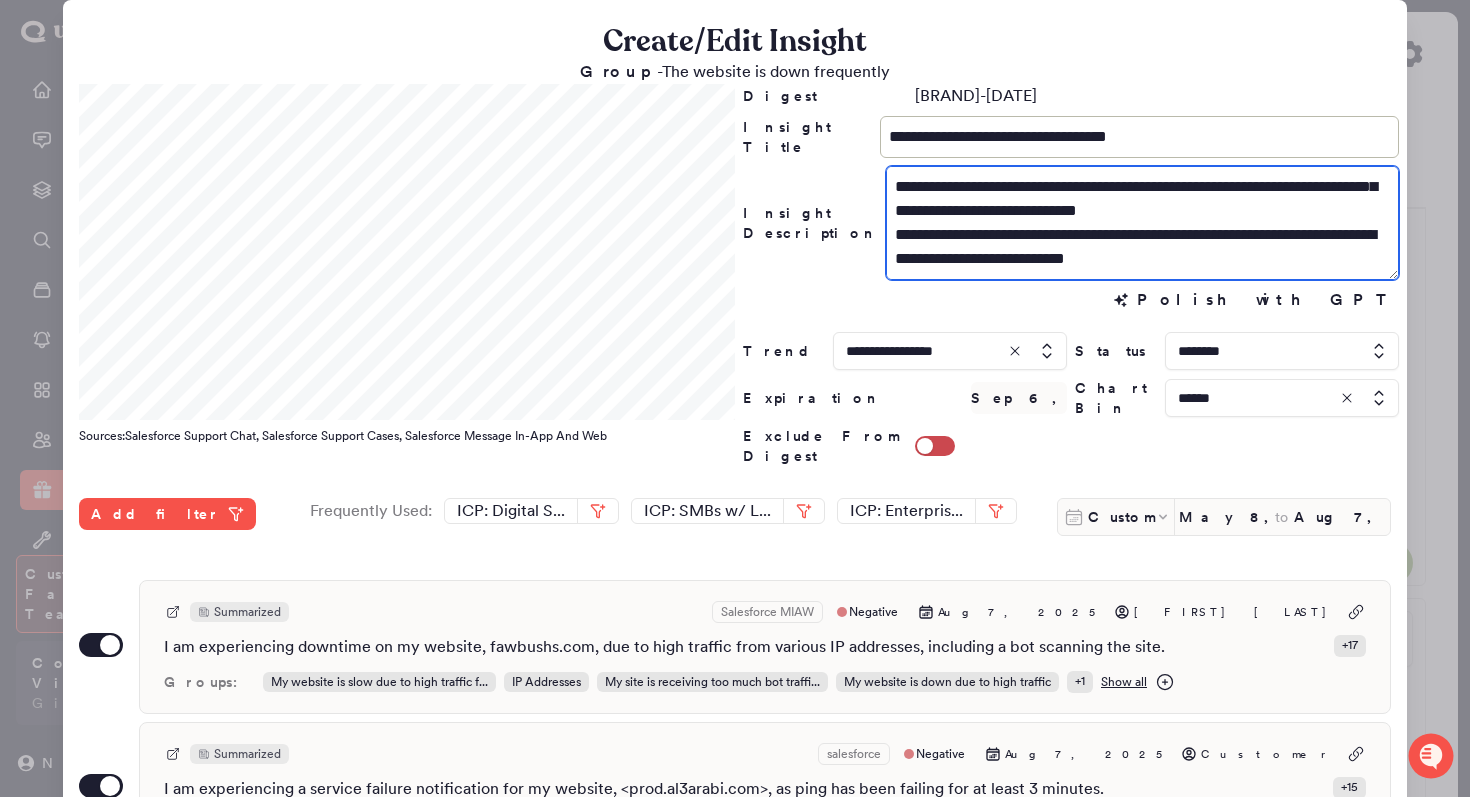 scroll, scrollTop: 120, scrollLeft: 0, axis: vertical 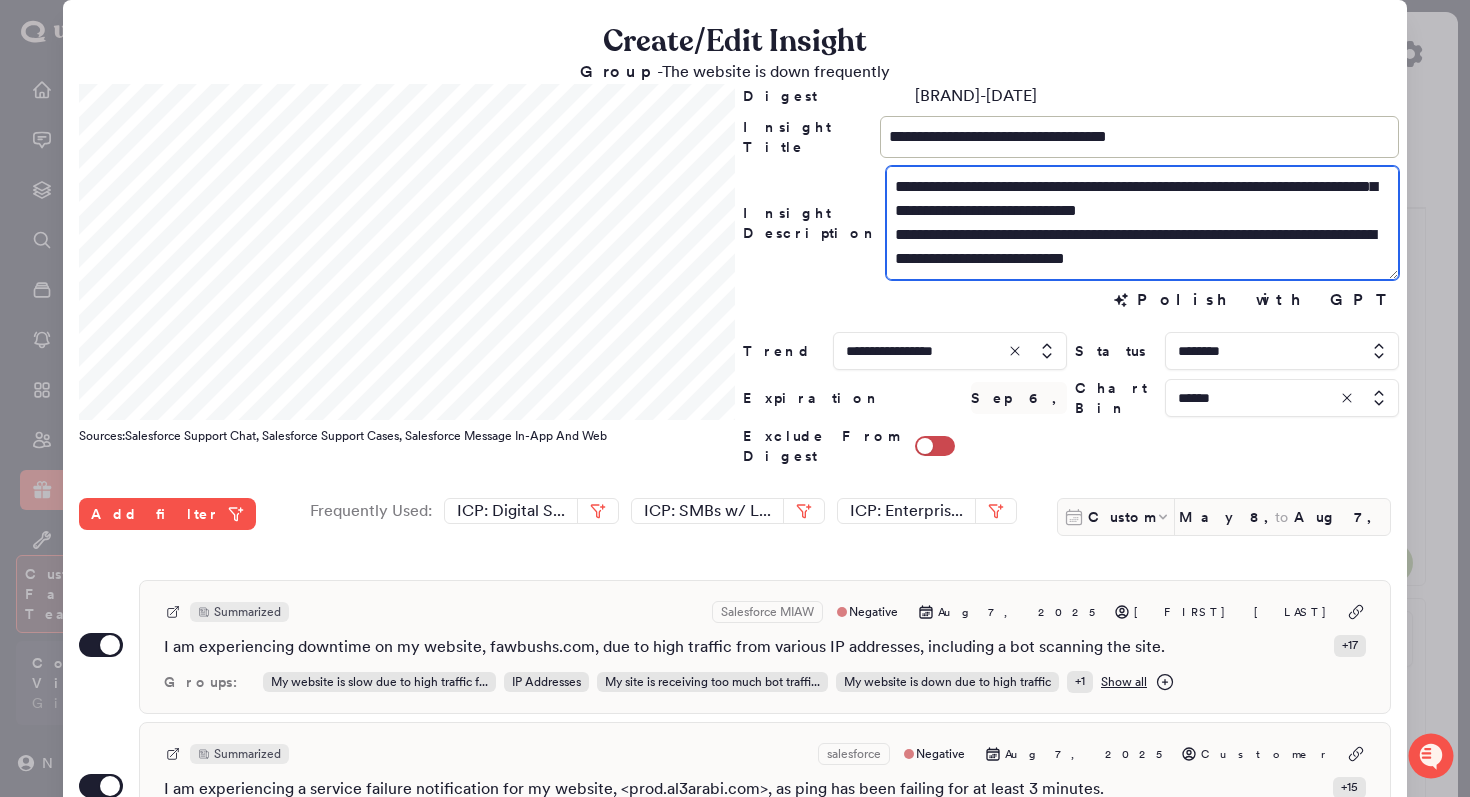 drag, startPoint x: 1180, startPoint y: 243, endPoint x: 860, endPoint y: 211, distance: 321.596 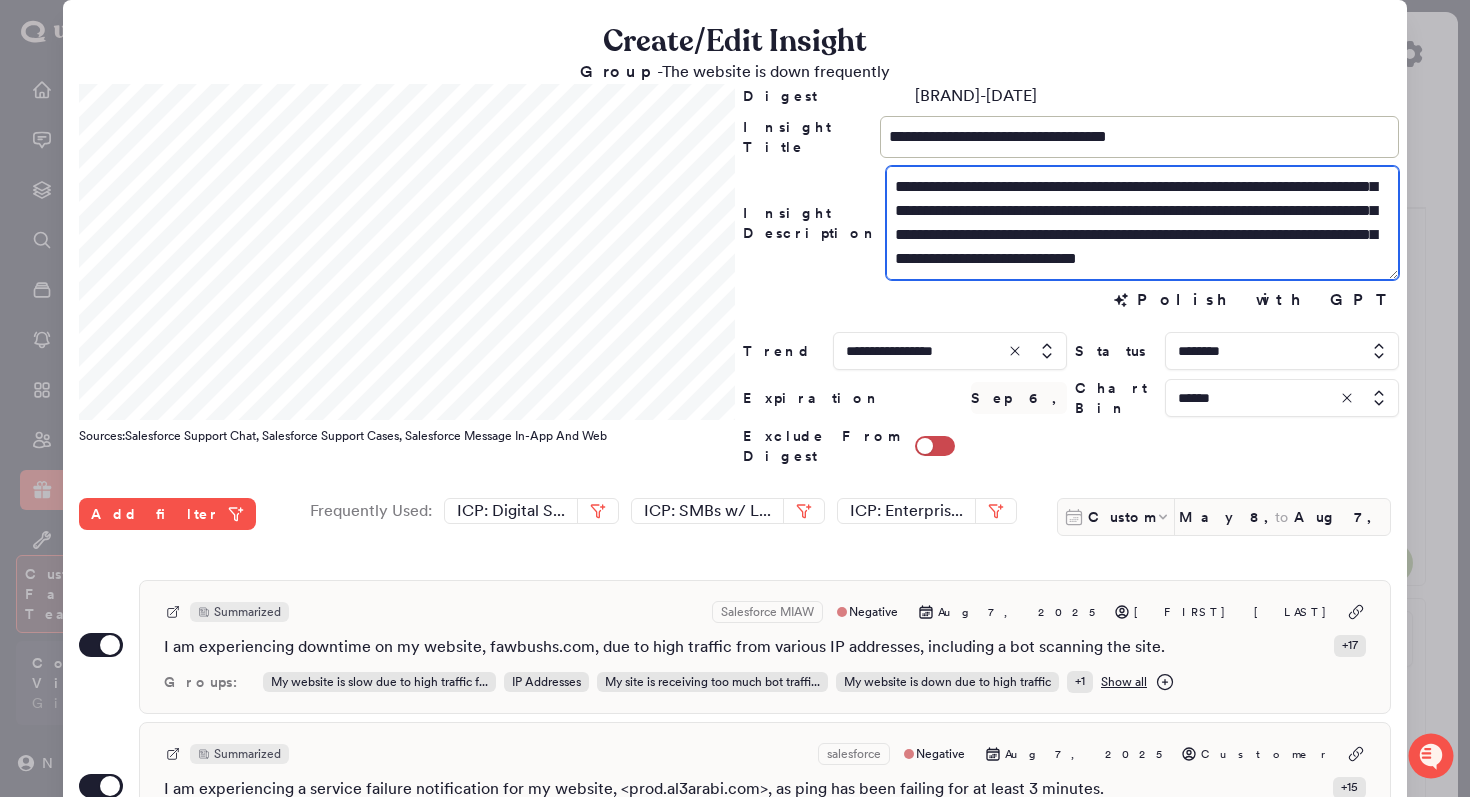 scroll, scrollTop: 48, scrollLeft: 0, axis: vertical 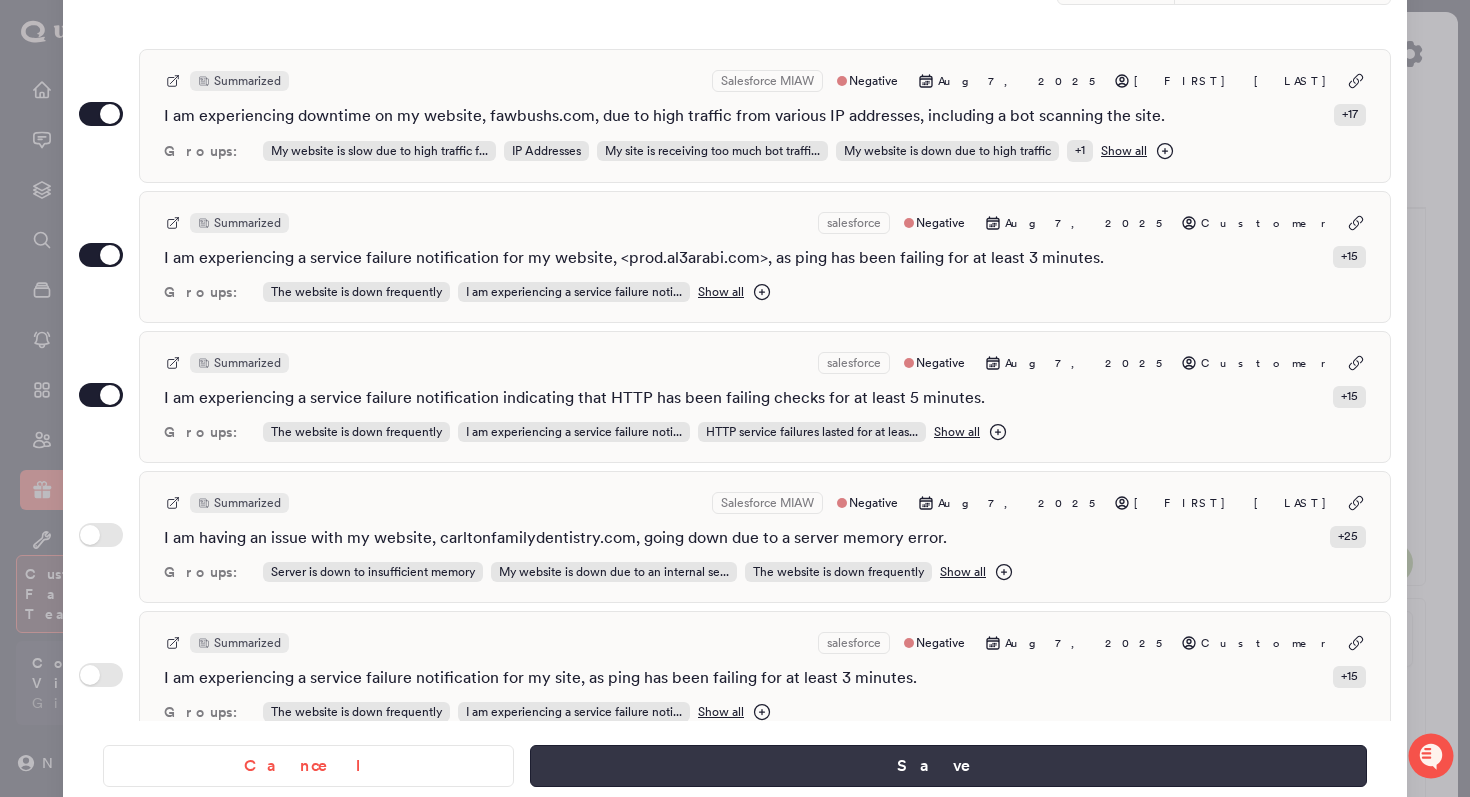 type on "**********" 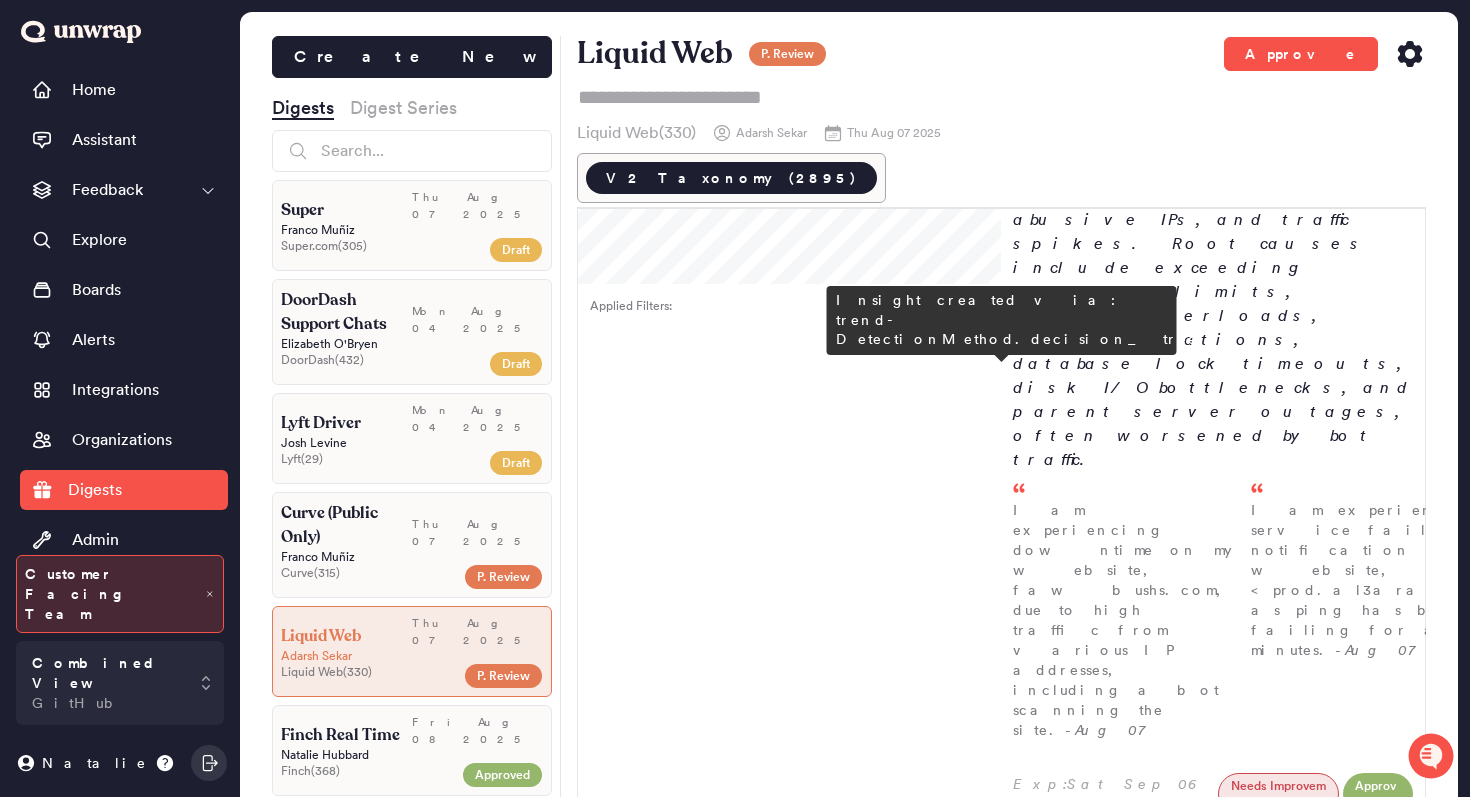 scroll, scrollTop: 1281, scrollLeft: 0, axis: vertical 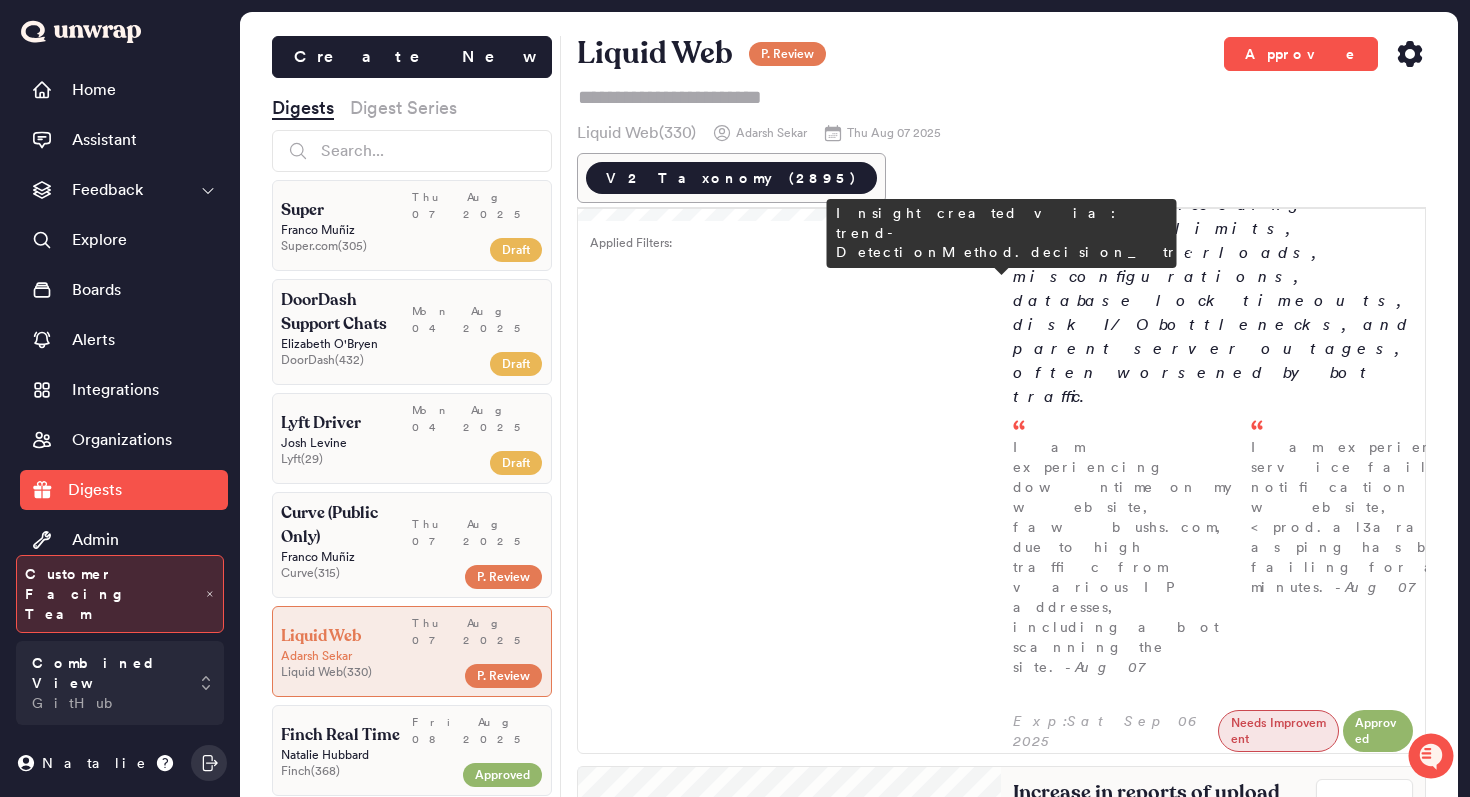 click on "Increase in reports of upload size issues * Group  -  I am unable to upload files due to the maximum upload size limit There has been an increase in customers reporting upload size issues across various platforms, with feedback volume rising to 18 entries the week of July 30th (0.2% of feedback). Customers commonly report being unable to upload files due to platform-imposed size limits, often requesting assistance to increase these limits for site updates or content uploads. I encountered an upload error while using the All-in-One Migration plugin to transfer a whole directory from one site to another, initially due to exceeding the...  -  Aug 05 I have a WordPress site that is capped at a 2MB upload limit and I need assistance to increase it to 512MB.  -  Aug 05 I am unable to increase the upload file size on my site, which is hosted on host2.classabovetherest.com, and it should show 512MB instead of 8MB.  -  Aug 04" at bounding box center [1213, 1291] 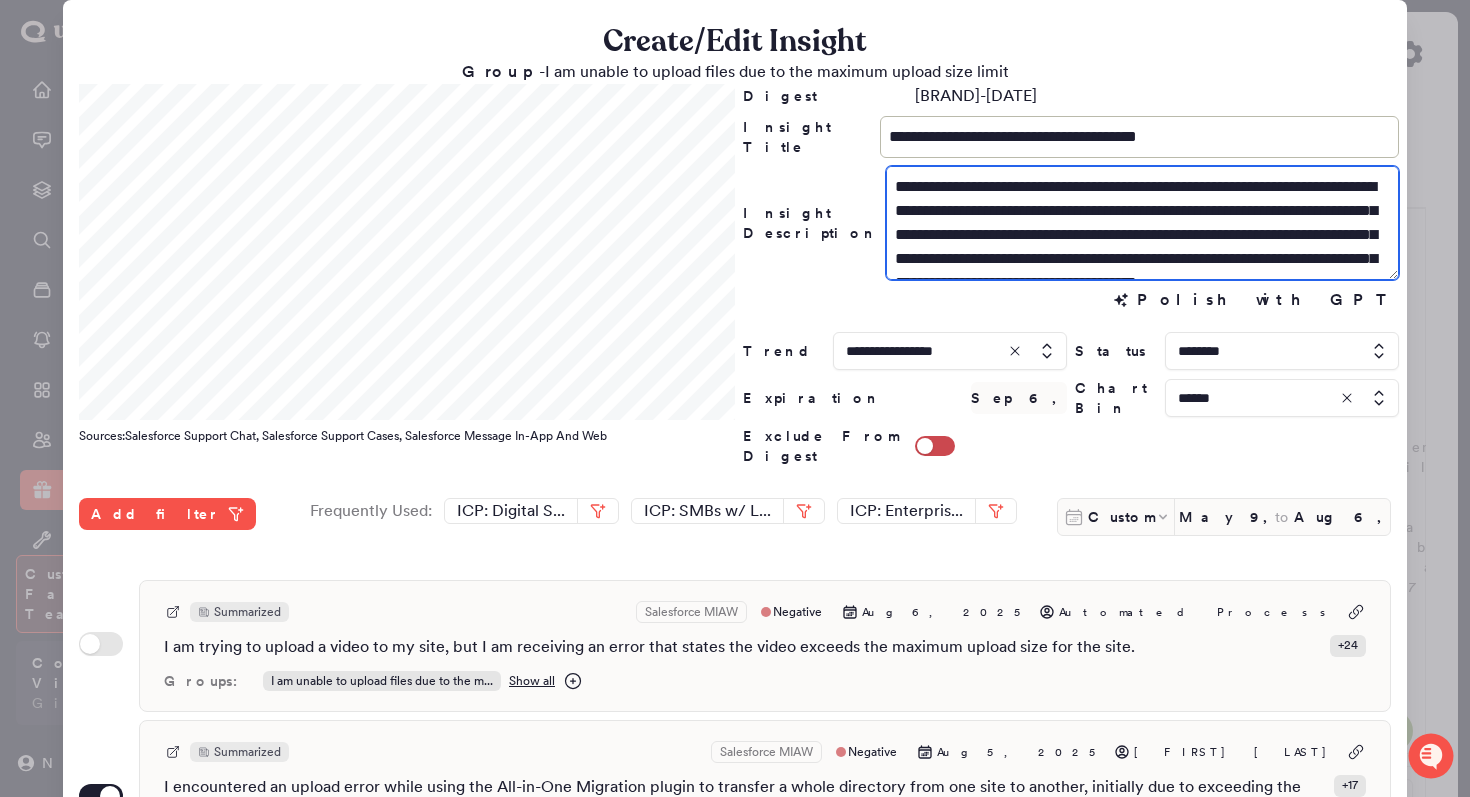 drag, startPoint x: 1331, startPoint y: 191, endPoint x: 1248, endPoint y: 181, distance: 83.60024 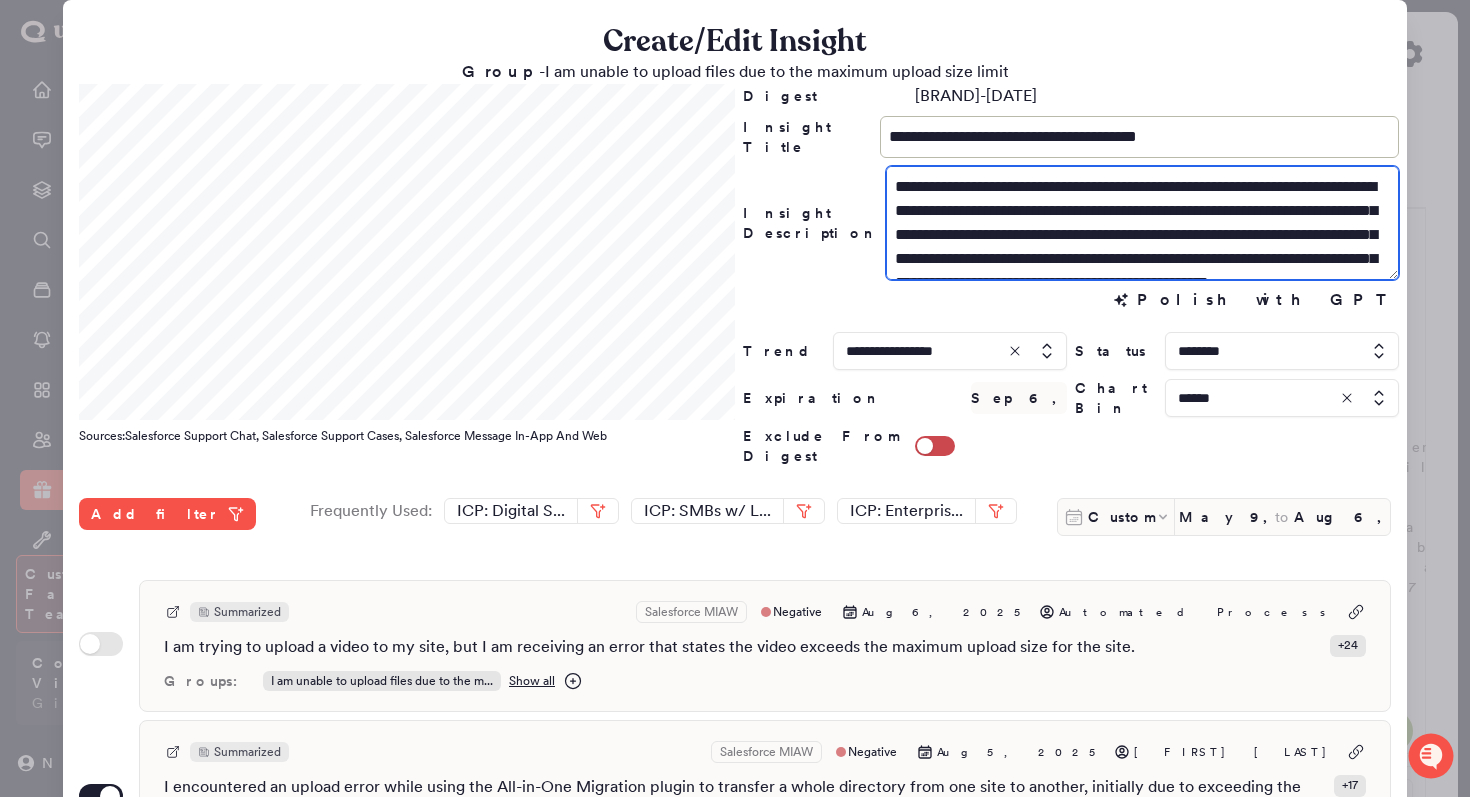 drag, startPoint x: 1163, startPoint y: 214, endPoint x: 999, endPoint y: 212, distance: 164.01219 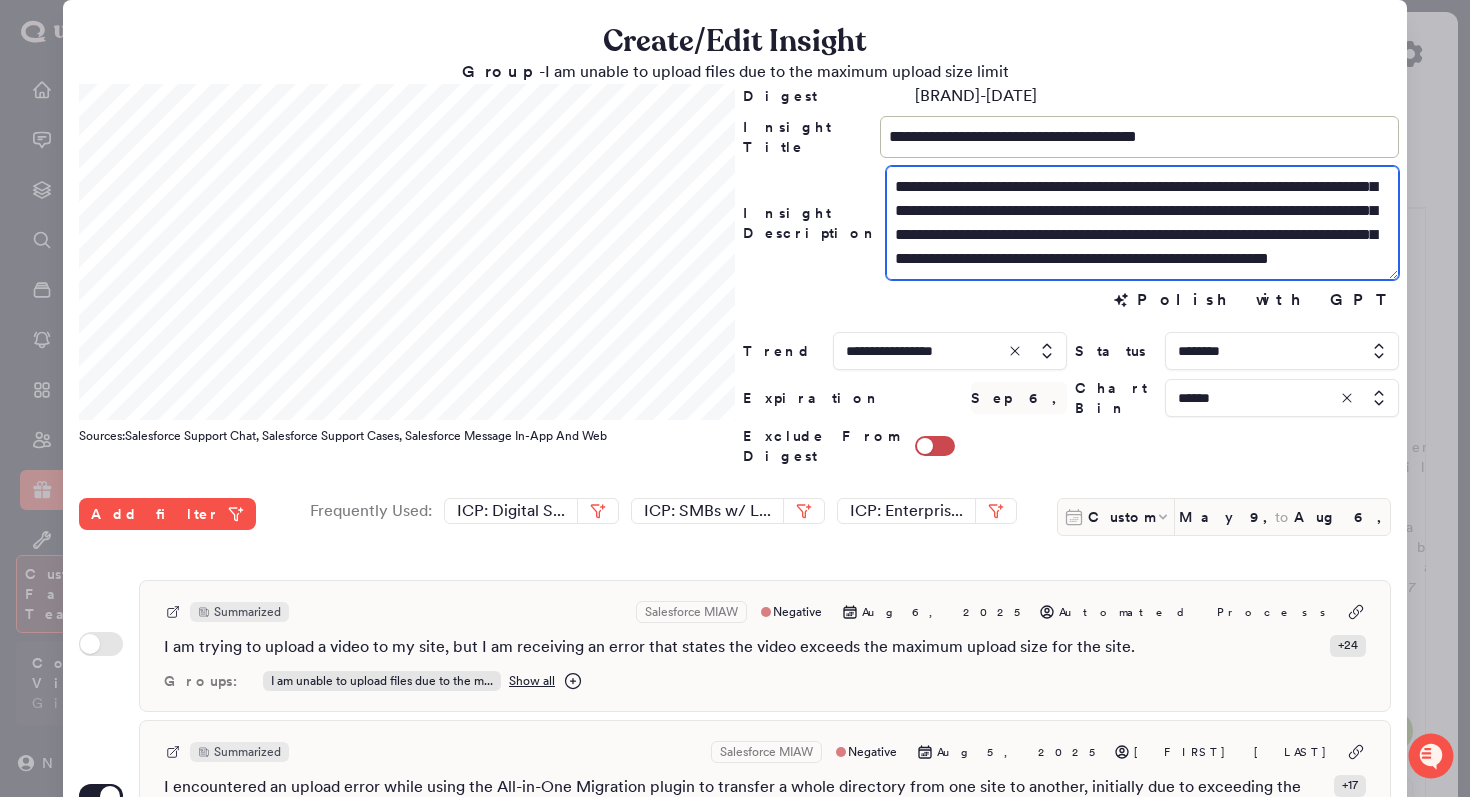 scroll, scrollTop: 48, scrollLeft: 0, axis: vertical 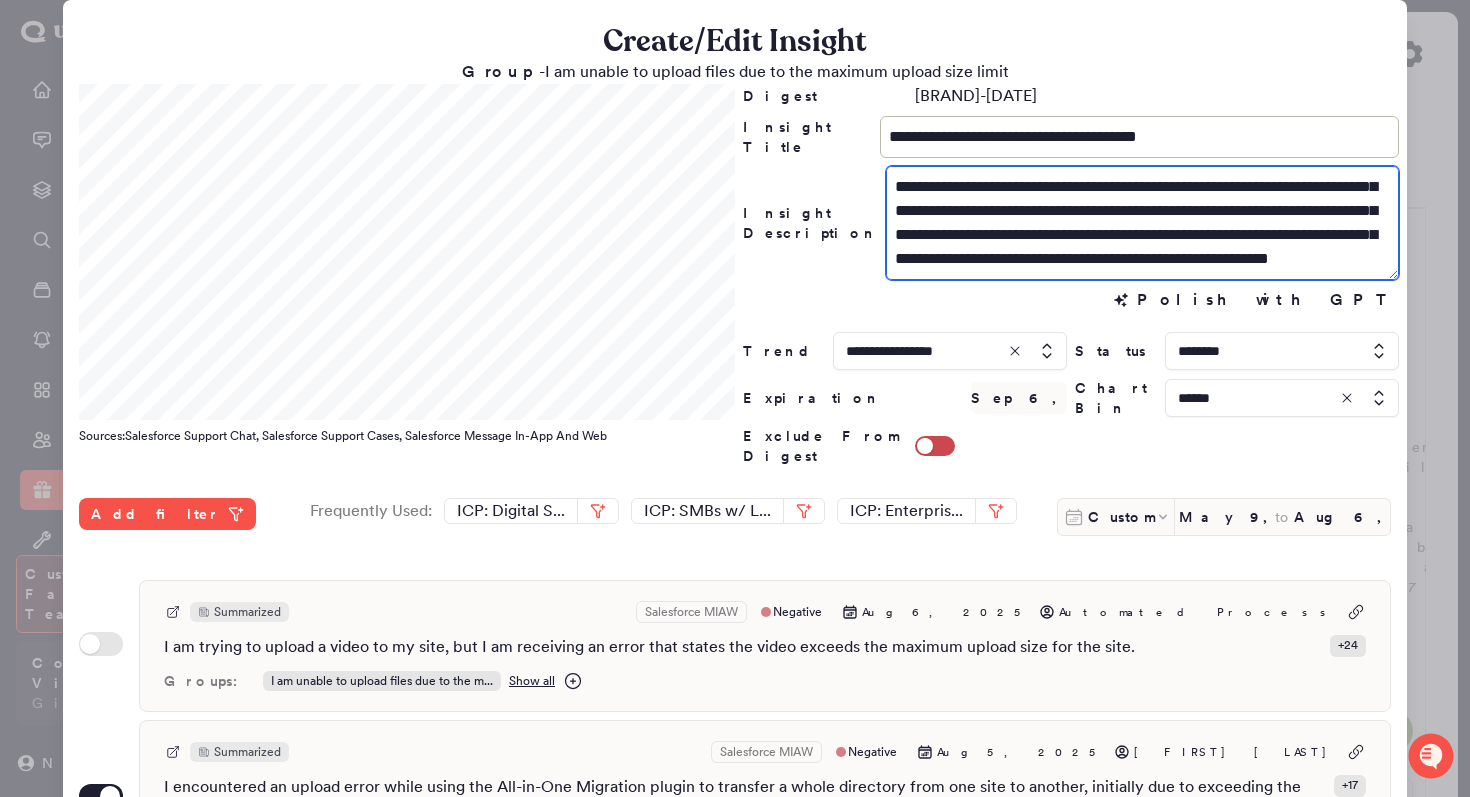 click on "**********" at bounding box center [1142, 223] 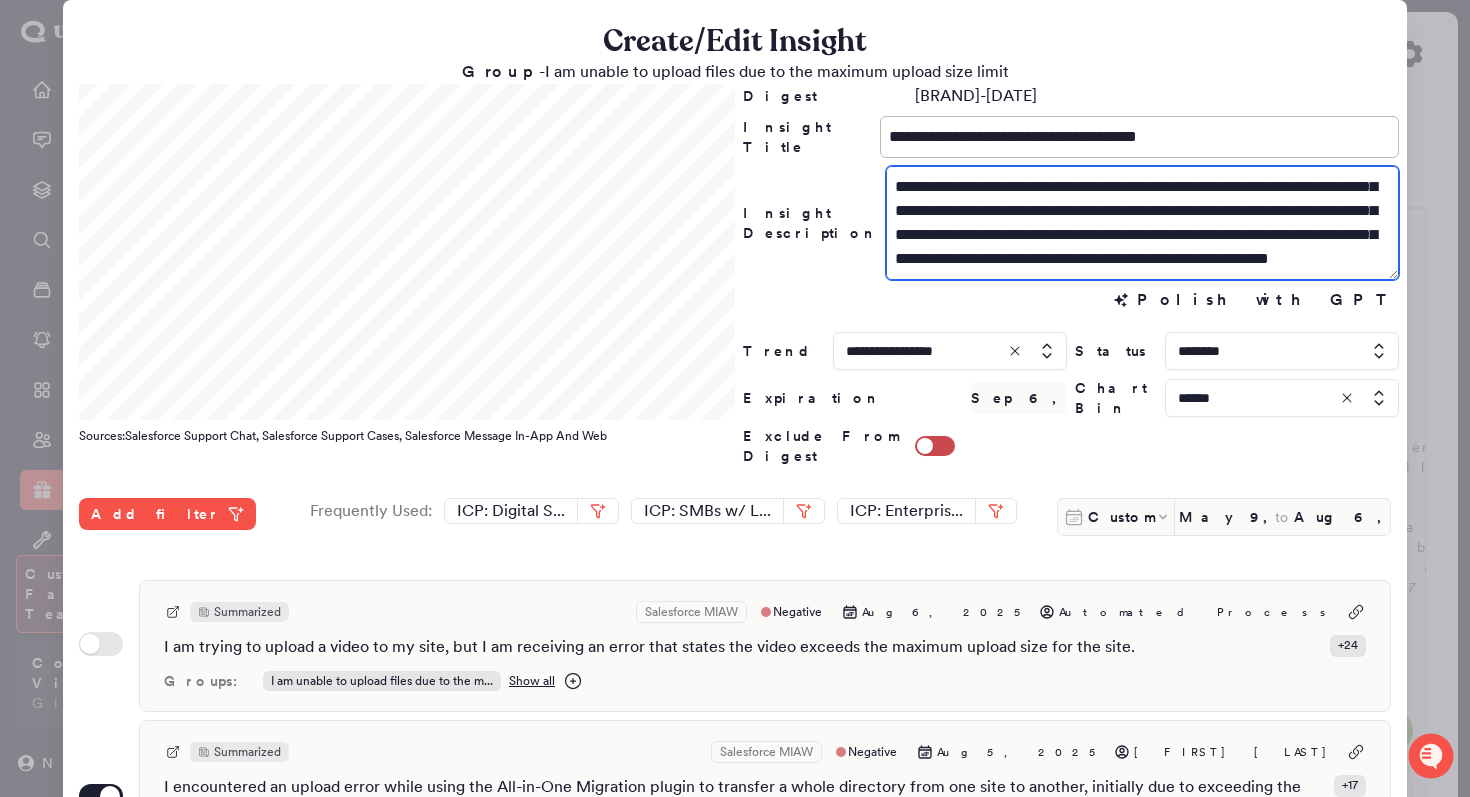 drag, startPoint x: 1131, startPoint y: 240, endPoint x: 1050, endPoint y: 208, distance: 87.0919 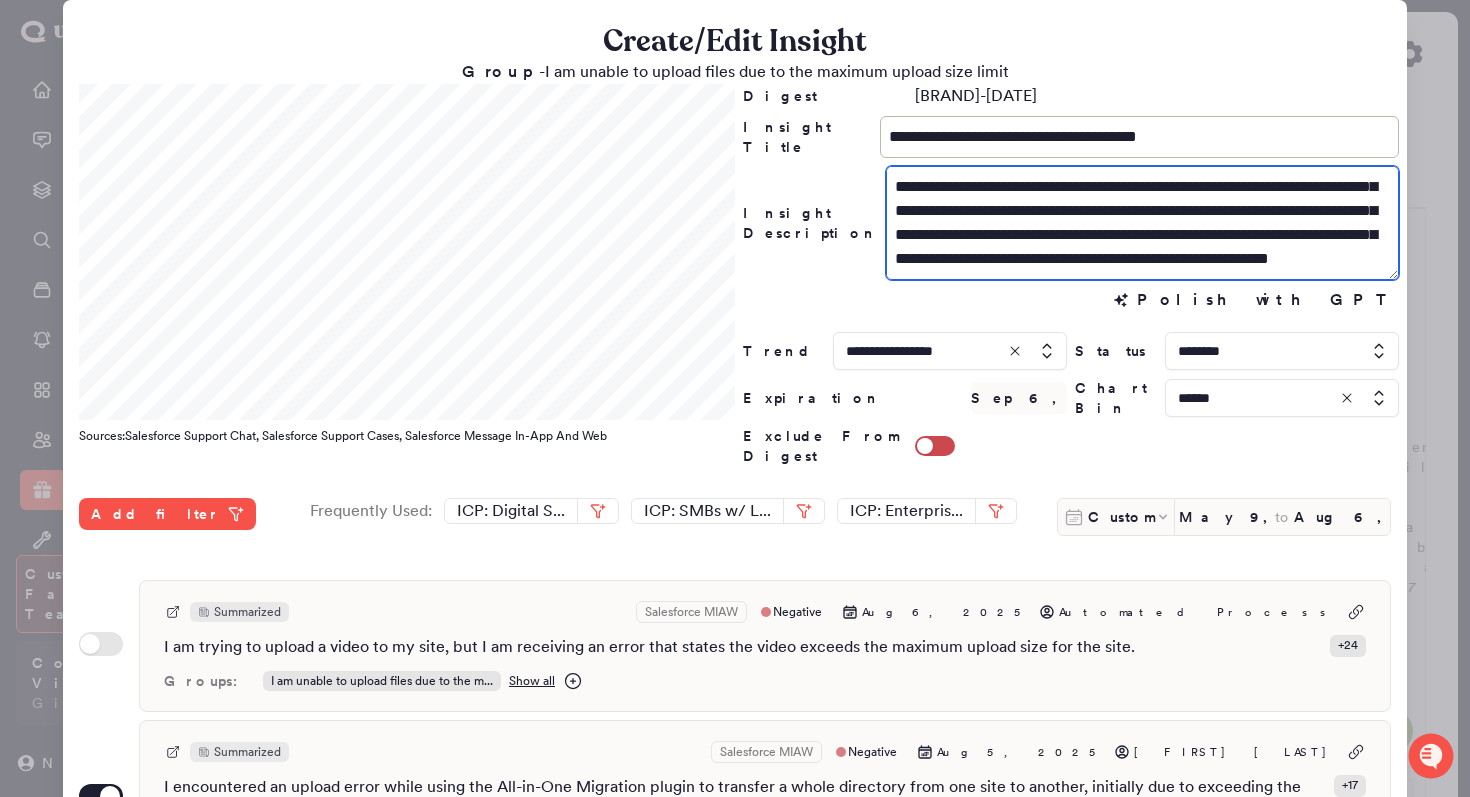 click on "**********" at bounding box center (1142, 223) 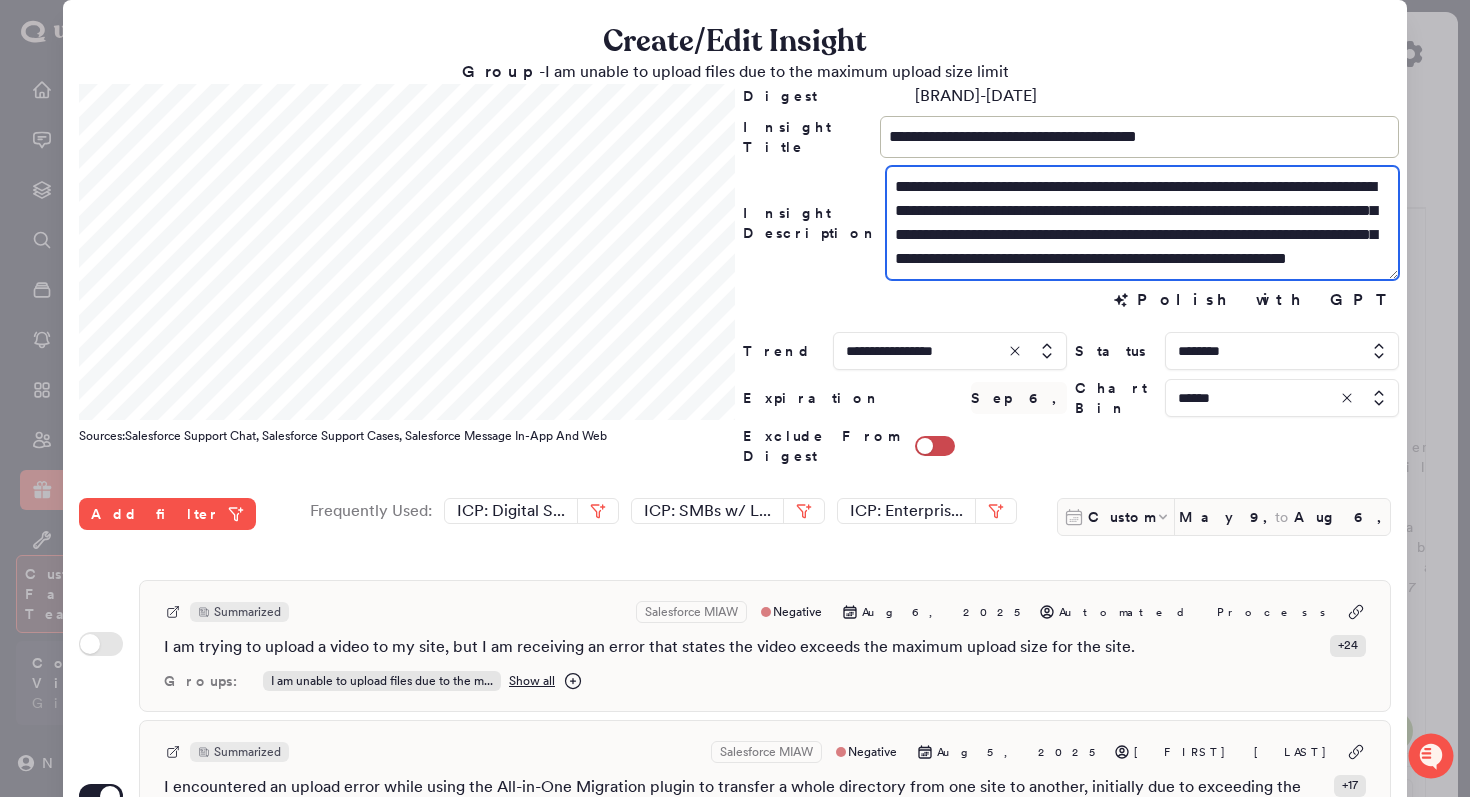 scroll, scrollTop: 24, scrollLeft: 0, axis: vertical 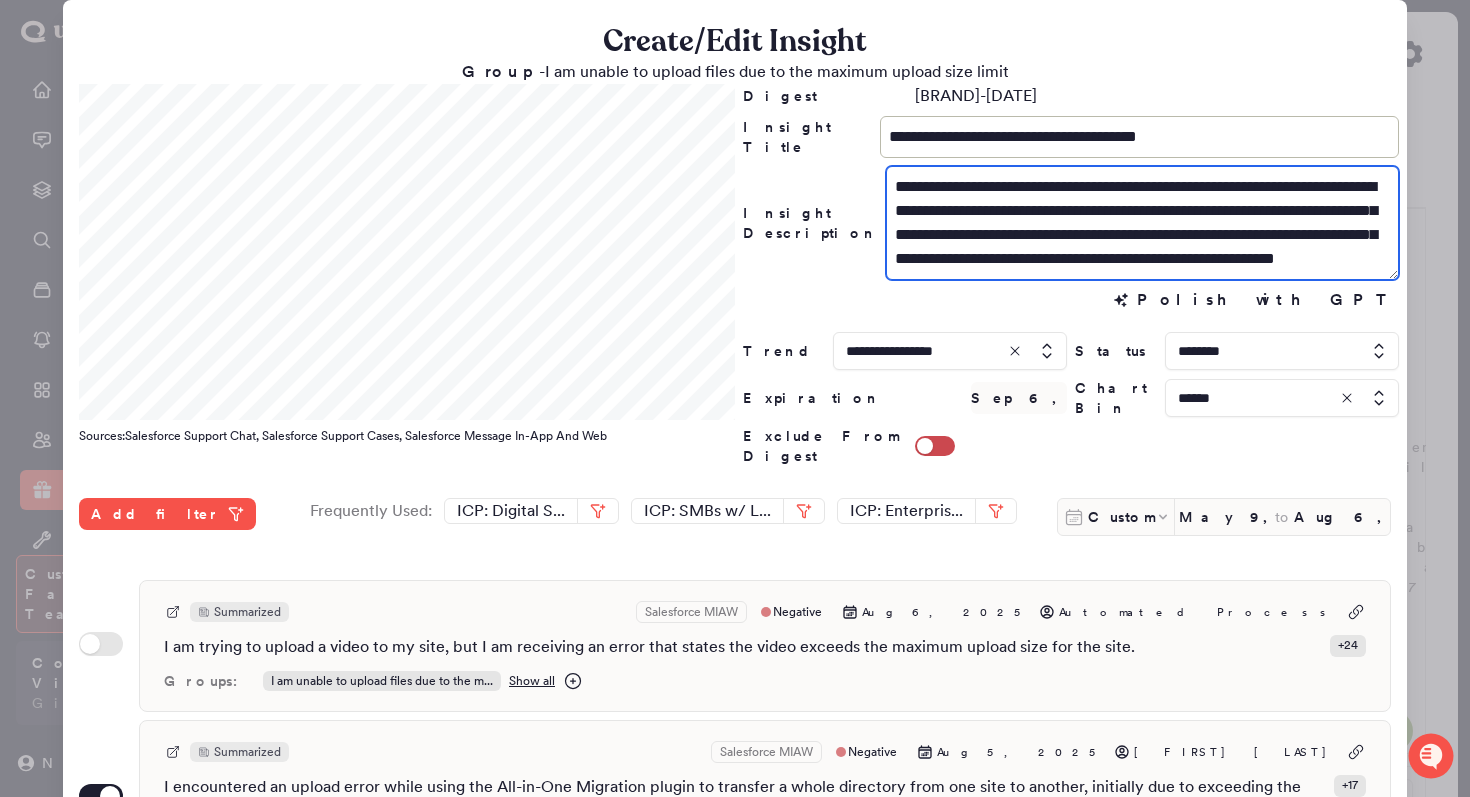 click on "**********" at bounding box center (1142, 223) 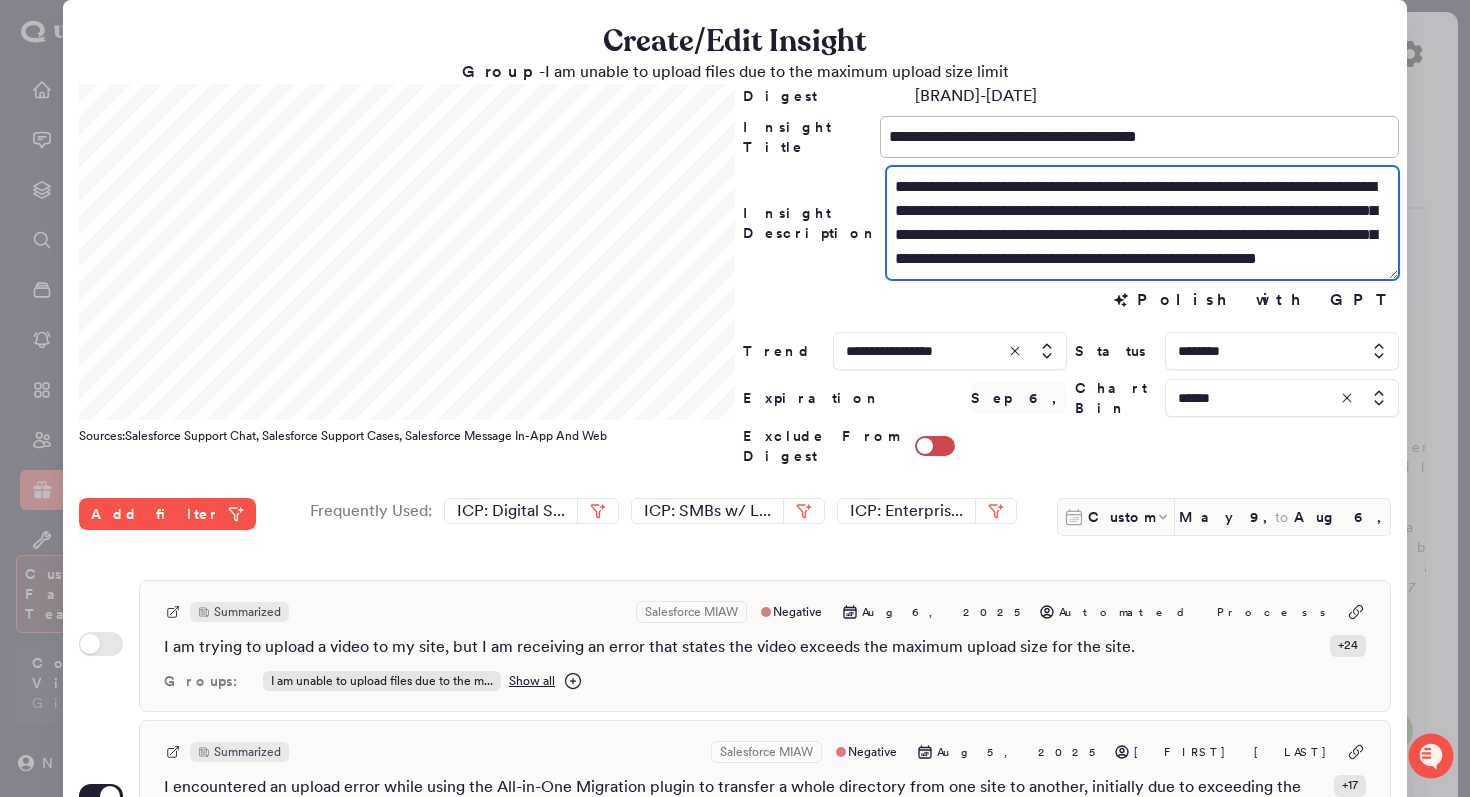 click on "**********" at bounding box center [1142, 223] 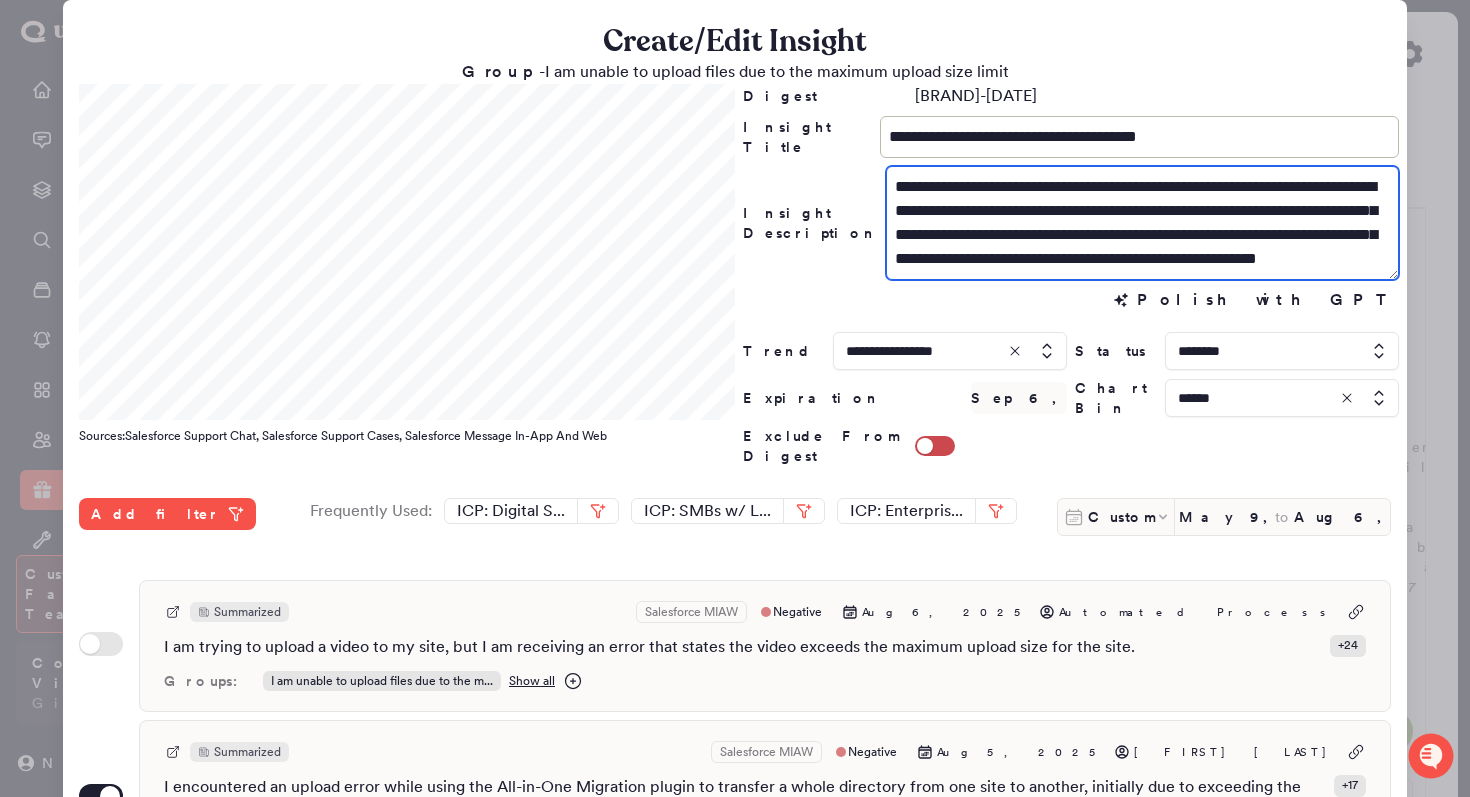 scroll, scrollTop: 24, scrollLeft: 0, axis: vertical 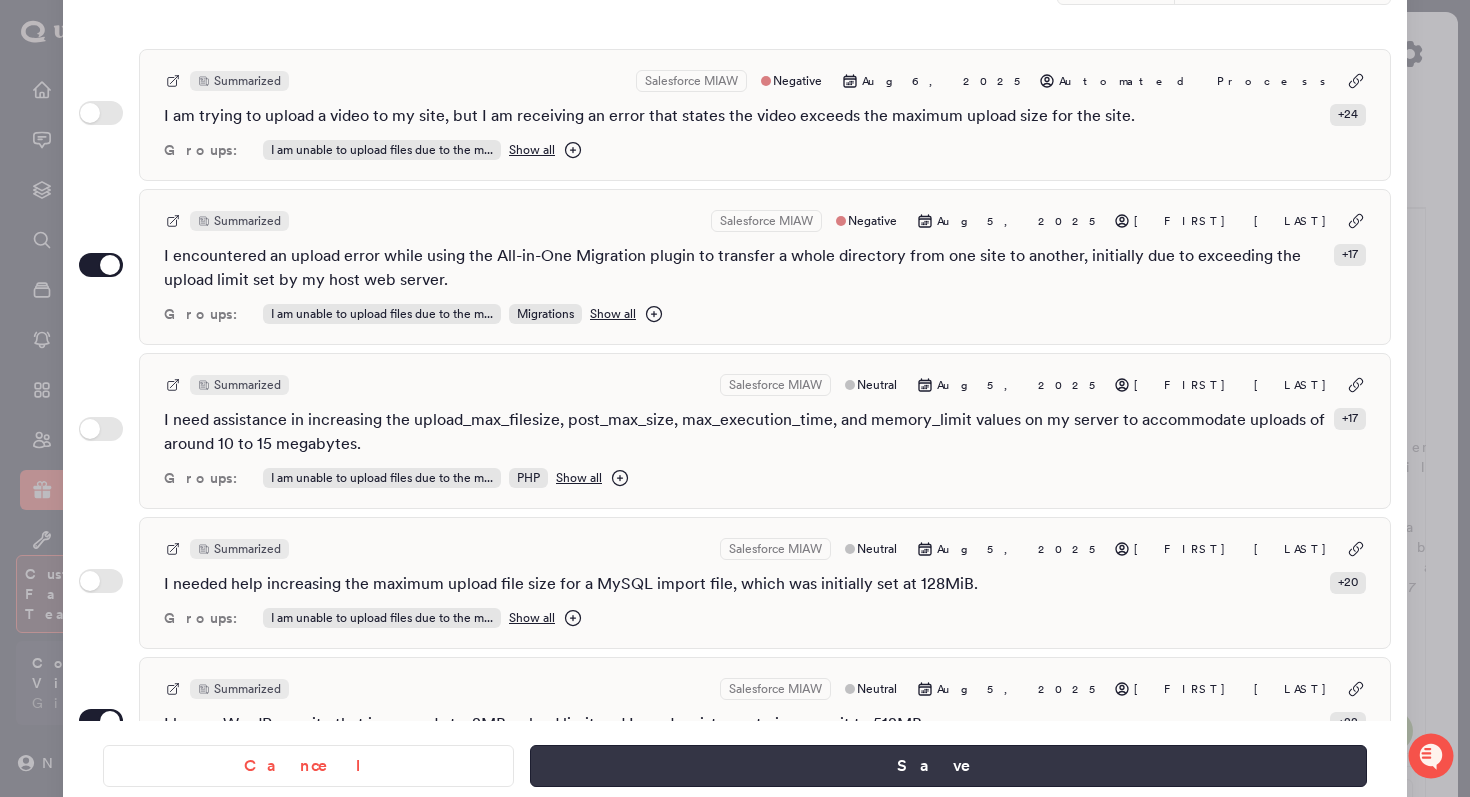 type on "**********" 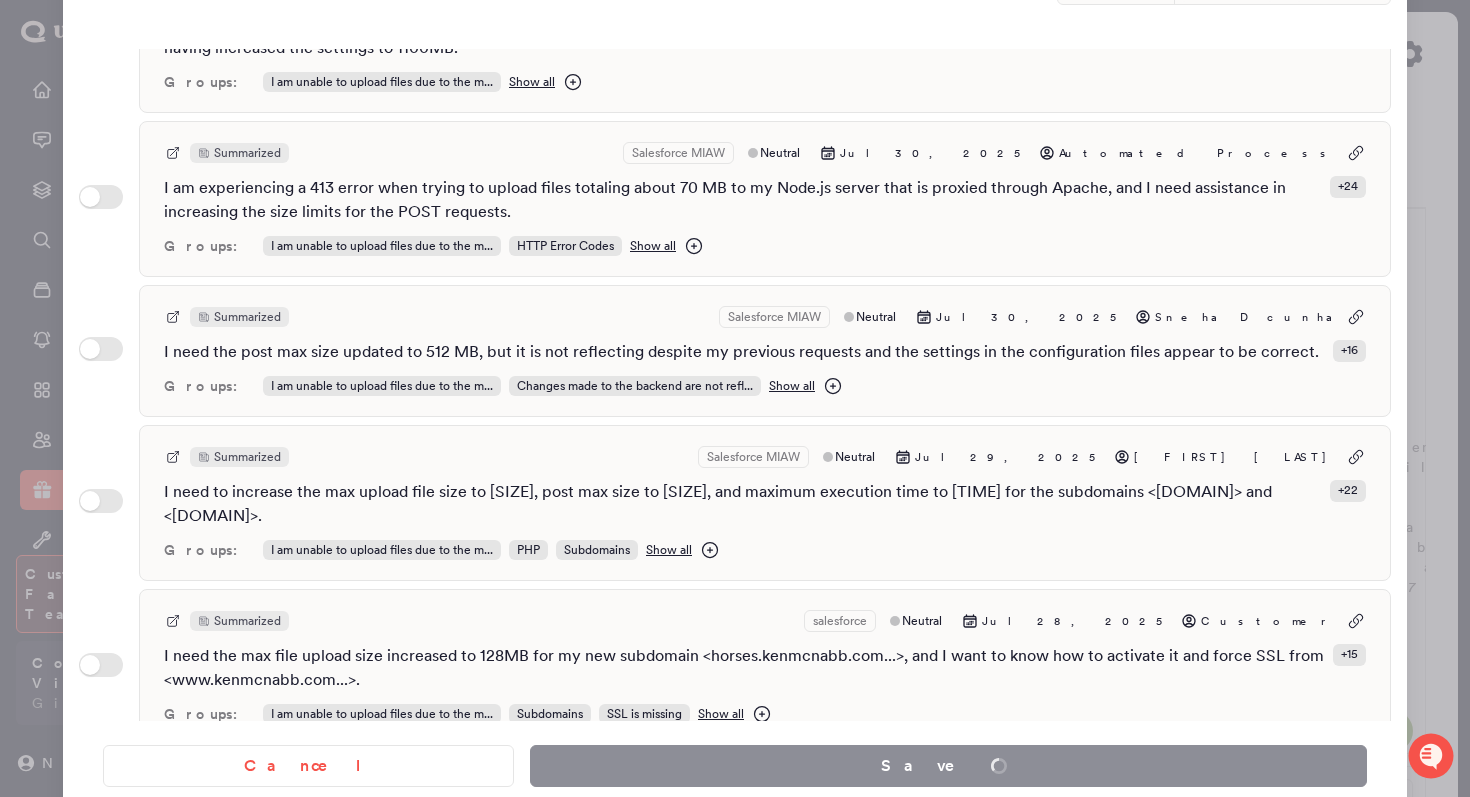 scroll, scrollTop: 2408, scrollLeft: 0, axis: vertical 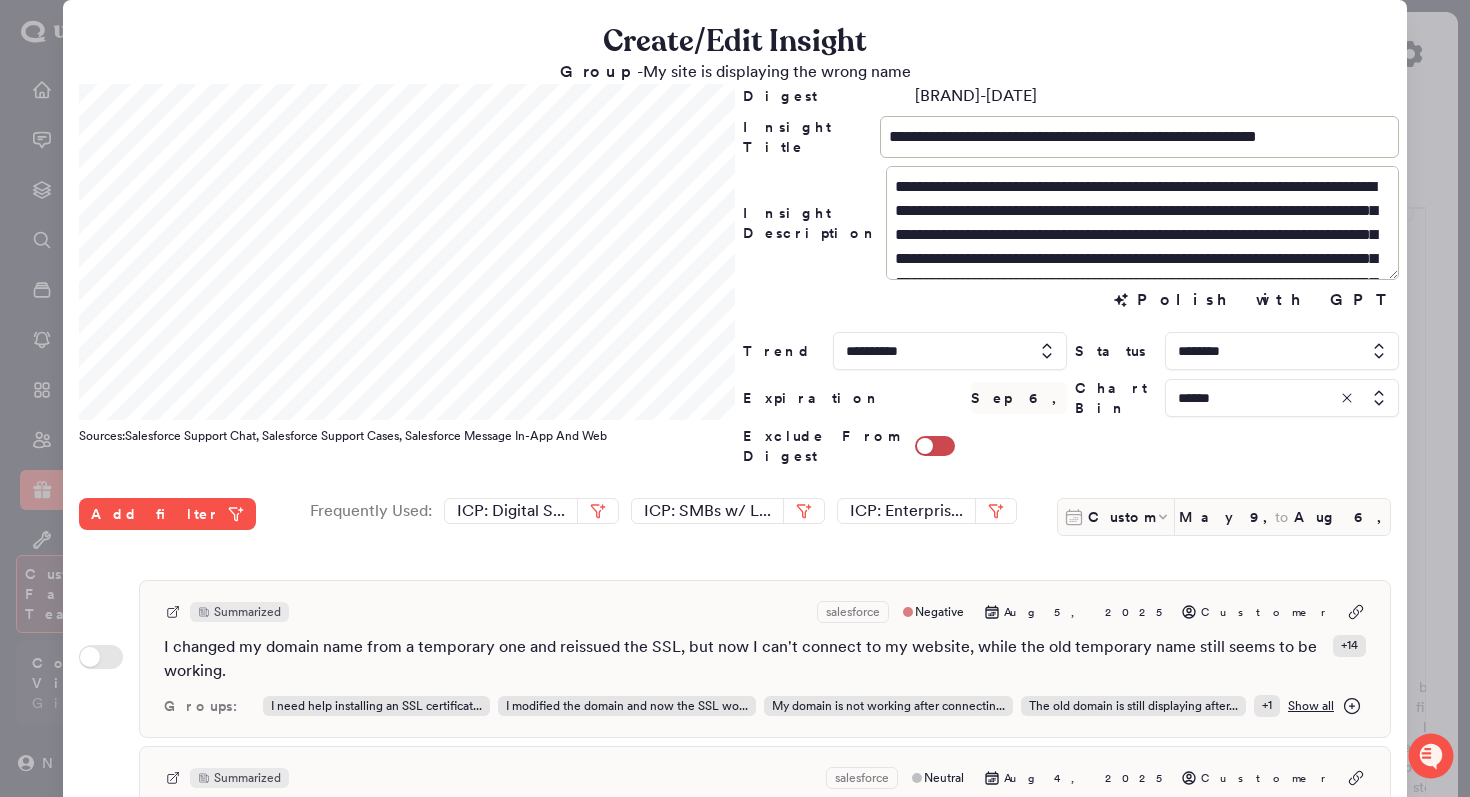 click on "**********" at bounding box center [735, 675] 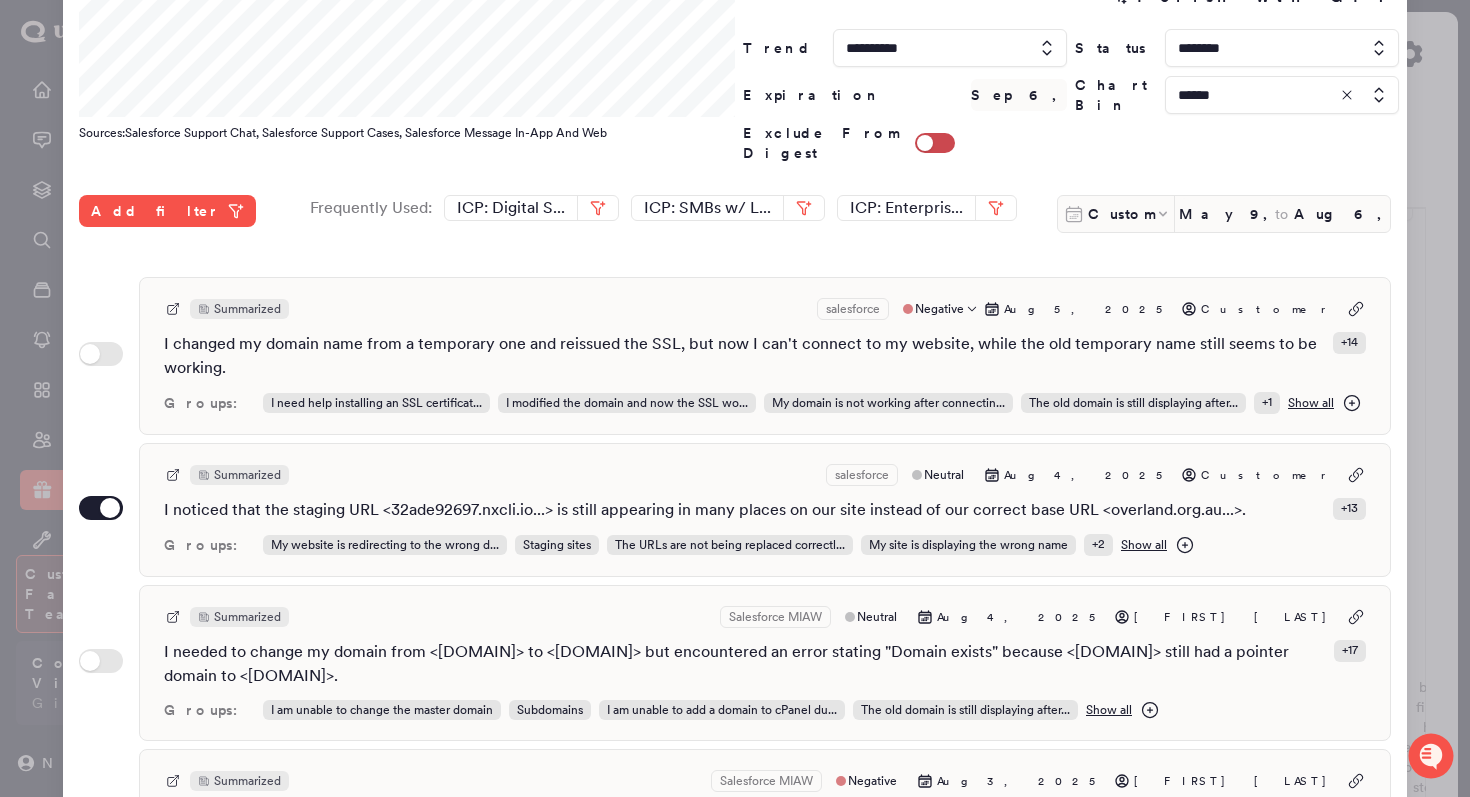 scroll, scrollTop: 406, scrollLeft: 0, axis: vertical 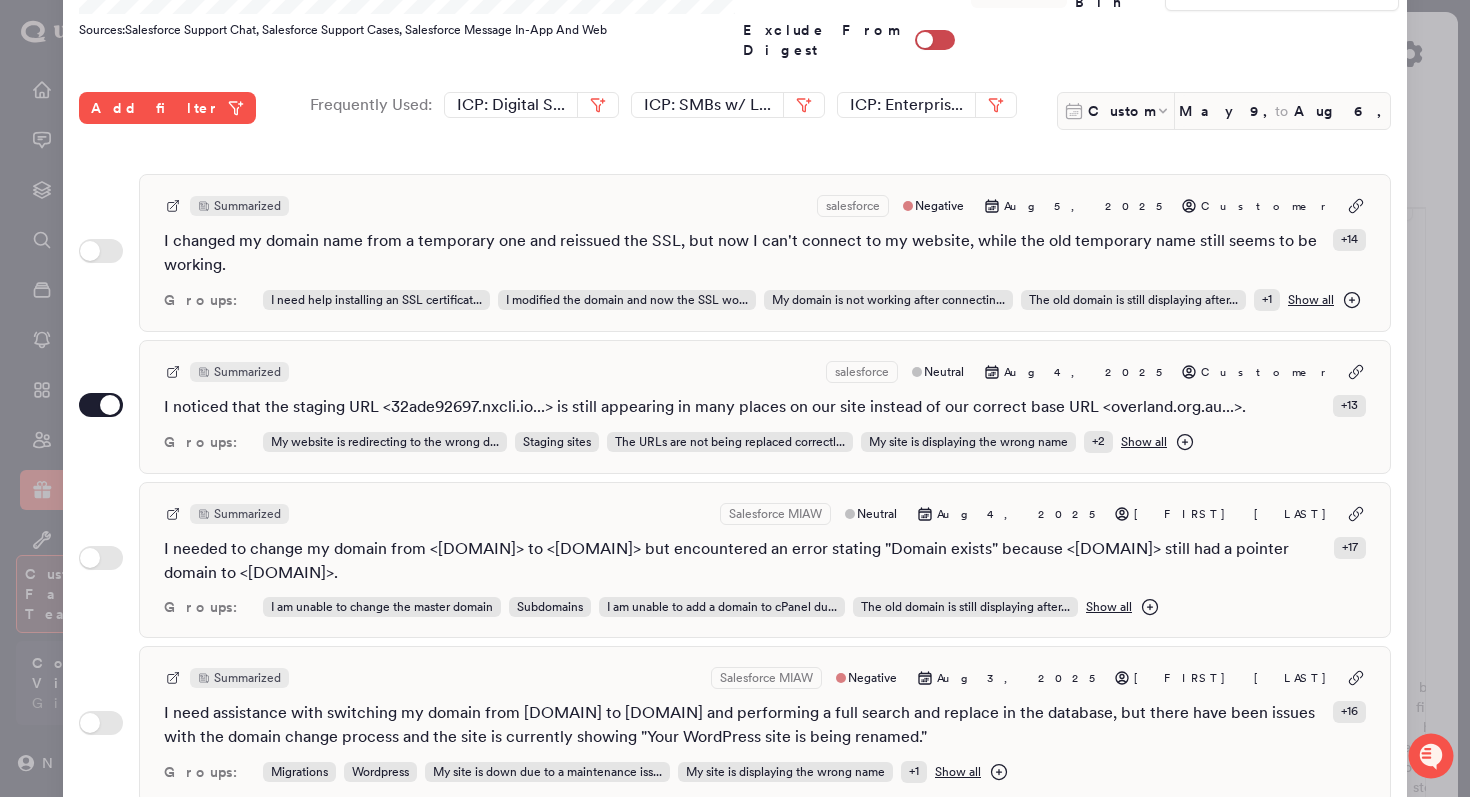 click on "**********" at bounding box center [735, 269] 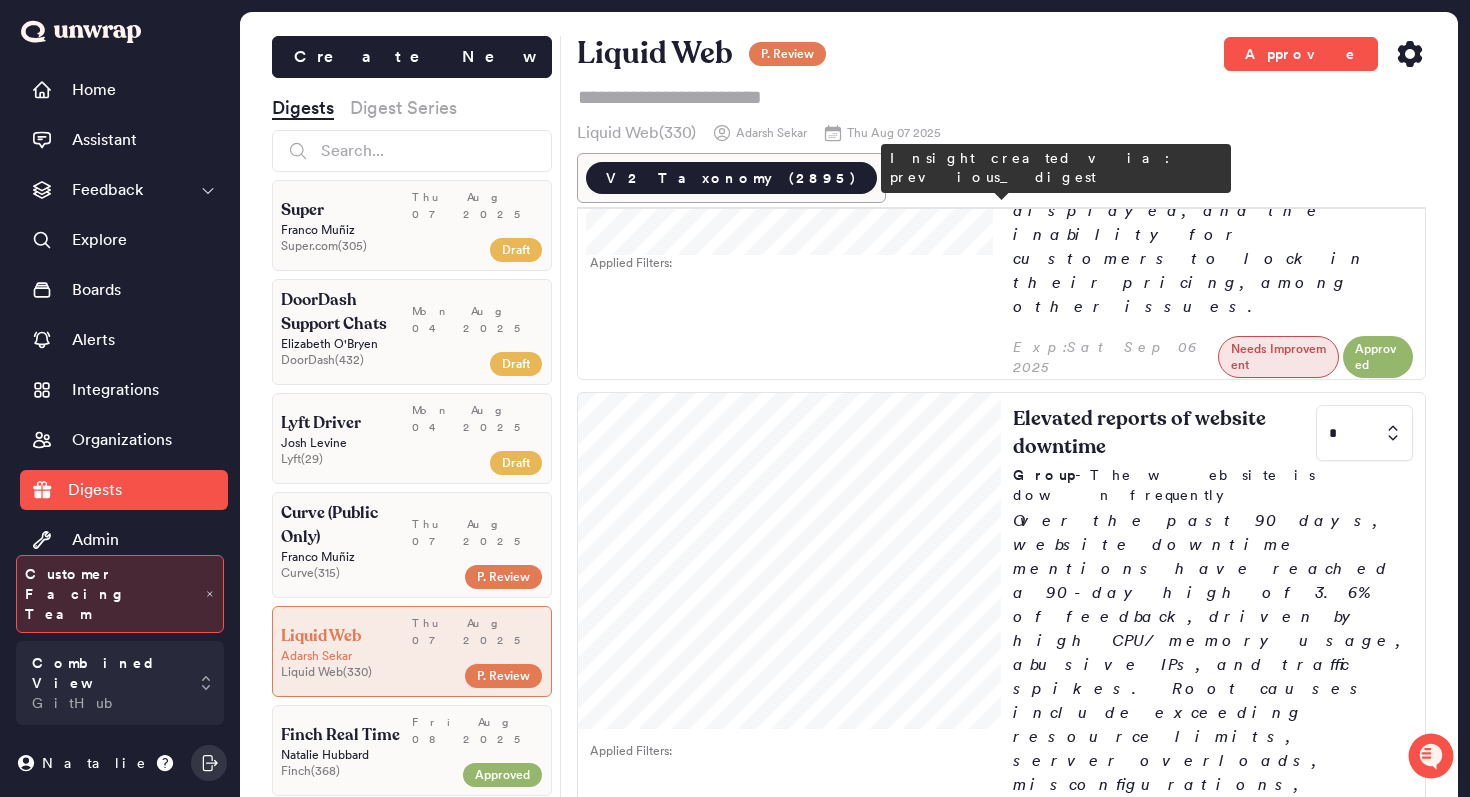 scroll, scrollTop: 811, scrollLeft: 0, axis: vertical 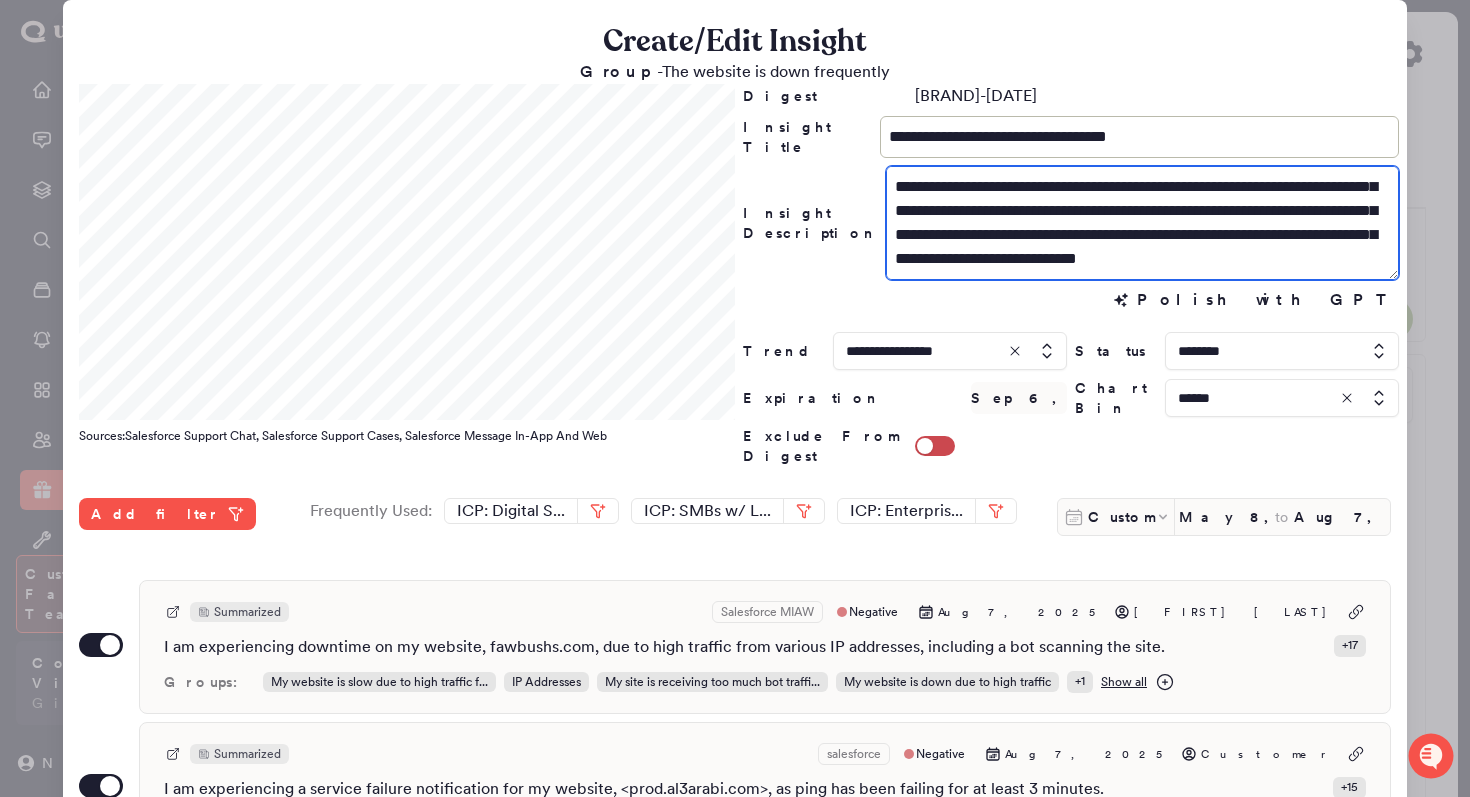 drag, startPoint x: 1157, startPoint y: 235, endPoint x: 1428, endPoint y: 290, distance: 276.52487 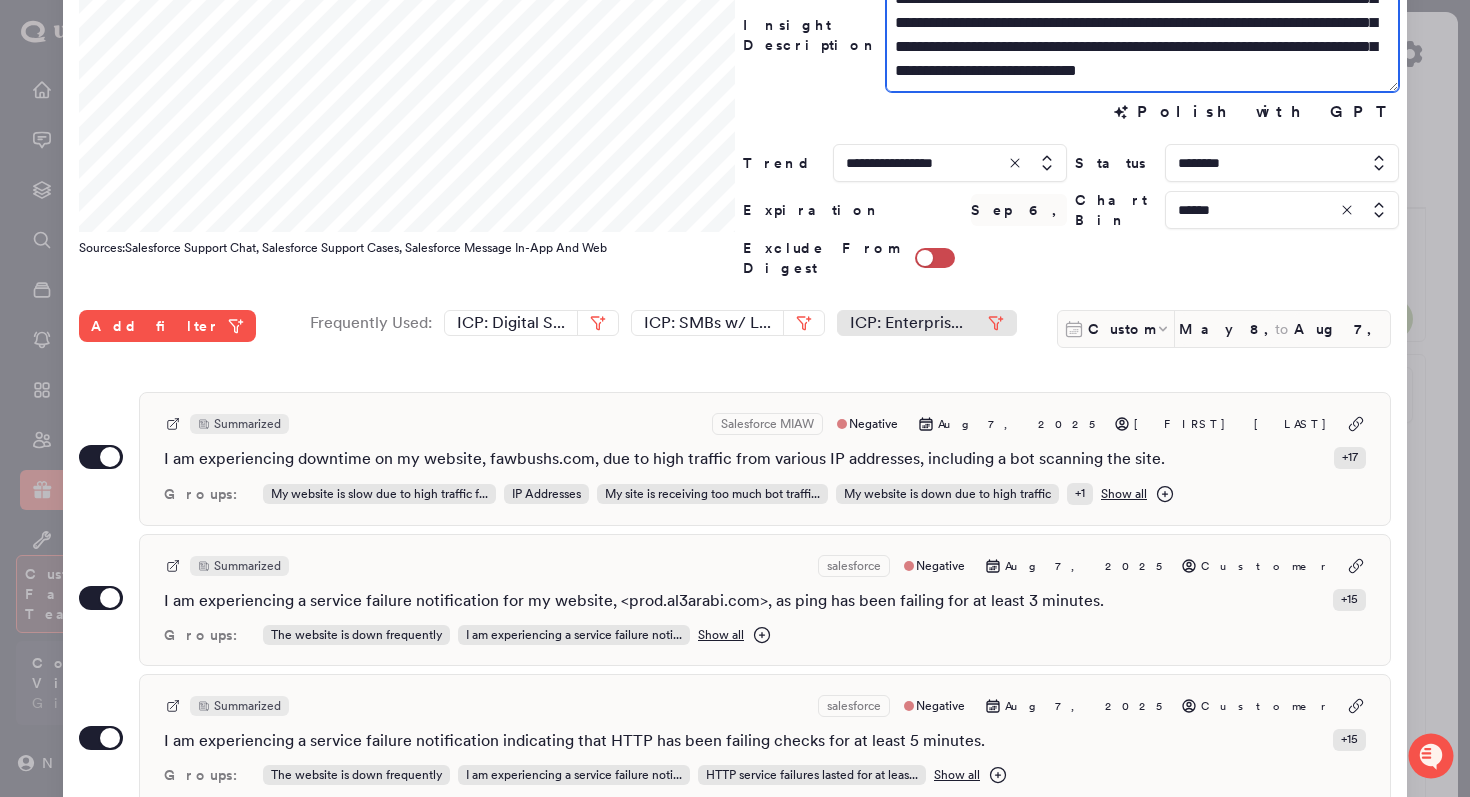 scroll, scrollTop: 510, scrollLeft: 0, axis: vertical 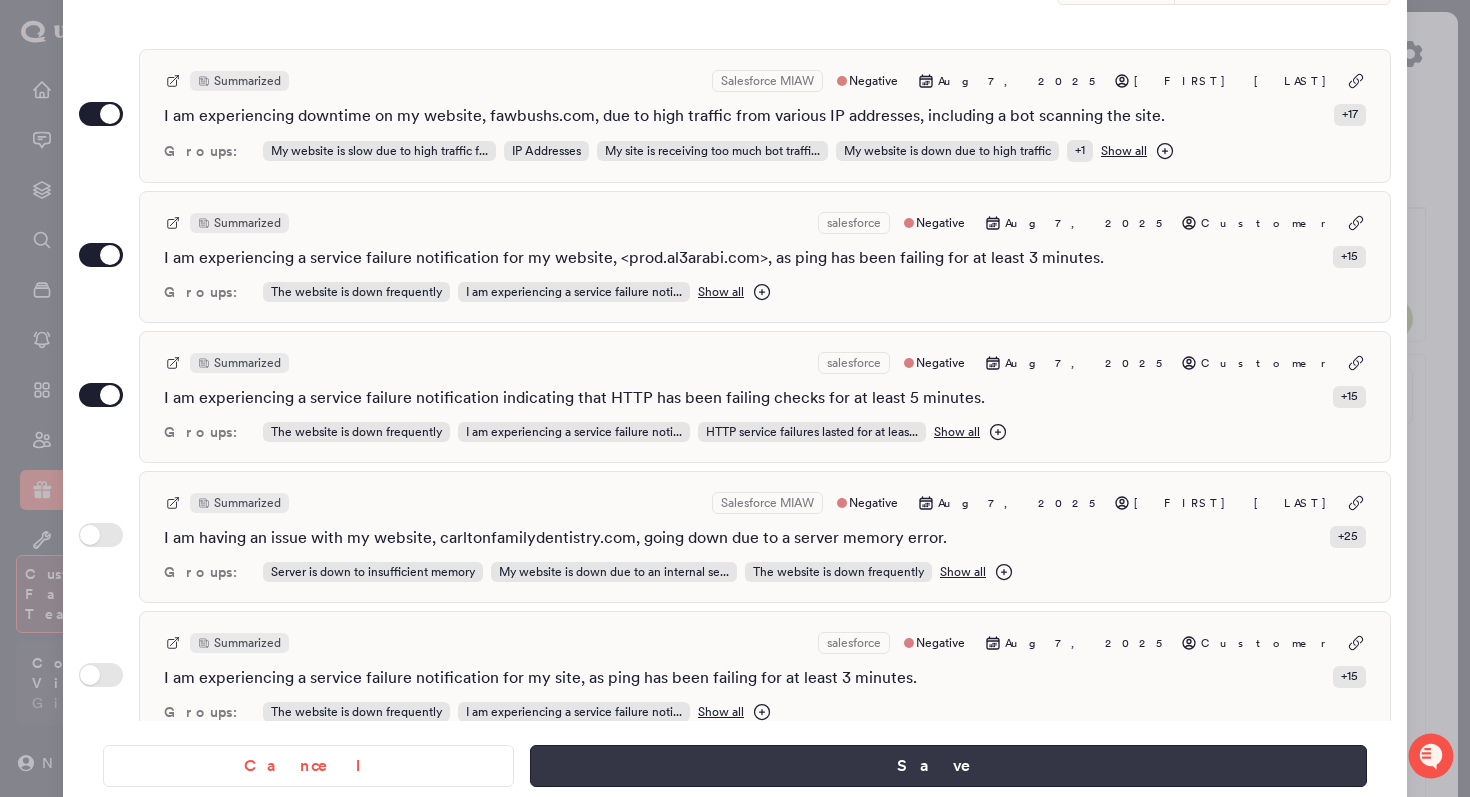 type on "**********" 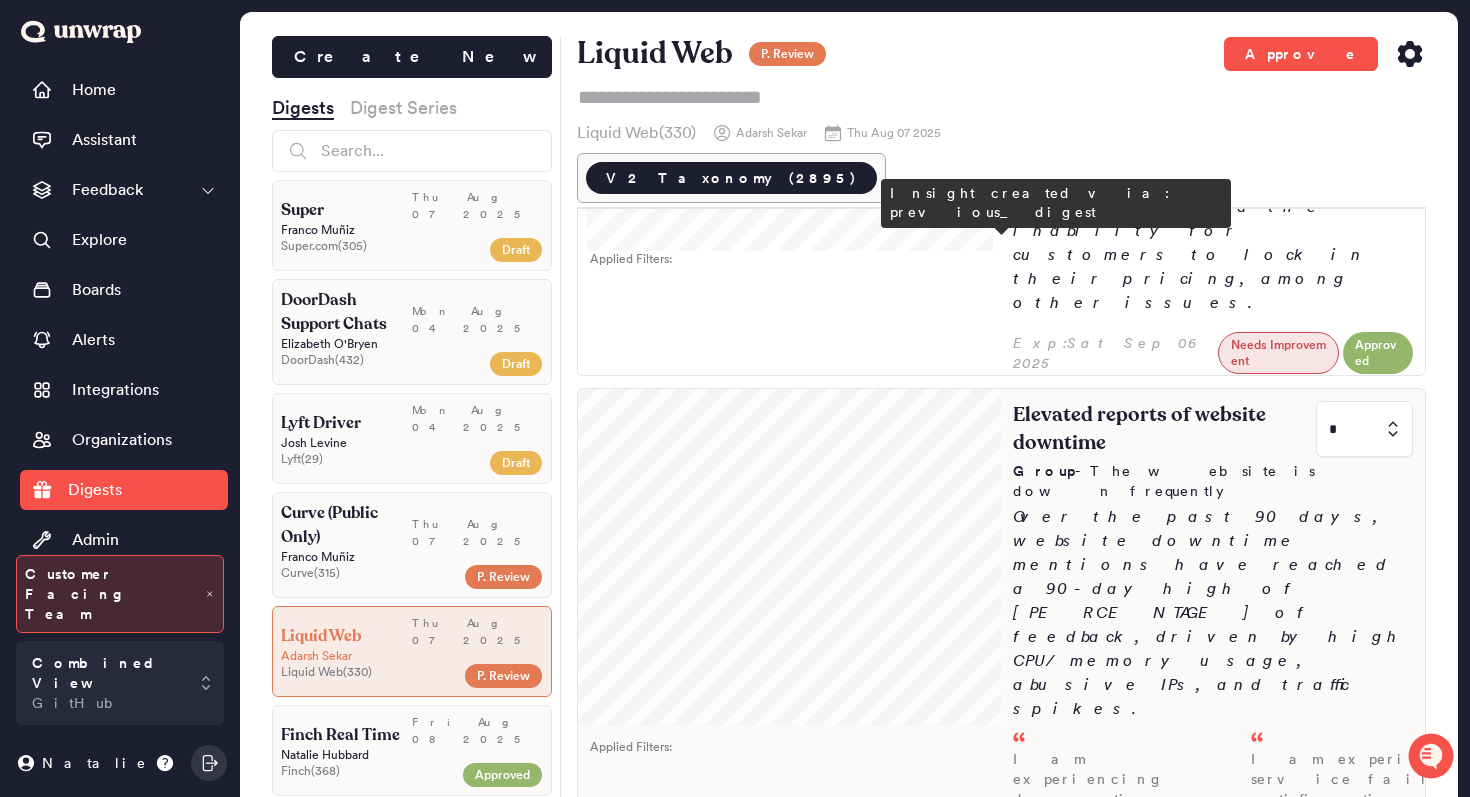 scroll, scrollTop: 759, scrollLeft: 0, axis: vertical 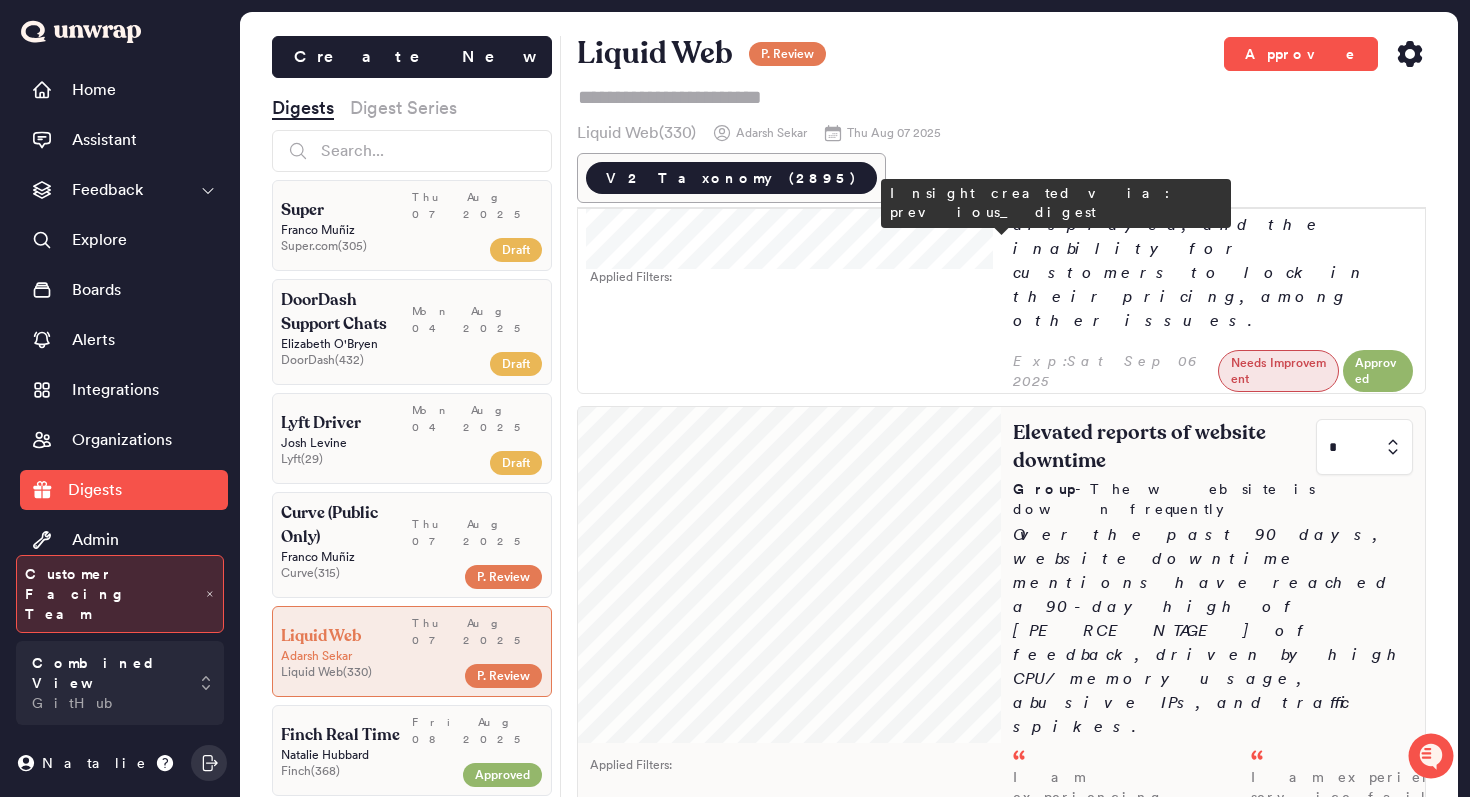 click on "Elevated reports of website downtime * Group  -  The website is down frequently Over the past 90 days, website downtime mentions have reached a 90-day high of 3.6% of feedback, driven by high CPU/memory usage, abusive IPs, and traffic spikes. I am experiencing downtime on my website, fawbushs.com, due to high traffic from various IP addresses, including a bot scanning the site.  -  Aug 07 I am experiencing a service failure notification for my website, <prod.al3arabi.com>, as ping has been failing for at least 3 minutes.  -  Aug 07 I am experiencing a service failure notification indicating that HTTP has been failing checks for at least 5 minutes.  -  Aug 07" at bounding box center (1213, 723) 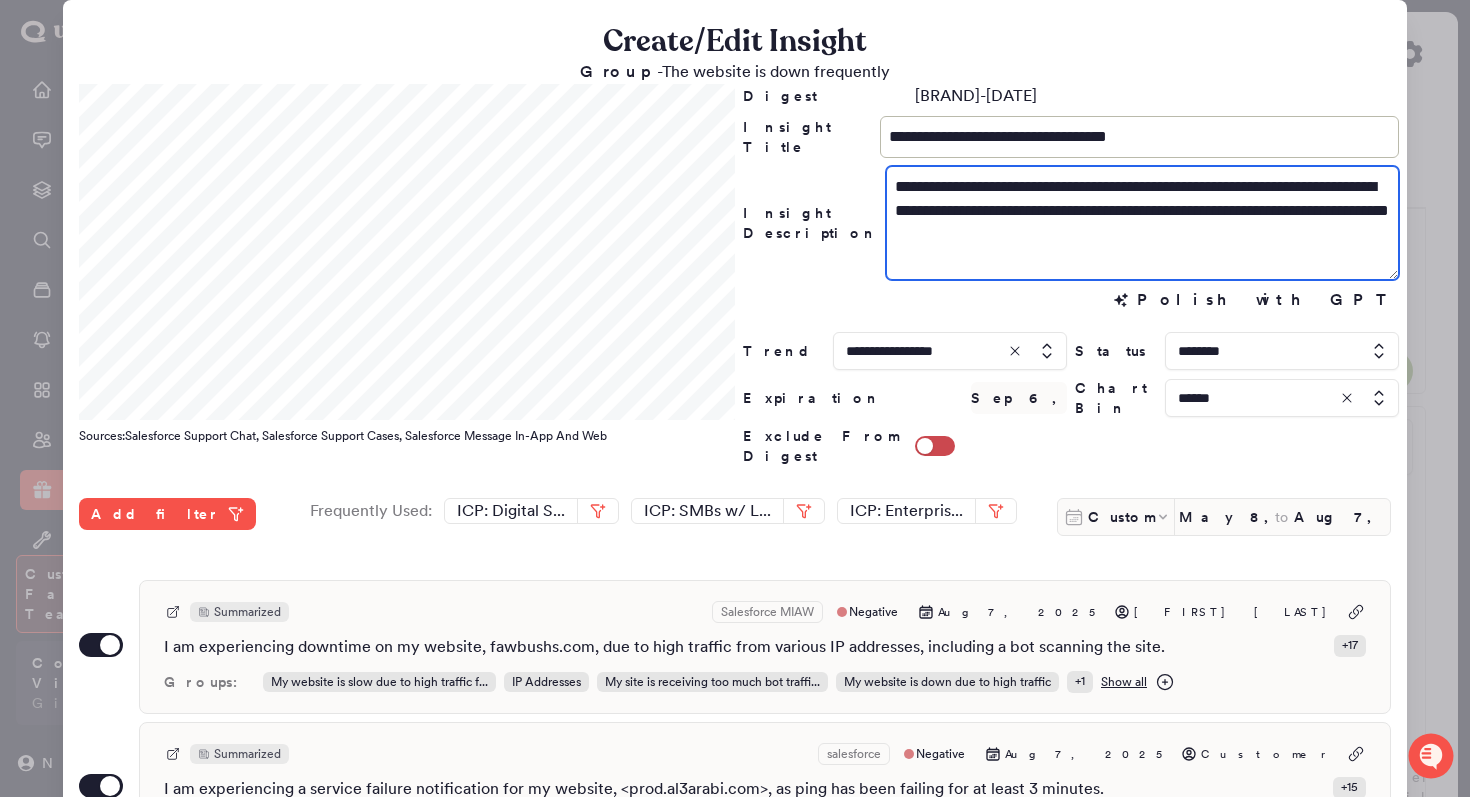 click on "**********" at bounding box center (1142, 223) 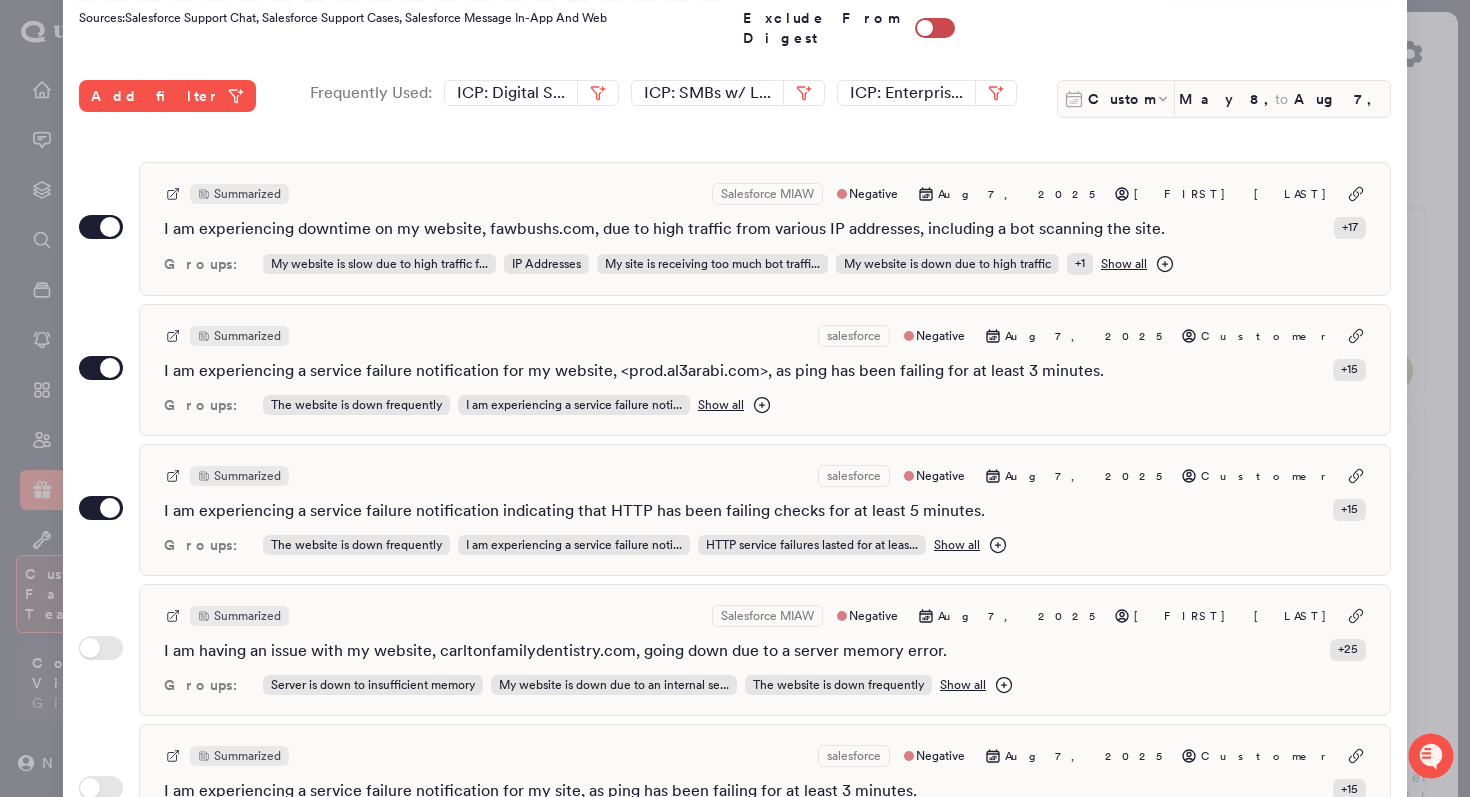 scroll, scrollTop: 531, scrollLeft: 0, axis: vertical 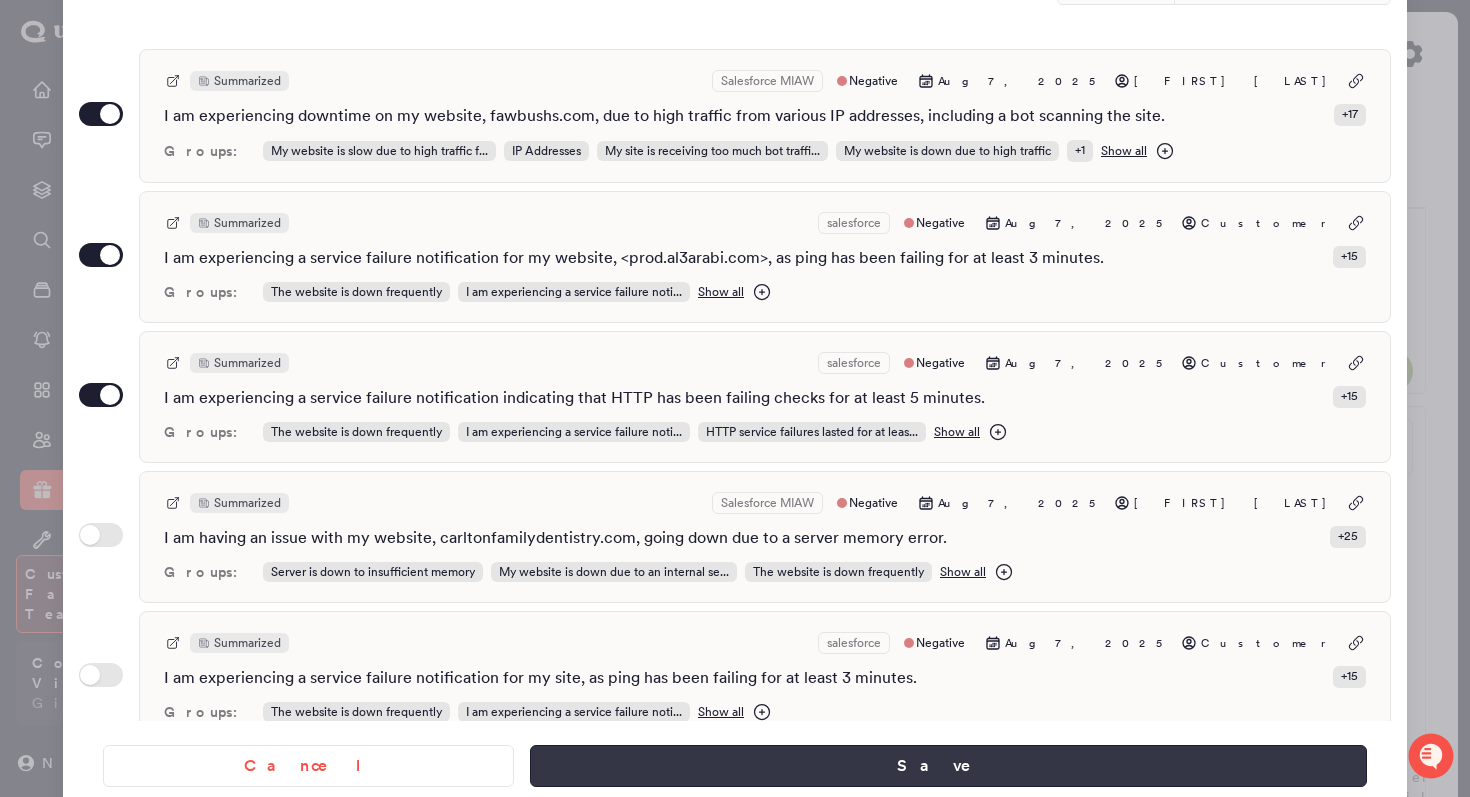 type on "**********" 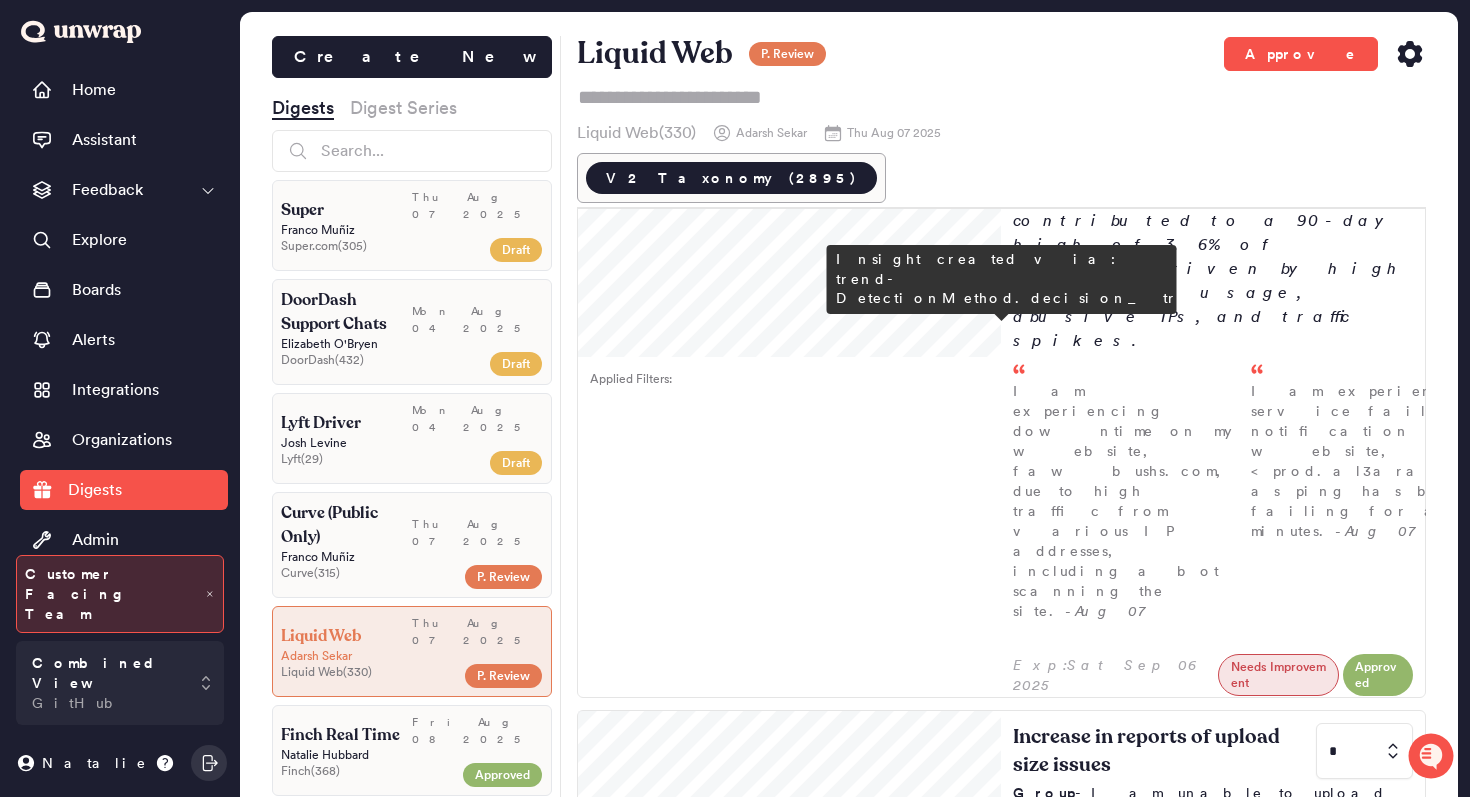 scroll, scrollTop: 1164, scrollLeft: 0, axis: vertical 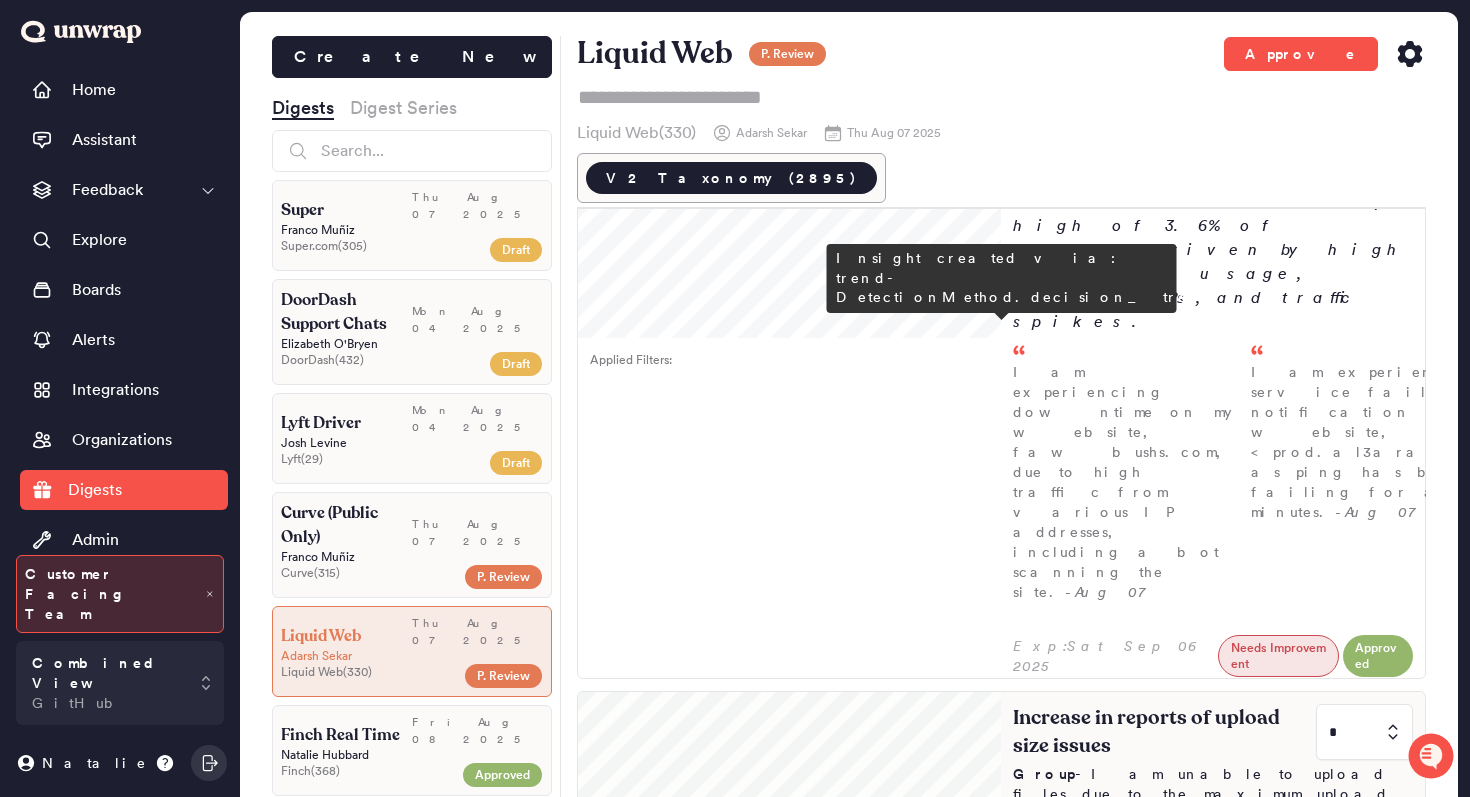 click on "Increase in reports of upload size issues * Group  -  I am unable to upload files due to the maximum upload size limit There has been an increase in customers reporting being unable to upload files due to the maximum upload size limit, with feedback volume rising to 18 entries the week of July 30th (0.2% of feedback). Customers commonly request assistance to increase these limits for site updates or content uploads. I encountered an upload error while using the All-in-One Migration plugin to transfer a whole directory from one site to another, initially due to exceeding the...  -  Aug 05 I have a WordPress site that is capped at a 2MB upload limit and I need assistance to increase it to 512MB.  -  Aug 05 I am unable to increase the upload file size on my site, which is hosted on host2.classabovetherest.com, and it should show 512MB instead of 8MB.  -  Aug 04" at bounding box center (1213, 1180) 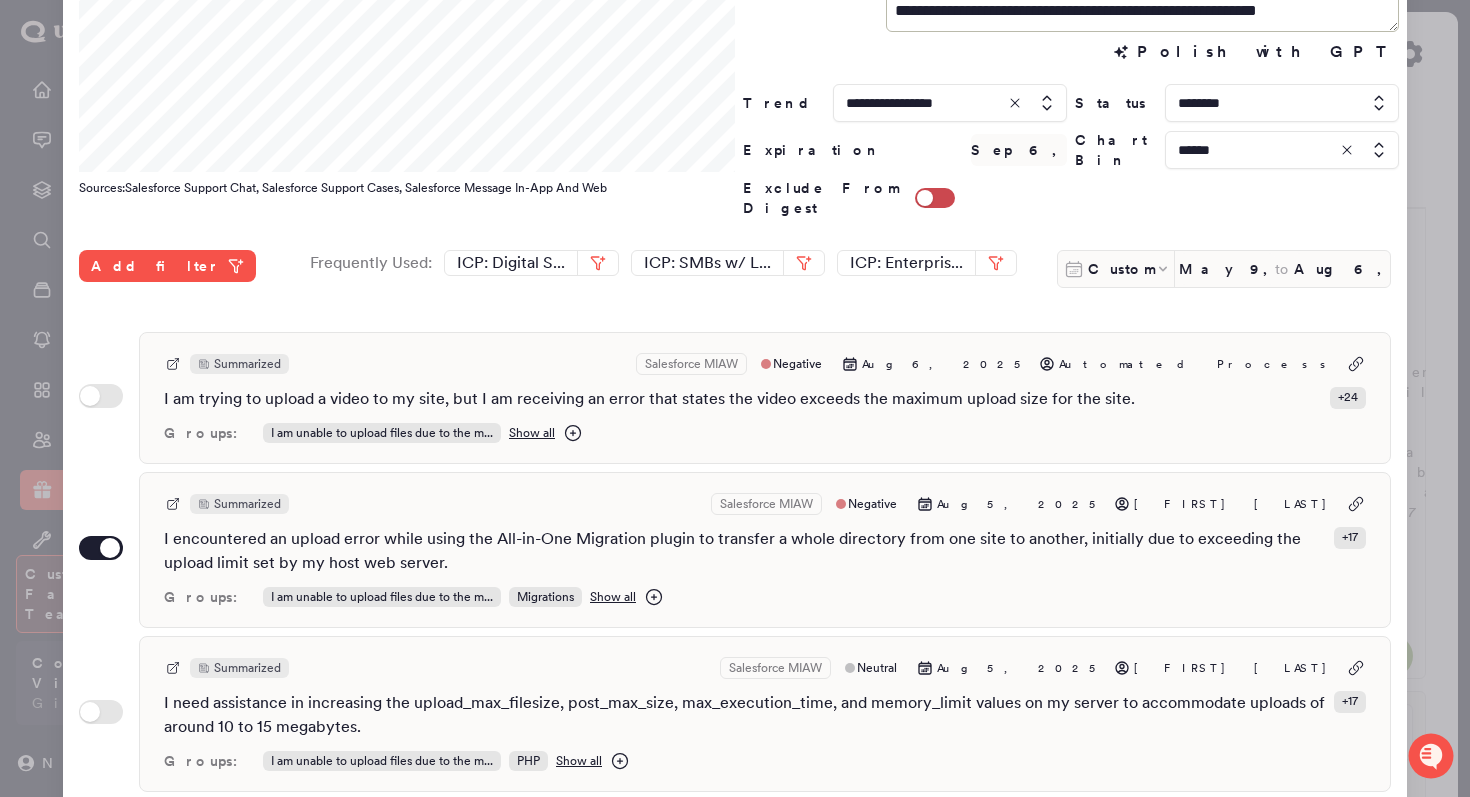 scroll, scrollTop: 252, scrollLeft: 0, axis: vertical 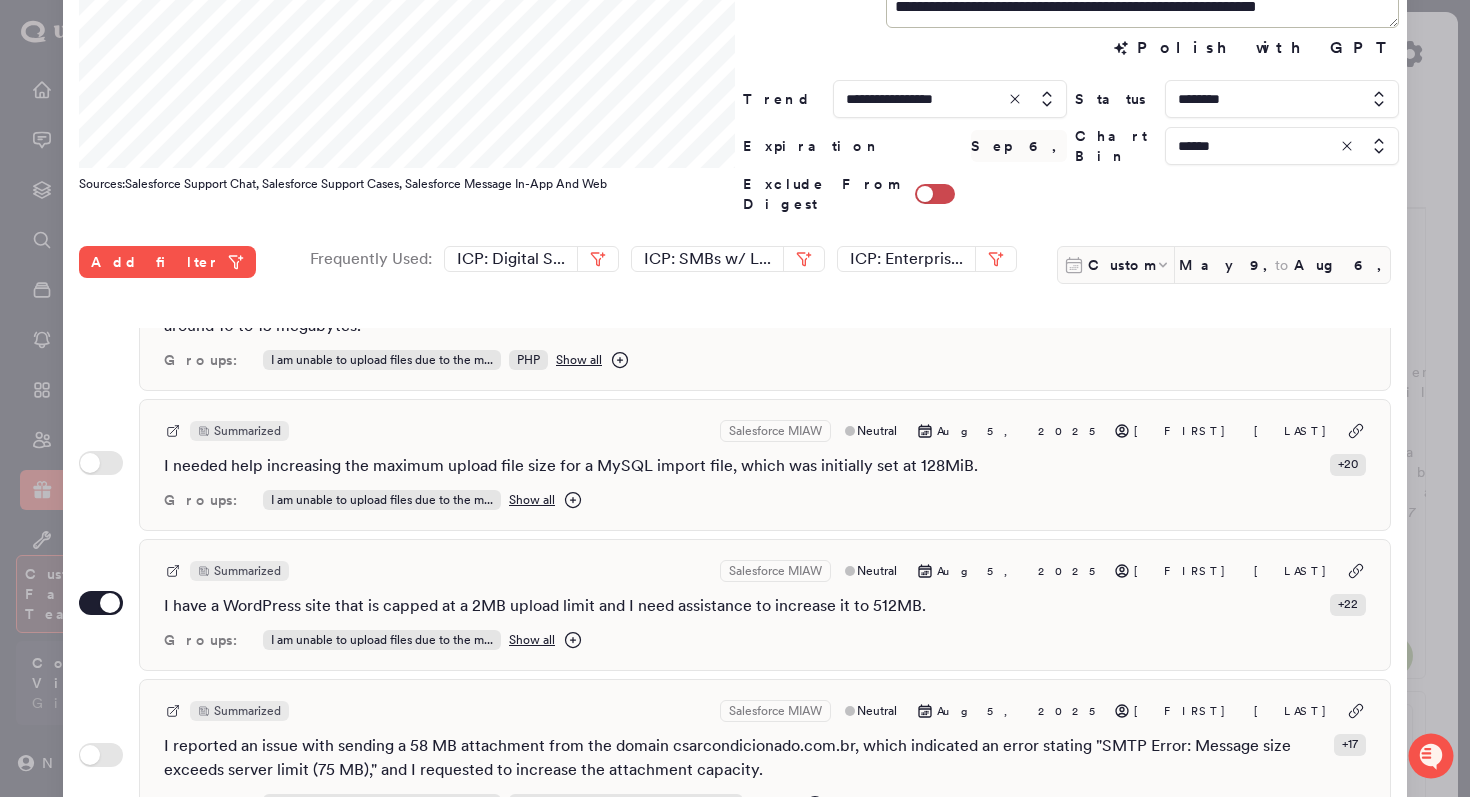 click at bounding box center [735, 398] 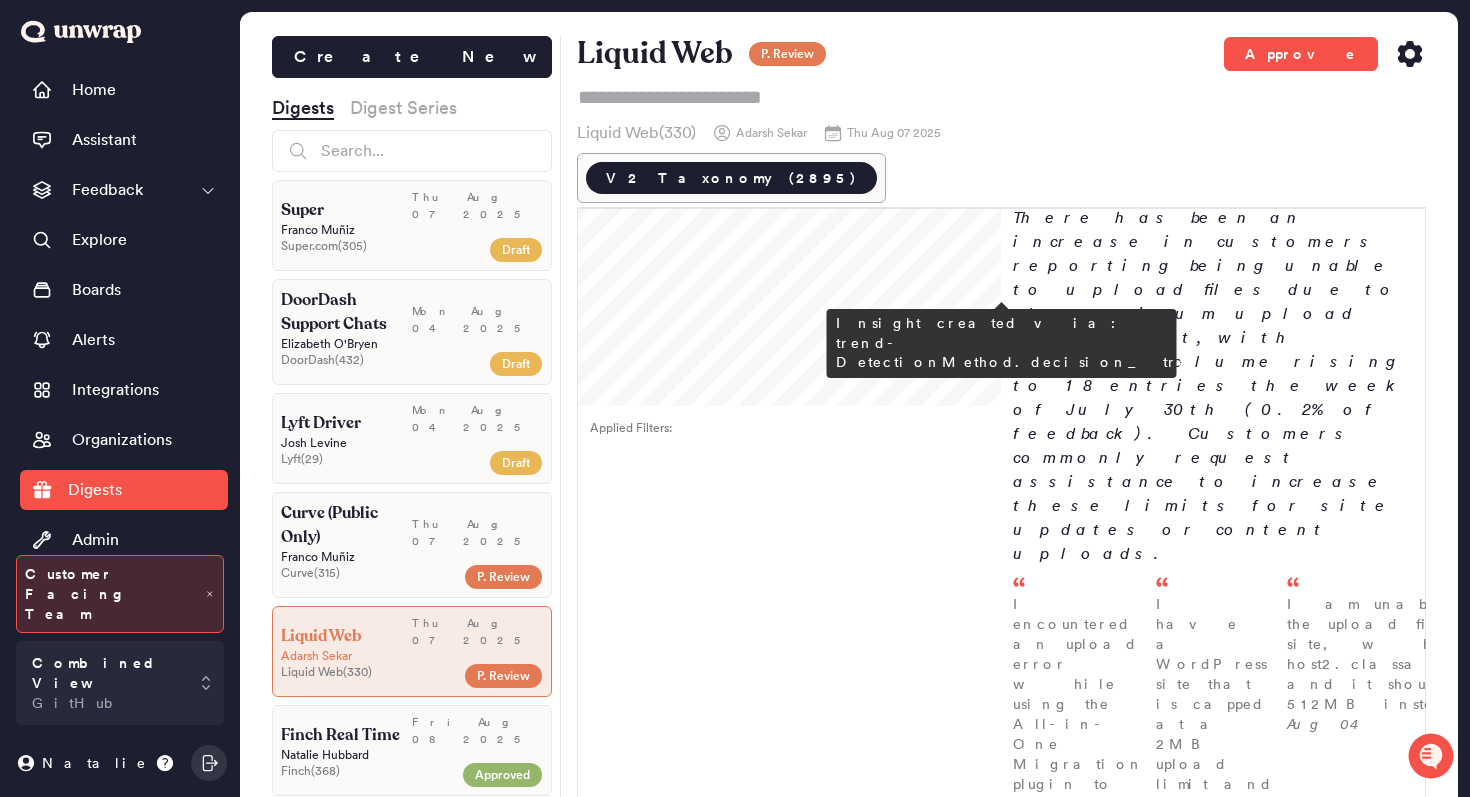 scroll, scrollTop: 1844, scrollLeft: 0, axis: vertical 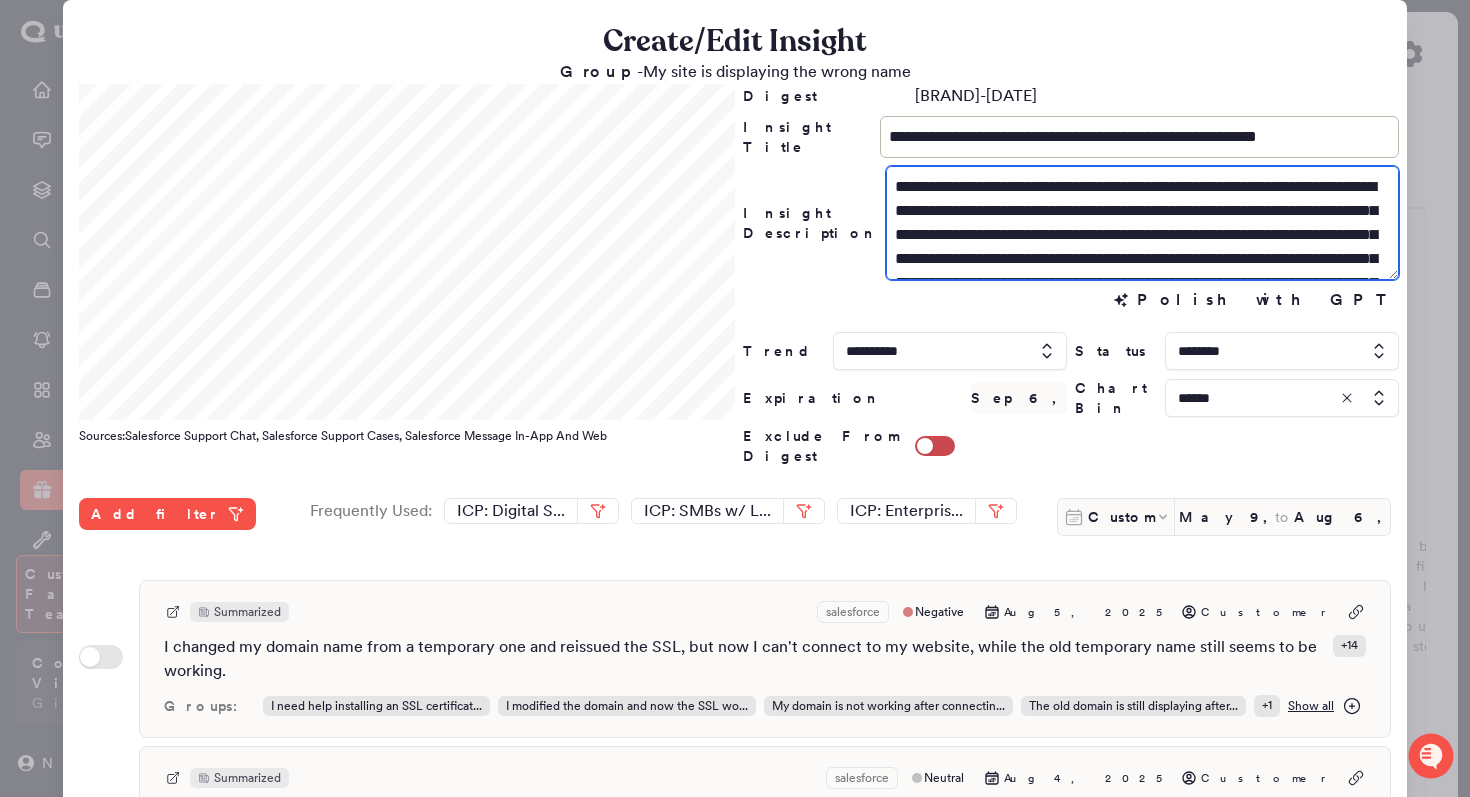 click on "**********" at bounding box center (1142, 223) 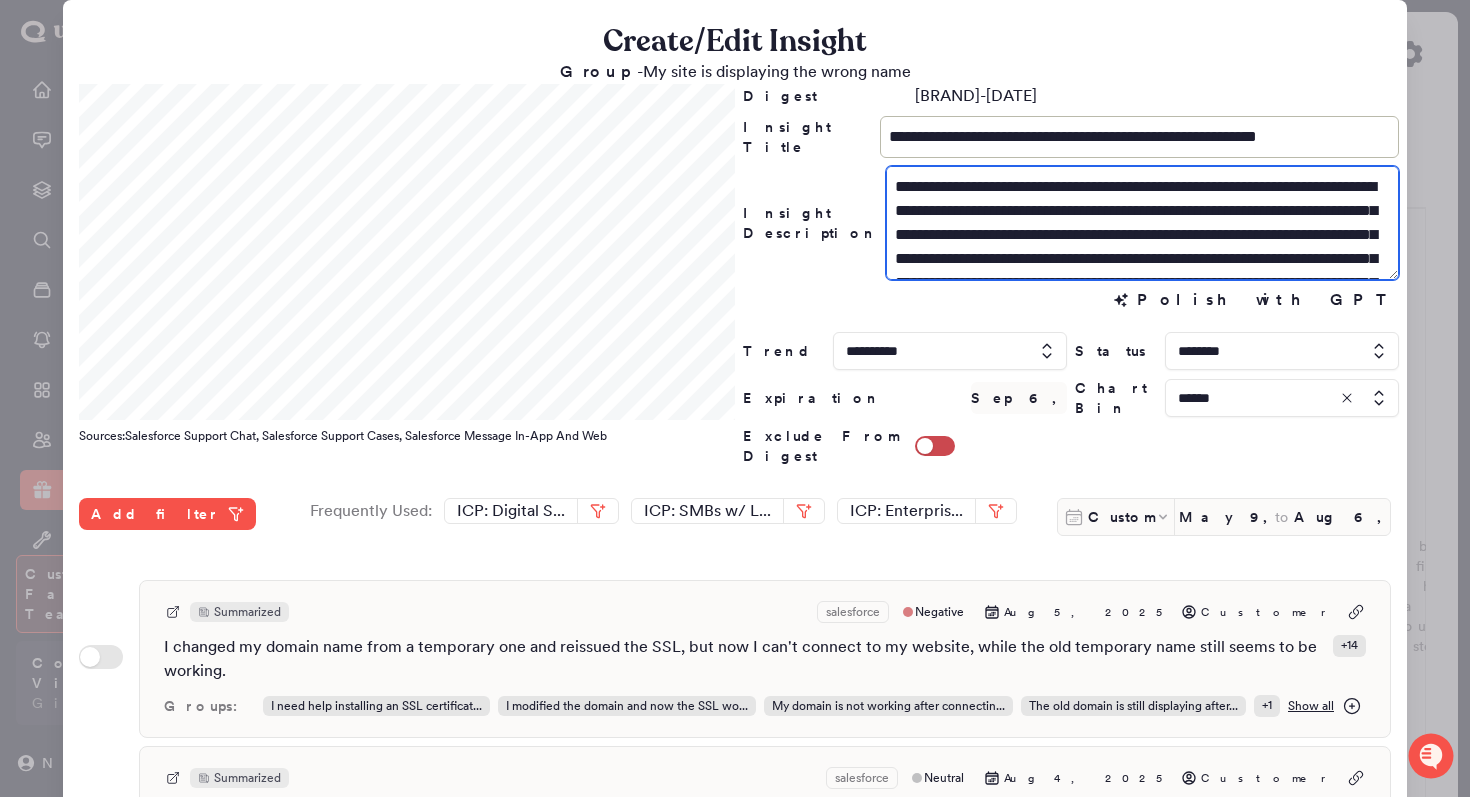 scroll, scrollTop: 72, scrollLeft: 0, axis: vertical 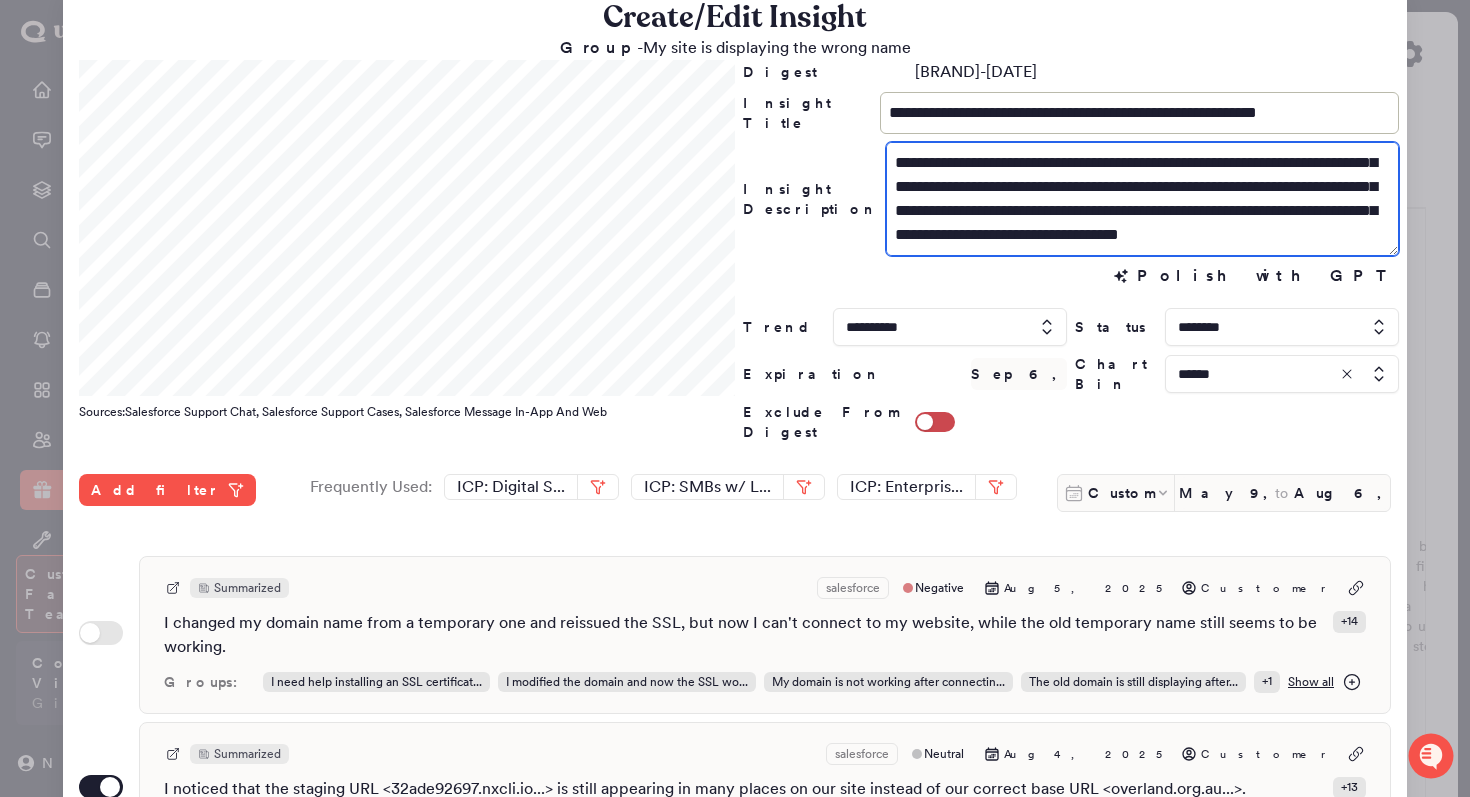 click on "**********" at bounding box center [1142, 199] 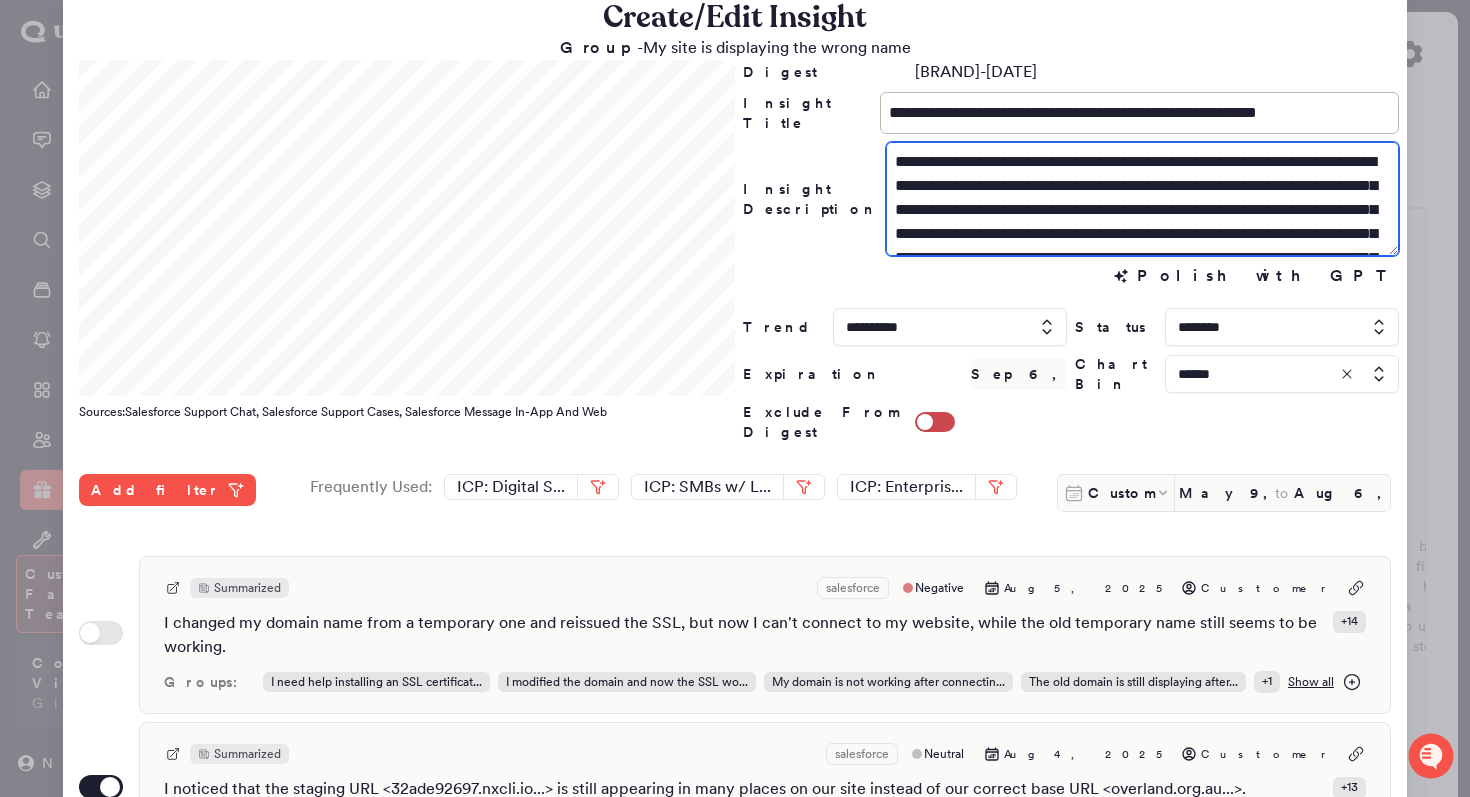 scroll, scrollTop: 0, scrollLeft: 0, axis: both 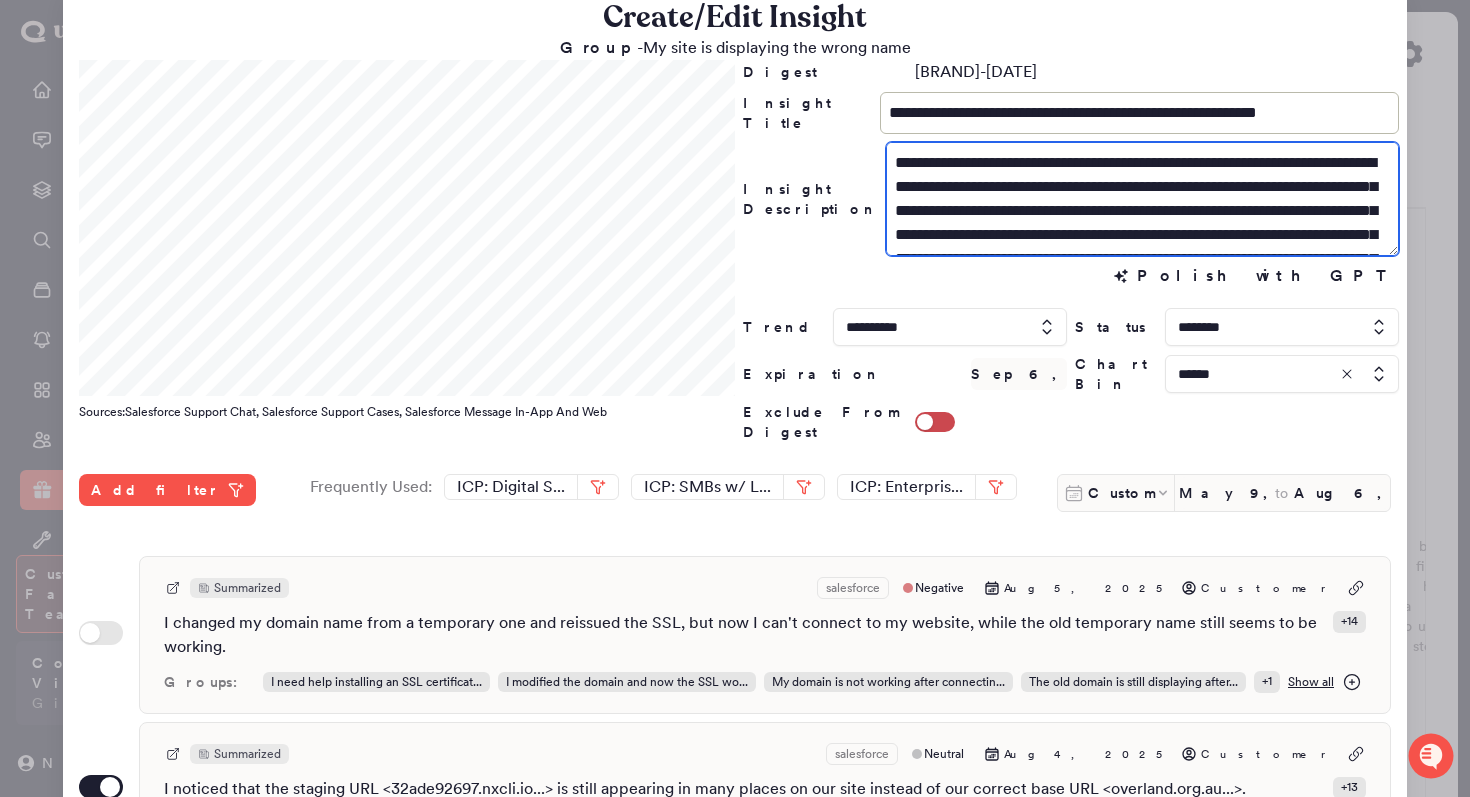 drag, startPoint x: 1242, startPoint y: 191, endPoint x: 953, endPoint y: 186, distance: 289.04324 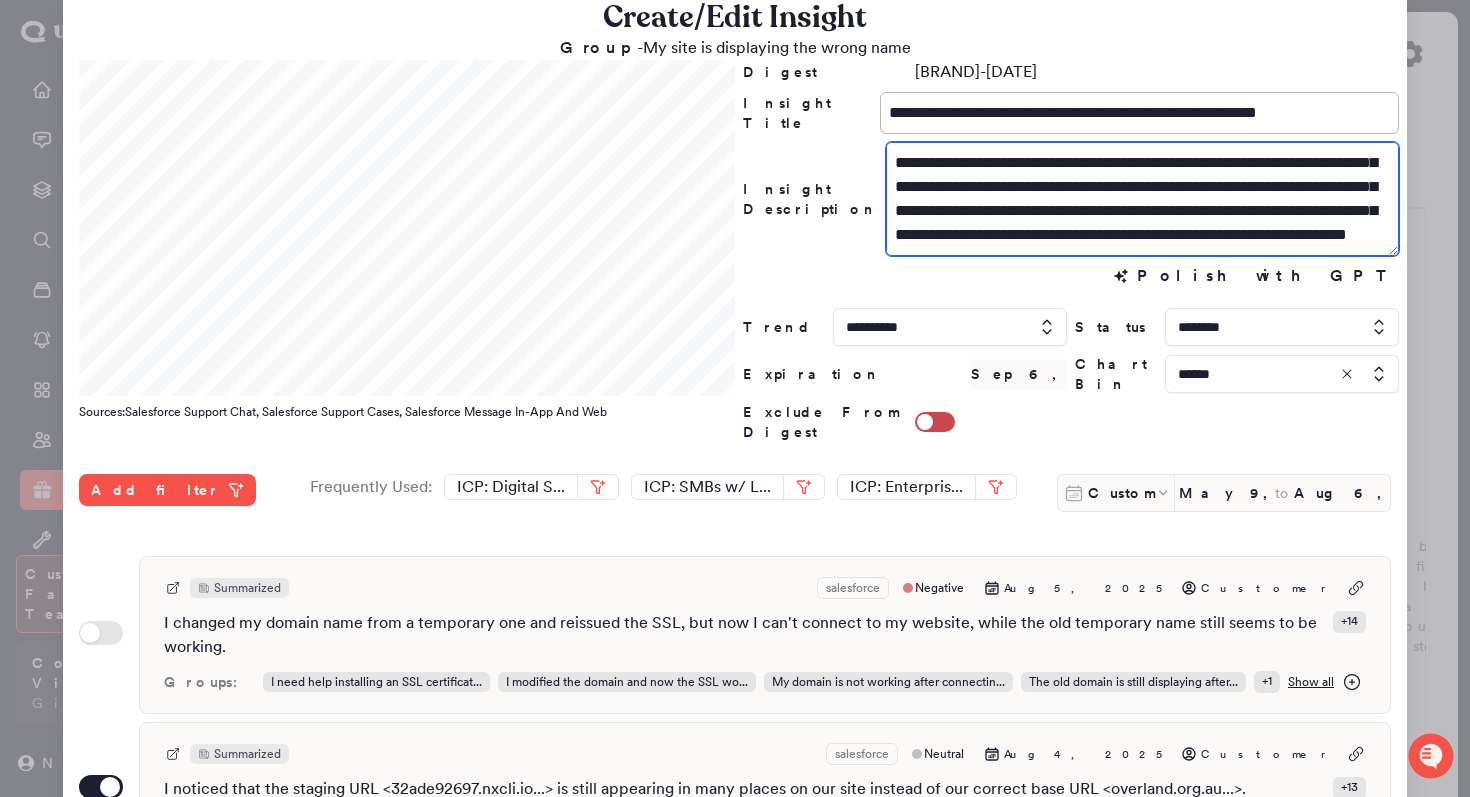 scroll, scrollTop: 72, scrollLeft: 0, axis: vertical 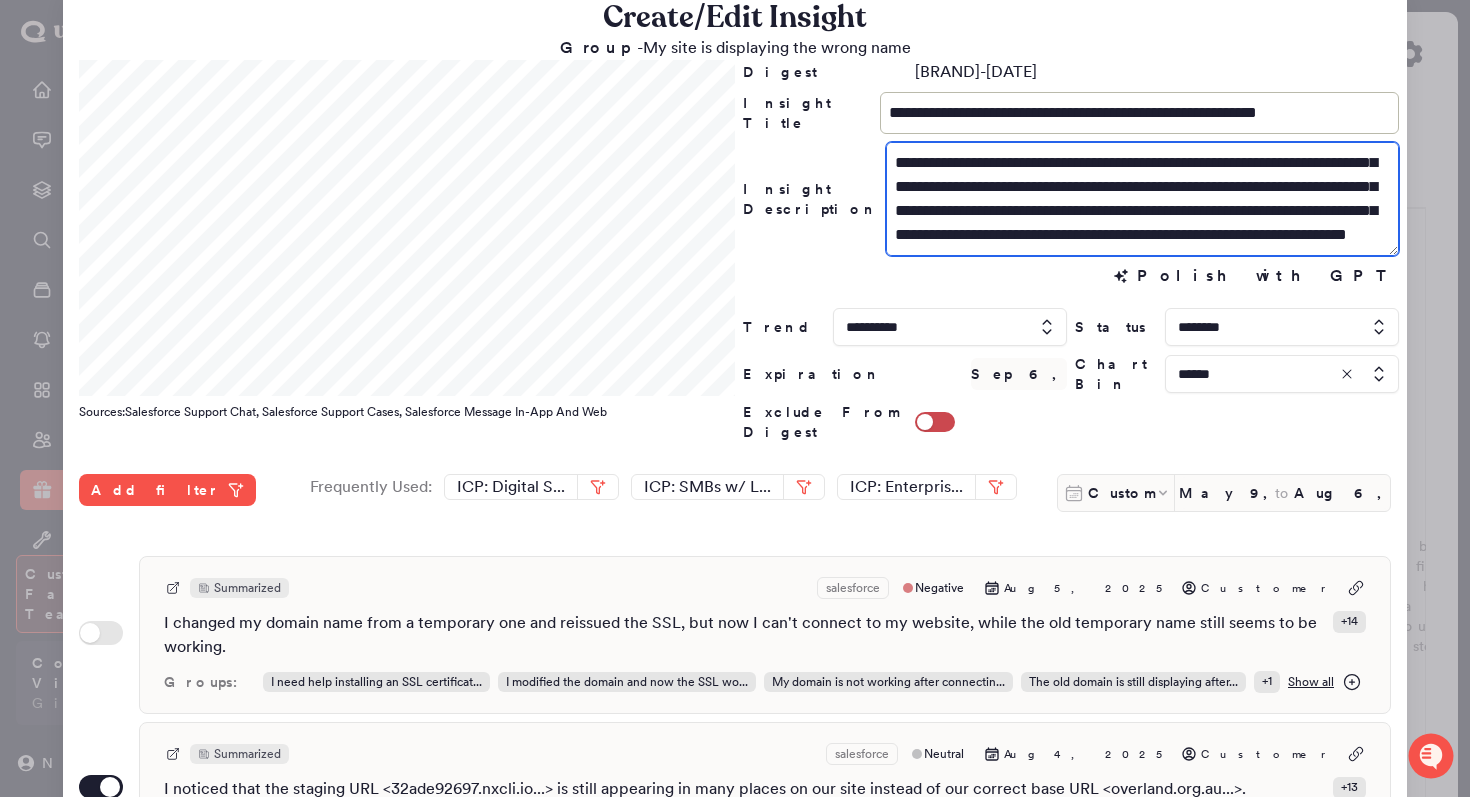 click on "**********" at bounding box center [1142, 199] 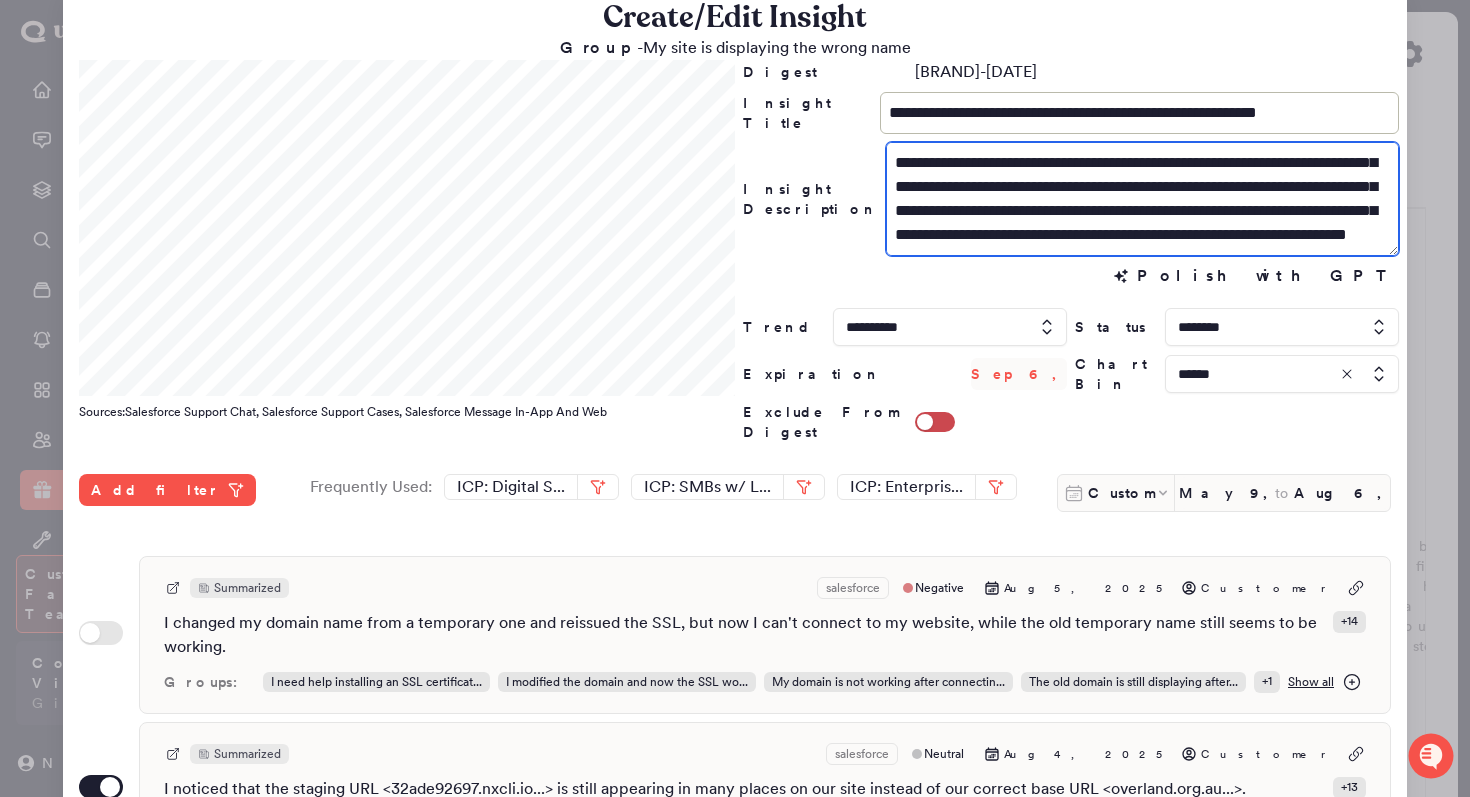 scroll, scrollTop: 531, scrollLeft: 0, axis: vertical 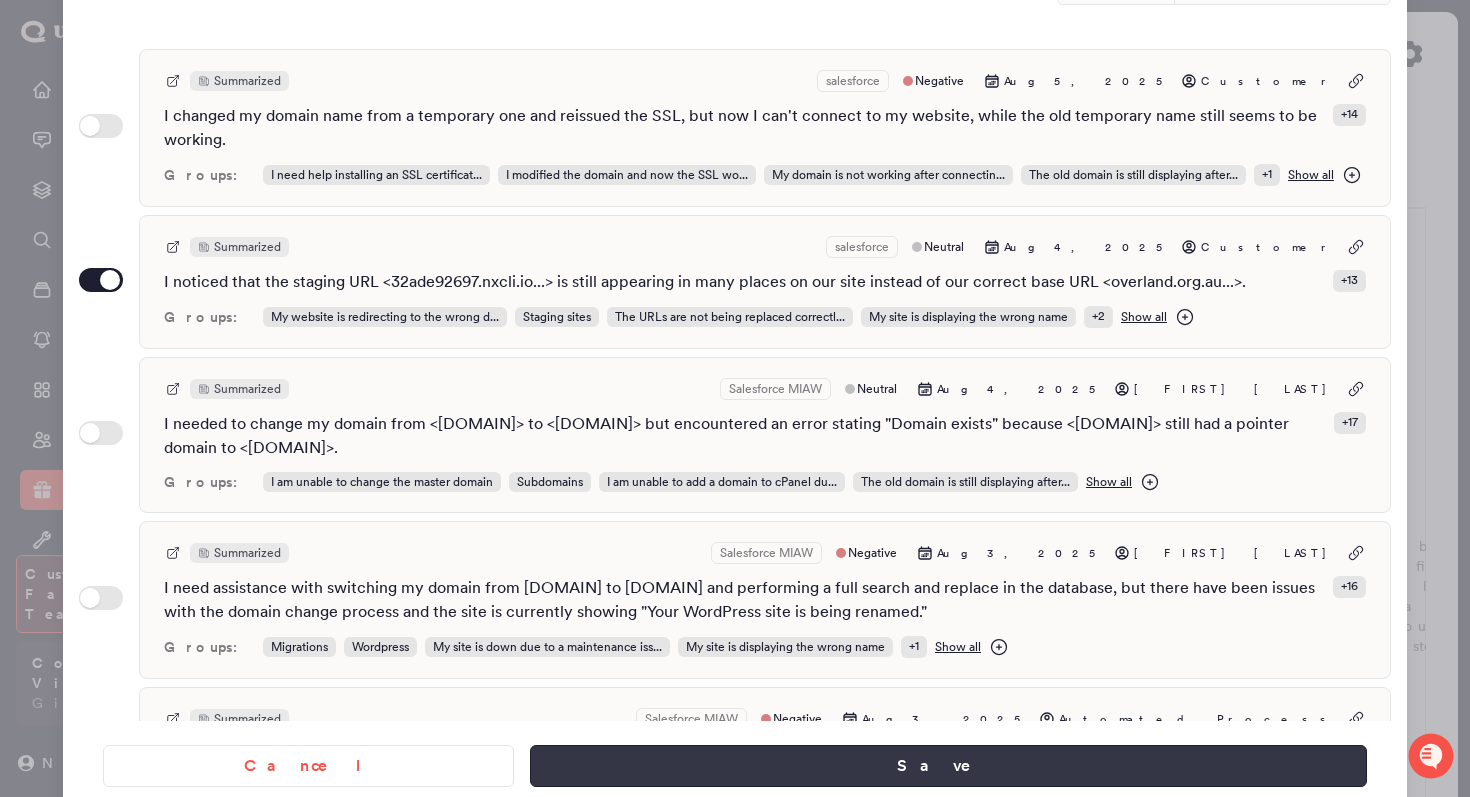 type on "**********" 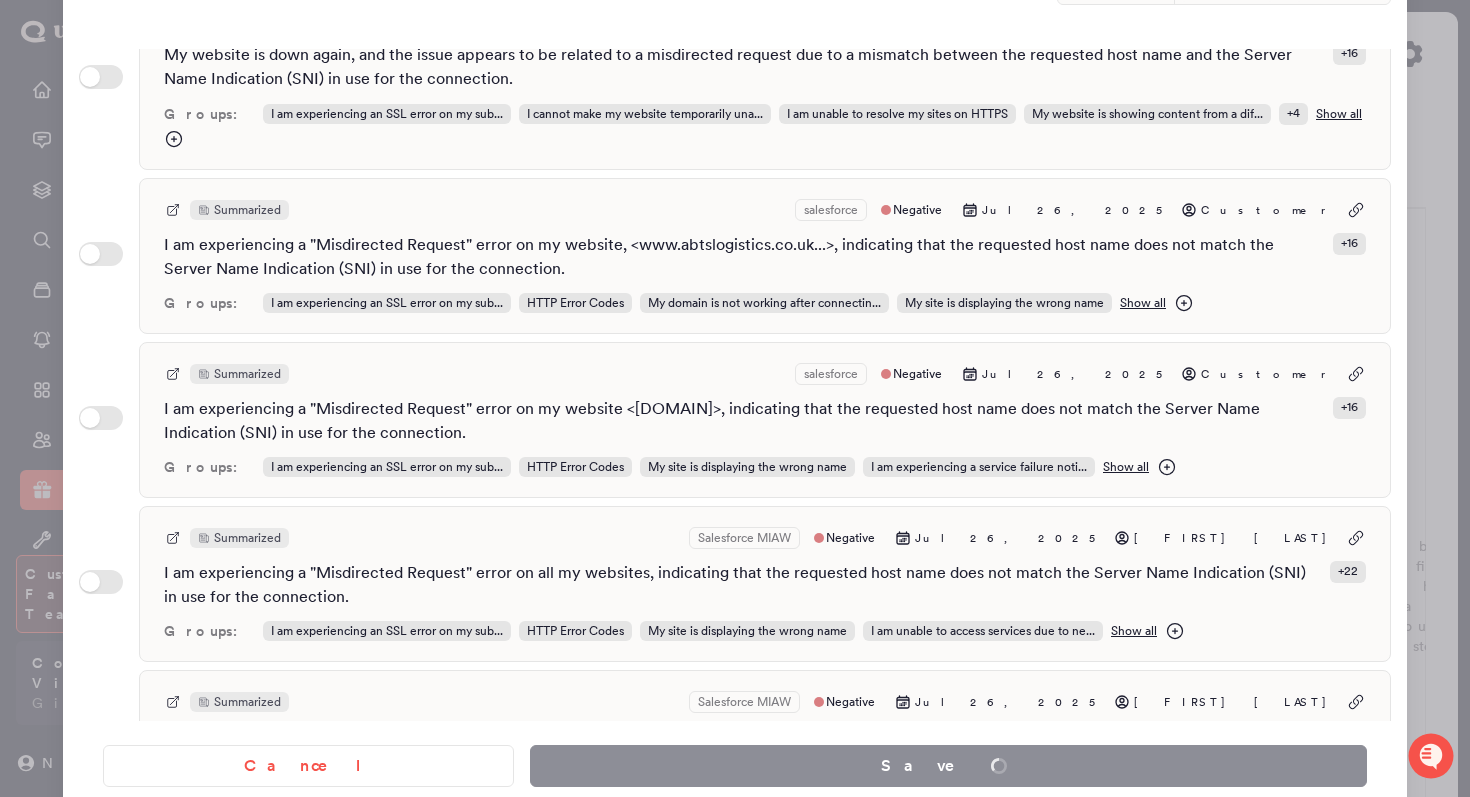 scroll, scrollTop: 2574, scrollLeft: 0, axis: vertical 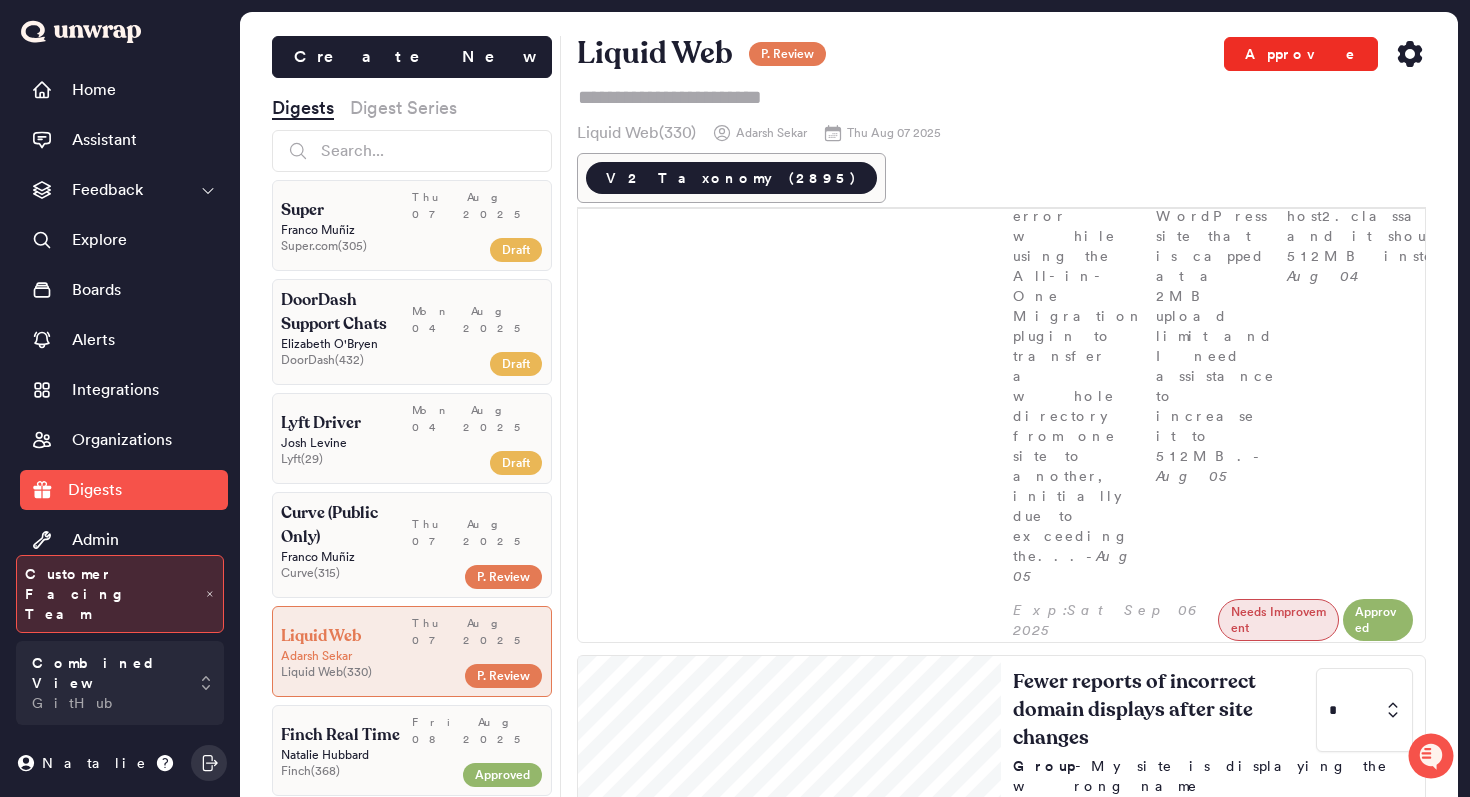 click on "Approve" at bounding box center (1301, 54) 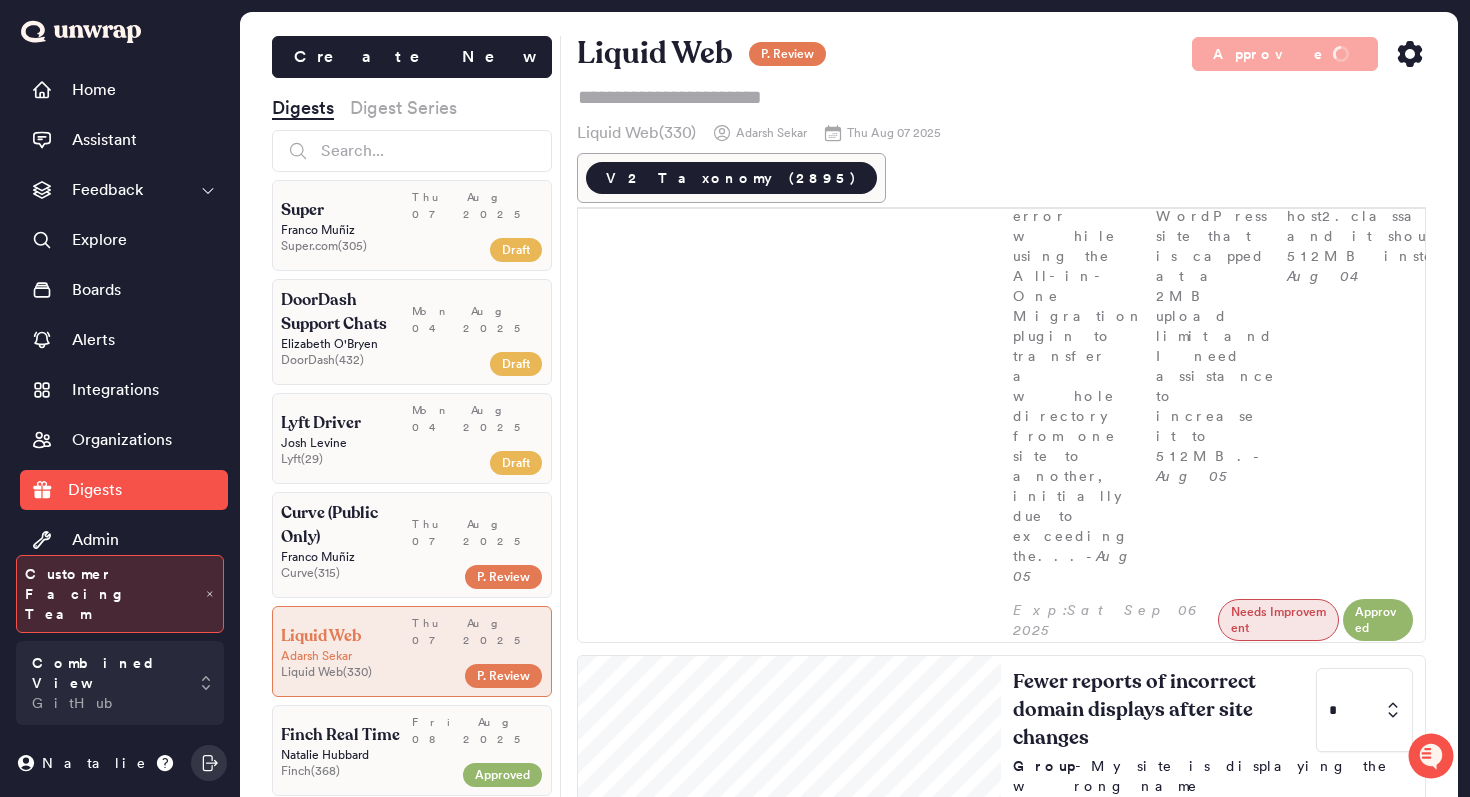 click 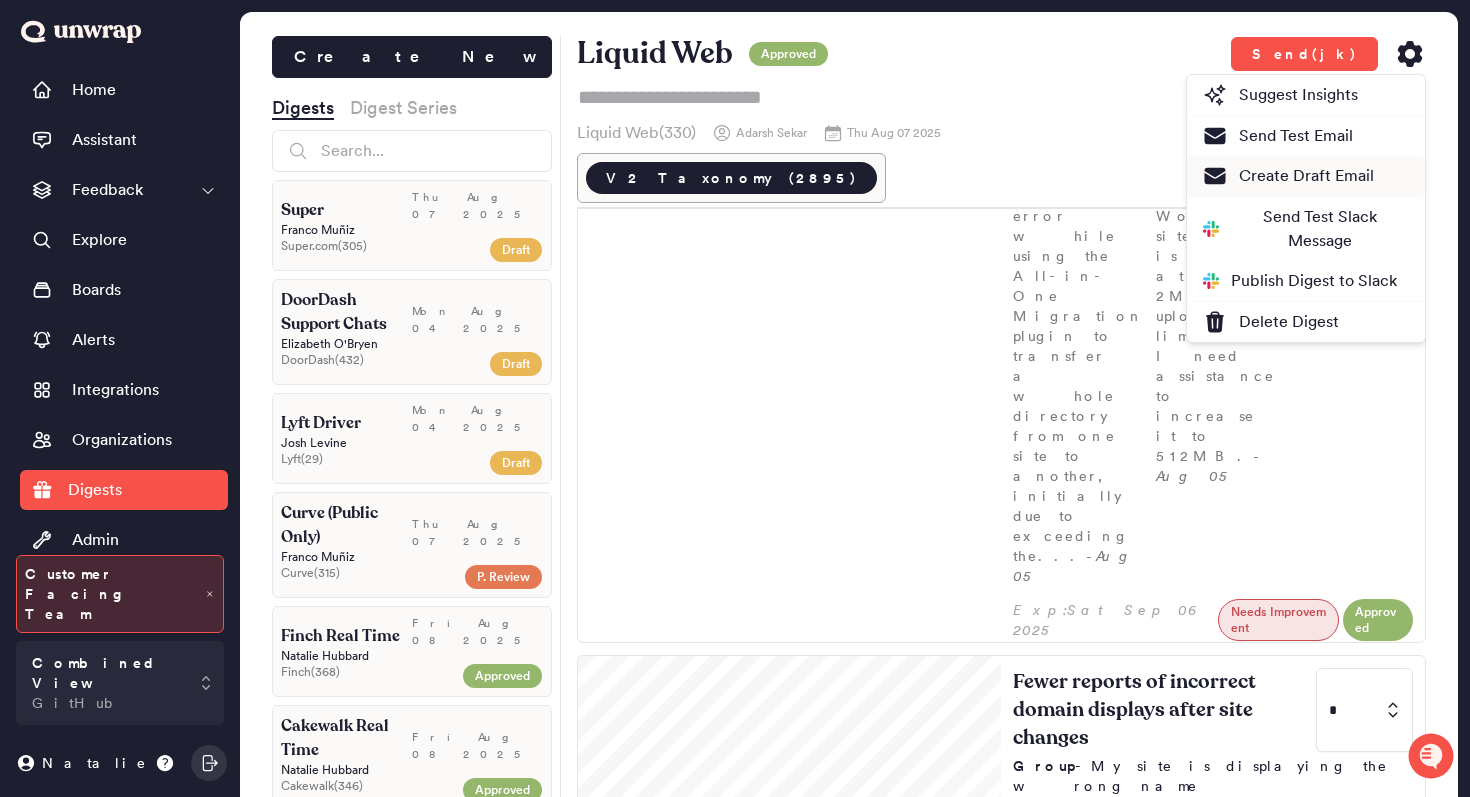 click on "Create Draft Email" at bounding box center (1288, 176) 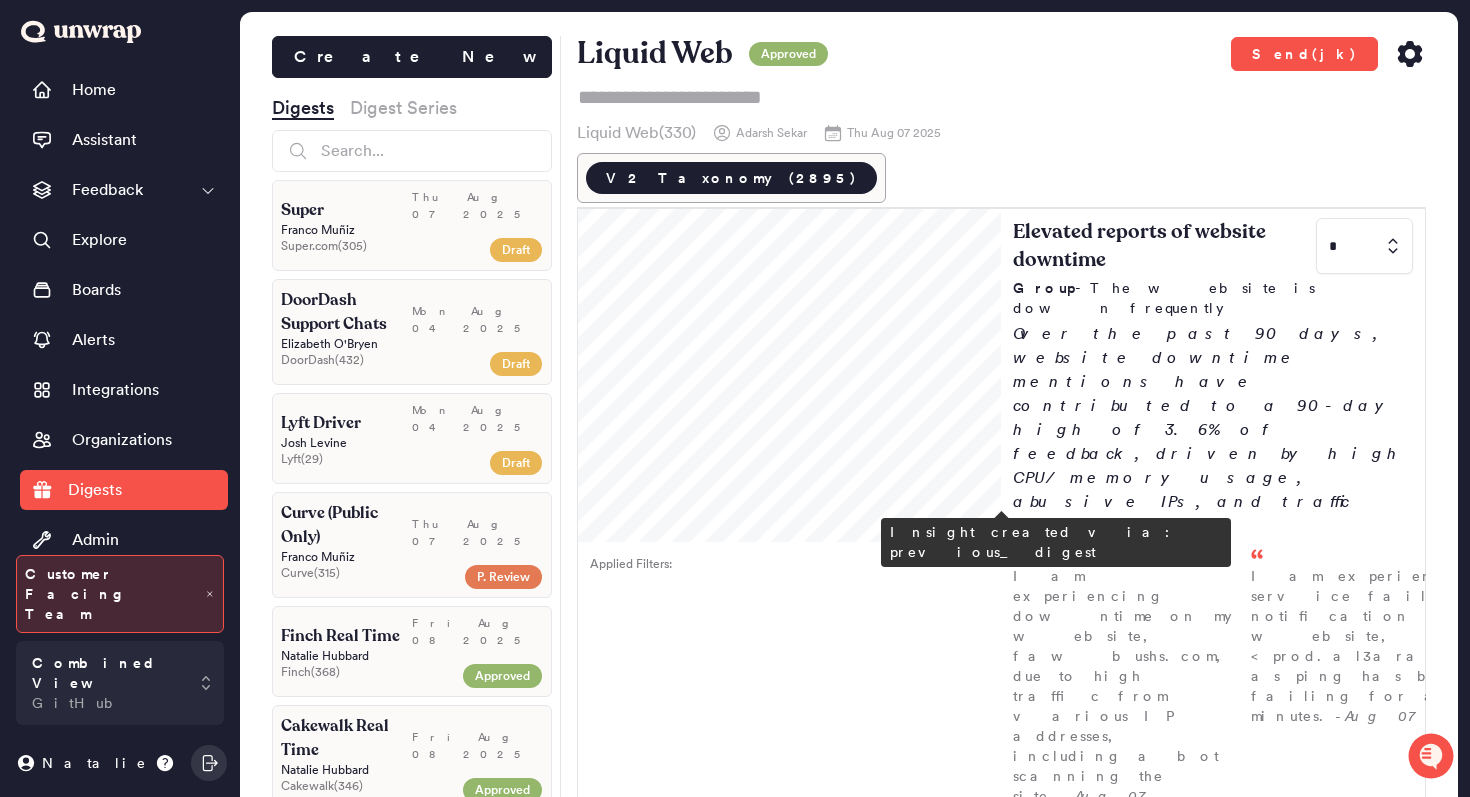 scroll, scrollTop: 967, scrollLeft: 0, axis: vertical 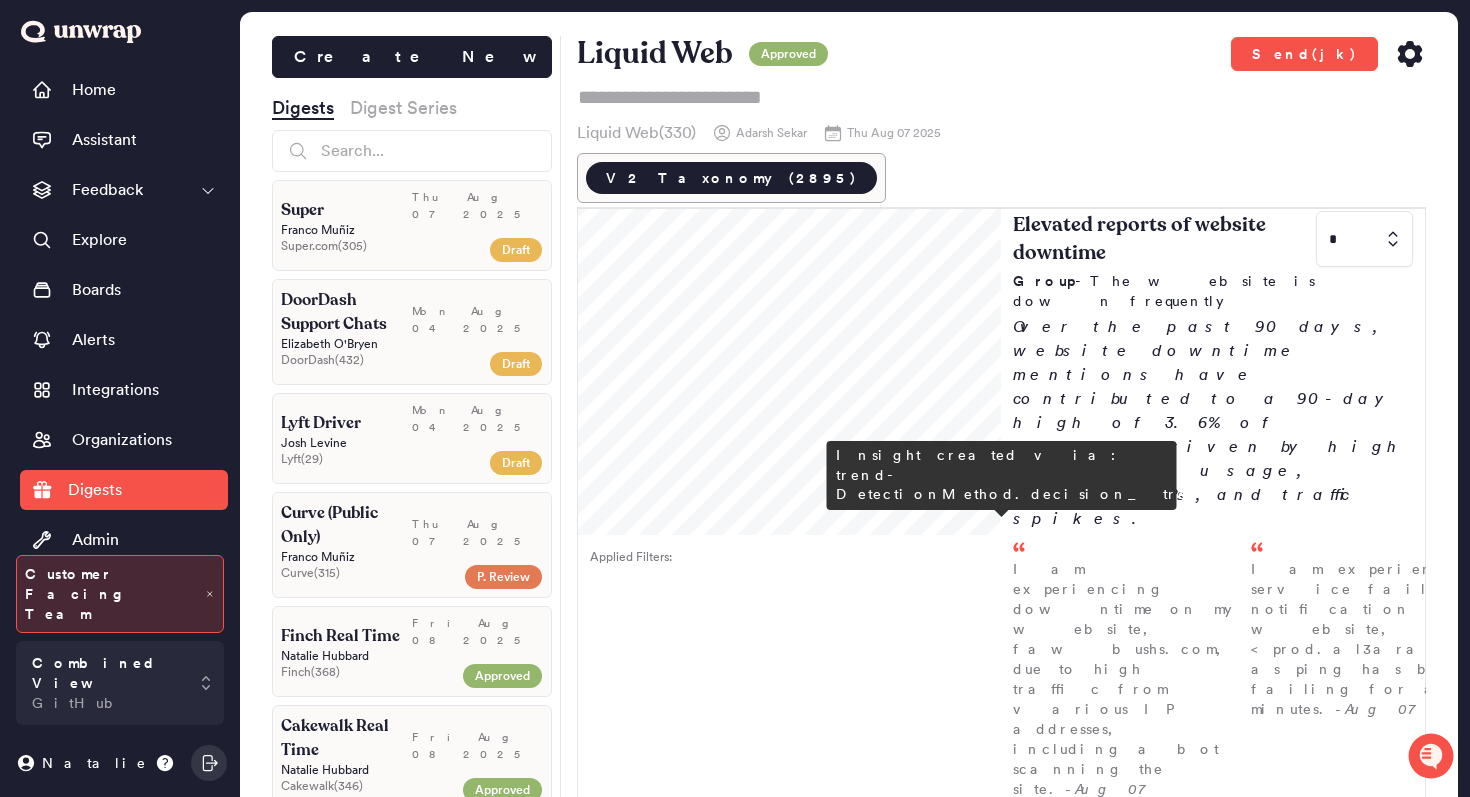 click on "Applied Filters: Increase in reports of upload size issues * Group  -  I am unable to upload files due to the maximum upload size limit There has been an increase in customers reporting being unable to upload files due to the maximum upload size limit, with feedback volume rising to 18 entries the week of July 30th (0.2% of feedback). Customers commonly request assistance to increase these limits for site updates or content uploads. I encountered an upload error while using the All-in-One Migration plugin to transfer a whole directory from one site to another, initially due to exceeding the...  -  Aug 05 I have a WordPress site that is capped at a 2MB upload limit and I need assistance to increase it to 512MB.  -  Aug 05 I am unable to increase the upload file size on my site, which is hosted on host2.classabovetherest.com, and it should show 512MB instead of 8MB.  -  Aug 04 Exp:  Sat Sep 06 2025 Needs Improvement Approved" at bounding box center (1002, 1399) 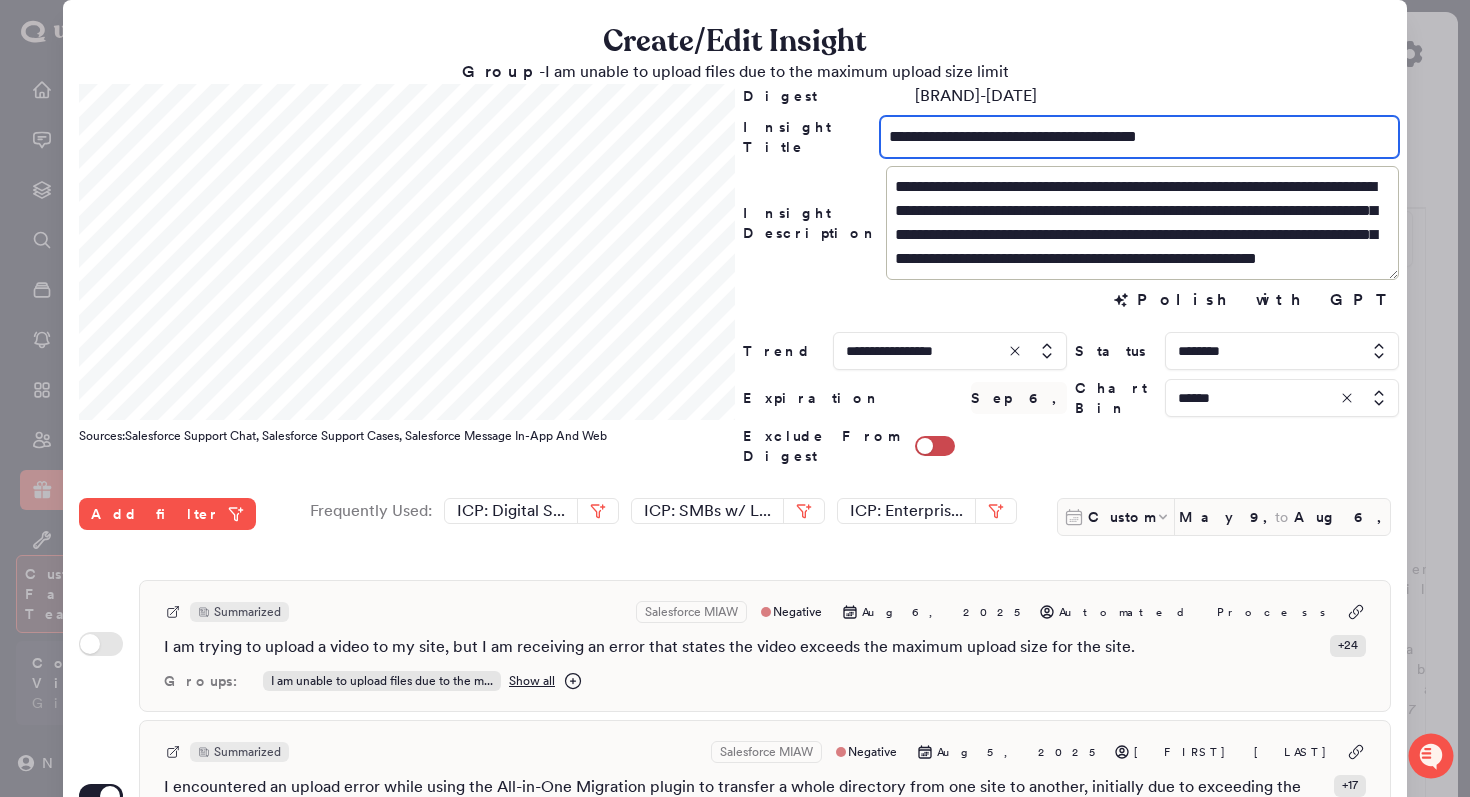 click on "**********" at bounding box center [1139, 137] 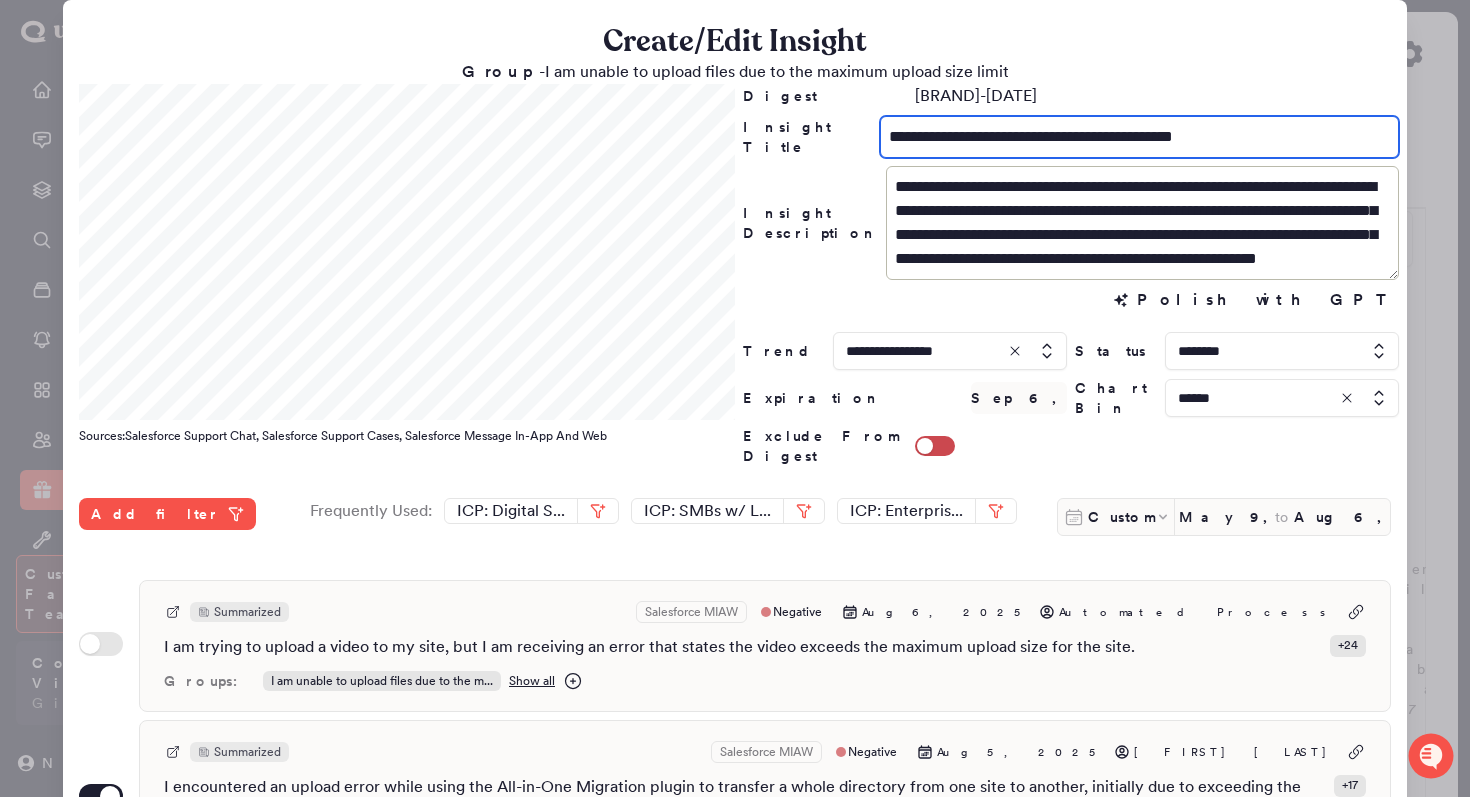 scroll, scrollTop: 24, scrollLeft: 0, axis: vertical 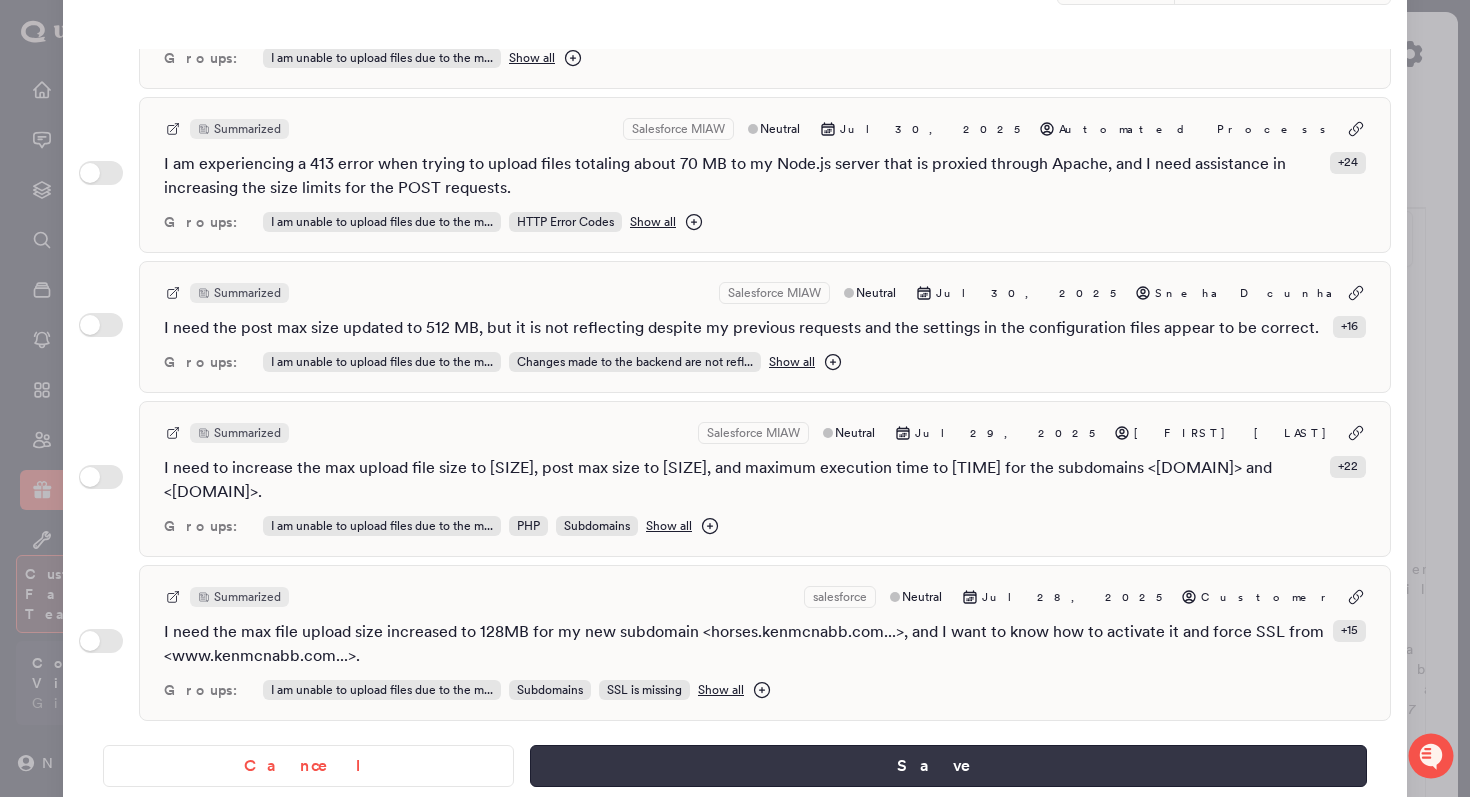 type on "**********" 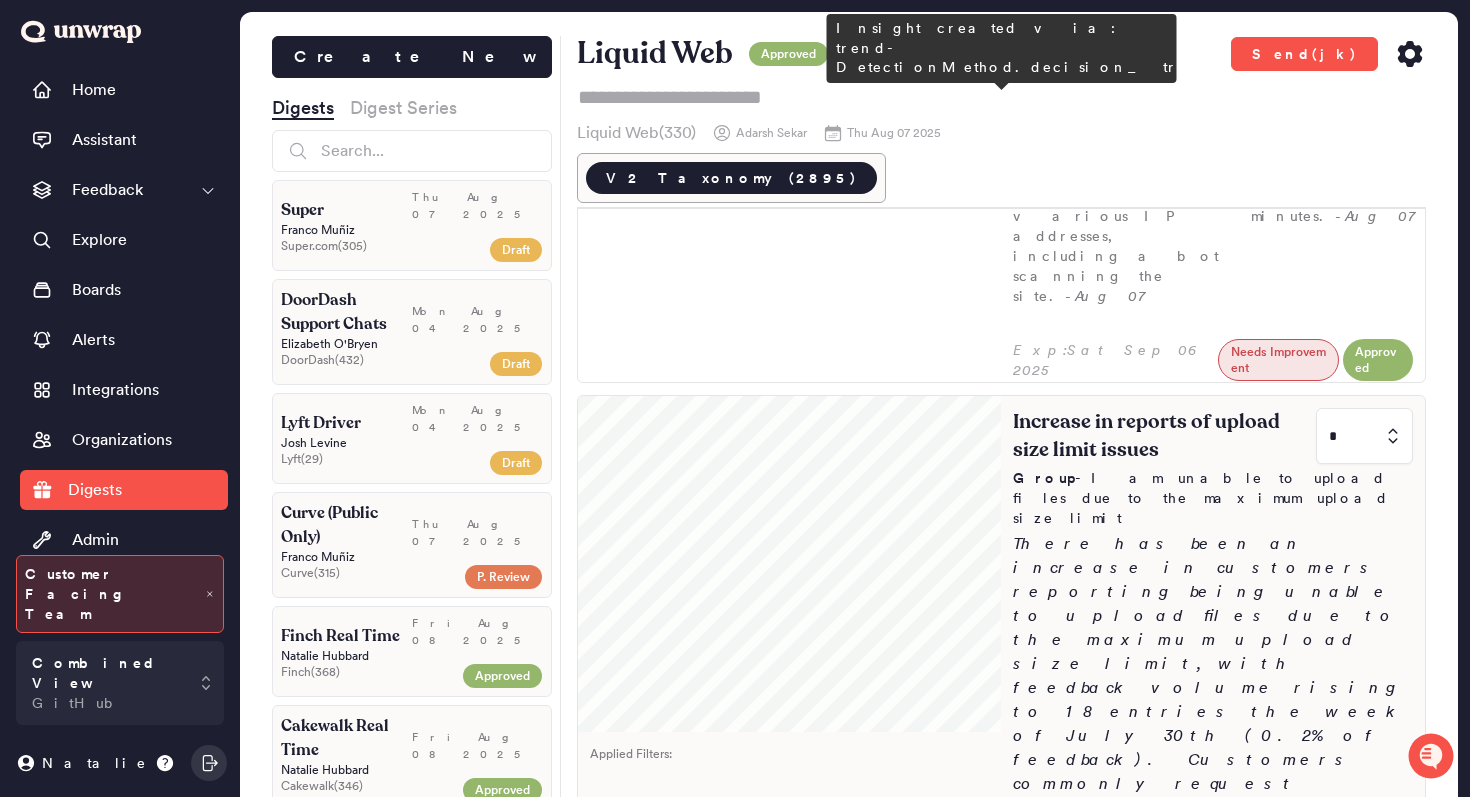 scroll, scrollTop: 1481, scrollLeft: 0, axis: vertical 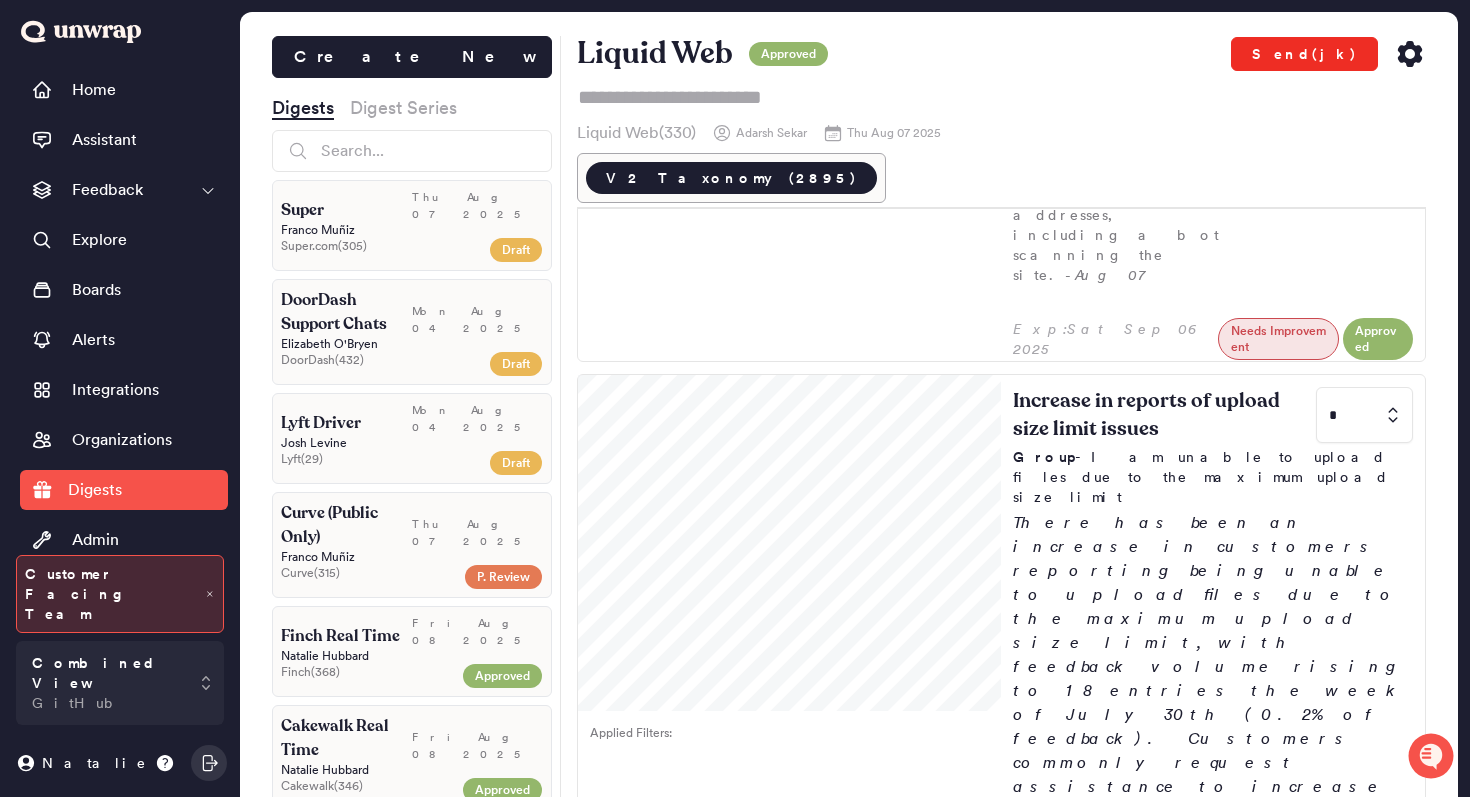 click on "Send(jk)" at bounding box center [1304, 54] 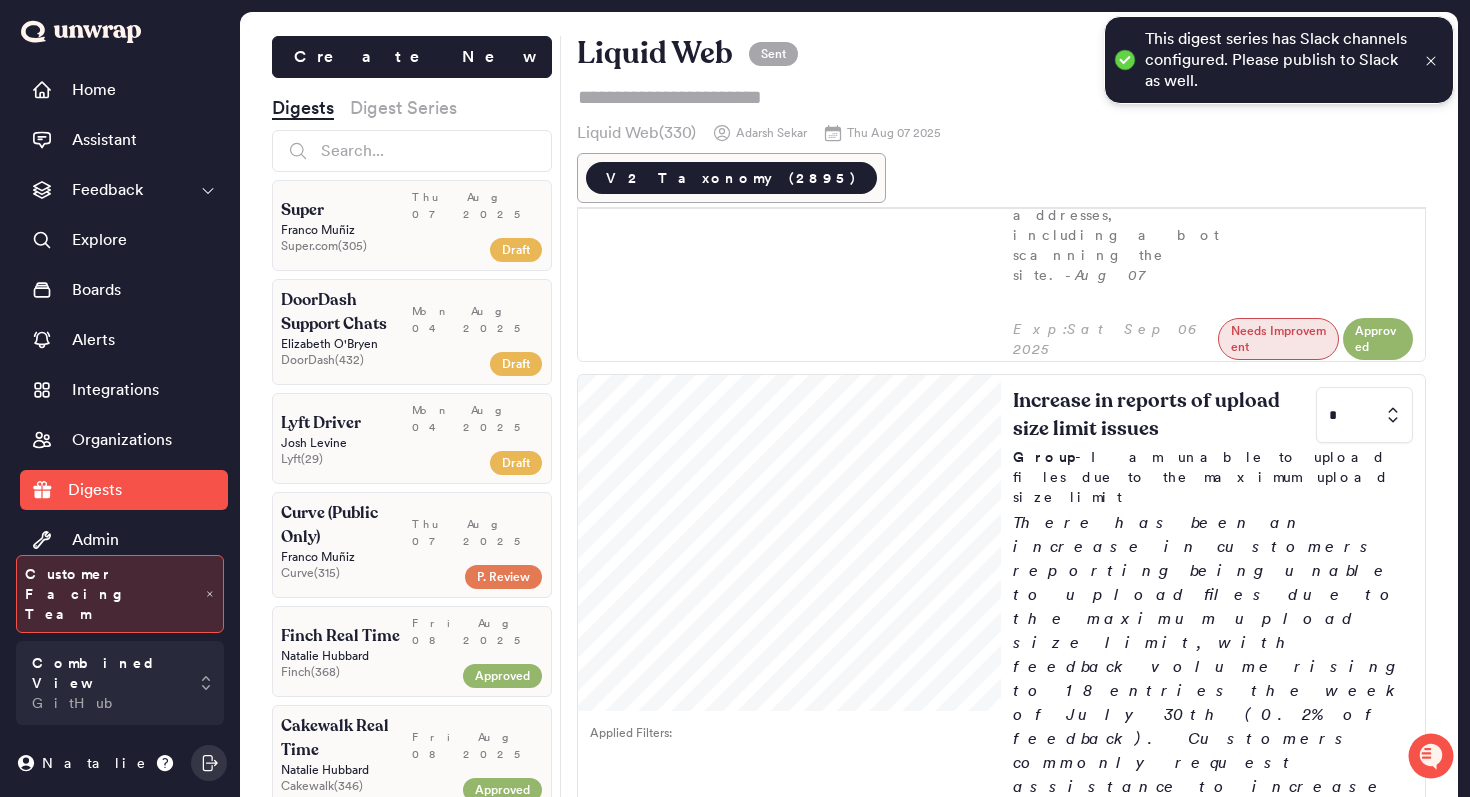 click at bounding box center [1431, 60] 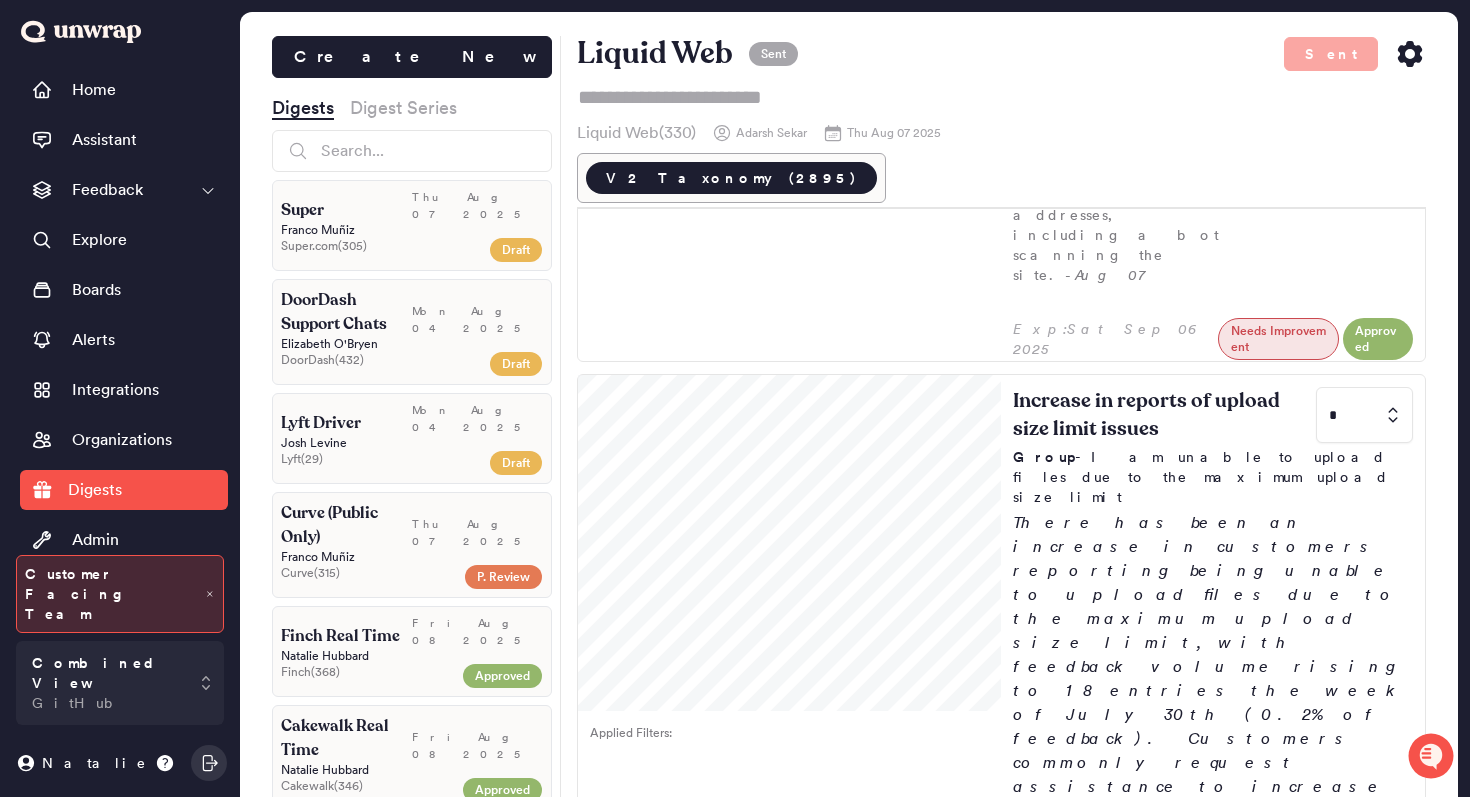 click 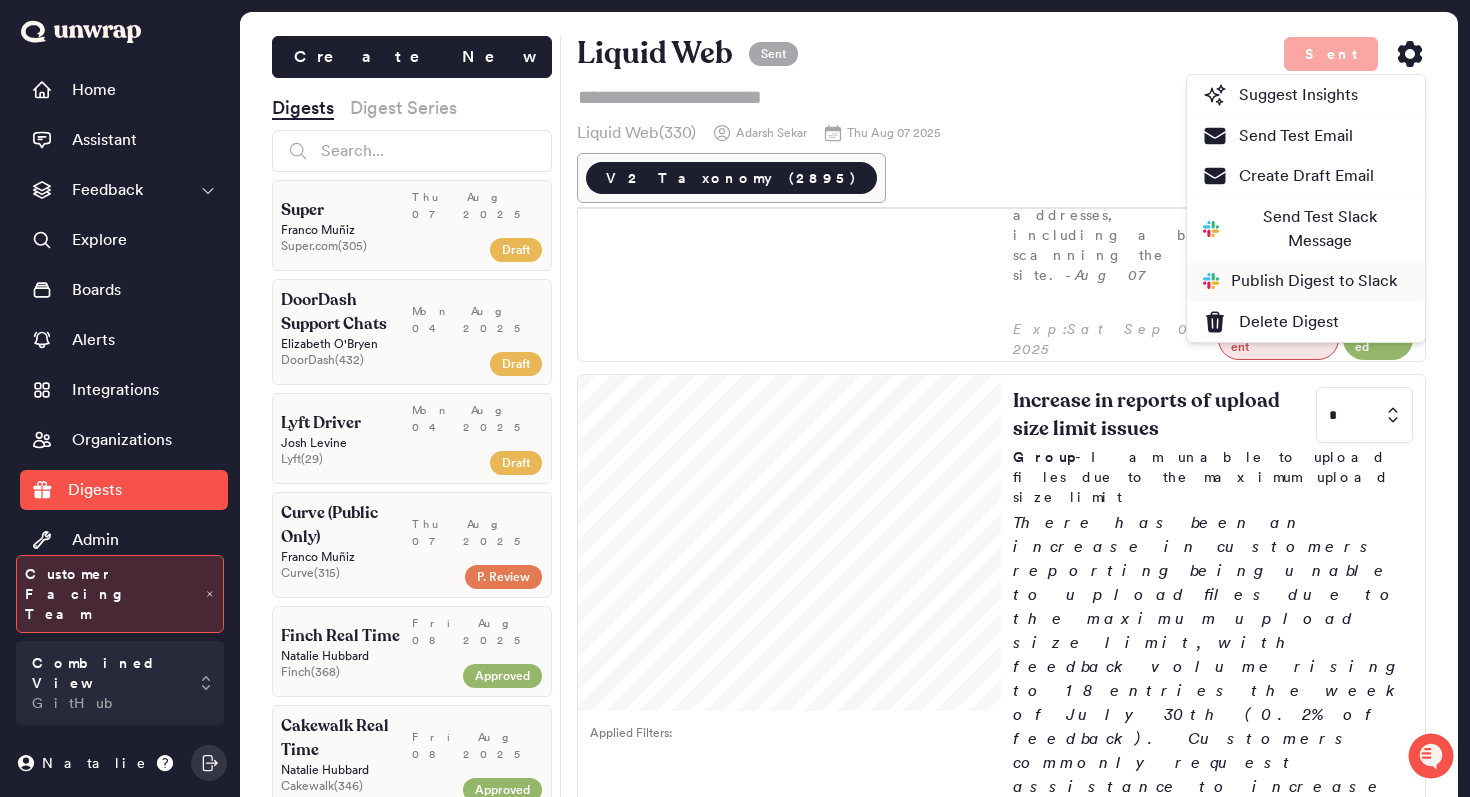 click on "Publish Digest to Slack" at bounding box center [1300, 281] 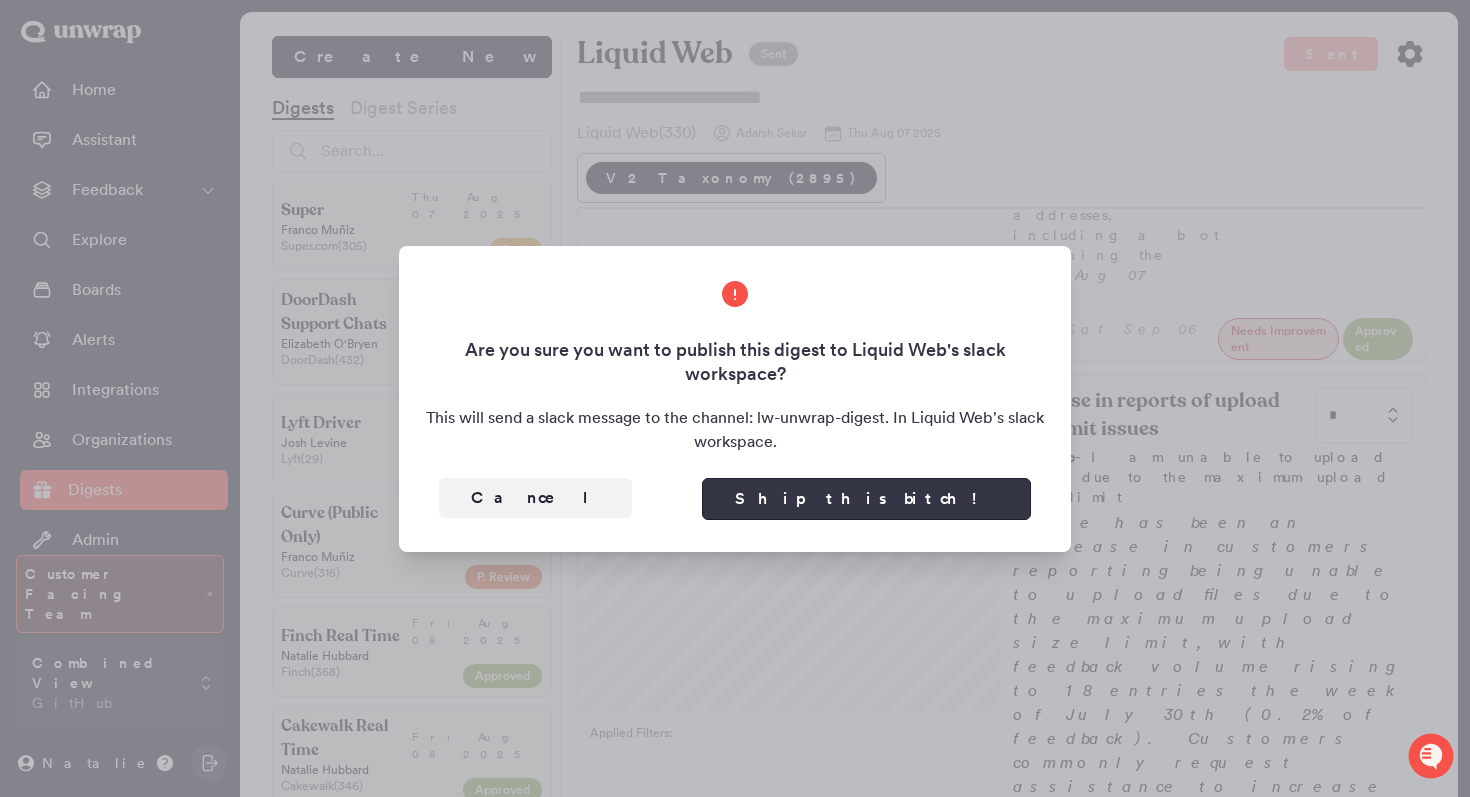 click on "Ship this bitch!" at bounding box center (866, 499) 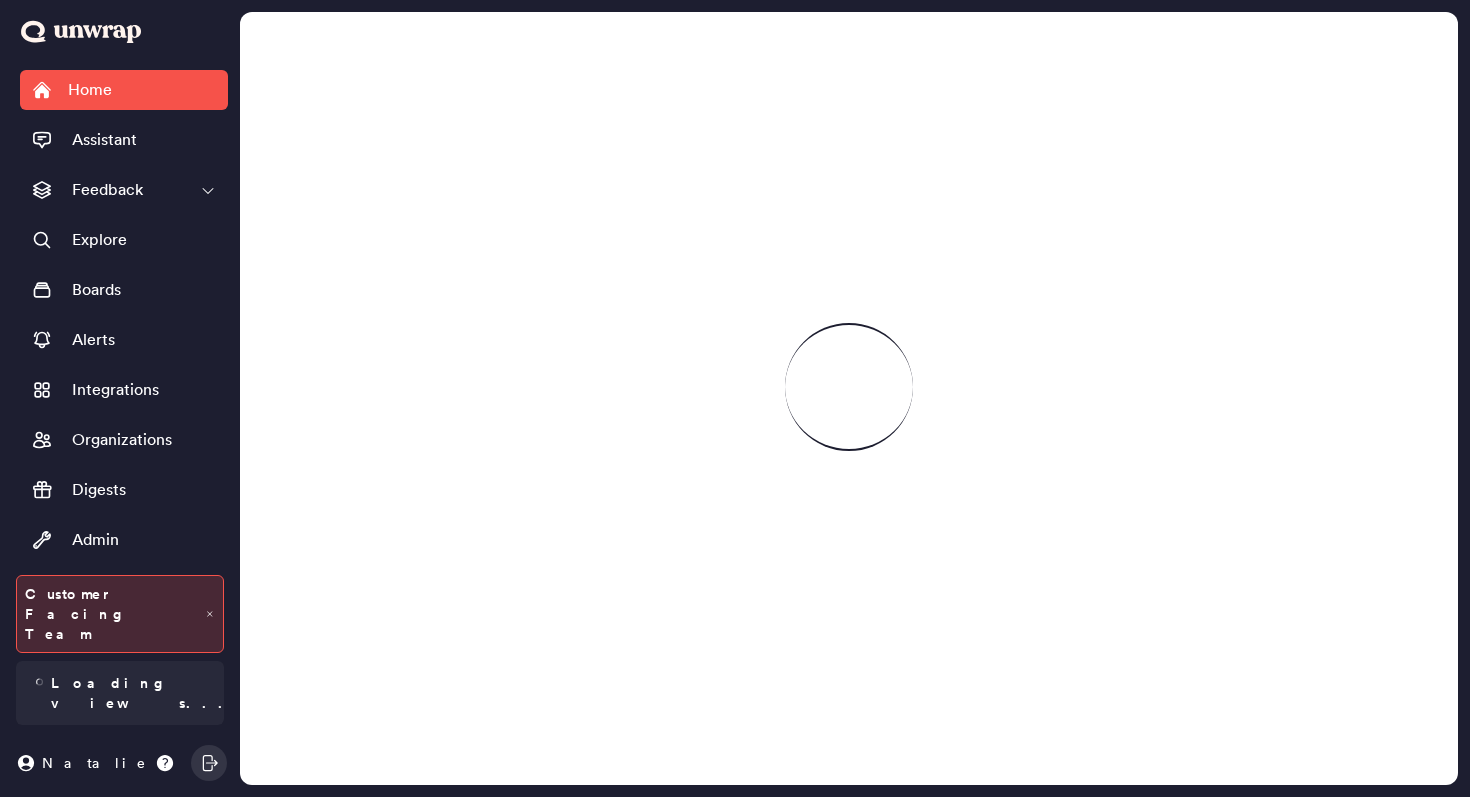scroll, scrollTop: 0, scrollLeft: 0, axis: both 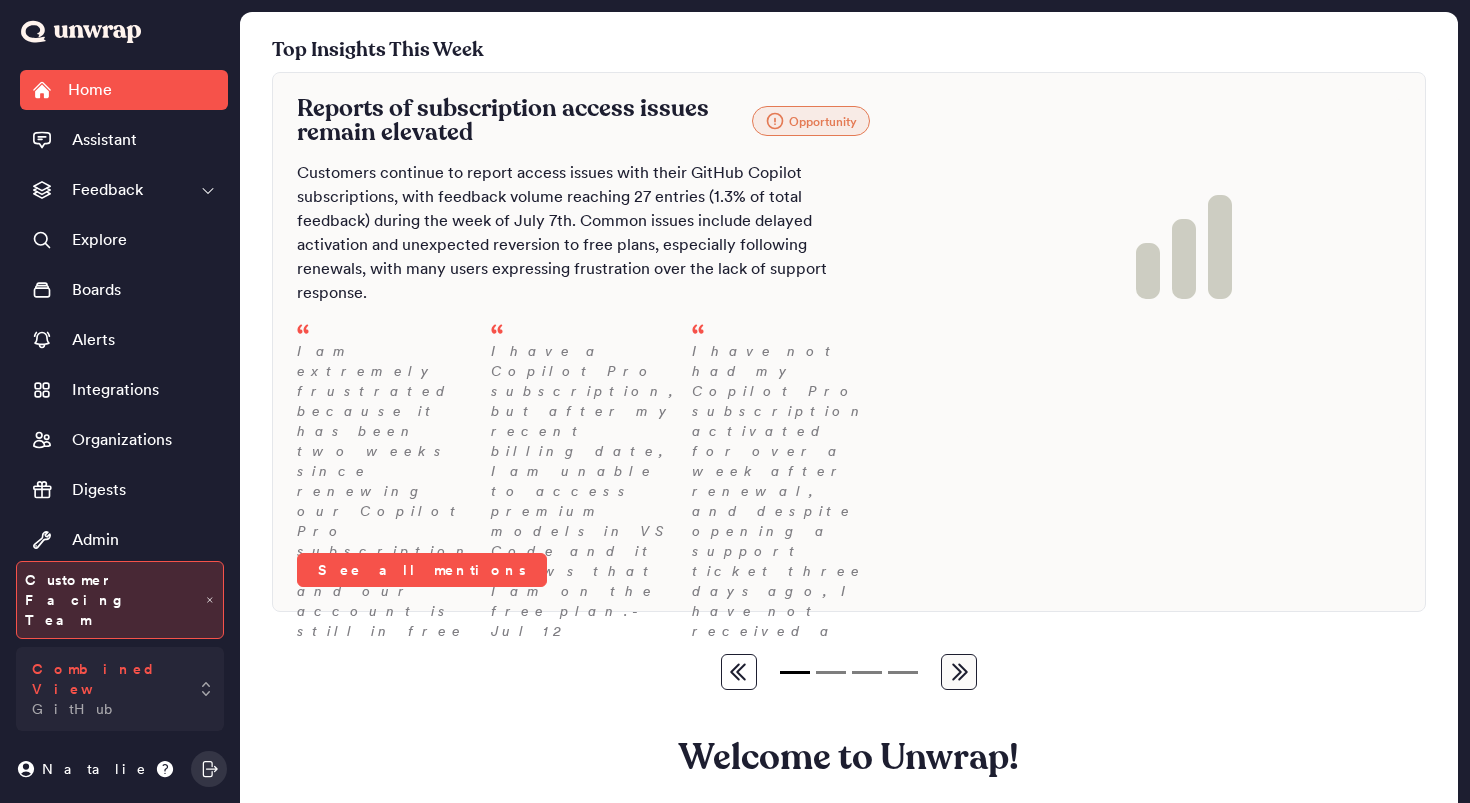click on "GitHub" at bounding box center [79, 709] 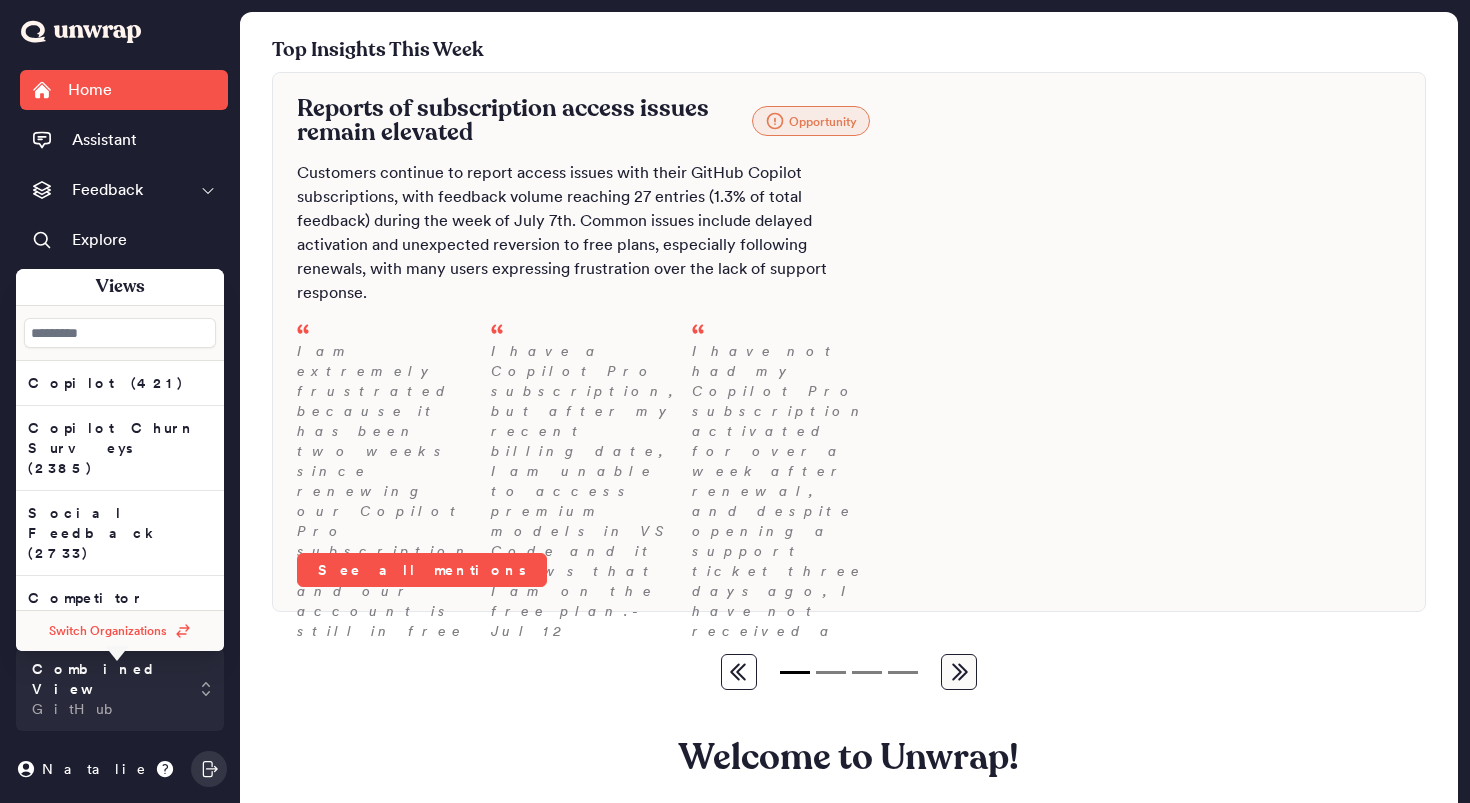 scroll, scrollTop: 0, scrollLeft: 0, axis: both 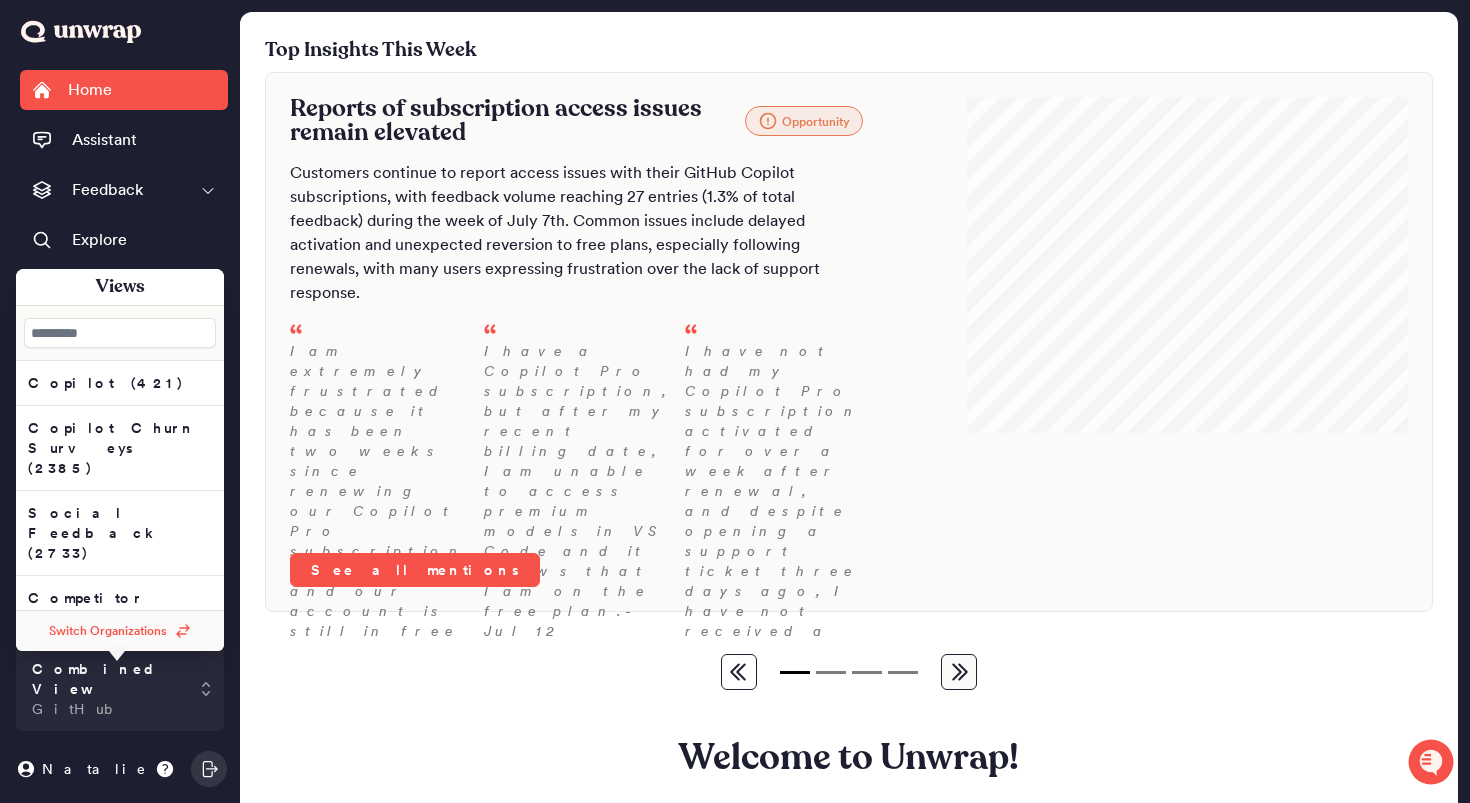 click on "Switch Organizations" at bounding box center [108, 631] 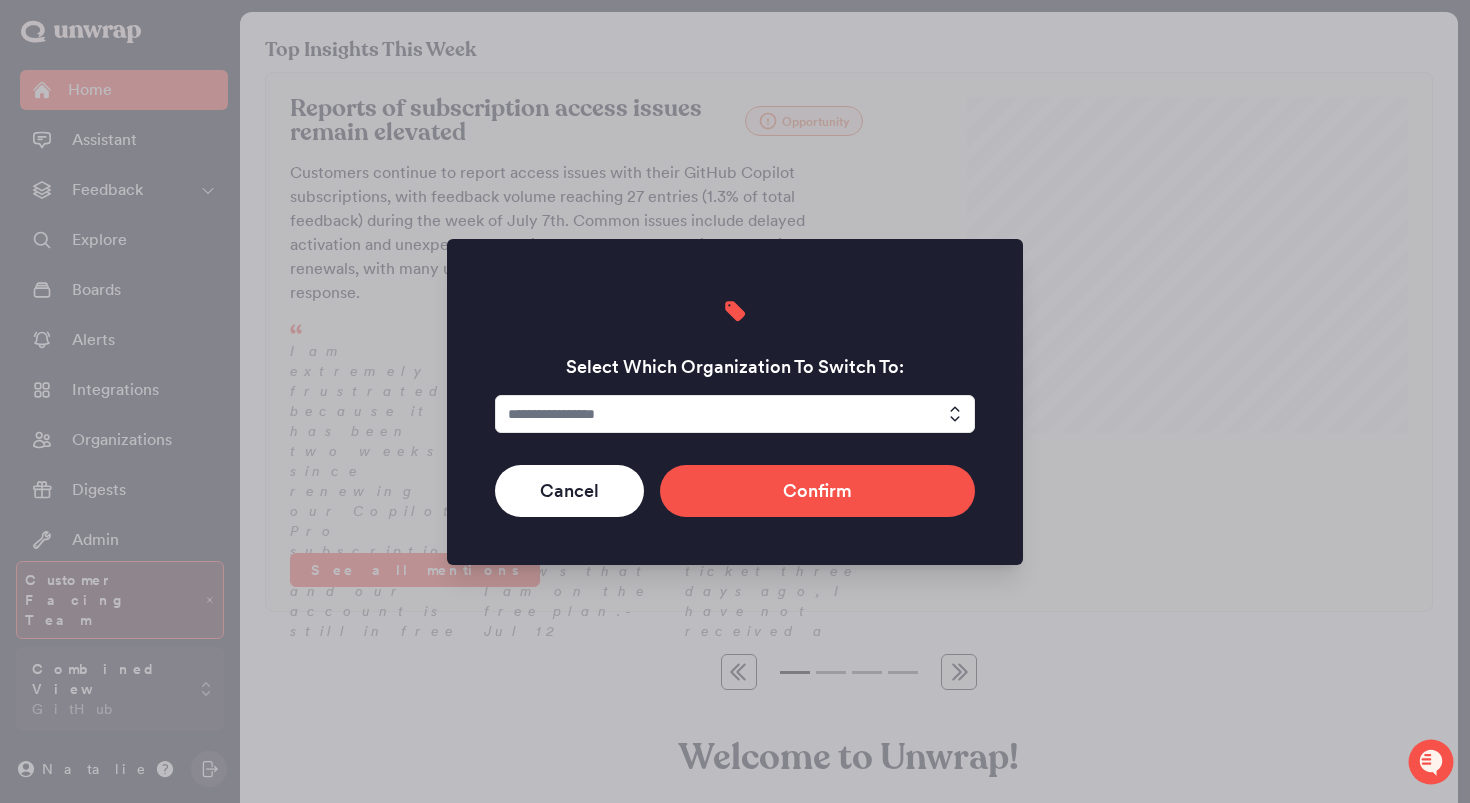 click at bounding box center [735, 414] 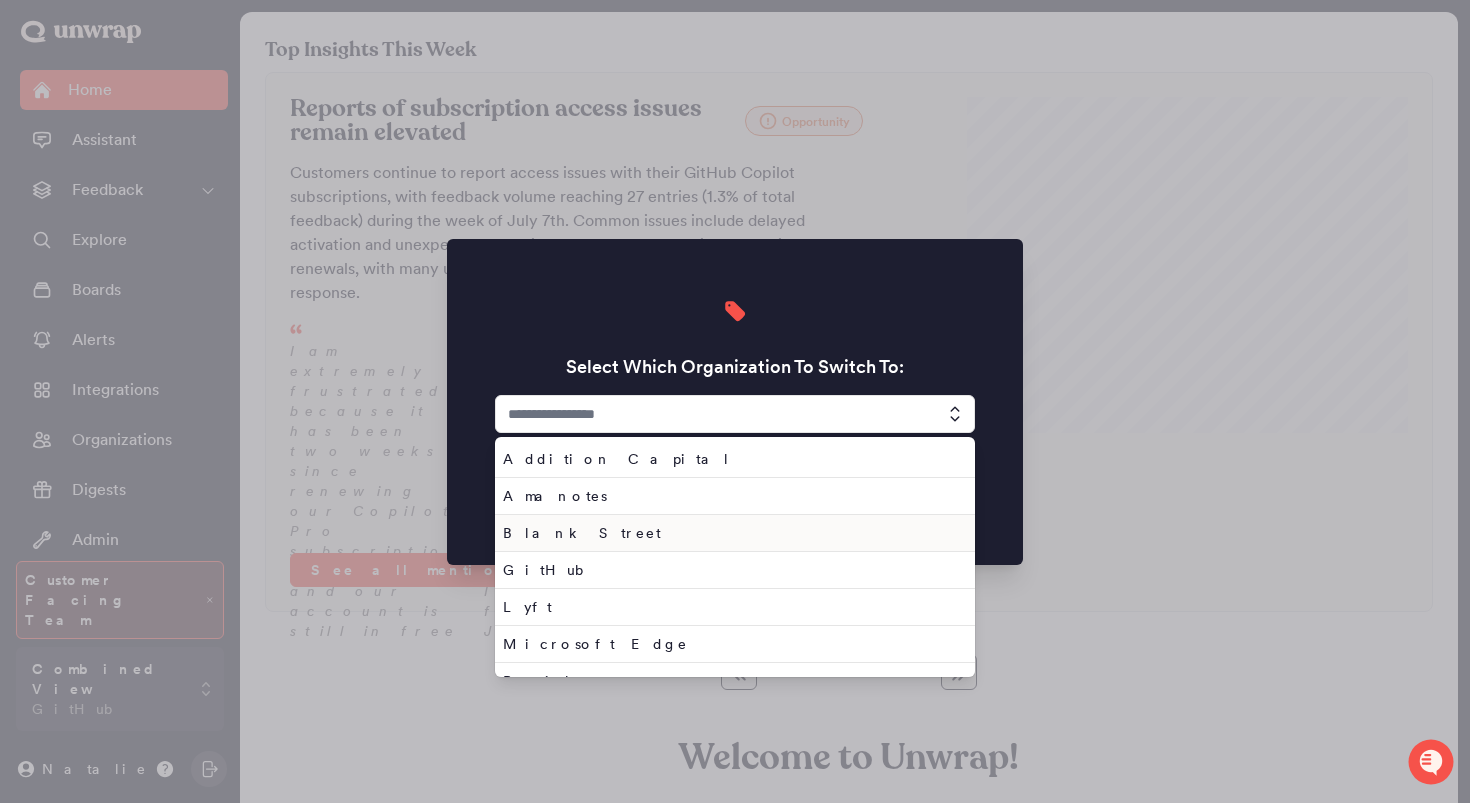 click on "Blank Street" at bounding box center (731, 533) 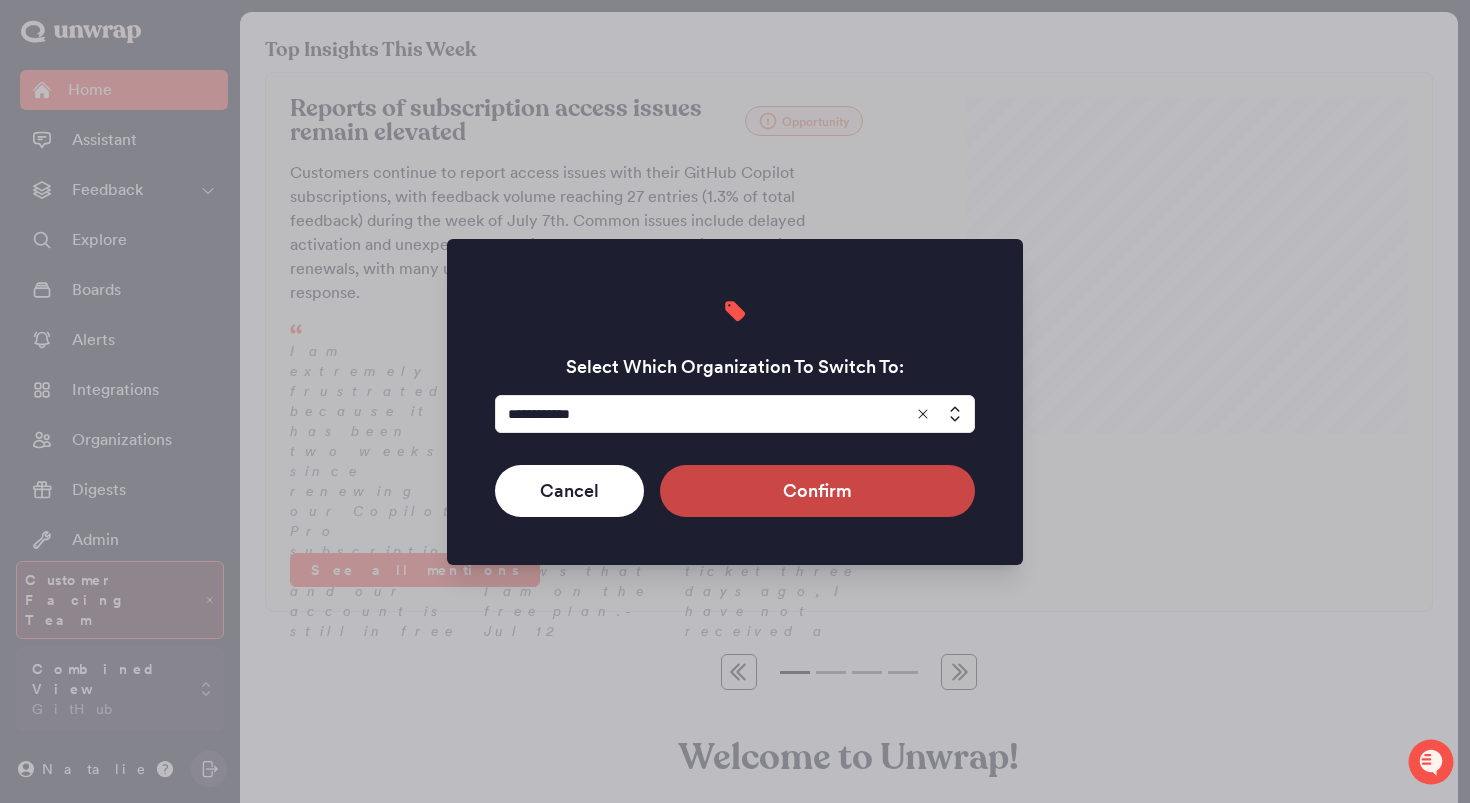click on "Confirm" at bounding box center [817, 491] 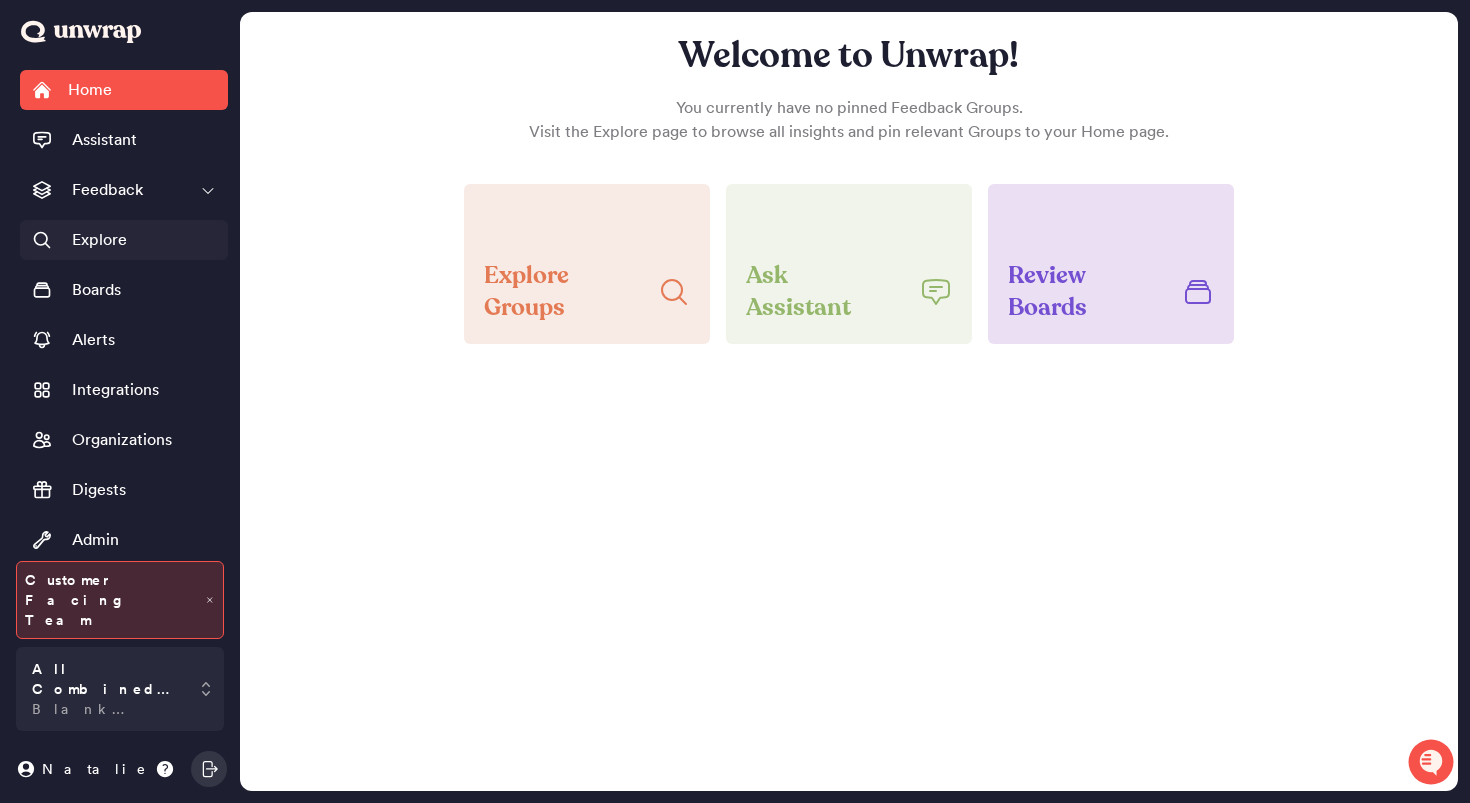 click on "Explore" at bounding box center [124, 240] 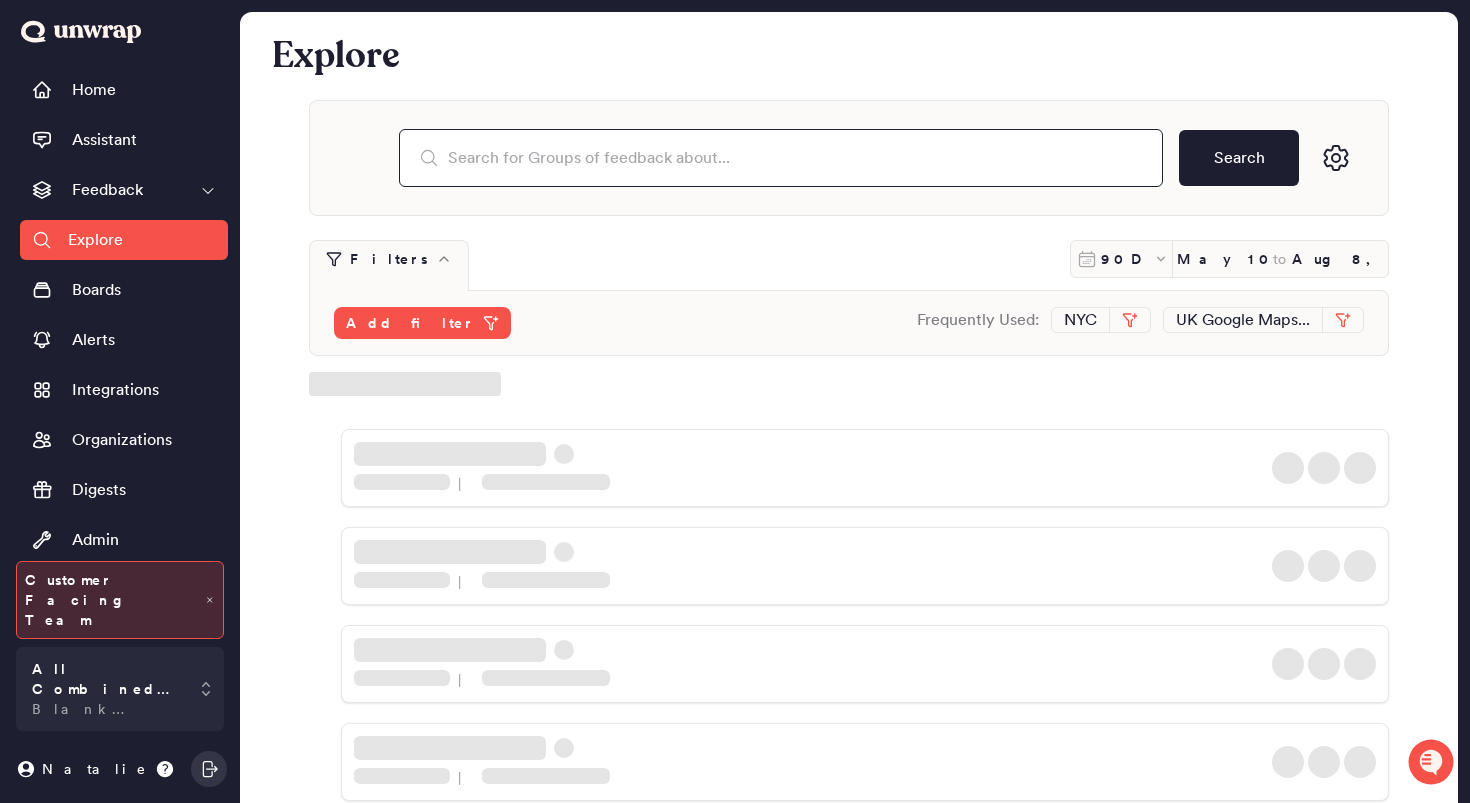 click at bounding box center [781, 158] 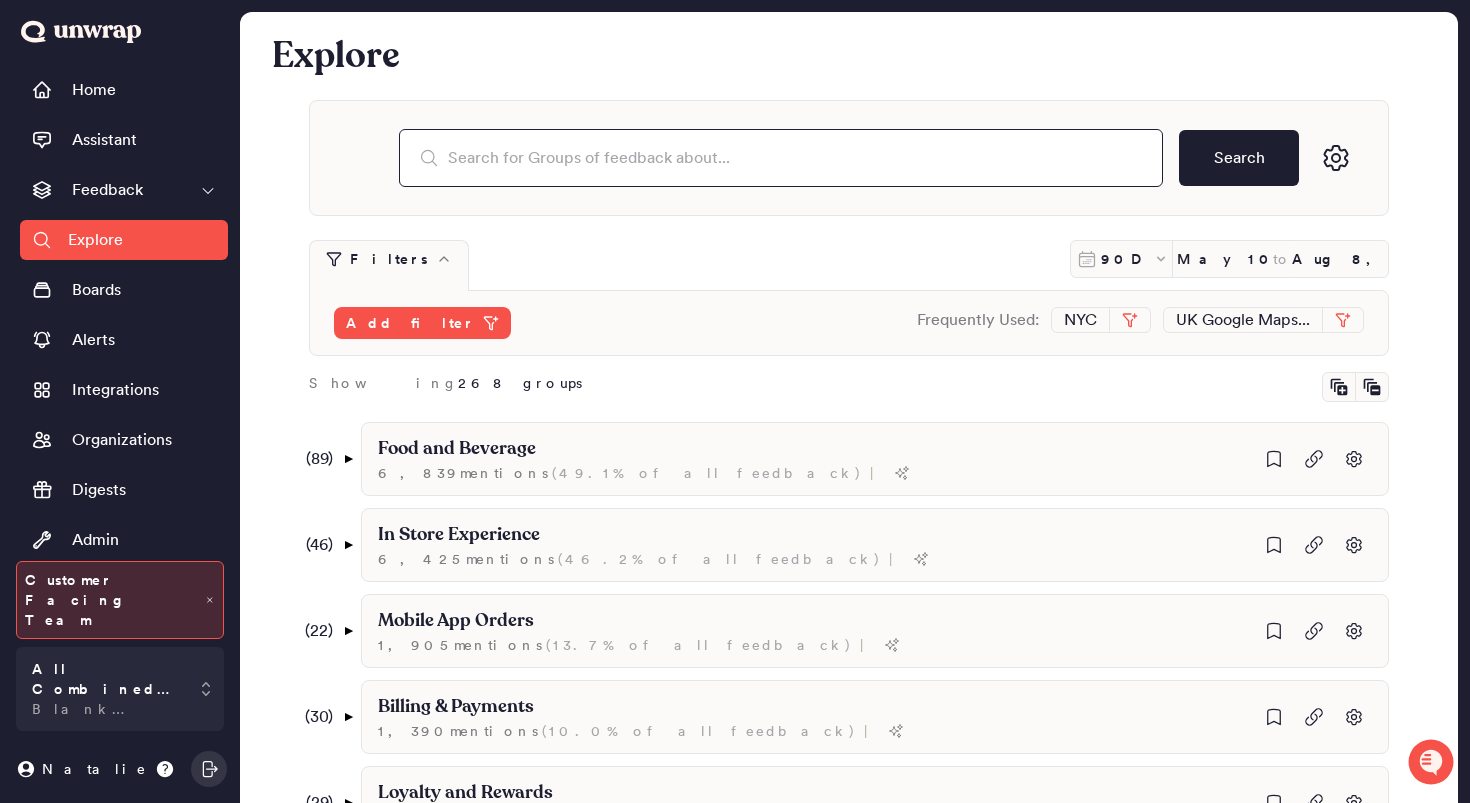click at bounding box center (781, 158) 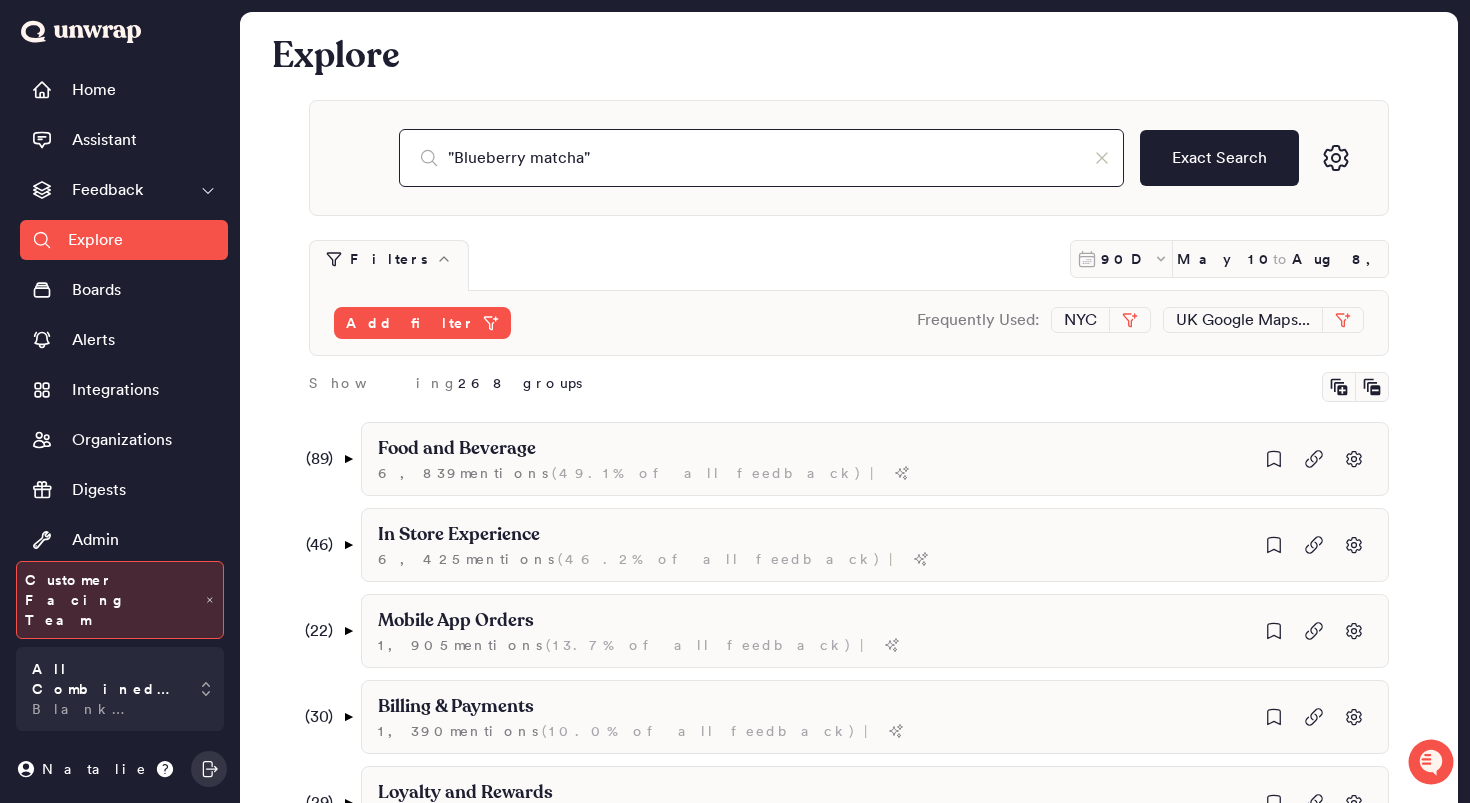type on ""Blueberry matcha"" 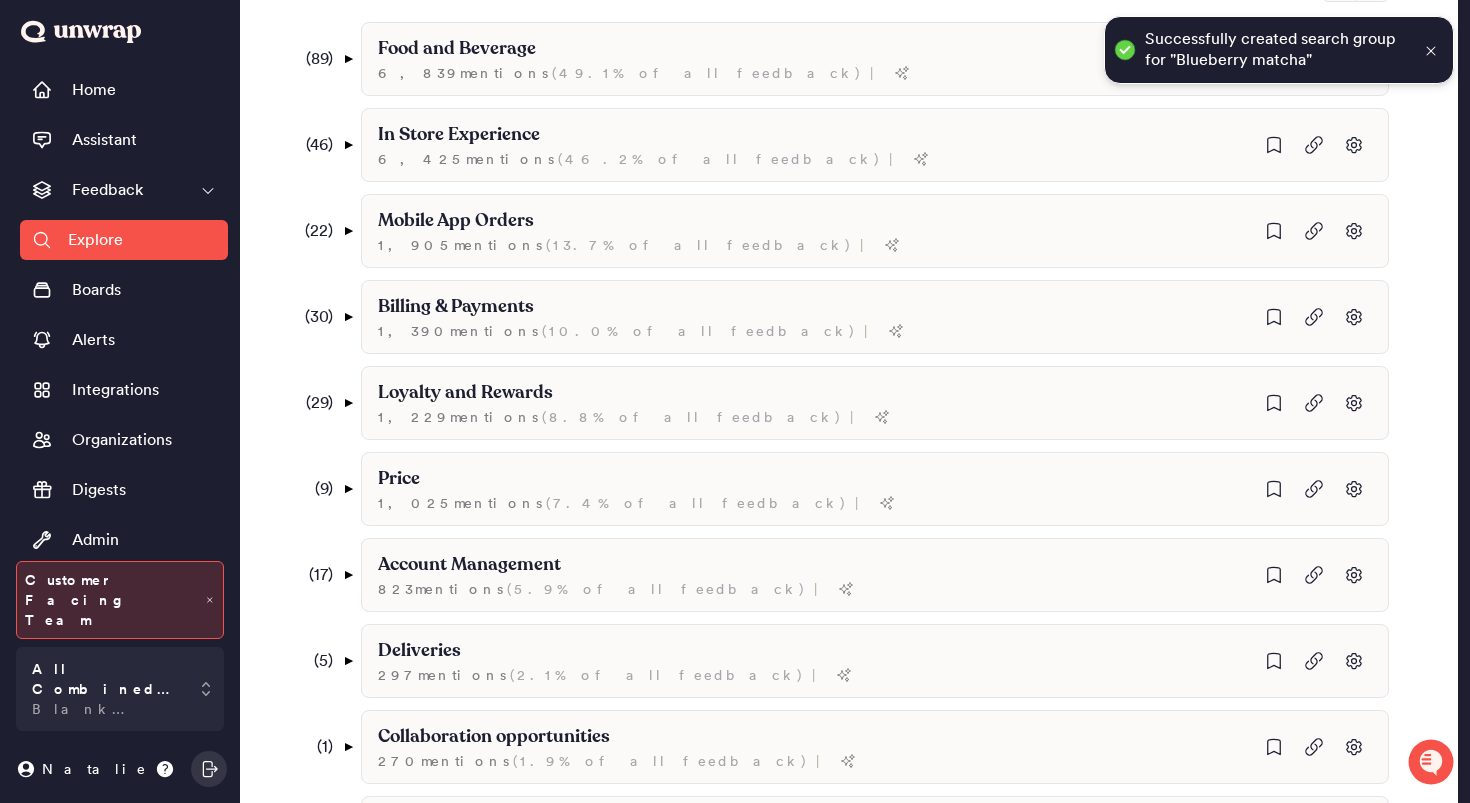 scroll, scrollTop: 0, scrollLeft: 0, axis: both 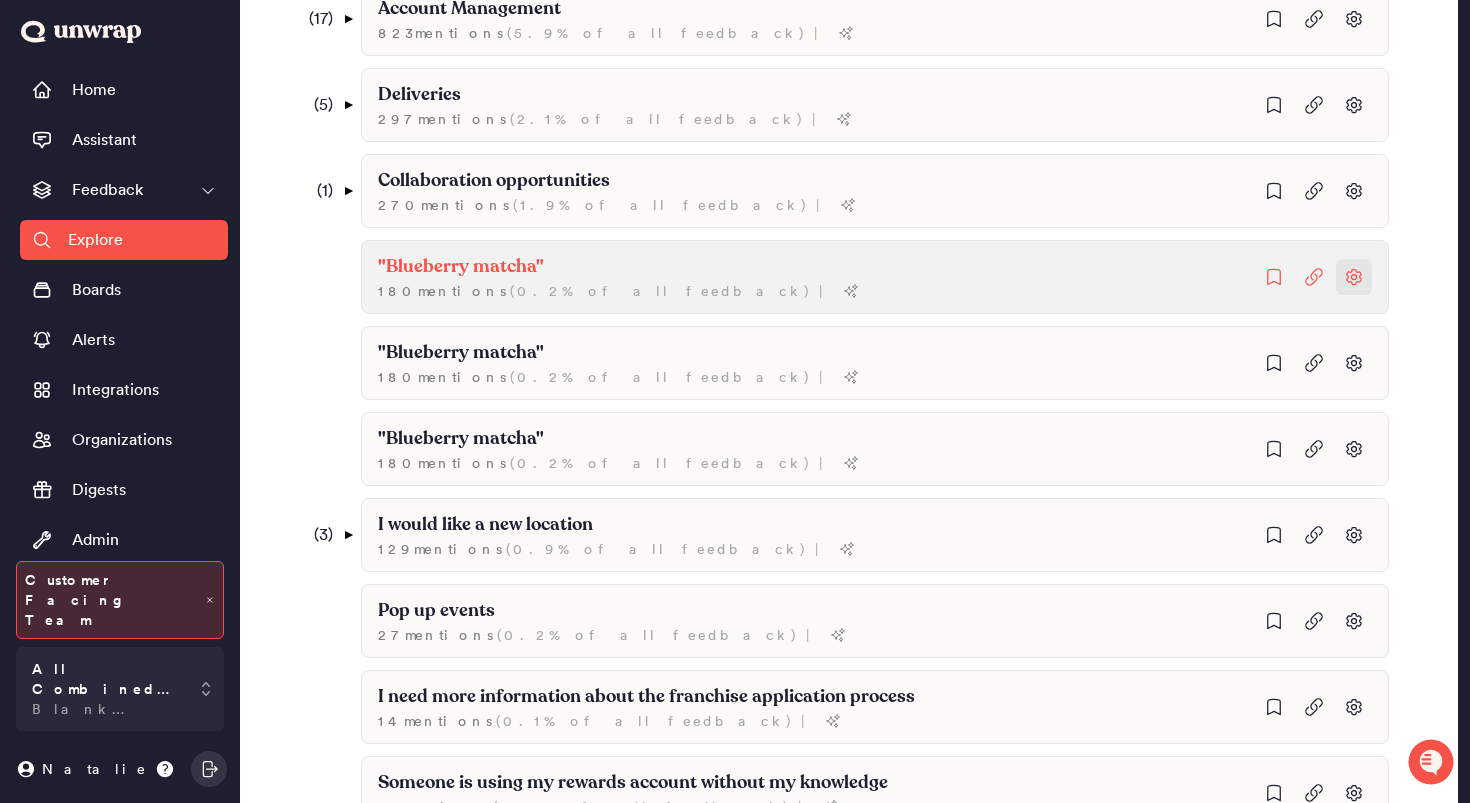 click 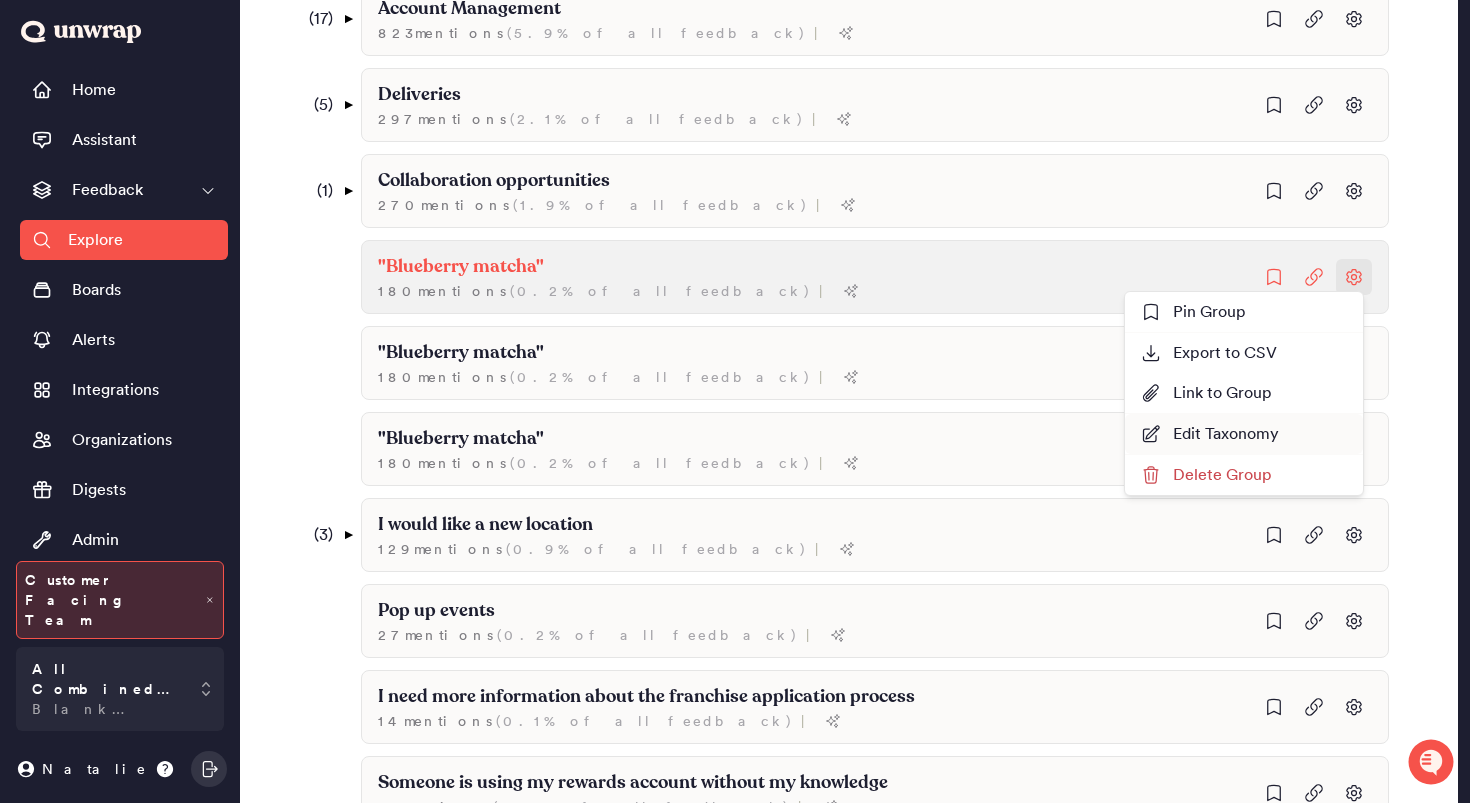click on "Delete Group" at bounding box center (1206, 475) 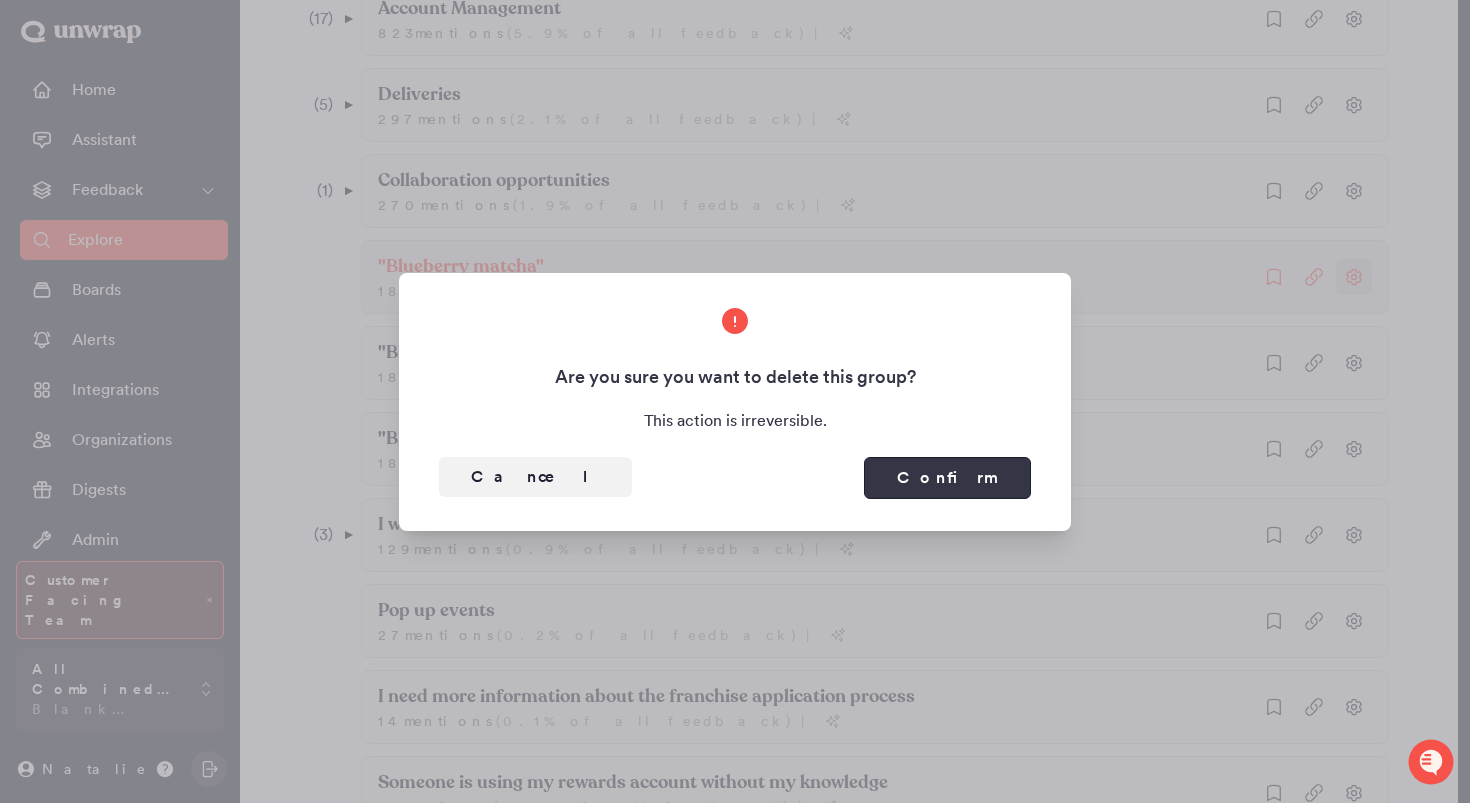 click on "Confirm" at bounding box center [947, 478] 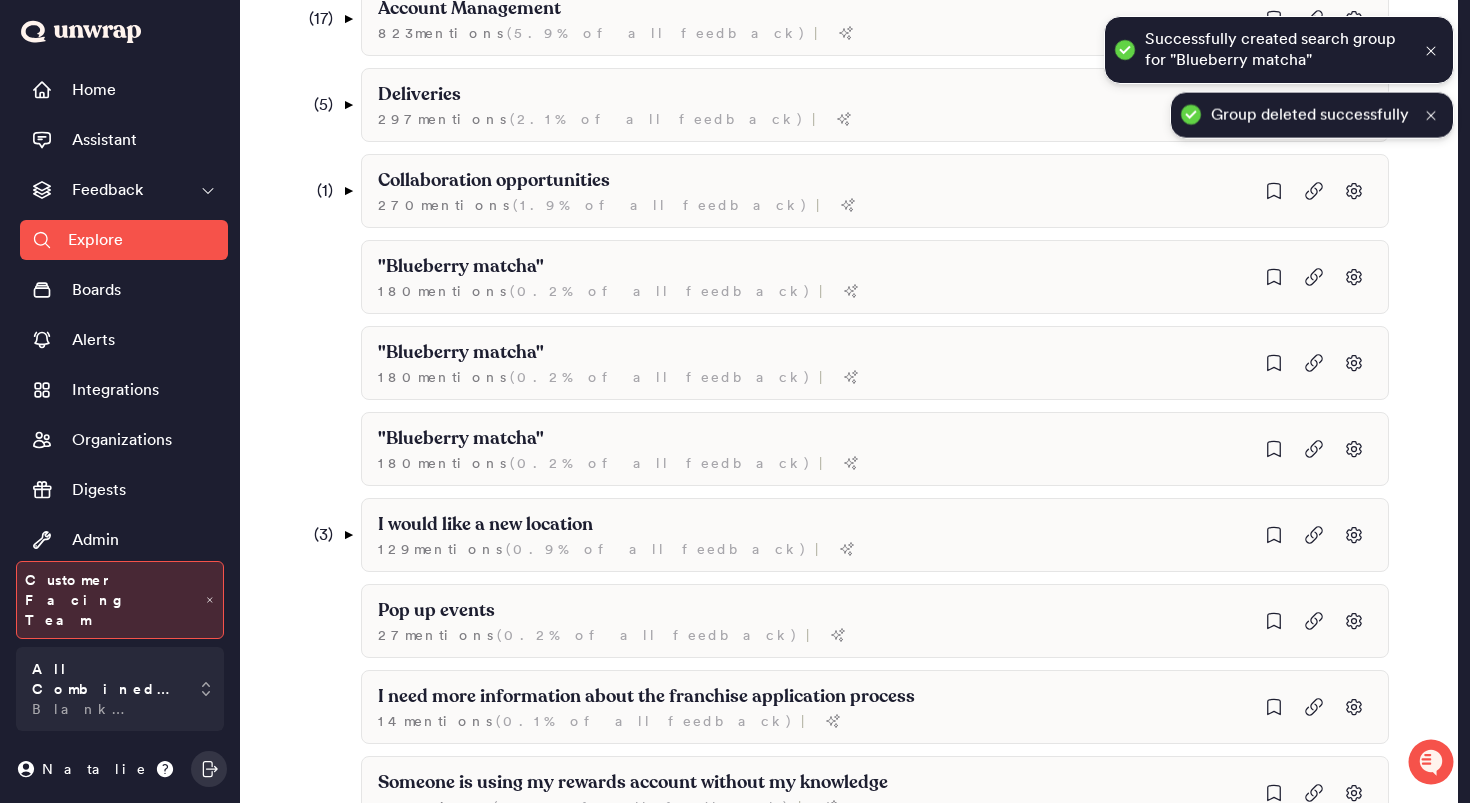 scroll, scrollTop: 956, scrollLeft: 0, axis: vertical 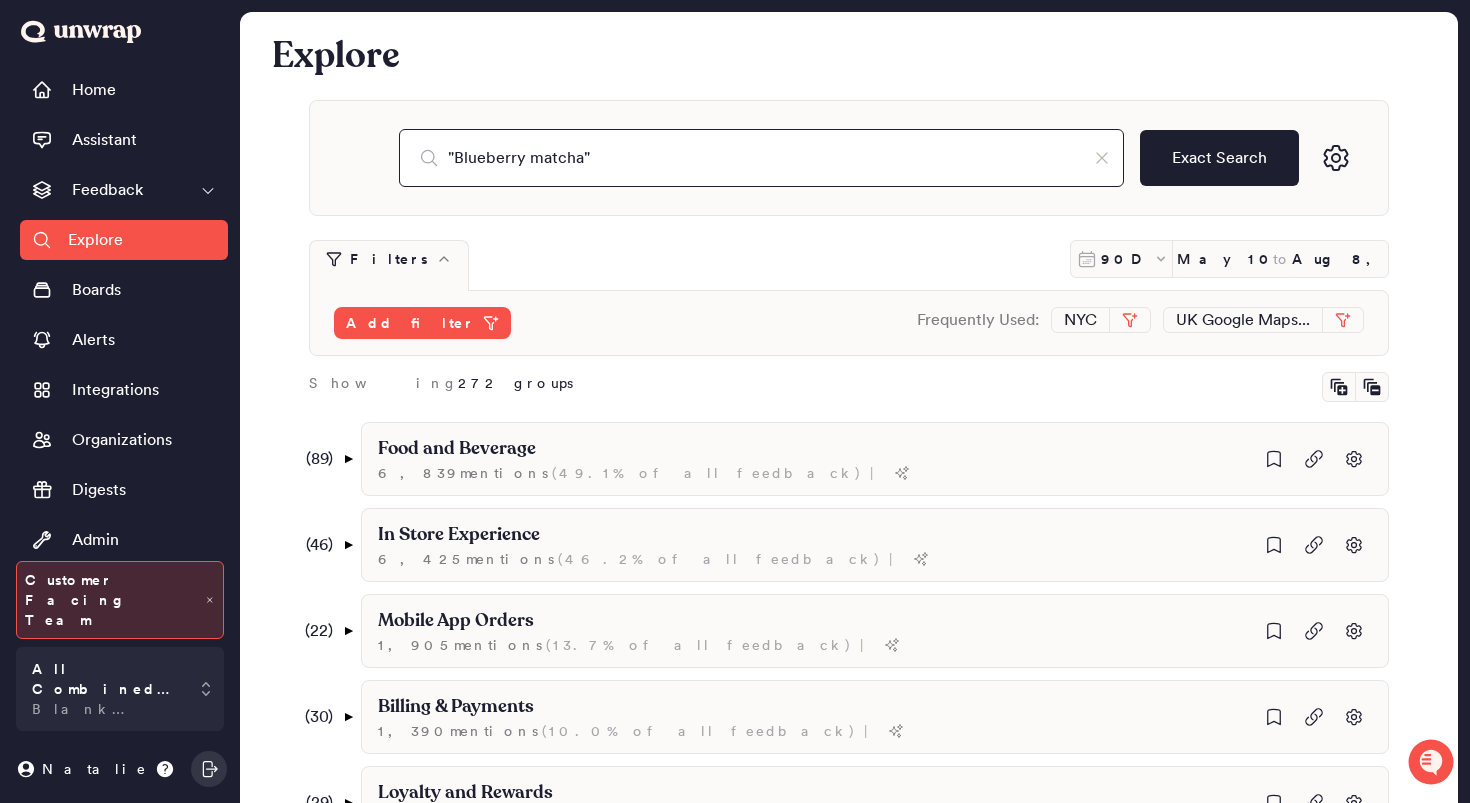 click on ""Blueberry matcha"" at bounding box center [761, 158] 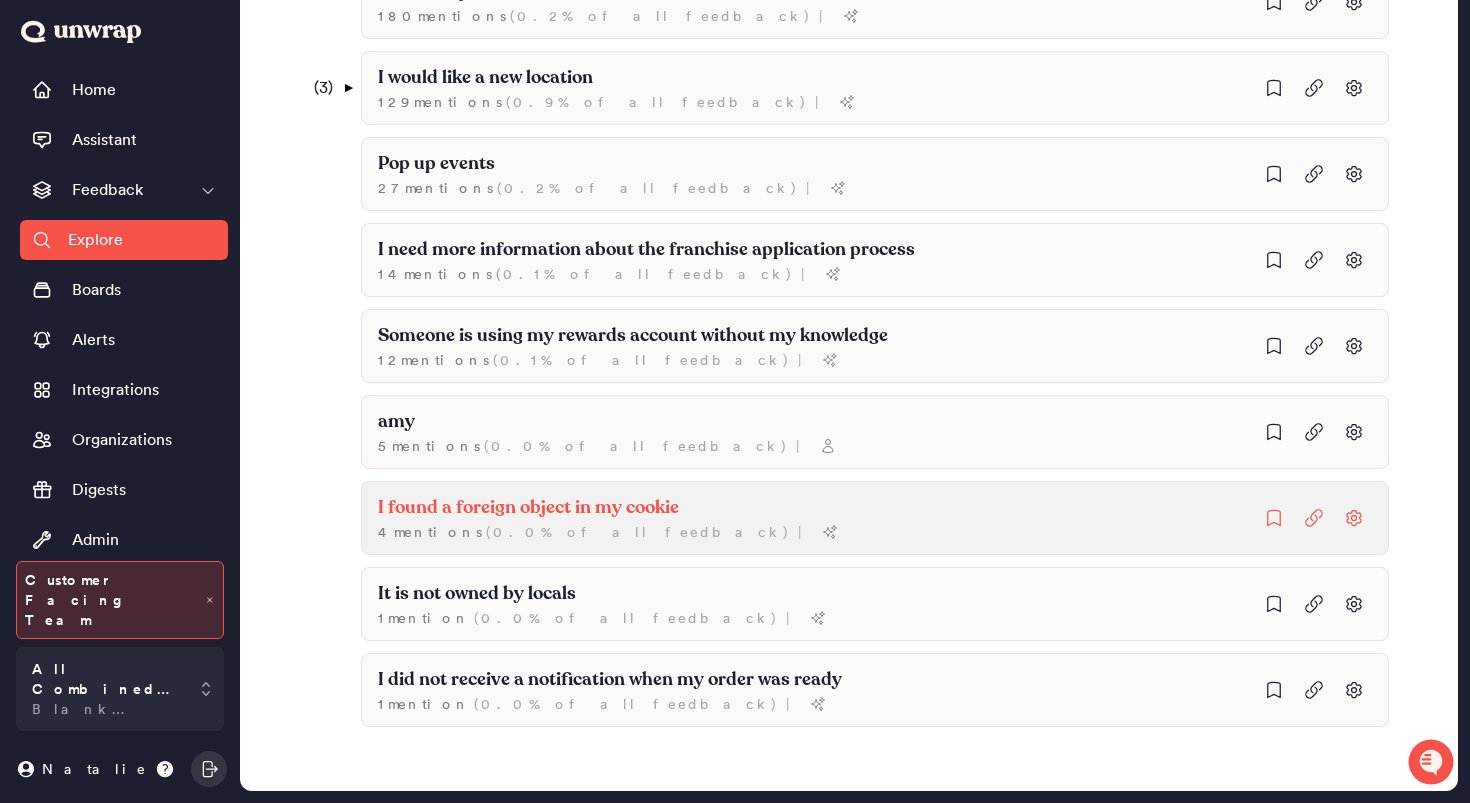 scroll, scrollTop: 1068, scrollLeft: 0, axis: vertical 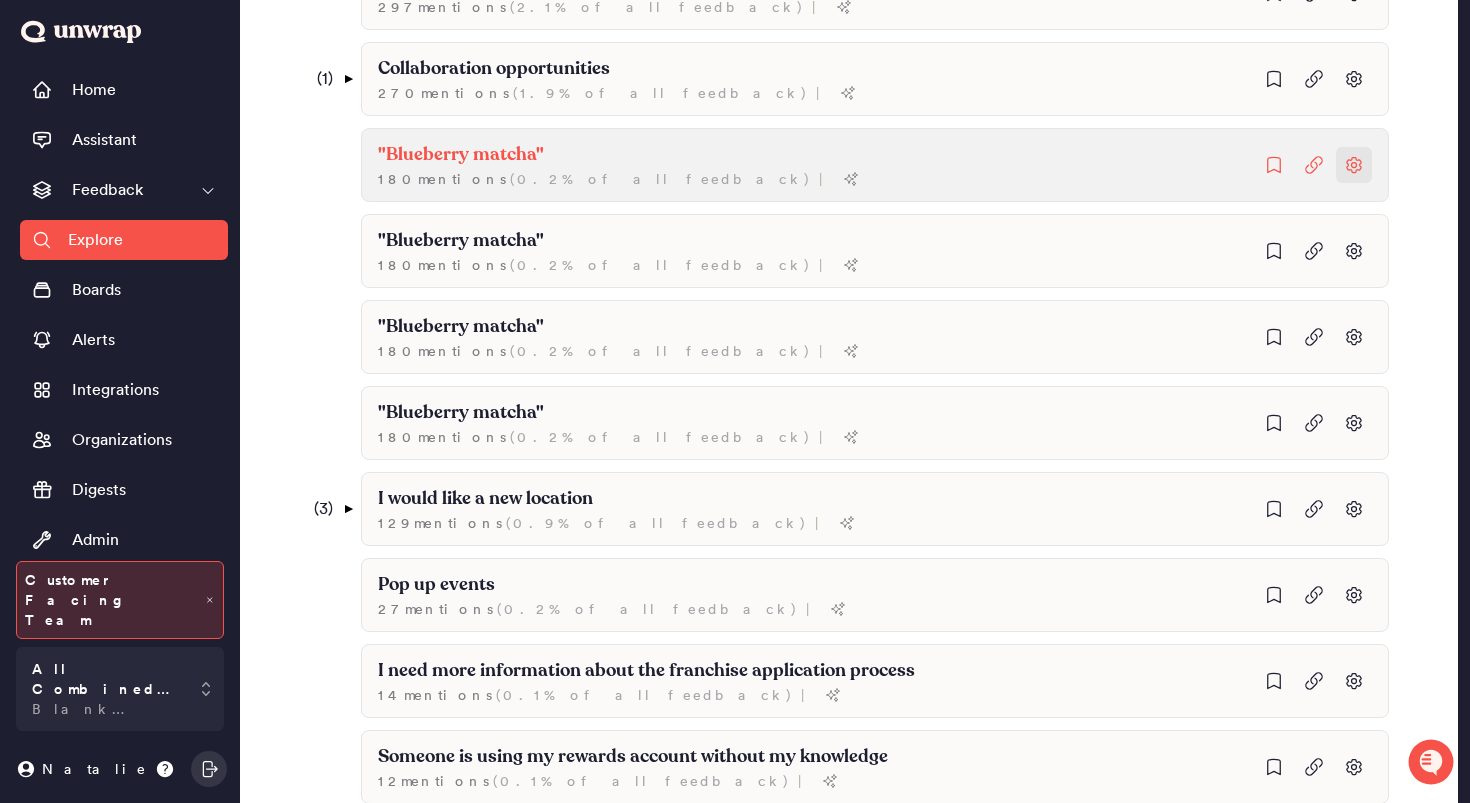 type 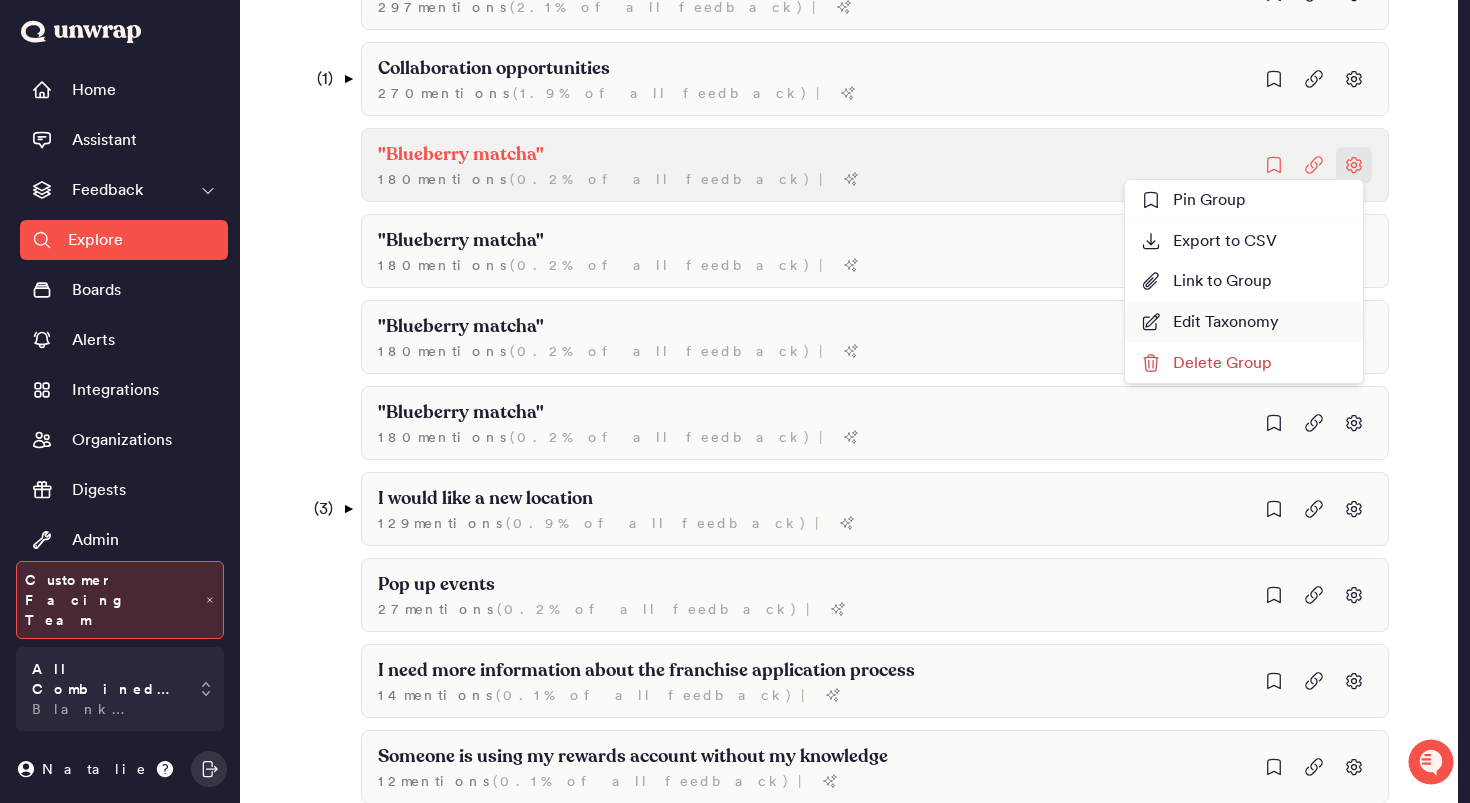click on "Delete Group" at bounding box center [1206, 363] 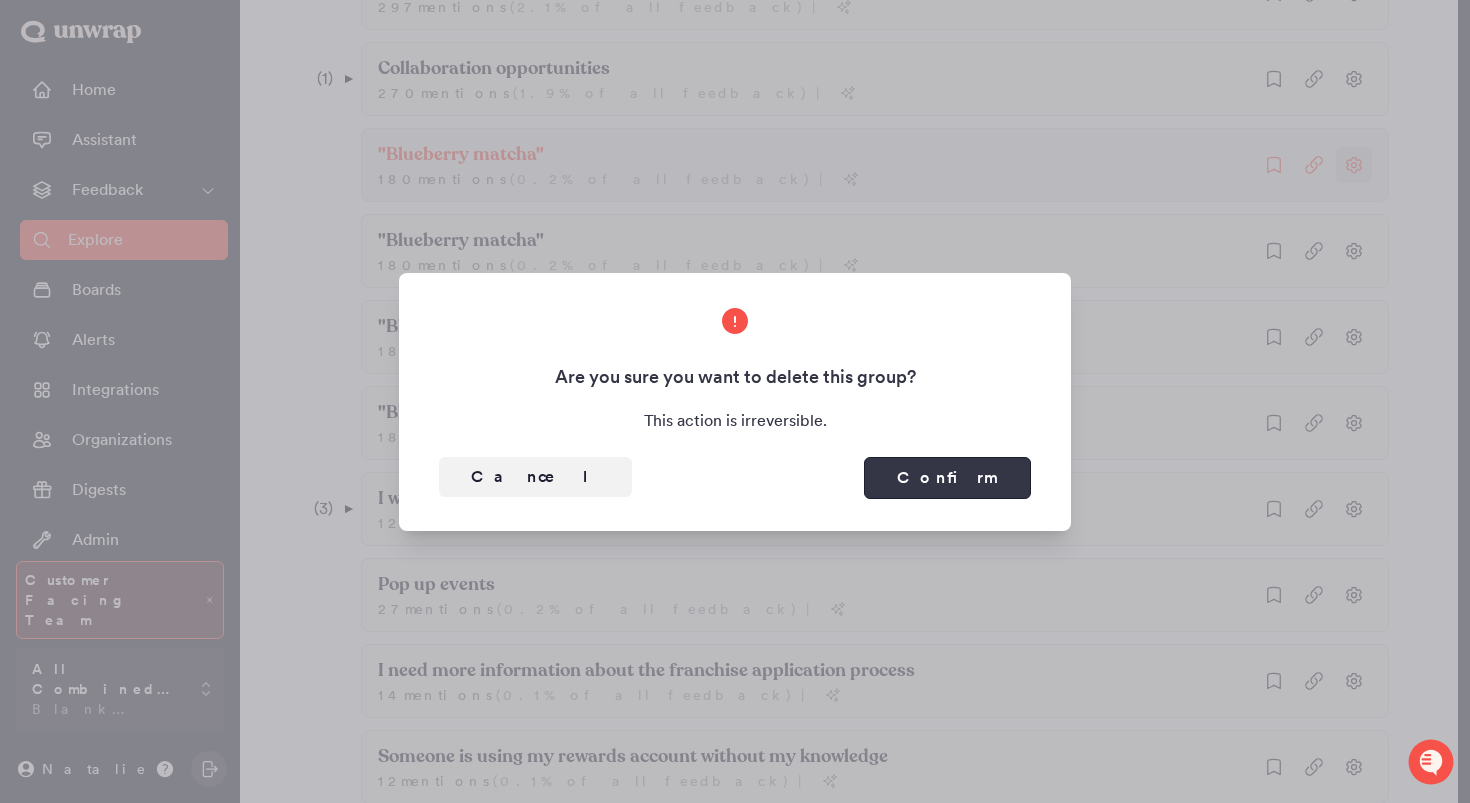 click on "Confirm" at bounding box center (947, 478) 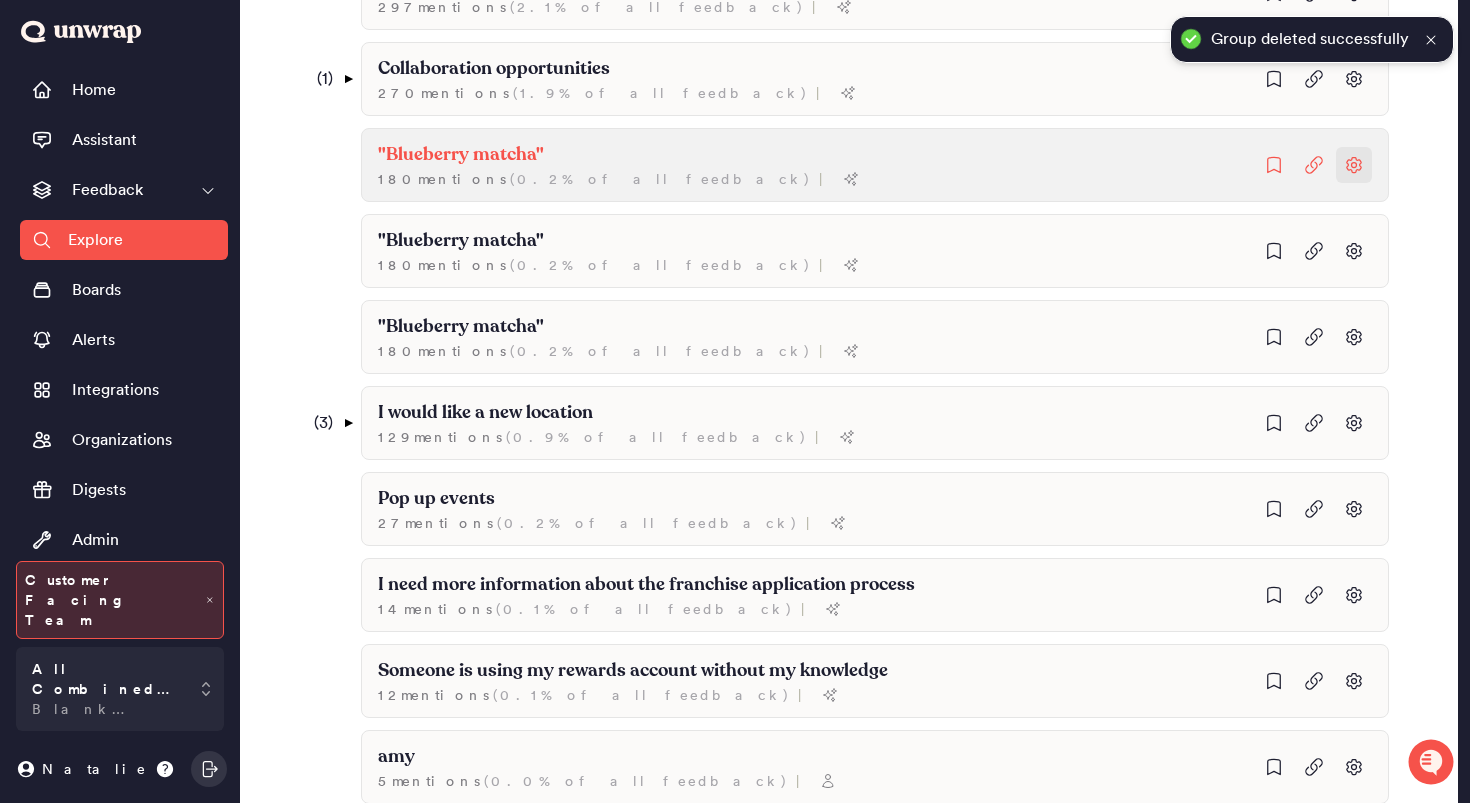 click 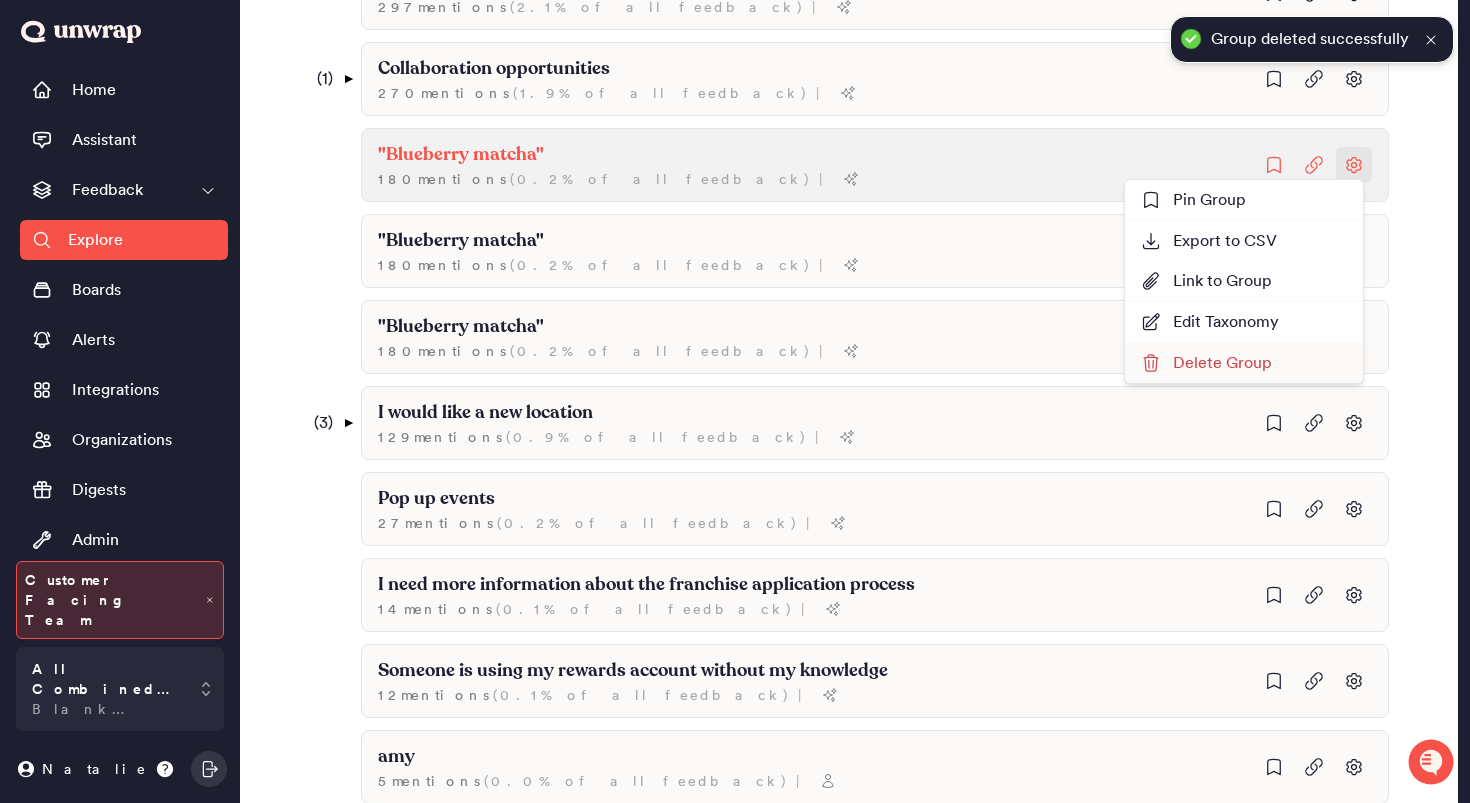 click on "Delete Group" at bounding box center [1244, 363] 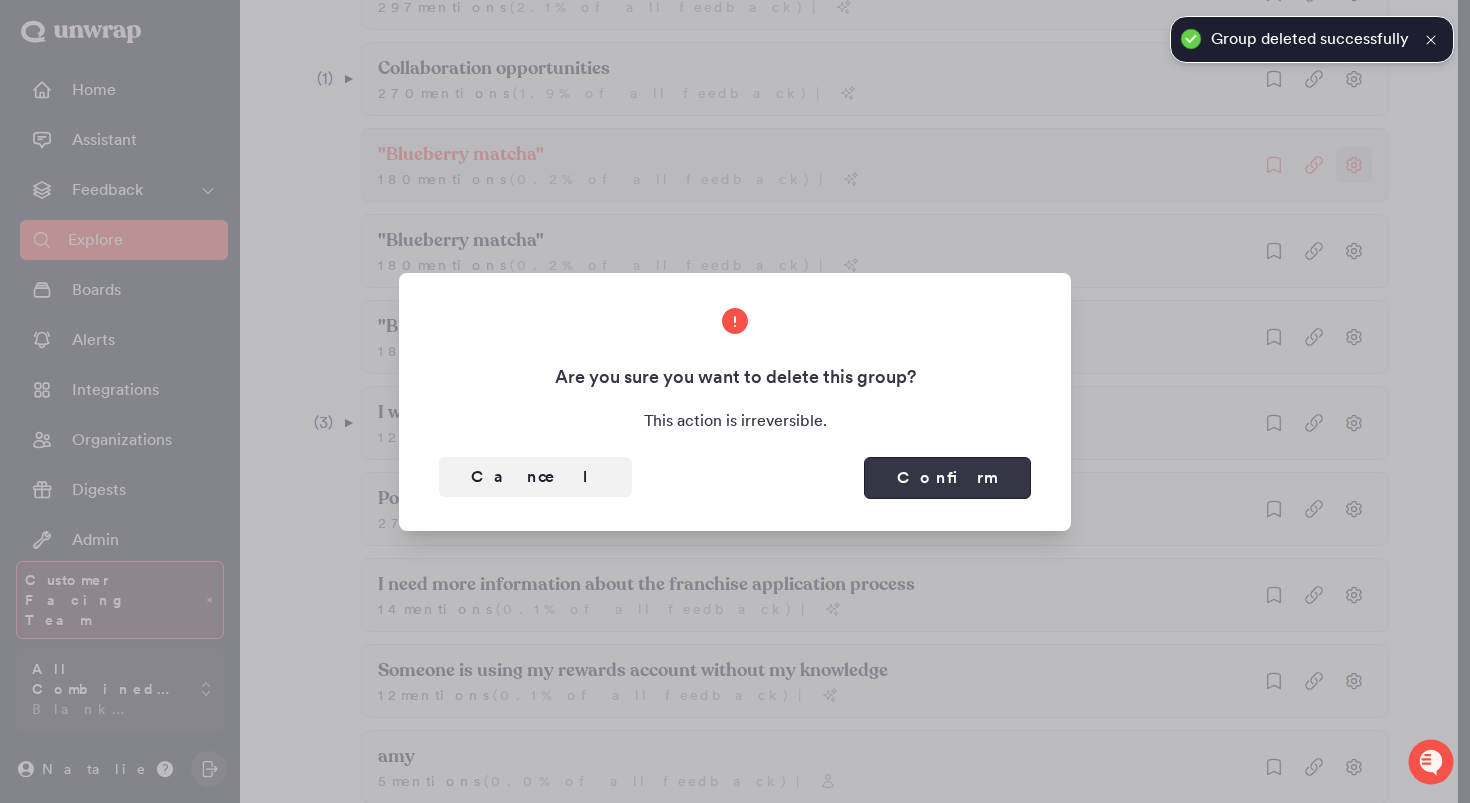 click on "Confirm" at bounding box center (947, 478) 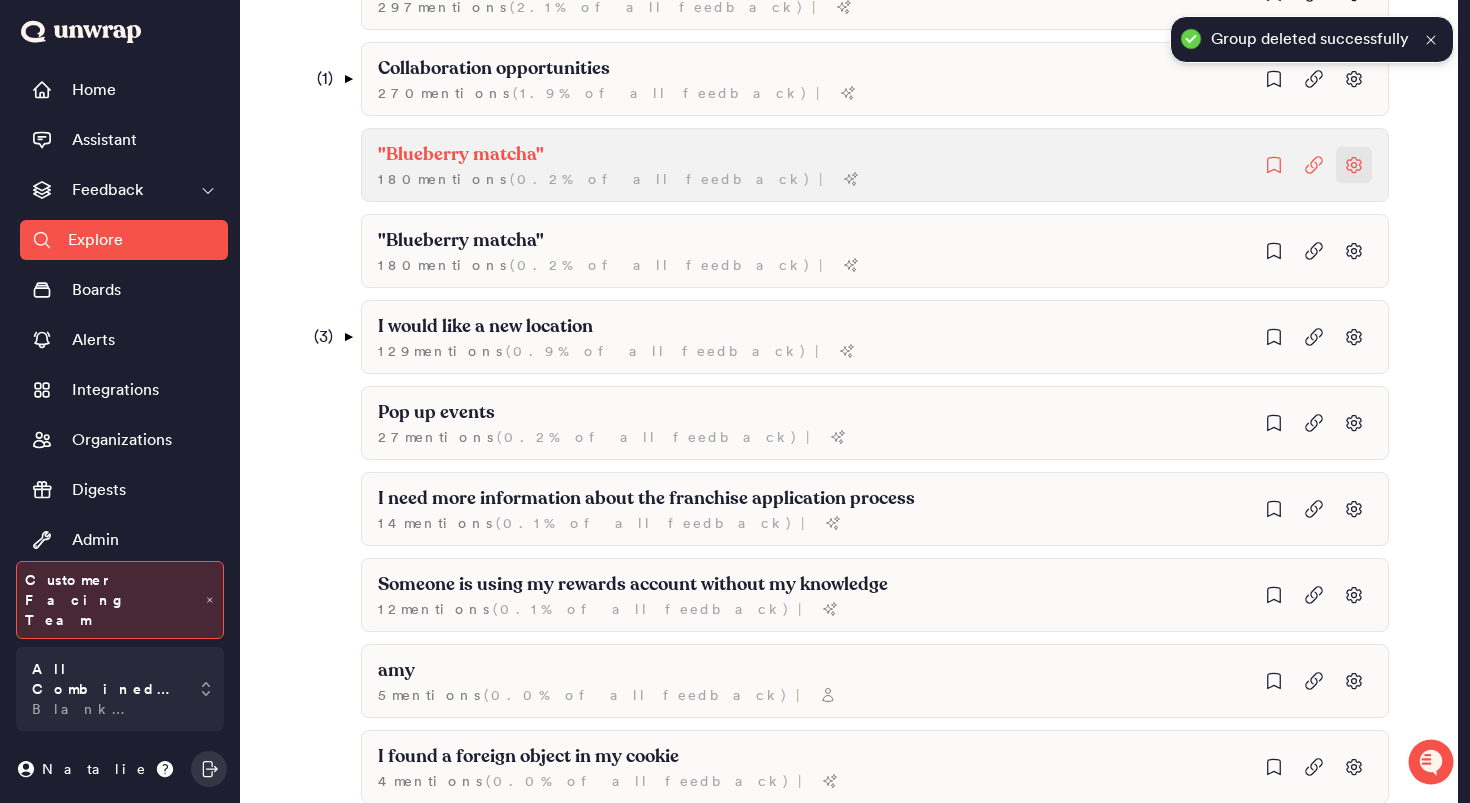 click 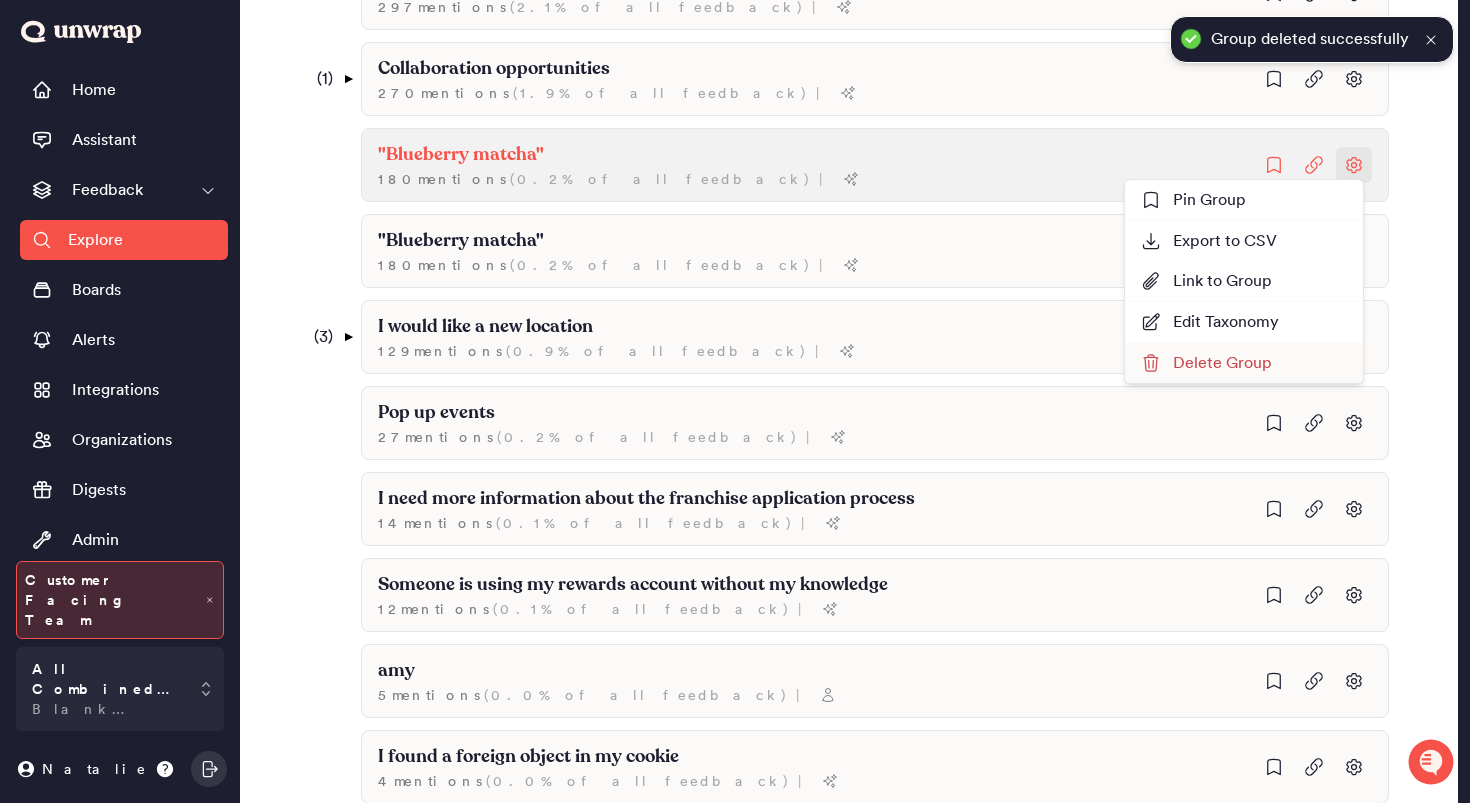 click on "Delete Group" at bounding box center [1206, 363] 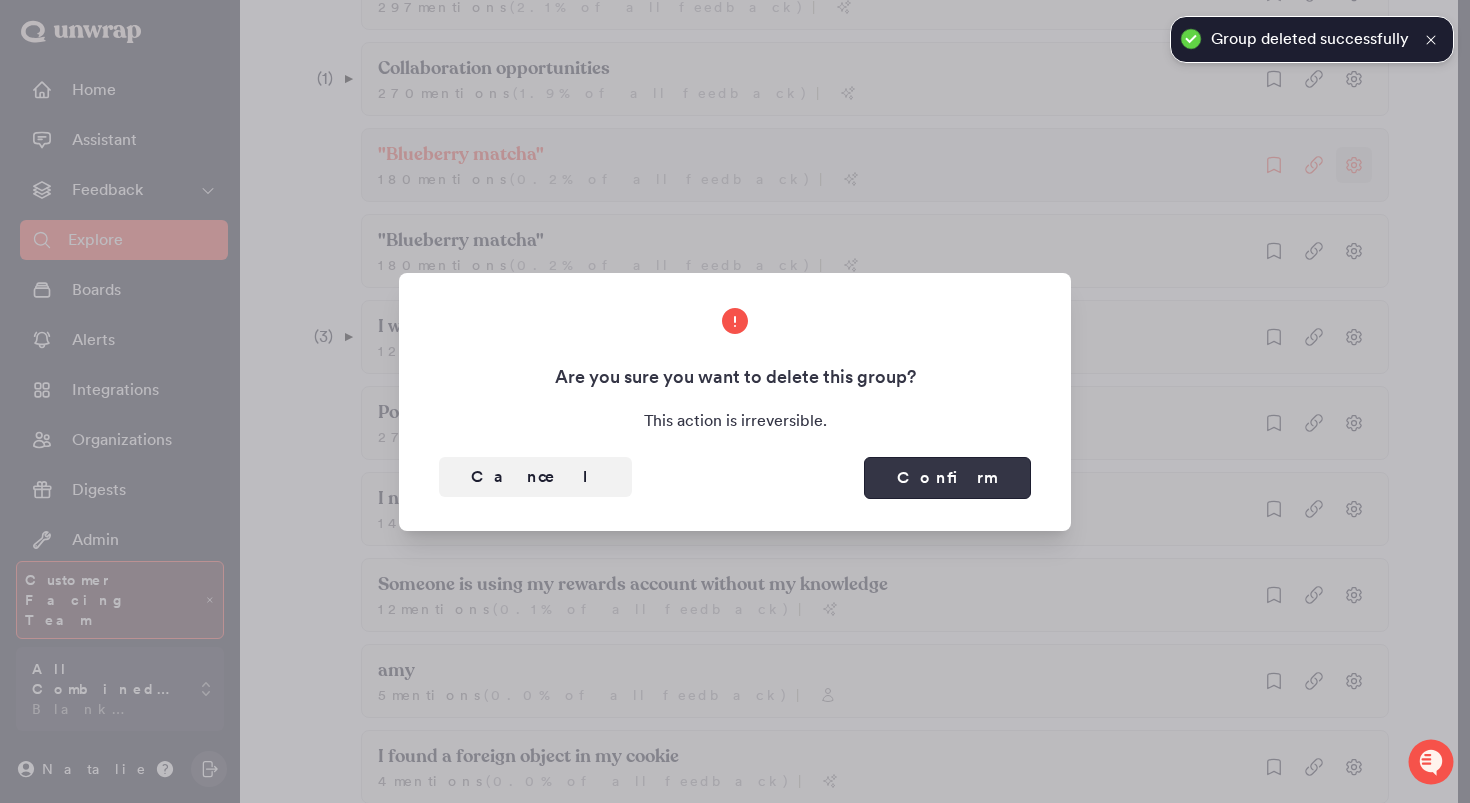 click on "Confirm" at bounding box center [947, 478] 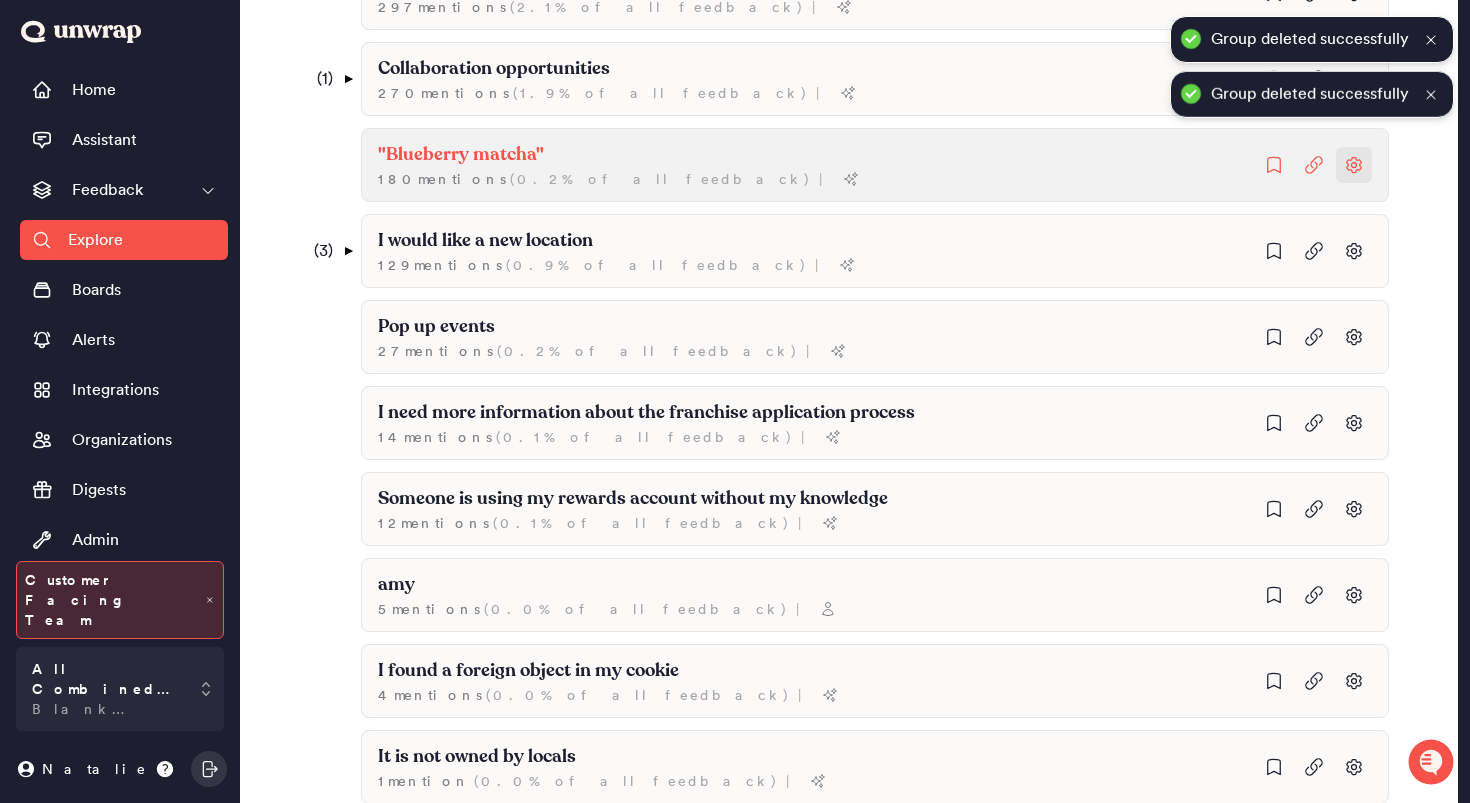click 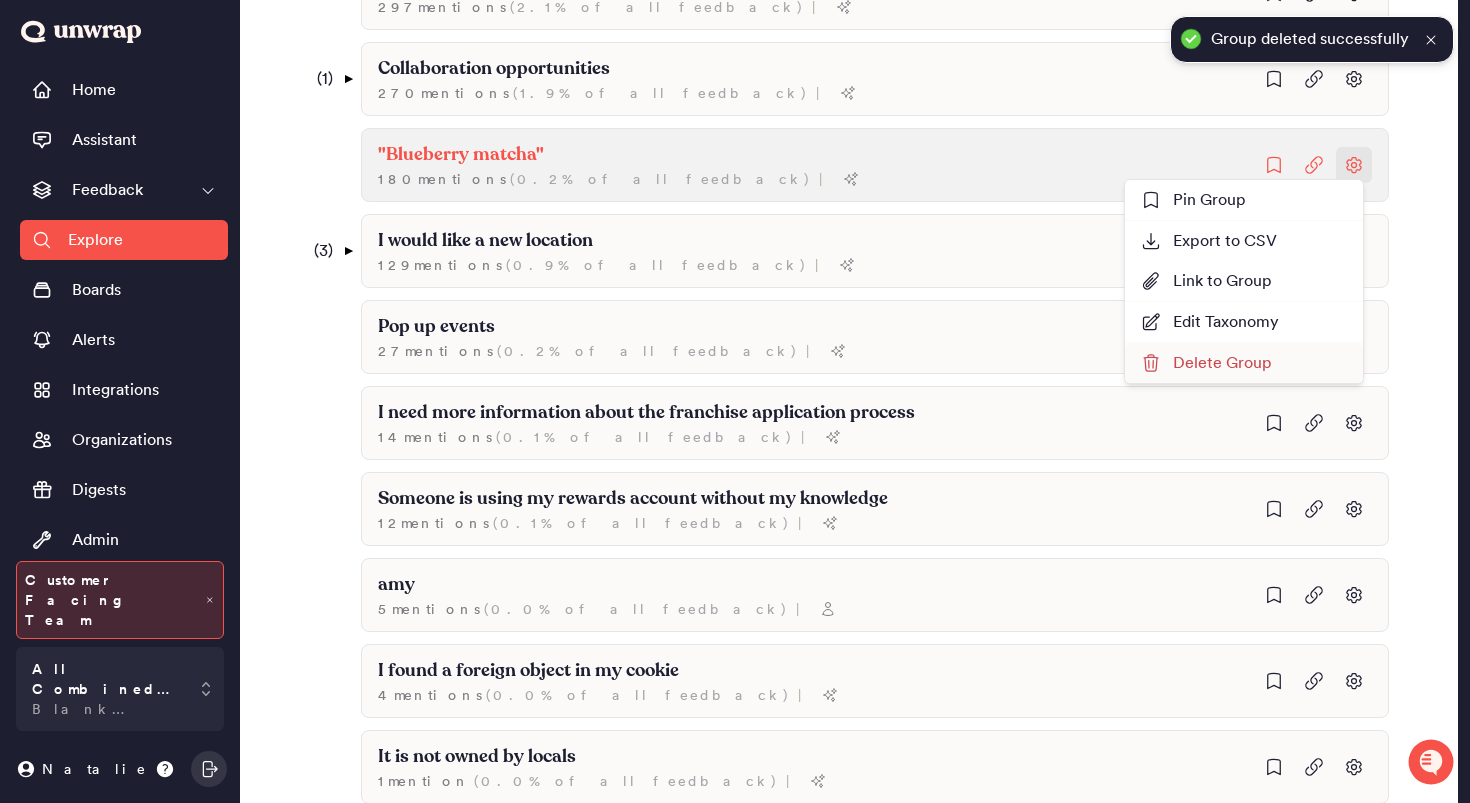 click on "Delete Group" at bounding box center [1206, 363] 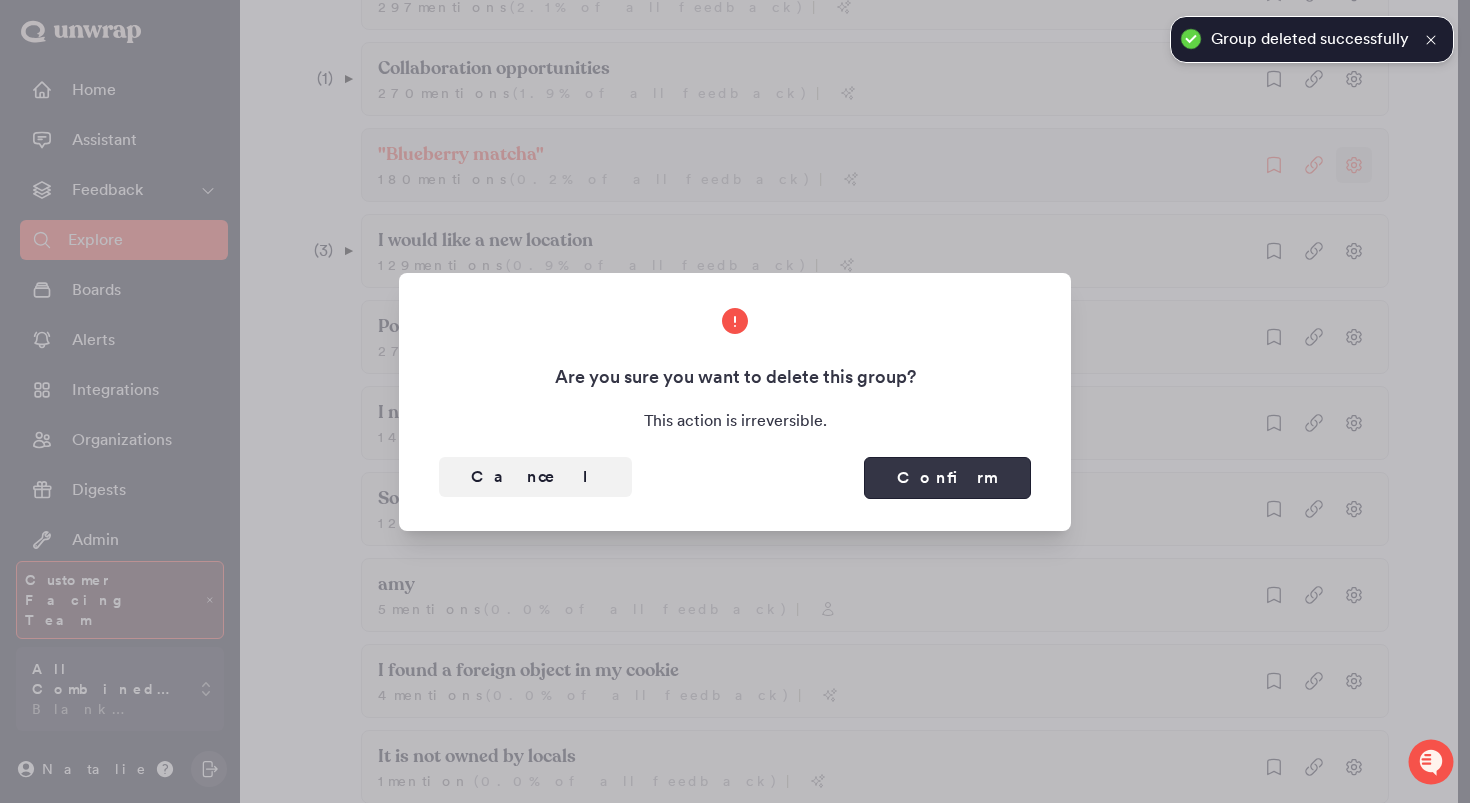 click on "Confirm" at bounding box center [947, 478] 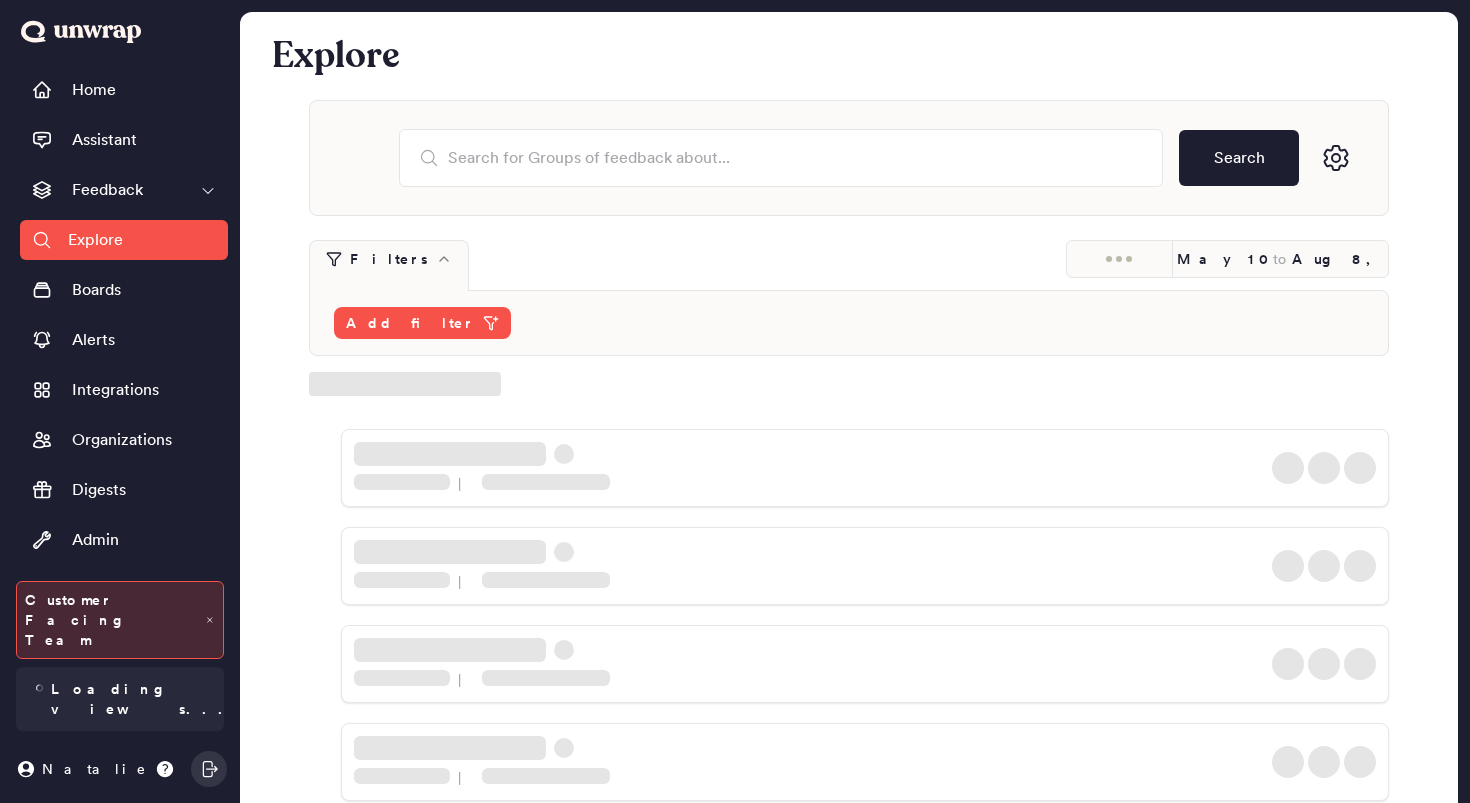 scroll, scrollTop: 1068, scrollLeft: 0, axis: vertical 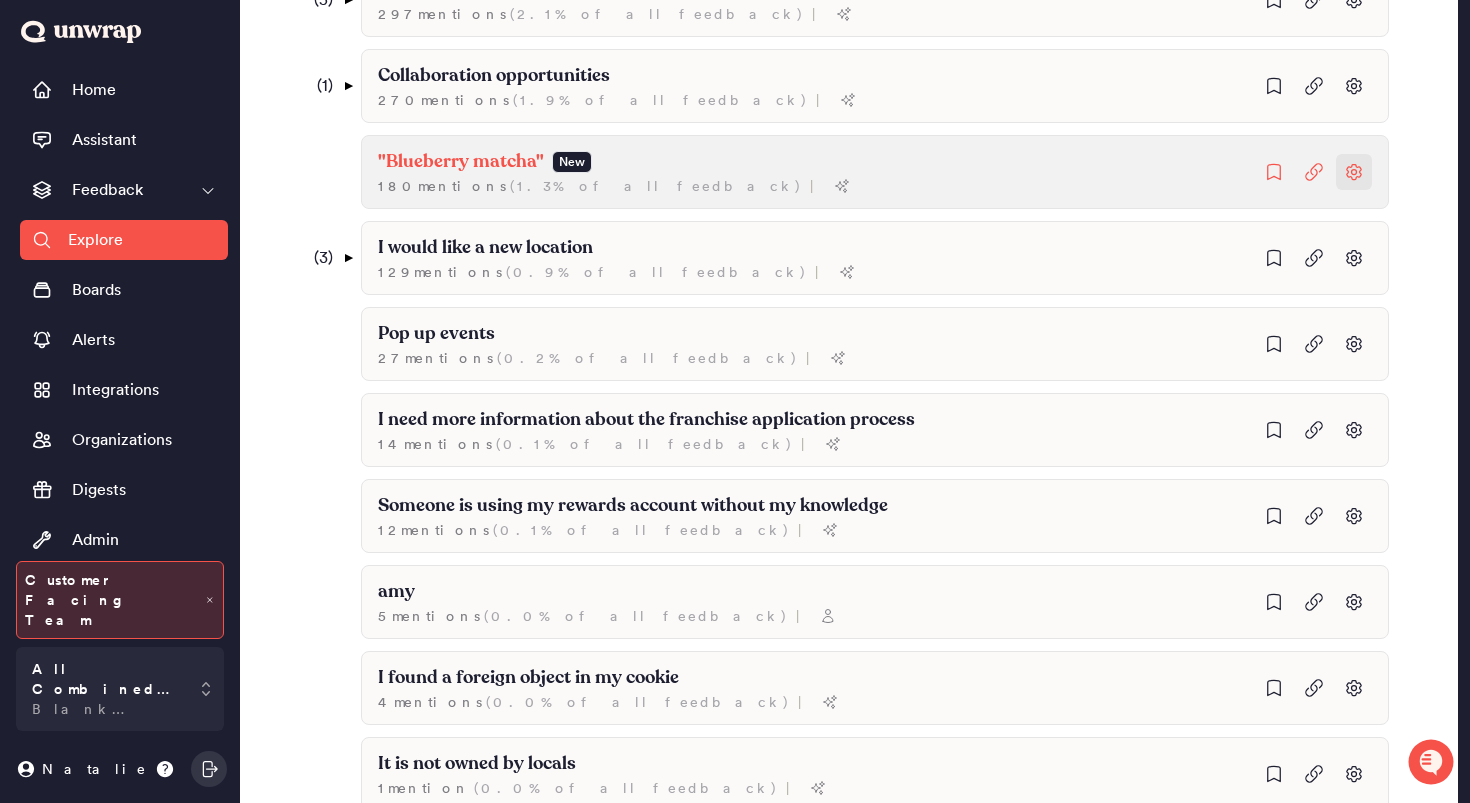 click 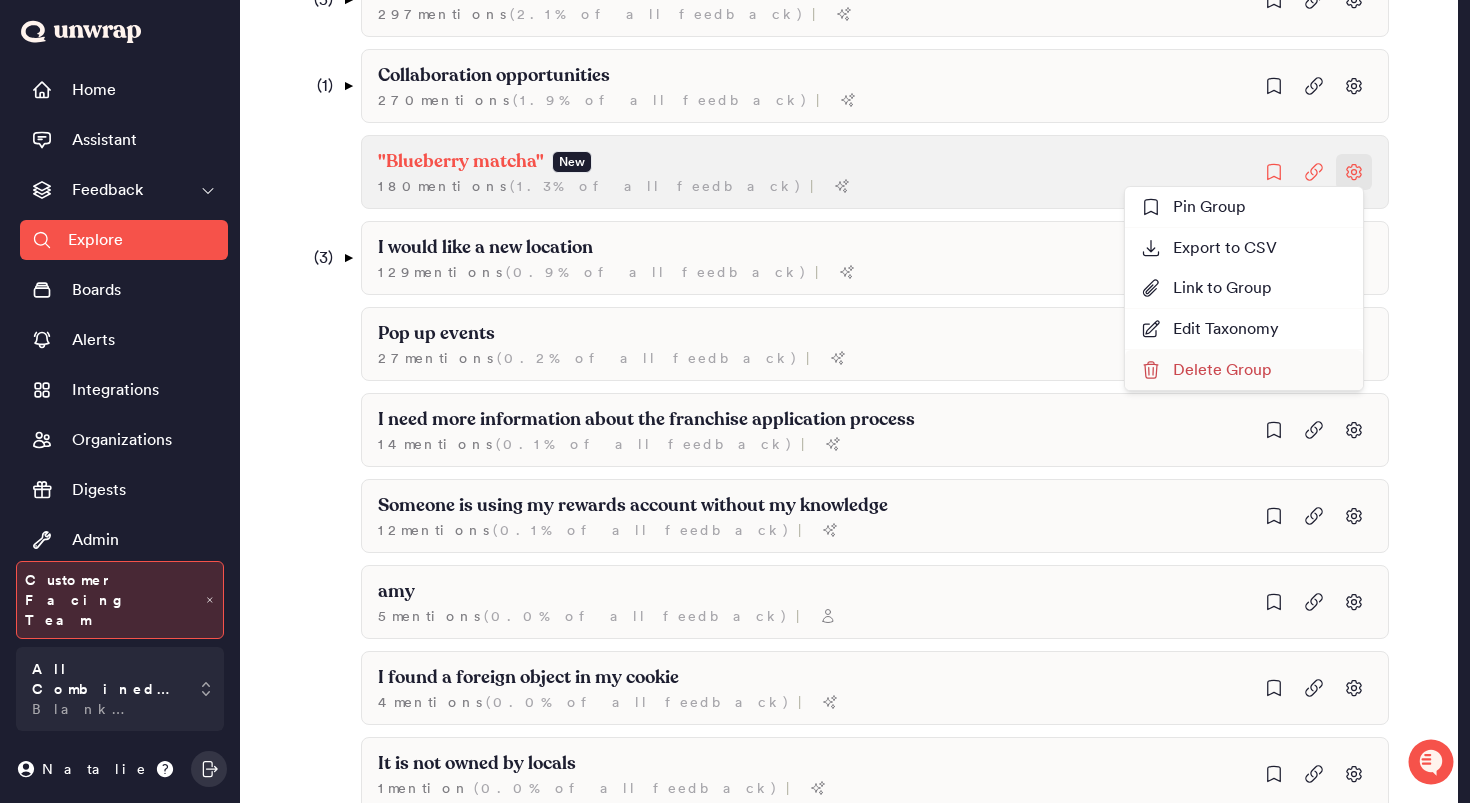 click on "Delete Group" at bounding box center [1206, 370] 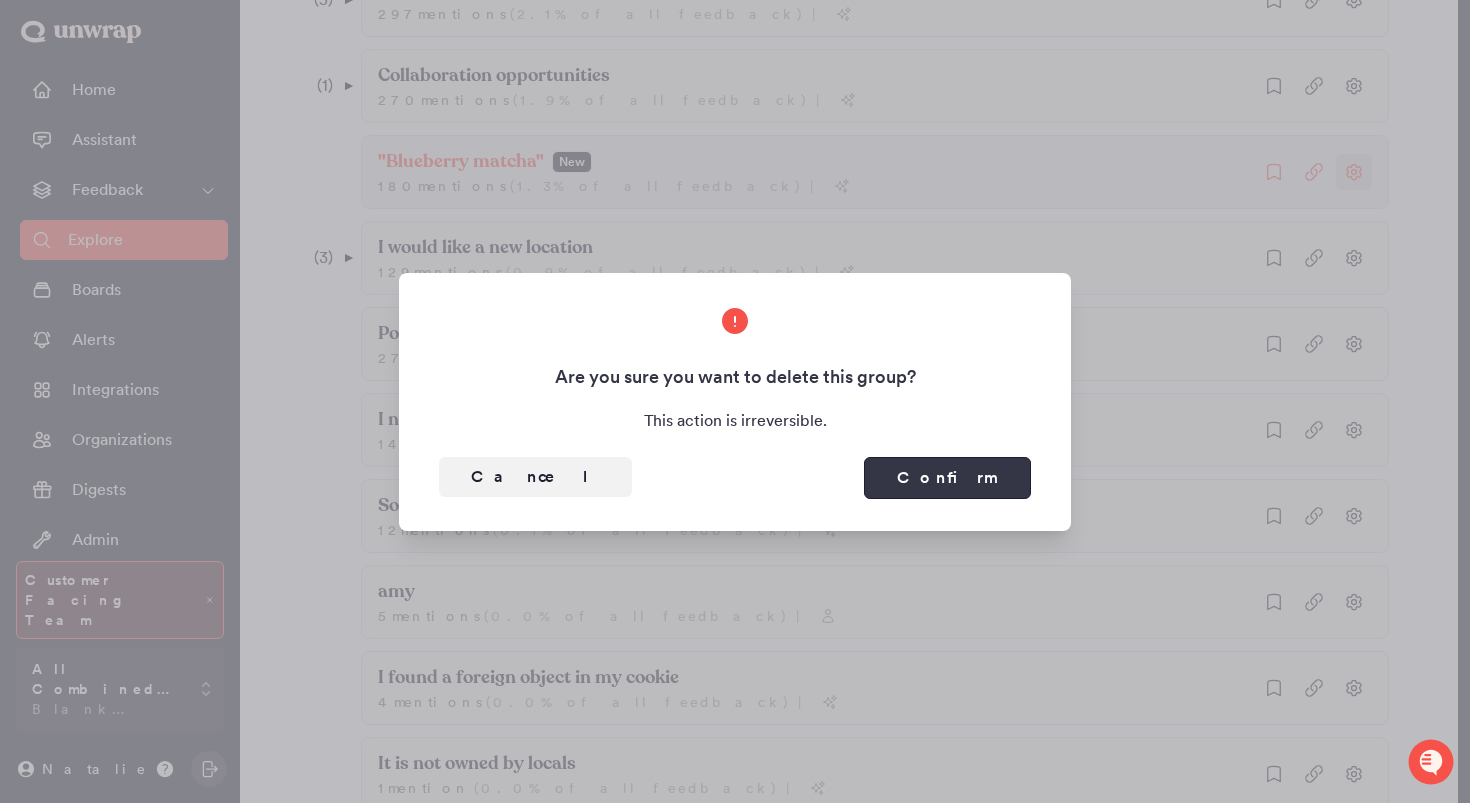 click on "Confirm" at bounding box center (947, 478) 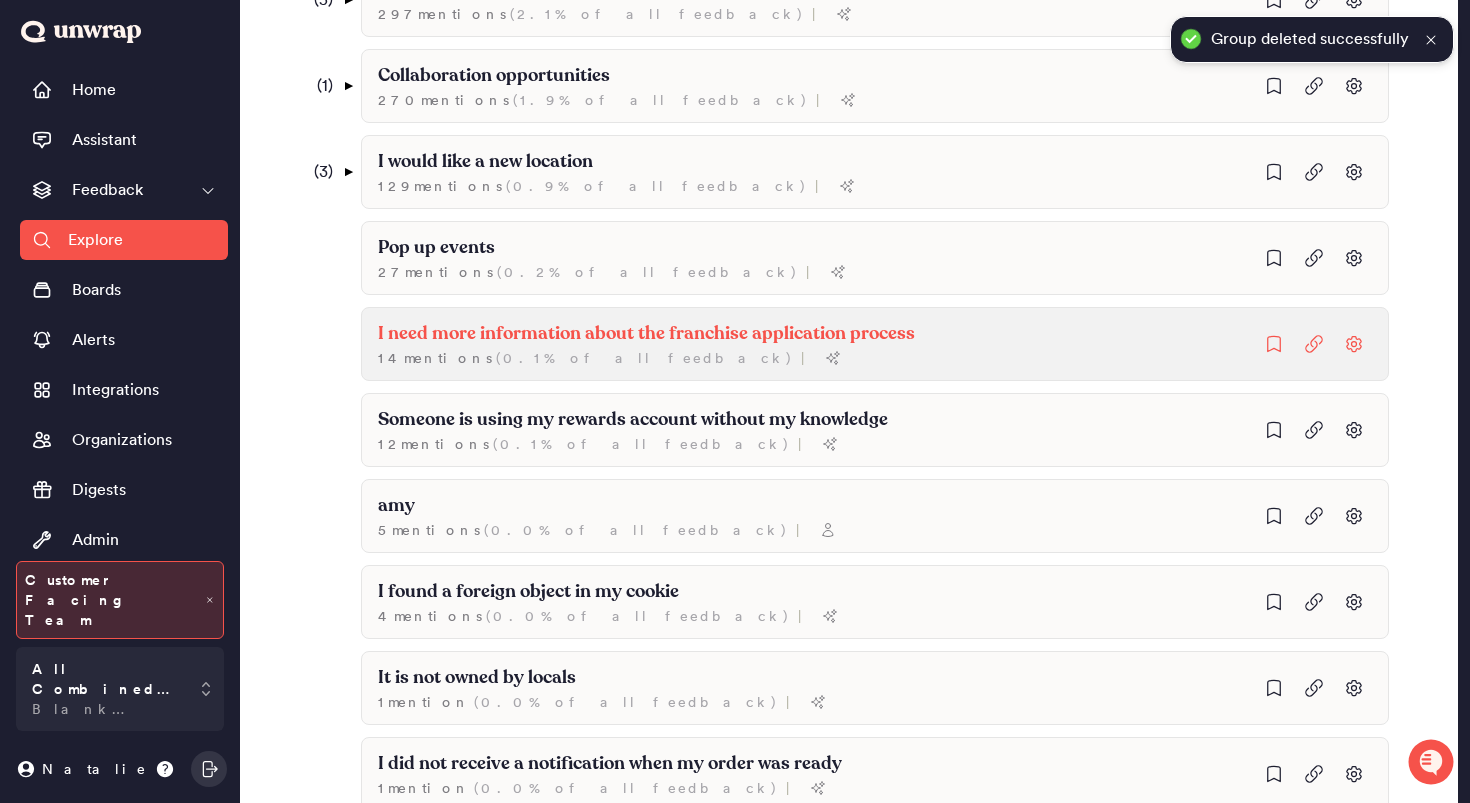 scroll, scrollTop: 0, scrollLeft: 0, axis: both 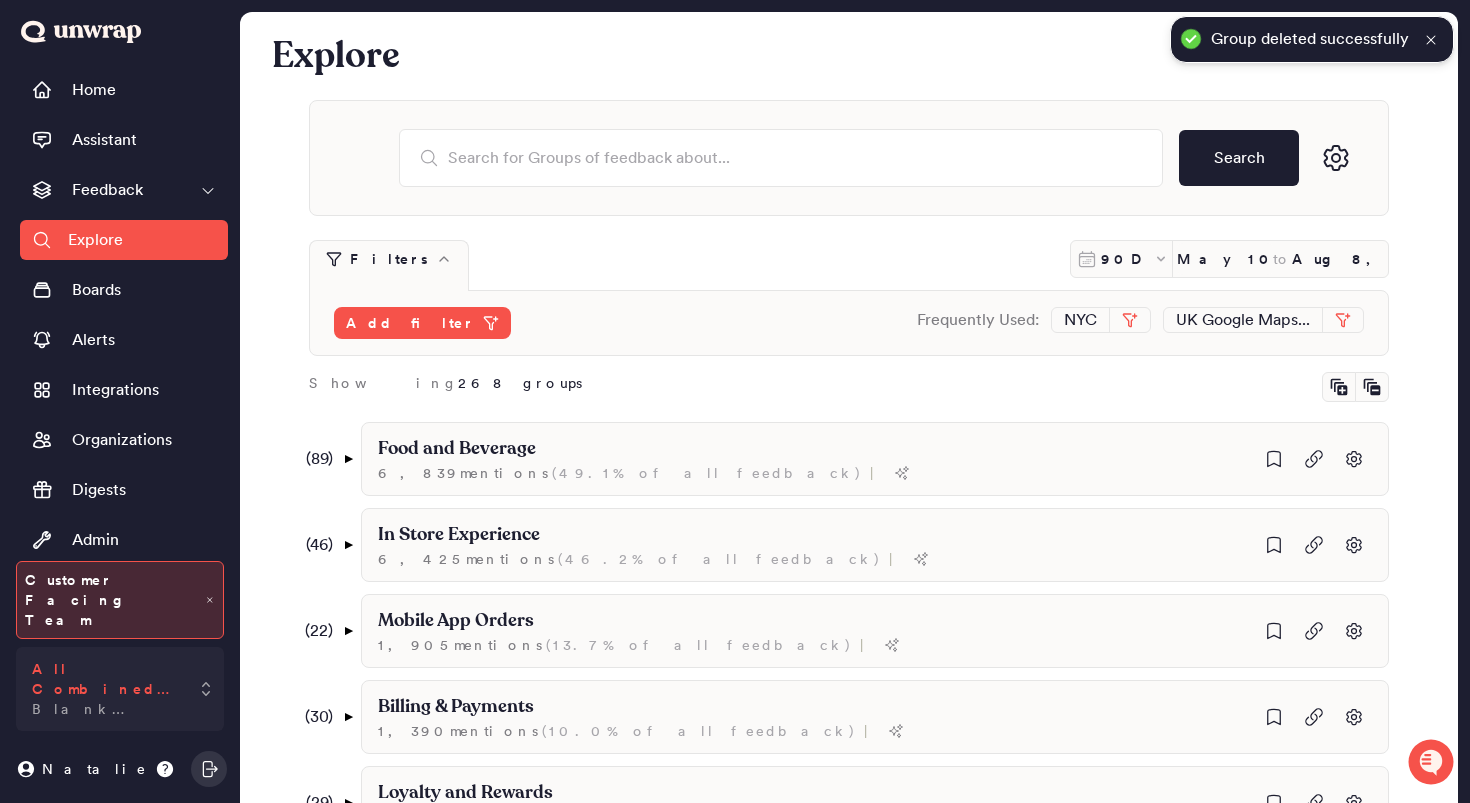 click on "All Combined Feedback" at bounding box center (106, 679) 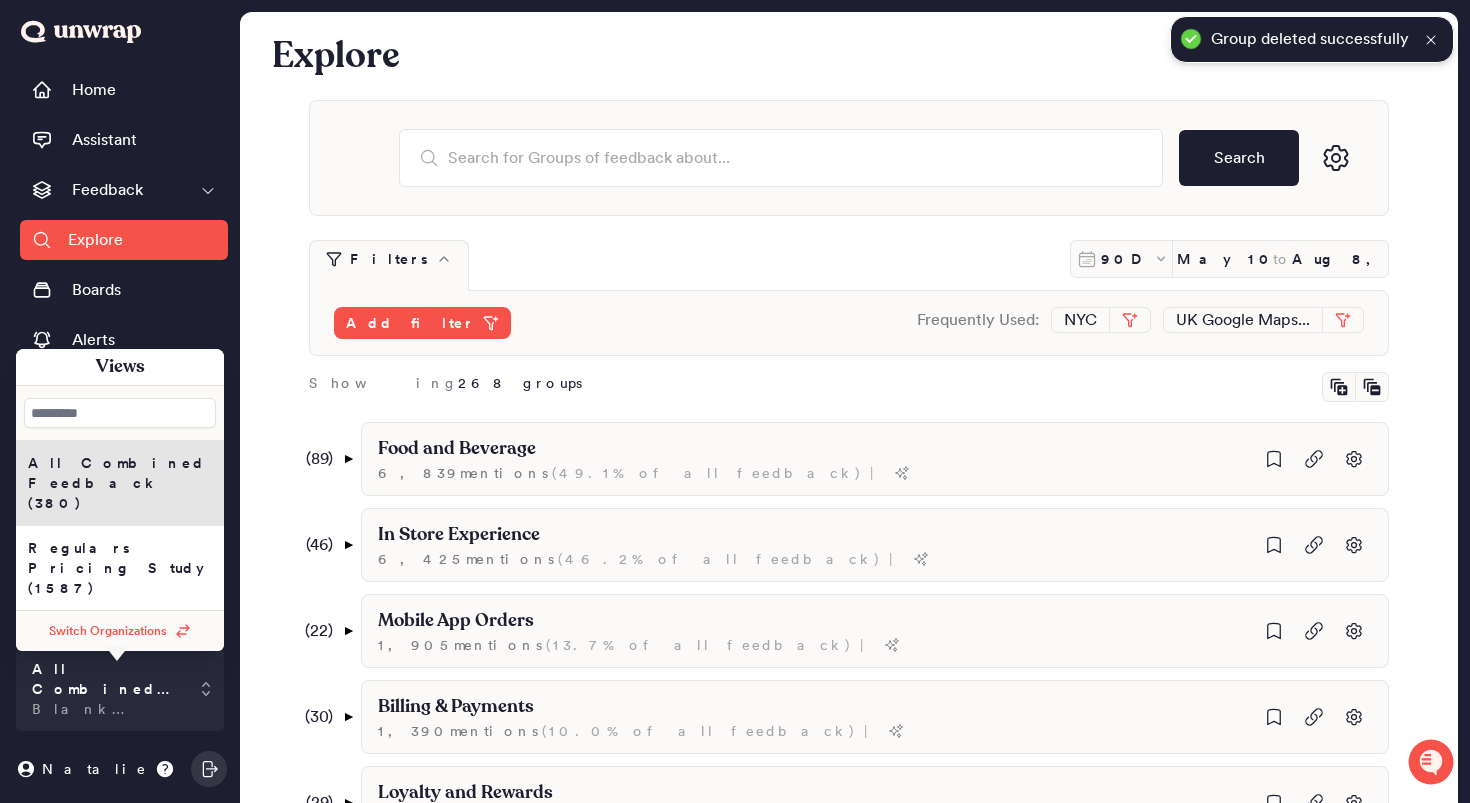 click on "Switch Organizations" at bounding box center (108, 631) 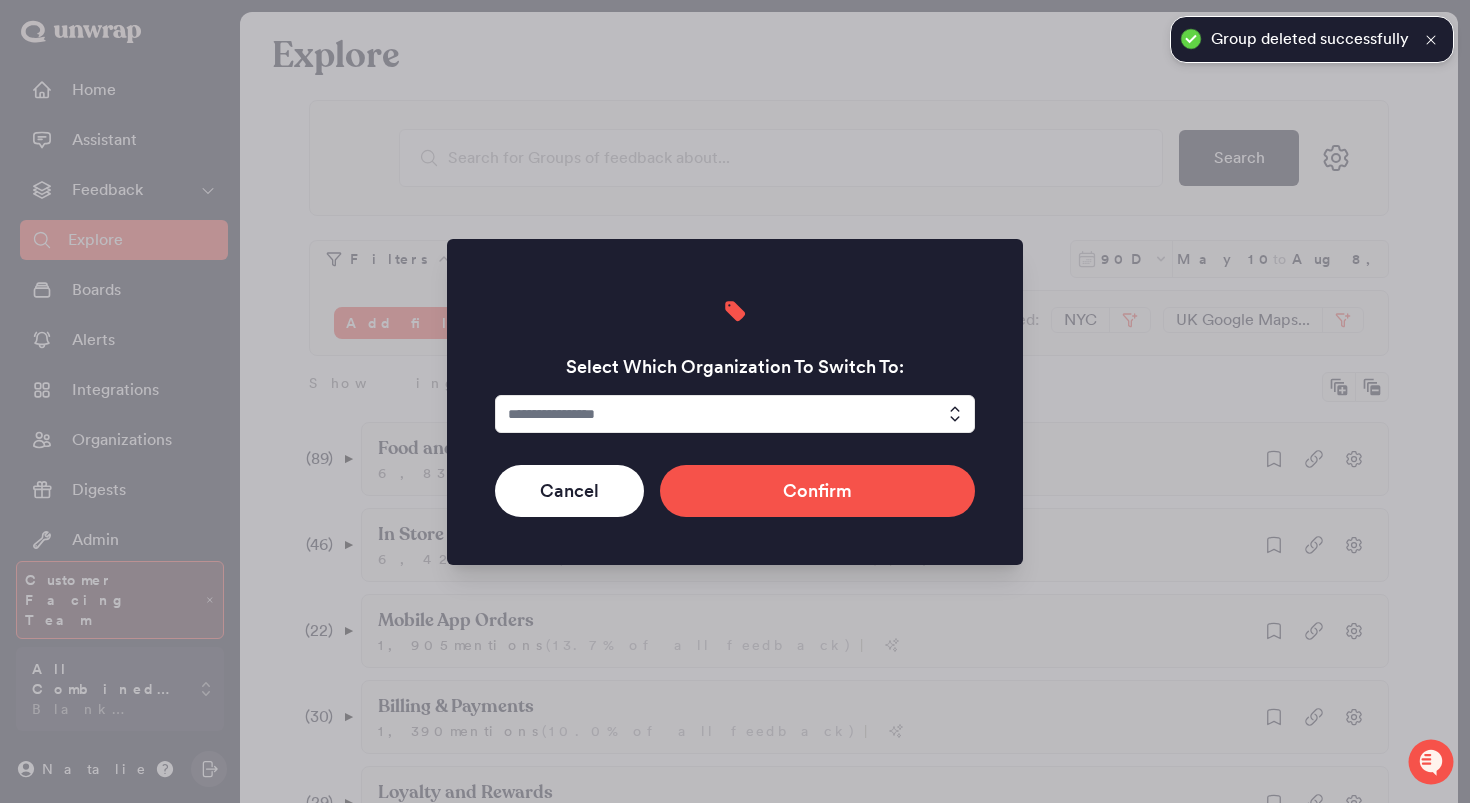 click at bounding box center [735, 414] 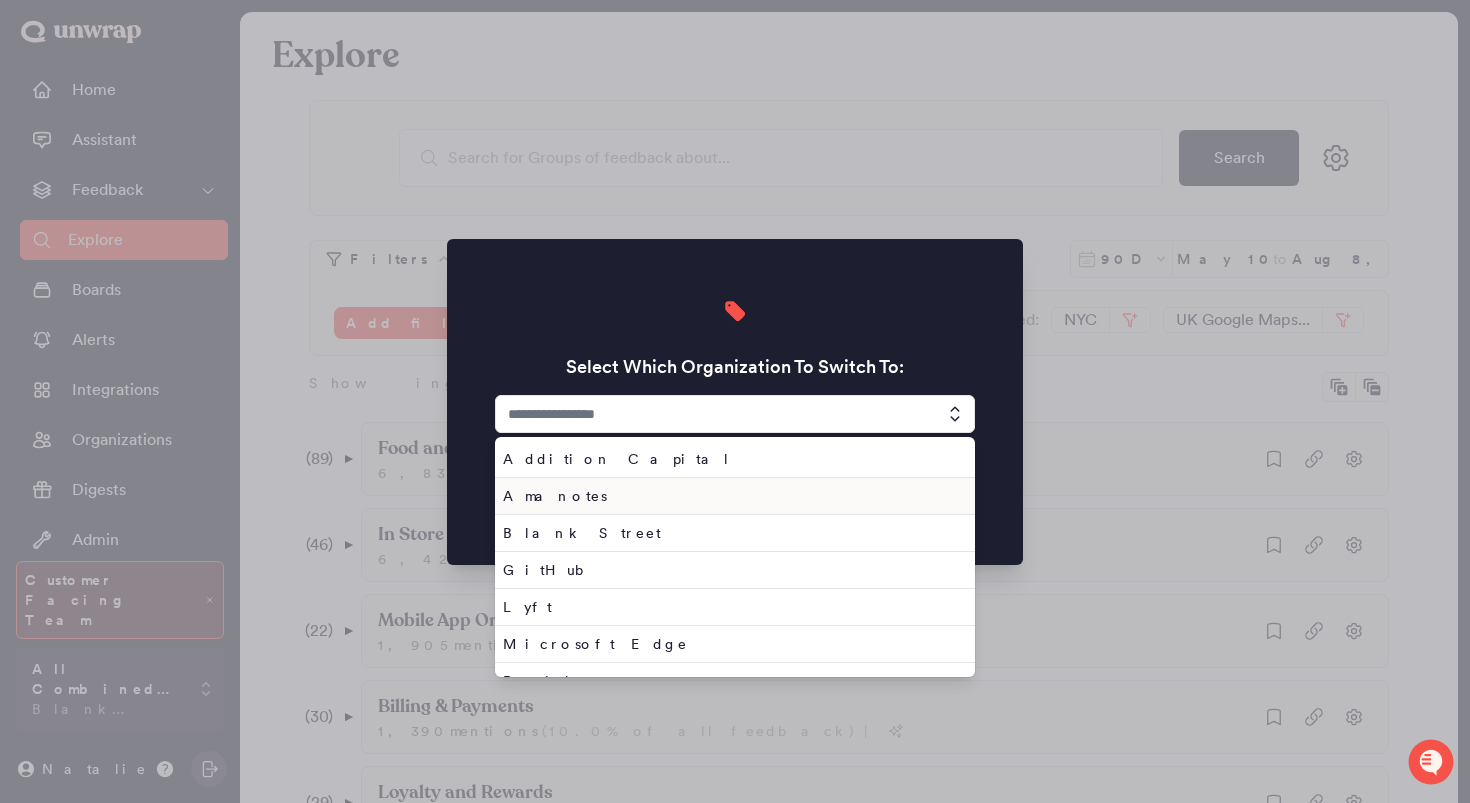 click on "Amanotes" at bounding box center [731, 496] 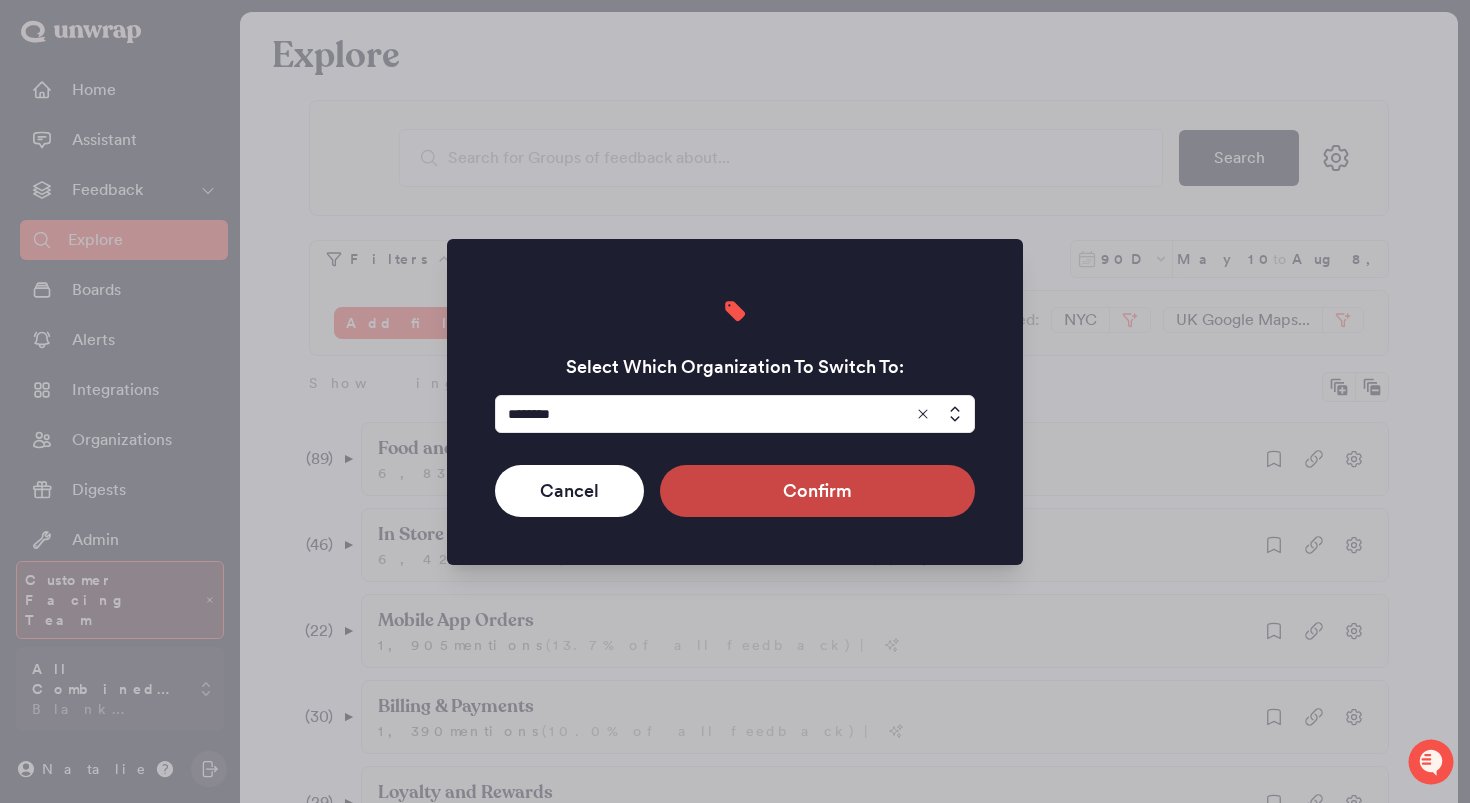 click on "Confirm" at bounding box center [817, 491] 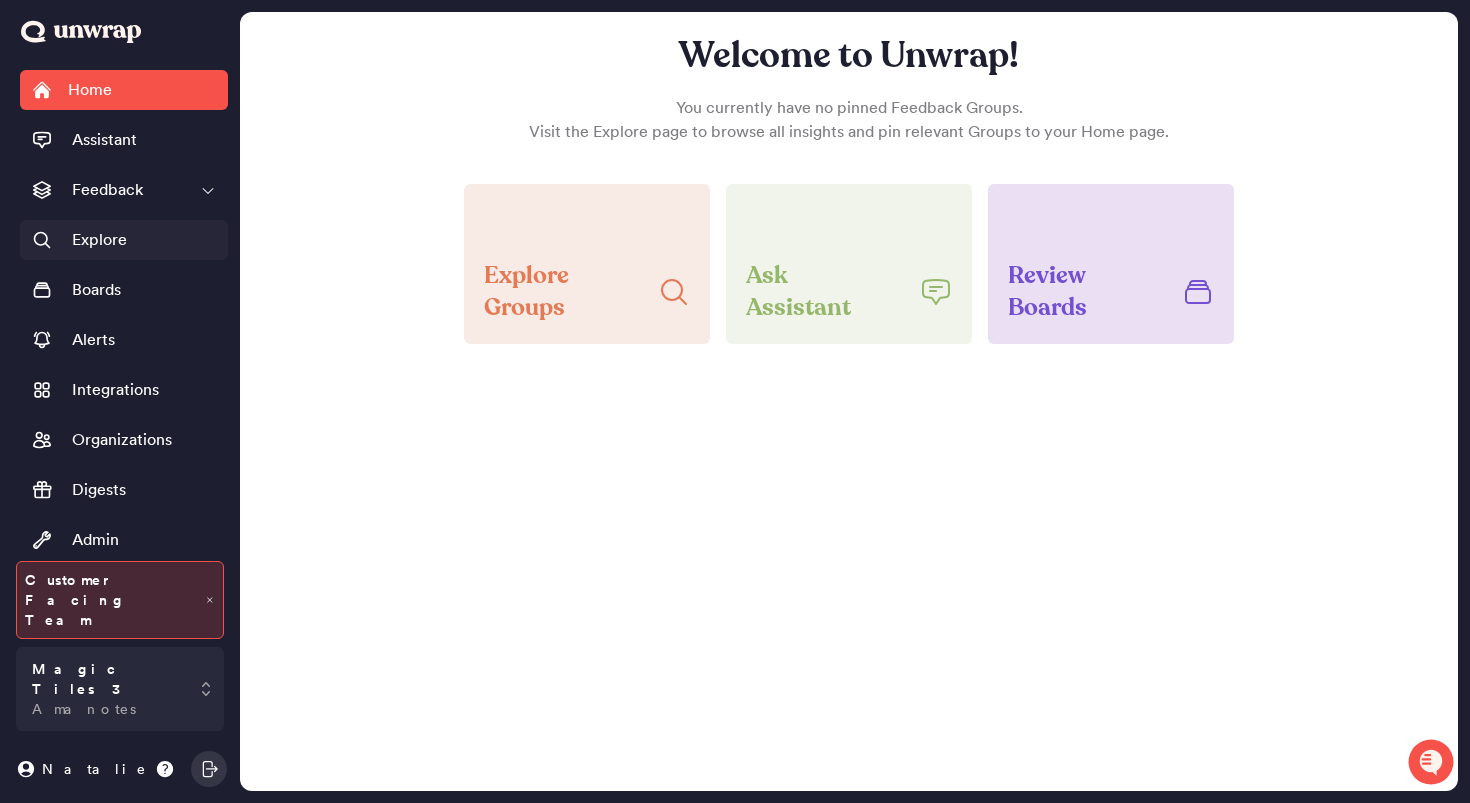 click on "Explore" at bounding box center [124, 240] 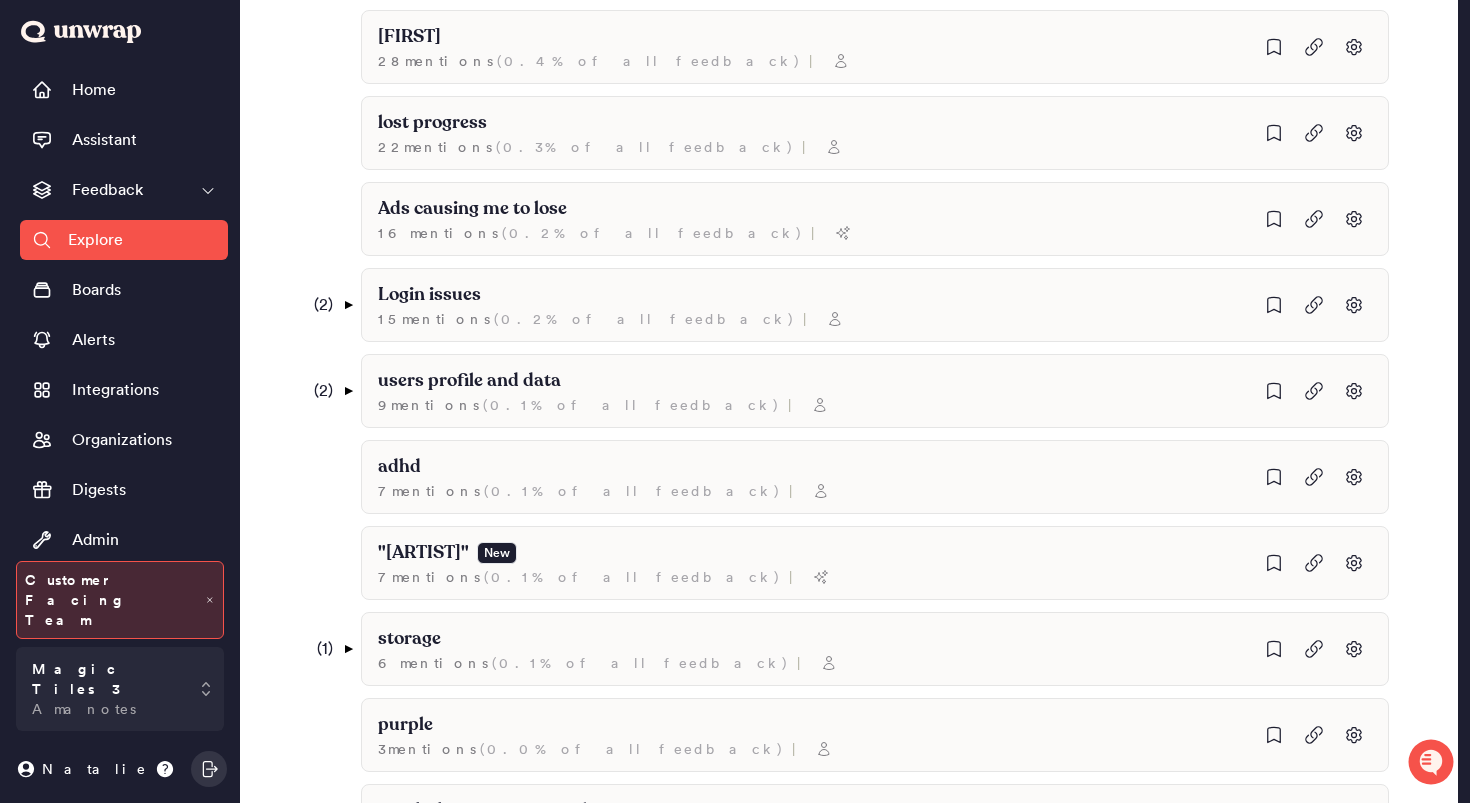 scroll, scrollTop: 1875, scrollLeft: 0, axis: vertical 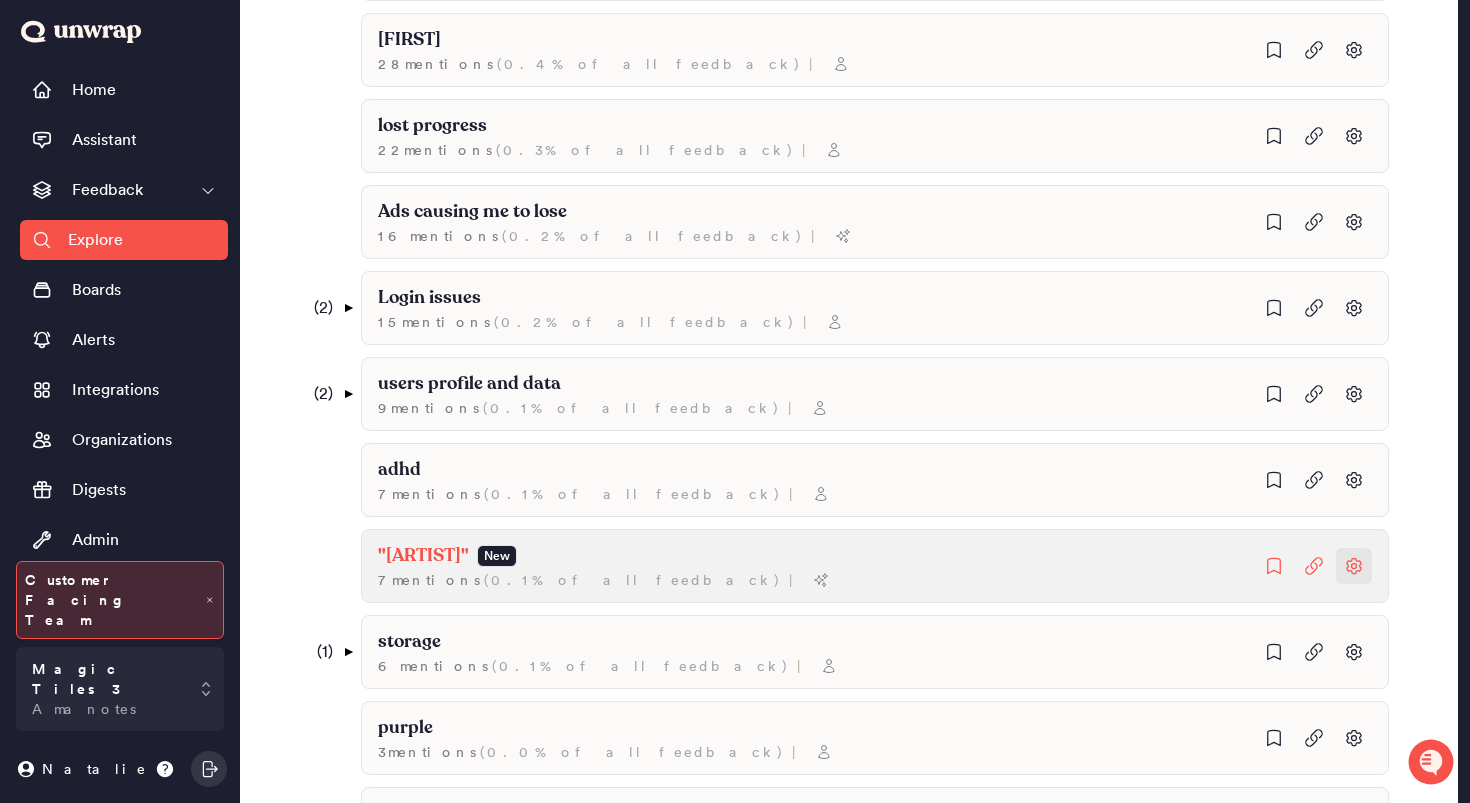 click at bounding box center [1354, -1416] 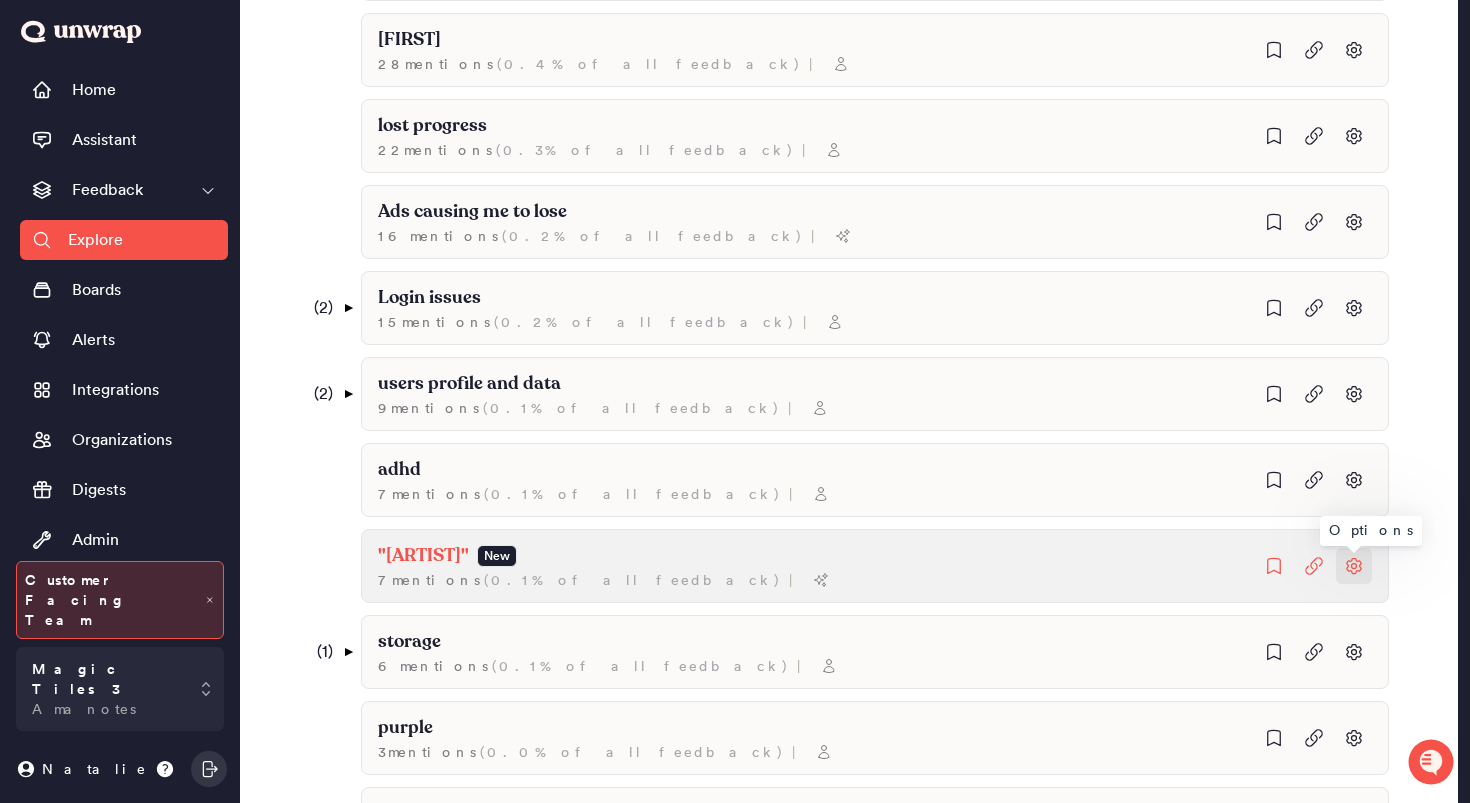 click 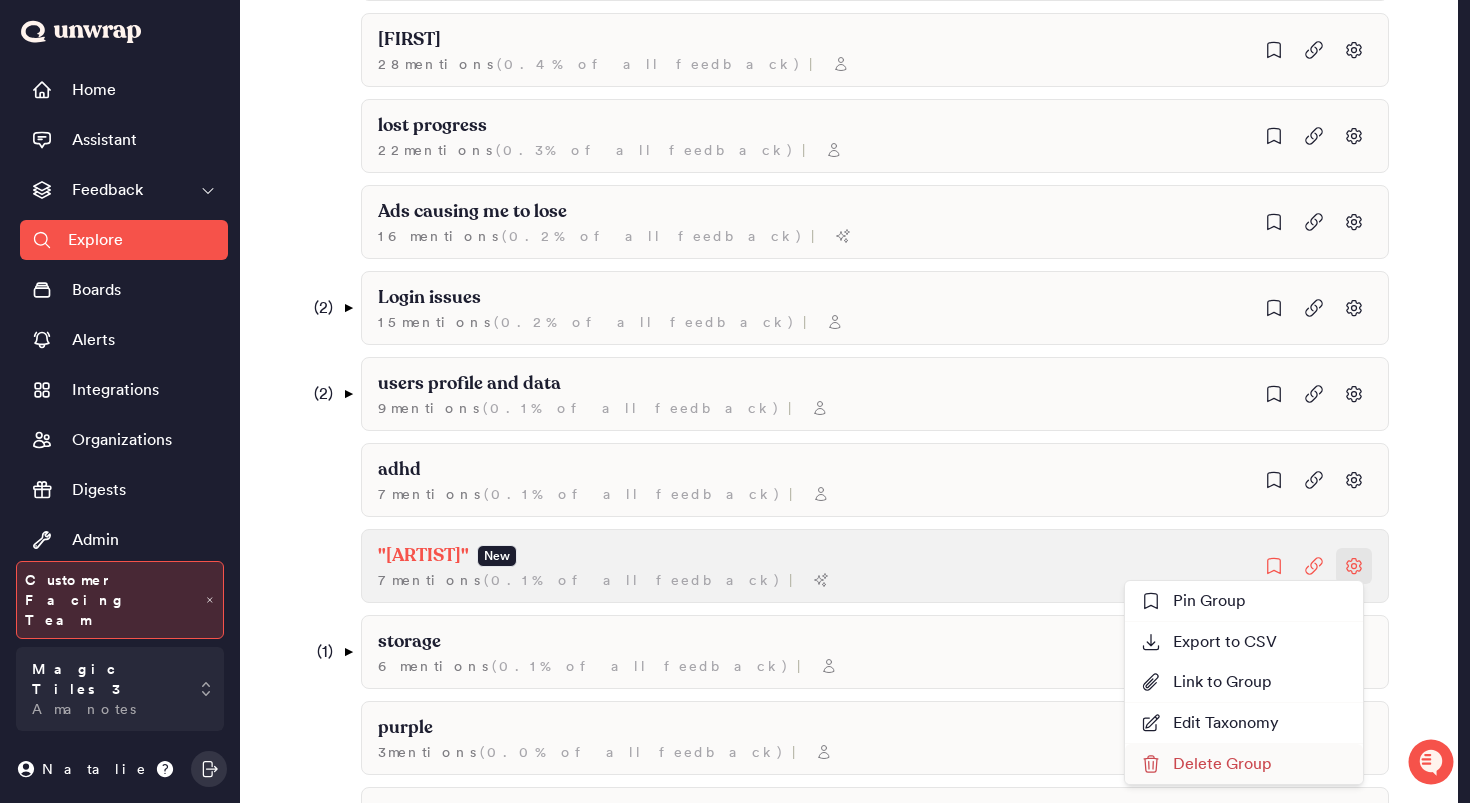 click on "Delete Group" at bounding box center (1206, 764) 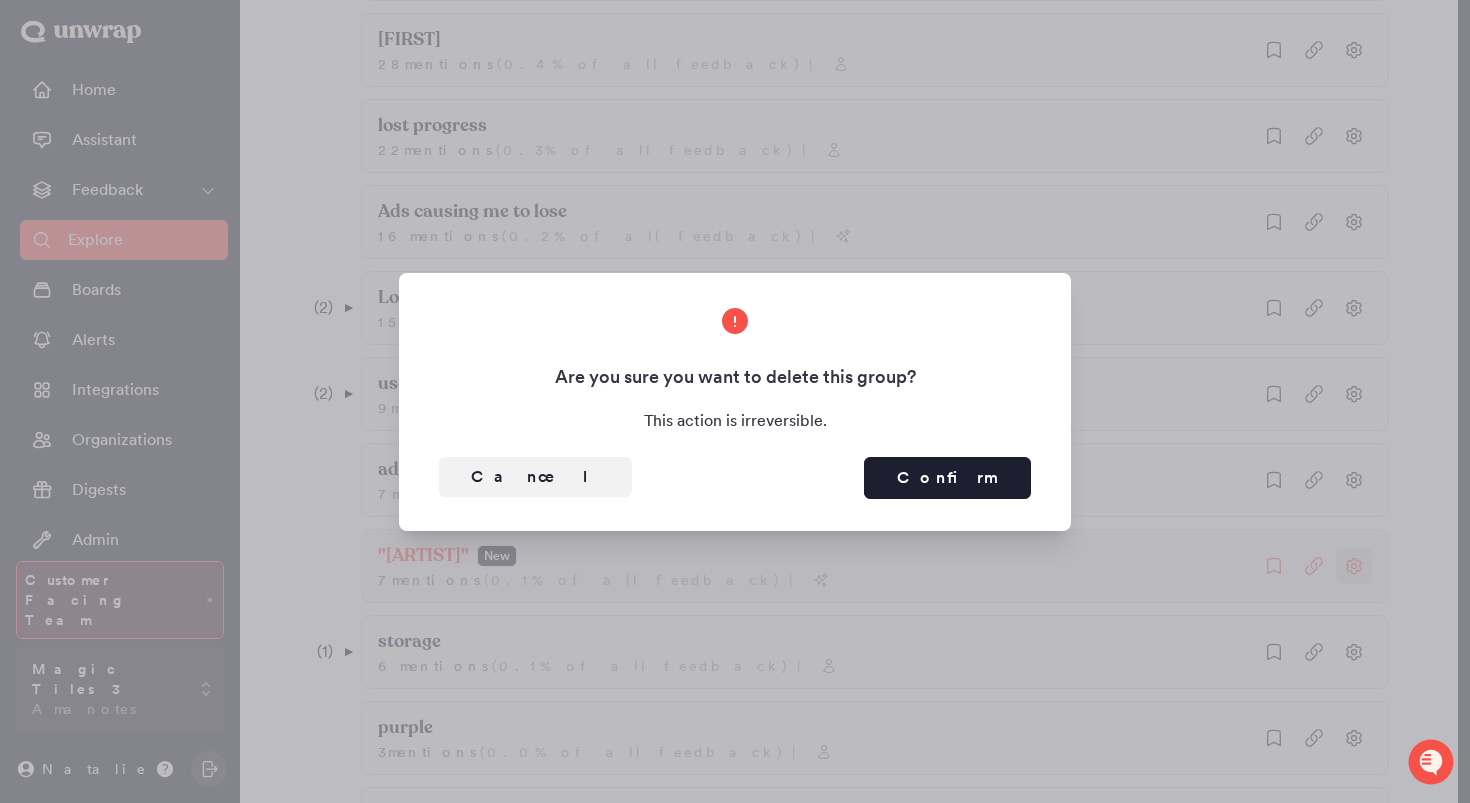 click on "Cancel Confirm" at bounding box center (735, 470) 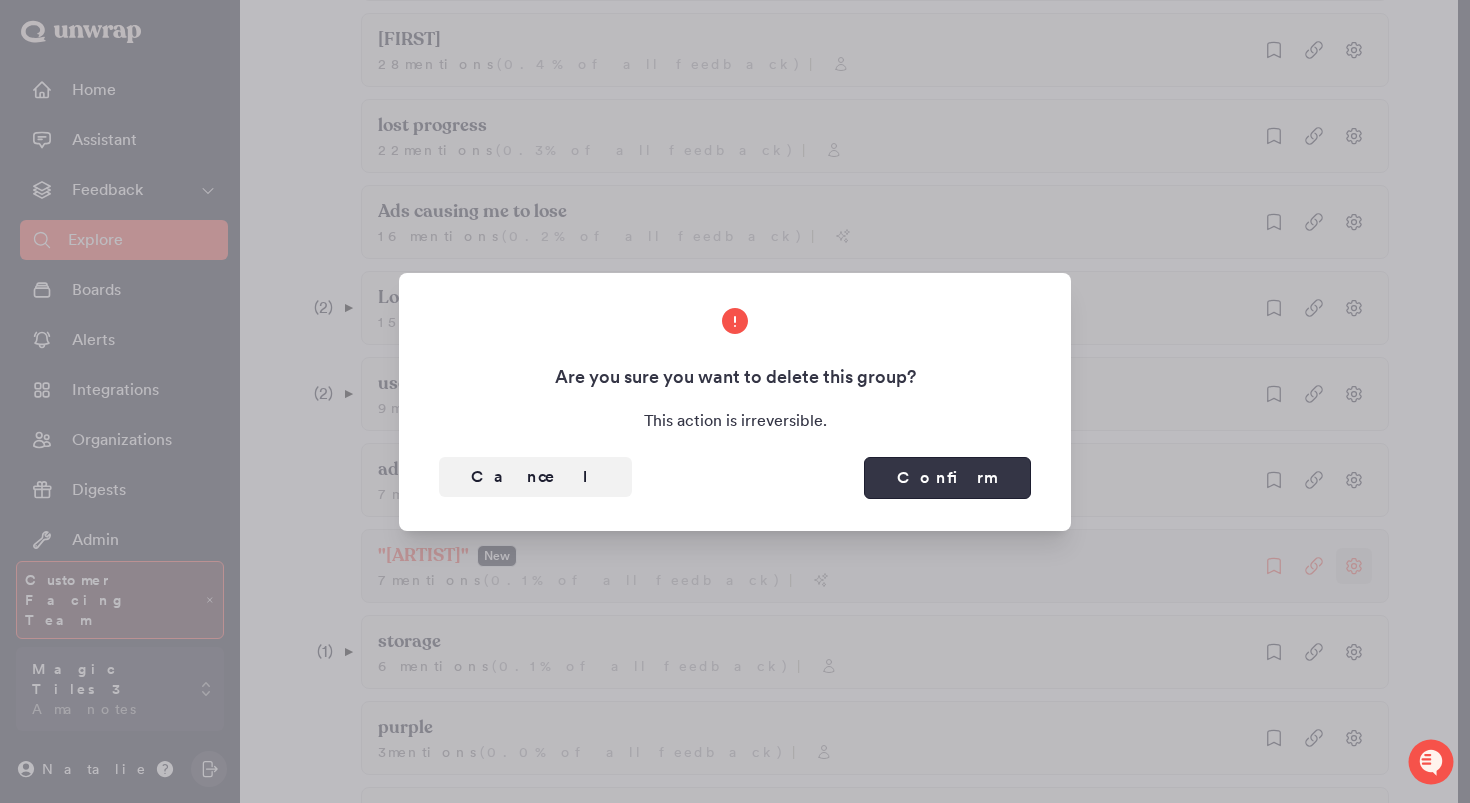 click on "Confirm" at bounding box center [947, 478] 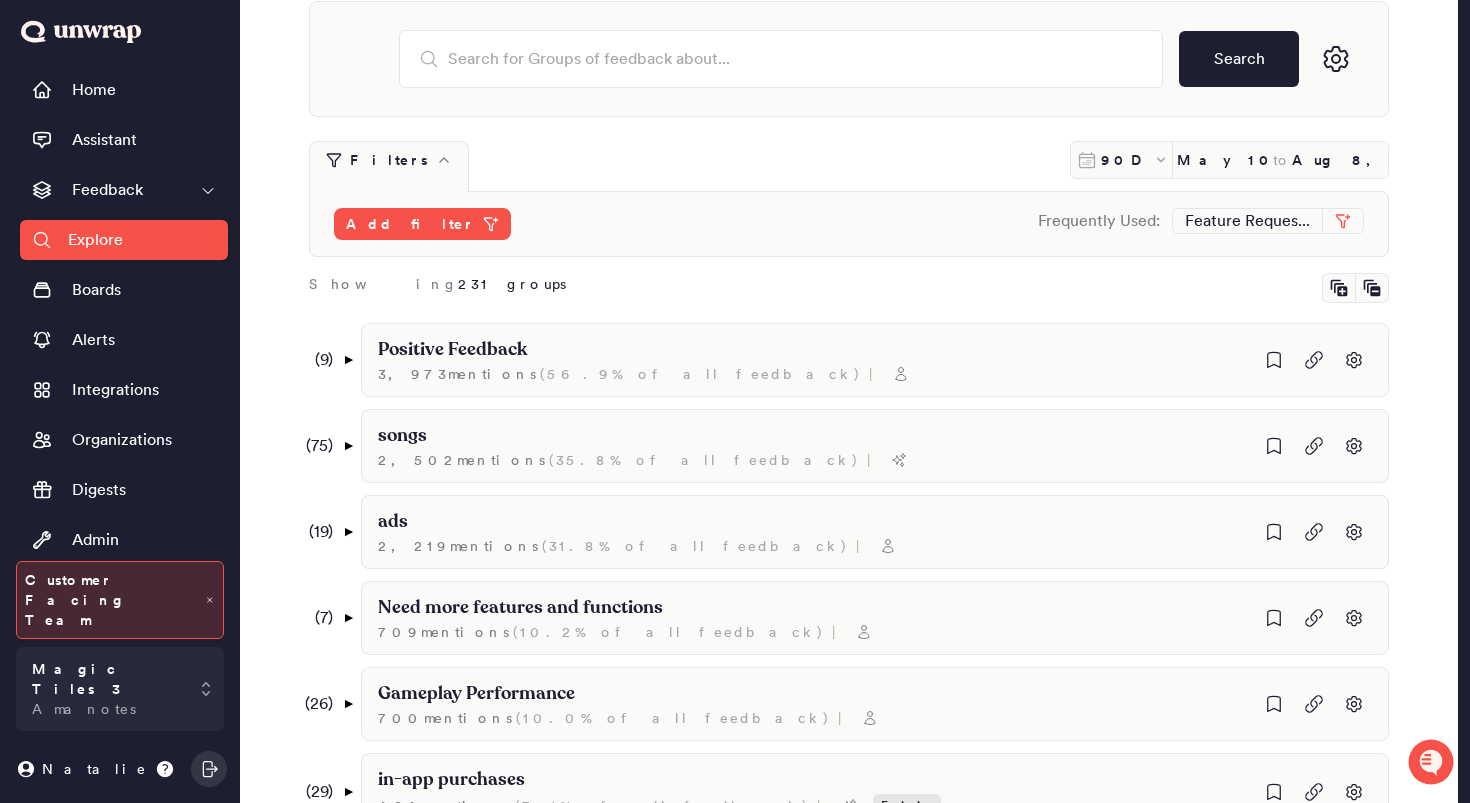 scroll, scrollTop: 0, scrollLeft: 0, axis: both 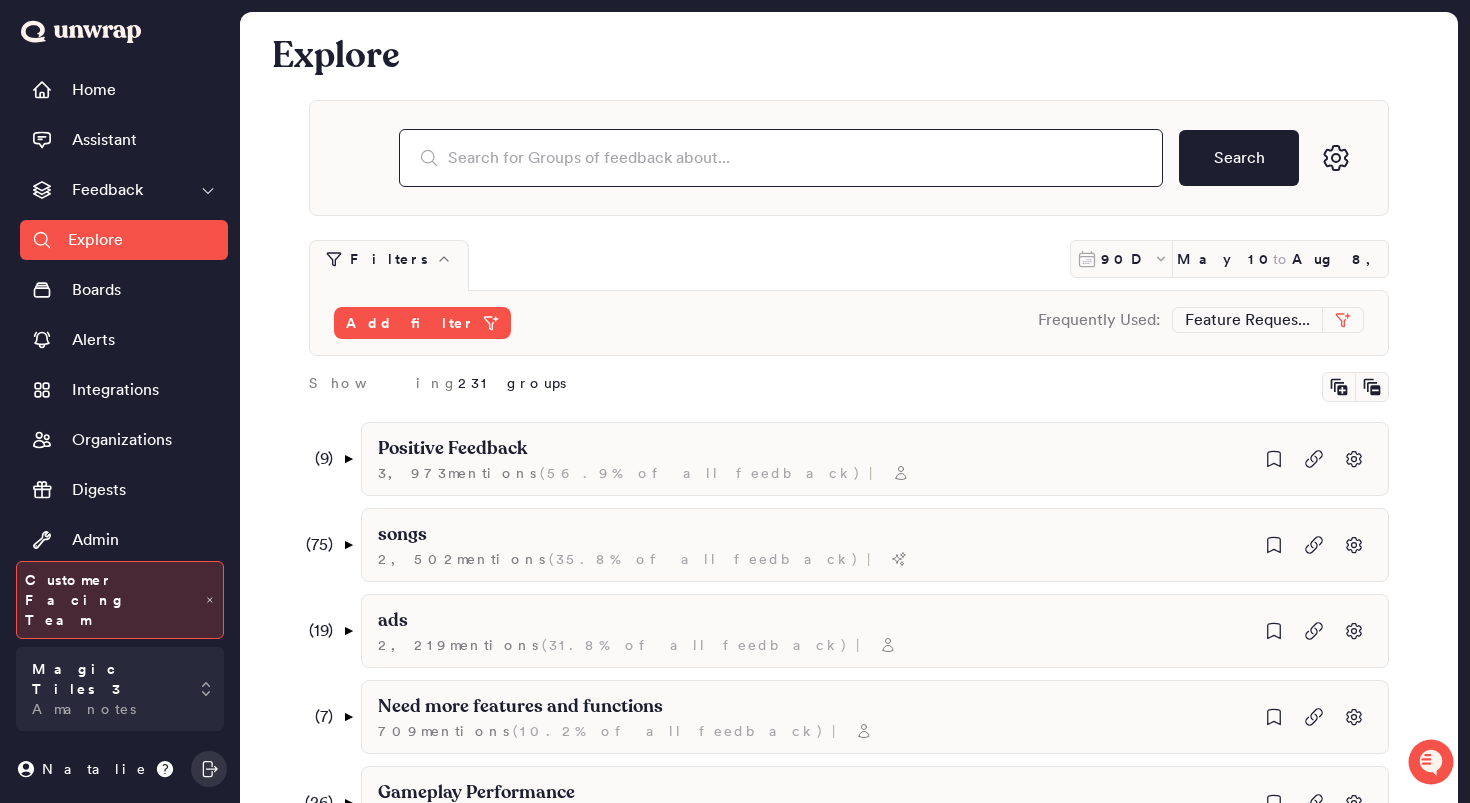 click at bounding box center [781, 158] 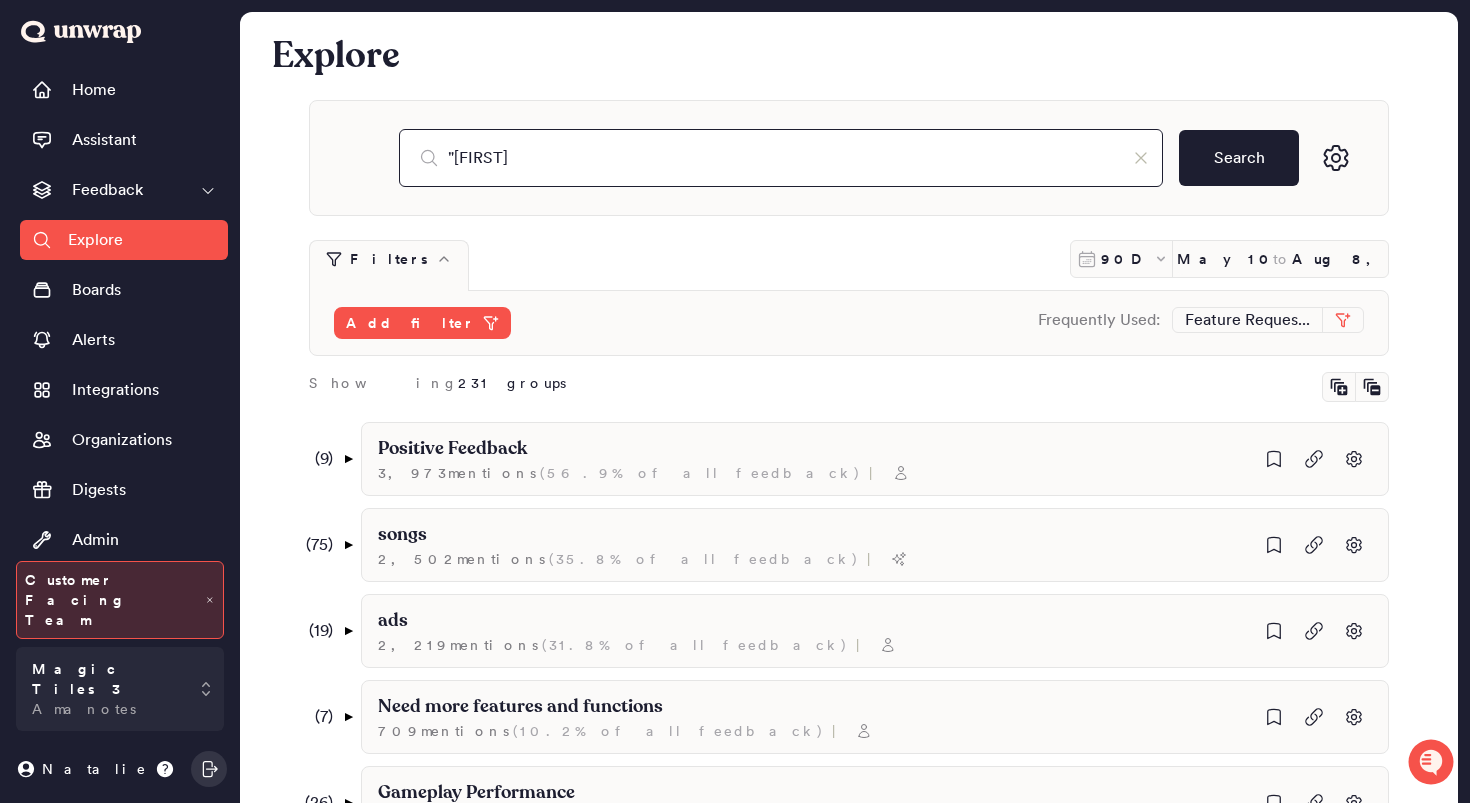 type on """ 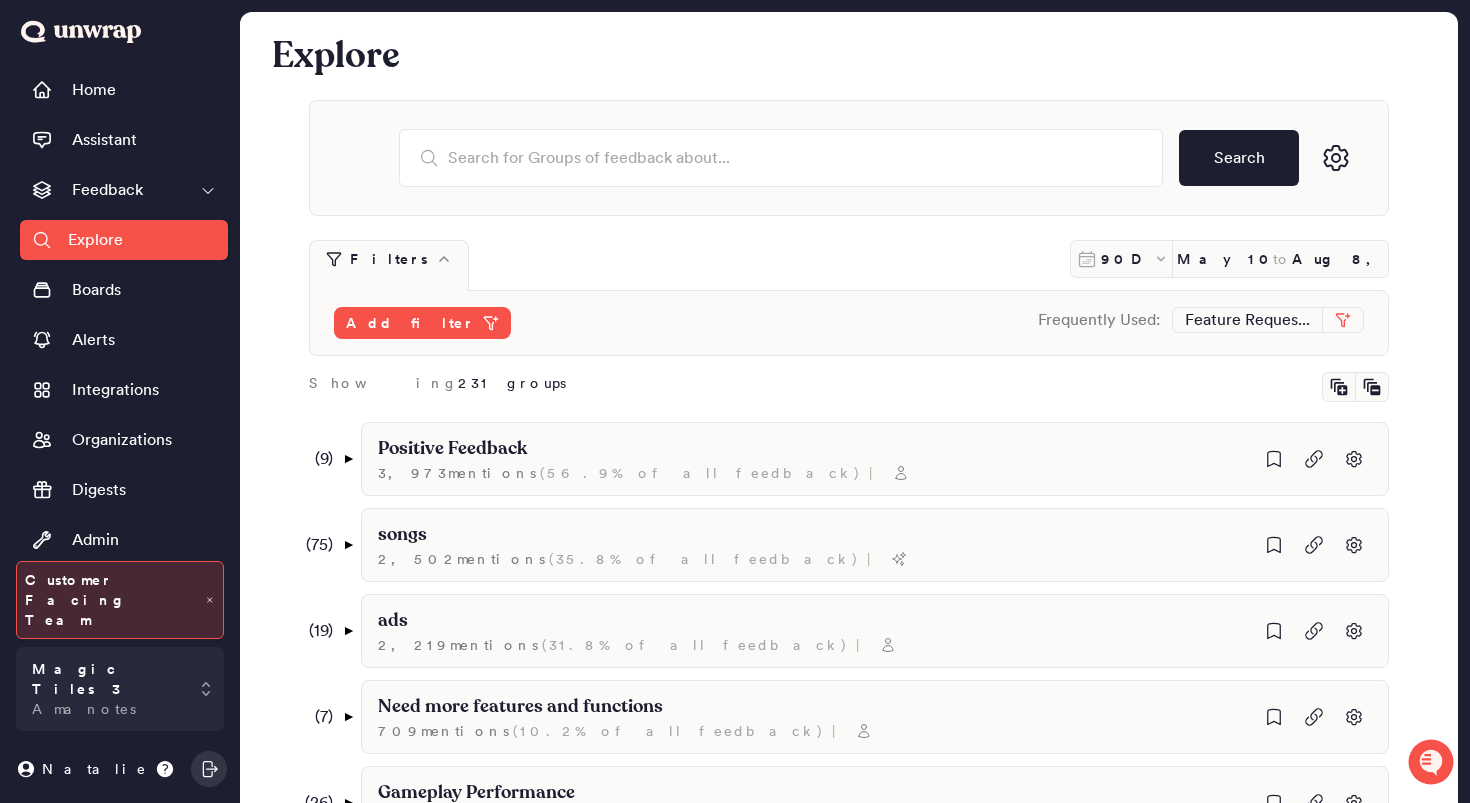 click on "Explore" at bounding box center [849, 52] 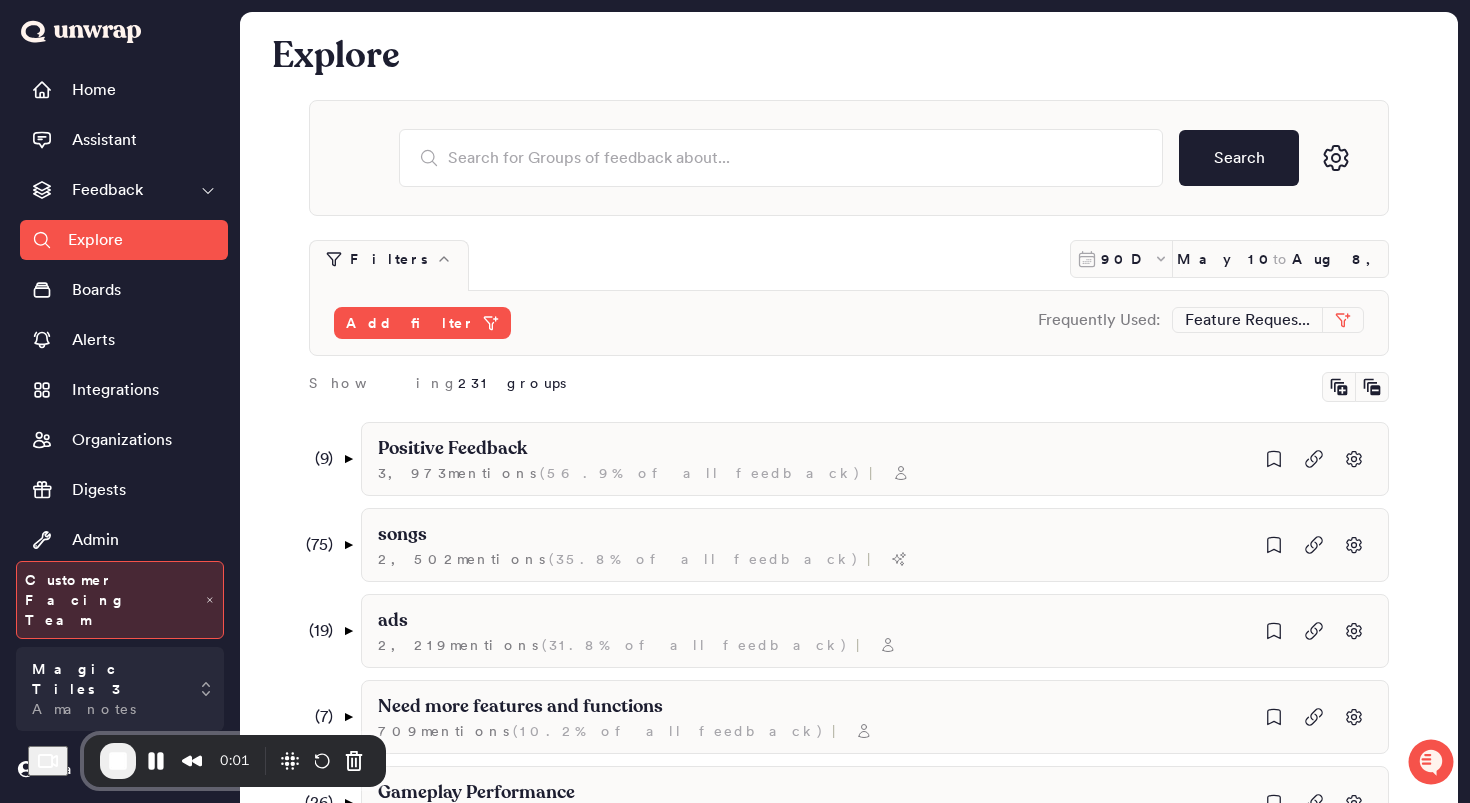 click on "Explore" at bounding box center (849, 52) 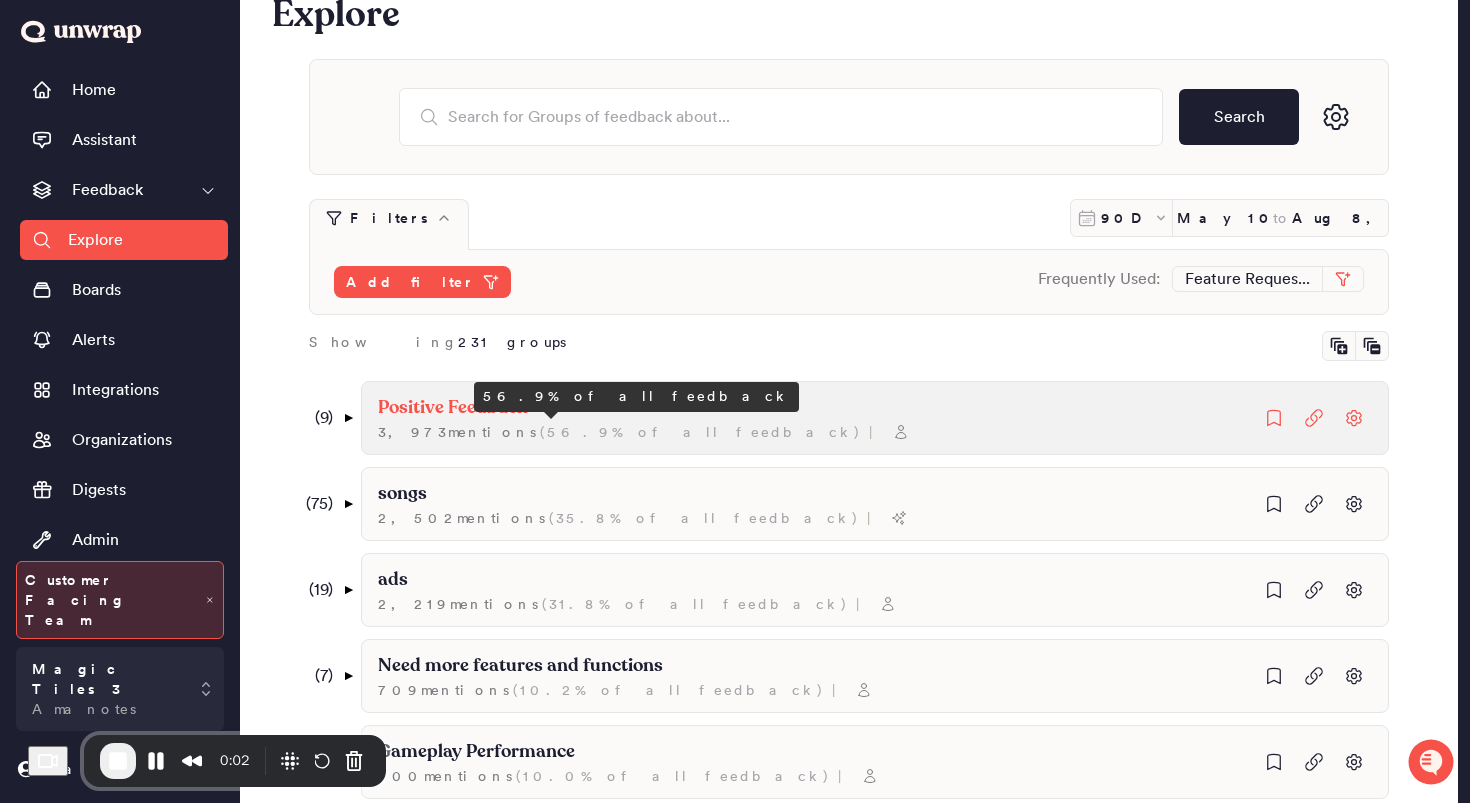 scroll, scrollTop: 57, scrollLeft: 0, axis: vertical 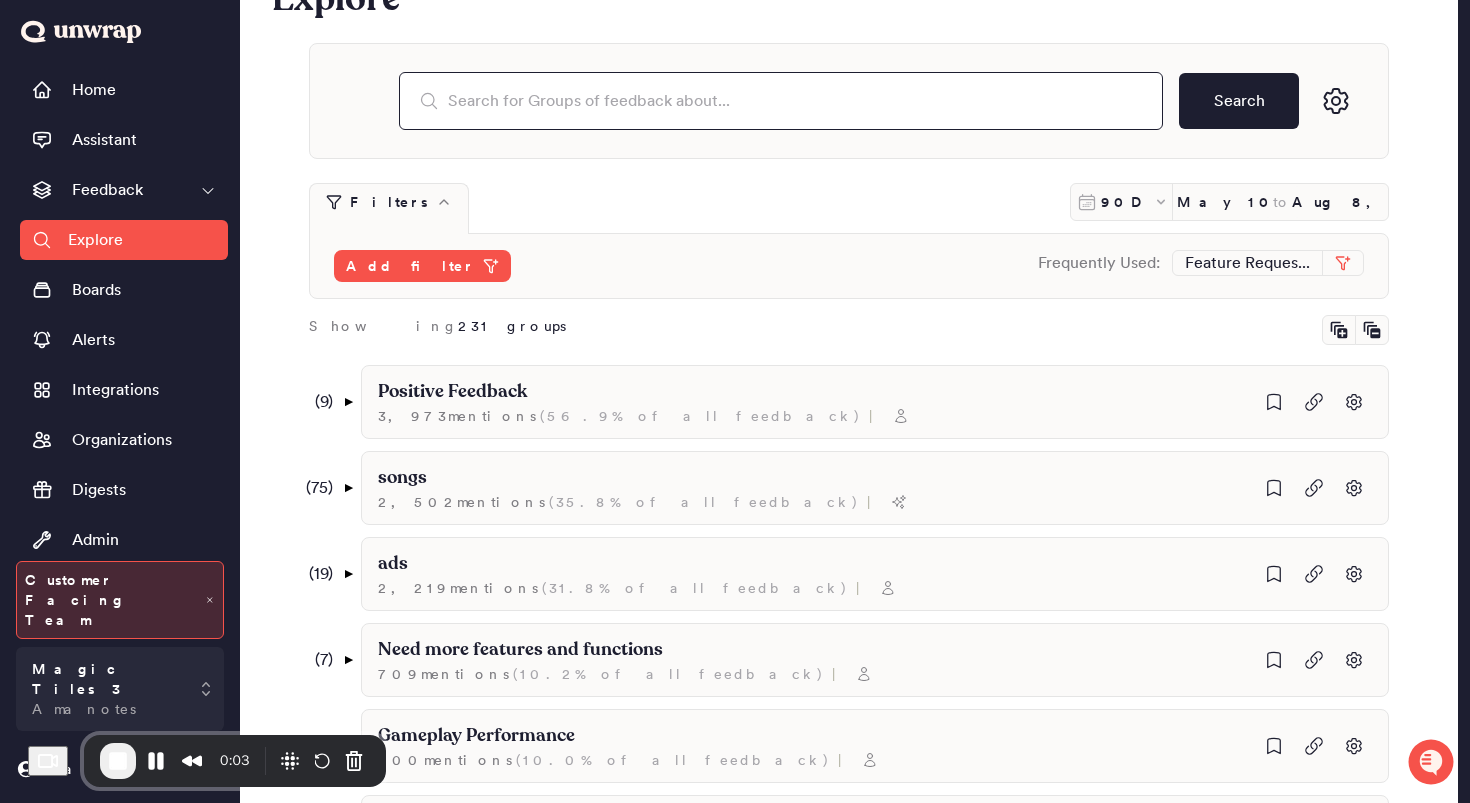 click at bounding box center (781, 101) 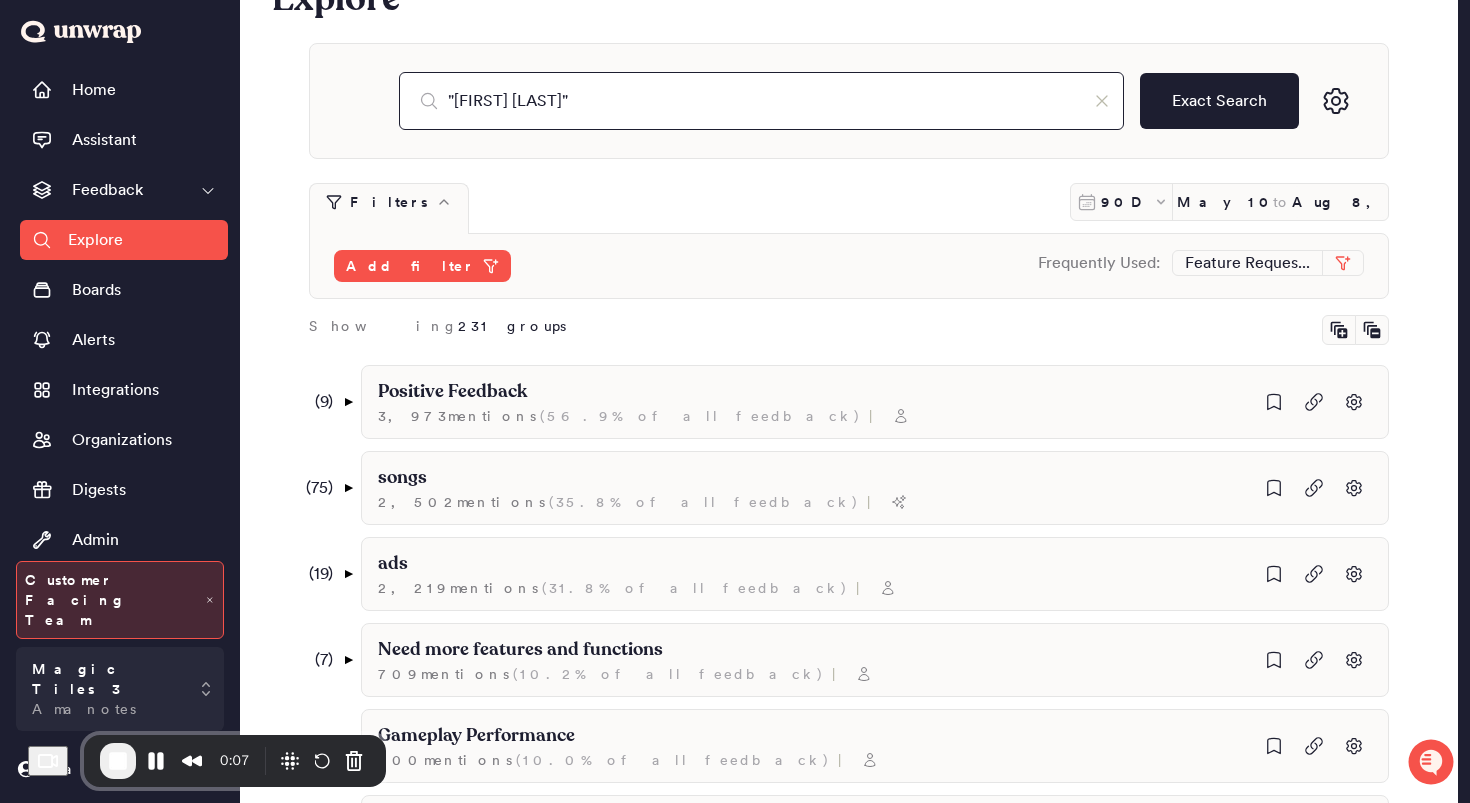 type on ""Sabrina Carpenter"" 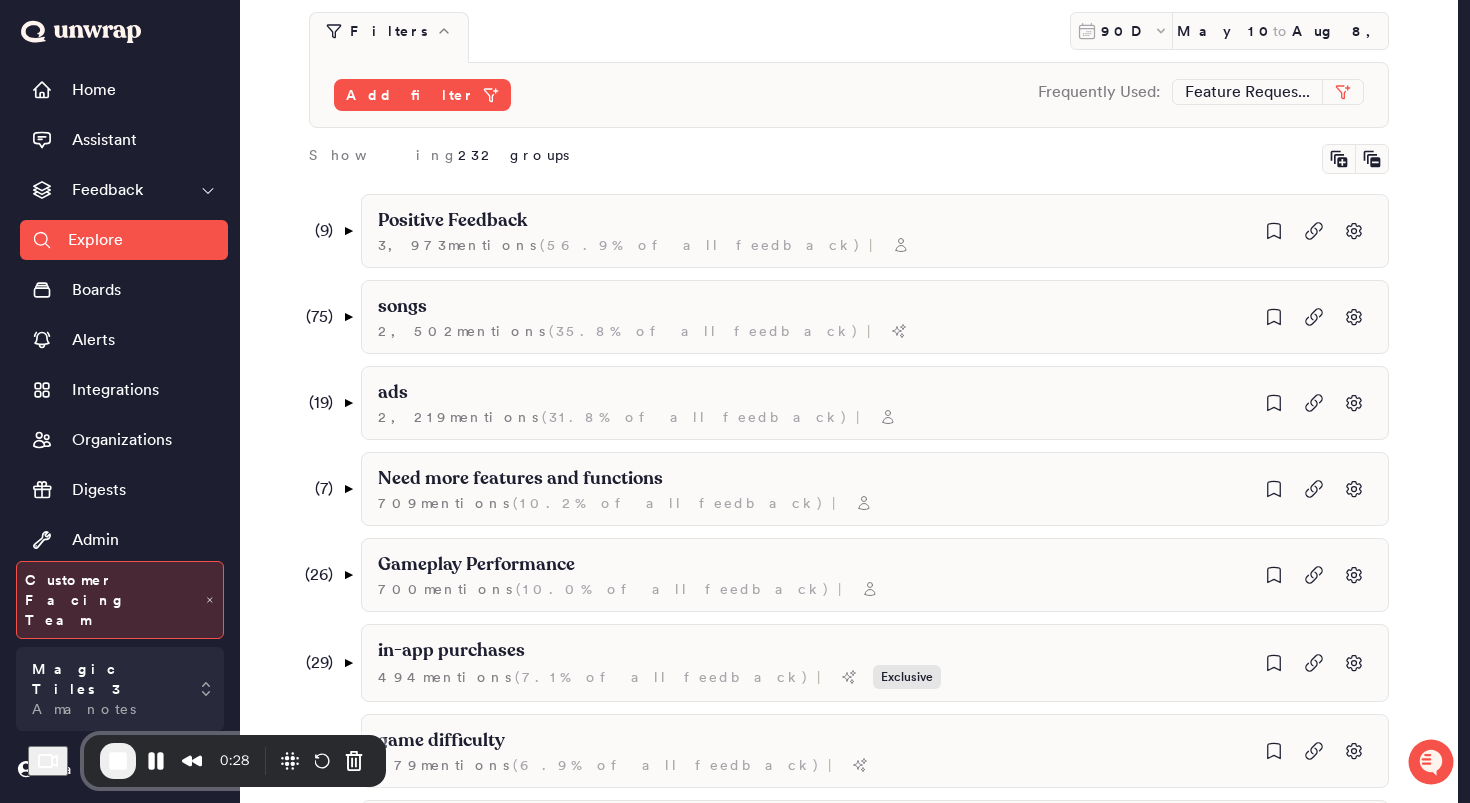scroll, scrollTop: 0, scrollLeft: 0, axis: both 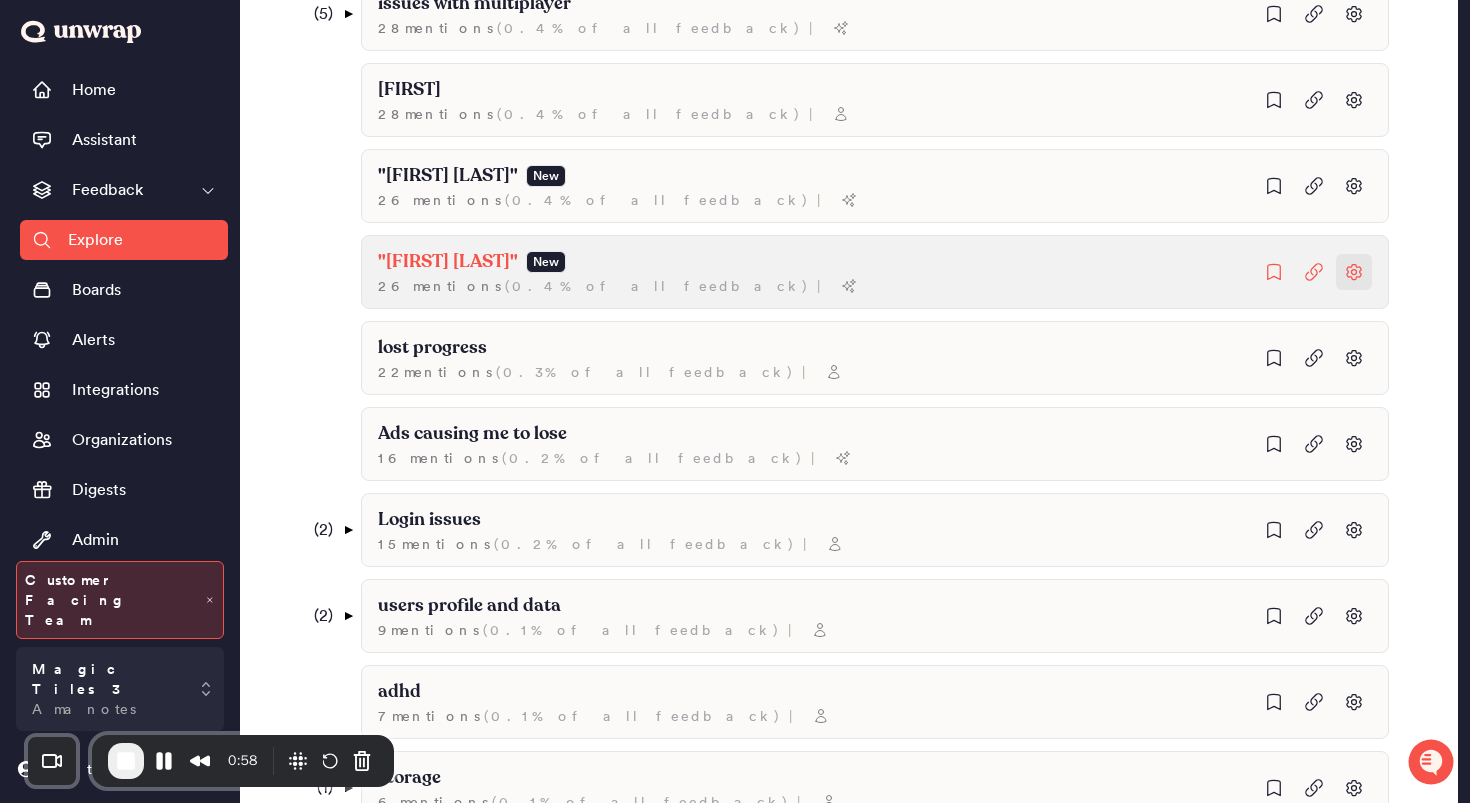 click 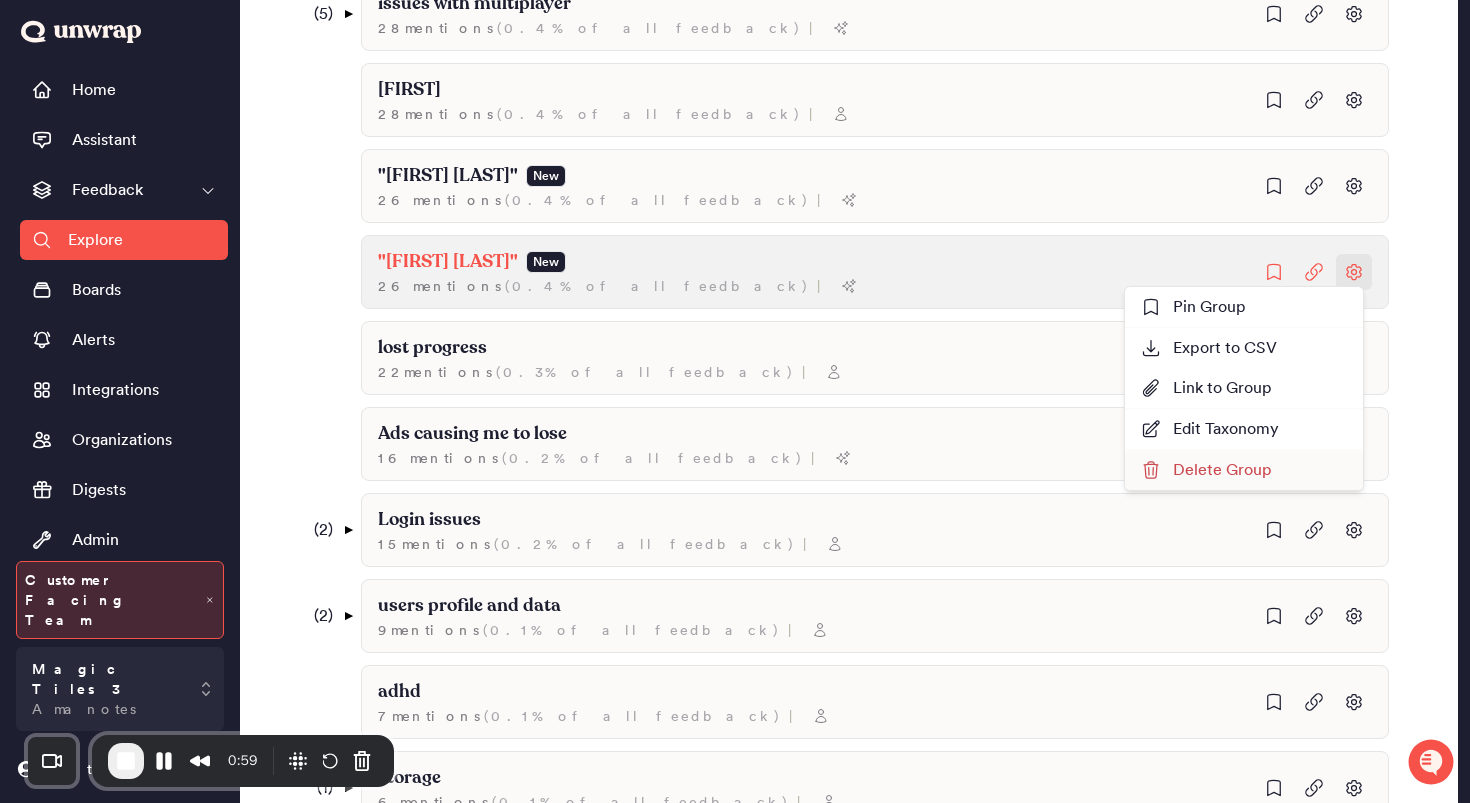 click on "Delete Group" at bounding box center (1206, 470) 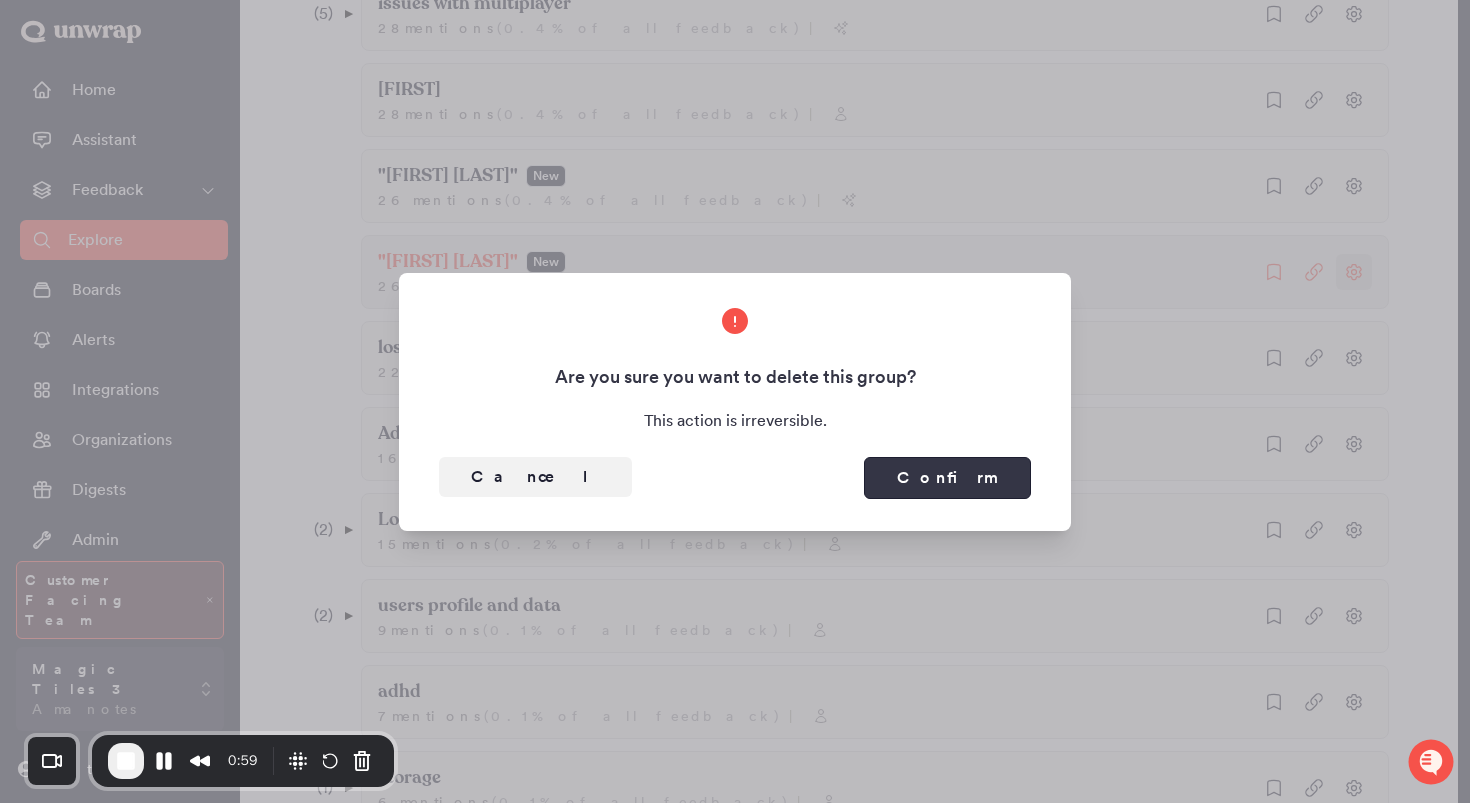click on "Confirm" at bounding box center (947, 478) 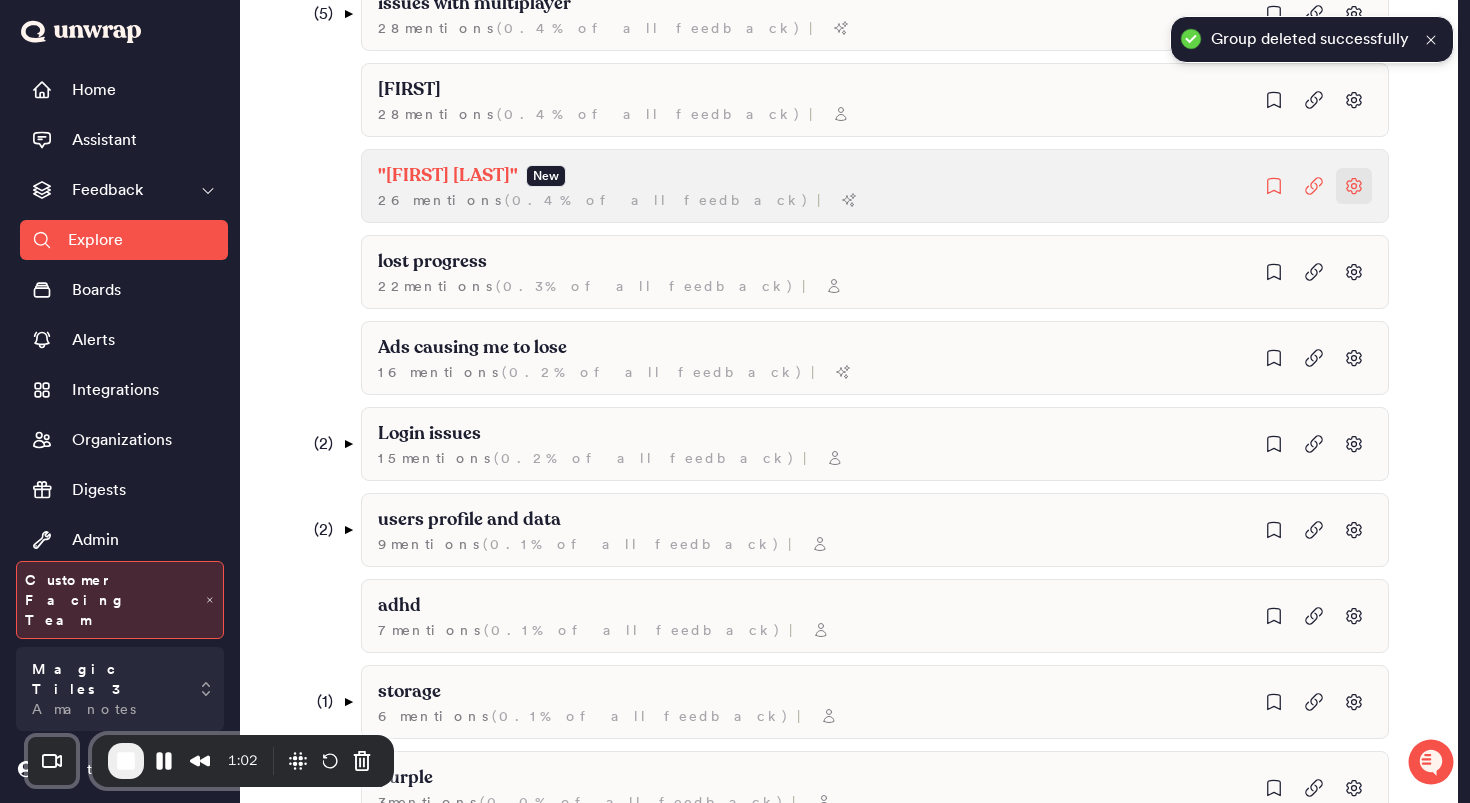 click at bounding box center (1354, -1366) 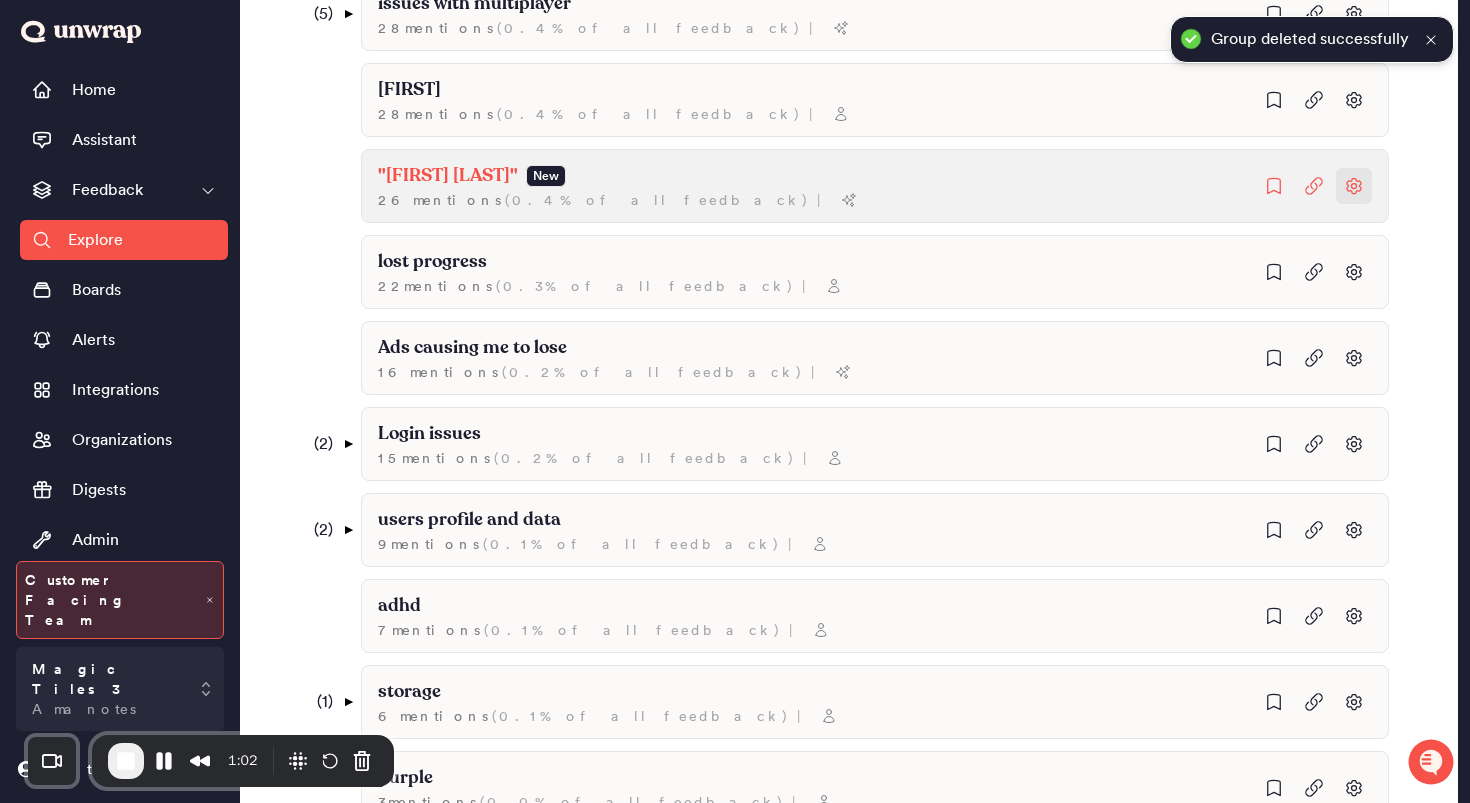 click 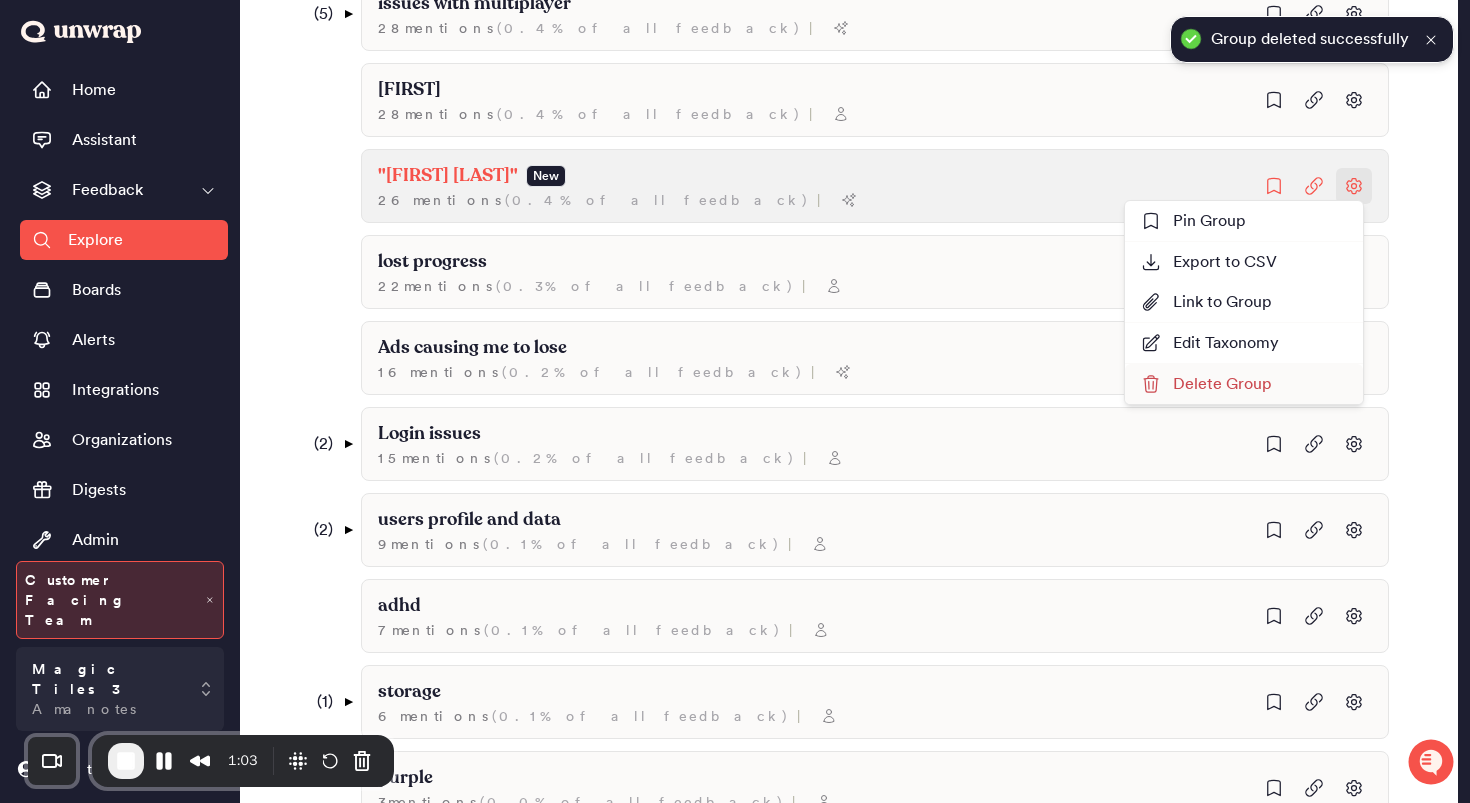 click on "Delete Group" at bounding box center (1206, 384) 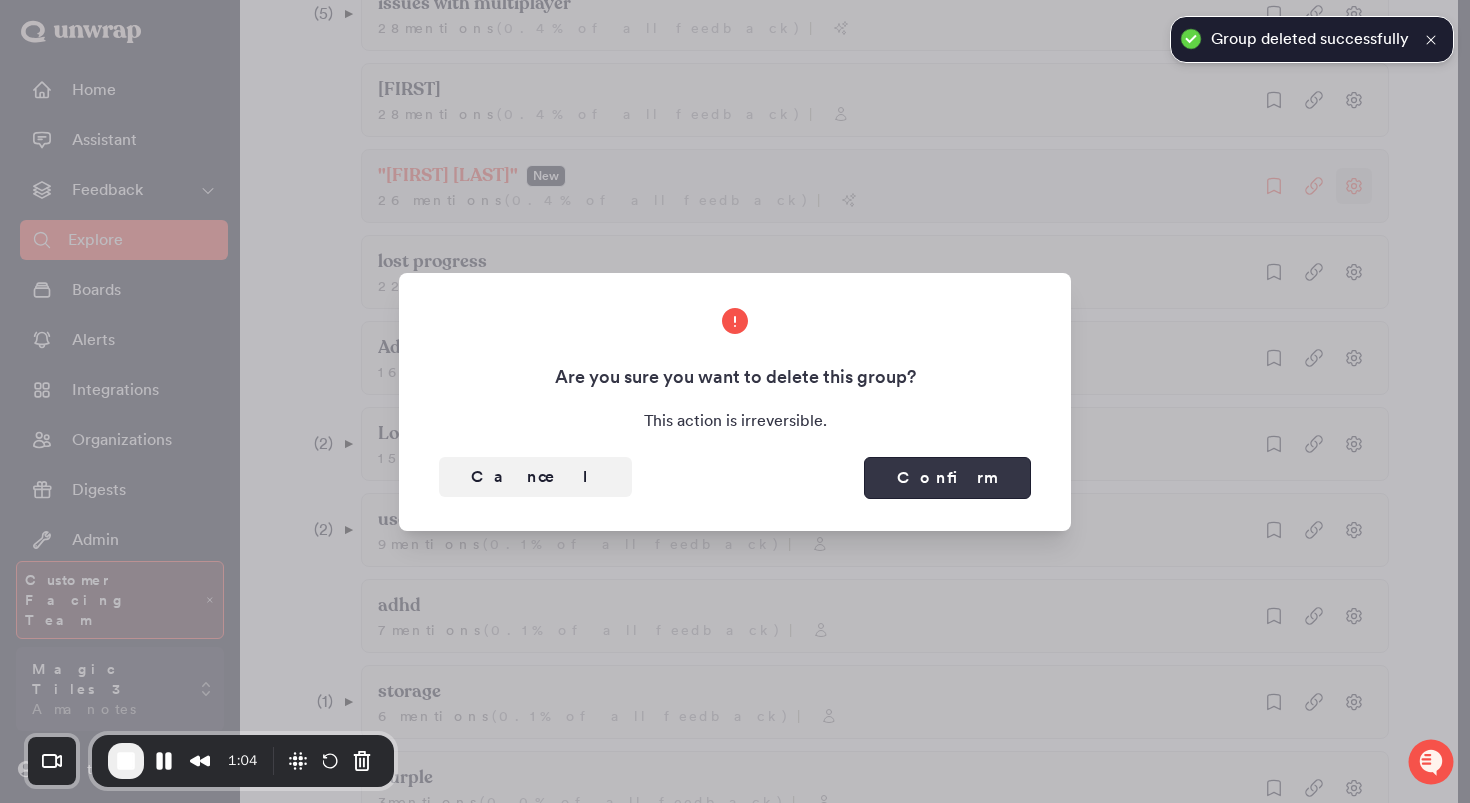 click on "Confirm" at bounding box center [947, 478] 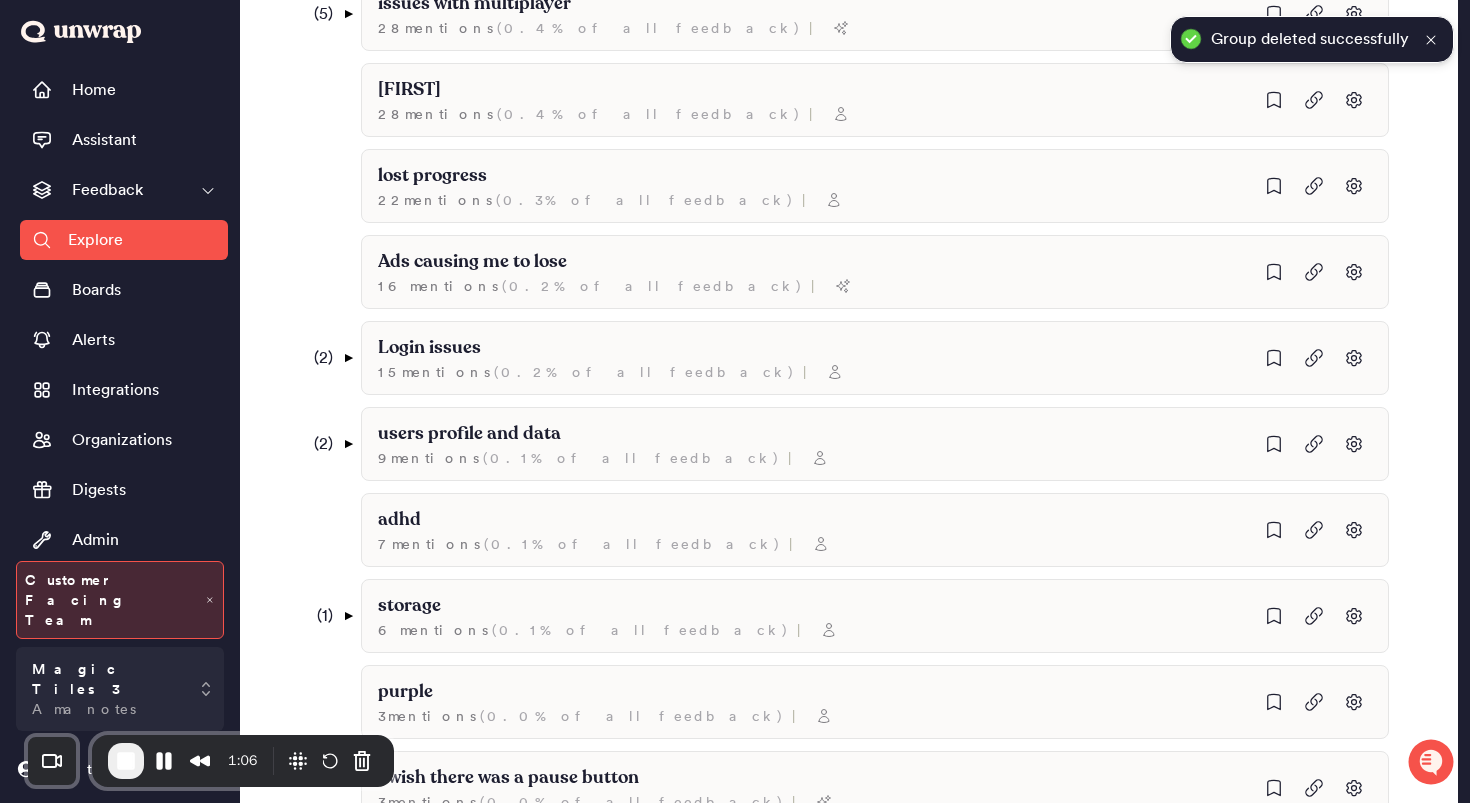 click at bounding box center [126, 761] 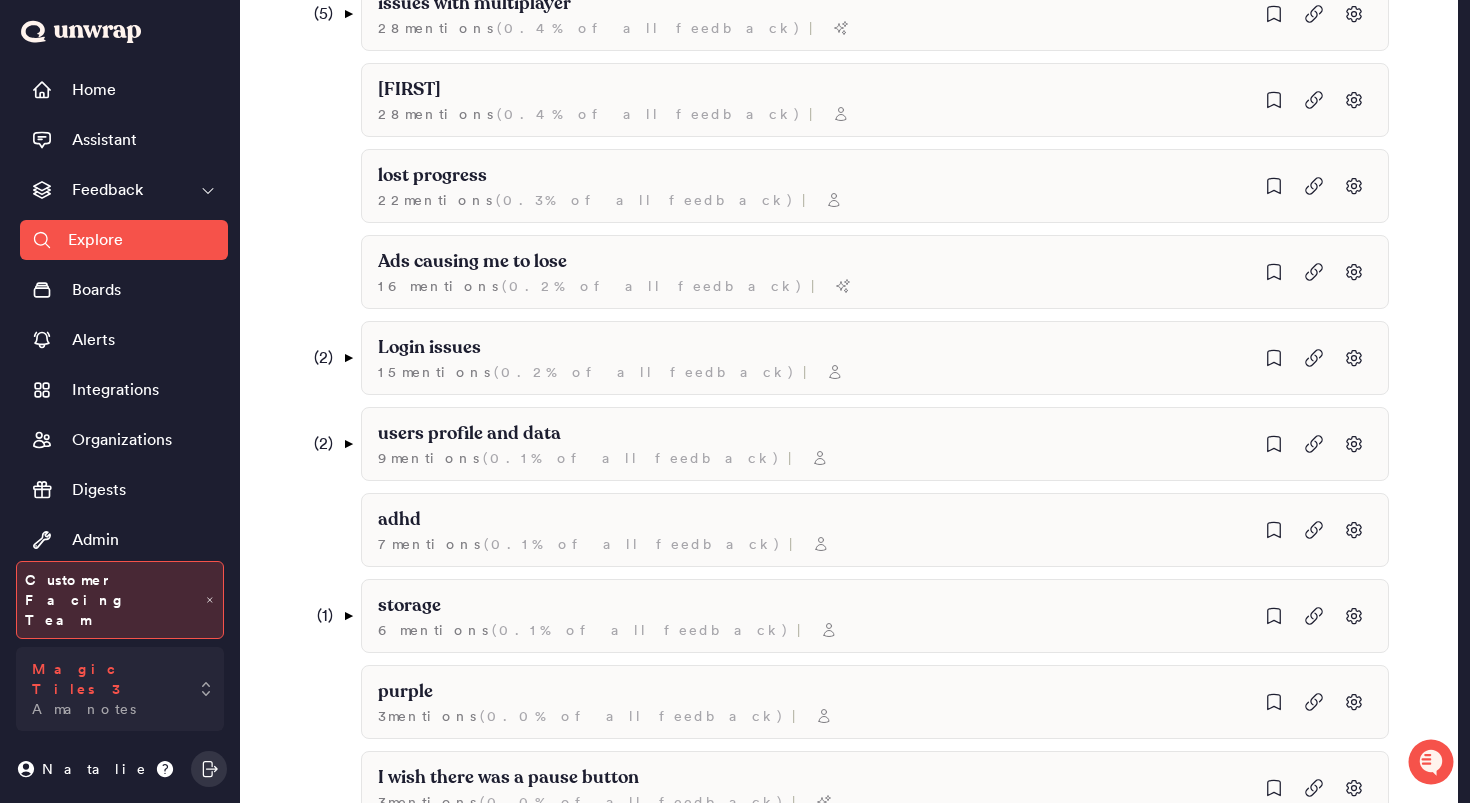 click on "Amanotes" at bounding box center (84, 709) 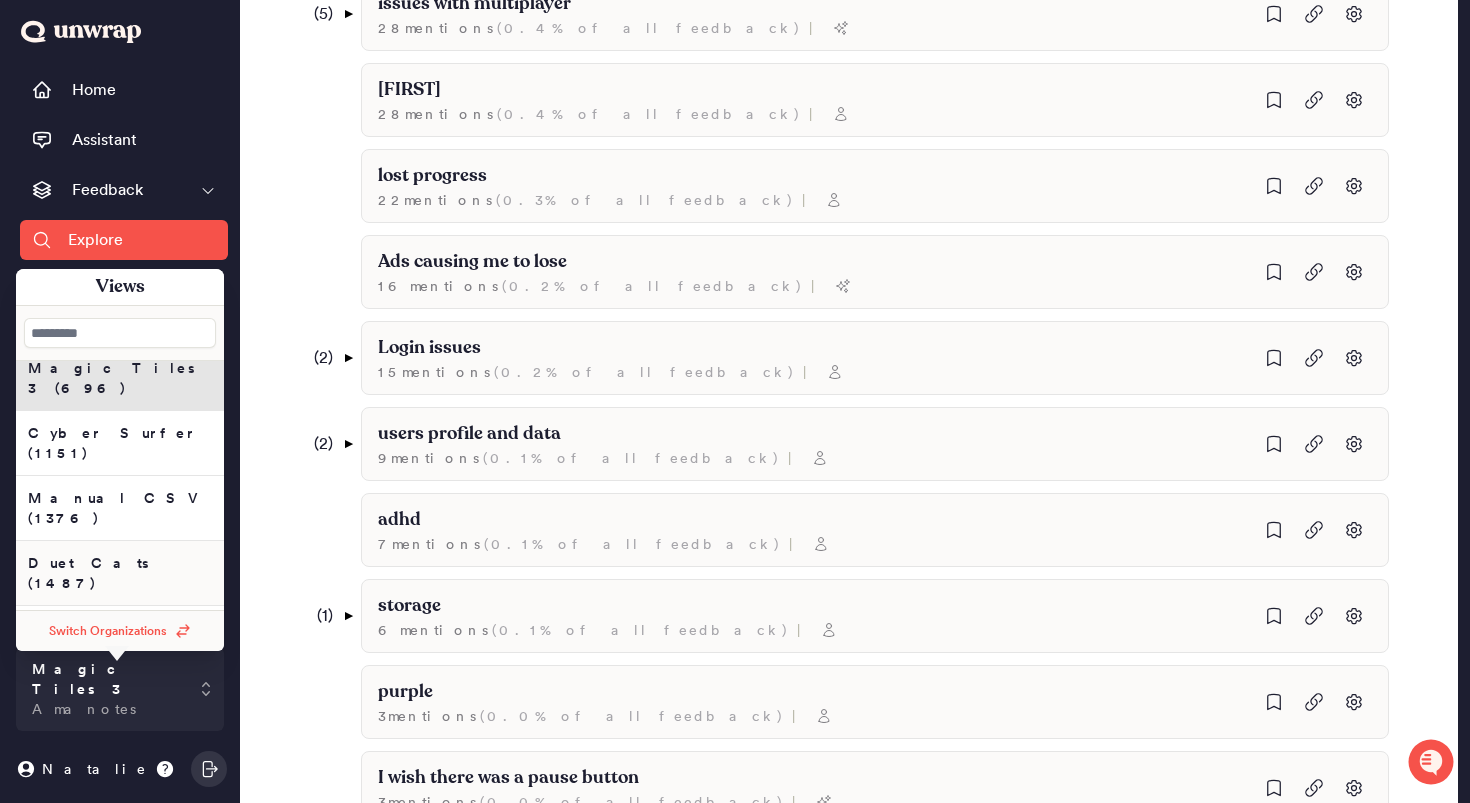 scroll, scrollTop: 330, scrollLeft: 0, axis: vertical 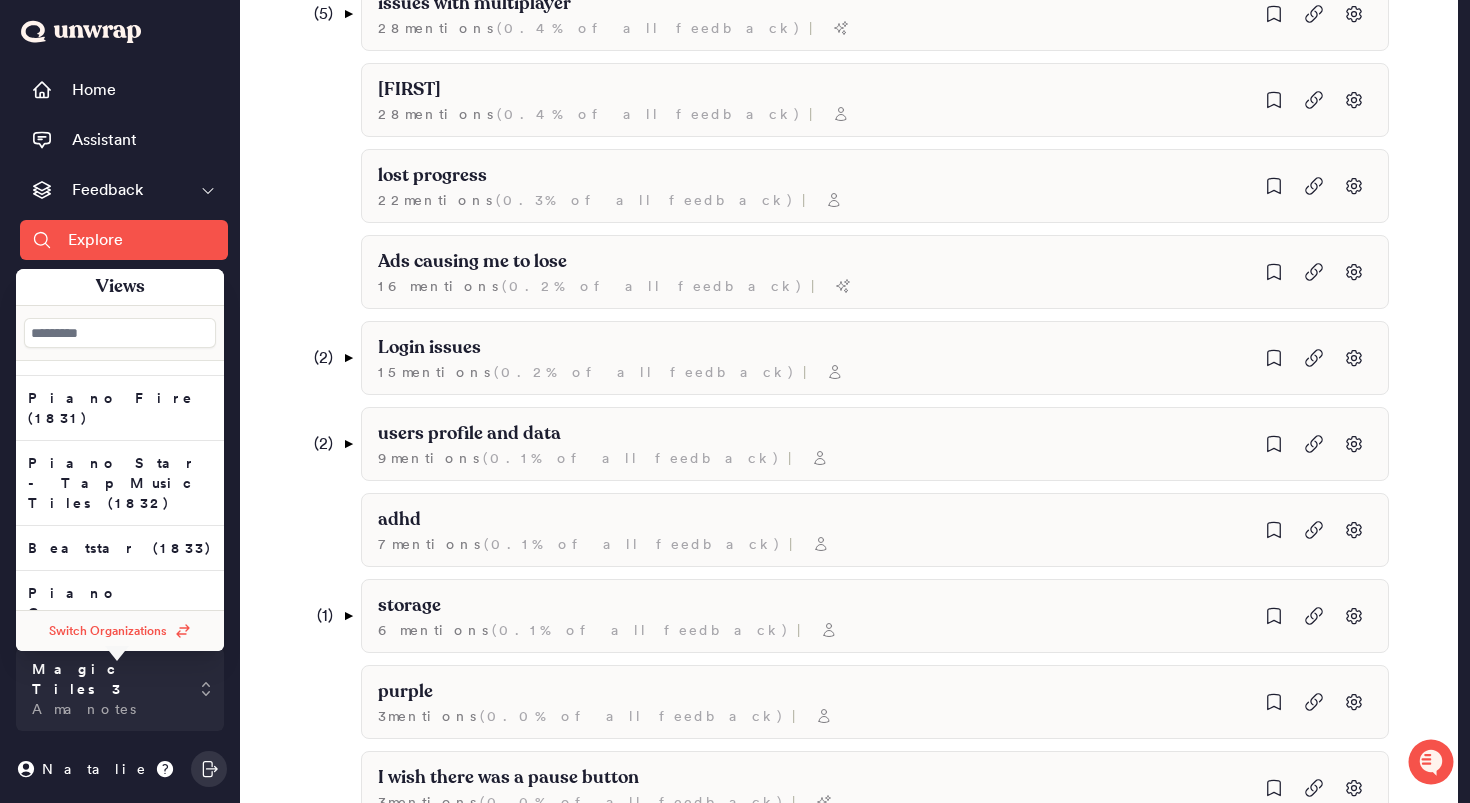 click on "Switch Organizations" at bounding box center [108, 631] 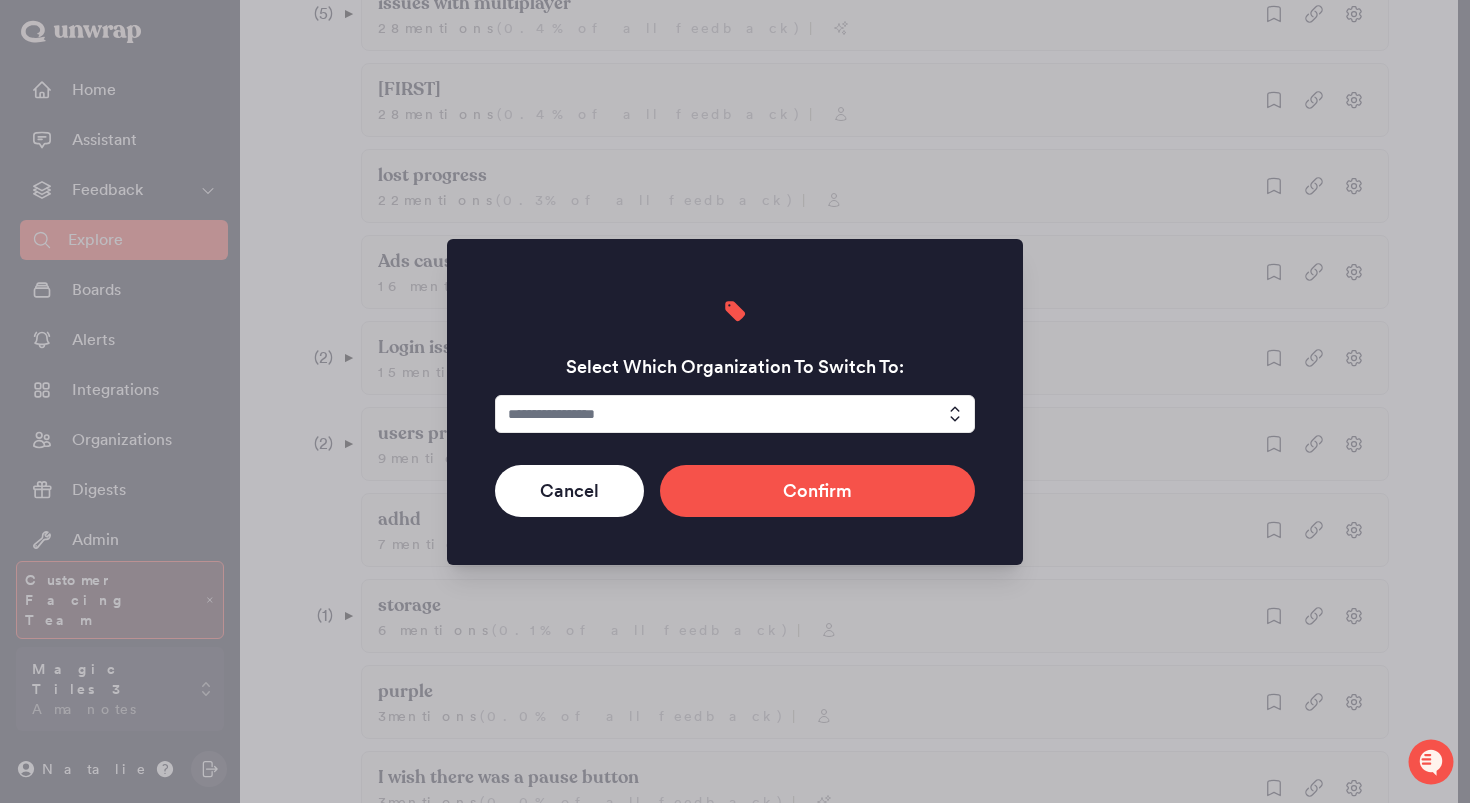 click at bounding box center [735, 414] 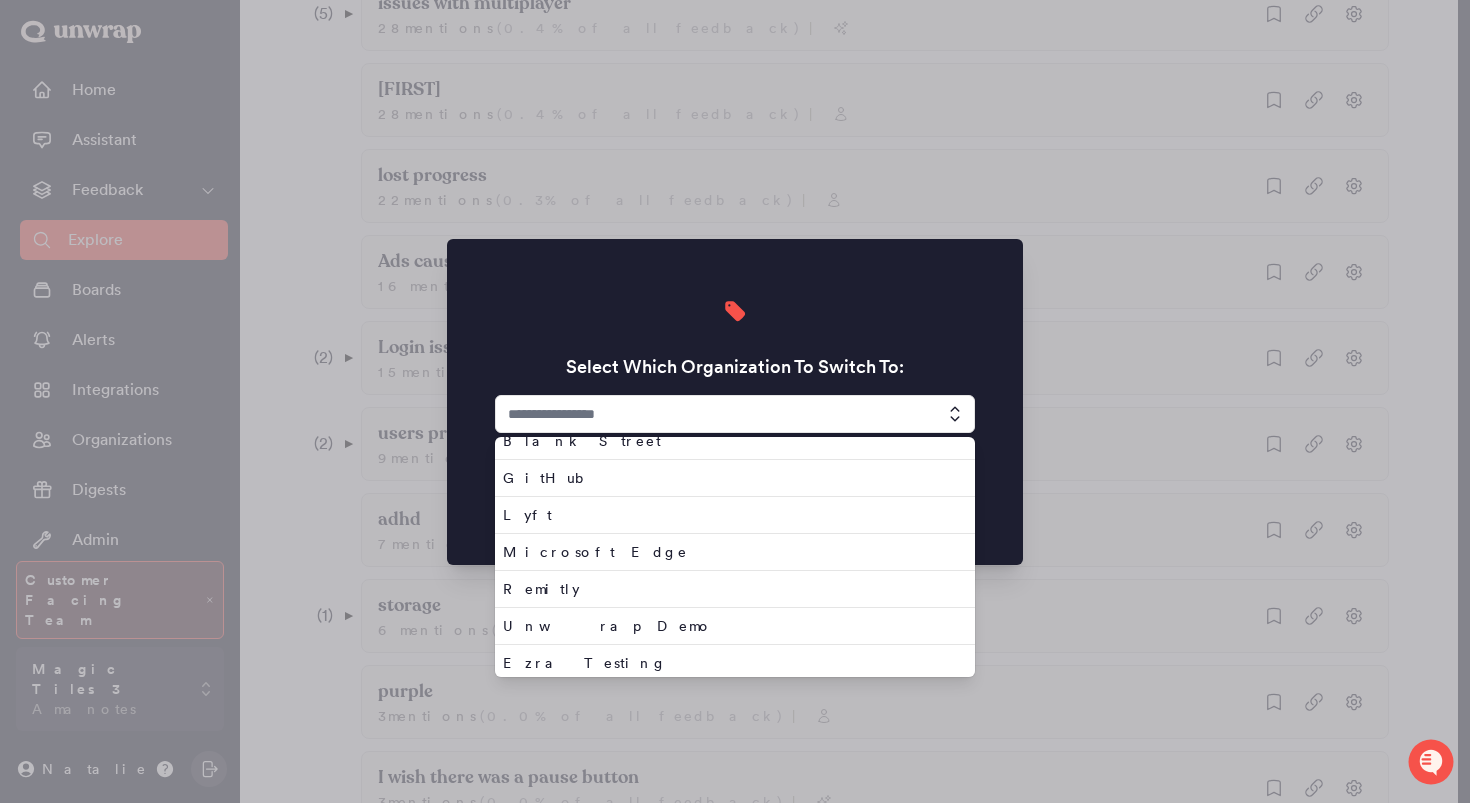 scroll, scrollTop: 120, scrollLeft: 0, axis: vertical 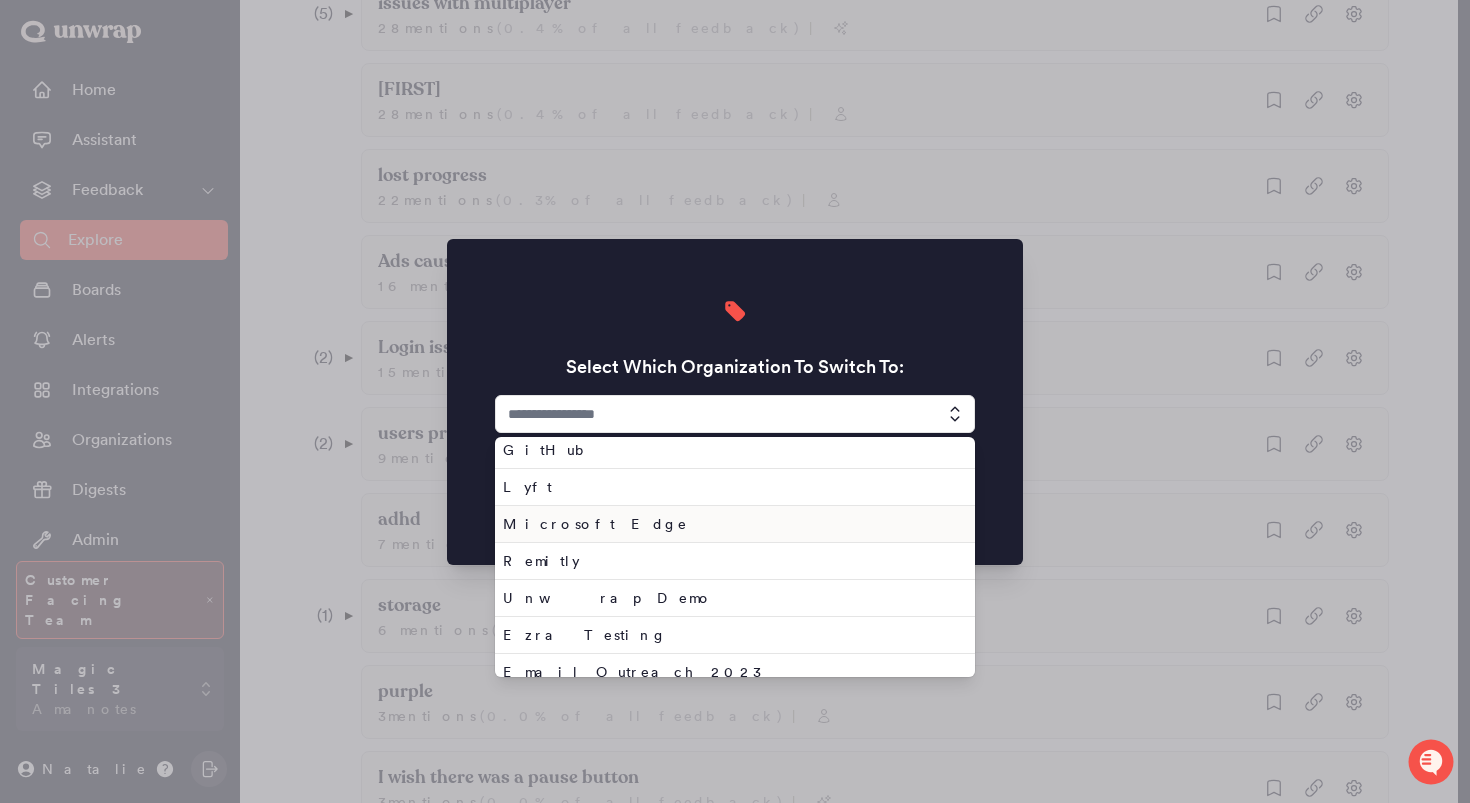 click on "Lyft" at bounding box center [731, 487] 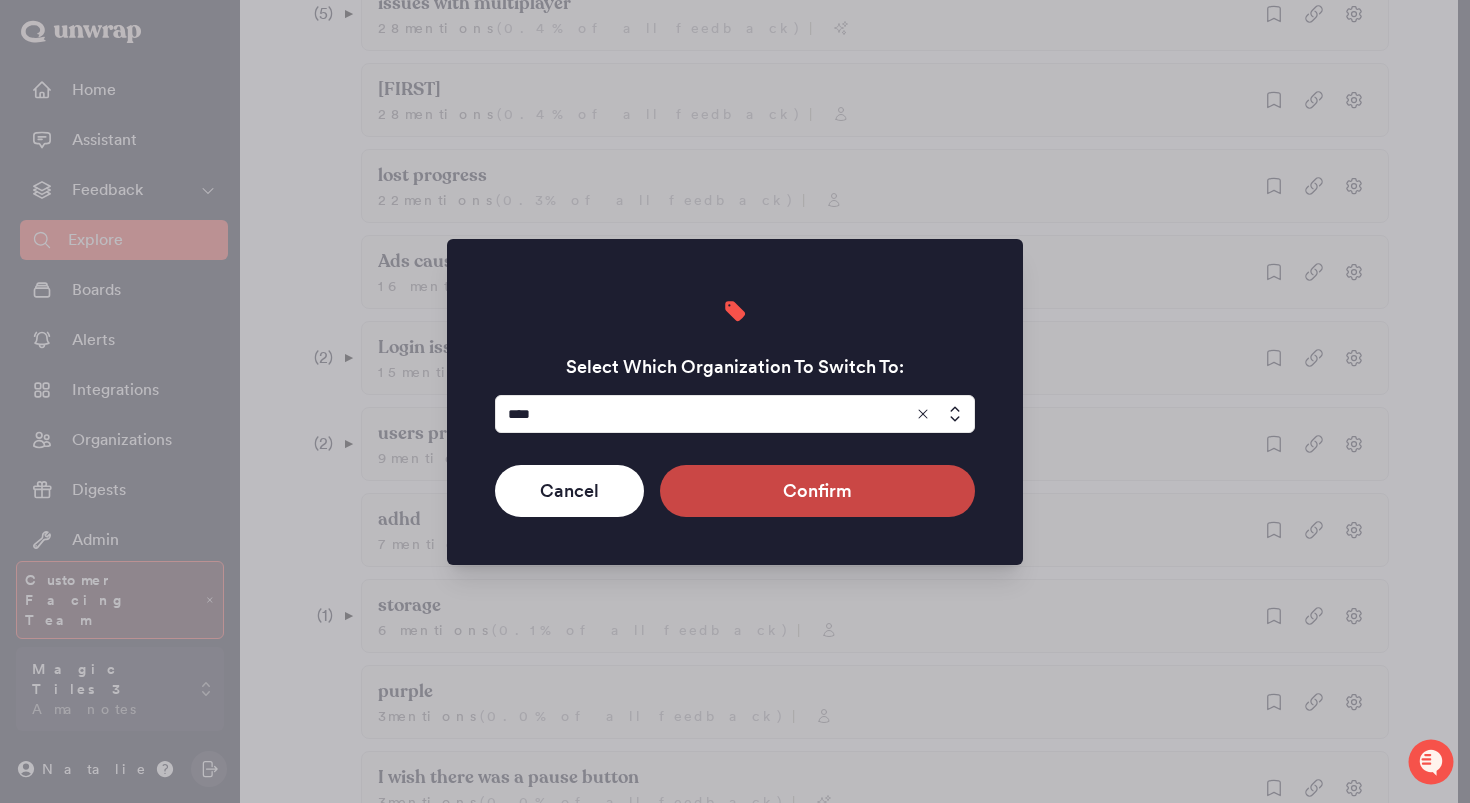 click on "Confirm" at bounding box center (817, 491) 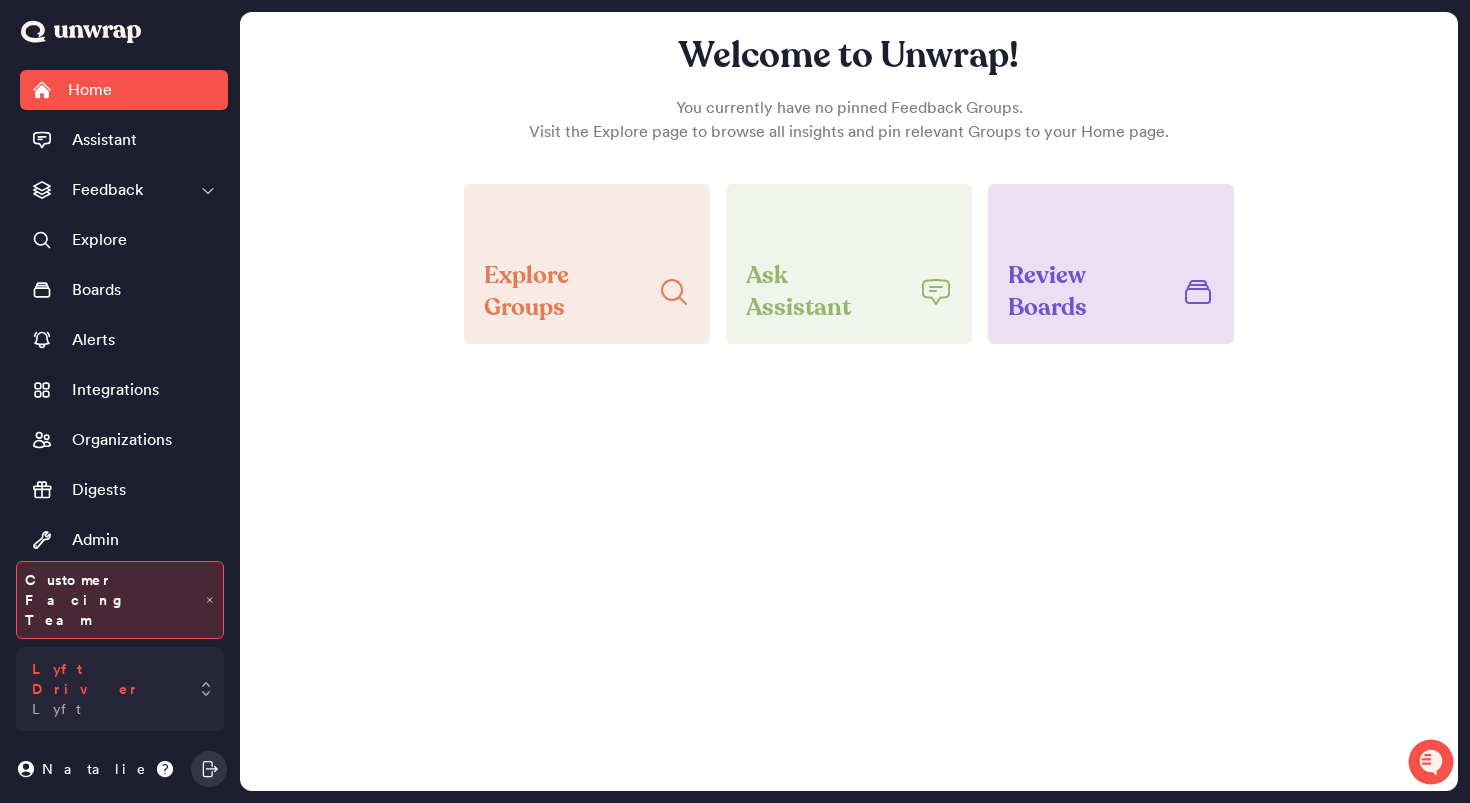 click on "Lyft Driver Lyft" at bounding box center (106, 689) 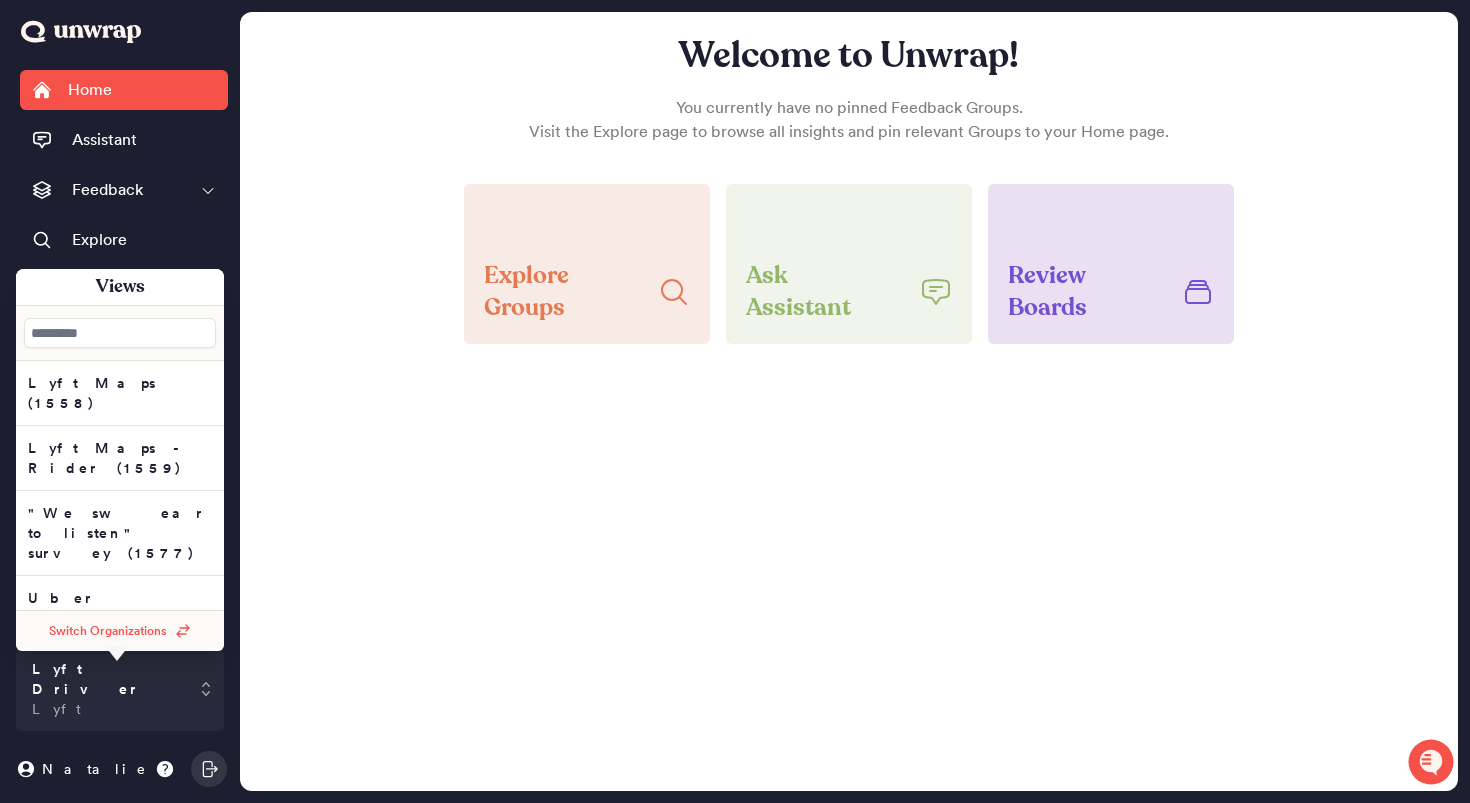 click on "Welcome to Unwrap! You currently have no pinned Feedback Groups. Visit the Explore page to browse all insights and pin relevant Groups to your Home page. Explore  Groups Ask  Assistant Review  Boards" at bounding box center (849, 401) 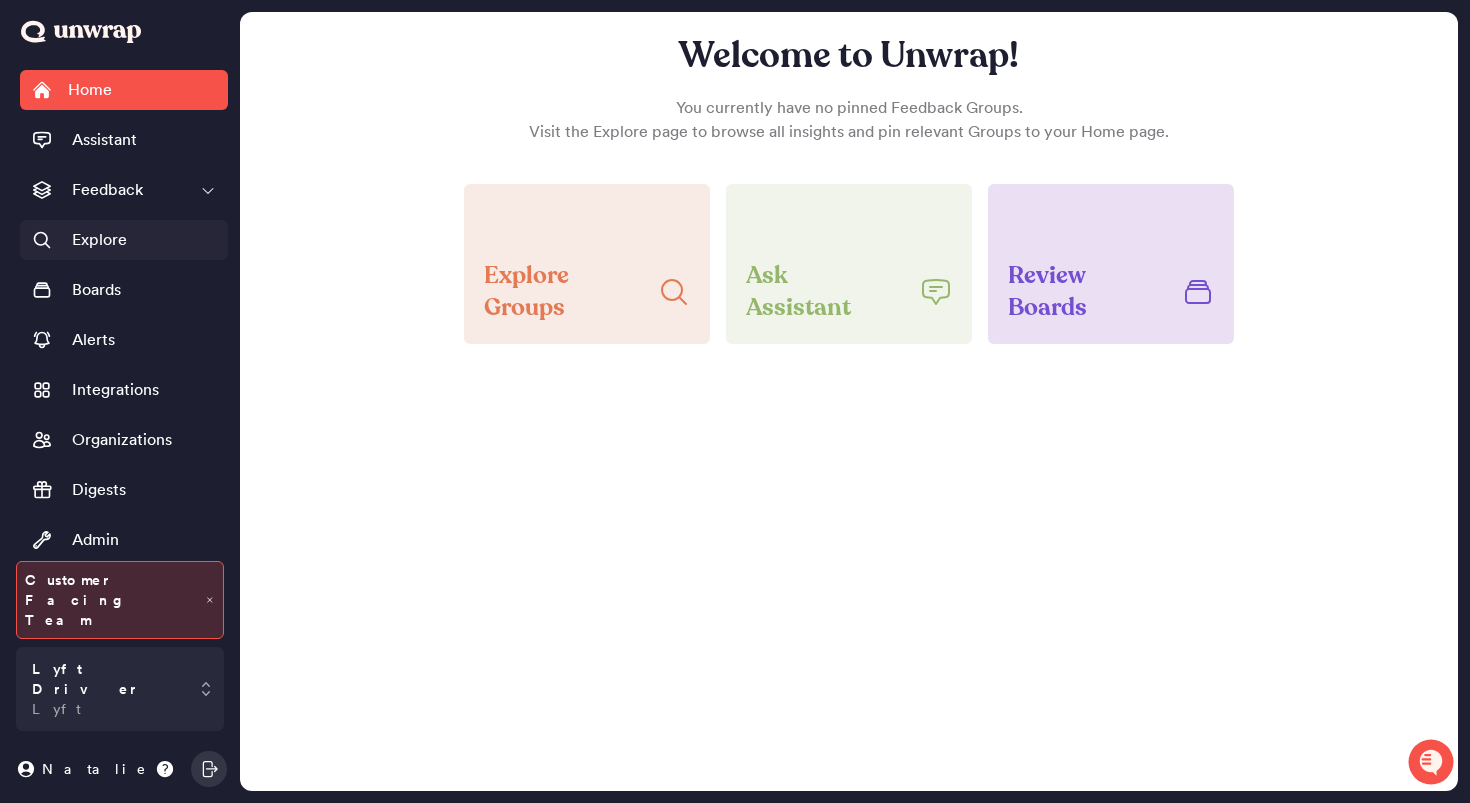 click on "Explore" at bounding box center [124, 240] 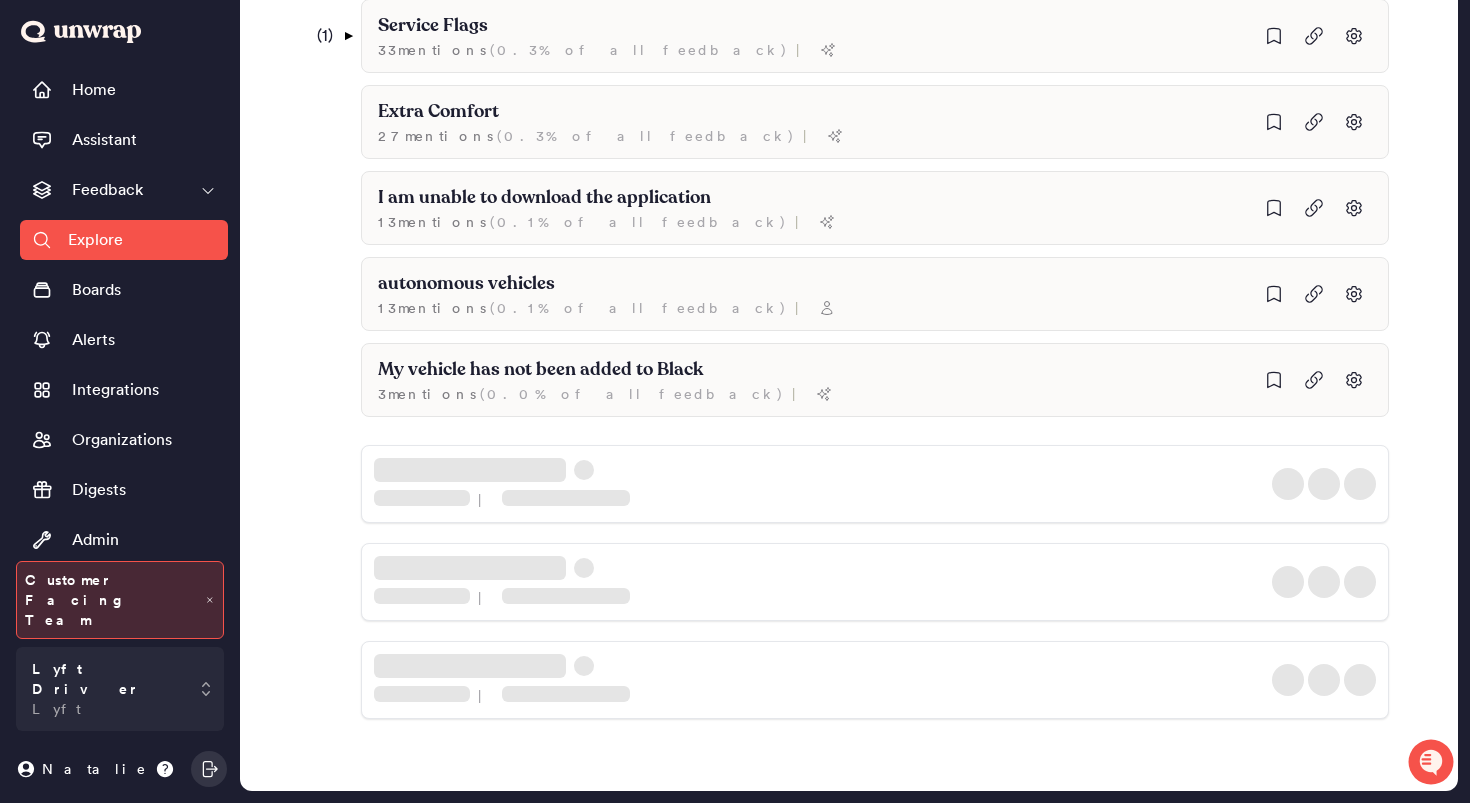 scroll, scrollTop: 1059, scrollLeft: 0, axis: vertical 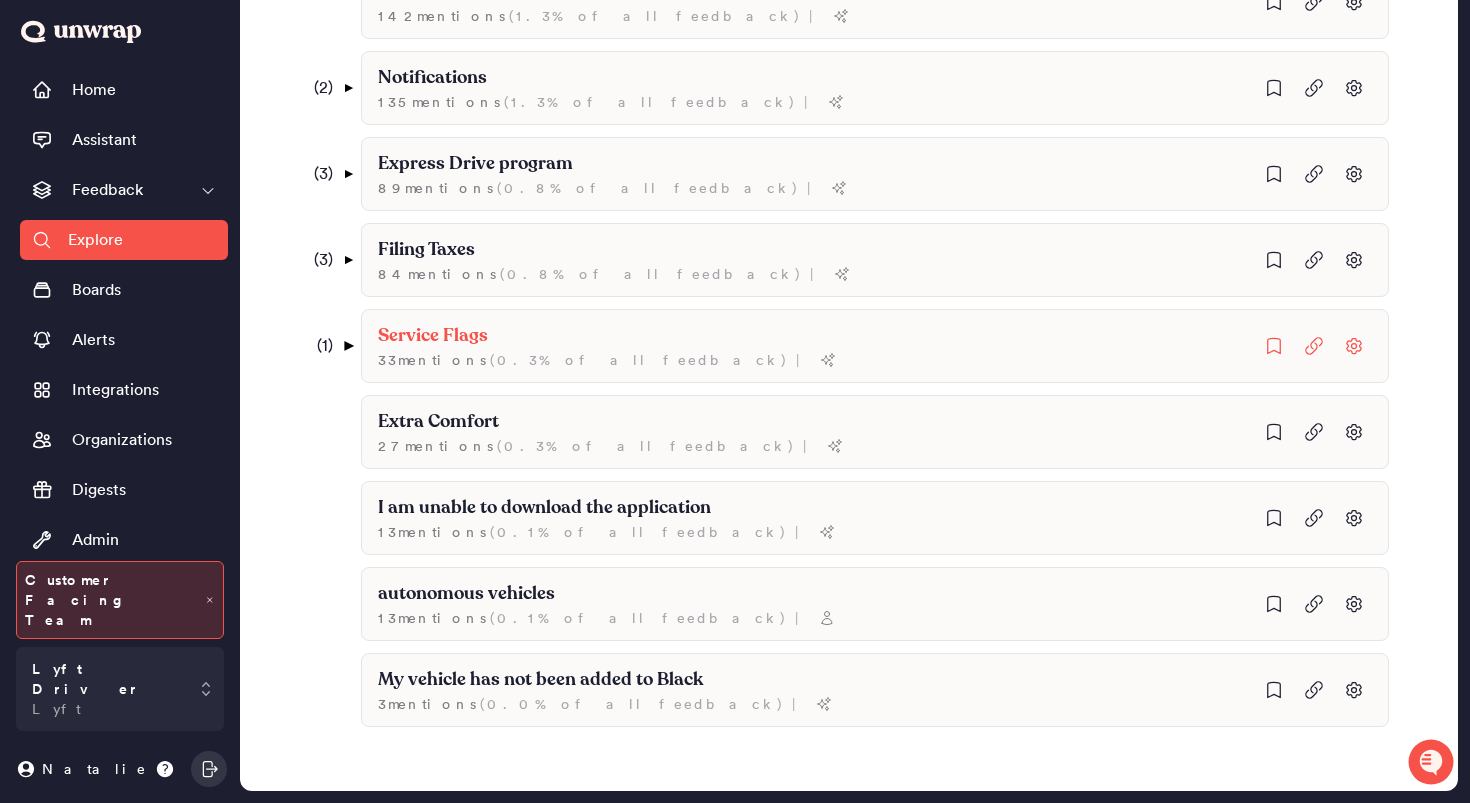 click on "▼" at bounding box center [348, 346] 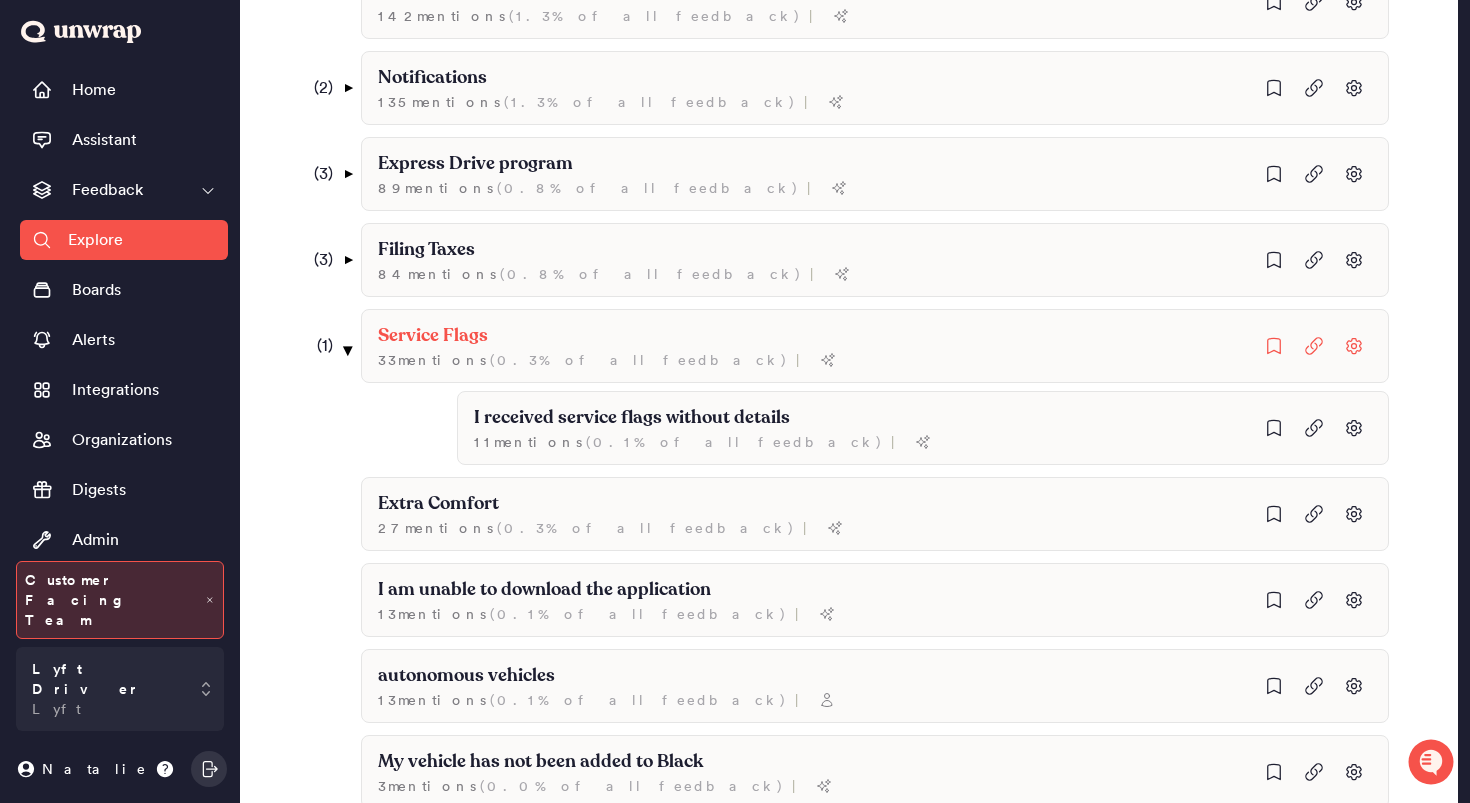 click on "▼" at bounding box center (348, 350) 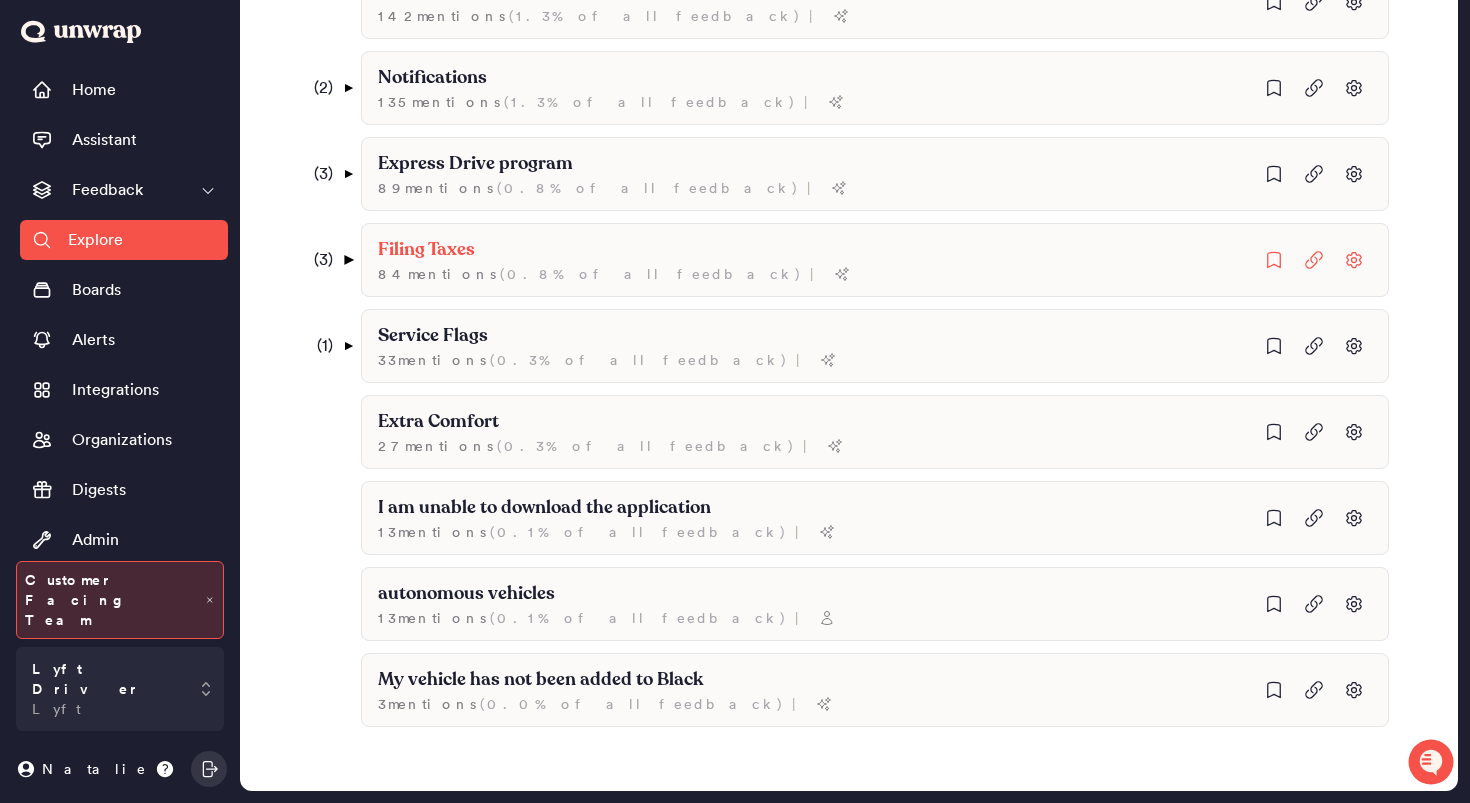 click on "▼" at bounding box center (348, 260) 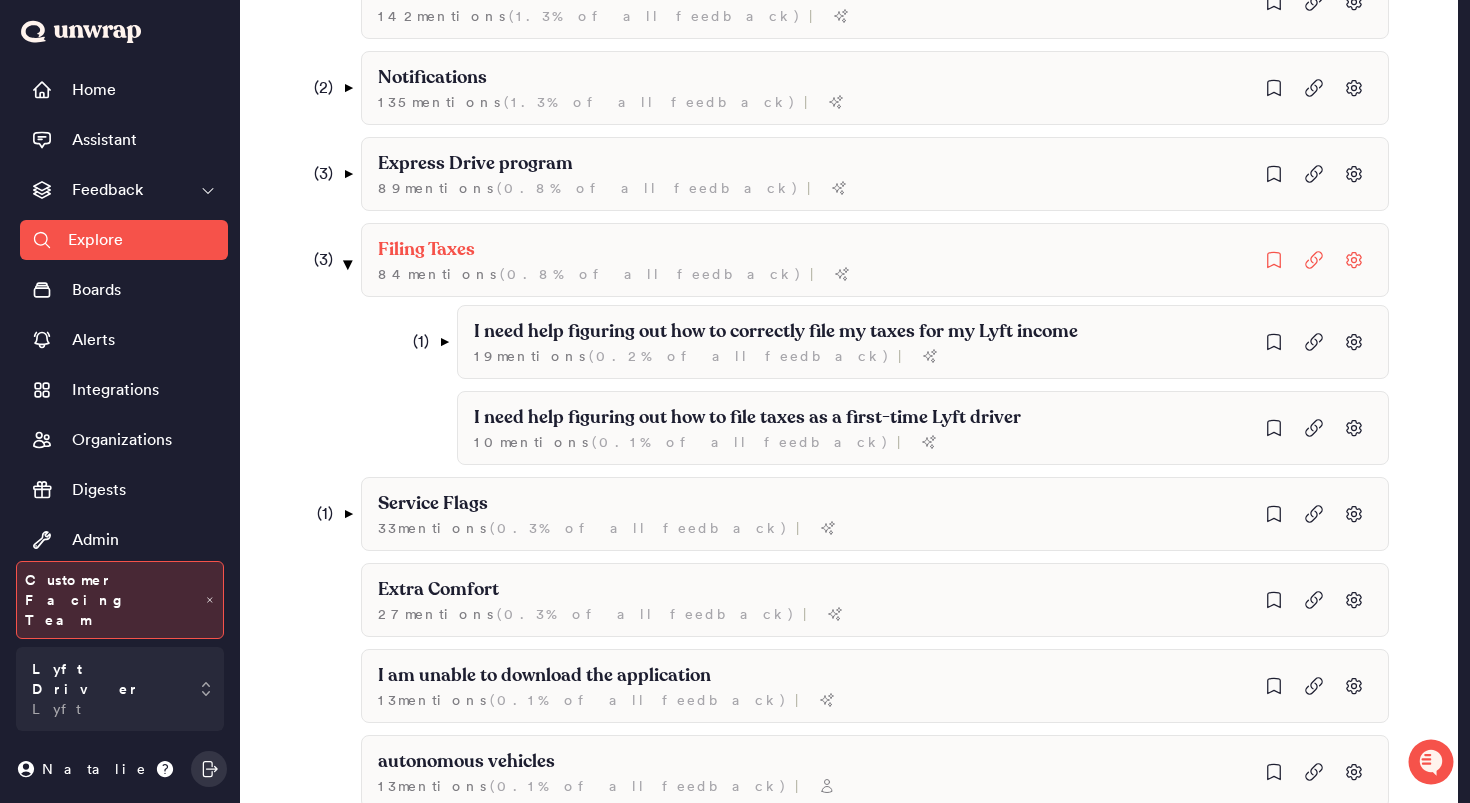 click on "▼" at bounding box center [348, 264] 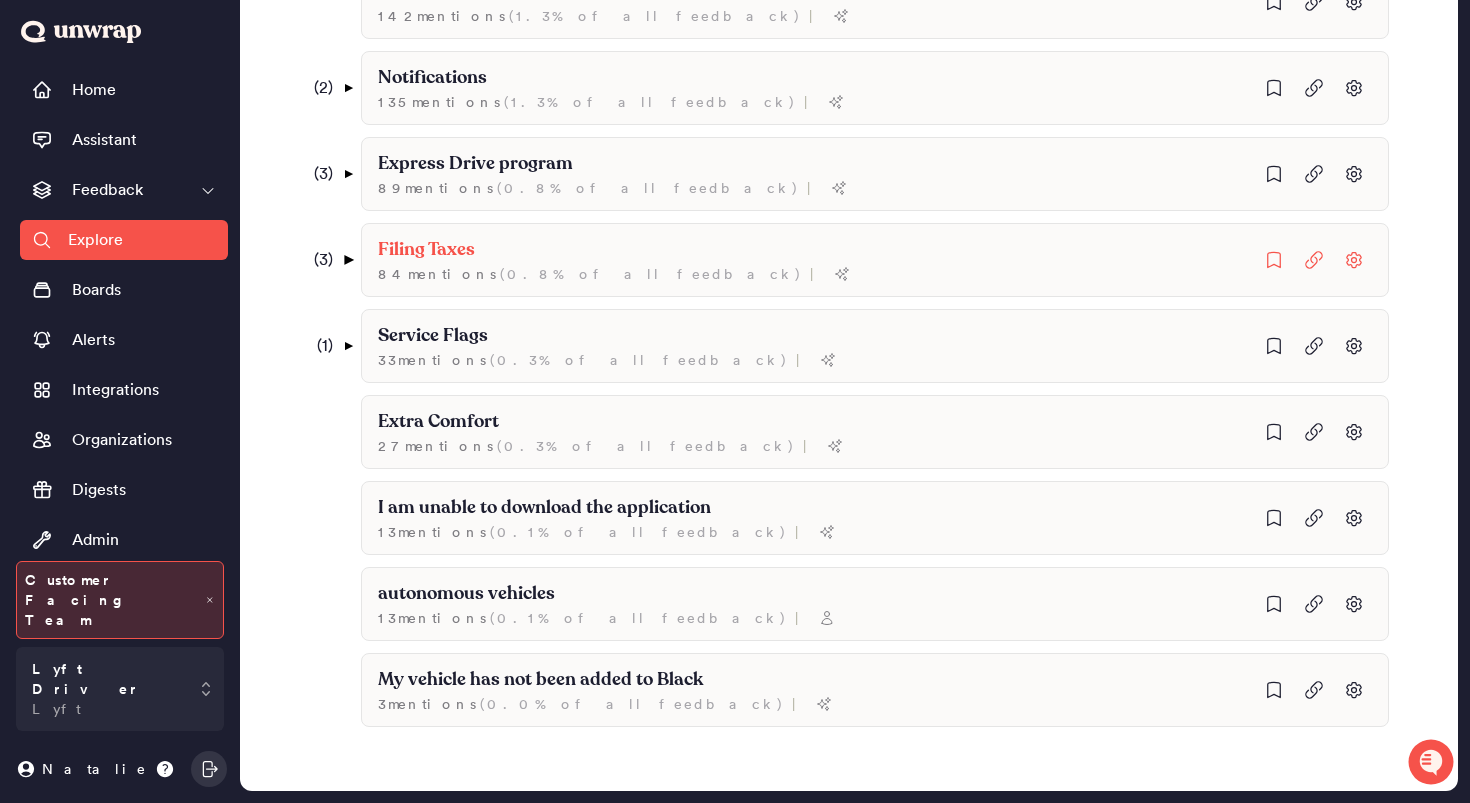 click on "( 3 ) ▼" at bounding box center (326, 260) 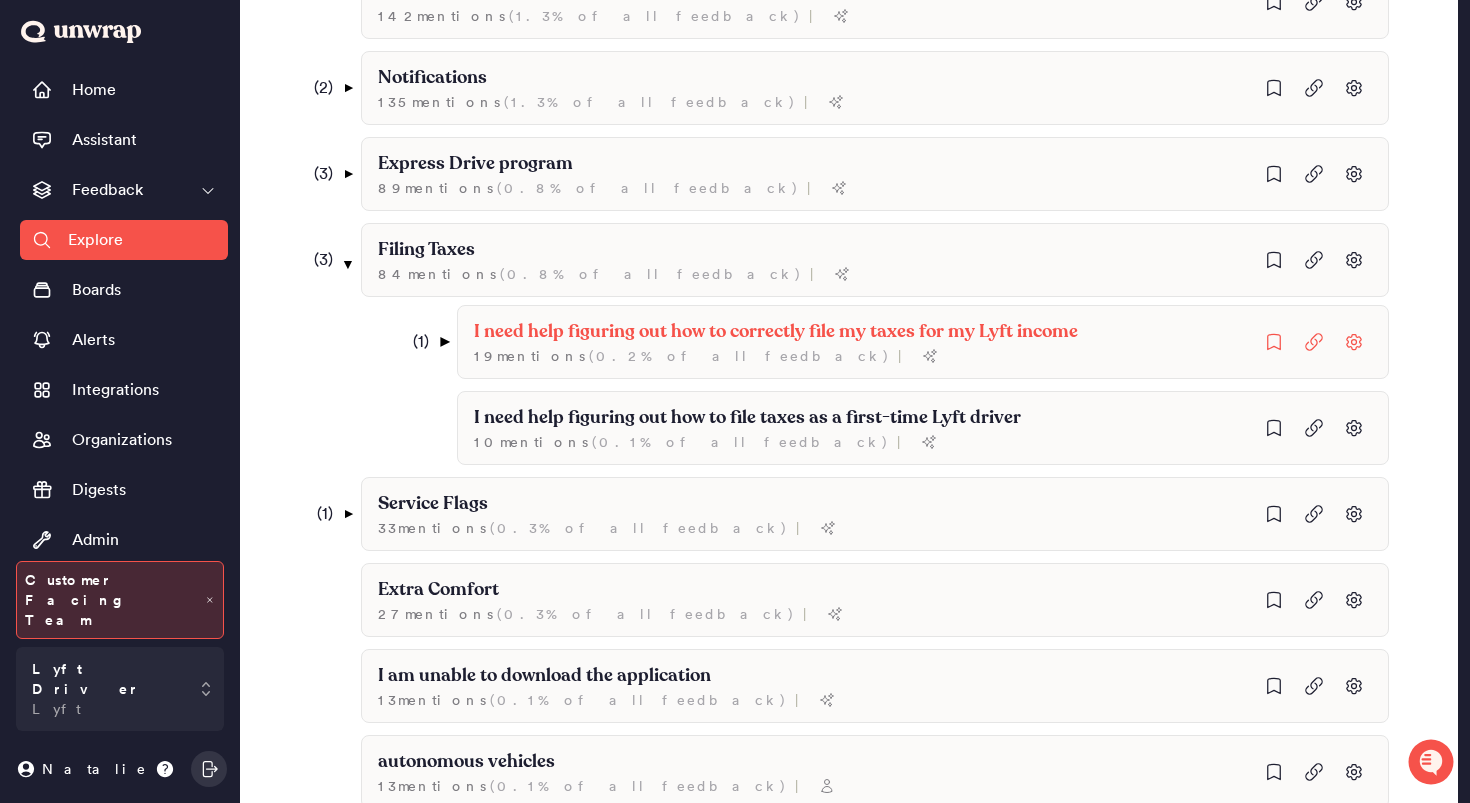click on "▼" at bounding box center (444, 342) 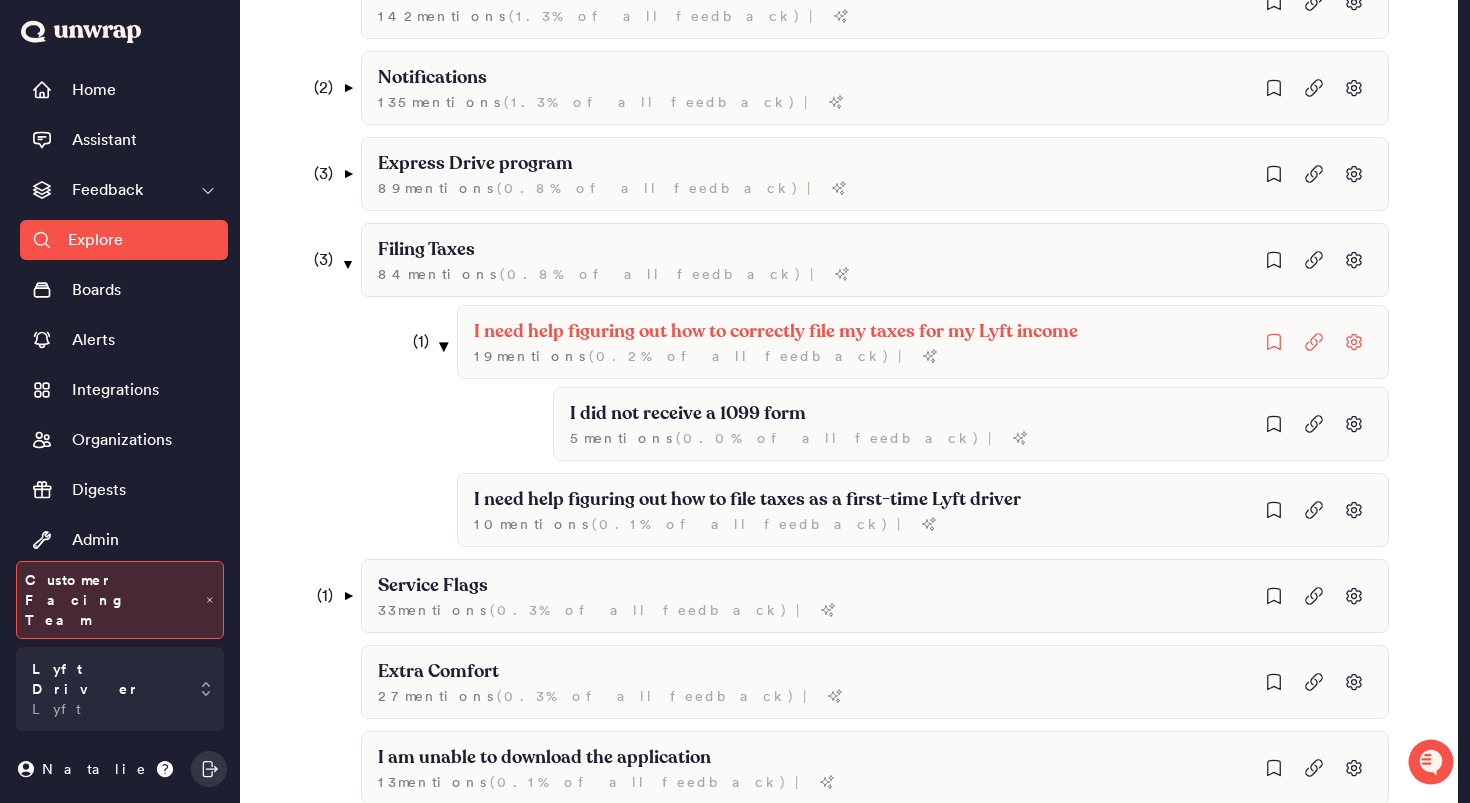 click on "▼" at bounding box center (444, 346) 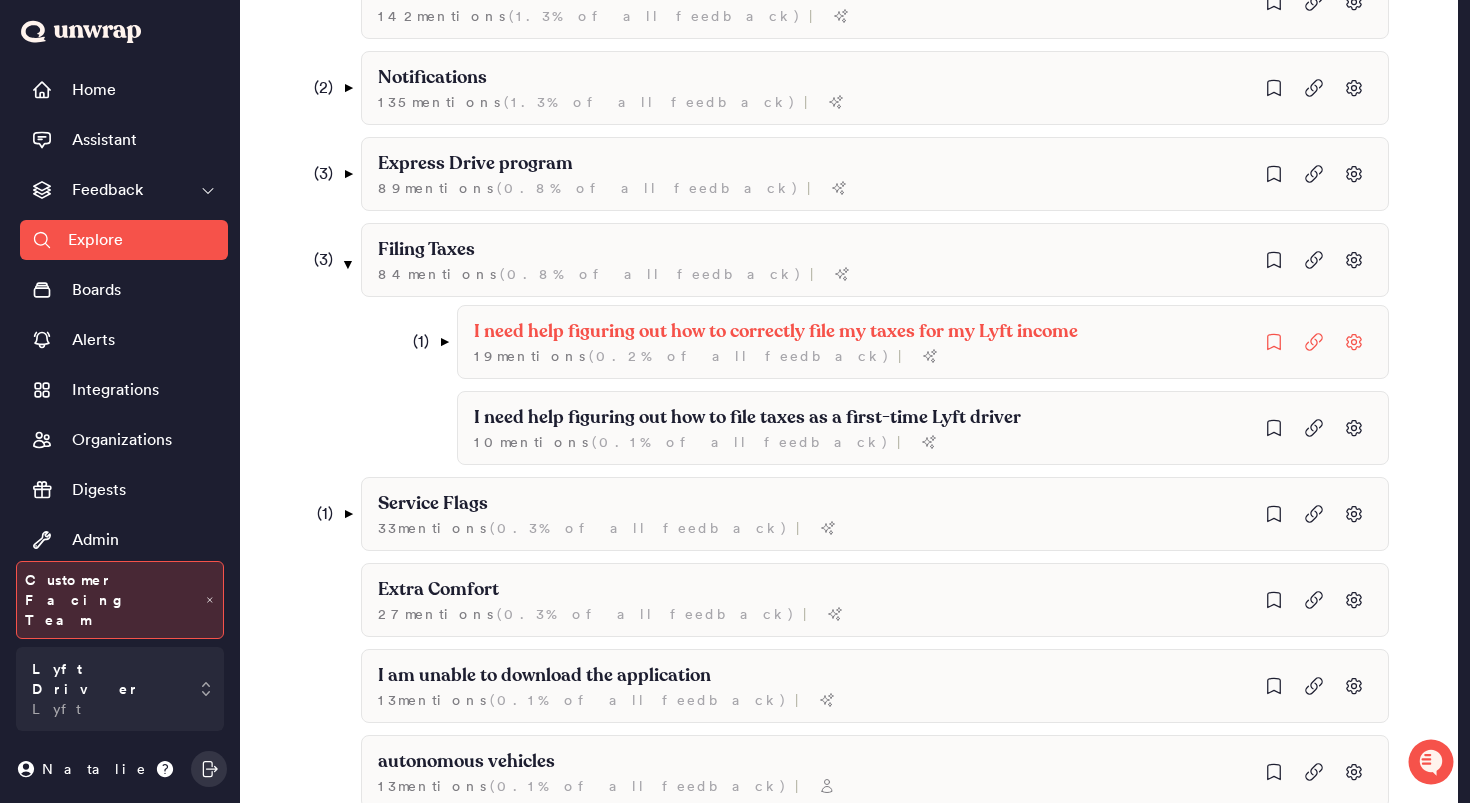click on "( 1 ) ▼" at bounding box center (422, 342) 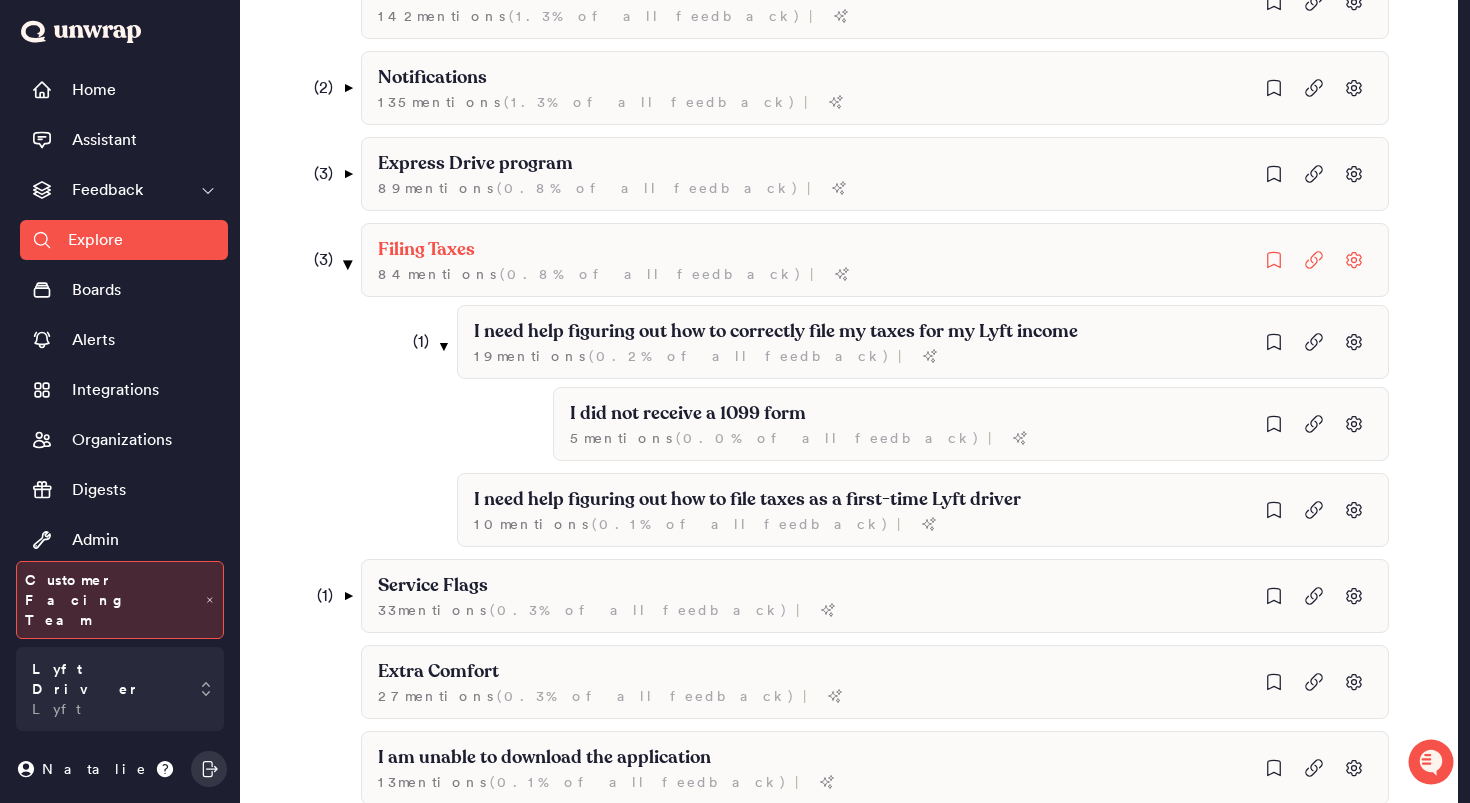click on "▼" at bounding box center (348, 264) 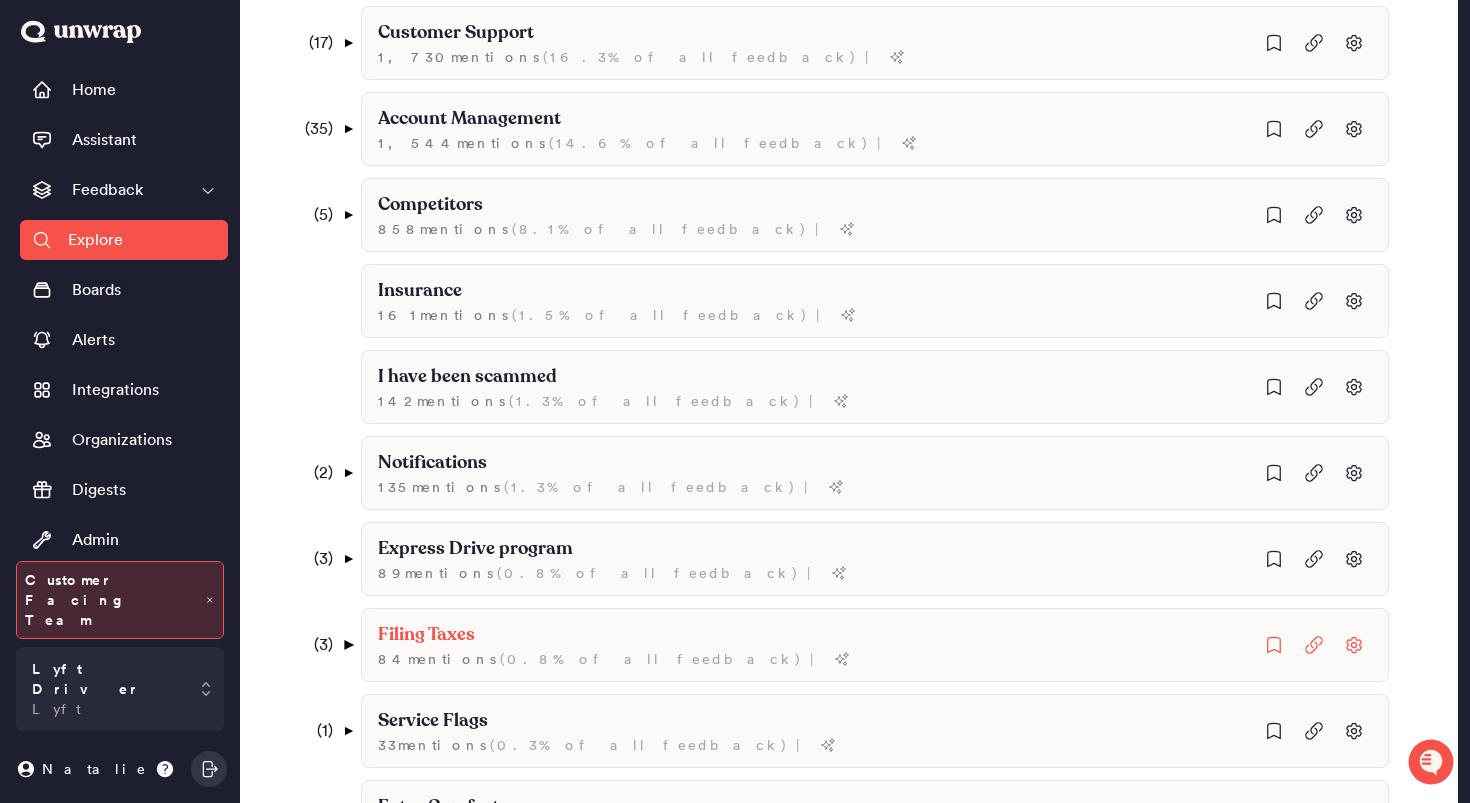 scroll, scrollTop: 0, scrollLeft: 0, axis: both 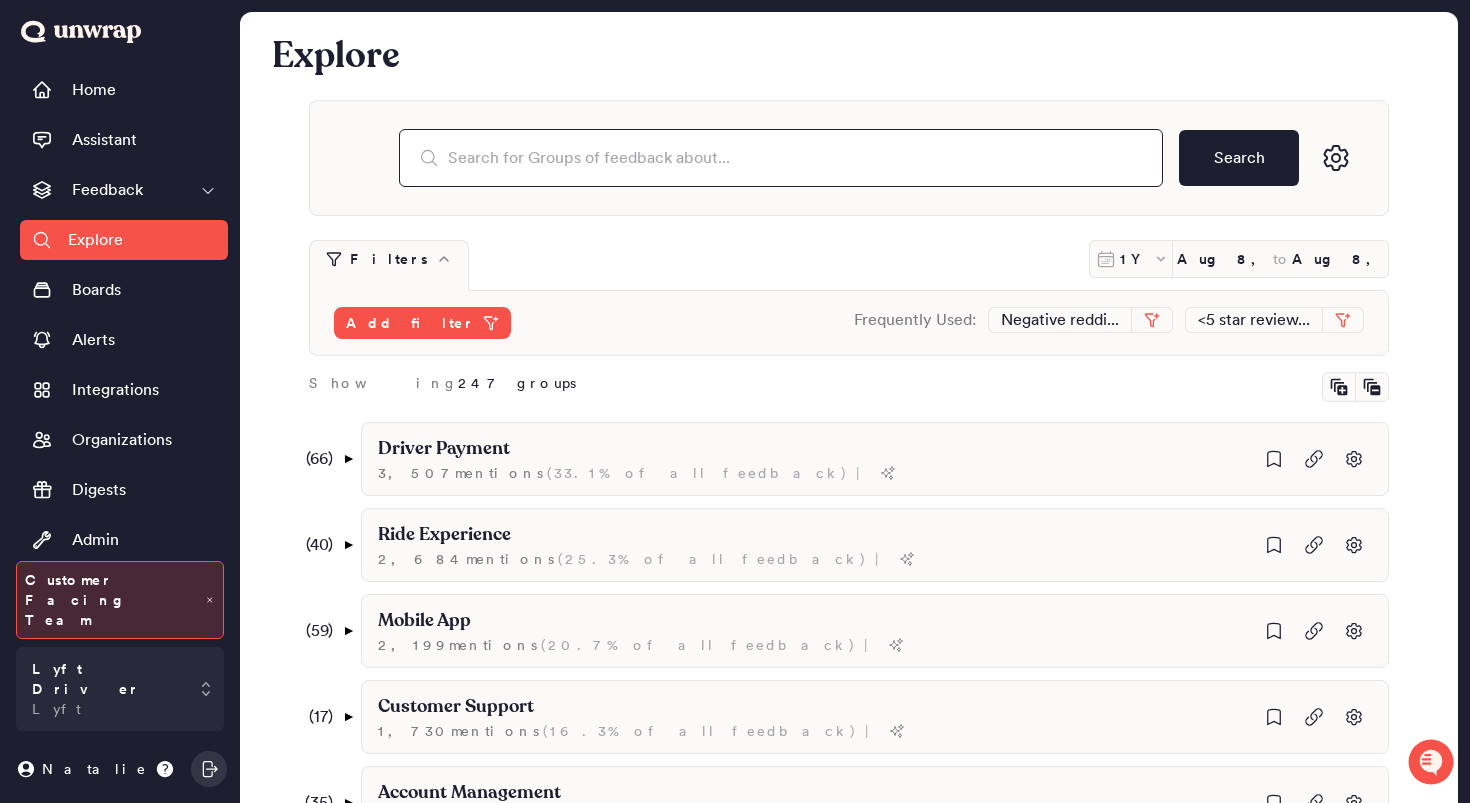 click at bounding box center (781, 158) 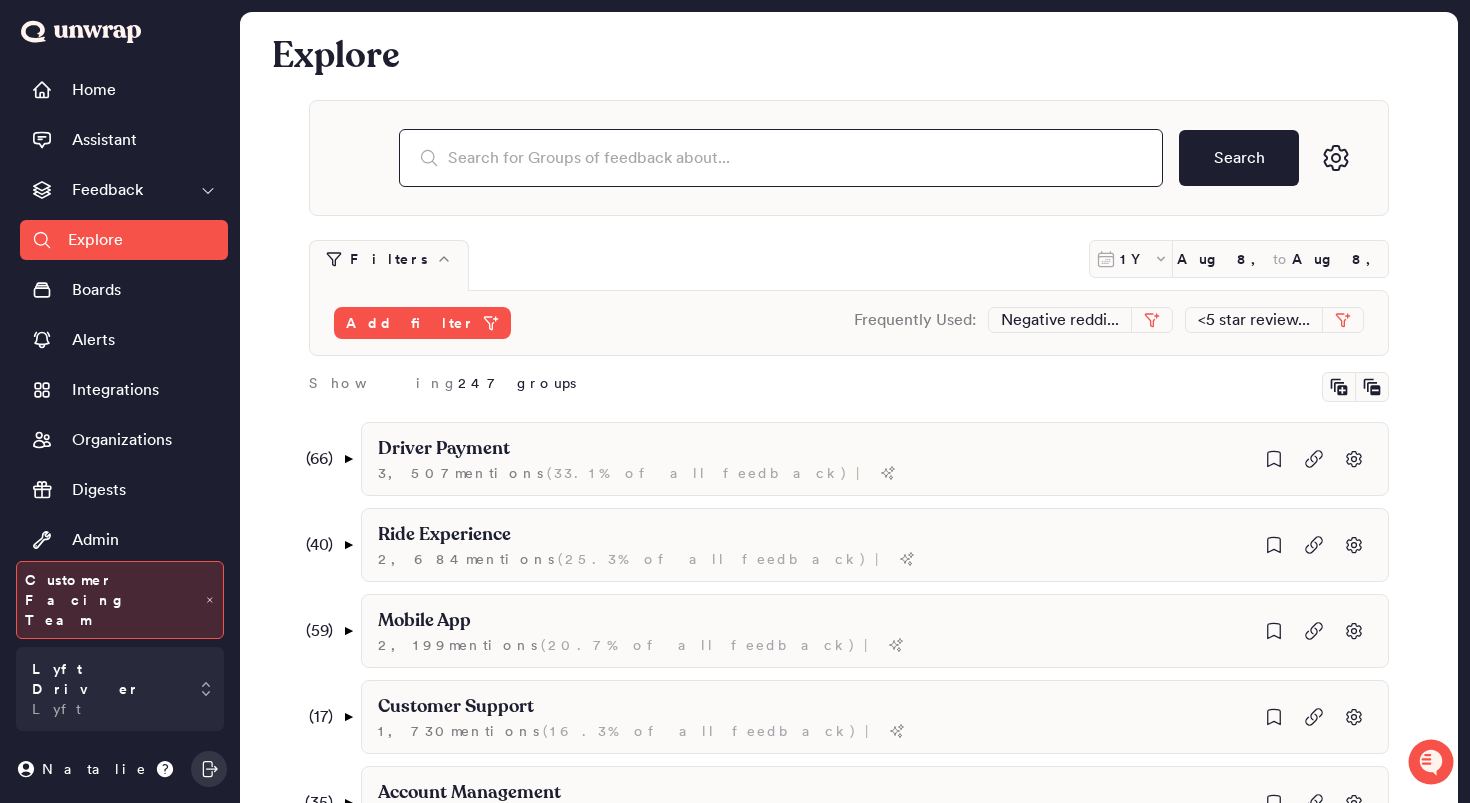 click at bounding box center (781, 158) 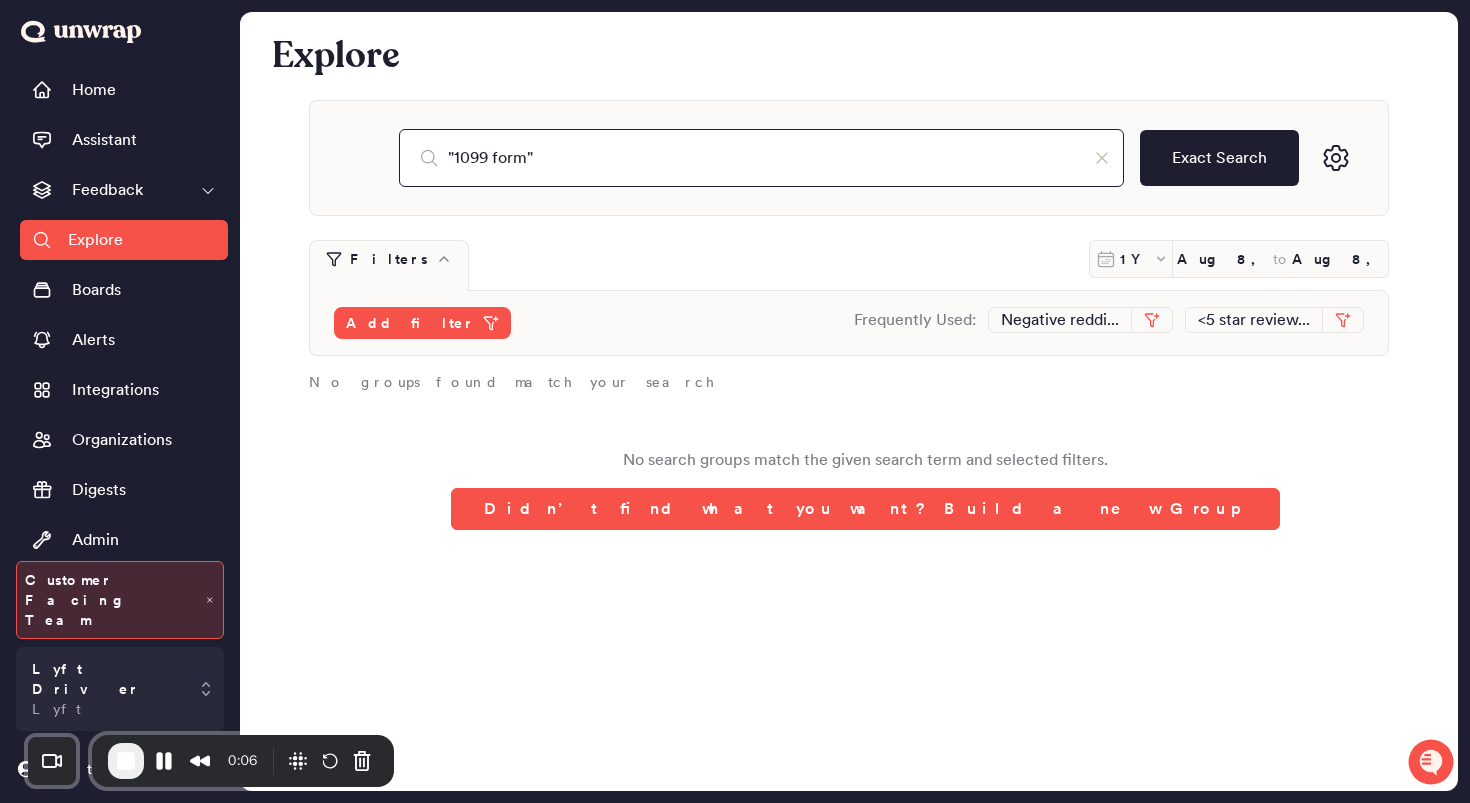 type on ""1099 form"" 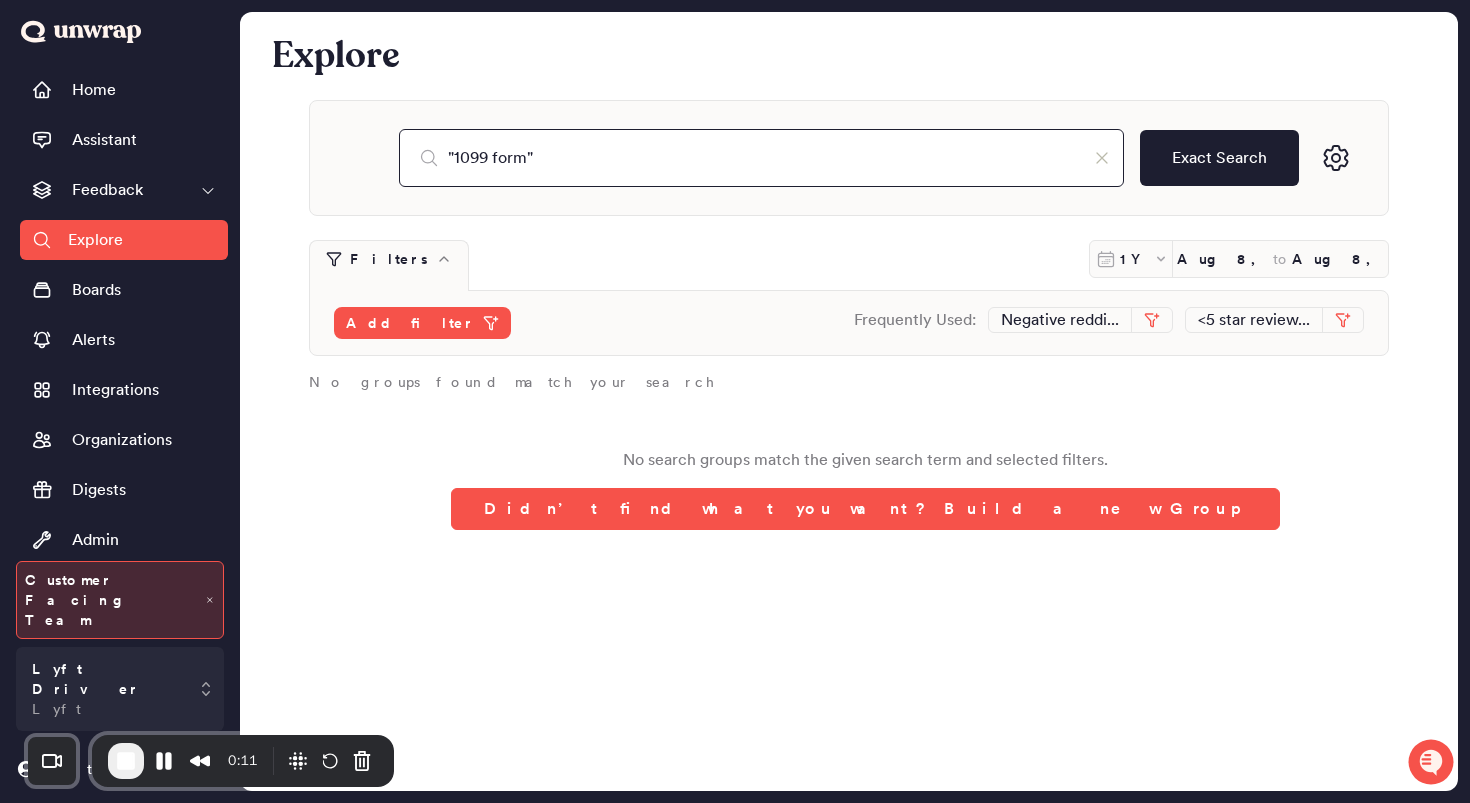 type 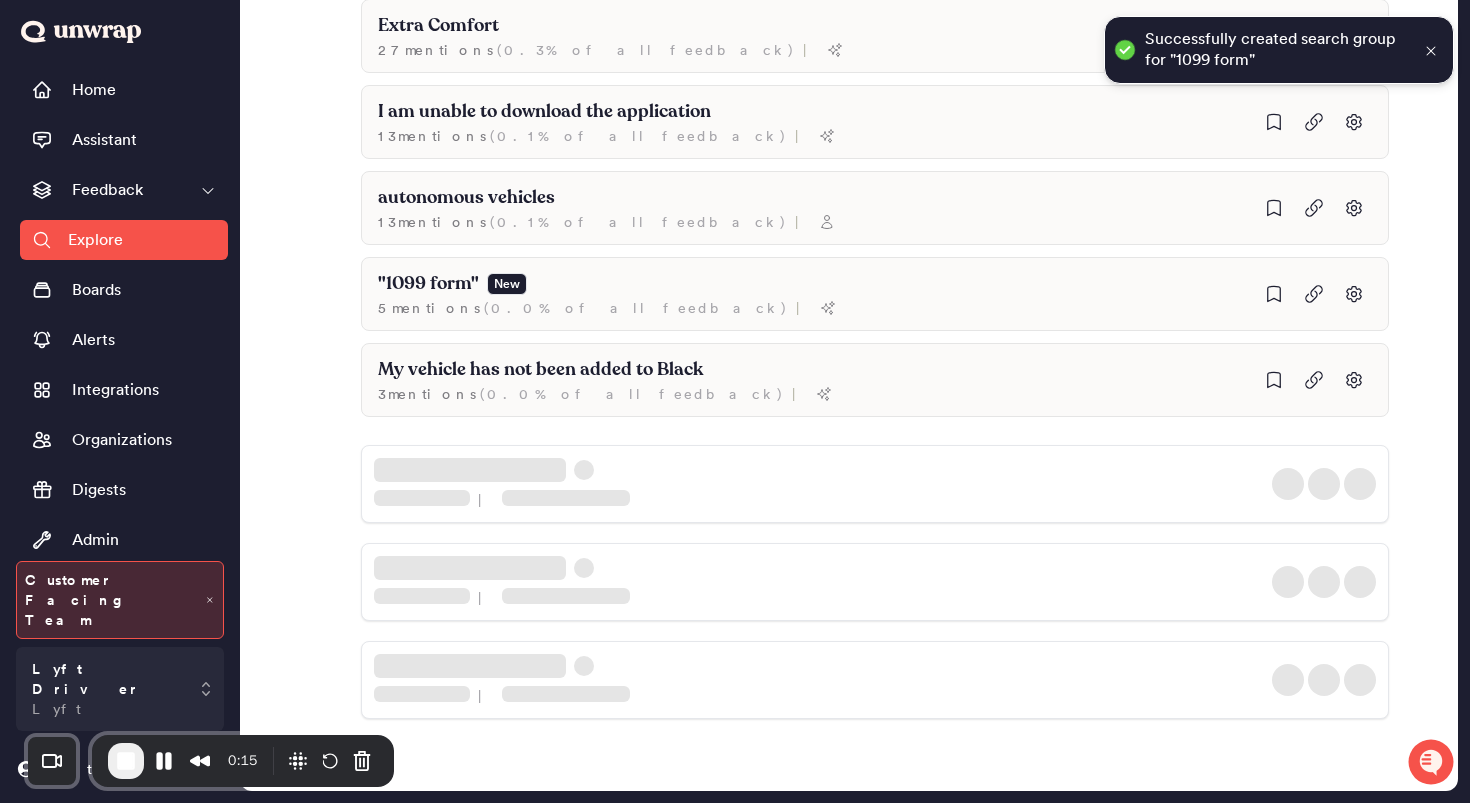 scroll, scrollTop: 1145, scrollLeft: 0, axis: vertical 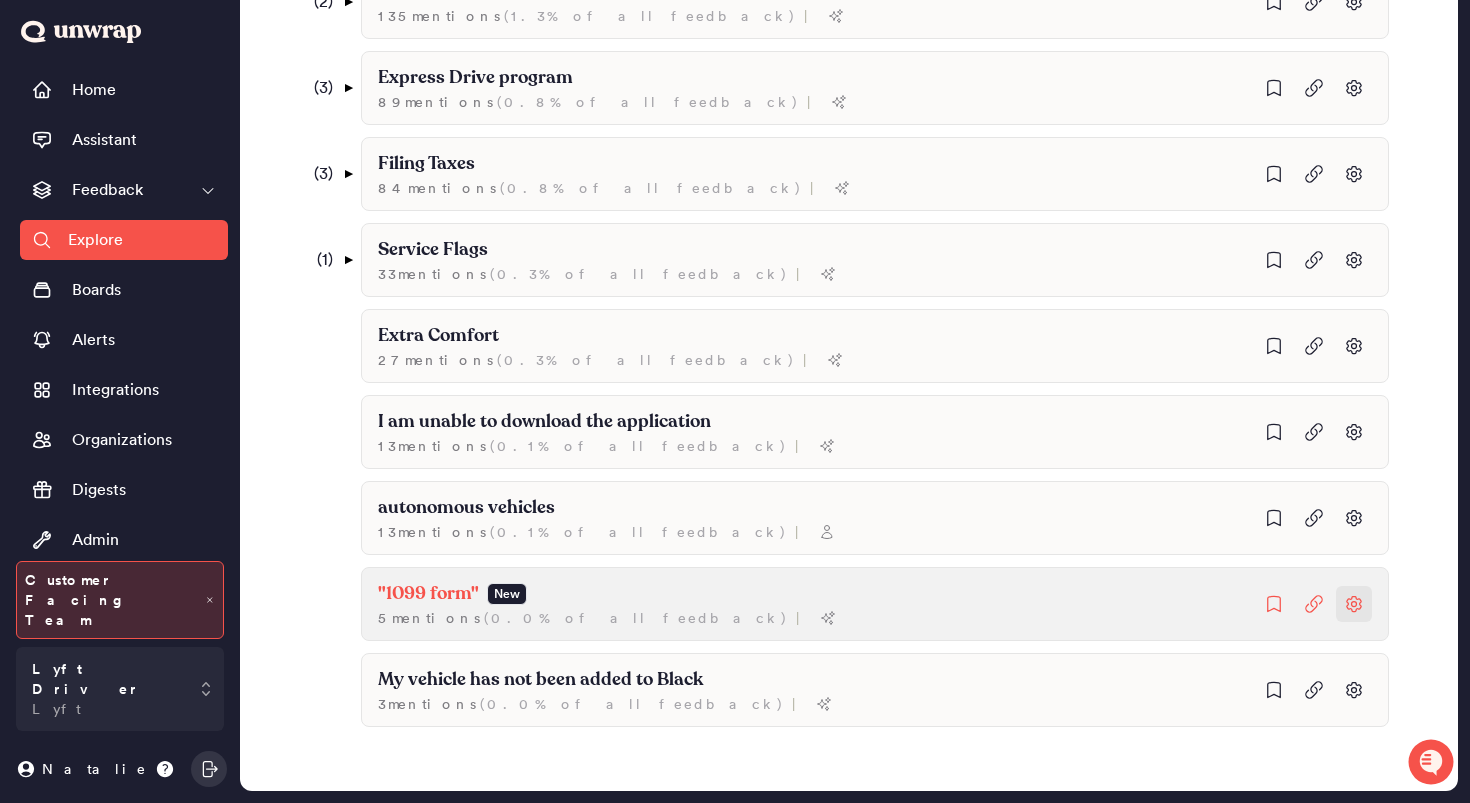 click 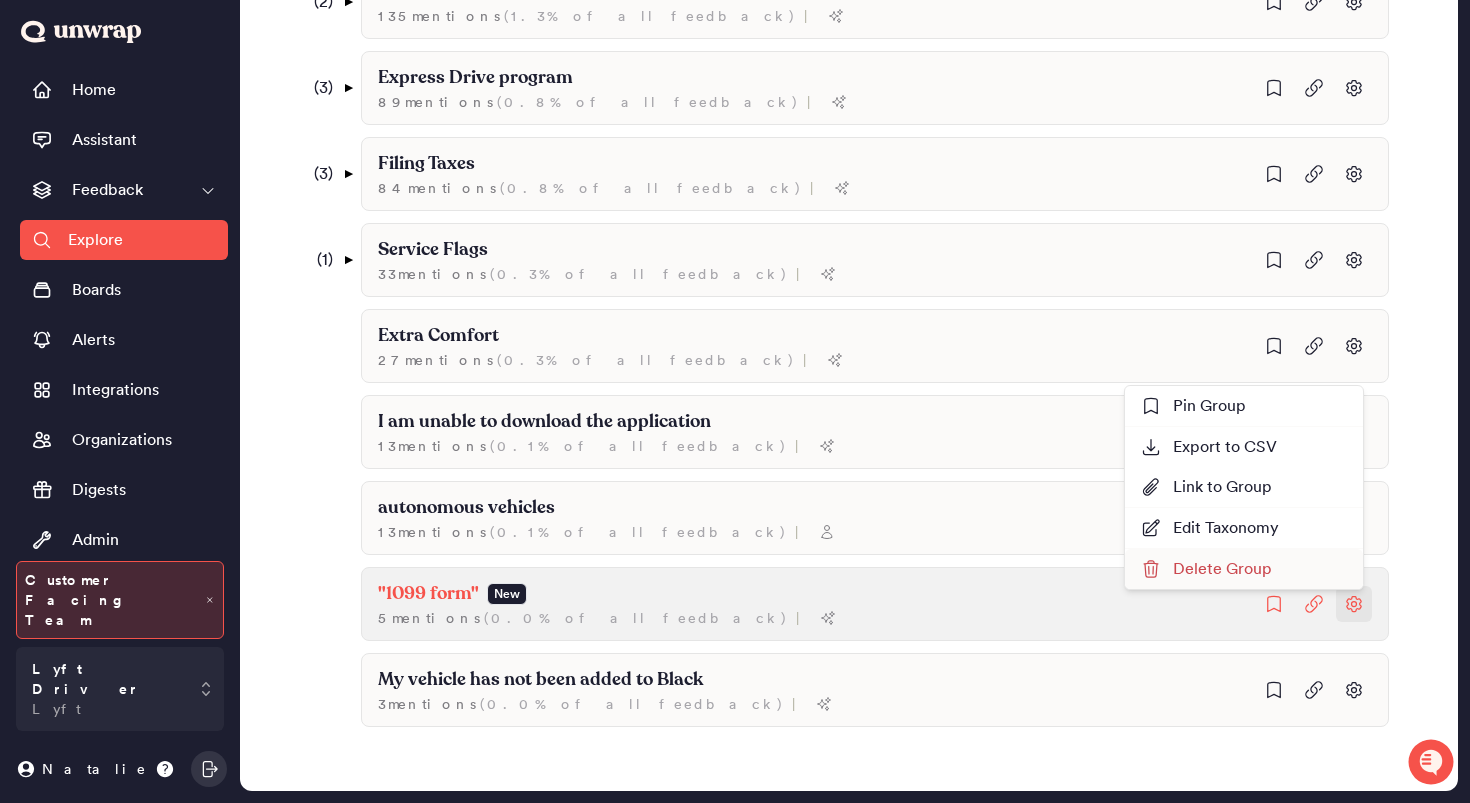 click on "Delete Group" at bounding box center [1206, 569] 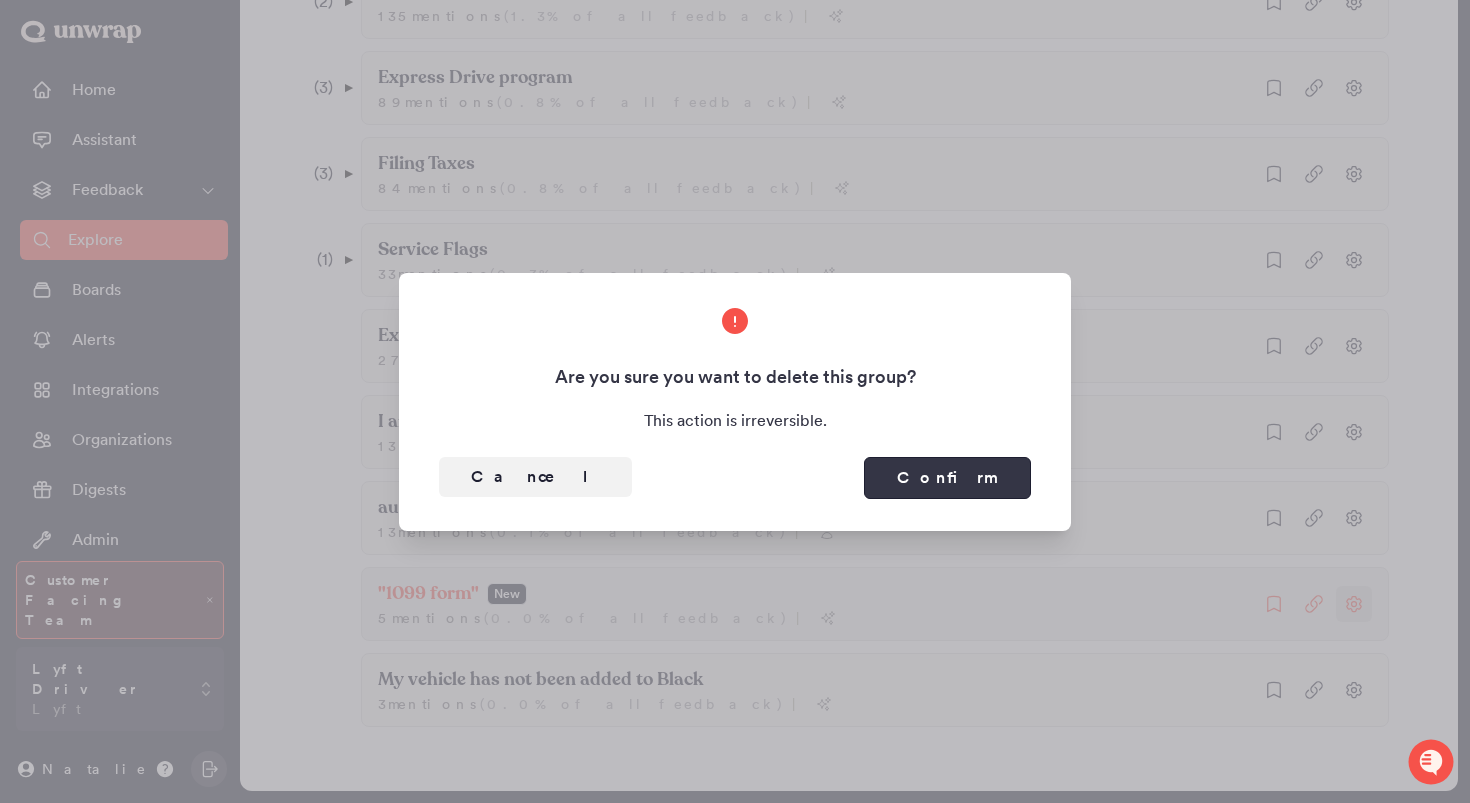 click on "Confirm" at bounding box center [947, 478] 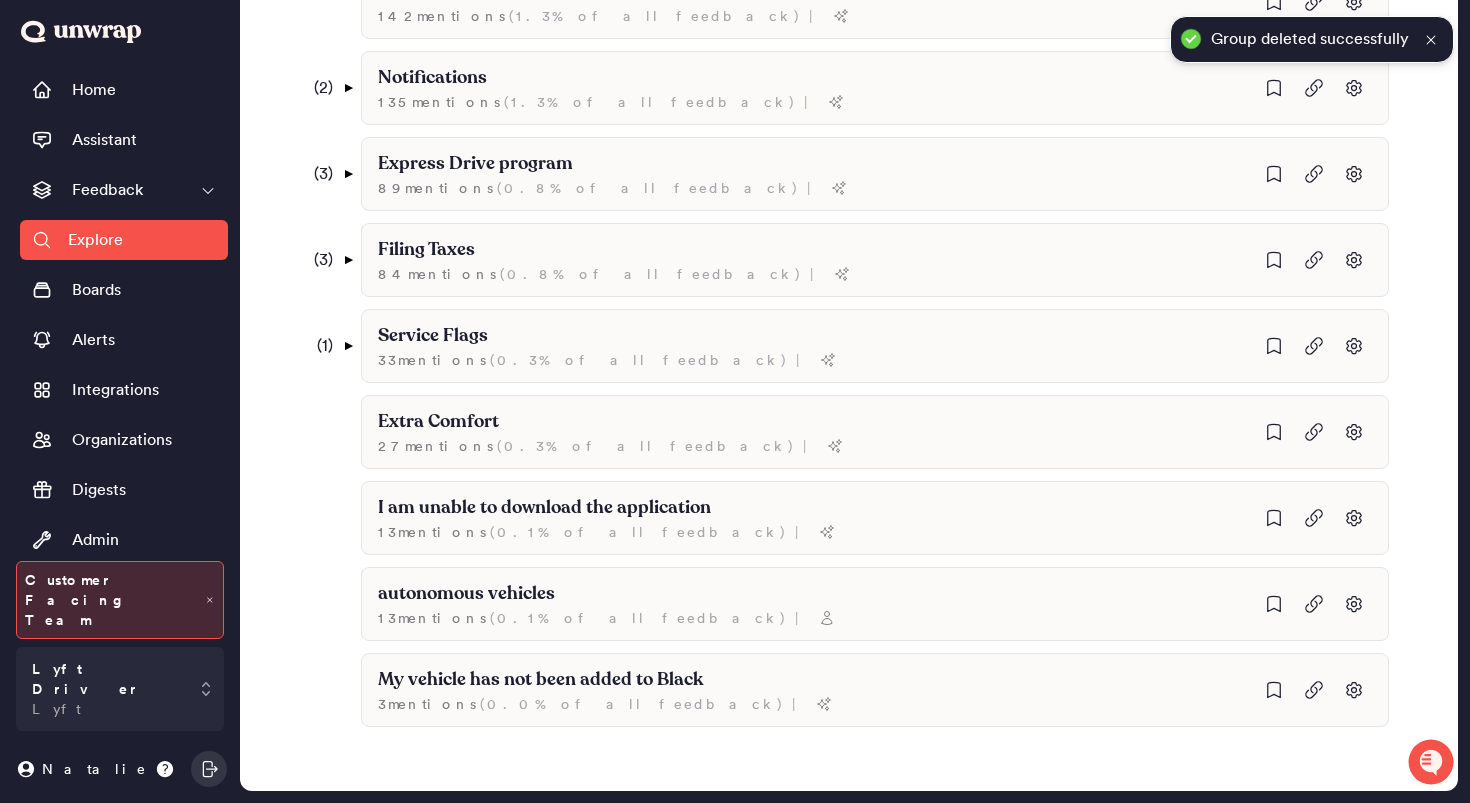 scroll, scrollTop: 1059, scrollLeft: 0, axis: vertical 